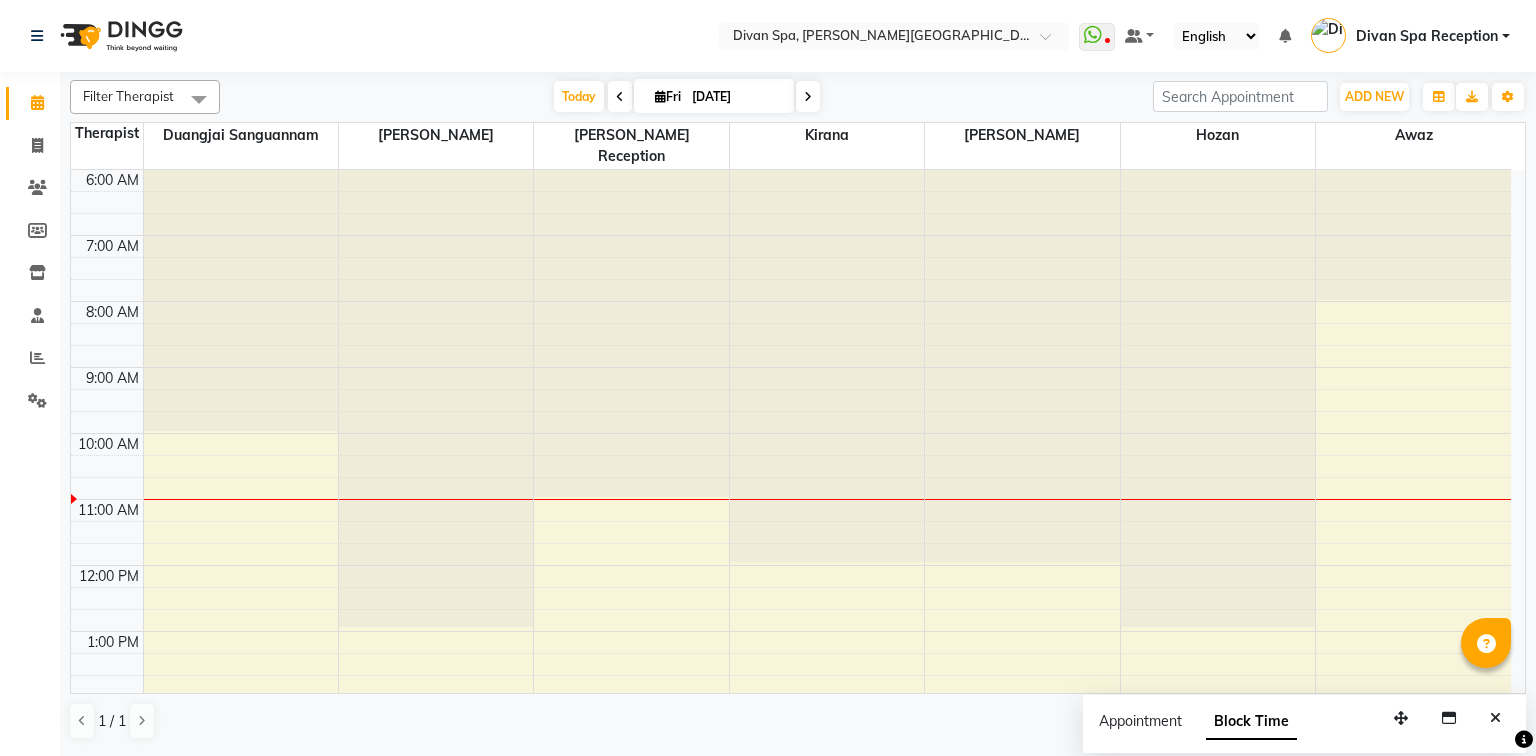 scroll, scrollTop: 0, scrollLeft: 0, axis: both 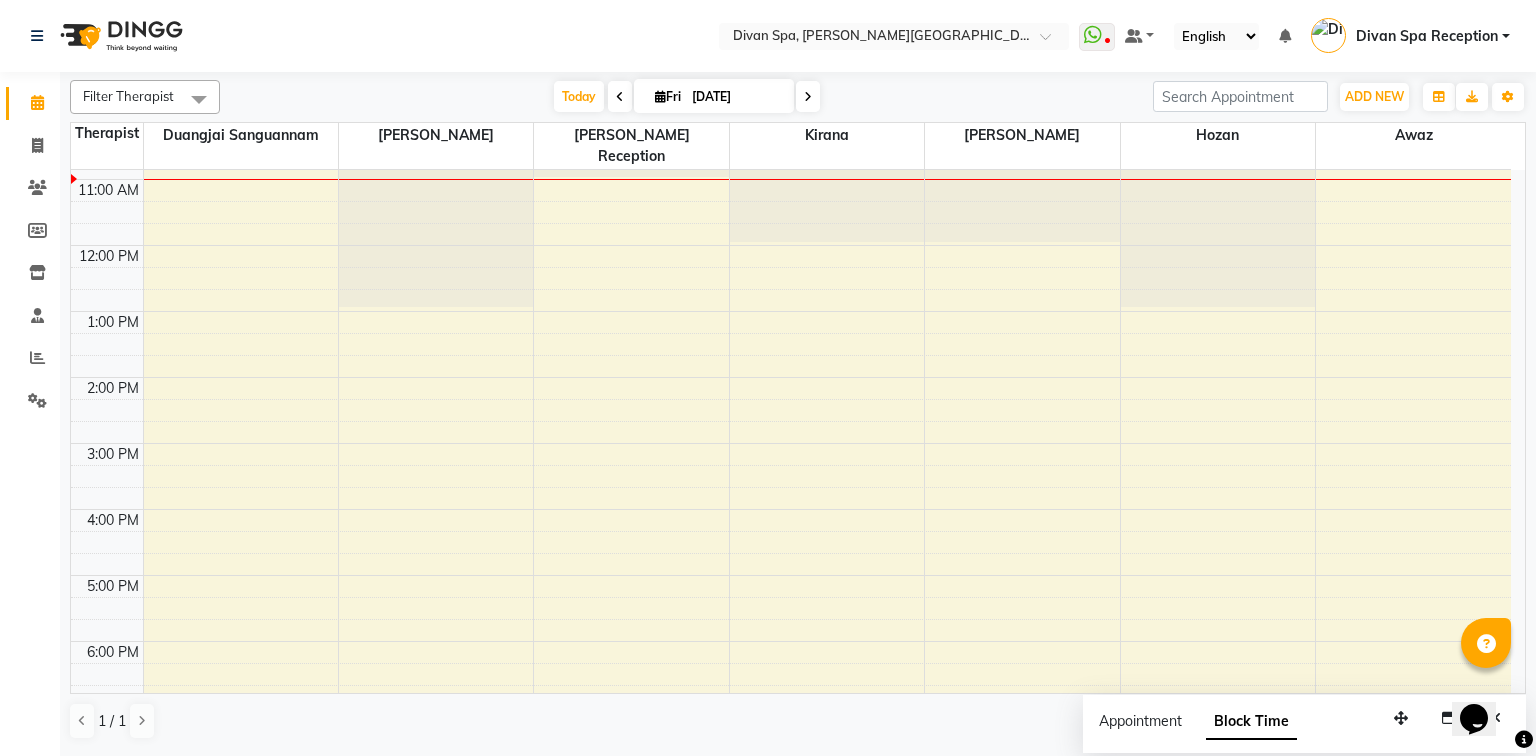 click at bounding box center (620, 96) 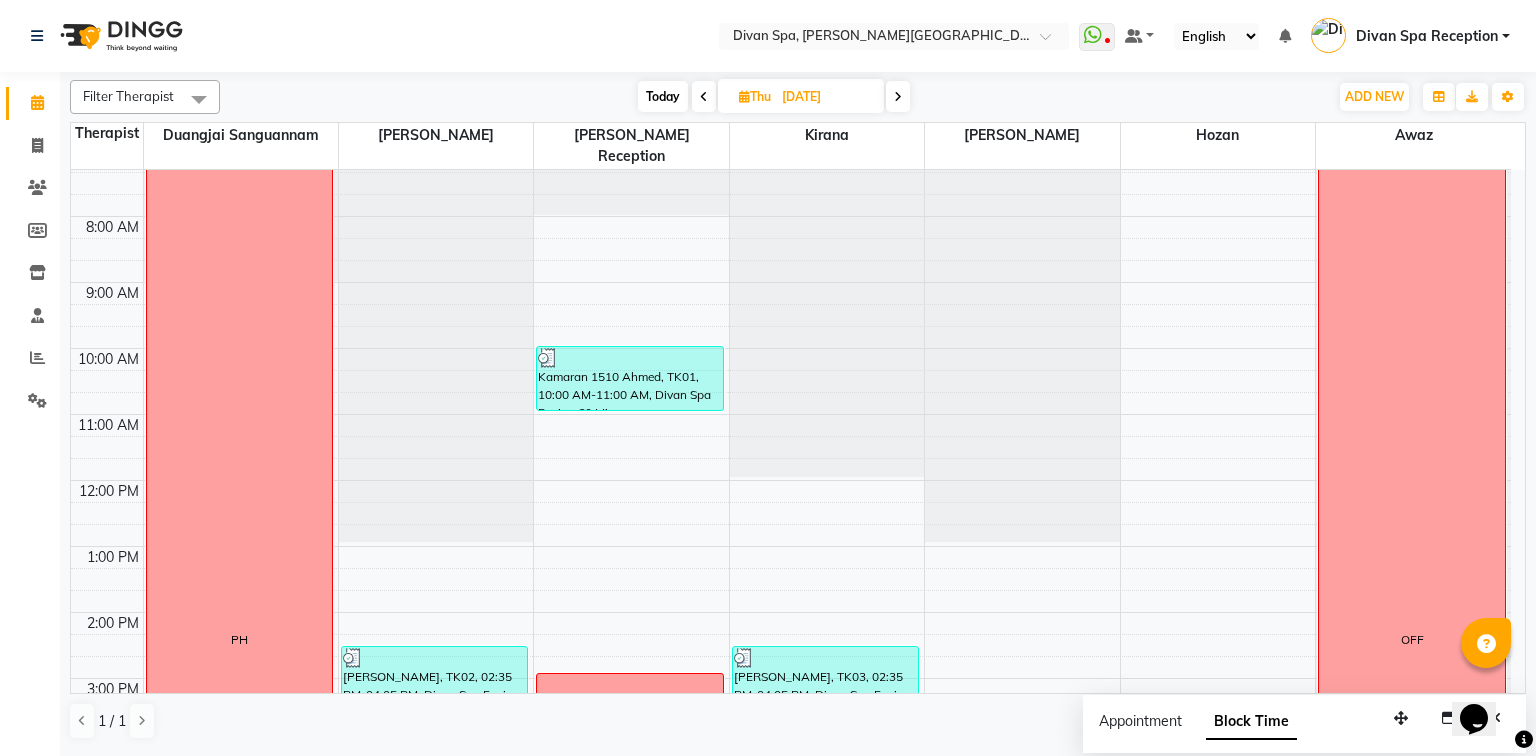 scroll, scrollTop: 245, scrollLeft: 0, axis: vertical 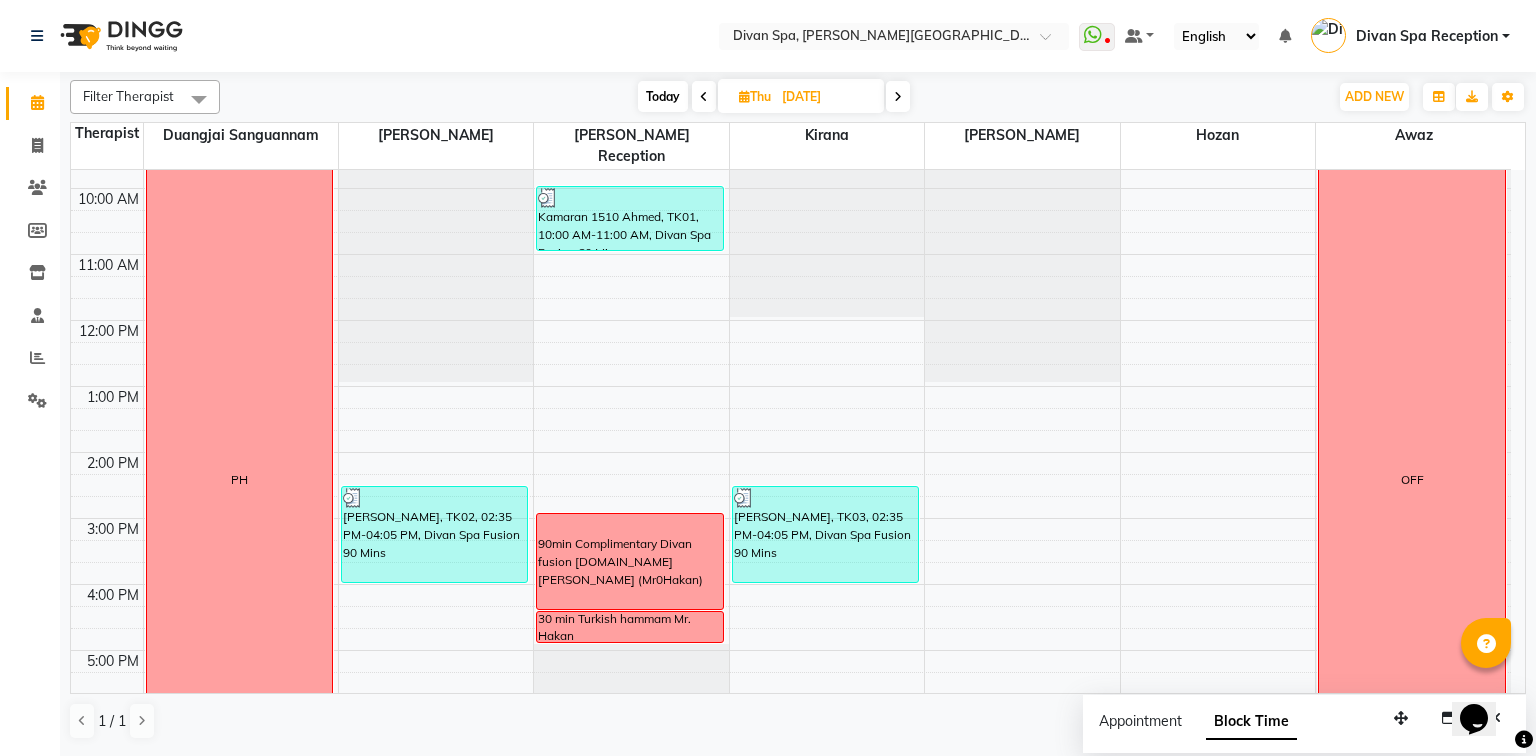click on "Today" at bounding box center [663, 96] 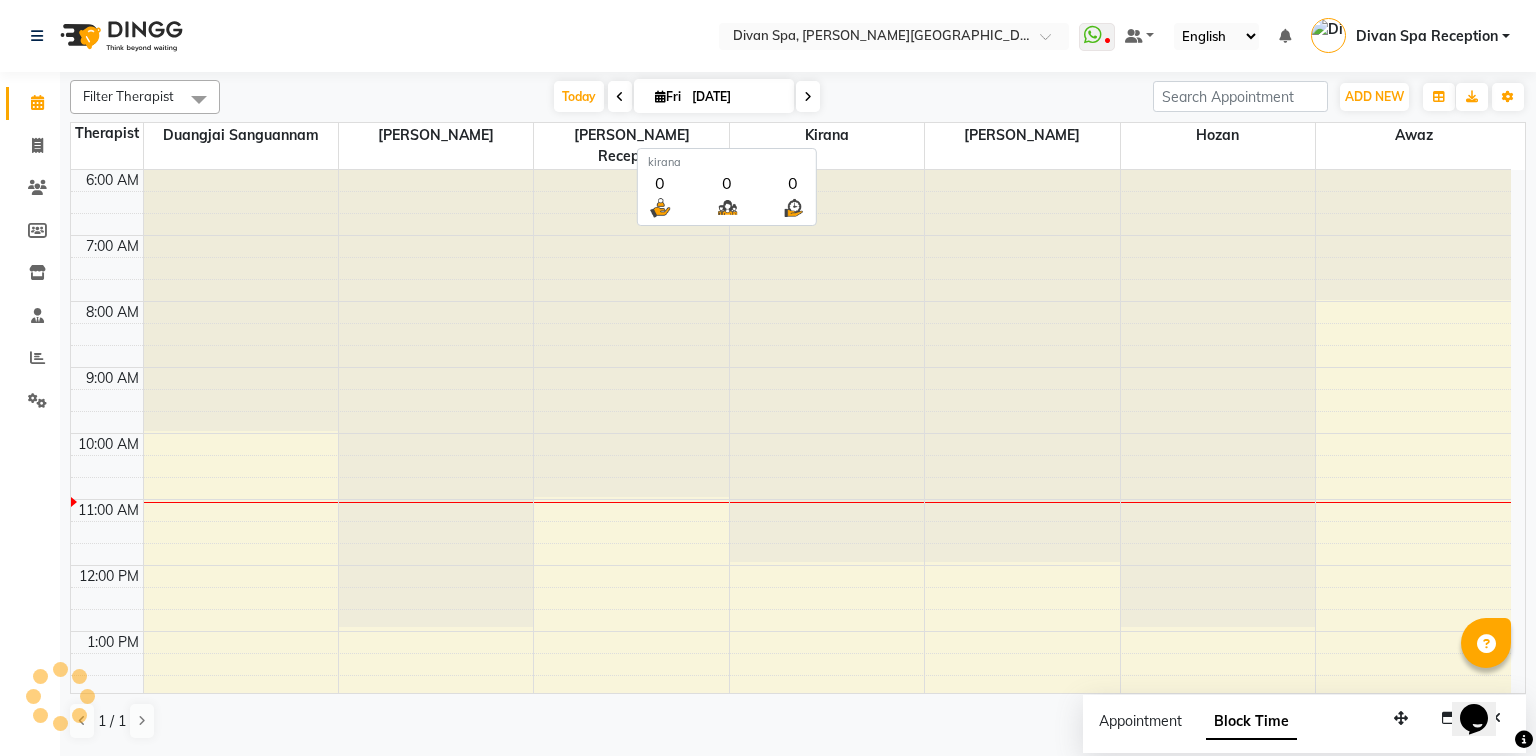 scroll, scrollTop: 328, scrollLeft: 0, axis: vertical 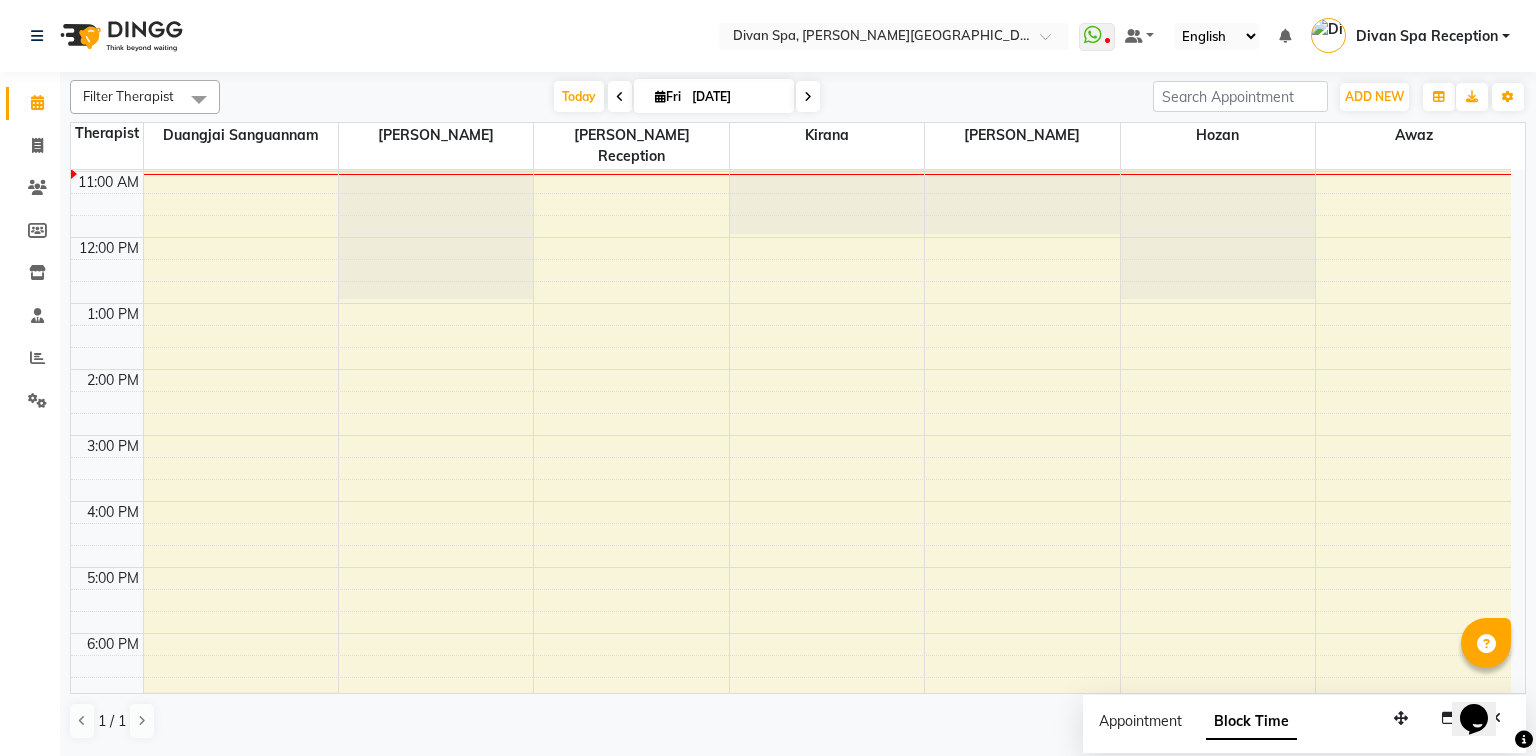 click on "Fri" at bounding box center [668, 96] 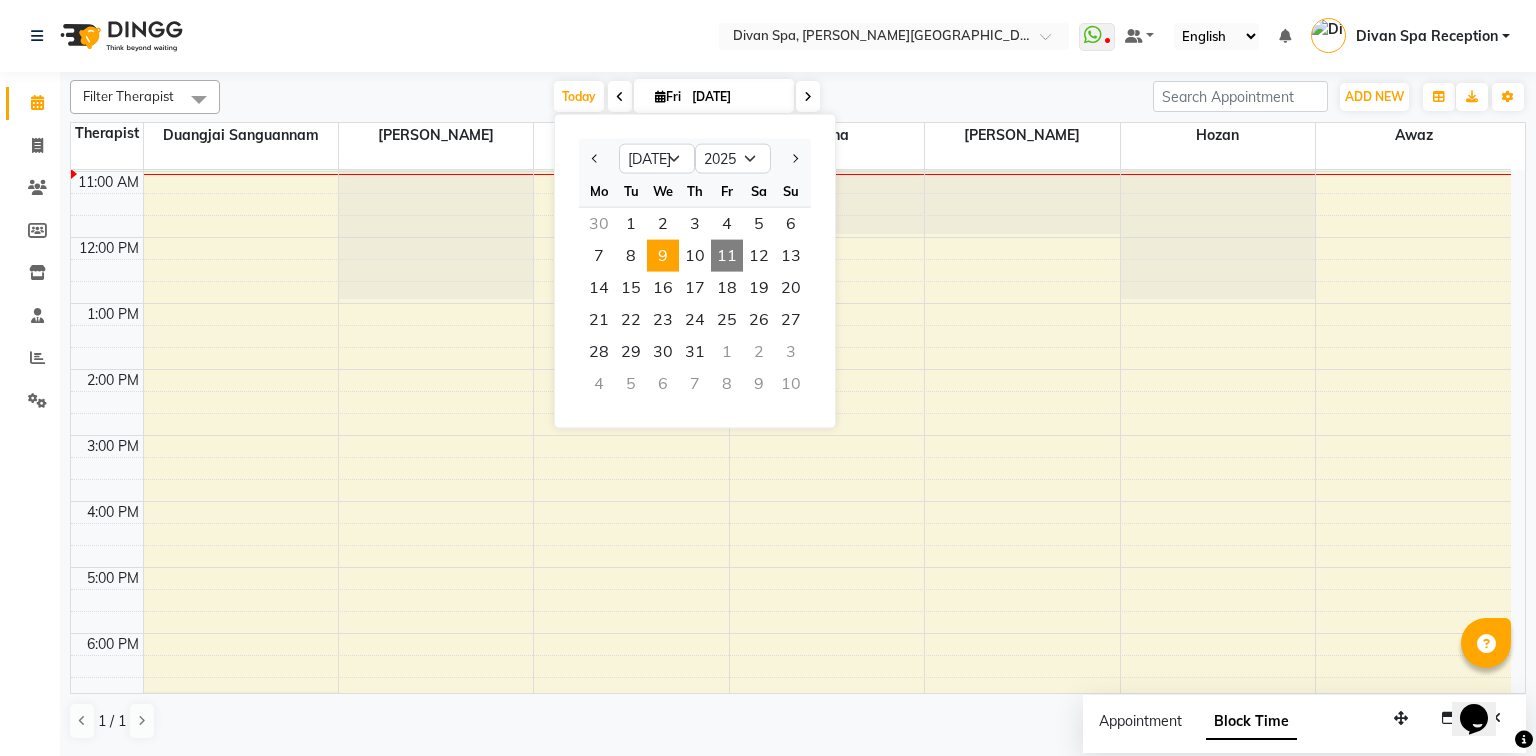 click on "9" at bounding box center [663, 256] 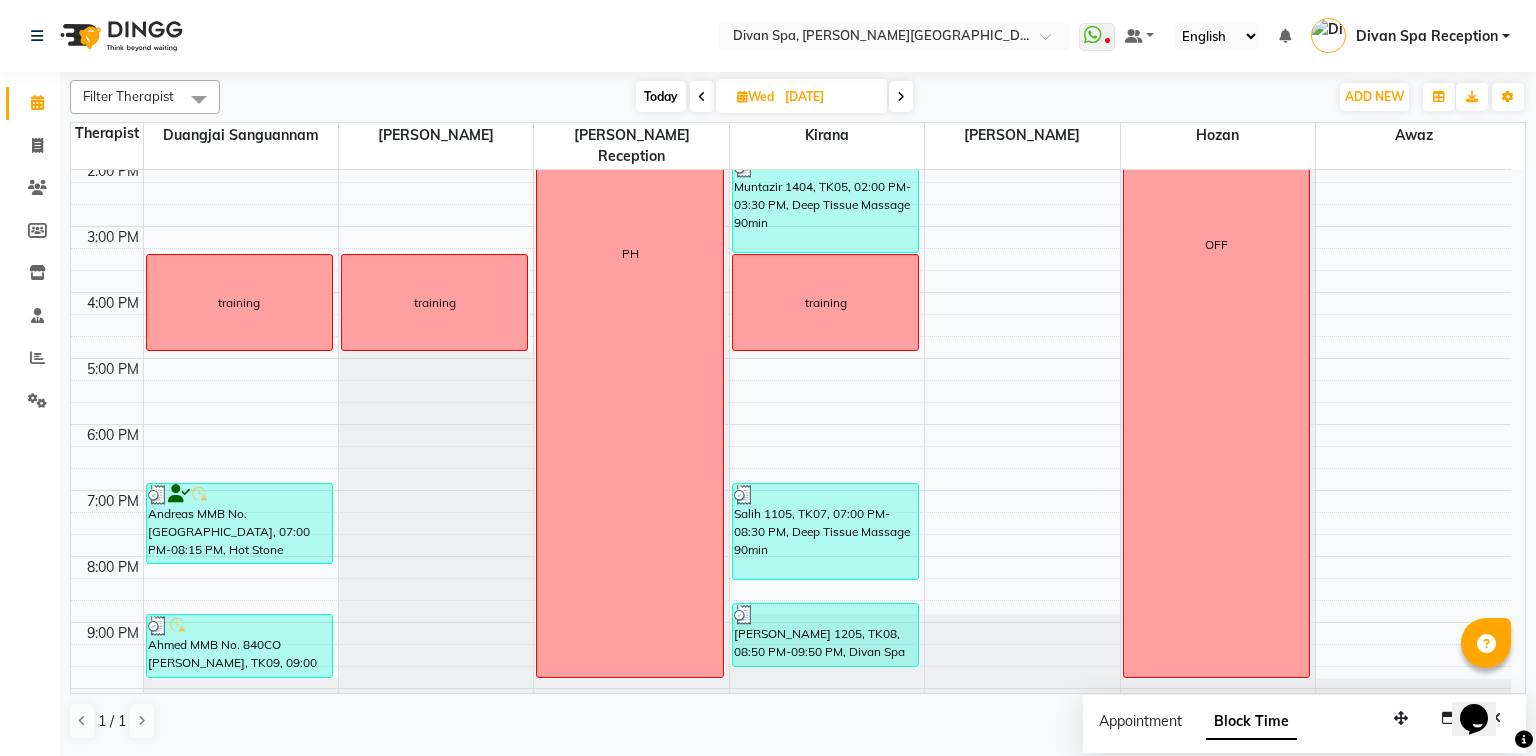 scroll, scrollTop: 565, scrollLeft: 0, axis: vertical 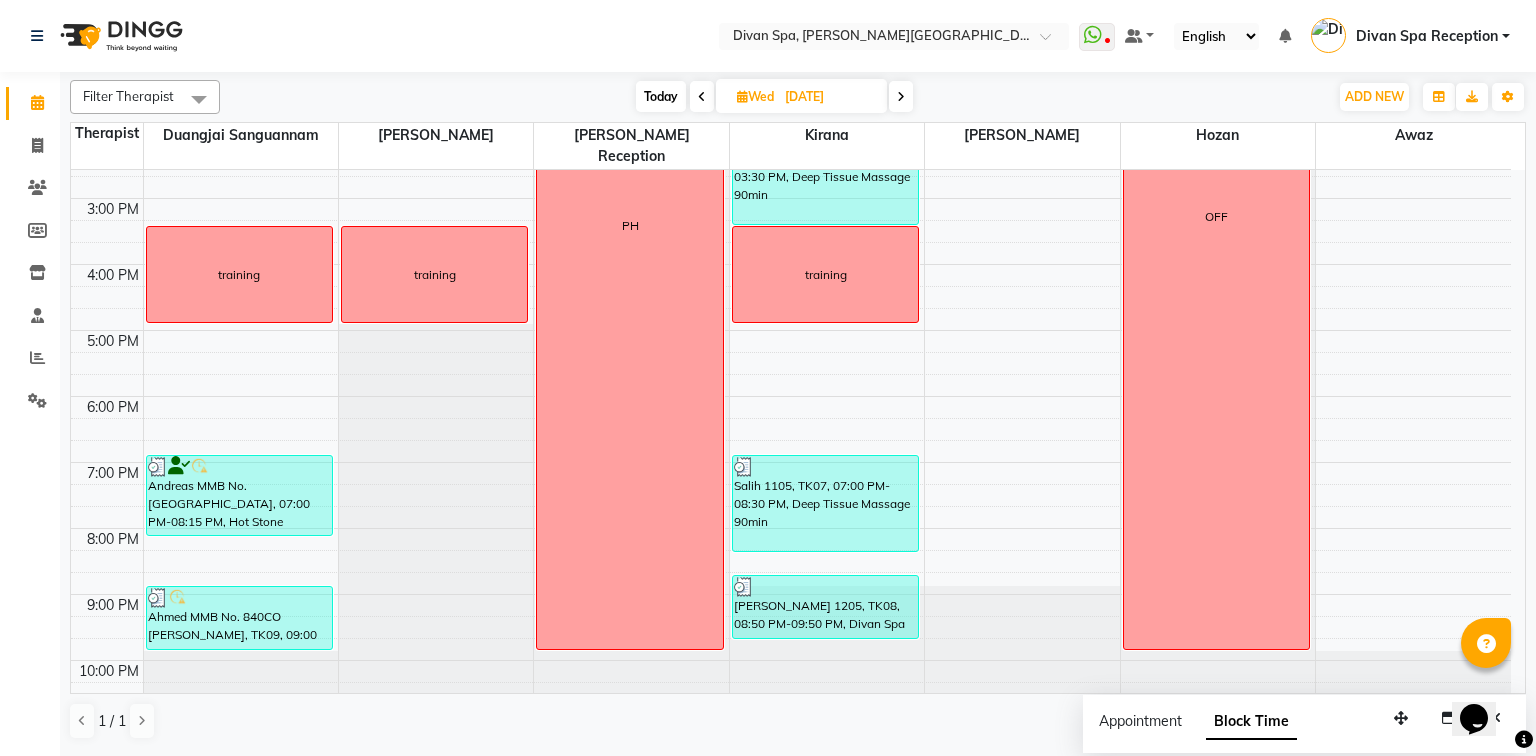 click on "Wed" at bounding box center (755, 96) 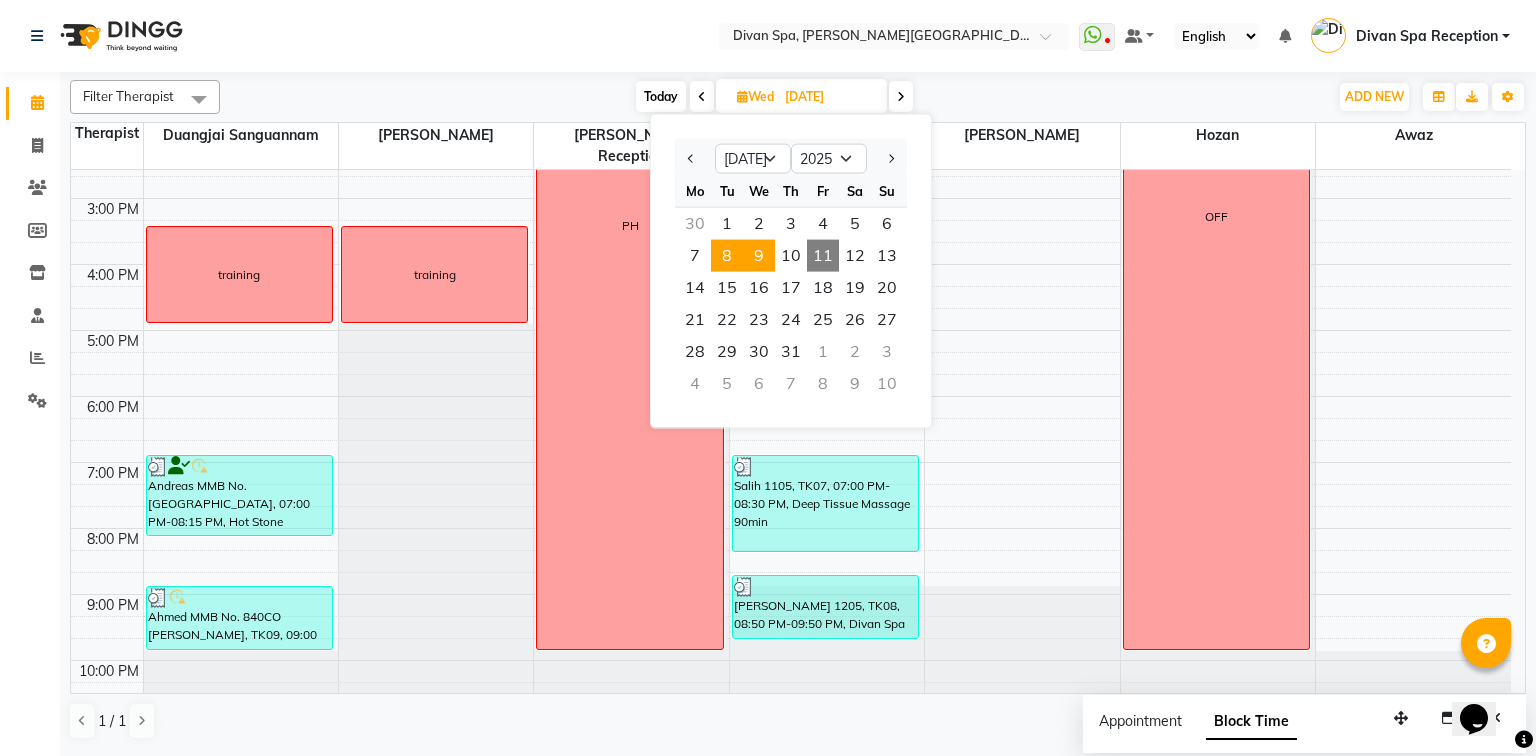 click on "8" at bounding box center (727, 256) 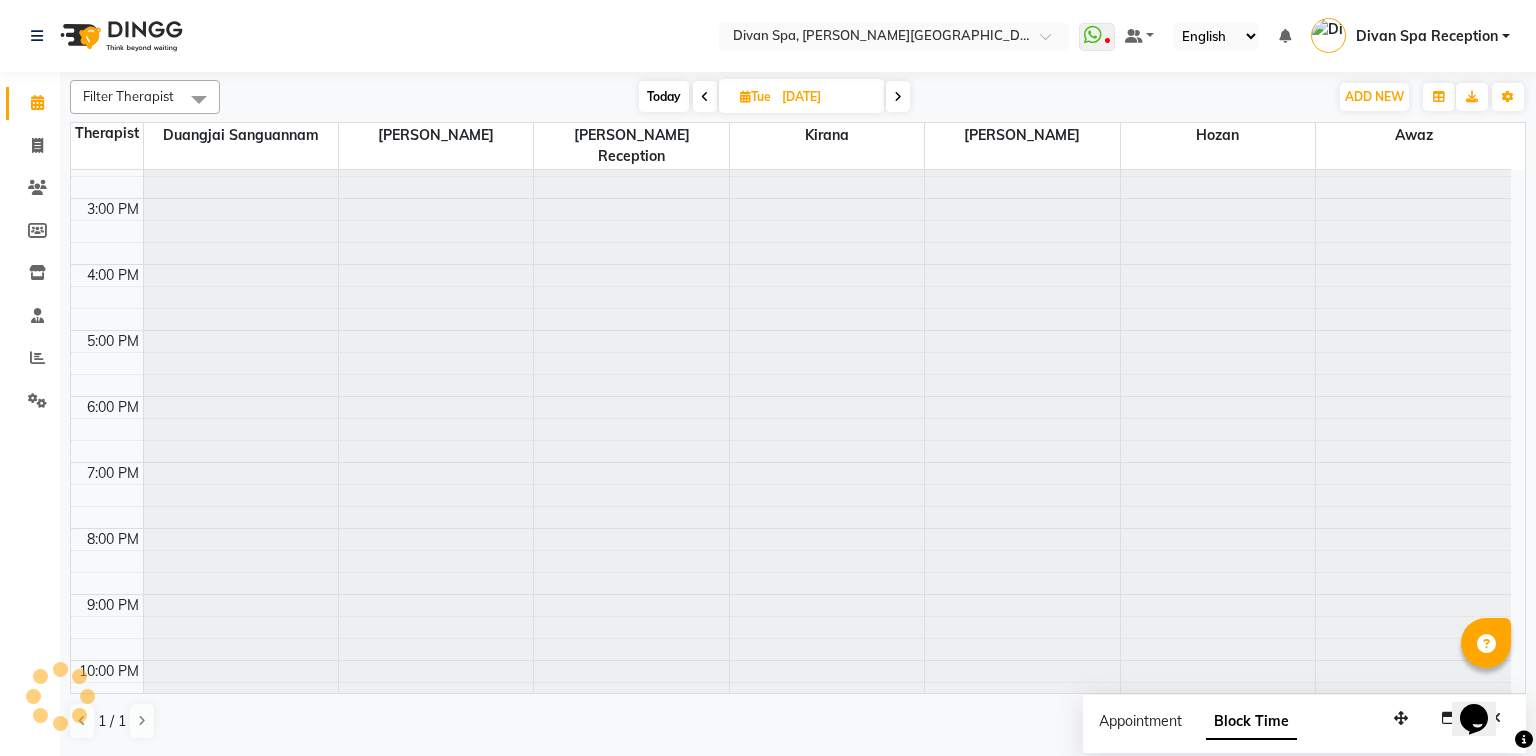type on "[DATE]" 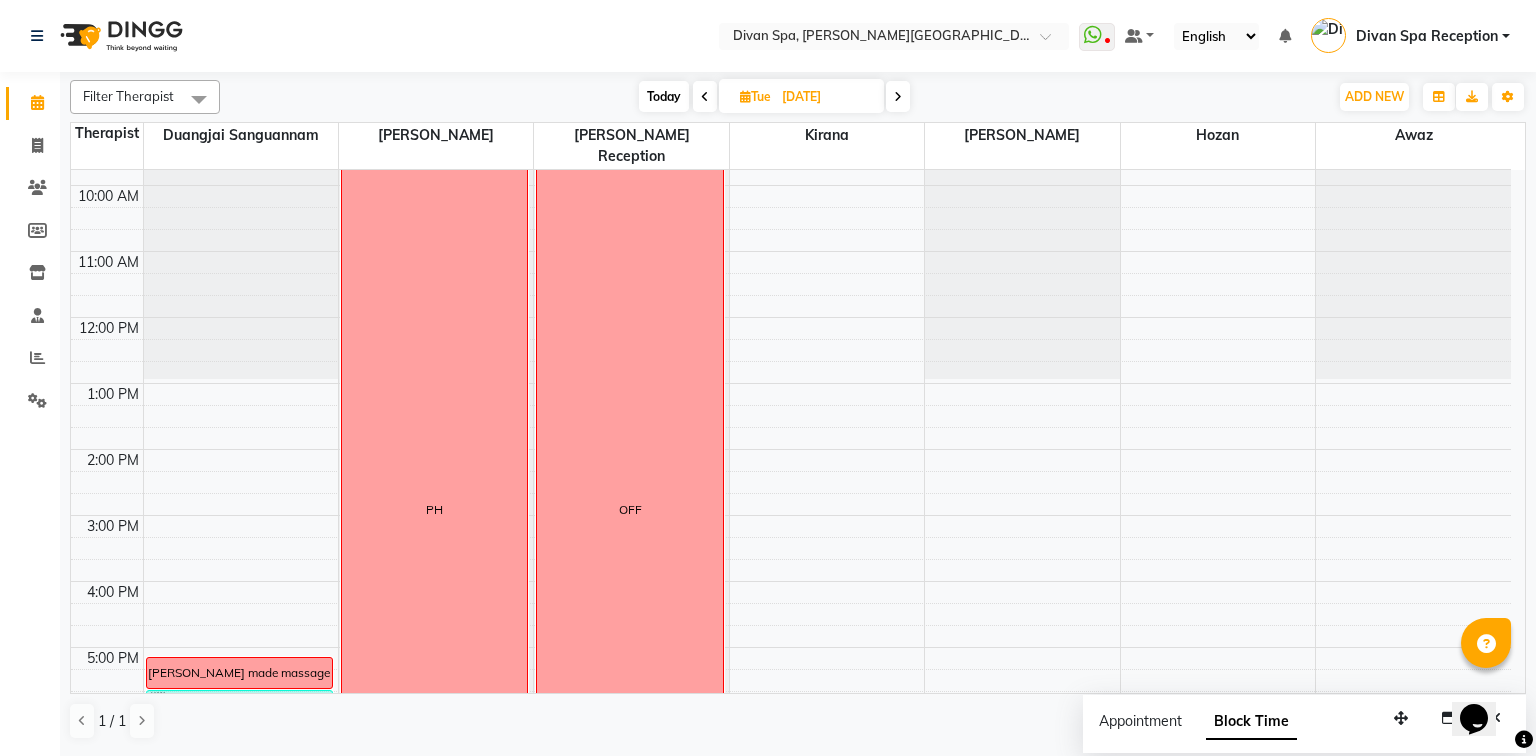scroll, scrollTop: 488, scrollLeft: 0, axis: vertical 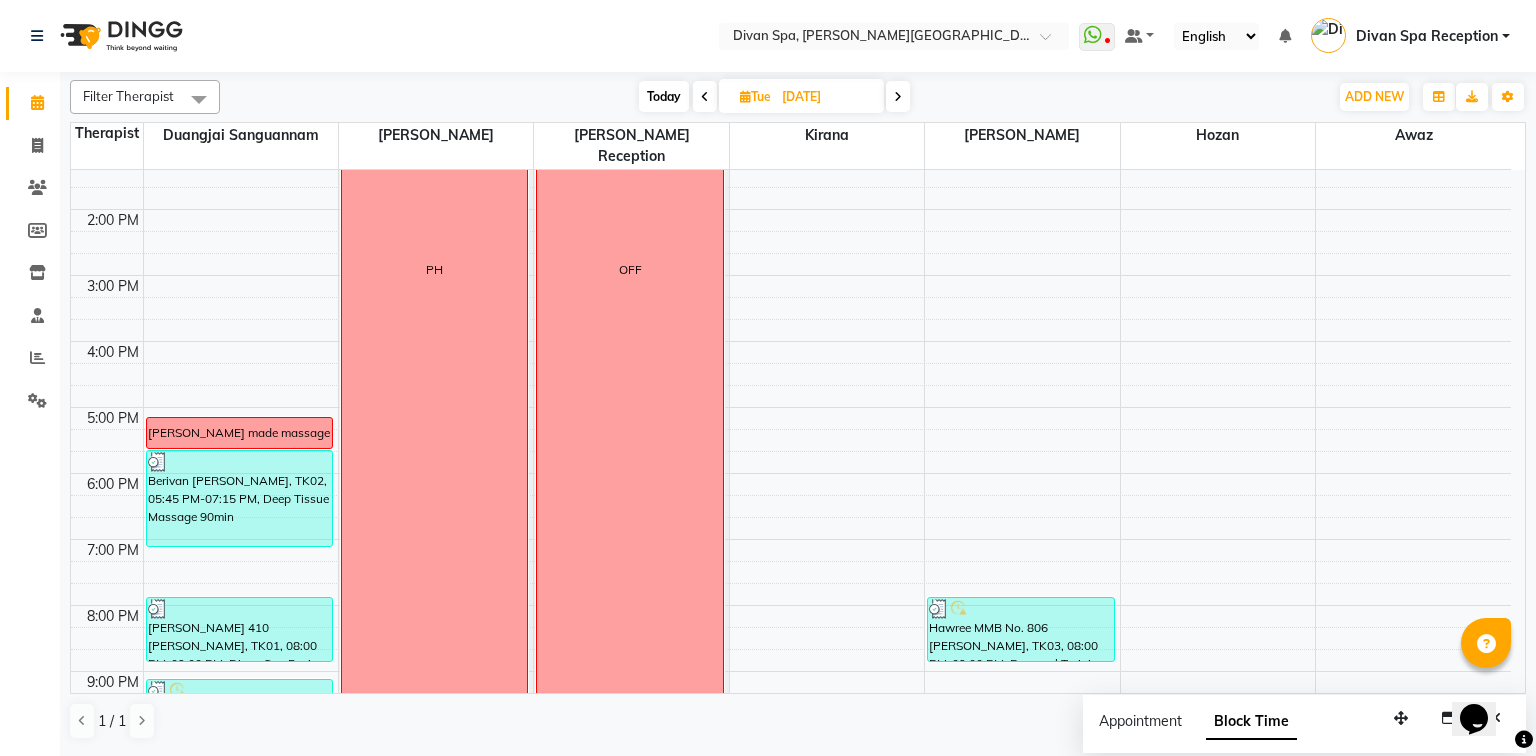 click on "Tue" at bounding box center [755, 96] 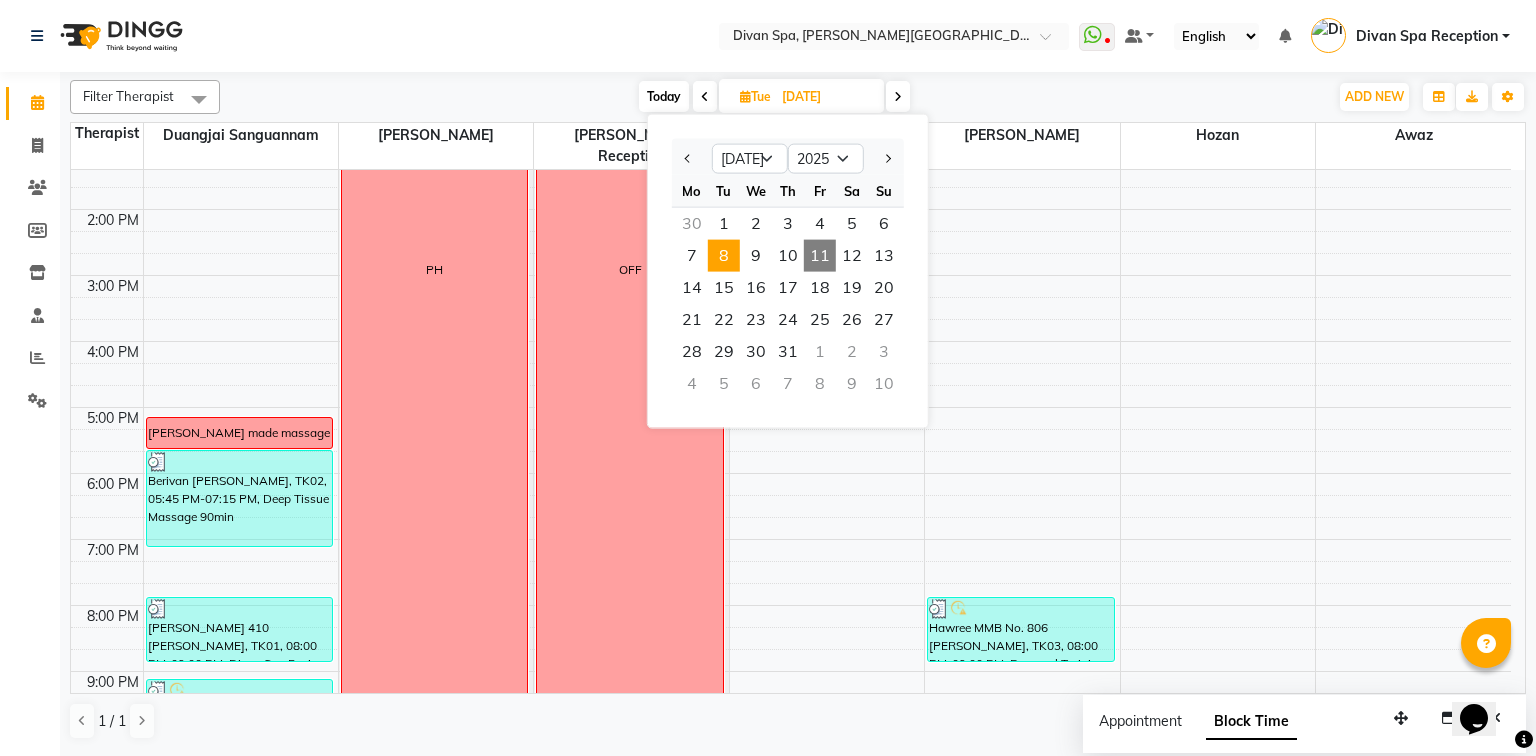 click on "11" at bounding box center [820, 256] 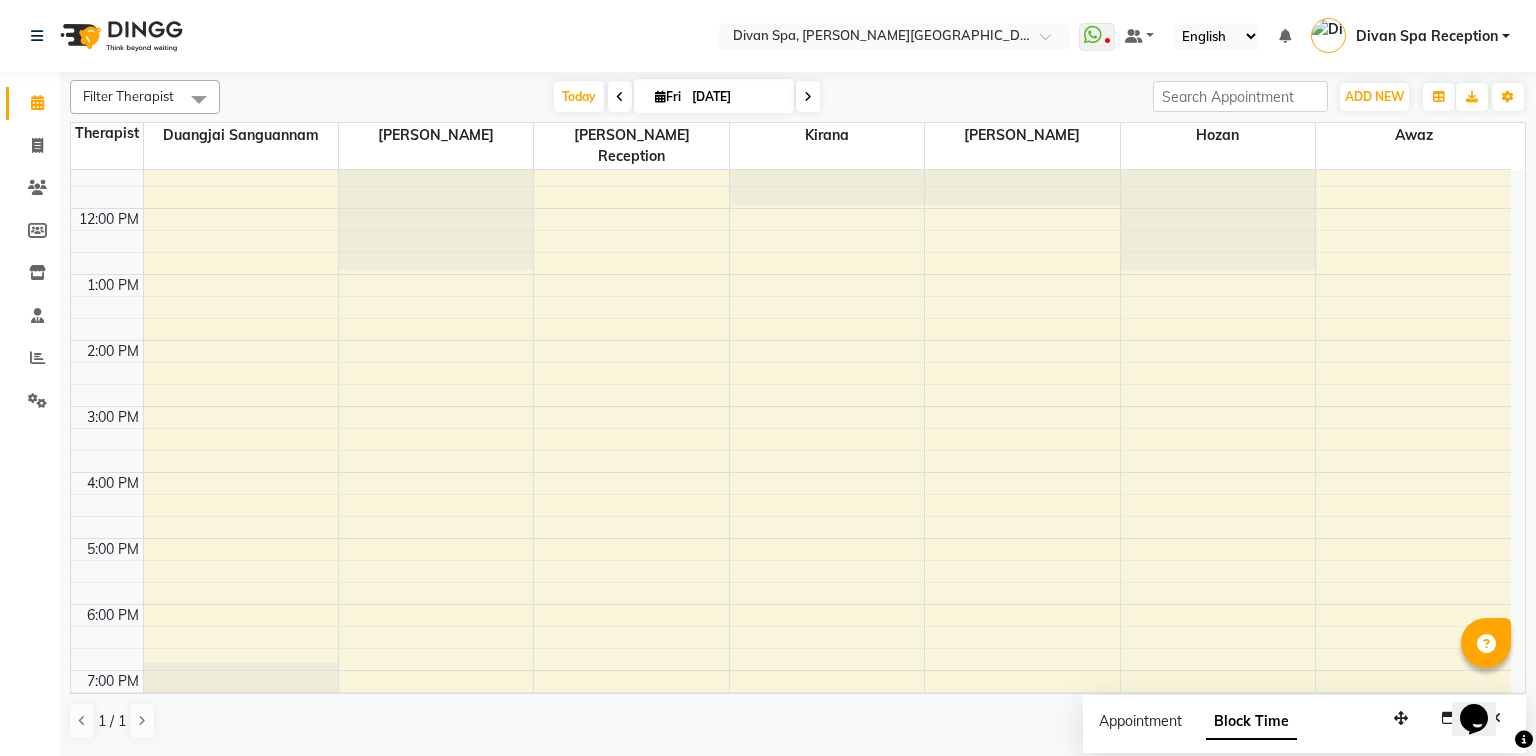 scroll, scrollTop: 408, scrollLeft: 0, axis: vertical 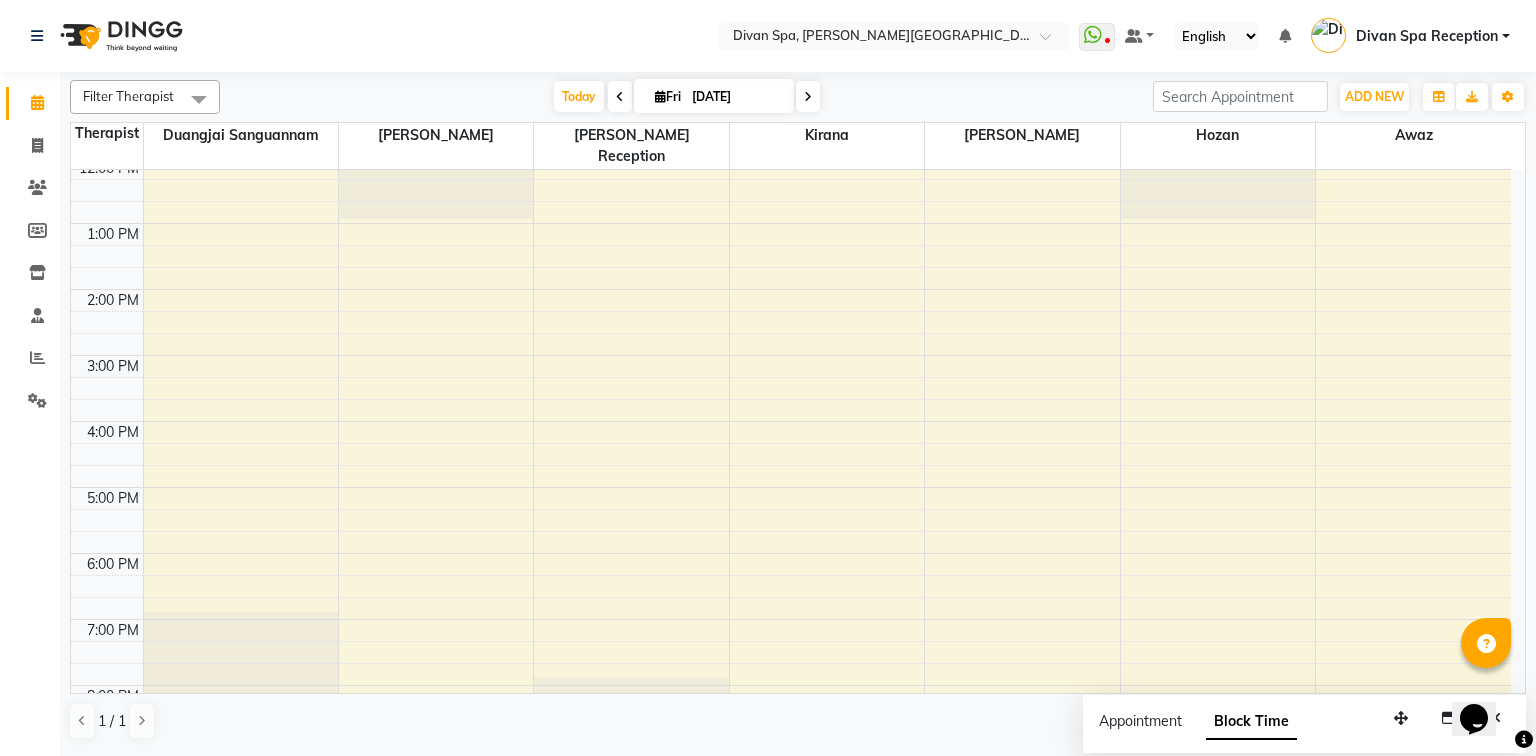 click at bounding box center (620, 97) 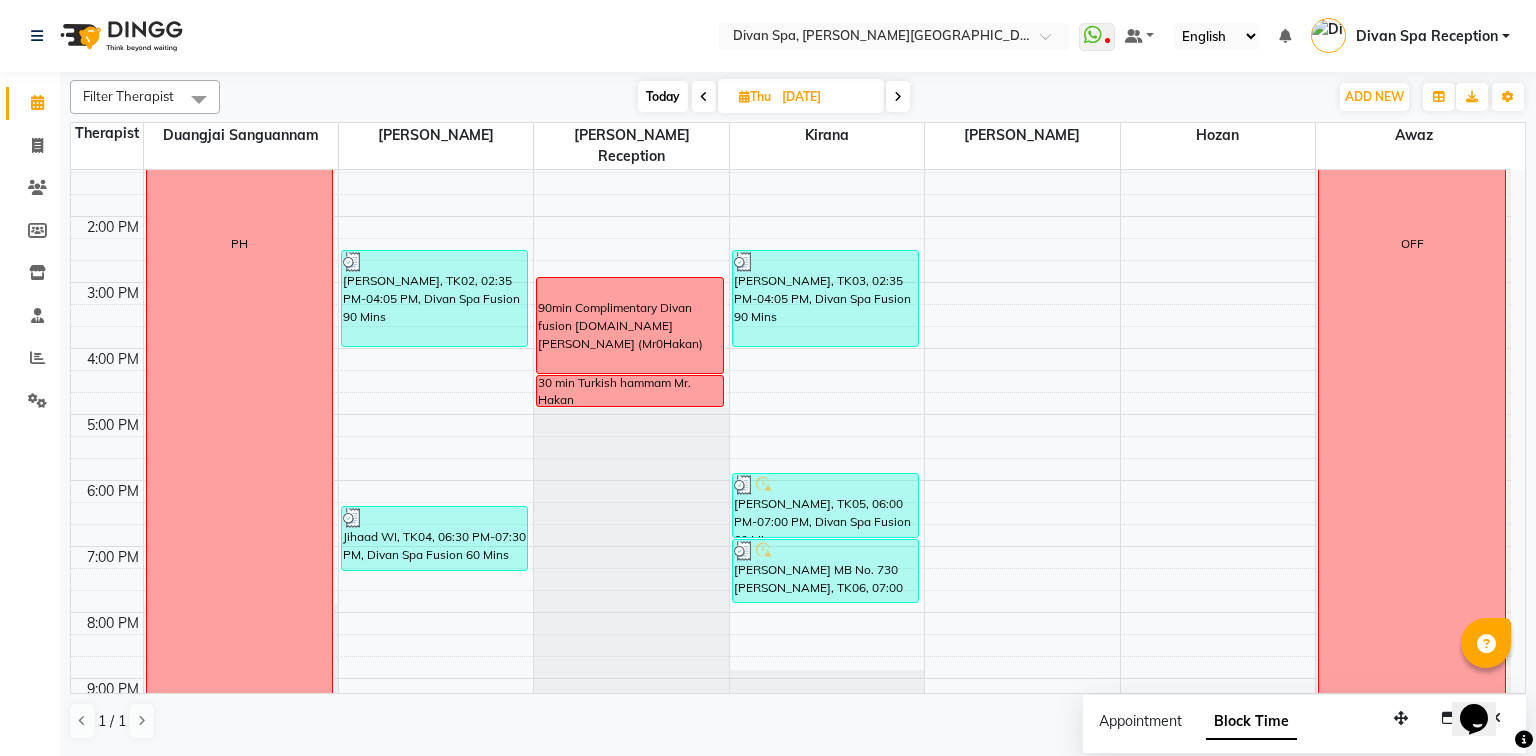 scroll, scrollTop: 488, scrollLeft: 0, axis: vertical 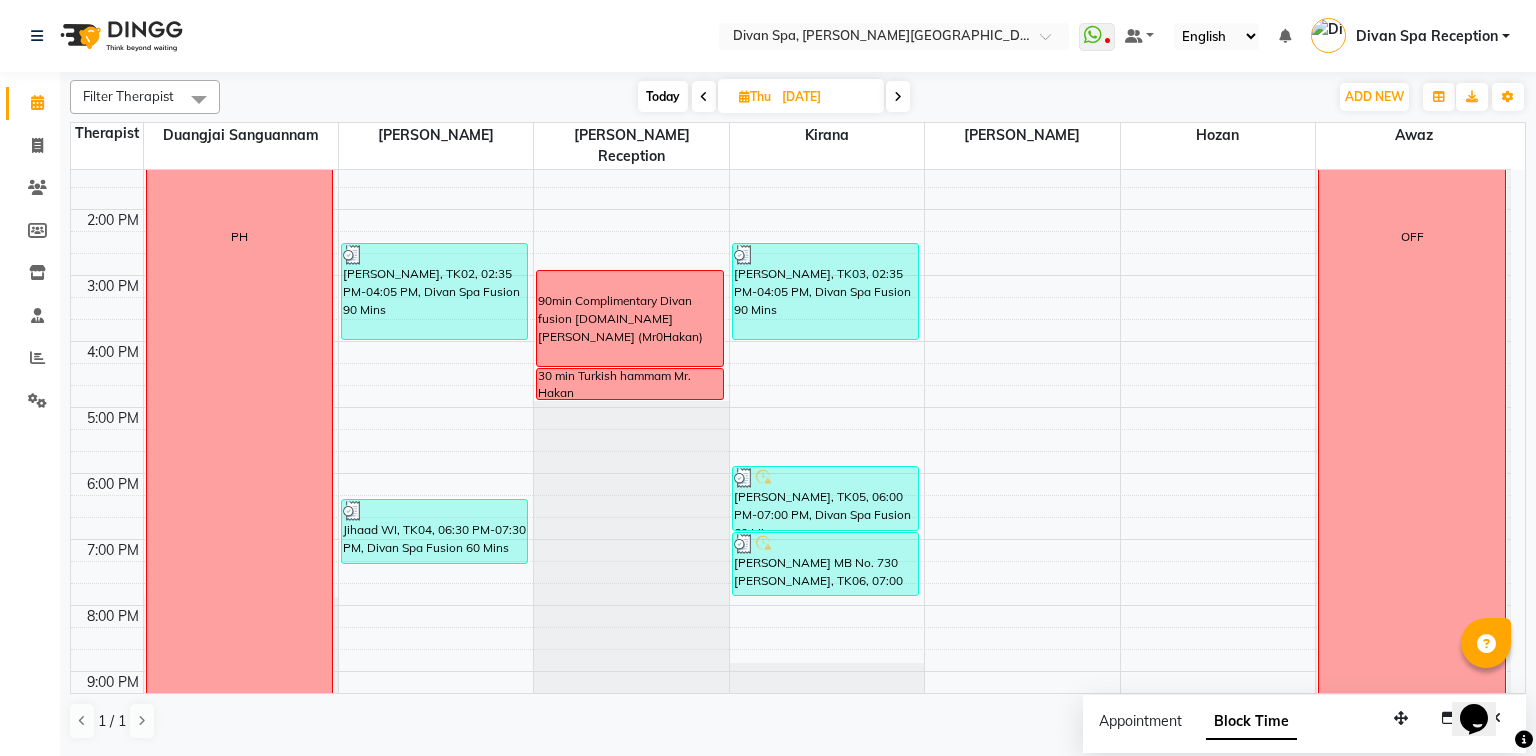 click at bounding box center [744, 96] 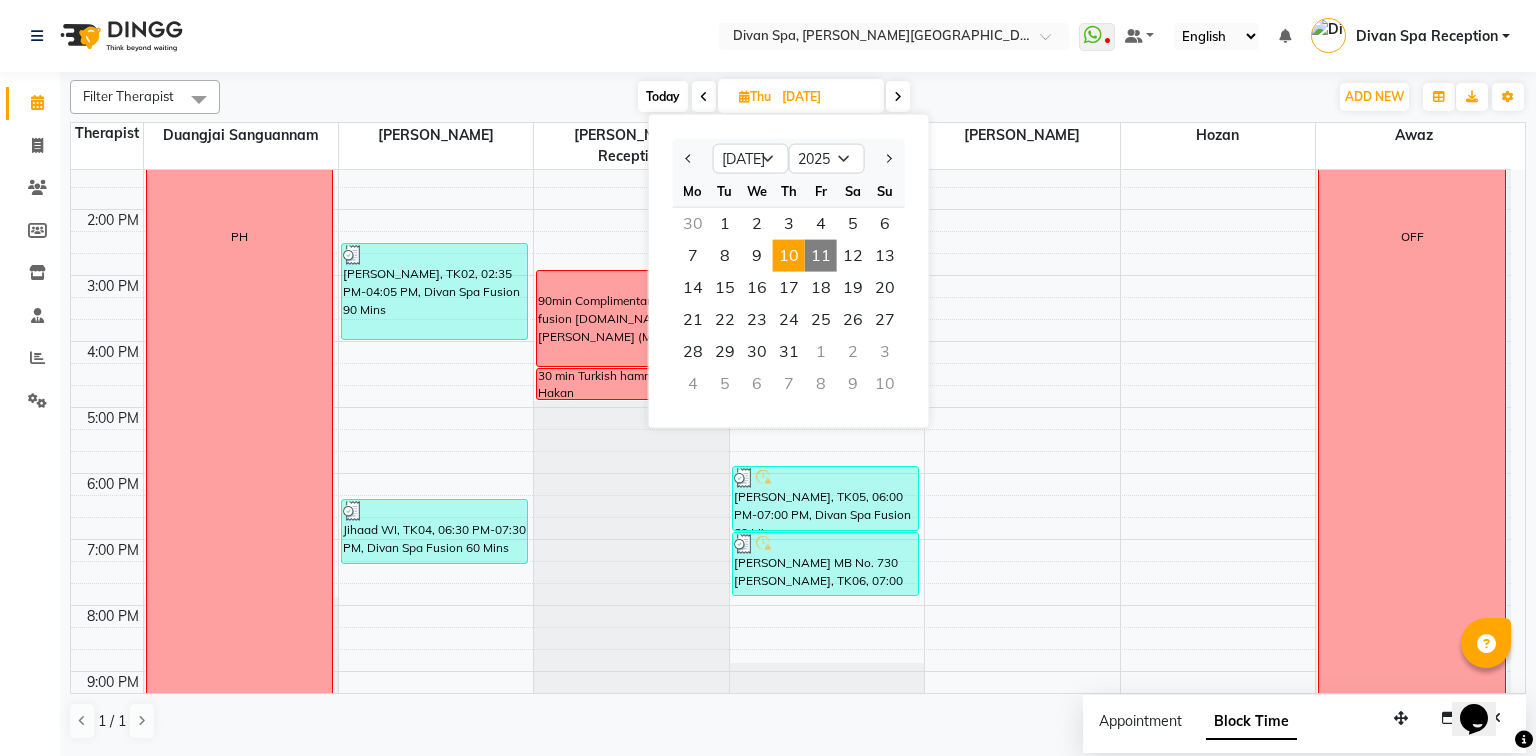click on "11" at bounding box center (821, 256) 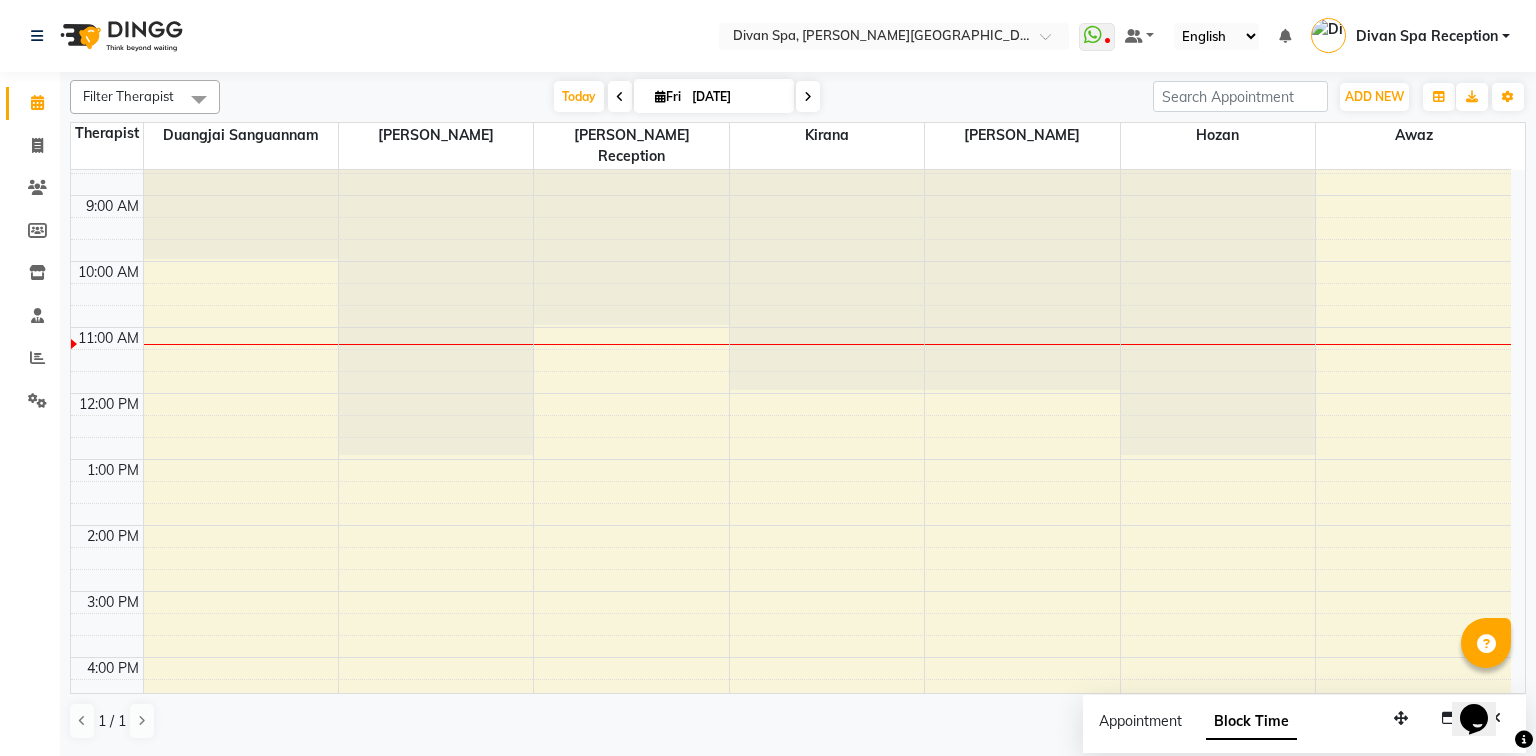 scroll, scrollTop: 168, scrollLeft: 0, axis: vertical 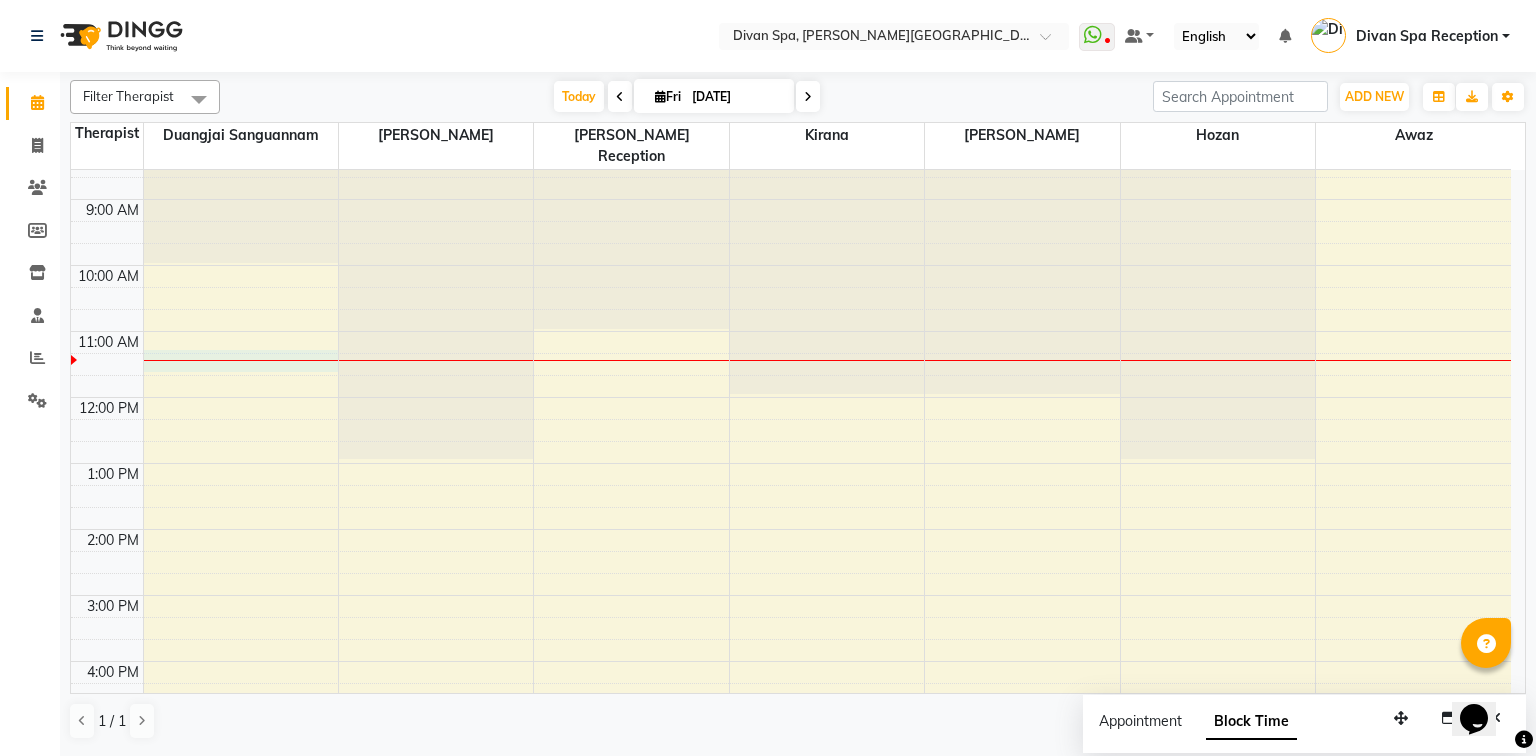 click on "6:00 AM 7:00 AM 8:00 AM 9:00 AM 10:00 AM 11:00 AM 12:00 PM 1:00 PM 2:00 PM 3:00 PM 4:00 PM 5:00 PM 6:00 PM 7:00 PM 8:00 PM 9:00 PM 10:00 PM" at bounding box center (791, 562) 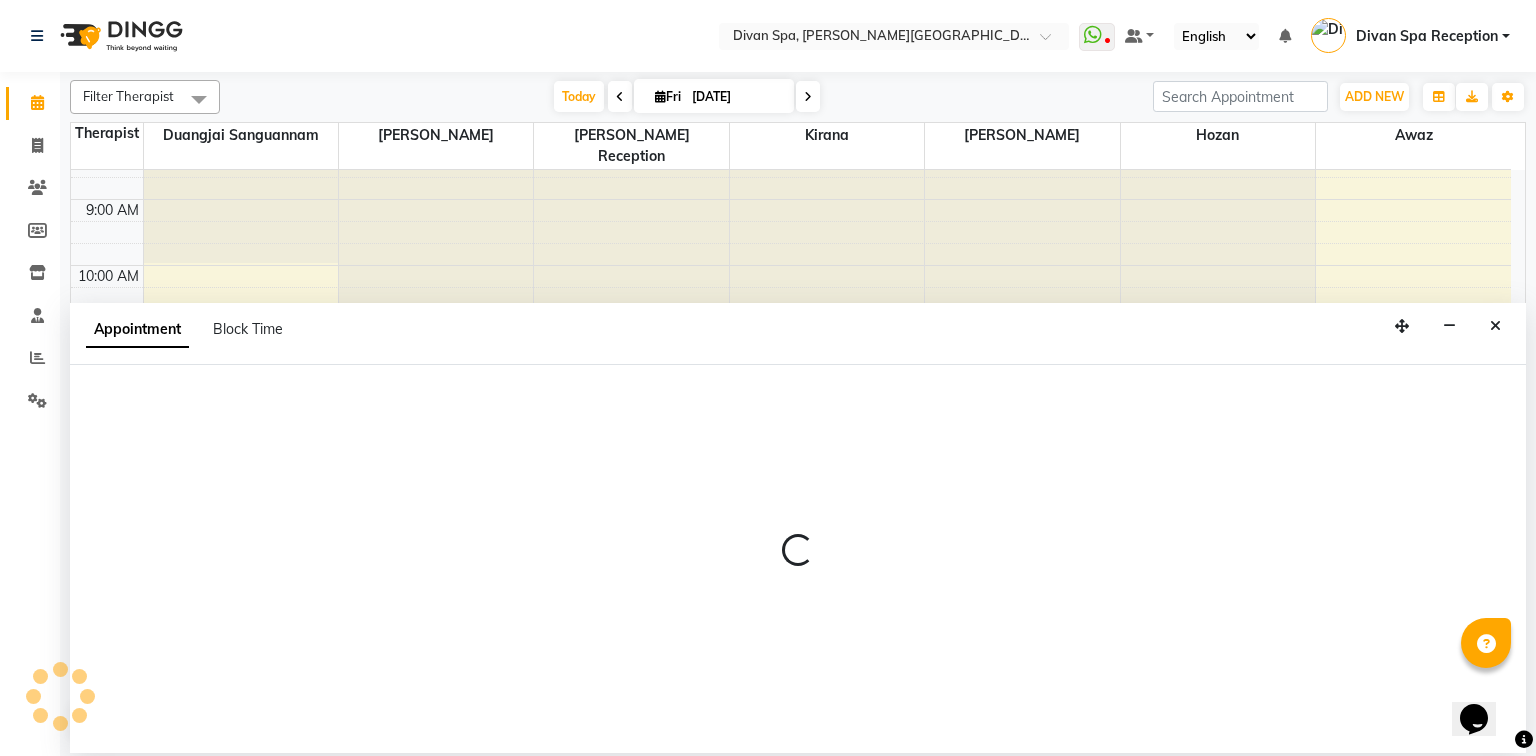 select on "17312" 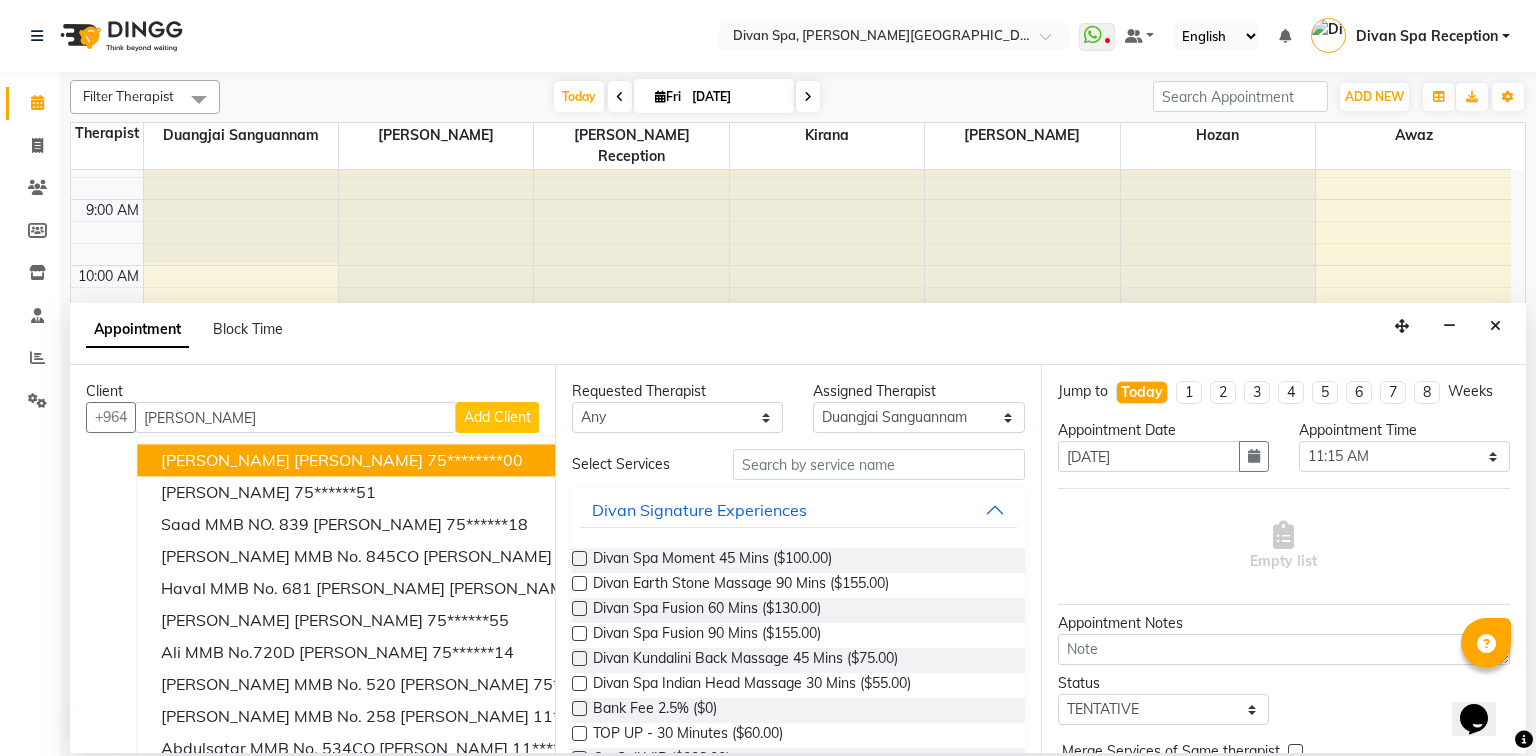 type on "[PERSON_NAME]" 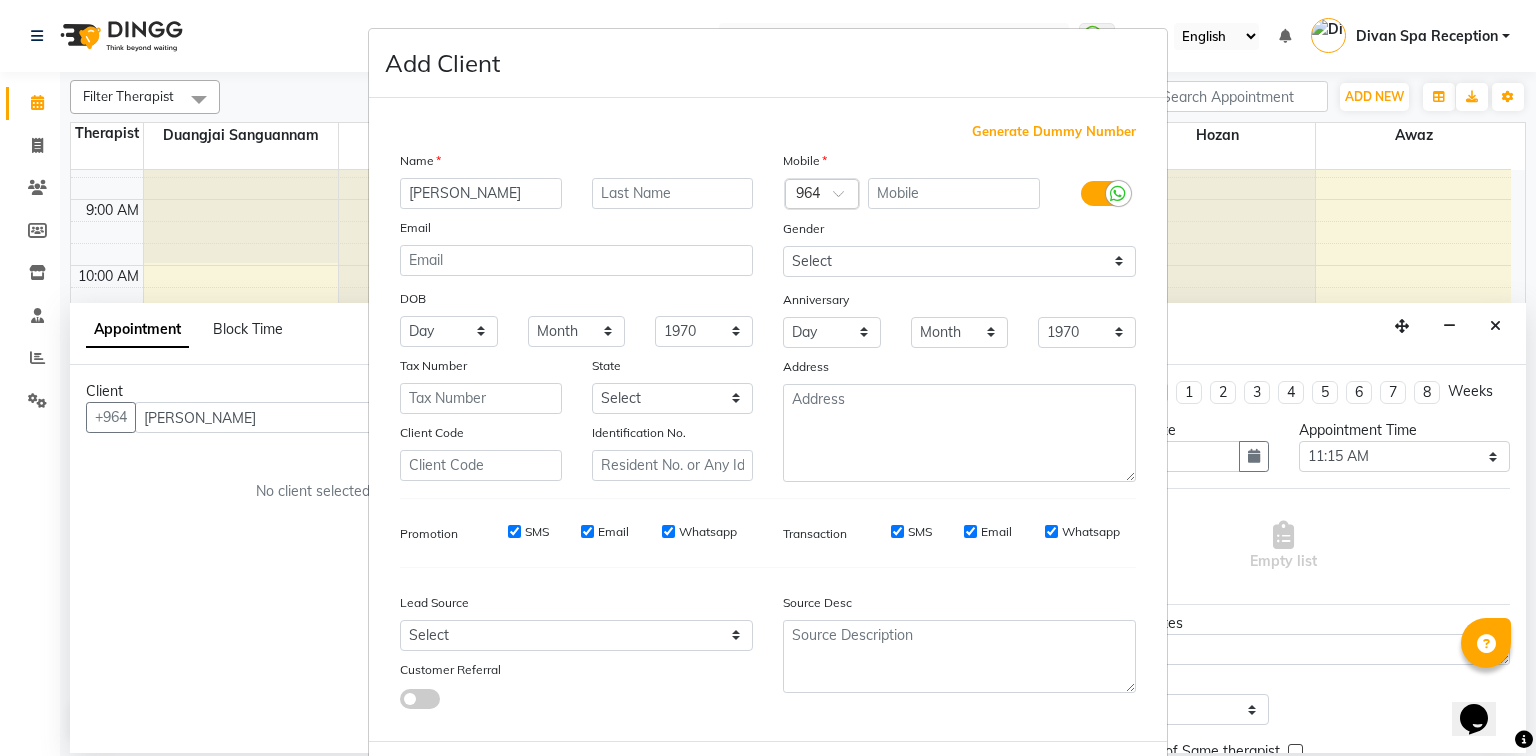 click on "[PERSON_NAME]" at bounding box center (481, 193) 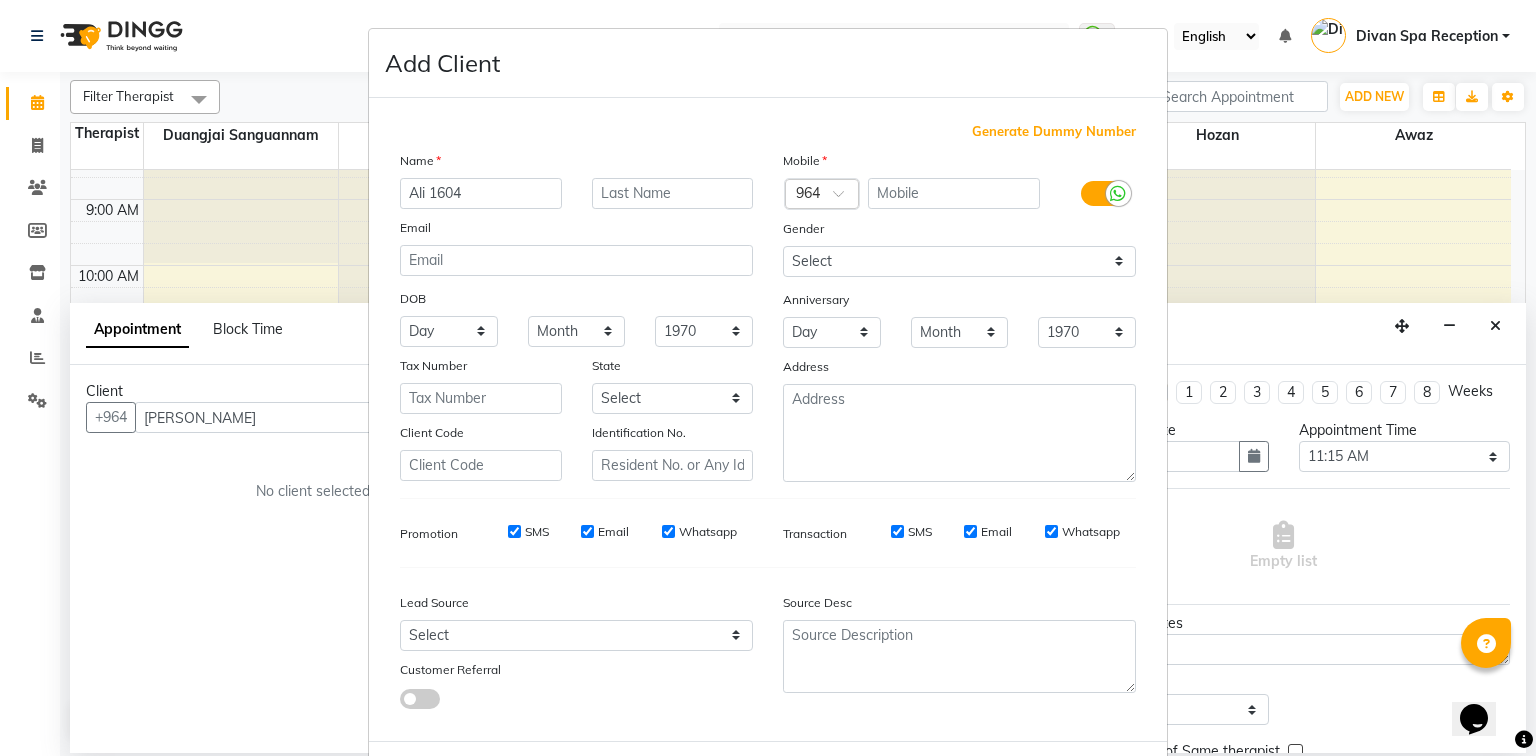 type on "Ali 1604" 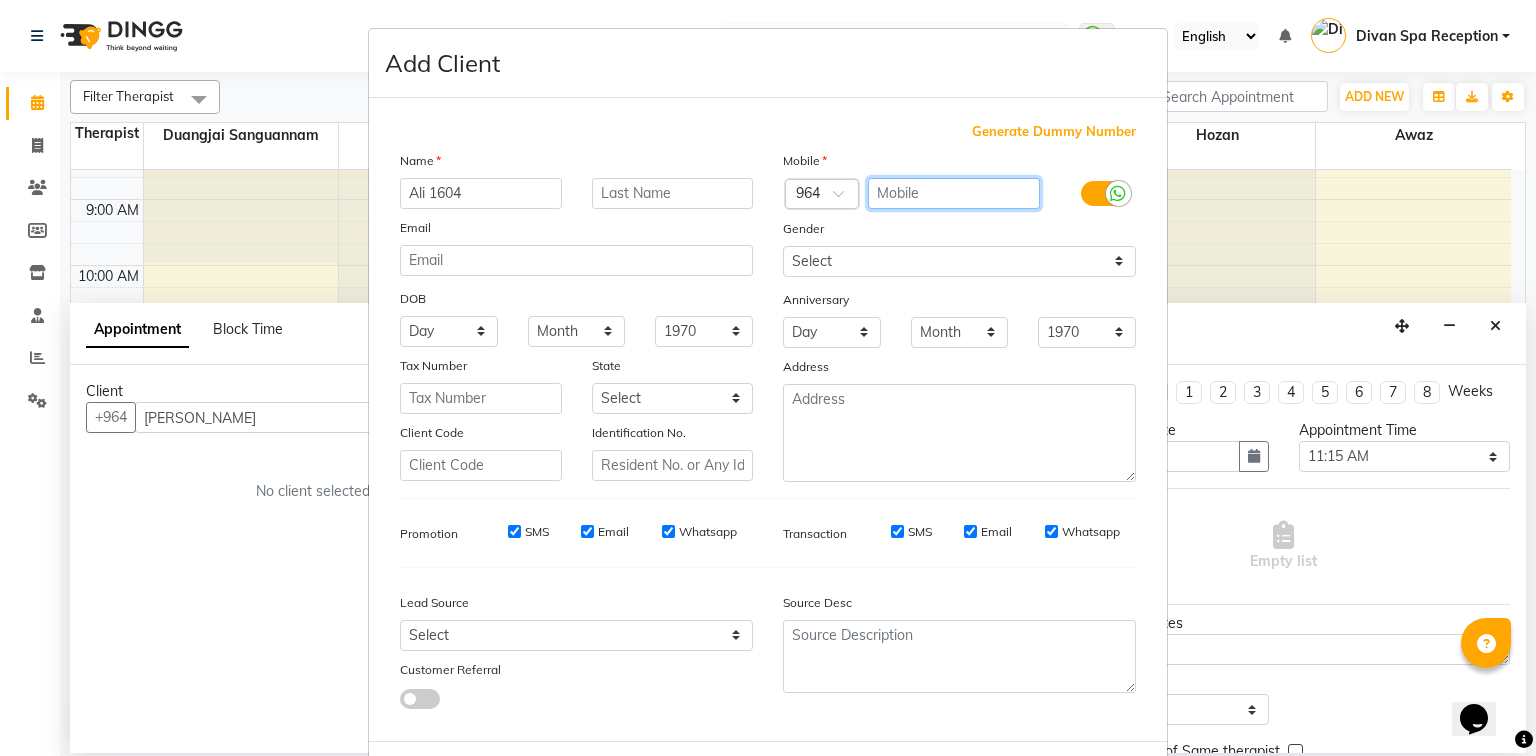 click at bounding box center [954, 193] 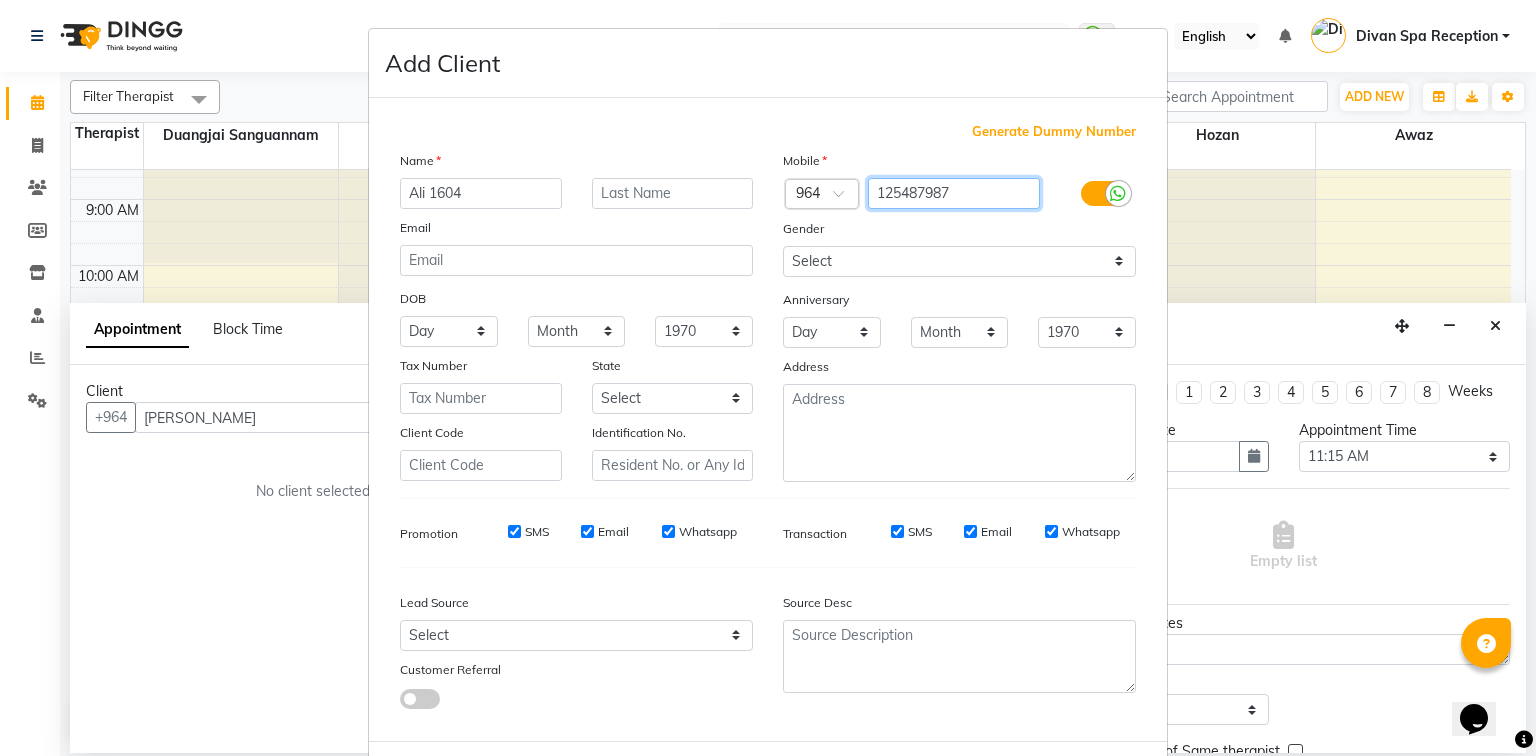 type on "125487987" 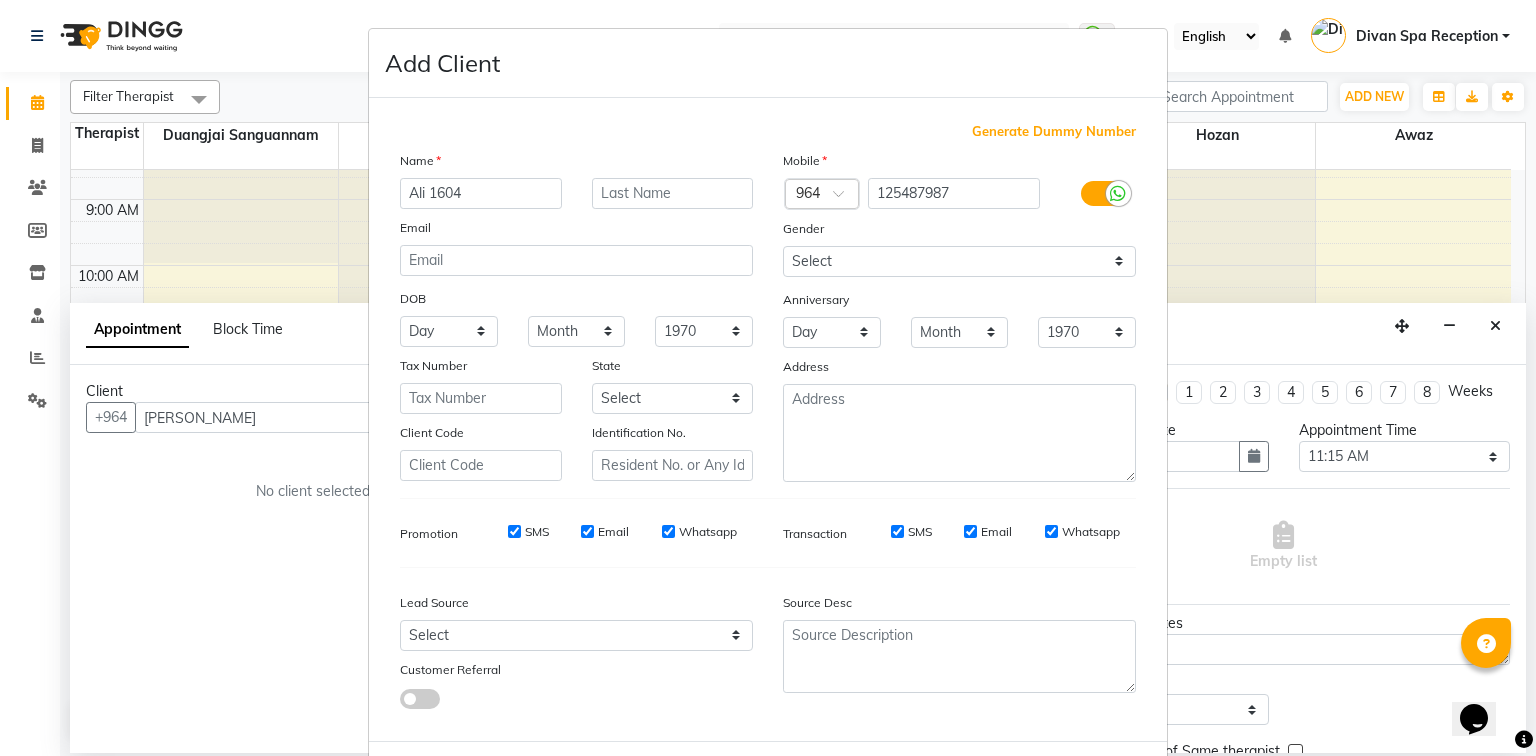 click at bounding box center [1118, 193] 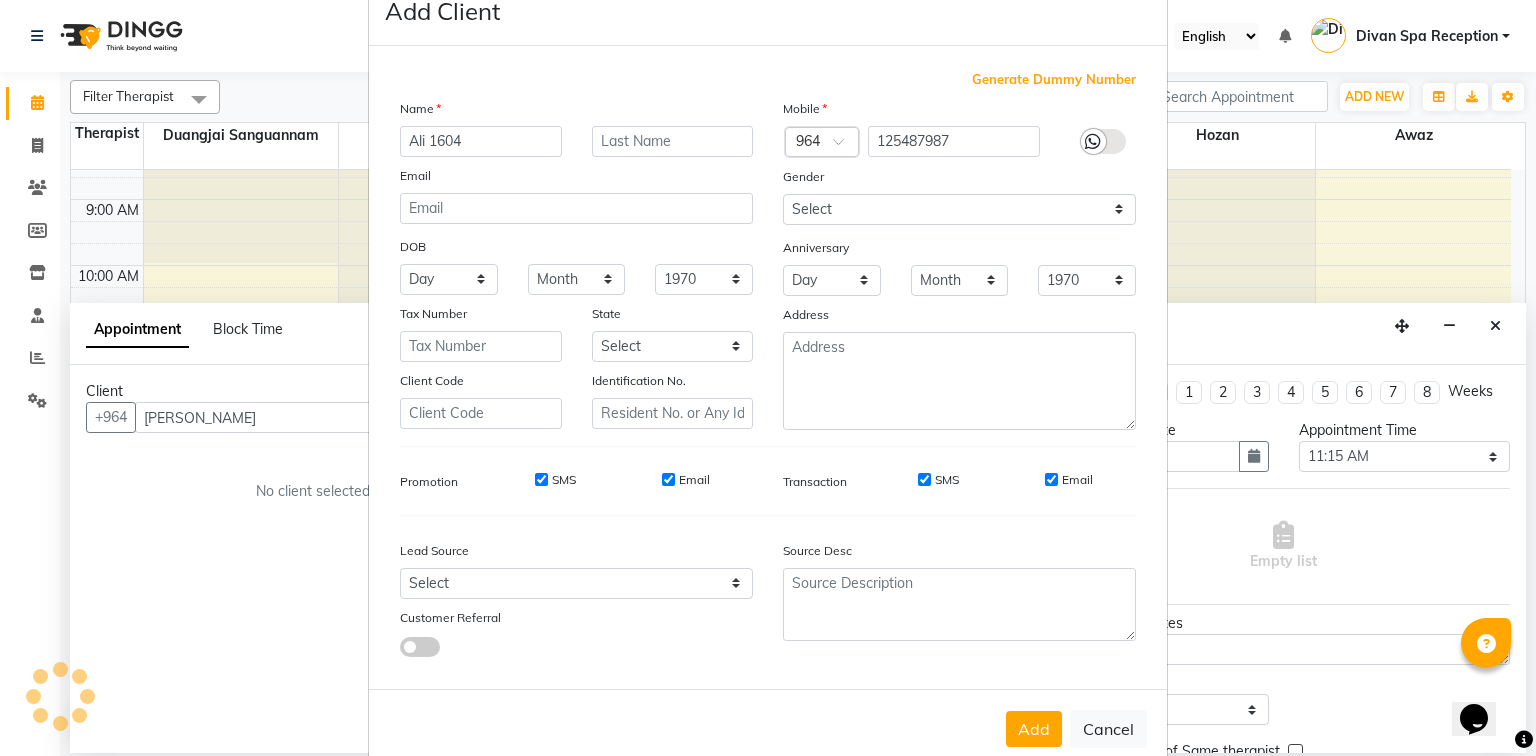 scroll, scrollTop: 100, scrollLeft: 0, axis: vertical 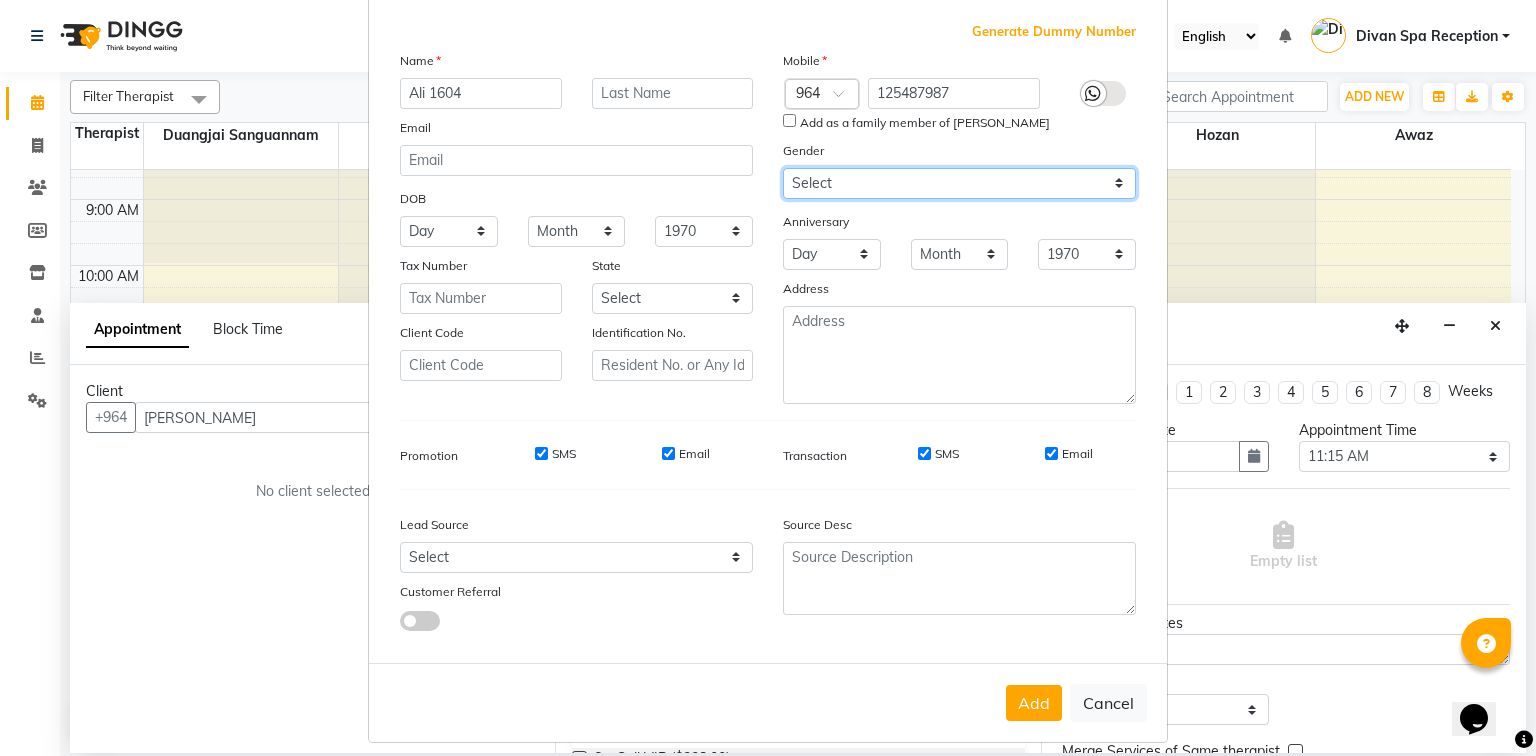 click on "Select [DEMOGRAPHIC_DATA] [DEMOGRAPHIC_DATA] Other Prefer Not To Say" at bounding box center [959, 183] 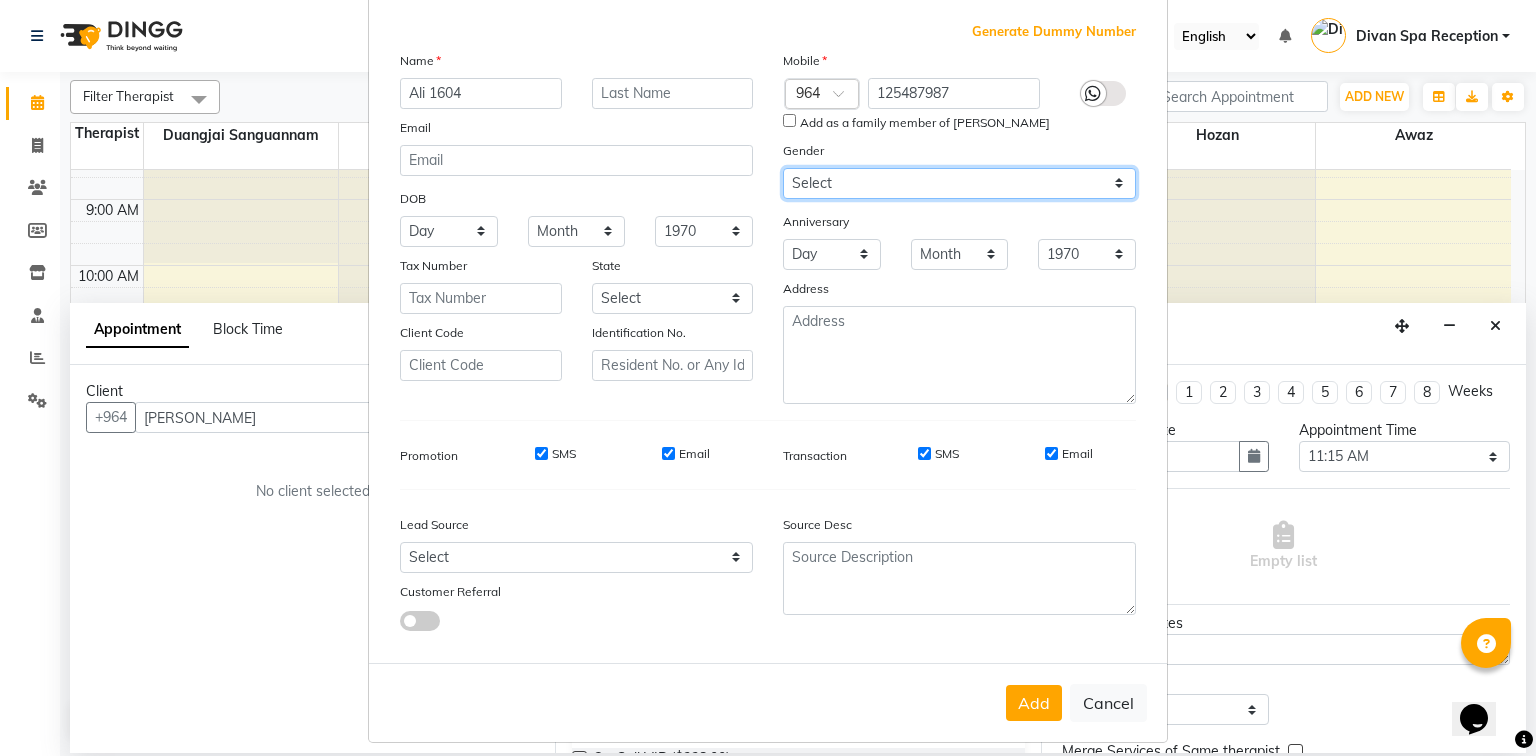 click on "Select [DEMOGRAPHIC_DATA] [DEMOGRAPHIC_DATA] Other Prefer Not To Say" at bounding box center (959, 183) 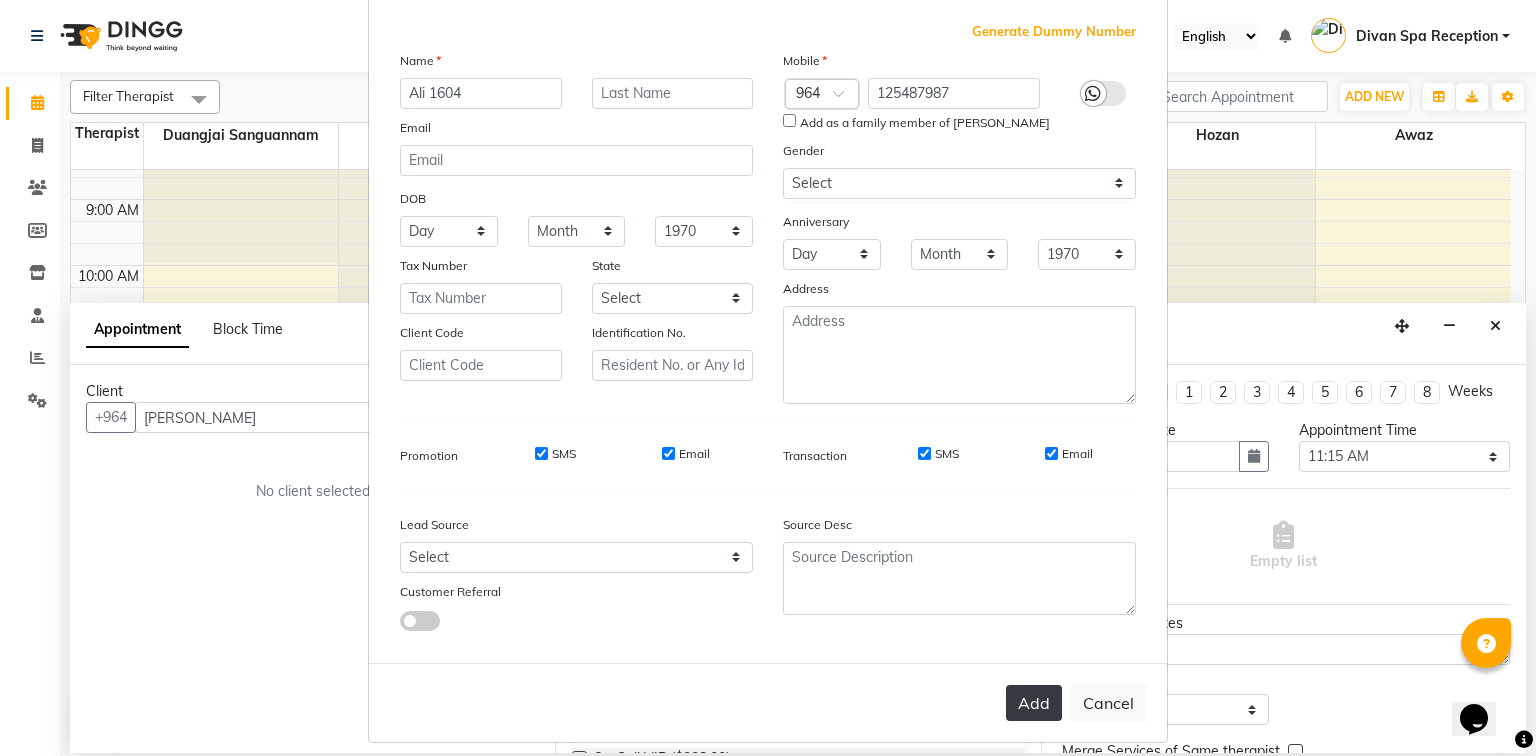click on "Add" at bounding box center (1034, 703) 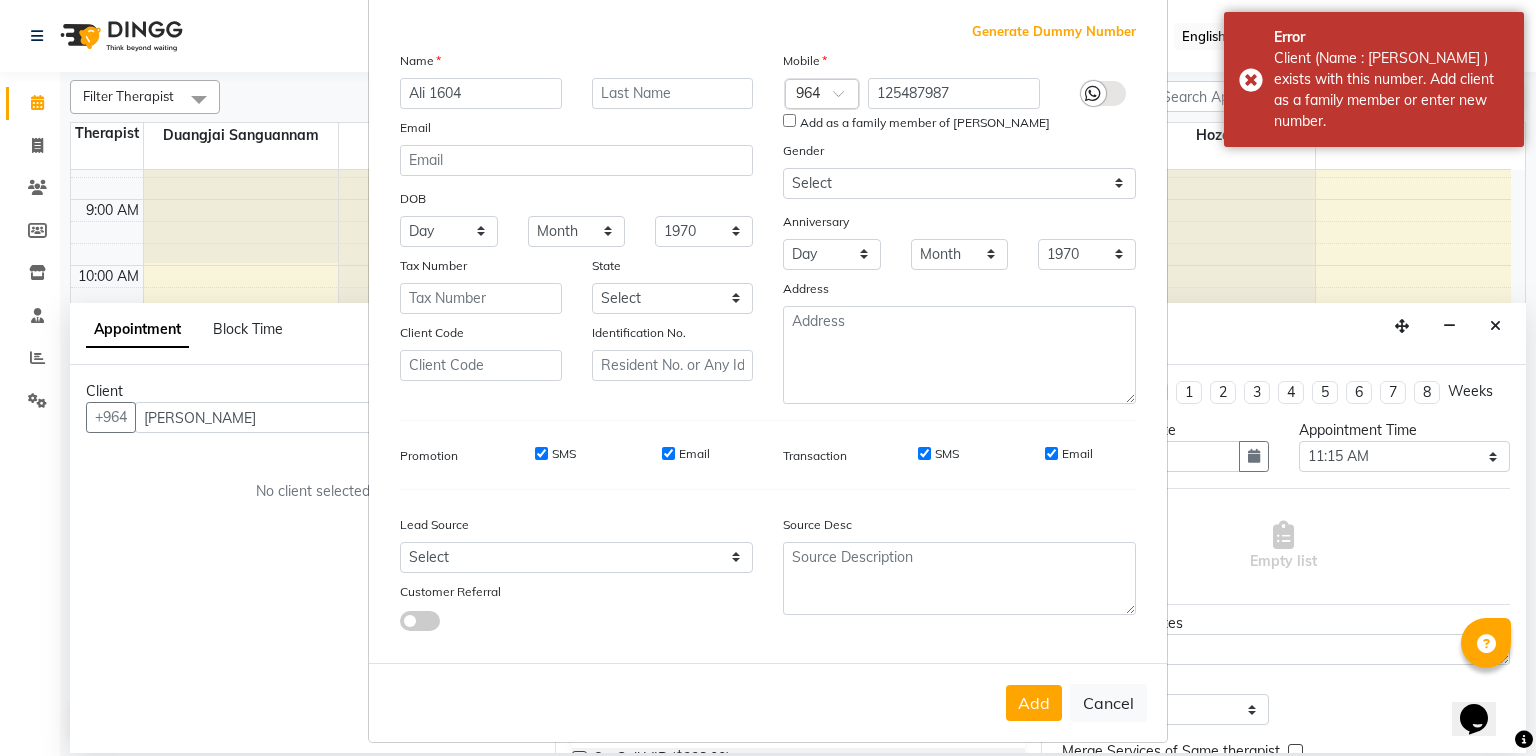 drag, startPoint x: 1044, startPoint y: 716, endPoint x: 961, endPoint y: 421, distance: 306.45392 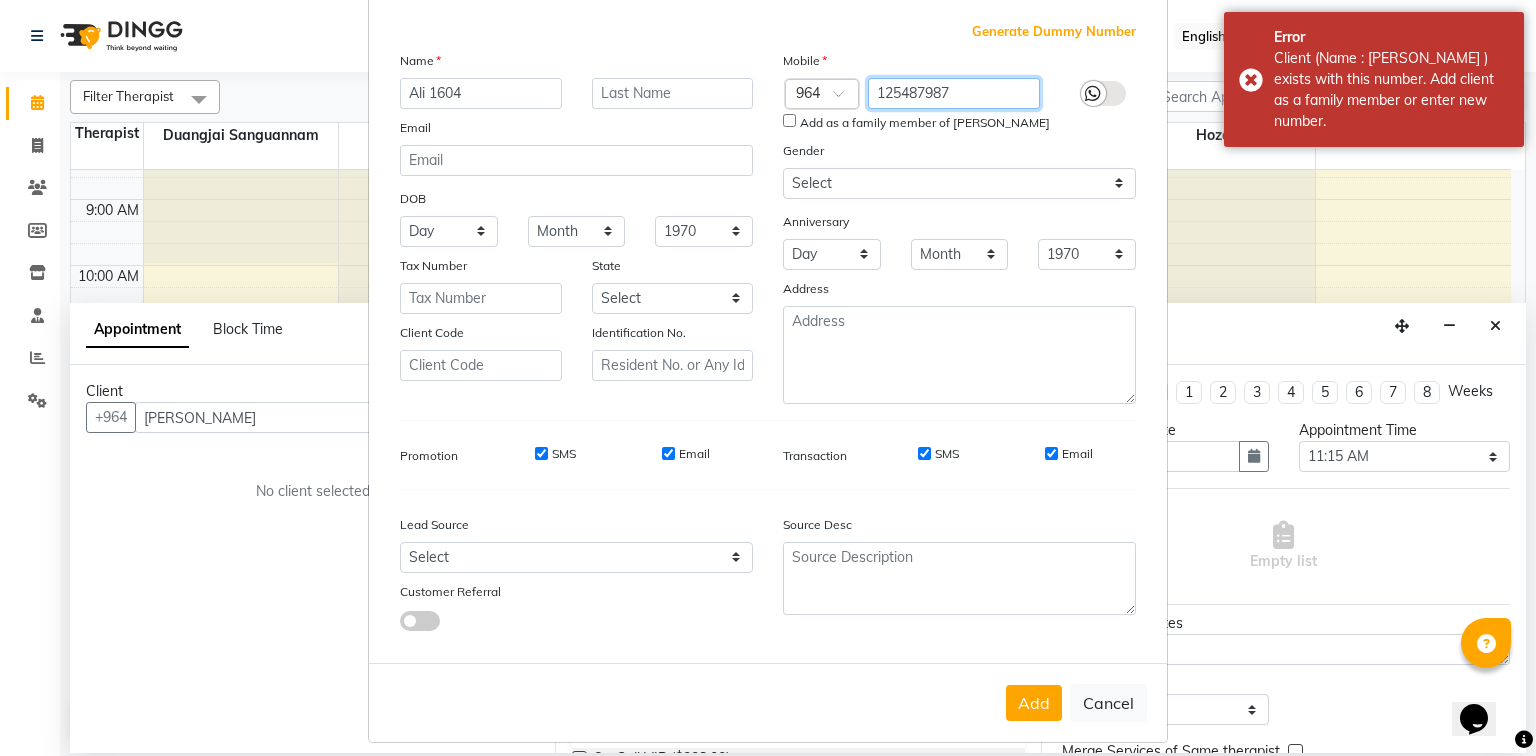click on "125487987" at bounding box center (954, 93) 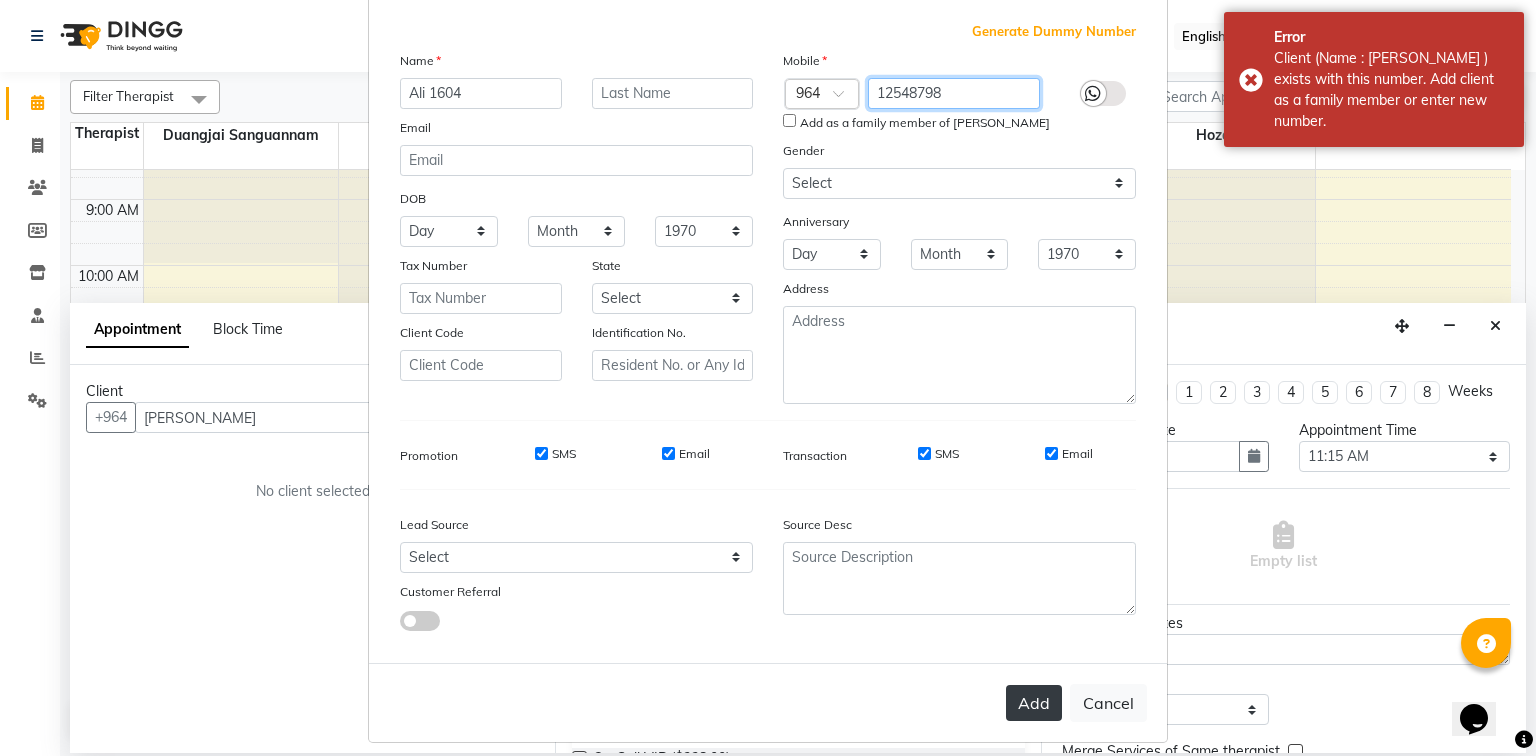 type on "12548798" 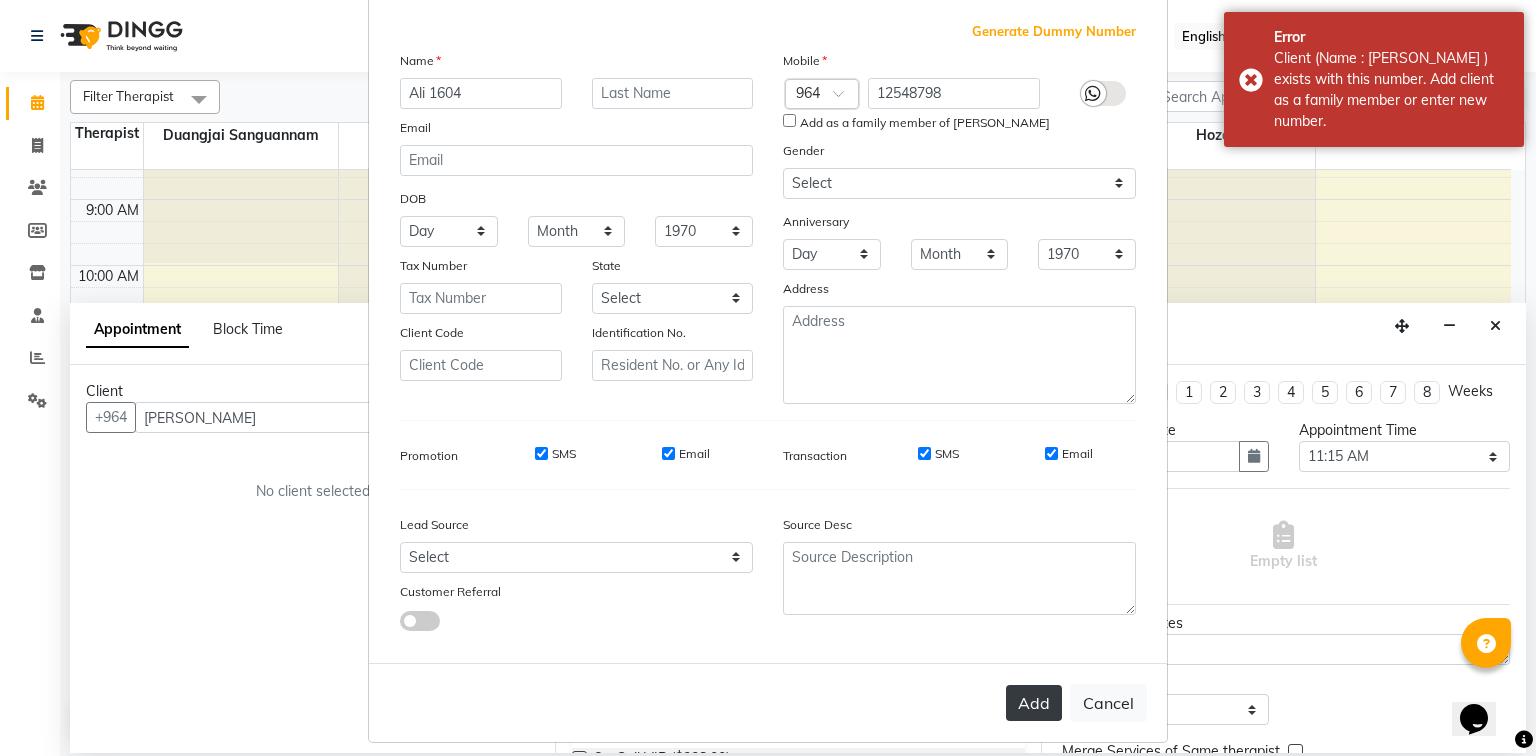 click on "Add   Cancel" at bounding box center [768, 702] 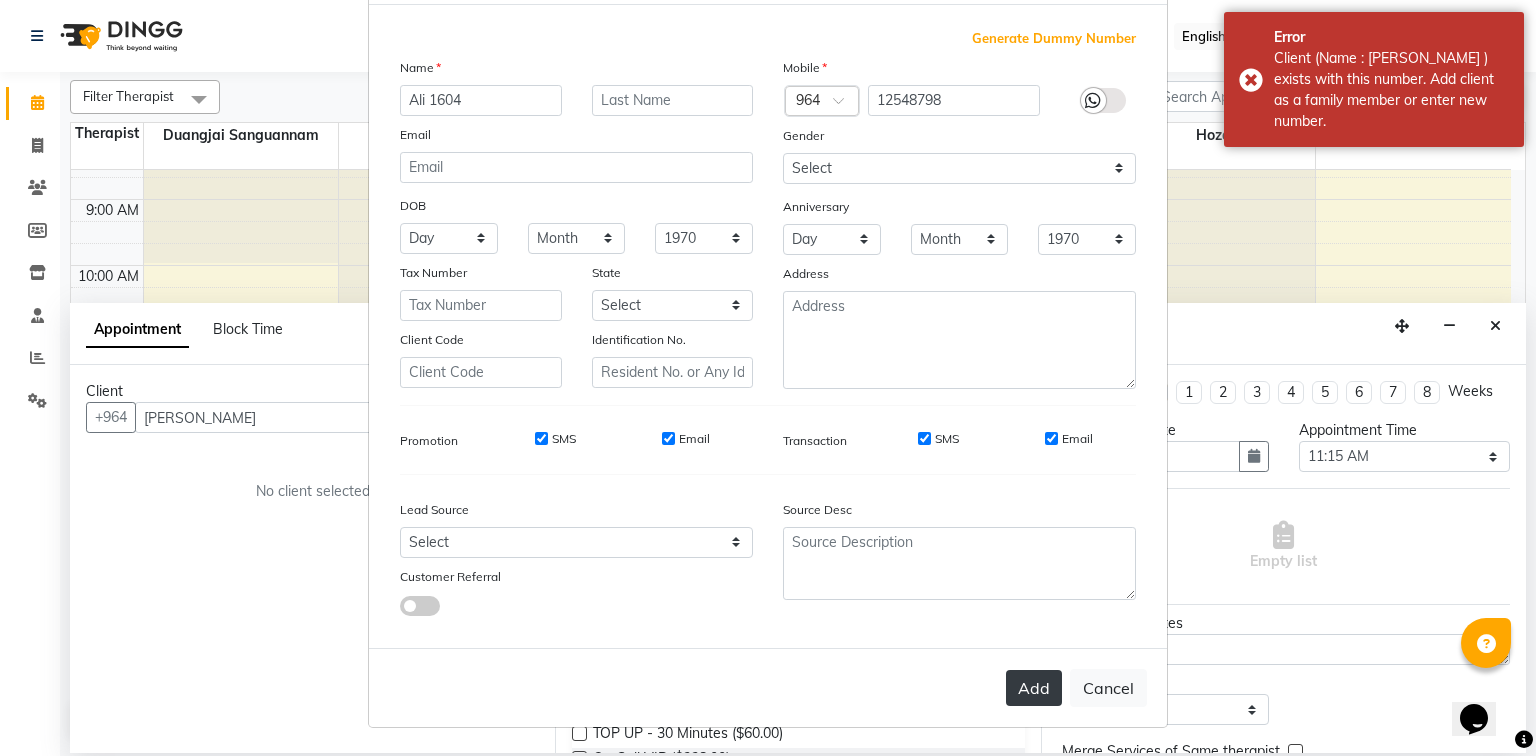 click on "Add" at bounding box center (1034, 688) 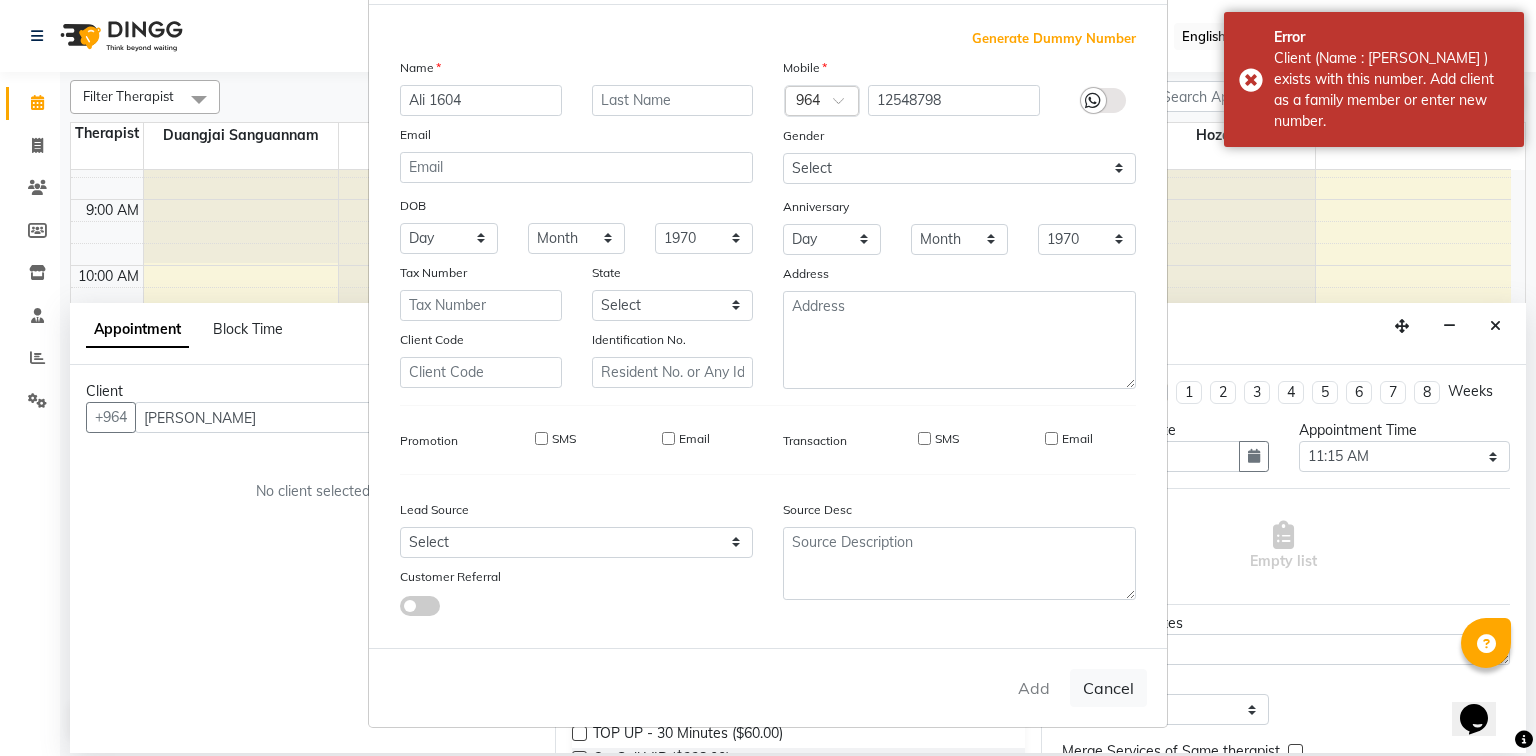 type on "12****98" 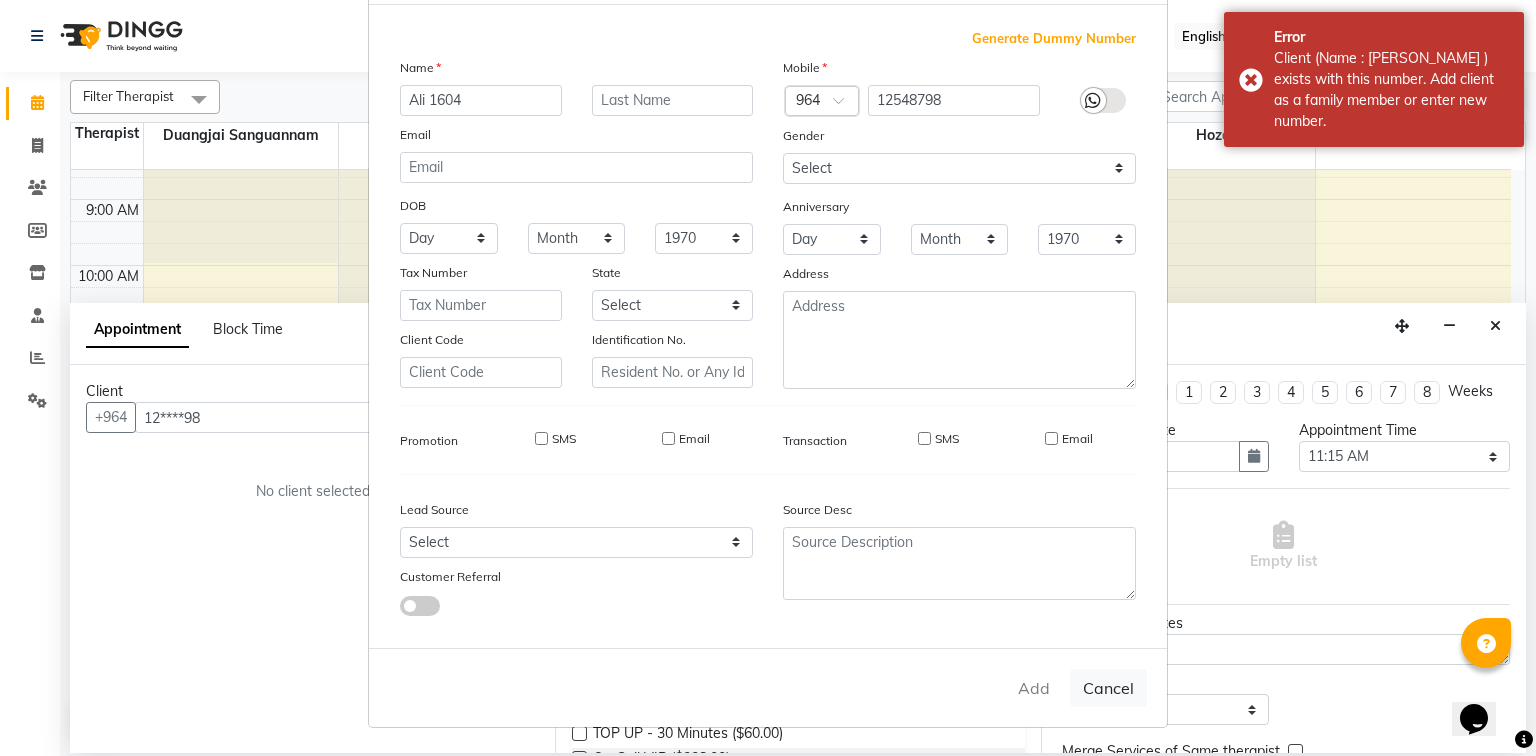 type 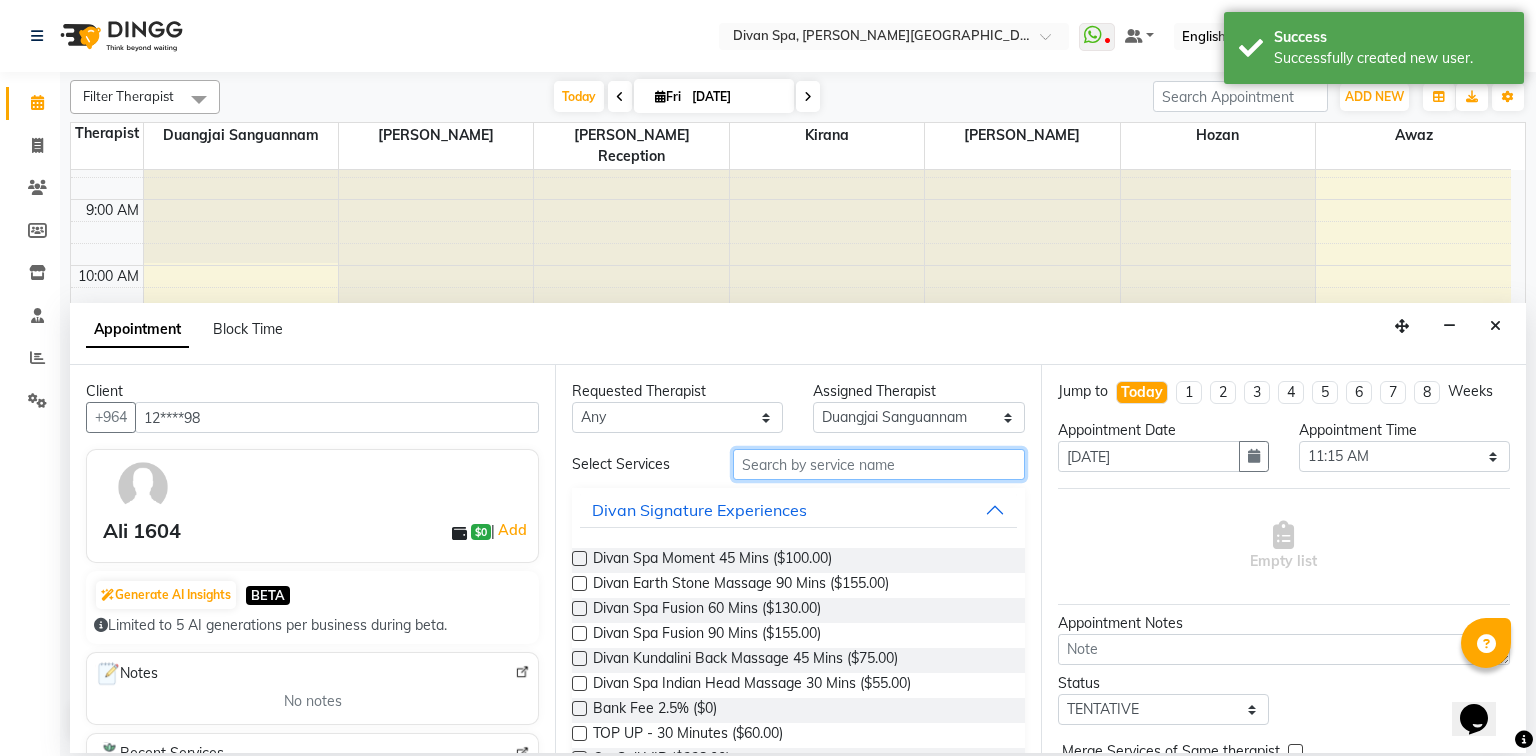 click at bounding box center (879, 464) 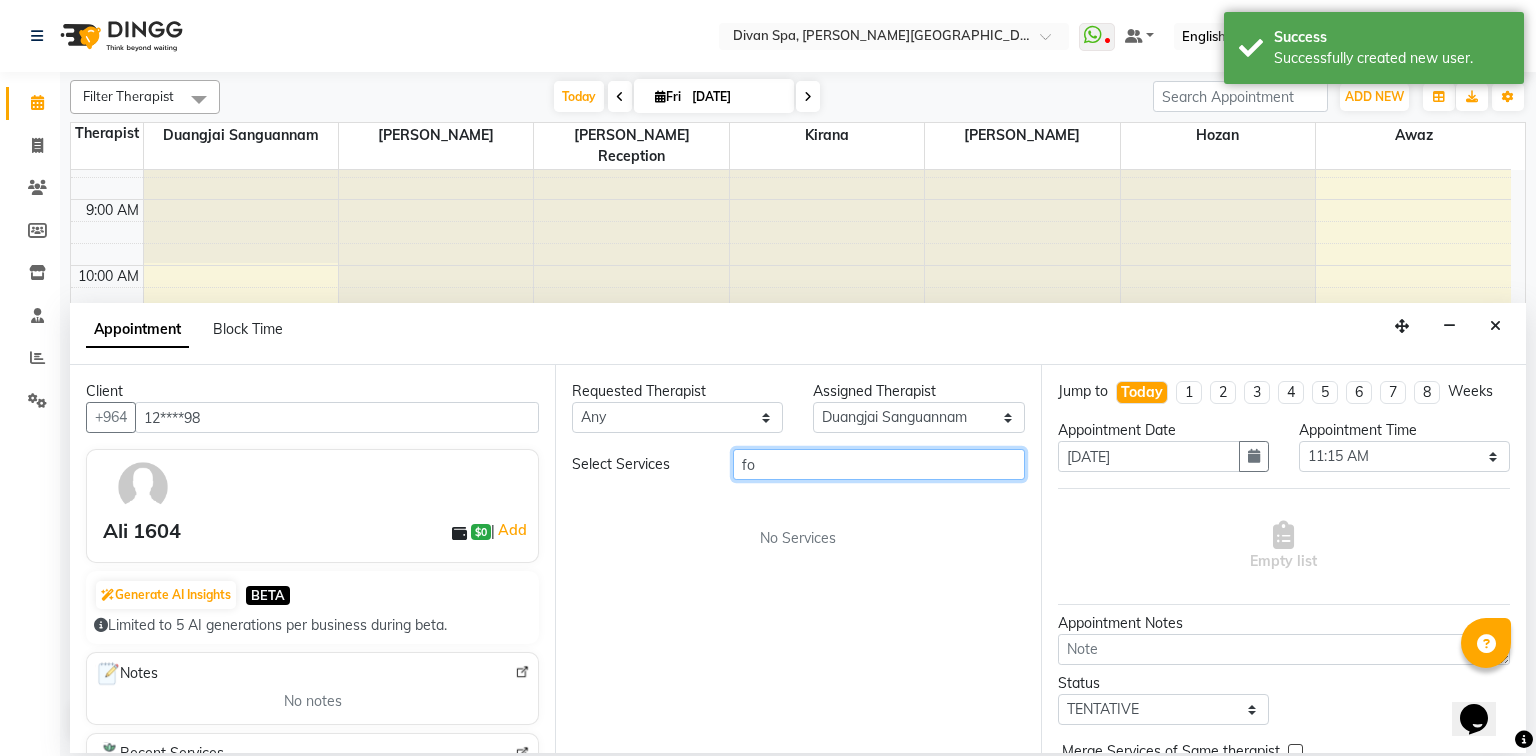 type on "f" 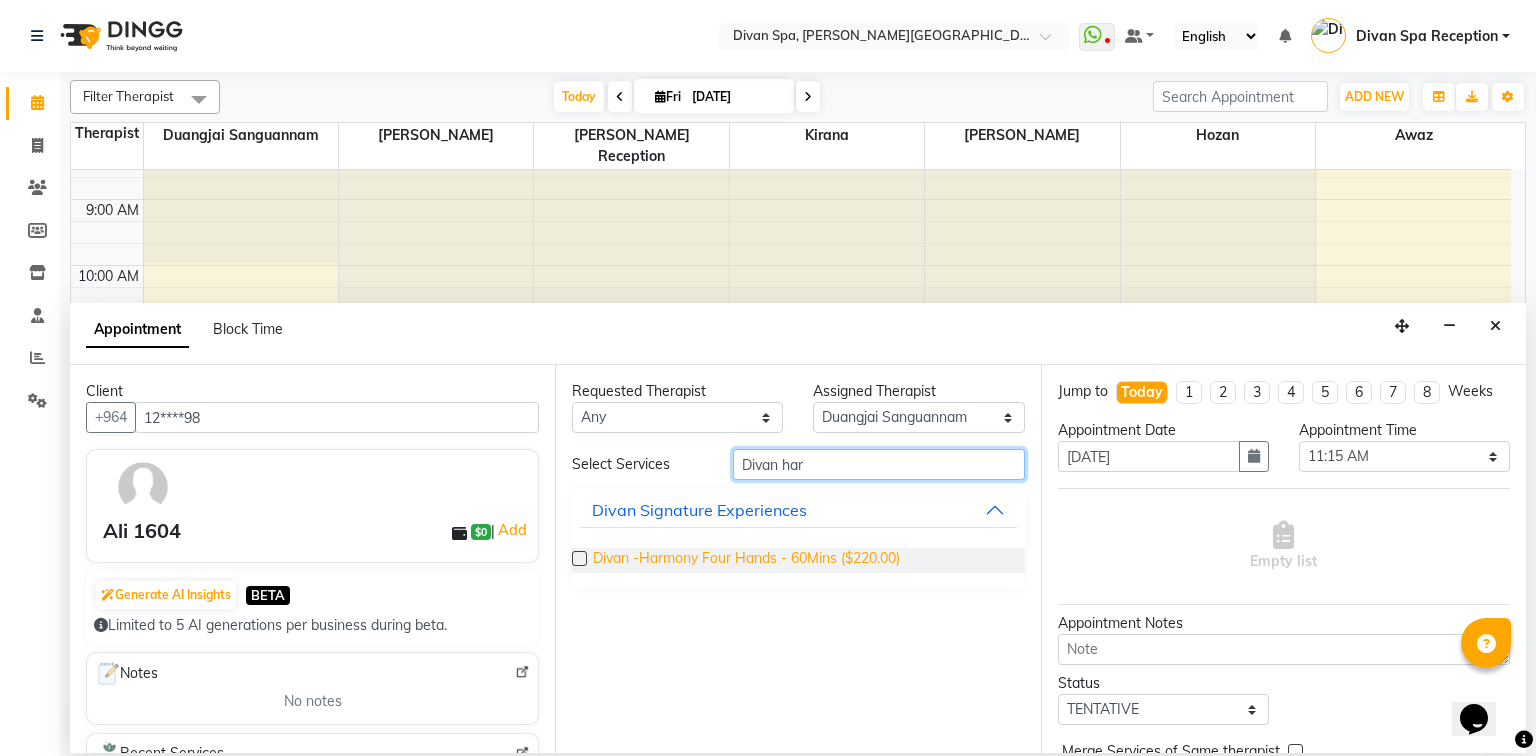 type on "Divan har" 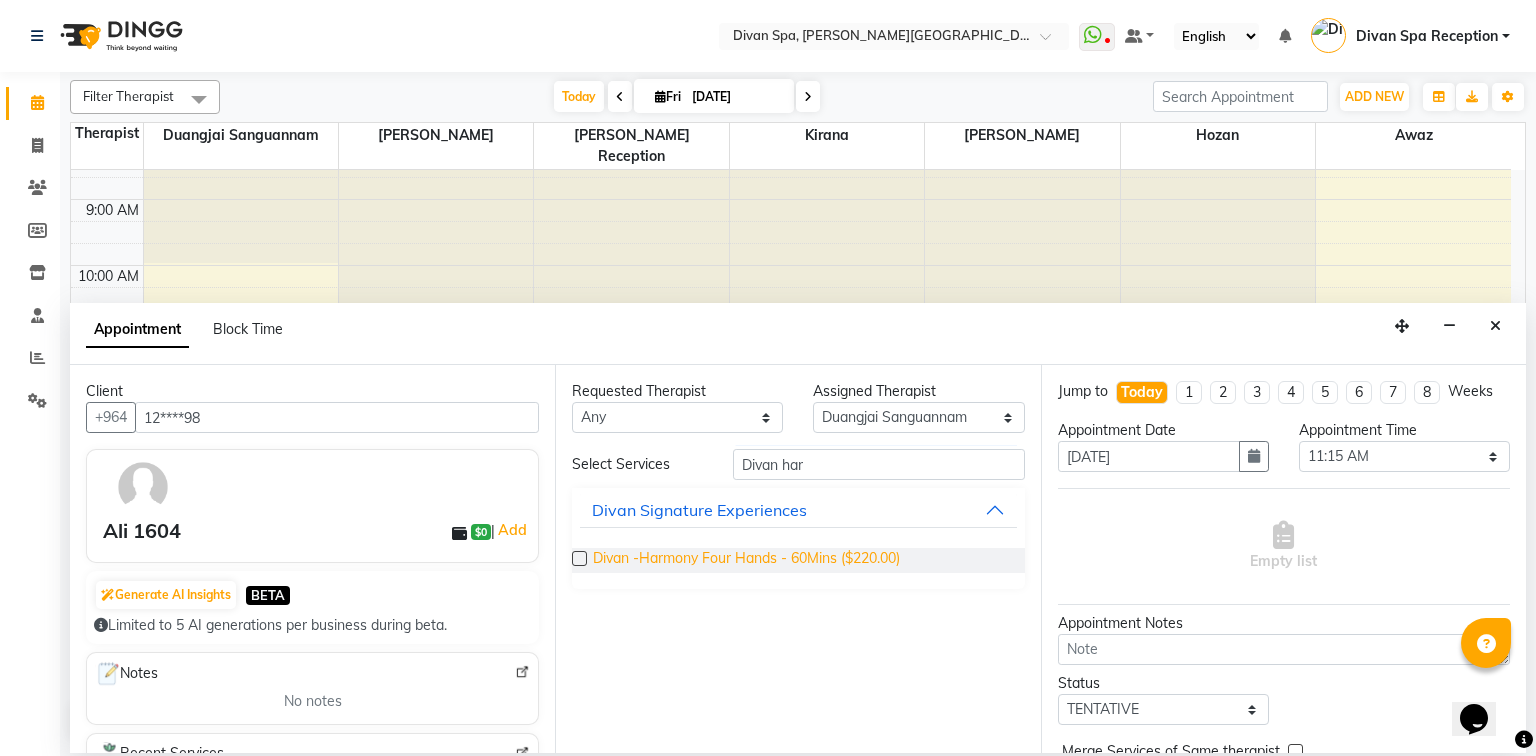 click on "Divan -Harmony Four Hands - 60Mins ($220.00)" at bounding box center [746, 560] 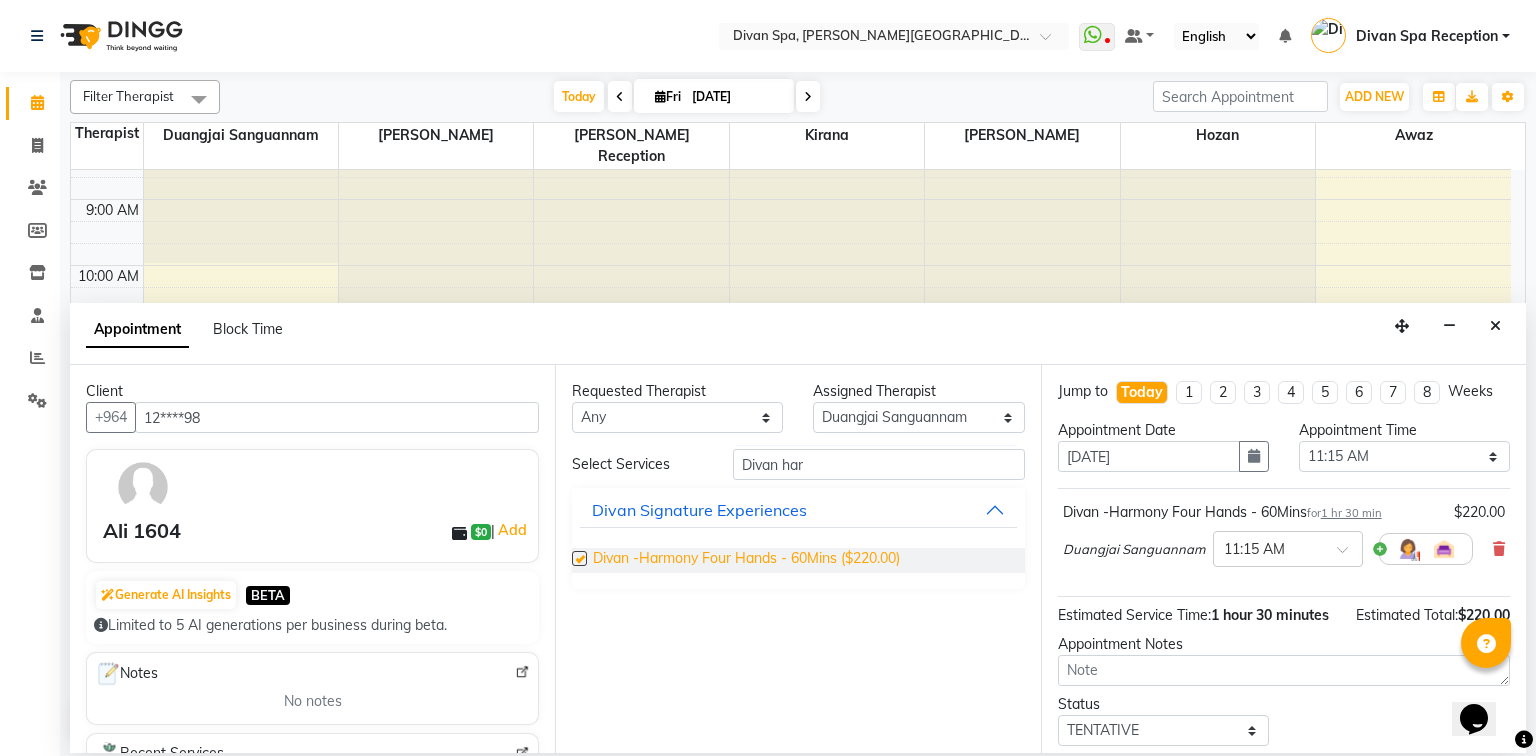 checkbox on "false" 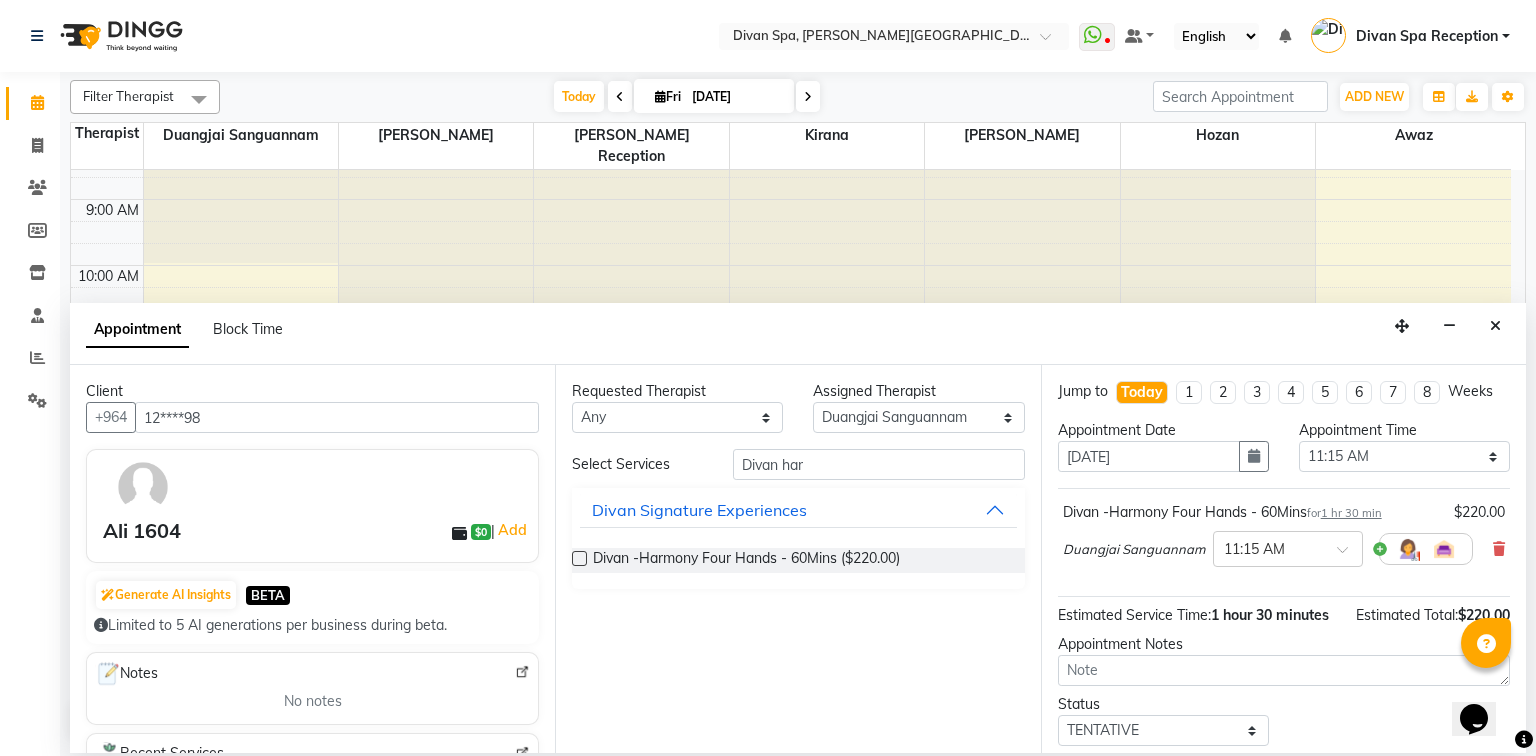 scroll, scrollTop: 80, scrollLeft: 0, axis: vertical 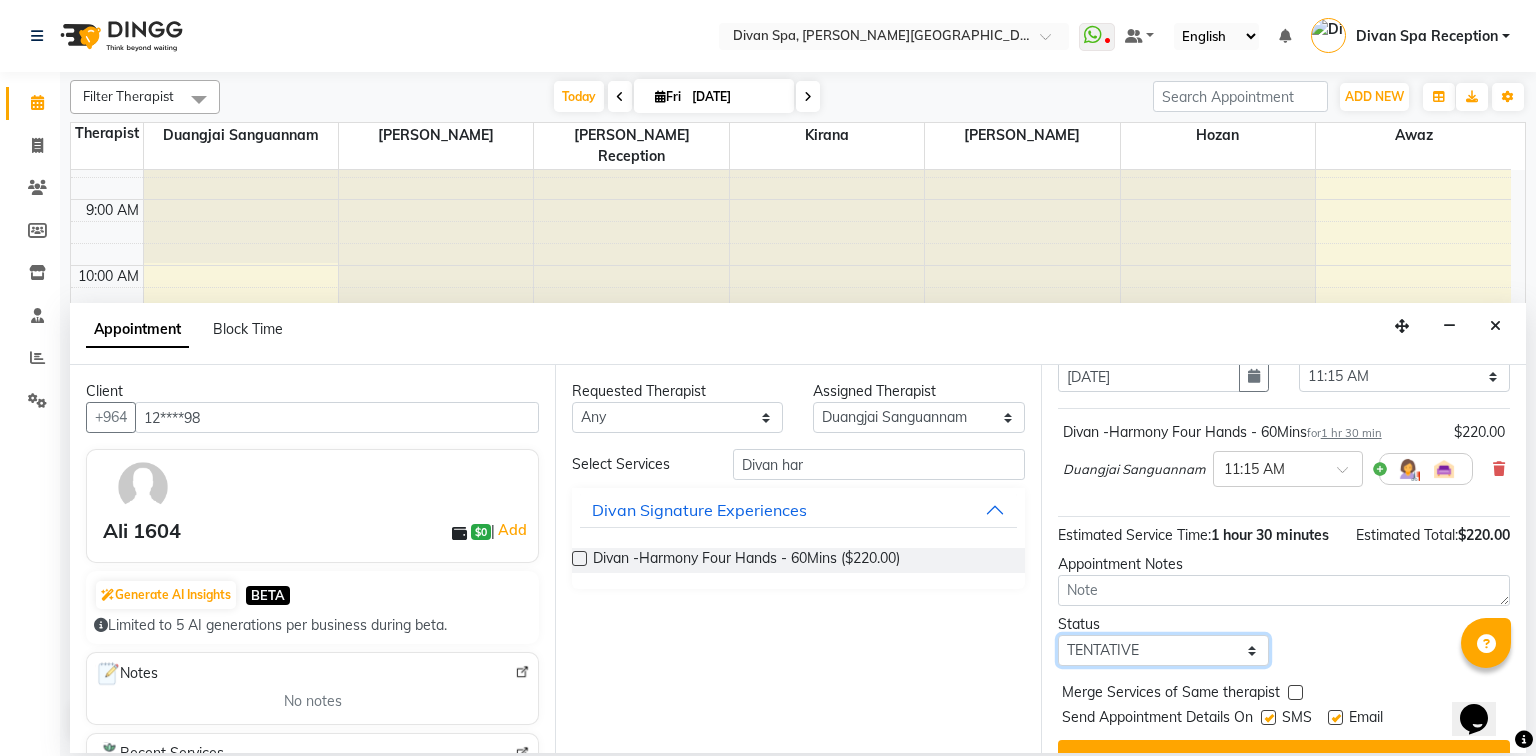 click on "Select TENTATIVE CONFIRM CHECK-IN UPCOMING" at bounding box center [1163, 650] 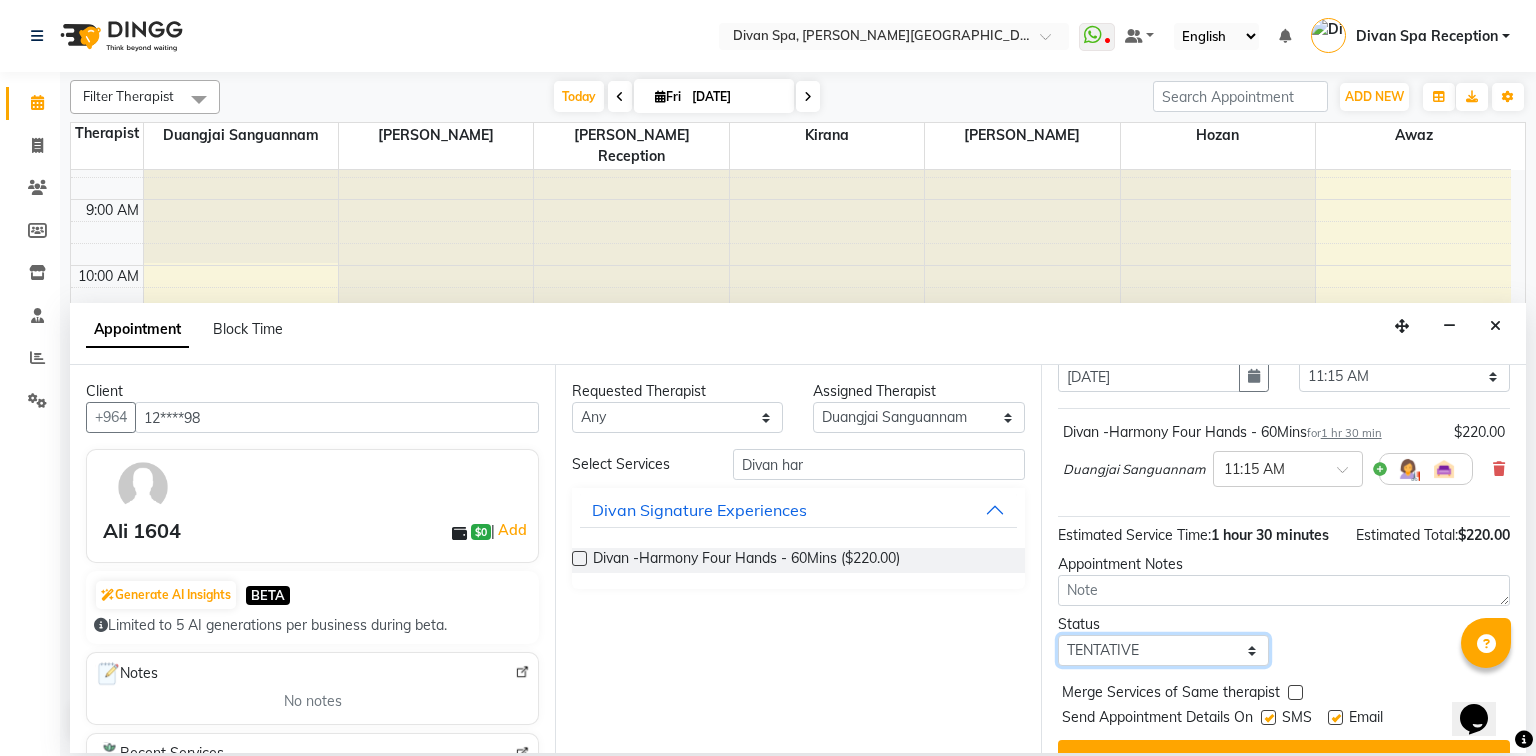 select on "confirm booking" 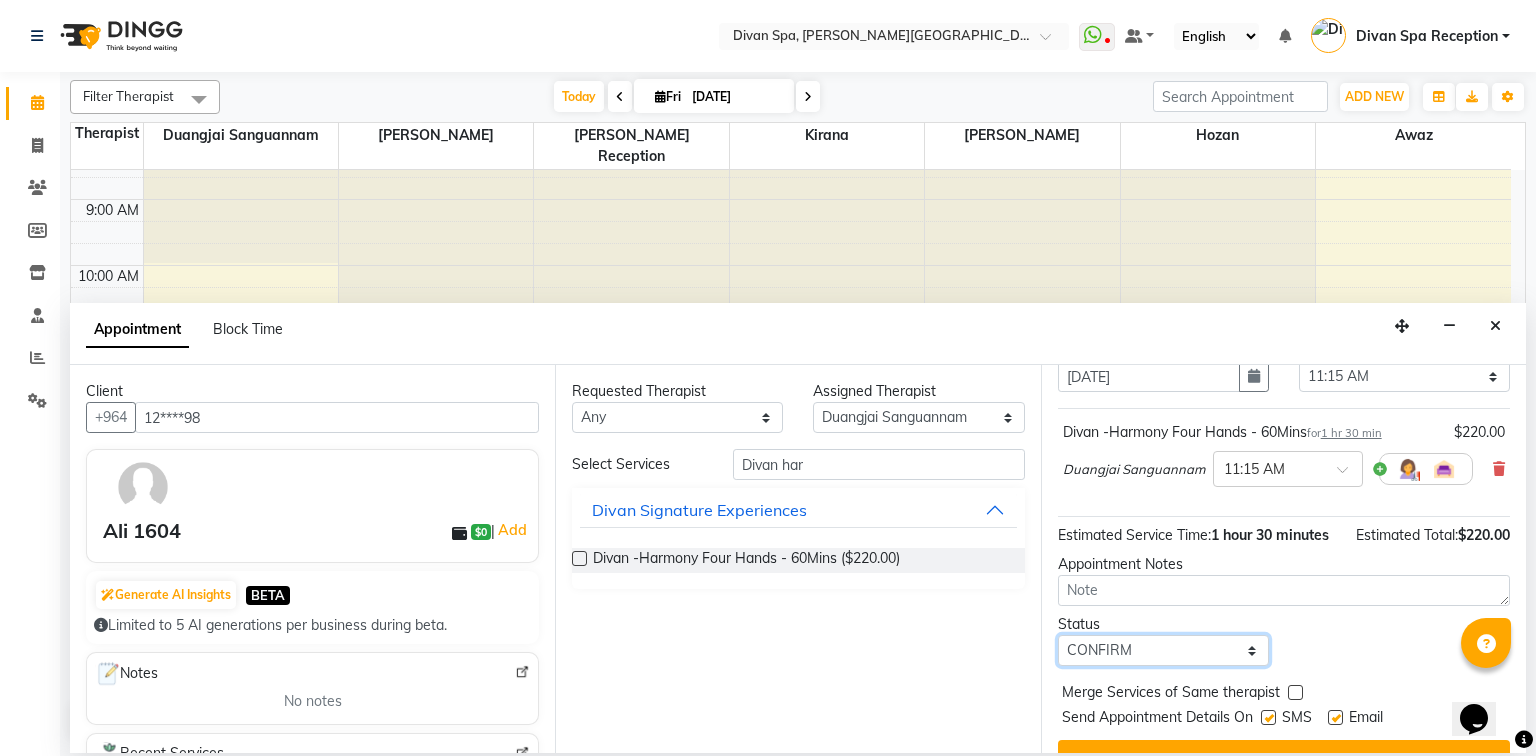 click on "Select TENTATIVE CONFIRM CHECK-IN UPCOMING" at bounding box center (1163, 650) 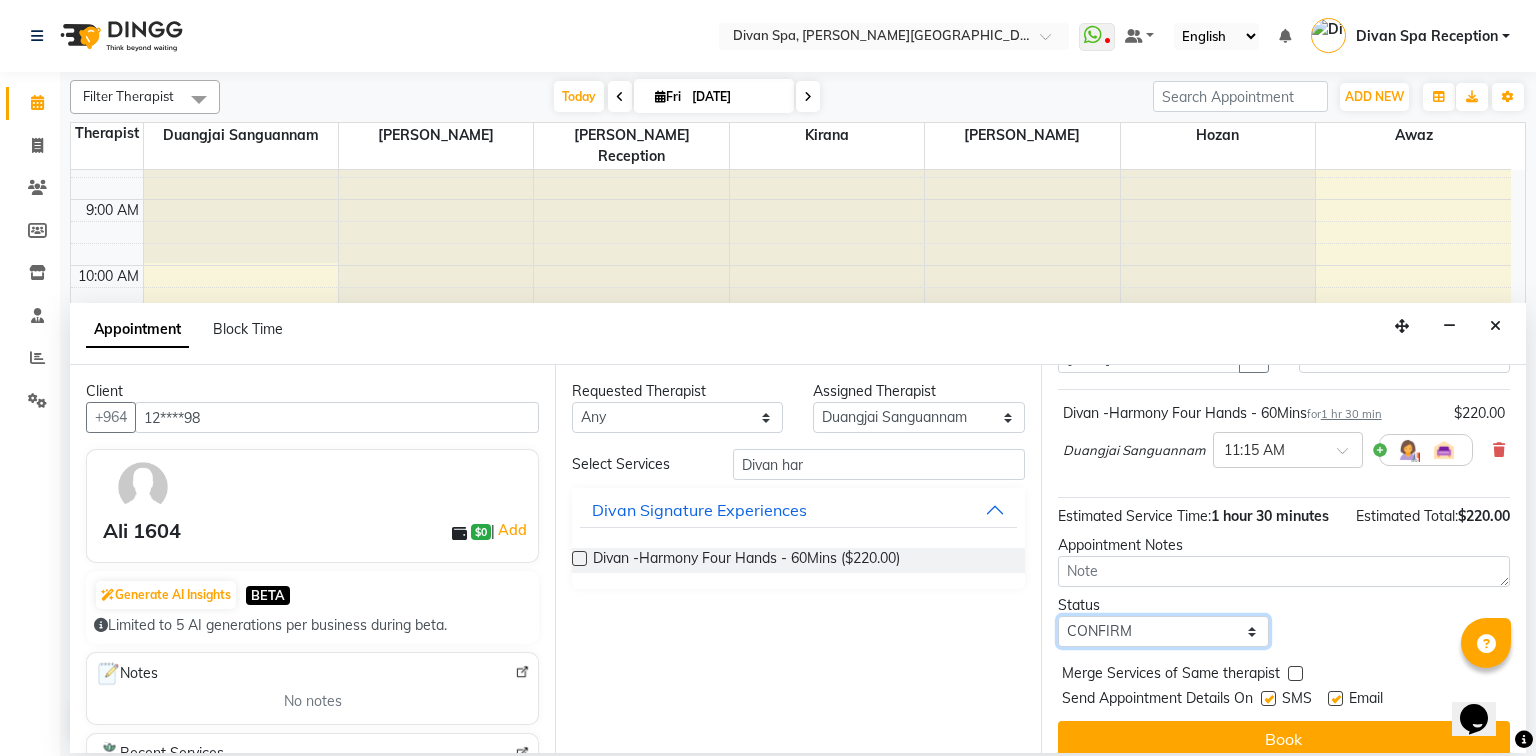 scroll, scrollTop: 118, scrollLeft: 0, axis: vertical 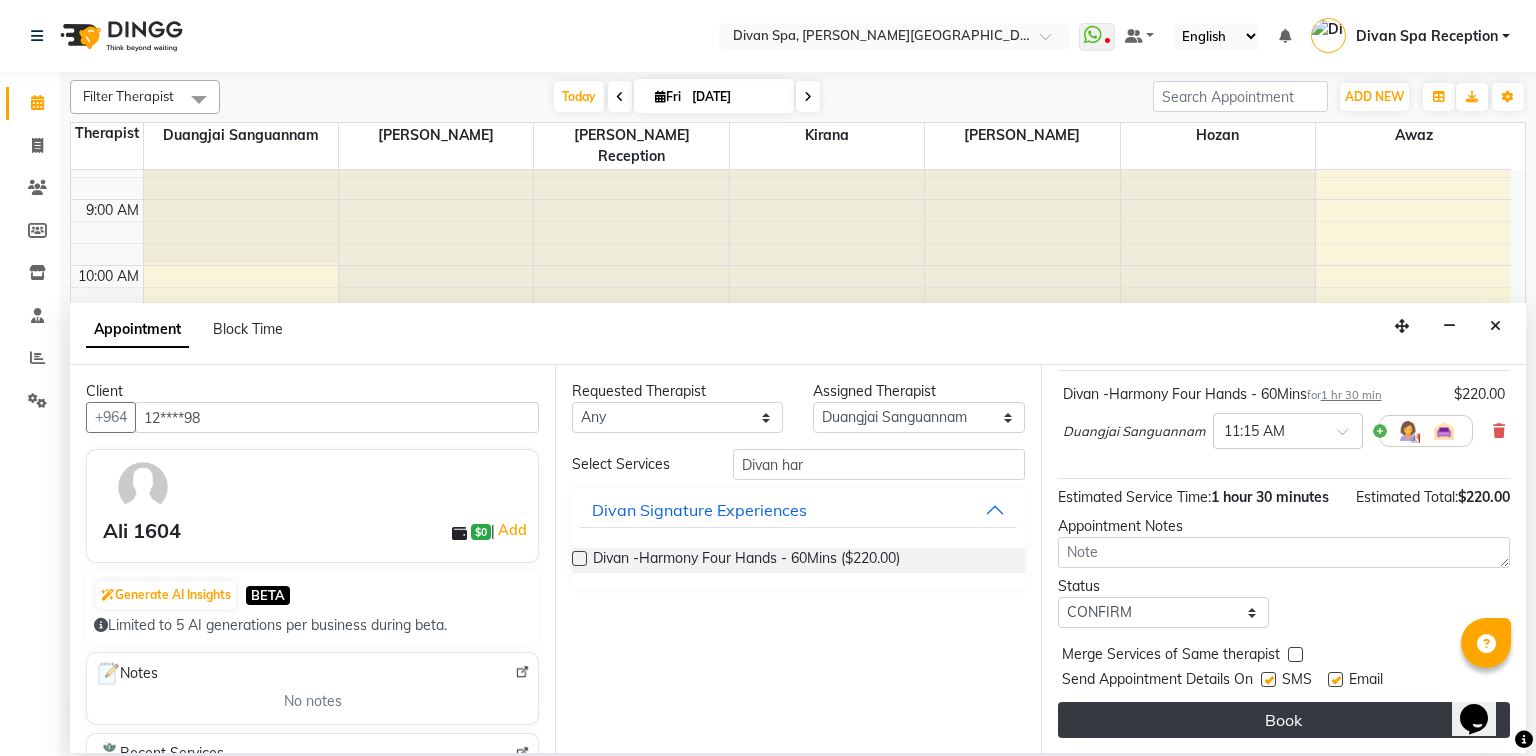 click on "Book" at bounding box center (1284, 720) 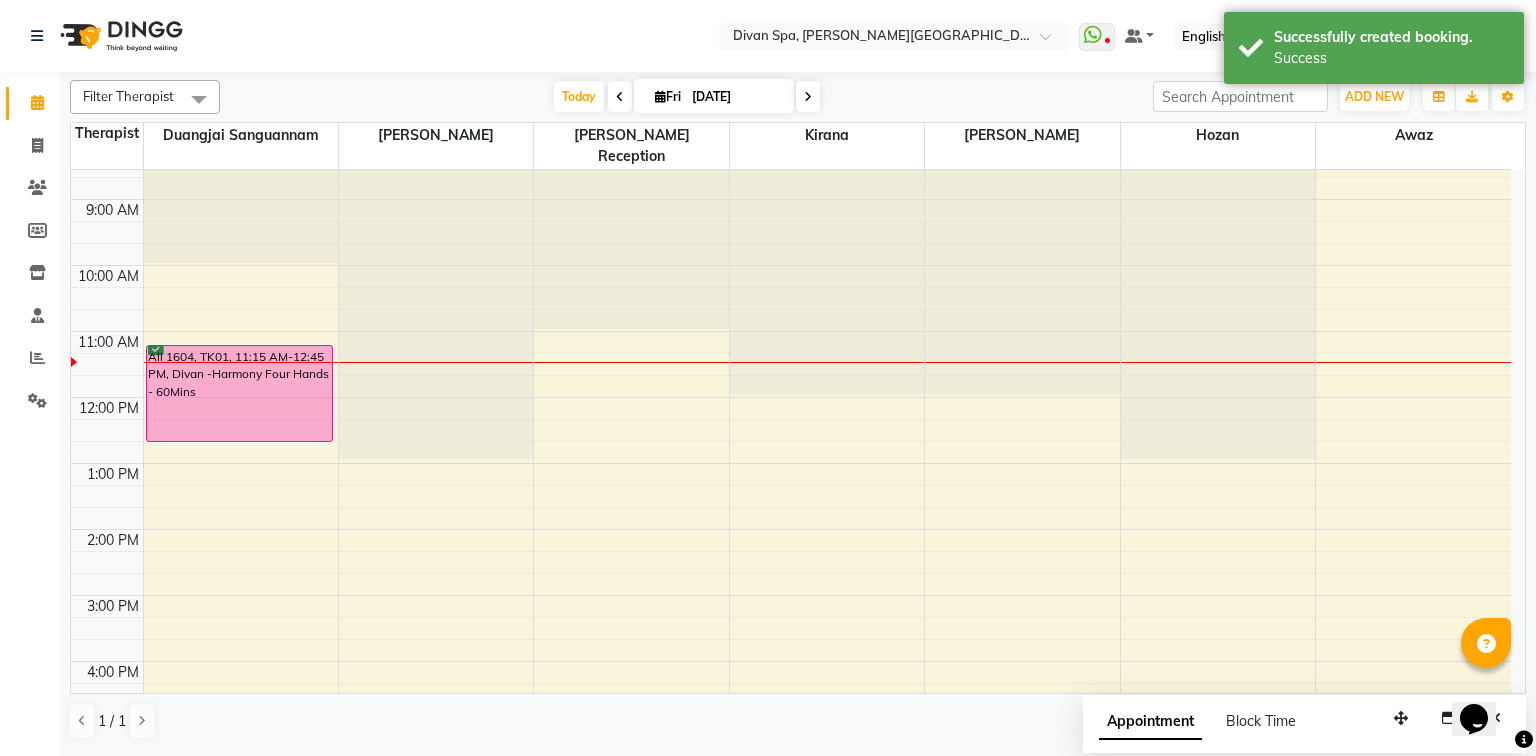 click on "6:00 AM 7:00 AM 8:00 AM 9:00 AM 10:00 AM 11:00 AM 12:00 PM 1:00 PM 2:00 PM 3:00 PM 4:00 PM 5:00 PM 6:00 PM 7:00 PM 8:00 PM 9:00 PM 10:00 PM     [PERSON_NAME] 1604, TK01, 11:15 AM-12:45 PM, Divan -Harmony Four Hands - 60Mins" at bounding box center (791, 562) 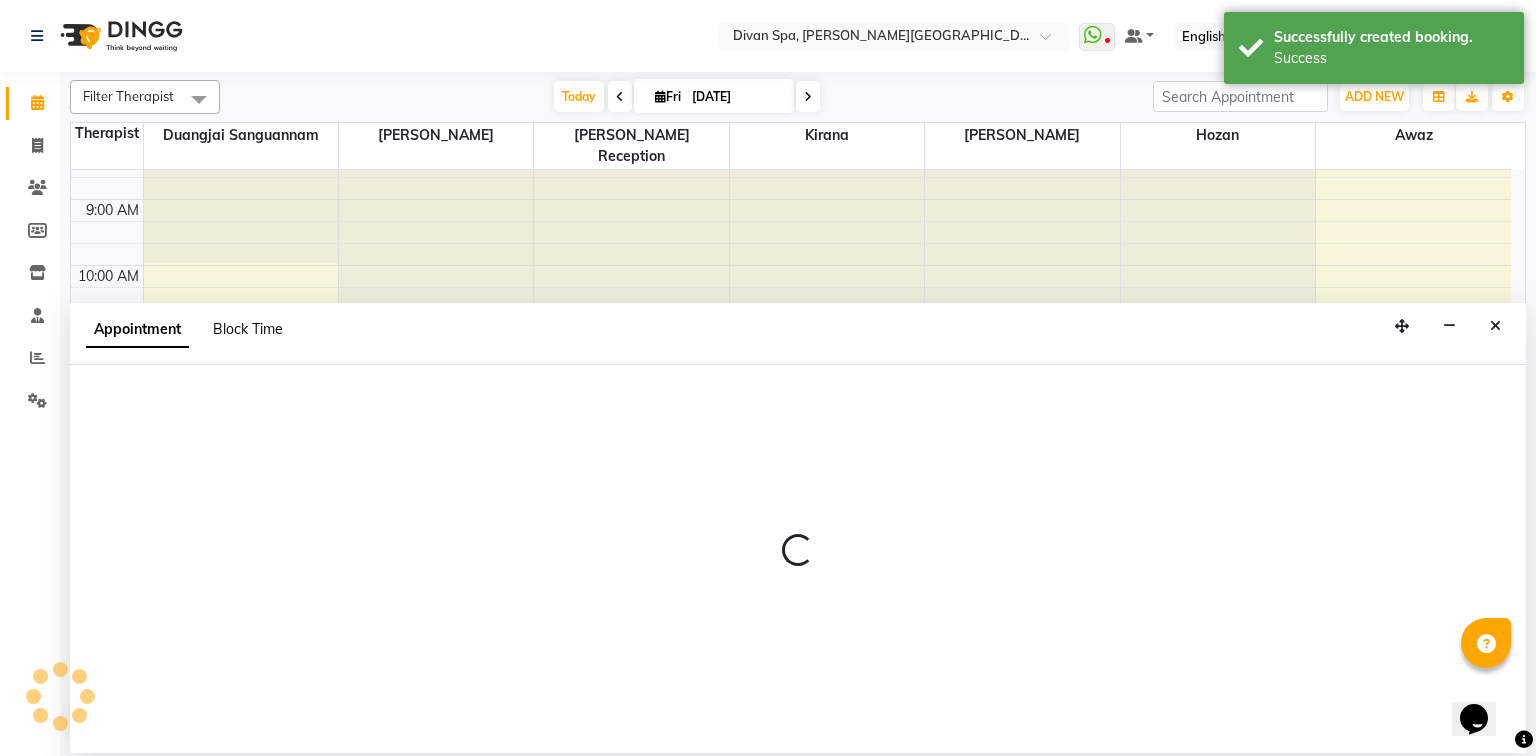 select on "28726" 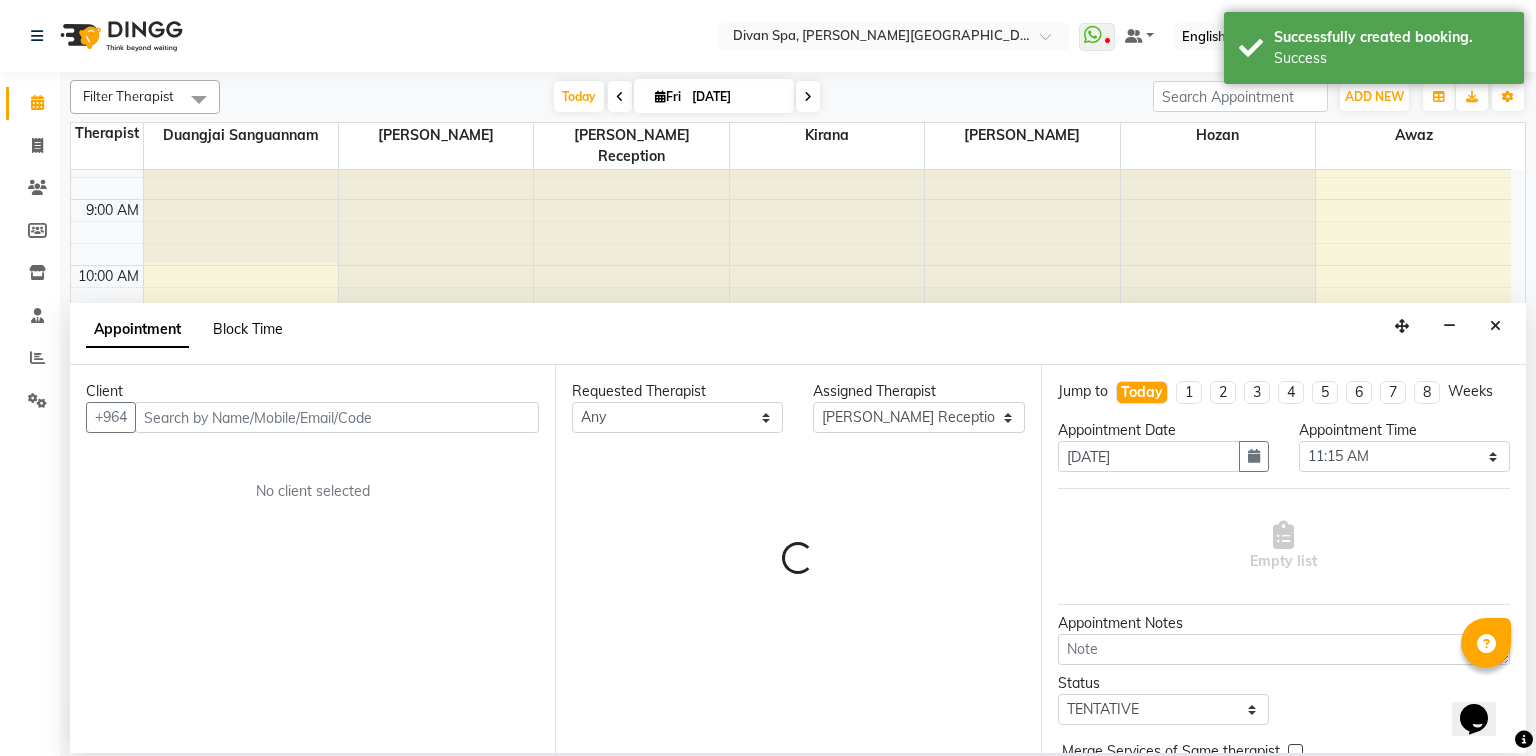 click on "Block Time" at bounding box center (248, 329) 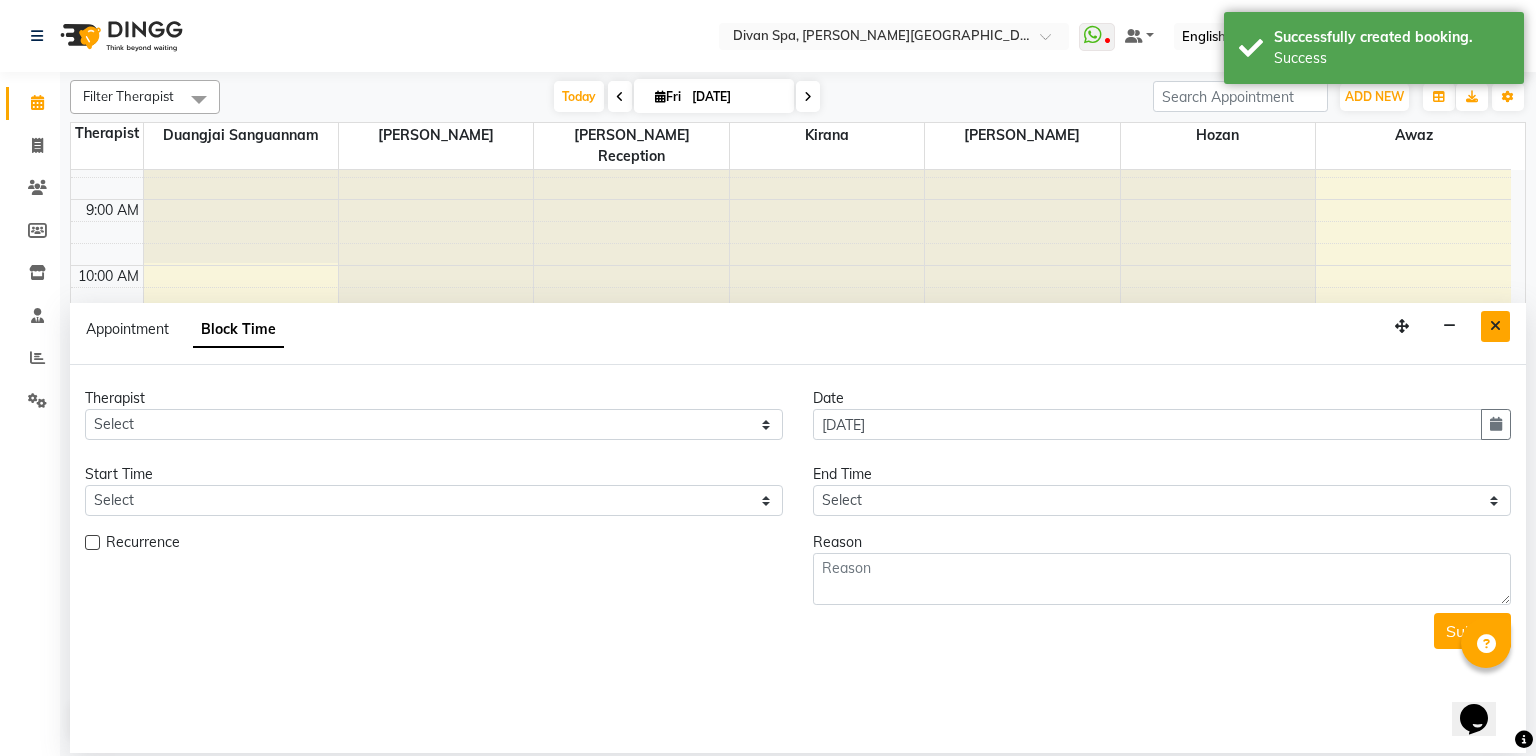 click at bounding box center [1495, 326] 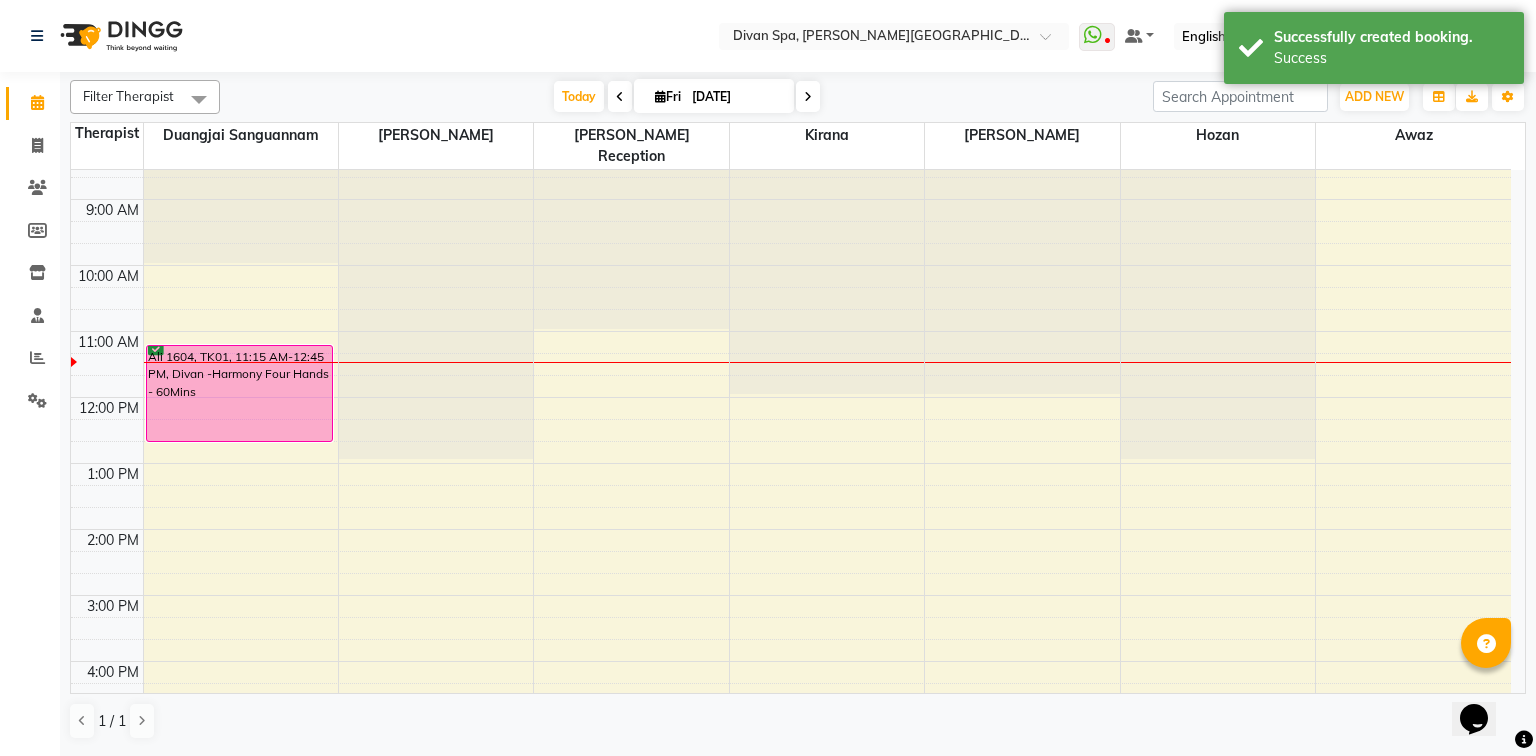 click at bounding box center [436, 2] 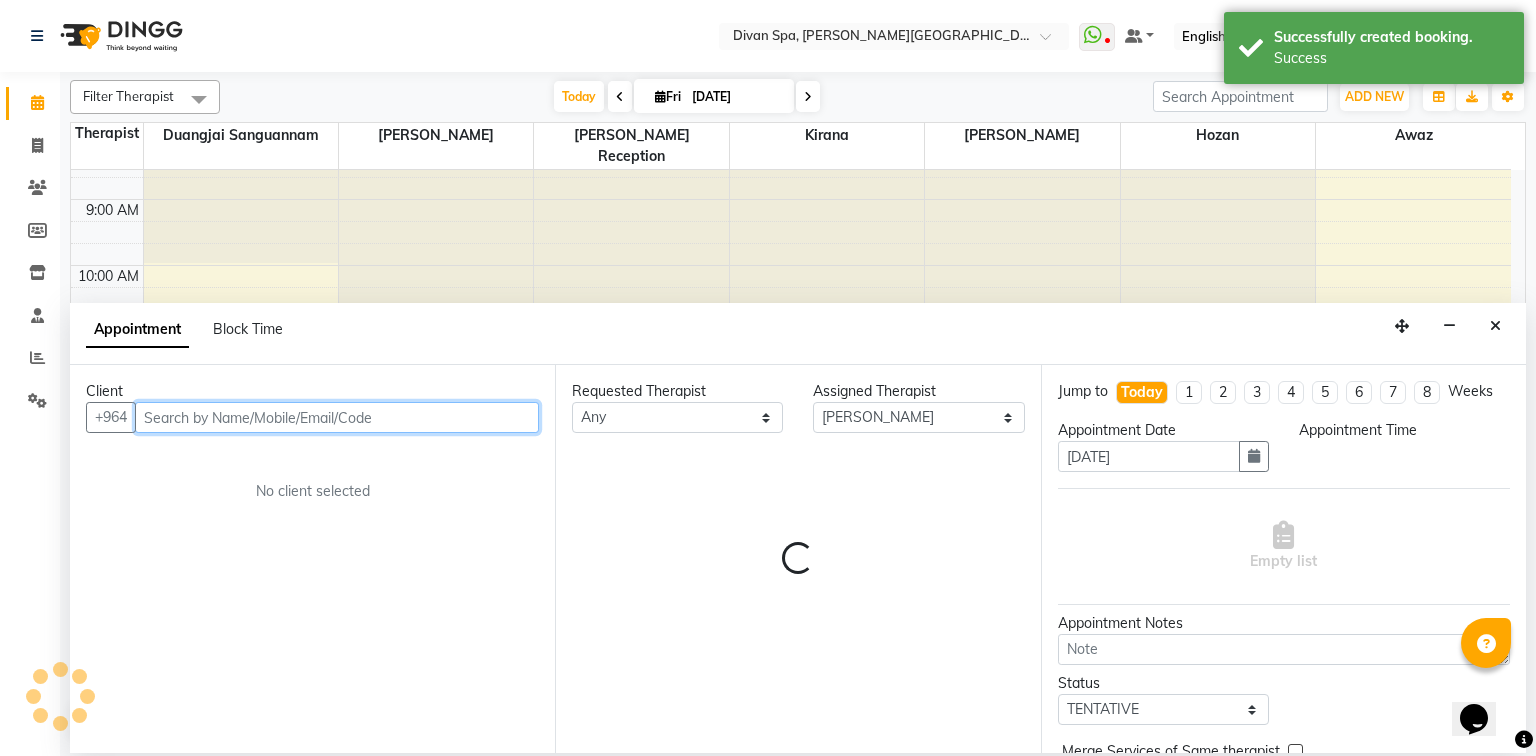 select on "675" 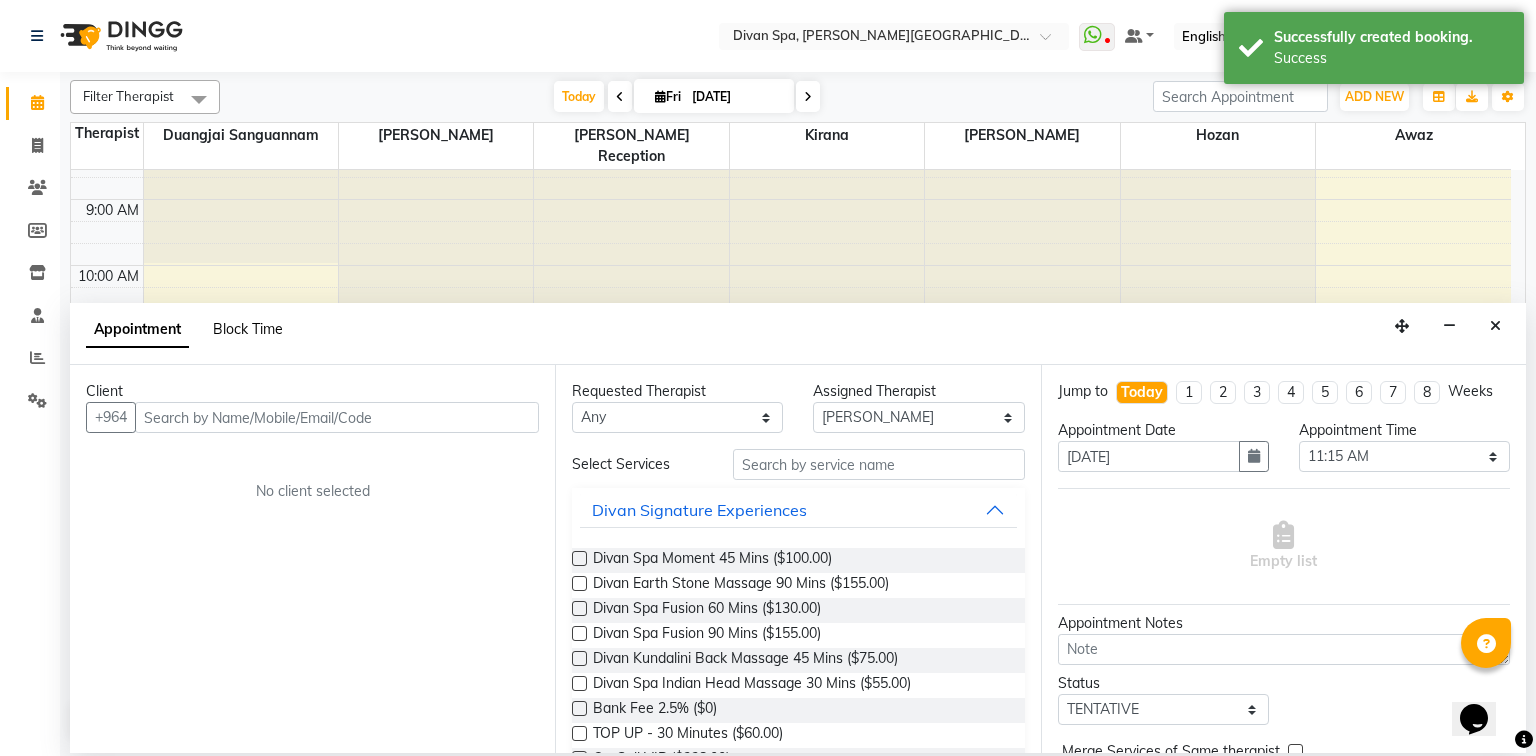 click on "Block Time" at bounding box center (248, 329) 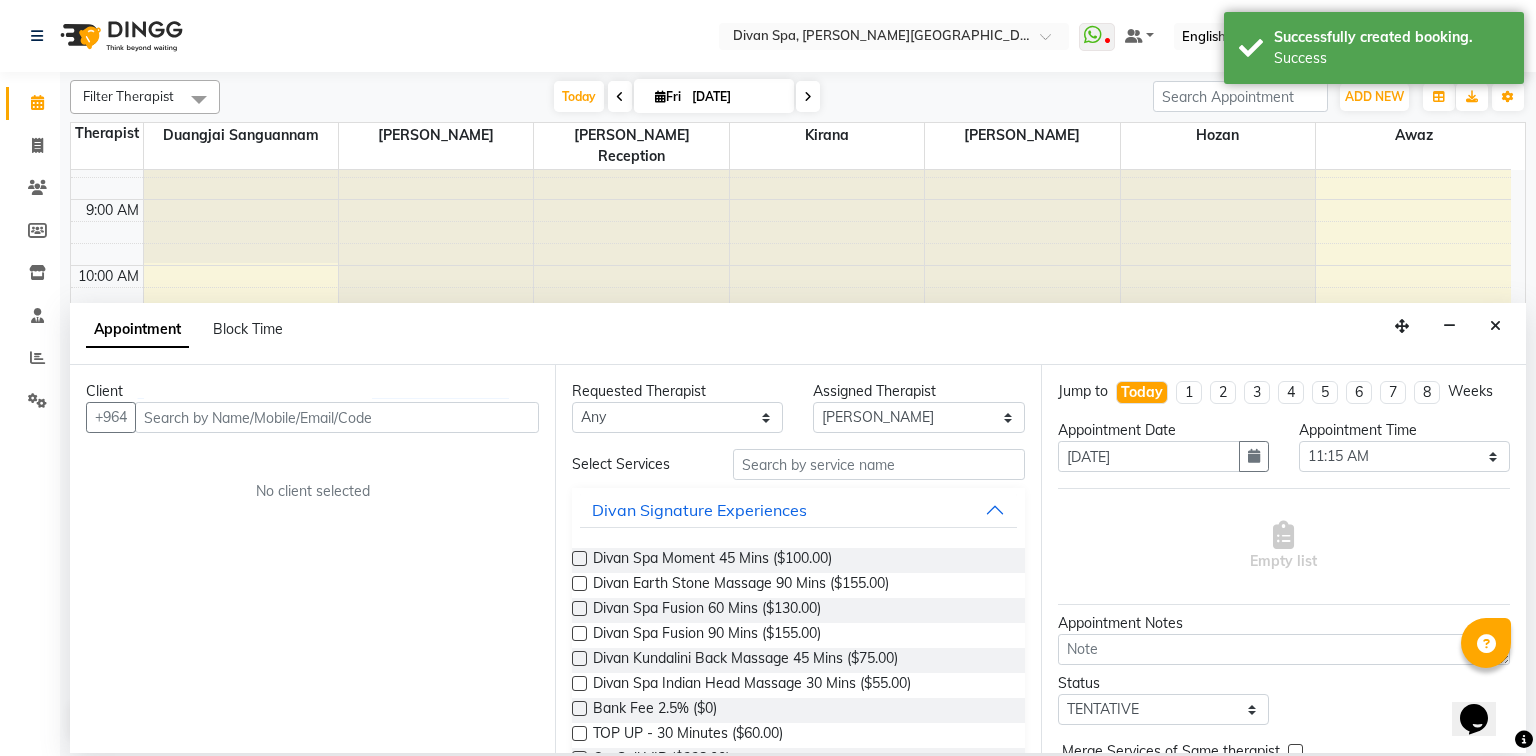 scroll, scrollTop: 0, scrollLeft: 0, axis: both 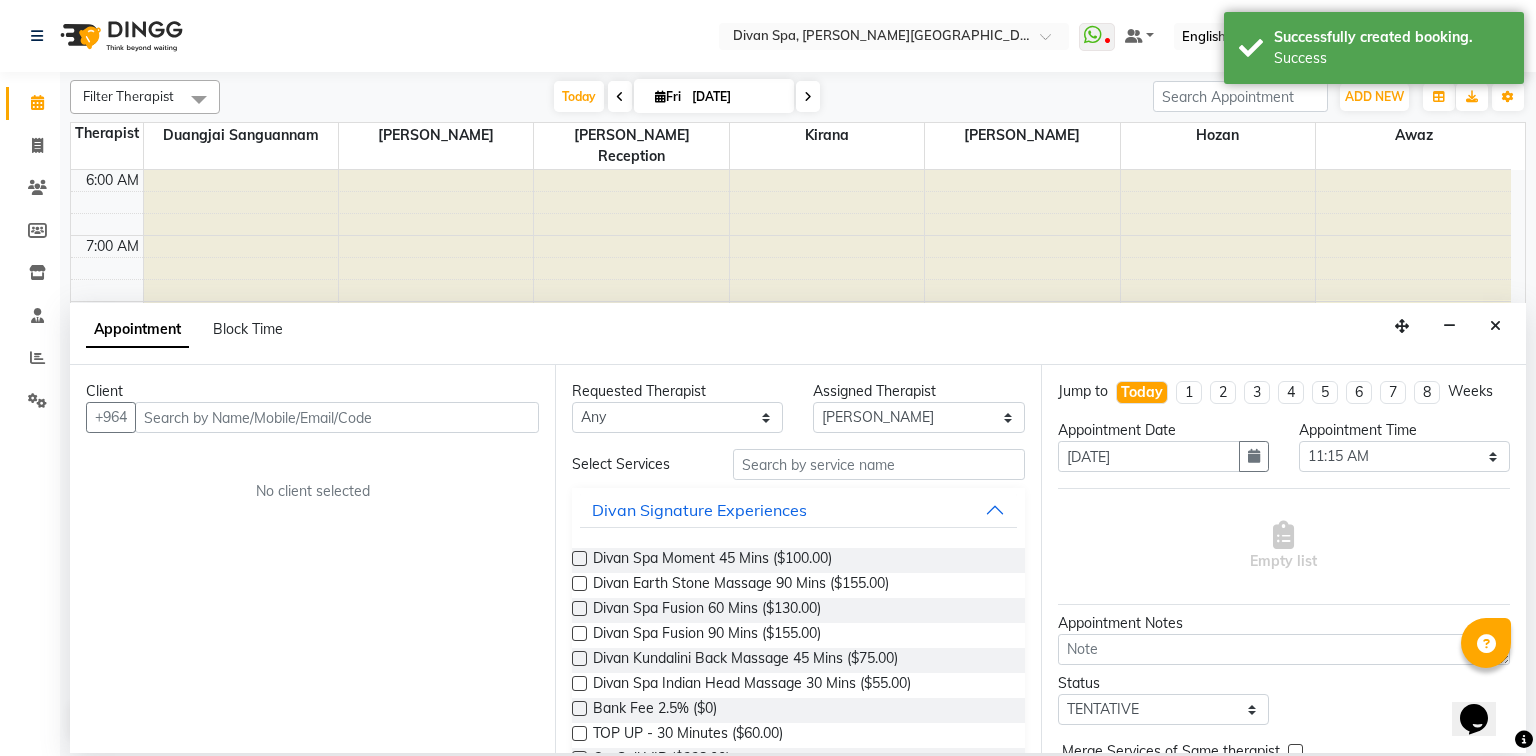 select on "17310" 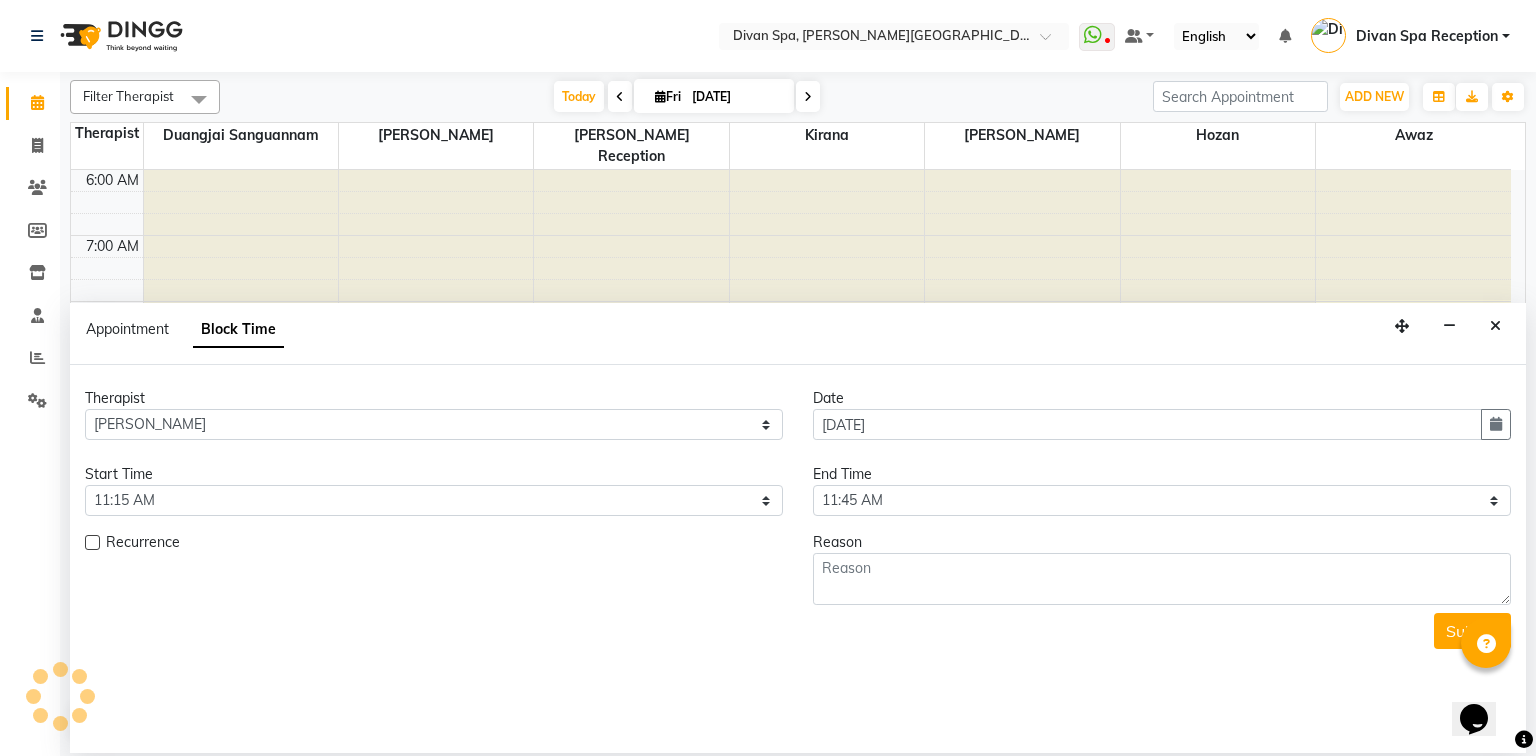 scroll, scrollTop: 328, scrollLeft: 0, axis: vertical 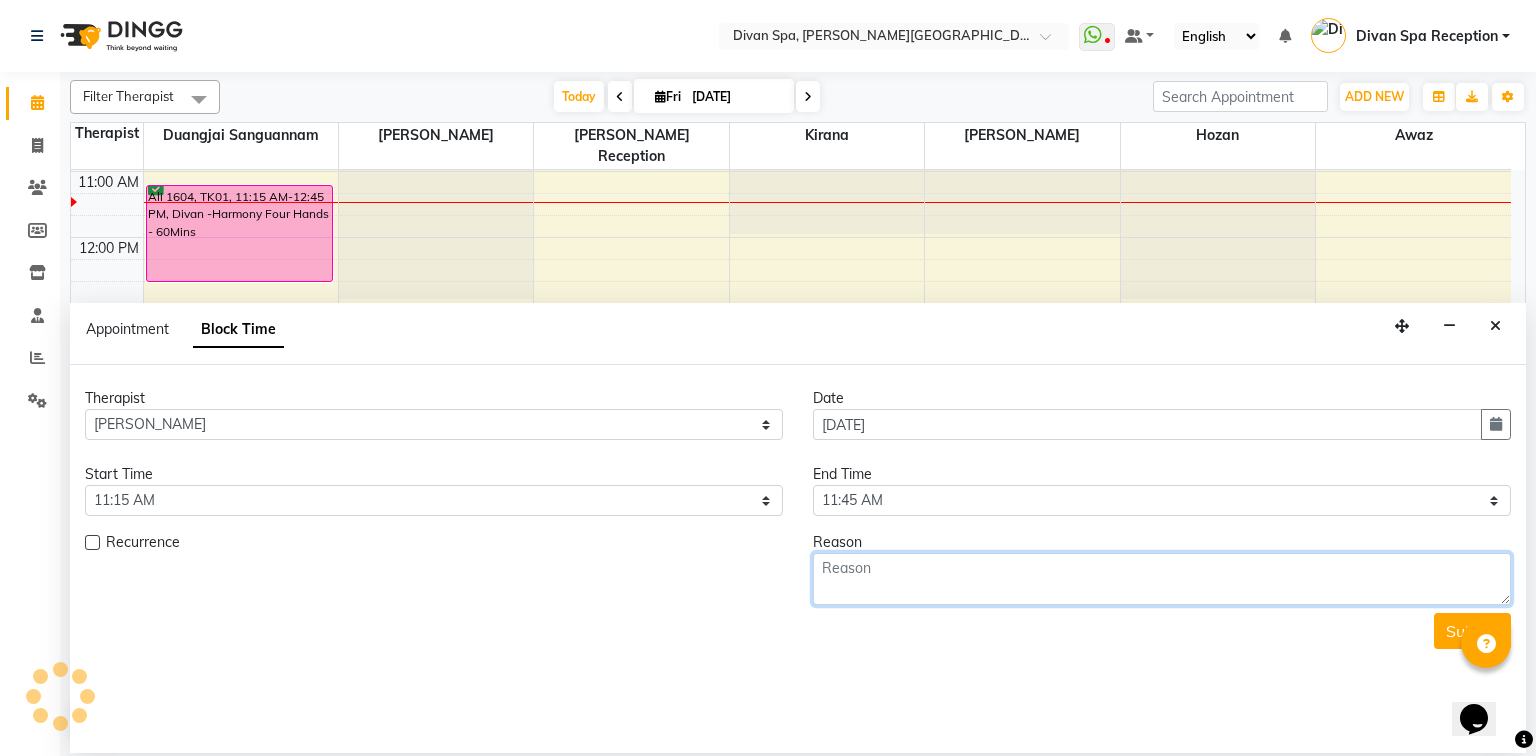 click at bounding box center (1162, 579) 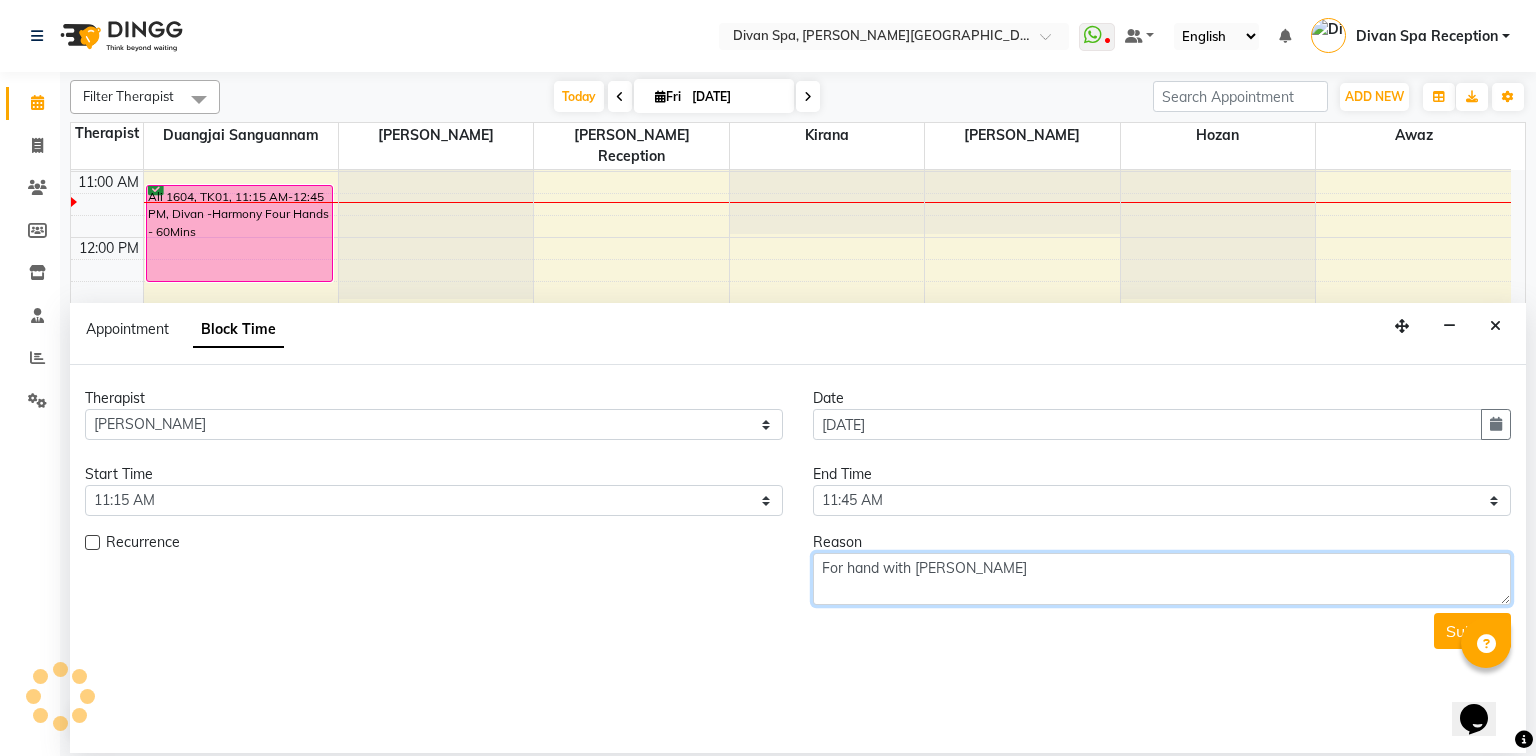 type on "For hand with [PERSON_NAME]" 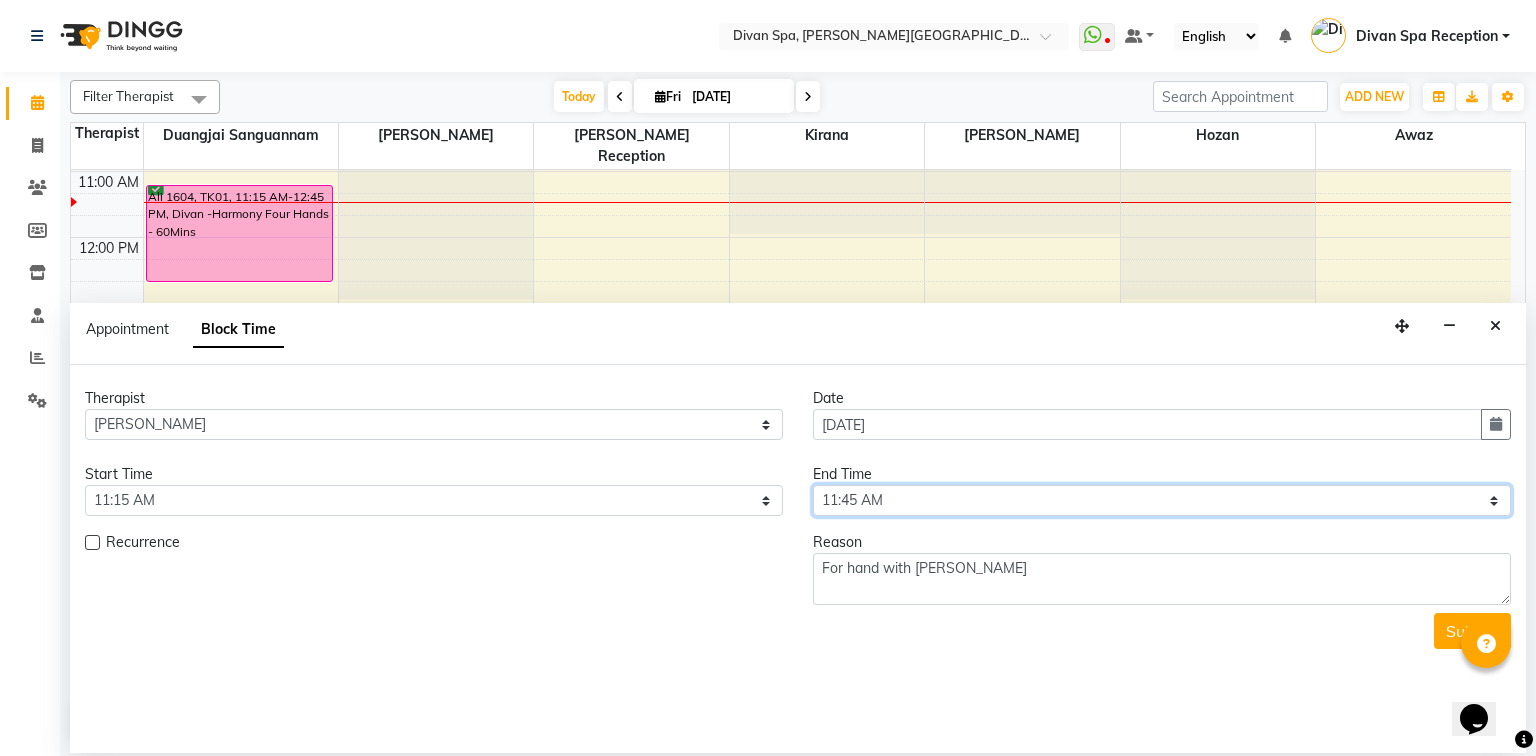 click on "Select 07:00 AM 07:15 AM 07:30 AM 07:45 AM 08:00 AM 08:15 AM 08:30 AM 08:45 AM 09:00 AM 09:15 AM 09:30 AM 09:45 AM 10:00 AM 10:15 AM 10:30 AM 10:45 AM 11:00 AM 11:15 AM 11:30 AM 11:45 AM 12:00 PM 12:15 PM 12:30 PM 12:45 PM 01:00 PM 01:15 PM 01:30 PM 01:45 PM 02:00 PM 02:15 PM 02:30 PM 02:45 PM 03:00 PM 03:15 PM 03:30 PM 03:45 PM 04:00 PM 04:15 PM 04:30 PM 04:45 PM 05:00 PM 05:15 PM 05:30 PM 05:45 PM 06:00 PM 06:15 PM 06:30 PM 06:45 PM 07:00 PM 07:15 PM 07:30 PM 07:45 PM 08:00 PM 08:15 PM 08:30 PM 08:45 PM 09:00 PM 09:15 PM 09:30 PM 09:45 PM 10:00 PM" at bounding box center [1162, 500] 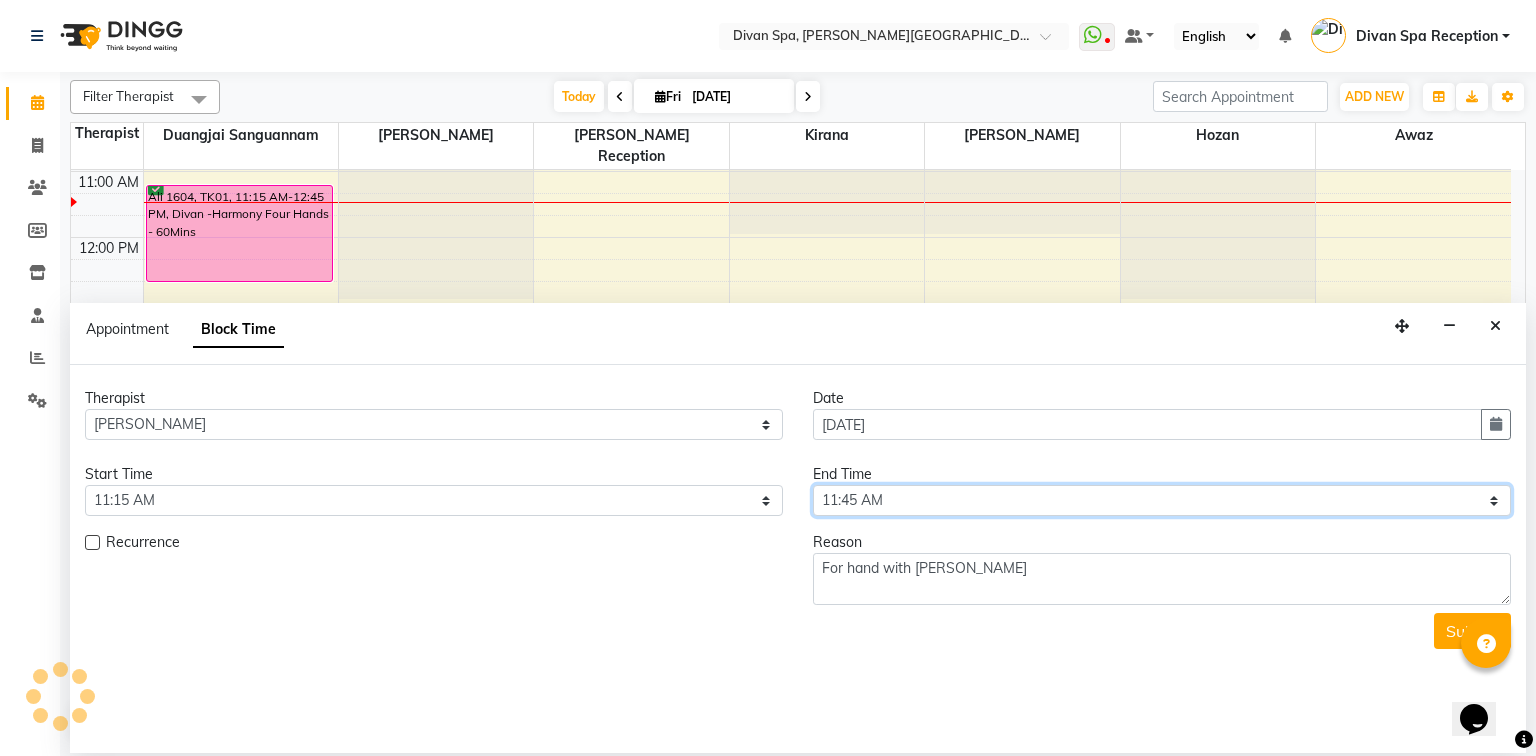 select on "735" 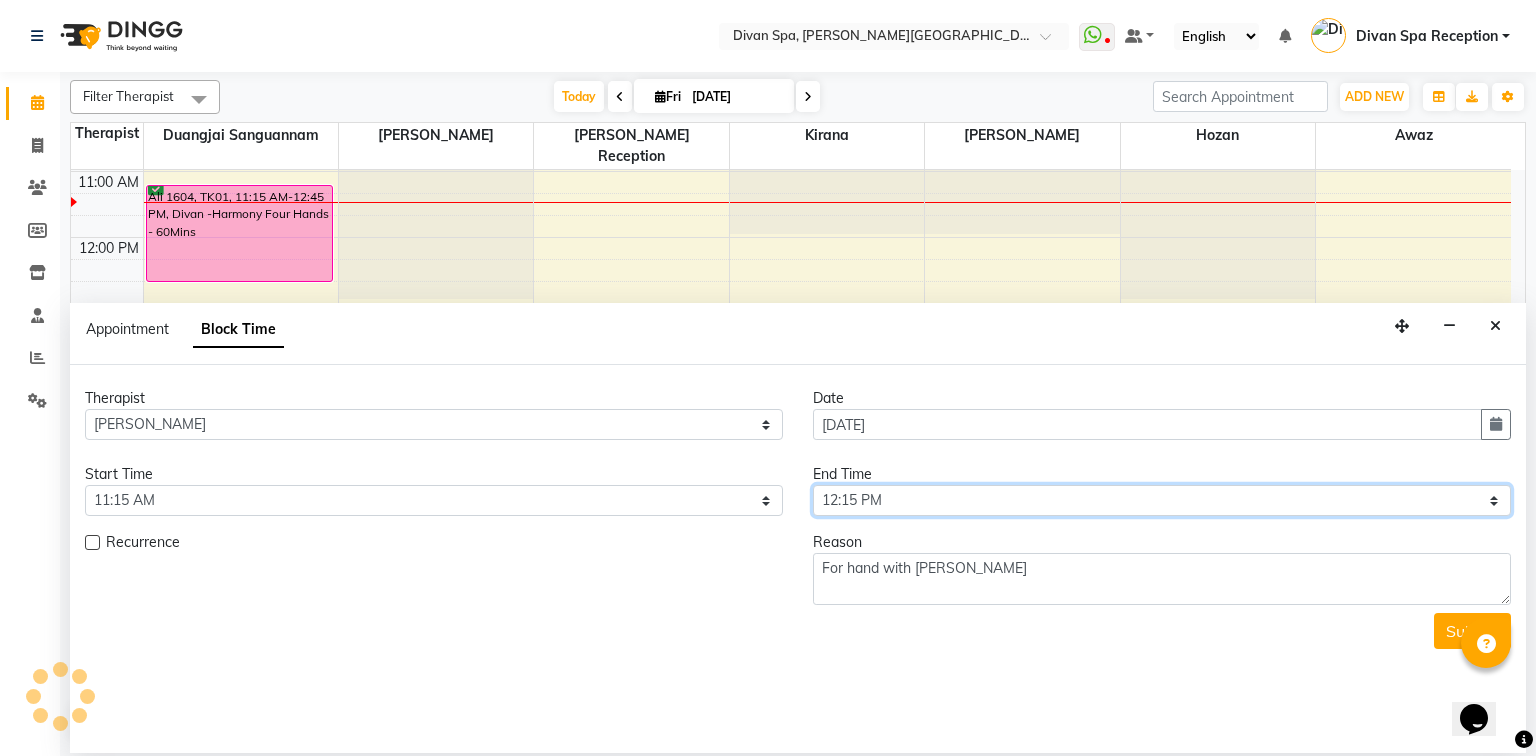 click on "Select 07:00 AM 07:15 AM 07:30 AM 07:45 AM 08:00 AM 08:15 AM 08:30 AM 08:45 AM 09:00 AM 09:15 AM 09:30 AM 09:45 AM 10:00 AM 10:15 AM 10:30 AM 10:45 AM 11:00 AM 11:15 AM 11:30 AM 11:45 AM 12:00 PM 12:15 PM 12:30 PM 12:45 PM 01:00 PM 01:15 PM 01:30 PM 01:45 PM 02:00 PM 02:15 PM 02:30 PM 02:45 PM 03:00 PM 03:15 PM 03:30 PM 03:45 PM 04:00 PM 04:15 PM 04:30 PM 04:45 PM 05:00 PM 05:15 PM 05:30 PM 05:45 PM 06:00 PM 06:15 PM 06:30 PM 06:45 PM 07:00 PM 07:15 PM 07:30 PM 07:45 PM 08:00 PM 08:15 PM 08:30 PM 08:45 PM 09:00 PM 09:15 PM 09:30 PM 09:45 PM 10:00 PM" at bounding box center (1162, 500) 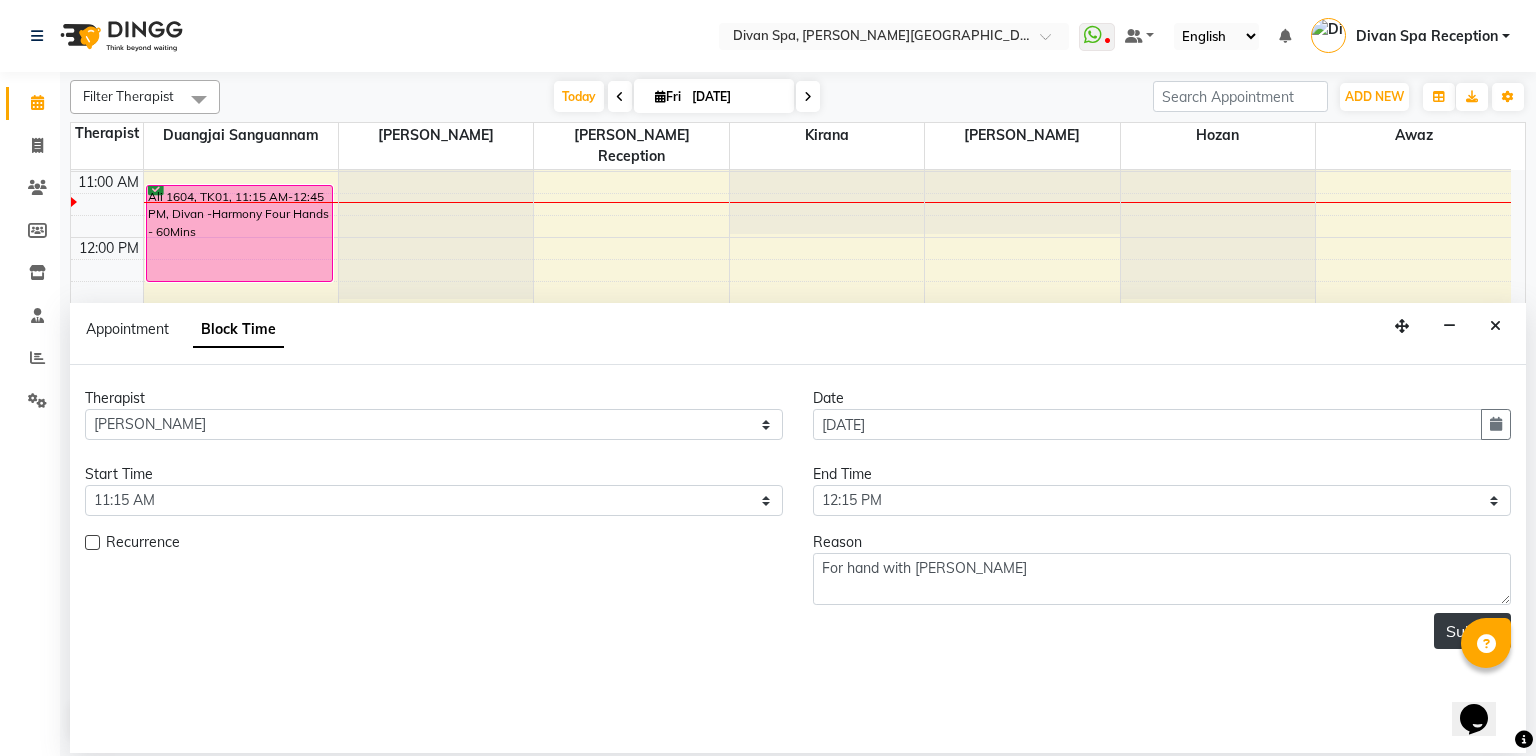 click on "Submit" at bounding box center (1472, 631) 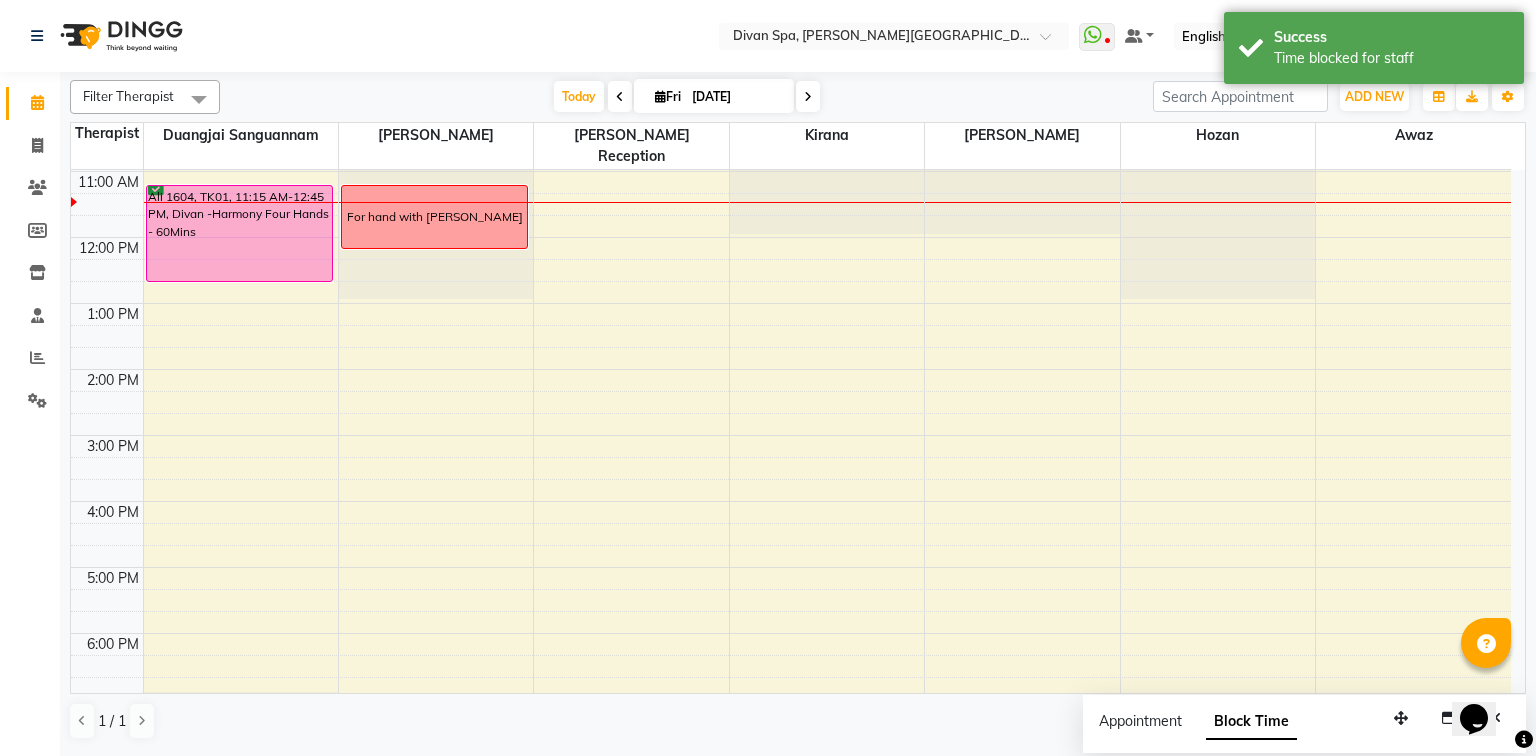click on "For hand with [PERSON_NAME]" at bounding box center [435, 217] 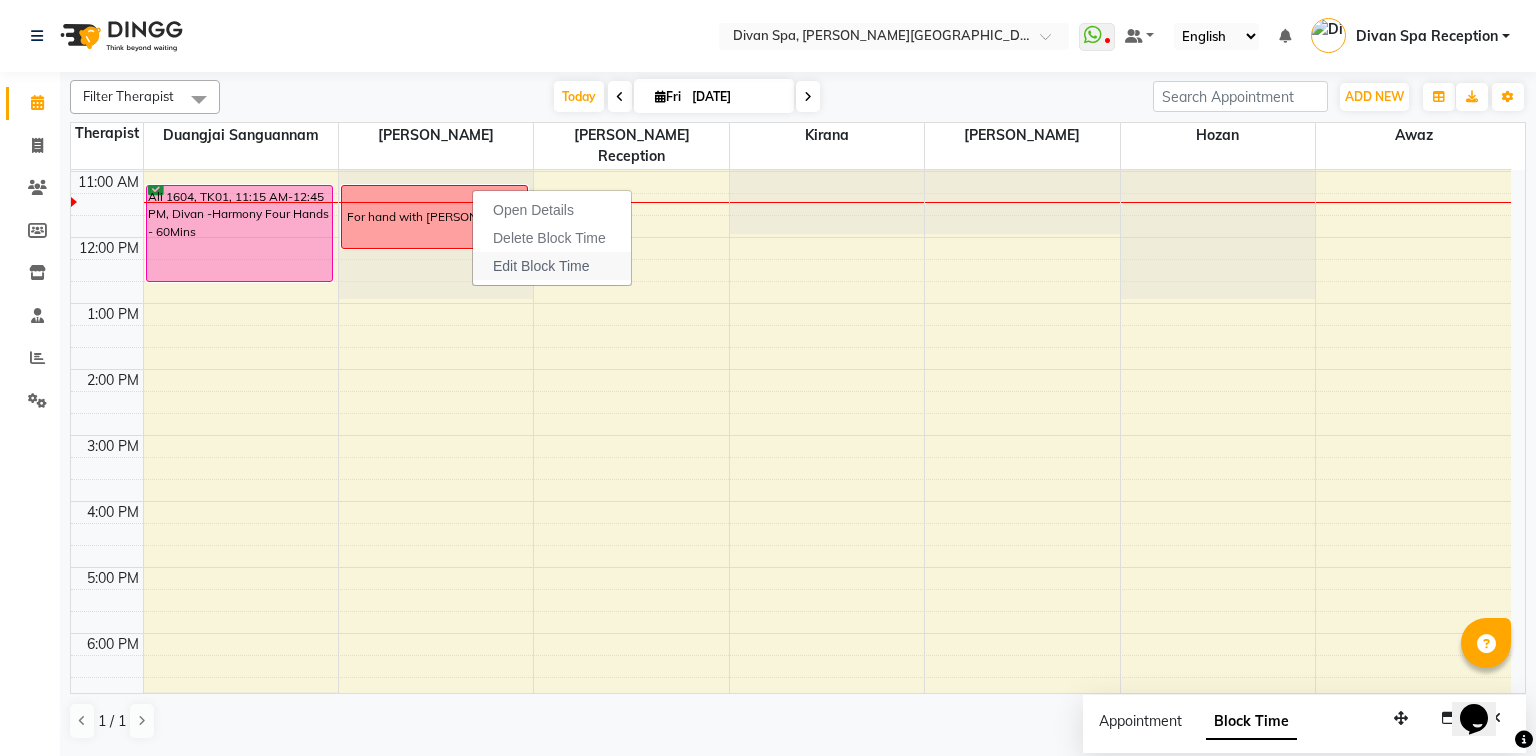 click on "Edit Block Time" at bounding box center [541, 266] 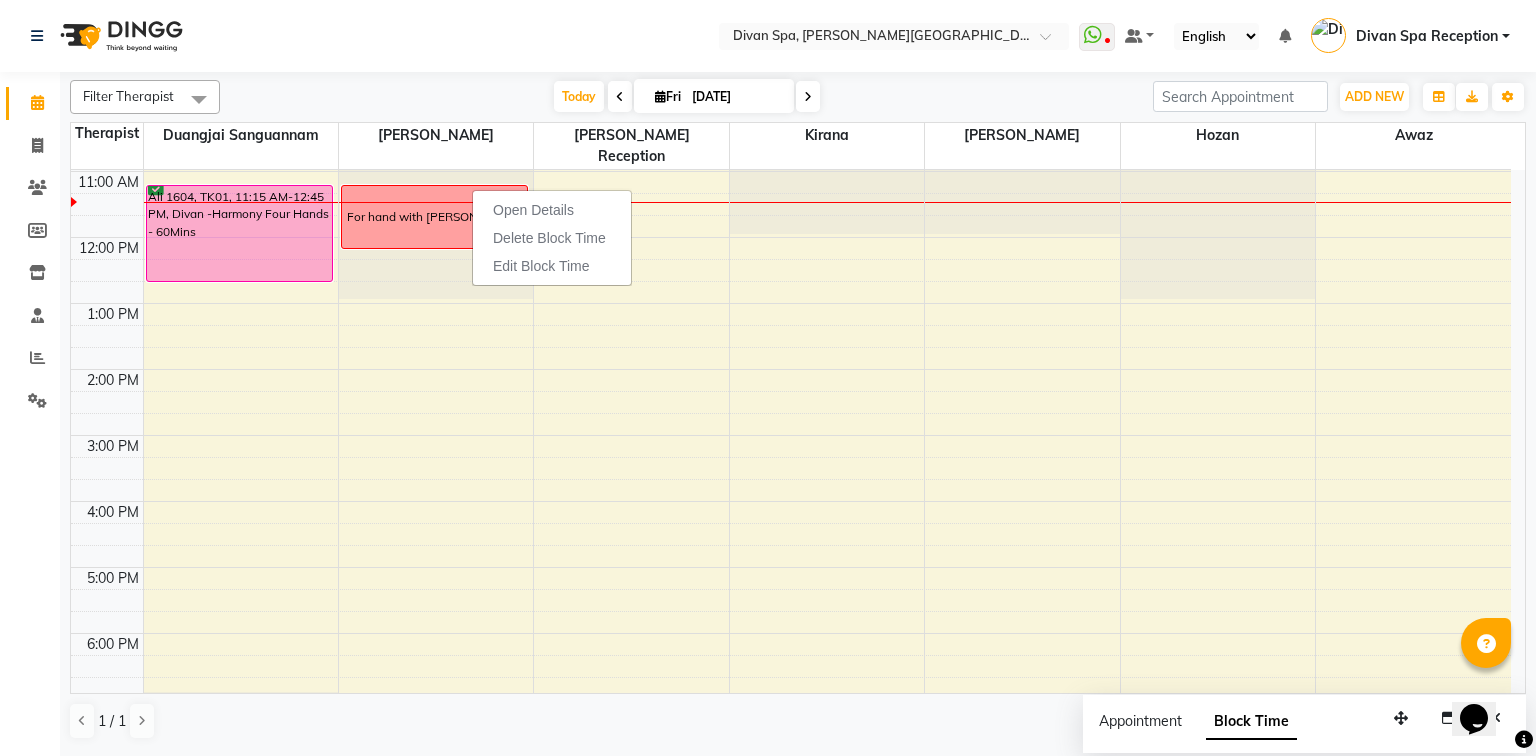 scroll, scrollTop: 0, scrollLeft: 0, axis: both 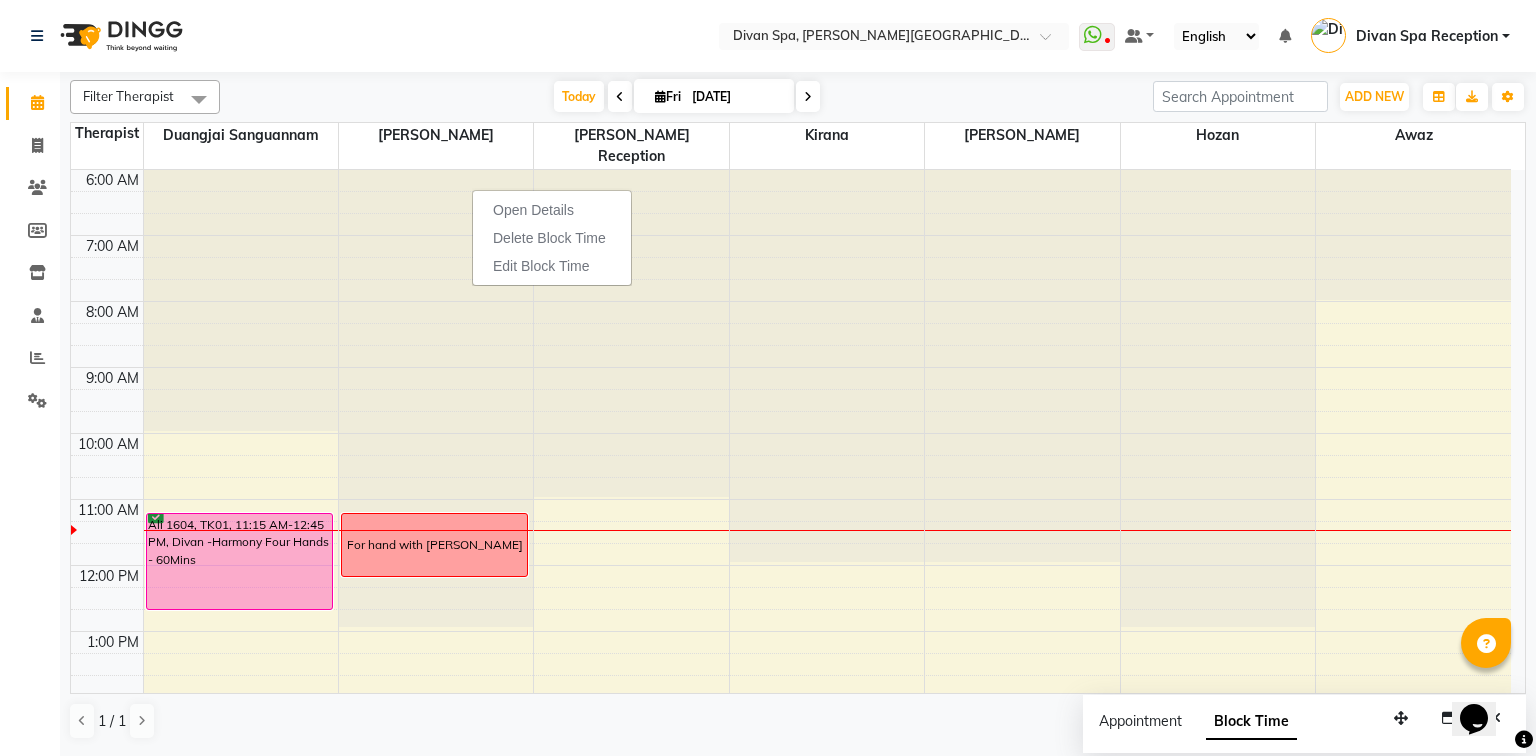 select on "17310" 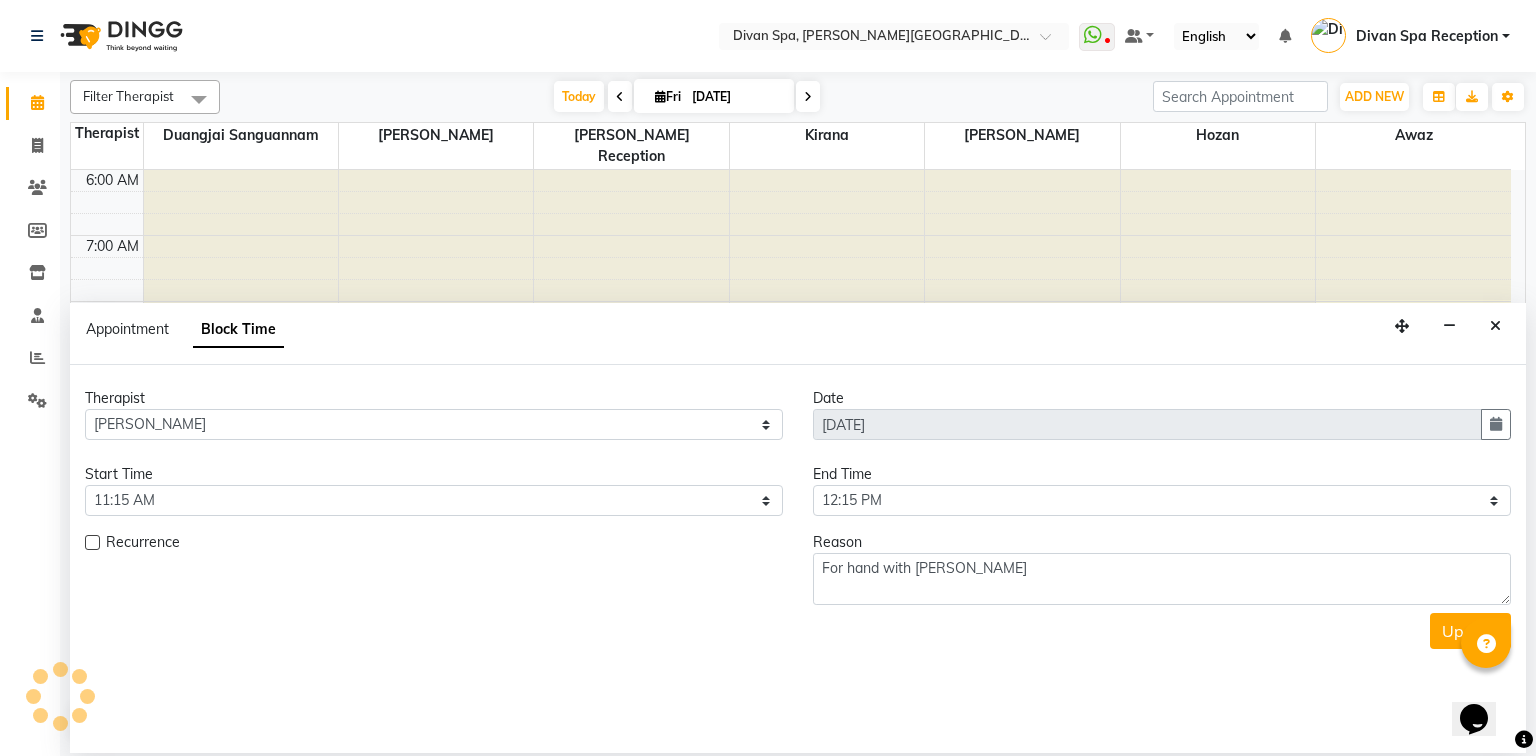 scroll, scrollTop: 328, scrollLeft: 0, axis: vertical 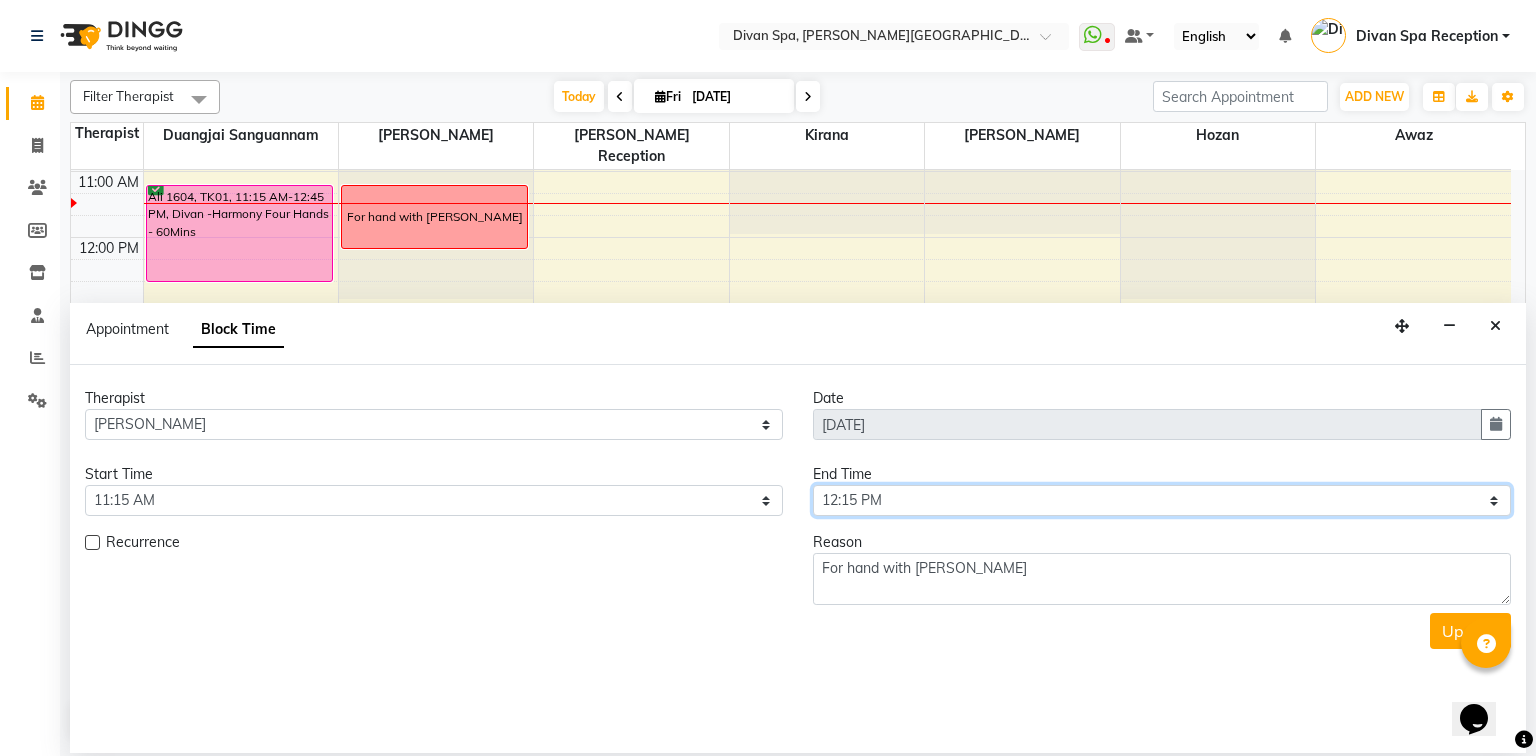 click on "Select 07:00 AM 07:15 AM 07:30 AM 07:45 AM 08:00 AM 08:15 AM 08:30 AM 08:45 AM 09:00 AM 09:15 AM 09:30 AM 09:45 AM 10:00 AM 10:15 AM 10:30 AM 10:45 AM 11:00 AM 11:15 AM 11:30 AM 11:45 AM 12:00 PM 12:15 PM 12:30 PM 12:45 PM 01:00 PM 01:15 PM 01:30 PM 01:45 PM 02:00 PM 02:15 PM 02:30 PM 02:45 PM 03:00 PM 03:15 PM 03:30 PM 03:45 PM 04:00 PM 04:15 PM 04:30 PM 04:45 PM 05:00 PM 05:15 PM 05:30 PM 05:45 PM 06:00 PM 06:15 PM 06:30 PM 06:45 PM 07:00 PM 07:15 PM 07:30 PM 07:45 PM 08:00 PM 08:15 PM 08:30 PM 08:45 PM 09:00 PM 09:15 PM 09:30 PM 09:45 PM 10:00 PM" at bounding box center (1162, 500) 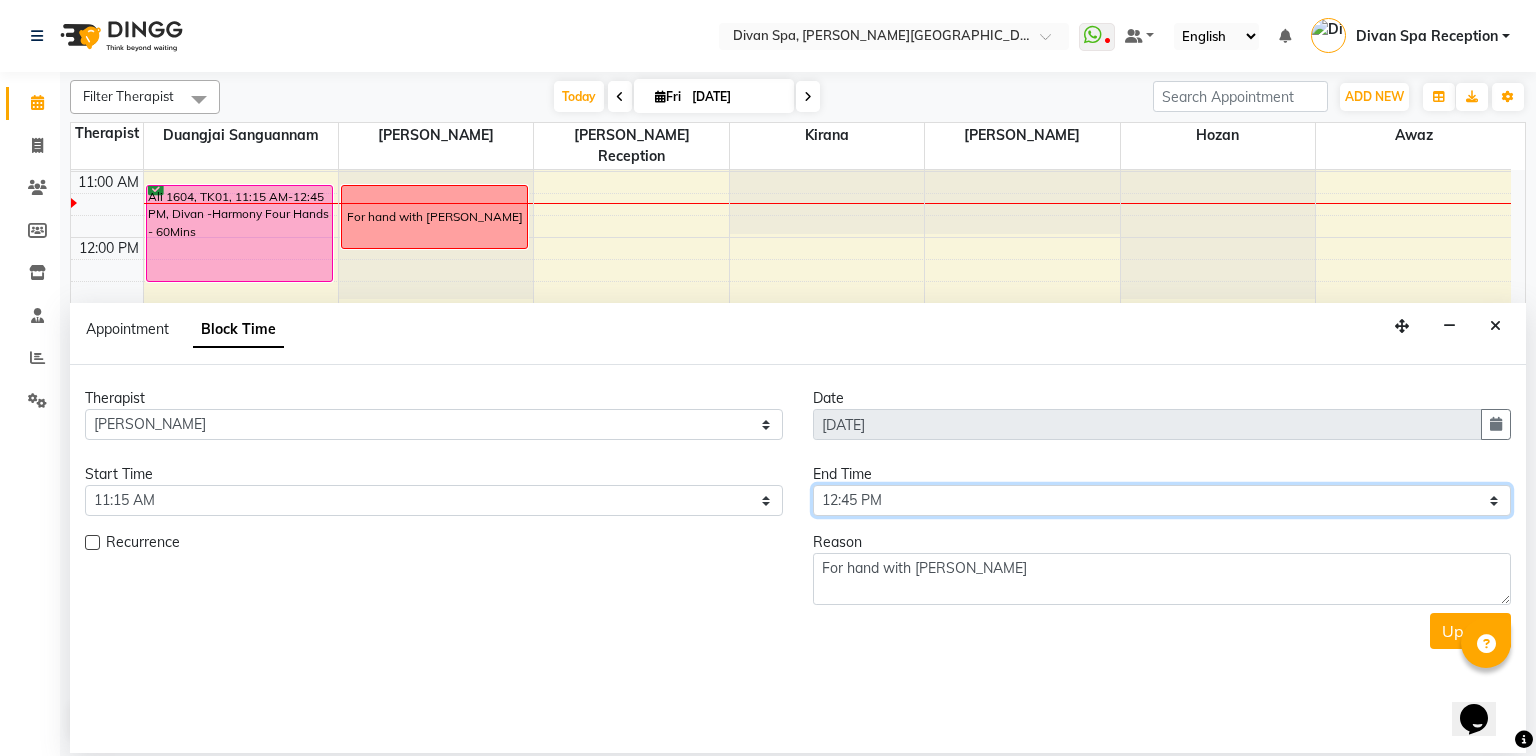 click on "Select 07:00 AM 07:15 AM 07:30 AM 07:45 AM 08:00 AM 08:15 AM 08:30 AM 08:45 AM 09:00 AM 09:15 AM 09:30 AM 09:45 AM 10:00 AM 10:15 AM 10:30 AM 10:45 AM 11:00 AM 11:15 AM 11:30 AM 11:45 AM 12:00 PM 12:15 PM 12:30 PM 12:45 PM 01:00 PM 01:15 PM 01:30 PM 01:45 PM 02:00 PM 02:15 PM 02:30 PM 02:45 PM 03:00 PM 03:15 PM 03:30 PM 03:45 PM 04:00 PM 04:15 PM 04:30 PM 04:45 PM 05:00 PM 05:15 PM 05:30 PM 05:45 PM 06:00 PM 06:15 PM 06:30 PM 06:45 PM 07:00 PM 07:15 PM 07:30 PM 07:45 PM 08:00 PM 08:15 PM 08:30 PM 08:45 PM 09:00 PM 09:15 PM 09:30 PM 09:45 PM 10:00 PM" at bounding box center (1162, 500) 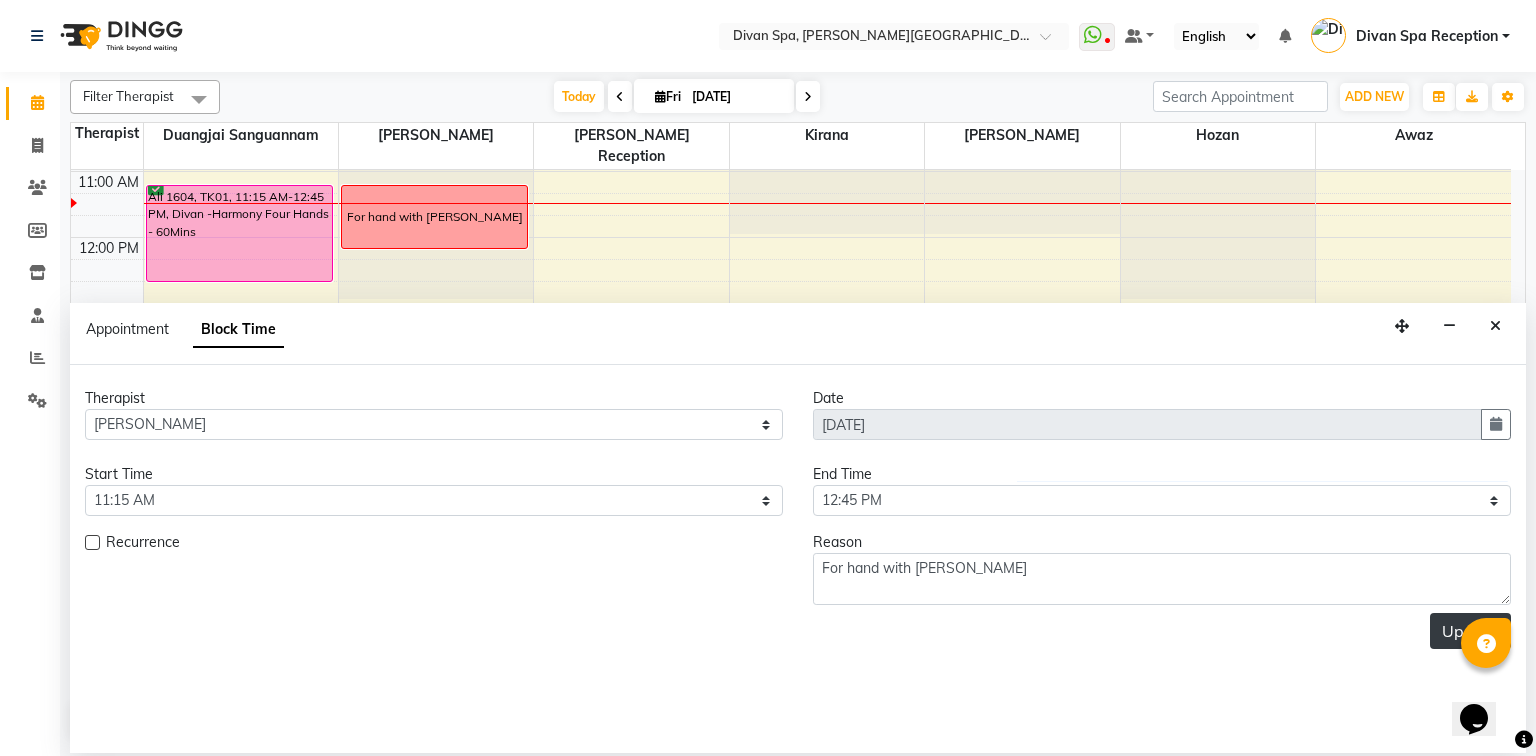 click on "Update" at bounding box center [1470, 631] 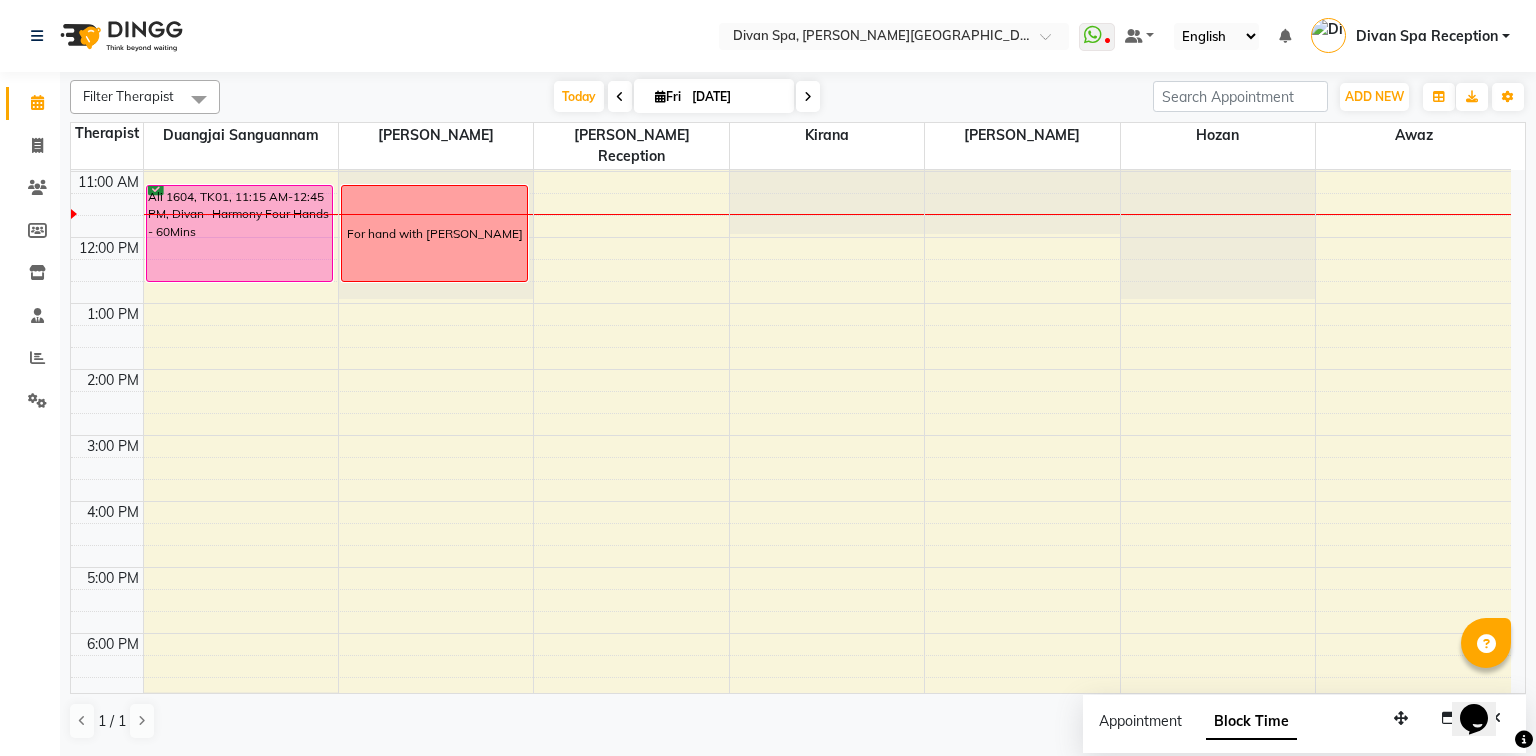 scroll, scrollTop: 408, scrollLeft: 0, axis: vertical 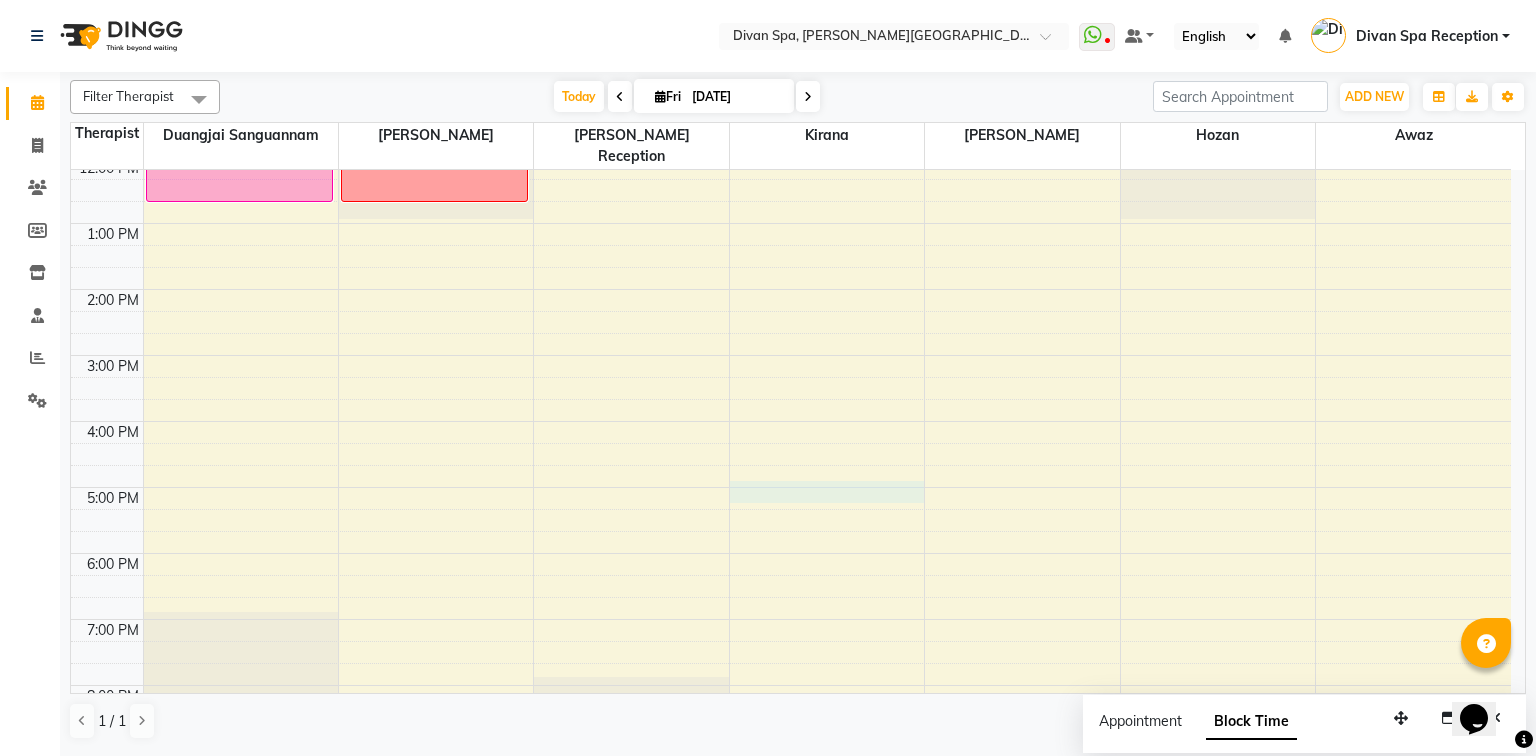 click on "6:00 AM 7:00 AM 8:00 AM 9:00 AM 10:00 AM 11:00 AM 12:00 PM 1:00 PM 2:00 PM 3:00 PM 4:00 PM 5:00 PM 6:00 PM 7:00 PM 8:00 PM 9:00 PM 10:00 PM     [PERSON_NAME] 1604, TK01, 11:15 AM-12:45 PM, Divan -Harmony Four Hands - 60Mins  For hand with [PERSON_NAME]" at bounding box center (791, 322) 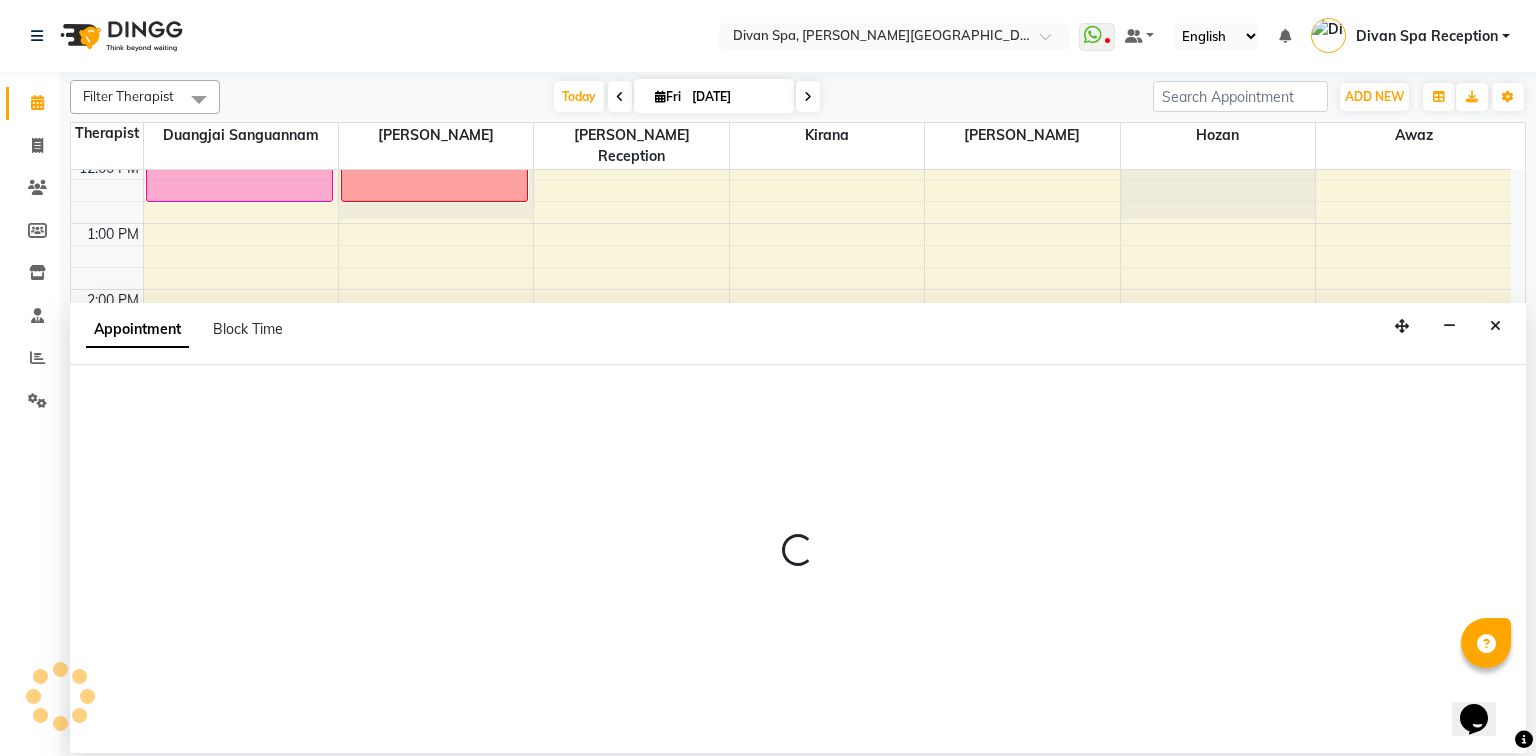 select on "85775" 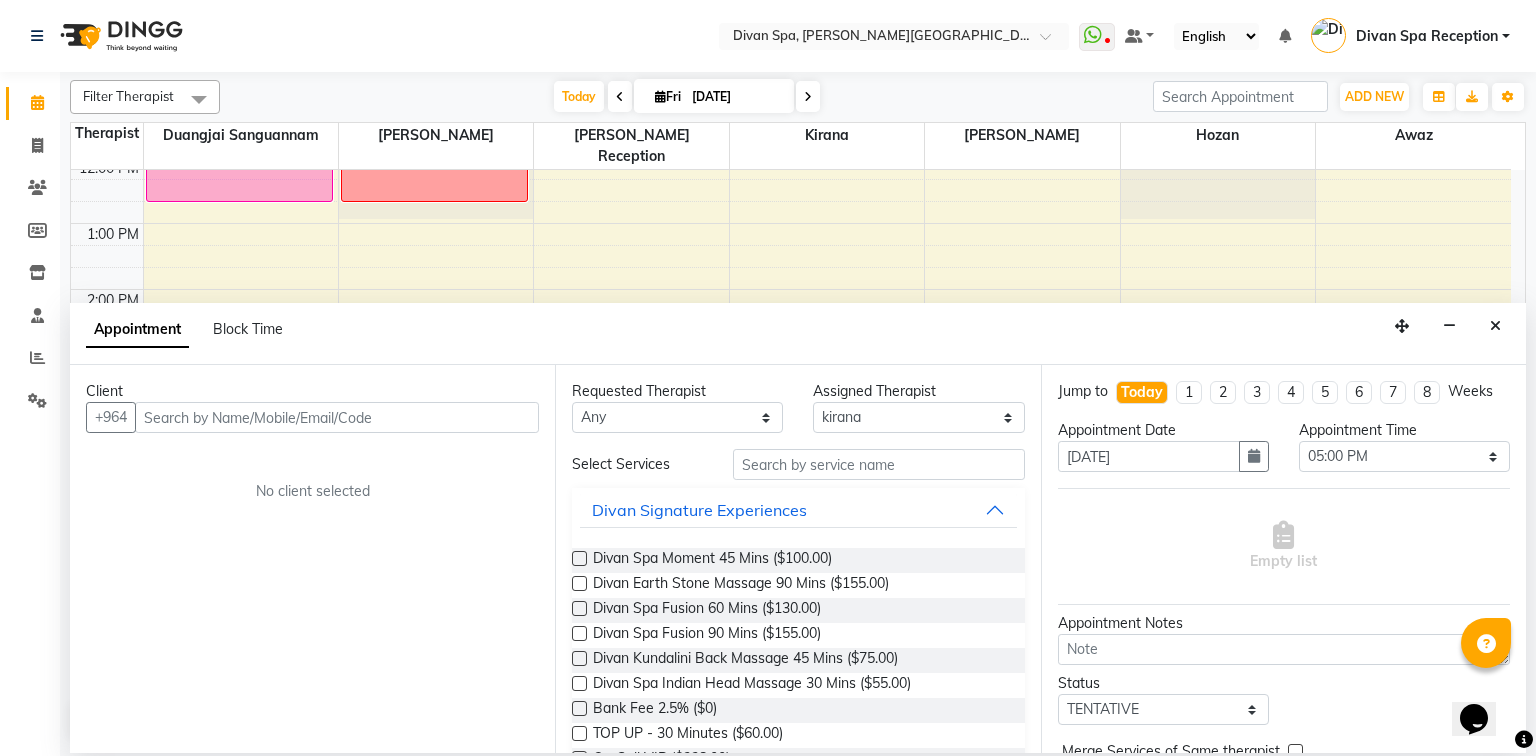 click at bounding box center (337, 417) 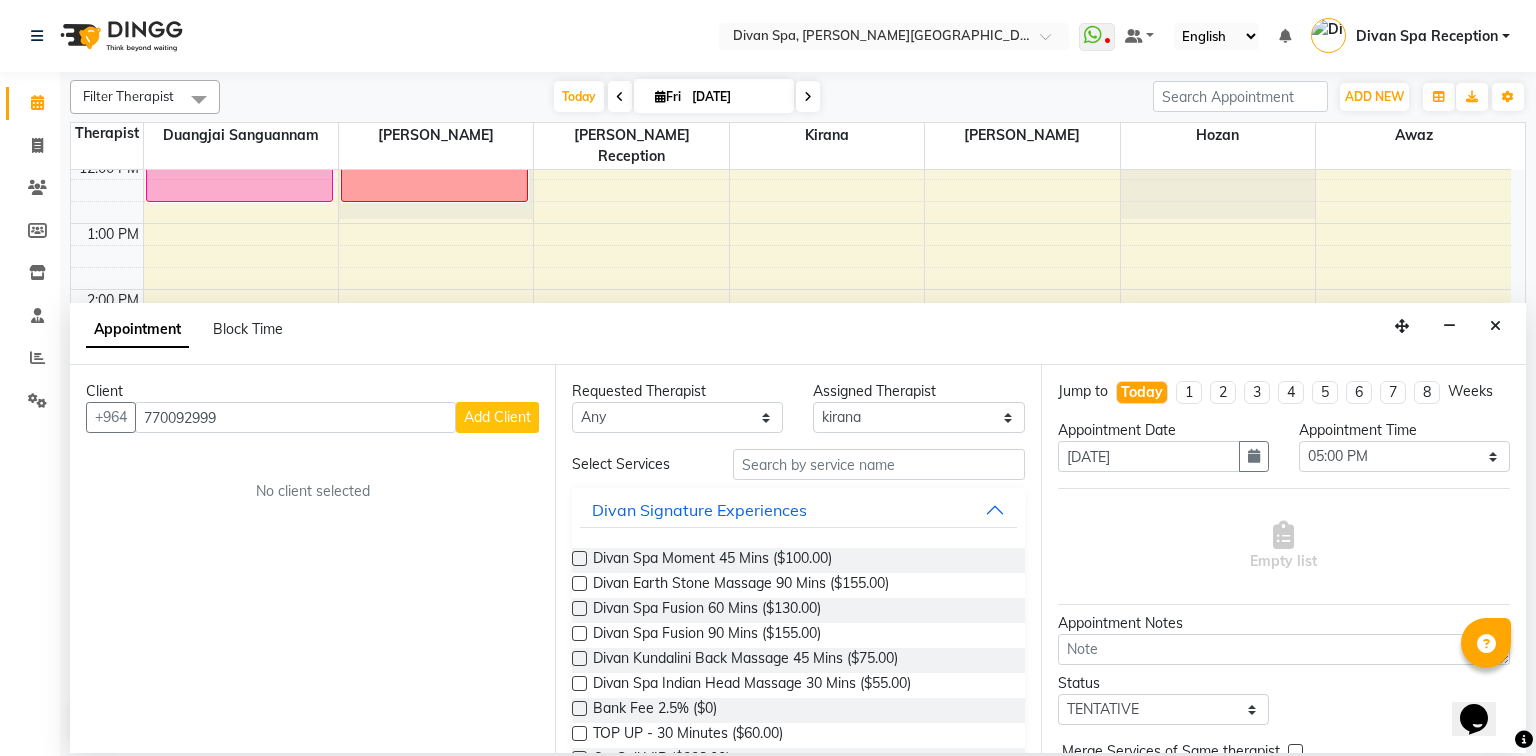 type on "770092999" 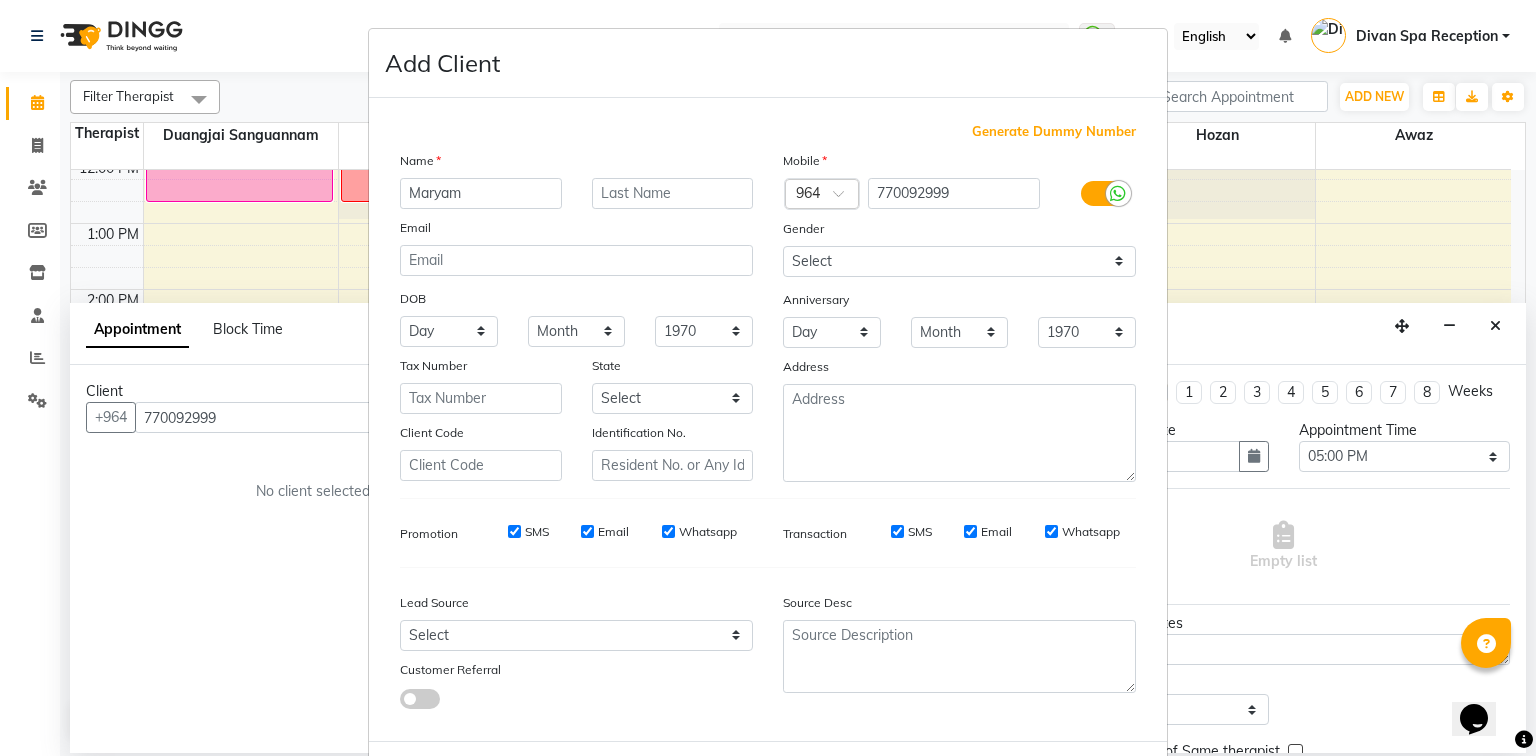 type on "Maryam" 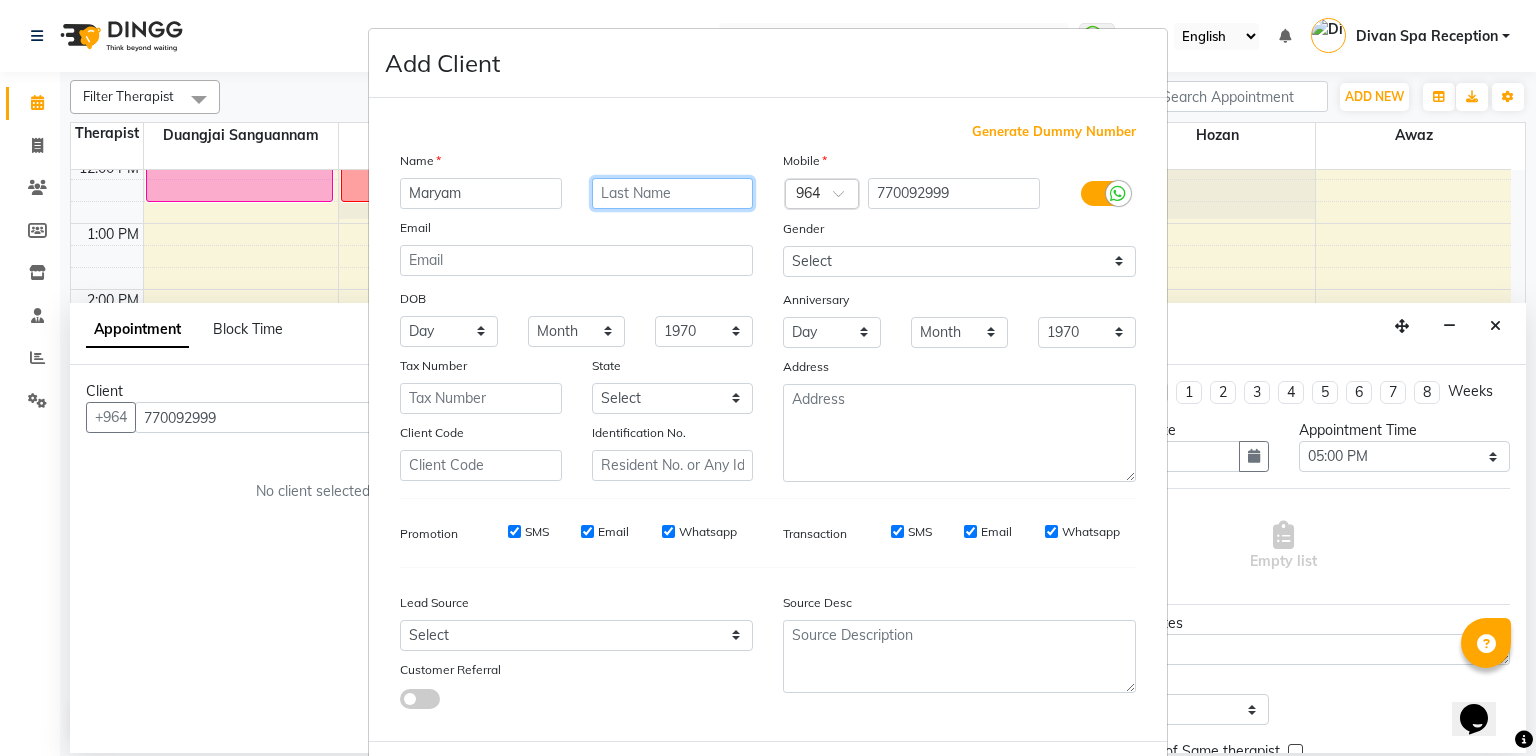 click at bounding box center (673, 193) 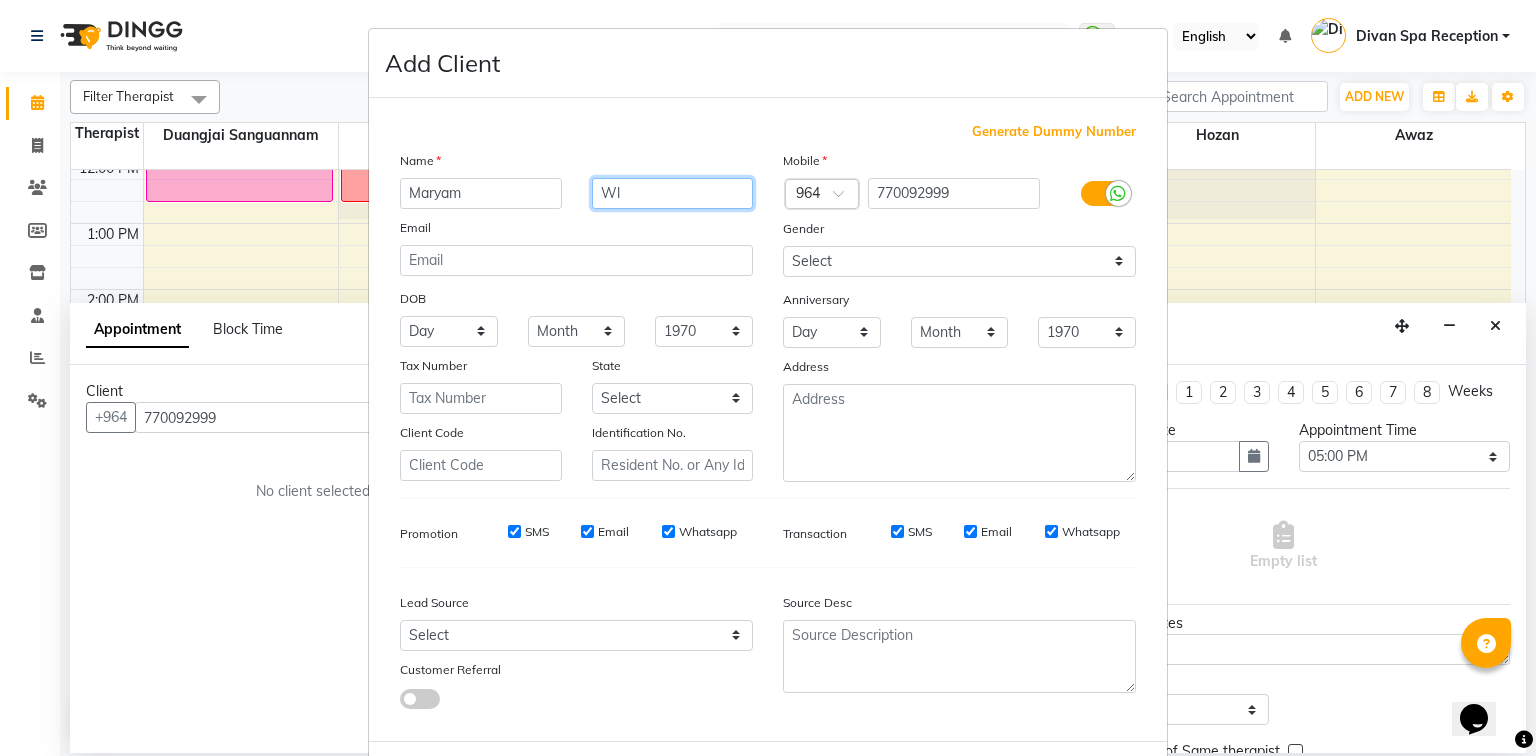 type on "Wl" 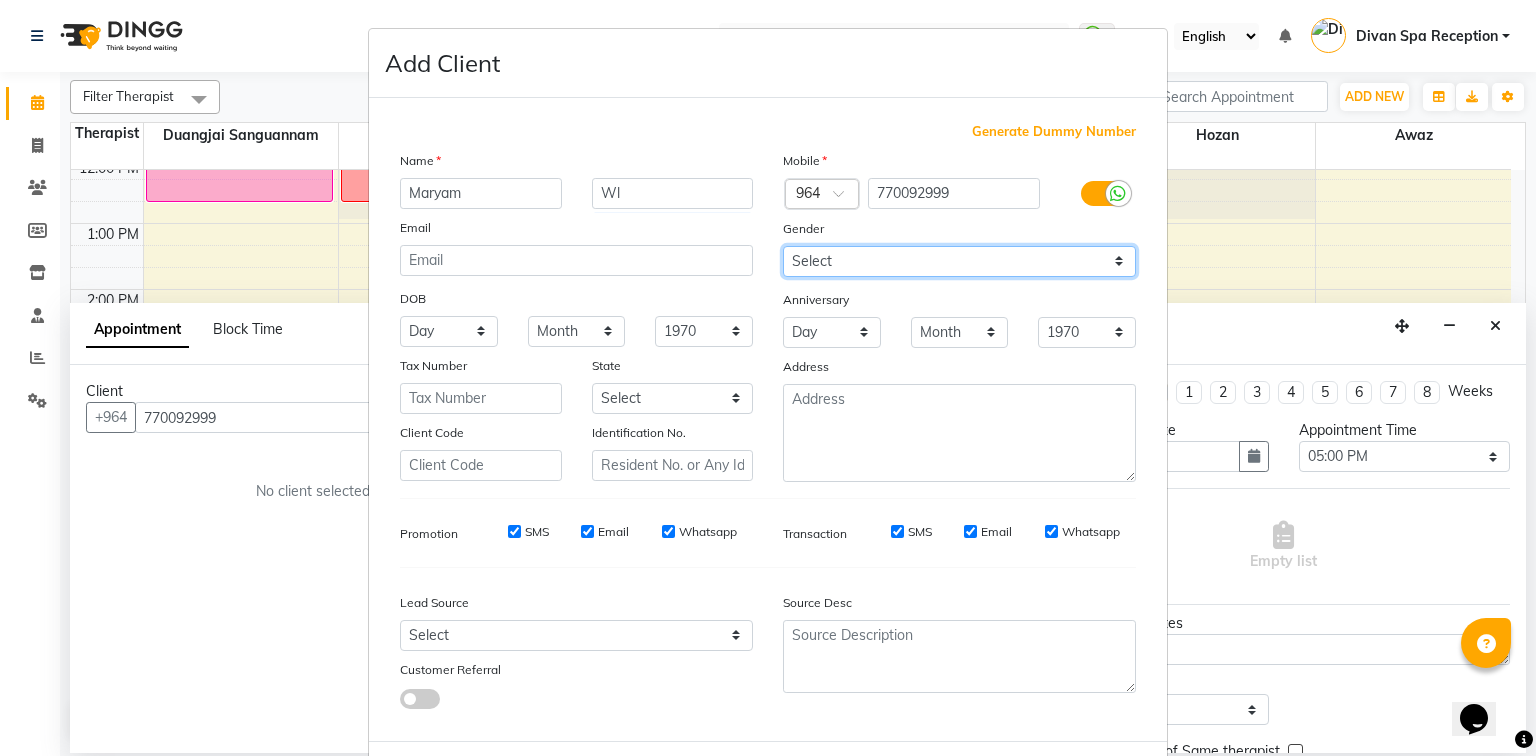 click on "Select [DEMOGRAPHIC_DATA] [DEMOGRAPHIC_DATA] Other Prefer Not To Say" at bounding box center (959, 261) 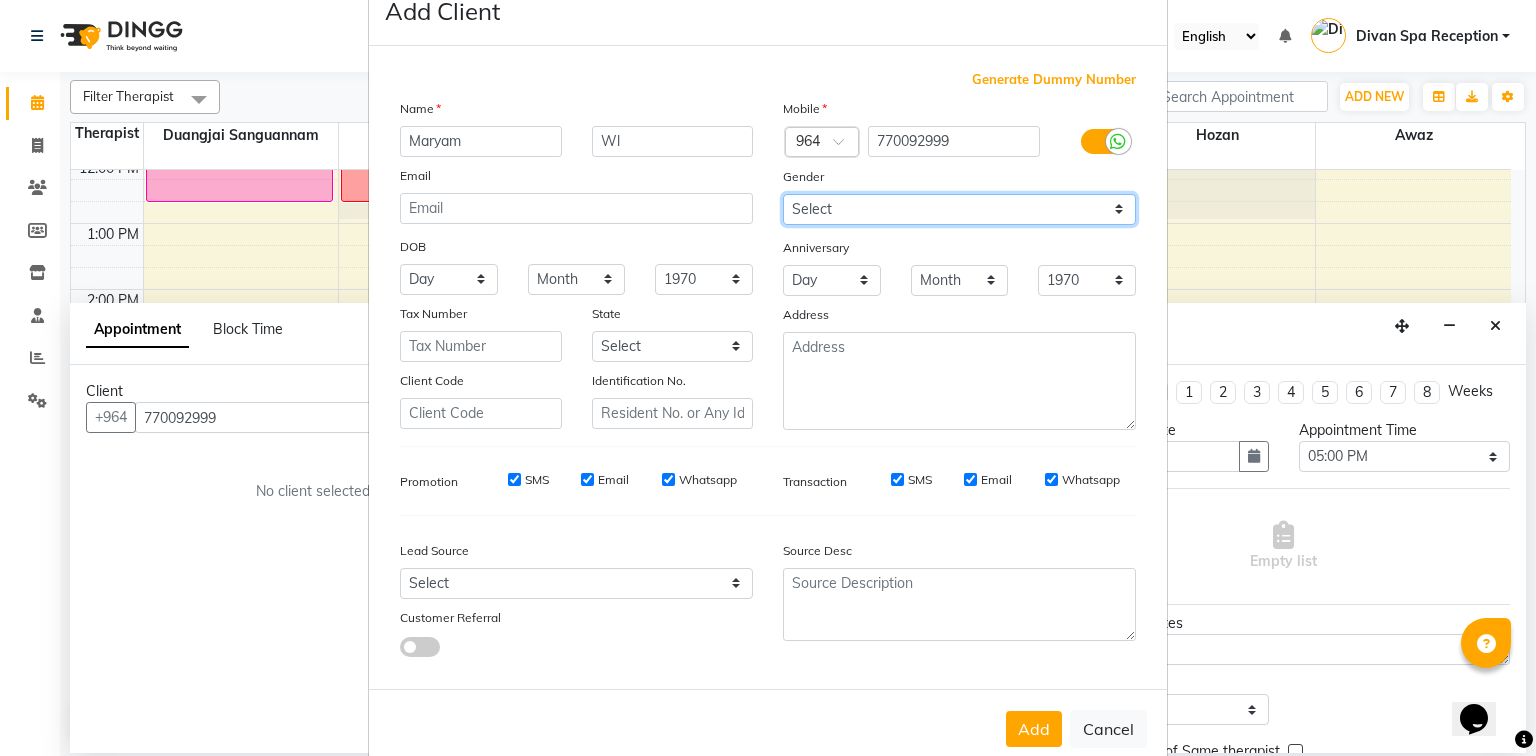 scroll, scrollTop: 80, scrollLeft: 0, axis: vertical 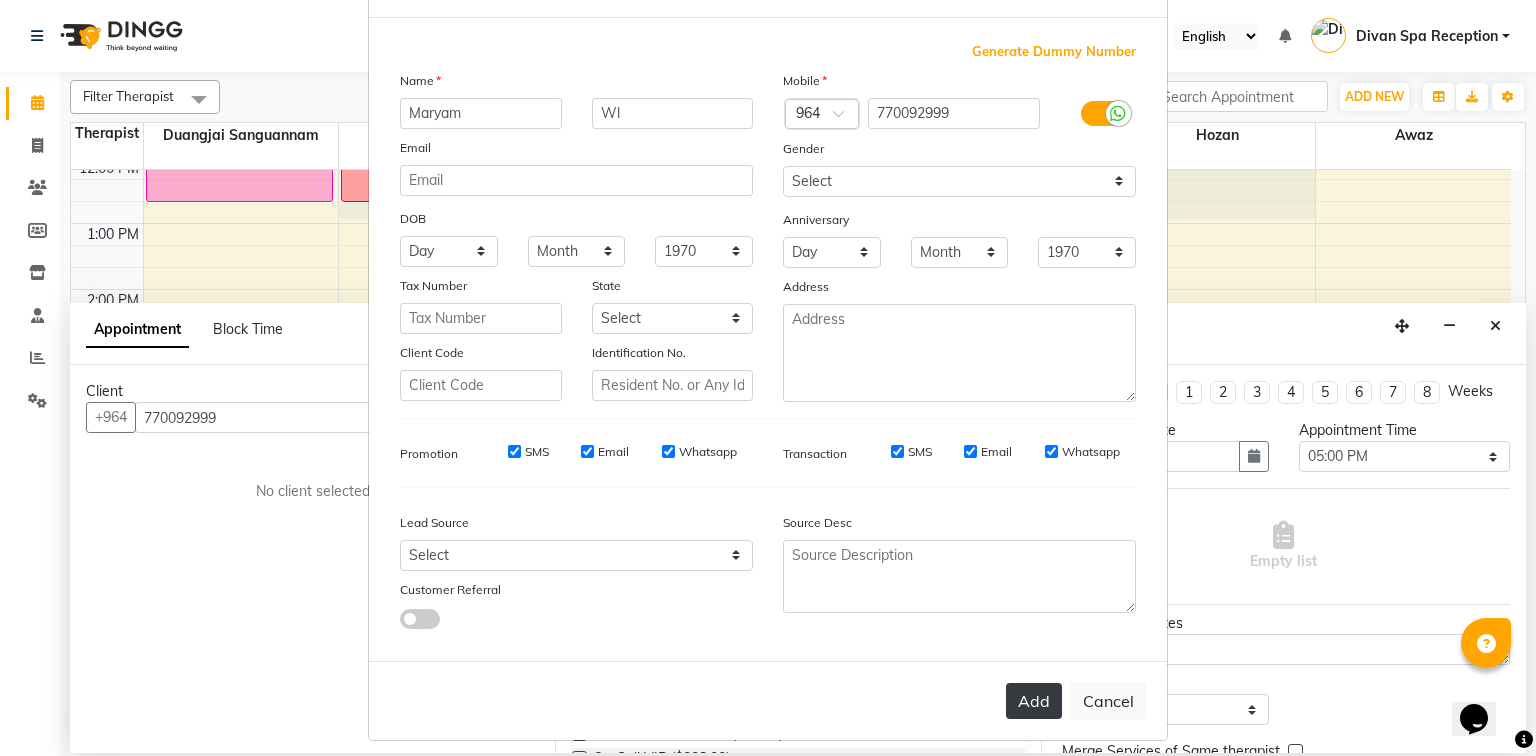click on "Add" at bounding box center (1034, 701) 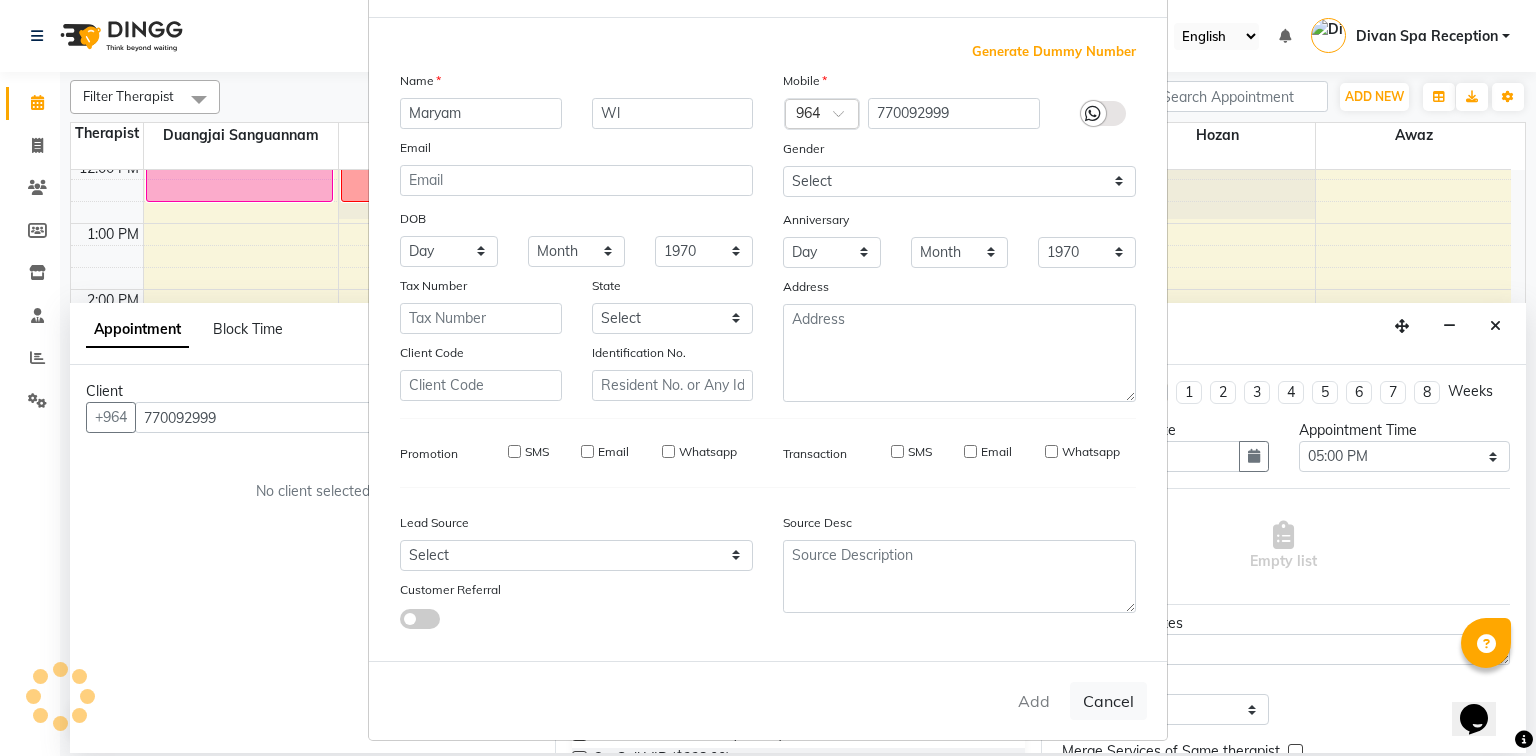 type on "77*****99" 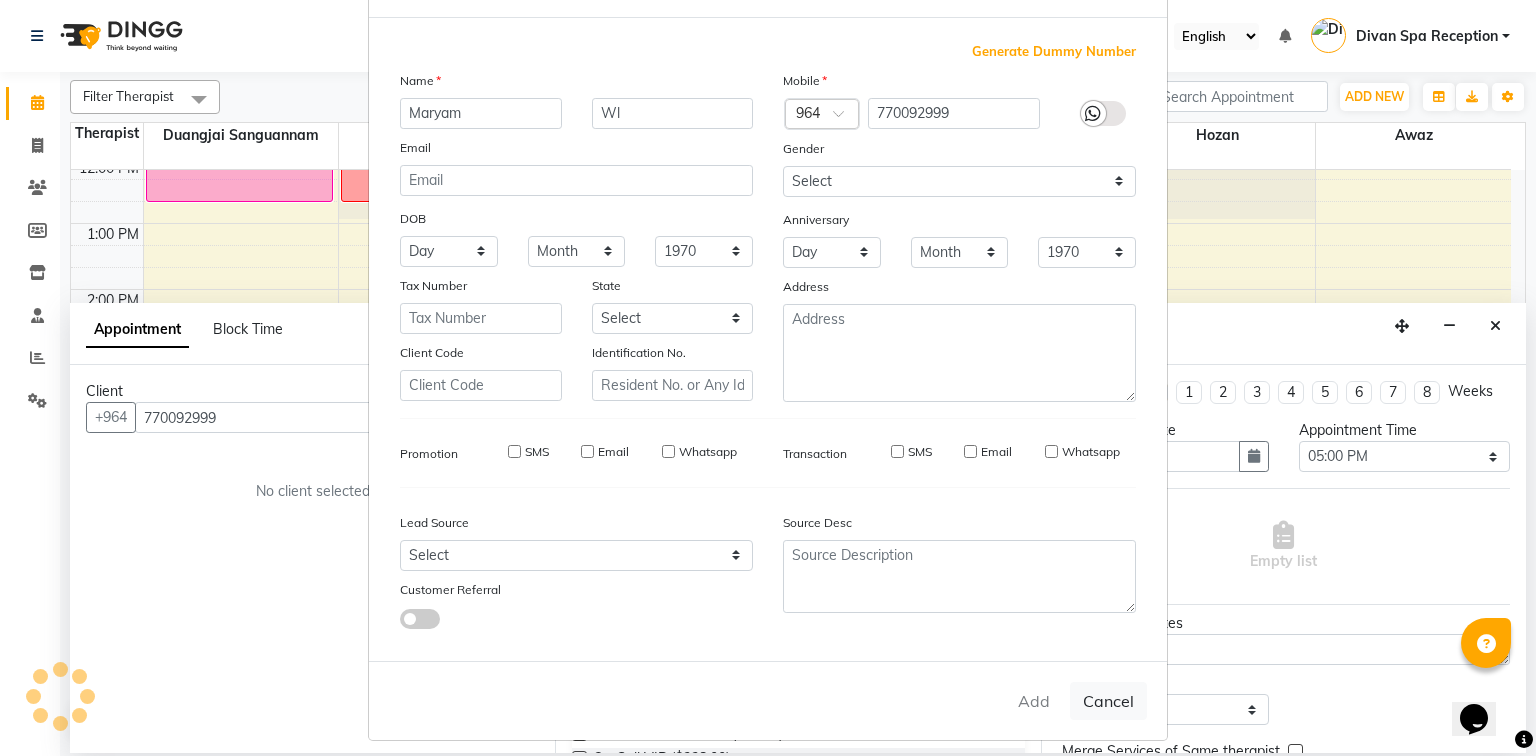 type 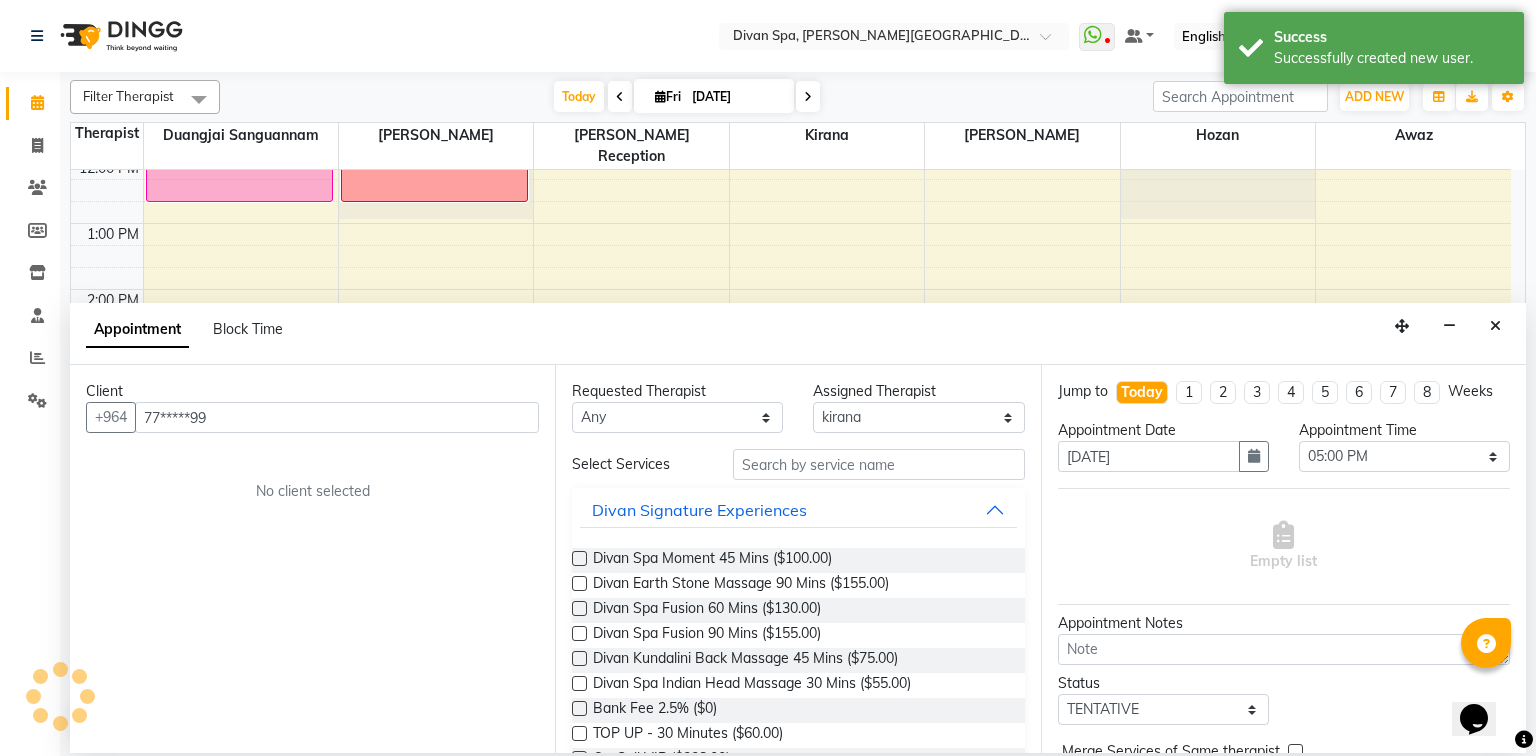click at bounding box center (579, 608) 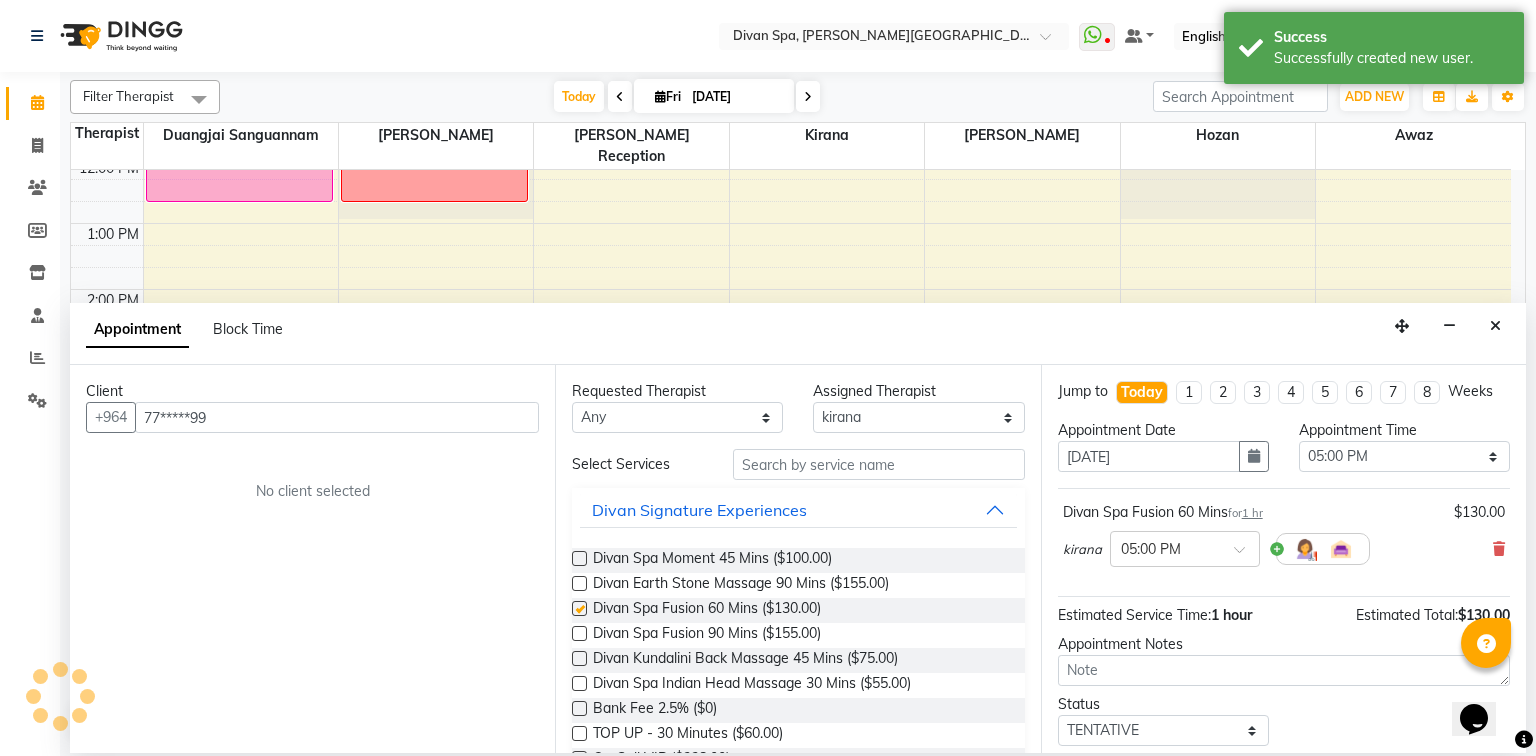 checkbox on "false" 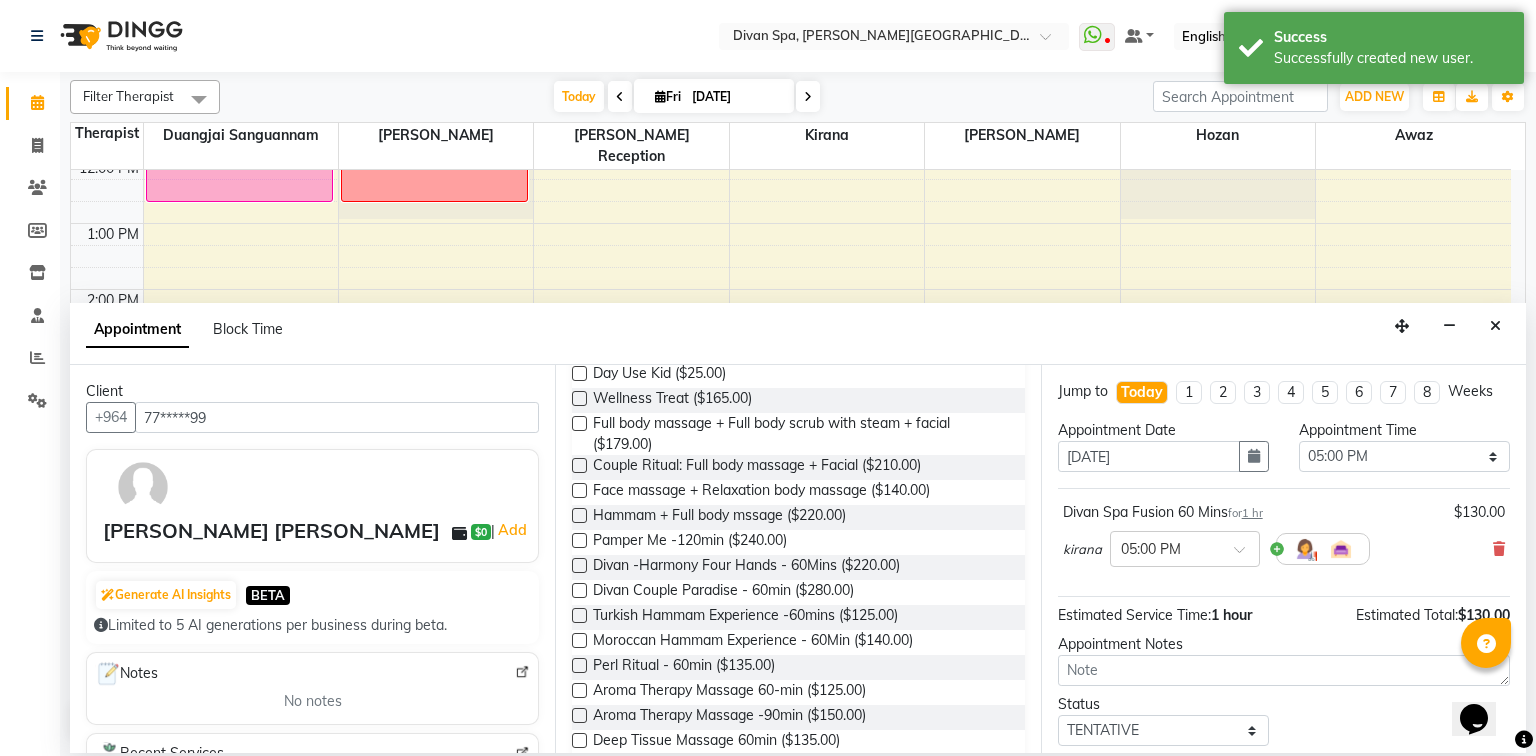 scroll, scrollTop: 560, scrollLeft: 0, axis: vertical 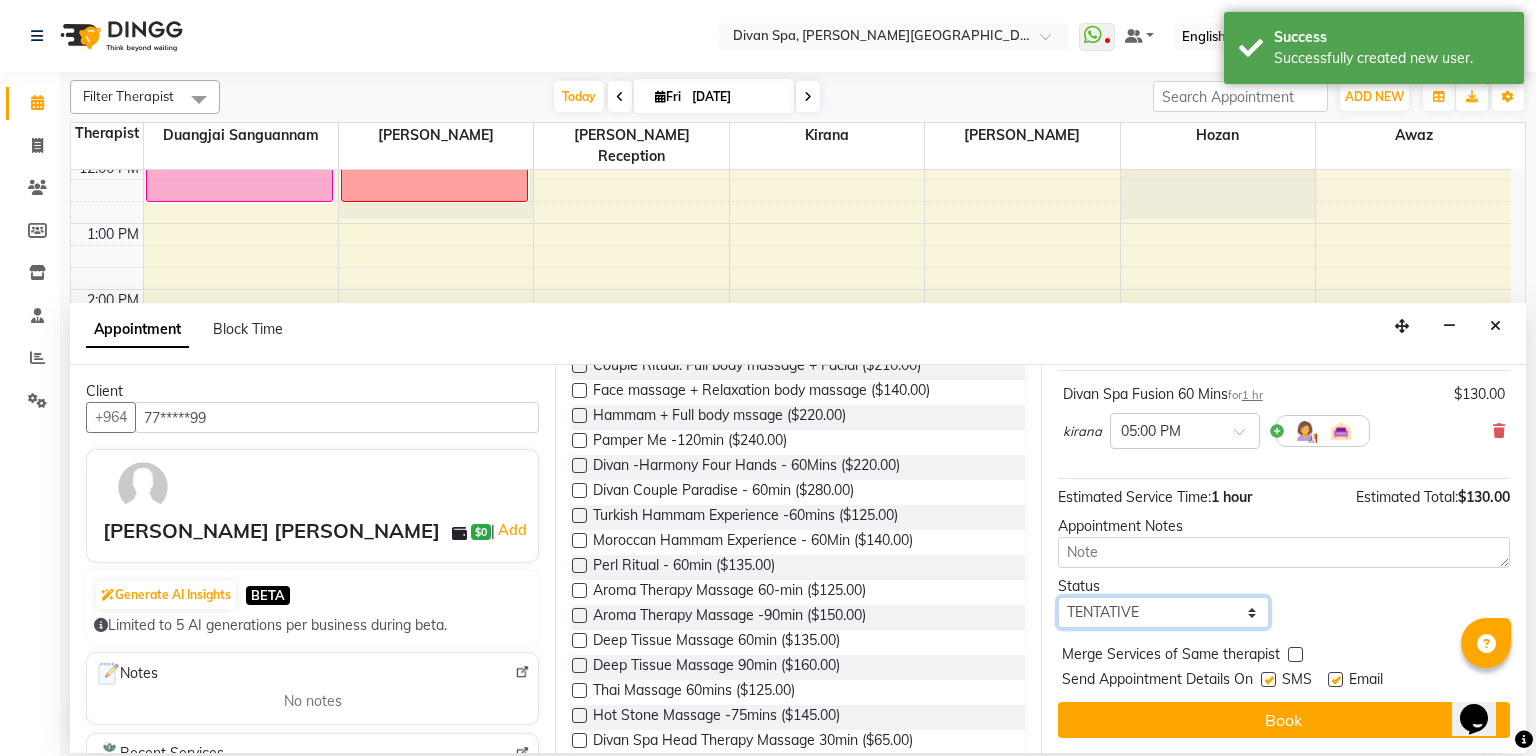 click on "Select TENTATIVE CONFIRM CHECK-IN UPCOMING" at bounding box center (1163, 612) 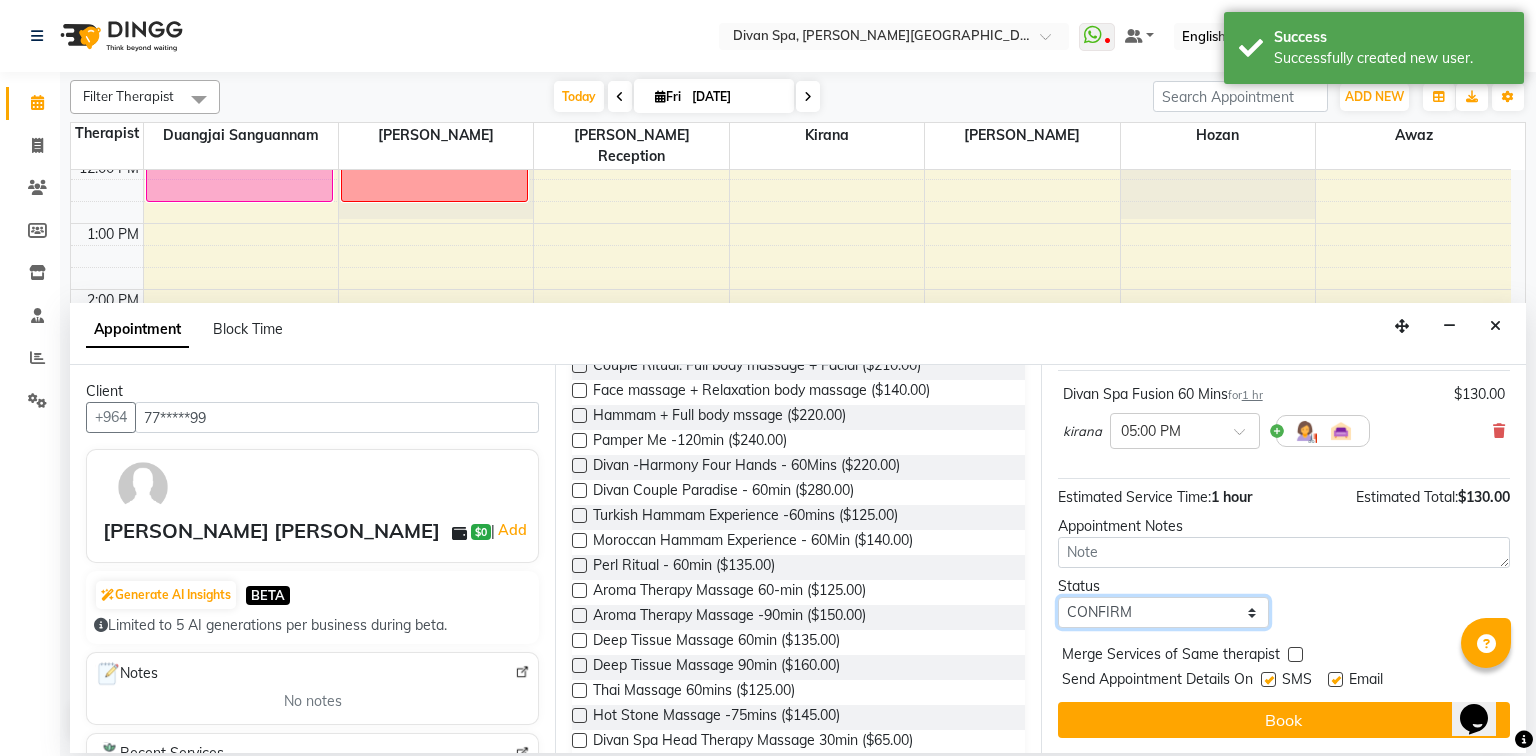 click on "Select TENTATIVE CONFIRM CHECK-IN UPCOMING" at bounding box center (1163, 612) 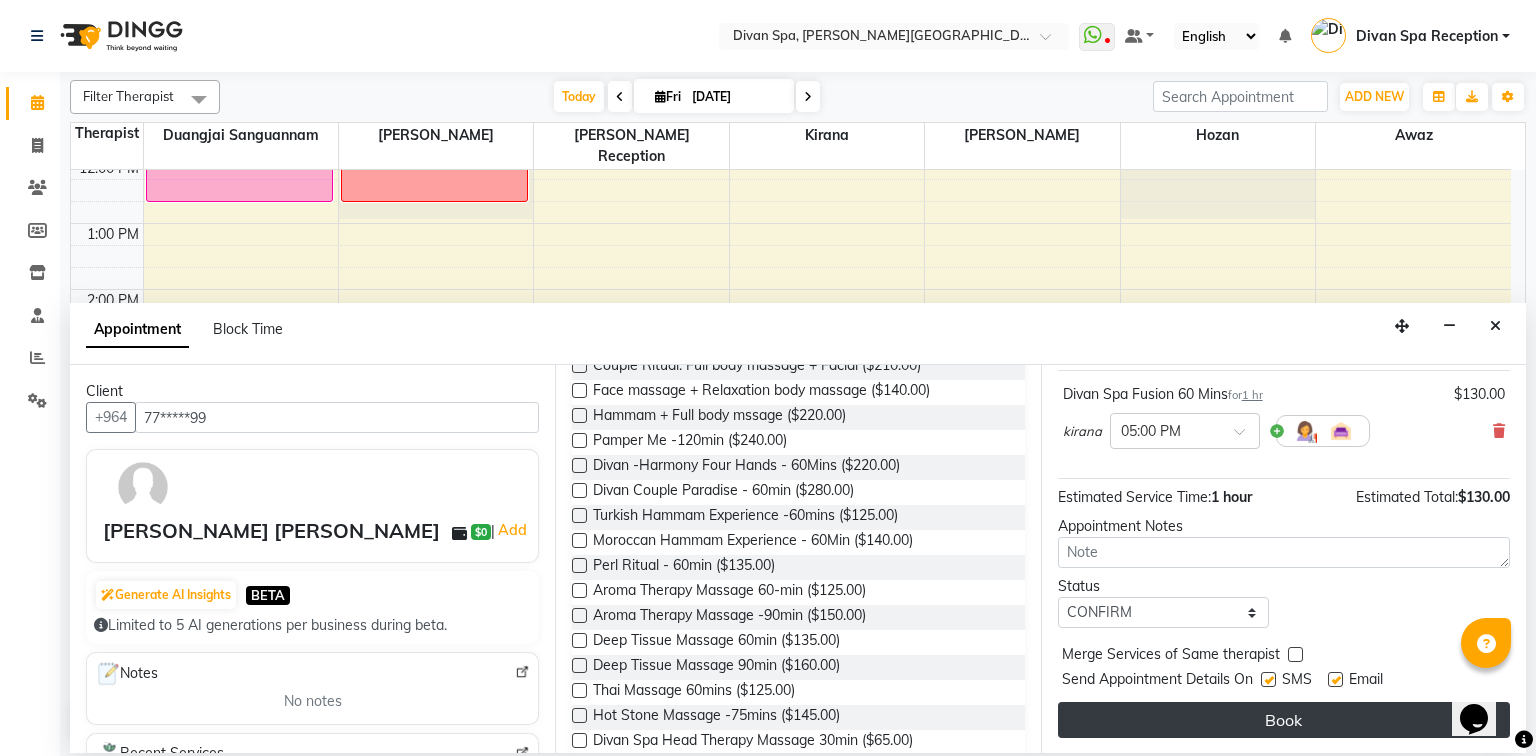 click on "Book" at bounding box center [1284, 720] 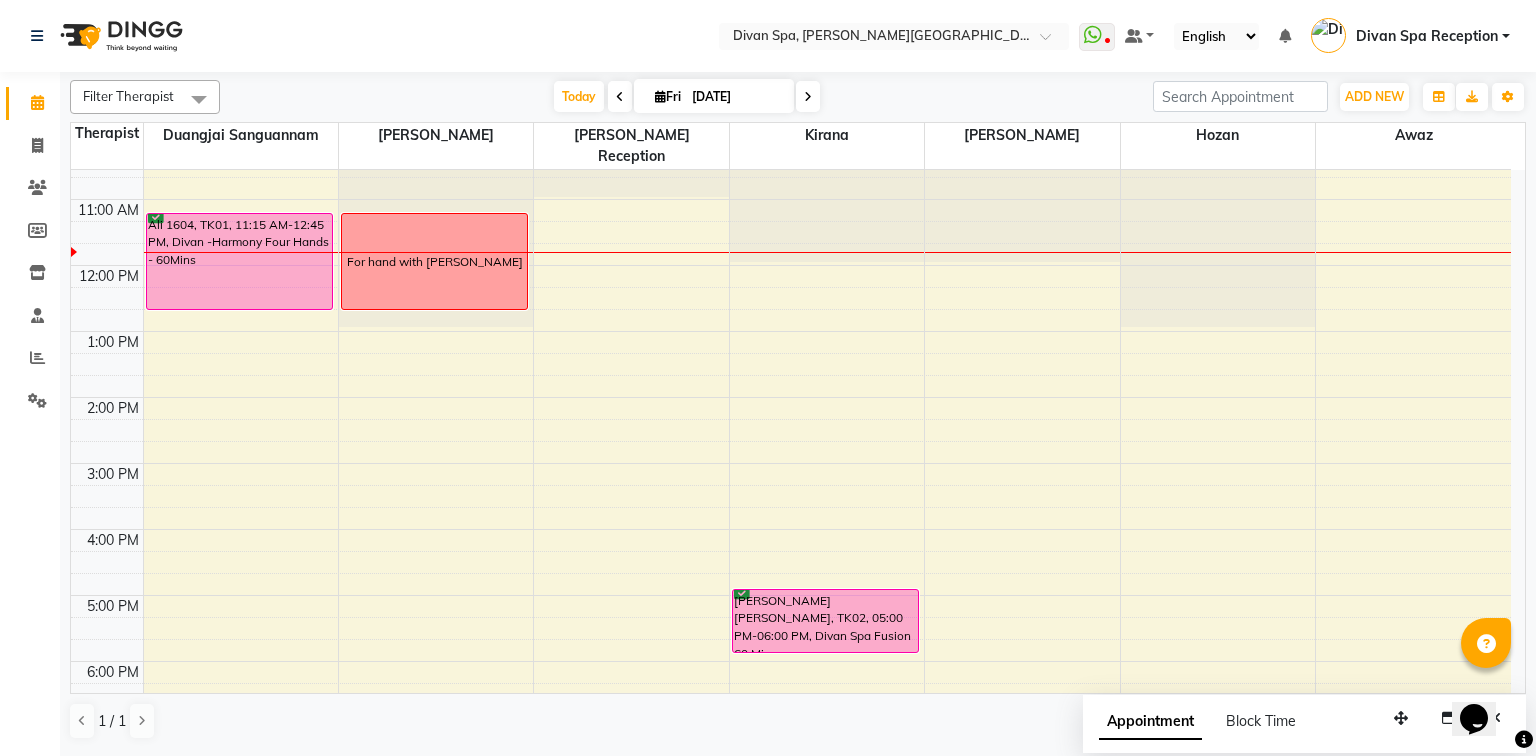 scroll, scrollTop: 328, scrollLeft: 0, axis: vertical 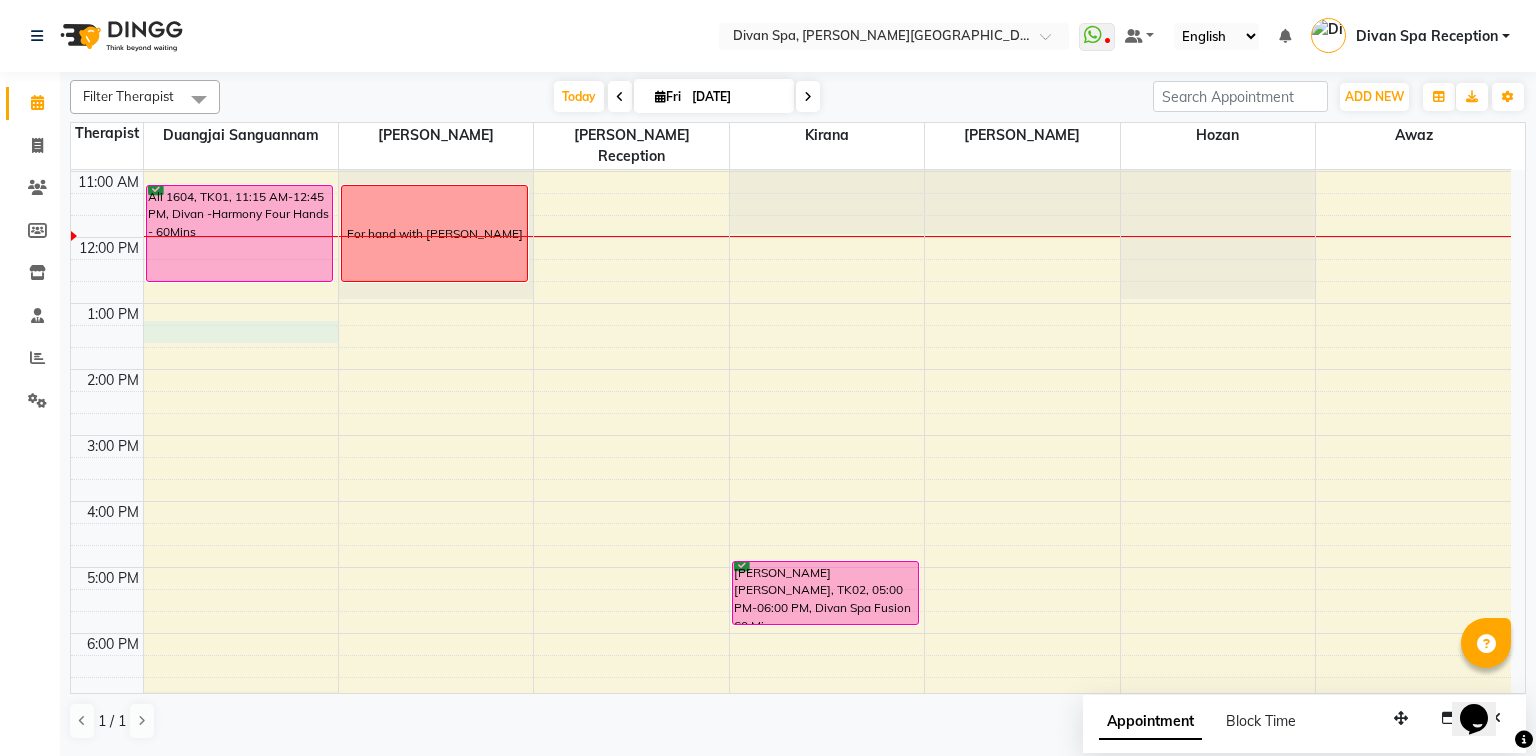 click on "6:00 AM 7:00 AM 8:00 AM 9:00 AM 10:00 AM 11:00 AM 12:00 PM 1:00 PM 2:00 PM 3:00 PM 4:00 PM 5:00 PM 6:00 PM 7:00 PM 8:00 PM 9:00 PM 10:00 PM     [PERSON_NAME] 1604, TK01, 11:15 AM-12:45 PM, Divan -Harmony Four Hands - 60Mins  For hand with [PERSON_NAME] [PERSON_NAME], TK02, 05:00 PM-06:00 PM, Divan Spa Fusion 60 Mins" at bounding box center (791, 402) 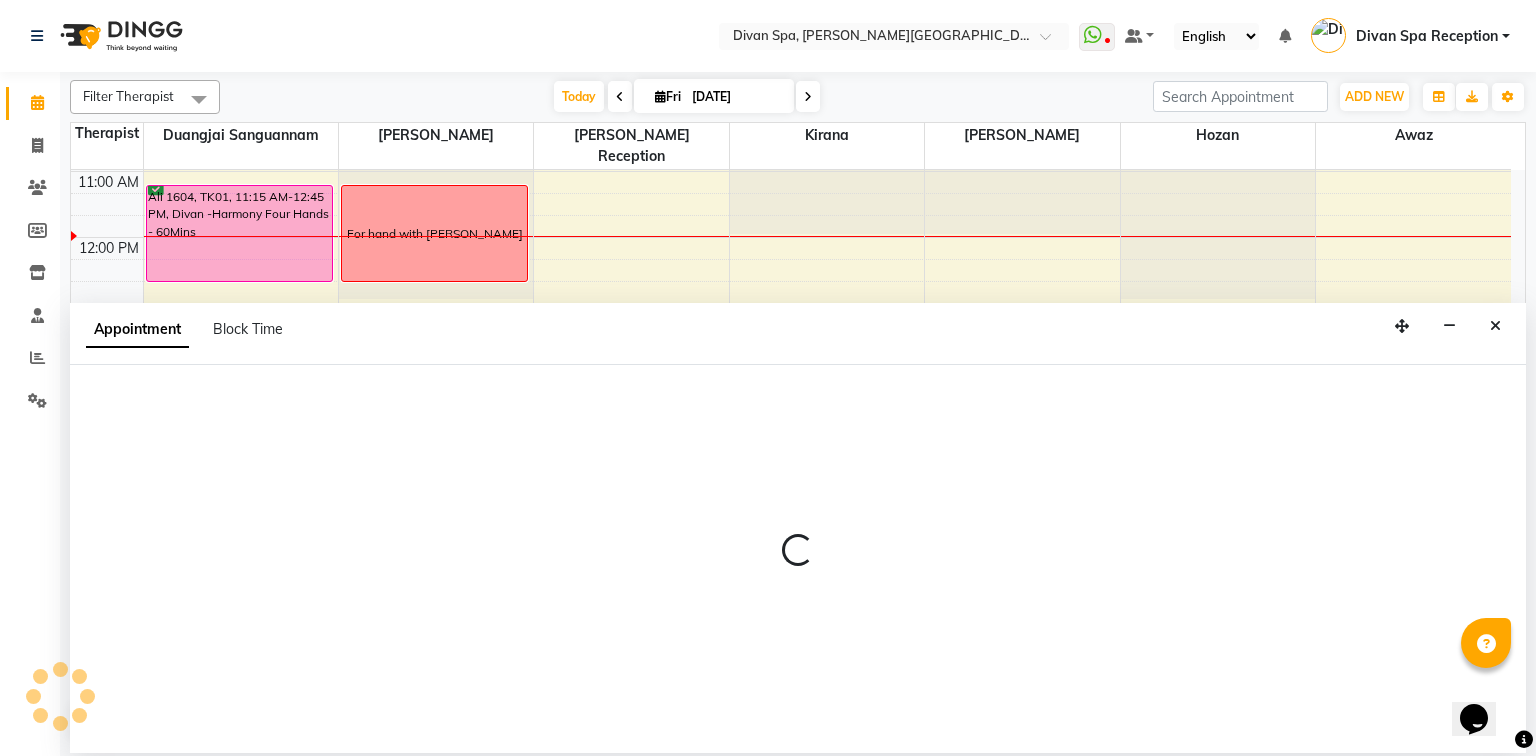 select on "17312" 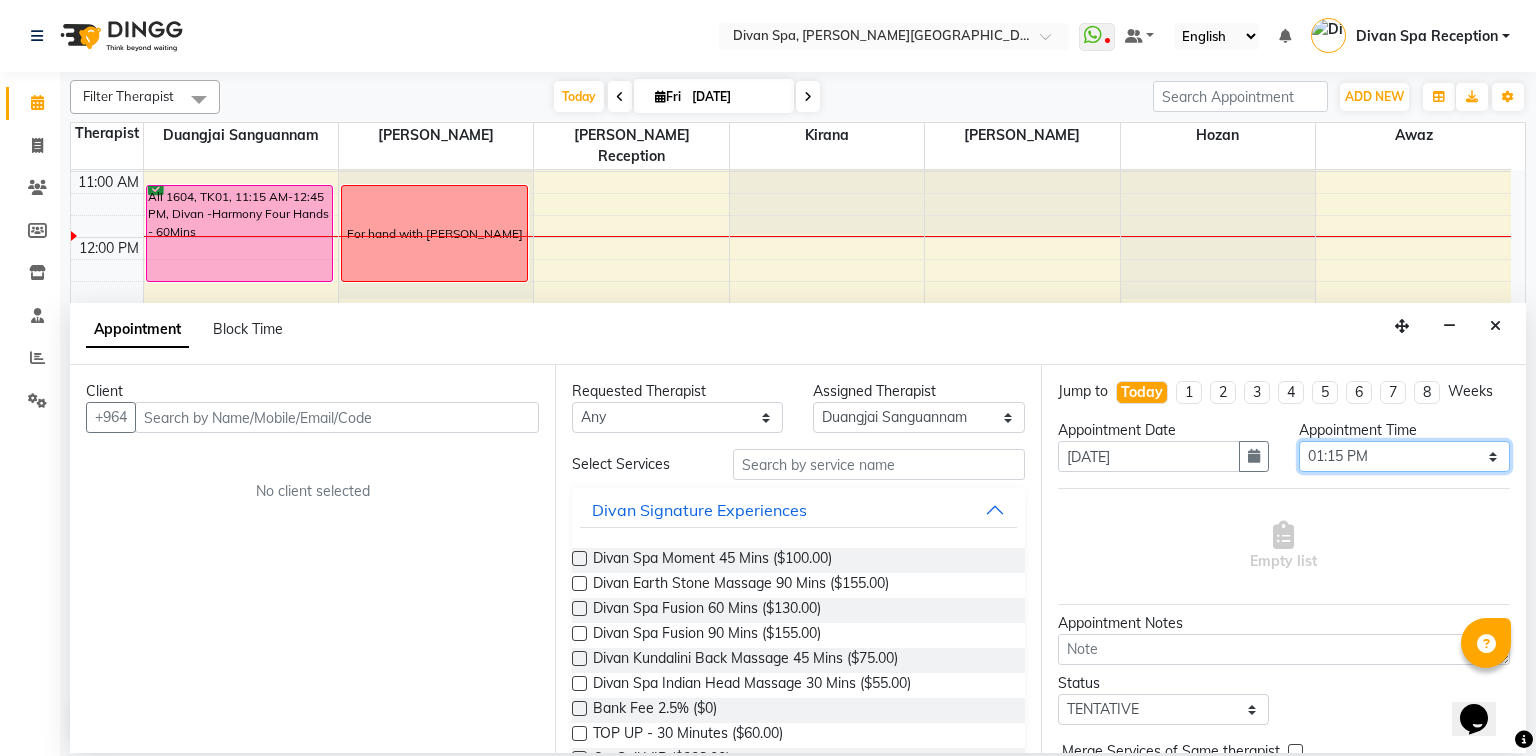 click on "Select 07:00 AM 07:15 AM 07:30 AM 07:45 AM 08:00 AM 08:15 AM 08:30 AM 08:45 AM 09:00 AM 09:15 AM 09:30 AM 09:45 AM 10:00 AM 10:15 AM 10:30 AM 10:45 AM 11:00 AM 11:15 AM 11:30 AM 11:45 AM 12:00 PM 12:15 PM 12:30 PM 12:45 PM 01:00 PM 01:15 PM 01:30 PM 01:45 PM 02:00 PM 02:15 PM 02:30 PM 02:45 PM 03:00 PM 03:15 PM 03:30 PM 03:45 PM 04:00 PM 04:15 PM 04:30 PM 04:45 PM 05:00 PM 05:15 PM 05:30 PM 05:45 PM 06:00 PM 06:15 PM 06:30 PM 06:45 PM 07:00 PM 07:15 PM 07:30 PM 07:45 PM 08:00 PM 08:15 PM 08:30 PM 08:45 PM 09:00 PM 09:15 PM 09:30 PM 09:45 PM 10:00 PM" at bounding box center [1404, 456] 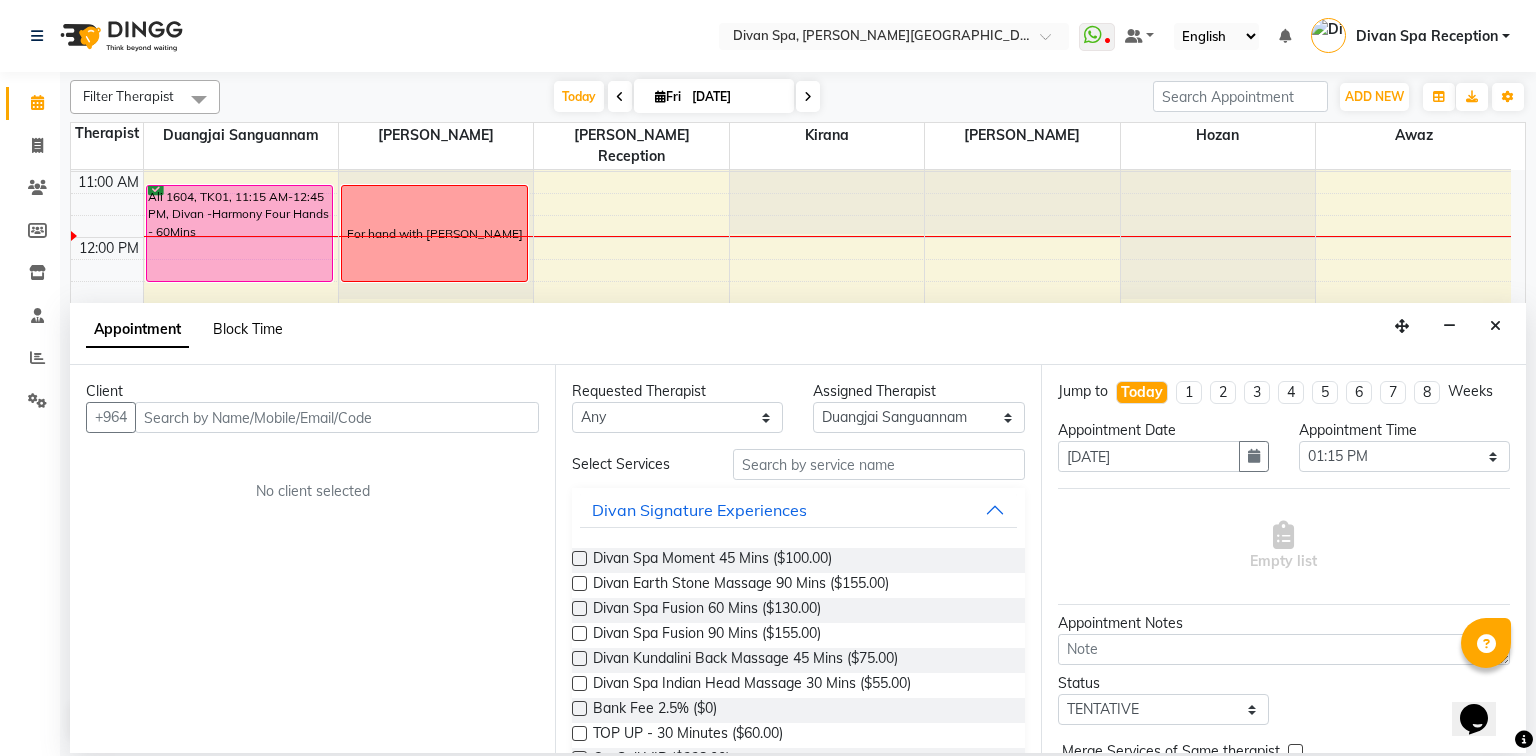 click on "Block Time" at bounding box center [248, 329] 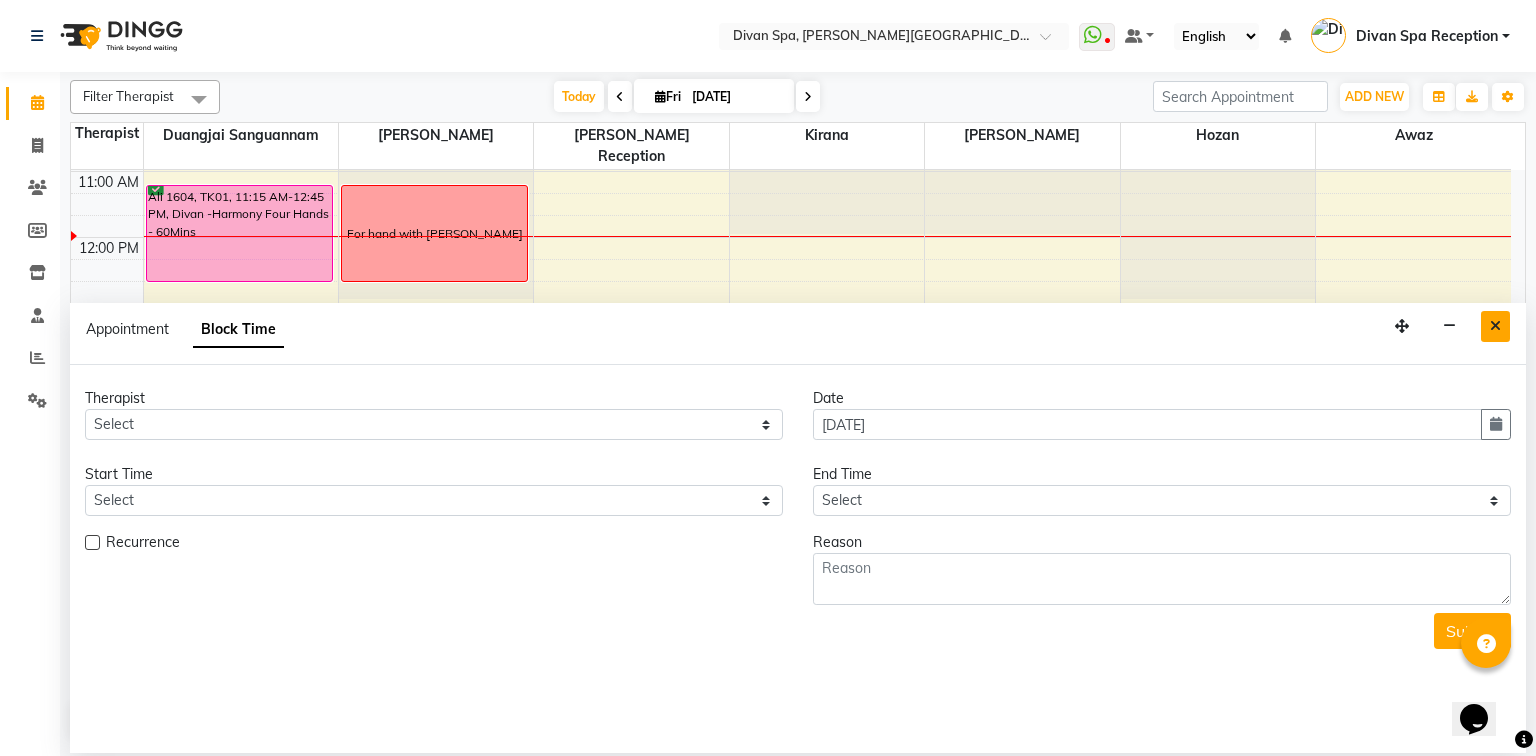 click at bounding box center (1495, 326) 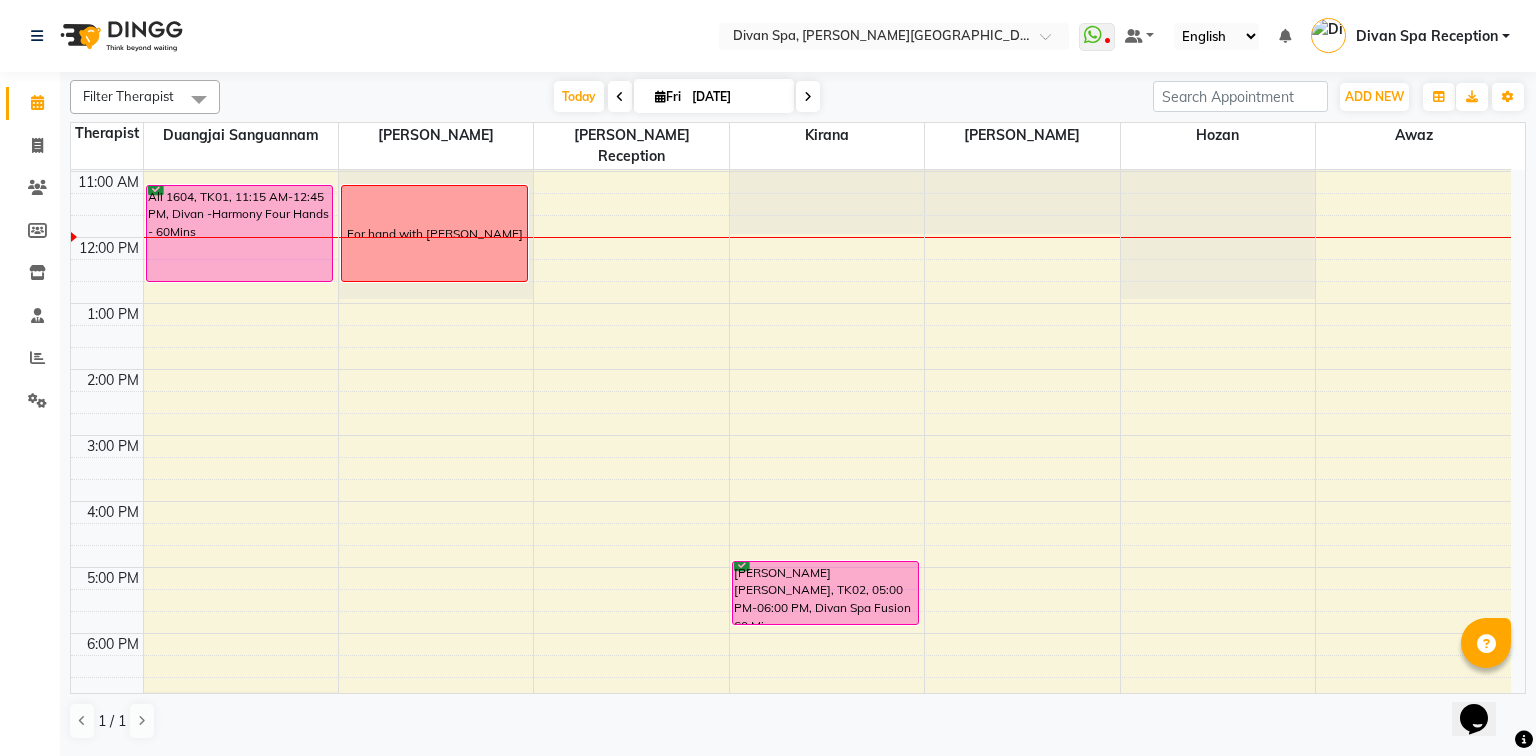 click on "6:00 AM 7:00 AM 8:00 AM 9:00 AM 10:00 AM 11:00 AM 12:00 PM 1:00 PM 2:00 PM 3:00 PM 4:00 PM 5:00 PM 6:00 PM 7:00 PM 8:00 PM 9:00 PM 10:00 PM     [PERSON_NAME] 1604, TK01, 11:15 AM-12:45 PM, Divan -Harmony Four Hands - 60Mins  For hand with [PERSON_NAME] [PERSON_NAME], TK02, 05:00 PM-06:00 PM, Divan Spa Fusion 60 Mins" at bounding box center (791, 402) 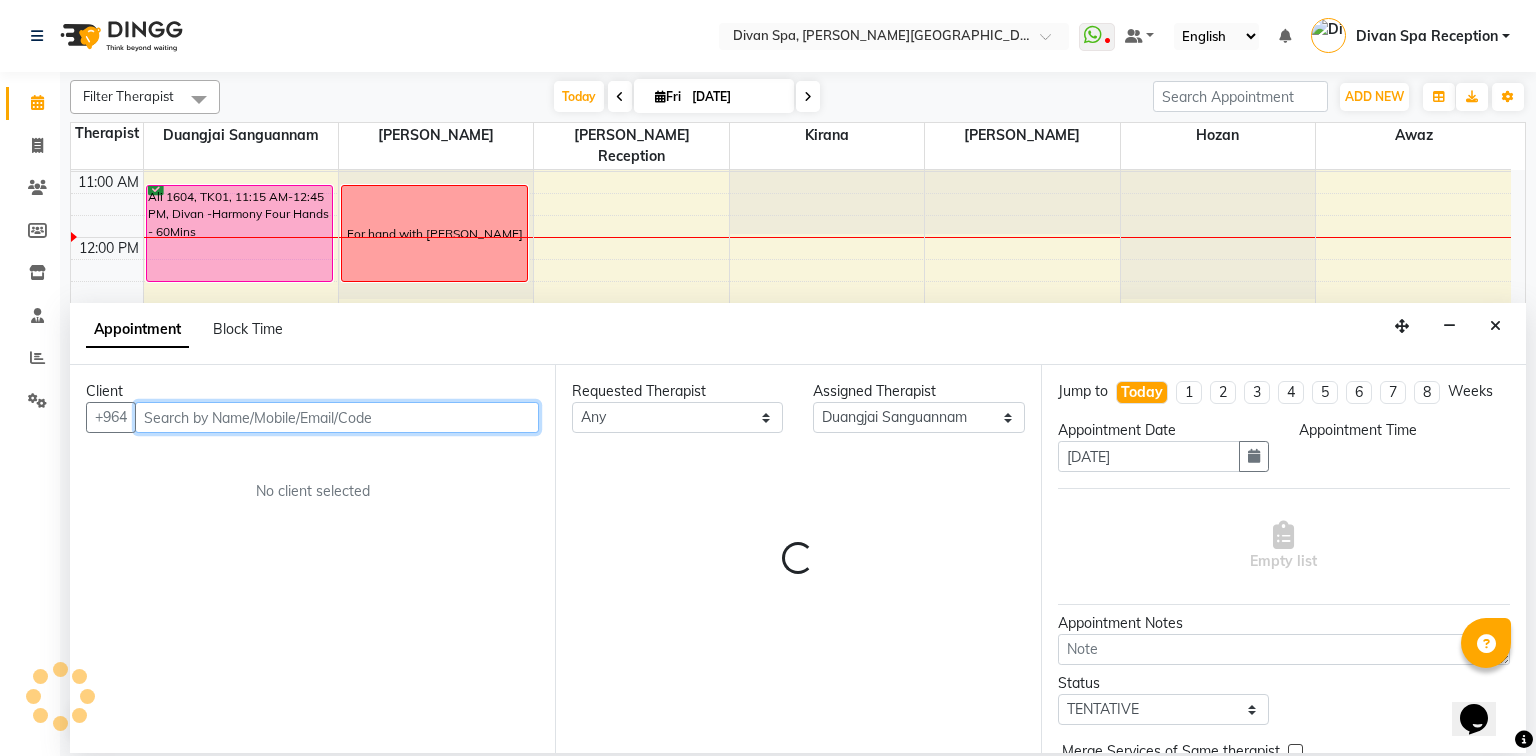 select on "795" 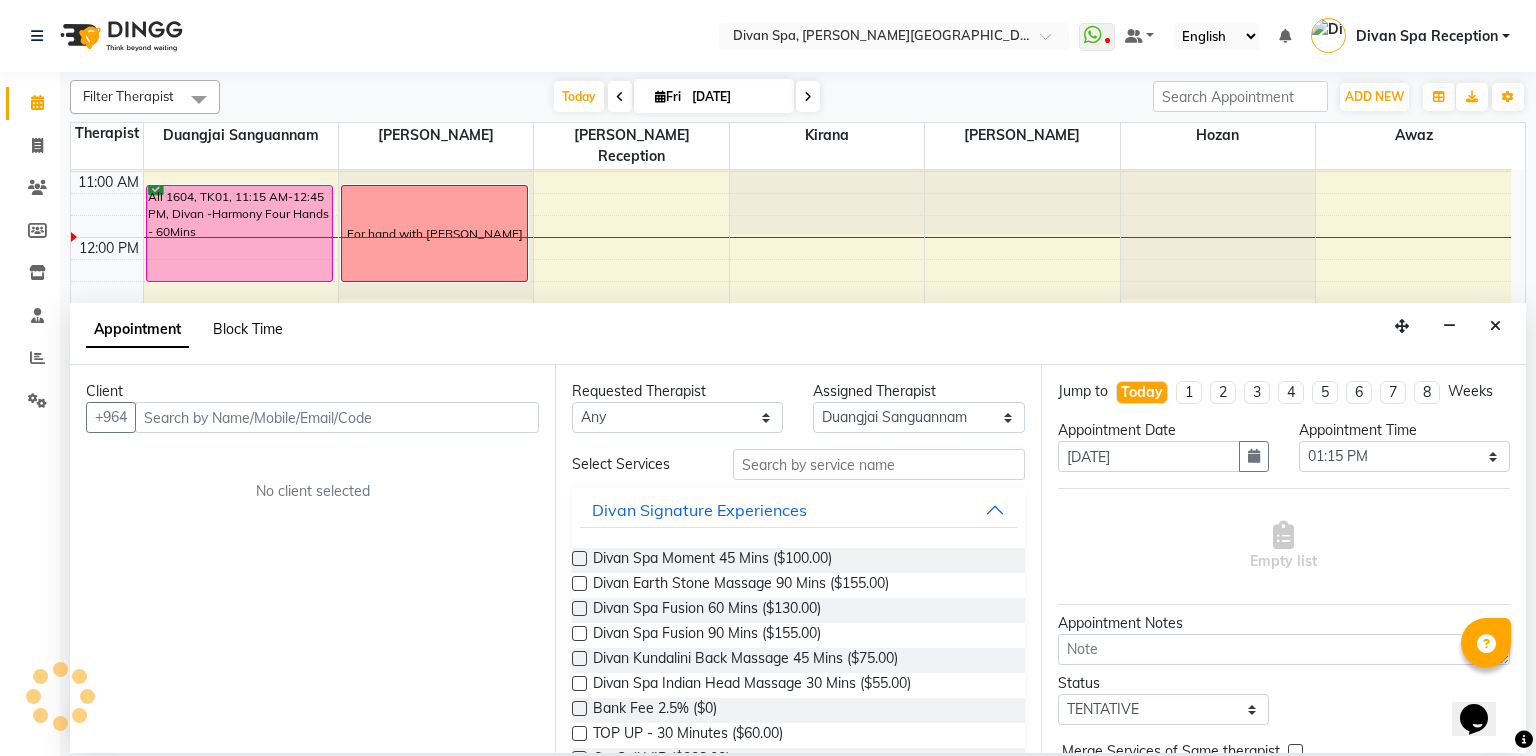 click on "Block Time" at bounding box center (248, 329) 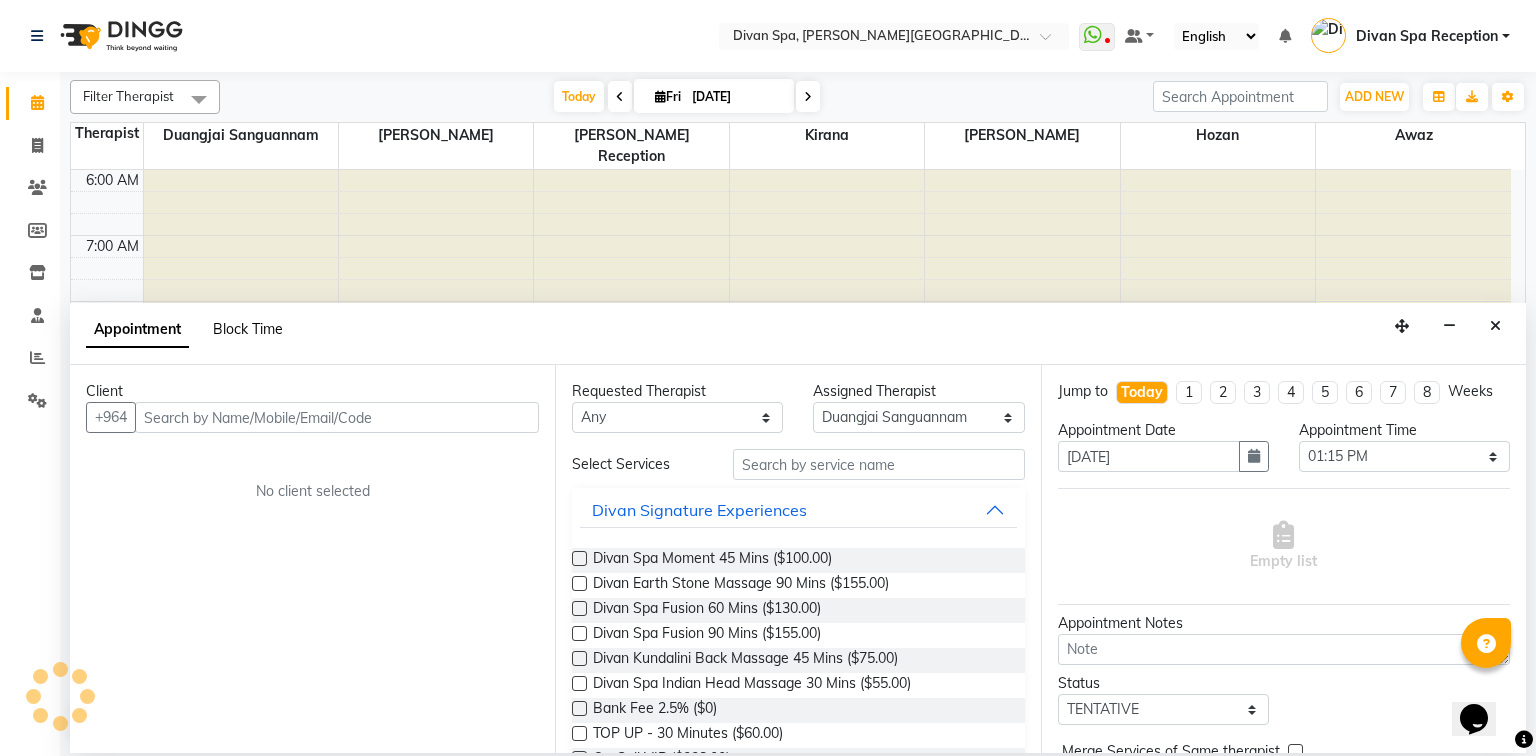 select on "17312" 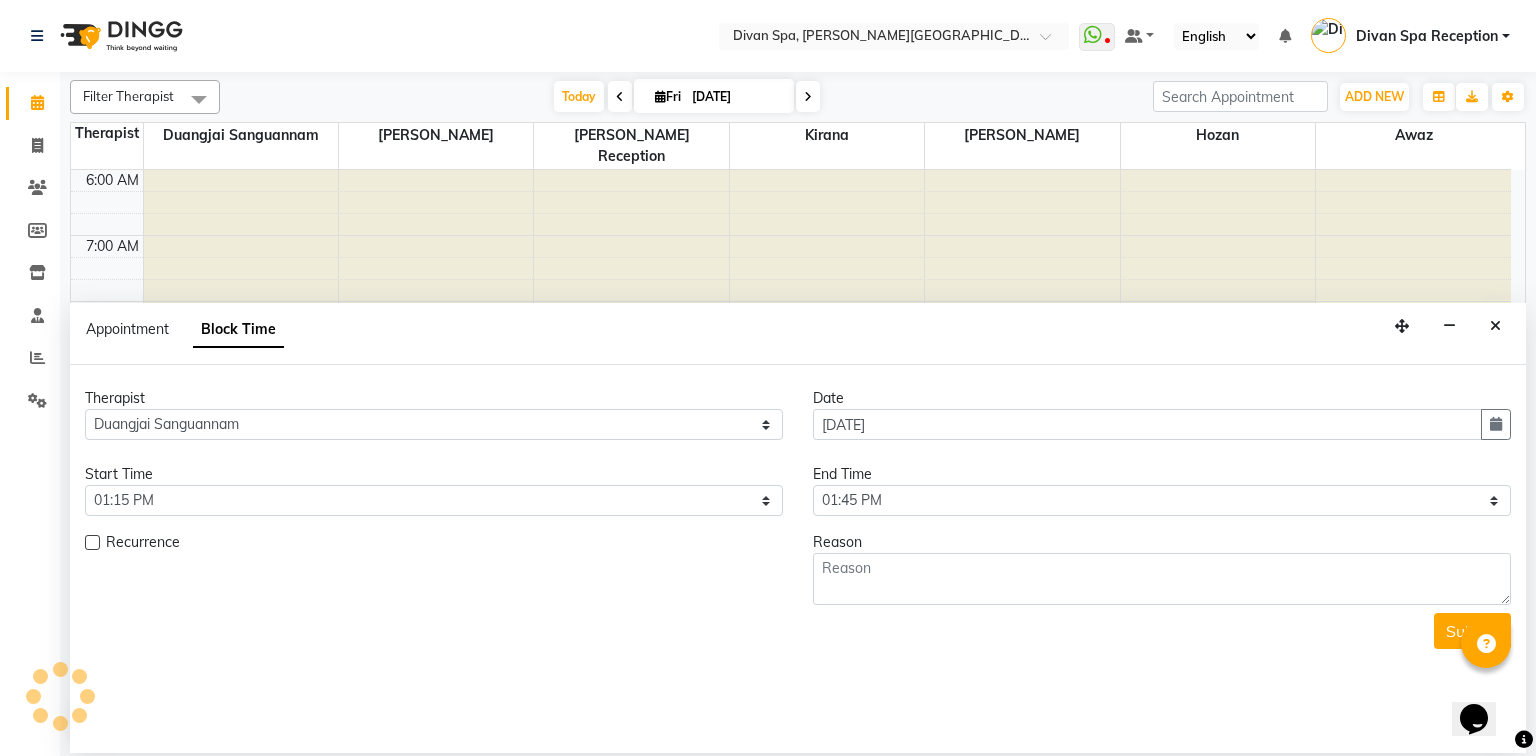 scroll, scrollTop: 392, scrollLeft: 0, axis: vertical 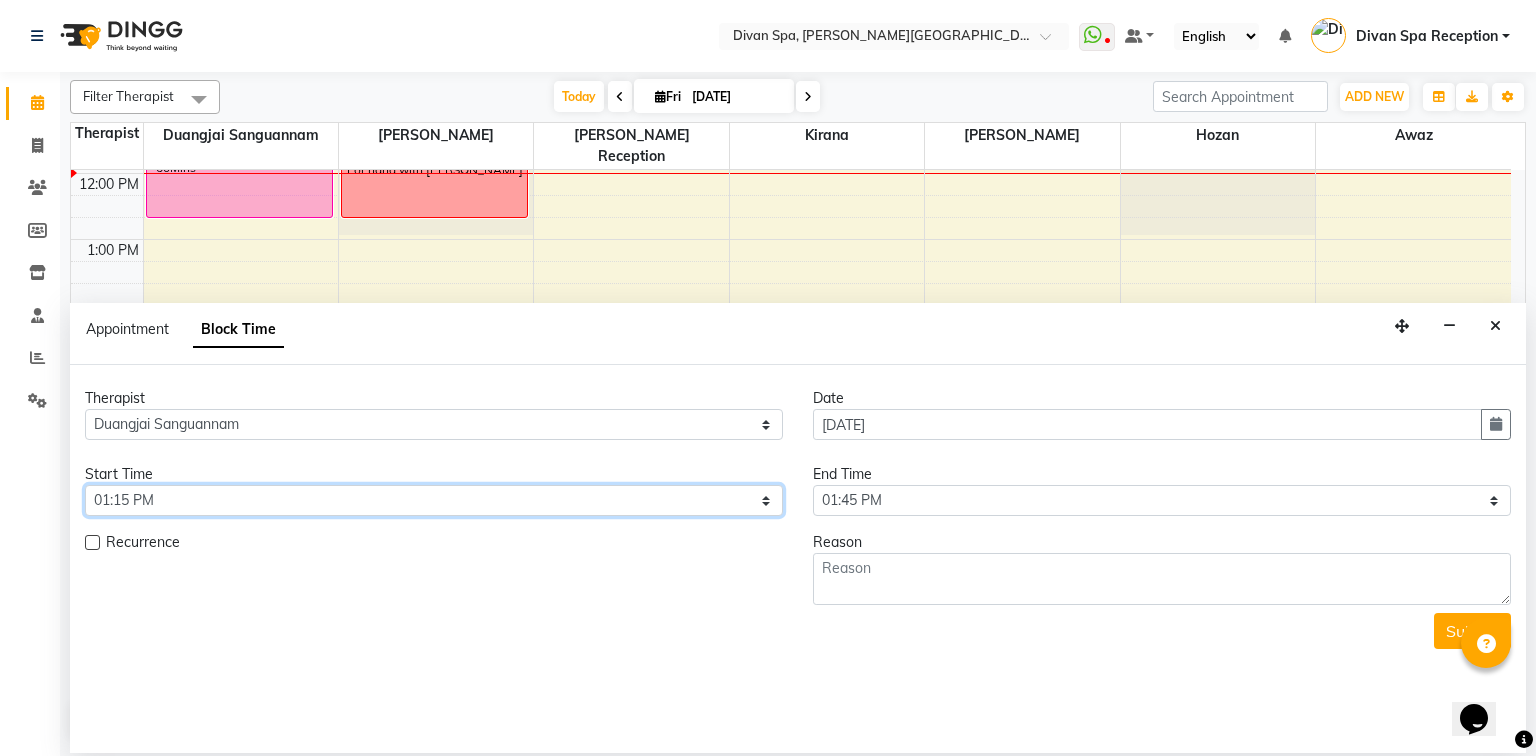 click on "Select 07:00 AM 07:15 AM 07:30 AM 07:45 AM 08:00 AM 08:15 AM 08:30 AM 08:45 AM 09:00 AM 09:15 AM 09:30 AM 09:45 AM 10:00 AM 10:15 AM 10:30 AM 10:45 AM 11:00 AM 11:15 AM 11:30 AM 11:45 AM 12:00 PM 12:15 PM 12:30 PM 12:45 PM 01:00 PM 01:15 PM 01:30 PM 01:45 PM 02:00 PM 02:15 PM 02:30 PM 02:45 PM 03:00 PM 03:15 PM 03:30 PM 03:45 PM 04:00 PM 04:15 PM 04:30 PM 04:45 PM 05:00 PM 05:15 PM 05:30 PM 05:45 PM 06:00 PM 06:15 PM 06:30 PM 06:45 PM 07:00 PM 07:15 PM 07:30 PM 07:45 PM 08:00 PM 08:15 PM 08:30 PM 08:45 PM 09:00 PM 09:15 PM 09:30 PM 09:45 PM 10:00 PM" at bounding box center [434, 500] 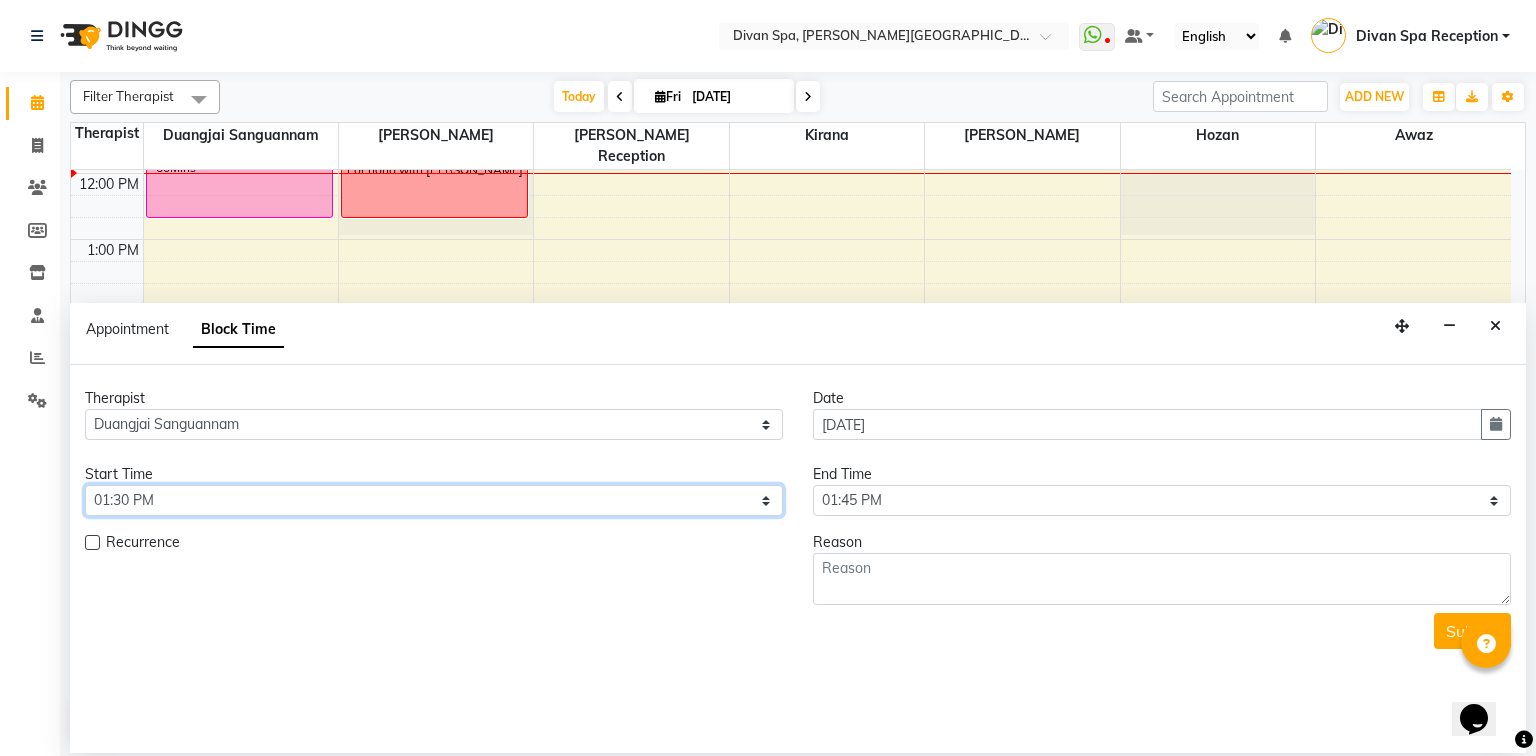 click on "Select 07:00 AM 07:15 AM 07:30 AM 07:45 AM 08:00 AM 08:15 AM 08:30 AM 08:45 AM 09:00 AM 09:15 AM 09:30 AM 09:45 AM 10:00 AM 10:15 AM 10:30 AM 10:45 AM 11:00 AM 11:15 AM 11:30 AM 11:45 AM 12:00 PM 12:15 PM 12:30 PM 12:45 PM 01:00 PM 01:15 PM 01:30 PM 01:45 PM 02:00 PM 02:15 PM 02:30 PM 02:45 PM 03:00 PM 03:15 PM 03:30 PM 03:45 PM 04:00 PM 04:15 PM 04:30 PM 04:45 PM 05:00 PM 05:15 PM 05:30 PM 05:45 PM 06:00 PM 06:15 PM 06:30 PM 06:45 PM 07:00 PM 07:15 PM 07:30 PM 07:45 PM 08:00 PM 08:15 PM 08:30 PM 08:45 PM 09:00 PM 09:15 PM 09:30 PM 09:45 PM 10:00 PM" at bounding box center [434, 500] 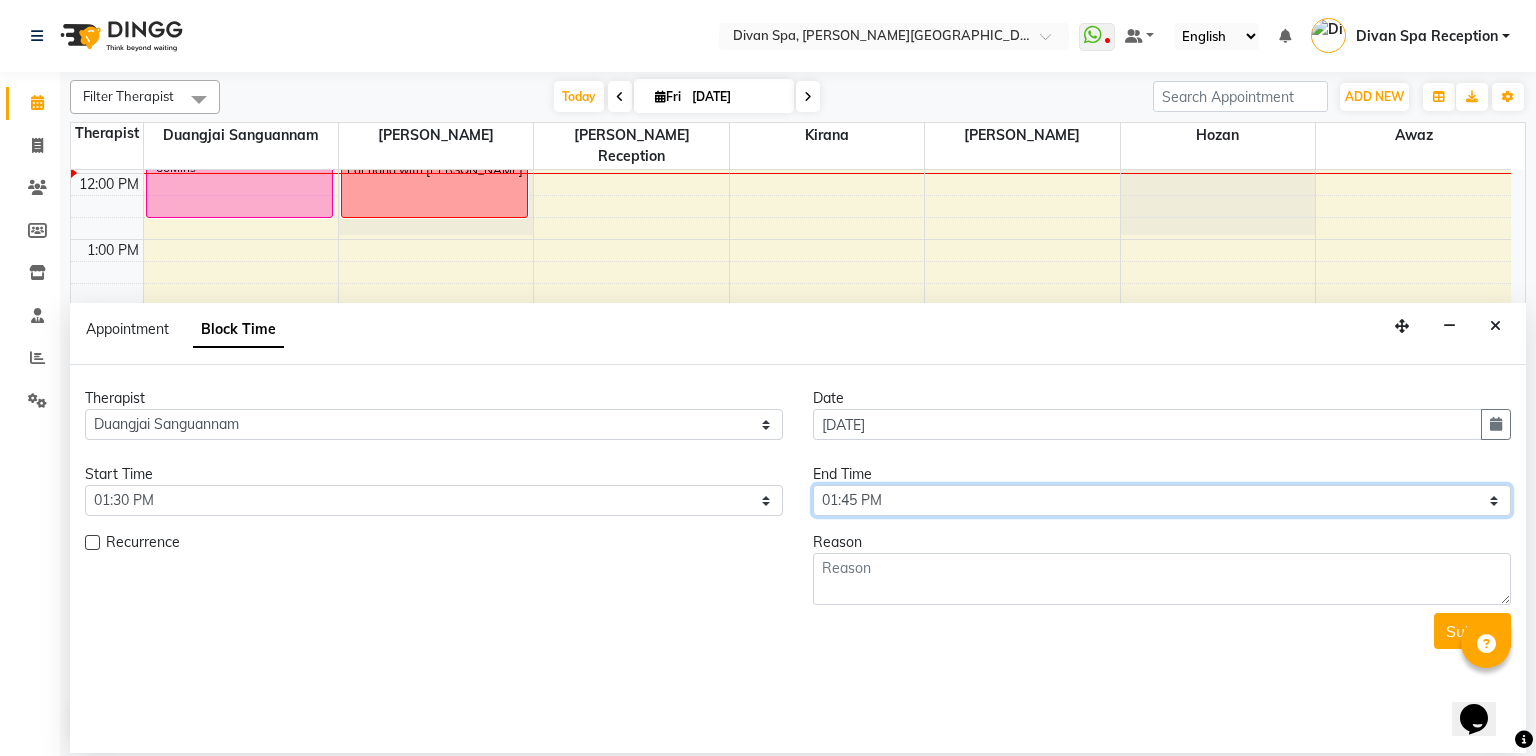 click on "Select 07:00 AM 07:15 AM 07:30 AM 07:45 AM 08:00 AM 08:15 AM 08:30 AM 08:45 AM 09:00 AM 09:15 AM 09:30 AM 09:45 AM 10:00 AM 10:15 AM 10:30 AM 10:45 AM 11:00 AM 11:15 AM 11:30 AM 11:45 AM 12:00 PM 12:15 PM 12:30 PM 12:45 PM 01:00 PM 01:15 PM 01:30 PM 01:45 PM 02:00 PM 02:15 PM 02:30 PM 02:45 PM 03:00 PM 03:15 PM 03:30 PM 03:45 PM 04:00 PM 04:15 PM 04:30 PM 04:45 PM 05:00 PM 05:15 PM 05:30 PM 05:45 PM 06:00 PM 06:15 PM 06:30 PM 06:45 PM 07:00 PM 07:15 PM 07:30 PM 07:45 PM 08:00 PM 08:15 PM 08:30 PM 08:45 PM 09:00 PM 09:15 PM 09:30 PM 09:45 PM 10:00 PM" at bounding box center [1162, 500] 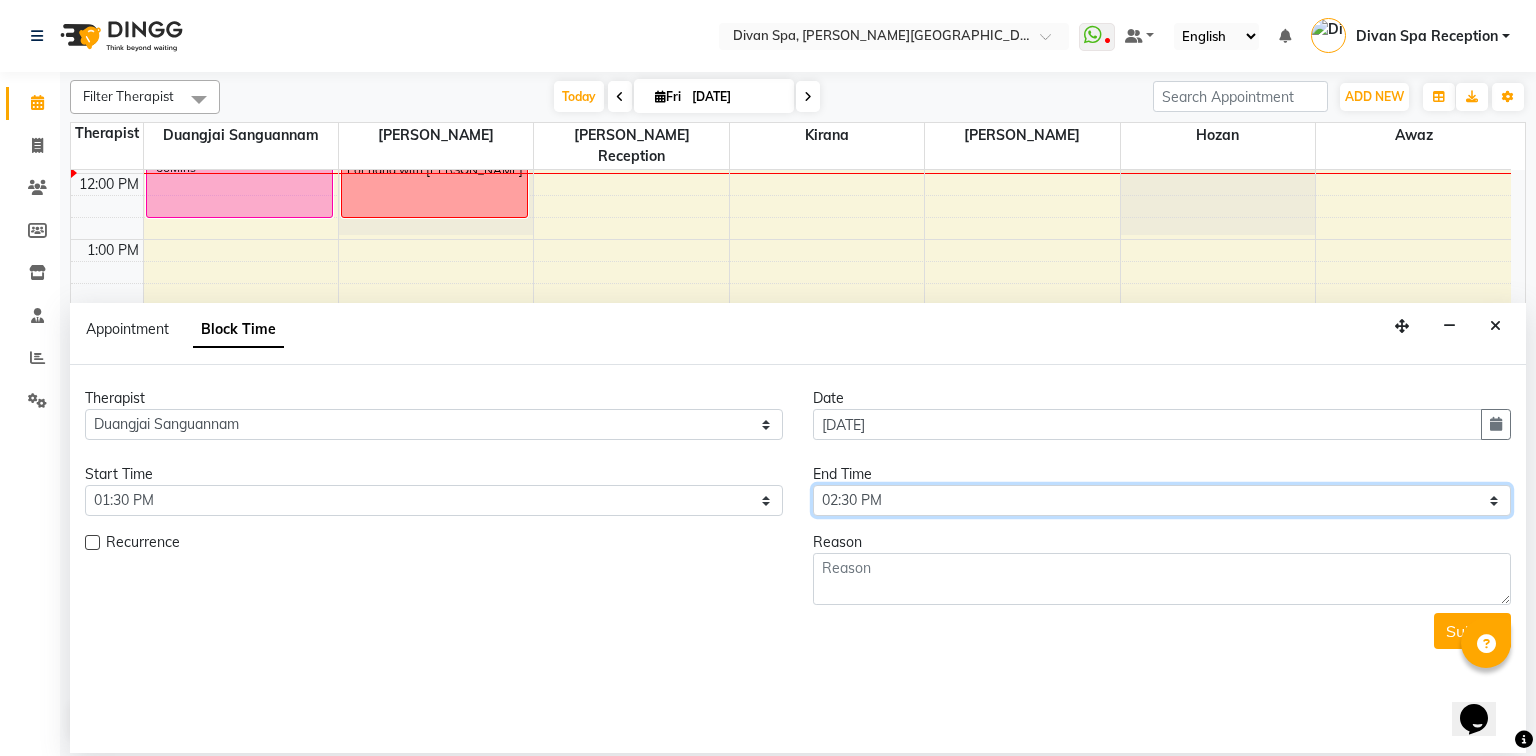 click on "Select 07:00 AM 07:15 AM 07:30 AM 07:45 AM 08:00 AM 08:15 AM 08:30 AM 08:45 AM 09:00 AM 09:15 AM 09:30 AM 09:45 AM 10:00 AM 10:15 AM 10:30 AM 10:45 AM 11:00 AM 11:15 AM 11:30 AM 11:45 AM 12:00 PM 12:15 PM 12:30 PM 12:45 PM 01:00 PM 01:15 PM 01:30 PM 01:45 PM 02:00 PM 02:15 PM 02:30 PM 02:45 PM 03:00 PM 03:15 PM 03:30 PM 03:45 PM 04:00 PM 04:15 PM 04:30 PM 04:45 PM 05:00 PM 05:15 PM 05:30 PM 05:45 PM 06:00 PM 06:15 PM 06:30 PM 06:45 PM 07:00 PM 07:15 PM 07:30 PM 07:45 PM 08:00 PM 08:15 PM 08:30 PM 08:45 PM 09:00 PM 09:15 PM 09:30 PM 09:45 PM 10:00 PM" at bounding box center [1162, 500] 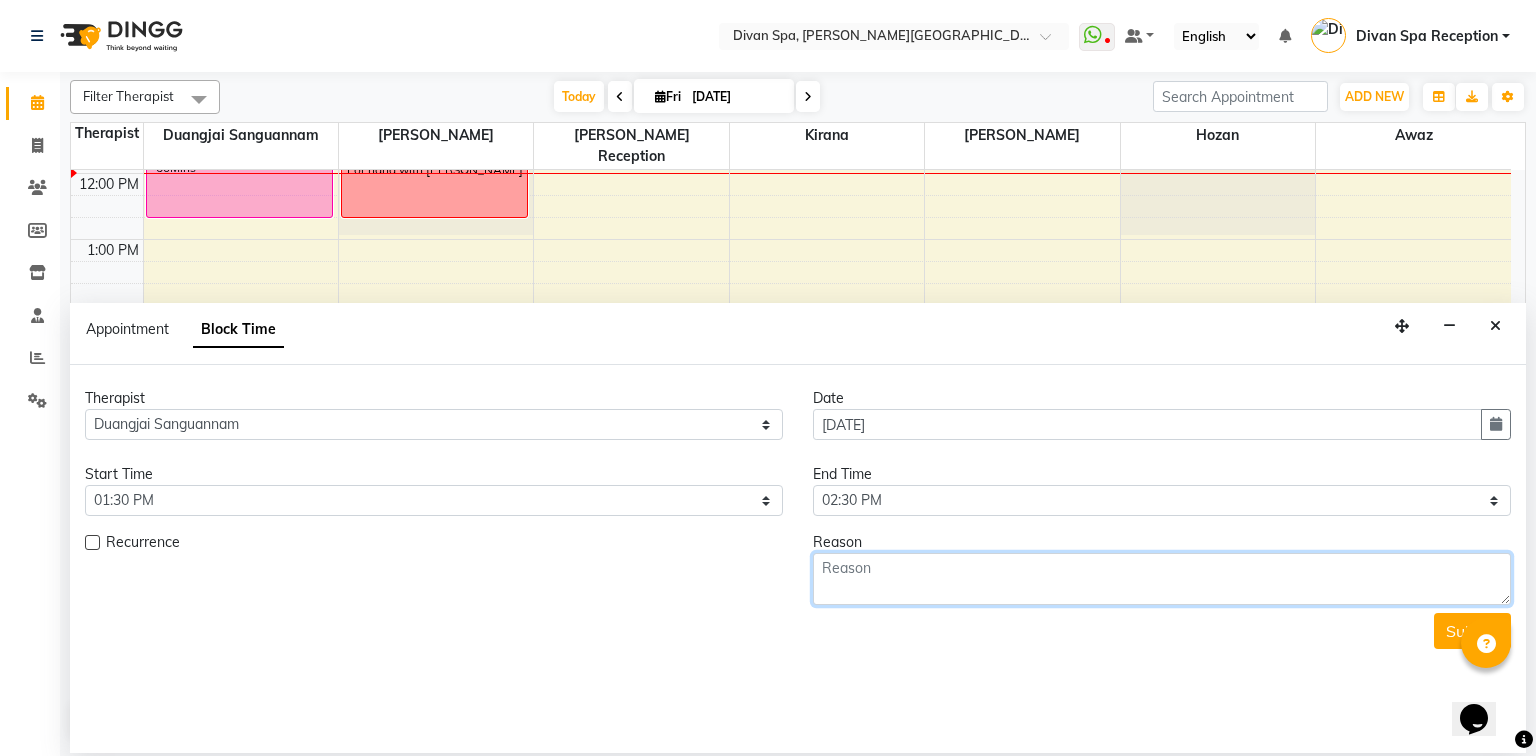 click at bounding box center [1162, 579] 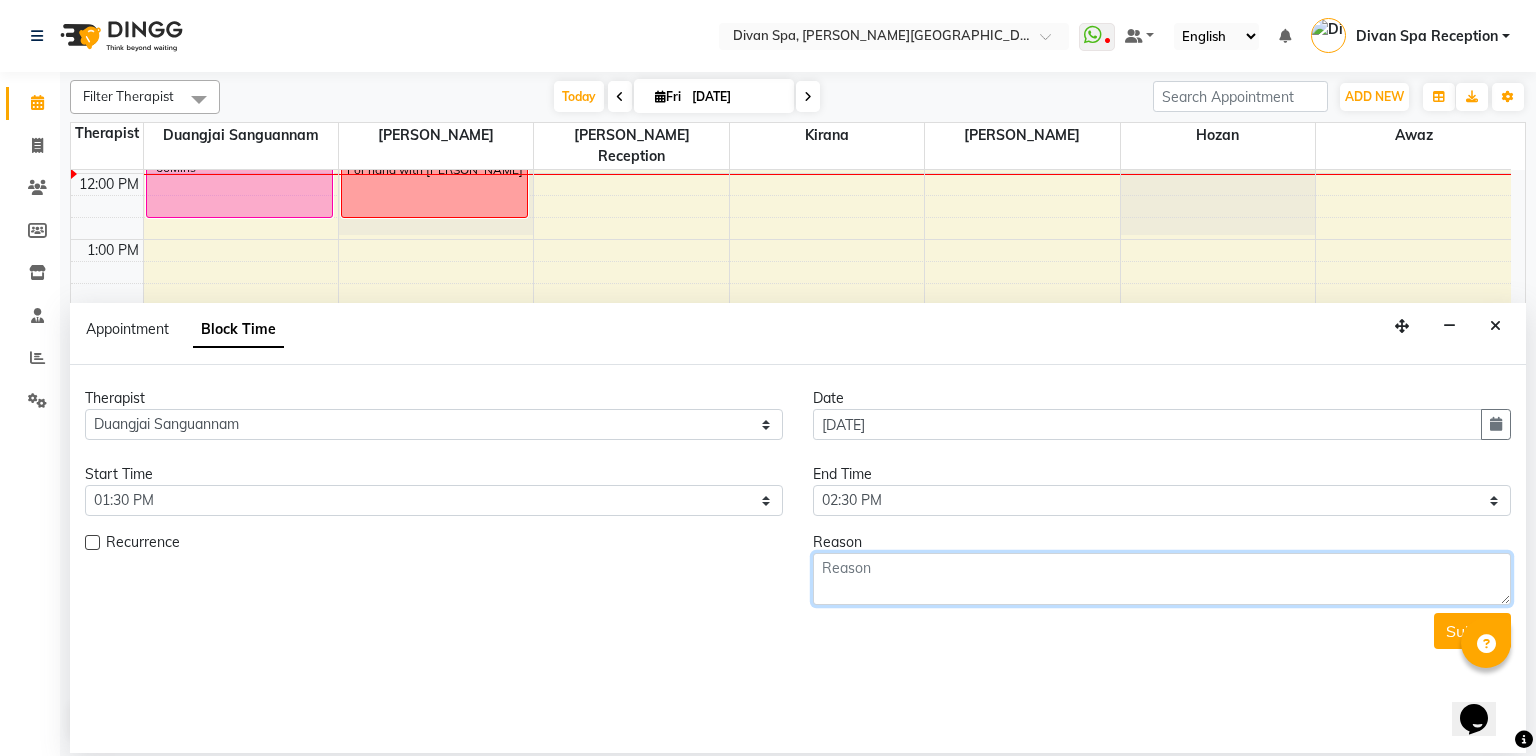 click at bounding box center [1162, 579] 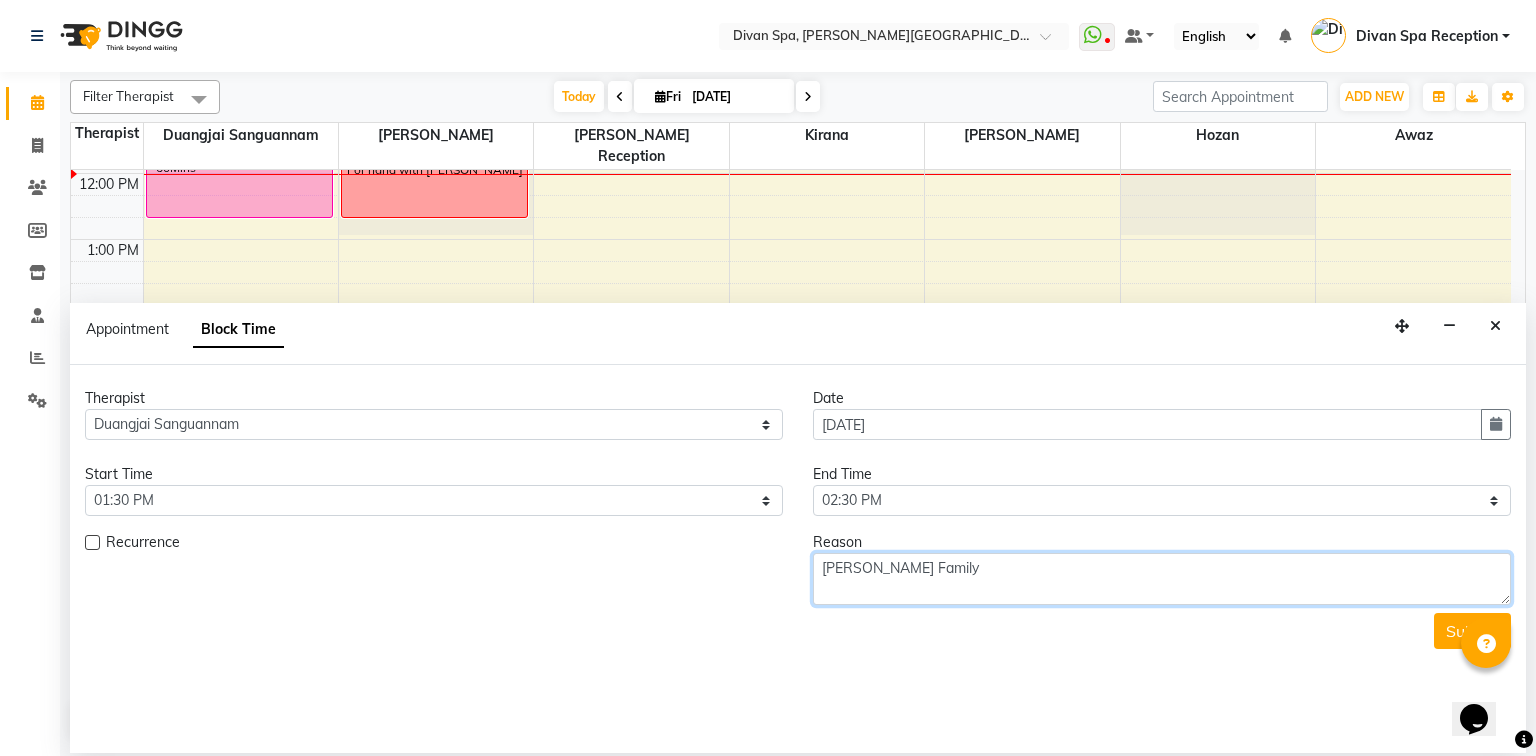 click on "1" at bounding box center (0, 0) 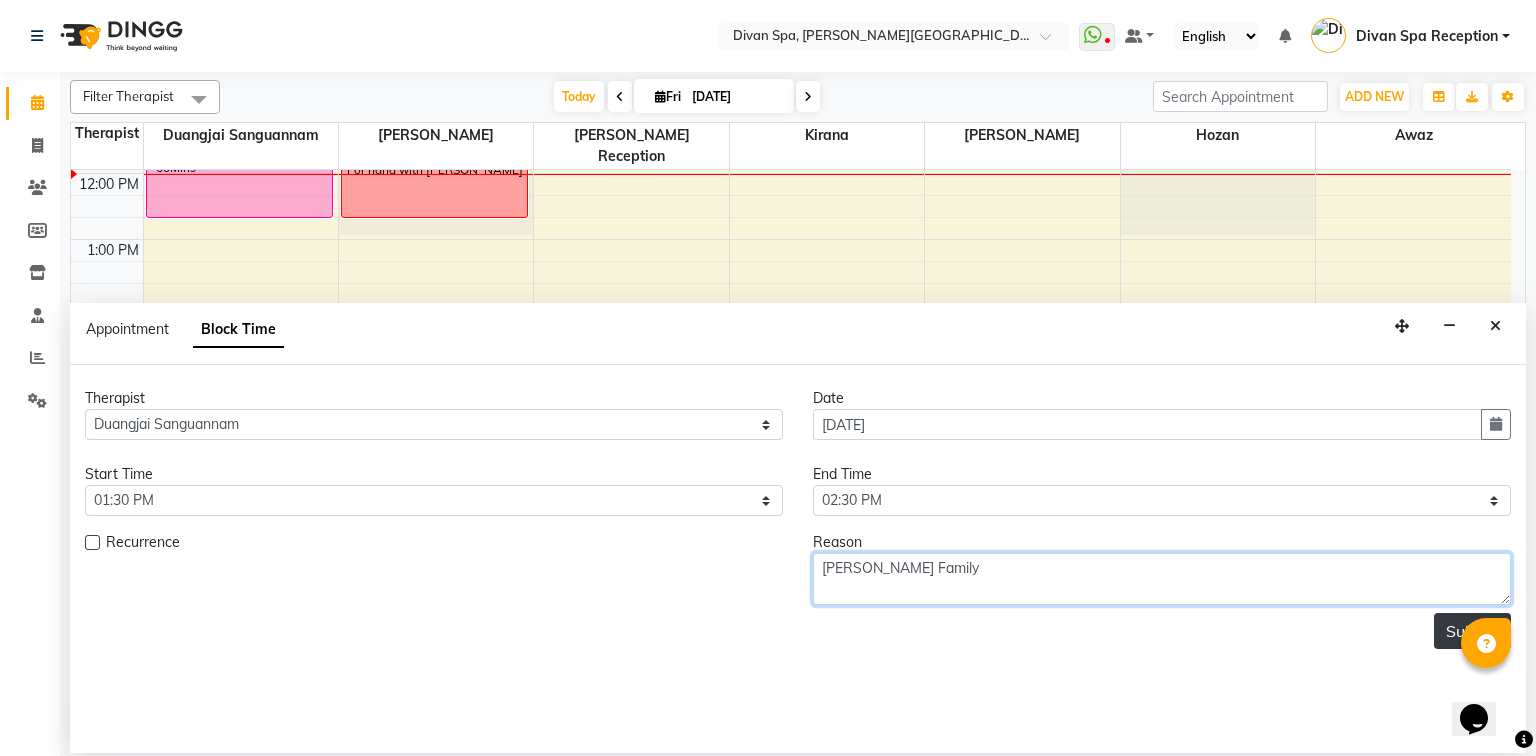 type on "[PERSON_NAME] Family" 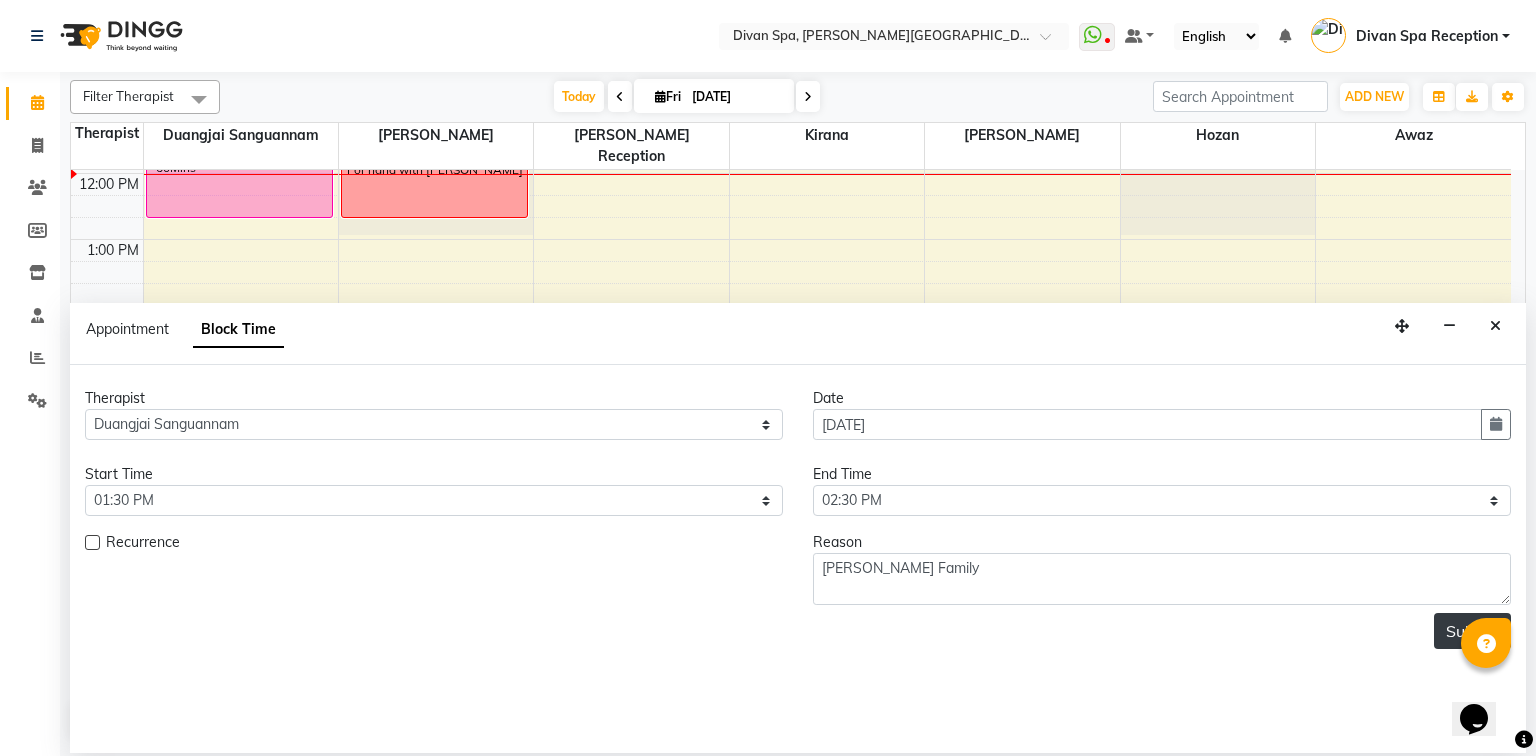 click on "Submit" at bounding box center (1472, 631) 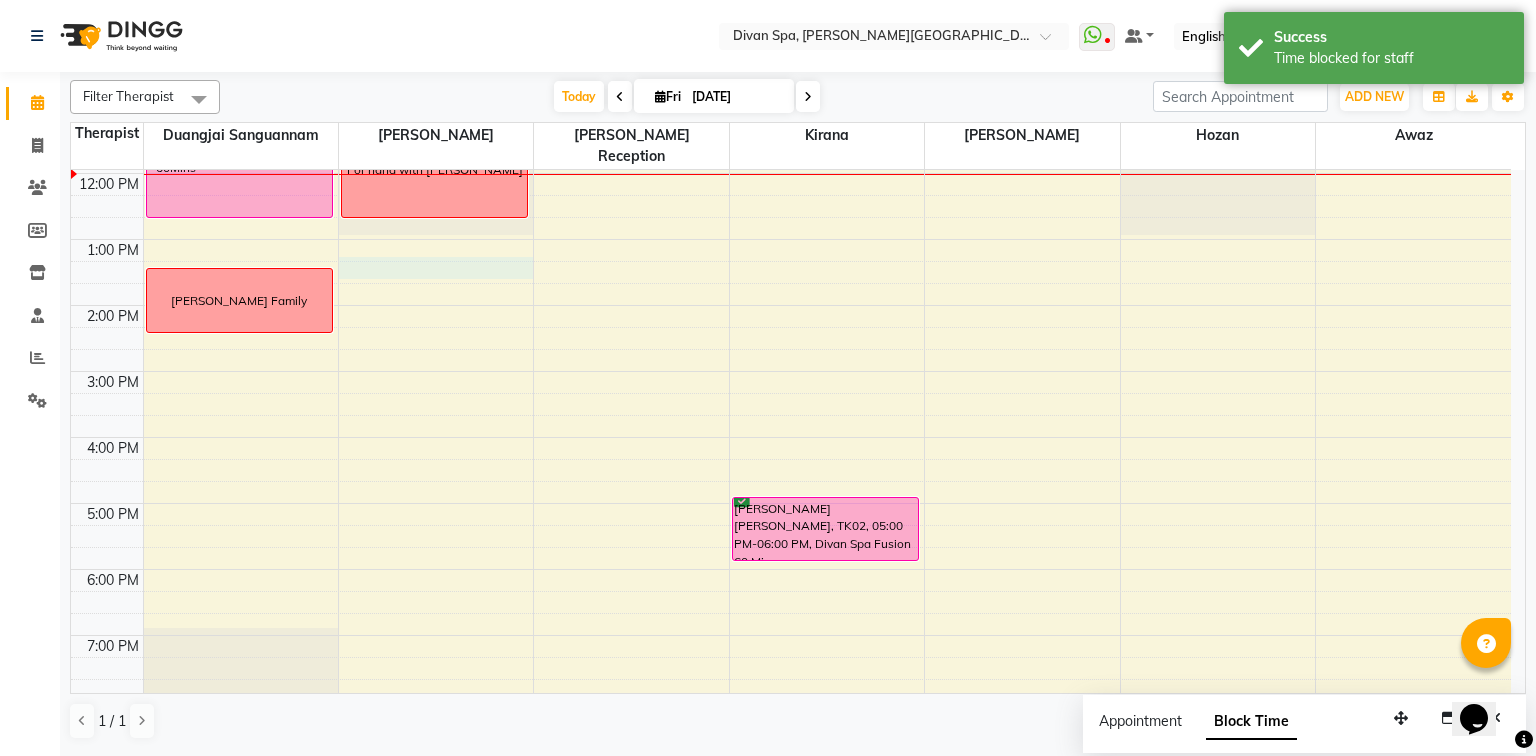 click at bounding box center (827, 294) 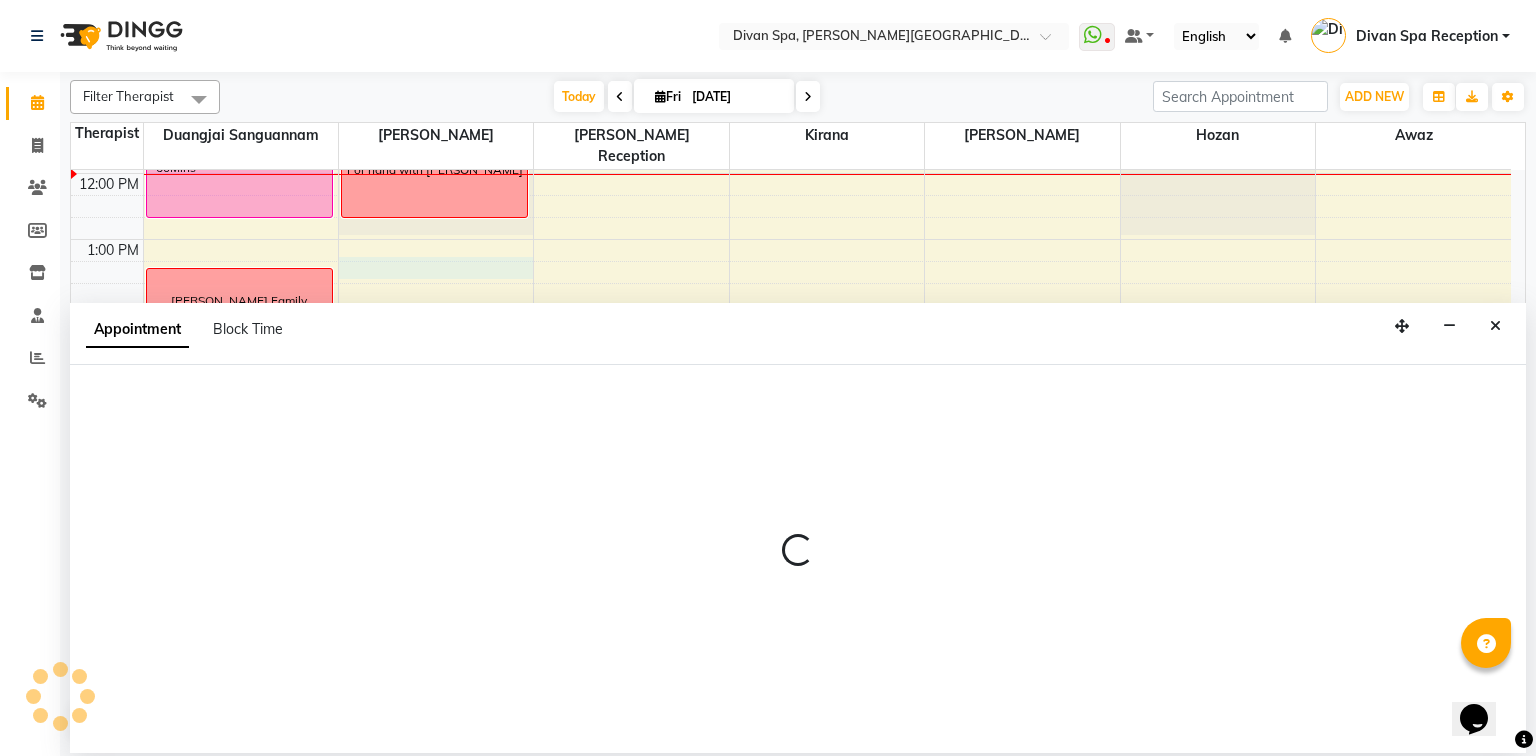 select on "17310" 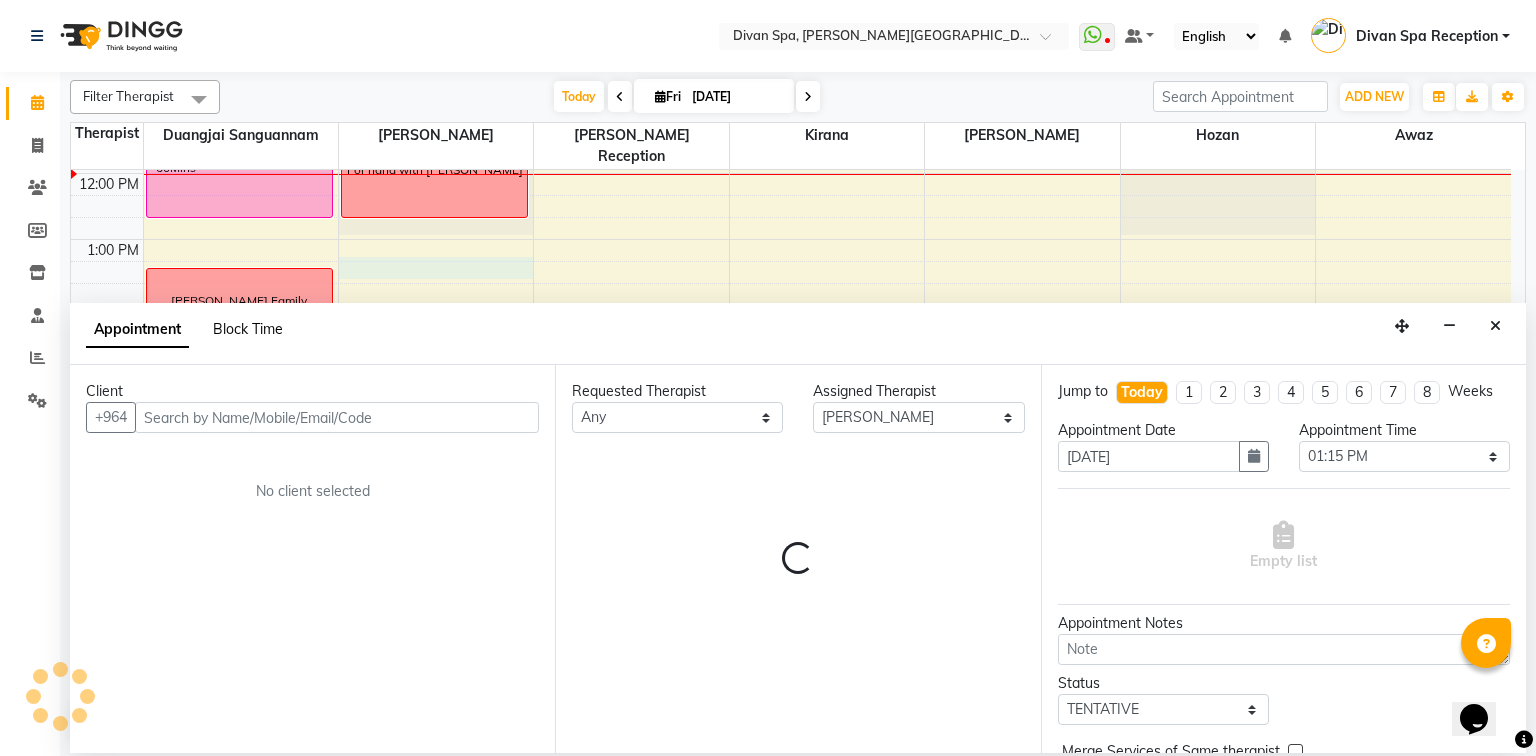 click on "Block Time" at bounding box center [248, 329] 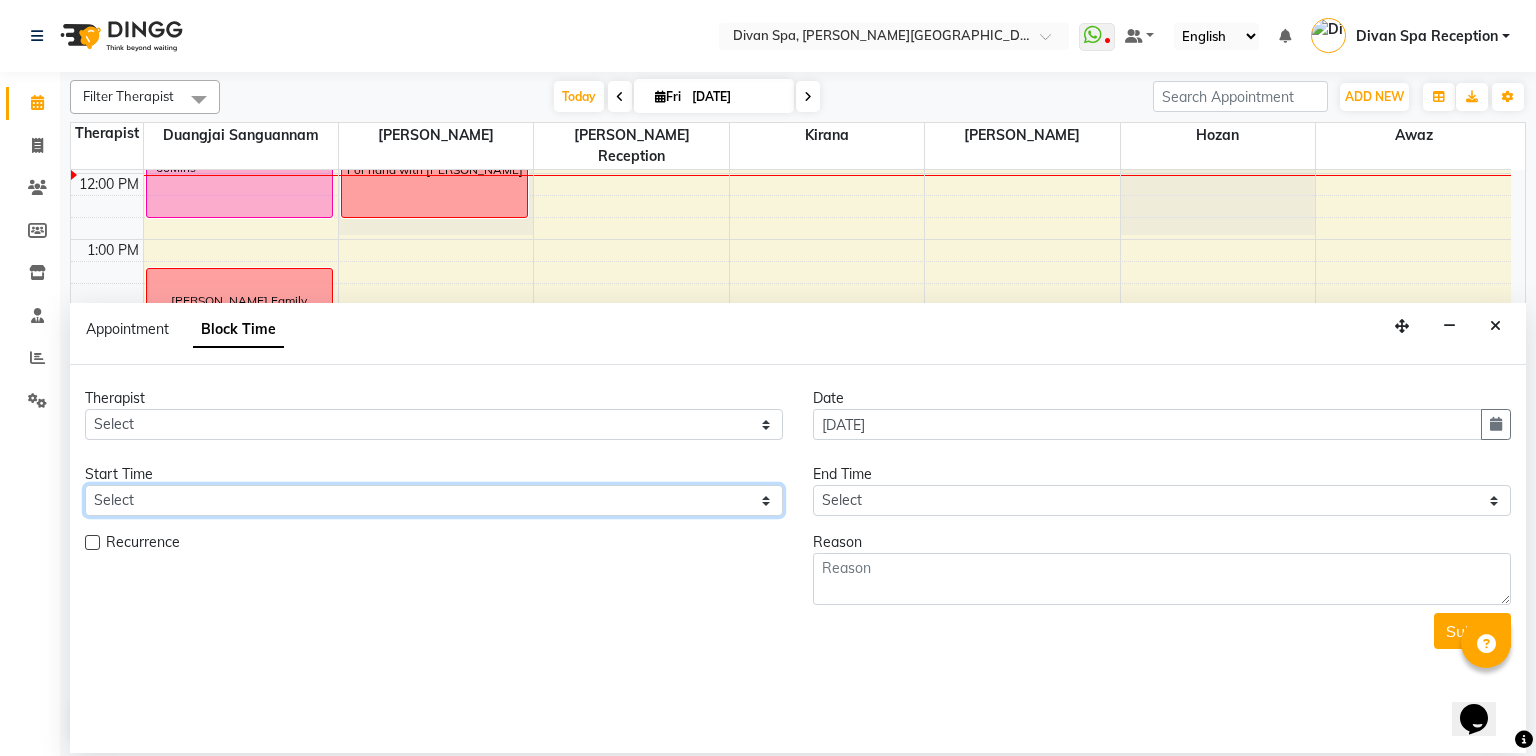click on "Select" at bounding box center [434, 500] 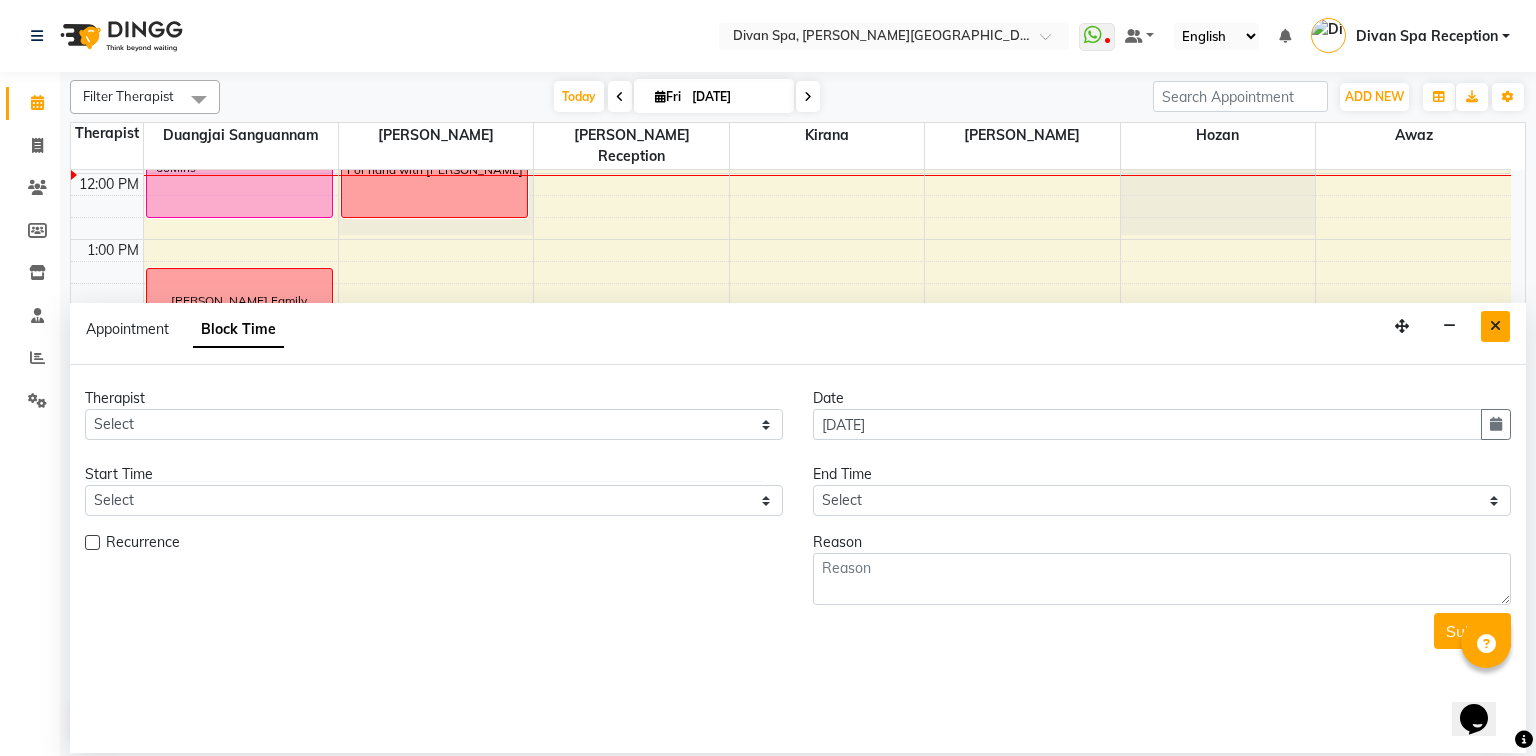 click at bounding box center (1495, 326) 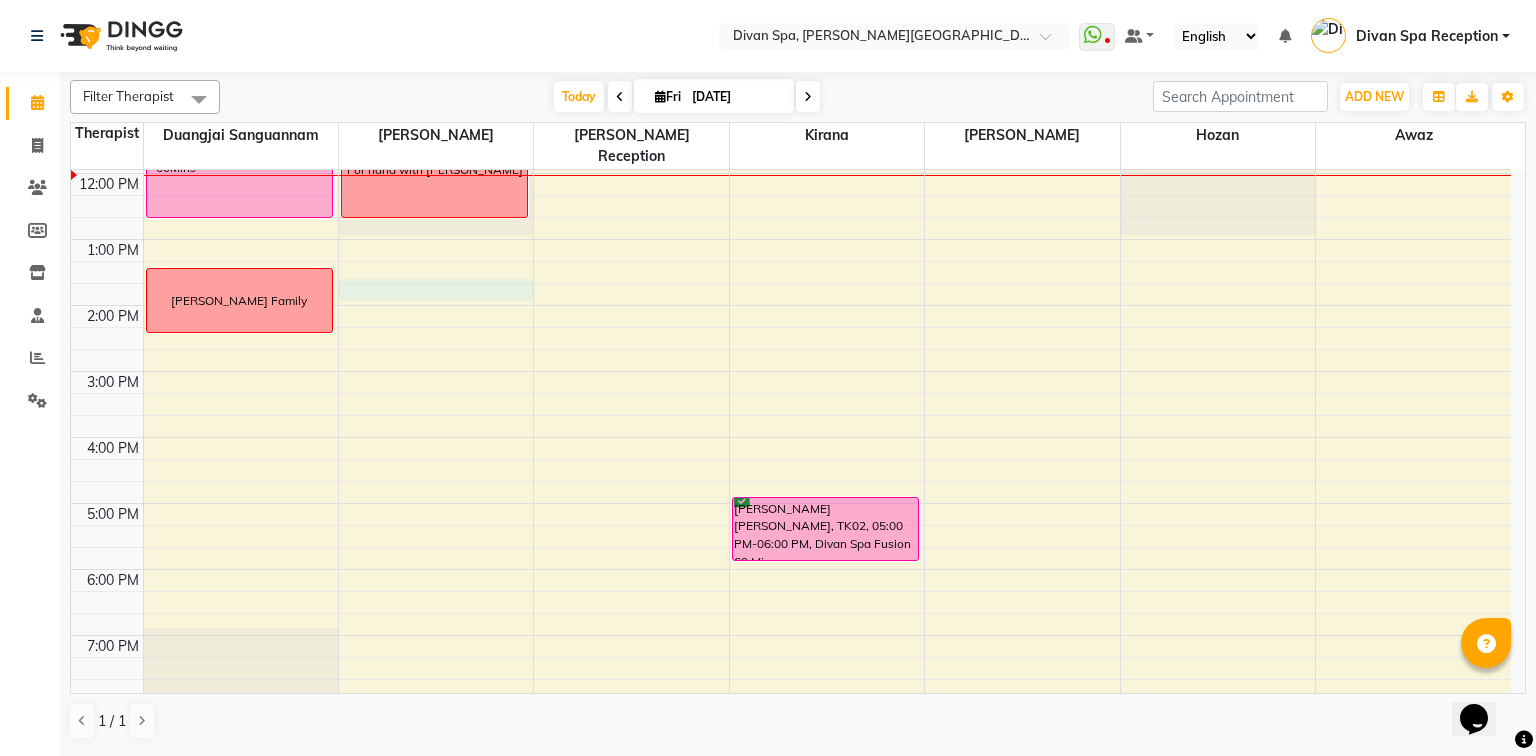 click on "6:00 AM 7:00 AM 8:00 AM 9:00 AM 10:00 AM 11:00 AM 12:00 PM 1:00 PM 2:00 PM 3:00 PM 4:00 PM 5:00 PM 6:00 PM 7:00 PM 8:00 PM 9:00 PM 10:00 PM     [PERSON_NAME] 1604, TK01, 11:15 AM-12:45 PM, Divan -Harmony Four Hands - 60Mins  [PERSON_NAME] Family
For hand with [PERSON_NAME] [PERSON_NAME], TK02, 05:00 PM-06:00 PM, Divan Spa Fusion 60 Mins" at bounding box center (791, 338) 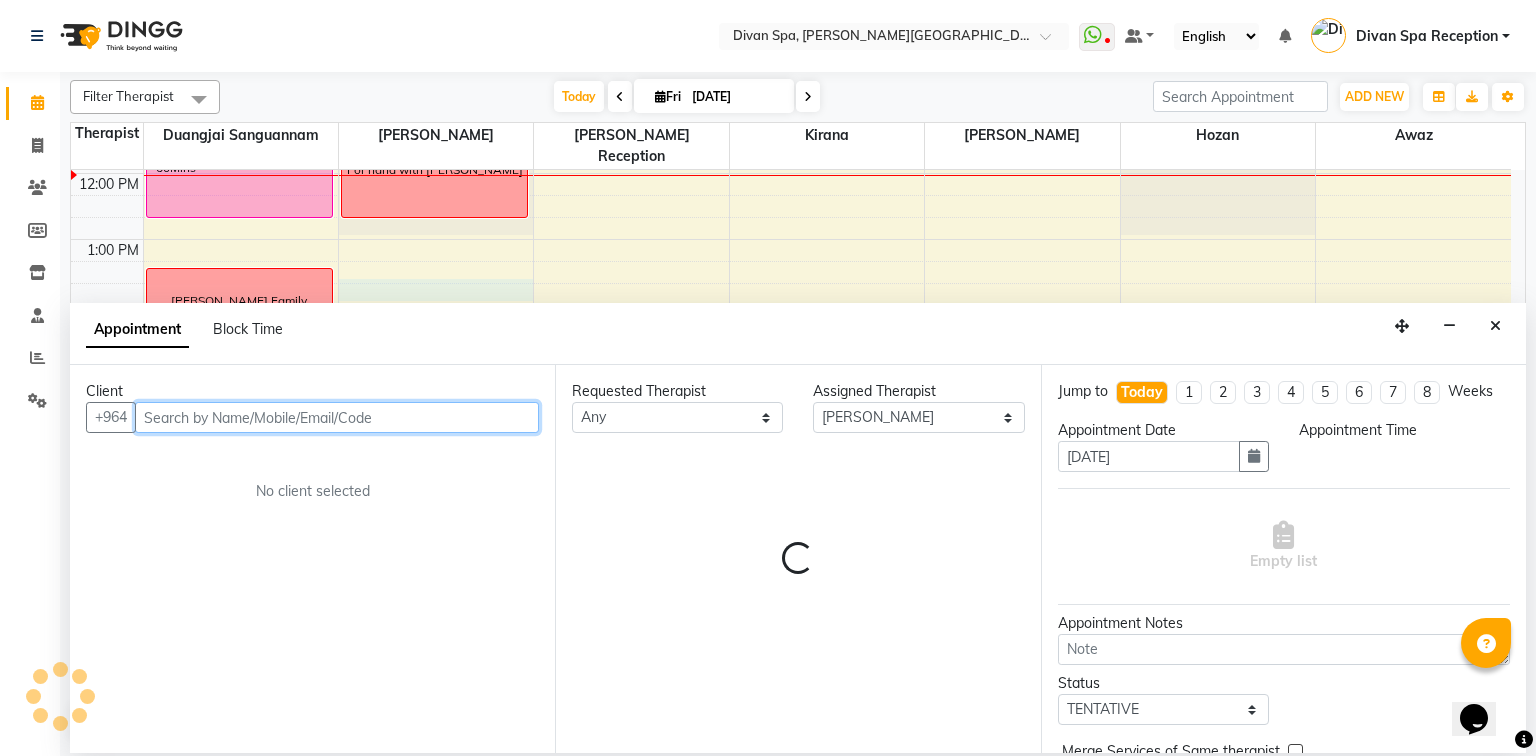 select on "825" 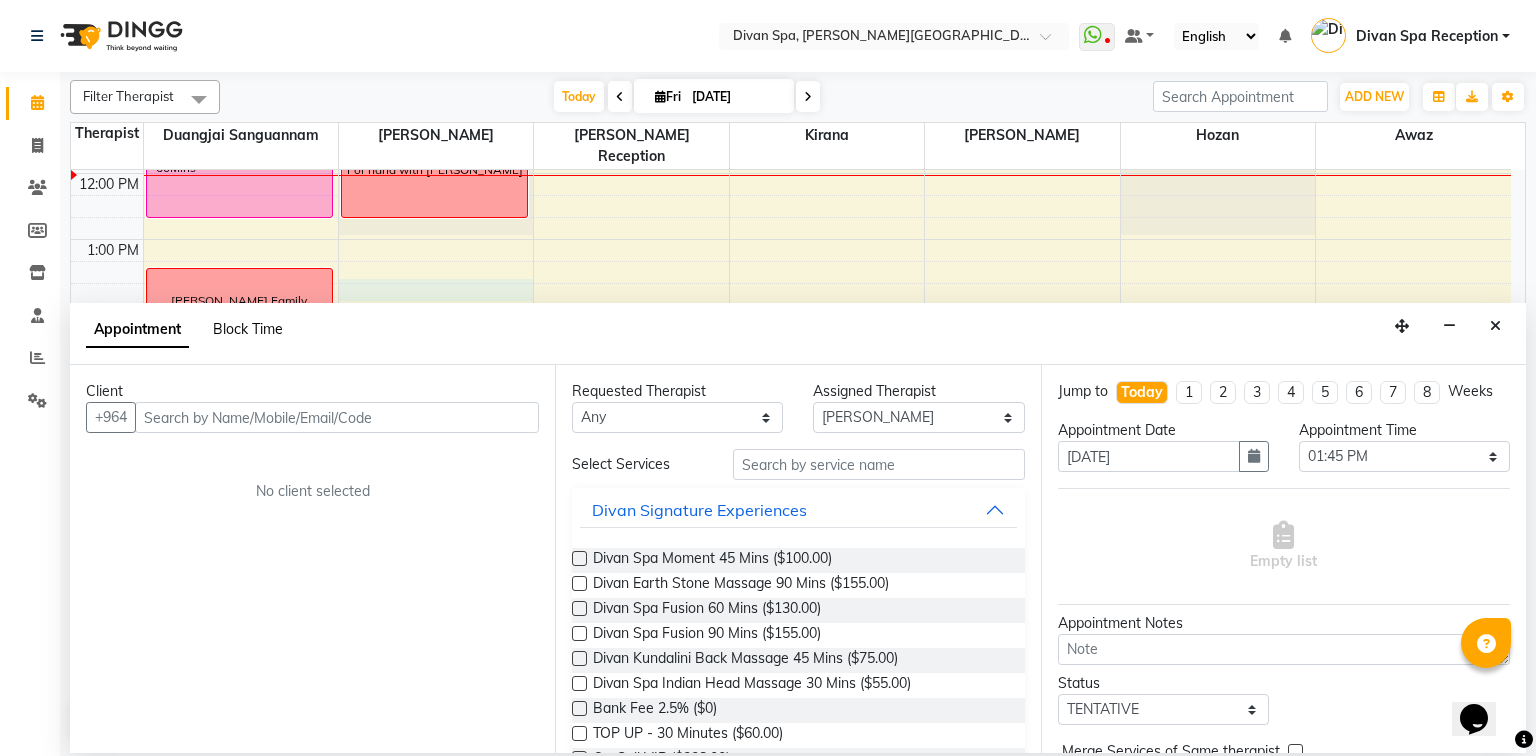 click on "Block Time" at bounding box center (248, 329) 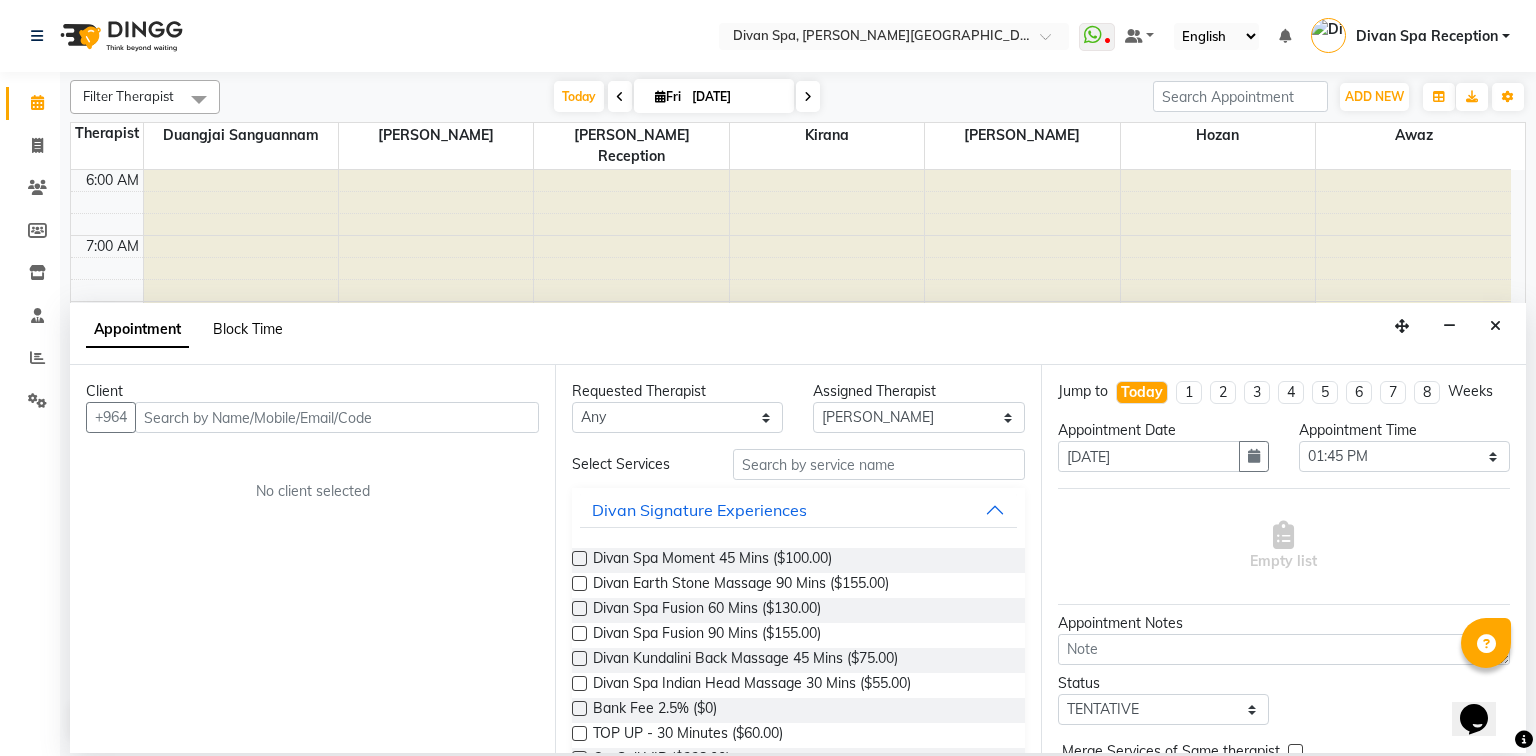 select on "17310" 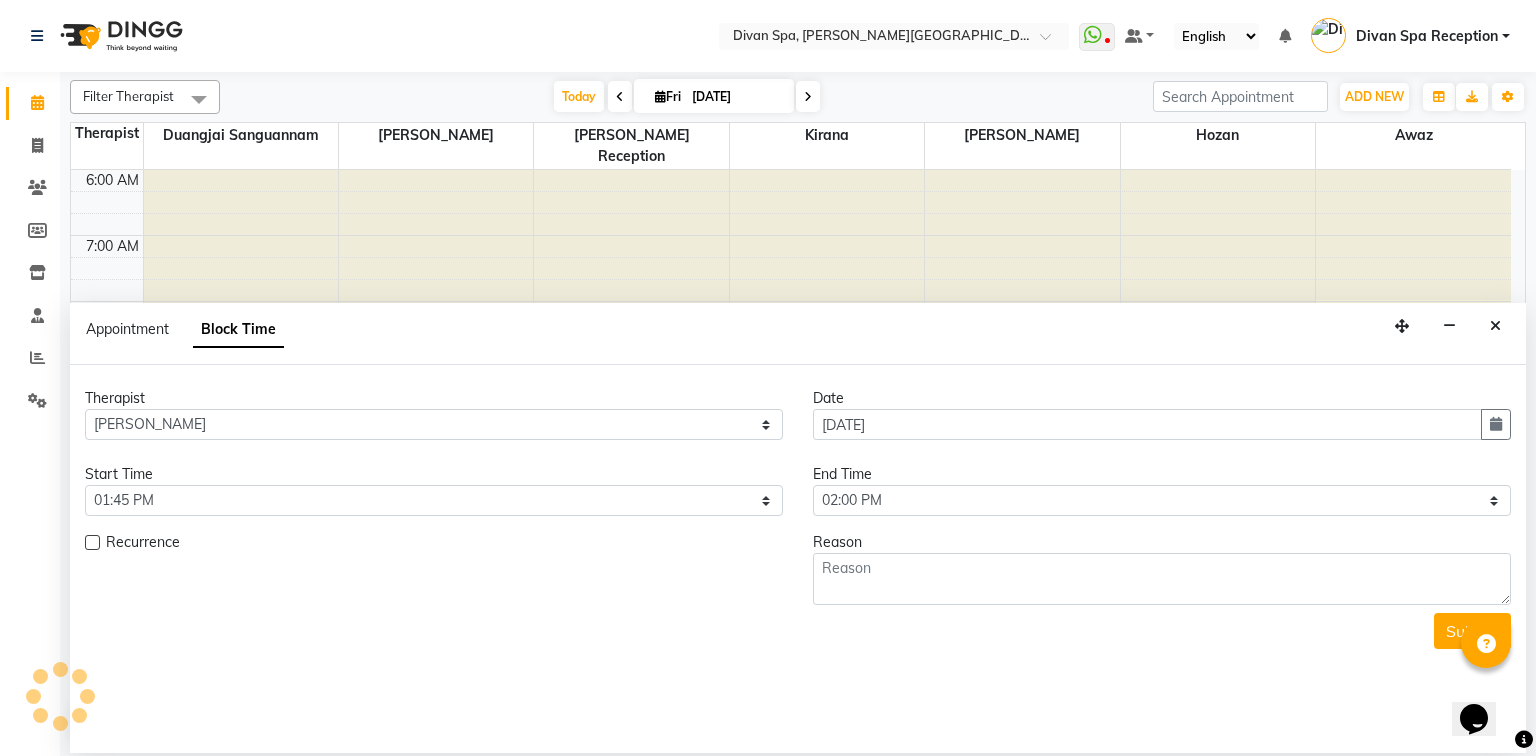 scroll, scrollTop: 392, scrollLeft: 0, axis: vertical 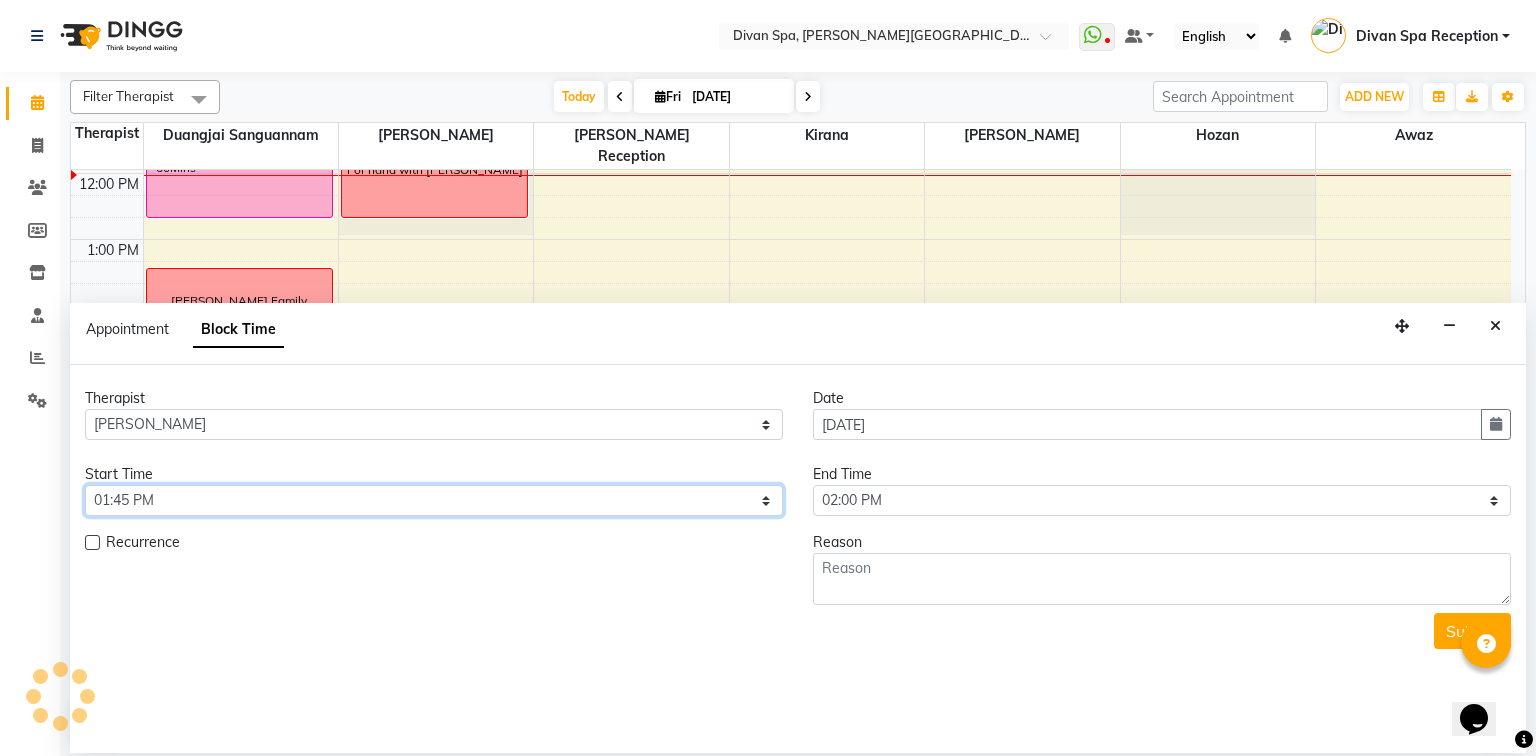 click on "Select 07:00 AM 07:15 AM 07:30 AM 07:45 AM 08:00 AM 08:15 AM 08:30 AM 08:45 AM 09:00 AM 09:15 AM 09:30 AM 09:45 AM 10:00 AM 10:15 AM 10:30 AM 10:45 AM 11:00 AM 11:15 AM 11:30 AM 11:45 AM 12:00 PM 12:15 PM 12:30 PM 12:45 PM 01:00 PM 01:15 PM 01:30 PM 01:45 PM 02:00 PM 02:15 PM 02:30 PM 02:45 PM 03:00 PM 03:15 PM 03:30 PM 03:45 PM 04:00 PM 04:15 PM 04:30 PM 04:45 PM 05:00 PM 05:15 PM 05:30 PM 05:45 PM 06:00 PM 06:15 PM 06:30 PM 06:45 PM 07:00 PM 07:15 PM 07:30 PM 07:45 PM 08:00 PM 08:15 PM 08:30 PM 08:45 PM 09:00 PM 09:15 PM 09:30 PM 09:45 PM 10:00 PM" at bounding box center [434, 500] 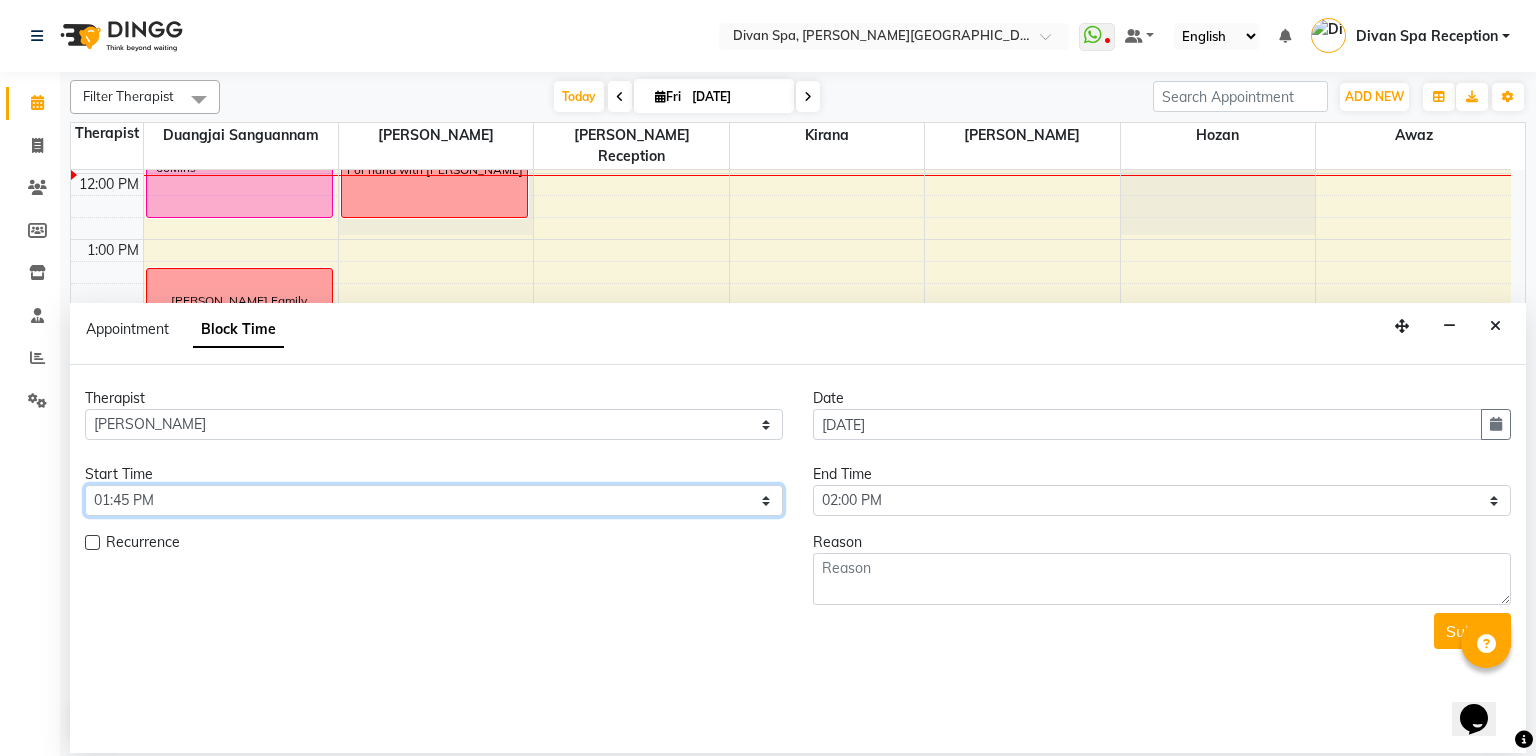 select on "810" 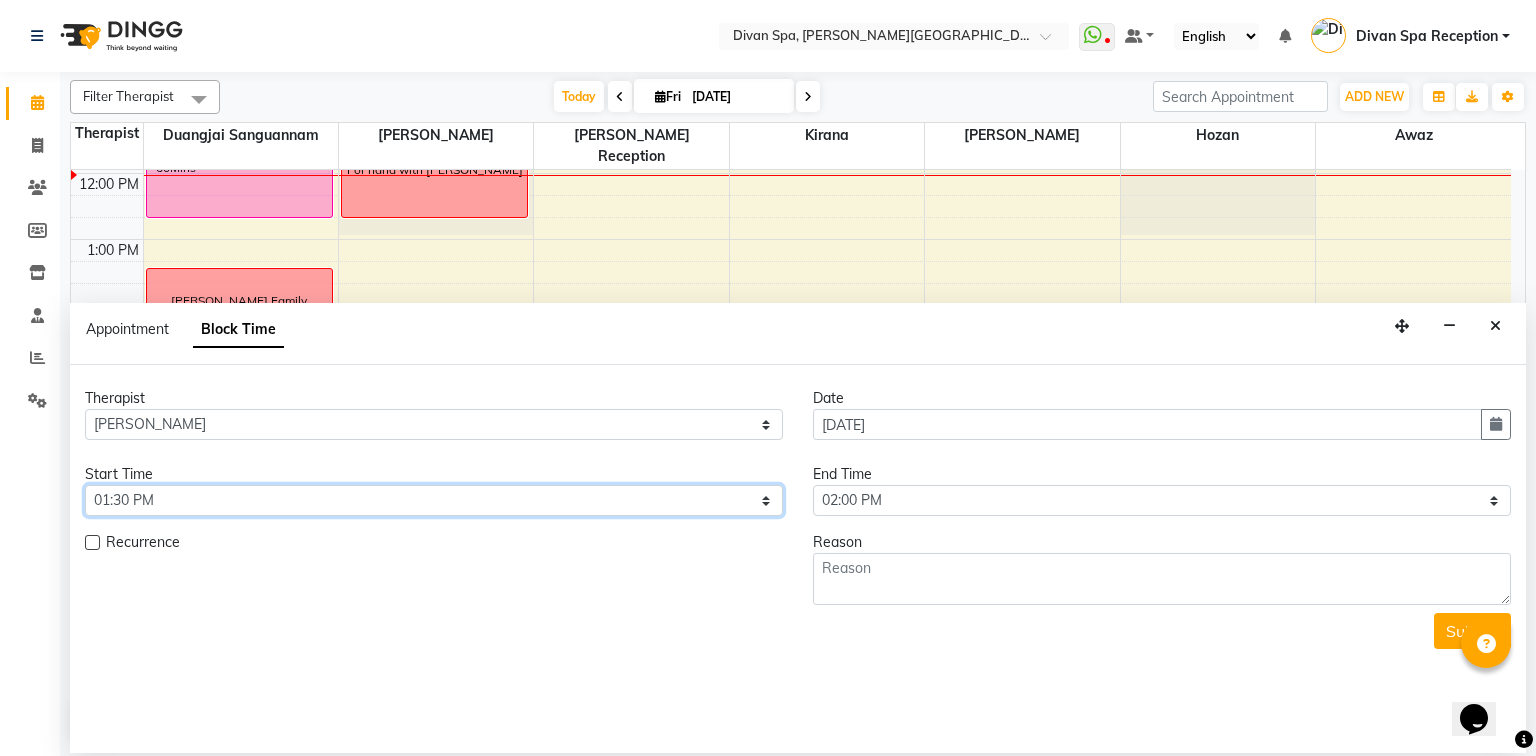 click on "Select 07:00 AM 07:15 AM 07:30 AM 07:45 AM 08:00 AM 08:15 AM 08:30 AM 08:45 AM 09:00 AM 09:15 AM 09:30 AM 09:45 AM 10:00 AM 10:15 AM 10:30 AM 10:45 AM 11:00 AM 11:15 AM 11:30 AM 11:45 AM 12:00 PM 12:15 PM 12:30 PM 12:45 PM 01:00 PM 01:15 PM 01:30 PM 01:45 PM 02:00 PM 02:15 PM 02:30 PM 02:45 PM 03:00 PM 03:15 PM 03:30 PM 03:45 PM 04:00 PM 04:15 PM 04:30 PM 04:45 PM 05:00 PM 05:15 PM 05:30 PM 05:45 PM 06:00 PM 06:15 PM 06:30 PM 06:45 PM 07:00 PM 07:15 PM 07:30 PM 07:45 PM 08:00 PM 08:15 PM 08:30 PM 08:45 PM 09:00 PM 09:15 PM 09:30 PM 09:45 PM 10:00 PM" at bounding box center (434, 500) 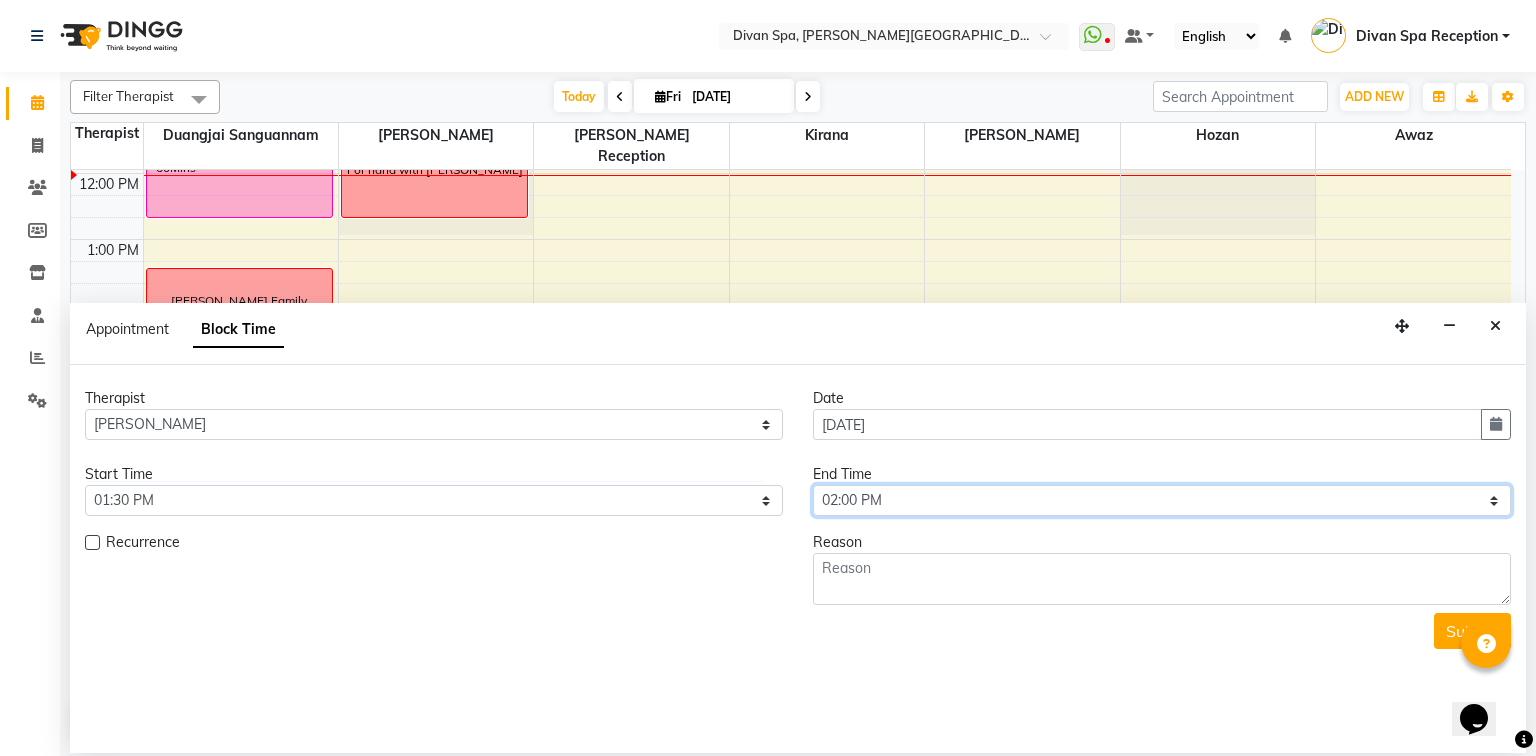 click on "Select 07:00 AM 07:15 AM 07:30 AM 07:45 AM 08:00 AM 08:15 AM 08:30 AM 08:45 AM 09:00 AM 09:15 AM 09:30 AM 09:45 AM 10:00 AM 10:15 AM 10:30 AM 10:45 AM 11:00 AM 11:15 AM 11:30 AM 11:45 AM 12:00 PM 12:15 PM 12:30 PM 12:45 PM 01:00 PM 01:15 PM 01:30 PM 01:45 PM 02:00 PM 02:15 PM 02:30 PM 02:45 PM 03:00 PM 03:15 PM 03:30 PM 03:45 PM 04:00 PM 04:15 PM 04:30 PM 04:45 PM 05:00 PM 05:15 PM 05:30 PM 05:45 PM 06:00 PM 06:15 PM 06:30 PM 06:45 PM 07:00 PM 07:15 PM 07:30 PM 07:45 PM 08:00 PM 08:15 PM 08:30 PM 08:45 PM 09:00 PM 09:15 PM 09:30 PM 09:45 PM 10:00 PM" at bounding box center (1162, 500) 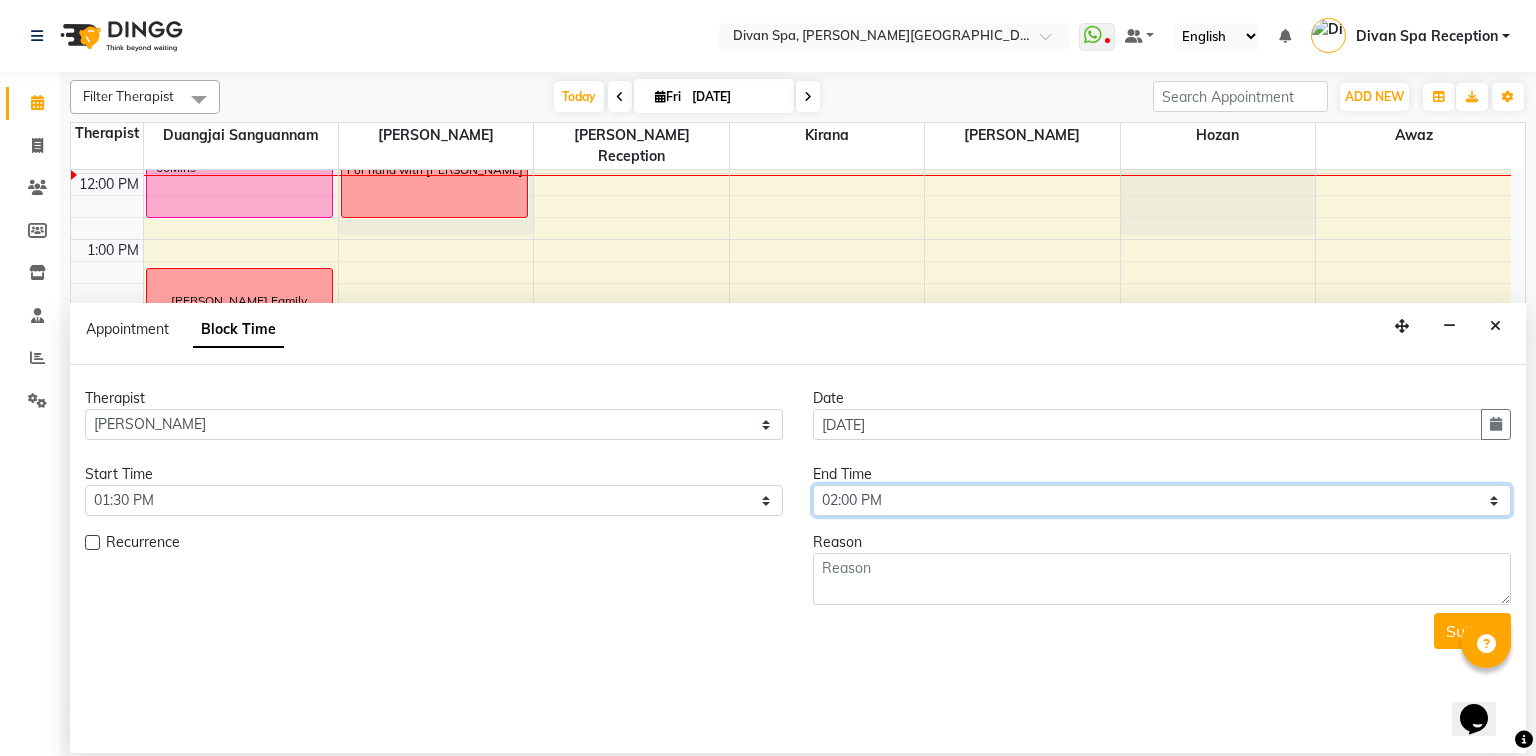 select on "870" 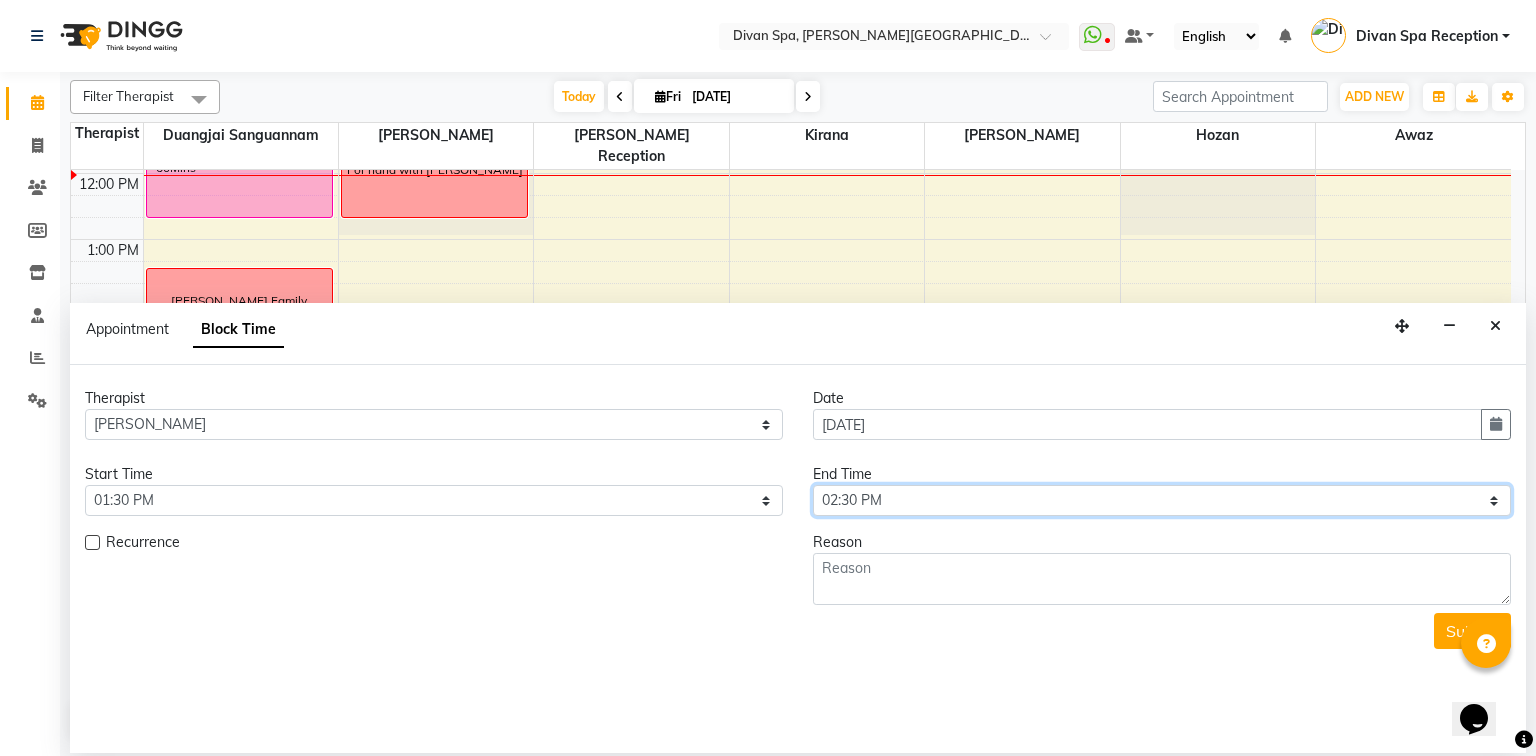 click on "Select 07:00 AM 07:15 AM 07:30 AM 07:45 AM 08:00 AM 08:15 AM 08:30 AM 08:45 AM 09:00 AM 09:15 AM 09:30 AM 09:45 AM 10:00 AM 10:15 AM 10:30 AM 10:45 AM 11:00 AM 11:15 AM 11:30 AM 11:45 AM 12:00 PM 12:15 PM 12:30 PM 12:45 PM 01:00 PM 01:15 PM 01:30 PM 01:45 PM 02:00 PM 02:15 PM 02:30 PM 02:45 PM 03:00 PM 03:15 PM 03:30 PM 03:45 PM 04:00 PM 04:15 PM 04:30 PM 04:45 PM 05:00 PM 05:15 PM 05:30 PM 05:45 PM 06:00 PM 06:15 PM 06:30 PM 06:45 PM 07:00 PM 07:15 PM 07:30 PM 07:45 PM 08:00 PM 08:15 PM 08:30 PM 08:45 PM 09:00 PM 09:15 PM 09:30 PM 09:45 PM 10:00 PM" at bounding box center (1162, 500) 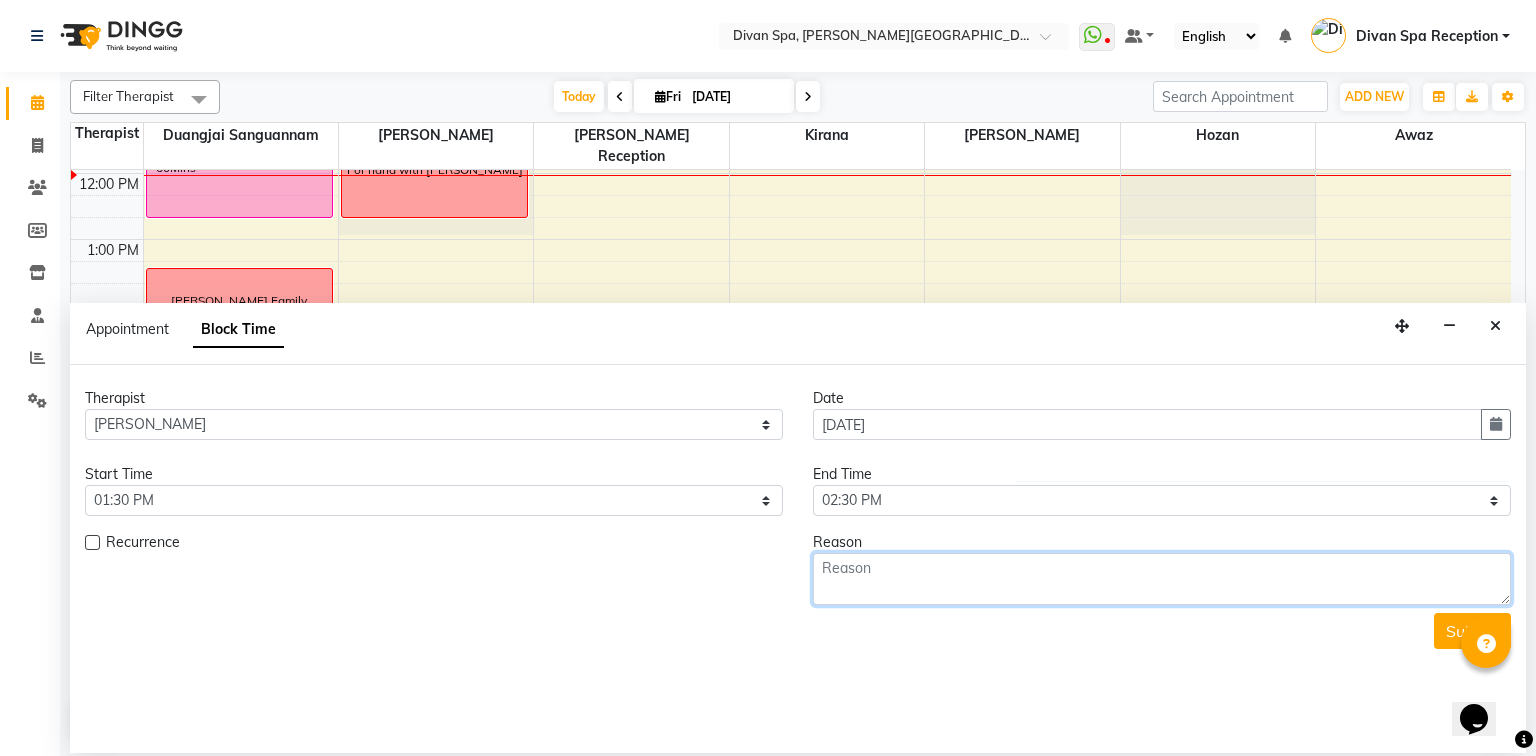 click at bounding box center [1162, 579] 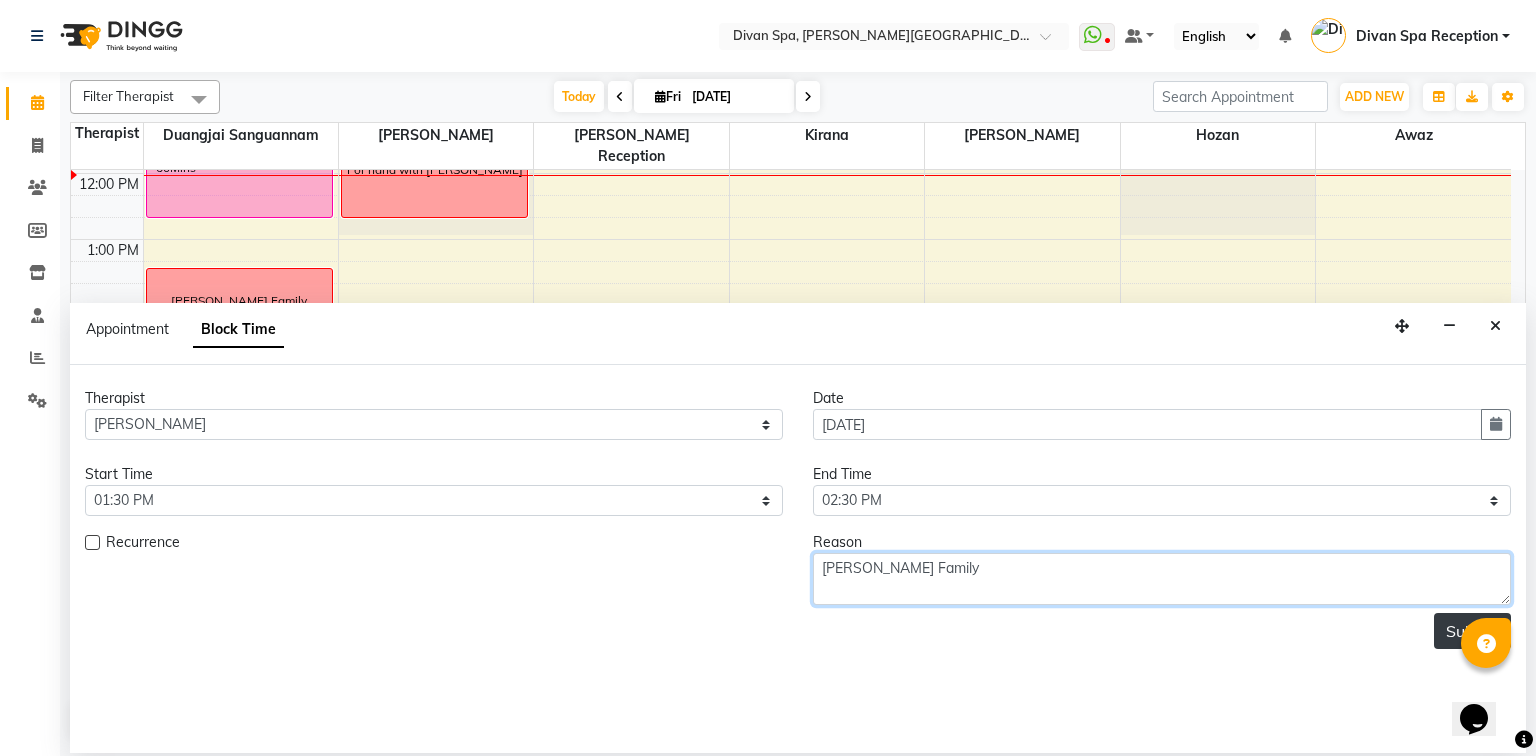 type on "[PERSON_NAME] Family" 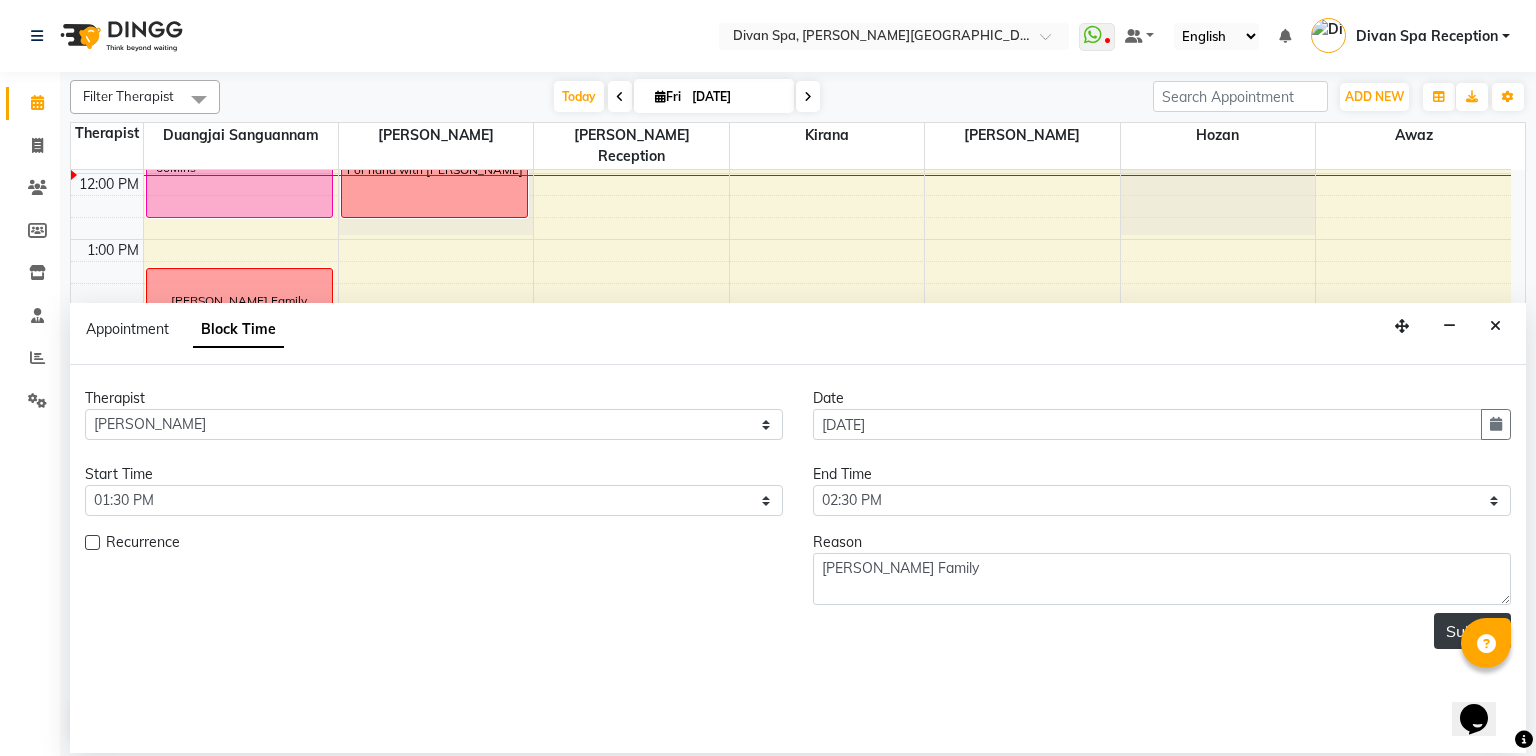 click on "Submit" at bounding box center (1472, 631) 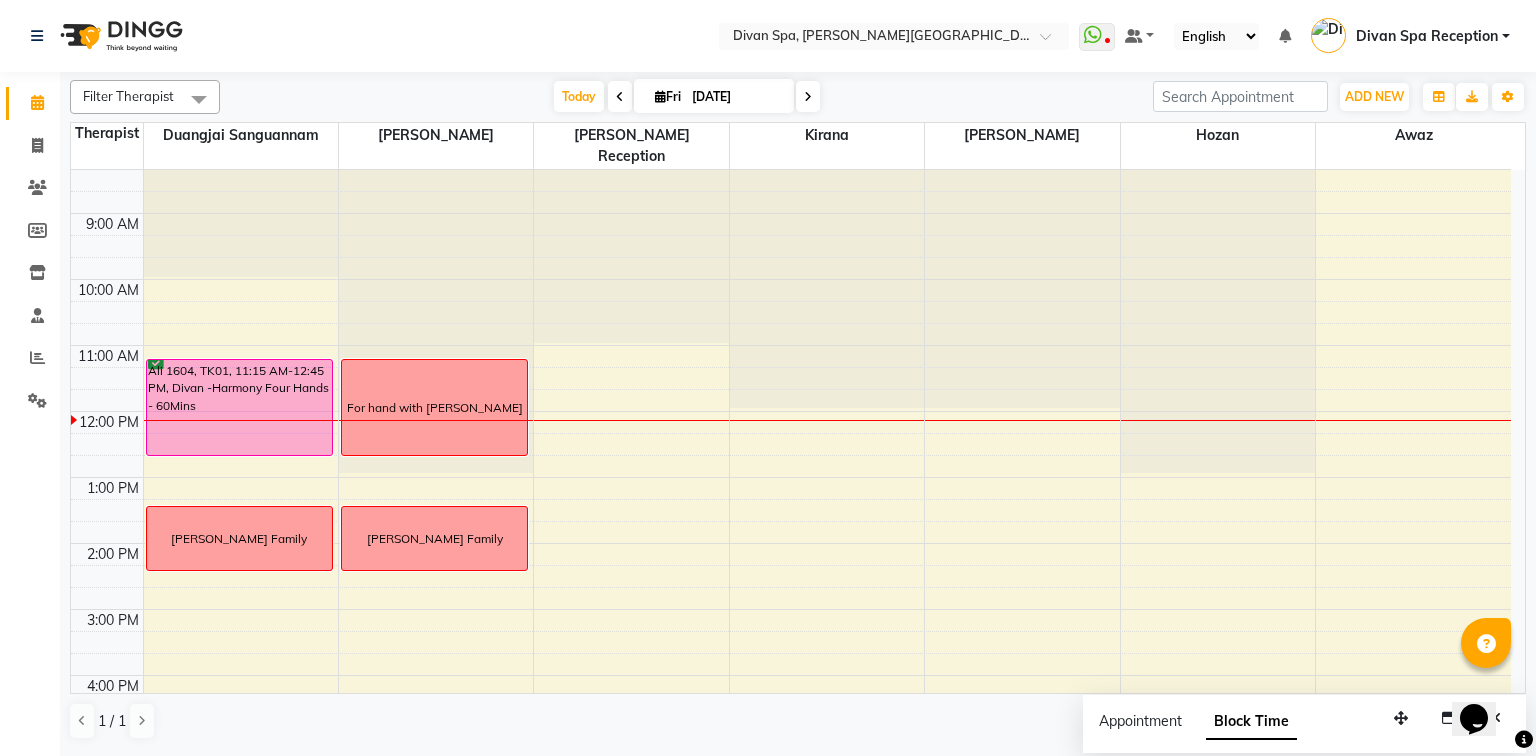 scroll, scrollTop: 152, scrollLeft: 0, axis: vertical 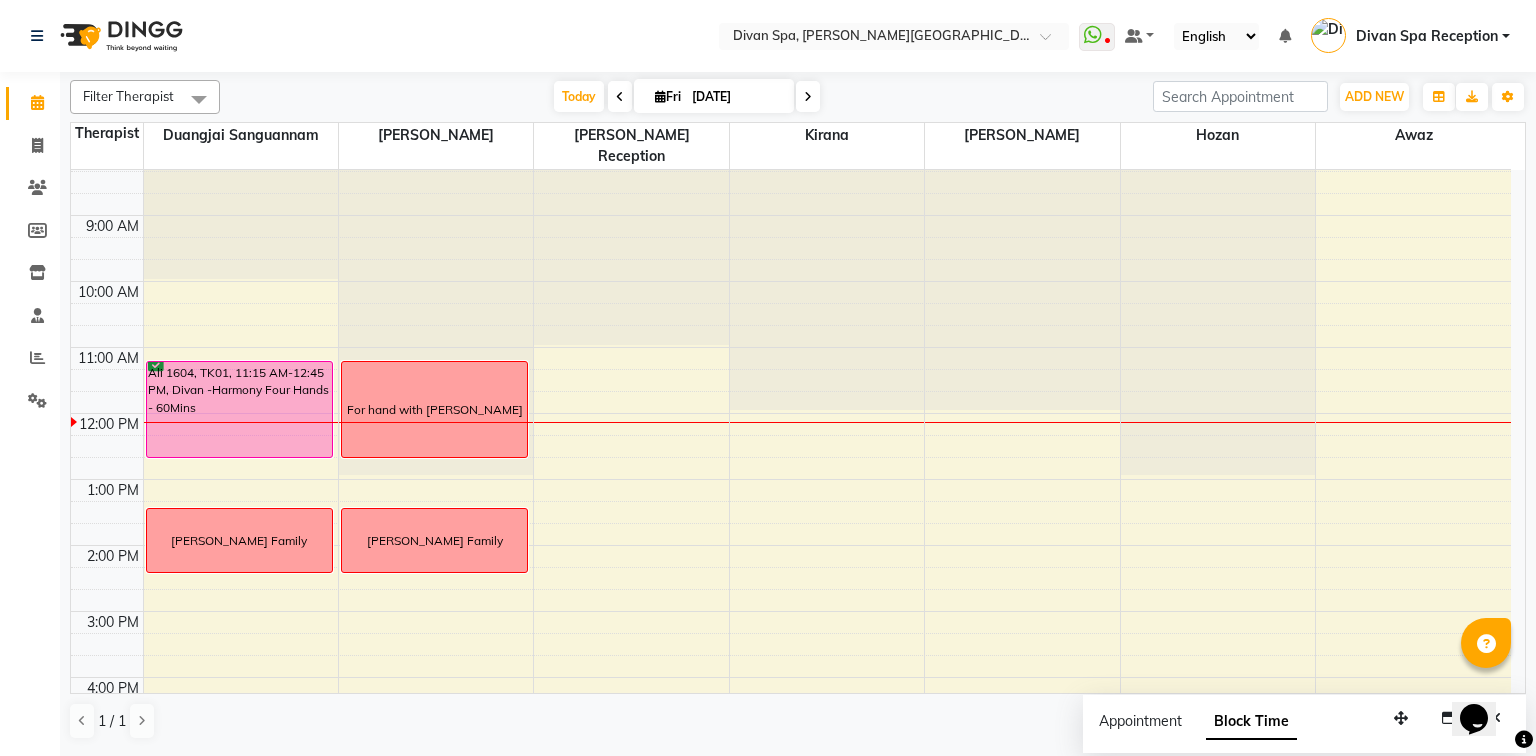 click on "Ali 1604, TK01, 11:15 AM-12:45 PM, Divan -Harmony Four Hands - 60Mins" at bounding box center (240, 409) 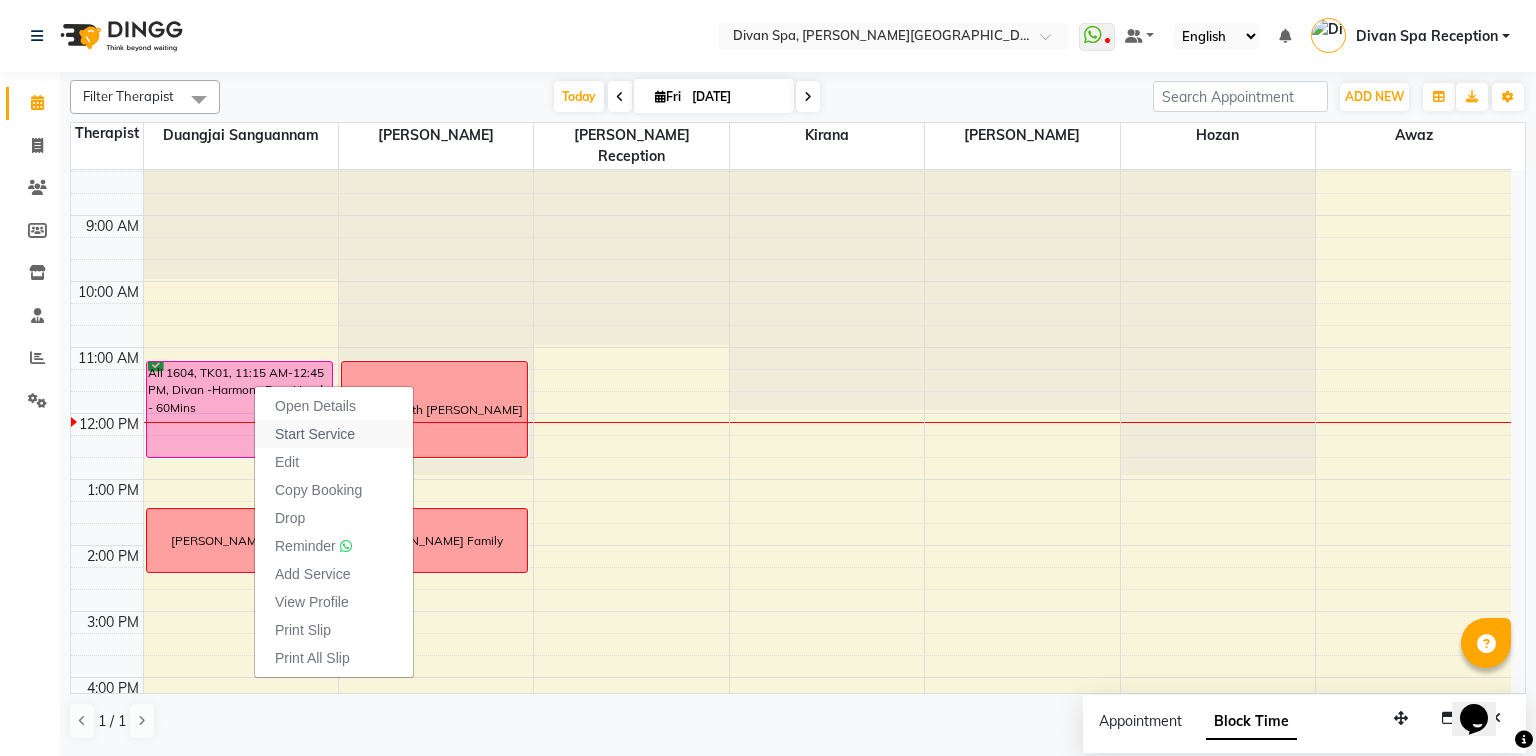 click on "Start Service" at bounding box center [315, 434] 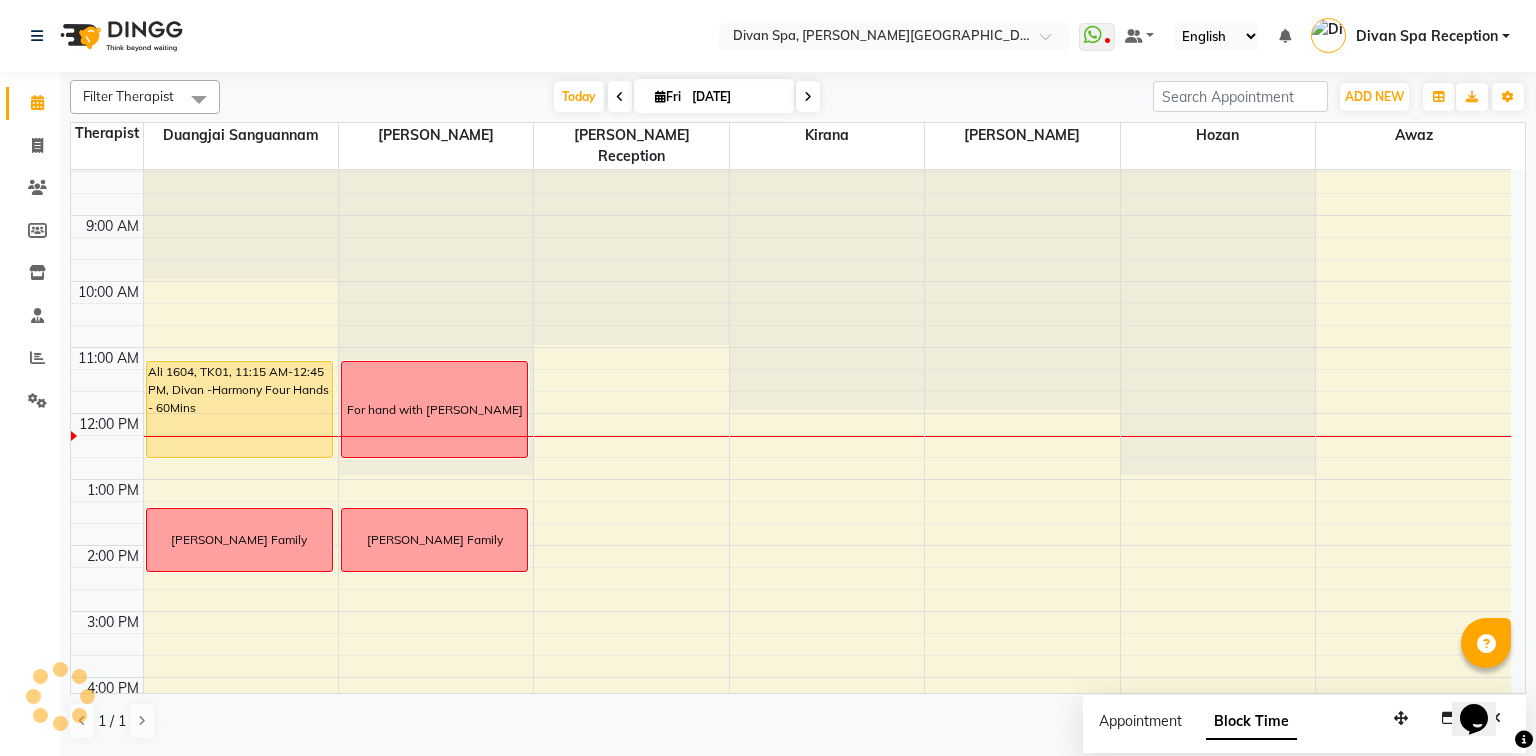 click on "6:00 AM 7:00 AM 8:00 AM 9:00 AM 10:00 AM 11:00 AM 12:00 PM 1:00 PM 2:00 PM 3:00 PM 4:00 PM 5:00 PM 6:00 PM 7:00 PM 8:00 PM 9:00 PM 10:00 PM    [PERSON_NAME] 1604, TK01, 11:15 AM-12:45 PM, Divan -Harmony Four Hands - 60Mins  [PERSON_NAME] Family
For hand with [PERSON_NAME]   [PERSON_NAME] Family      [PERSON_NAME] [PERSON_NAME], TK02, 05:00 PM-06:00 PM, Divan Spa Fusion 60 Mins" at bounding box center [791, 578] 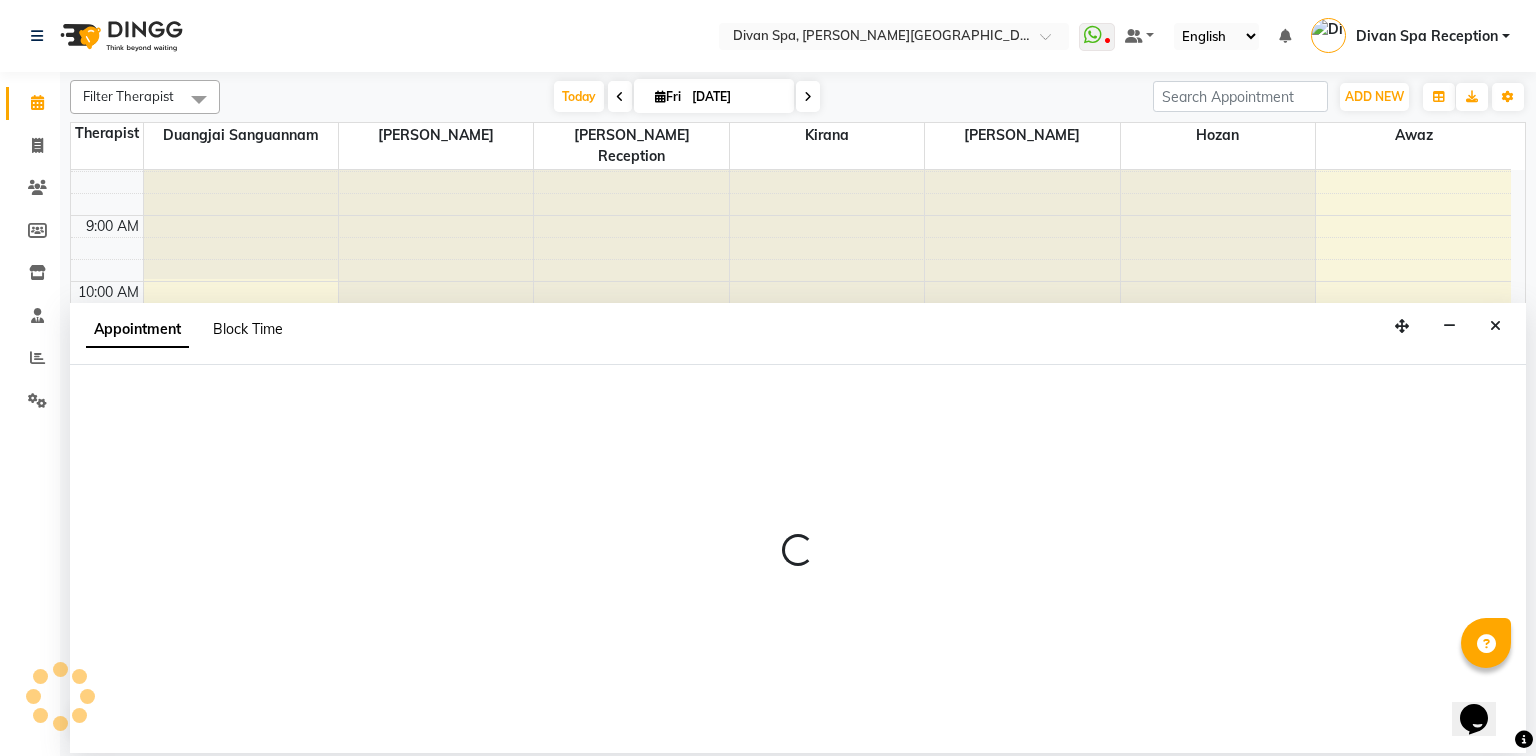 click on "Block Time" at bounding box center [248, 329] 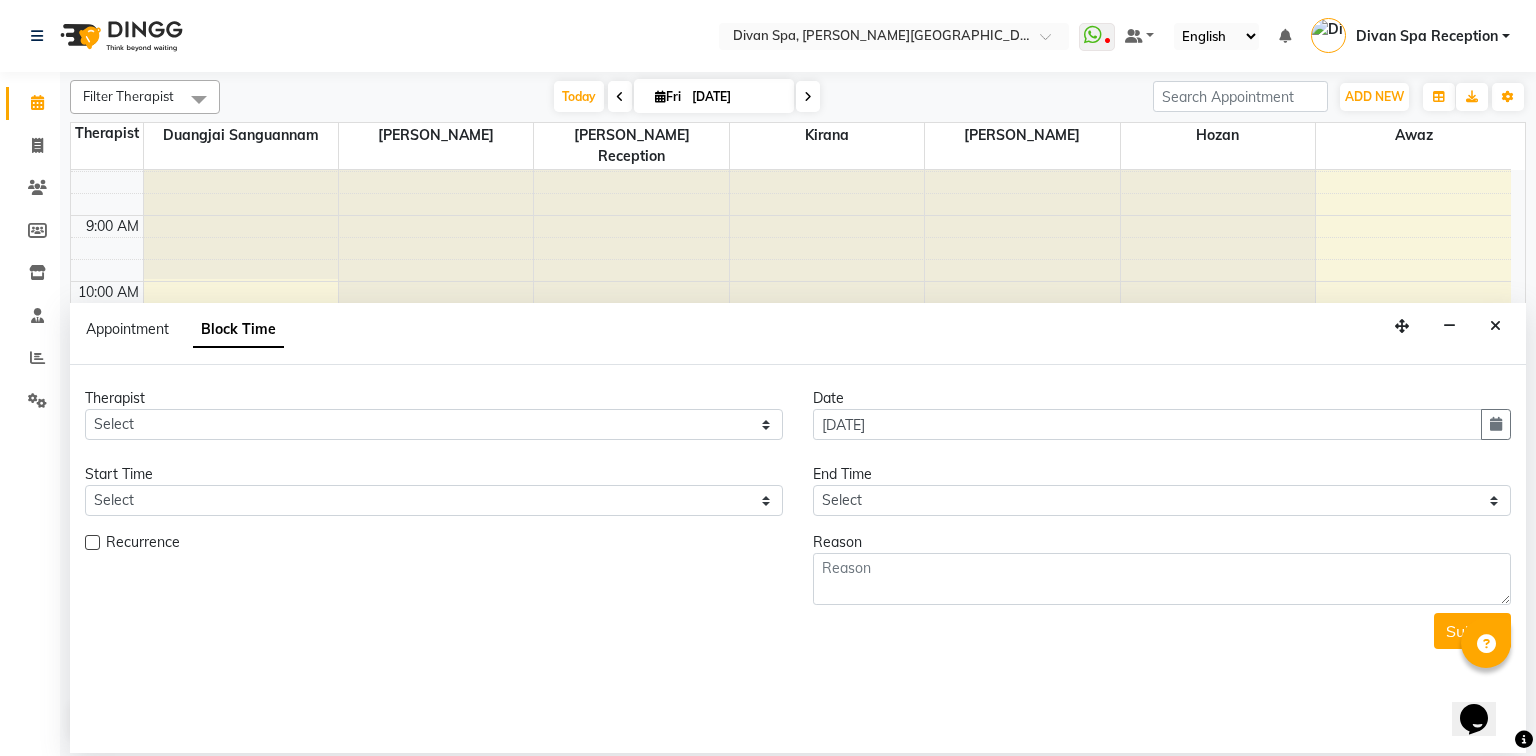 drag, startPoint x: 1496, startPoint y: 320, endPoint x: 1378, endPoint y: 344, distance: 120.41595 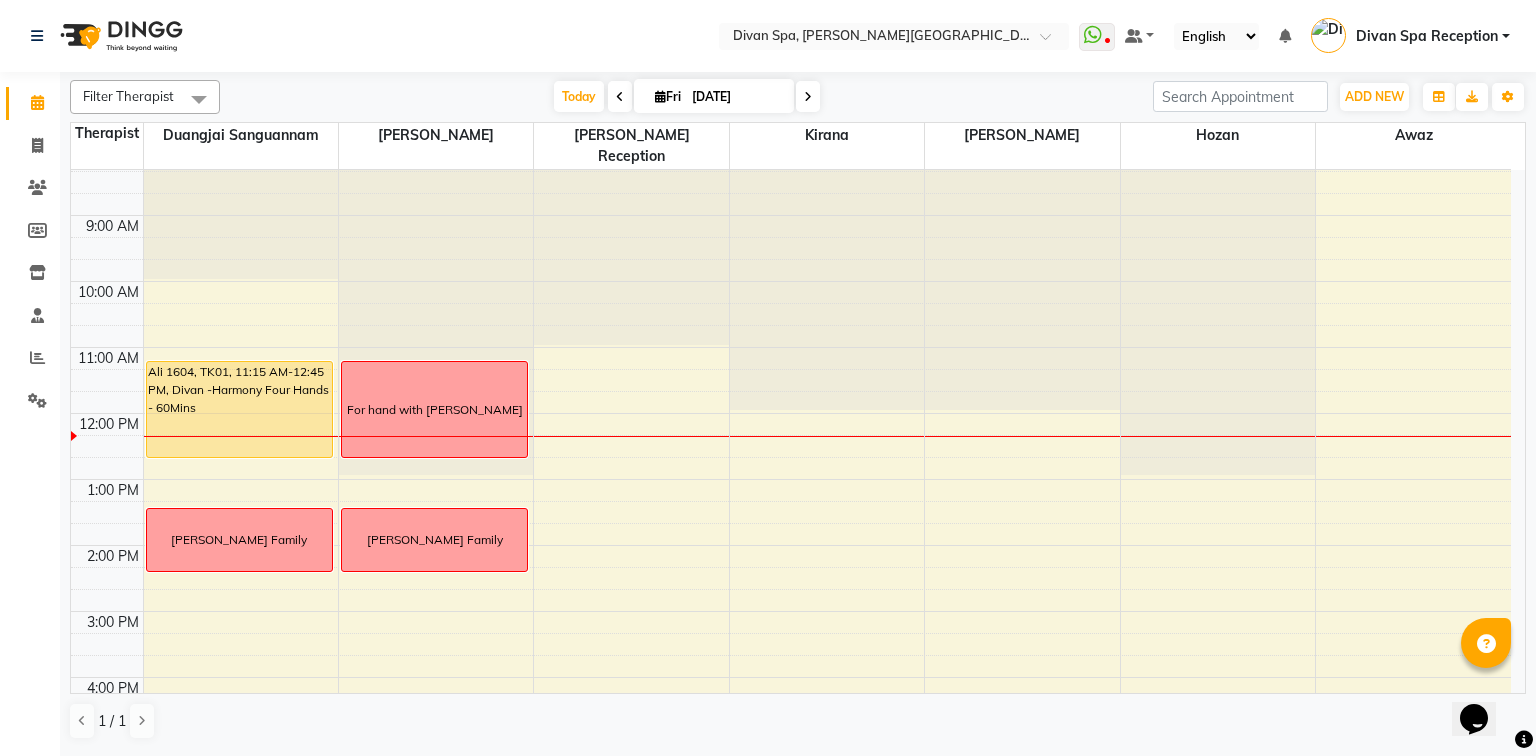 click on "6:00 AM 7:00 AM 8:00 AM 9:00 AM 10:00 AM 11:00 AM 12:00 PM 1:00 PM 2:00 PM 3:00 PM 4:00 PM 5:00 PM 6:00 PM 7:00 PM 8:00 PM 9:00 PM 10:00 PM    [PERSON_NAME] 1604, TK01, 11:15 AM-12:45 PM, Divan -Harmony Four Hands - 60Mins  [PERSON_NAME] Family
For hand with [PERSON_NAME]   [PERSON_NAME] Family      [PERSON_NAME] [PERSON_NAME], TK02, 05:00 PM-06:00 PM, Divan Spa Fusion 60 Mins" at bounding box center [791, 578] 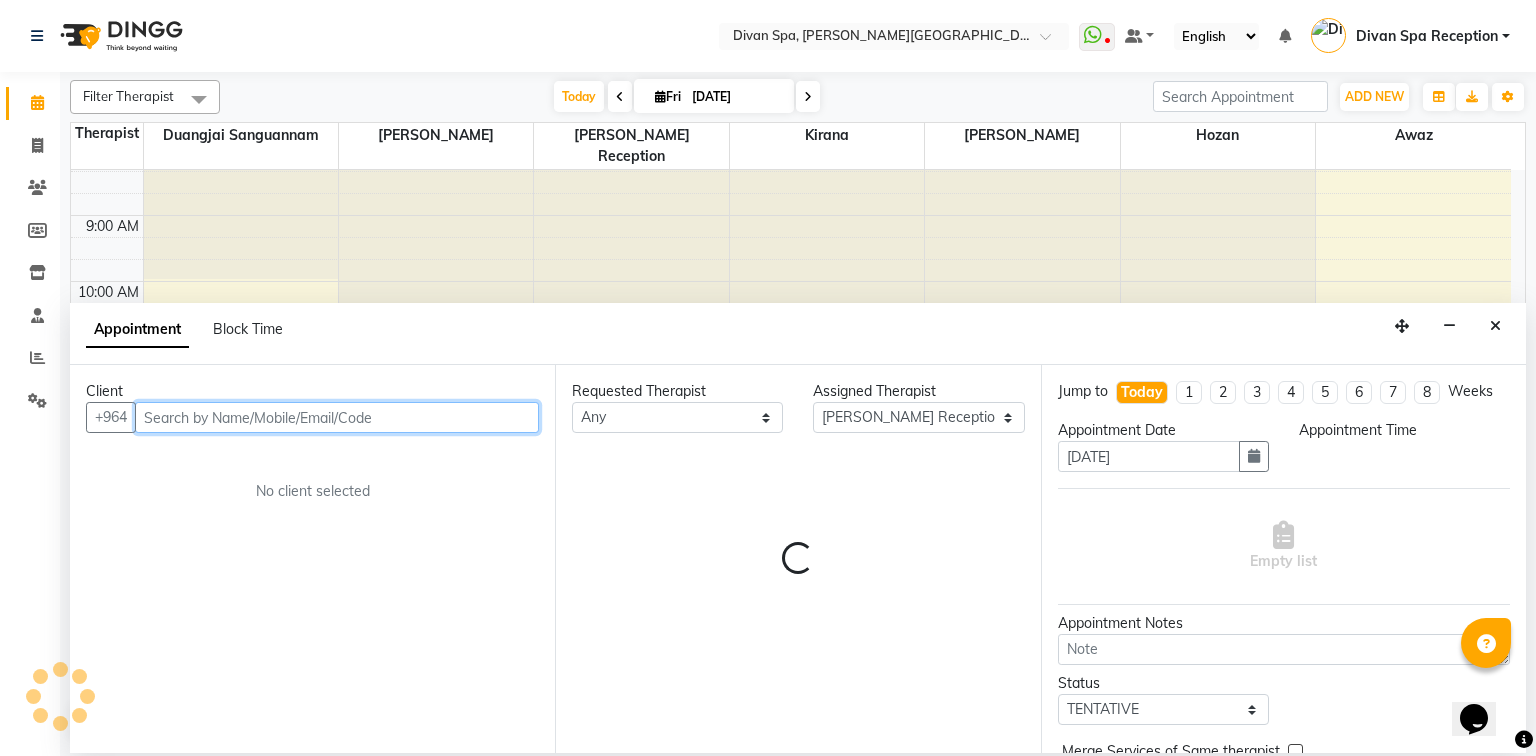 select on "795" 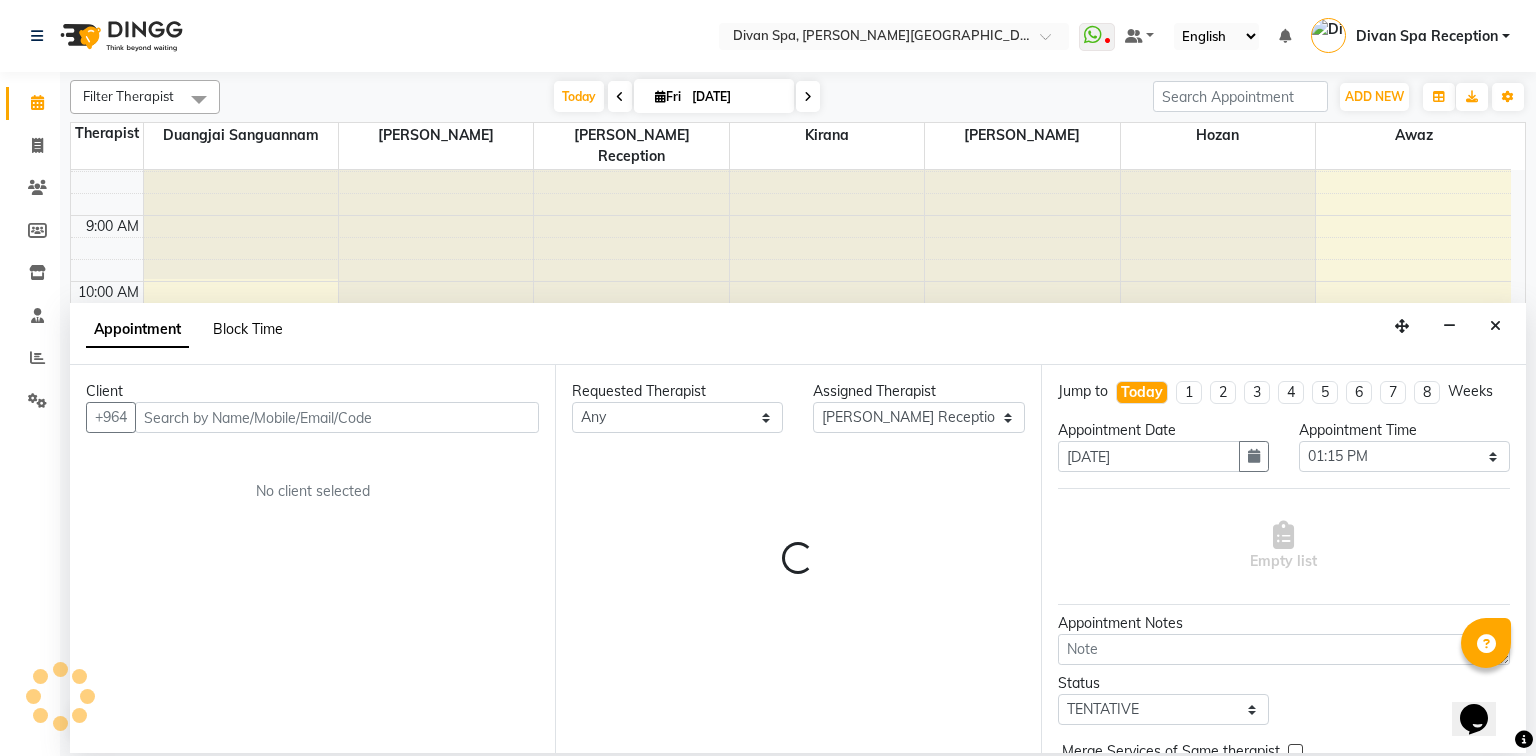 click on "Block Time" at bounding box center [248, 329] 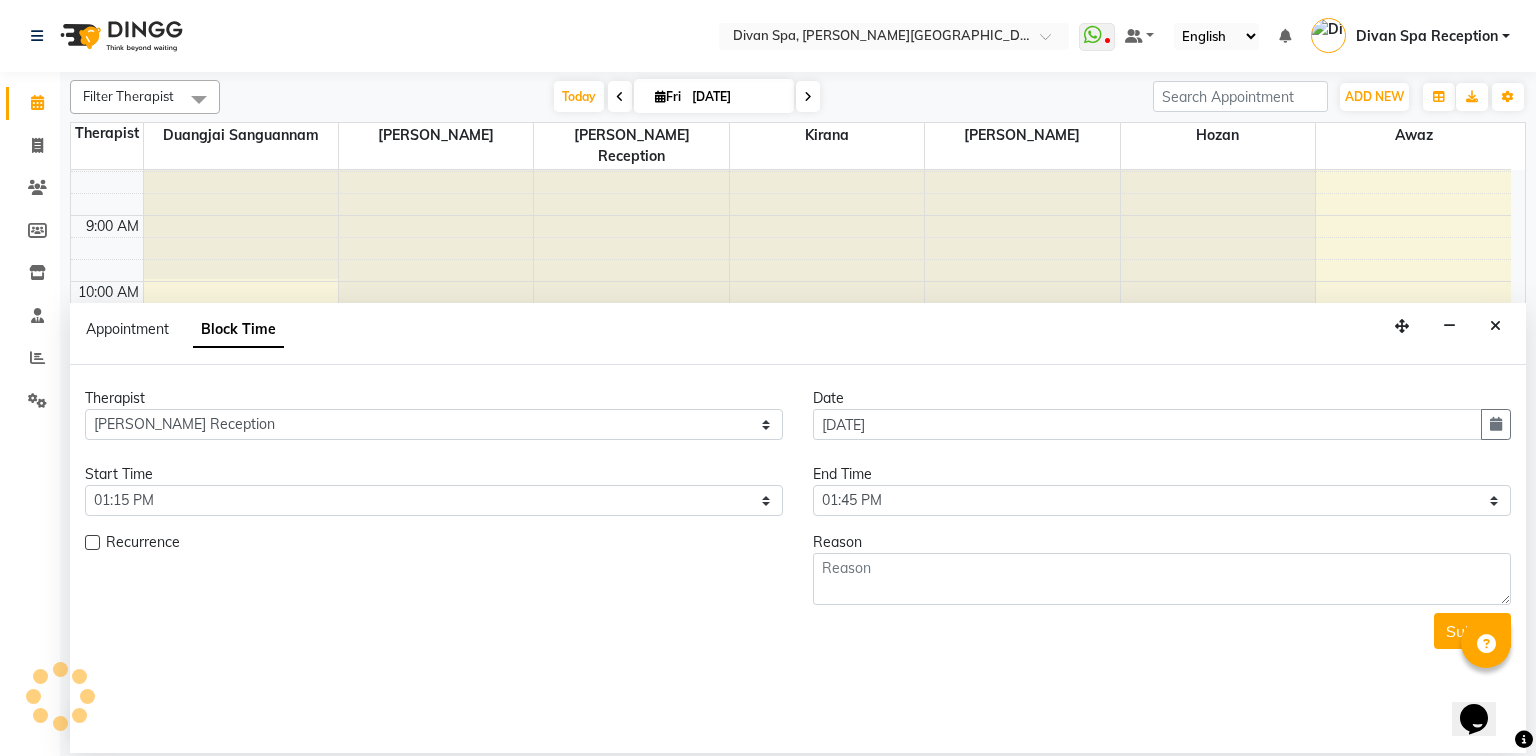 scroll, scrollTop: 0, scrollLeft: 0, axis: both 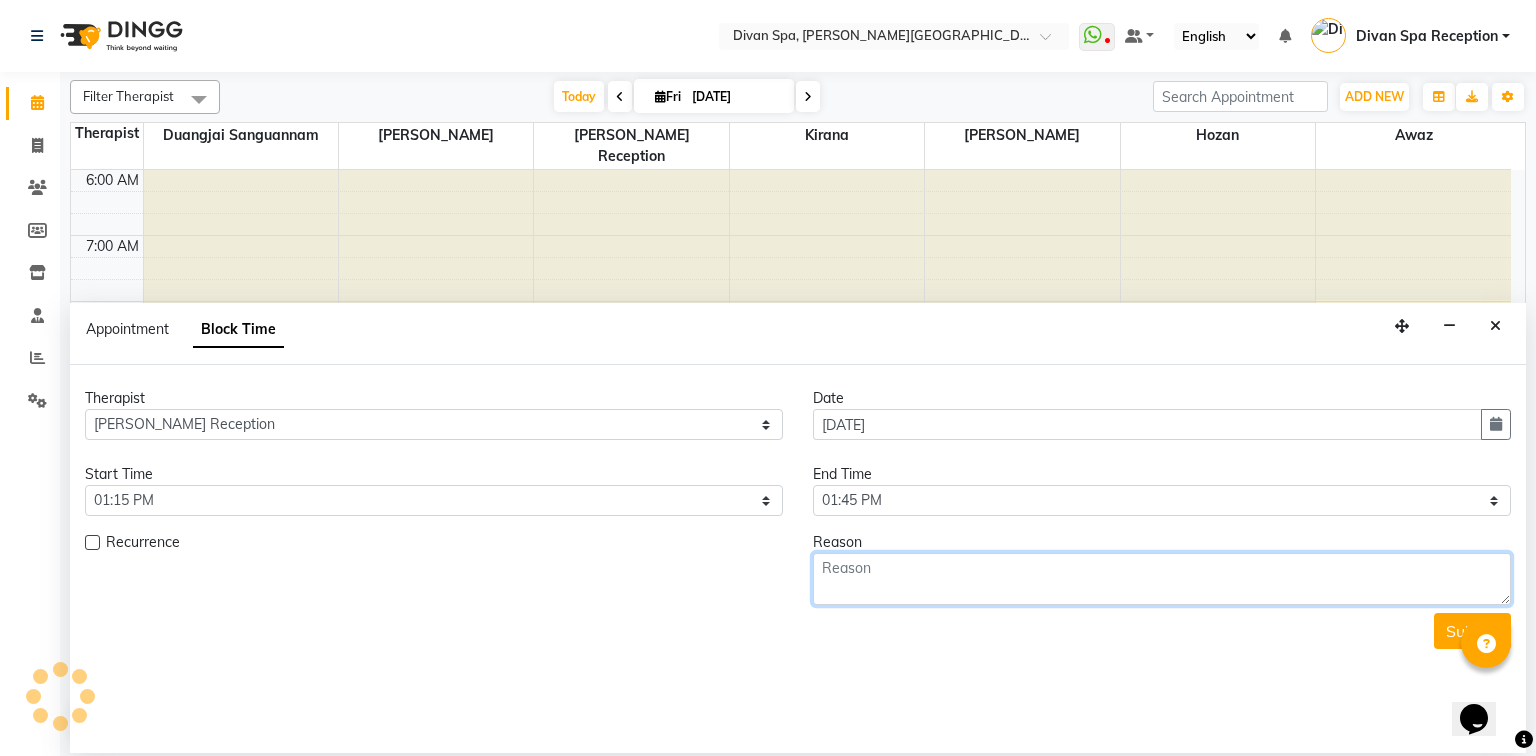 click at bounding box center (1162, 579) 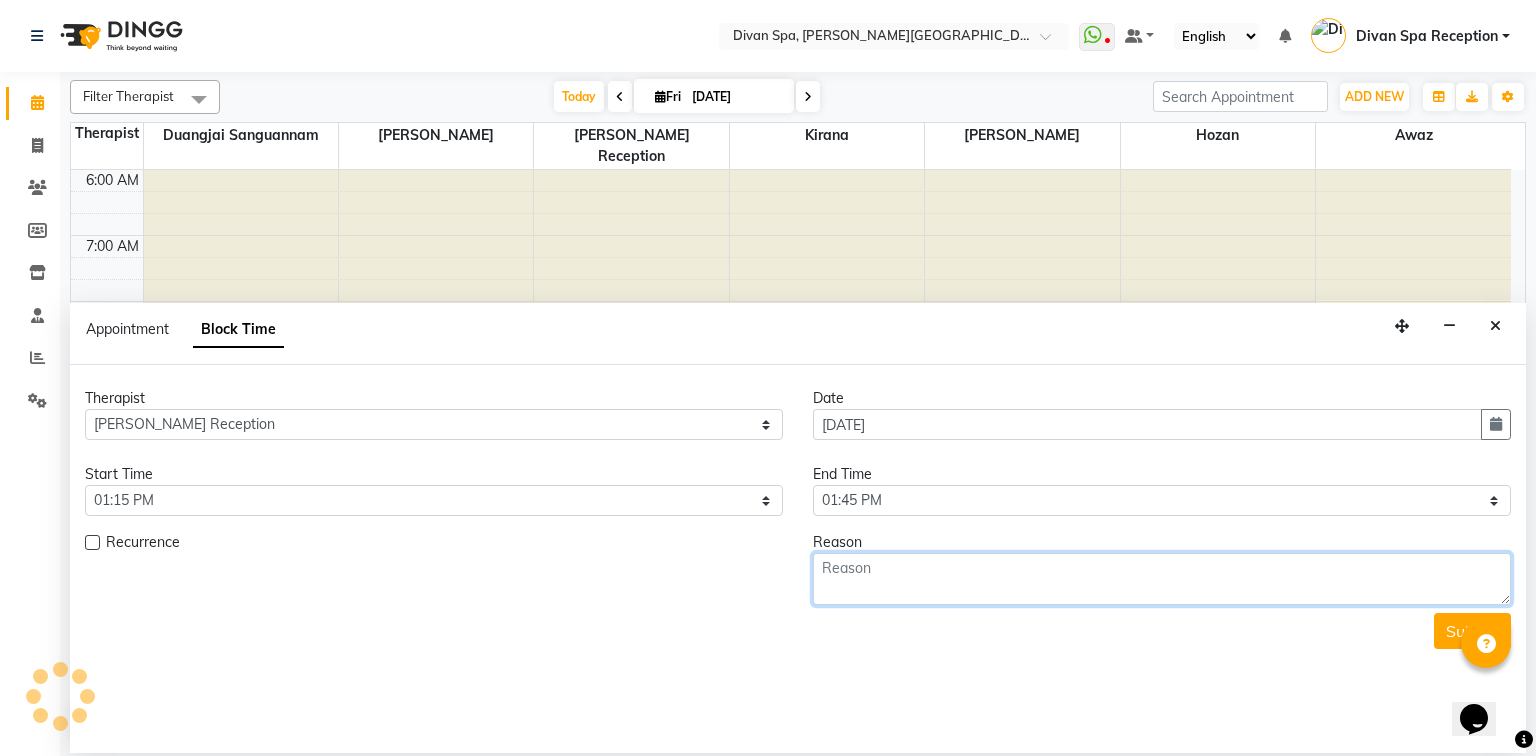 scroll, scrollTop: 394, scrollLeft: 0, axis: vertical 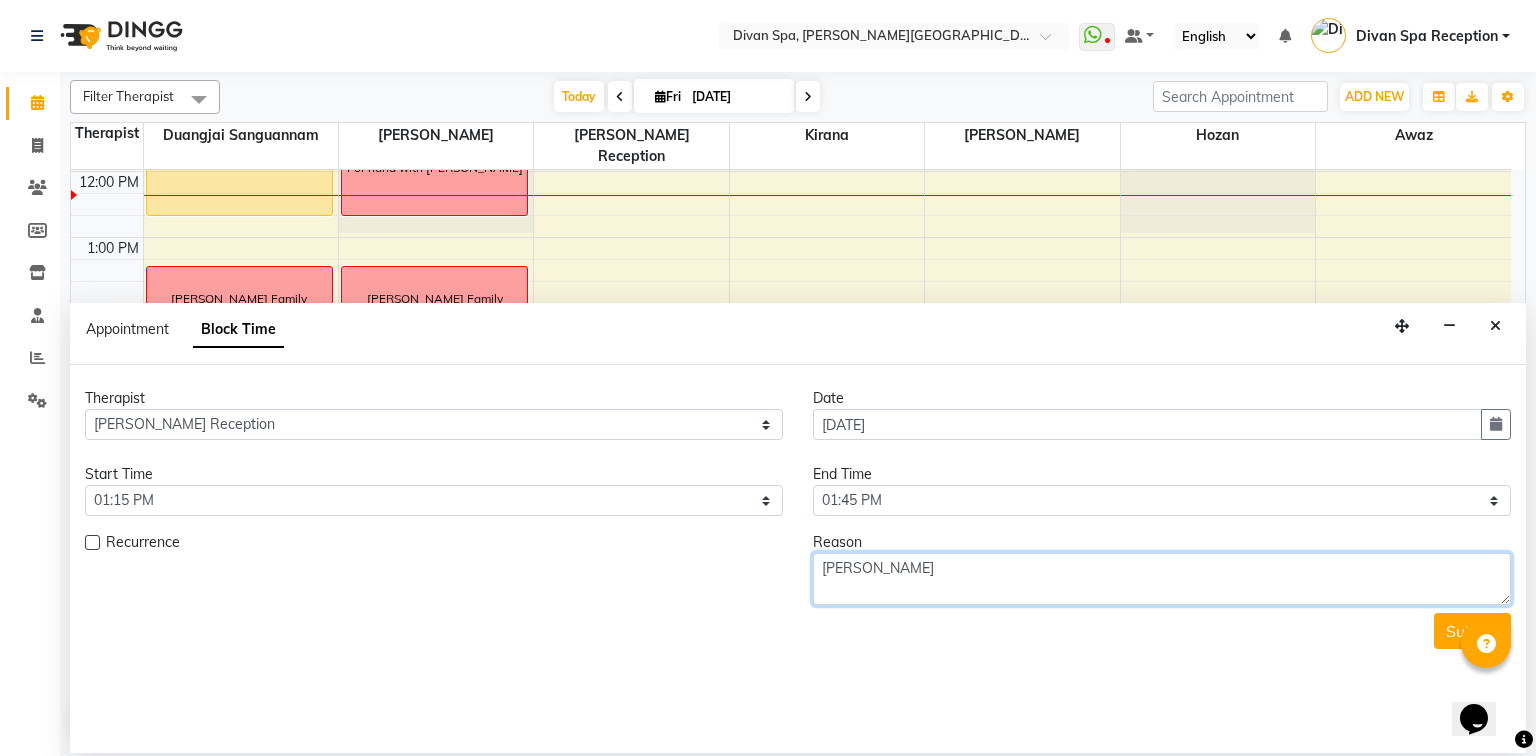 type on "[PERSON_NAME]" 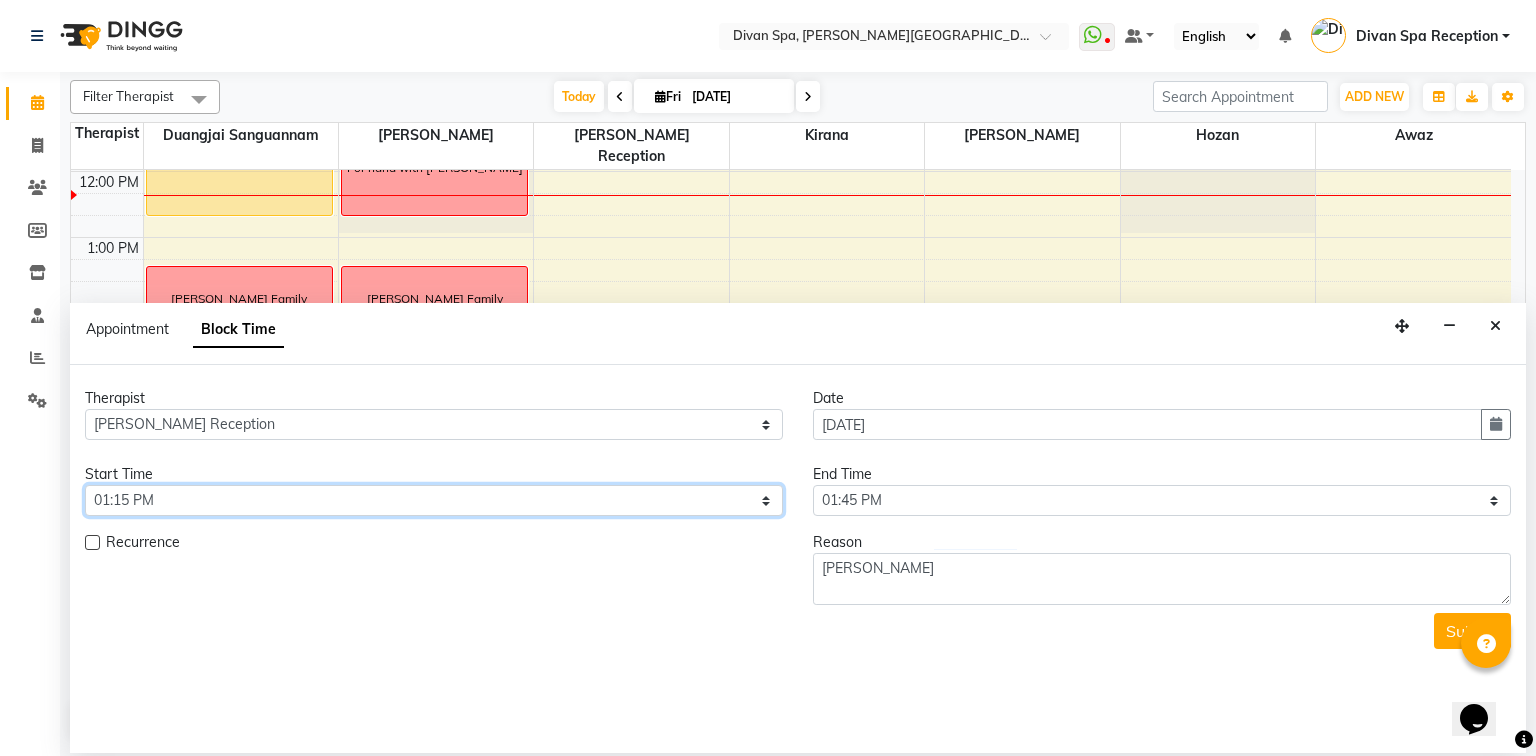 click on "Select 07:00 AM 07:15 AM 07:30 AM 07:45 AM 08:00 AM 08:15 AM 08:30 AM 08:45 AM 09:00 AM 09:15 AM 09:30 AM 09:45 AM 10:00 AM 10:15 AM 10:30 AM 10:45 AM 11:00 AM 11:15 AM 11:30 AM 11:45 AM 12:00 PM 12:15 PM 12:30 PM 12:45 PM 01:00 PM 01:15 PM 01:30 PM 01:45 PM 02:00 PM 02:15 PM 02:30 PM 02:45 PM 03:00 PM 03:15 PM 03:30 PM 03:45 PM 04:00 PM 04:15 PM 04:30 PM 04:45 PM 05:00 PM 05:15 PM 05:30 PM 05:45 PM 06:00 PM 06:15 PM 06:30 PM 06:45 PM 07:00 PM 07:15 PM 07:30 PM 07:45 PM 08:00 PM 08:15 PM 08:30 PM 08:45 PM 09:00 PM 09:15 PM 09:30 PM 09:45 PM 10:00 PM" at bounding box center [434, 500] 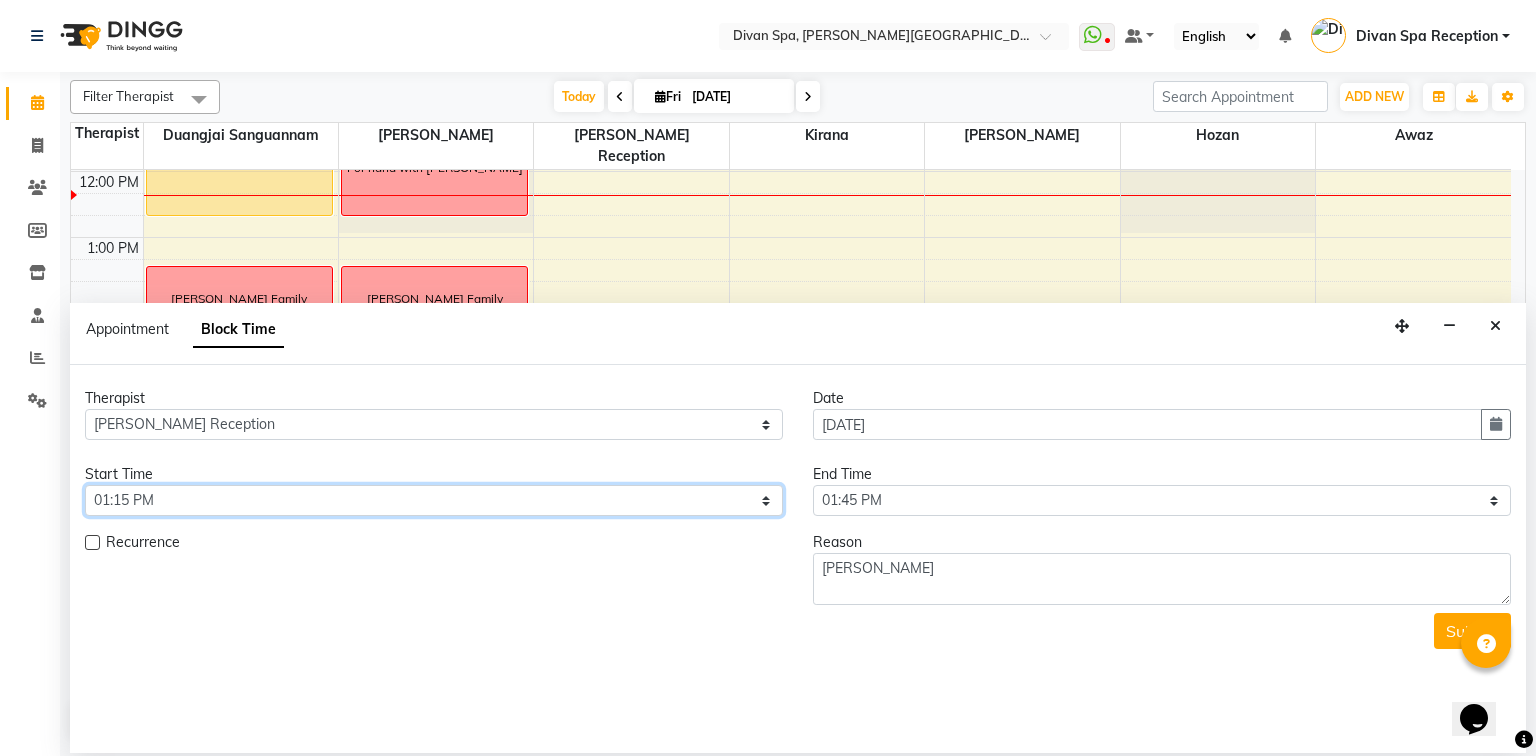 select on "840" 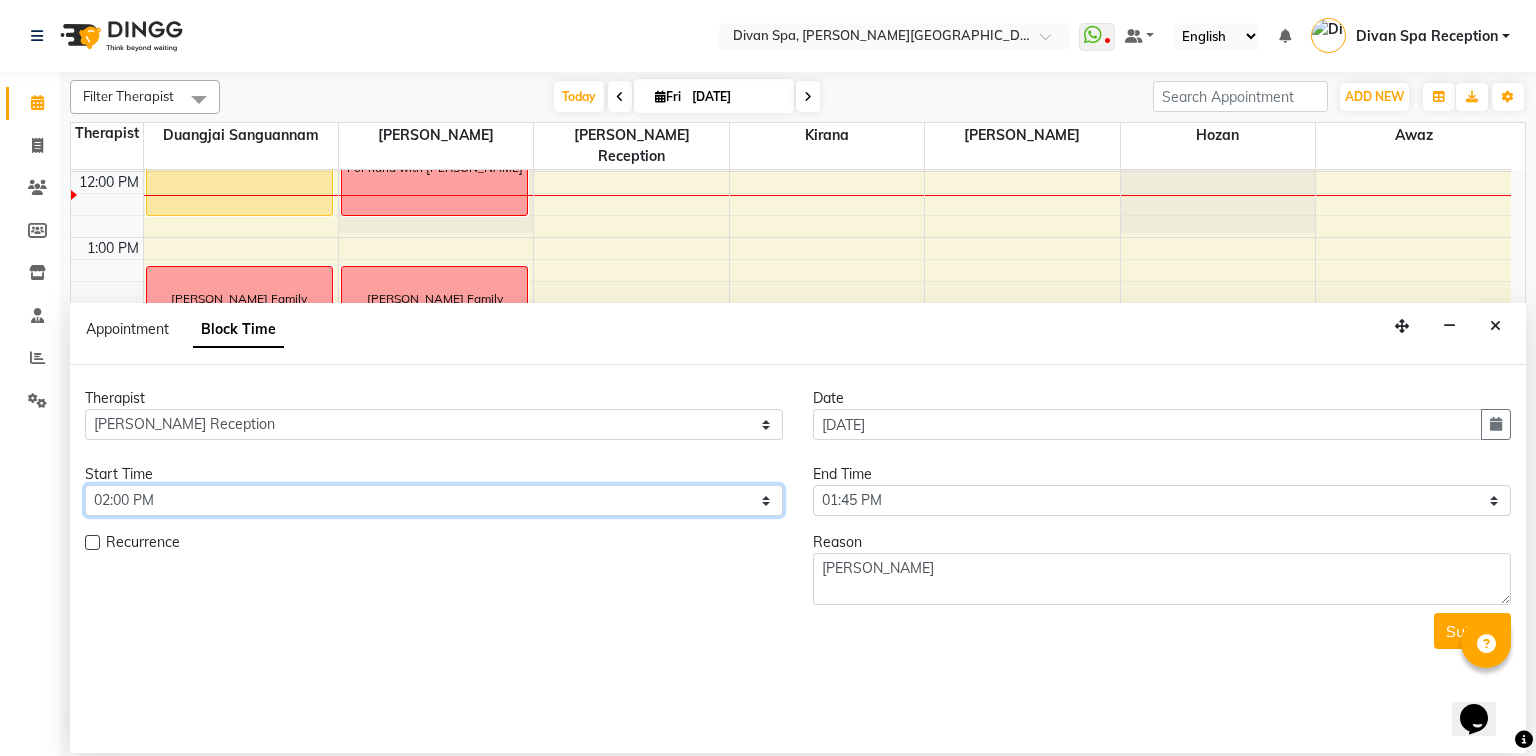 click on "Select 07:00 AM 07:15 AM 07:30 AM 07:45 AM 08:00 AM 08:15 AM 08:30 AM 08:45 AM 09:00 AM 09:15 AM 09:30 AM 09:45 AM 10:00 AM 10:15 AM 10:30 AM 10:45 AM 11:00 AM 11:15 AM 11:30 AM 11:45 AM 12:00 PM 12:15 PM 12:30 PM 12:45 PM 01:00 PM 01:15 PM 01:30 PM 01:45 PM 02:00 PM 02:15 PM 02:30 PM 02:45 PM 03:00 PM 03:15 PM 03:30 PM 03:45 PM 04:00 PM 04:15 PM 04:30 PM 04:45 PM 05:00 PM 05:15 PM 05:30 PM 05:45 PM 06:00 PM 06:15 PM 06:30 PM 06:45 PM 07:00 PM 07:15 PM 07:30 PM 07:45 PM 08:00 PM 08:15 PM 08:30 PM 08:45 PM 09:00 PM 09:15 PM 09:30 PM 09:45 PM 10:00 PM" at bounding box center (434, 500) 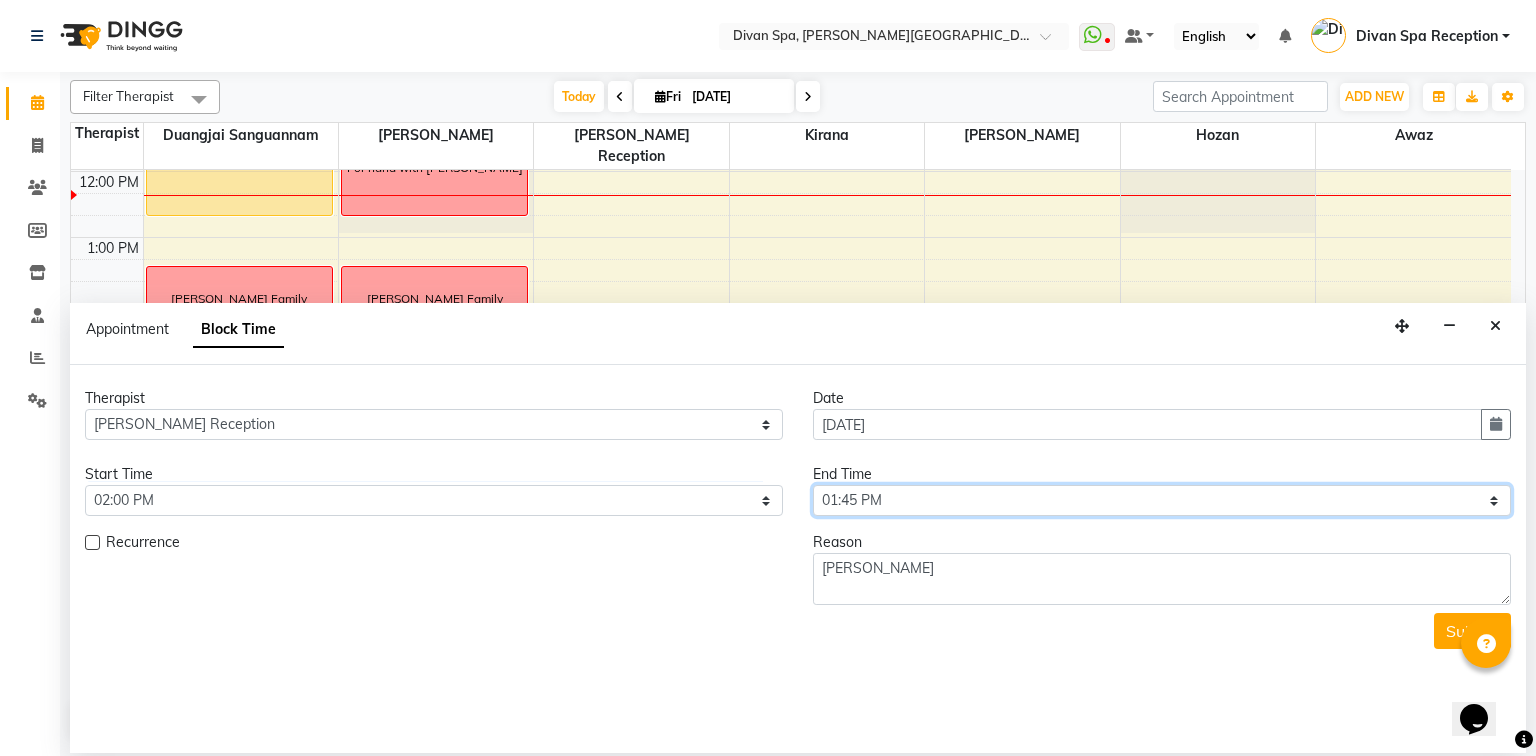 click on "Select 07:00 AM 07:15 AM 07:30 AM 07:45 AM 08:00 AM 08:15 AM 08:30 AM 08:45 AM 09:00 AM 09:15 AM 09:30 AM 09:45 AM 10:00 AM 10:15 AM 10:30 AM 10:45 AM 11:00 AM 11:15 AM 11:30 AM 11:45 AM 12:00 PM 12:15 PM 12:30 PM 12:45 PM 01:00 PM 01:15 PM 01:30 PM 01:45 PM 02:00 PM 02:15 PM 02:30 PM 02:45 PM 03:00 PM 03:15 PM 03:30 PM 03:45 PM 04:00 PM 04:15 PM 04:30 PM 04:45 PM 05:00 PM 05:15 PM 05:30 PM 05:45 PM 06:00 PM 06:15 PM 06:30 PM 06:45 PM 07:00 PM 07:15 PM 07:30 PM 07:45 PM 08:00 PM 08:15 PM 08:30 PM 08:45 PM 09:00 PM 09:15 PM 09:30 PM 09:45 PM 10:00 PM" at bounding box center (1162, 500) 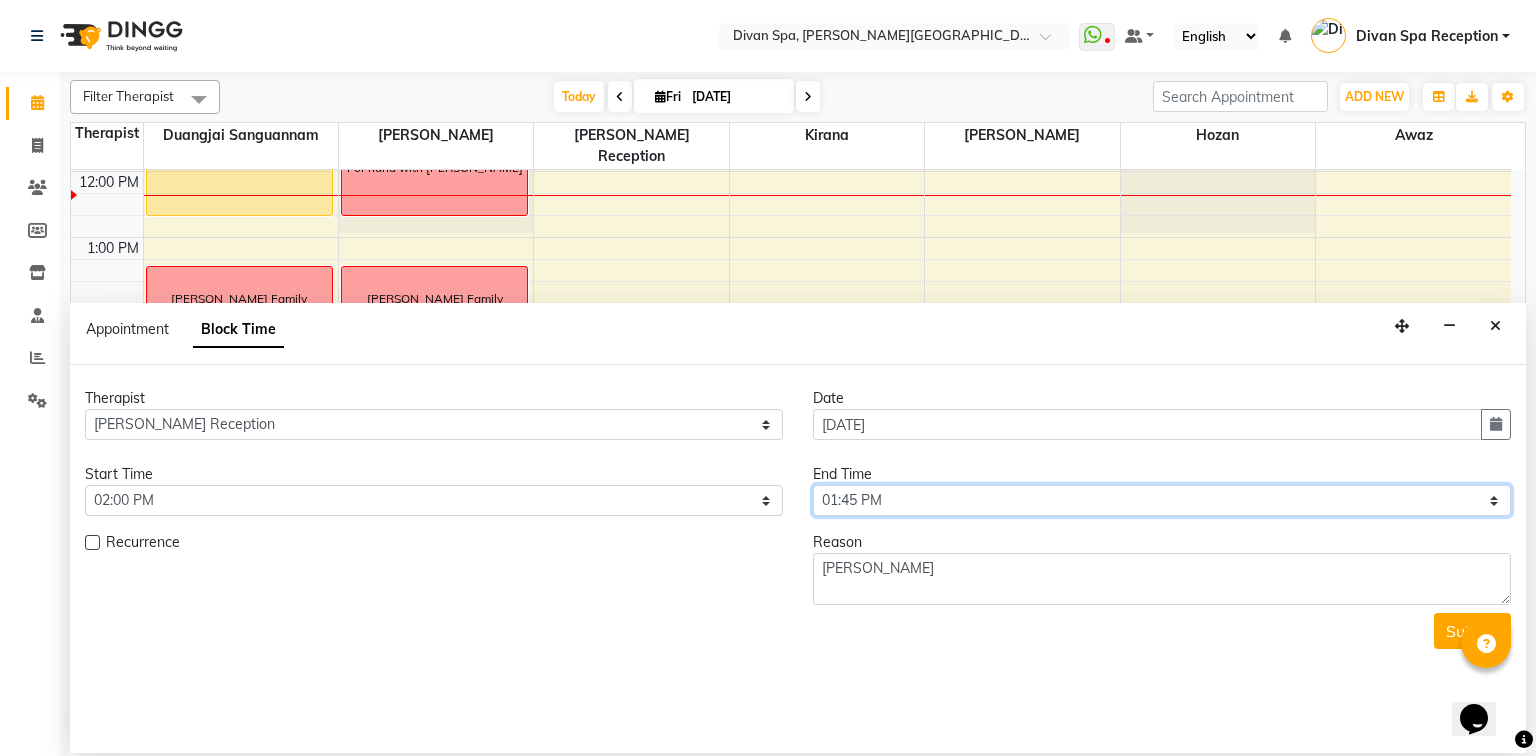 select on "900" 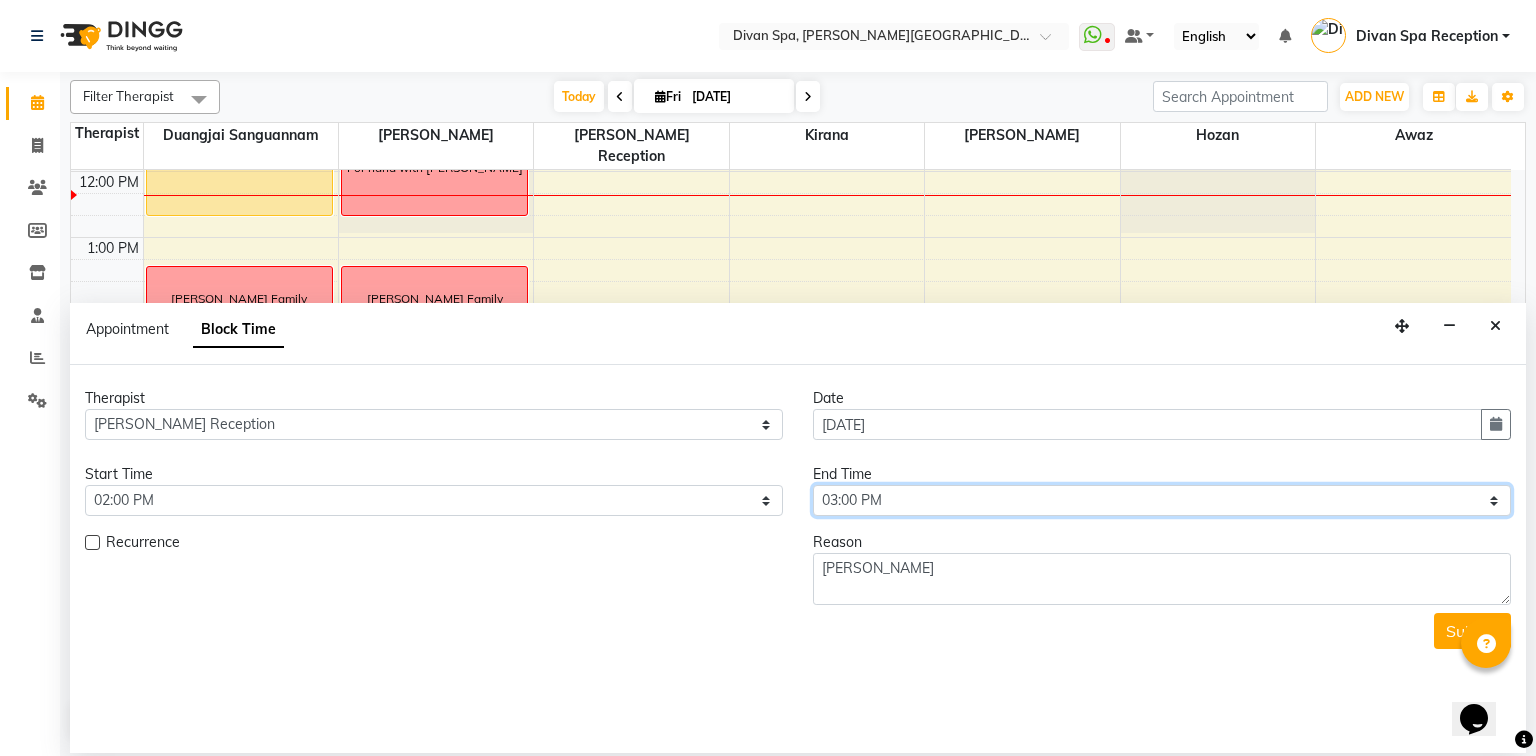 click on "Select 07:00 AM 07:15 AM 07:30 AM 07:45 AM 08:00 AM 08:15 AM 08:30 AM 08:45 AM 09:00 AM 09:15 AM 09:30 AM 09:45 AM 10:00 AM 10:15 AM 10:30 AM 10:45 AM 11:00 AM 11:15 AM 11:30 AM 11:45 AM 12:00 PM 12:15 PM 12:30 PM 12:45 PM 01:00 PM 01:15 PM 01:30 PM 01:45 PM 02:00 PM 02:15 PM 02:30 PM 02:45 PM 03:00 PM 03:15 PM 03:30 PM 03:45 PM 04:00 PM 04:15 PM 04:30 PM 04:45 PM 05:00 PM 05:15 PM 05:30 PM 05:45 PM 06:00 PM 06:15 PM 06:30 PM 06:45 PM 07:00 PM 07:15 PM 07:30 PM 07:45 PM 08:00 PM 08:15 PM 08:30 PM 08:45 PM 09:00 PM 09:15 PM 09:30 PM 09:45 PM 10:00 PM" at bounding box center [1162, 500] 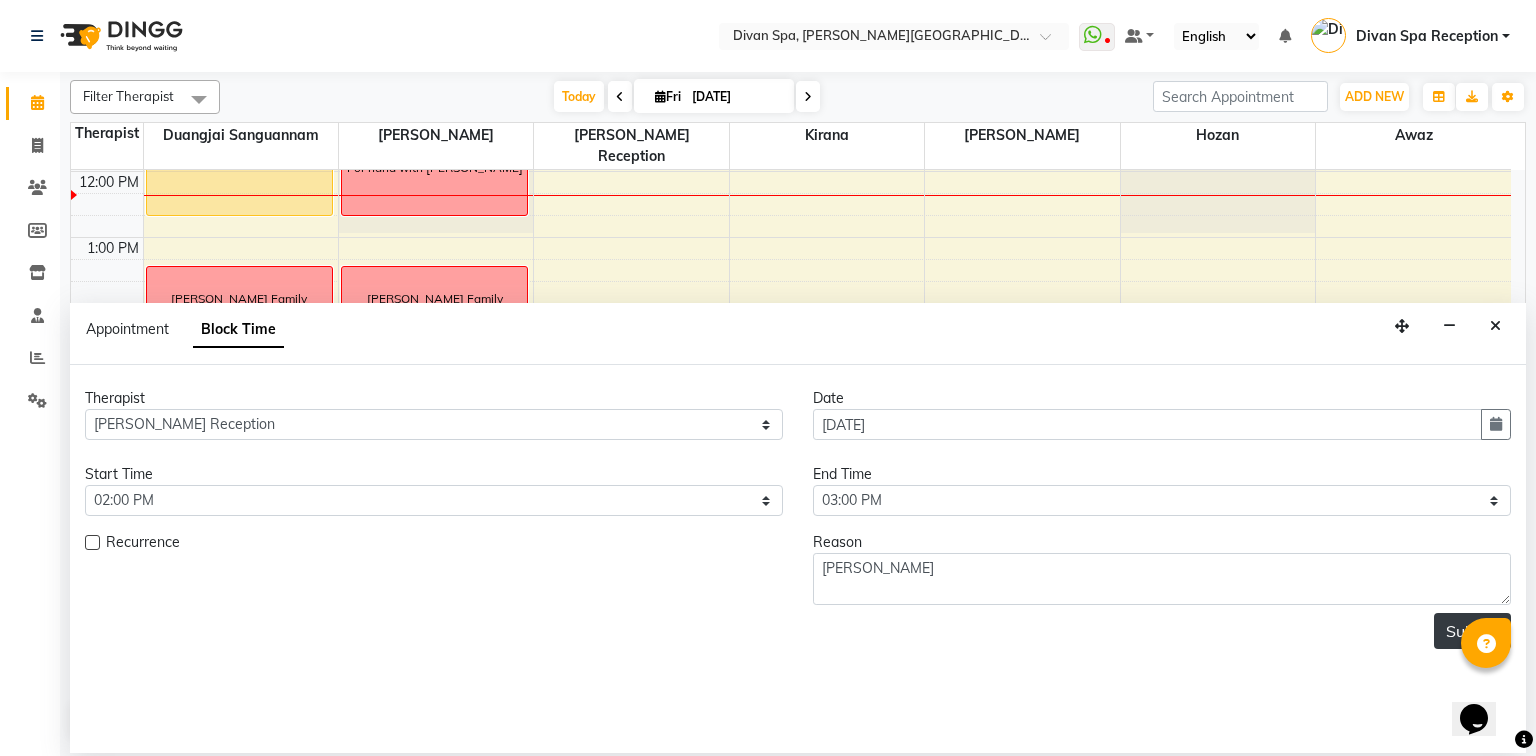 click on "Submit" at bounding box center [1472, 631] 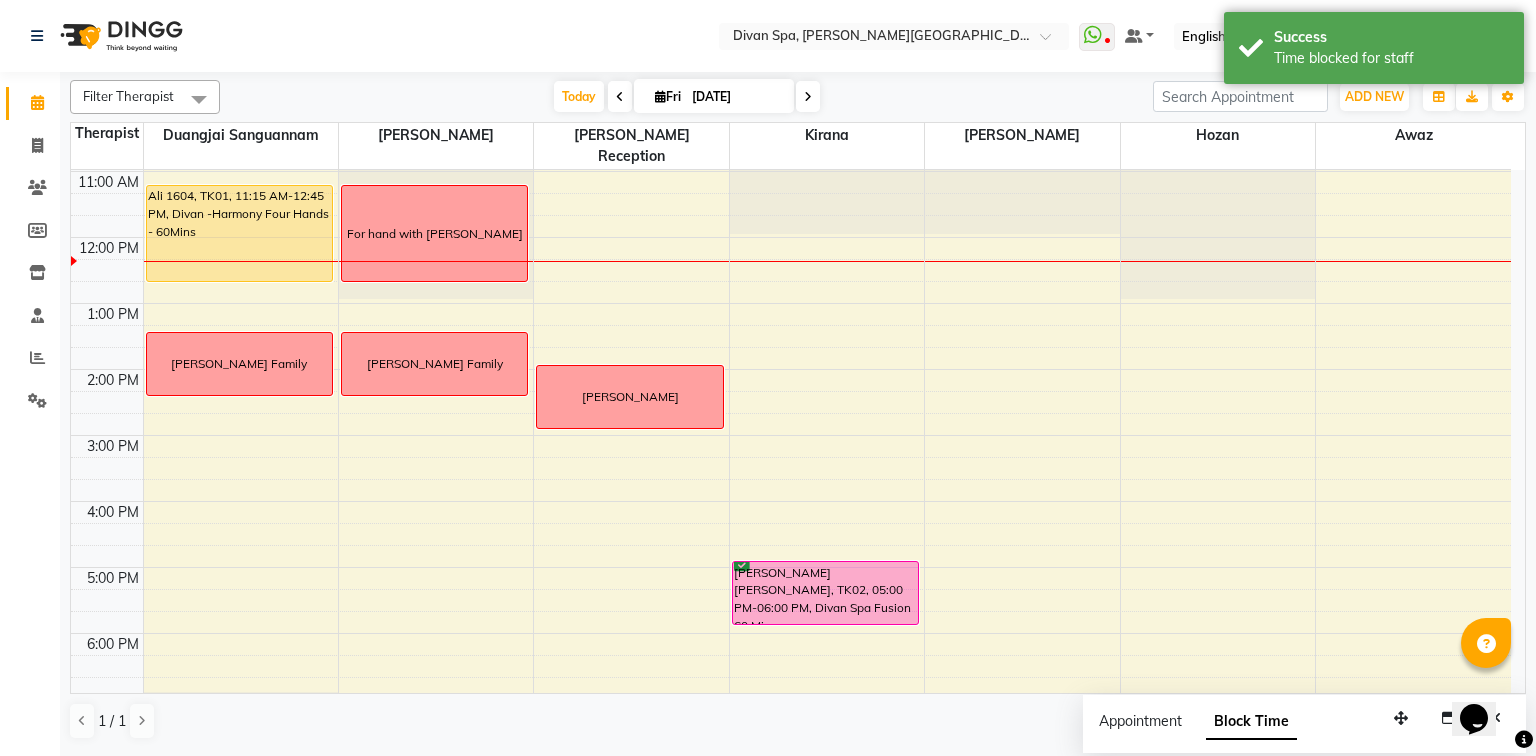 scroll, scrollTop: 314, scrollLeft: 0, axis: vertical 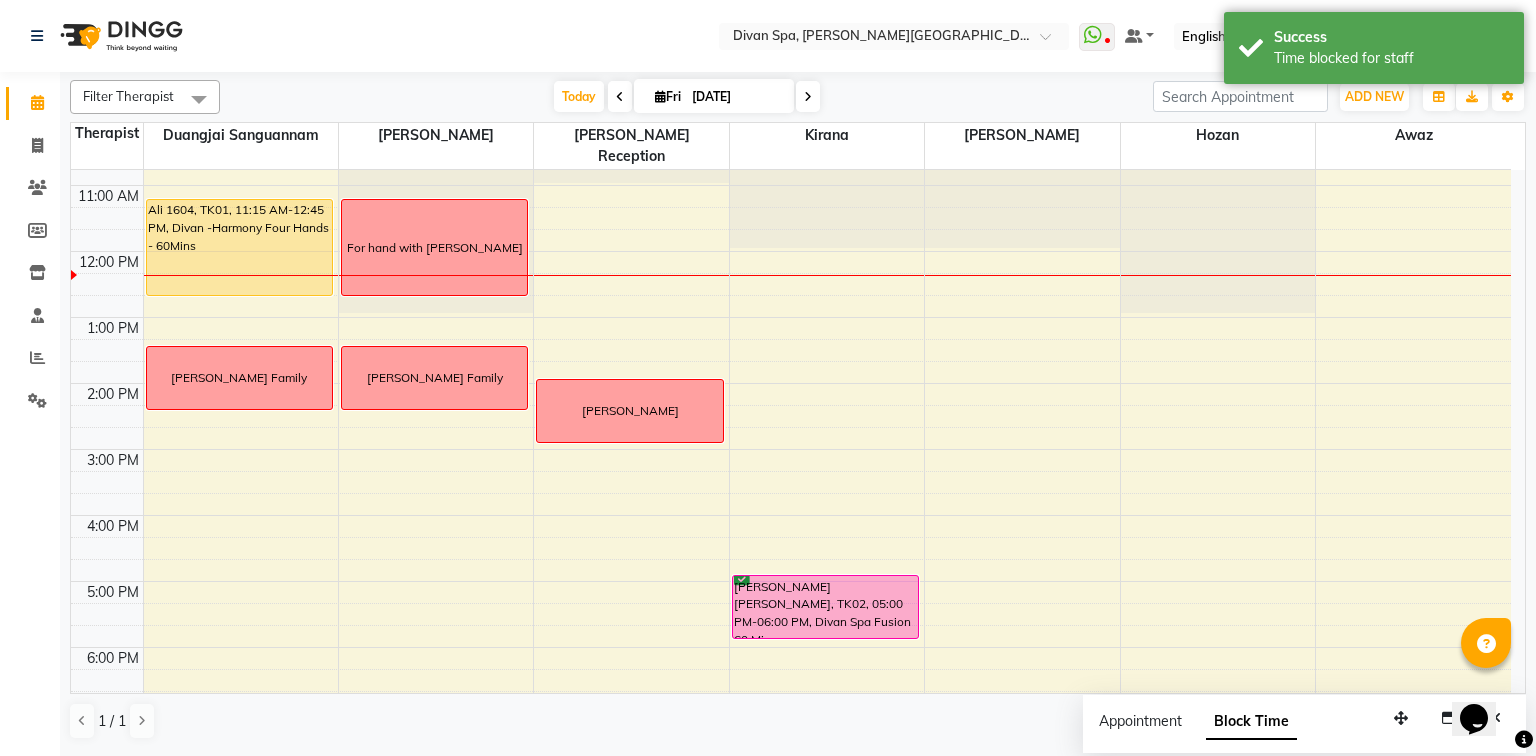 click on "[PERSON_NAME] Family" at bounding box center [239, 378] 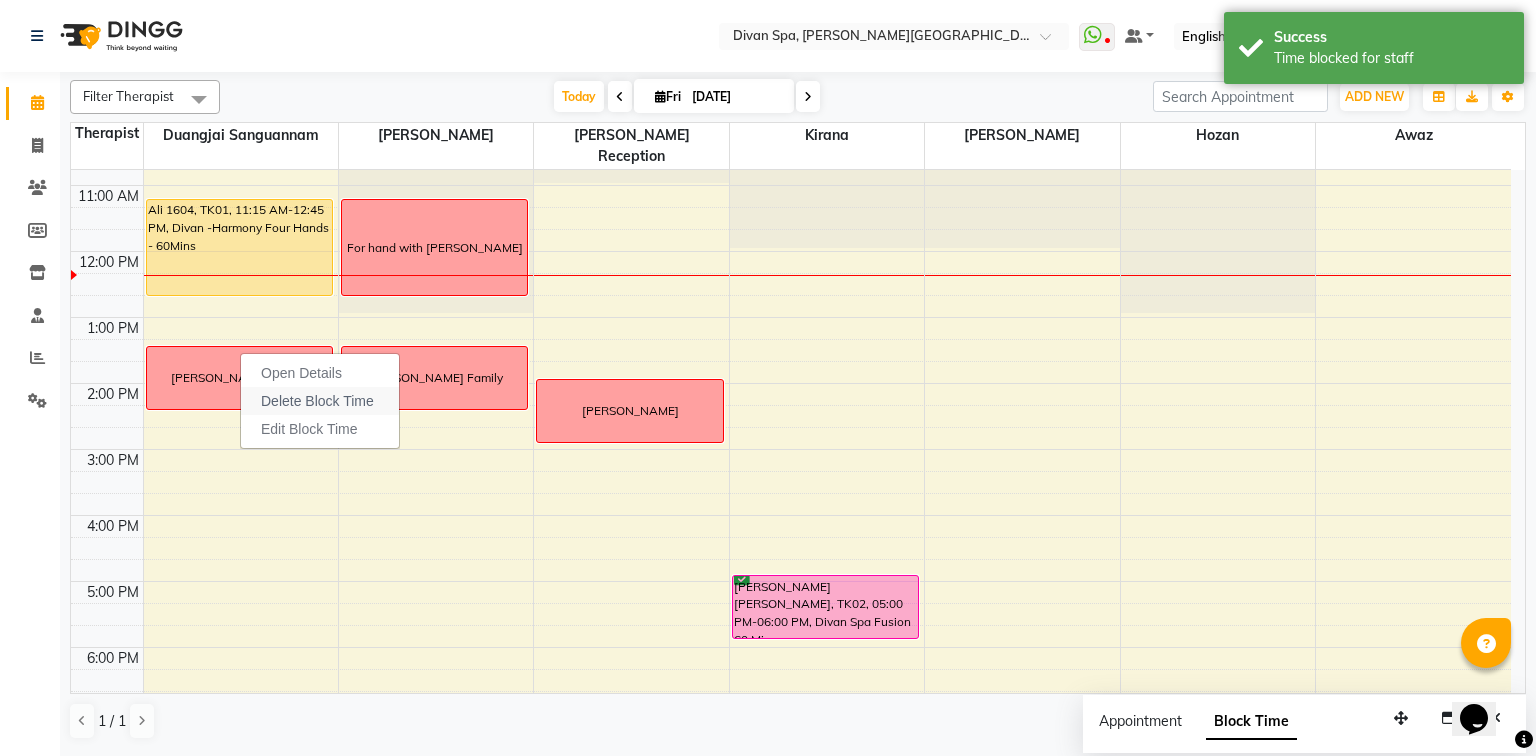 click on "Delete Block Time" at bounding box center [317, 401] 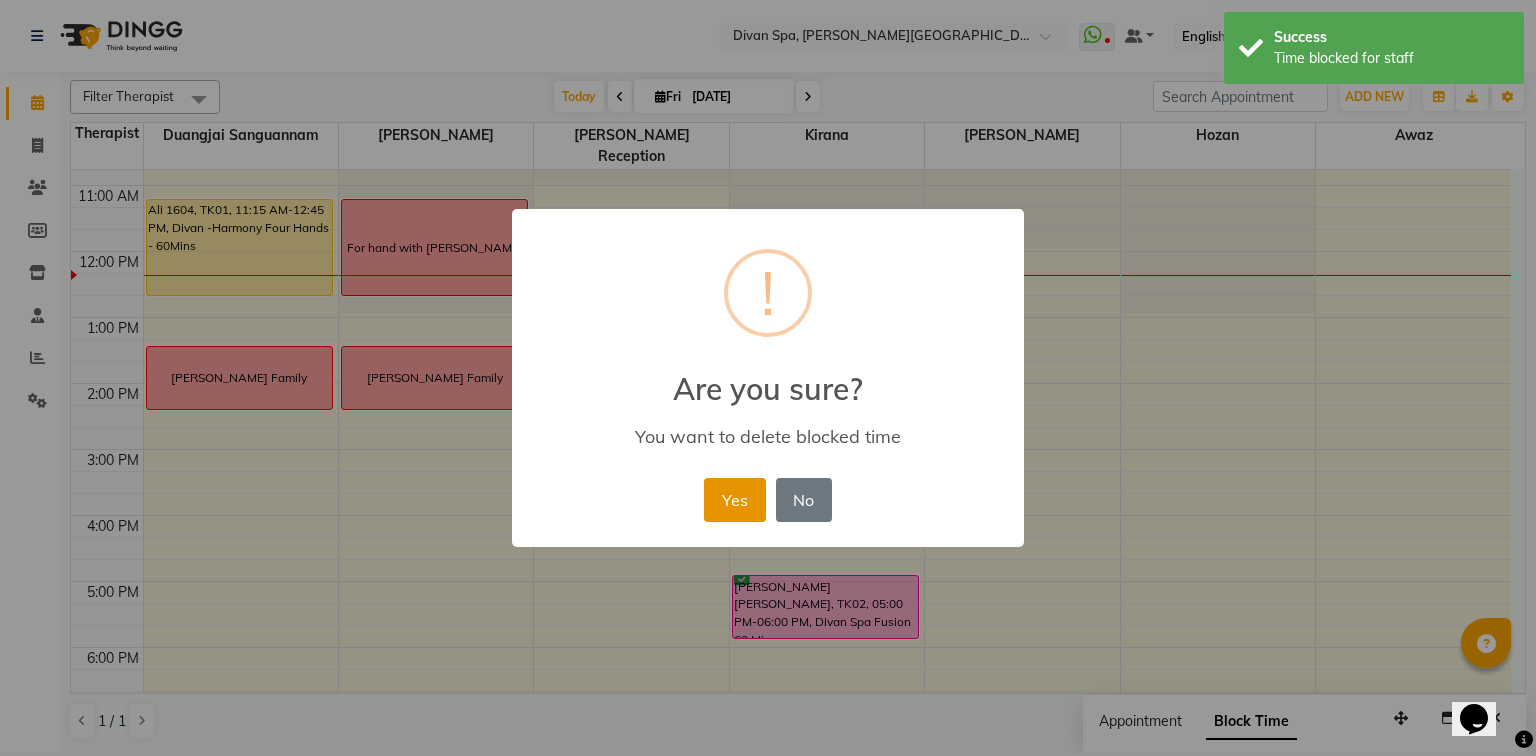 click on "Yes" at bounding box center [734, 500] 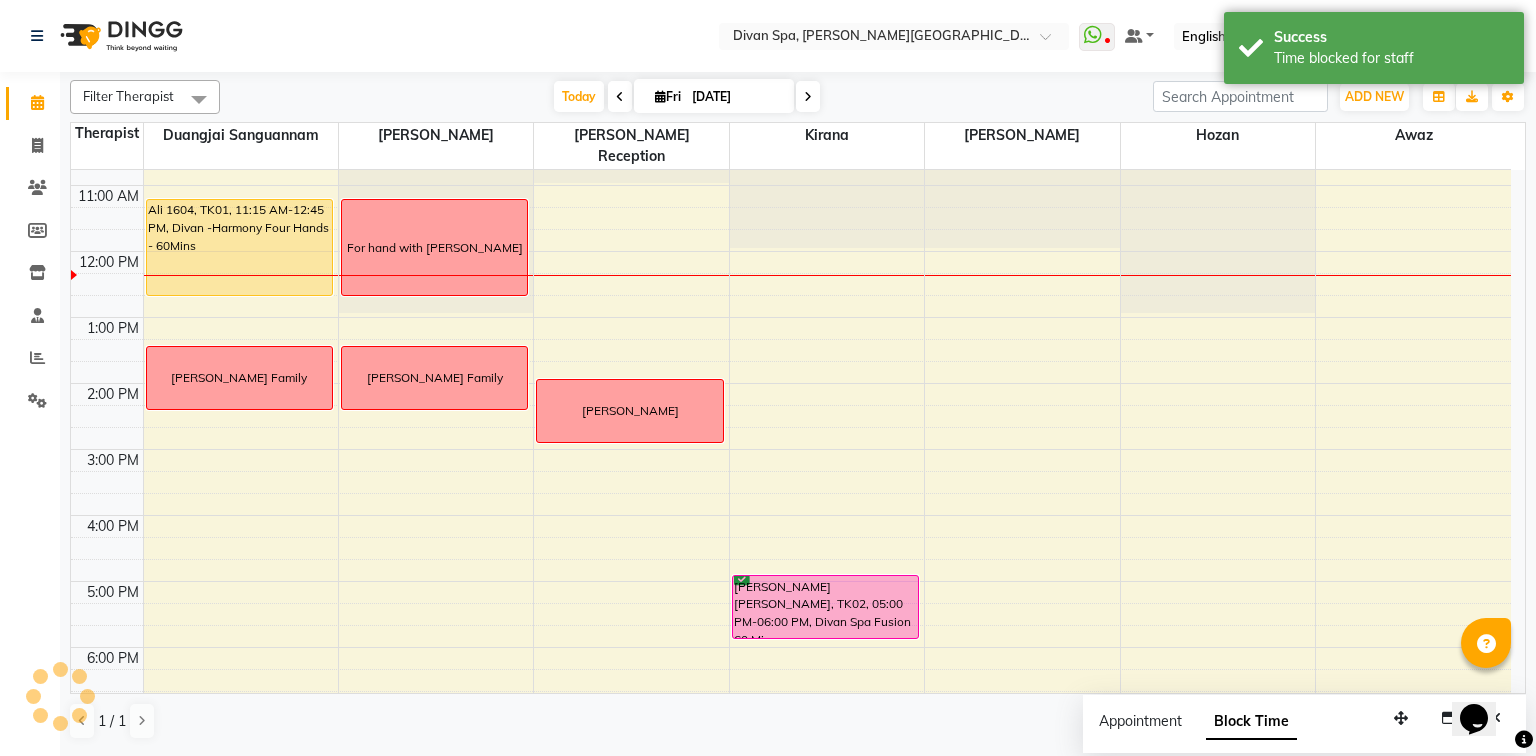 click on "[PERSON_NAME] Family" at bounding box center (435, 378) 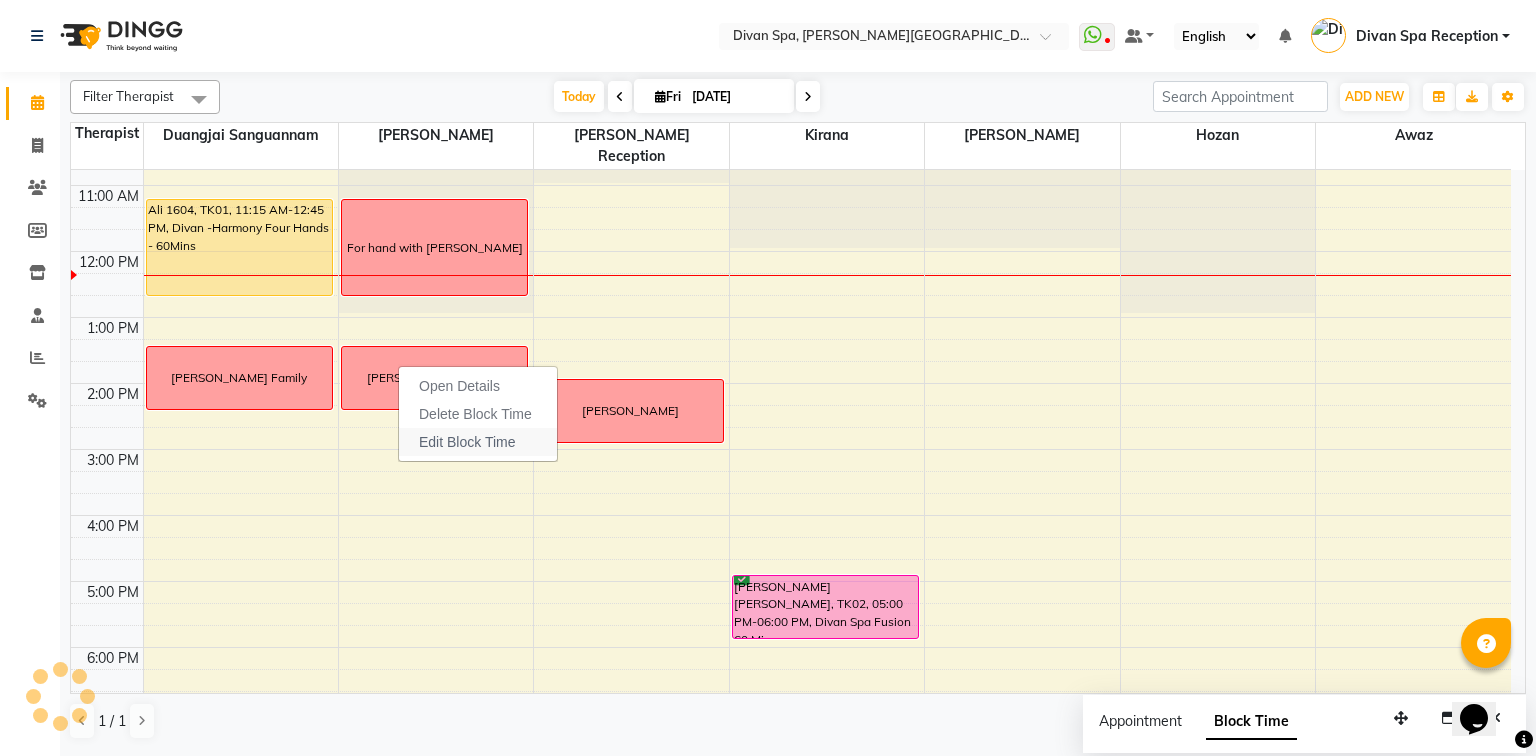 click on "Edit Block Time" at bounding box center (467, 442) 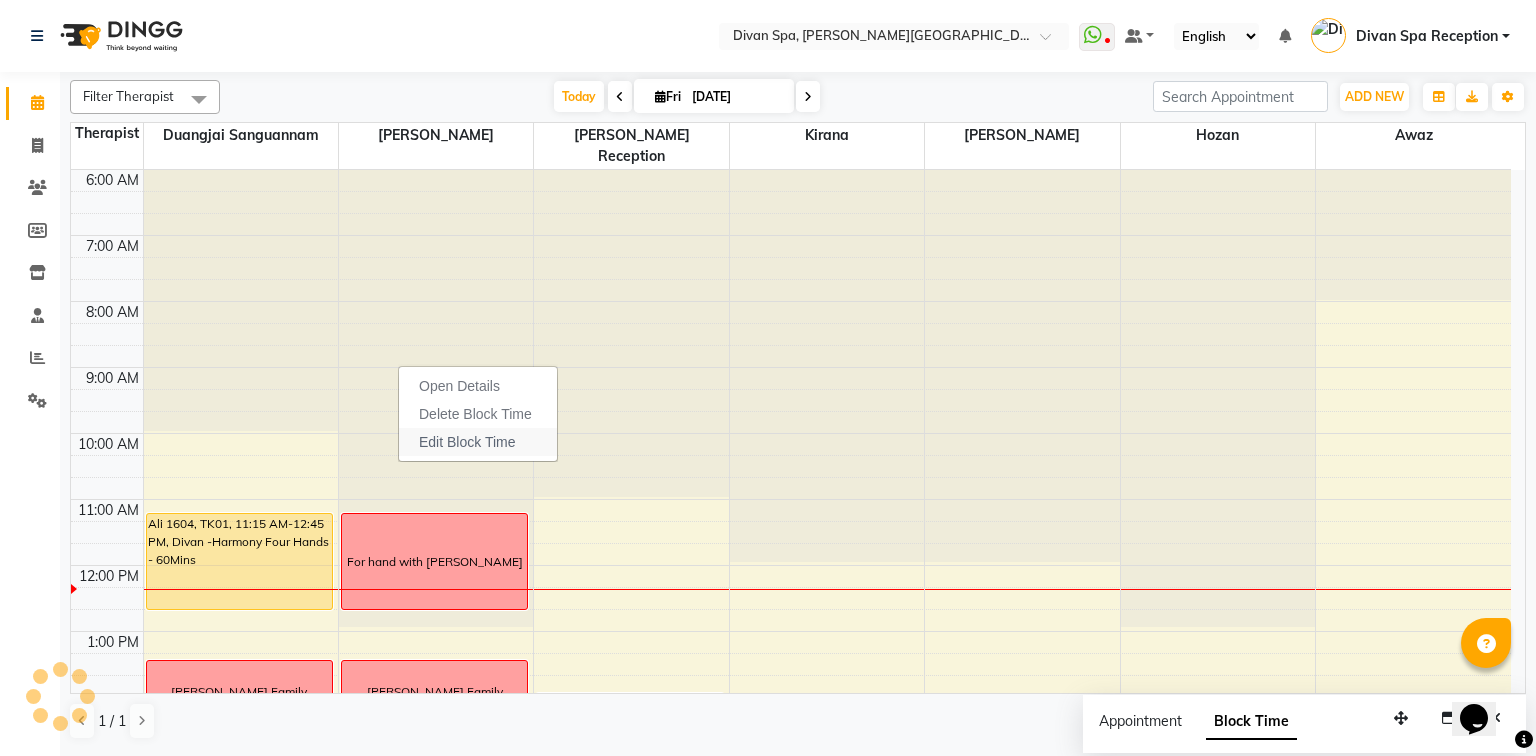 select on "17310" 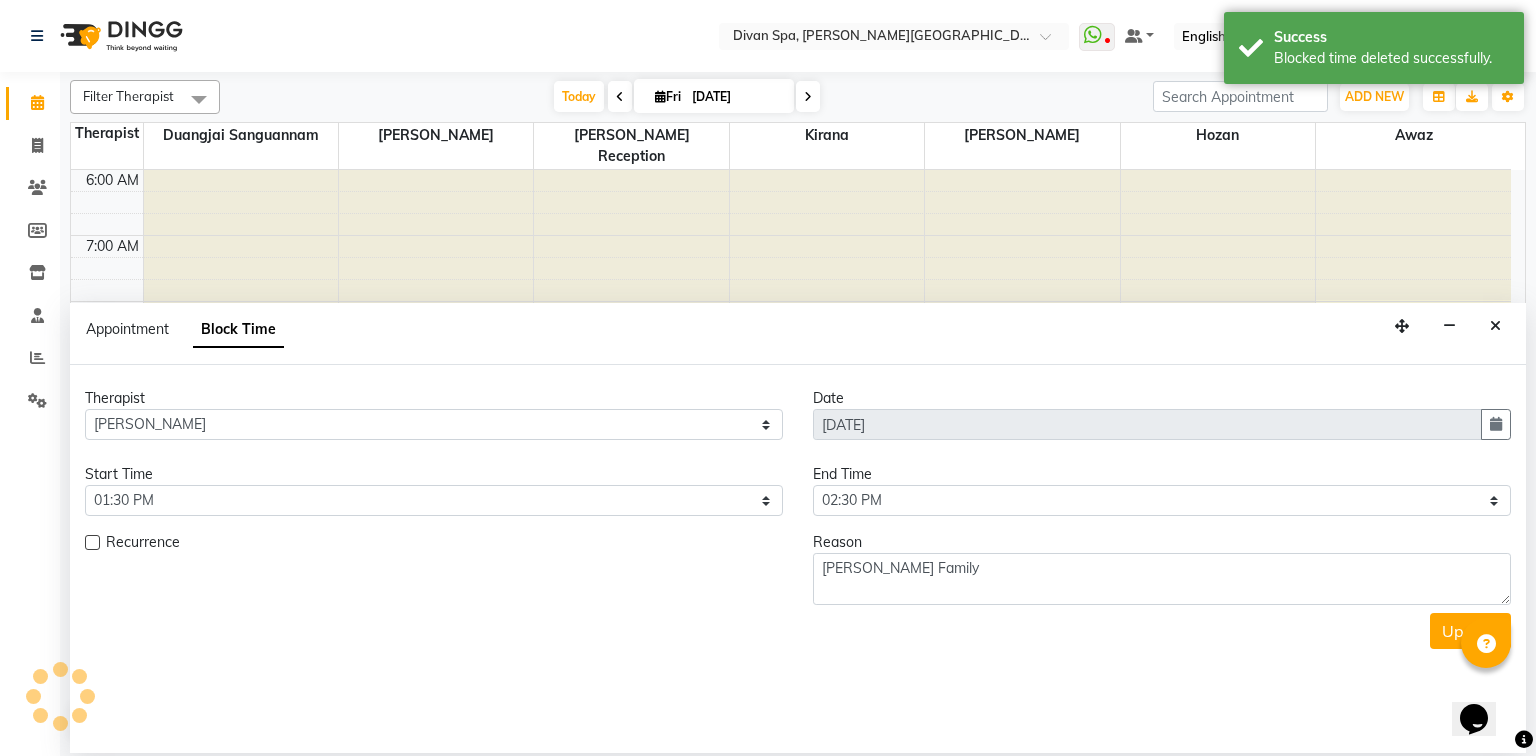 scroll, scrollTop: 394, scrollLeft: 0, axis: vertical 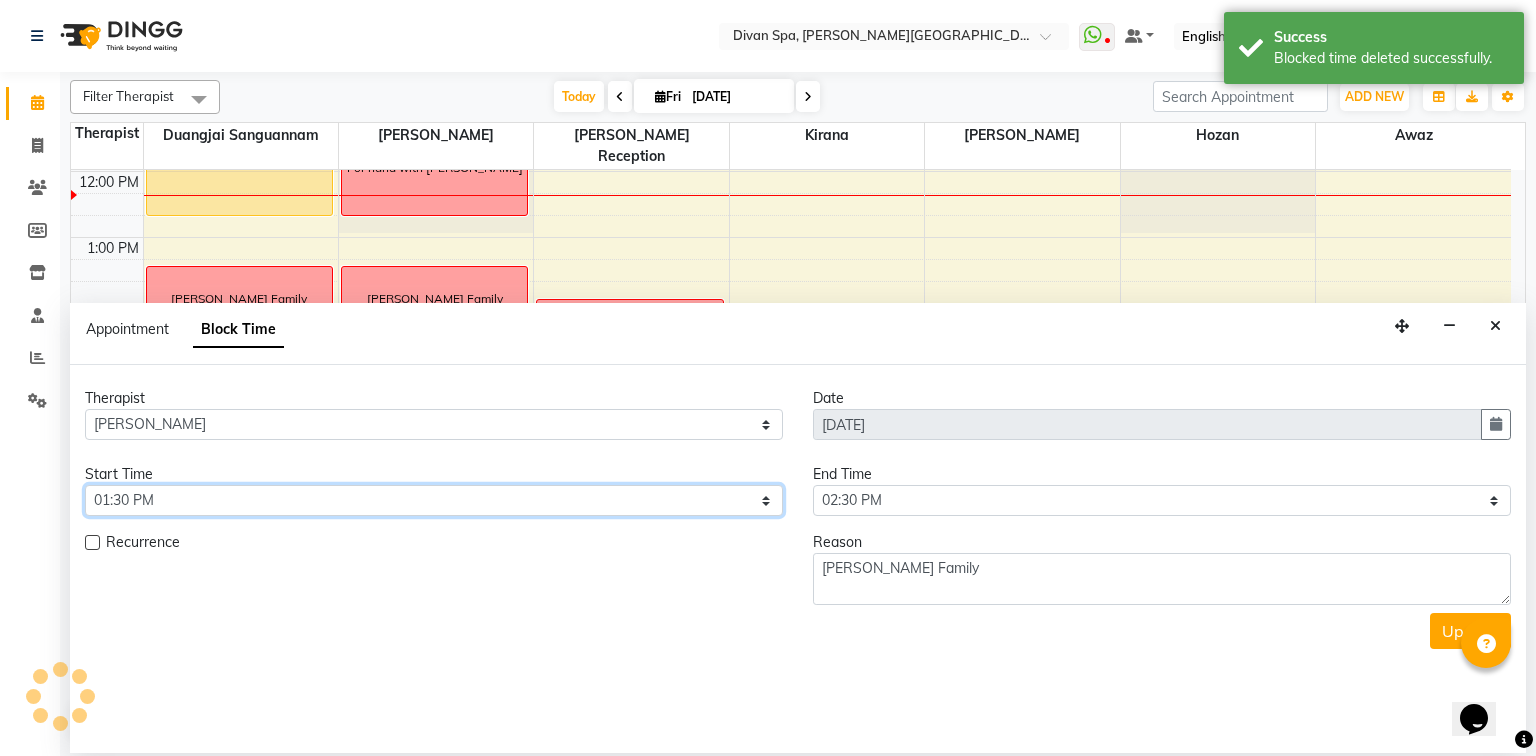 click on "Select 07:00 AM 07:15 AM 07:30 AM 07:45 AM 08:00 AM 08:15 AM 08:30 AM 08:45 AM 09:00 AM 09:15 AM 09:30 AM 09:45 AM 10:00 AM 10:15 AM 10:30 AM 10:45 AM 11:00 AM 11:15 AM 11:30 AM 11:45 AM 12:00 PM 12:15 PM 12:30 PM 12:45 PM 01:00 PM 01:15 PM 01:30 PM 01:45 PM 02:00 PM 02:15 PM 02:30 PM 02:45 PM 03:00 PM 03:15 PM 03:30 PM 03:45 PM 04:00 PM 04:15 PM 04:30 PM 04:45 PM 05:00 PM 05:15 PM 05:30 PM 05:45 PM 06:00 PM 06:15 PM 06:30 PM 06:45 PM 07:00 PM 07:15 PM 07:30 PM 07:45 PM 08:00 PM 08:15 PM 08:30 PM 08:45 PM 09:00 PM 09:15 PM 09:30 PM 09:45 PM 10:00 PM" at bounding box center (434, 500) 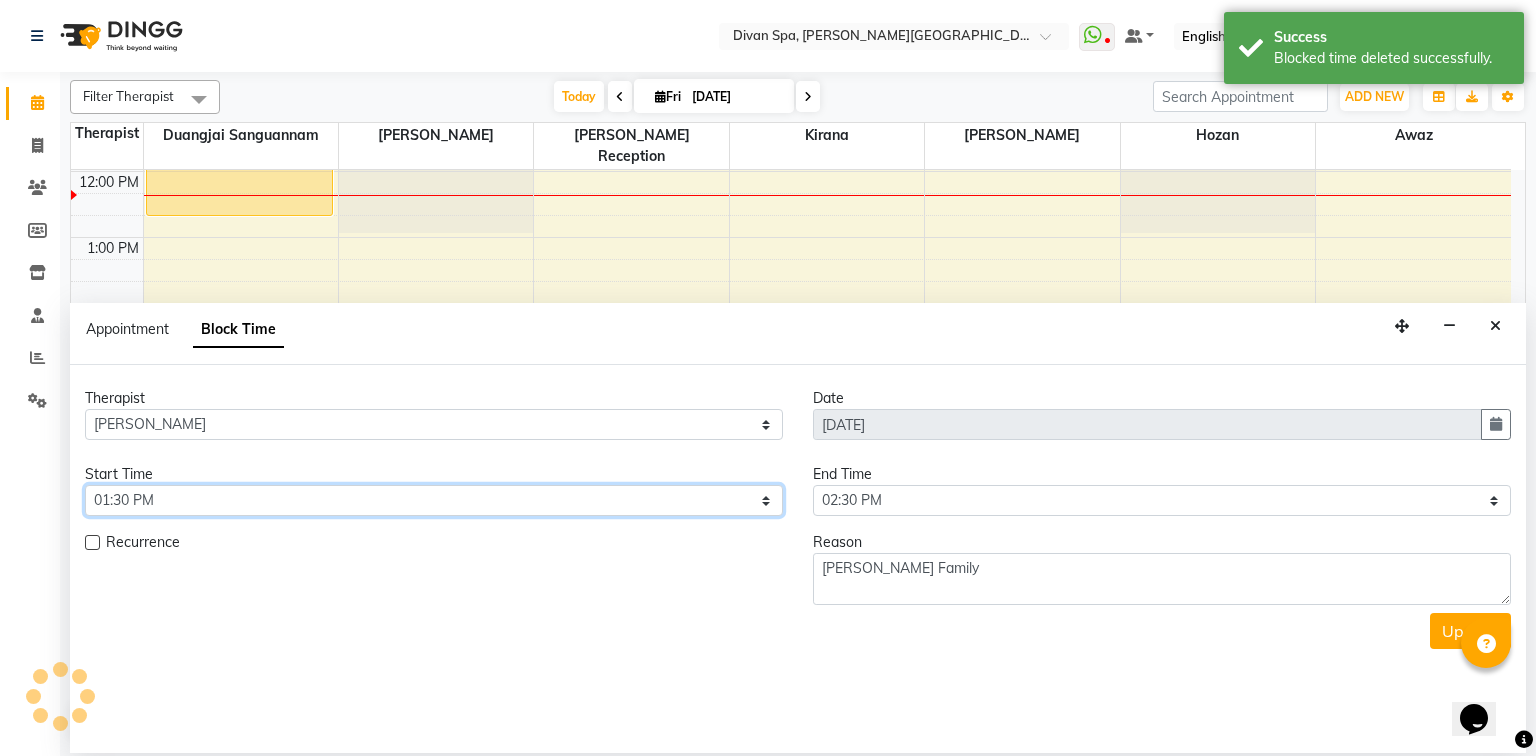 select on "840" 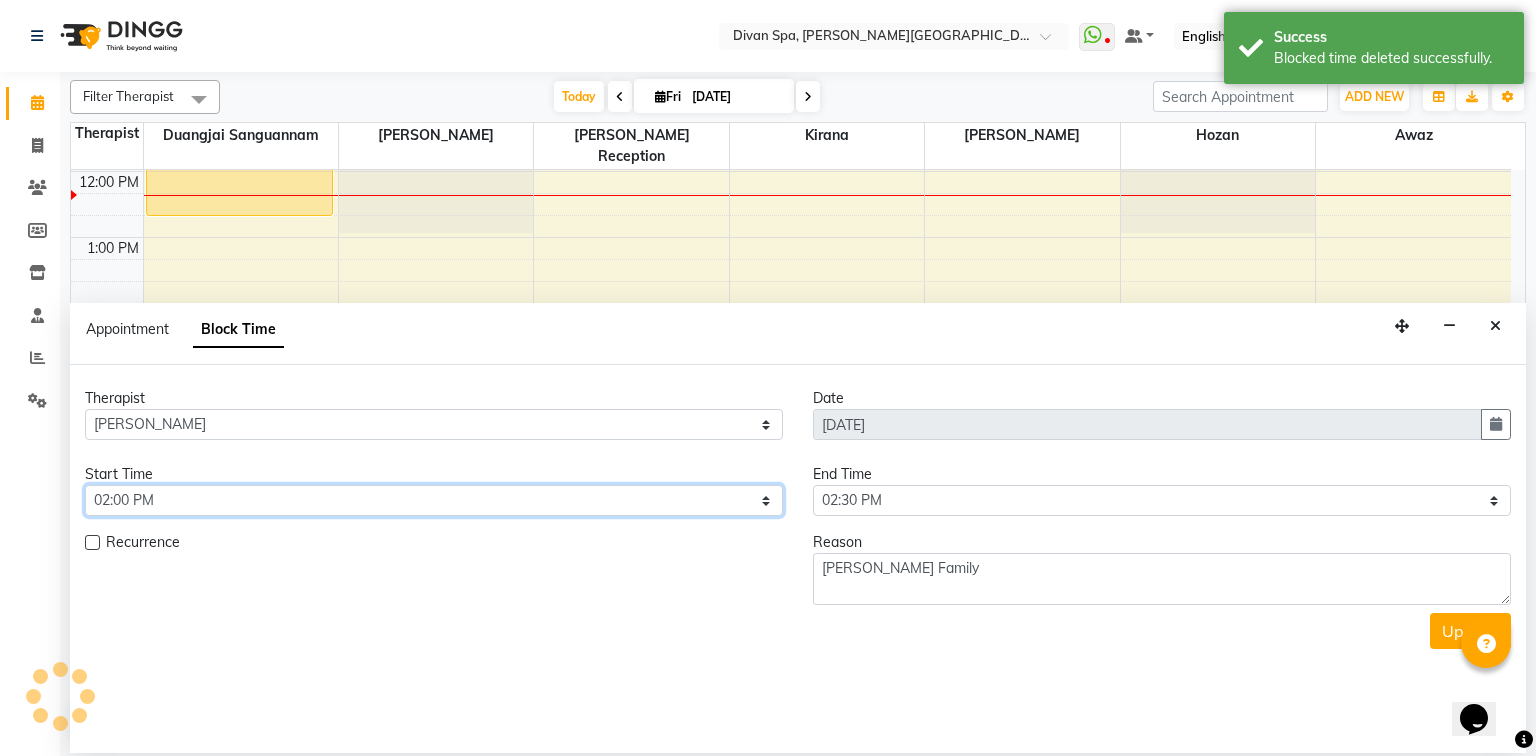 click on "Select 07:00 AM 07:15 AM 07:30 AM 07:45 AM 08:00 AM 08:15 AM 08:30 AM 08:45 AM 09:00 AM 09:15 AM 09:30 AM 09:45 AM 10:00 AM 10:15 AM 10:30 AM 10:45 AM 11:00 AM 11:15 AM 11:30 AM 11:45 AM 12:00 PM 12:15 PM 12:30 PM 12:45 PM 01:00 PM 01:15 PM 01:30 PM 01:45 PM 02:00 PM 02:15 PM 02:30 PM 02:45 PM 03:00 PM 03:15 PM 03:30 PM 03:45 PM 04:00 PM 04:15 PM 04:30 PM 04:45 PM 05:00 PM 05:15 PM 05:30 PM 05:45 PM 06:00 PM 06:15 PM 06:30 PM 06:45 PM 07:00 PM 07:15 PM 07:30 PM 07:45 PM 08:00 PM 08:15 PM 08:30 PM 08:45 PM 09:00 PM 09:15 PM 09:30 PM 09:45 PM 10:00 PM" at bounding box center [434, 500] 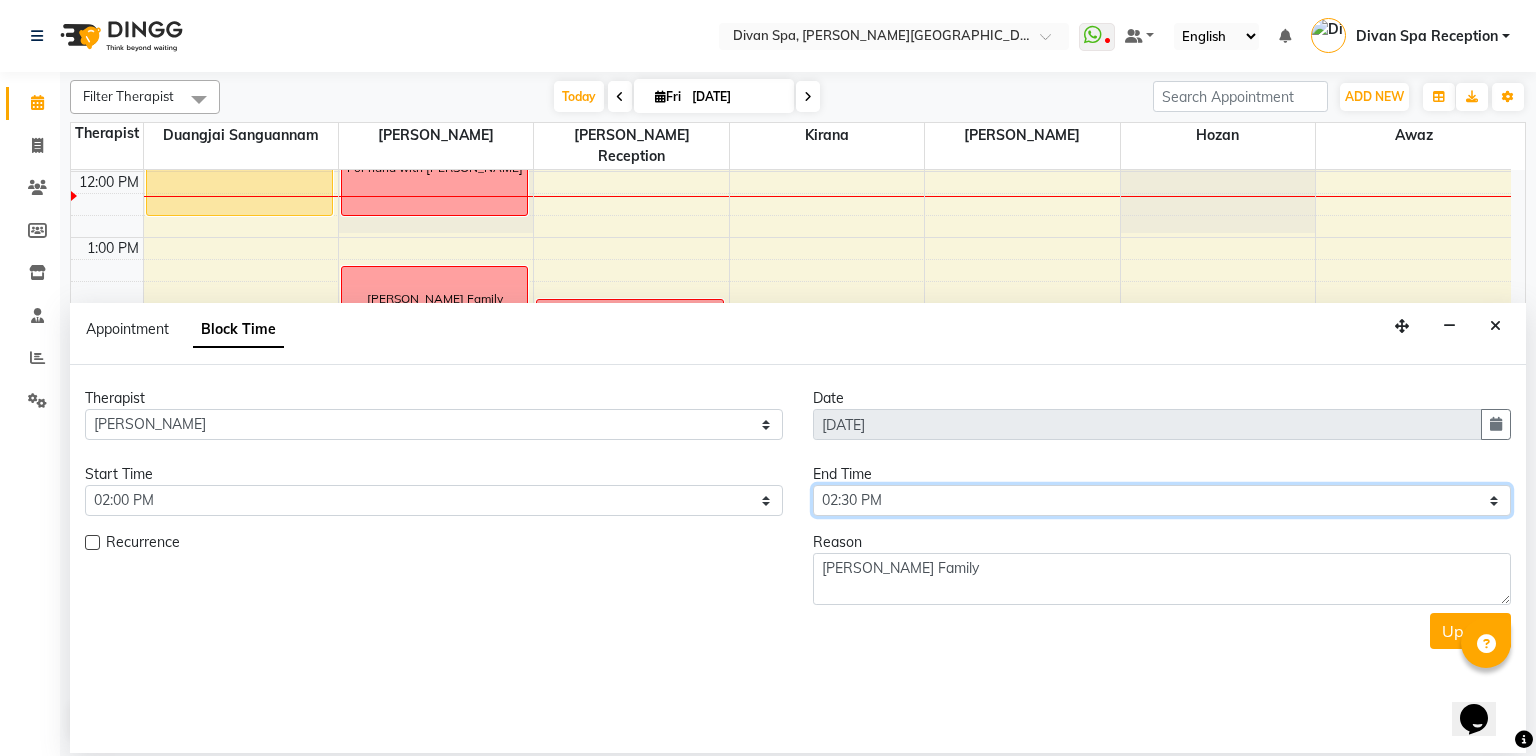 click on "Select 07:00 AM 07:15 AM 07:30 AM 07:45 AM 08:00 AM 08:15 AM 08:30 AM 08:45 AM 09:00 AM 09:15 AM 09:30 AM 09:45 AM 10:00 AM 10:15 AM 10:30 AM 10:45 AM 11:00 AM 11:15 AM 11:30 AM 11:45 AM 12:00 PM 12:15 PM 12:30 PM 12:45 PM 01:00 PM 01:15 PM 01:30 PM 01:45 PM 02:00 PM 02:15 PM 02:30 PM 02:45 PM 03:00 PM 03:15 PM 03:30 PM 03:45 PM 04:00 PM 04:15 PM 04:30 PM 04:45 PM 05:00 PM 05:15 PM 05:30 PM 05:45 PM 06:00 PM 06:15 PM 06:30 PM 06:45 PM 07:00 PM 07:15 PM 07:30 PM 07:45 PM 08:00 PM 08:15 PM 08:30 PM 08:45 PM 09:00 PM 09:15 PM 09:30 PM 09:45 PM 10:00 PM" at bounding box center (1162, 500) 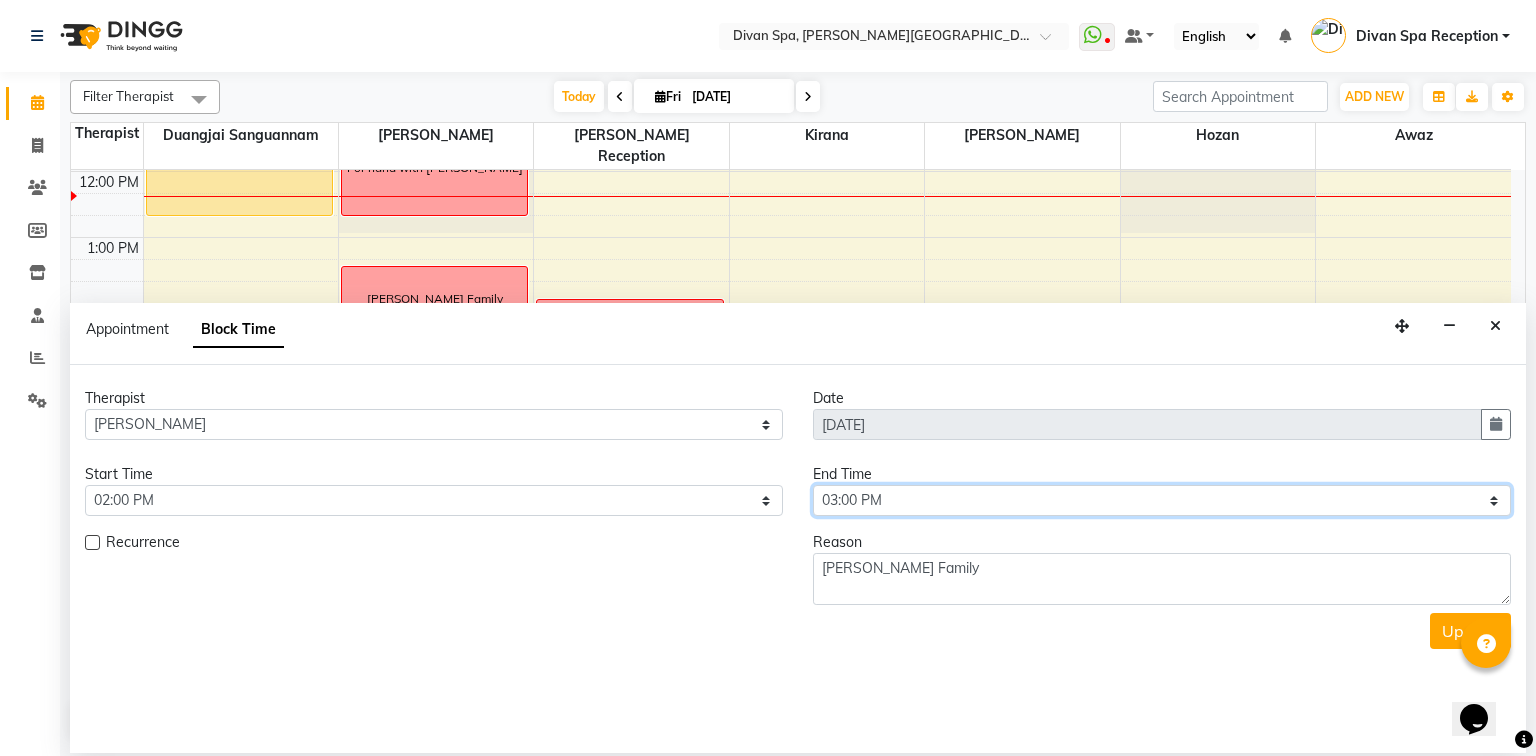click on "Select 07:00 AM 07:15 AM 07:30 AM 07:45 AM 08:00 AM 08:15 AM 08:30 AM 08:45 AM 09:00 AM 09:15 AM 09:30 AM 09:45 AM 10:00 AM 10:15 AM 10:30 AM 10:45 AM 11:00 AM 11:15 AM 11:30 AM 11:45 AM 12:00 PM 12:15 PM 12:30 PM 12:45 PM 01:00 PM 01:15 PM 01:30 PM 01:45 PM 02:00 PM 02:15 PM 02:30 PM 02:45 PM 03:00 PM 03:15 PM 03:30 PM 03:45 PM 04:00 PM 04:15 PM 04:30 PM 04:45 PM 05:00 PM 05:15 PM 05:30 PM 05:45 PM 06:00 PM 06:15 PM 06:30 PM 06:45 PM 07:00 PM 07:15 PM 07:30 PM 07:45 PM 08:00 PM 08:15 PM 08:30 PM 08:45 PM 09:00 PM 09:15 PM 09:30 PM 09:45 PM 10:00 PM" at bounding box center (1162, 500) 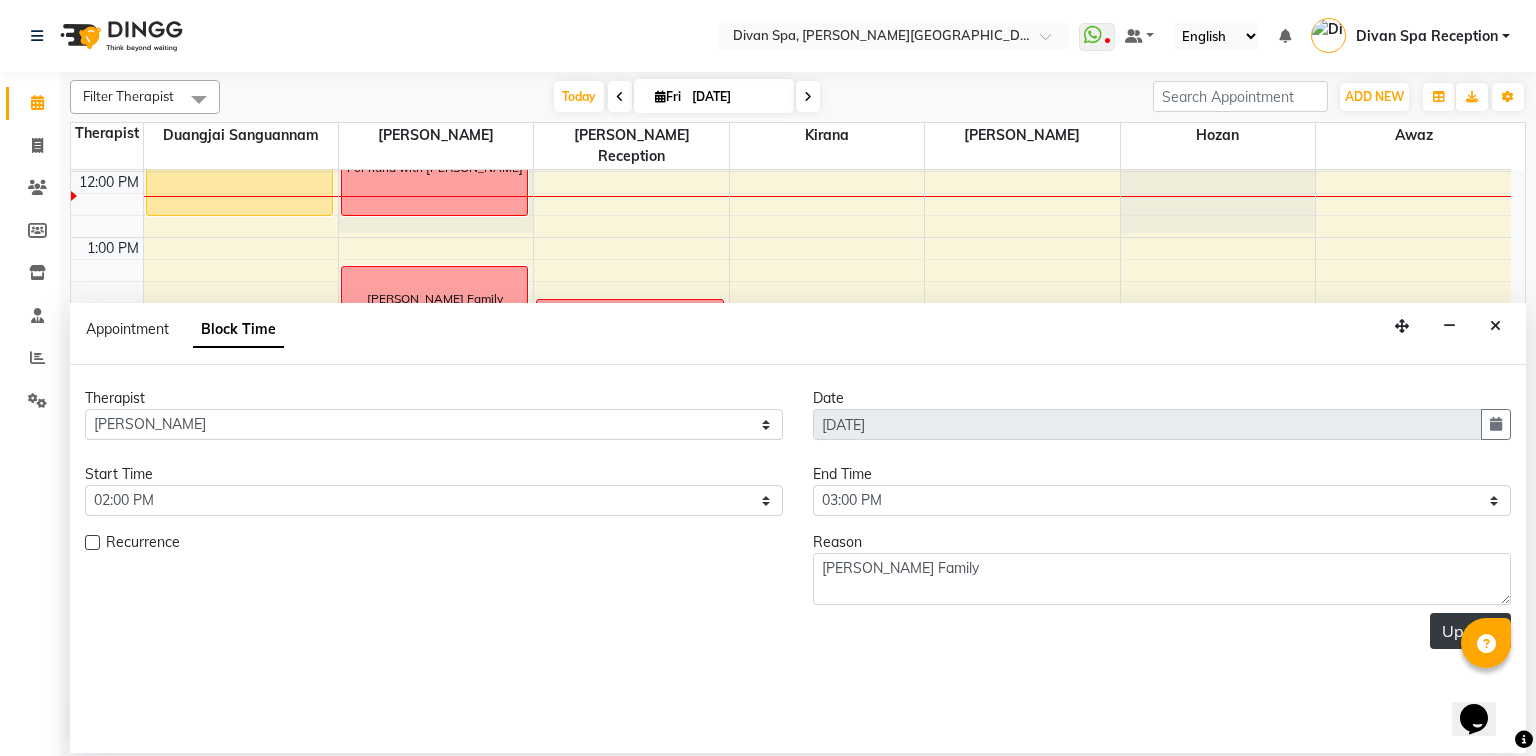 click on "Update" at bounding box center [1470, 631] 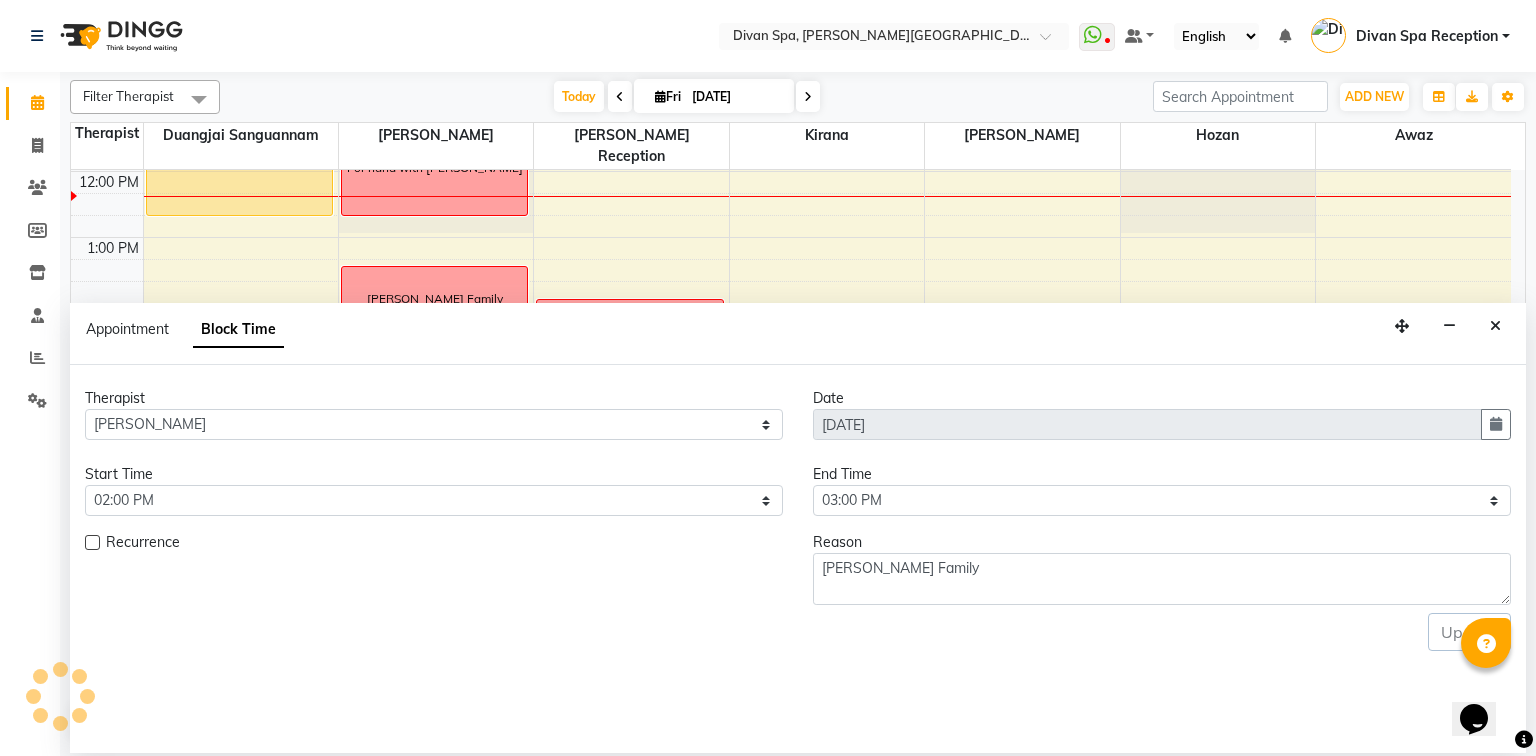 click on "Update" at bounding box center (798, 632) 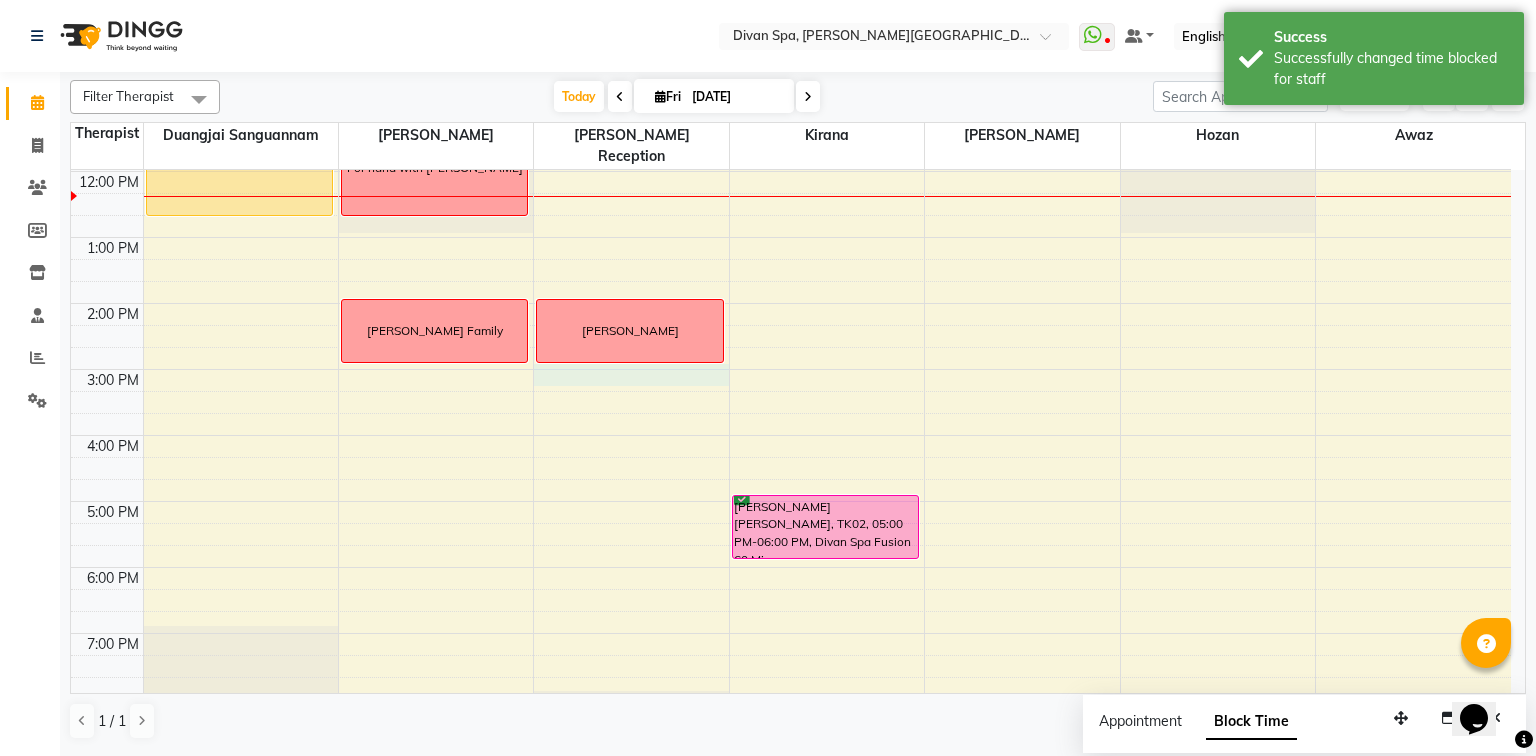 click on "6:00 AM 7:00 AM 8:00 AM 9:00 AM 10:00 AM 11:00 AM 12:00 PM 1:00 PM 2:00 PM 3:00 PM 4:00 PM 5:00 PM 6:00 PM 7:00 PM 8:00 PM 9:00 PM 10:00 PM    [PERSON_NAME] 1604, TK01, 11:15 AM-12:45 PM, Divan -Harmony Four Hands - 60Mins  For hand with [PERSON_NAME]   [PERSON_NAME] Family   [PERSON_NAME] Hammam      [PERSON_NAME] [PERSON_NAME], TK02, 05:00 PM-06:00 PM, Divan Spa Fusion 60 Mins" at bounding box center [791, 336] 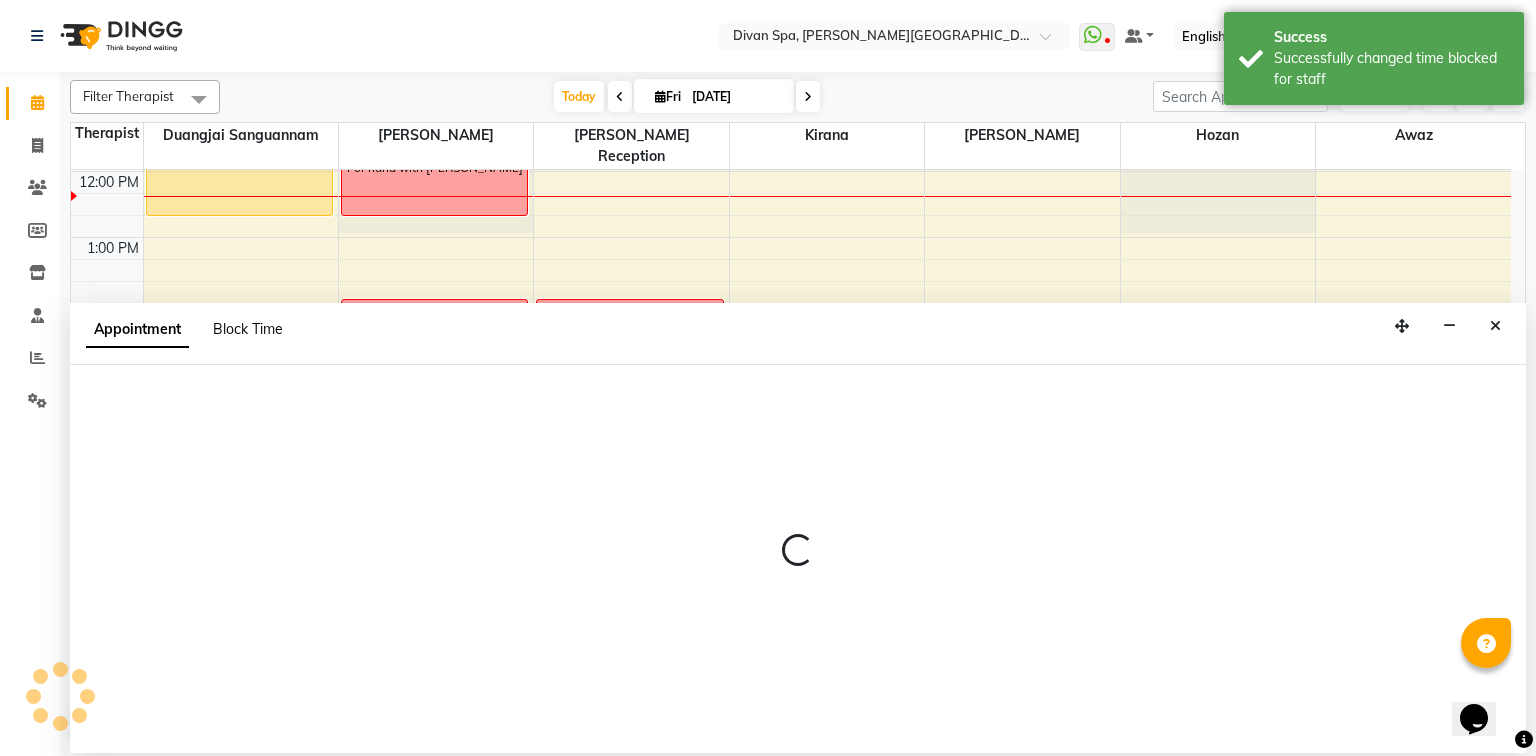 click on "Block Time" at bounding box center (248, 329) 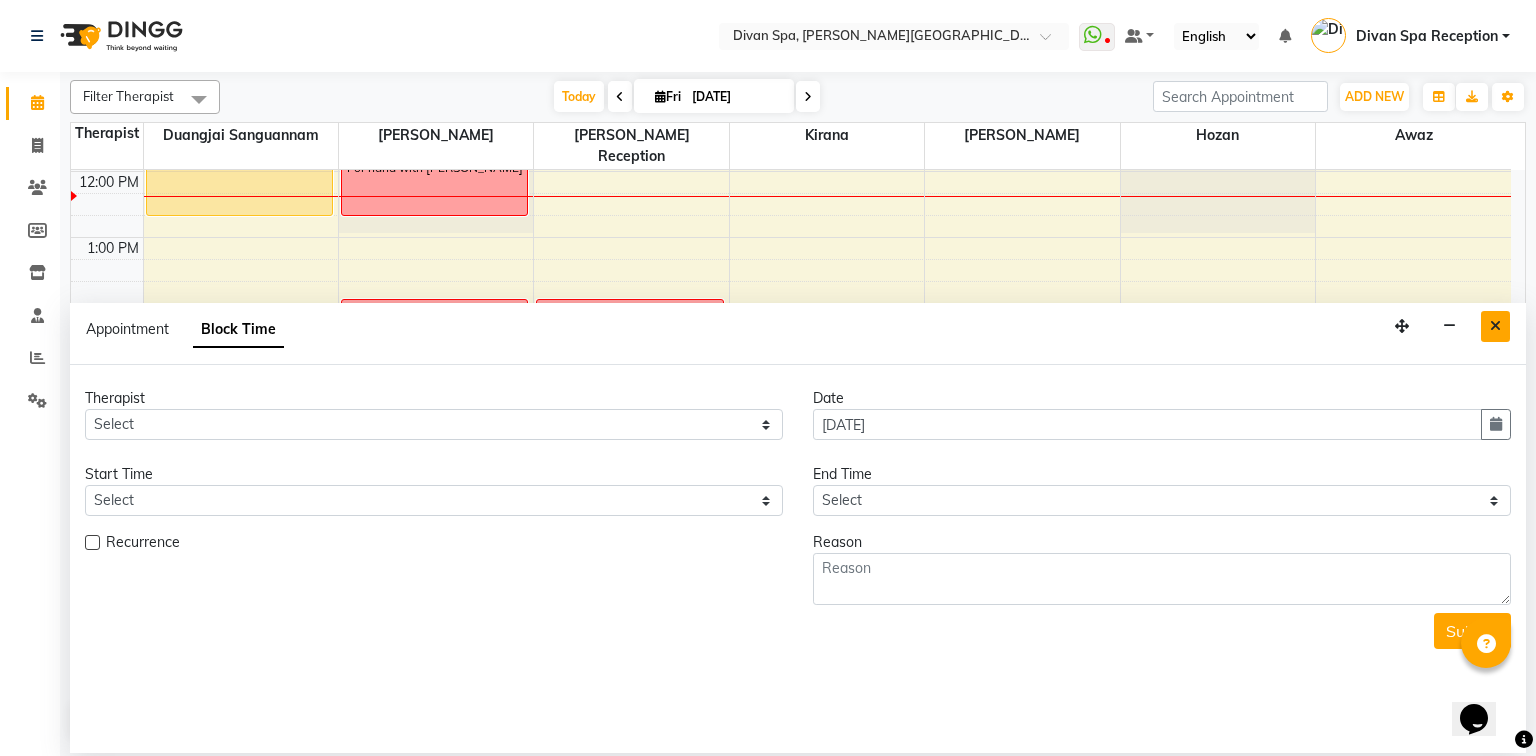 click at bounding box center (1495, 326) 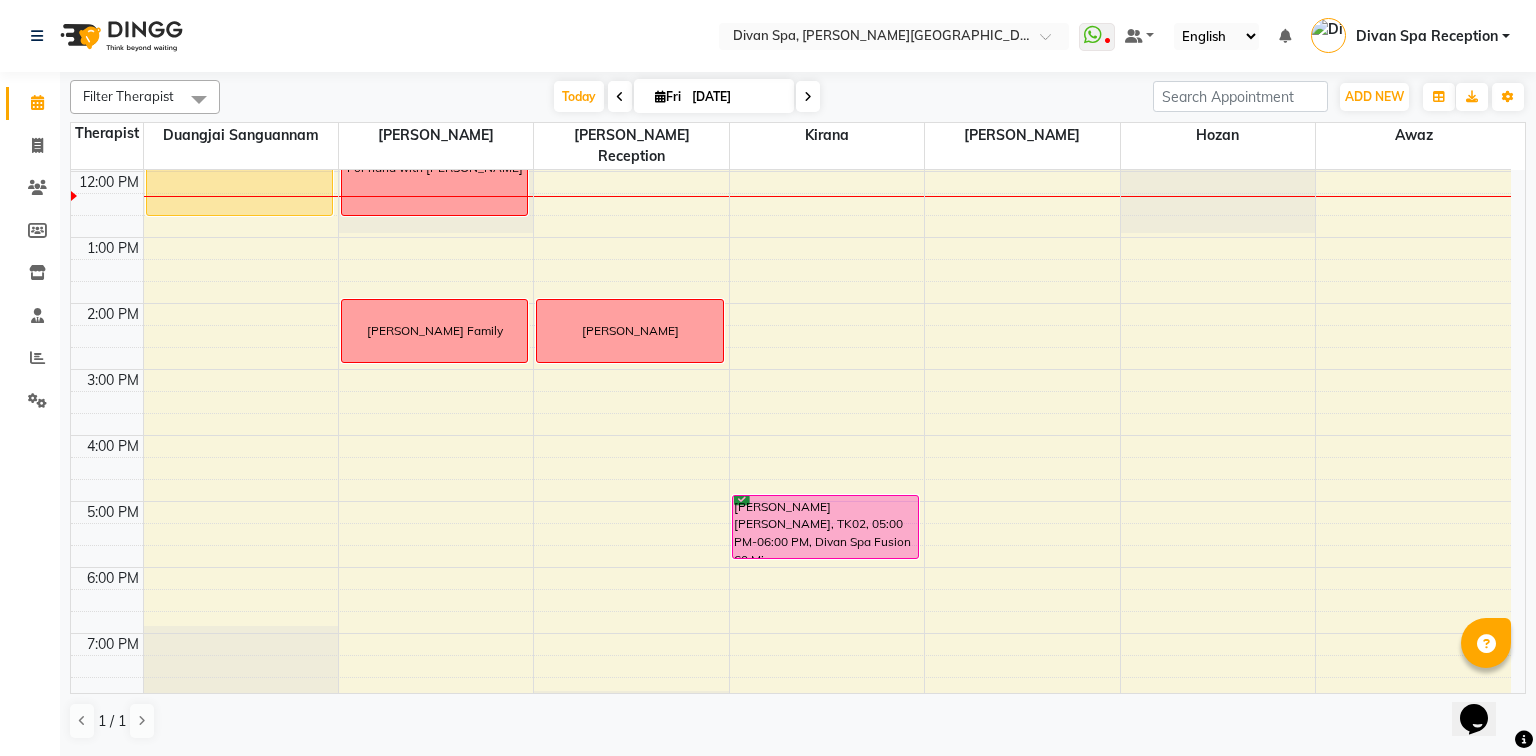 click on "[PERSON_NAME]" at bounding box center [630, 331] 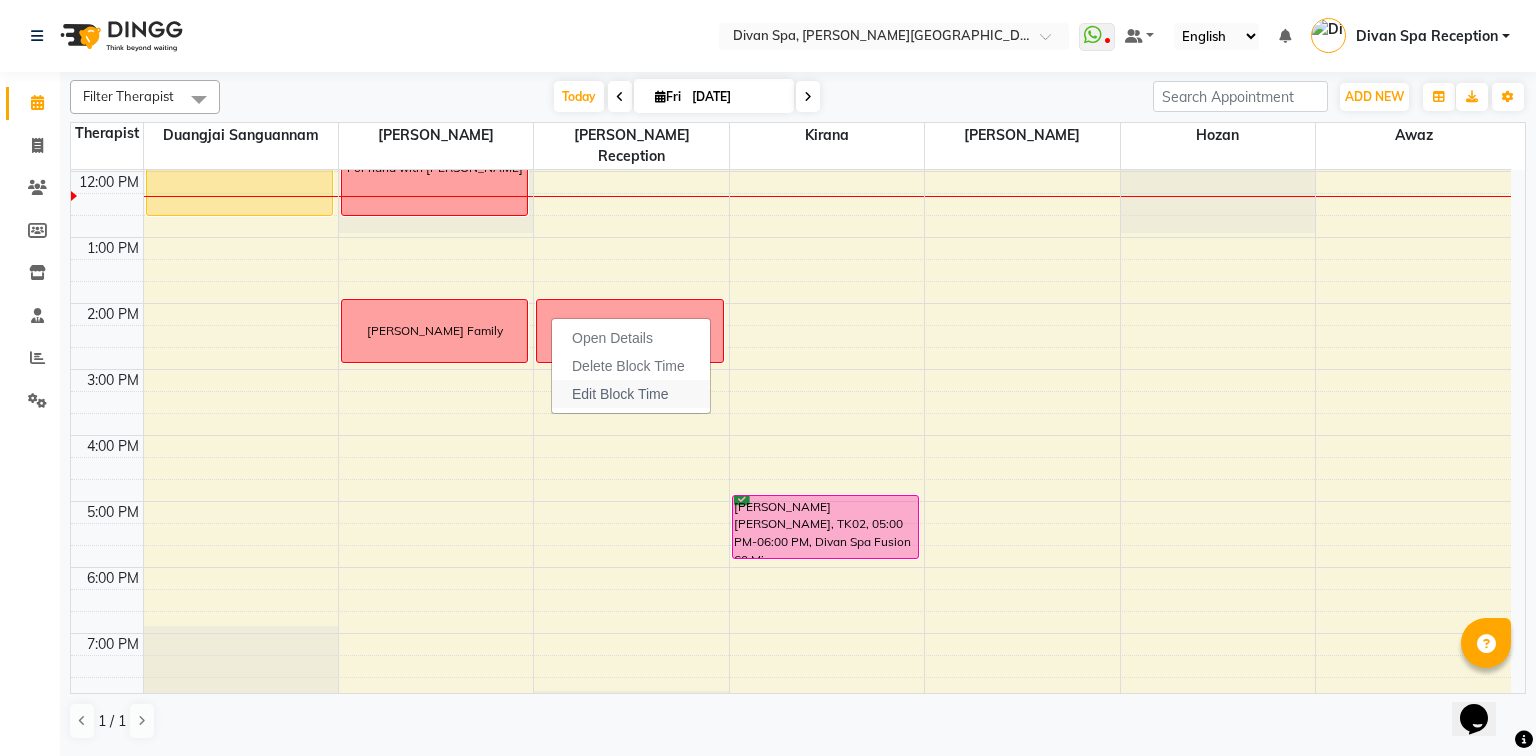 click on "Edit Block Time" at bounding box center (620, 394) 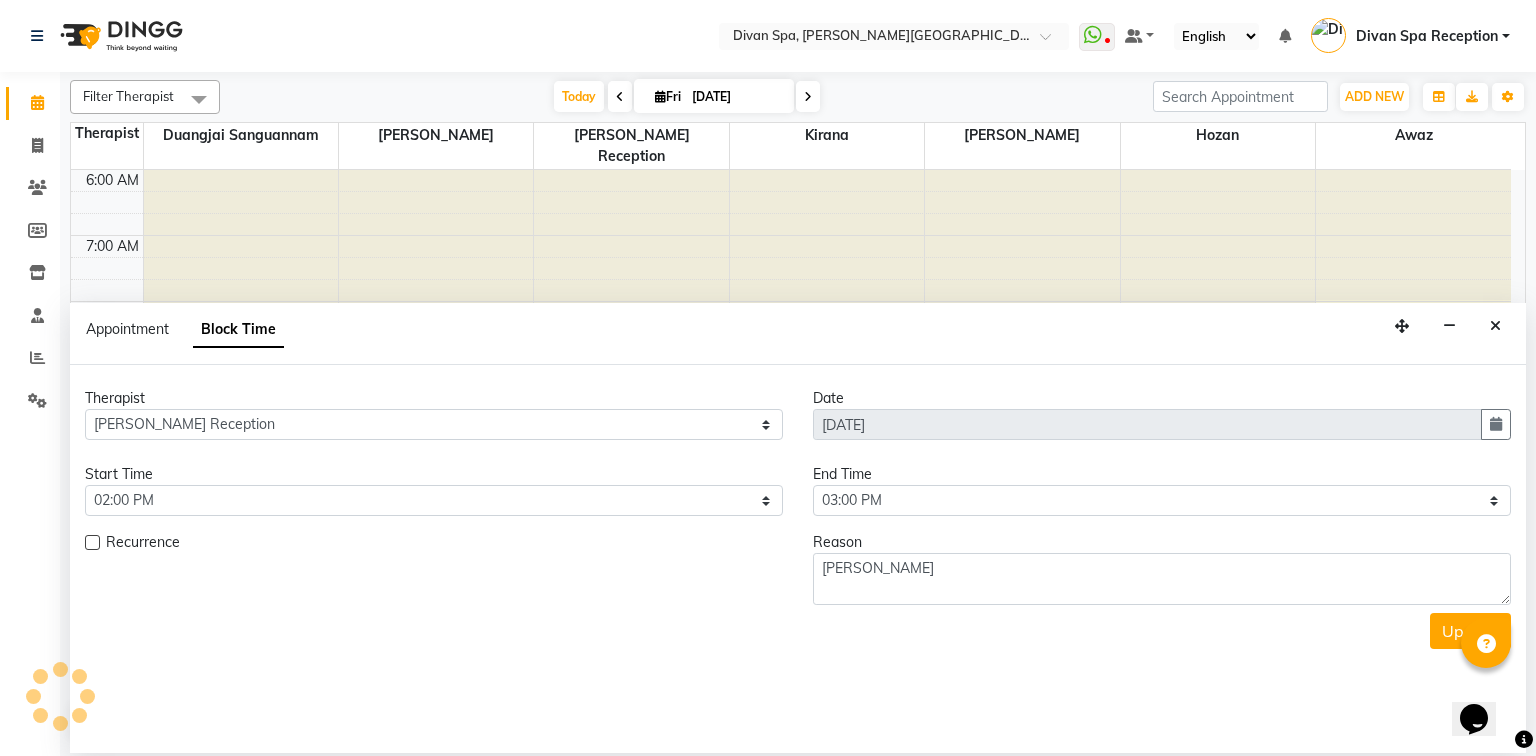 scroll, scrollTop: 394, scrollLeft: 0, axis: vertical 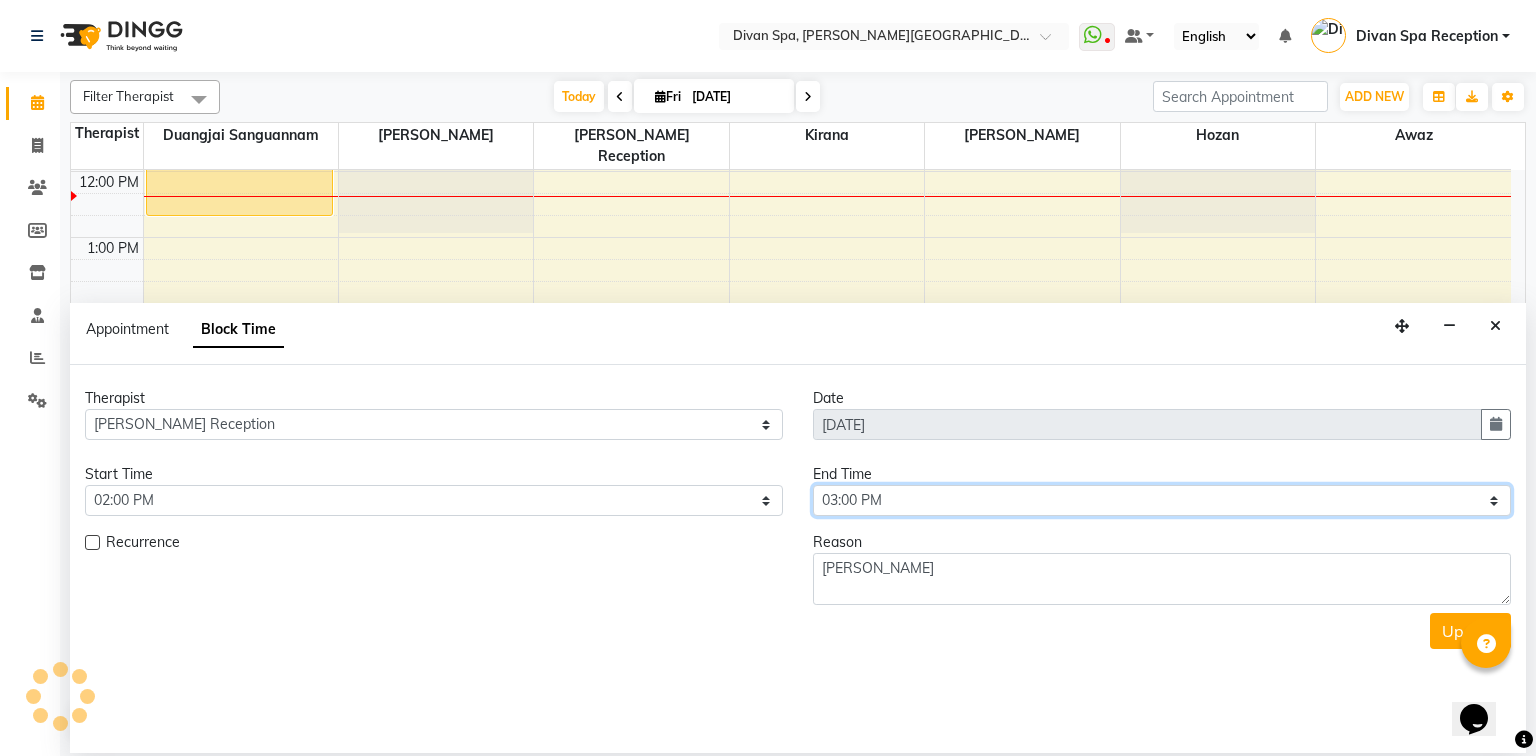 click on "Select 07:00 AM 07:15 AM 07:30 AM 07:45 AM 08:00 AM 08:15 AM 08:30 AM 08:45 AM 09:00 AM 09:15 AM 09:30 AM 09:45 AM 10:00 AM 10:15 AM 10:30 AM 10:45 AM 11:00 AM 11:15 AM 11:30 AM 11:45 AM 12:00 PM 12:15 PM 12:30 PM 12:45 PM 01:00 PM 01:15 PM 01:30 PM 01:45 PM 02:00 PM 02:15 PM 02:30 PM 02:45 PM 03:00 PM 03:15 PM 03:30 PM 03:45 PM 04:00 PM 04:15 PM 04:30 PM 04:45 PM 05:00 PM 05:15 PM 05:30 PM 05:45 PM 06:00 PM 06:15 PM 06:30 PM 06:45 PM 07:00 PM 07:15 PM 07:30 PM 07:45 PM 08:00 PM 08:15 PM 08:30 PM 08:45 PM 09:00 PM 09:15 PM 09:30 PM 09:45 PM 10:00 PM" at bounding box center [1162, 500] 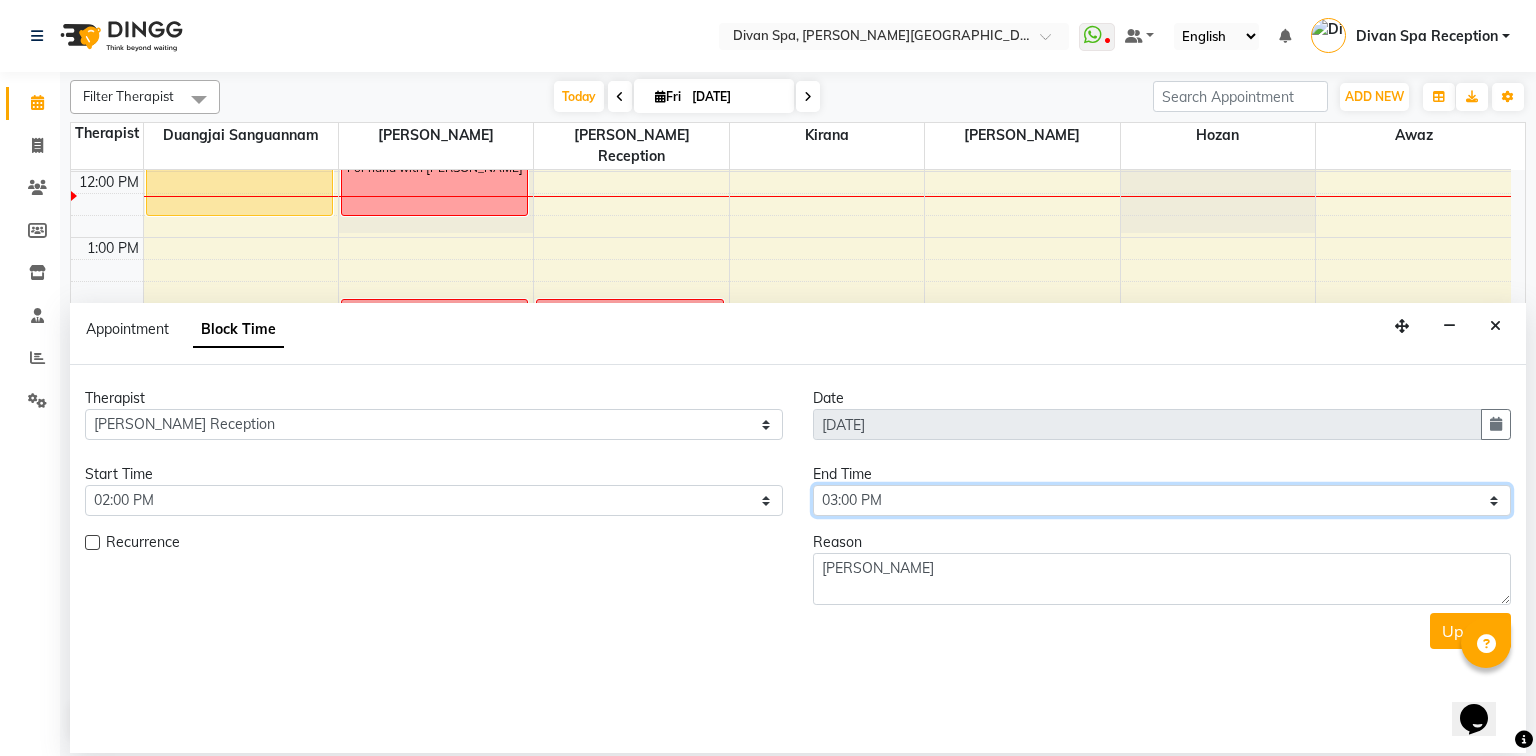 select on "960" 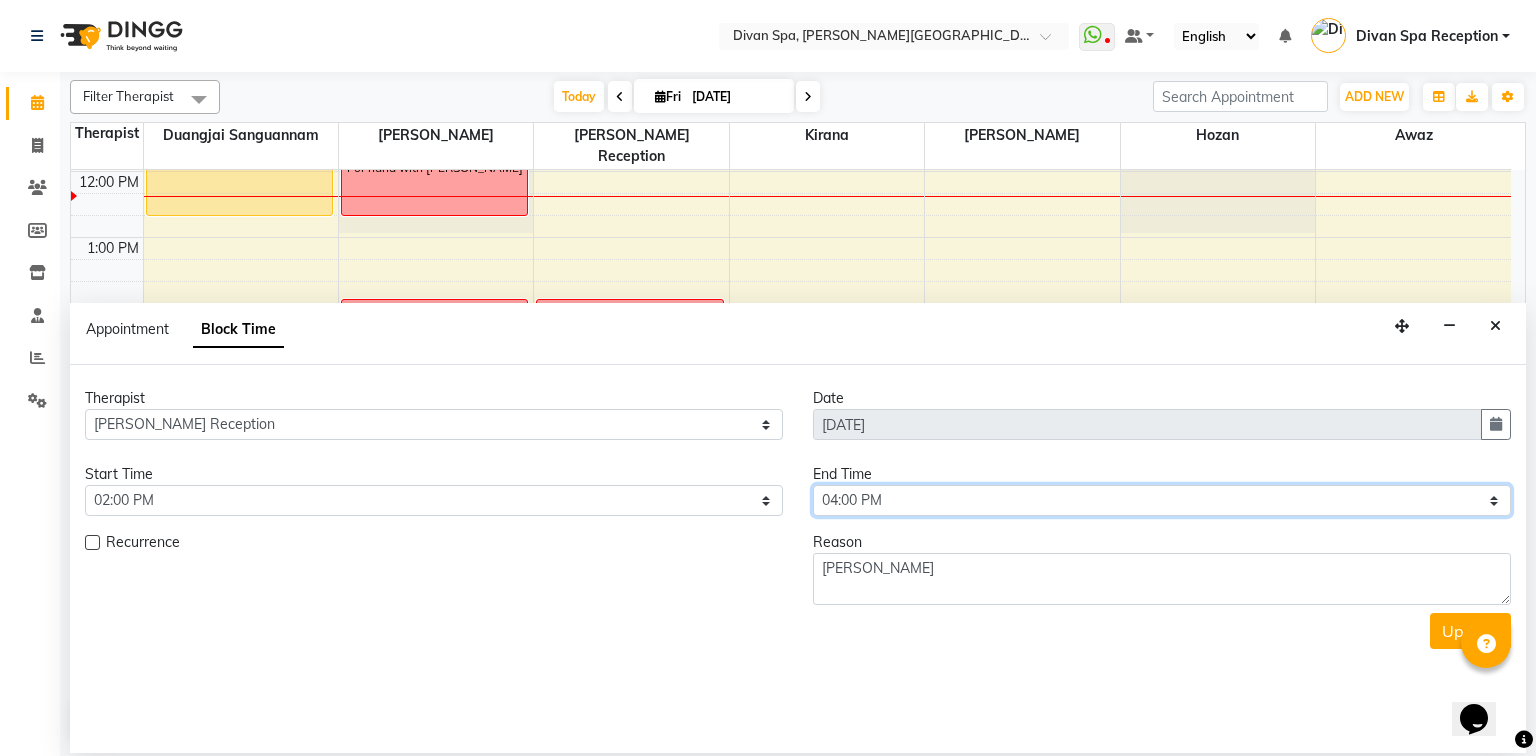 click on "Select 07:00 AM 07:15 AM 07:30 AM 07:45 AM 08:00 AM 08:15 AM 08:30 AM 08:45 AM 09:00 AM 09:15 AM 09:30 AM 09:45 AM 10:00 AM 10:15 AM 10:30 AM 10:45 AM 11:00 AM 11:15 AM 11:30 AM 11:45 AM 12:00 PM 12:15 PM 12:30 PM 12:45 PM 01:00 PM 01:15 PM 01:30 PM 01:45 PM 02:00 PM 02:15 PM 02:30 PM 02:45 PM 03:00 PM 03:15 PM 03:30 PM 03:45 PM 04:00 PM 04:15 PM 04:30 PM 04:45 PM 05:00 PM 05:15 PM 05:30 PM 05:45 PM 06:00 PM 06:15 PM 06:30 PM 06:45 PM 07:00 PM 07:15 PM 07:30 PM 07:45 PM 08:00 PM 08:15 PM 08:30 PM 08:45 PM 09:00 PM 09:15 PM 09:30 PM 09:45 PM 10:00 PM" at bounding box center (1162, 500) 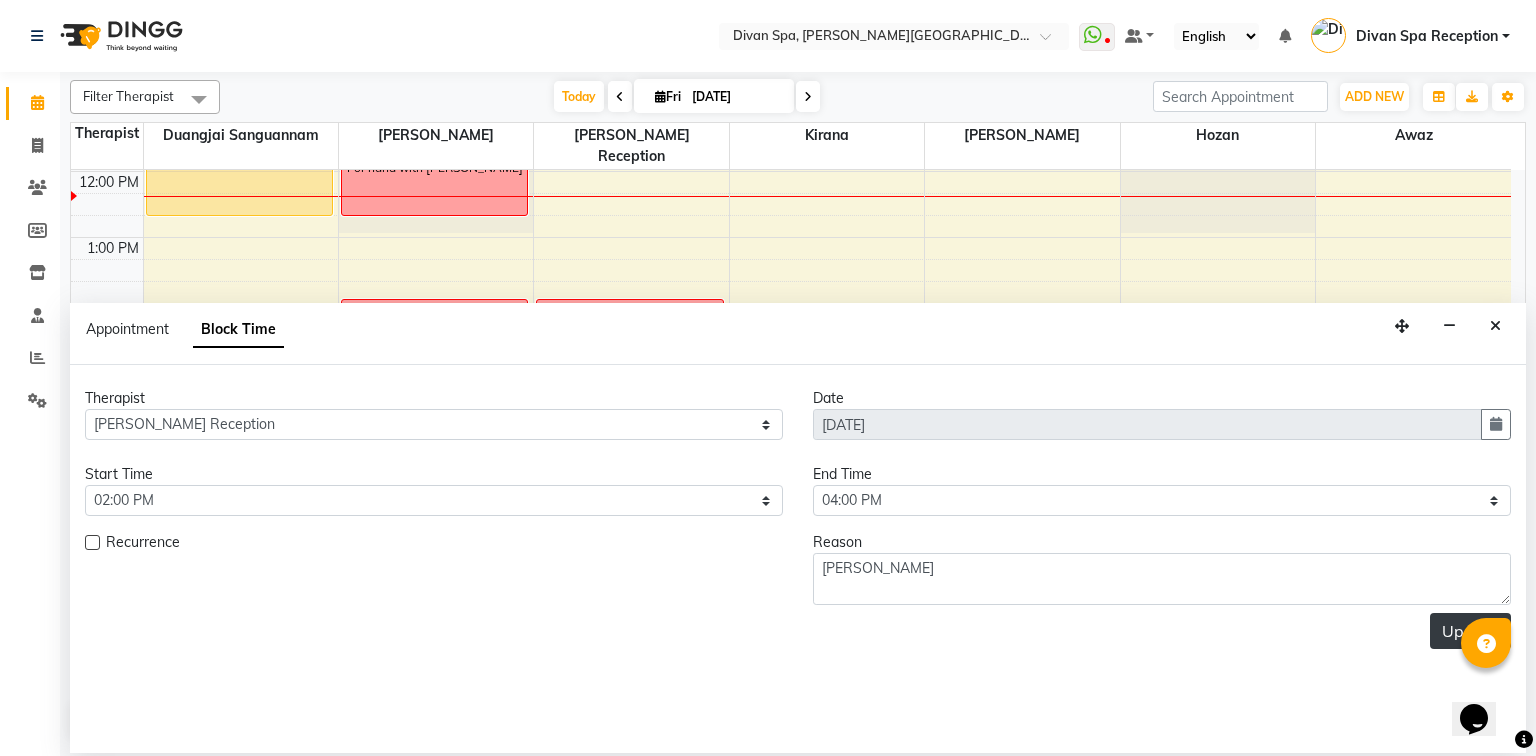 click on "Update" at bounding box center (1470, 631) 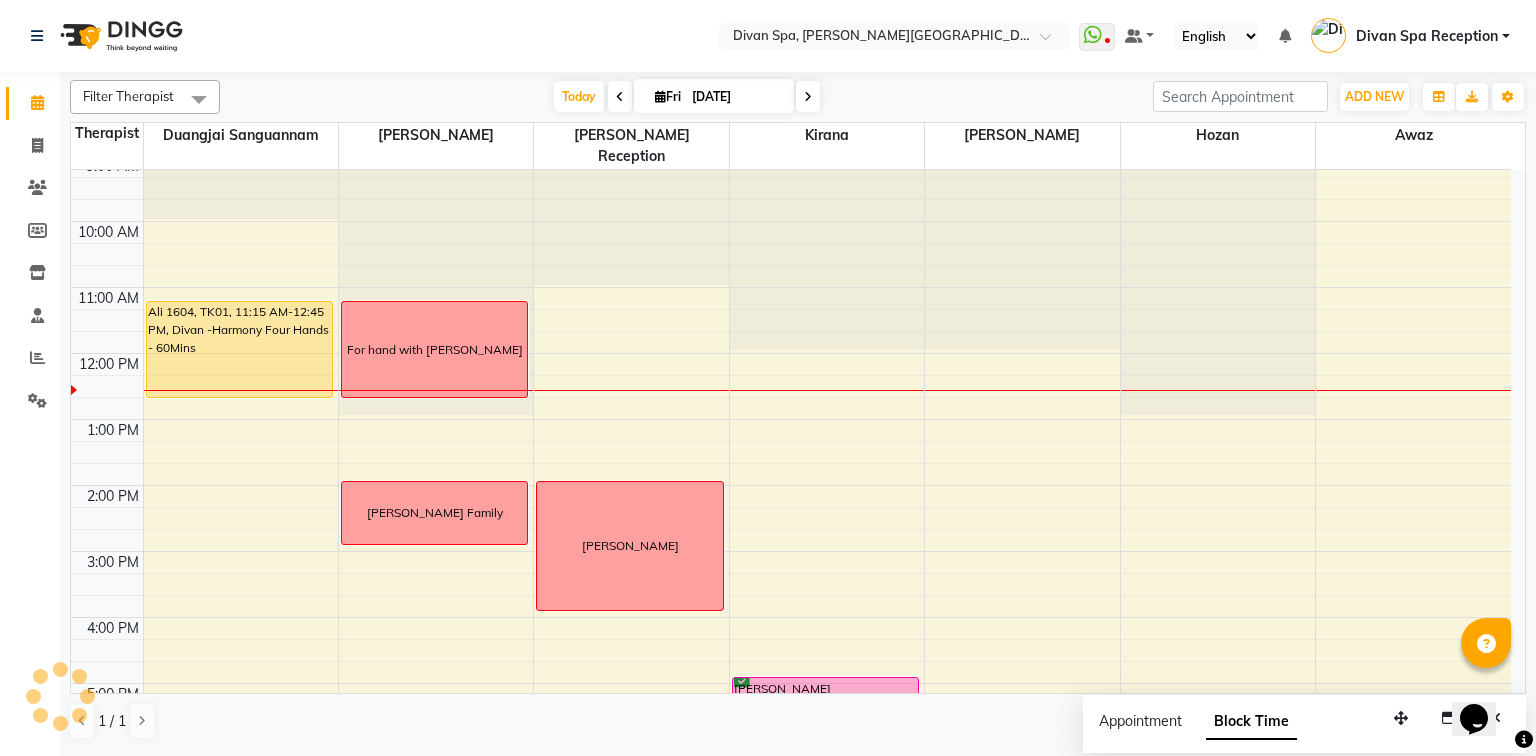 scroll, scrollTop: 240, scrollLeft: 0, axis: vertical 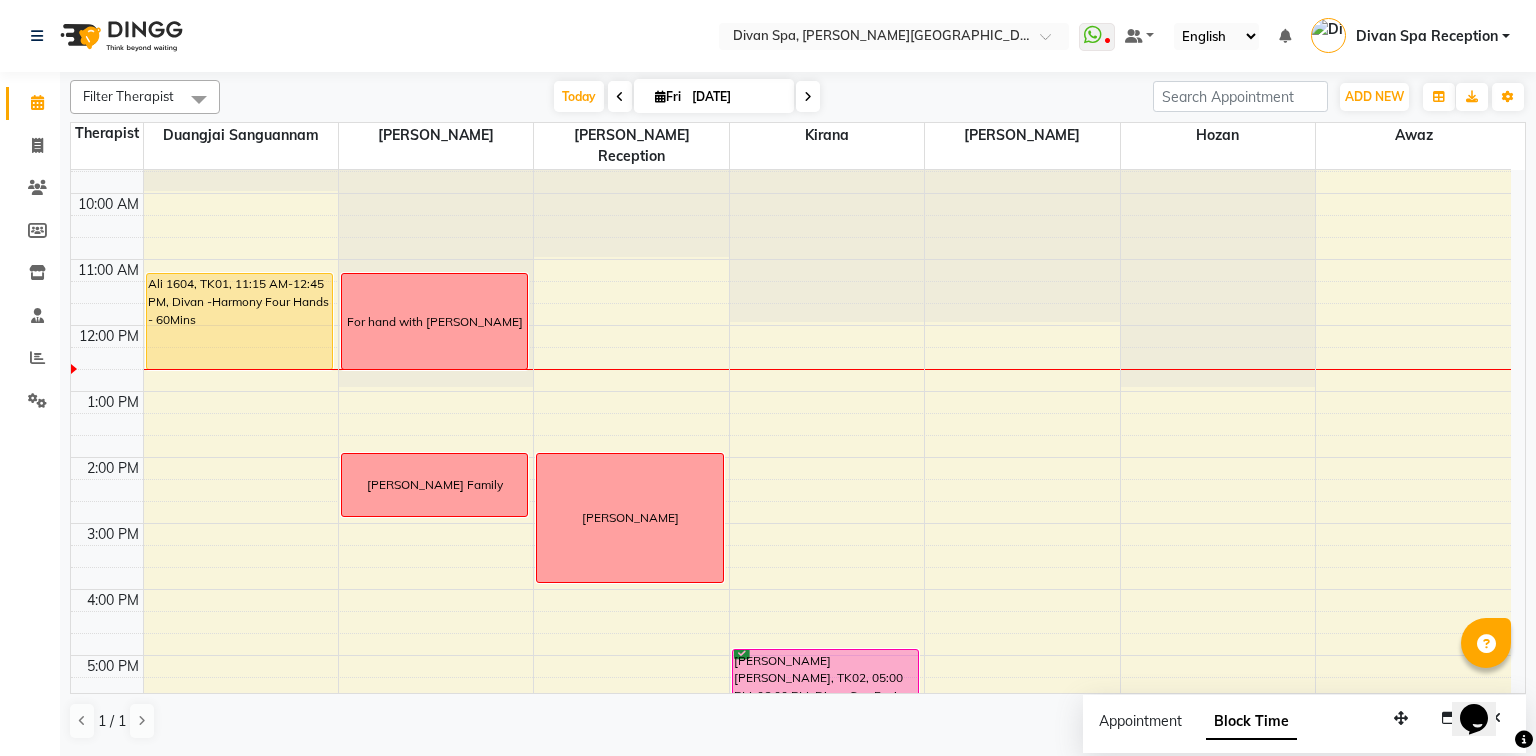 click at bounding box center [808, 96] 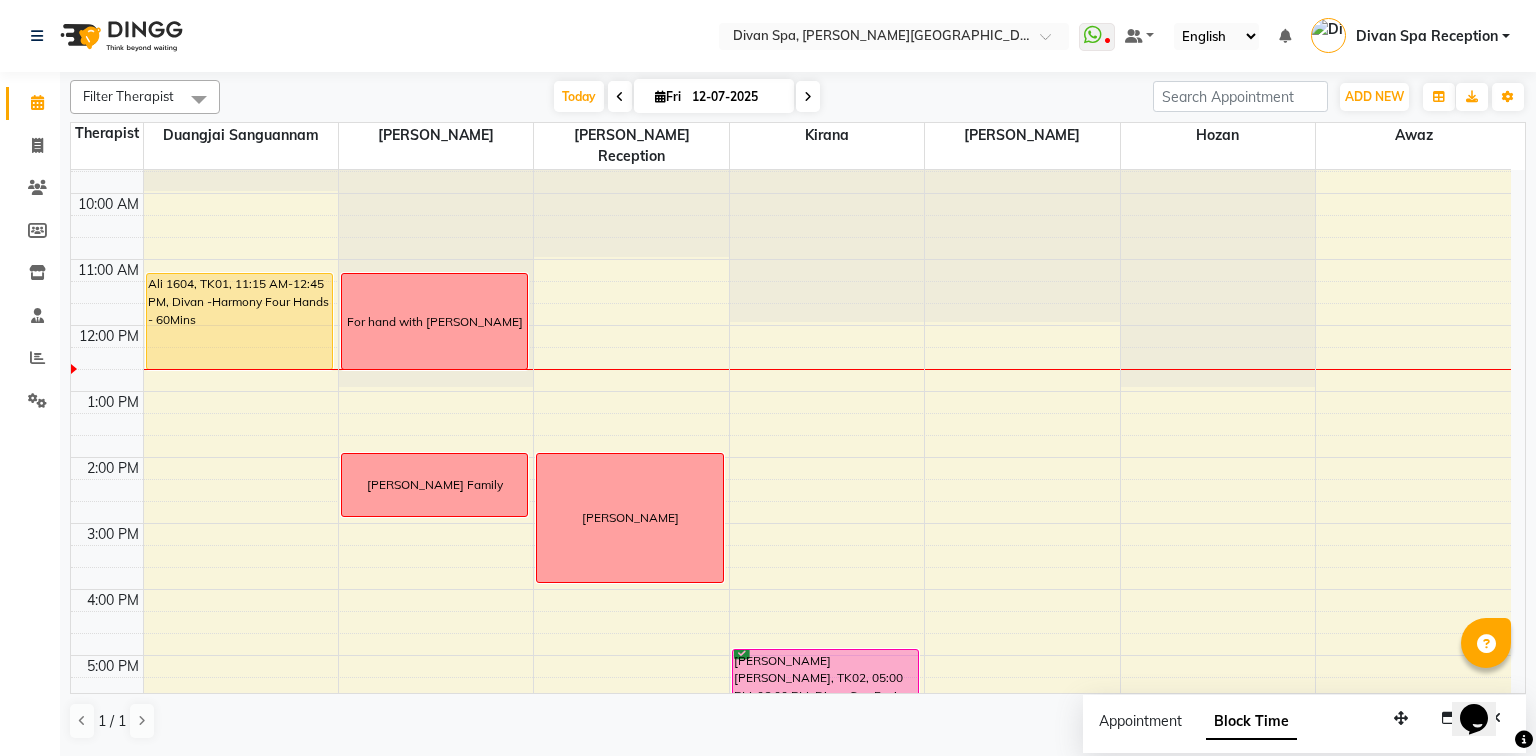 scroll, scrollTop: 0, scrollLeft: 0, axis: both 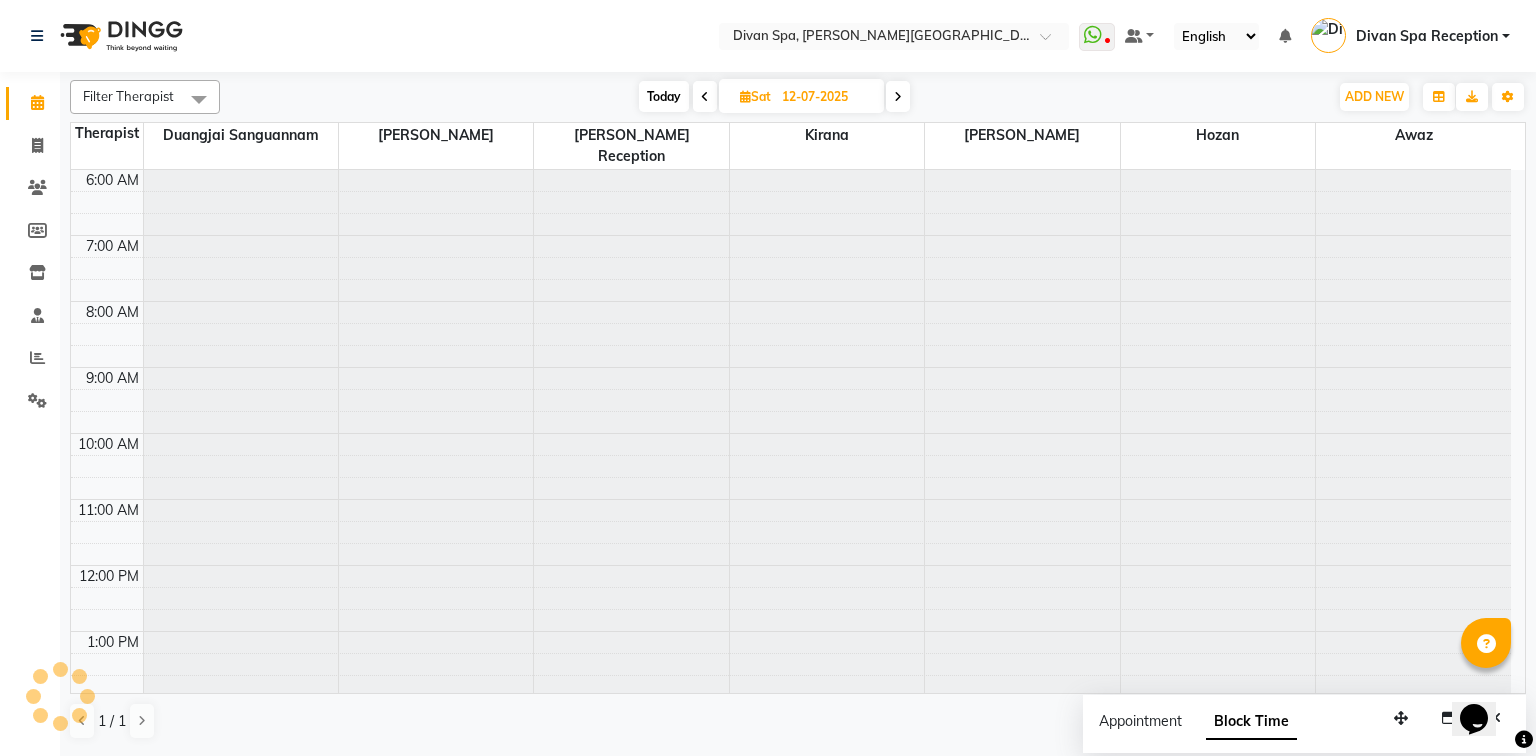 click at bounding box center [898, 96] 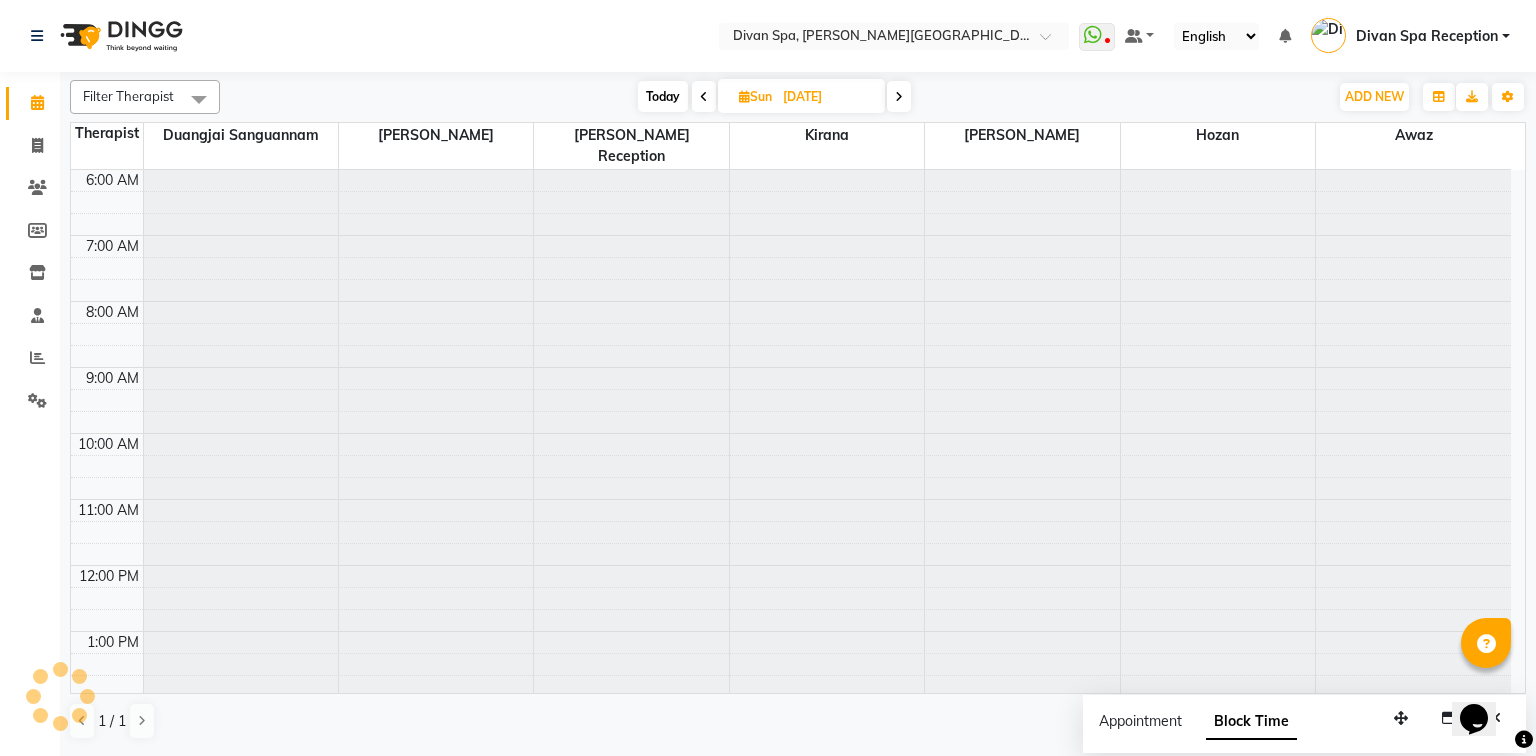 click on "Today" at bounding box center (663, 96) 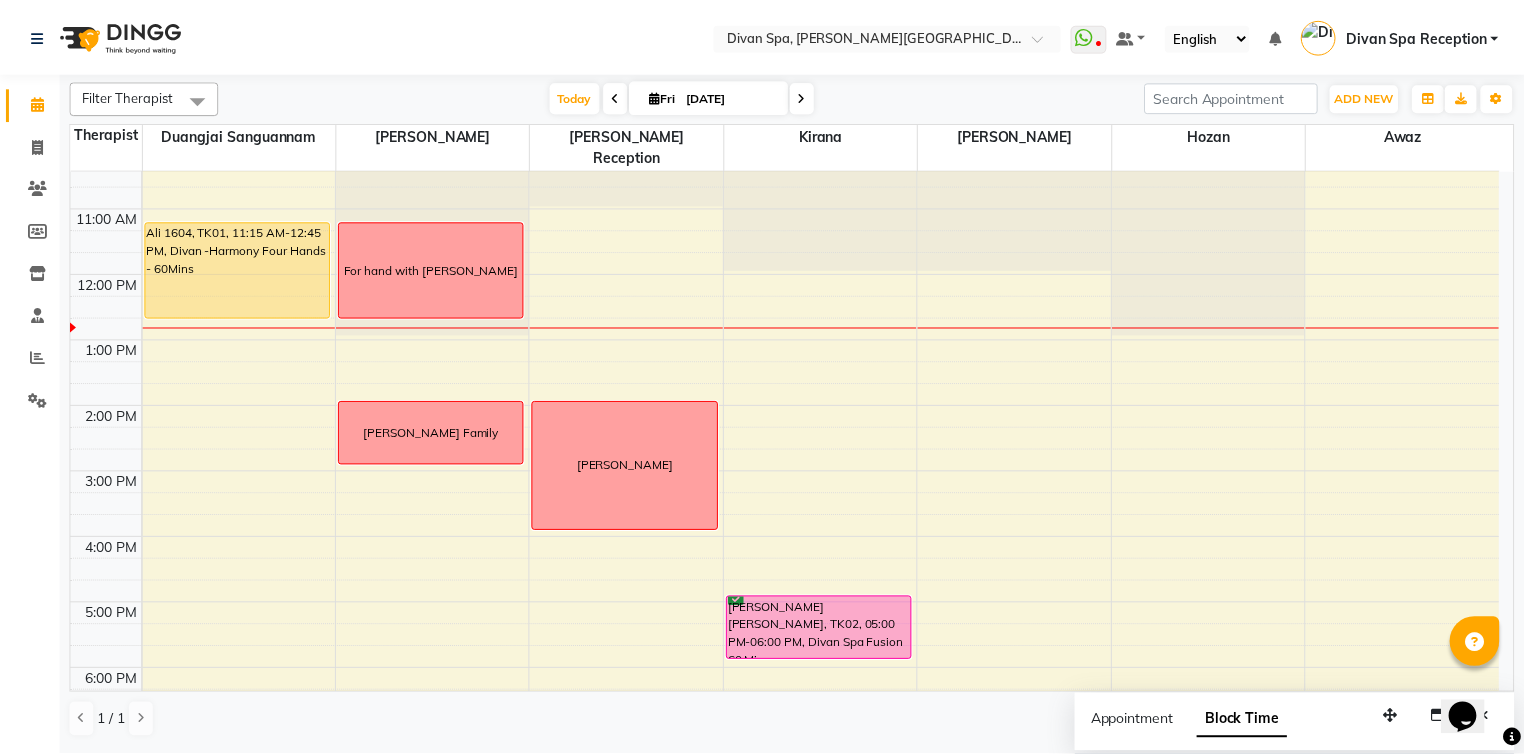 scroll, scrollTop: 320, scrollLeft: 0, axis: vertical 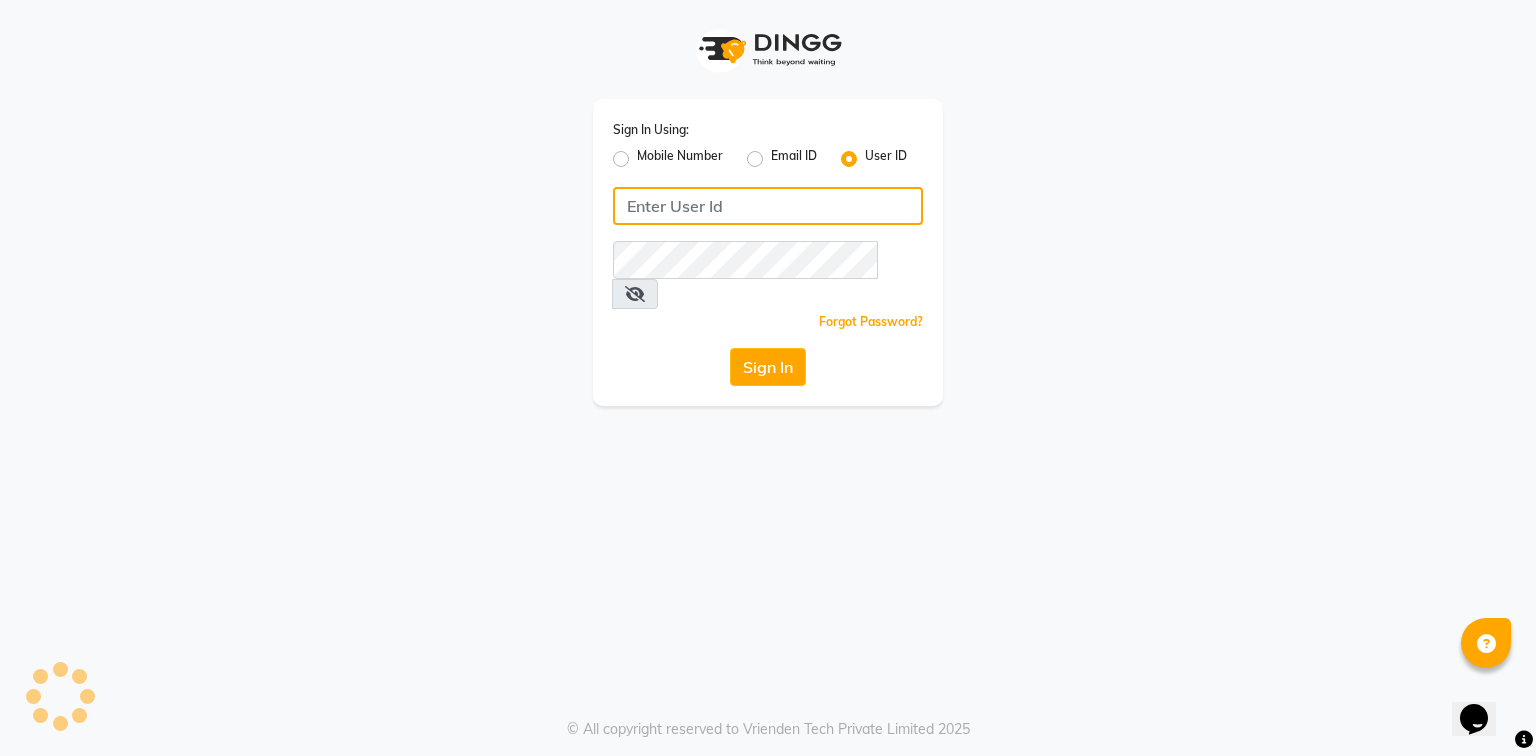 type on "e1395-01" 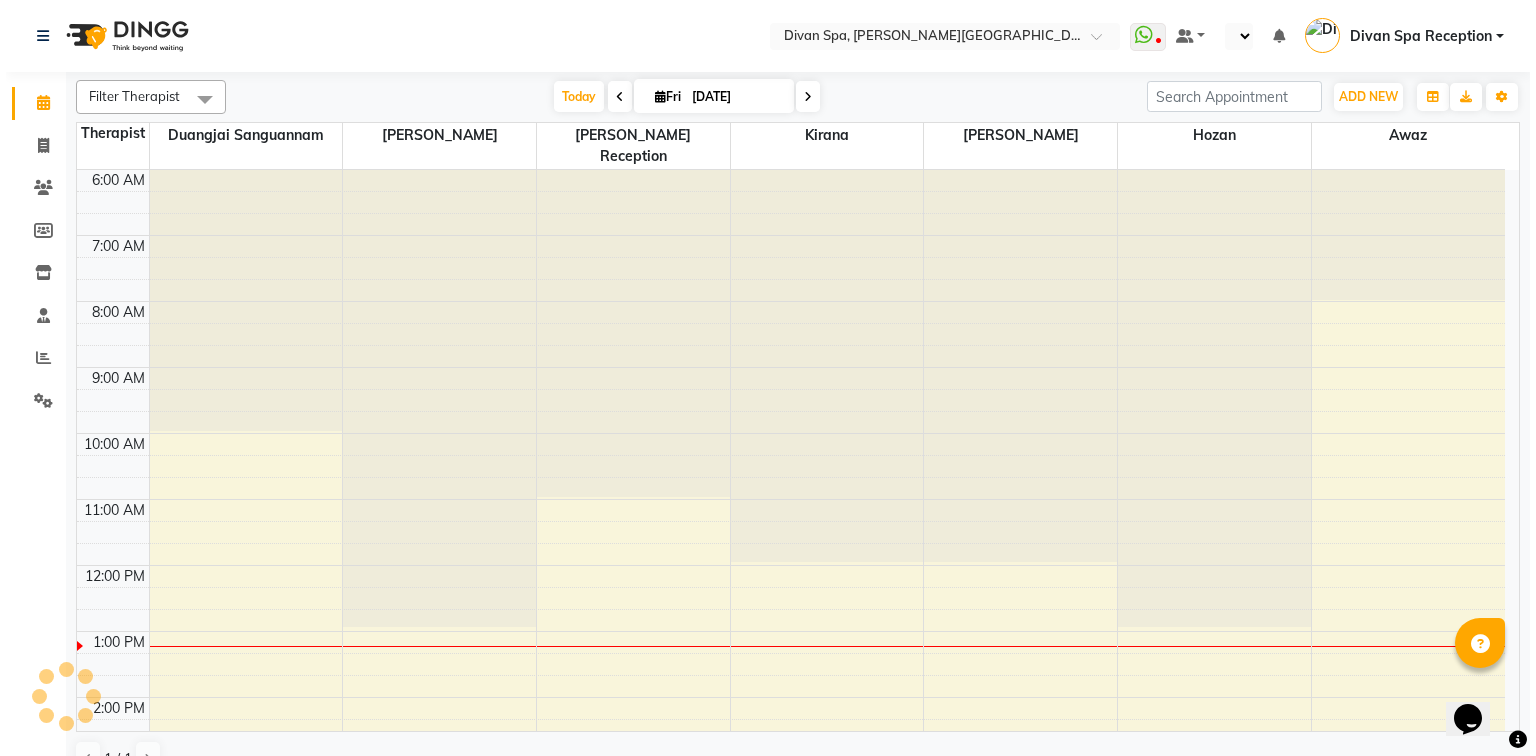 scroll, scrollTop: 459, scrollLeft: 0, axis: vertical 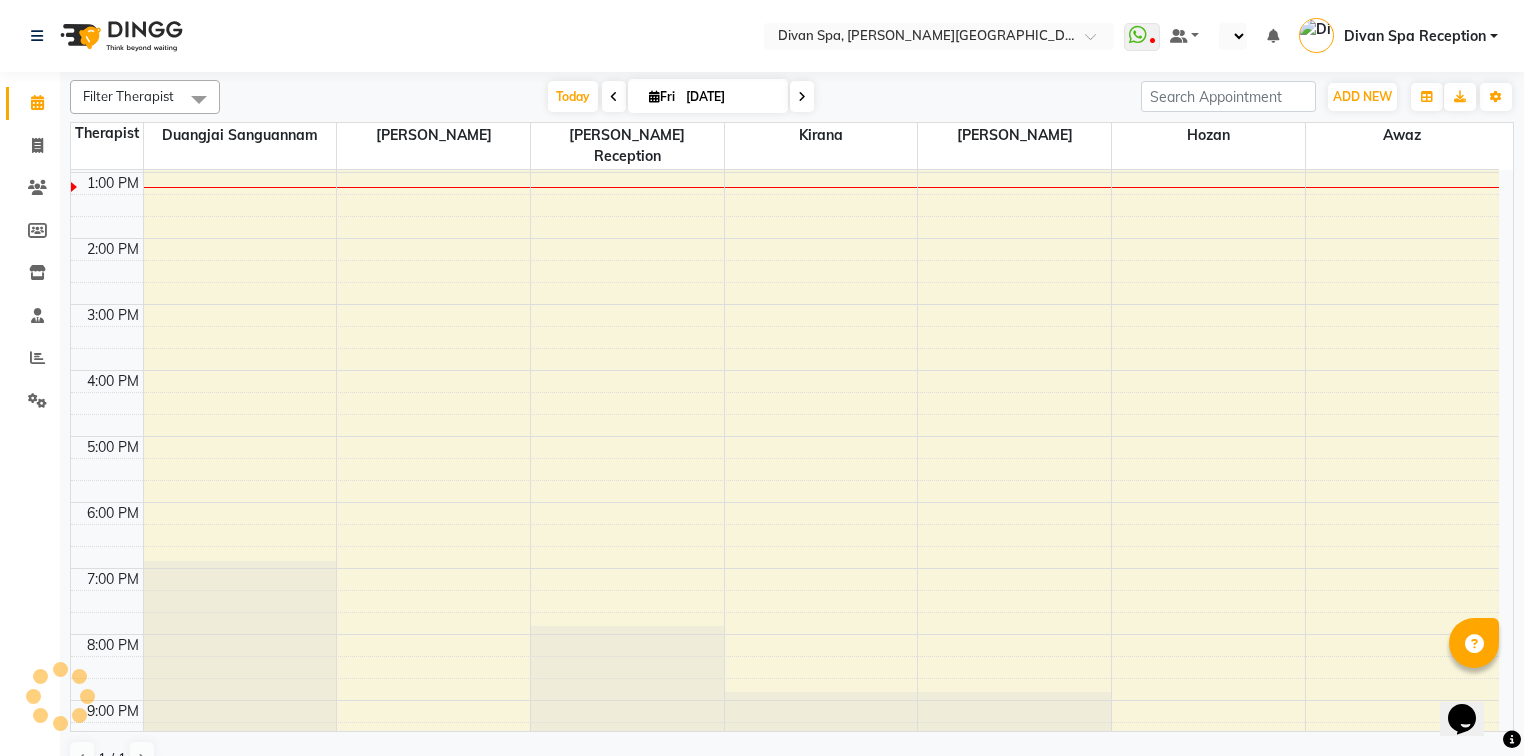 select on "en" 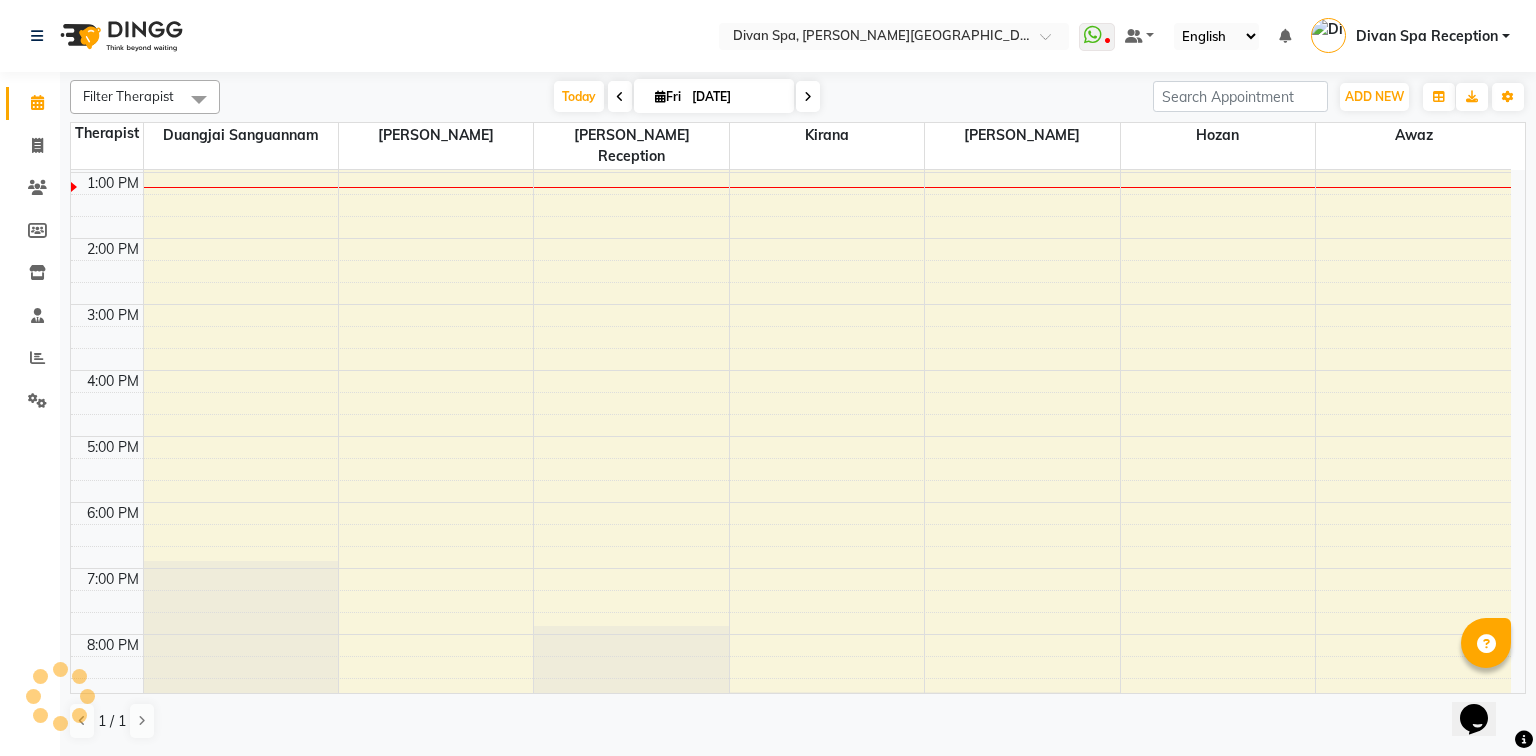 scroll, scrollTop: 0, scrollLeft: 0, axis: both 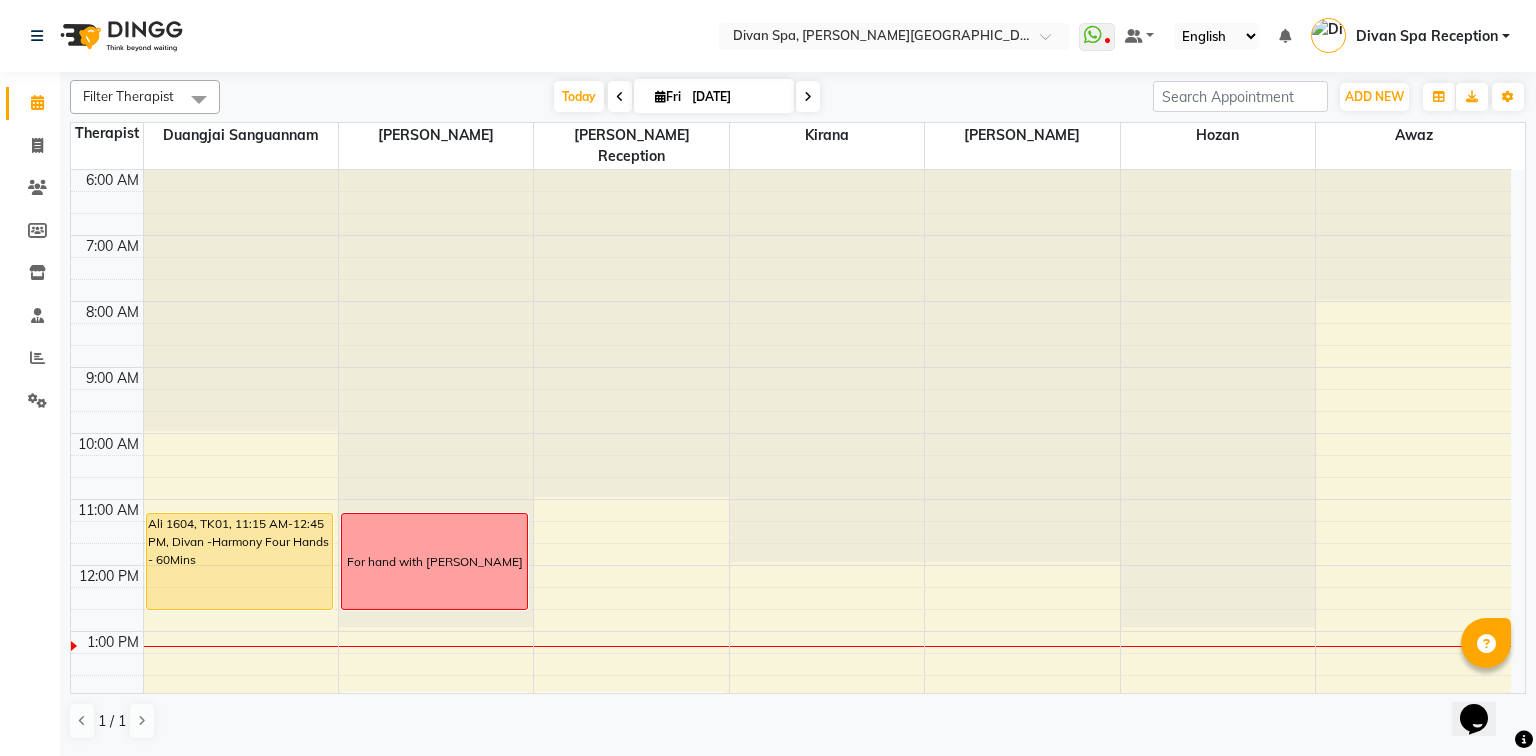 click on "Select Location × Divan Spa, [PERSON_NAME] Street  WhatsApp Status  ✕ Status:  Disconnected Most Recent Message: [DATE]     09:17 PM Recent Service Activity: [DATE]     08:12 AM  08047224946 Whatsapp Settings Default Panel My Panel English ENGLISH Español العربية मराठी हिंदी ગુજરાતી தமிழ் 中文 Notifications nothing to show Divan Spa Reception Manage Profile Change Password Sign out  Version:3.15.4" 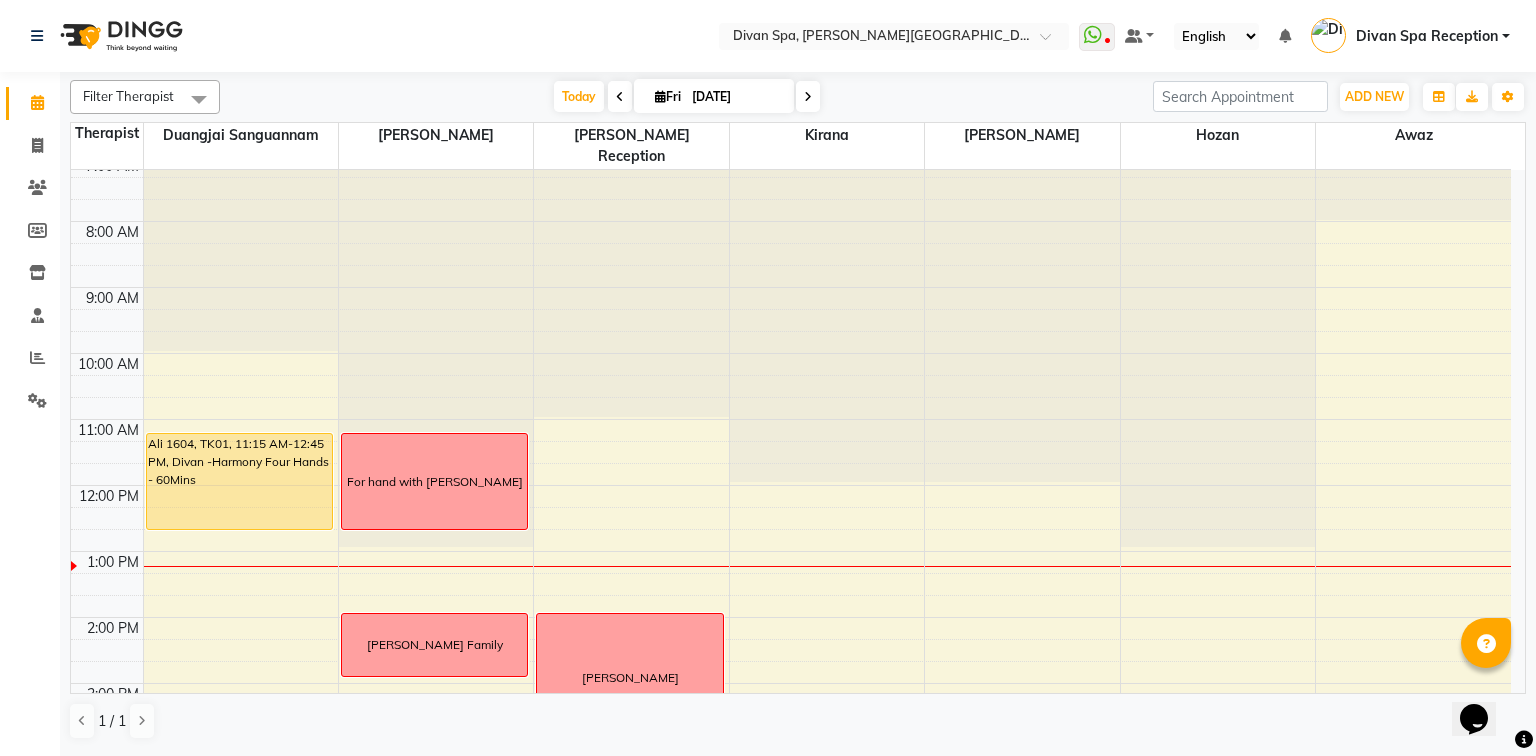 scroll, scrollTop: 0, scrollLeft: 0, axis: both 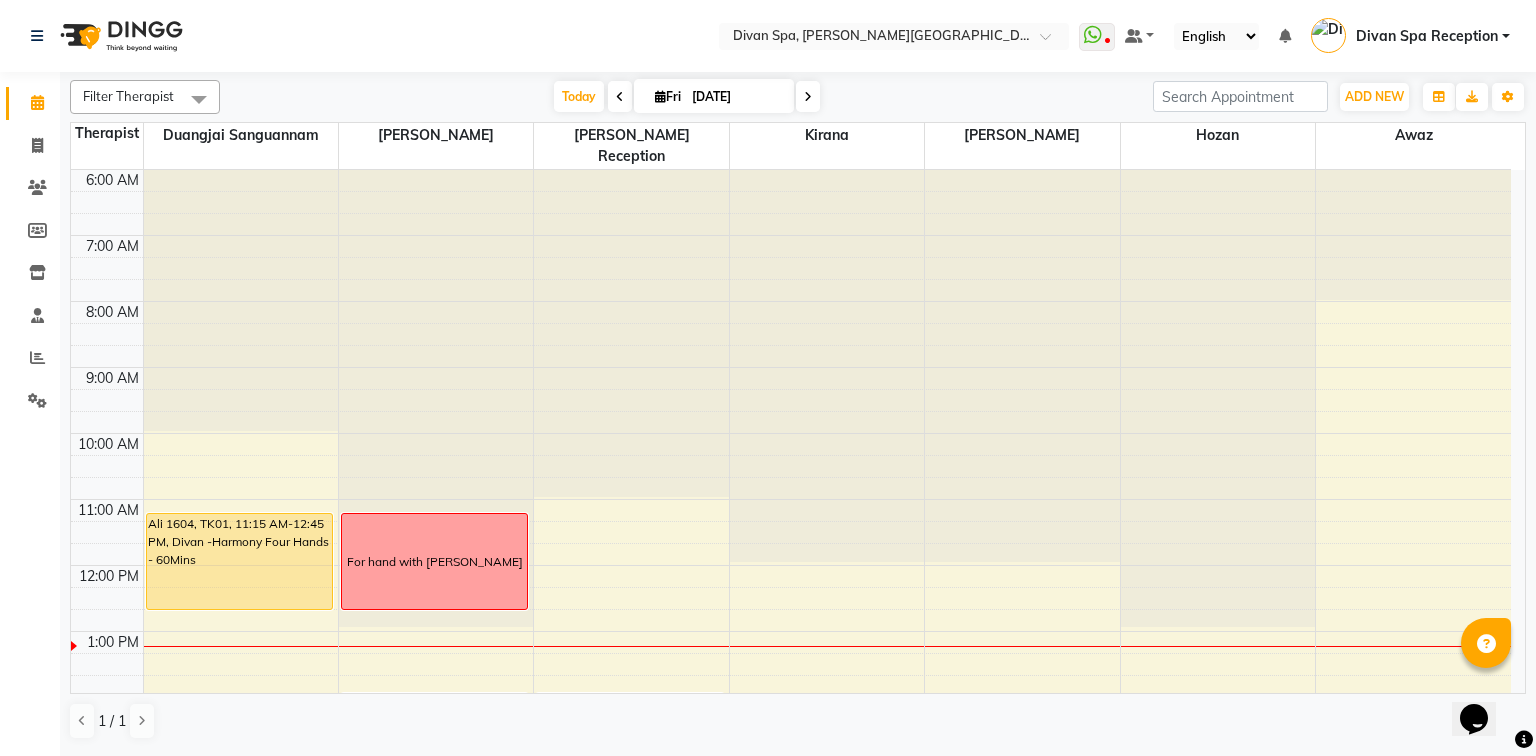 drag, startPoint x: 1432, startPoint y: 176, endPoint x: 1402, endPoint y: 192, distance: 34 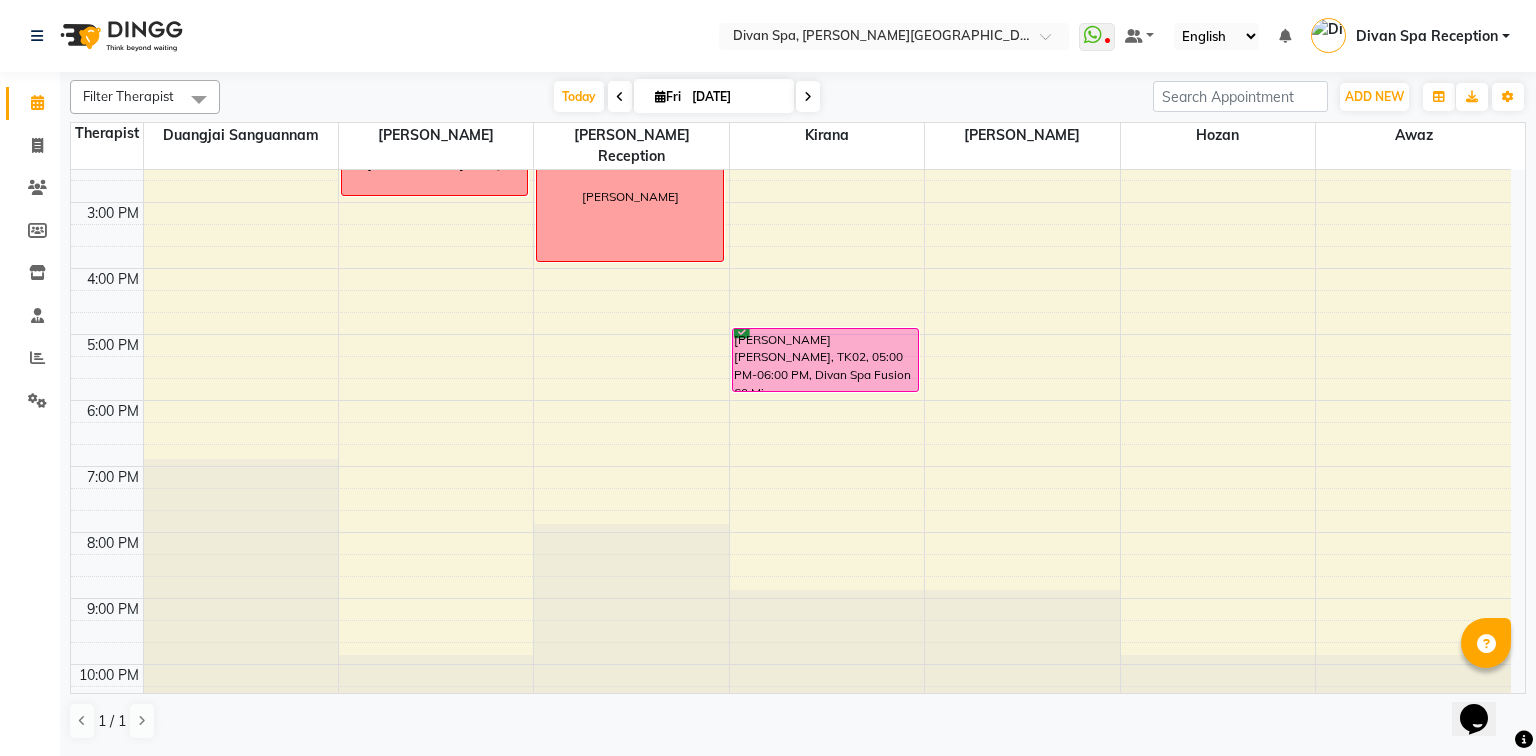 scroll, scrollTop: 565, scrollLeft: 0, axis: vertical 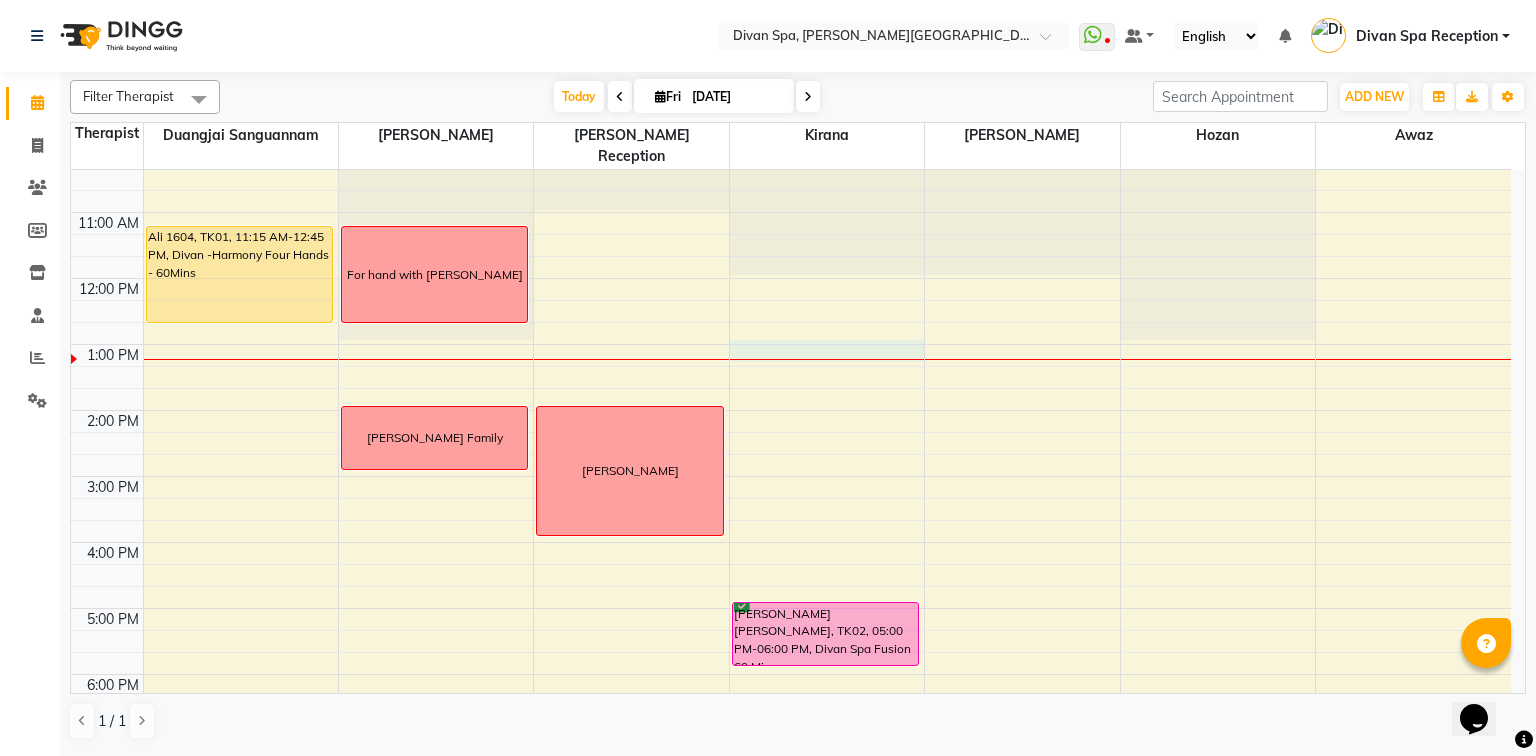 click on "6:00 AM 7:00 AM 8:00 AM 9:00 AM 10:00 AM 11:00 AM 12:00 PM 1:00 PM 2:00 PM 3:00 PM 4:00 PM 5:00 PM 6:00 PM 7:00 PM 8:00 PM 9:00 PM 10:00 PM    [PERSON_NAME] 1604, TK01, 11:15 AM-12:45 PM, Divan -Harmony Four Hands - 60Mins  For hand with [PERSON_NAME]   [PERSON_NAME] Family   [PERSON_NAME] Hammam      [PERSON_NAME] [PERSON_NAME], TK02, 05:00 PM-06:00 PM, Divan Spa Fusion 60 Mins" at bounding box center (791, 443) 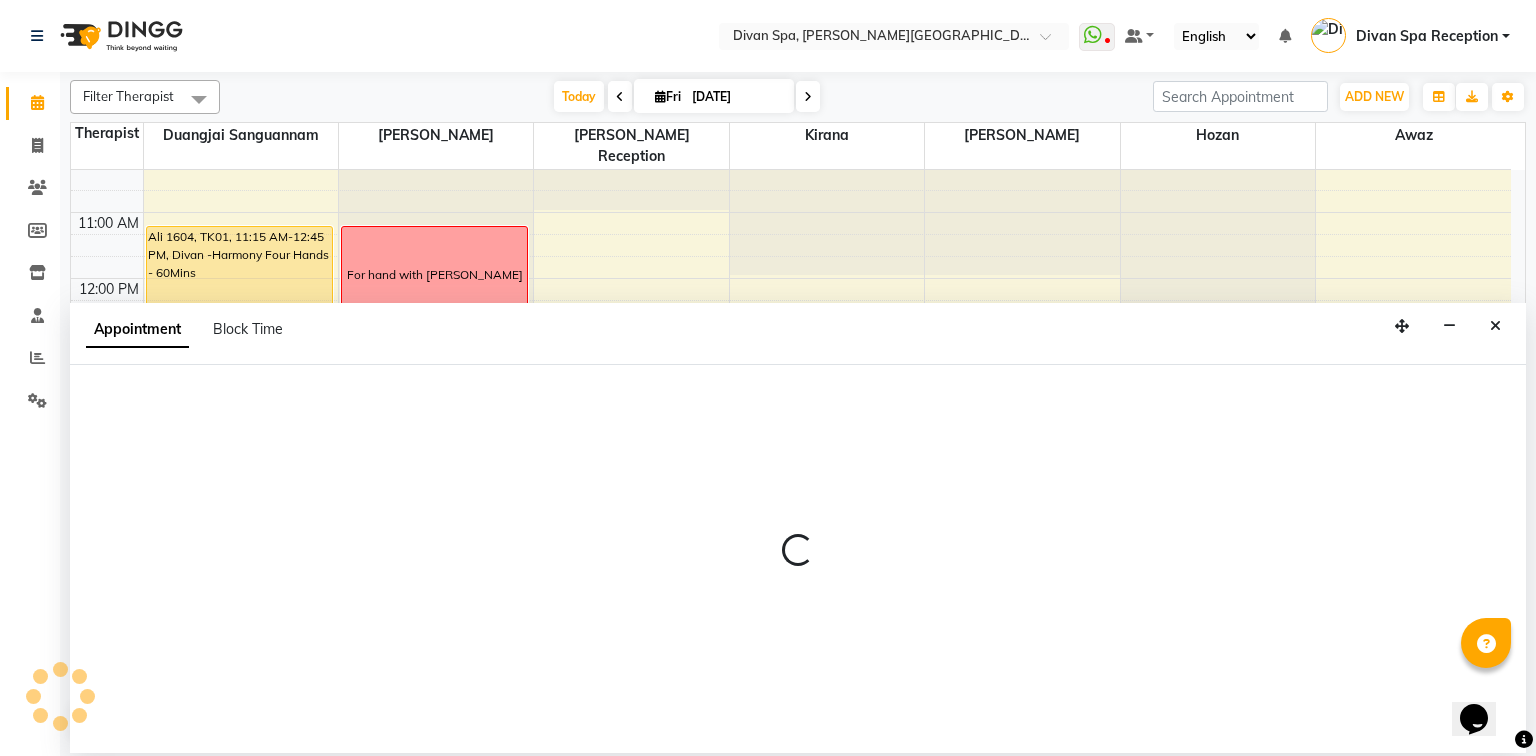 select on "85775" 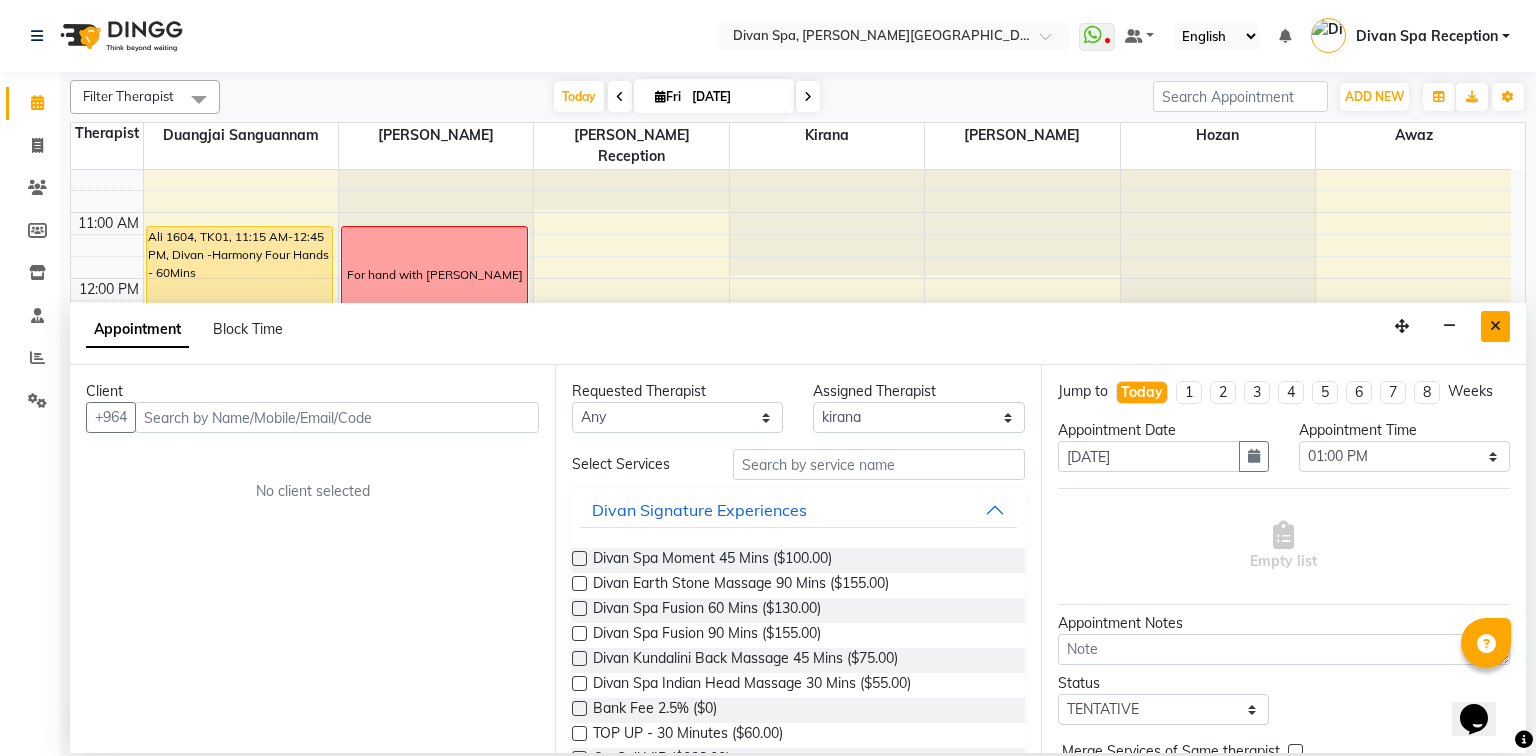 click at bounding box center [1495, 326] 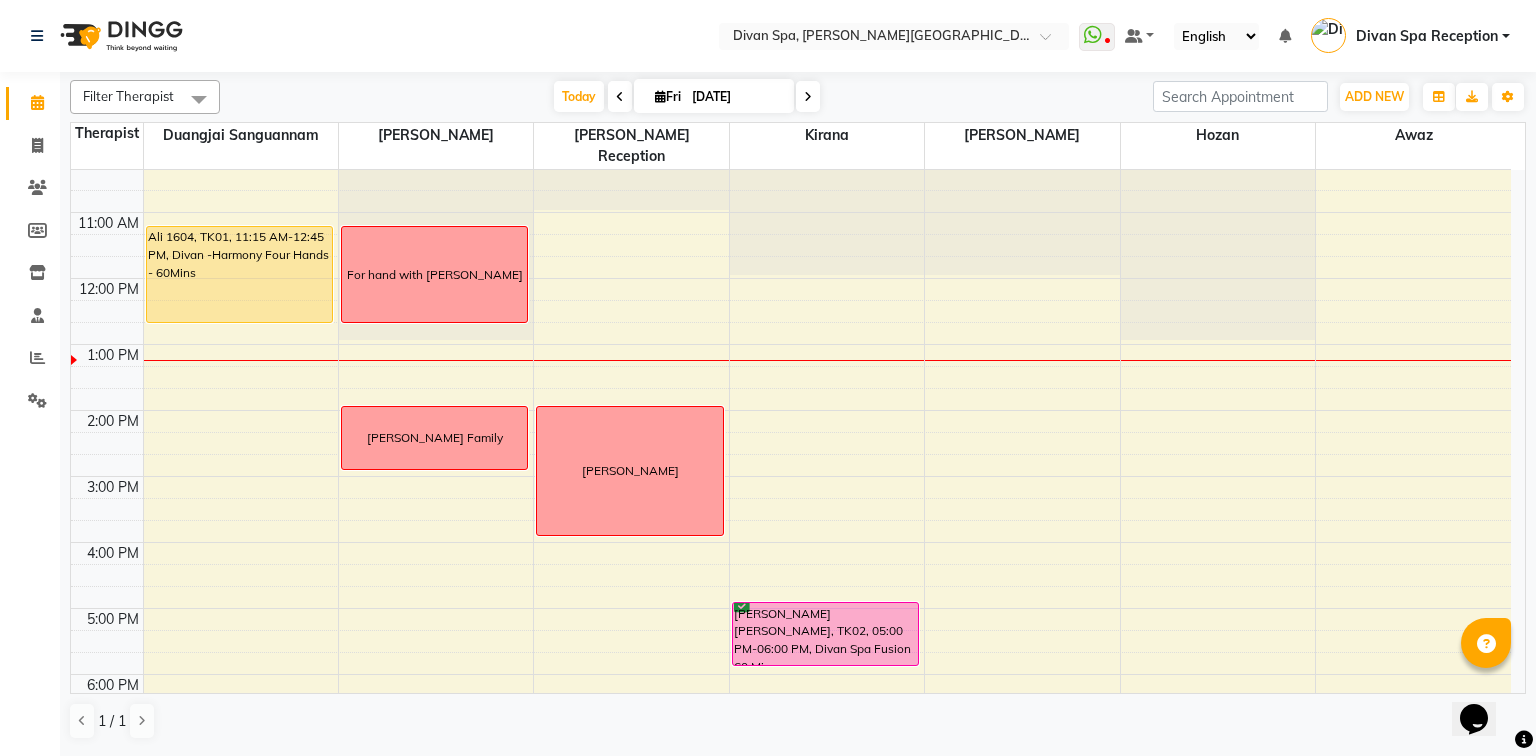 click on "[PERSON_NAME]" at bounding box center (630, 471) 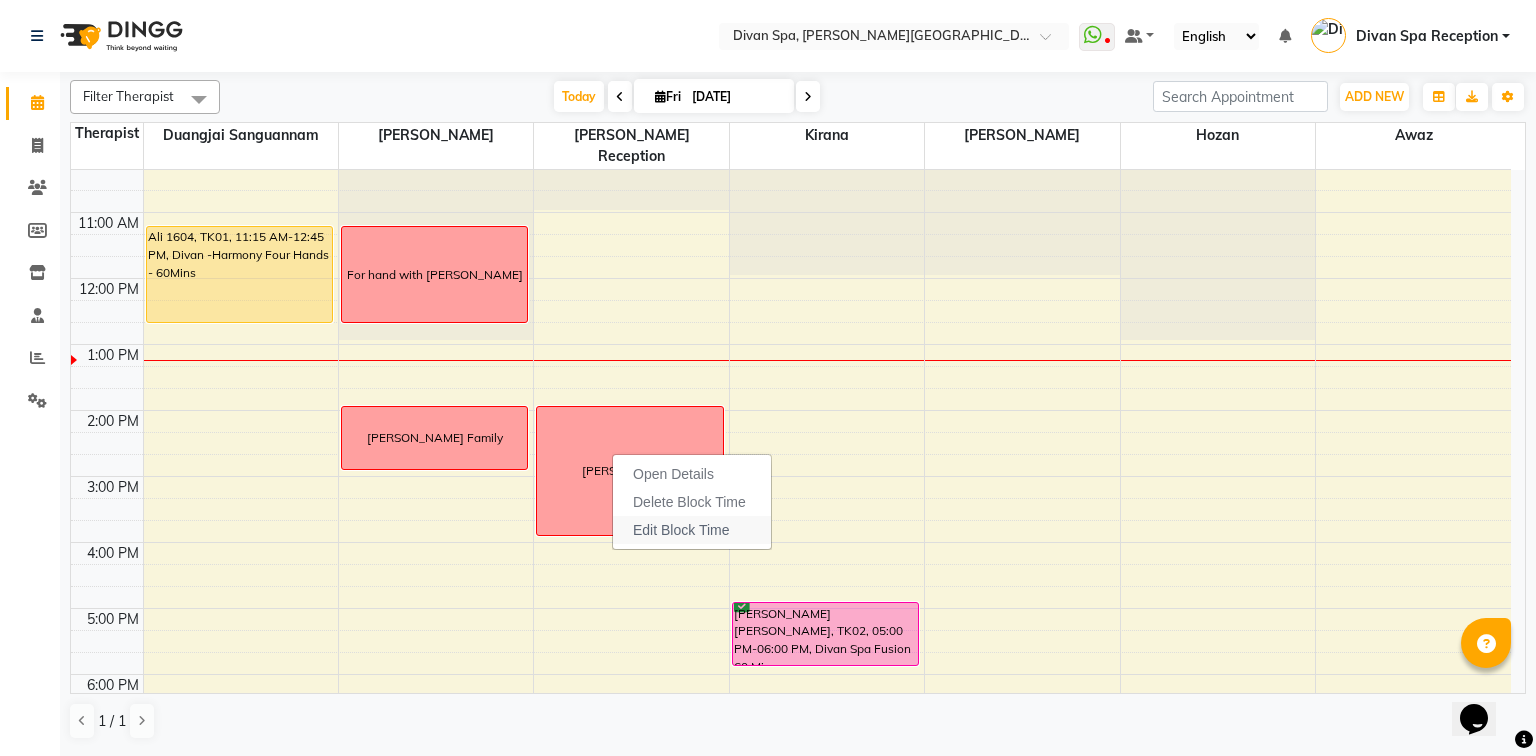 click on "Edit Block Time" at bounding box center [681, 530] 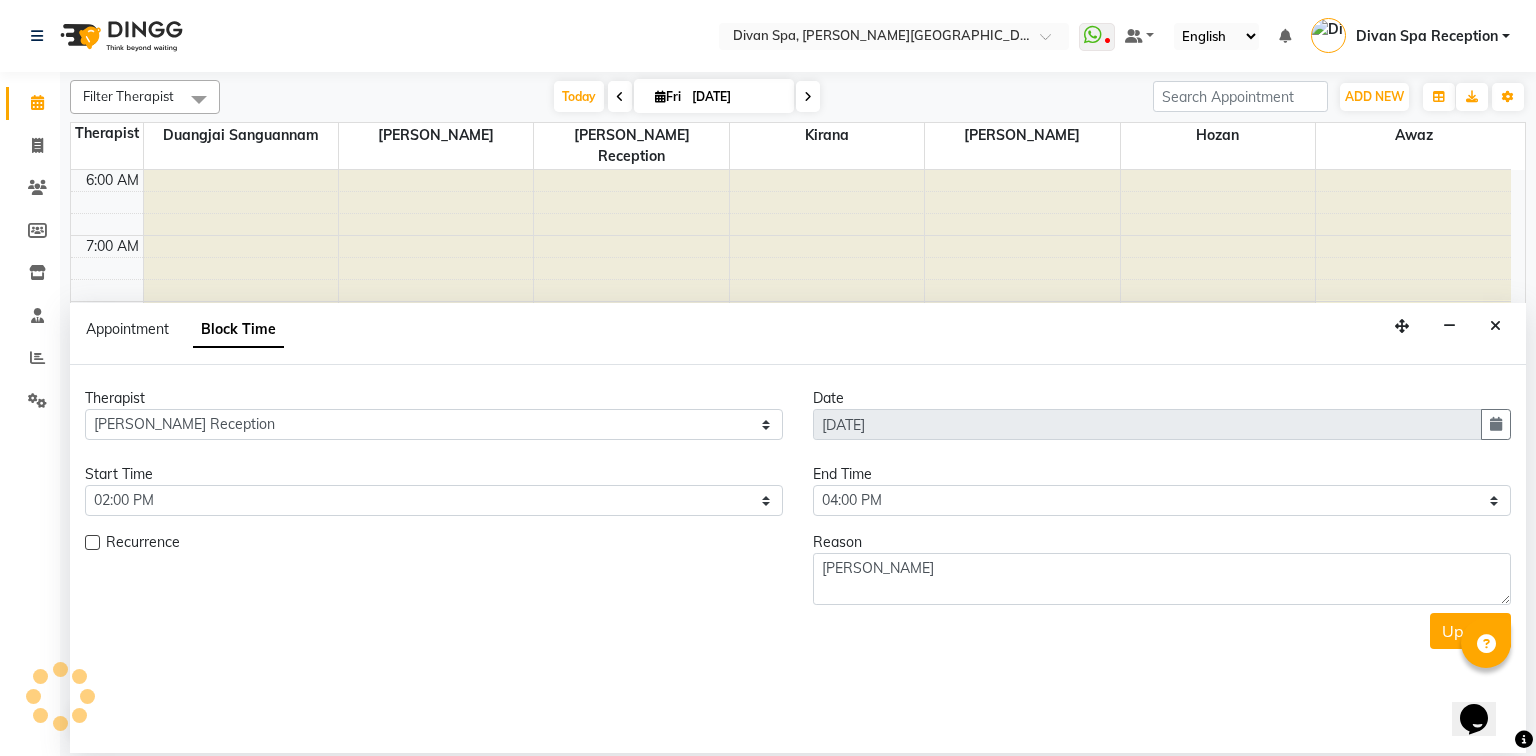 scroll, scrollTop: 459, scrollLeft: 0, axis: vertical 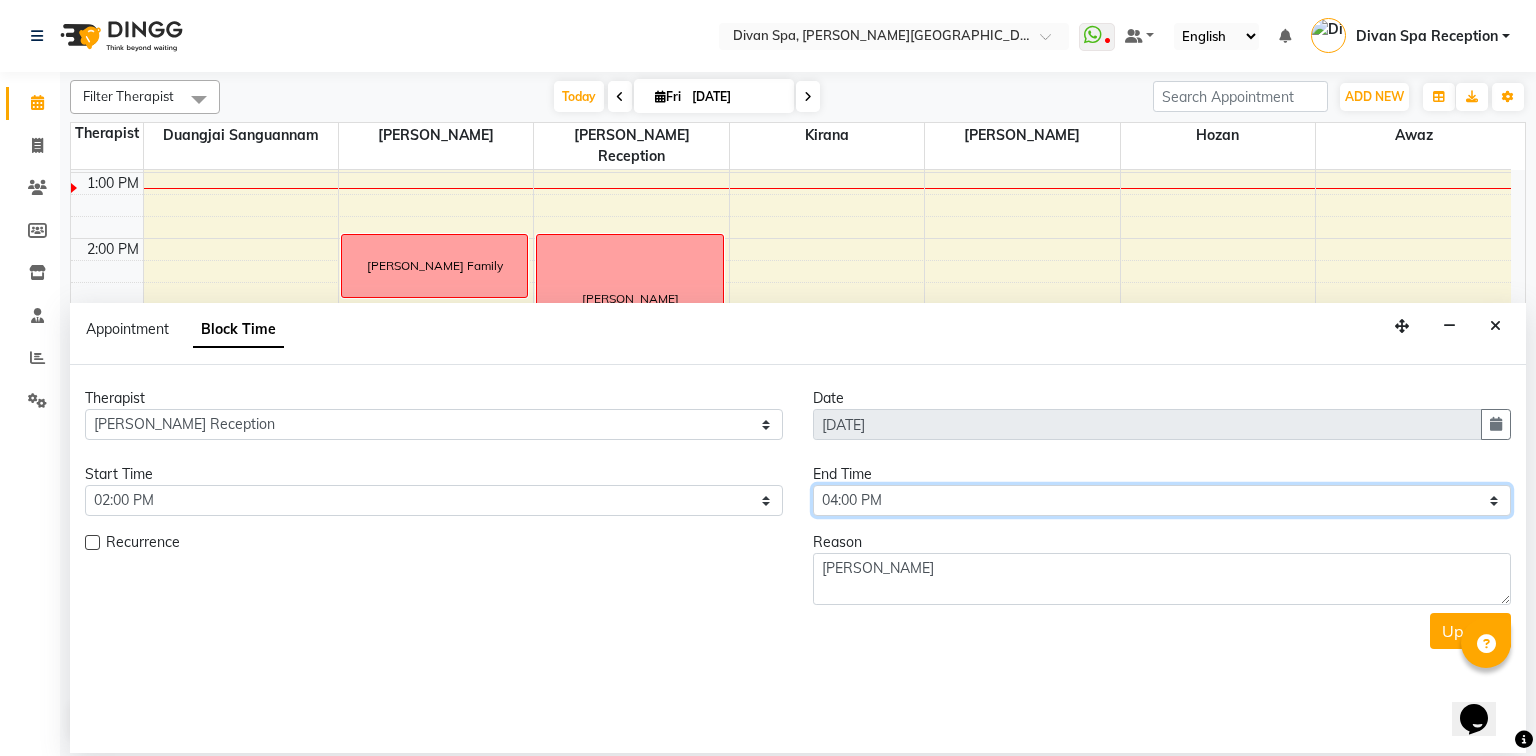 click on "Select 07:00 AM 07:15 AM 07:30 AM 07:45 AM 08:00 AM 08:15 AM 08:30 AM 08:45 AM 09:00 AM 09:15 AM 09:30 AM 09:45 AM 10:00 AM 10:15 AM 10:30 AM 10:45 AM 11:00 AM 11:15 AM 11:30 AM 11:45 AM 12:00 PM 12:15 PM 12:30 PM 12:45 PM 01:00 PM 01:15 PM 01:30 PM 01:45 PM 02:00 PM 02:15 PM 02:30 PM 02:45 PM 03:00 PM 03:15 PM 03:30 PM 03:45 PM 04:00 PM 04:15 PM 04:30 PM 04:45 PM 05:00 PM 05:15 PM 05:30 PM 05:45 PM 06:00 PM 06:15 PM 06:30 PM 06:45 PM 07:00 PM 07:15 PM 07:30 PM 07:45 PM 08:00 PM 08:15 PM 08:30 PM 08:45 PM 09:00 PM 09:15 PM 09:30 PM 09:45 PM 10:00 PM" at bounding box center (1162, 500) 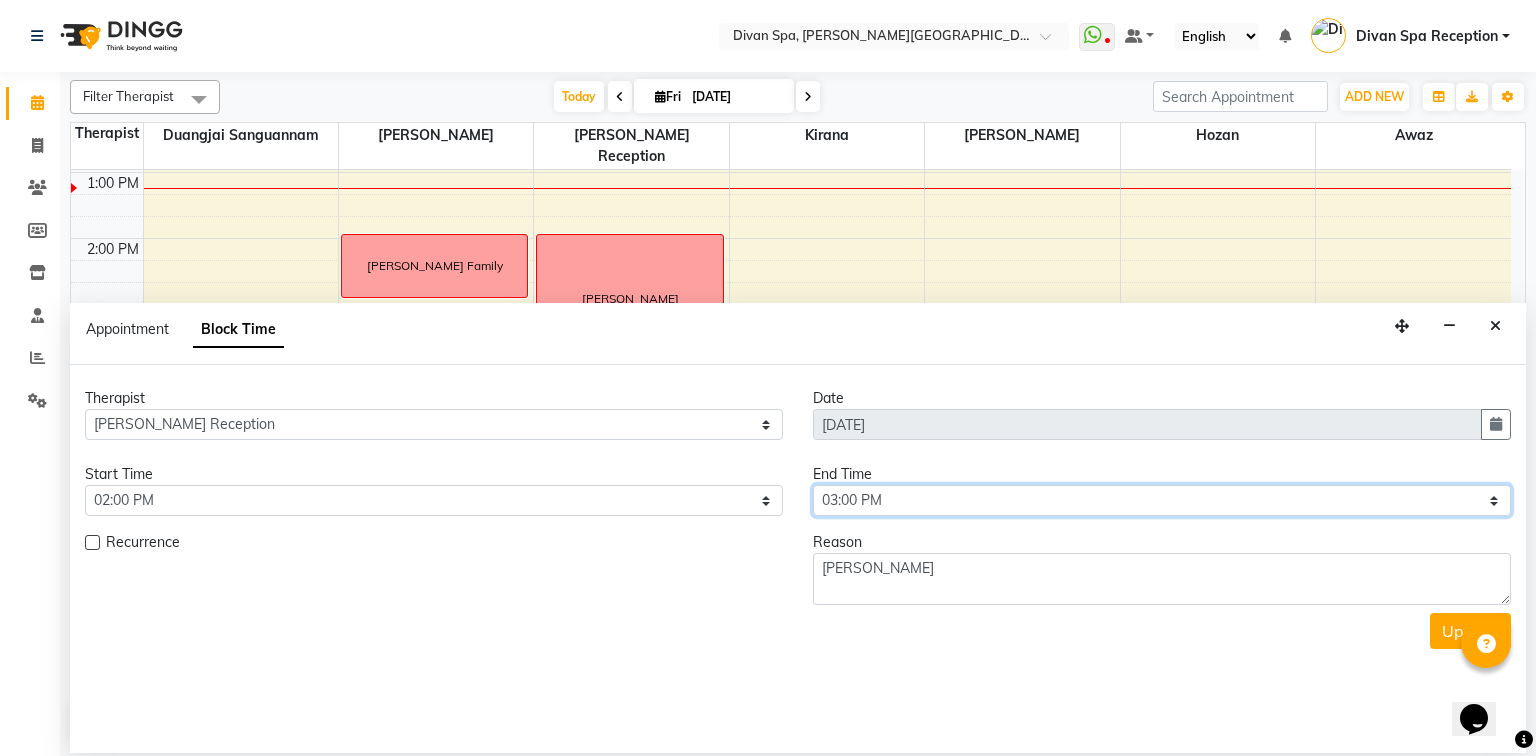 click on "Select 07:00 AM 07:15 AM 07:30 AM 07:45 AM 08:00 AM 08:15 AM 08:30 AM 08:45 AM 09:00 AM 09:15 AM 09:30 AM 09:45 AM 10:00 AM 10:15 AM 10:30 AM 10:45 AM 11:00 AM 11:15 AM 11:30 AM 11:45 AM 12:00 PM 12:15 PM 12:30 PM 12:45 PM 01:00 PM 01:15 PM 01:30 PM 01:45 PM 02:00 PM 02:15 PM 02:30 PM 02:45 PM 03:00 PM 03:15 PM 03:30 PM 03:45 PM 04:00 PM 04:15 PM 04:30 PM 04:45 PM 05:00 PM 05:15 PM 05:30 PM 05:45 PM 06:00 PM 06:15 PM 06:30 PM 06:45 PM 07:00 PM 07:15 PM 07:30 PM 07:45 PM 08:00 PM 08:15 PM 08:30 PM 08:45 PM 09:00 PM 09:15 PM 09:30 PM 09:45 PM 10:00 PM" at bounding box center [1162, 500] 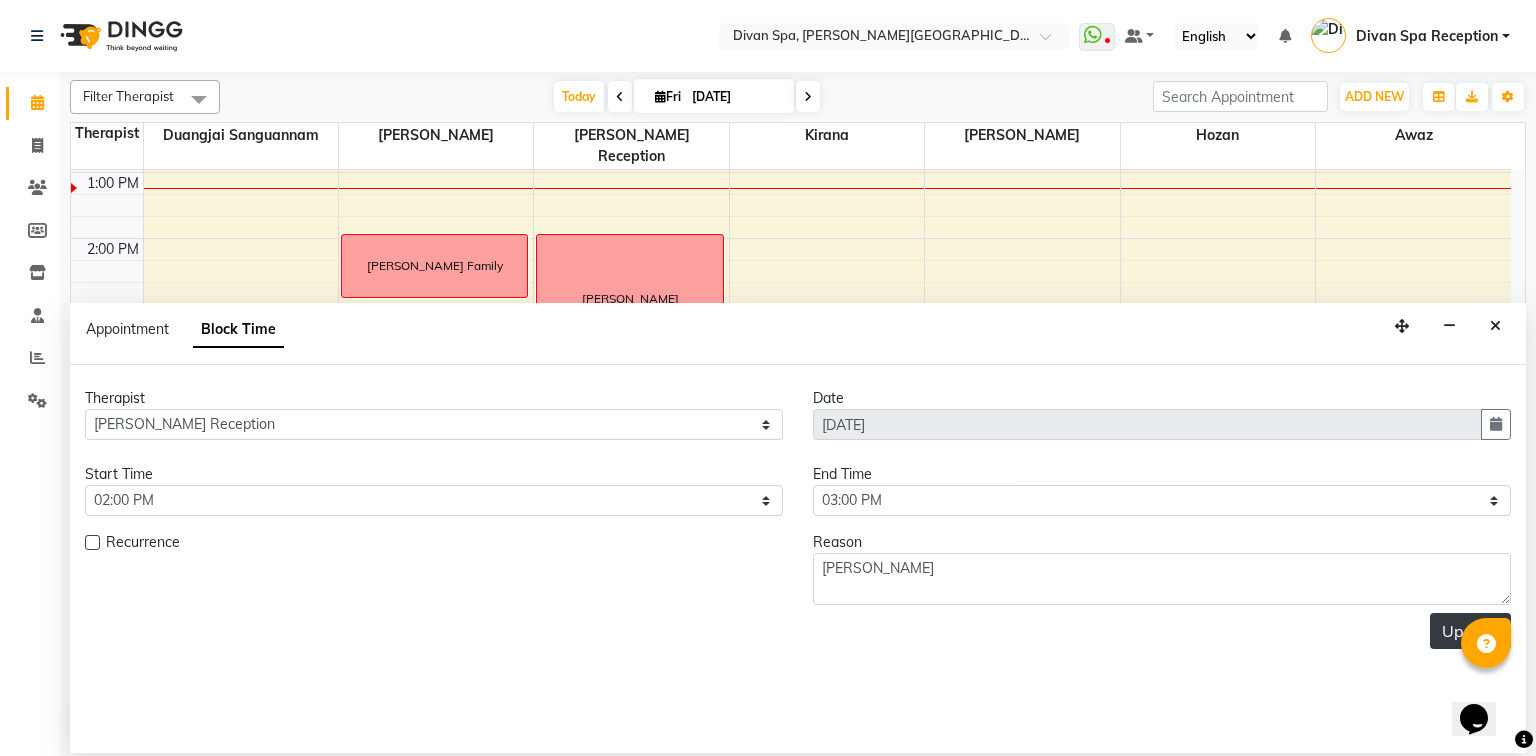click on "Update" at bounding box center (1470, 631) 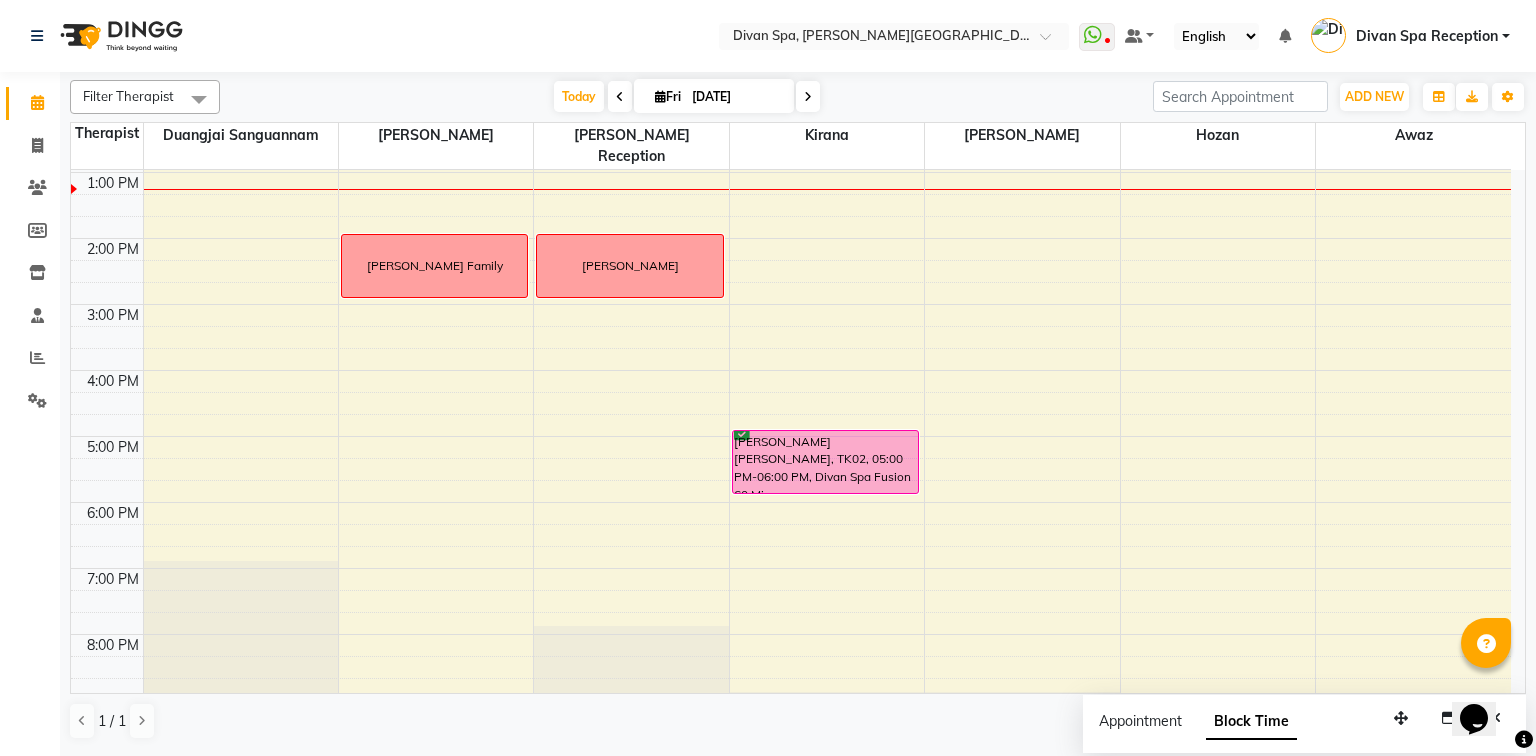 scroll, scrollTop: 379, scrollLeft: 0, axis: vertical 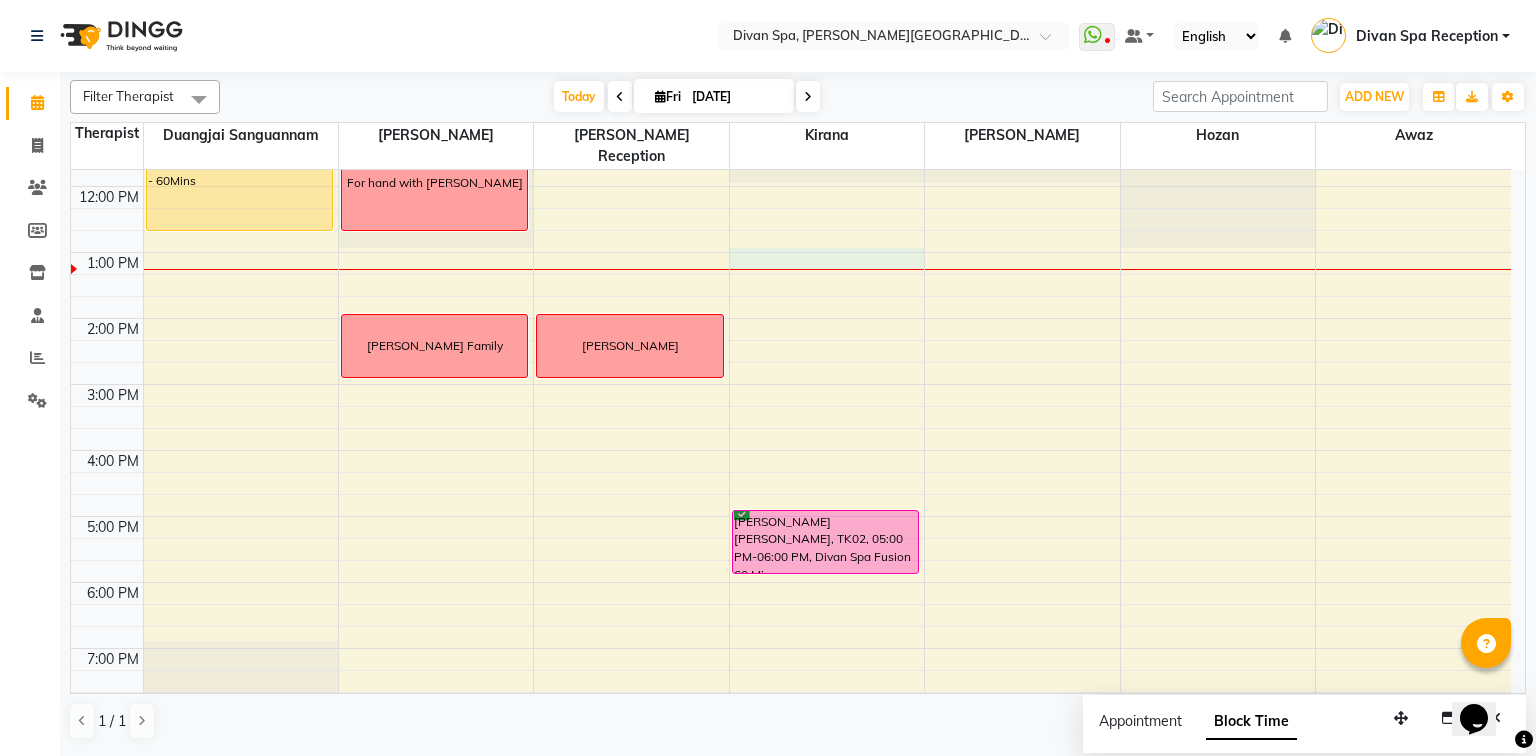 click on "6:00 AM 7:00 AM 8:00 AM 9:00 AM 10:00 AM 11:00 AM 12:00 PM 1:00 PM 2:00 PM 3:00 PM 4:00 PM 5:00 PM 6:00 PM 7:00 PM 8:00 PM 9:00 PM 10:00 PM    [PERSON_NAME] 1604, TK01, 11:15 AM-12:45 PM, Divan -Harmony Four Hands - 60Mins  For hand with [PERSON_NAME]   [PERSON_NAME] Family   [PERSON_NAME] Hammam      [PERSON_NAME] [PERSON_NAME], TK02, 05:00 PM-06:00 PM, Divan Spa Fusion 60 Mins" at bounding box center [791, 351] 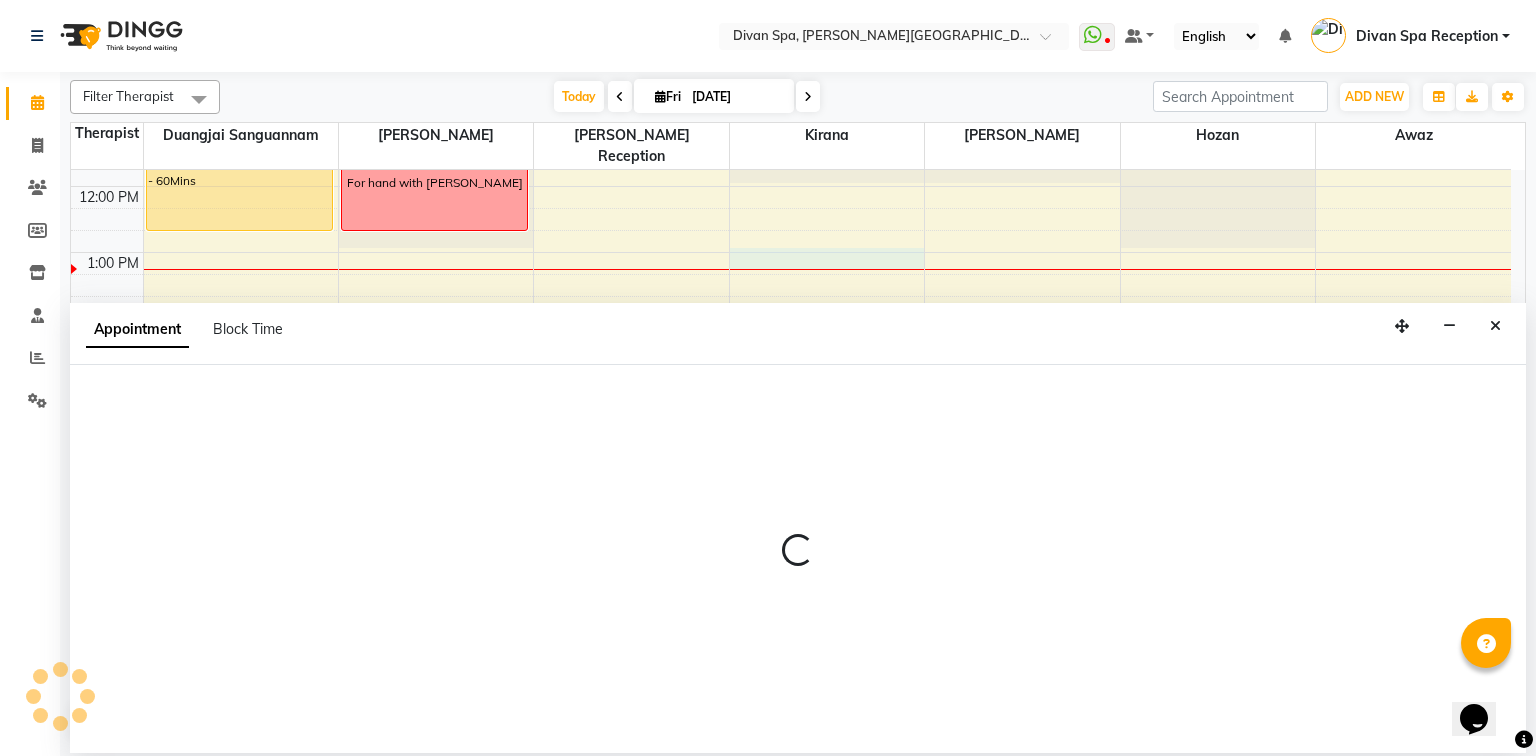 select on "85775" 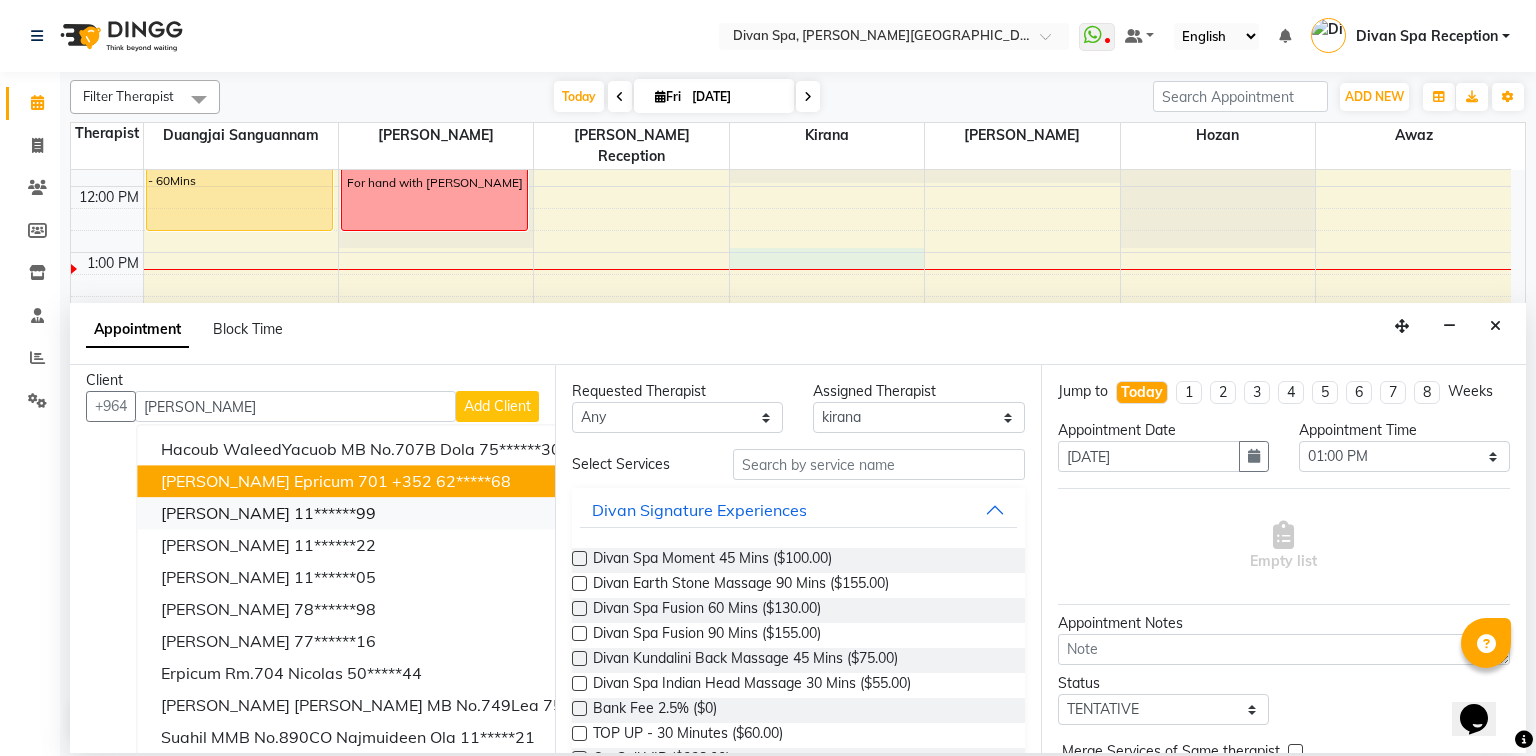 scroll, scrollTop: 0, scrollLeft: 0, axis: both 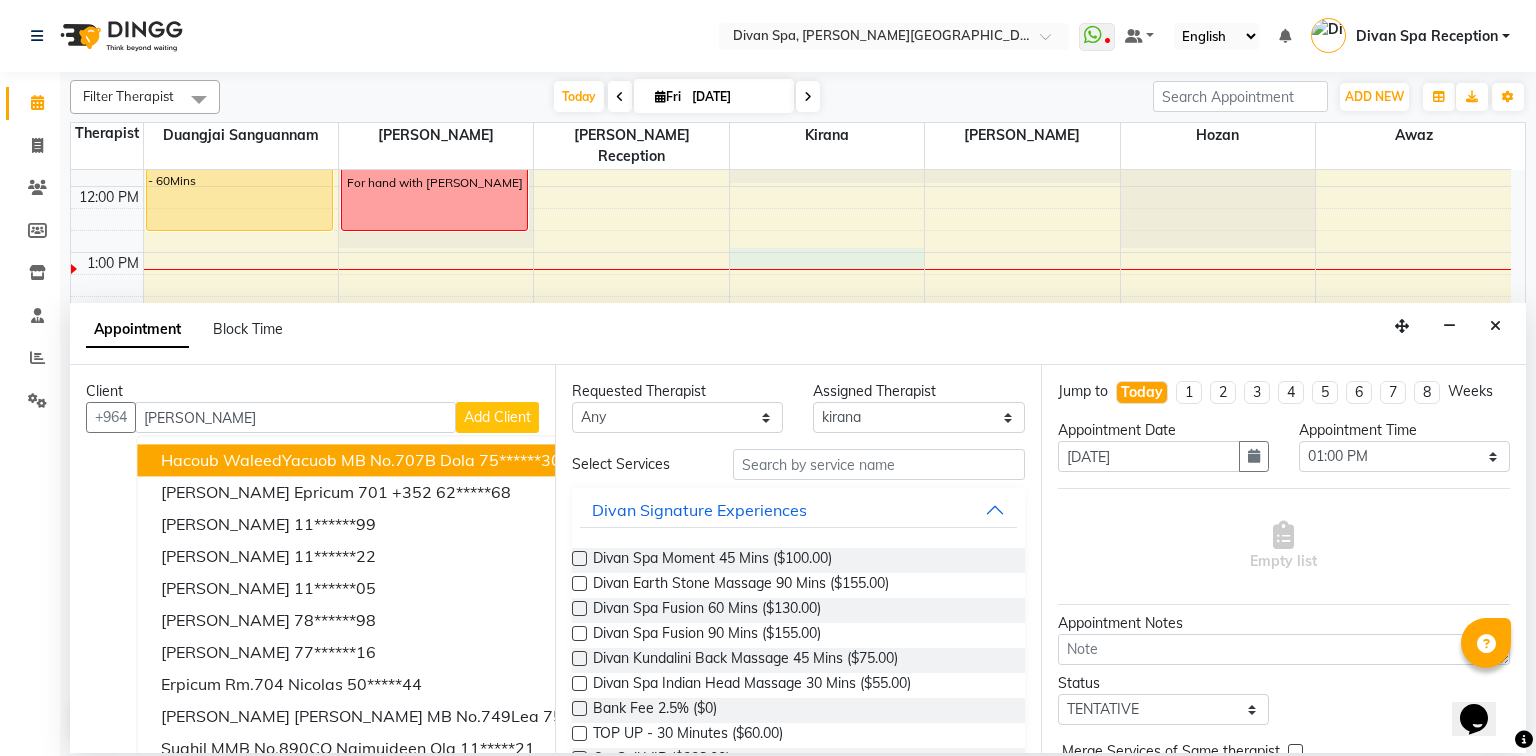click on "[PERSON_NAME]" at bounding box center [295, 417] 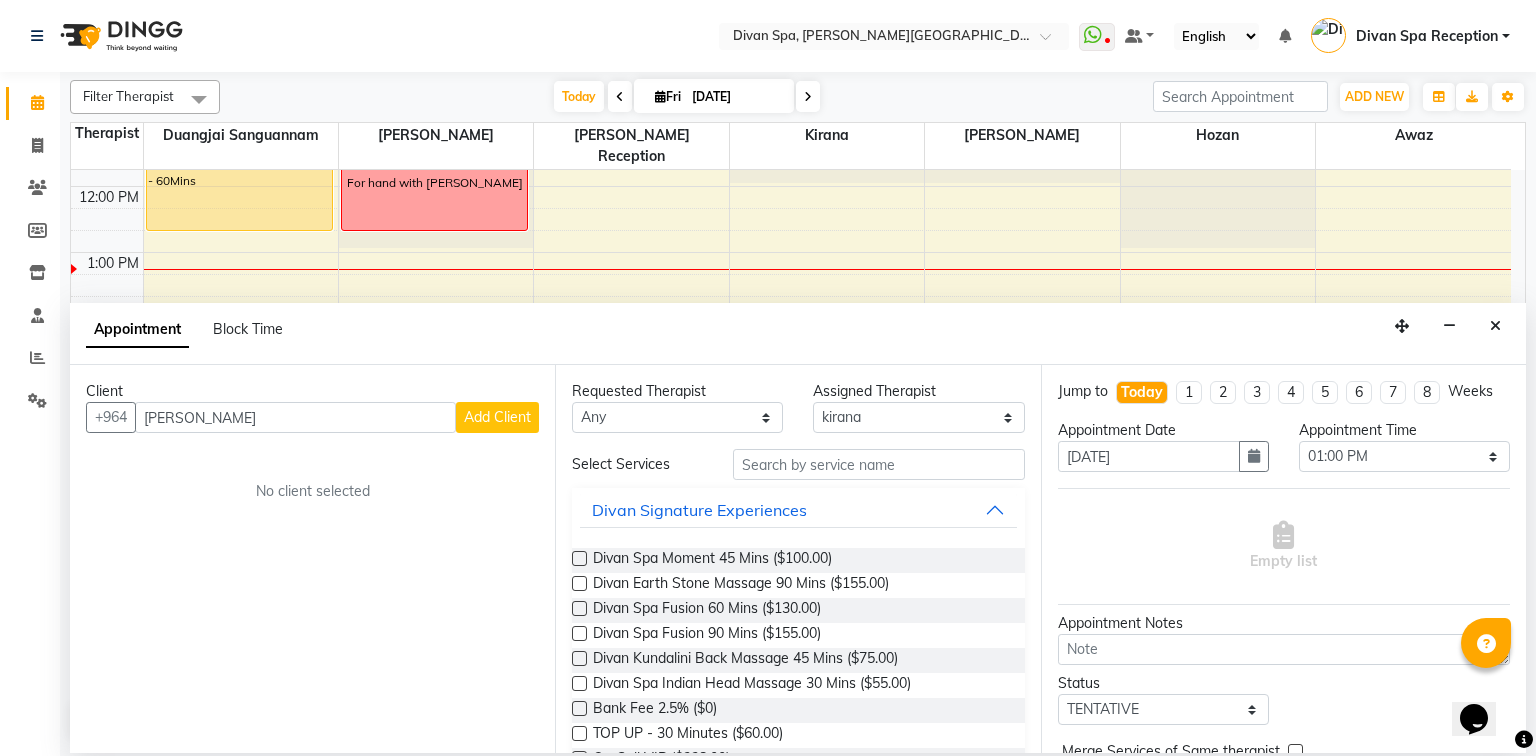 type on "[PERSON_NAME]" 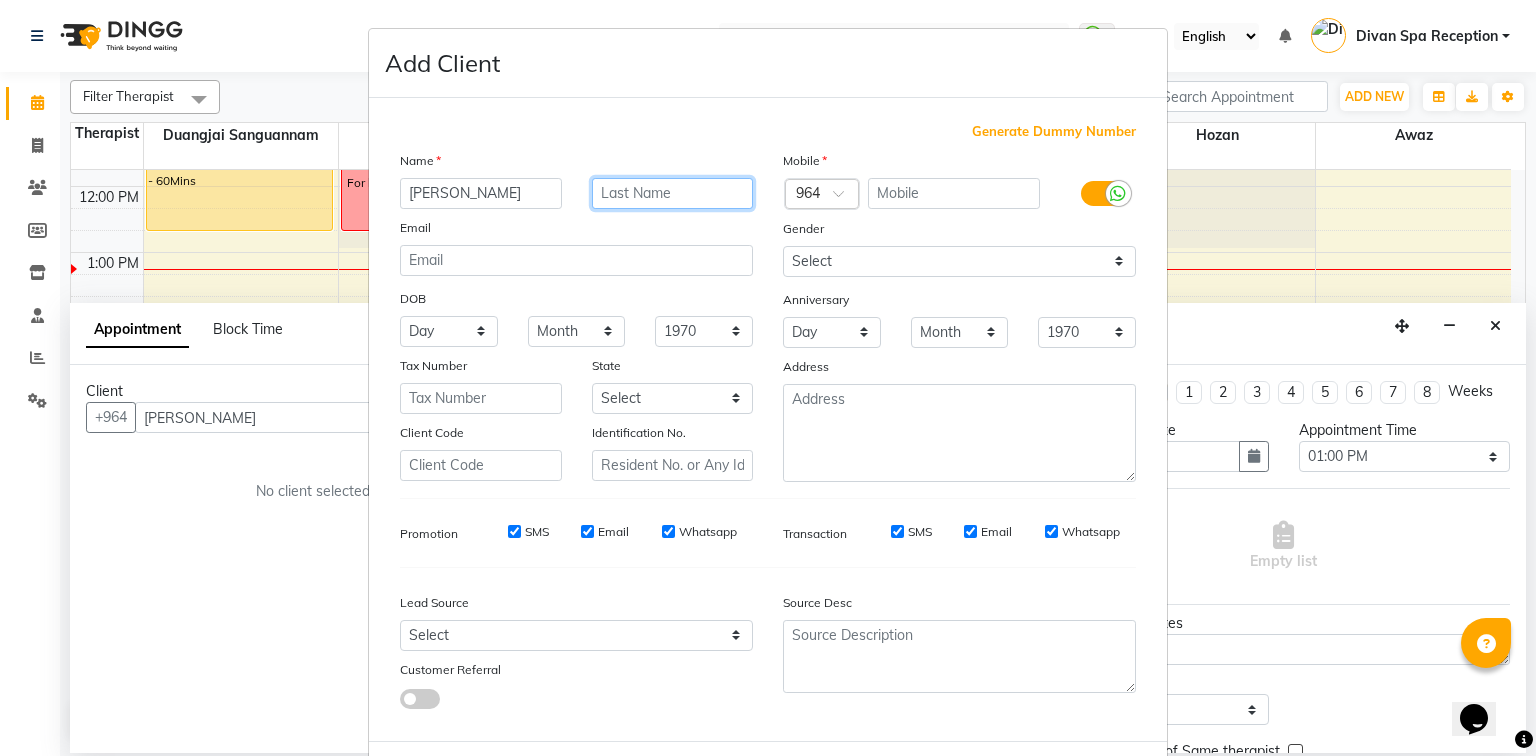 click at bounding box center (673, 193) 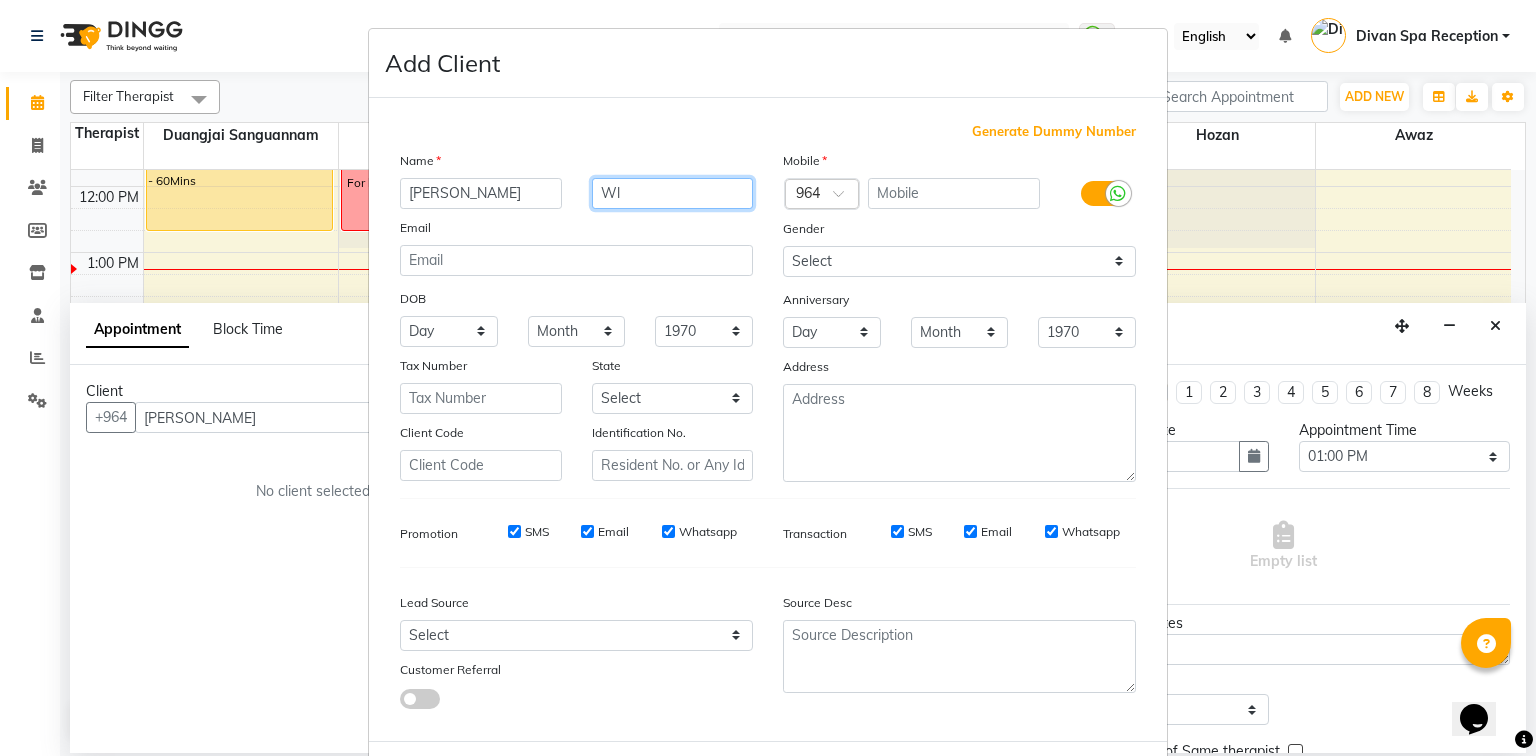 type on "Wl" 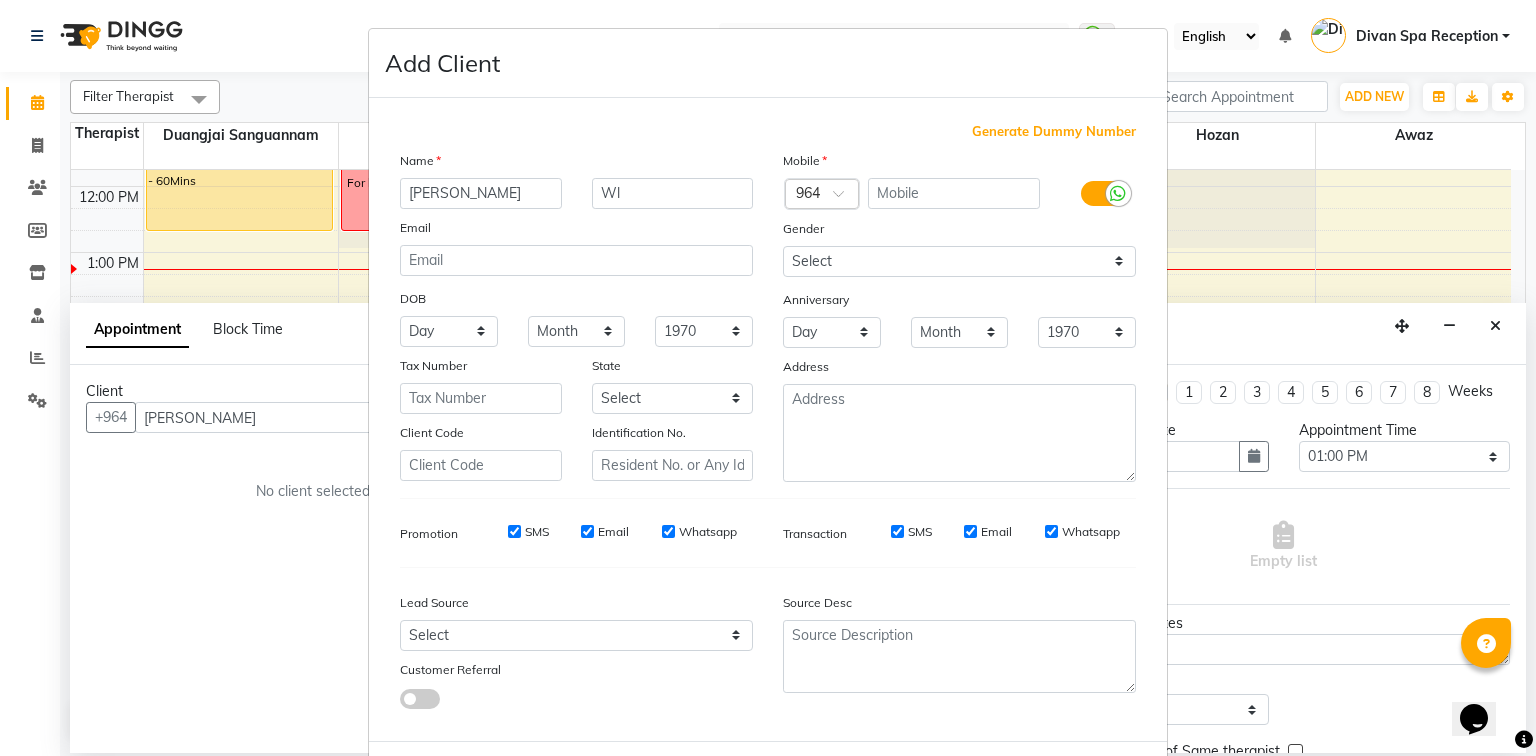 click at bounding box center [1103, 193] 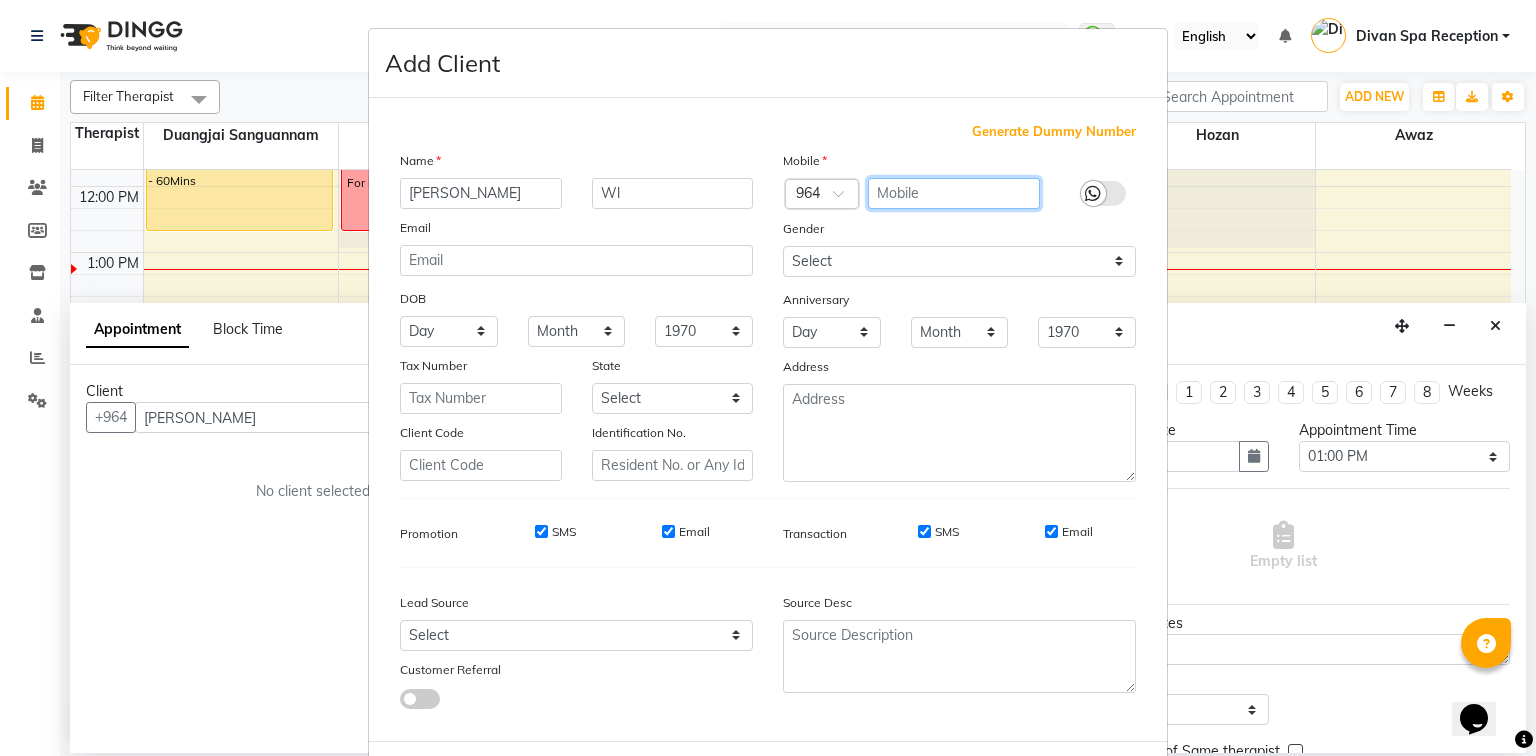 click at bounding box center [954, 193] 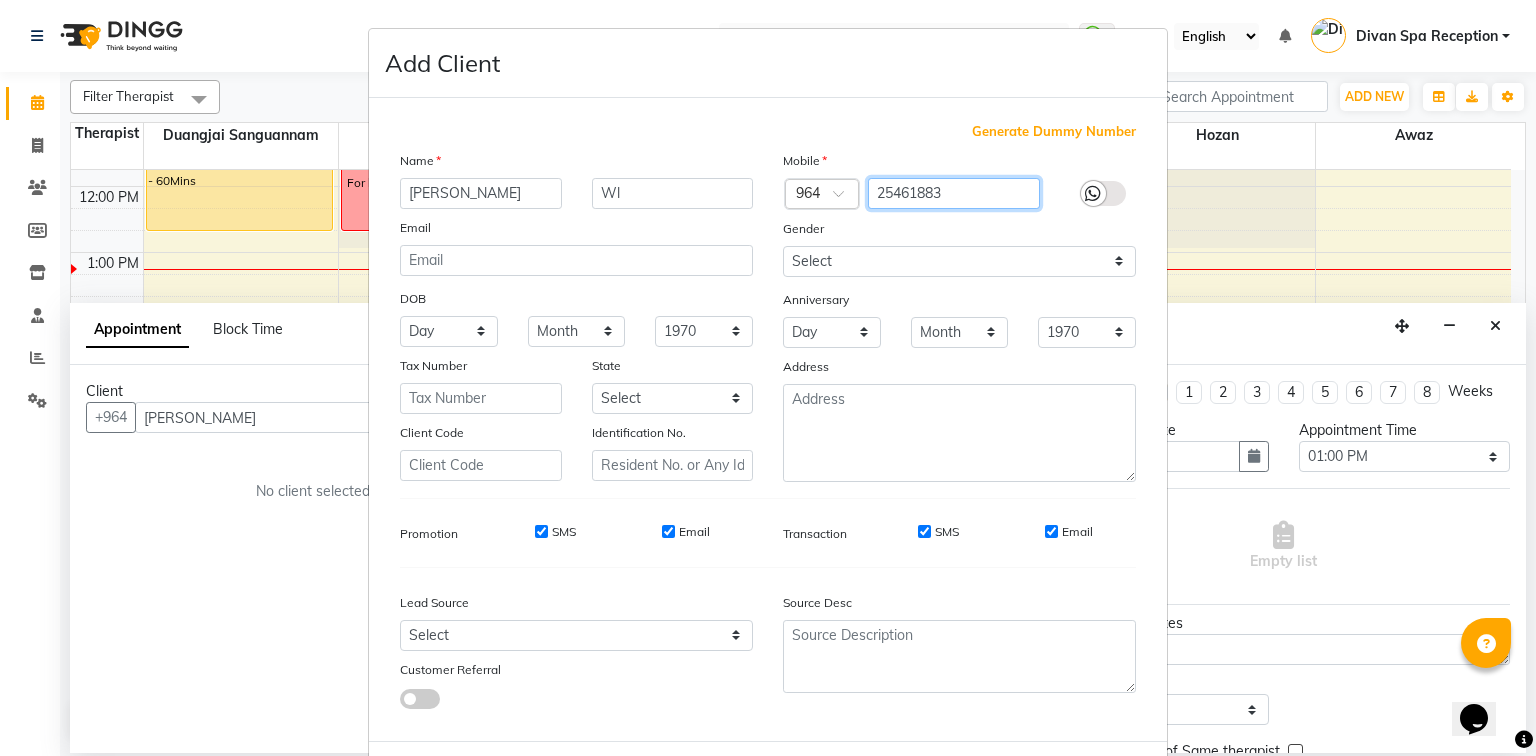 type on "25461883" 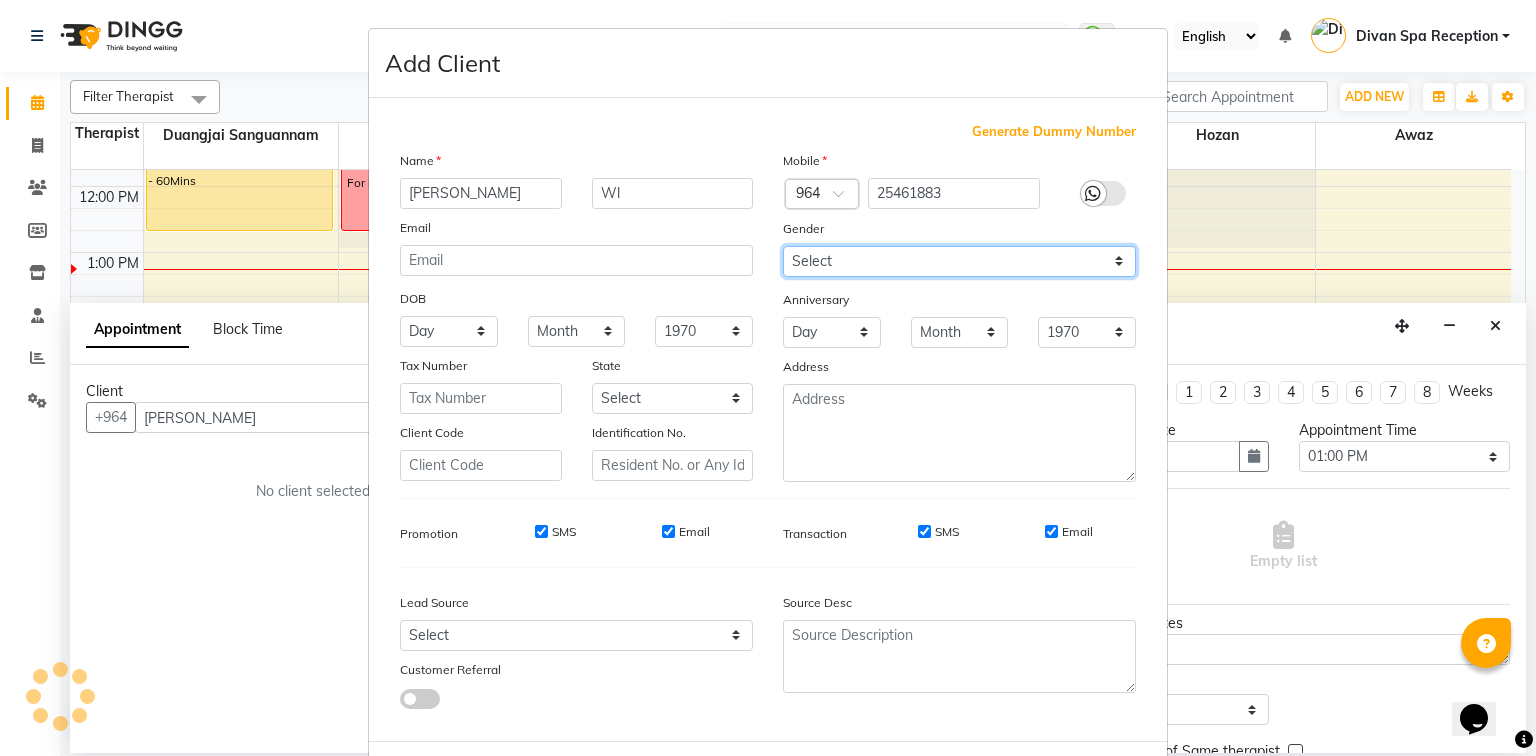 click on "Select [DEMOGRAPHIC_DATA] [DEMOGRAPHIC_DATA] Other Prefer Not To Say" at bounding box center (959, 261) 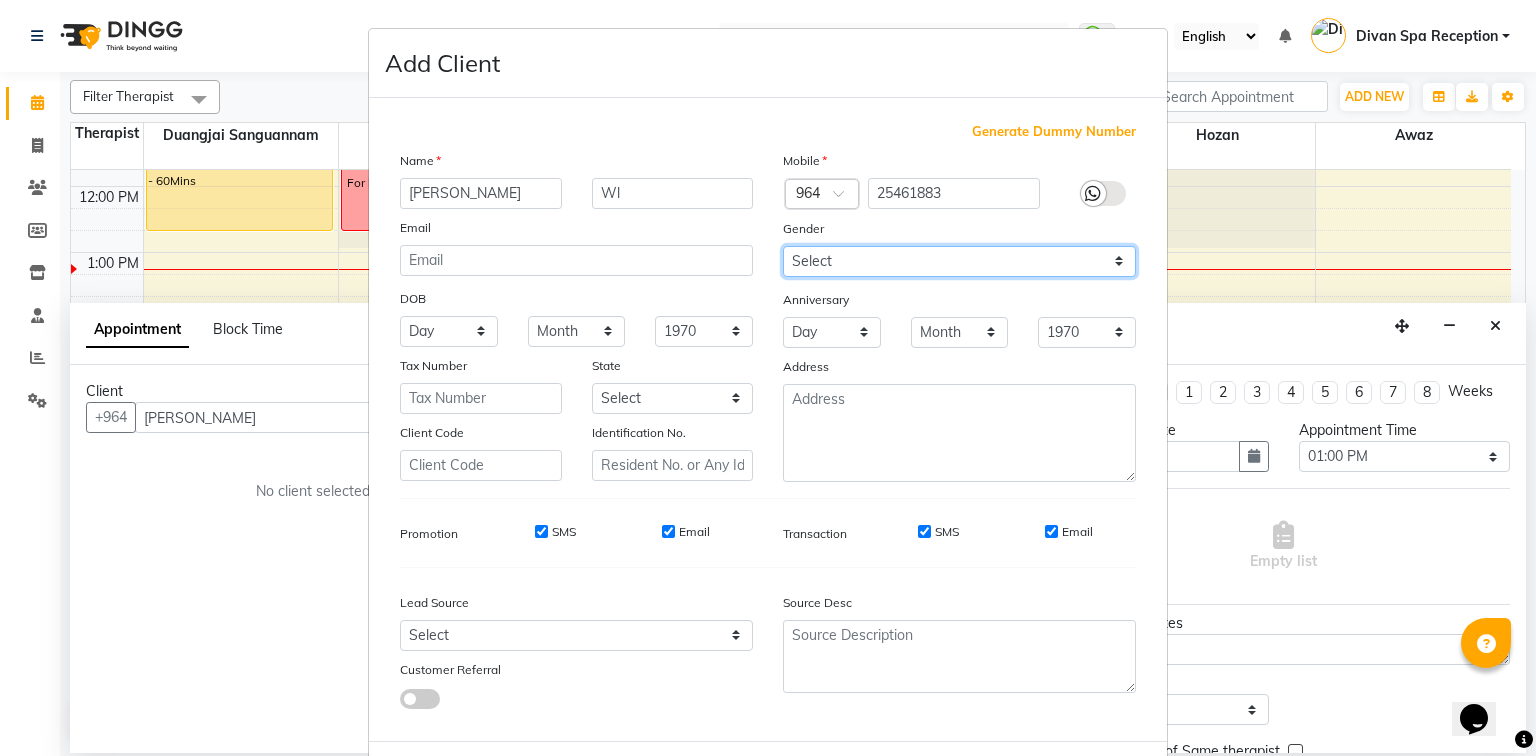 select on "[DEMOGRAPHIC_DATA]" 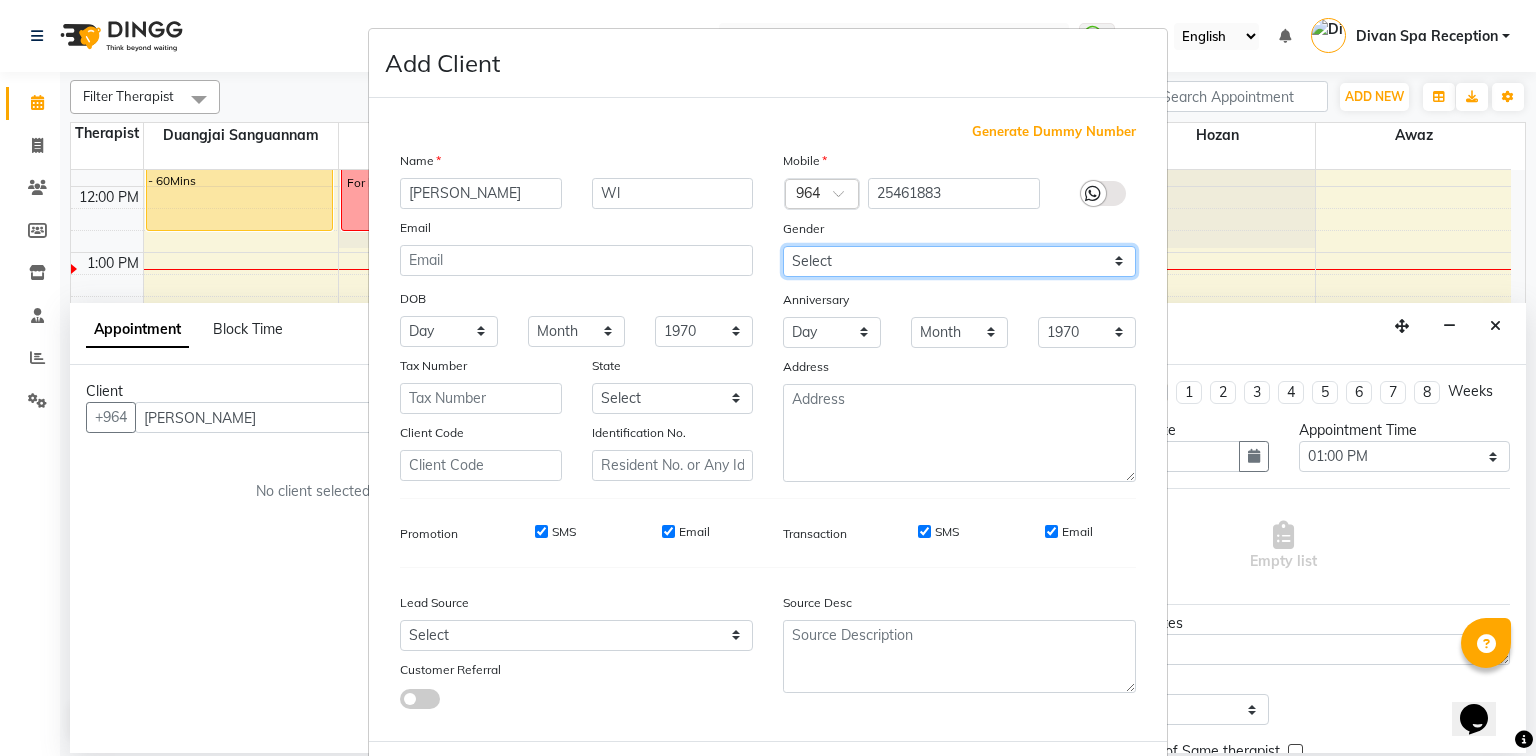 click on "Select [DEMOGRAPHIC_DATA] [DEMOGRAPHIC_DATA] Other Prefer Not To Say" at bounding box center [959, 261] 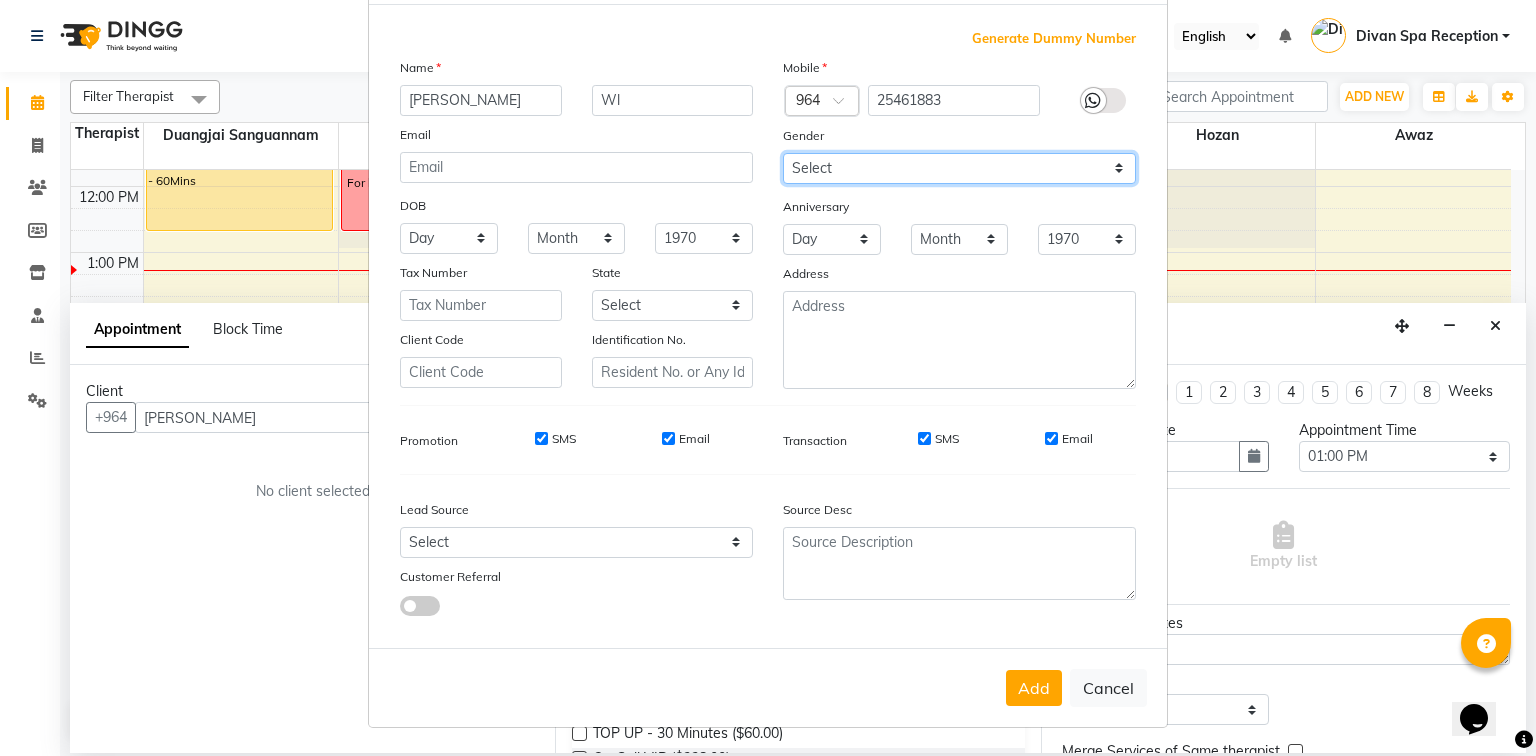 scroll, scrollTop: 100, scrollLeft: 0, axis: vertical 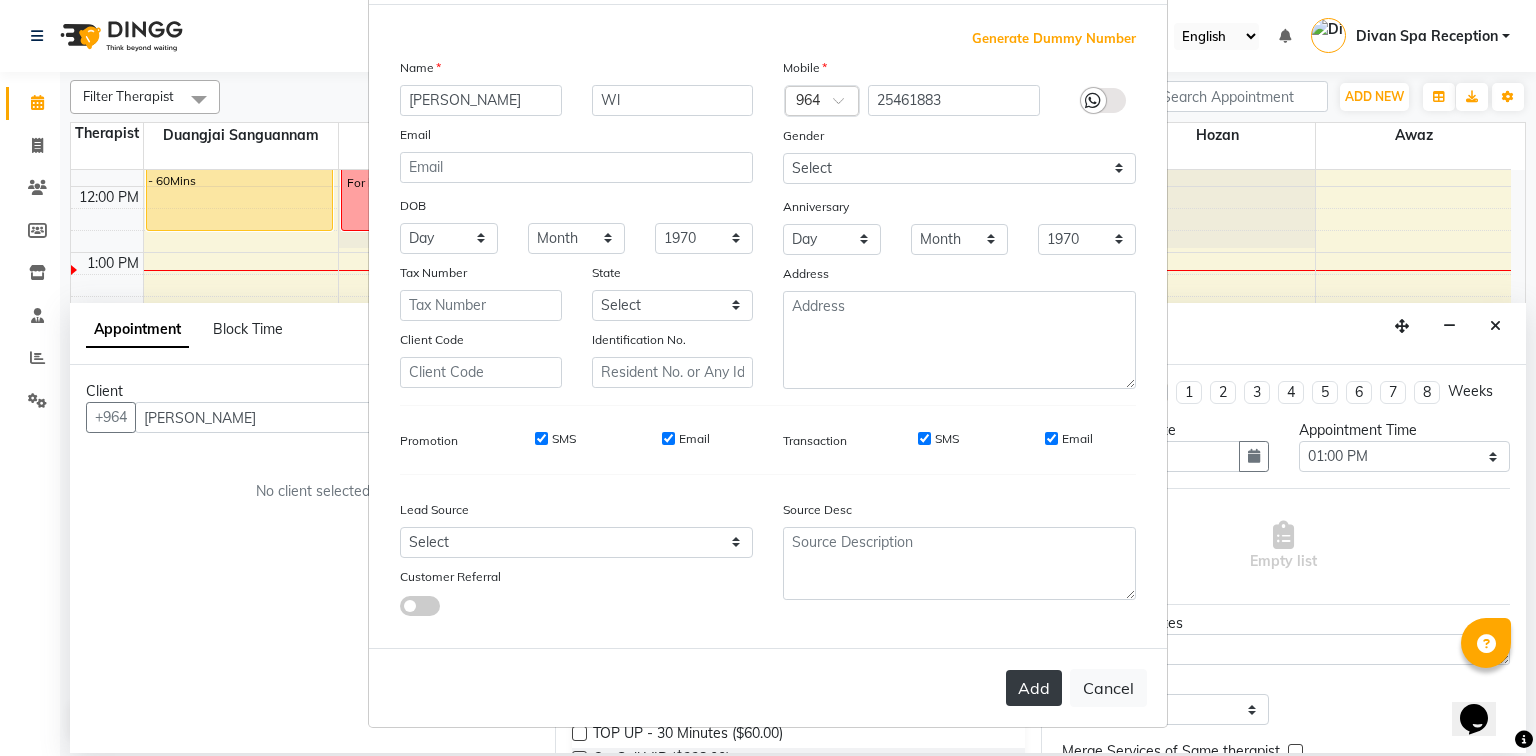 click on "Add" at bounding box center [1034, 688] 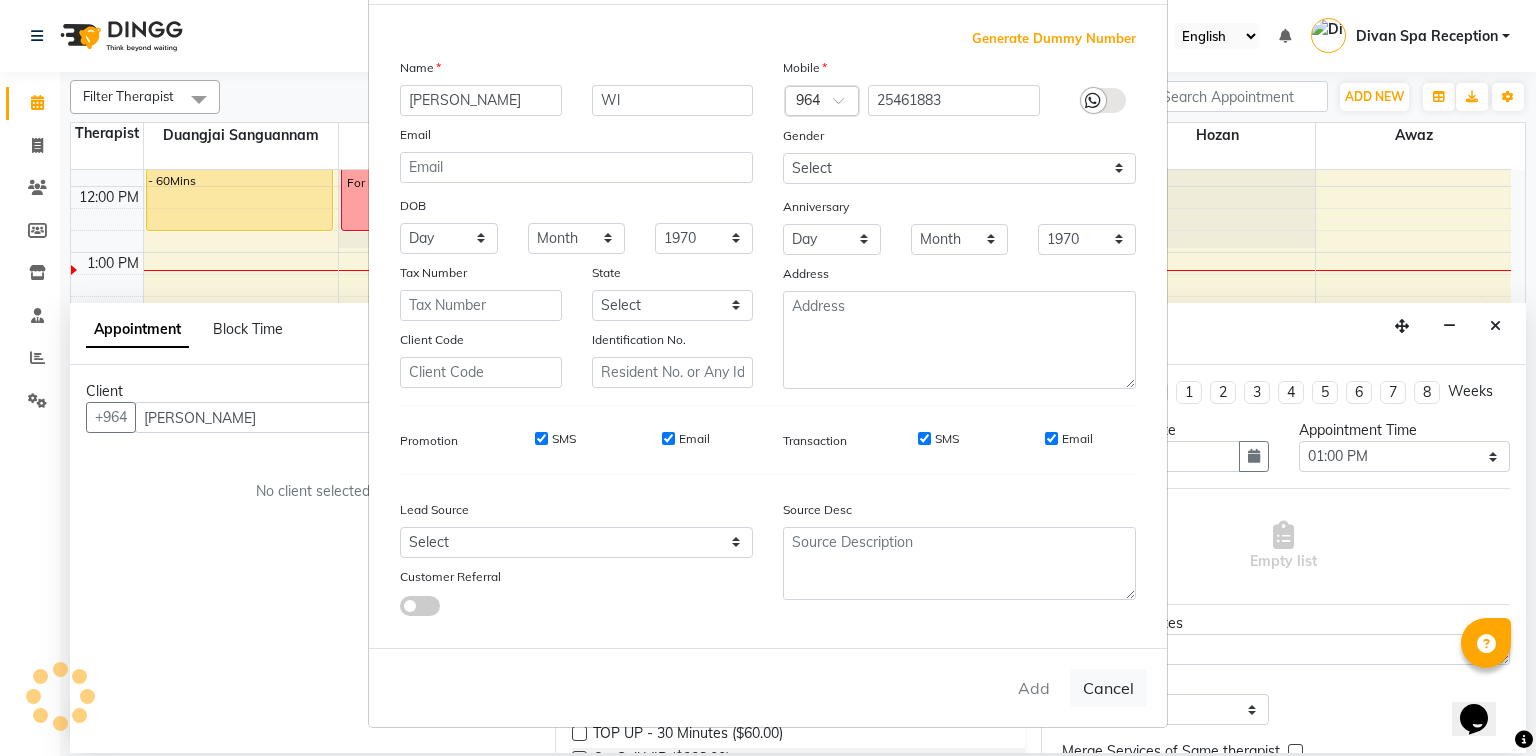 click on "Add   Cancel" at bounding box center [768, 687] 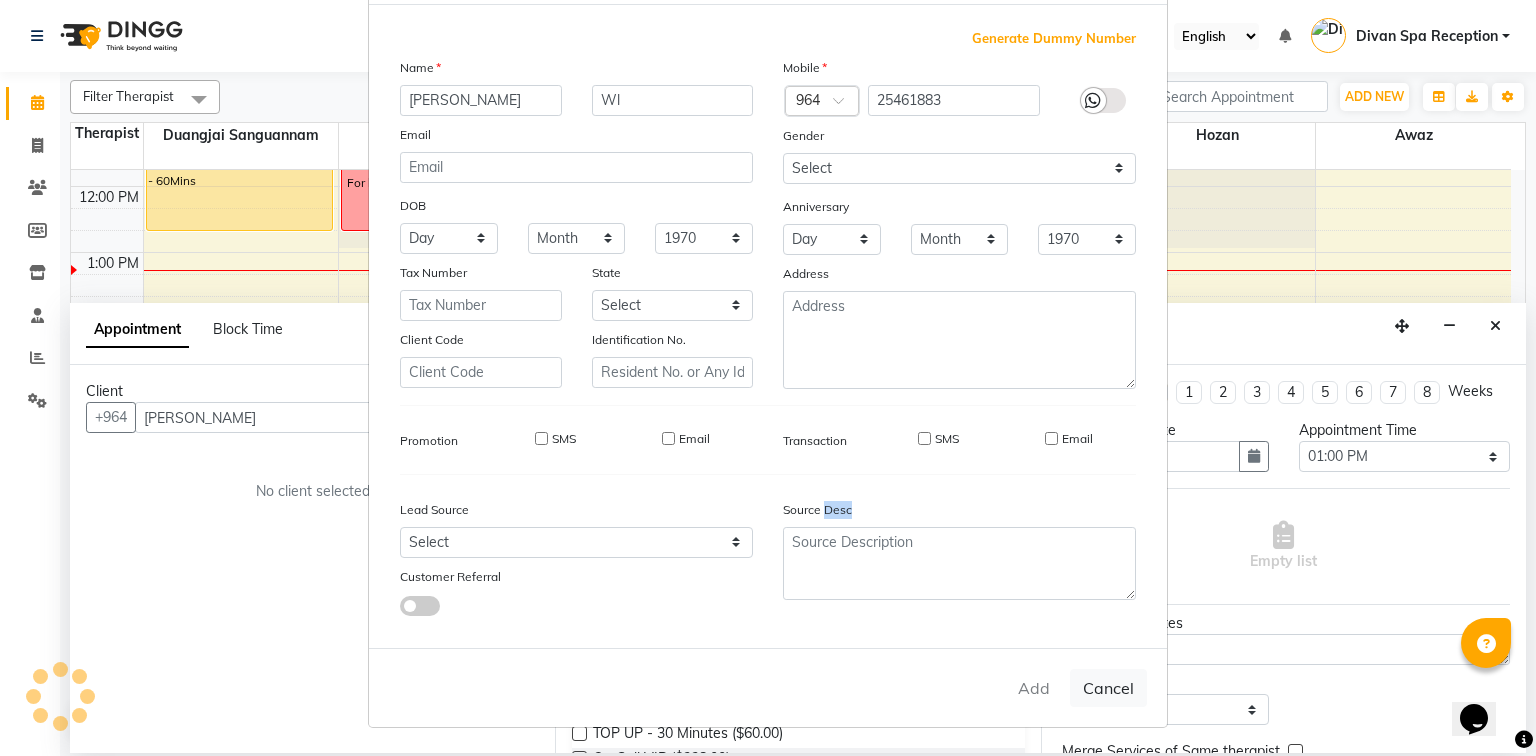 type on "25****83" 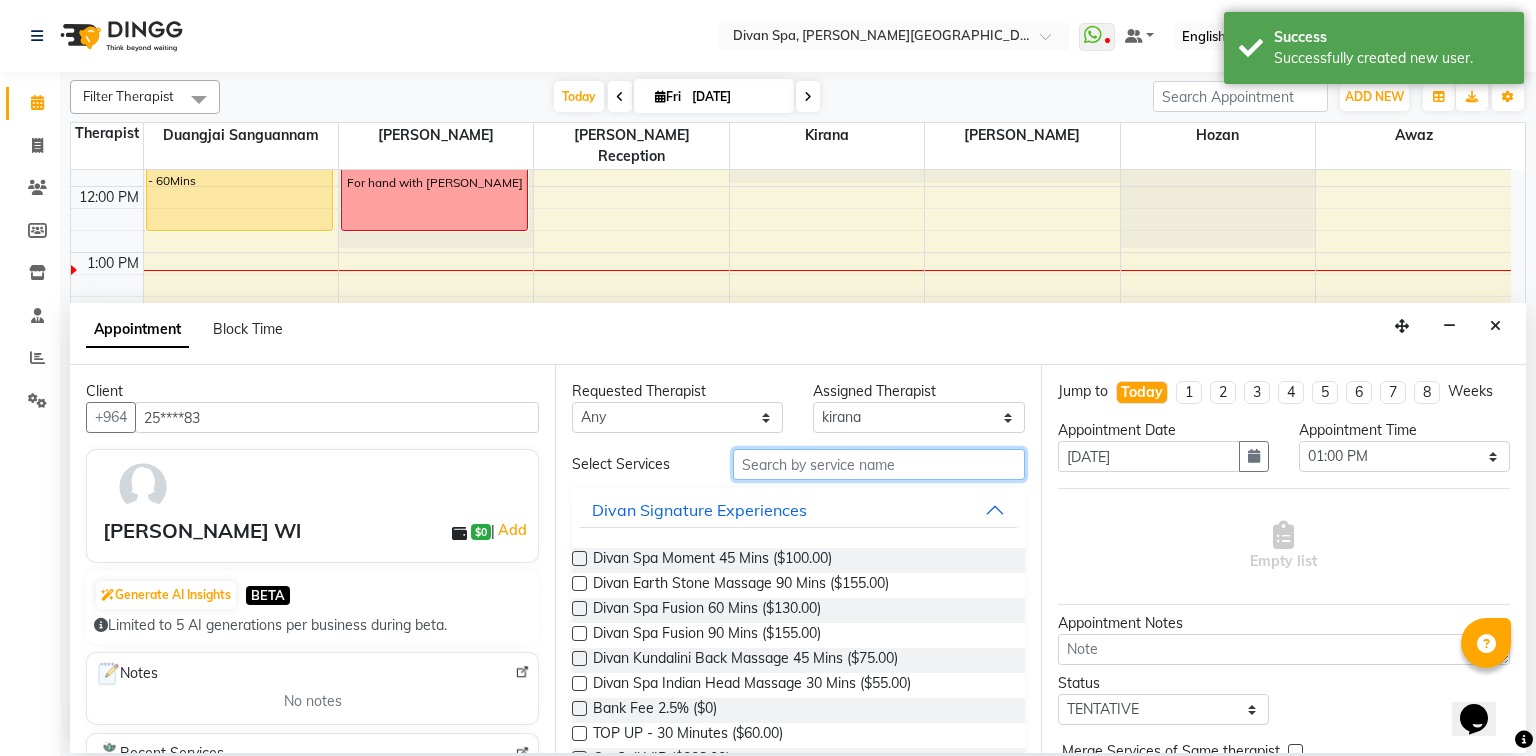 click at bounding box center (879, 464) 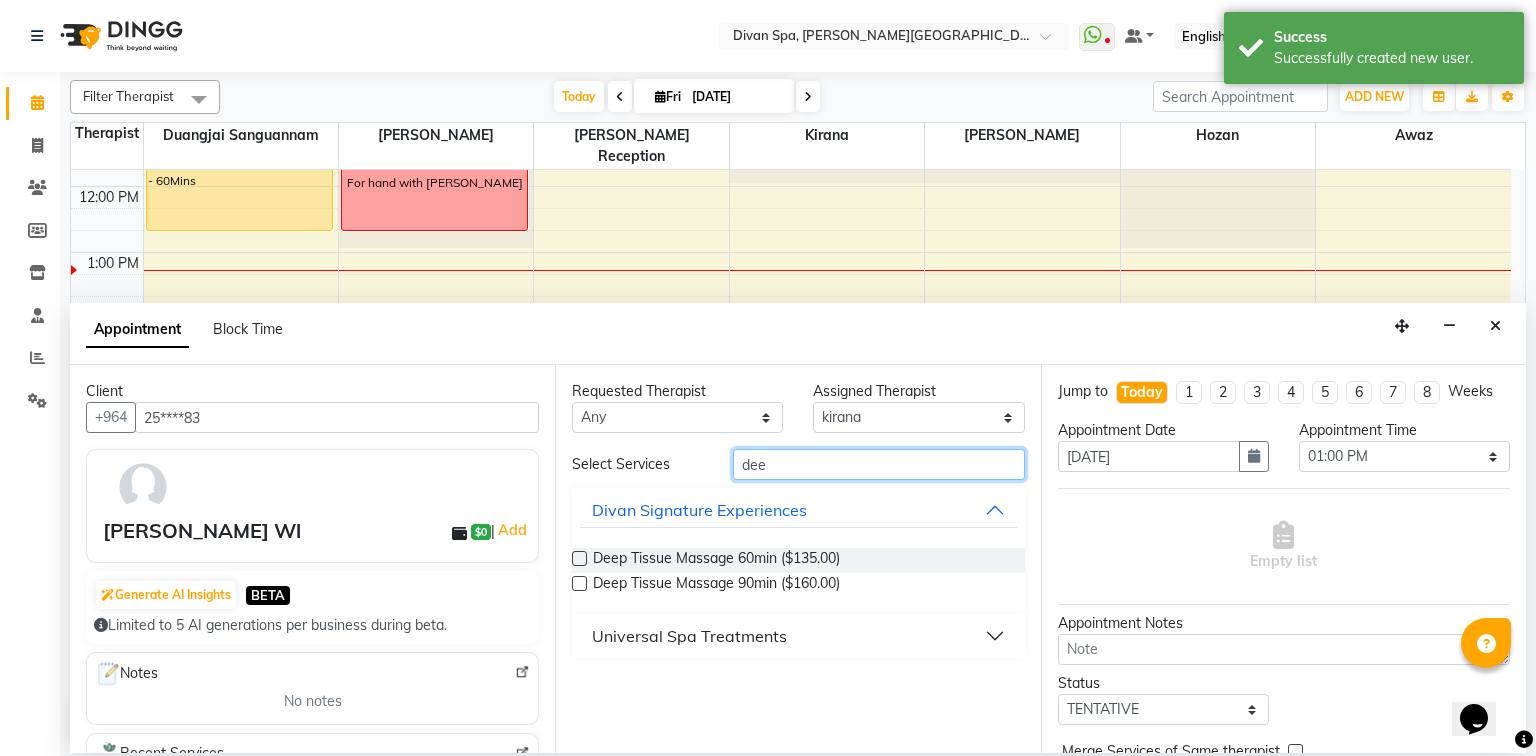 type on "dee" 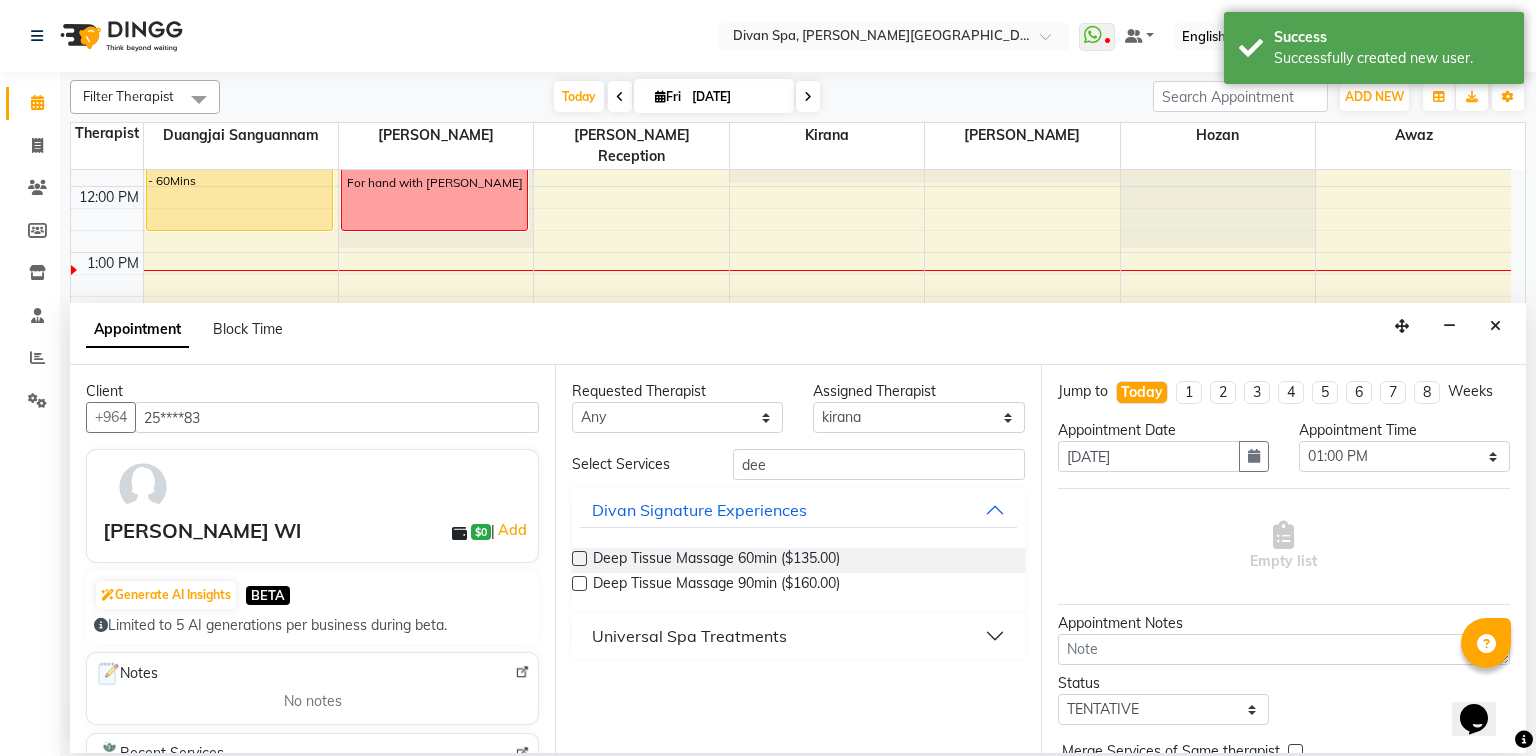 click at bounding box center [579, 558] 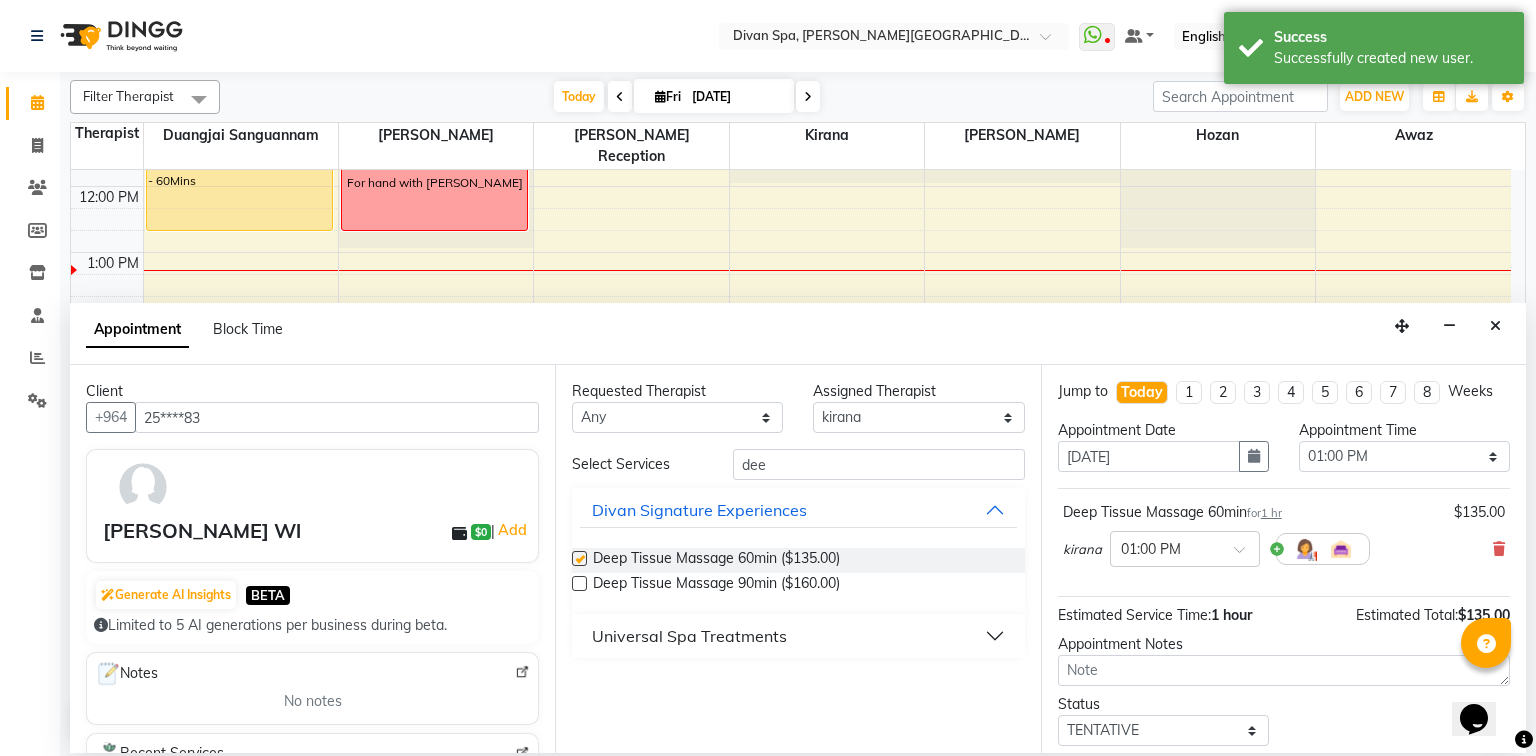 checkbox on "false" 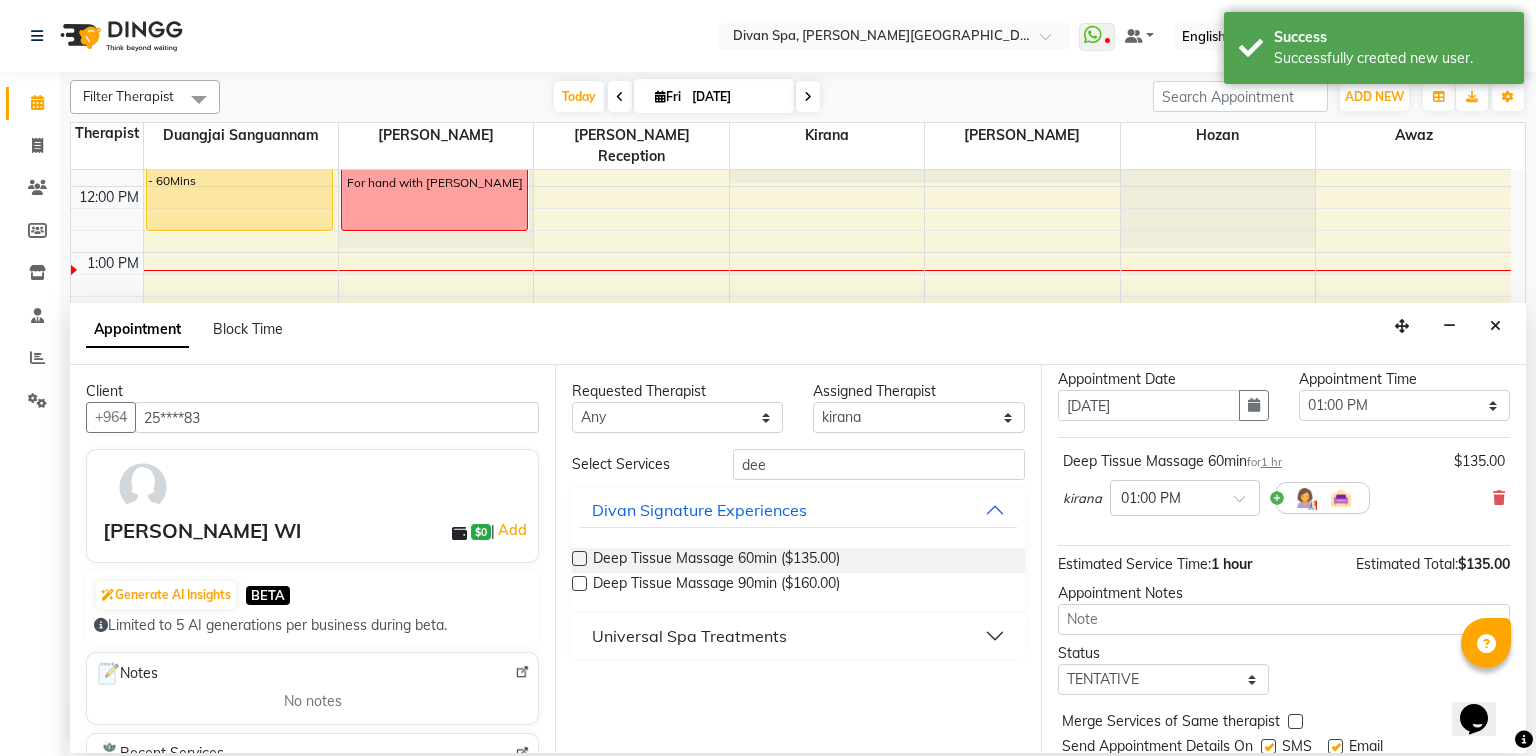 scroll, scrollTop: 118, scrollLeft: 0, axis: vertical 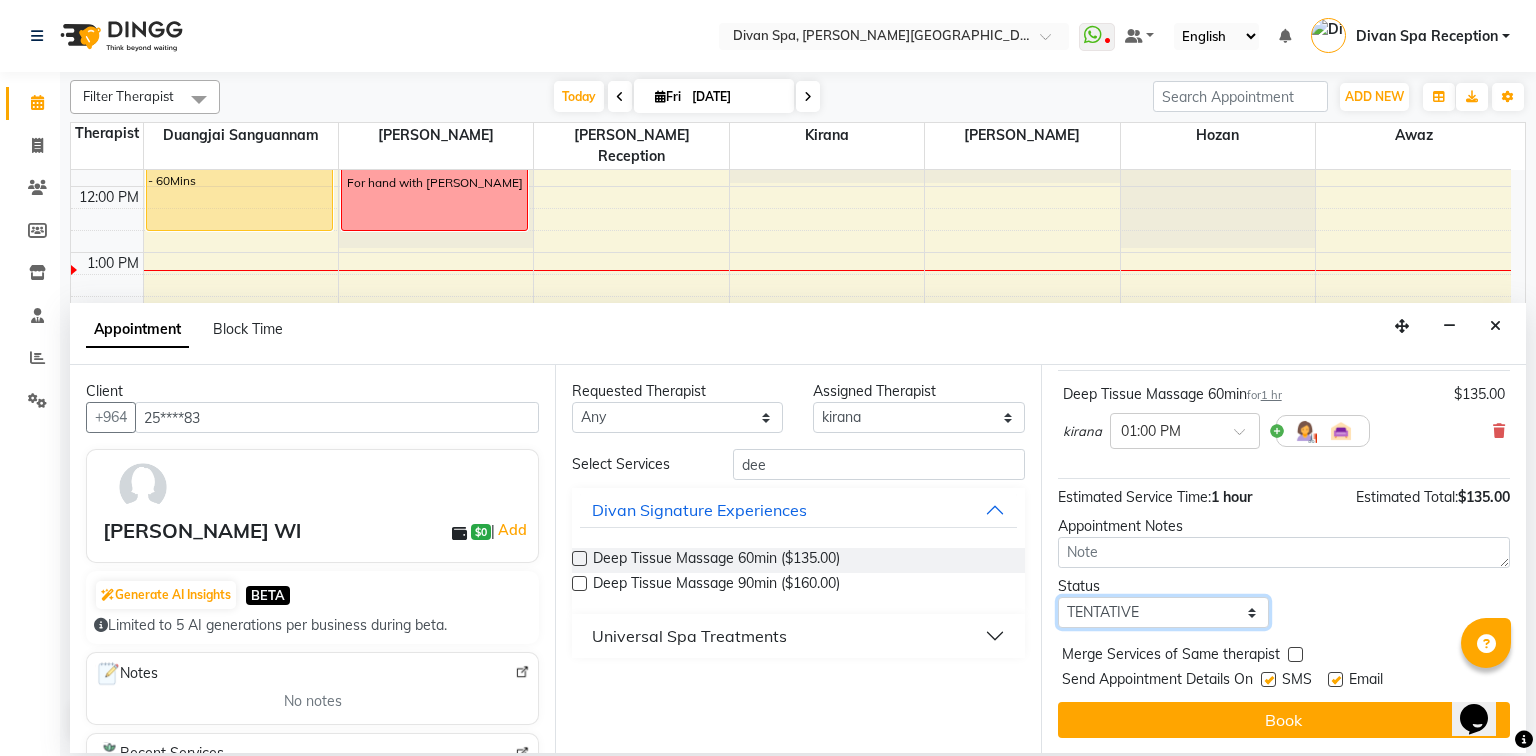 click on "Select TENTATIVE CONFIRM CHECK-IN UPCOMING" at bounding box center [1163, 612] 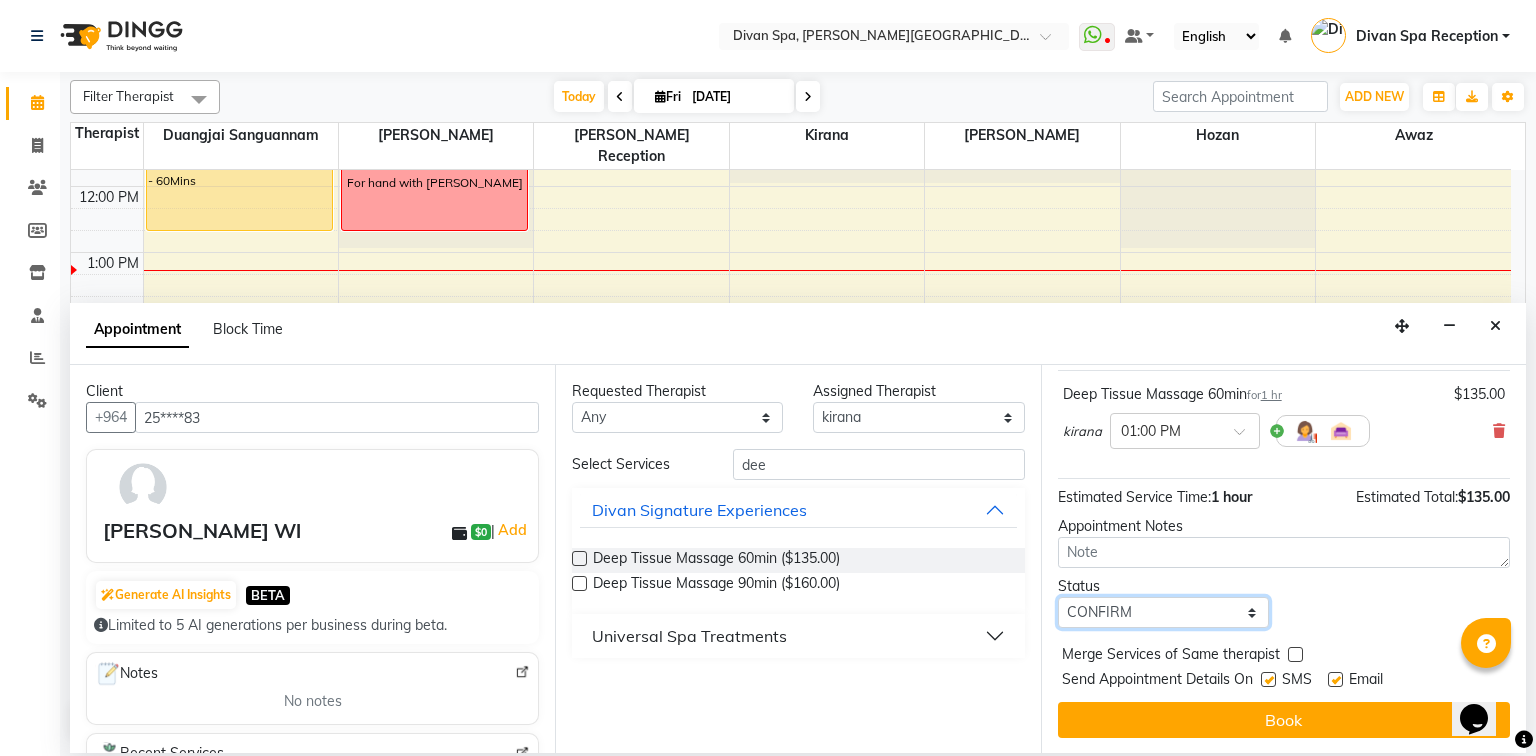 click on "Select TENTATIVE CONFIRM CHECK-IN UPCOMING" at bounding box center [1163, 612] 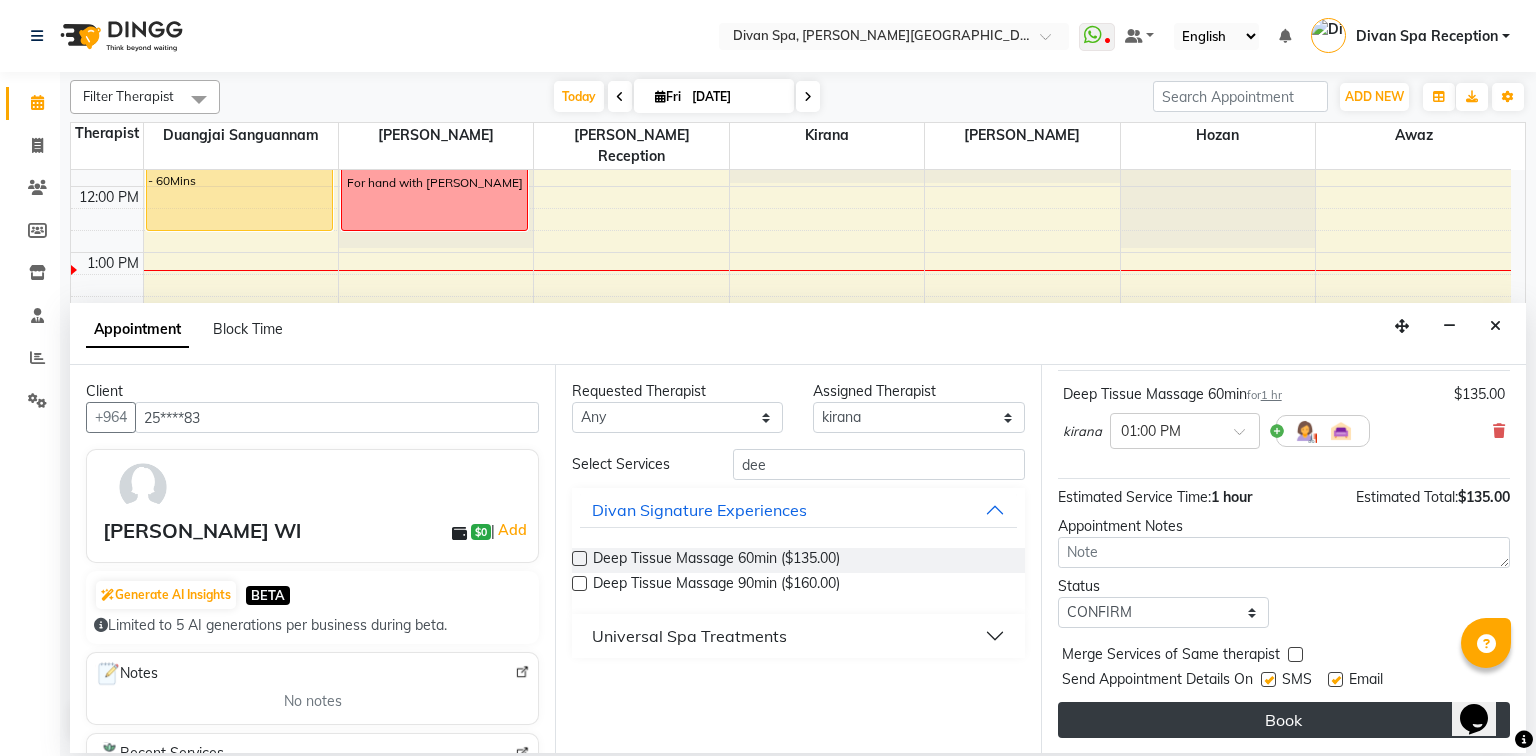 click on "Book" at bounding box center [1284, 720] 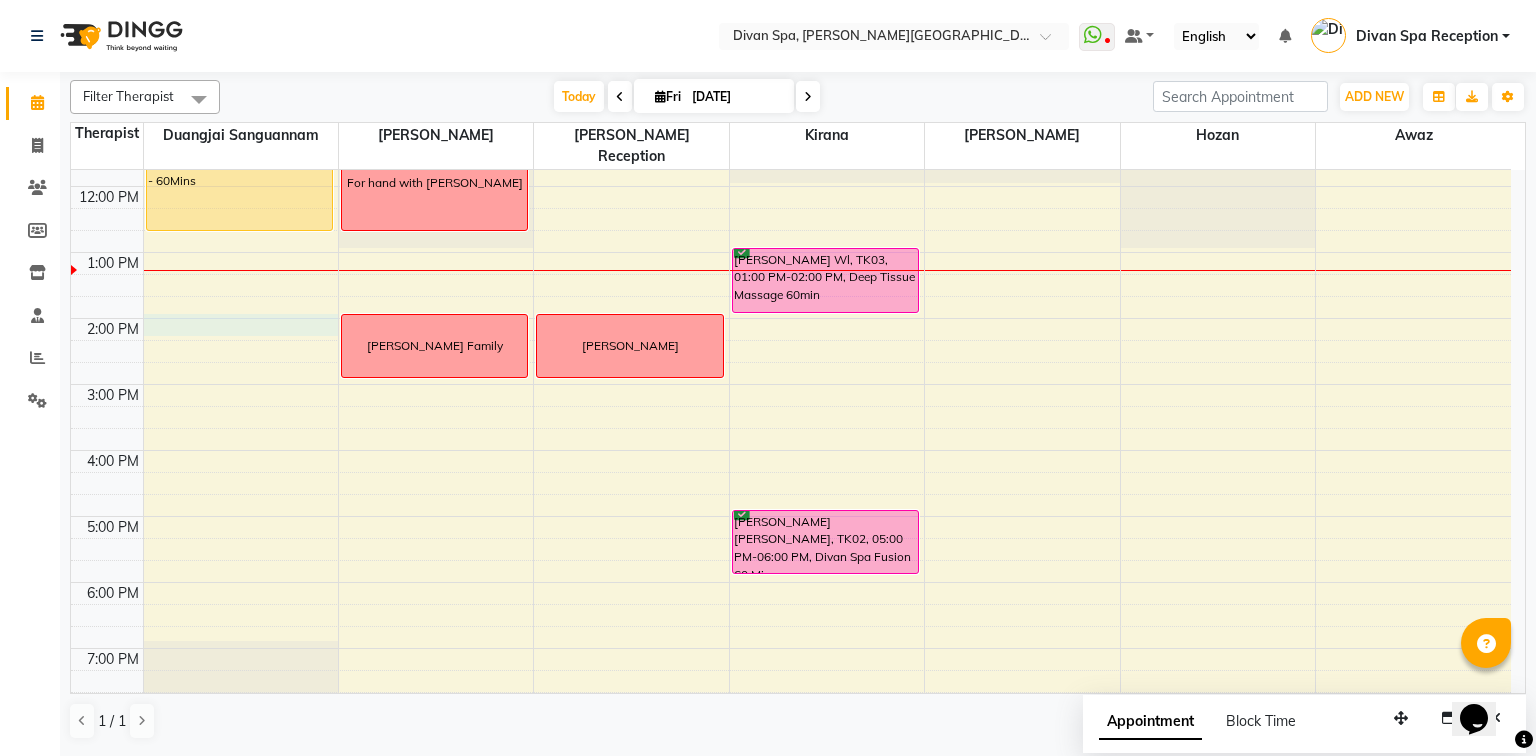 click on "6:00 AM 7:00 AM 8:00 AM 9:00 AM 10:00 AM 11:00 AM 12:00 PM 1:00 PM 2:00 PM 3:00 PM 4:00 PM 5:00 PM 6:00 PM 7:00 PM 8:00 PM 9:00 PM 10:00 PM    [PERSON_NAME] 1604, TK01, 11:15 AM-12:45 PM, Divan -Harmony Four Hands - 60Mins  For hand with [PERSON_NAME]   [PERSON_NAME] Family   [PERSON_NAME] Hammam      [PERSON_NAME] [PERSON_NAME], TK03, 01:00 PM-02:00 PM, Deep Tissue Massage 60min     [PERSON_NAME] [PERSON_NAME], TK02, 05:00 PM-06:00 PM, Divan Spa Fusion 60 Mins" at bounding box center (791, 351) 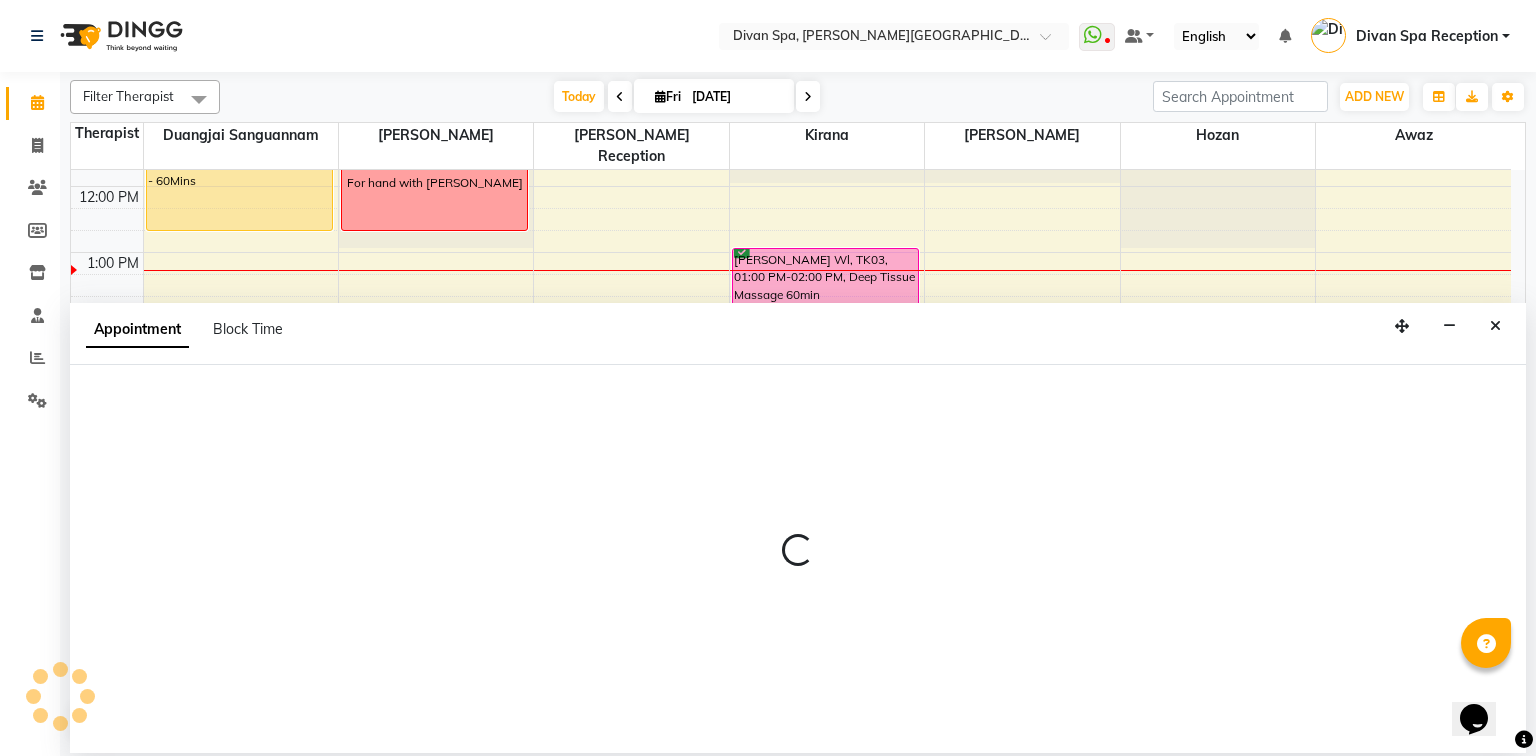select on "17312" 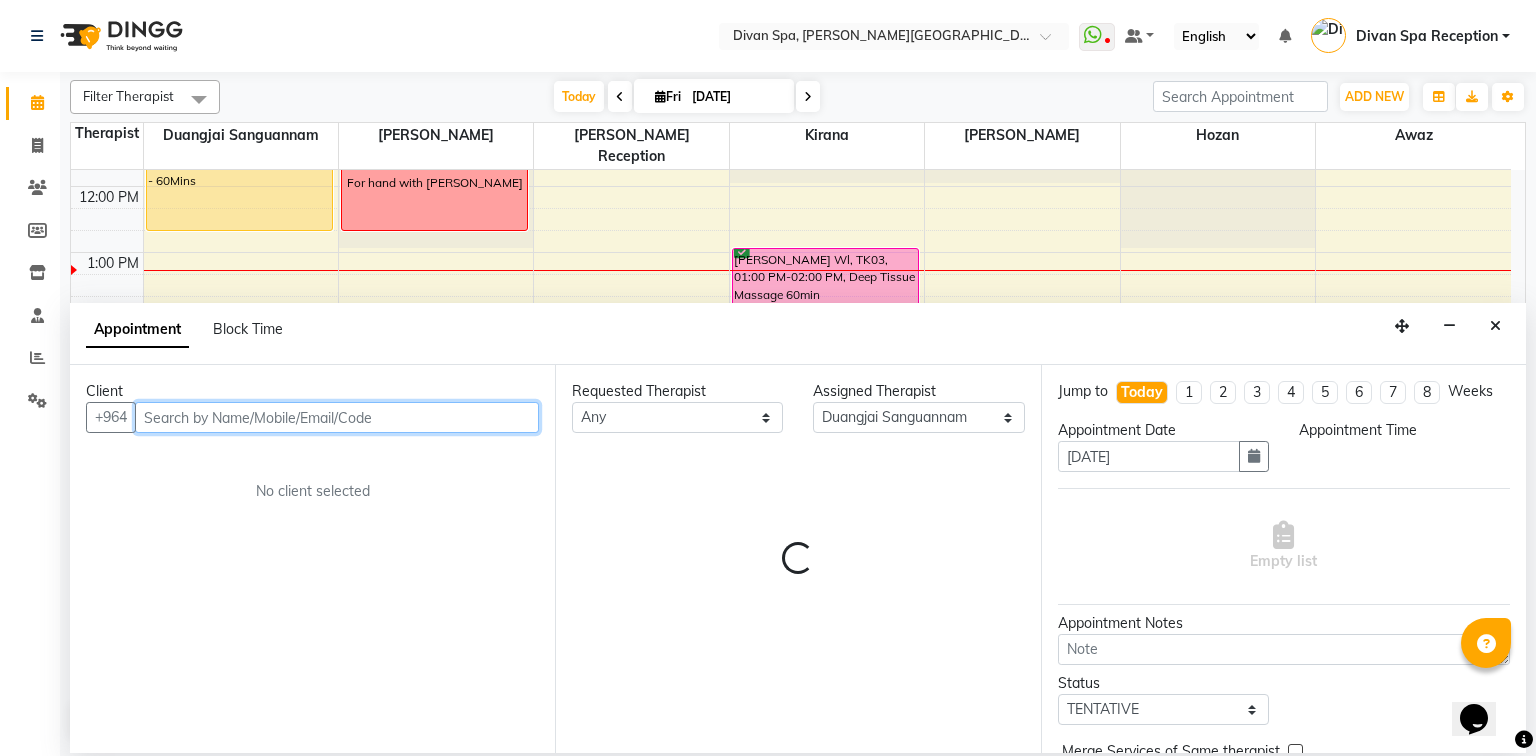 select on "840" 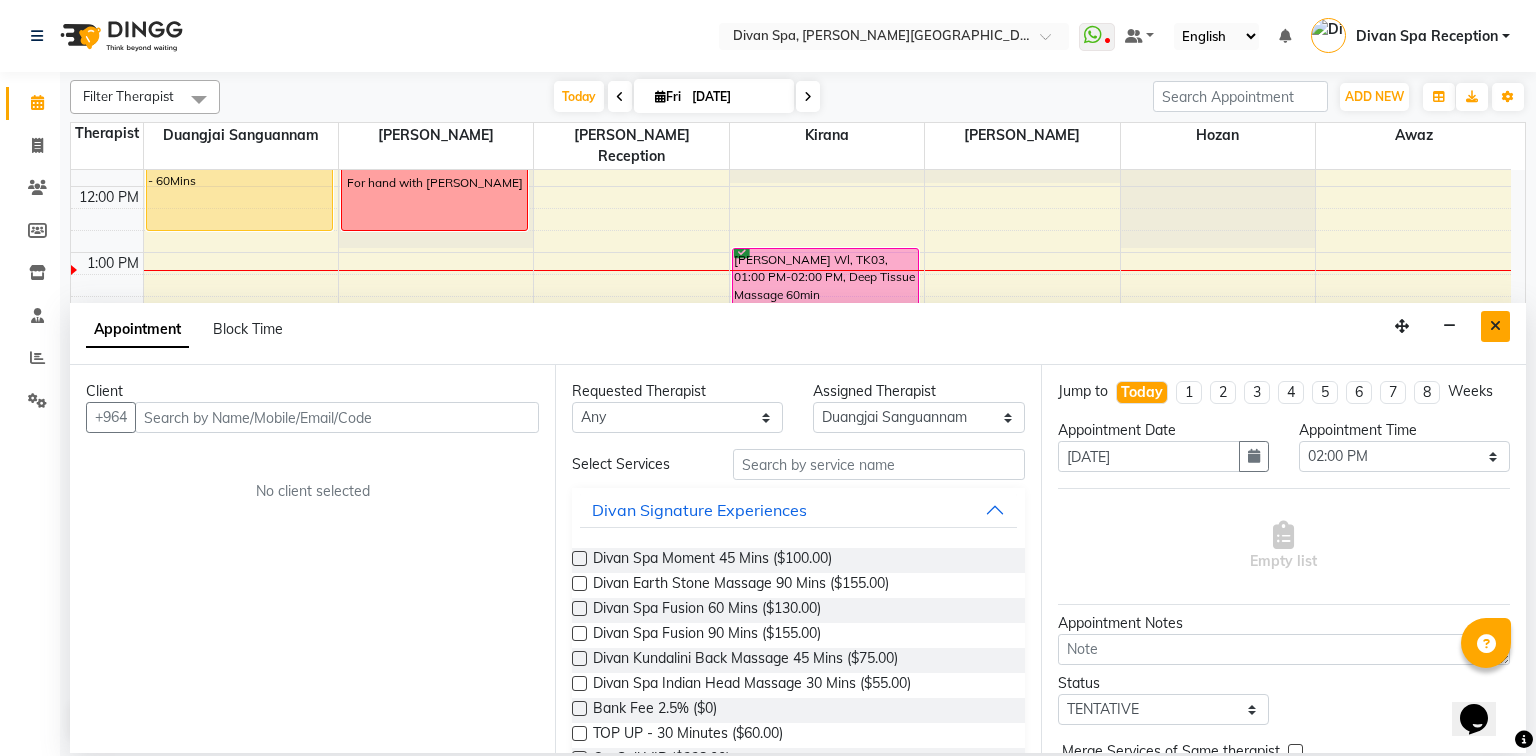click at bounding box center (1495, 326) 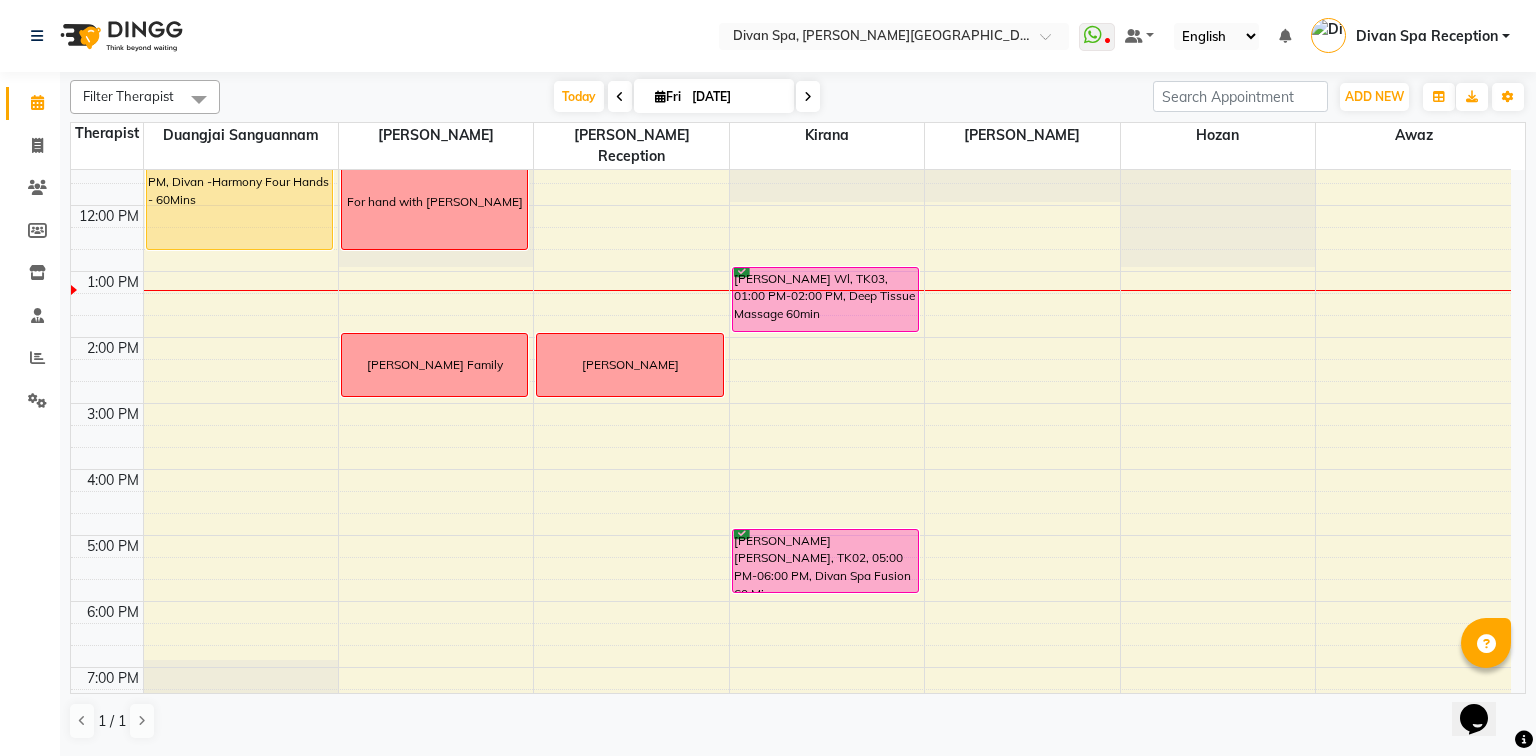 scroll, scrollTop: 379, scrollLeft: 0, axis: vertical 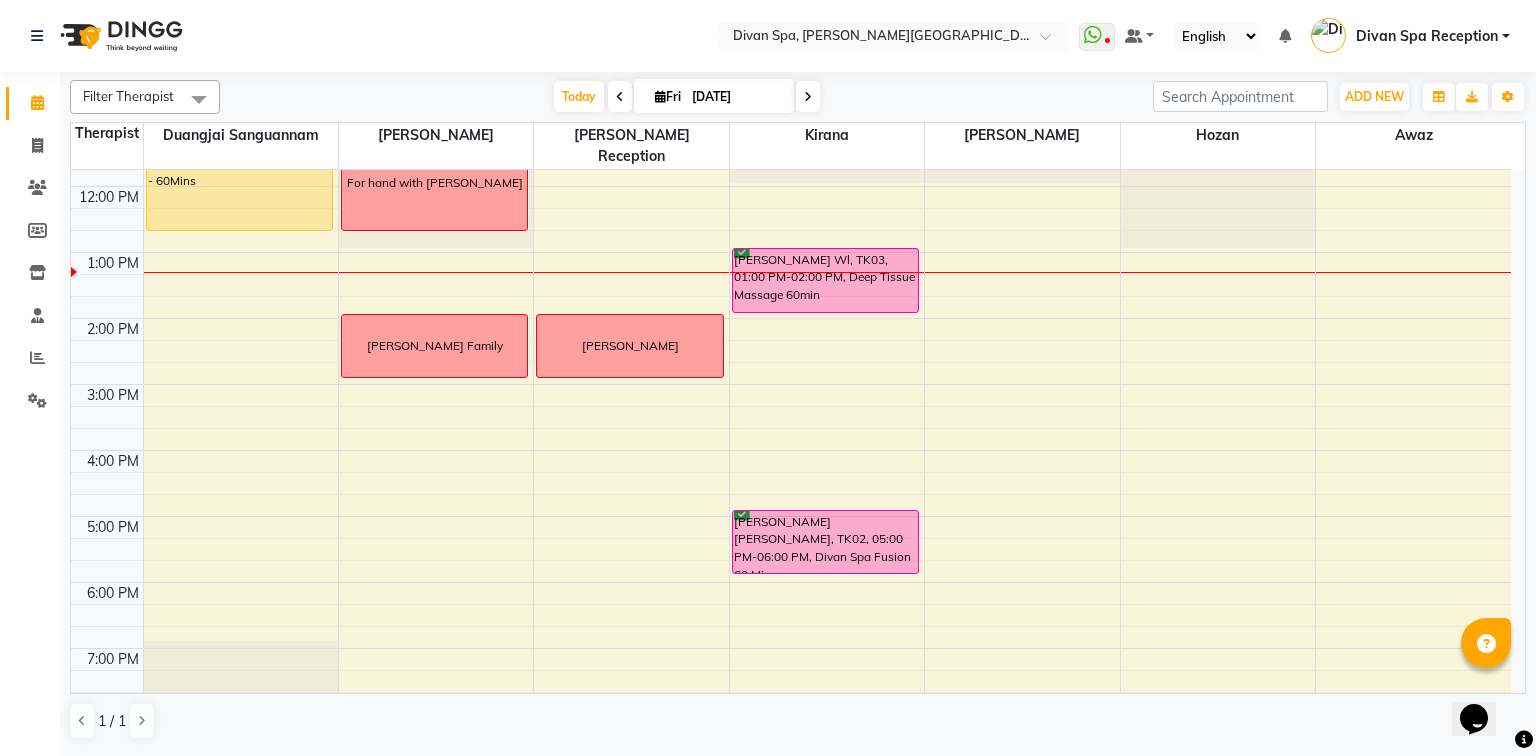 click on "Select Location × Divan Spa, [PERSON_NAME] Street  WhatsApp Status  ✕ Status:  Disconnected Most Recent Message: [DATE]     09:17 PM Recent Service Activity: [DATE]     08:12 AM  08047224946 Whatsapp Settings Default Panel My Panel English ENGLISH Español العربية मराठी हिंदी ગુજરાતી தமிழ் 中文 Notifications nothing to show Divan Spa Reception Manage Profile Change Password Sign out  Version:3.15.4" 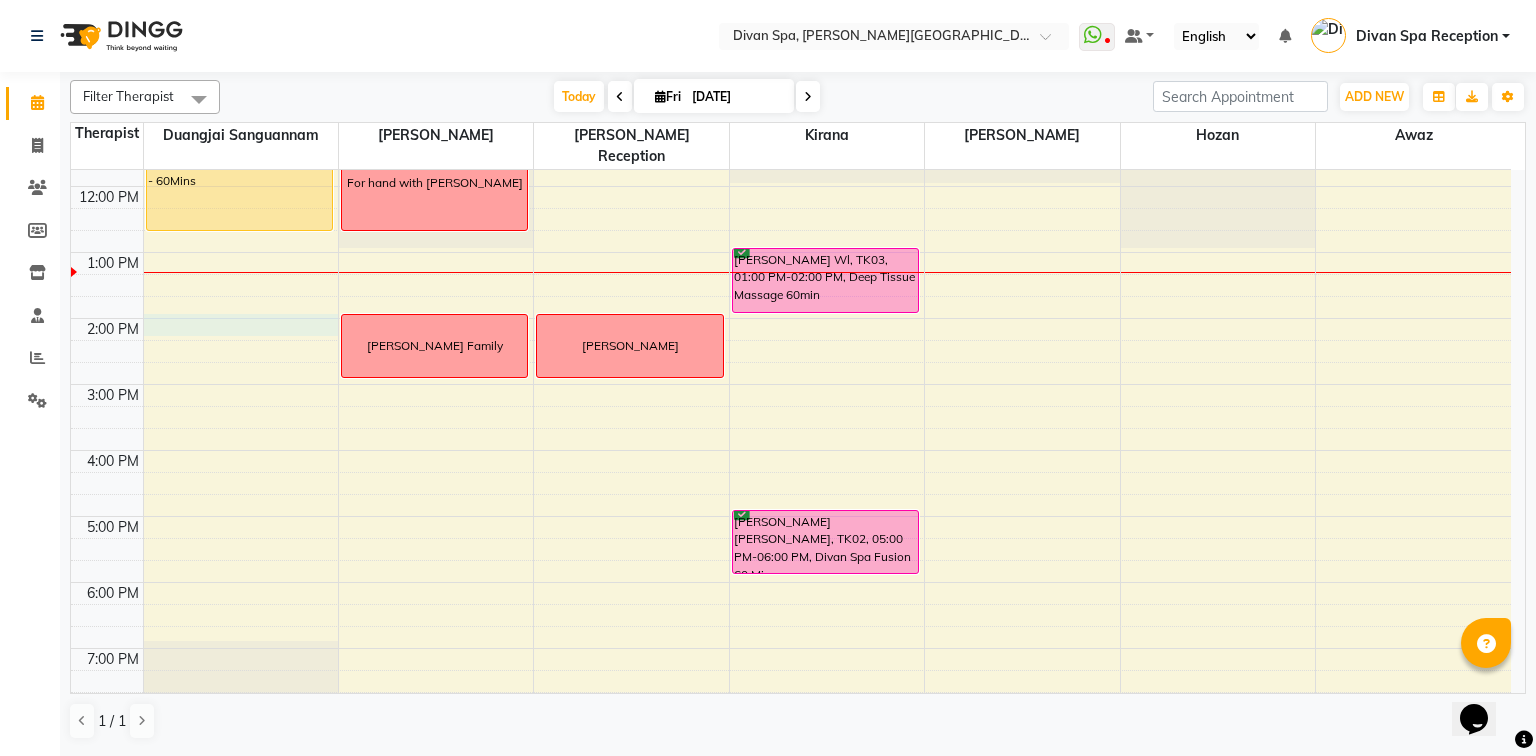 click on "6:00 AM 7:00 AM 8:00 AM 9:00 AM 10:00 AM 11:00 AM 12:00 PM 1:00 PM 2:00 PM 3:00 PM 4:00 PM 5:00 PM 6:00 PM 7:00 PM 8:00 PM 9:00 PM 10:00 PM    [PERSON_NAME] 1604, TK01, 11:15 AM-12:45 PM, Divan -Harmony Four Hands - 60Mins  For hand with [PERSON_NAME]   [PERSON_NAME] Family   [PERSON_NAME] Hammam      [PERSON_NAME] [PERSON_NAME], TK03, 01:00 PM-02:00 PM, Deep Tissue Massage 60min     [PERSON_NAME] [PERSON_NAME], TK02, 05:00 PM-06:00 PM, Divan Spa Fusion 60 Mins" at bounding box center (791, 351) 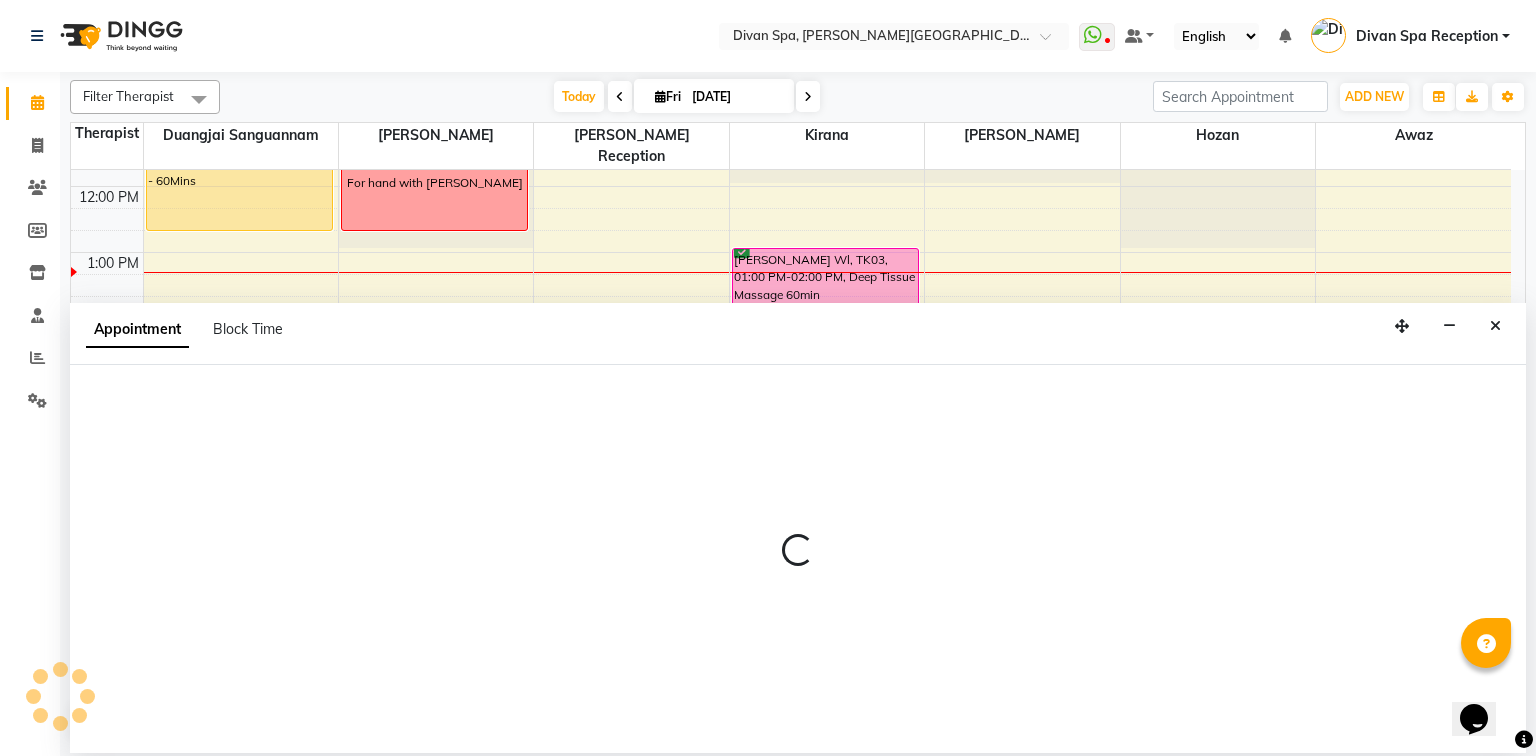 select on "17312" 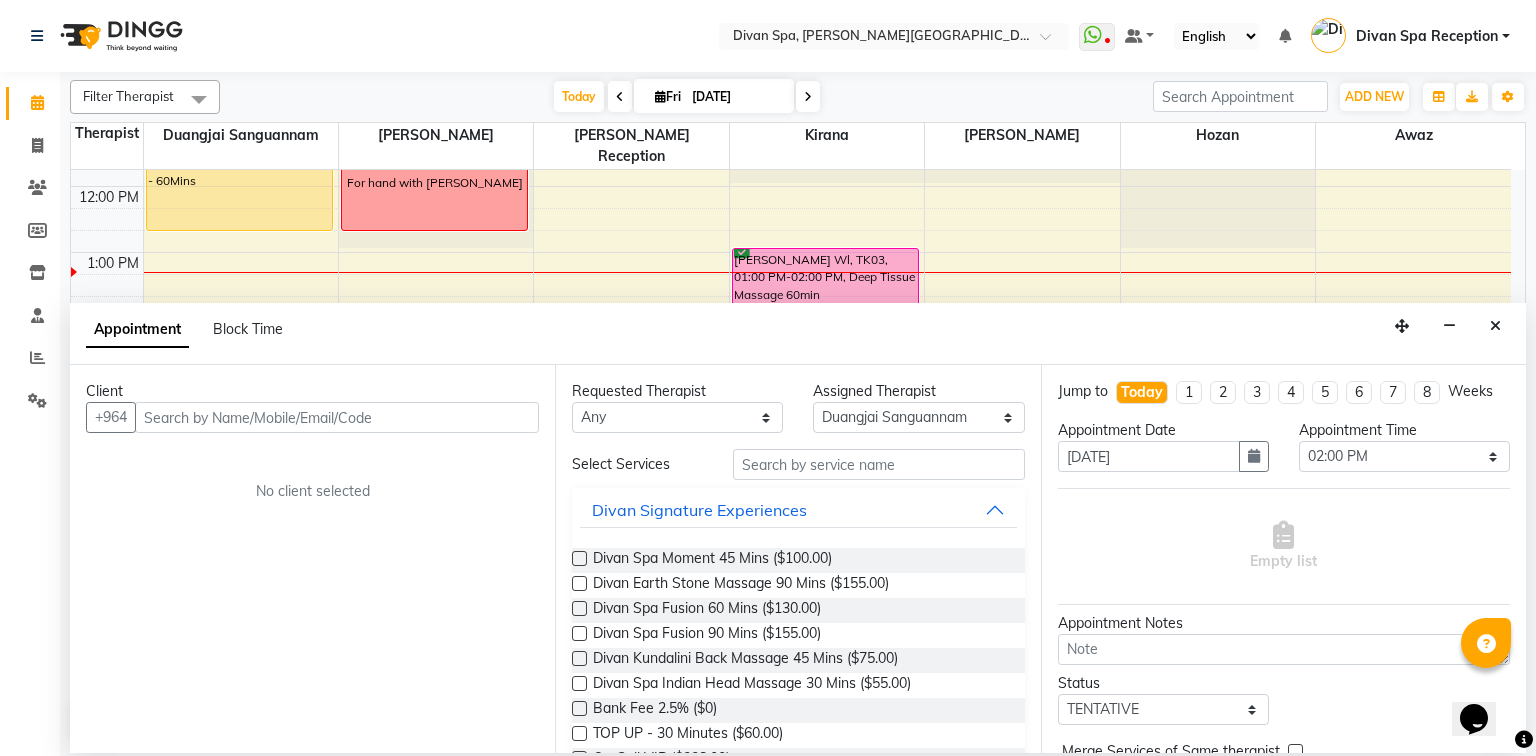 click at bounding box center (337, 417) 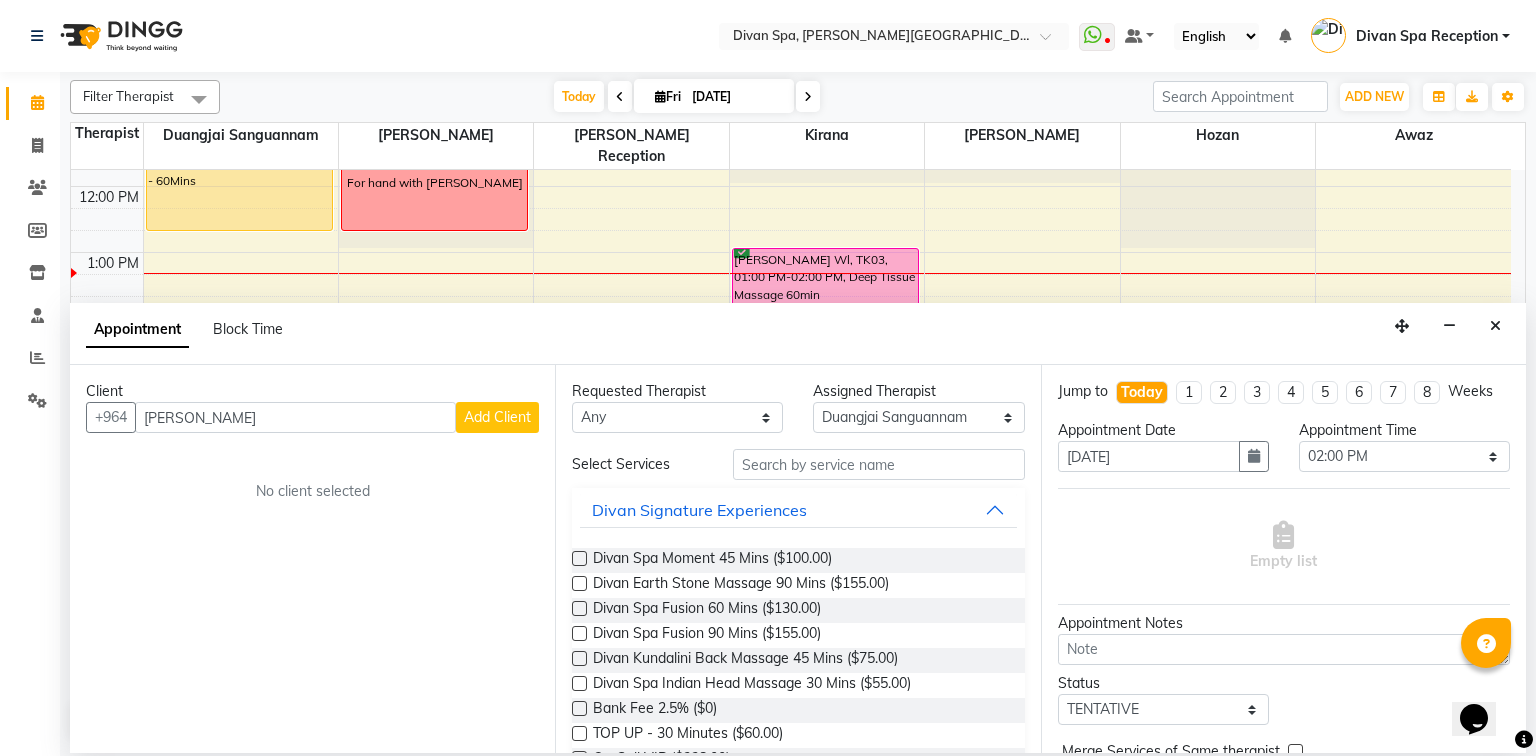 type on "[PERSON_NAME]" 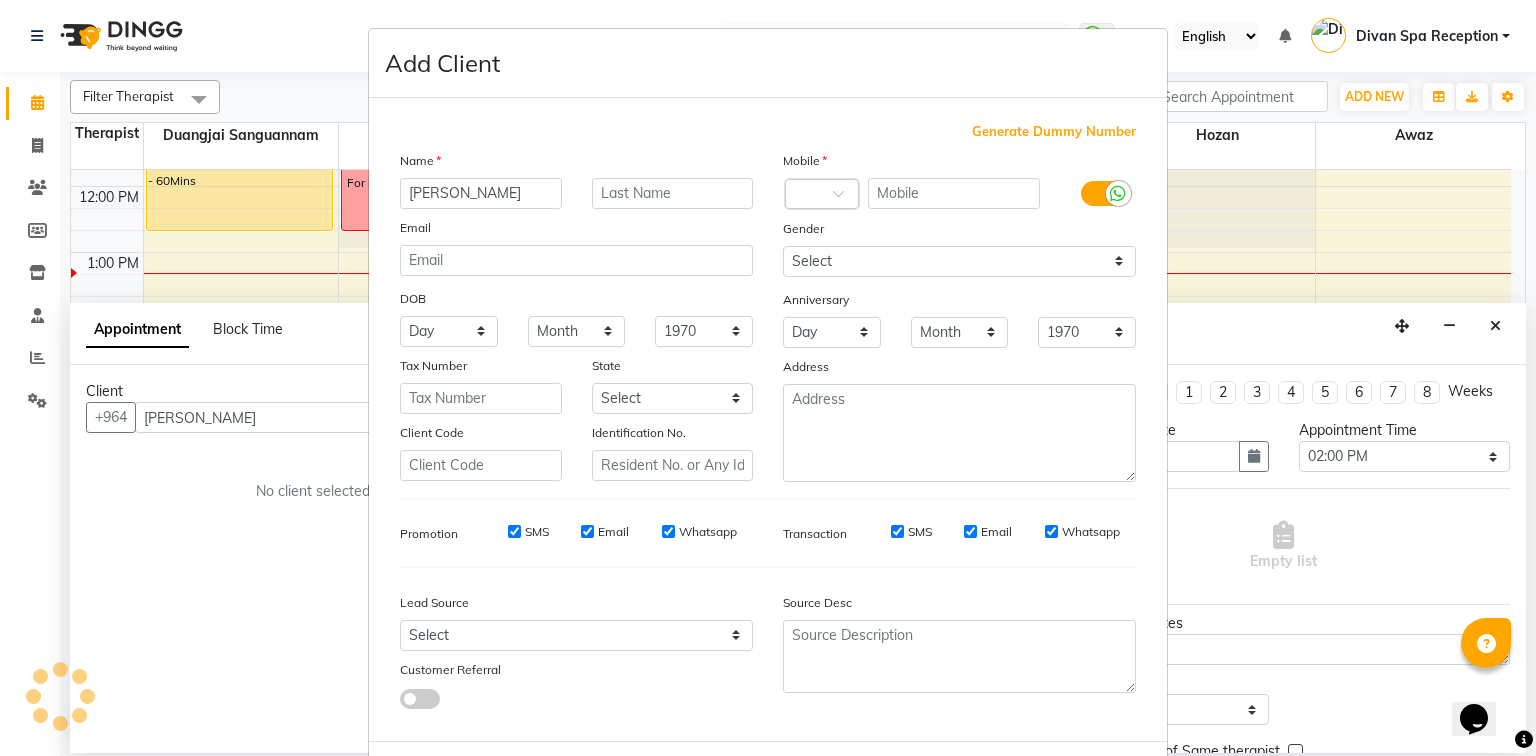 scroll, scrollTop: 0, scrollLeft: 8, axis: horizontal 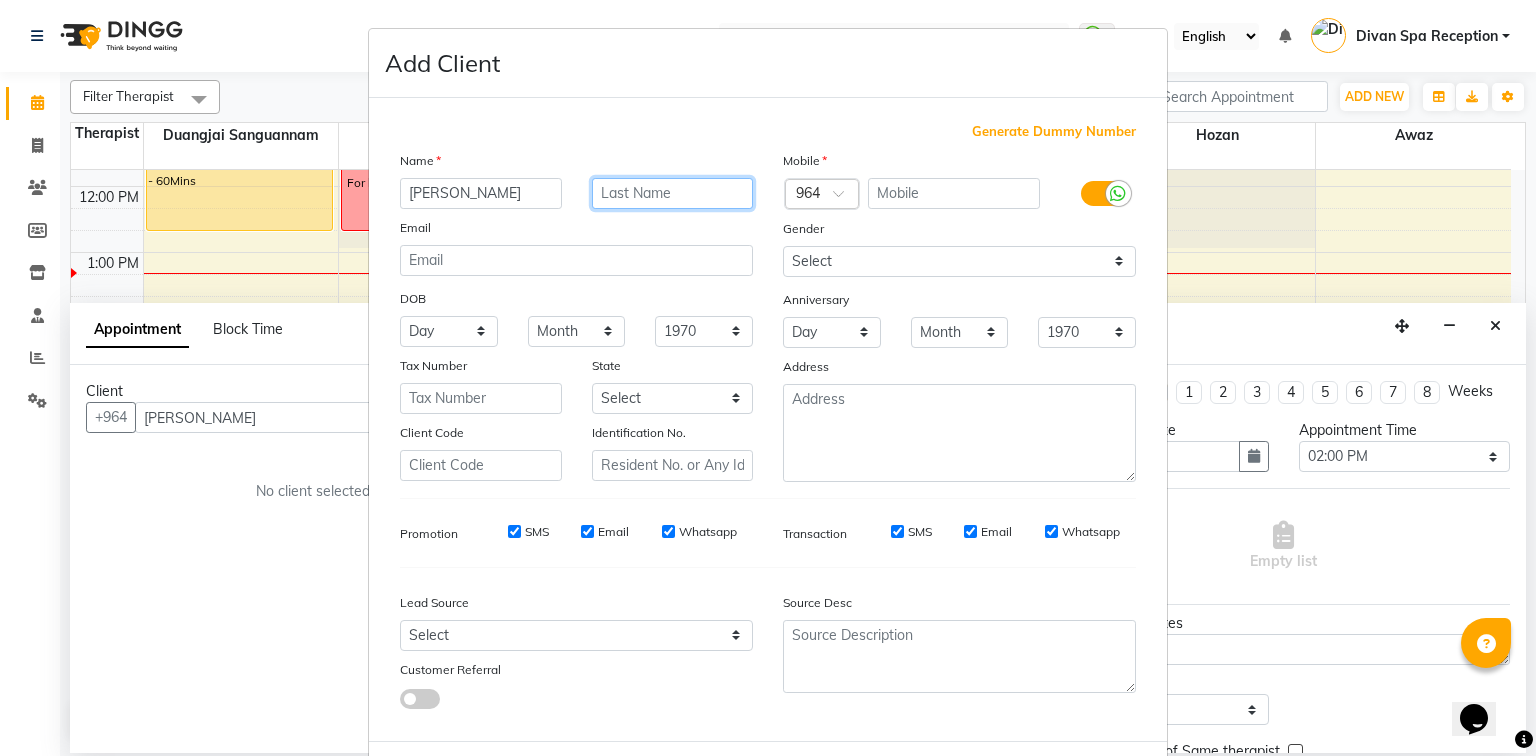 click at bounding box center (673, 193) 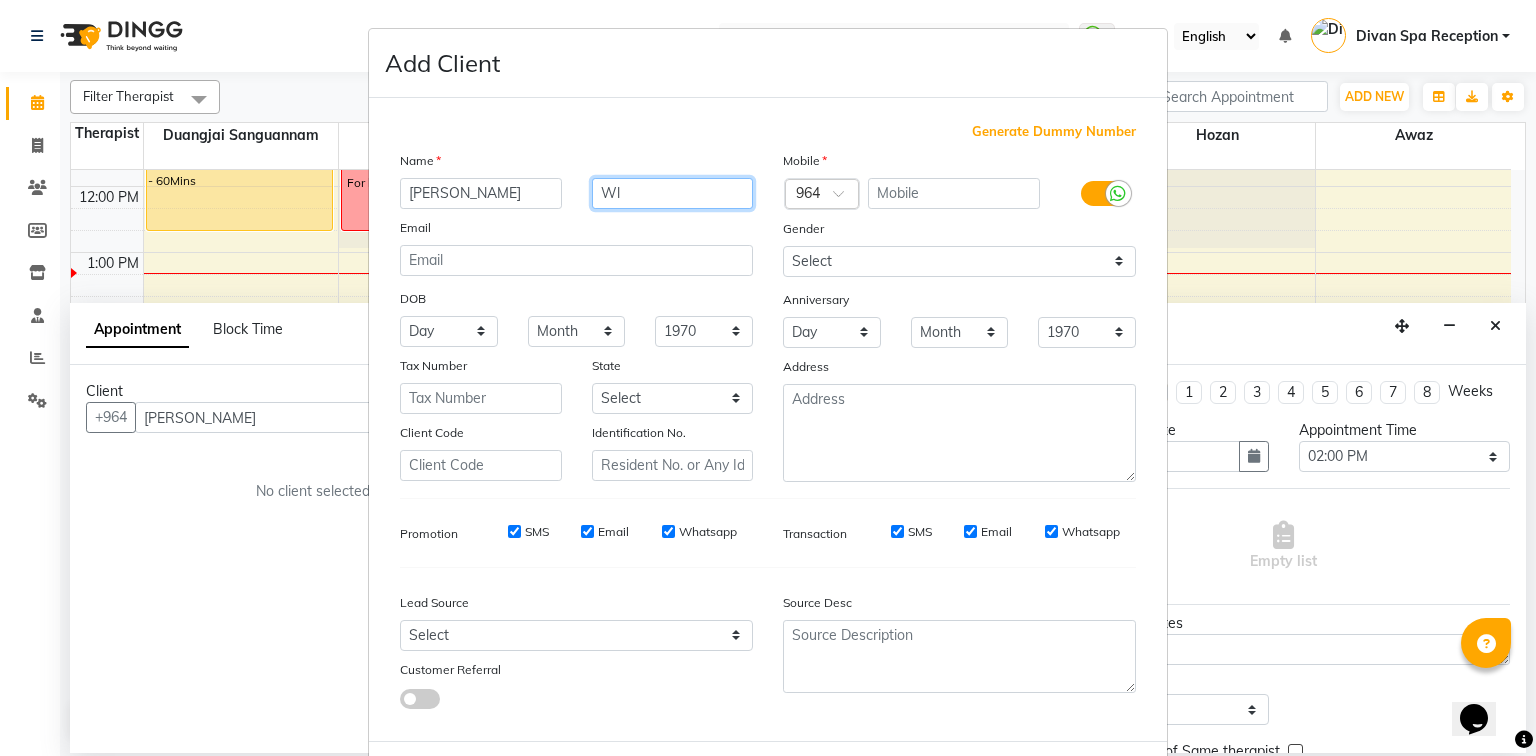 type on "Wl" 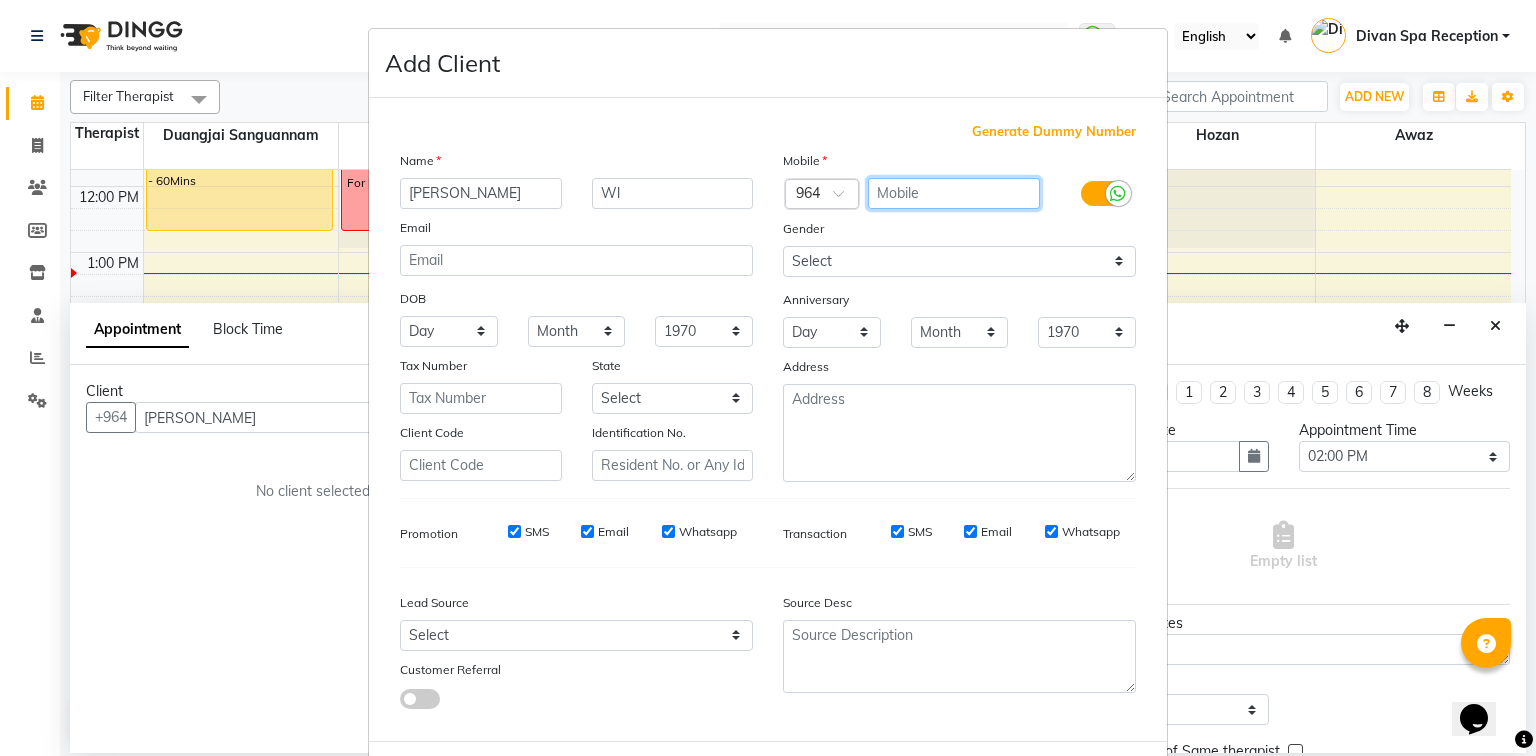 click at bounding box center [954, 193] 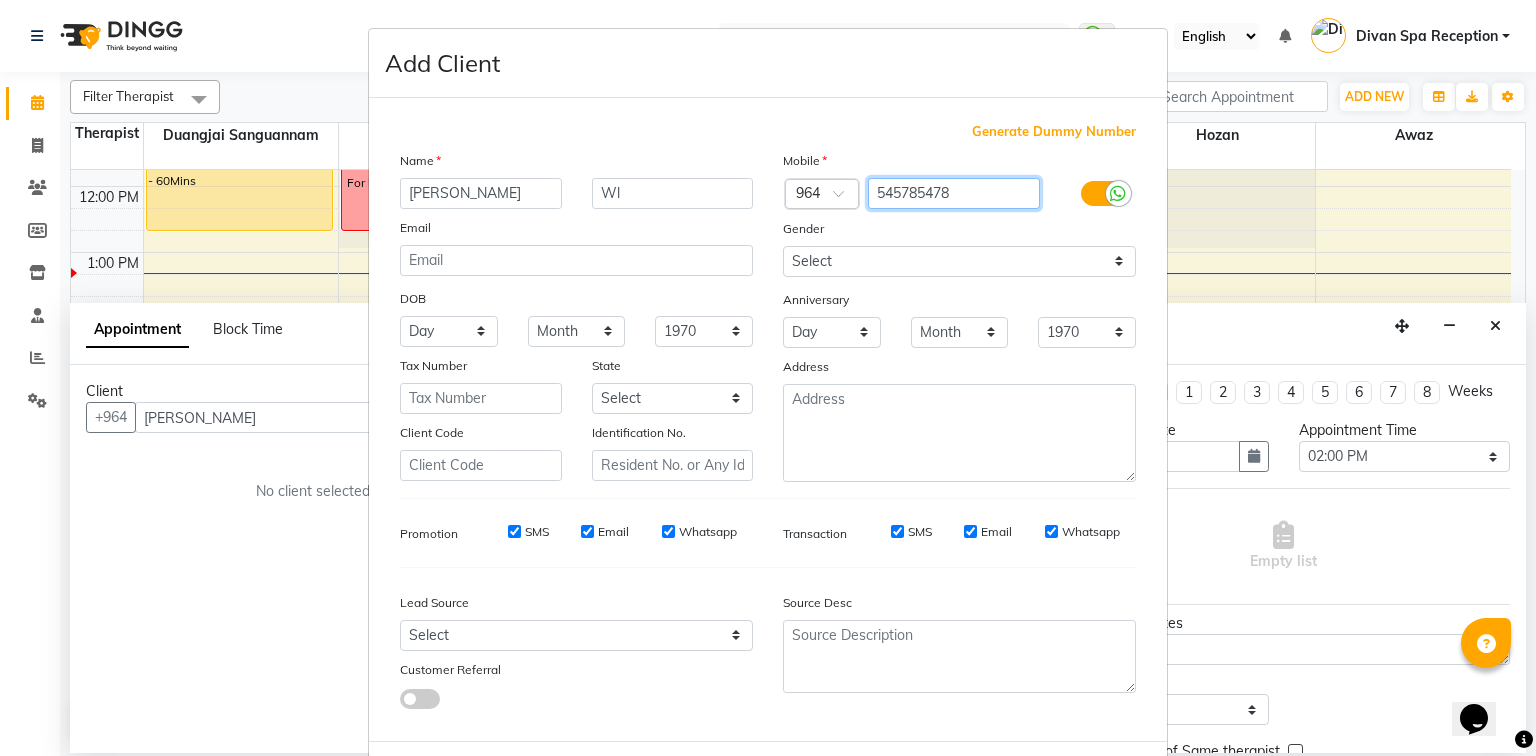 type on "545785478" 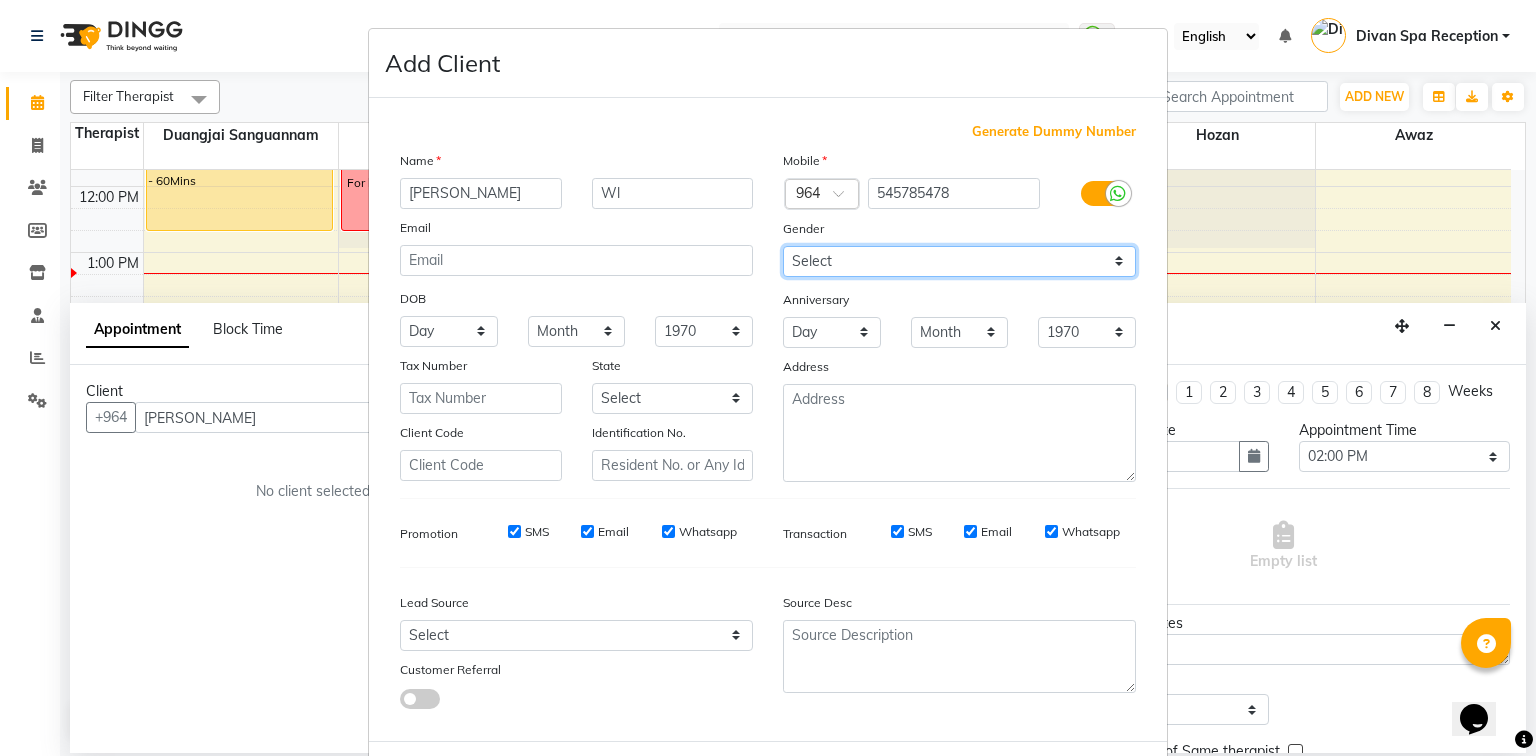 click on "Select [DEMOGRAPHIC_DATA] [DEMOGRAPHIC_DATA] Other Prefer Not To Say" at bounding box center (959, 261) 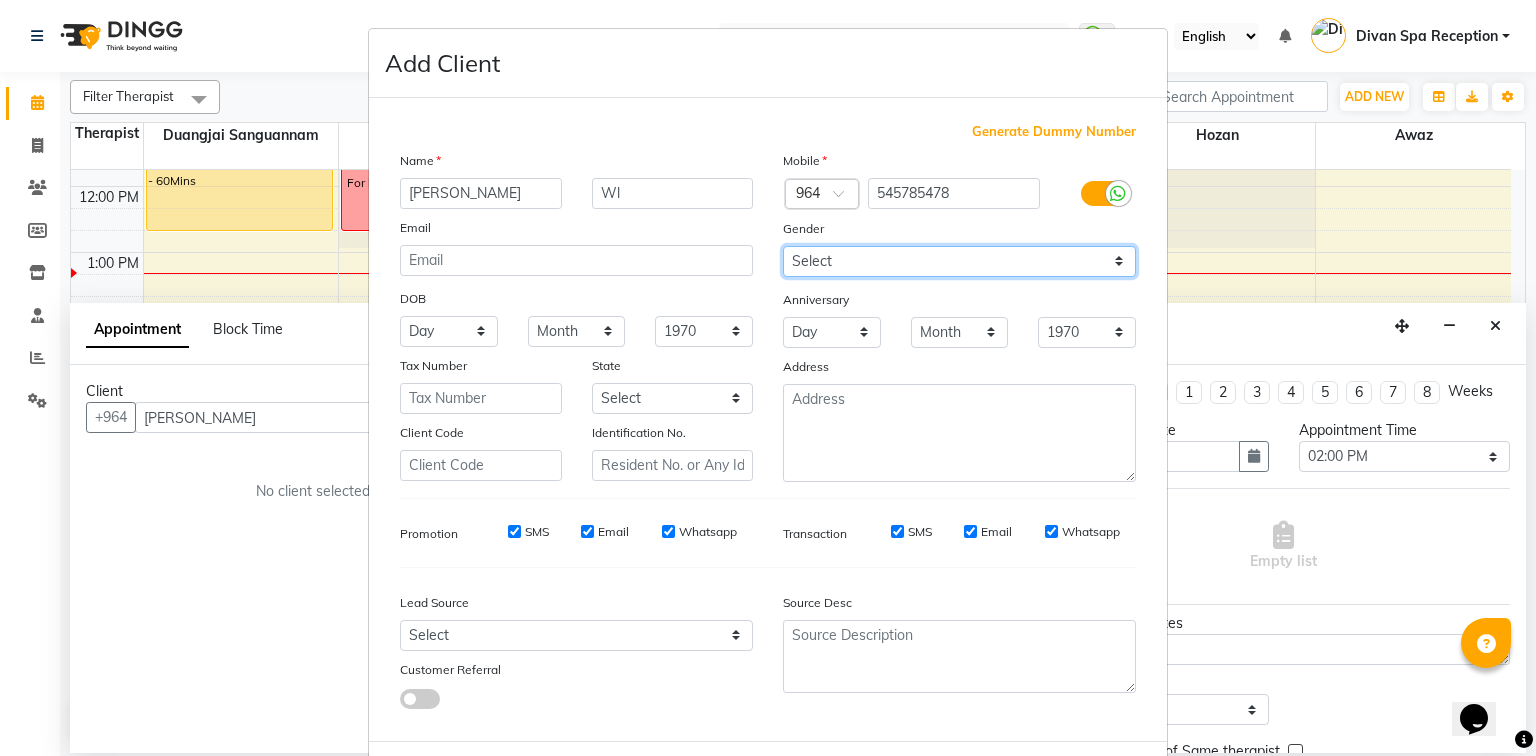 select on "[DEMOGRAPHIC_DATA]" 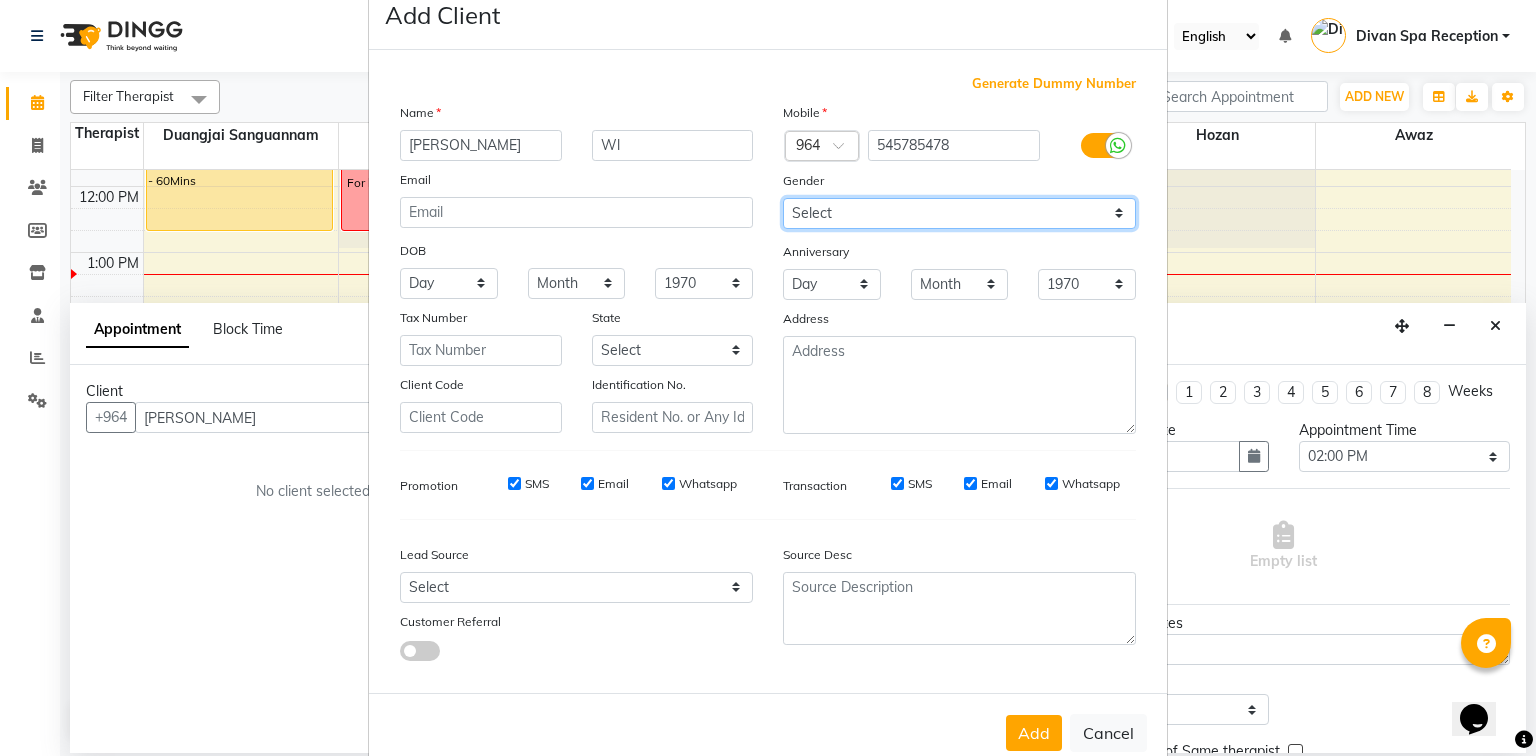 scroll, scrollTop: 100, scrollLeft: 0, axis: vertical 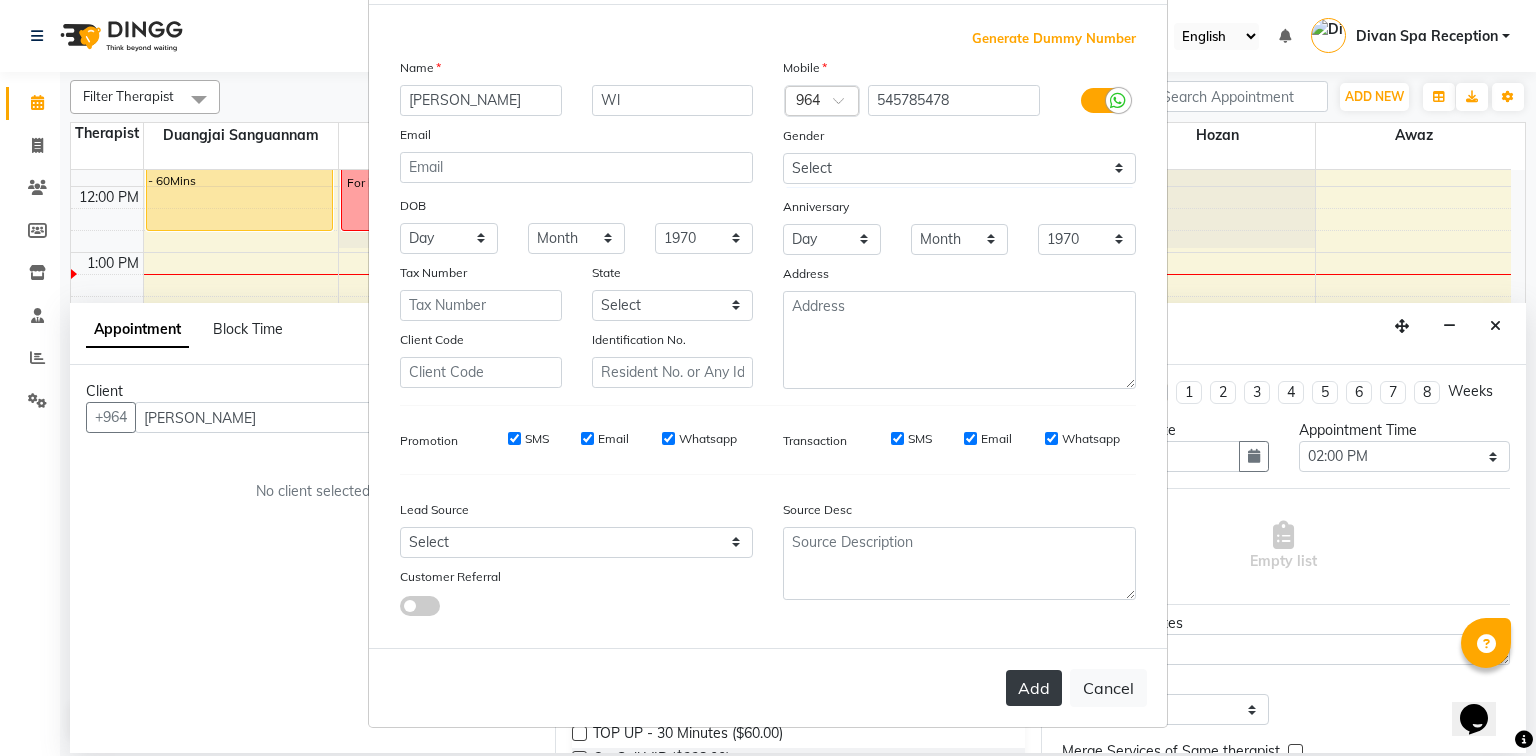 click on "Add" at bounding box center (1034, 688) 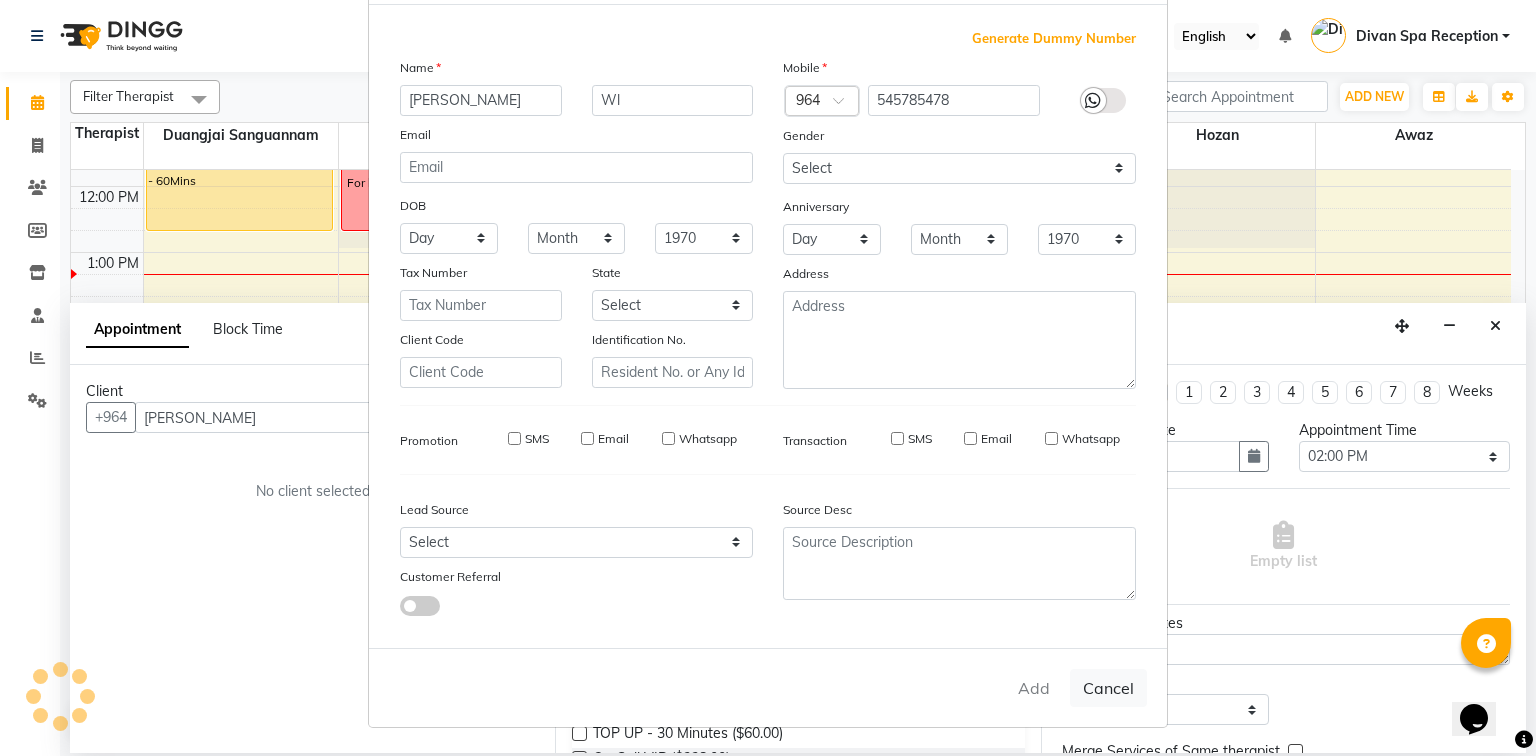 type on "54*****78" 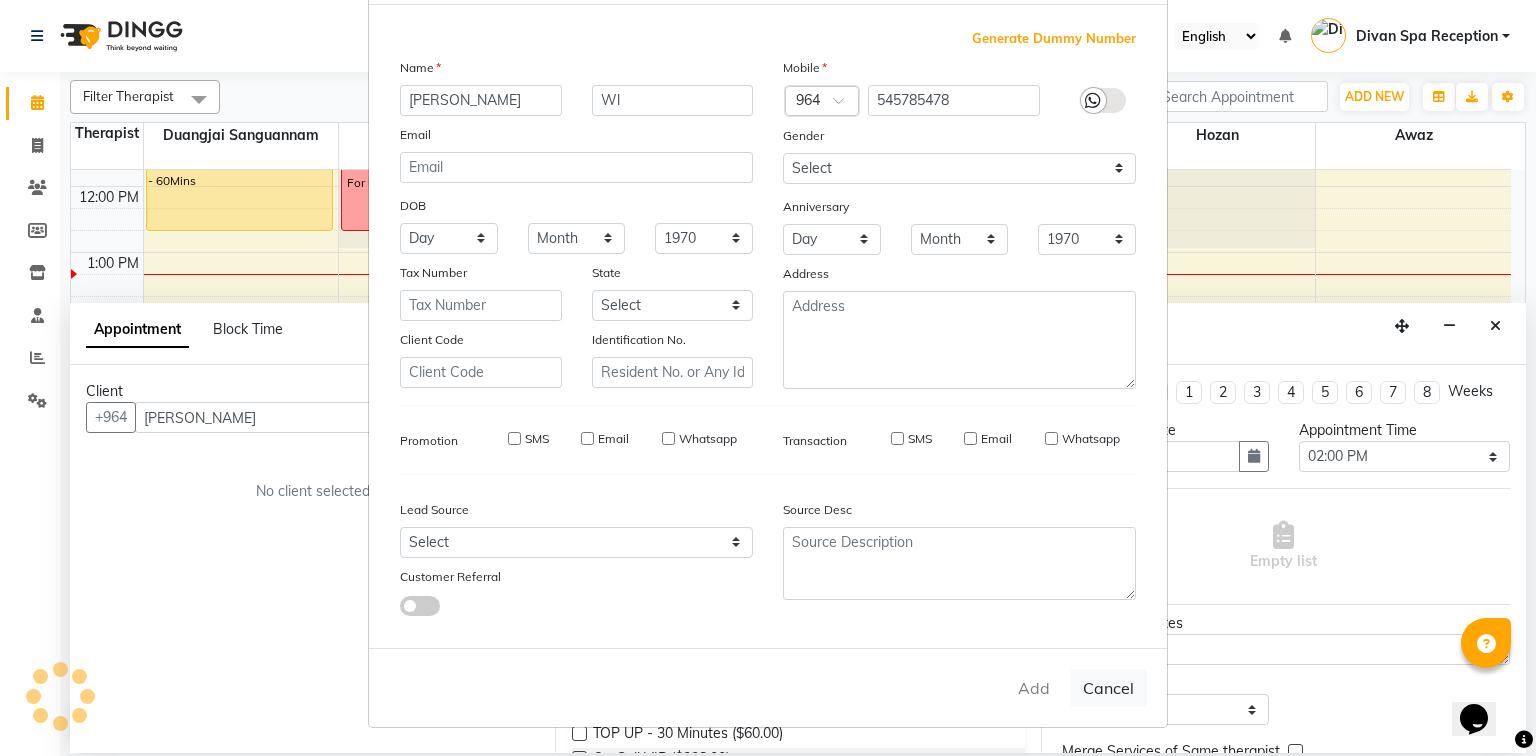 type 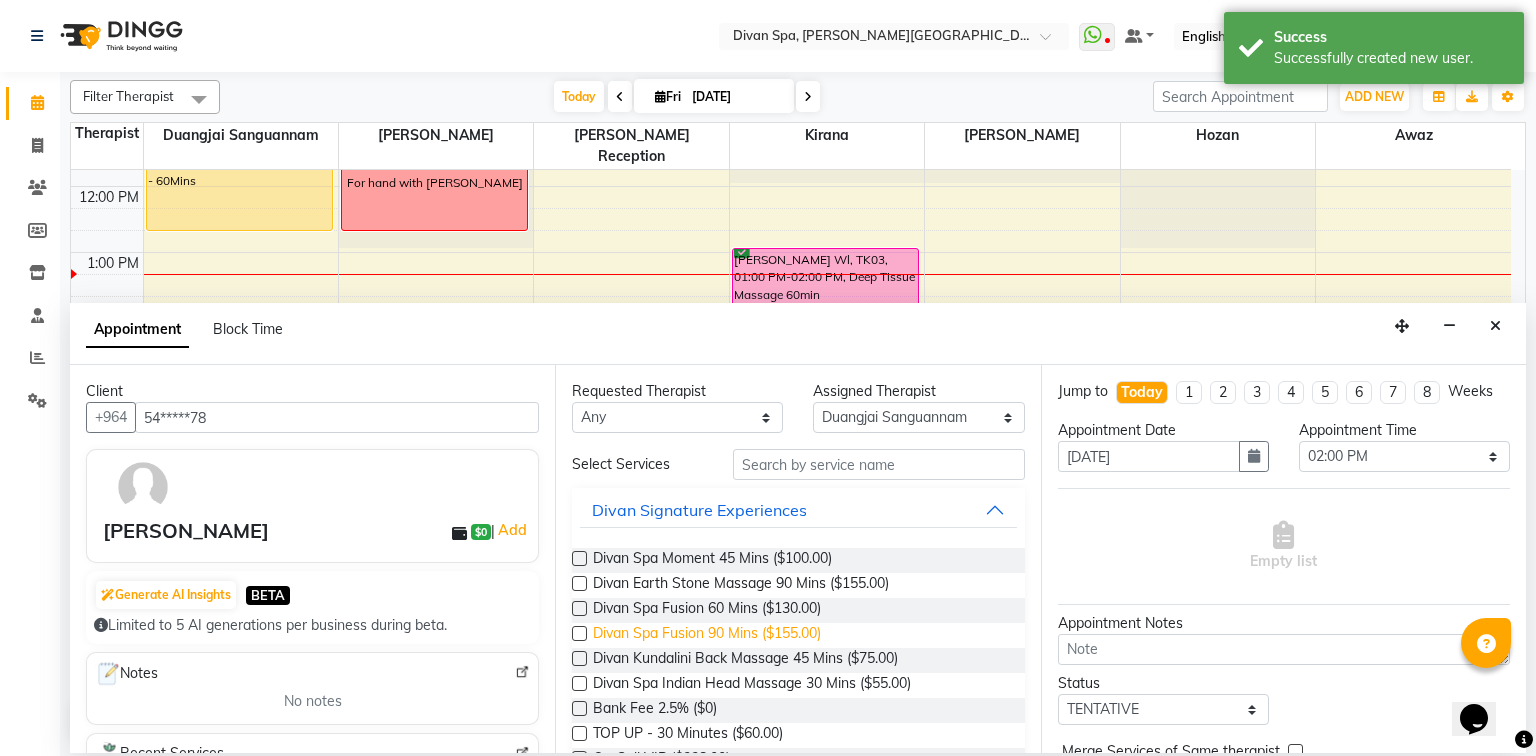click on "Divan Spa Fusion 90 Mins ($155.00)" at bounding box center [707, 635] 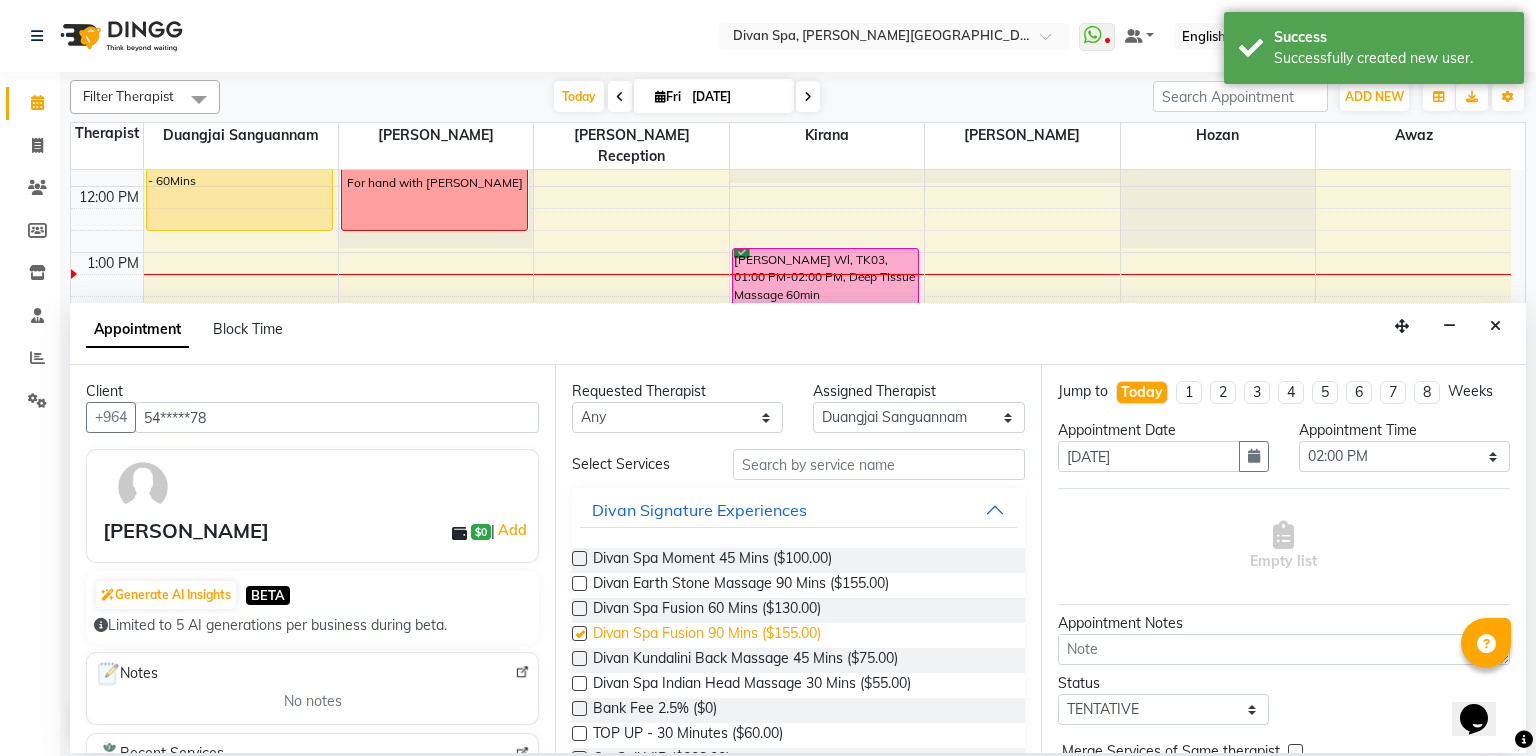 checkbox on "false" 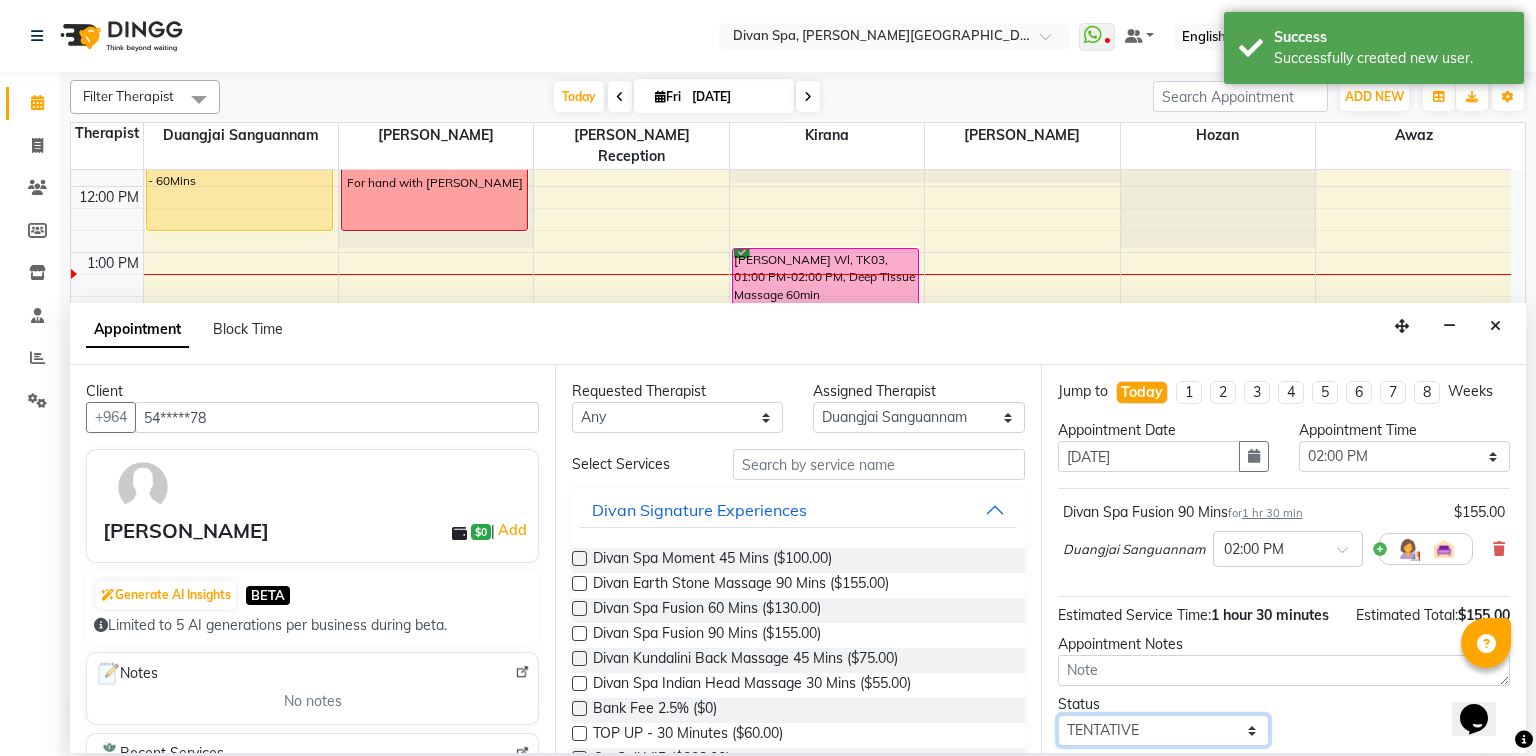 click on "Select TENTATIVE CONFIRM CHECK-IN UPCOMING" at bounding box center (1163, 730) 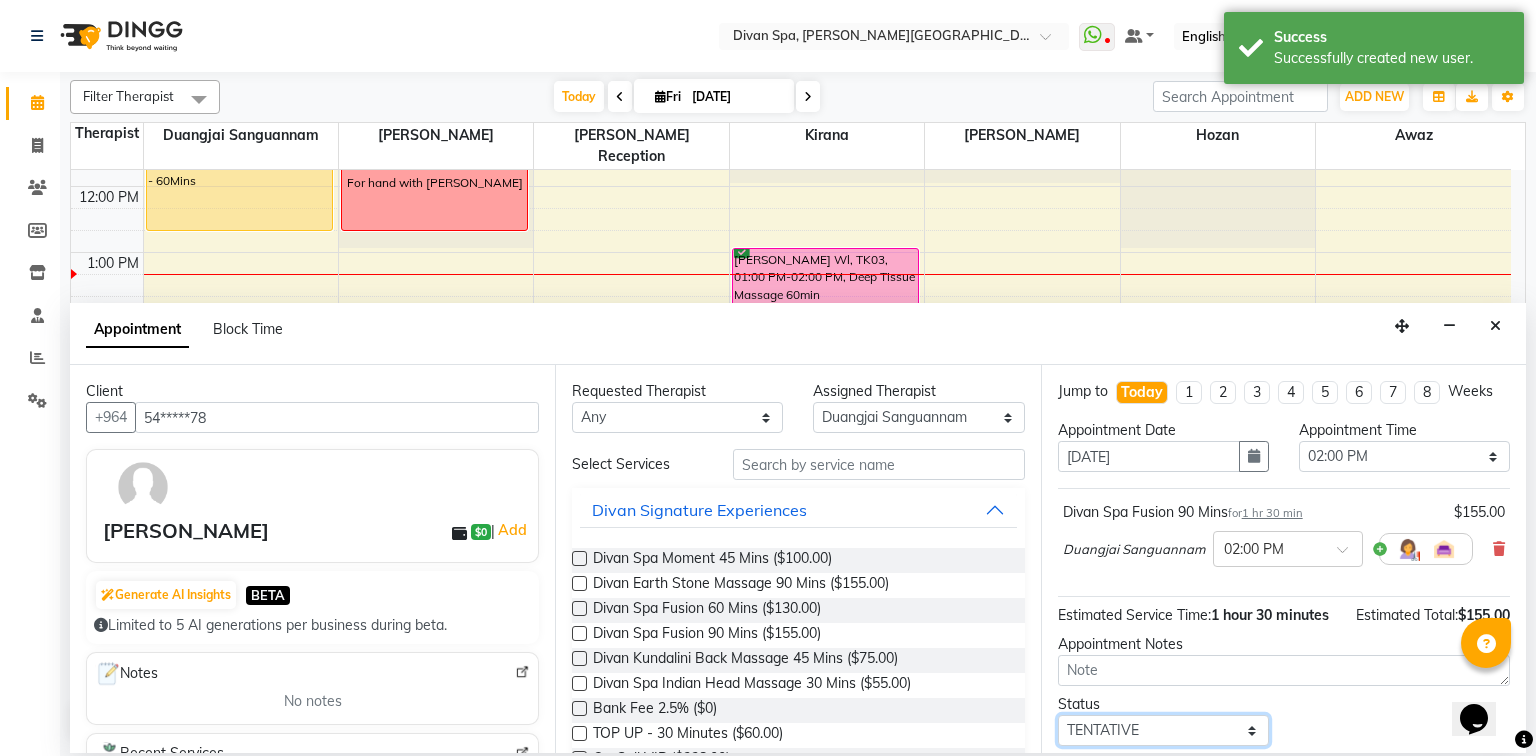 select on "confirm booking" 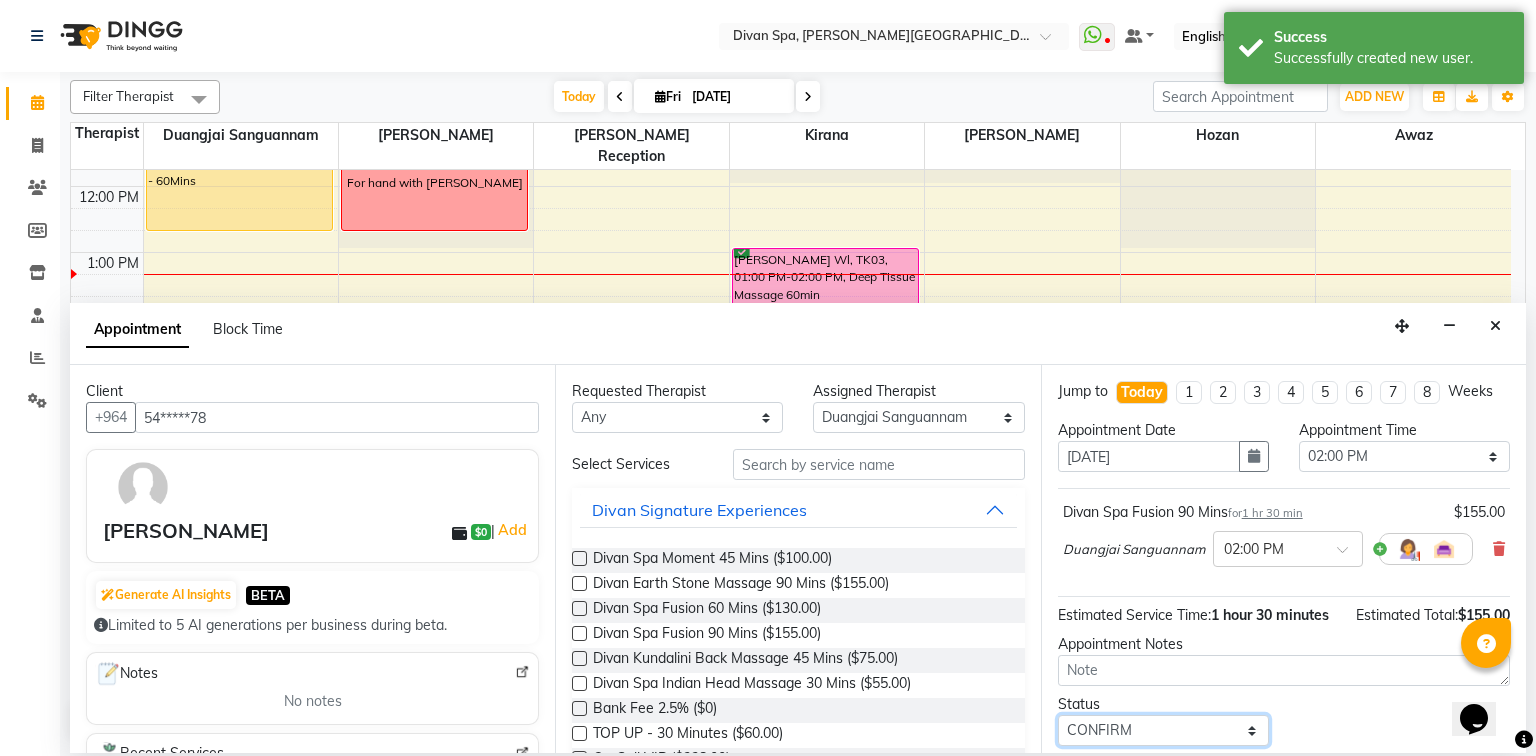 click on "Select TENTATIVE CONFIRM CHECK-IN UPCOMING" at bounding box center [1163, 730] 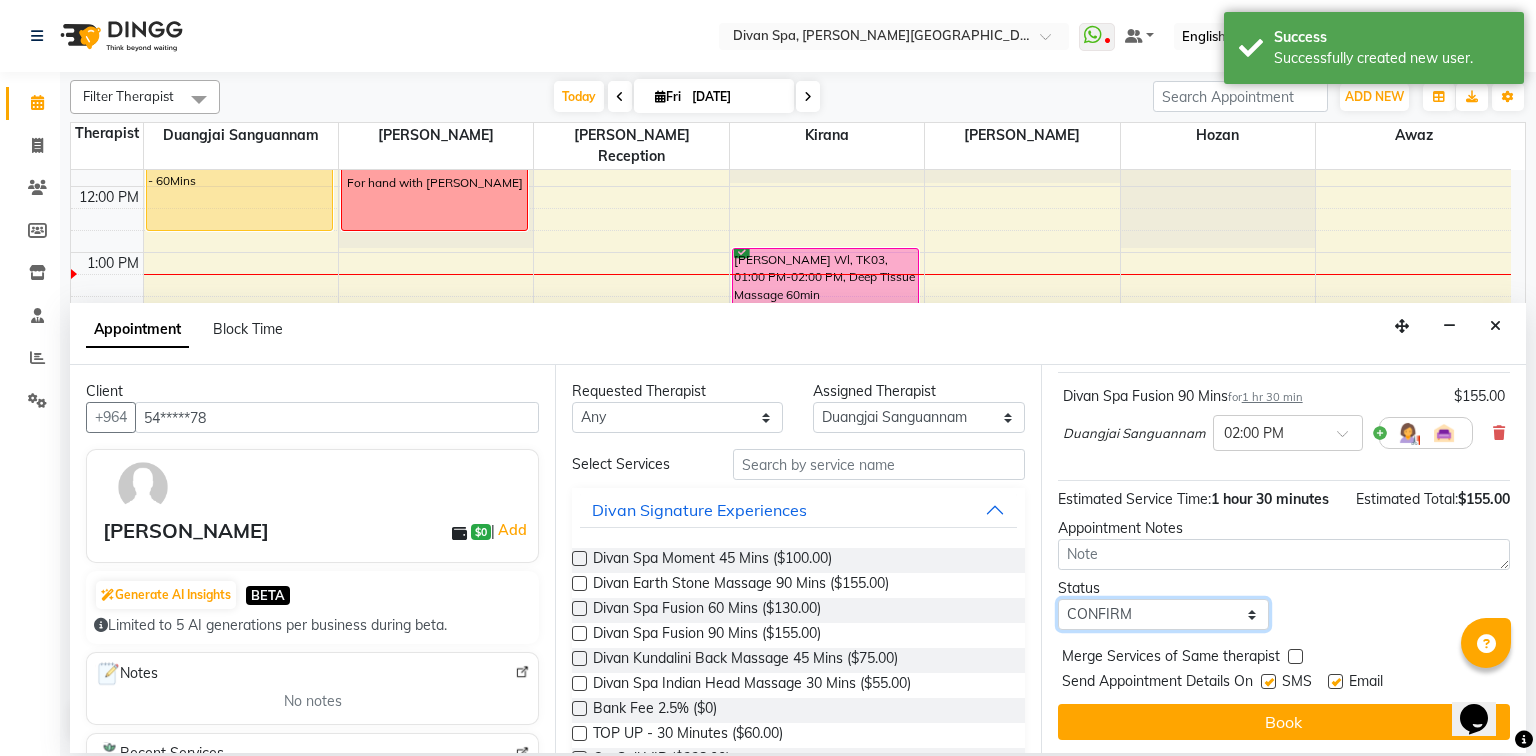 scroll, scrollTop: 118, scrollLeft: 0, axis: vertical 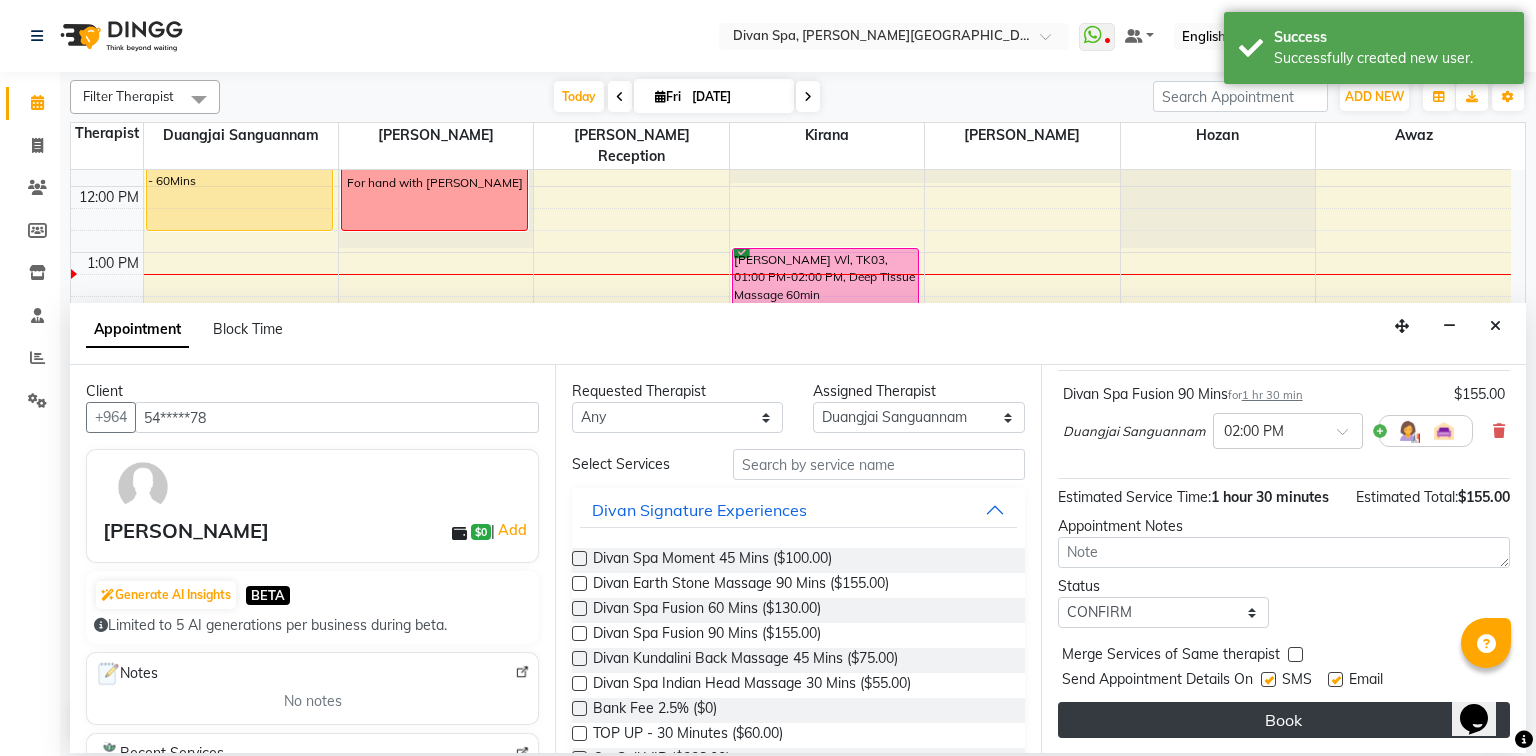 click on "Book" at bounding box center [1284, 720] 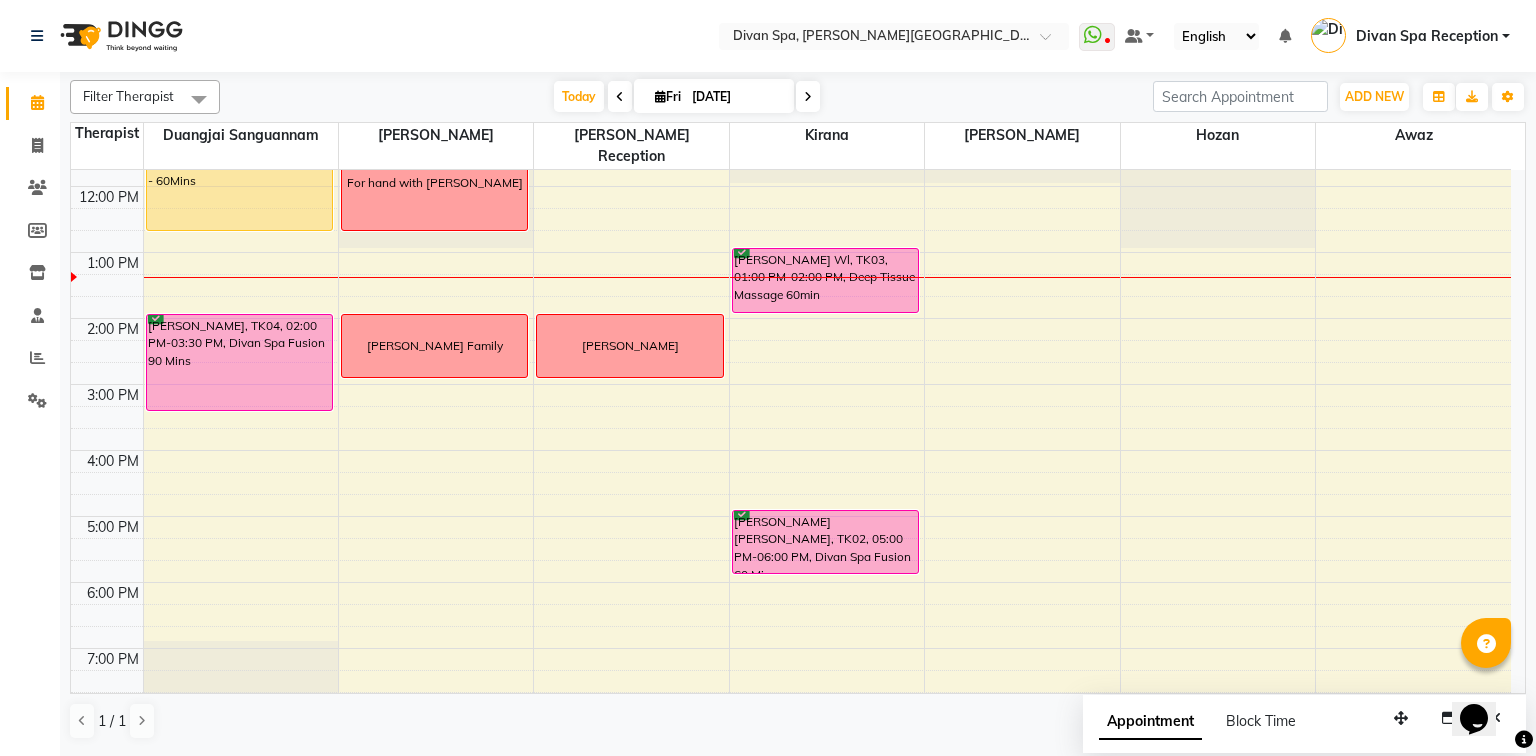 click on "[PERSON_NAME], TK04, 02:00 PM-03:30 PM, Divan Spa Fusion 90 Mins" at bounding box center (240, 362) 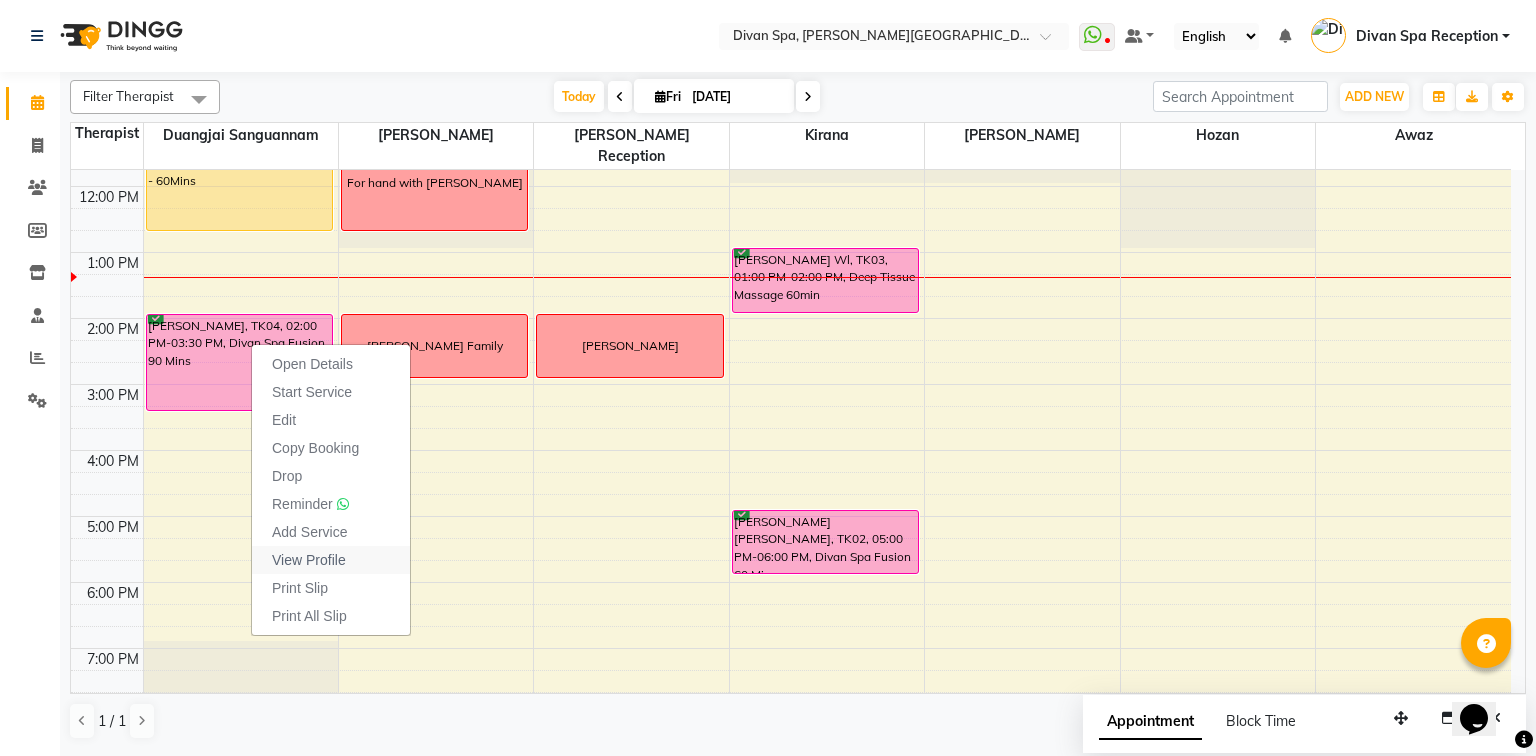 click on "View Profile" at bounding box center [309, 560] 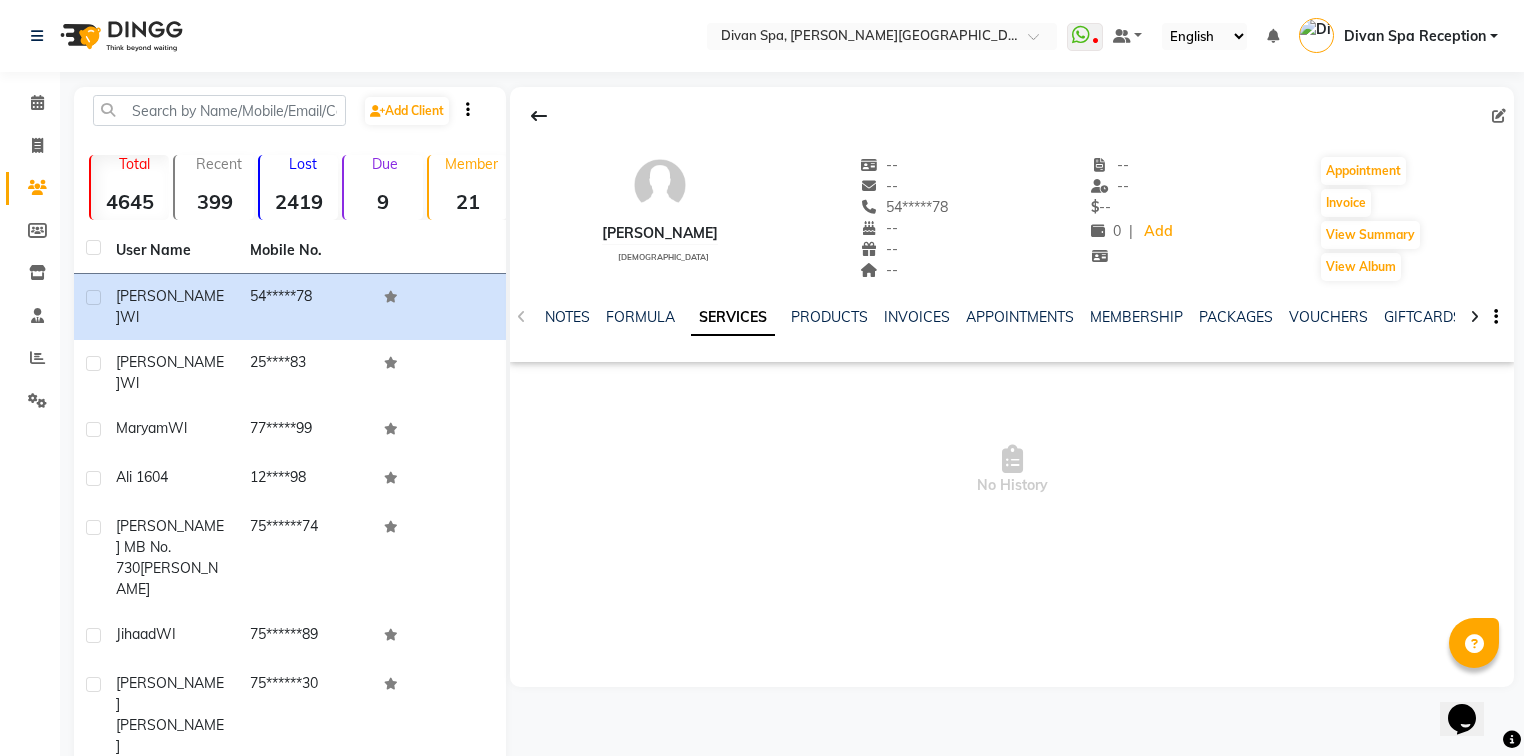 click 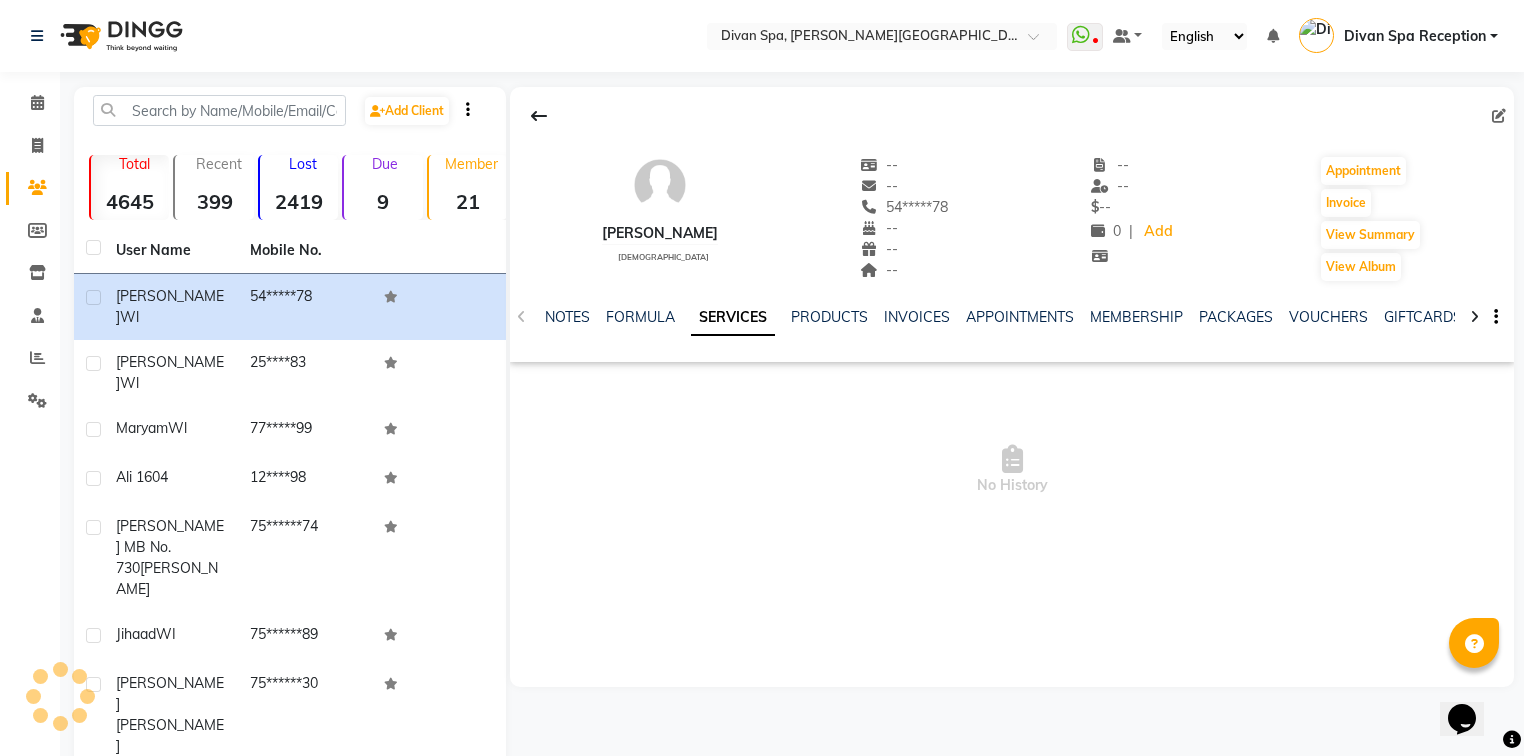 select on "[DEMOGRAPHIC_DATA]" 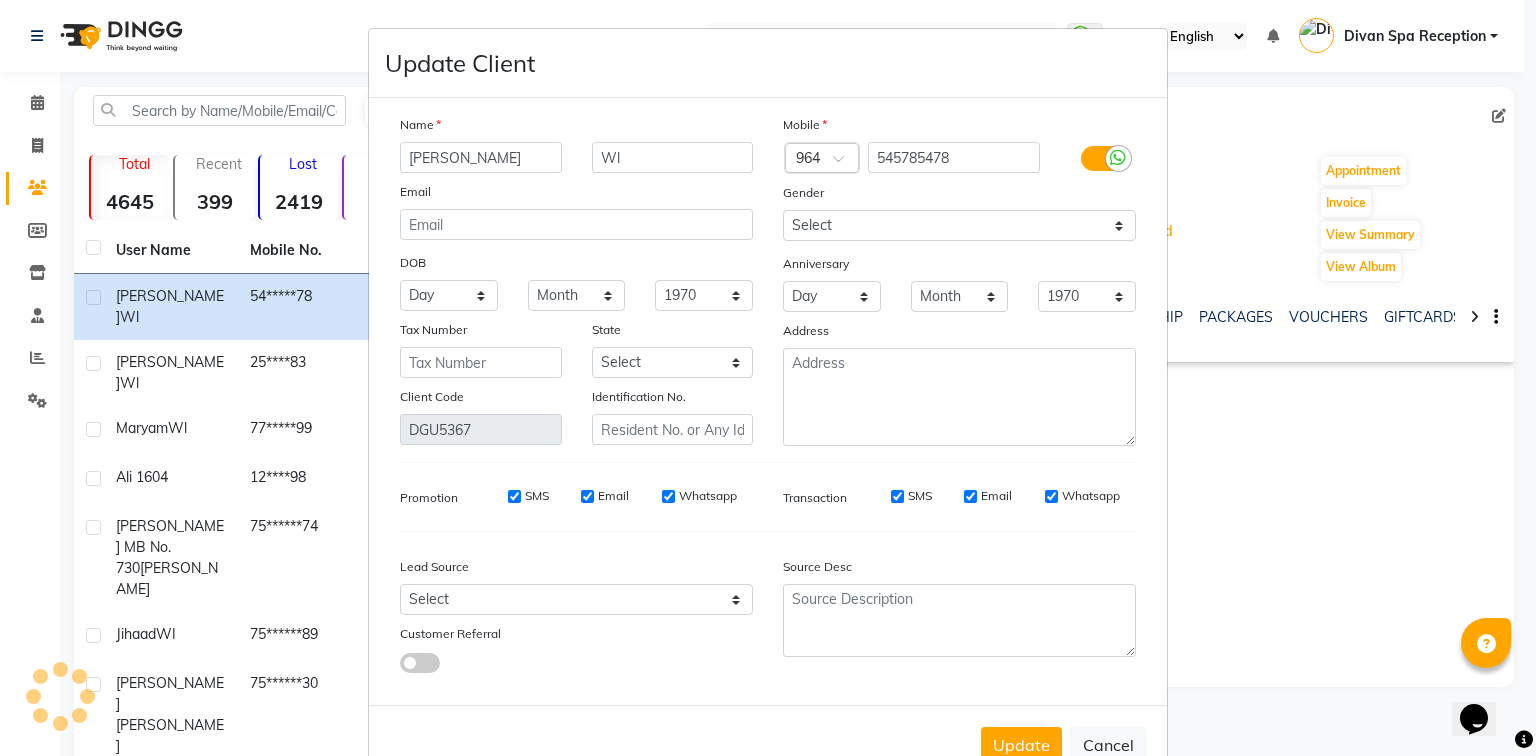 scroll, scrollTop: 0, scrollLeft: 8, axis: horizontal 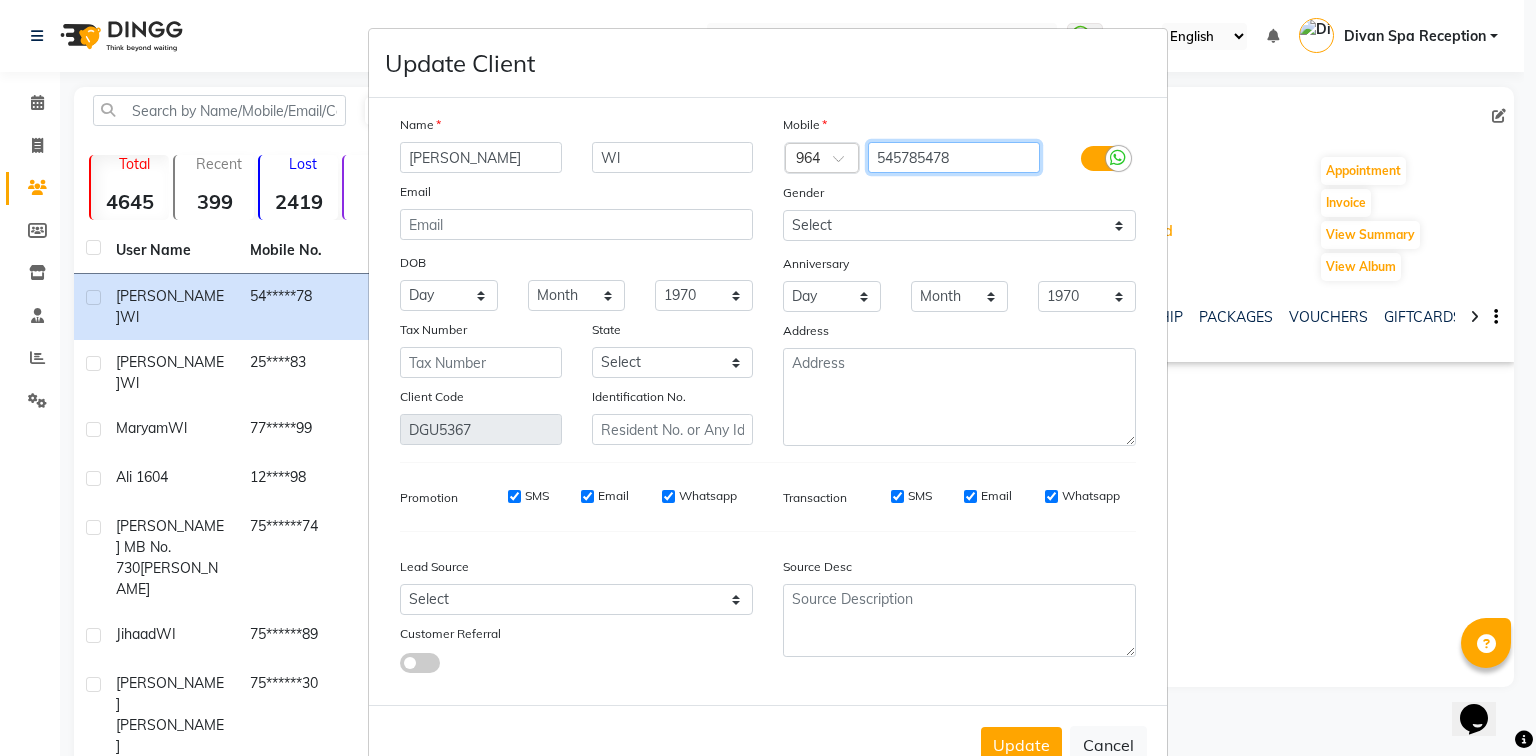 click on "545785478" at bounding box center (954, 157) 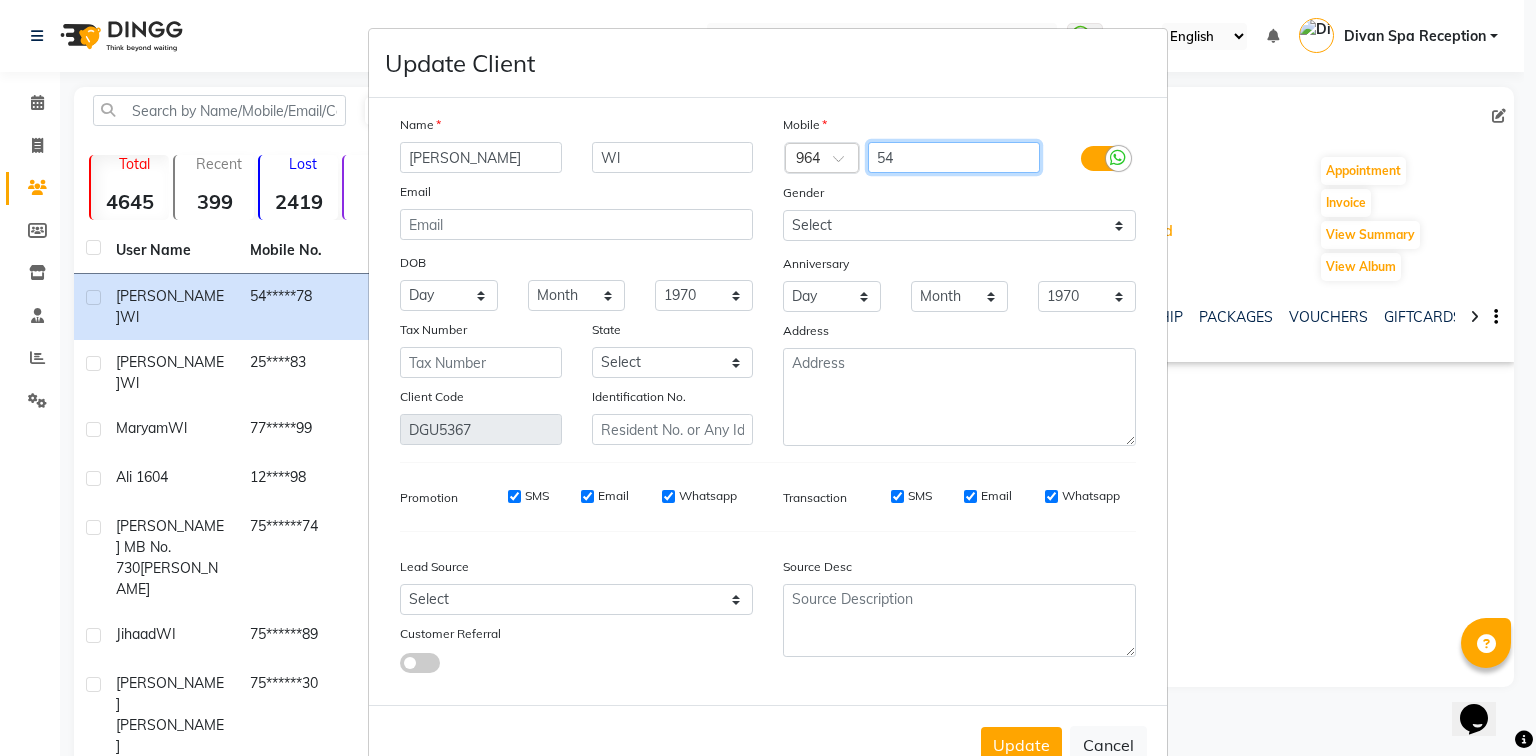 type on "5" 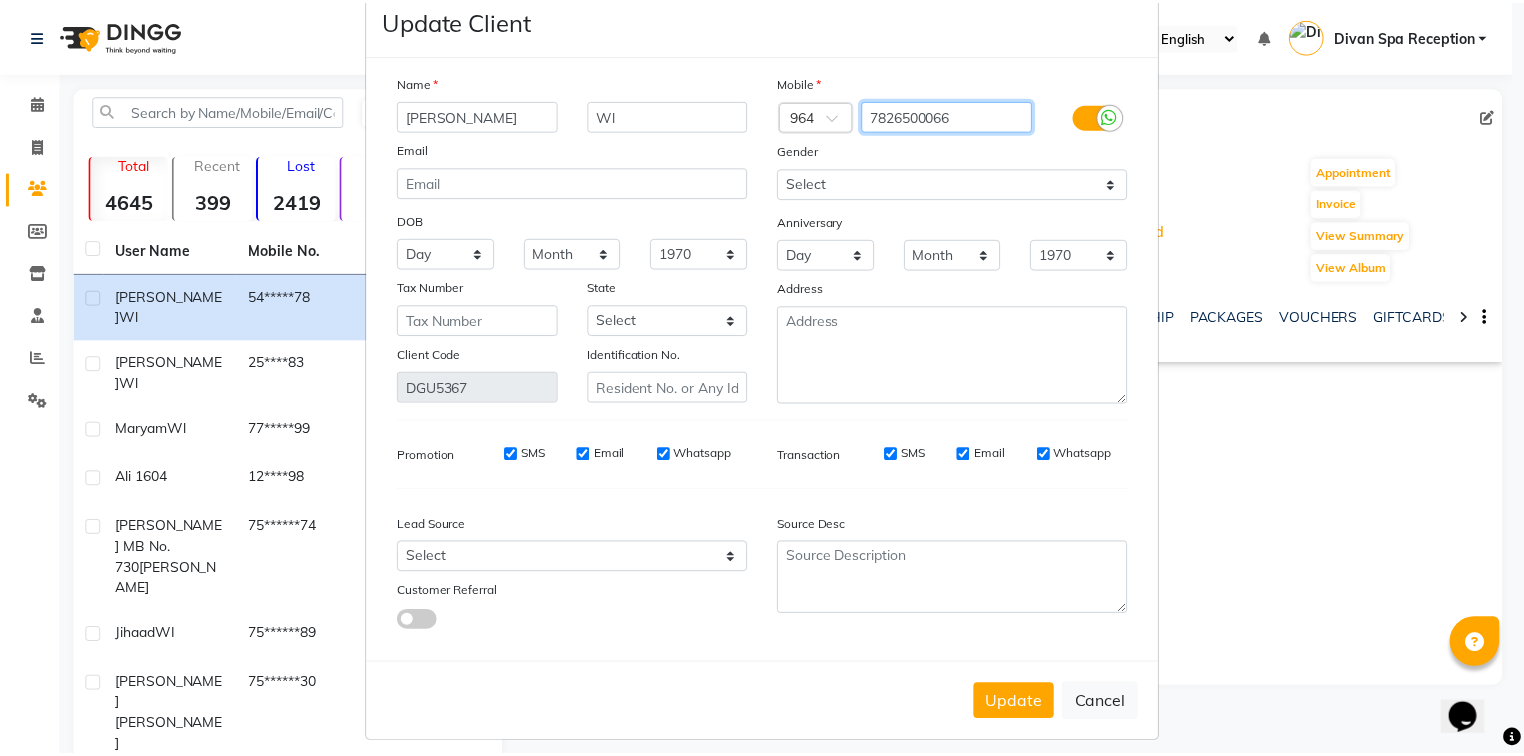 scroll, scrollTop: 65, scrollLeft: 0, axis: vertical 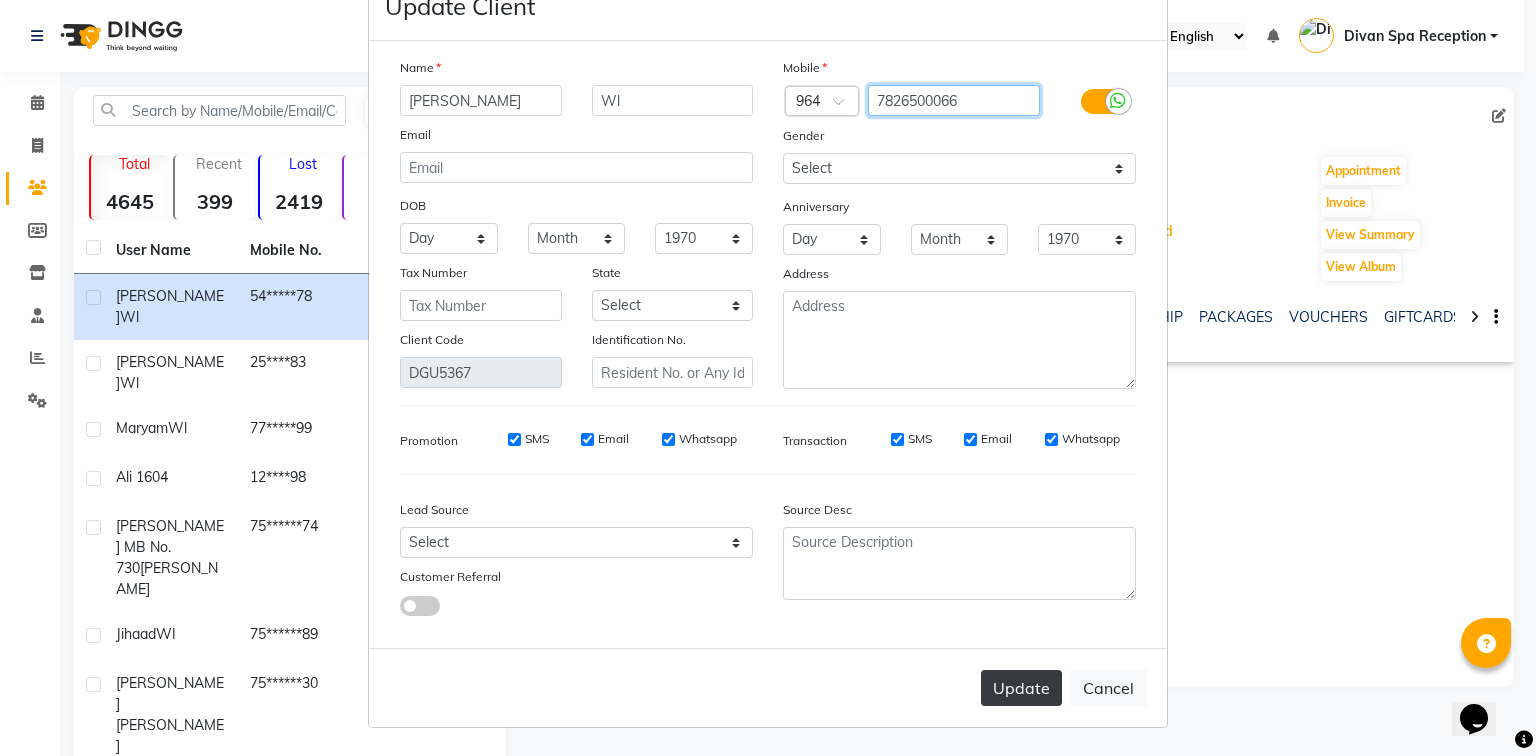 type on "7826500066" 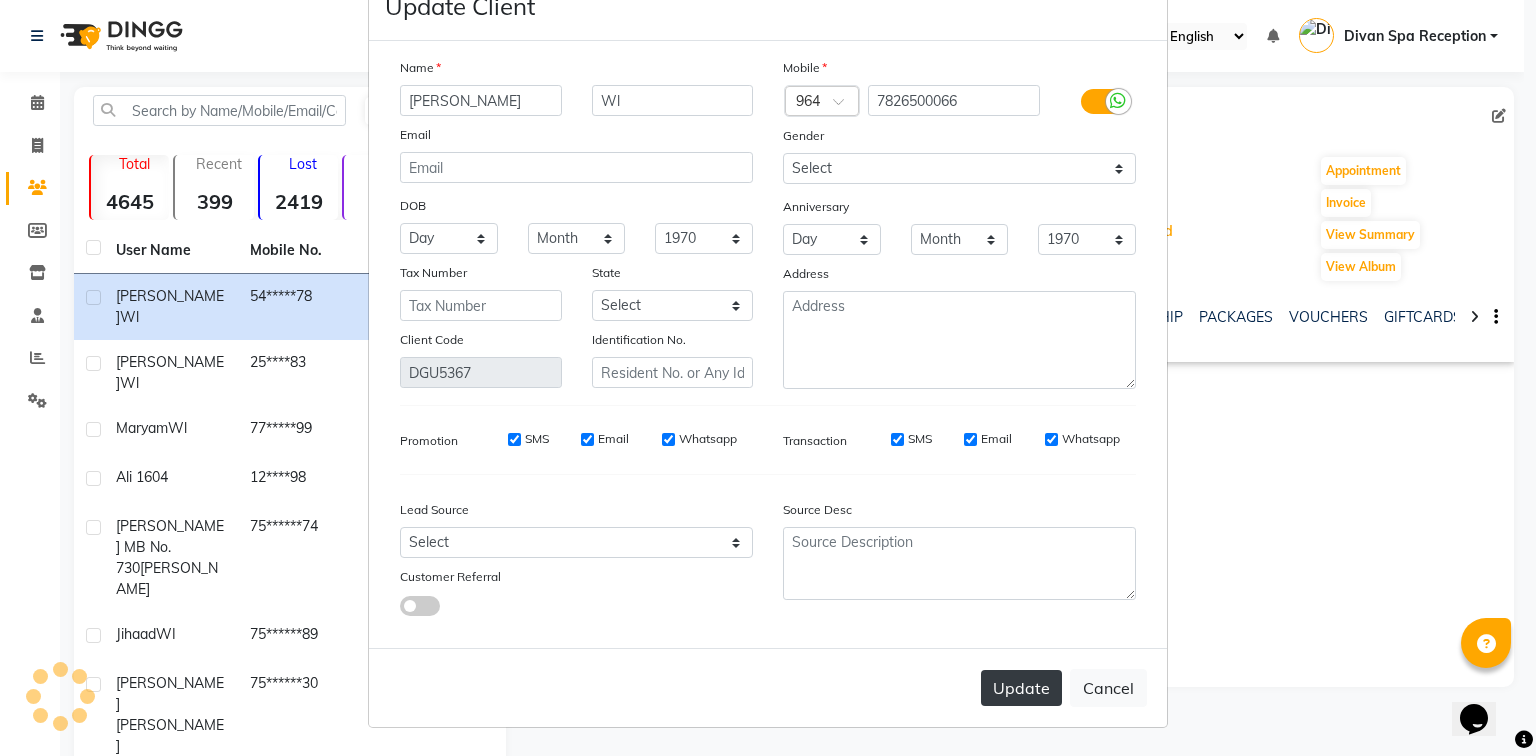 click on "Update" at bounding box center (1021, 688) 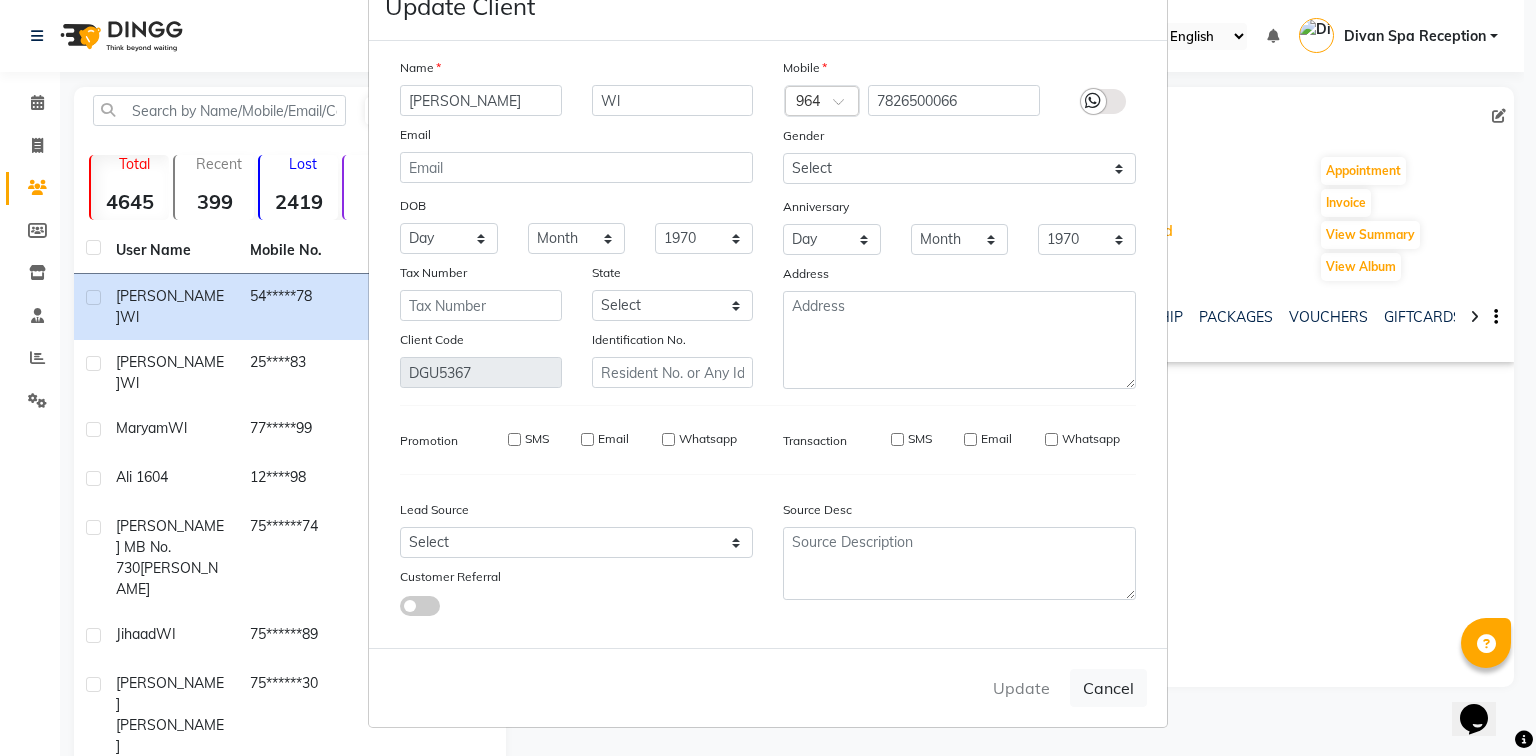 type 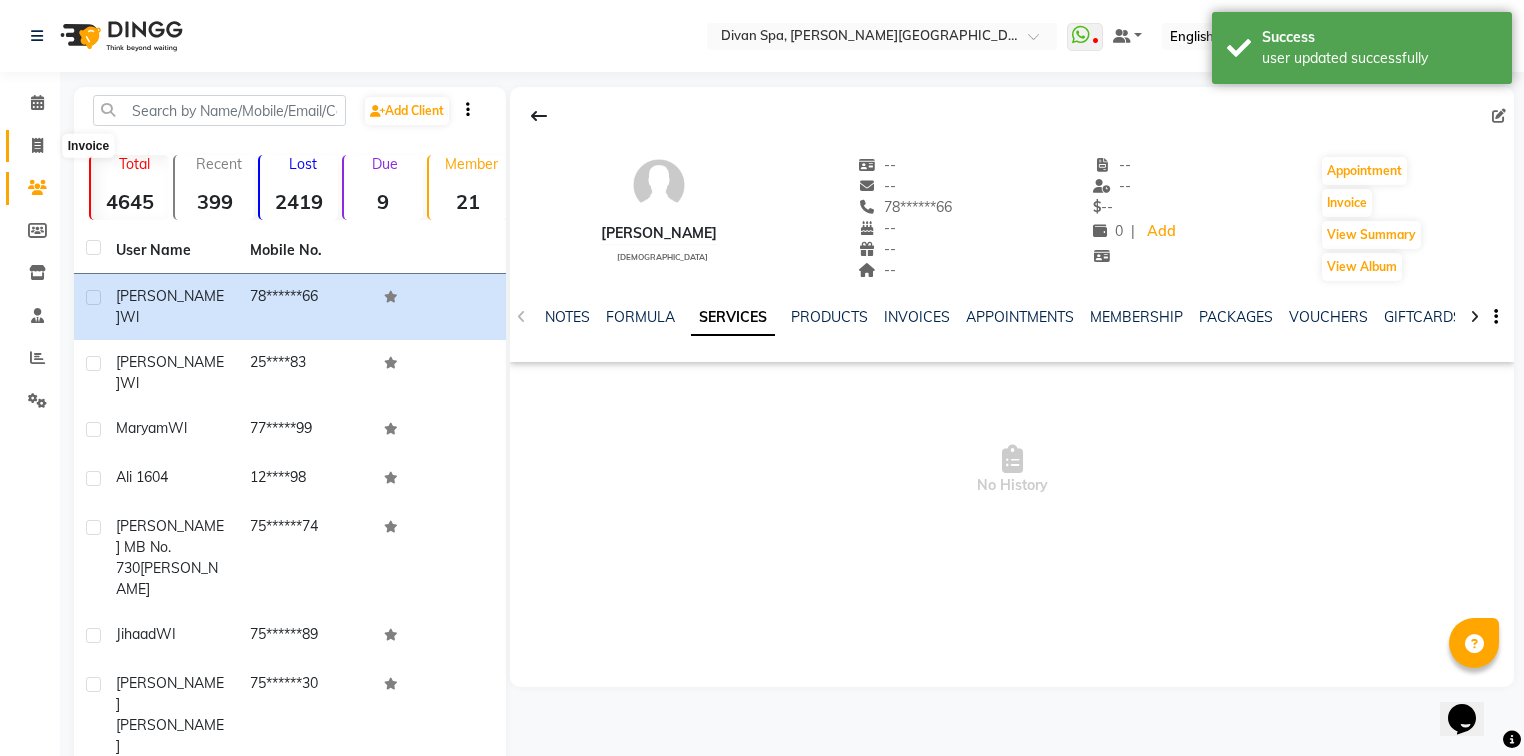 click 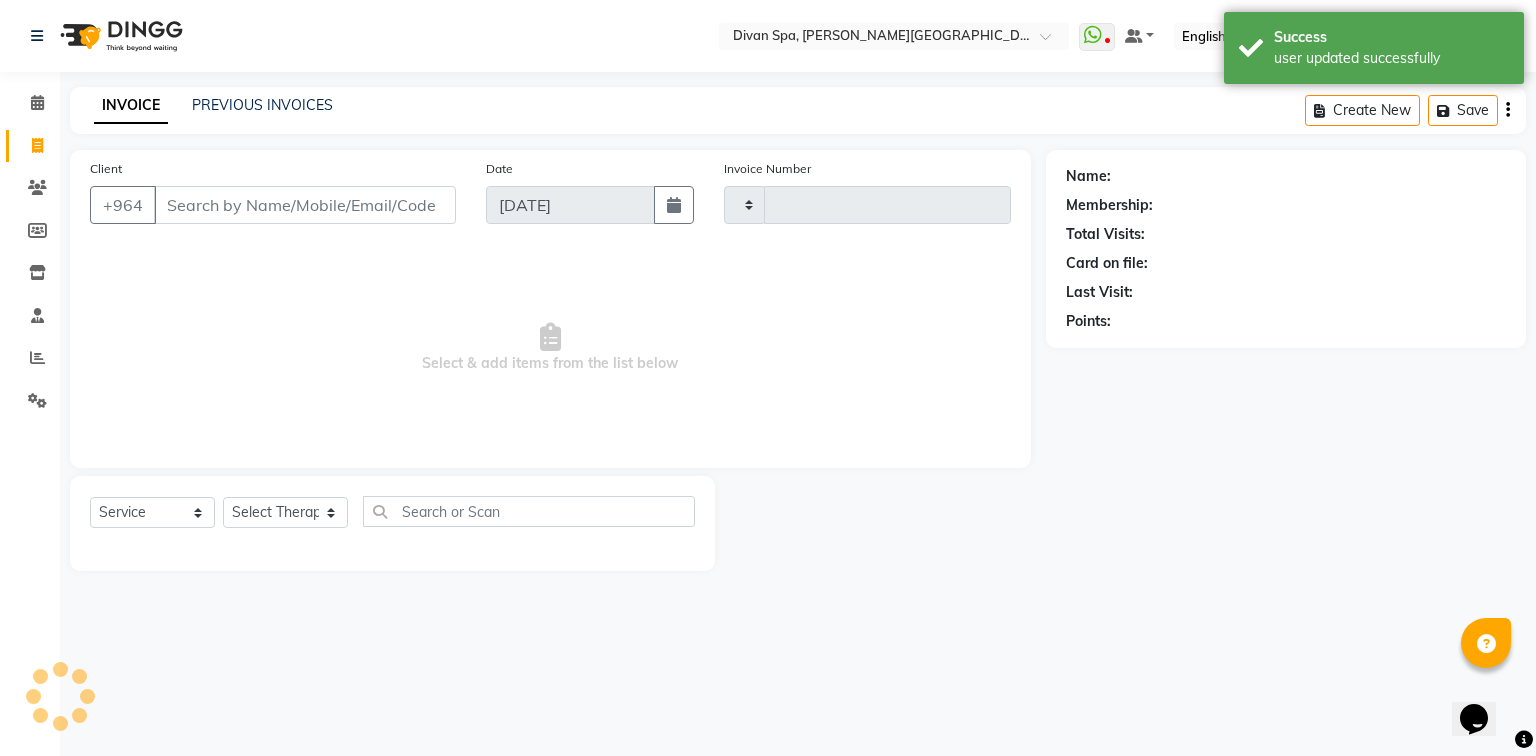 type on "0693" 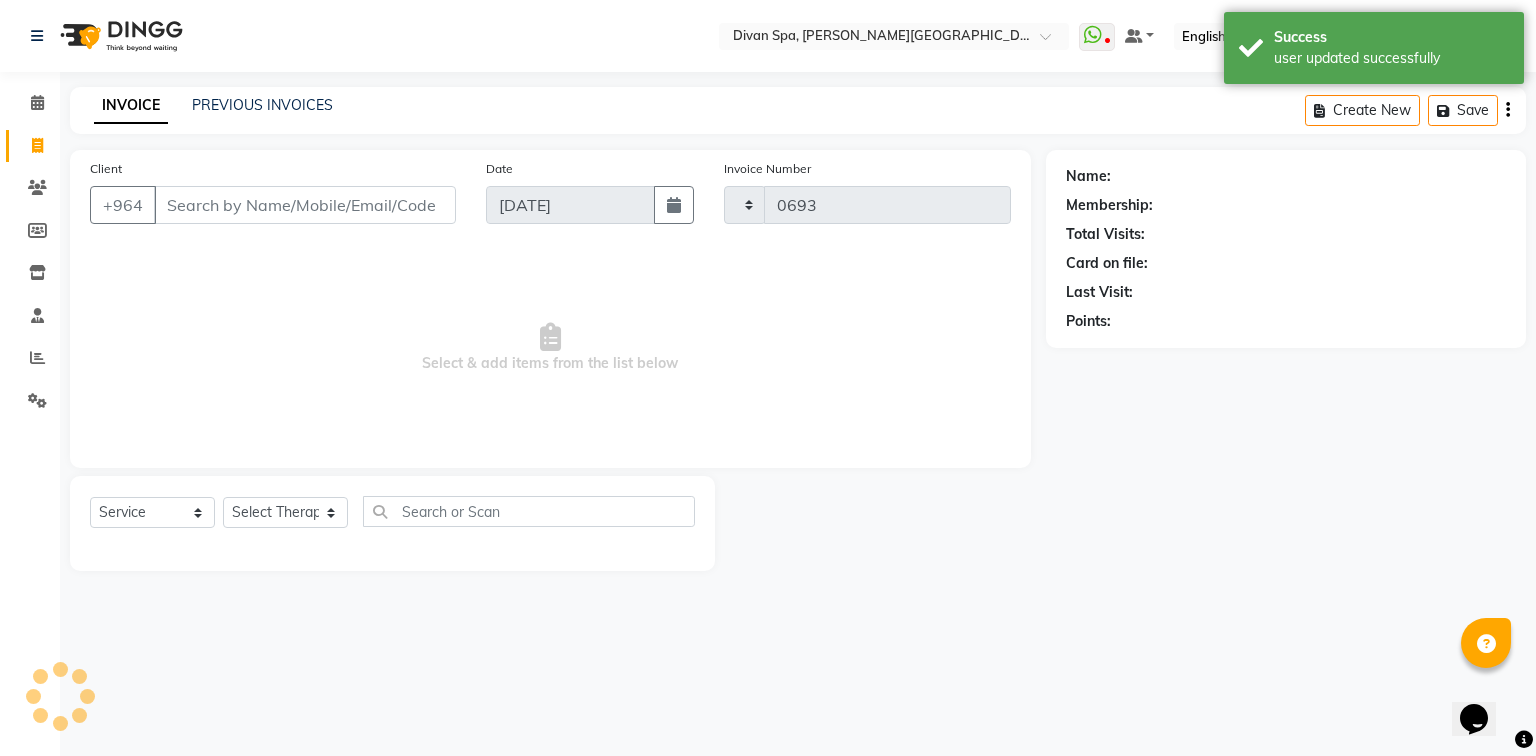 type 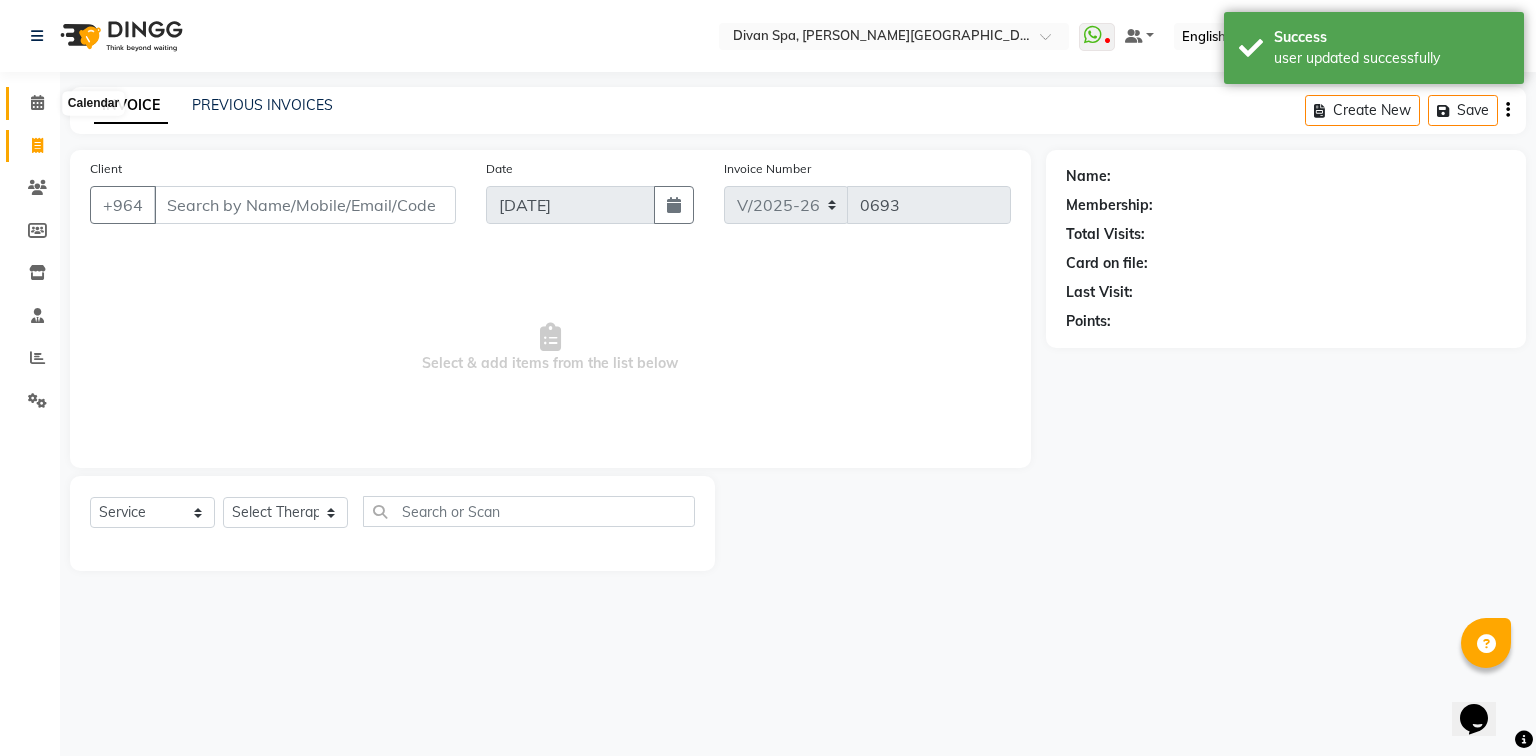 click 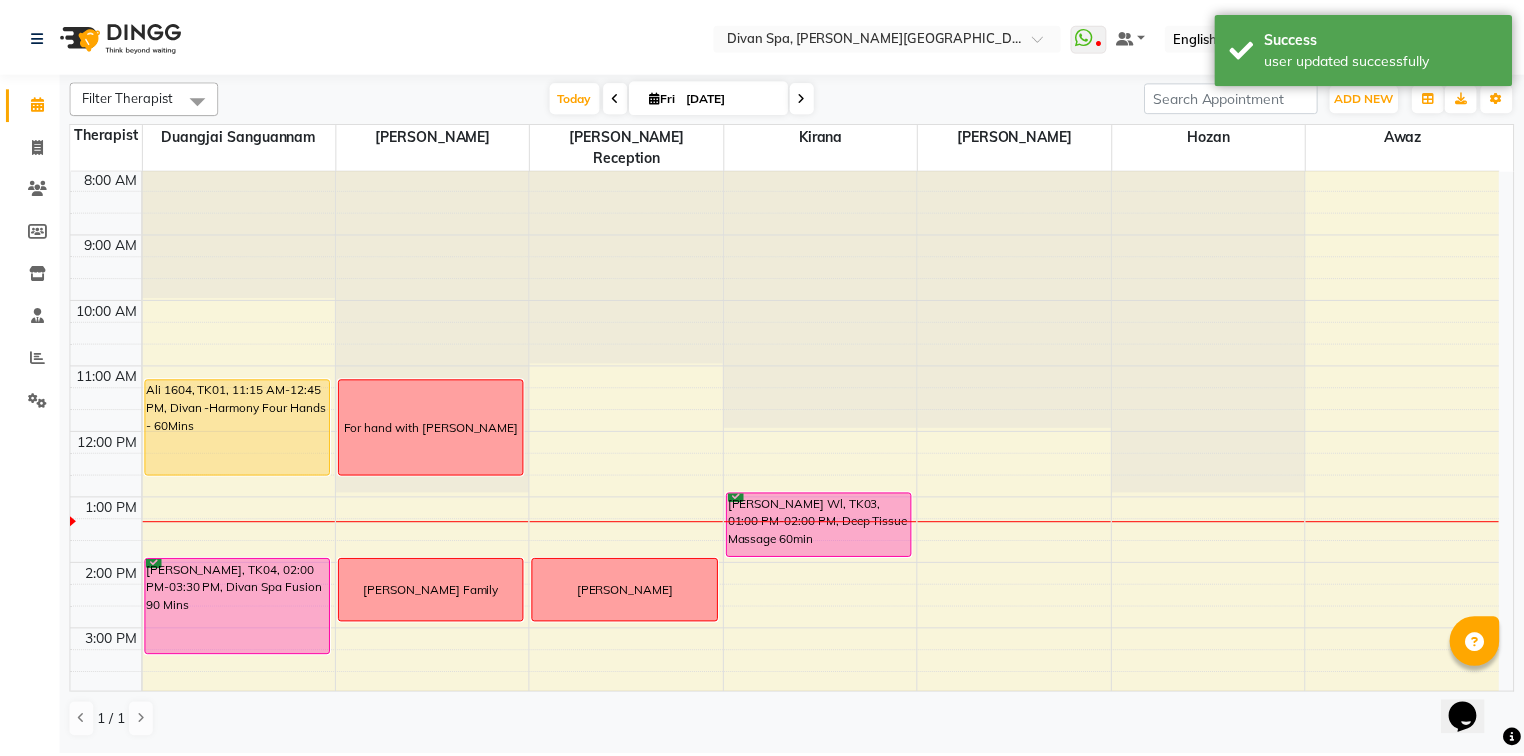 scroll, scrollTop: 160, scrollLeft: 0, axis: vertical 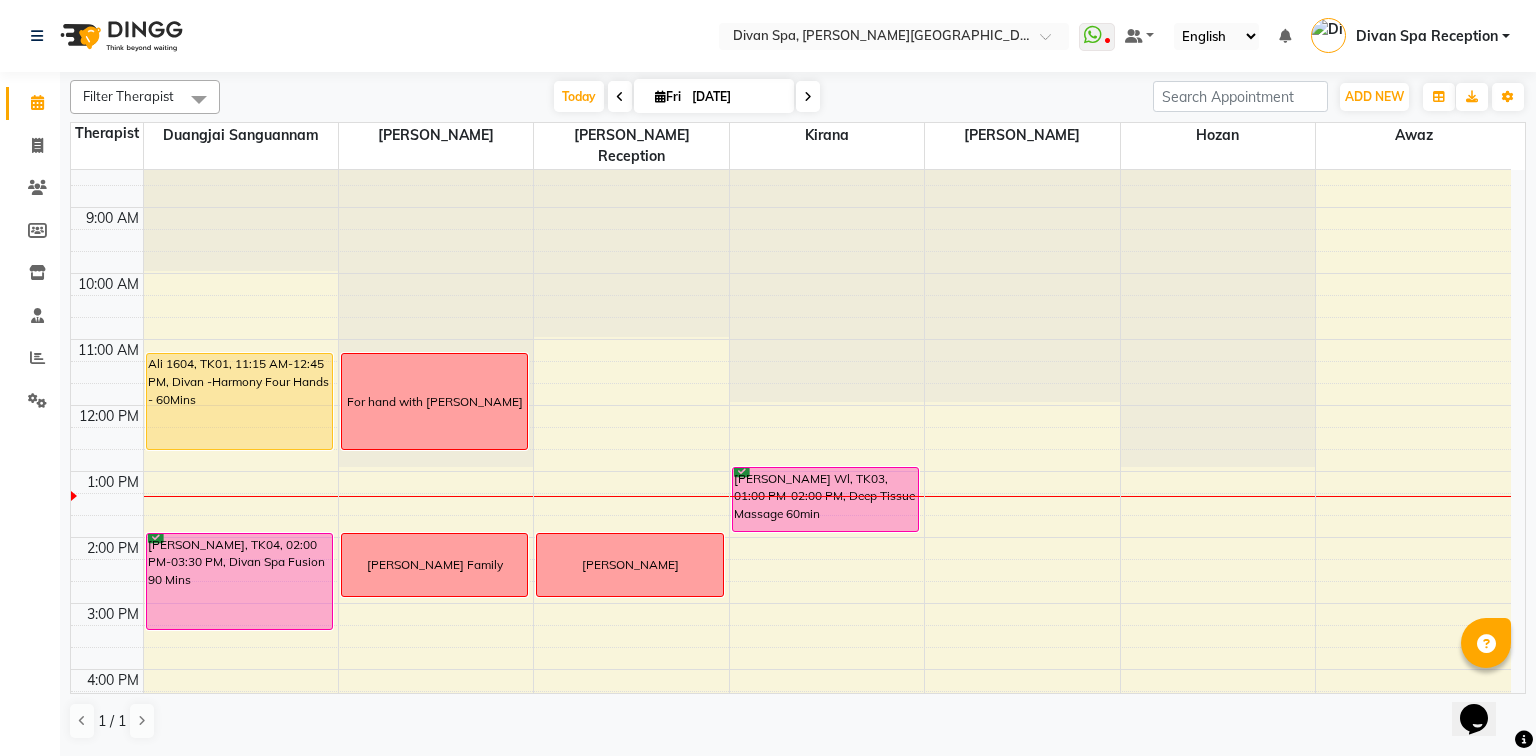 click on "Ali 1604, TK01, 11:15 AM-12:45 PM, Divan -Harmony Four Hands - 60Mins" at bounding box center [240, 401] 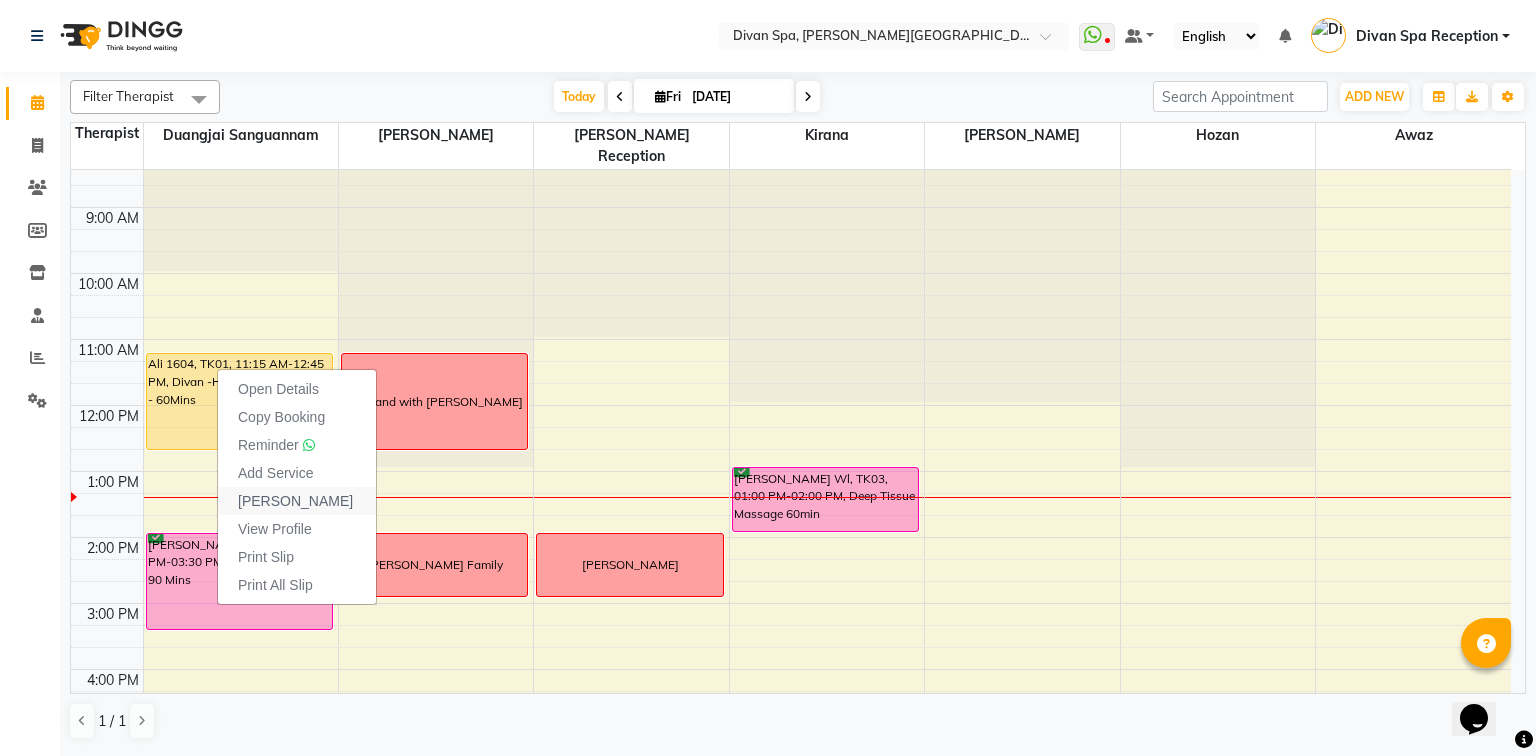 click on "[PERSON_NAME]" at bounding box center (297, 501) 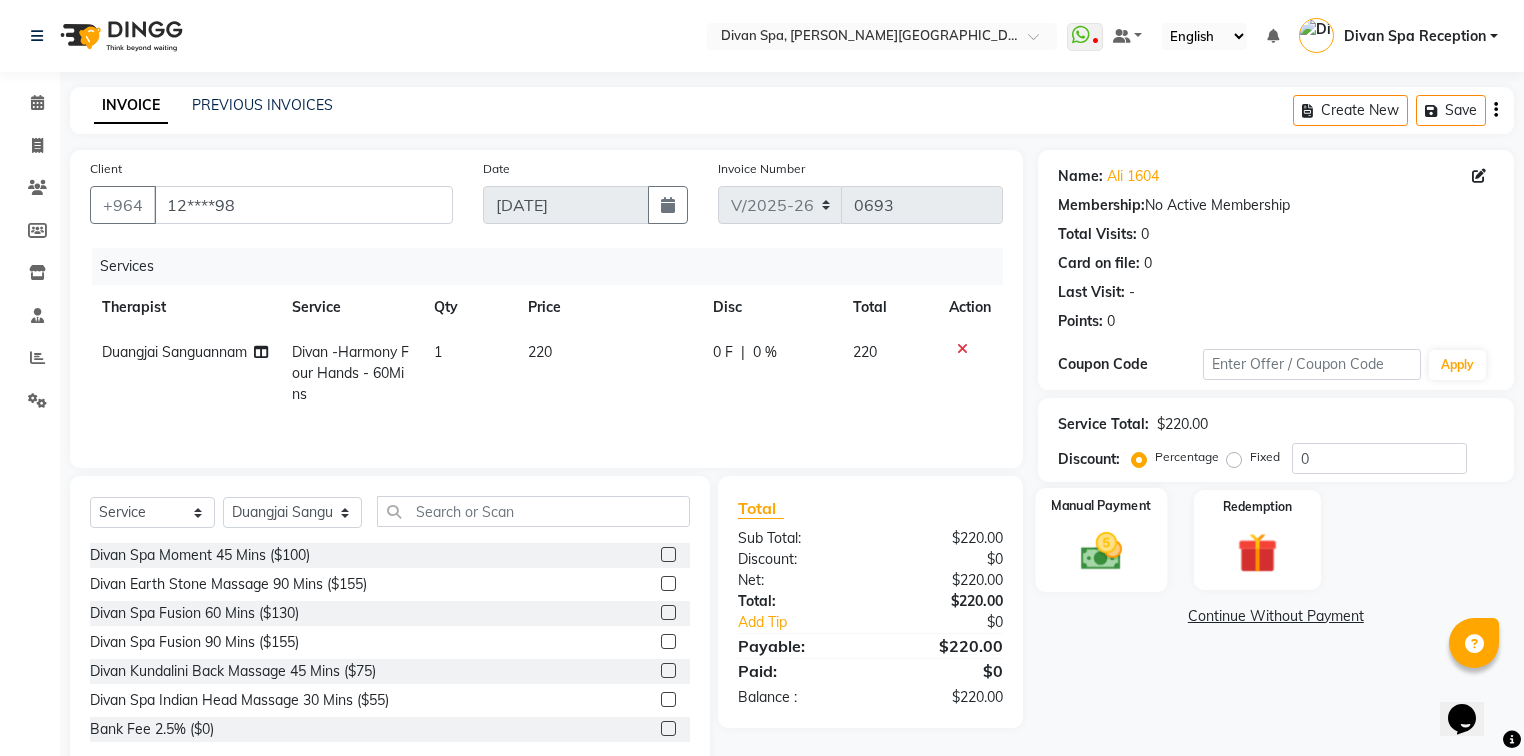 click 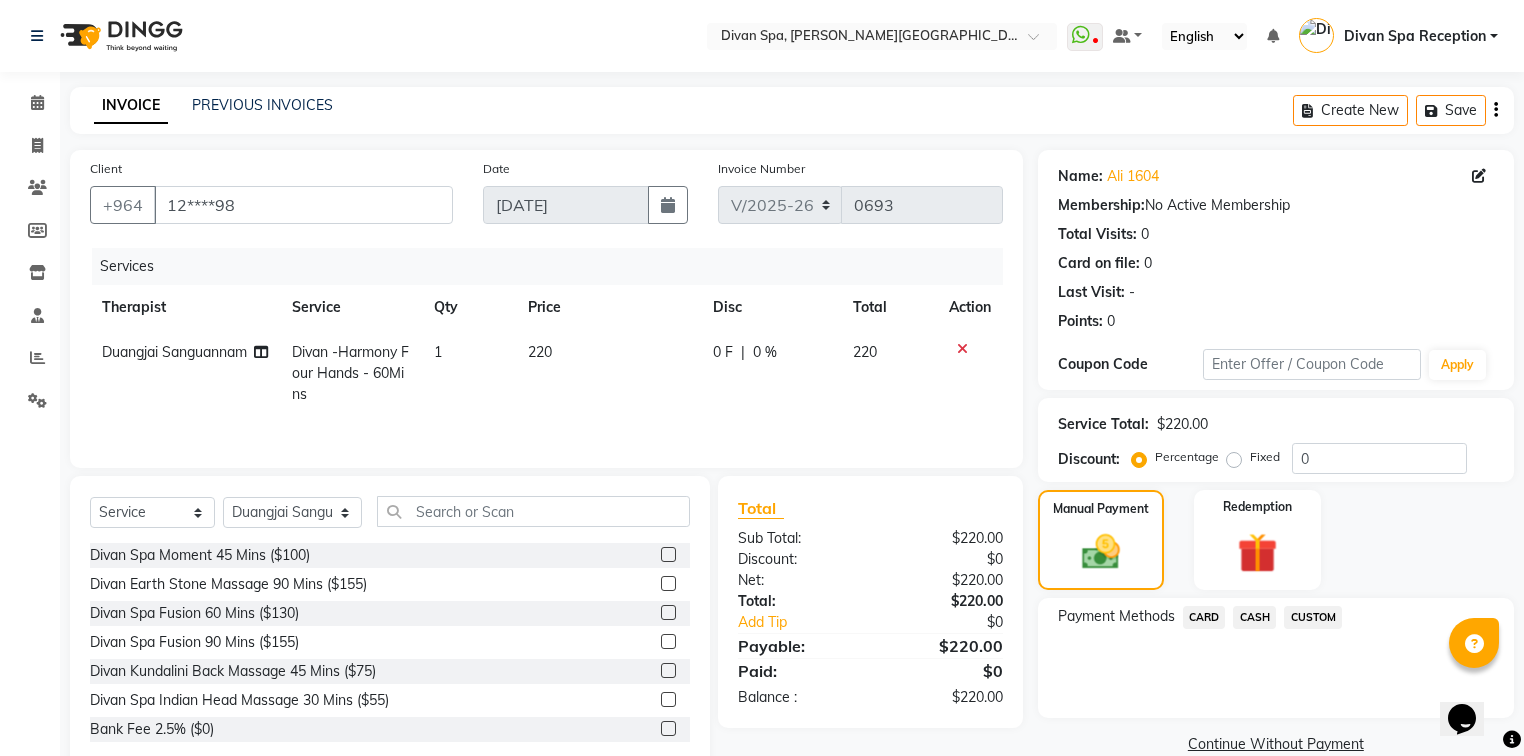 click on "CASH" 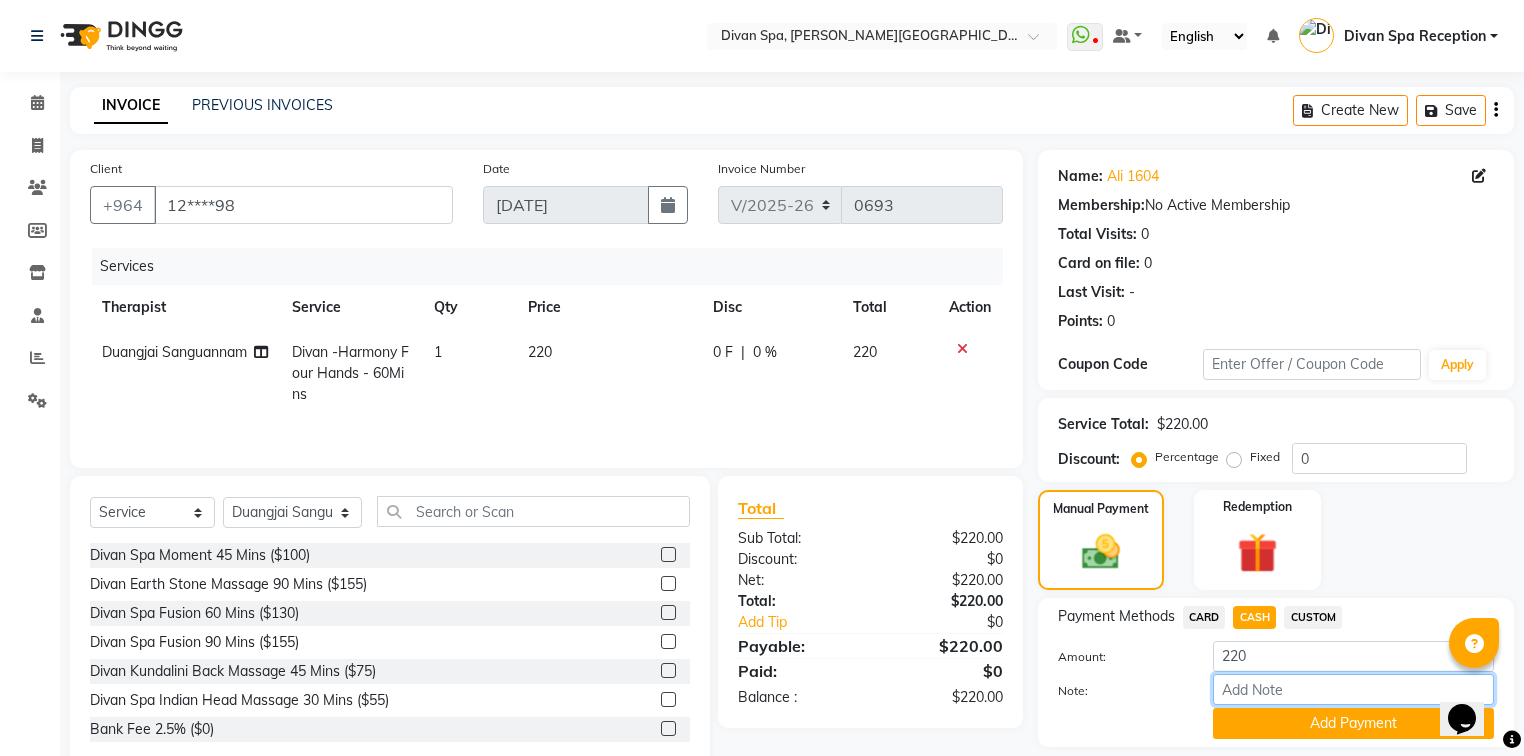 click on "Note:" at bounding box center (1353, 689) 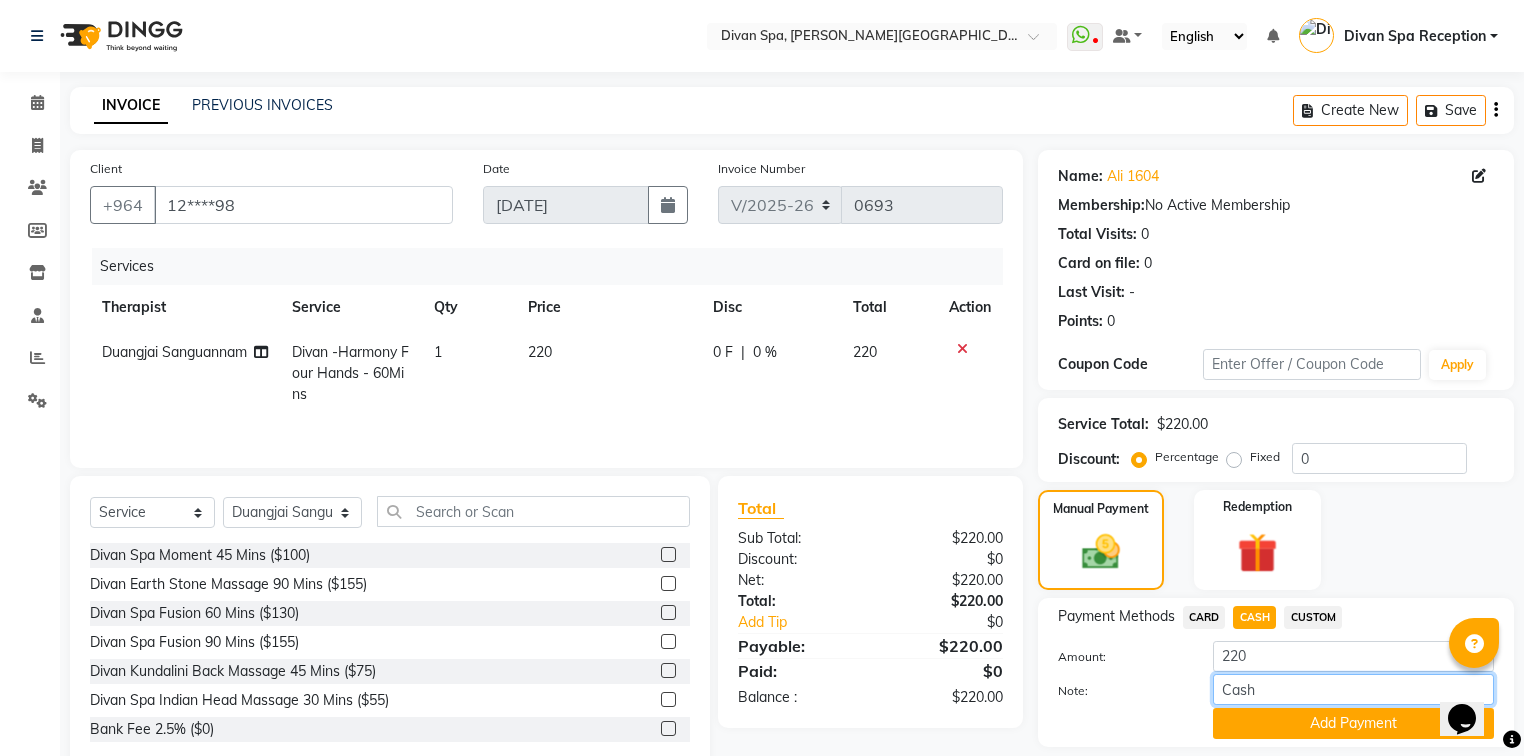 drag, startPoint x: 1264, startPoint y: 680, endPoint x: 1213, endPoint y: 680, distance: 51 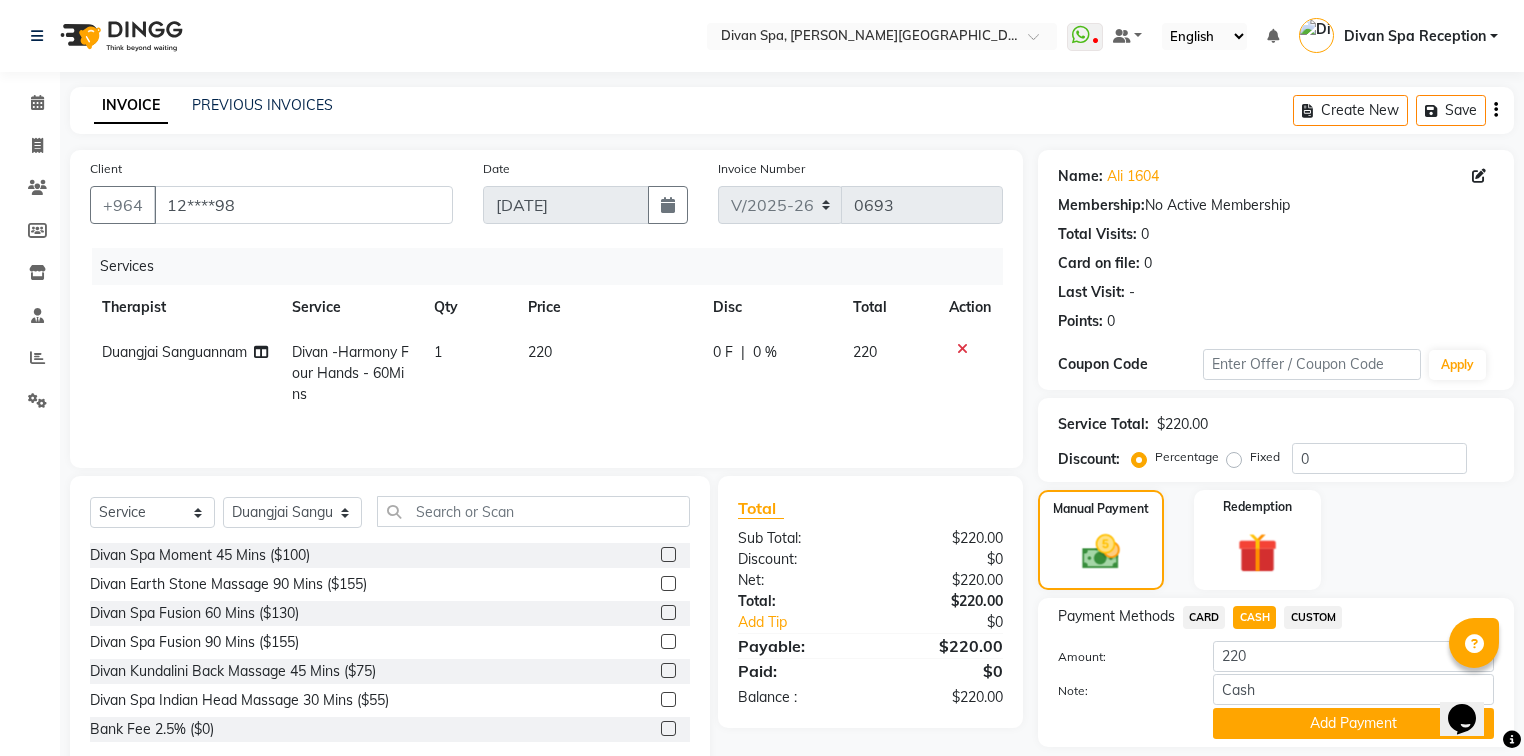 click on "Add Payment" 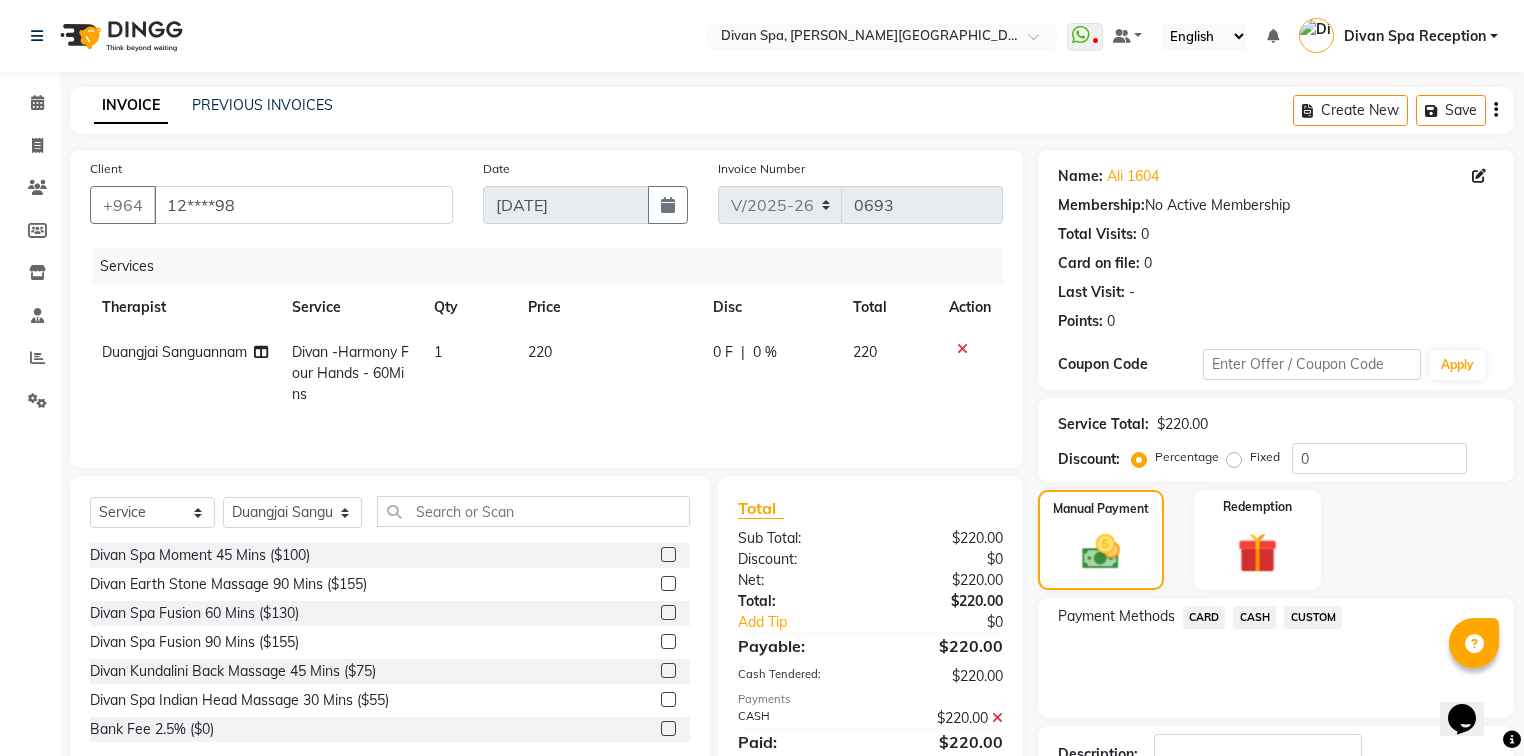 scroll, scrollTop: 80, scrollLeft: 0, axis: vertical 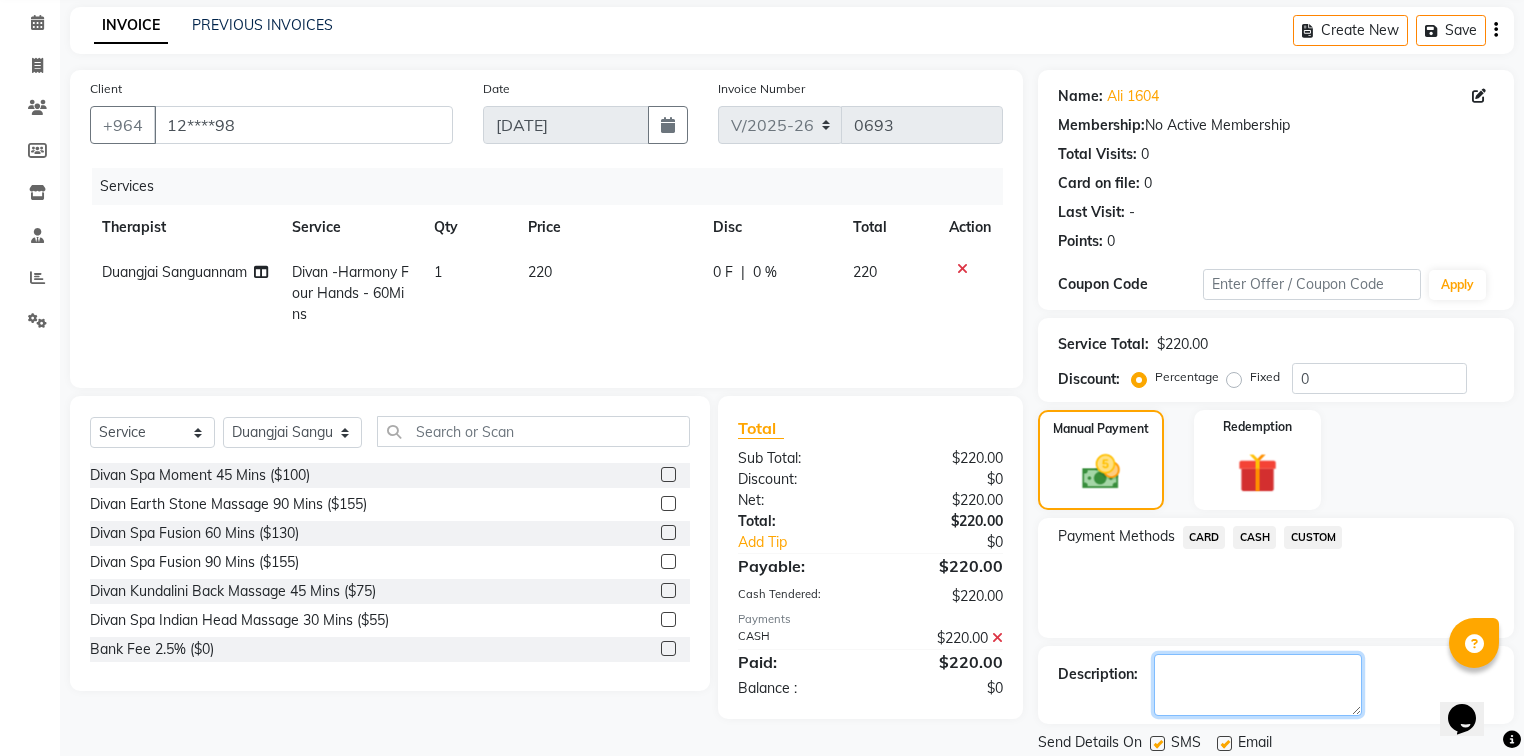click 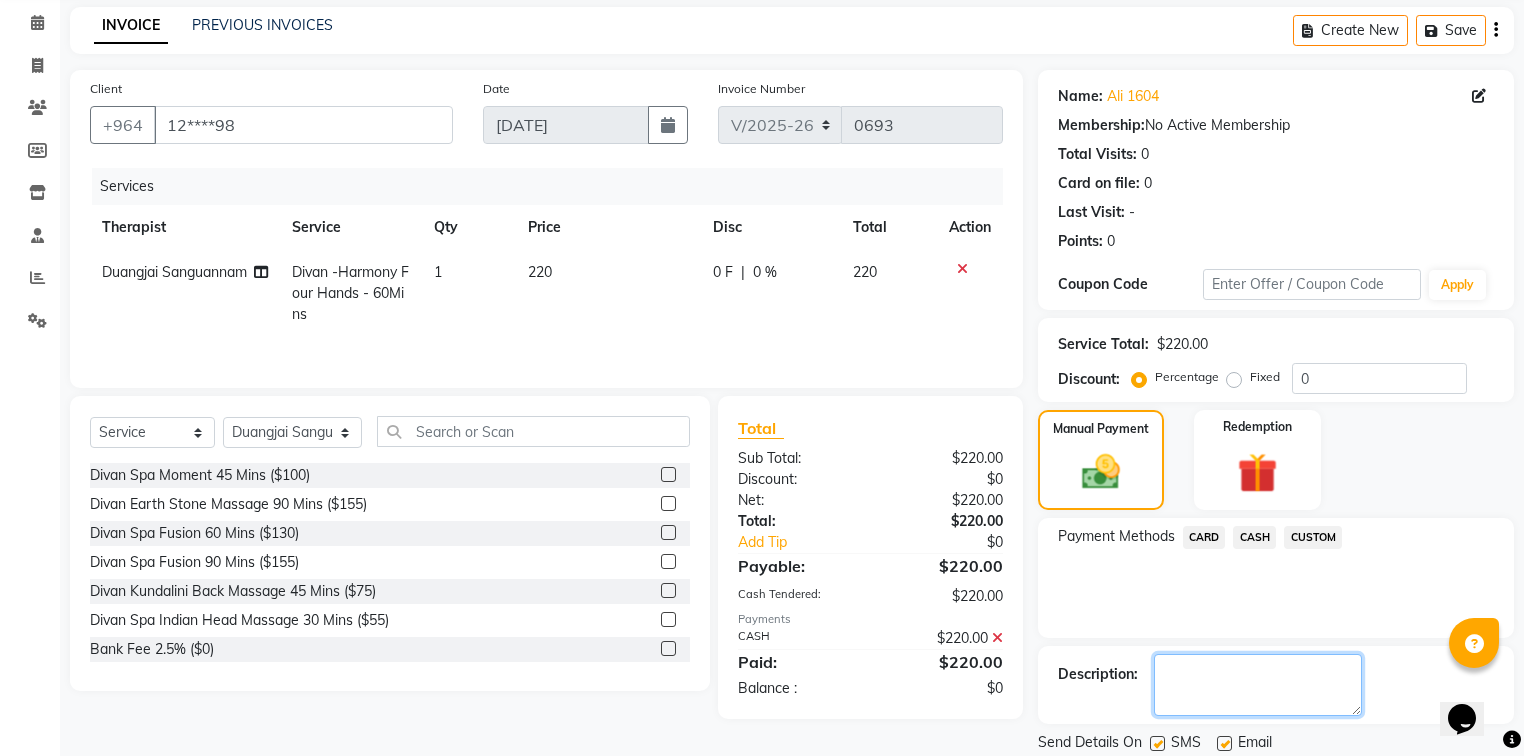 paste on "Cash" 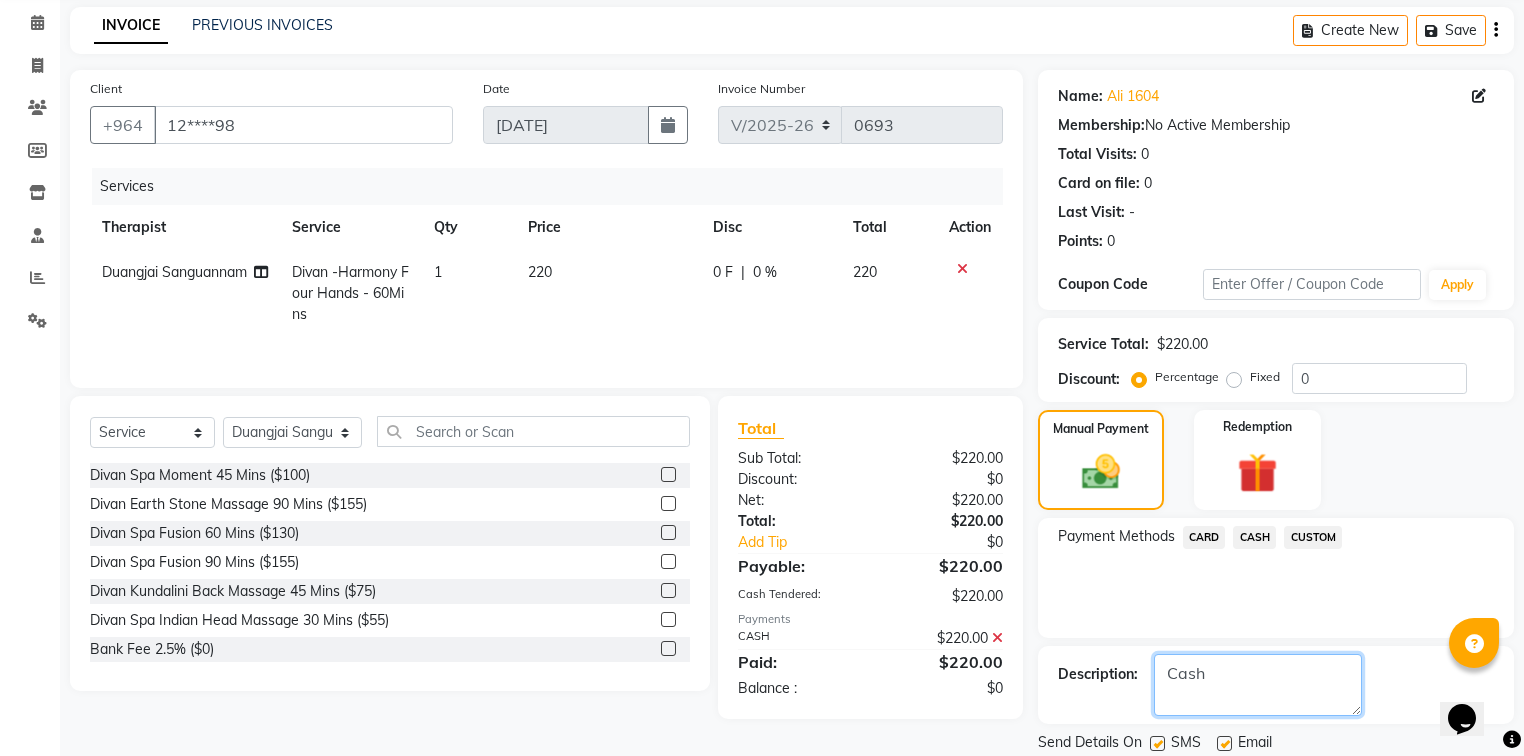scroll, scrollTop: 144, scrollLeft: 0, axis: vertical 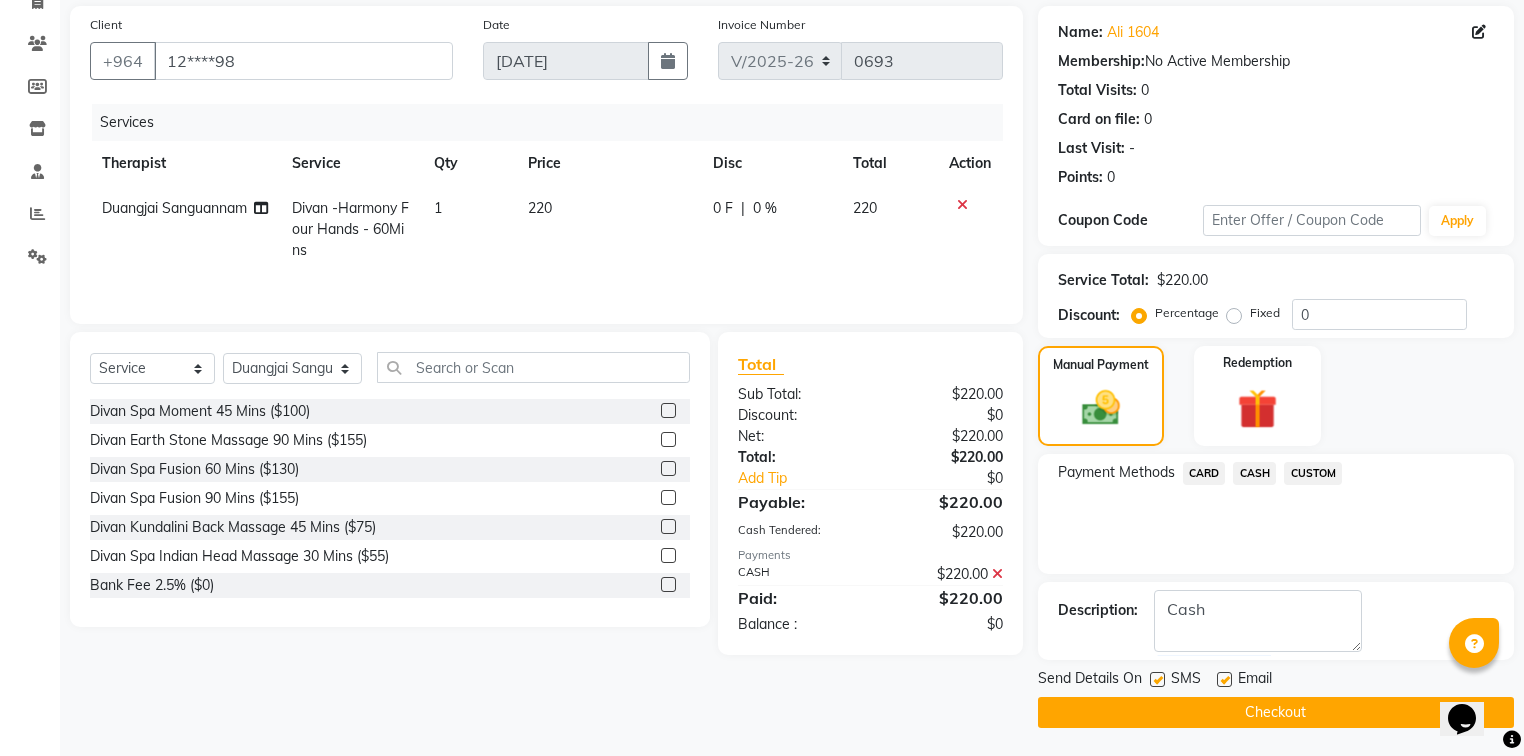 click 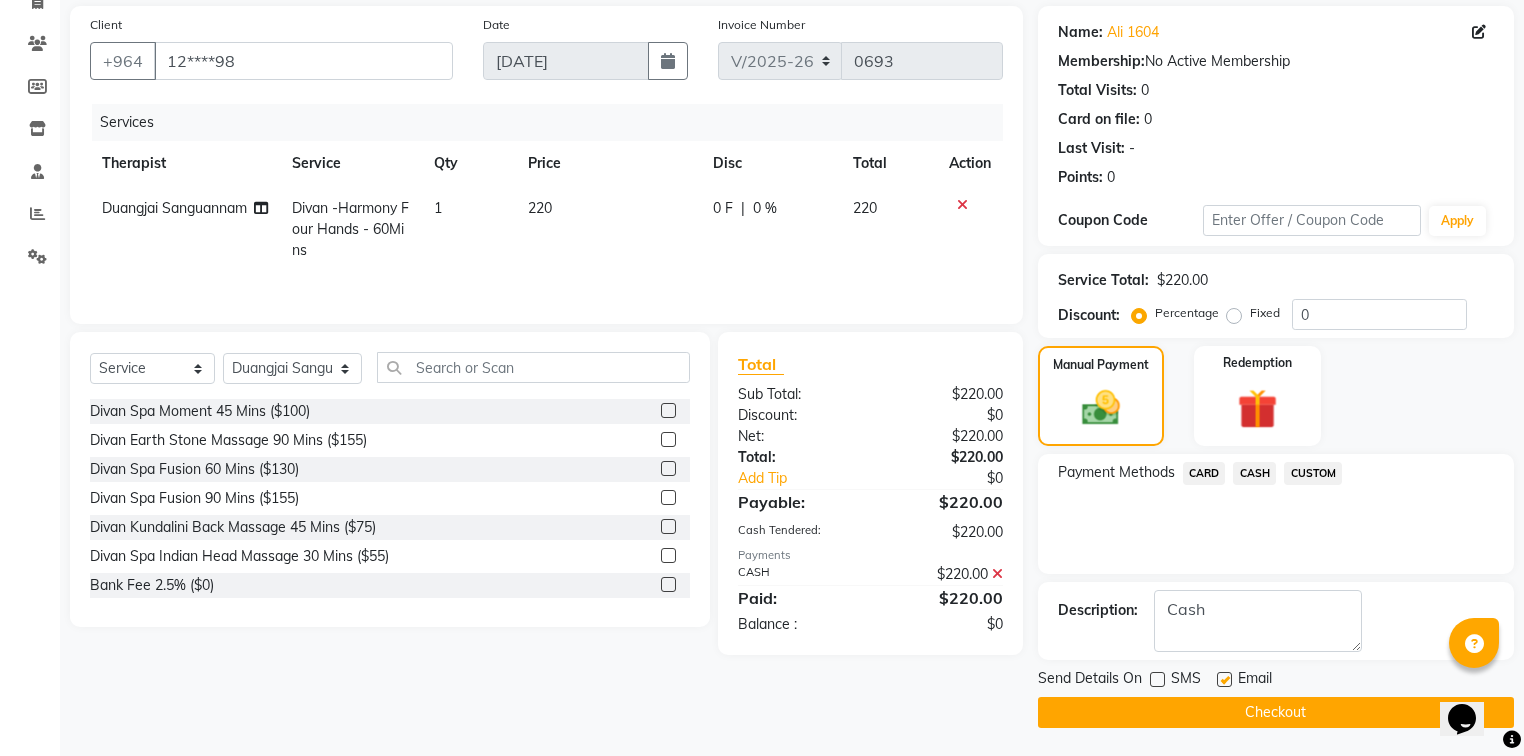 click 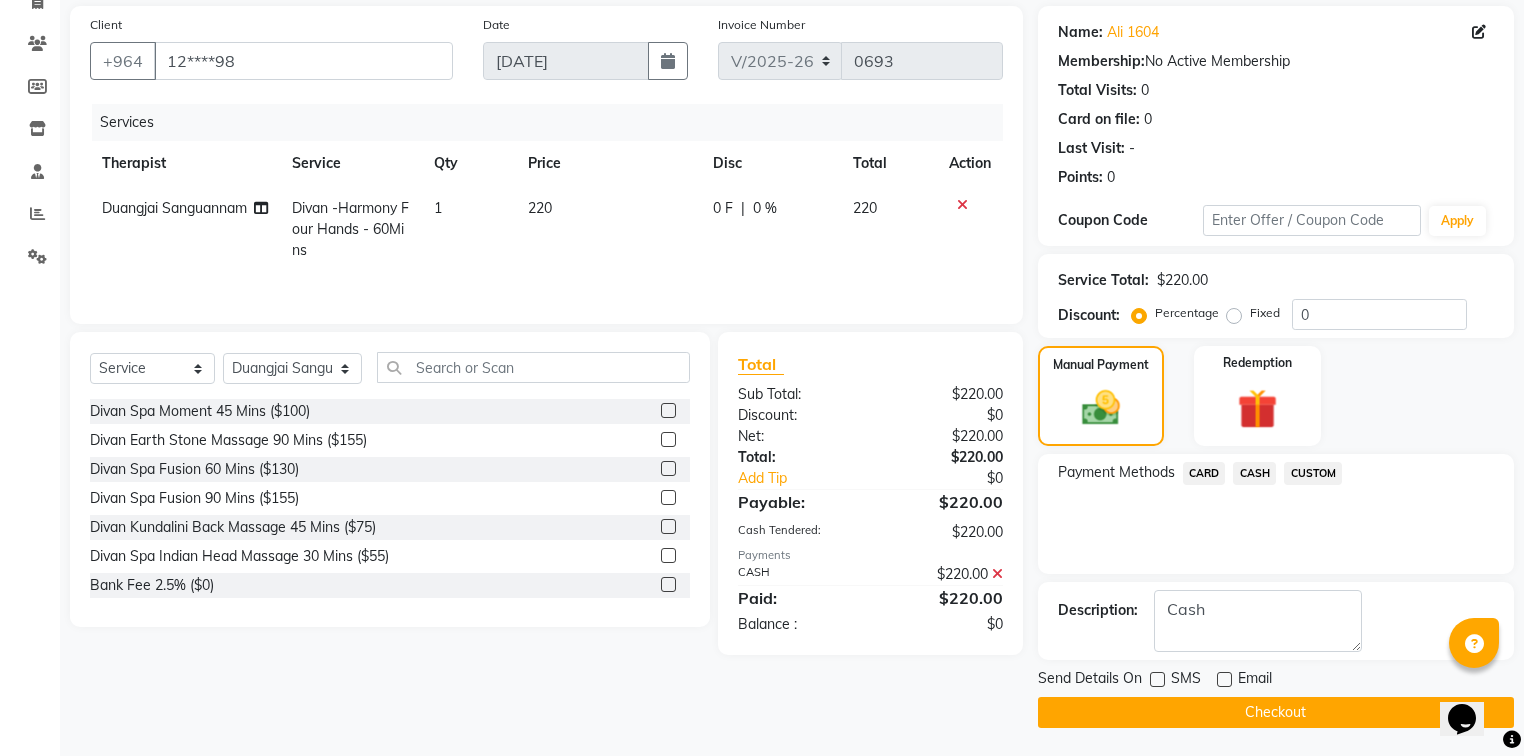 click on "Send Details On SMS Email  Checkout" 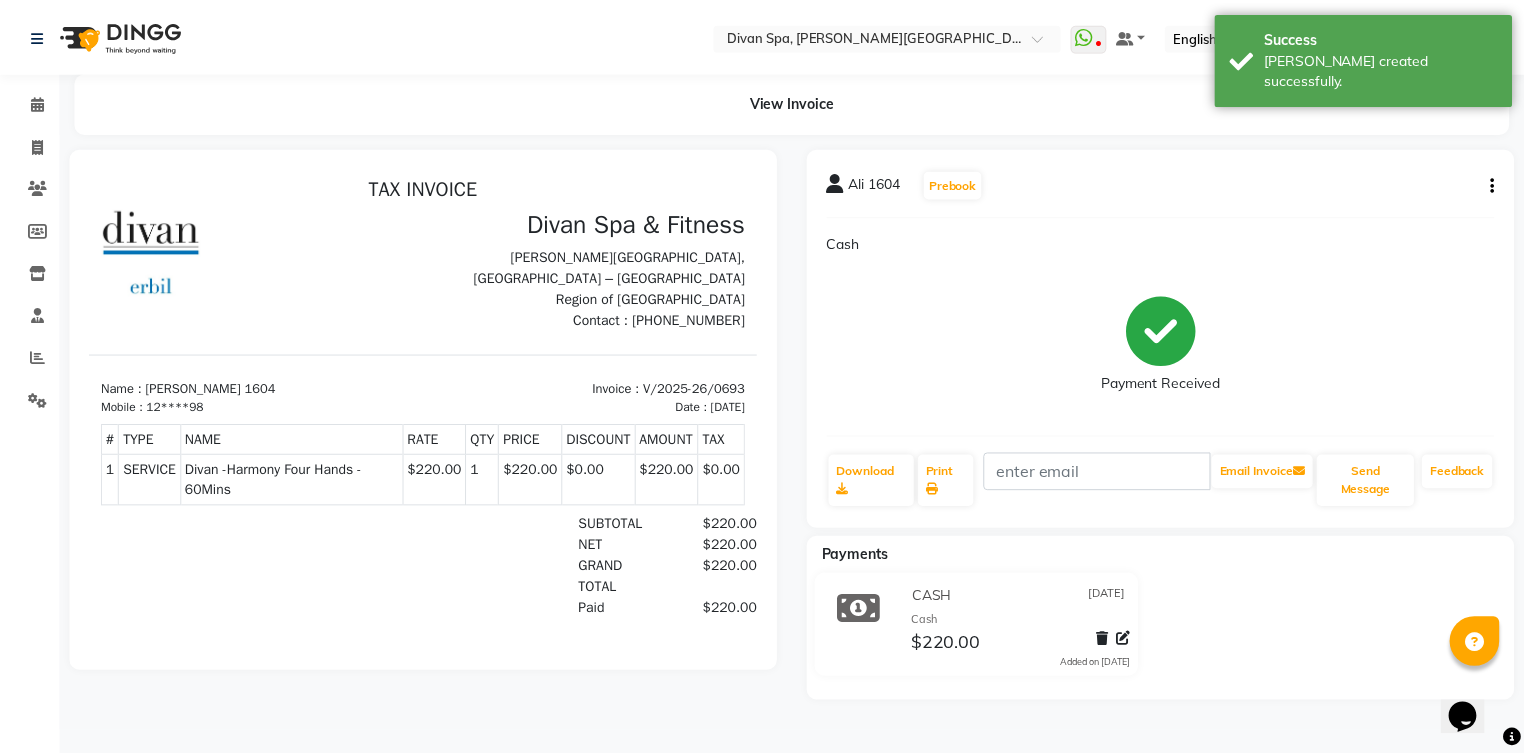 scroll, scrollTop: 0, scrollLeft: 0, axis: both 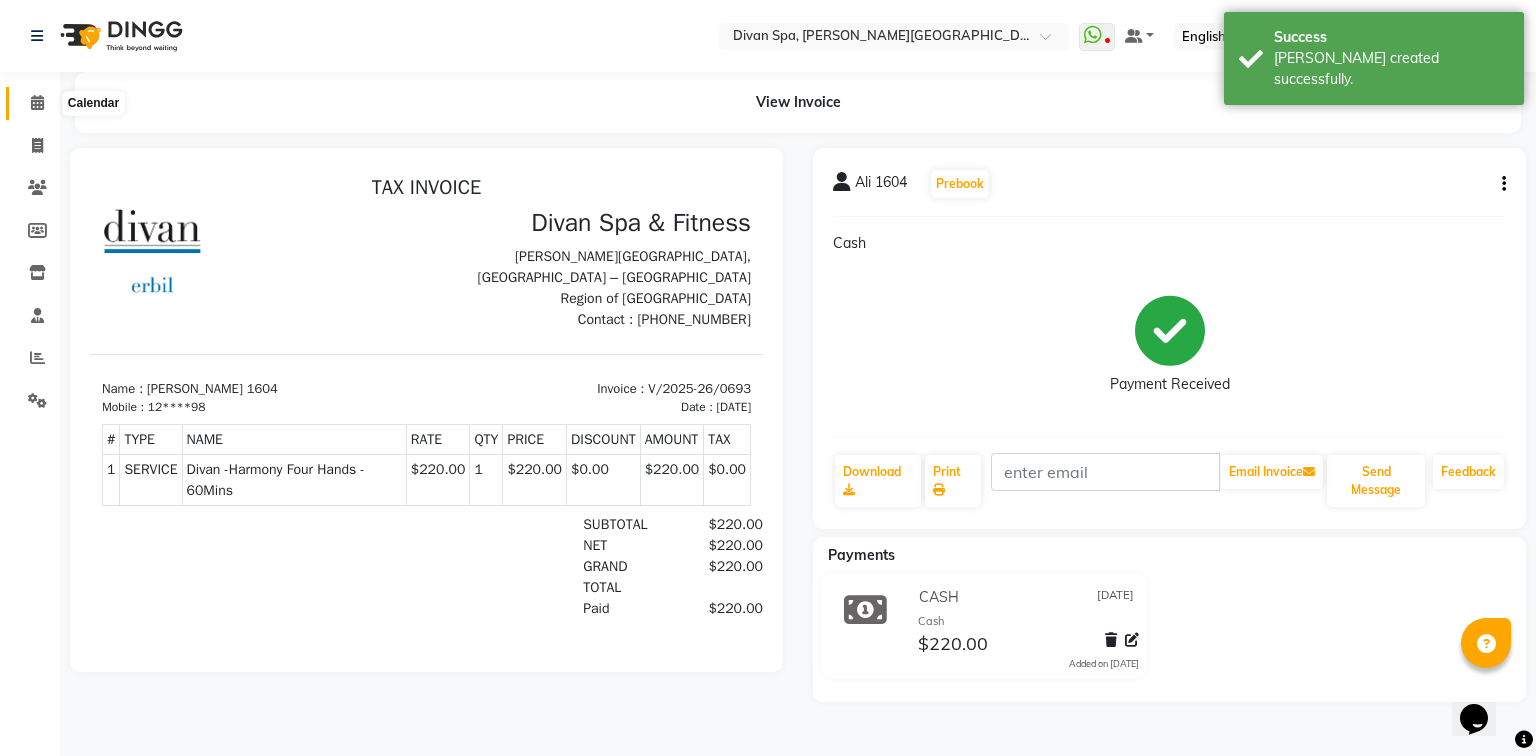 click 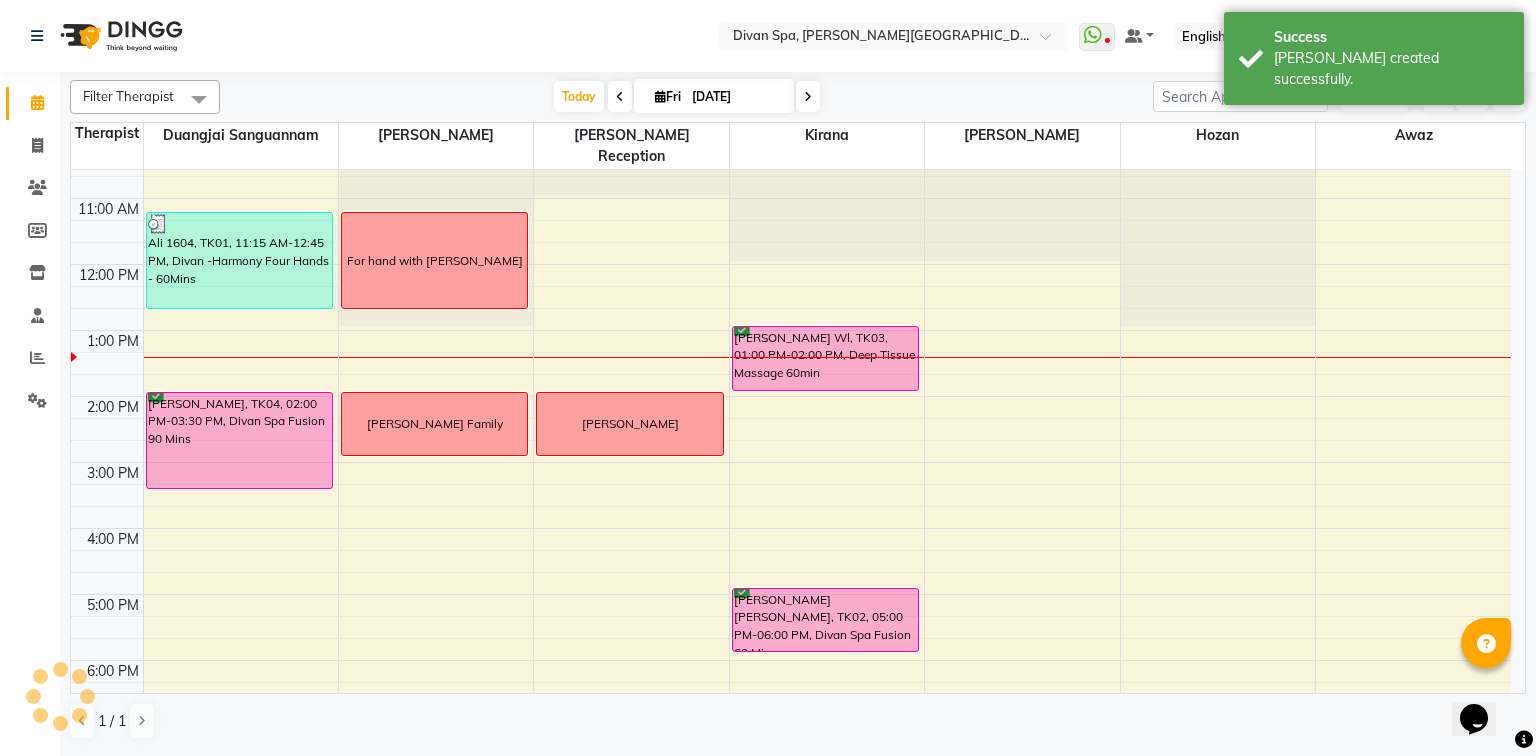 scroll, scrollTop: 320, scrollLeft: 0, axis: vertical 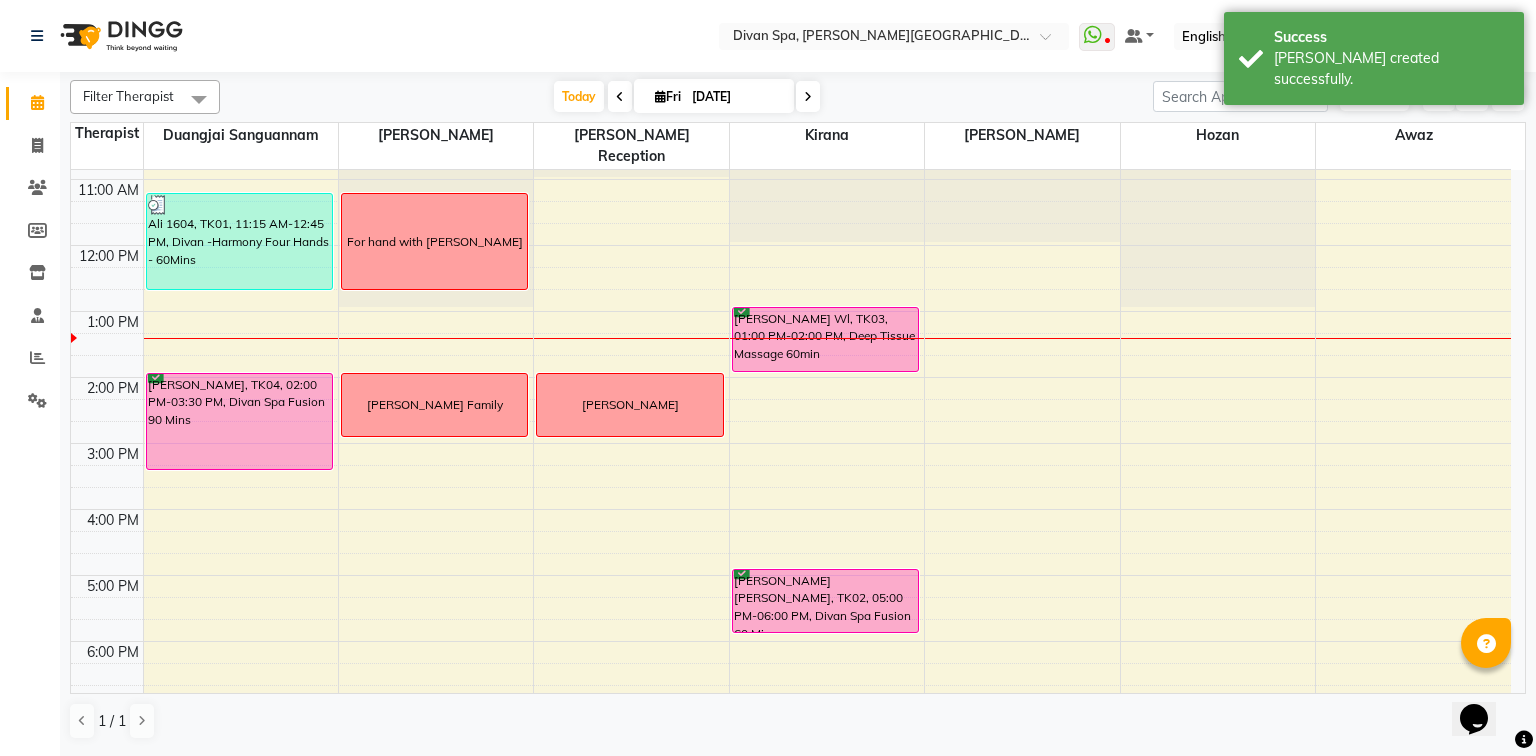 click on "[PERSON_NAME] Wl, TK03, 01:00 PM-02:00 PM, Deep Tissue Massage 60min" at bounding box center [826, 339] 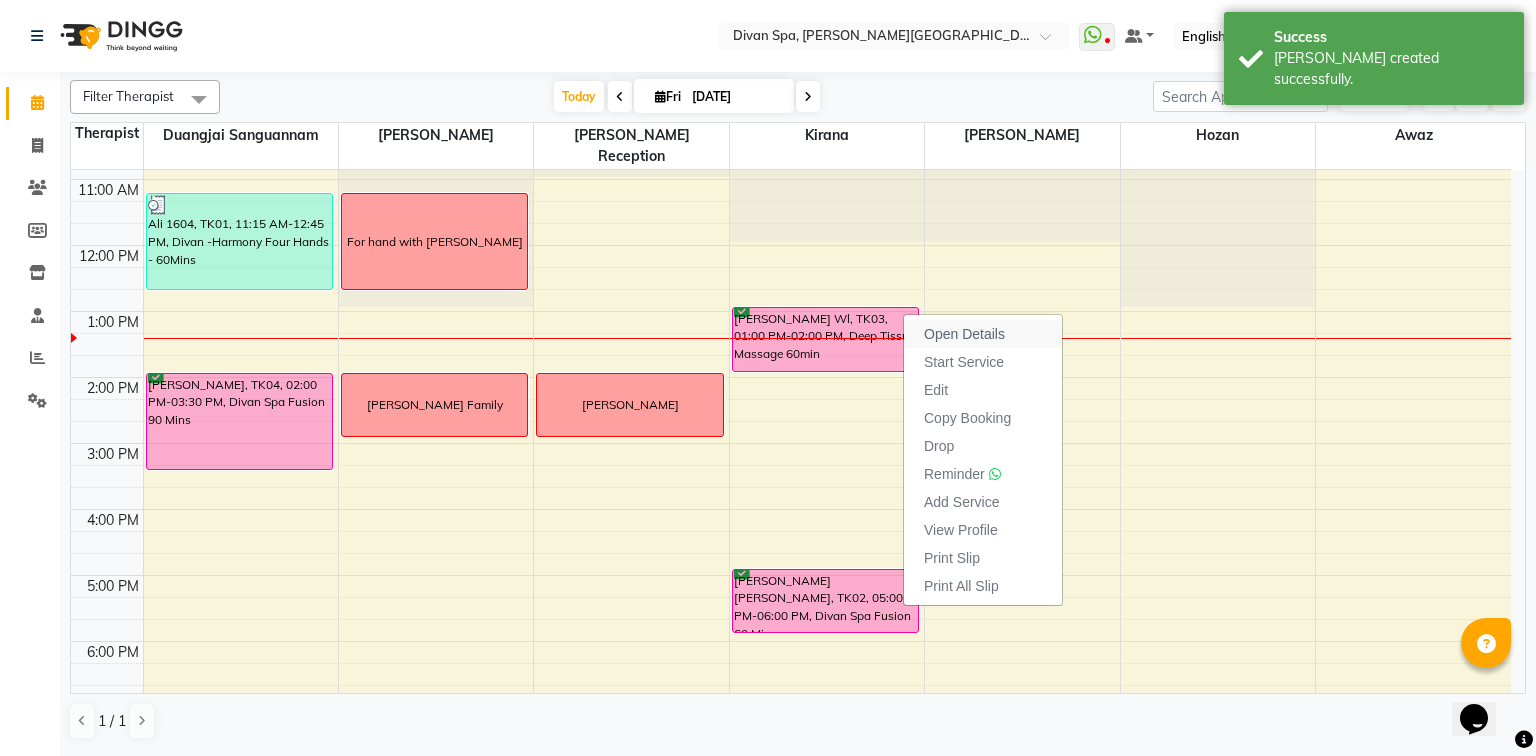click on "Open Details" at bounding box center (983, 334) 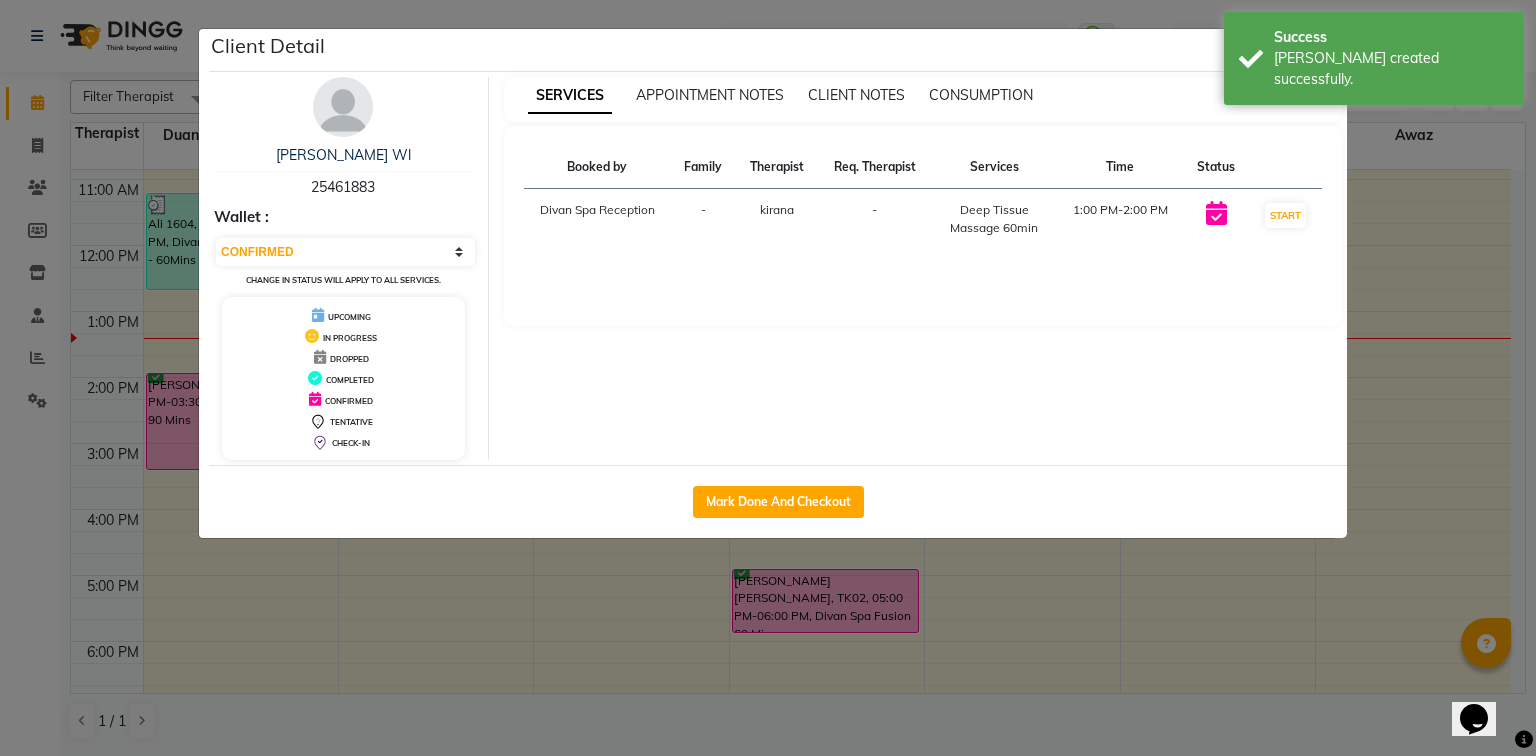 click on "Client Detail  [PERSON_NAME] Wl   25461883 Wallet : Select IN SERVICE CONFIRMED TENTATIVE CHECK IN MARK DONE DROPPED UPCOMING Change in status will apply to all services. UPCOMING IN PROGRESS DROPPED COMPLETED CONFIRMED TENTATIVE CHECK-IN SERVICES APPOINTMENT NOTES CLIENT NOTES CONSUMPTION Booked by Family Therapist Req. Therapist Services Time Status  Divan Spa Reception  - kirana  -  Deep Tissue Massage 60min   1:00 PM-2:00 PM   START   Mark Done And Checkout" 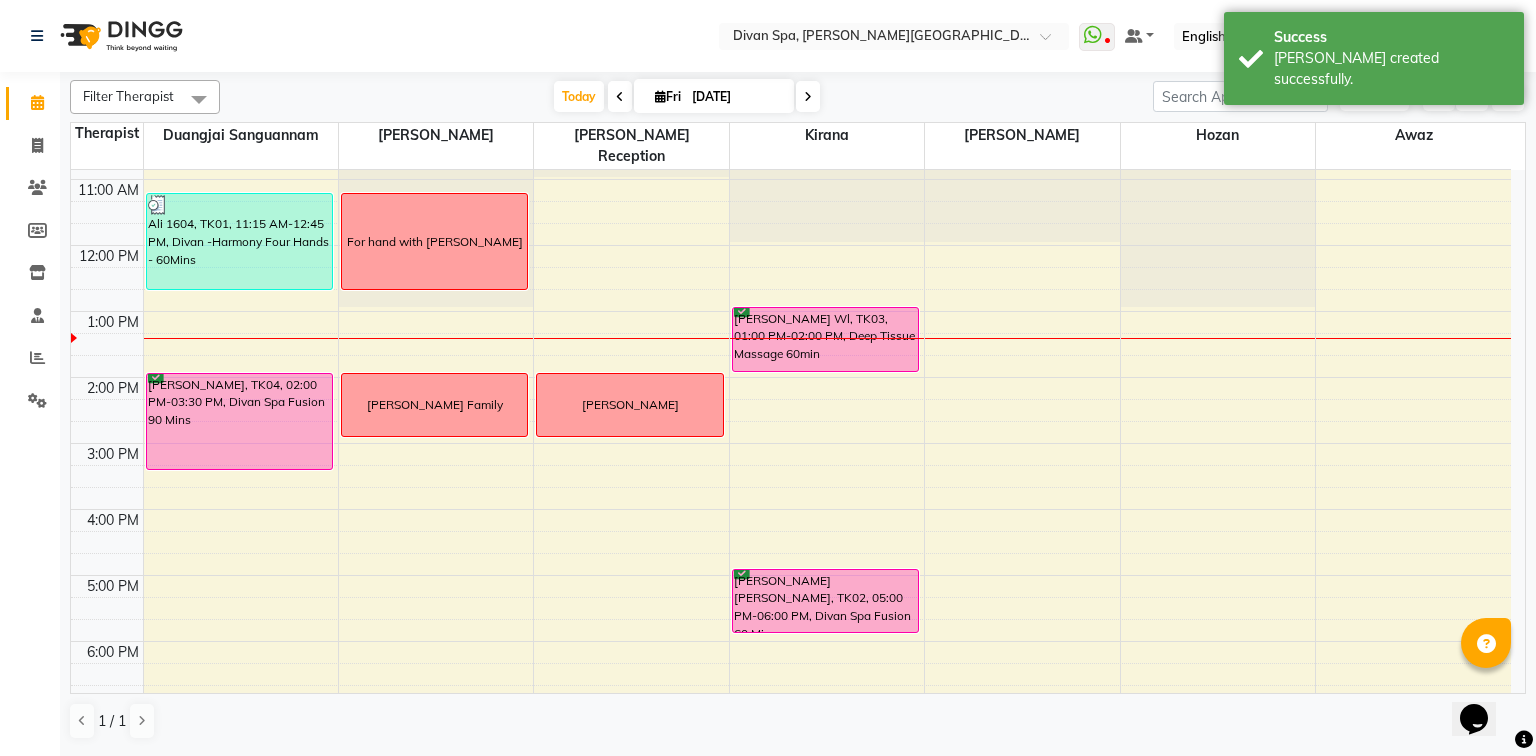click at bounding box center [827, 338] 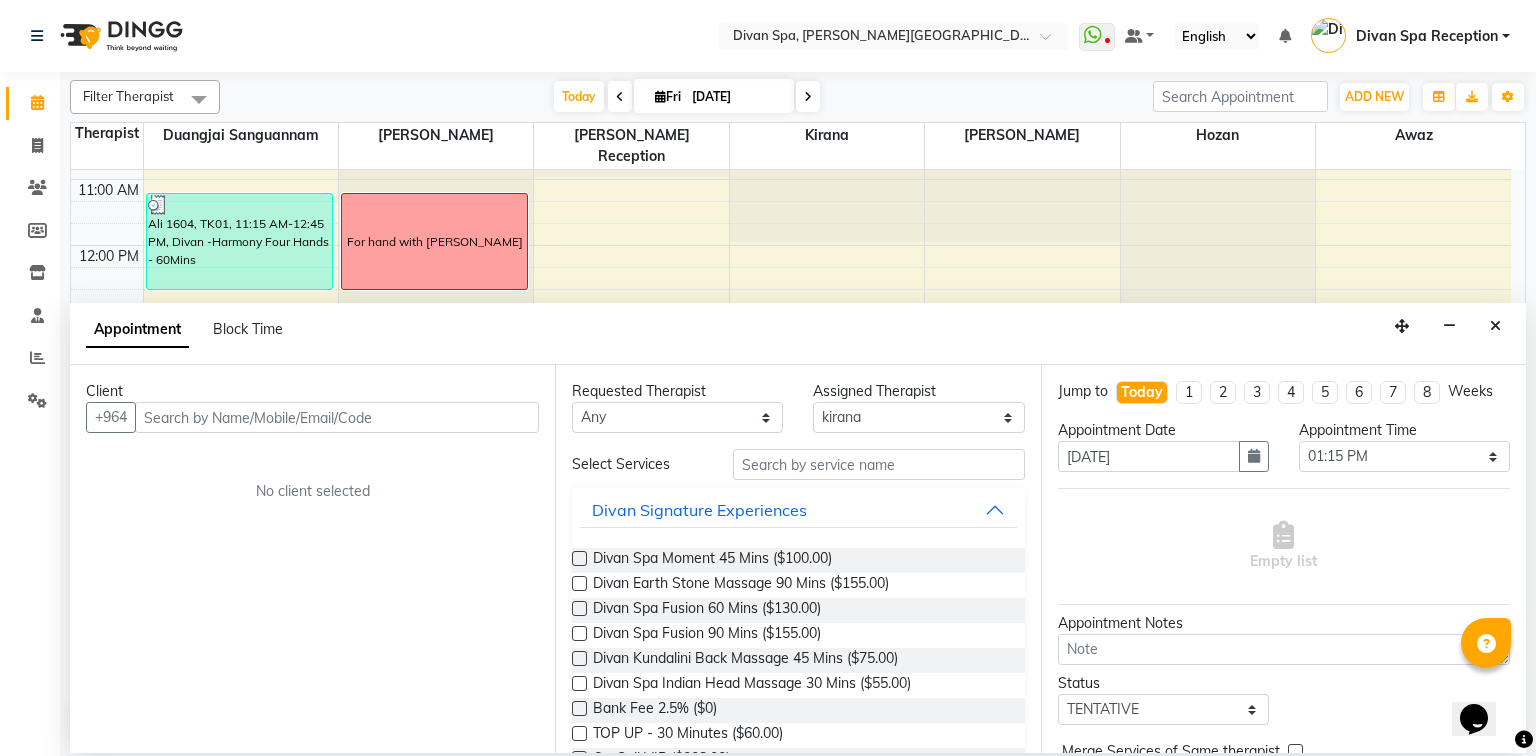 click at bounding box center (1495, 326) 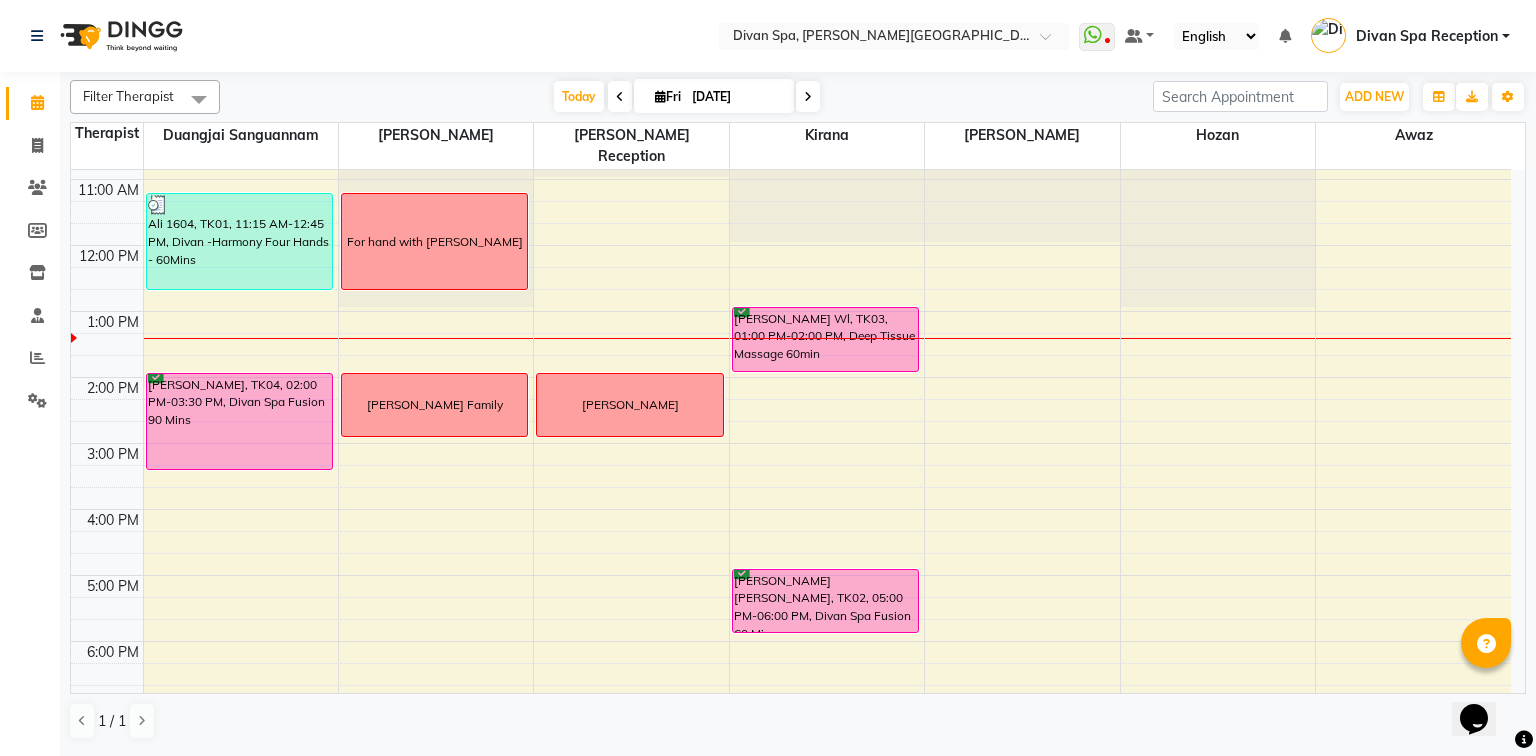 click on "[PERSON_NAME] Wl, TK03, 01:00 PM-02:00 PM, Deep Tissue Massage 60min" at bounding box center [826, 339] 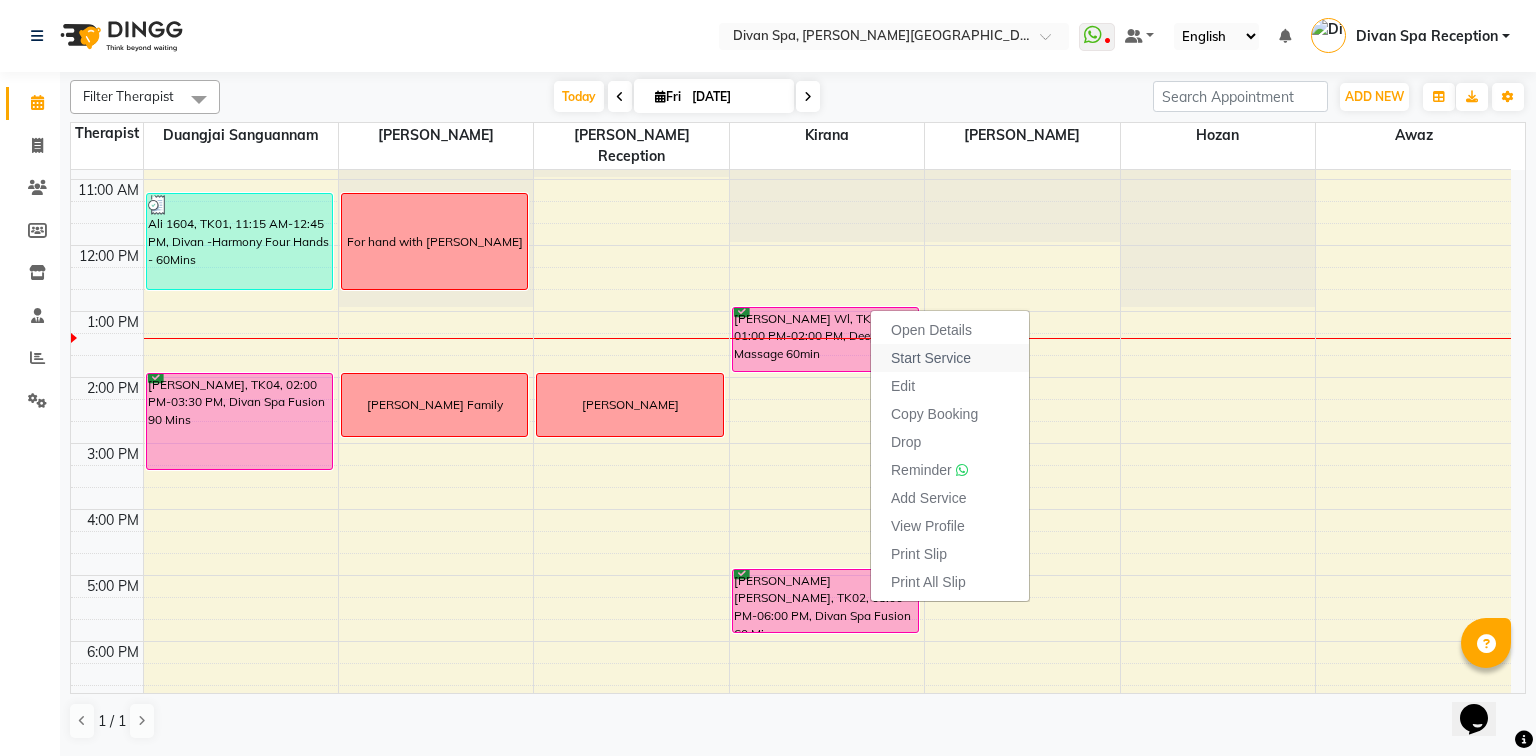 click on "Start Service" at bounding box center [931, 358] 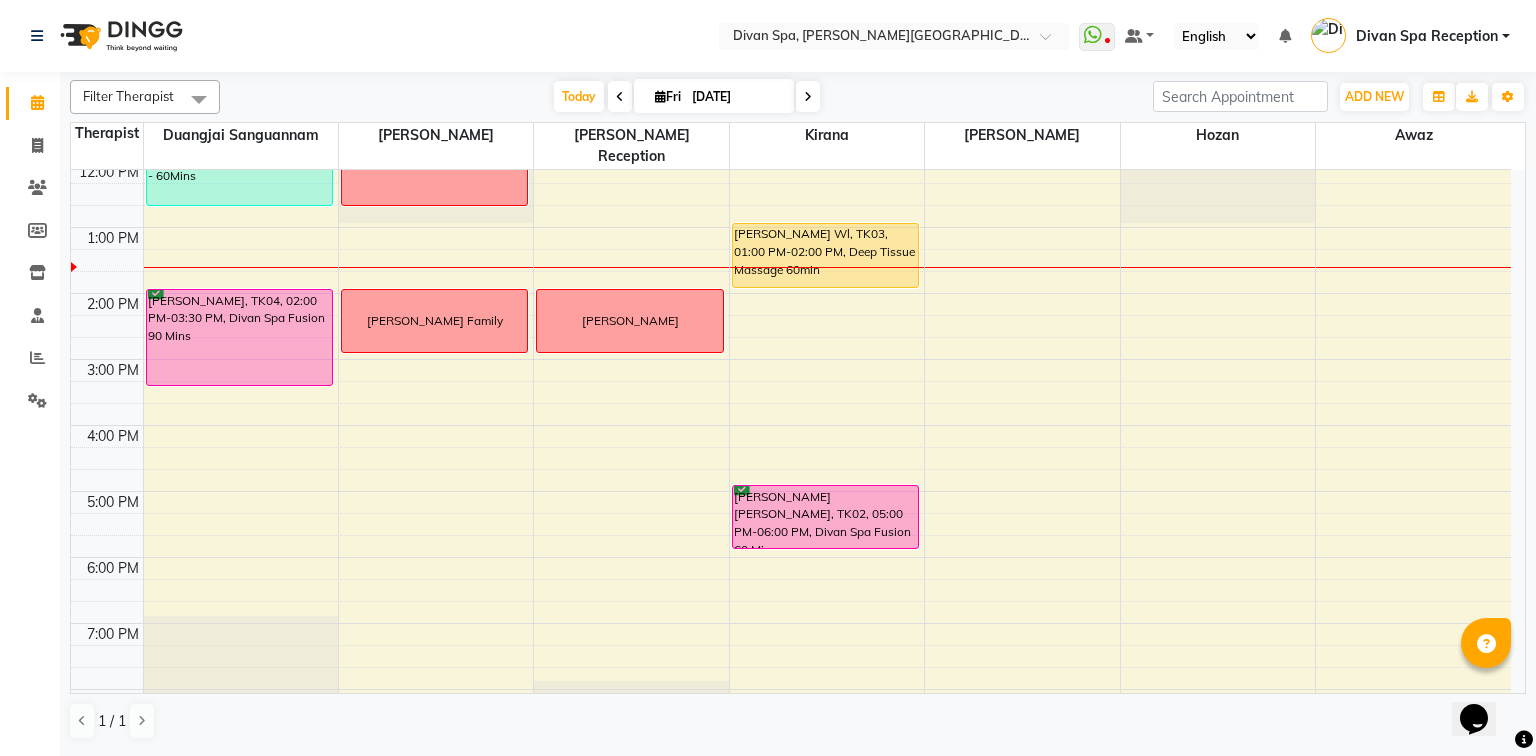 scroll, scrollTop: 400, scrollLeft: 0, axis: vertical 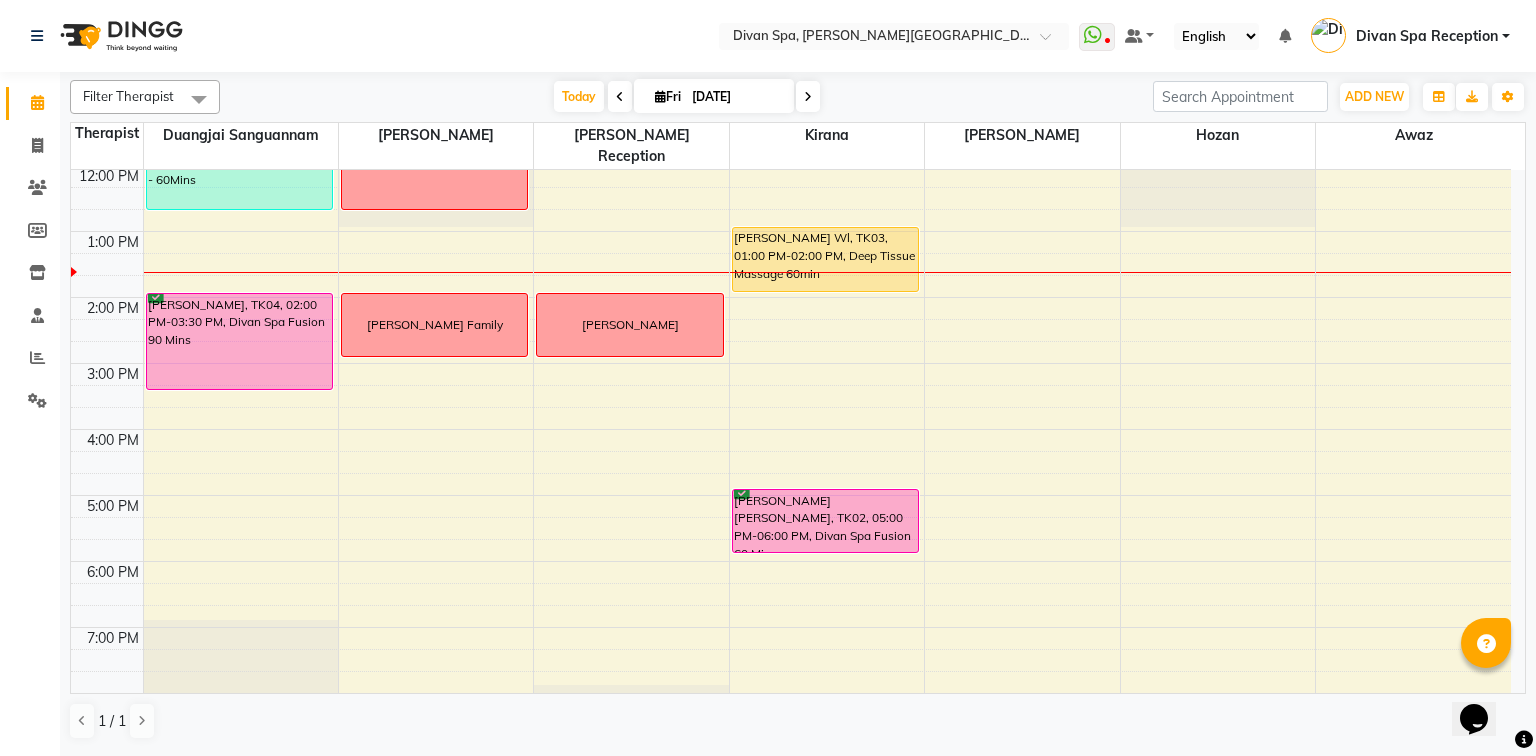 click on "Filter Therapist Select All [PERSON_NAME] Awaz Duangjai Sanguannam [PERSON_NAME] [PERSON_NAME] Reception Hozan kirana  [DATE]  [DATE] Toggle Dropdown Add Appointment Add Invoice Add Attendance Add Client Toggle Dropdown Add Appointment Add Invoice Add Attendance Add Client ADD NEW Toggle Dropdown Add Appointment Add Invoice Add Attendance Add Client Filter Therapist Select All [PERSON_NAME] Duangjai Sanguannam [PERSON_NAME] [PERSON_NAME] Reception Hozan kirana  Group By  Staff View   Room View  View as Vertical  Vertical - Week View  Horizontal  Horizontal - Week View  List  Toggle Dropdown Calendar Settings Manage Tags   Arrange Therapists   Reset Therapists  Full Screen Appointment Form Zoom 75% Staff/Room Display Count 7 Therapist [PERSON_NAME] [PERSON_NAME] [PERSON_NAME] Reception [PERSON_NAME] 6:00 AM 7:00 AM 8:00 AM 9:00 AM 10:00 AM 11:00 AM 12:00 PM 1:00 PM 2:00 PM 3:00 PM 4:00 PM 5:00 PM 6:00 PM 7:00 PM 8:00 PM 9:00 PM 10:00 PM" 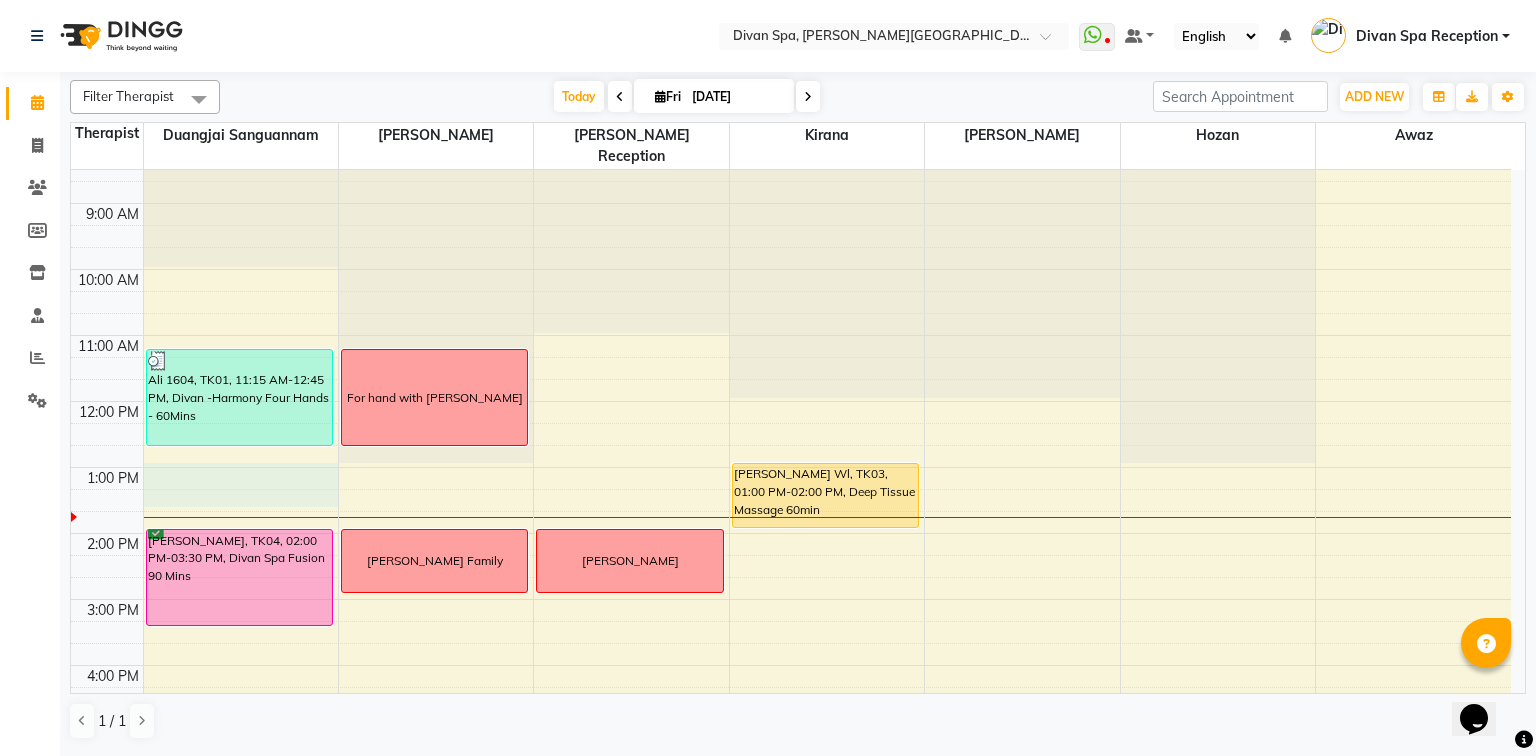 scroll, scrollTop: 163, scrollLeft: 0, axis: vertical 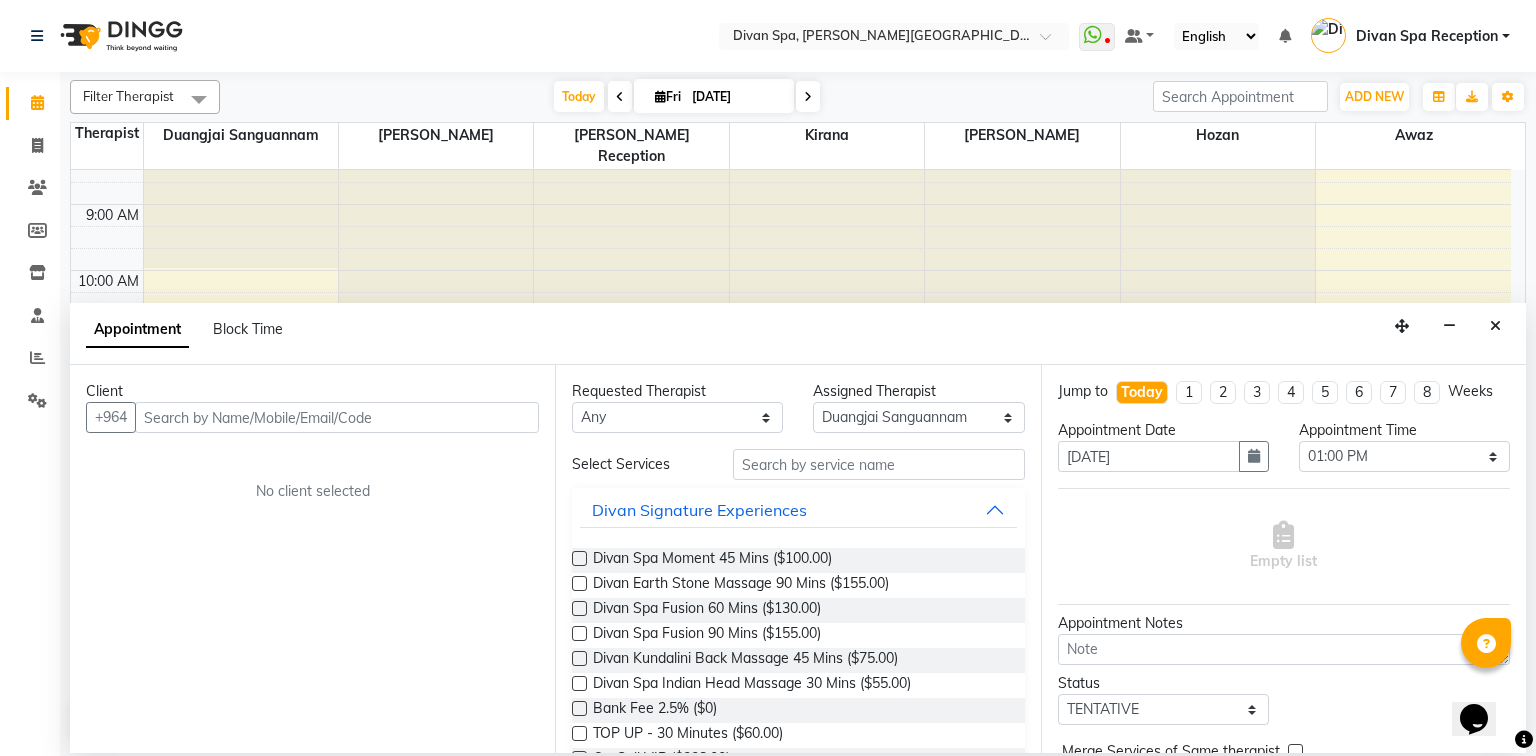 click on "Appointment Block Time" at bounding box center [798, 334] 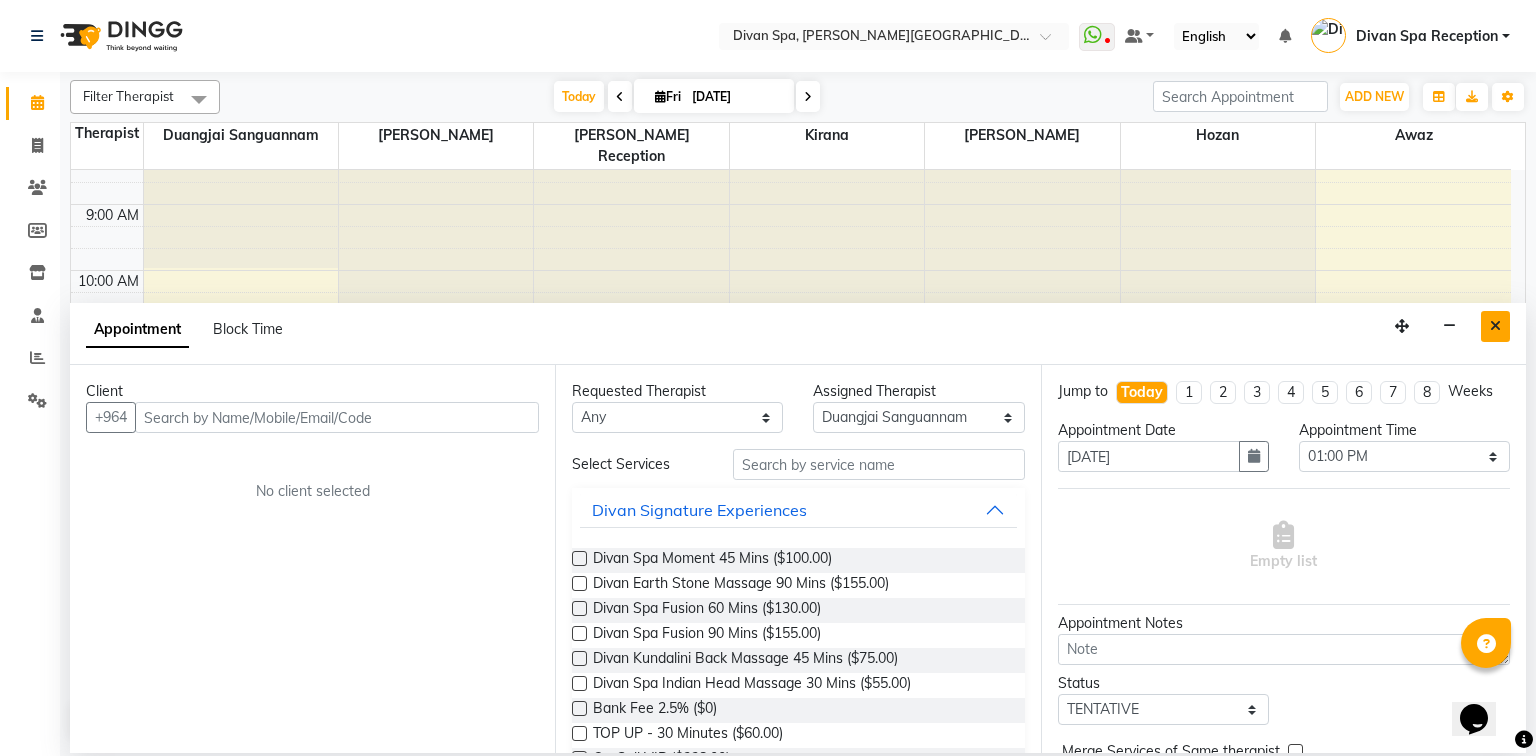 click at bounding box center [1495, 326] 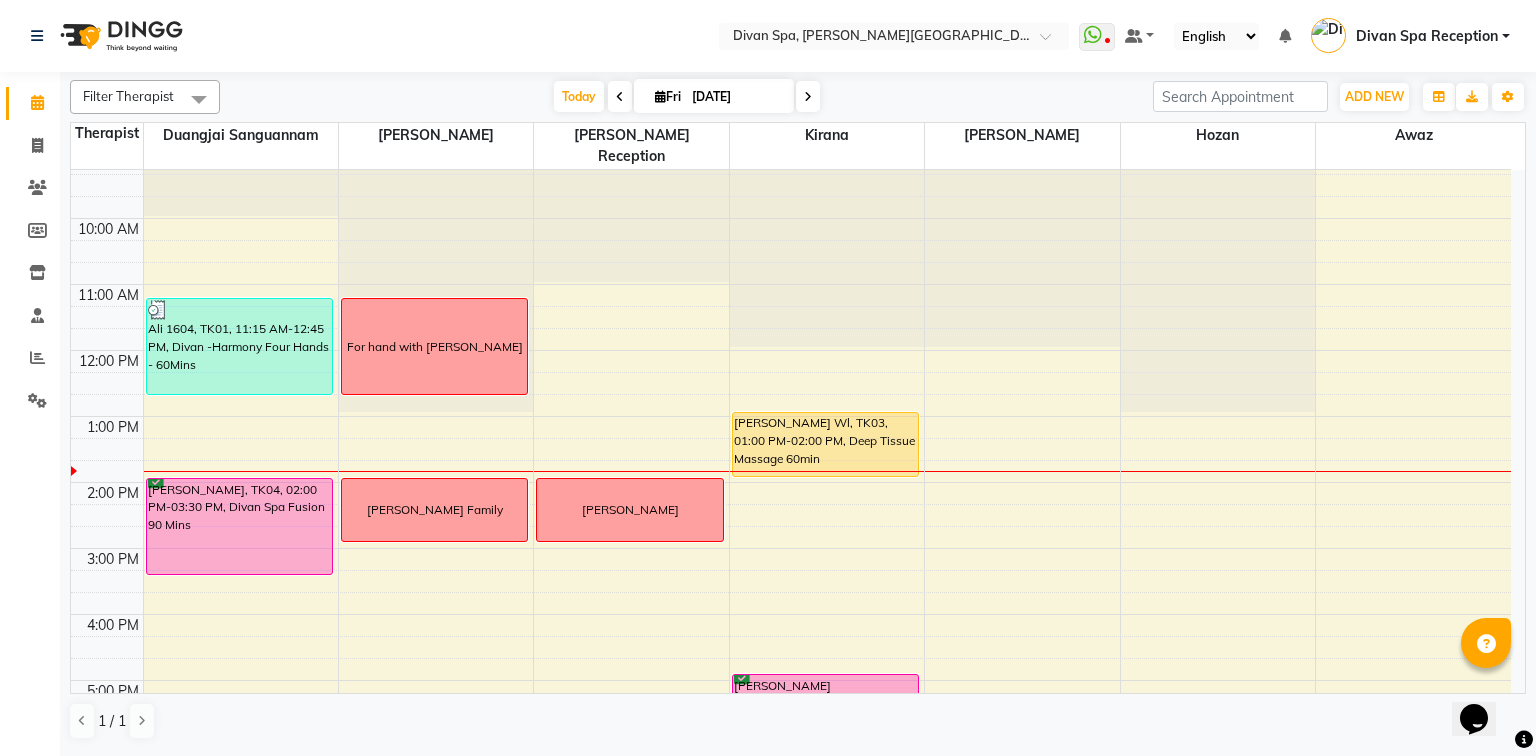 scroll, scrollTop: 243, scrollLeft: 0, axis: vertical 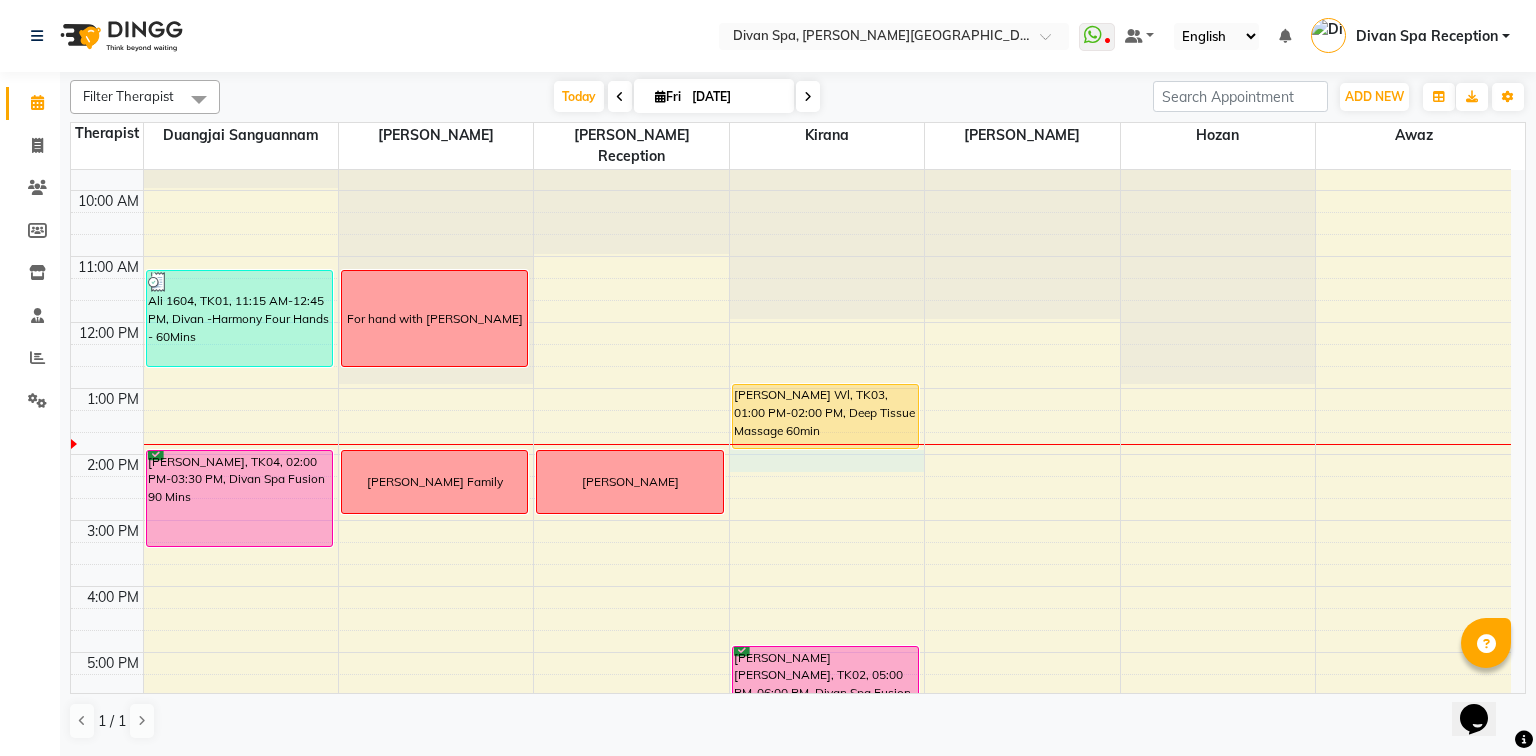 click on "6:00 AM 7:00 AM 8:00 AM 9:00 AM 10:00 AM 11:00 AM 12:00 PM 1:00 PM 2:00 PM 3:00 PM 4:00 PM 5:00 PM 6:00 PM 7:00 PM 8:00 PM 9:00 PM 10:00 PM     [PERSON_NAME] 1604, TK01, 11:15 AM-12:45 PM, Divan -Harmony Four Hands - 60Mins     mohanad [PERSON_NAME], TK04, 02:00 PM-03:30 PM, Divan Spa Fusion 90 Mins  For hand with [PERSON_NAME]   [PERSON_NAME] Family   [PERSON_NAME] Hammam     [PERSON_NAME] [PERSON_NAME], TK03, 01:00 PM-02:00 PM, Deep Tissue Massage 60min     [PERSON_NAME] [PERSON_NAME], TK02, 05:00 PM-06:00 PM, Divan Spa Fusion 60 Mins" at bounding box center (791, 487) 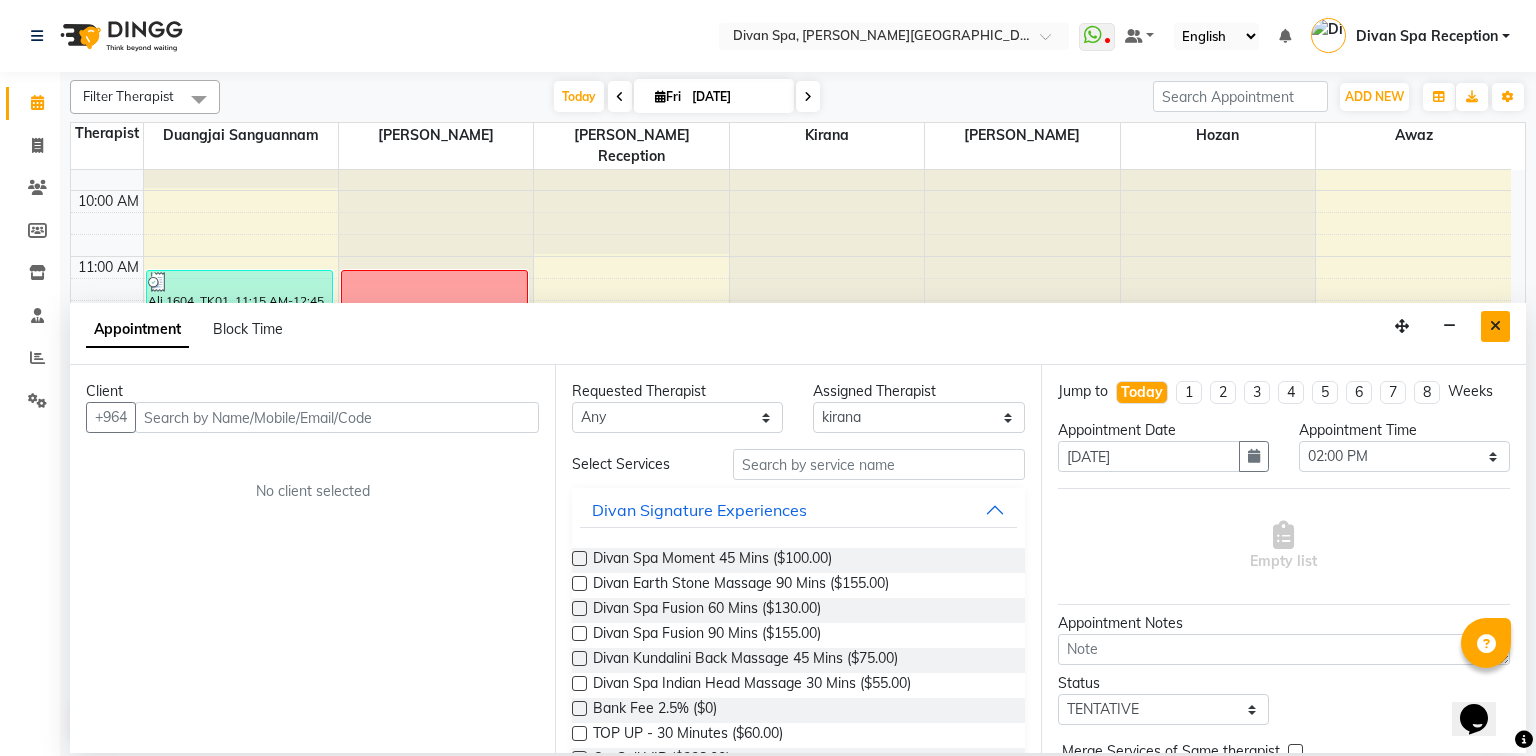 click at bounding box center [1495, 326] 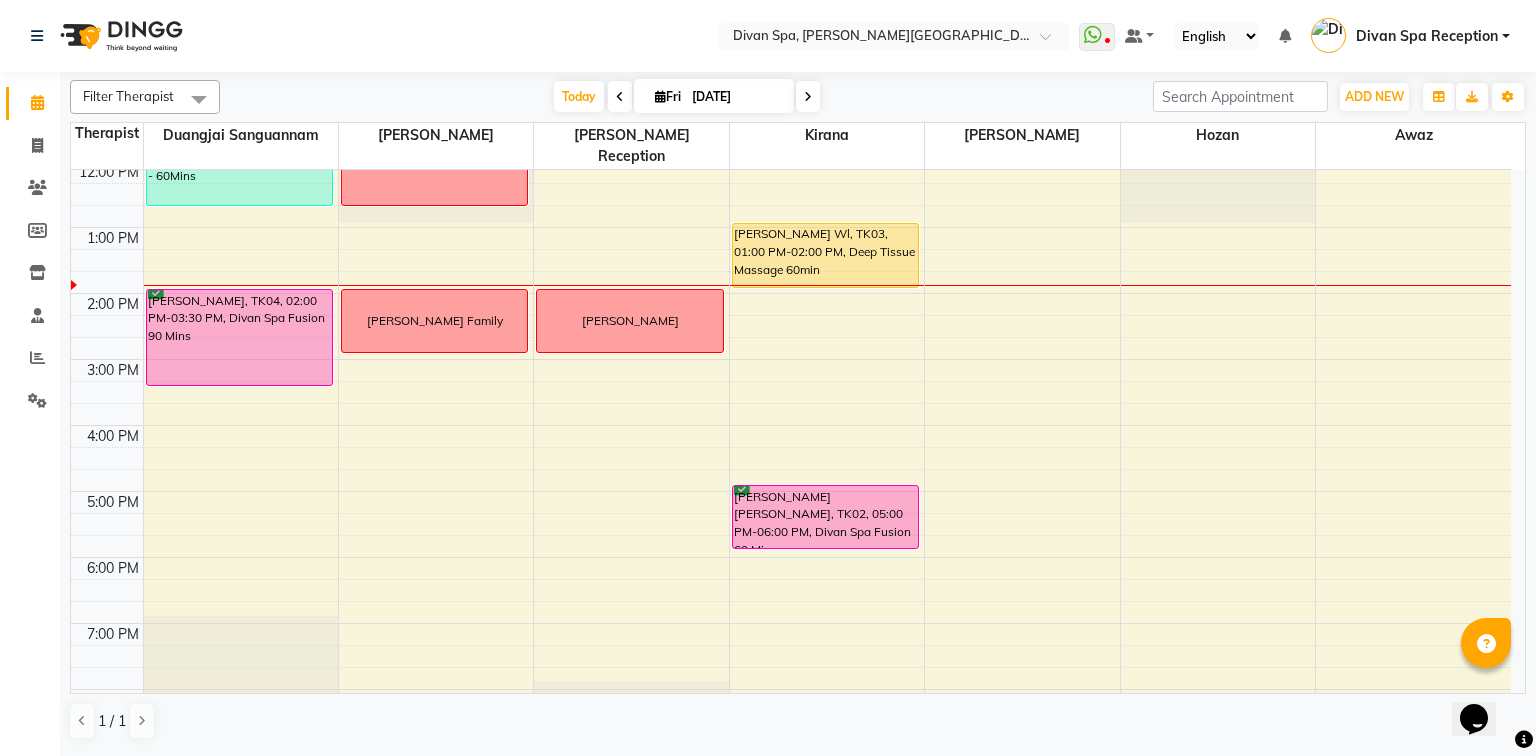 scroll, scrollTop: 403, scrollLeft: 0, axis: vertical 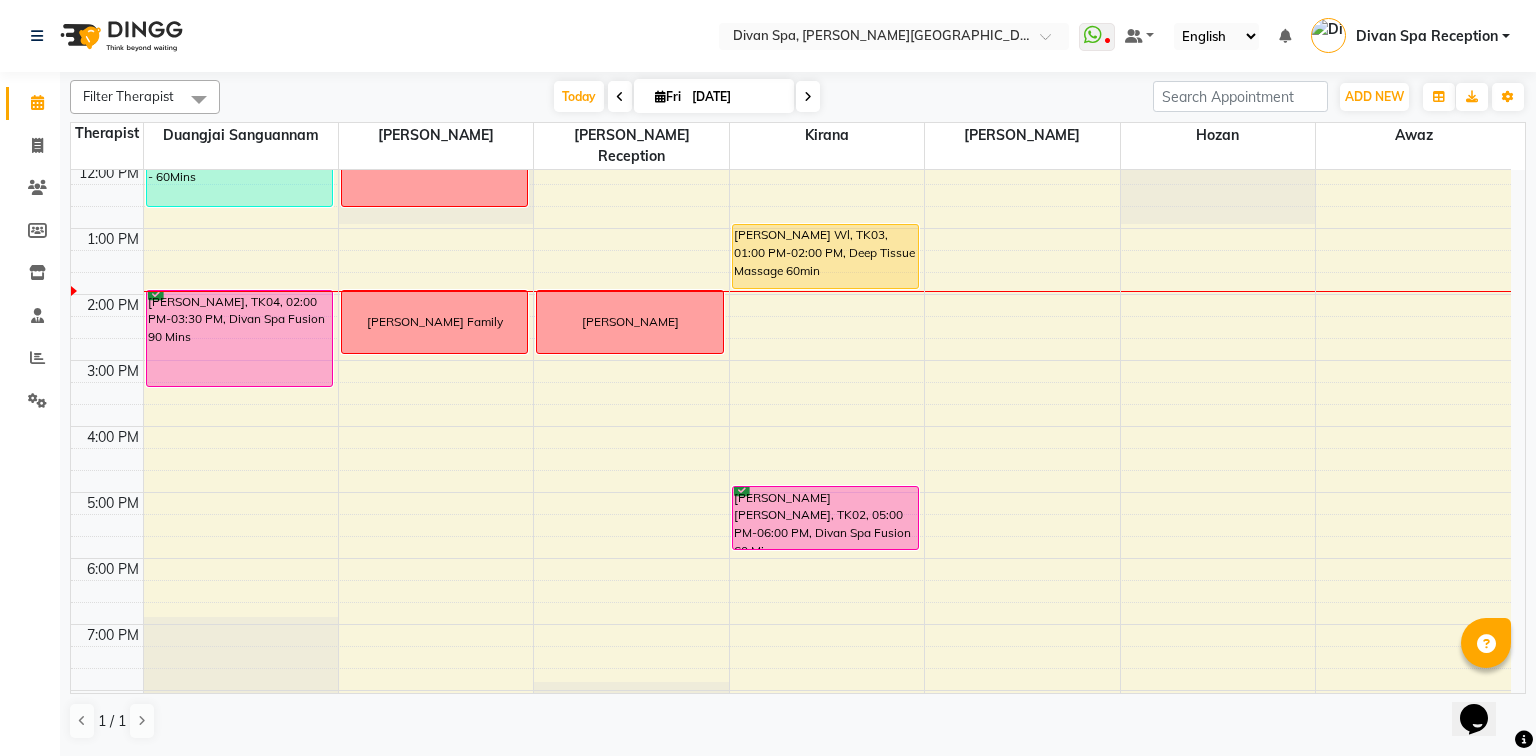 click on "6:00 AM 7:00 AM 8:00 AM 9:00 AM 10:00 AM 11:00 AM 12:00 PM 1:00 PM 2:00 PM 3:00 PM 4:00 PM 5:00 PM 6:00 PM 7:00 PM 8:00 PM 9:00 PM 10:00 PM     [PERSON_NAME] 1604, TK01, 11:15 AM-12:45 PM, Divan -Harmony Four Hands - 60Mins     mohanad [PERSON_NAME], TK04, 02:00 PM-03:30 PM, Divan Spa Fusion 90 Mins  For hand with [PERSON_NAME]   [PERSON_NAME] Family   [PERSON_NAME] Hammam     [PERSON_NAME] [PERSON_NAME], TK03, 01:00 PM-02:00 PM, Deep Tissue Massage 60min     [PERSON_NAME] [PERSON_NAME], TK02, 05:00 PM-06:00 PM, Divan Spa Fusion 60 Mins" at bounding box center (791, 327) 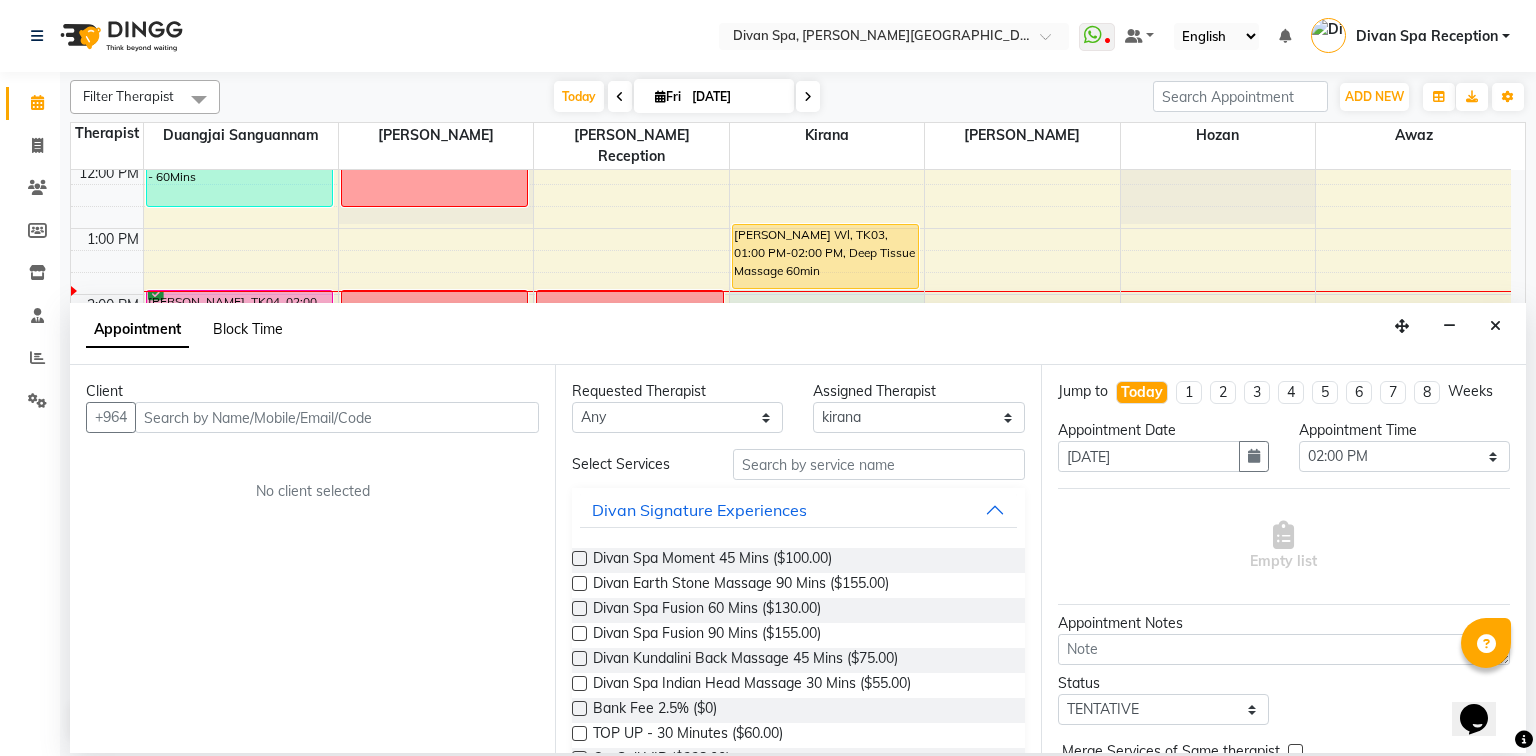click on "Block Time" at bounding box center [248, 329] 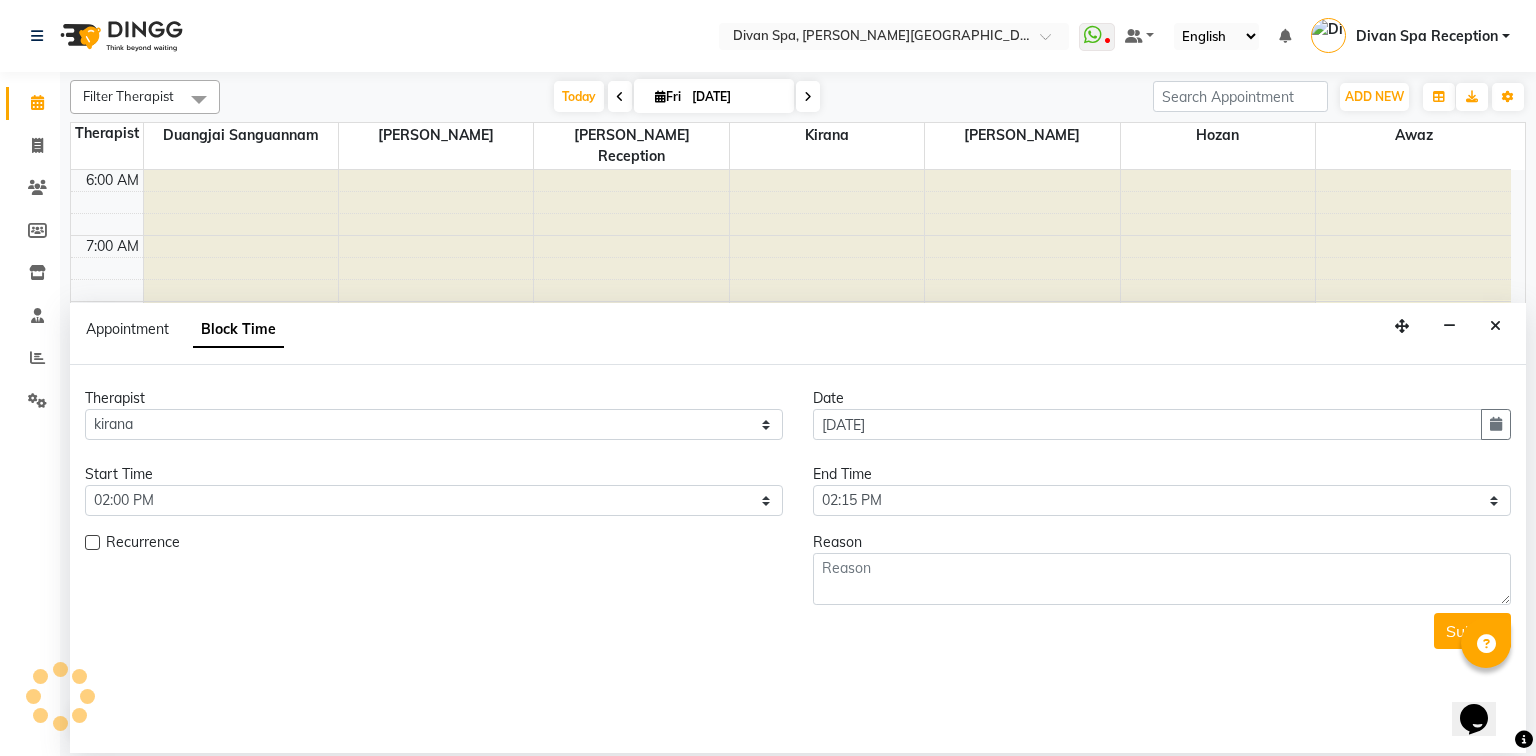 scroll, scrollTop: 524, scrollLeft: 0, axis: vertical 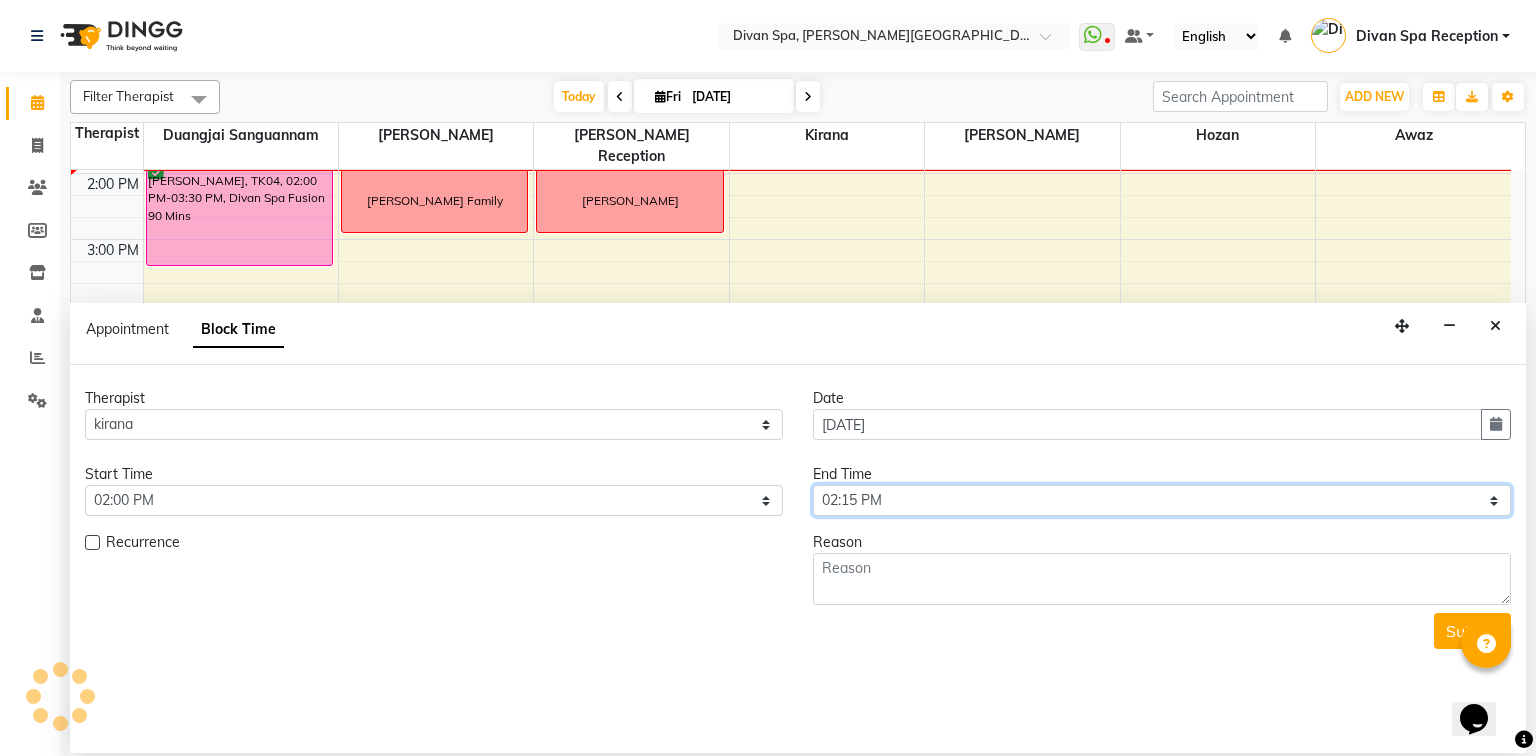 click on "Select 07:00 AM 07:15 AM 07:30 AM 07:45 AM 08:00 AM 08:15 AM 08:30 AM 08:45 AM 09:00 AM 09:15 AM 09:30 AM 09:45 AM 10:00 AM 10:15 AM 10:30 AM 10:45 AM 11:00 AM 11:15 AM 11:30 AM 11:45 AM 12:00 PM 12:15 PM 12:30 PM 12:45 PM 01:00 PM 01:15 PM 01:30 PM 01:45 PM 02:00 PM 02:15 PM 02:30 PM 02:45 PM 03:00 PM 03:15 PM 03:30 PM 03:45 PM 04:00 PM 04:15 PM 04:30 PM 04:45 PM 05:00 PM 05:15 PM 05:30 PM 05:45 PM 06:00 PM 06:15 PM 06:30 PM 06:45 PM 07:00 PM 07:15 PM 07:30 PM 07:45 PM 08:00 PM 08:15 PM 08:30 PM 08:45 PM 09:00 PM 09:15 PM 09:30 PM 09:45 PM 10:00 PM" at bounding box center (1162, 500) 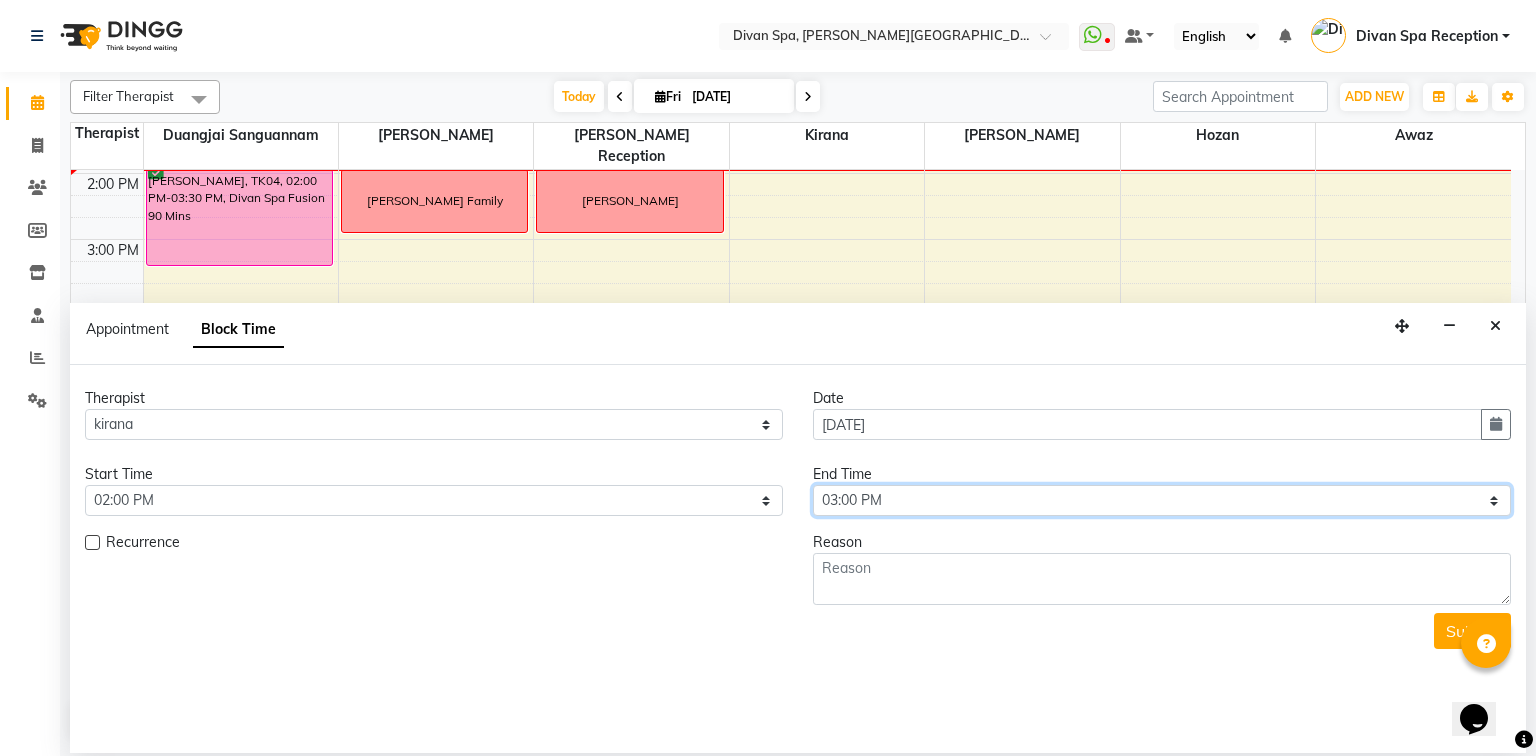 click on "Select 07:00 AM 07:15 AM 07:30 AM 07:45 AM 08:00 AM 08:15 AM 08:30 AM 08:45 AM 09:00 AM 09:15 AM 09:30 AM 09:45 AM 10:00 AM 10:15 AM 10:30 AM 10:45 AM 11:00 AM 11:15 AM 11:30 AM 11:45 AM 12:00 PM 12:15 PM 12:30 PM 12:45 PM 01:00 PM 01:15 PM 01:30 PM 01:45 PM 02:00 PM 02:15 PM 02:30 PM 02:45 PM 03:00 PM 03:15 PM 03:30 PM 03:45 PM 04:00 PM 04:15 PM 04:30 PM 04:45 PM 05:00 PM 05:15 PM 05:30 PM 05:45 PM 06:00 PM 06:15 PM 06:30 PM 06:45 PM 07:00 PM 07:15 PM 07:30 PM 07:45 PM 08:00 PM 08:15 PM 08:30 PM 08:45 PM 09:00 PM 09:15 PM 09:30 PM 09:45 PM 10:00 PM" at bounding box center [1162, 500] 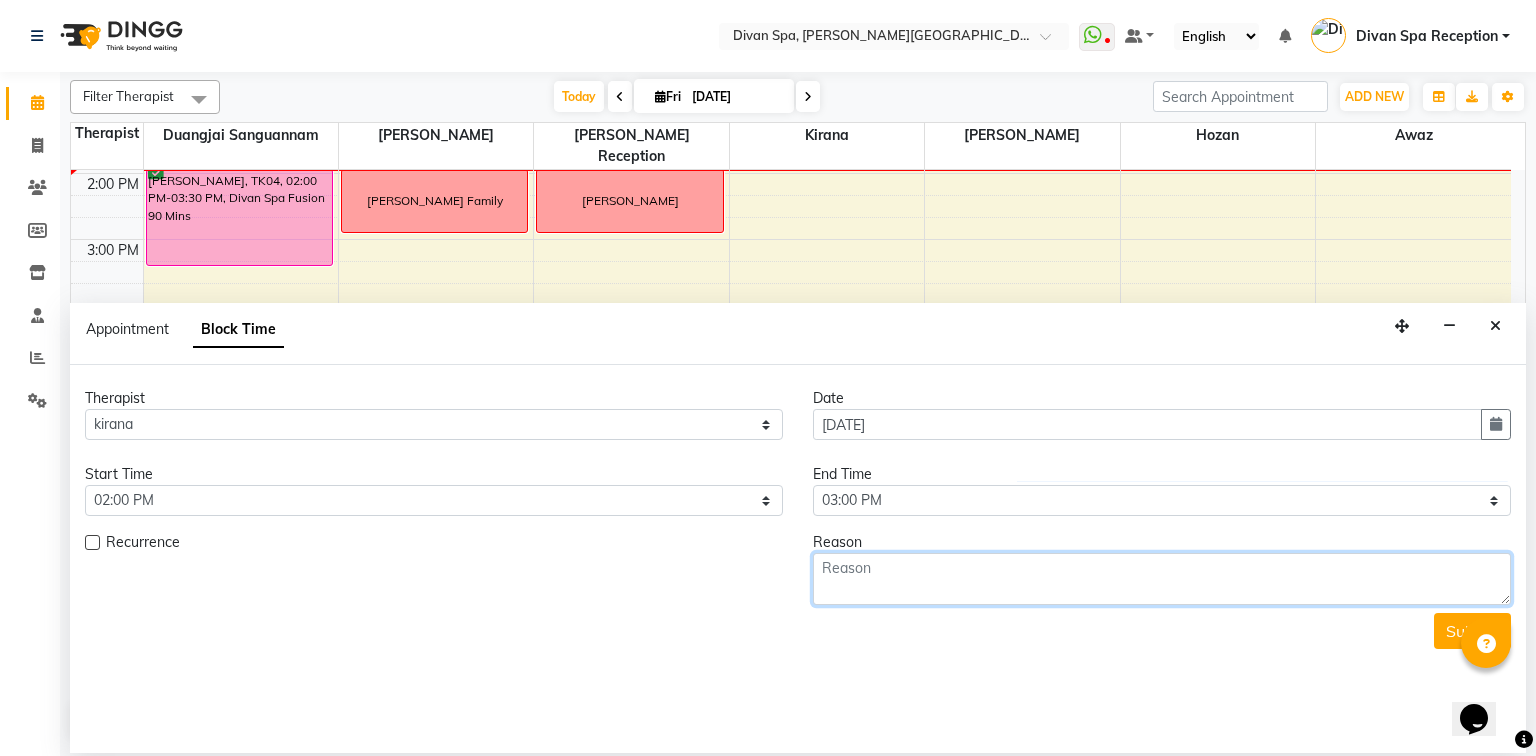 click at bounding box center [1162, 579] 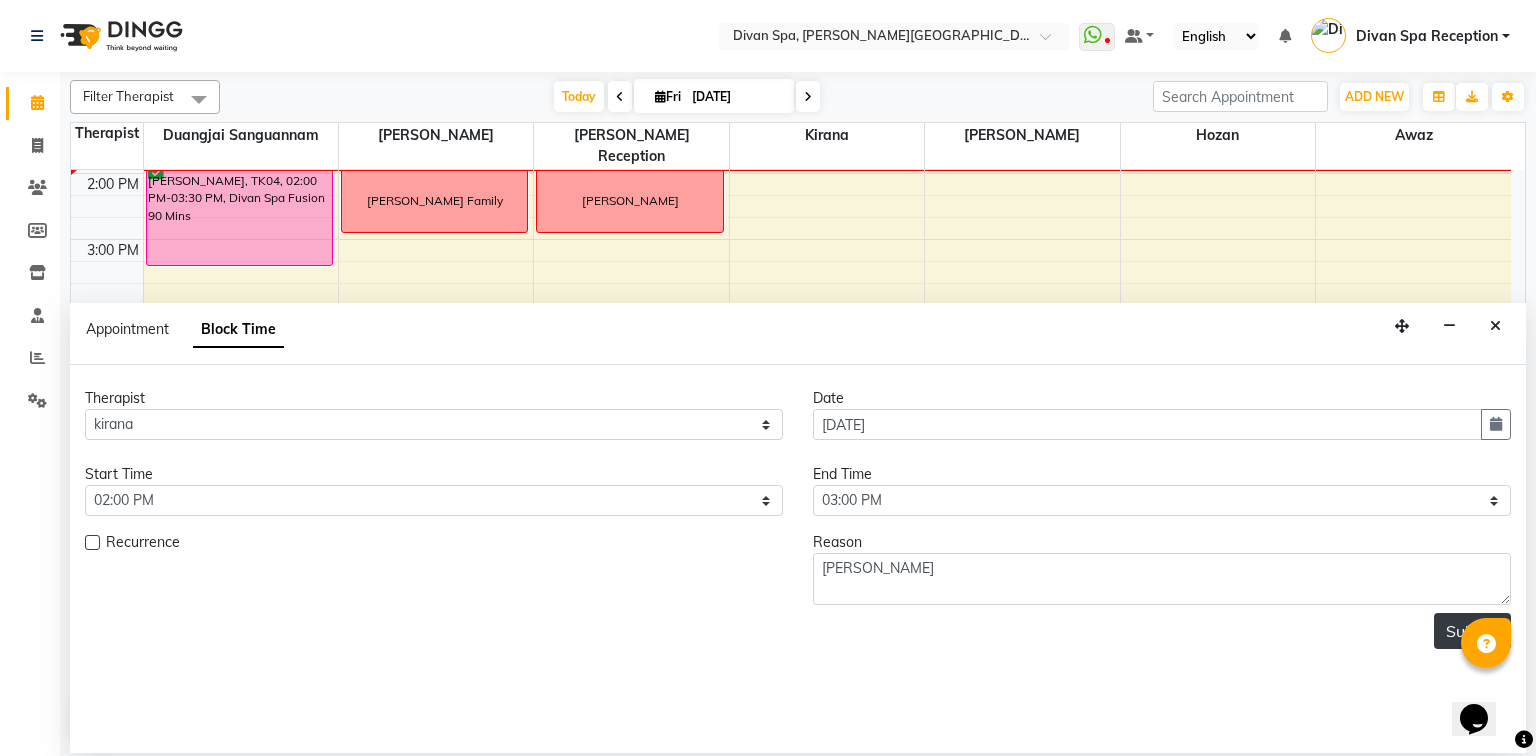 click on "Submit" at bounding box center [1472, 631] 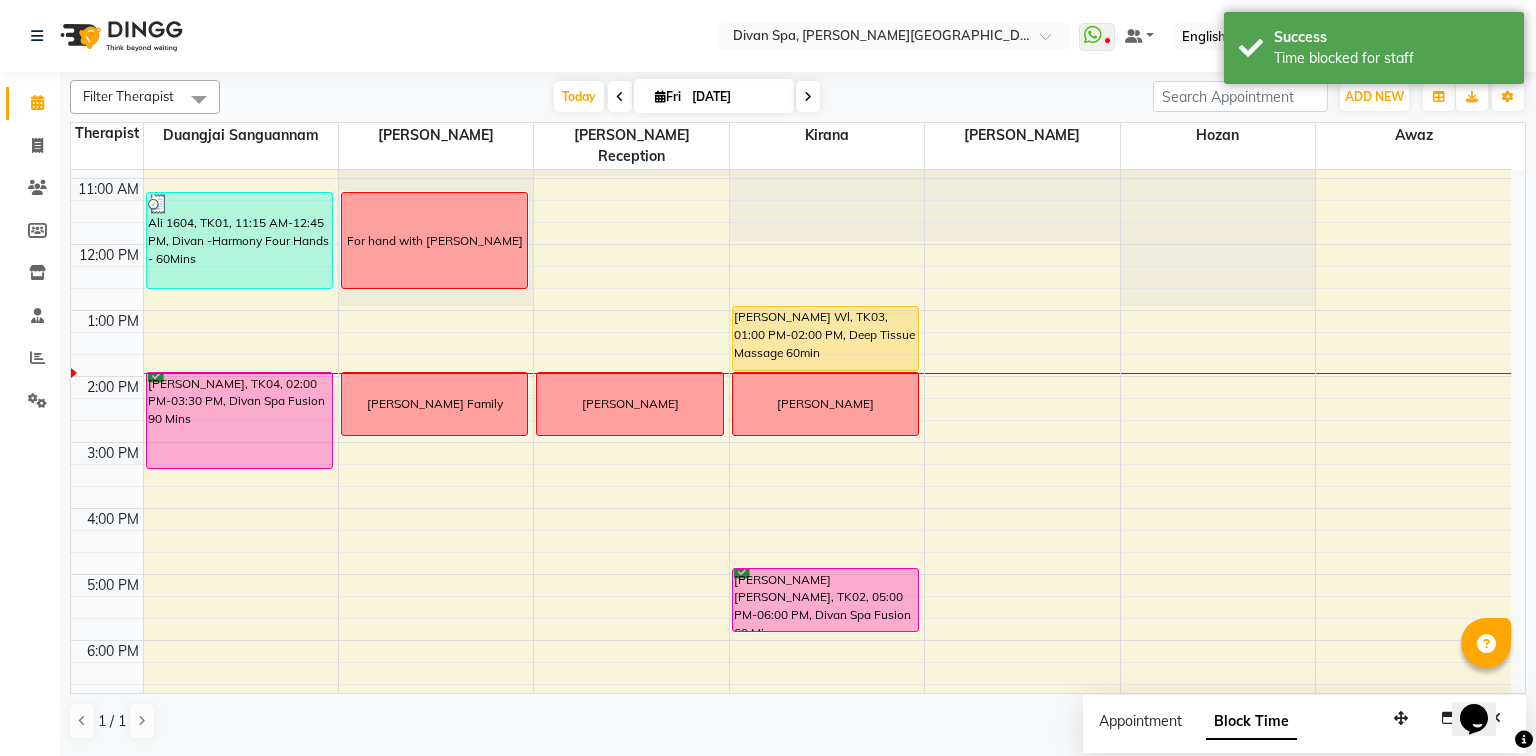 scroll, scrollTop: 284, scrollLeft: 0, axis: vertical 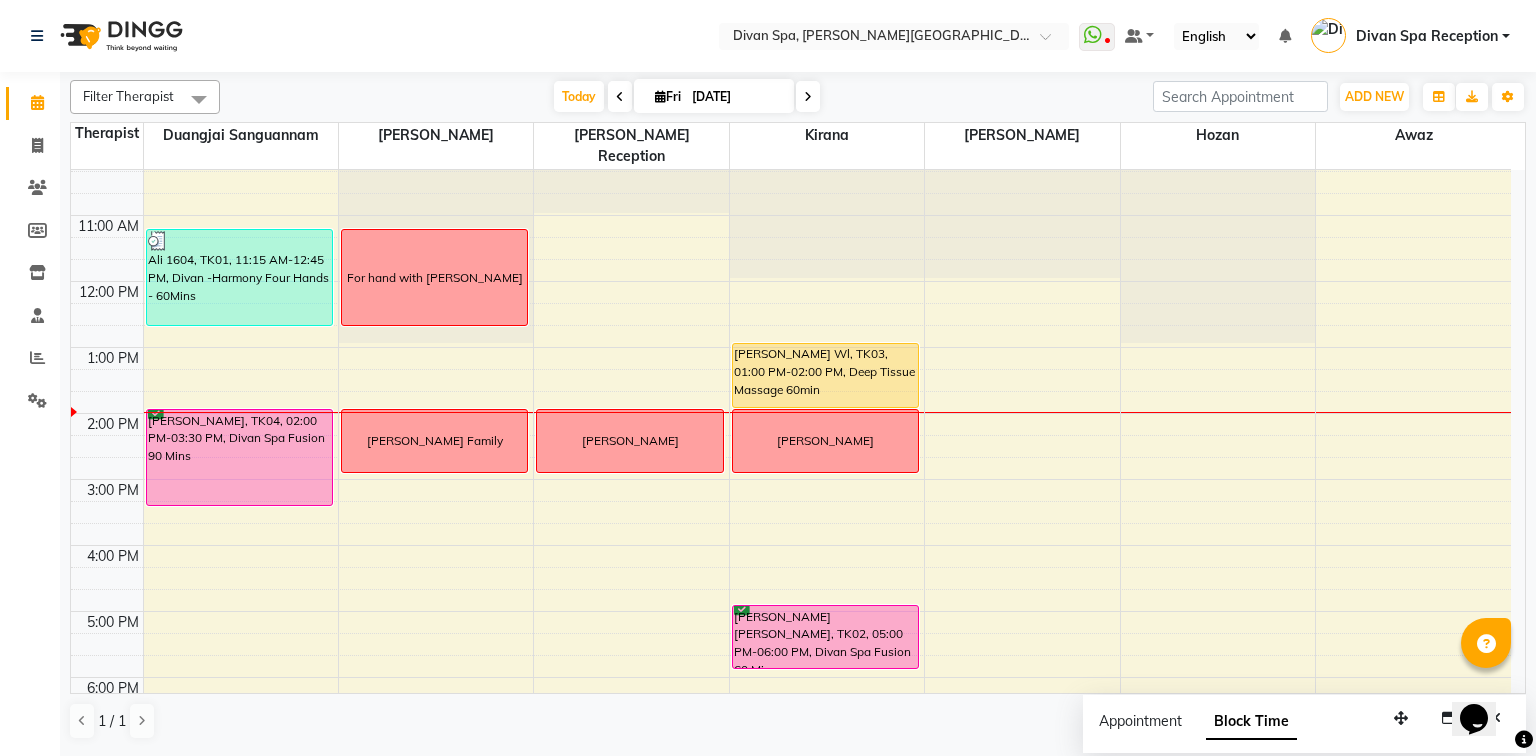 click on "[PERSON_NAME] Wl, TK03, 01:00 PM-02:00 PM, Deep Tissue Massage 60min" at bounding box center (826, 375) 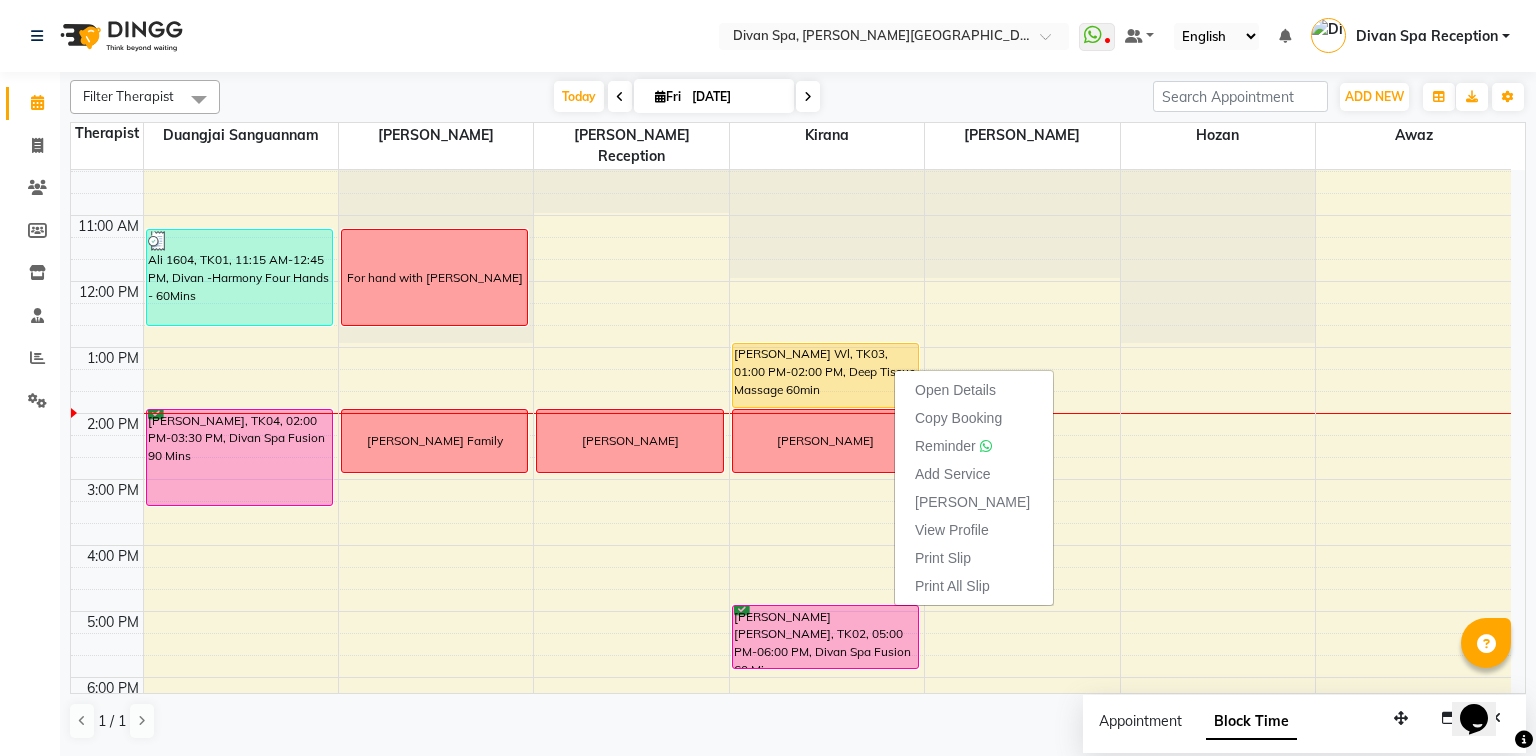 click on "[PERSON_NAME], TK04, 02:00 PM-03:30 PM, Divan Spa Fusion 90 Mins" at bounding box center (240, 457) 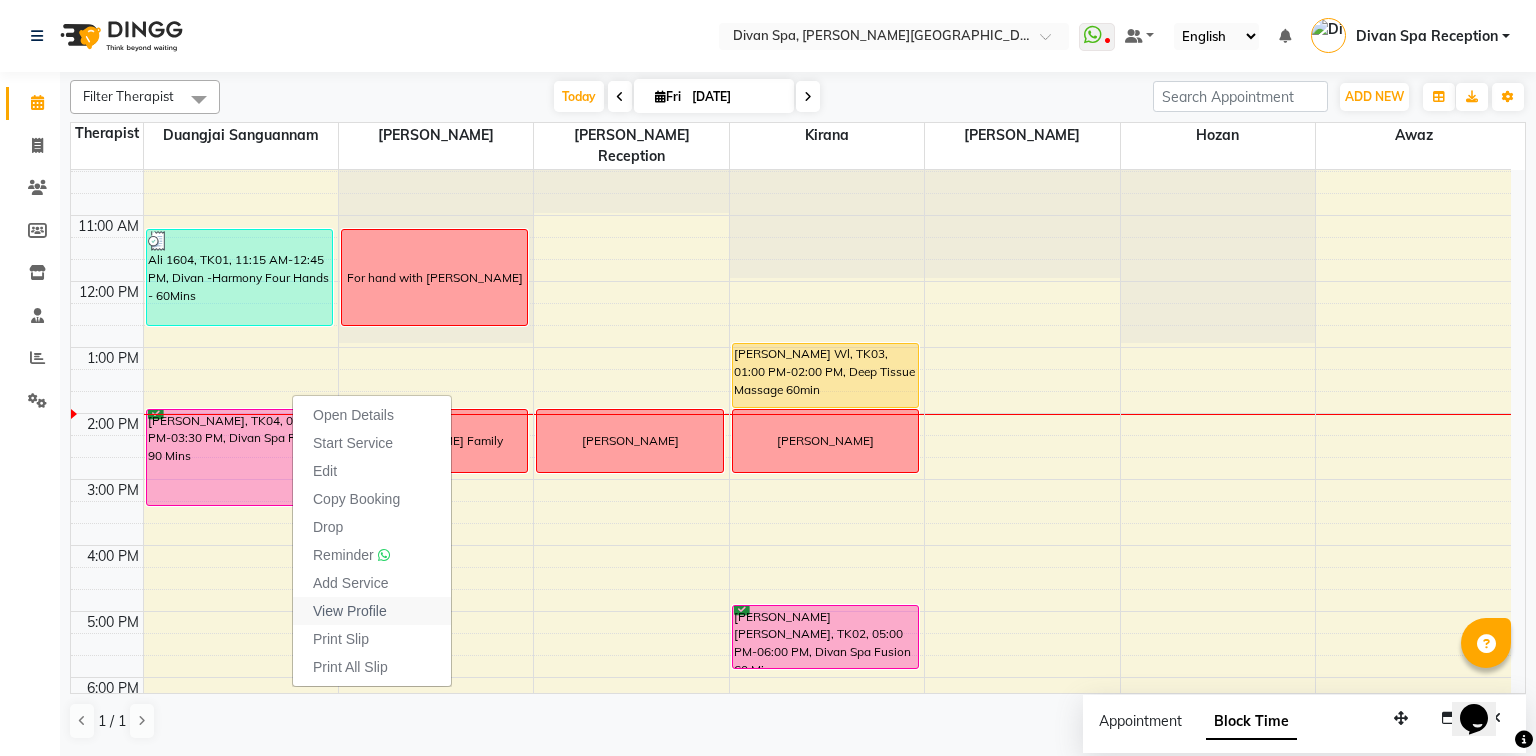 click on "View Profile" at bounding box center [350, 611] 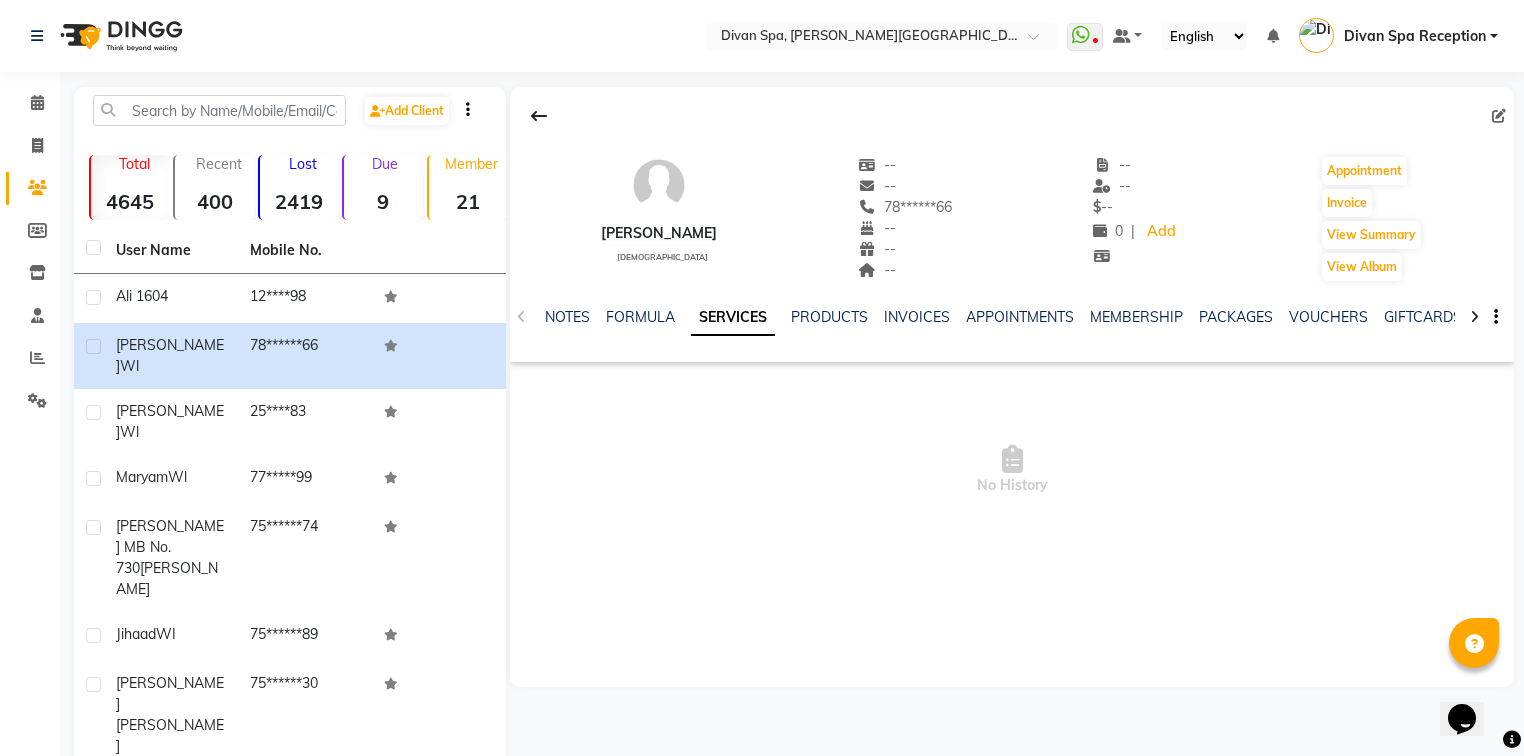 click 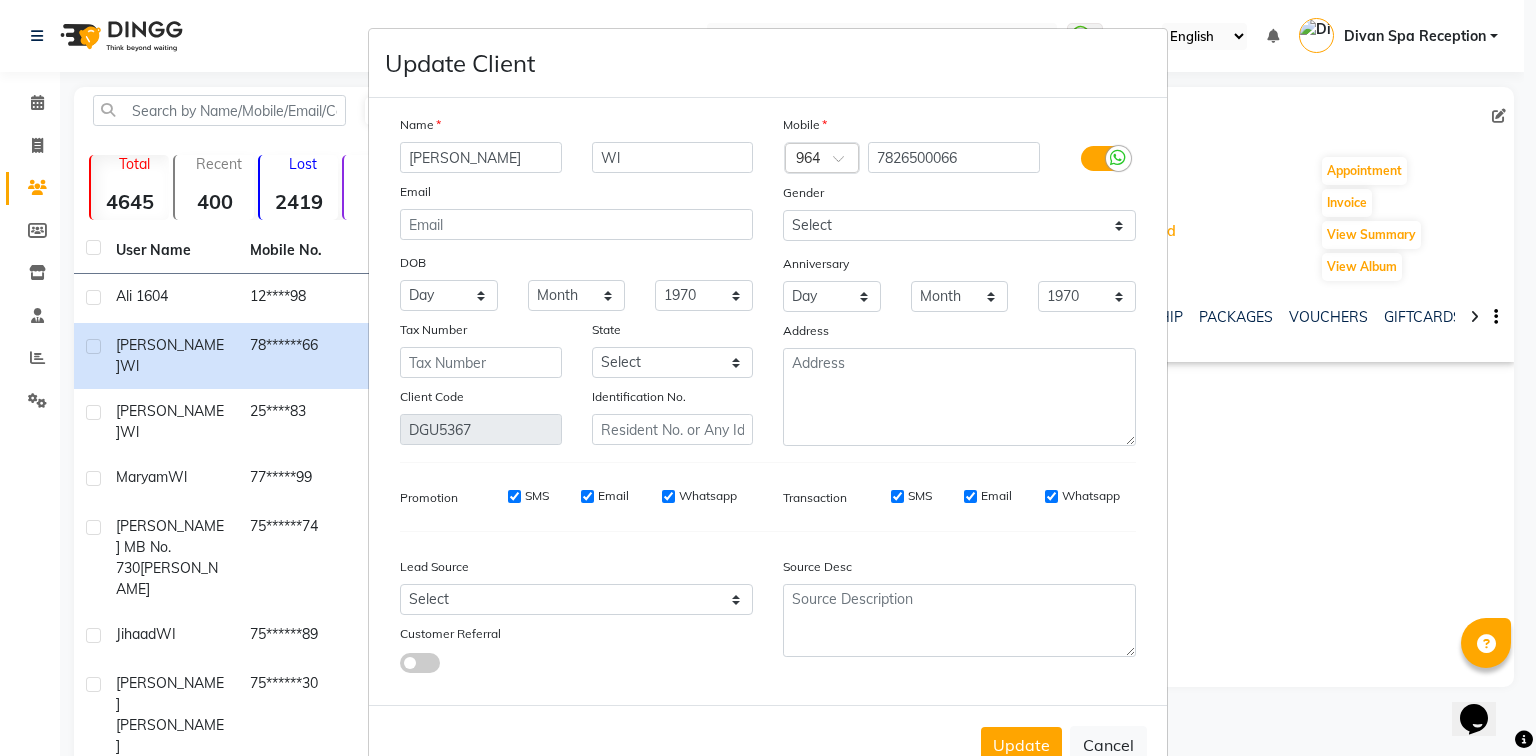 scroll, scrollTop: 0, scrollLeft: 8, axis: horizontal 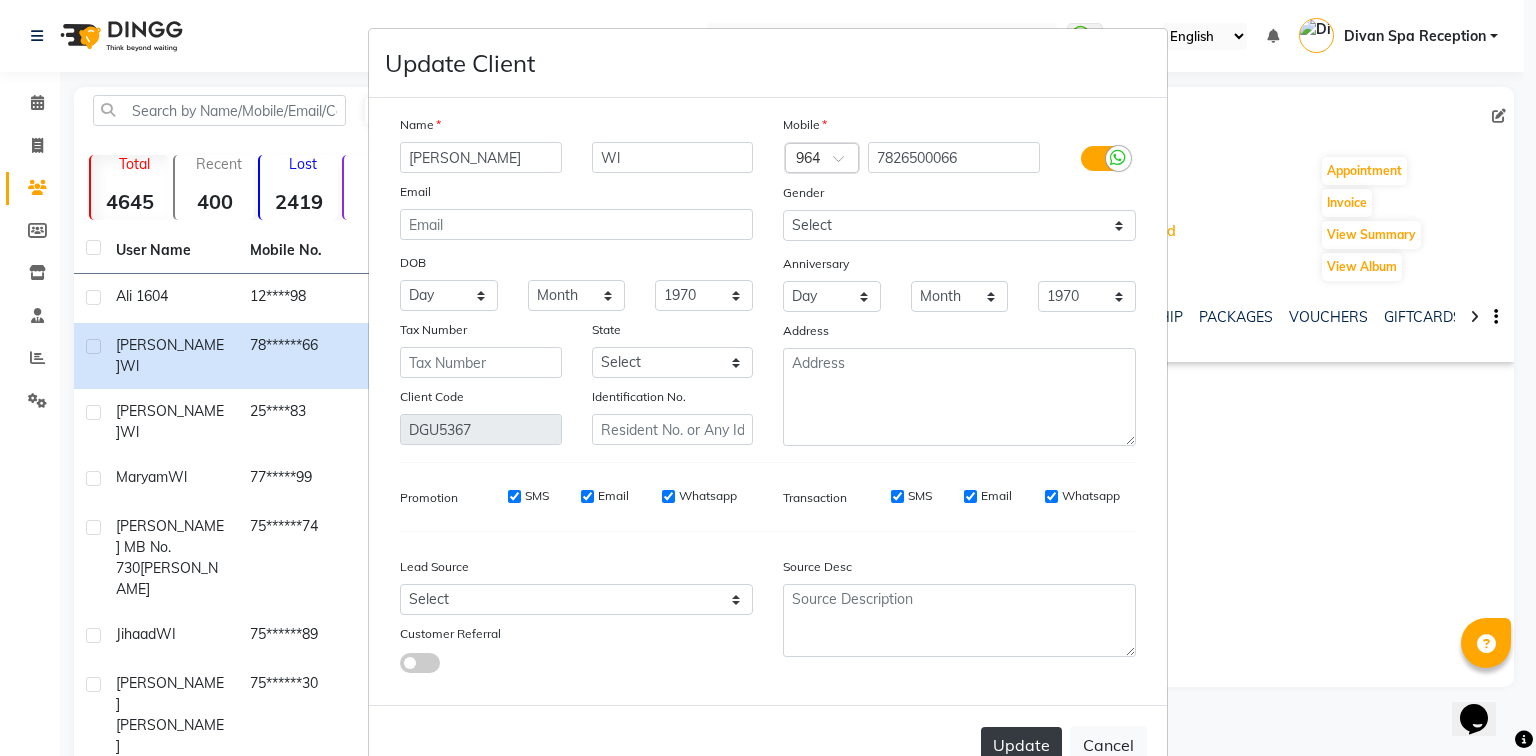 click on "Update" at bounding box center (1021, 745) 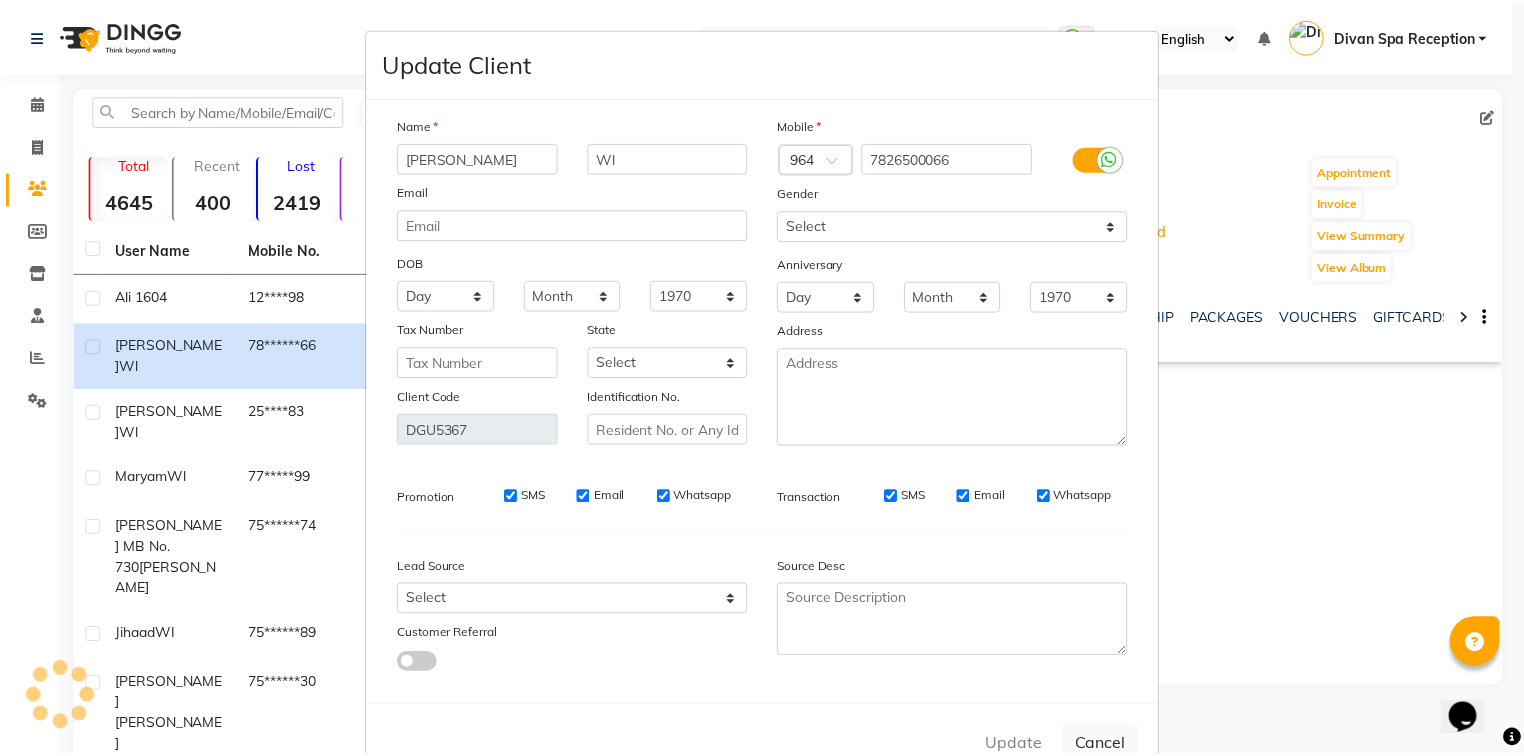 scroll, scrollTop: 0, scrollLeft: 0, axis: both 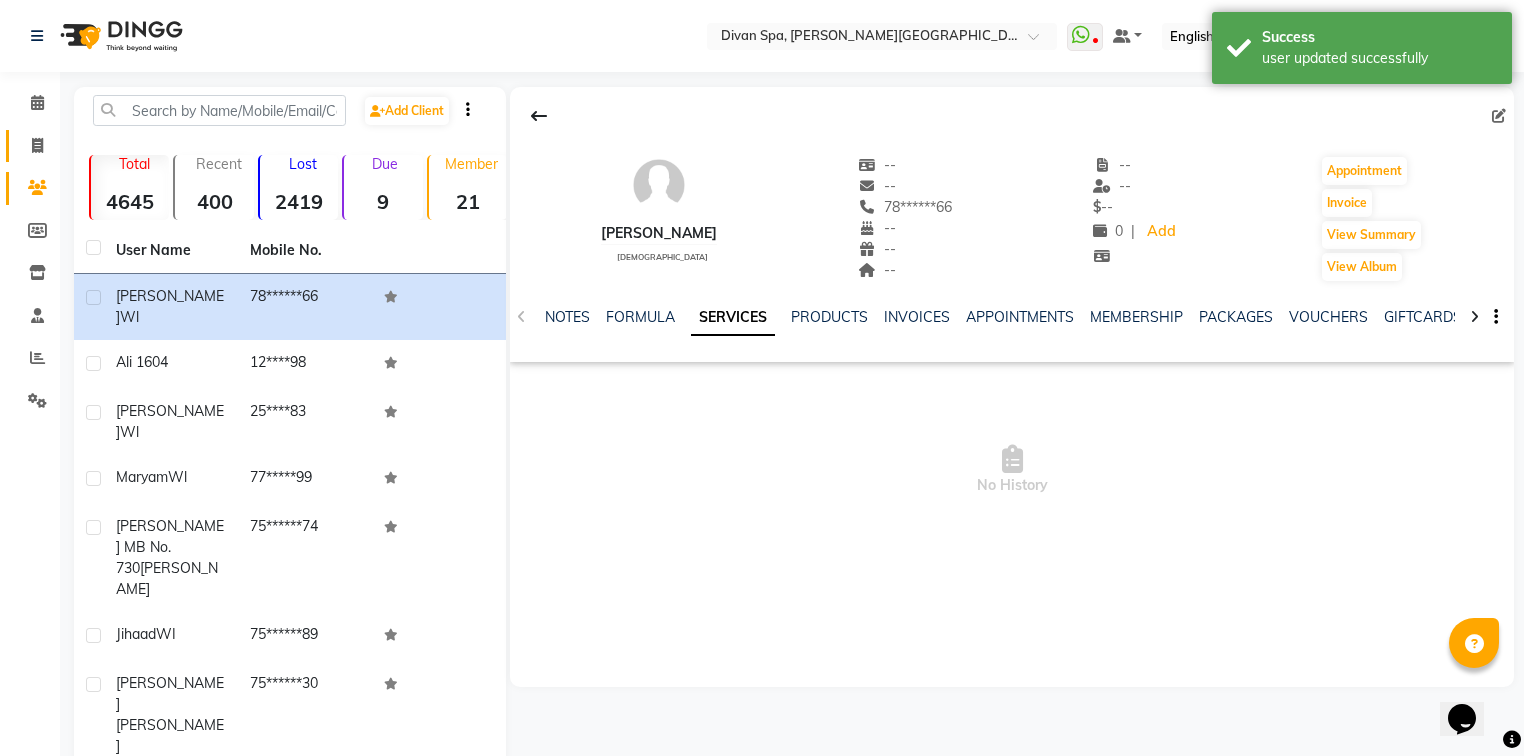click 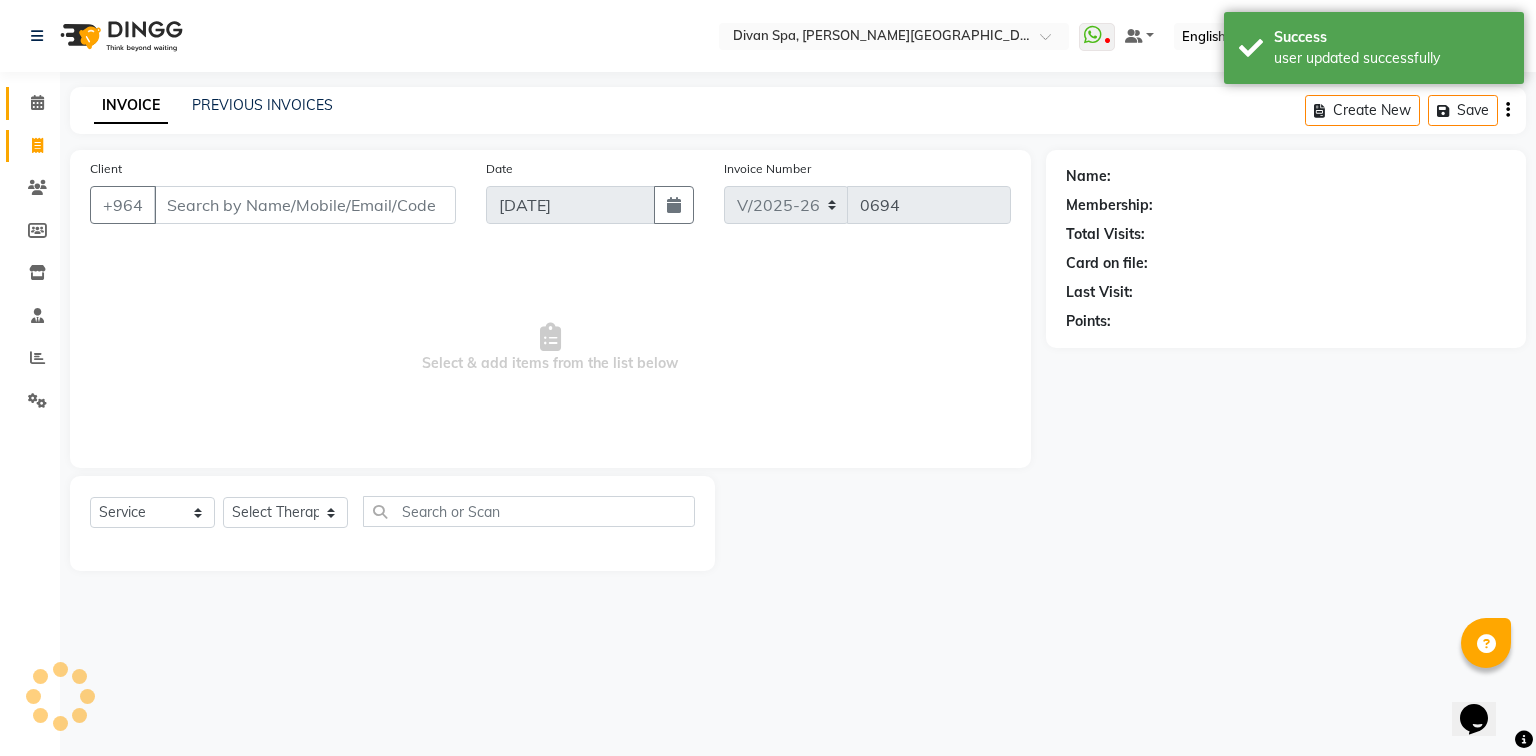 click 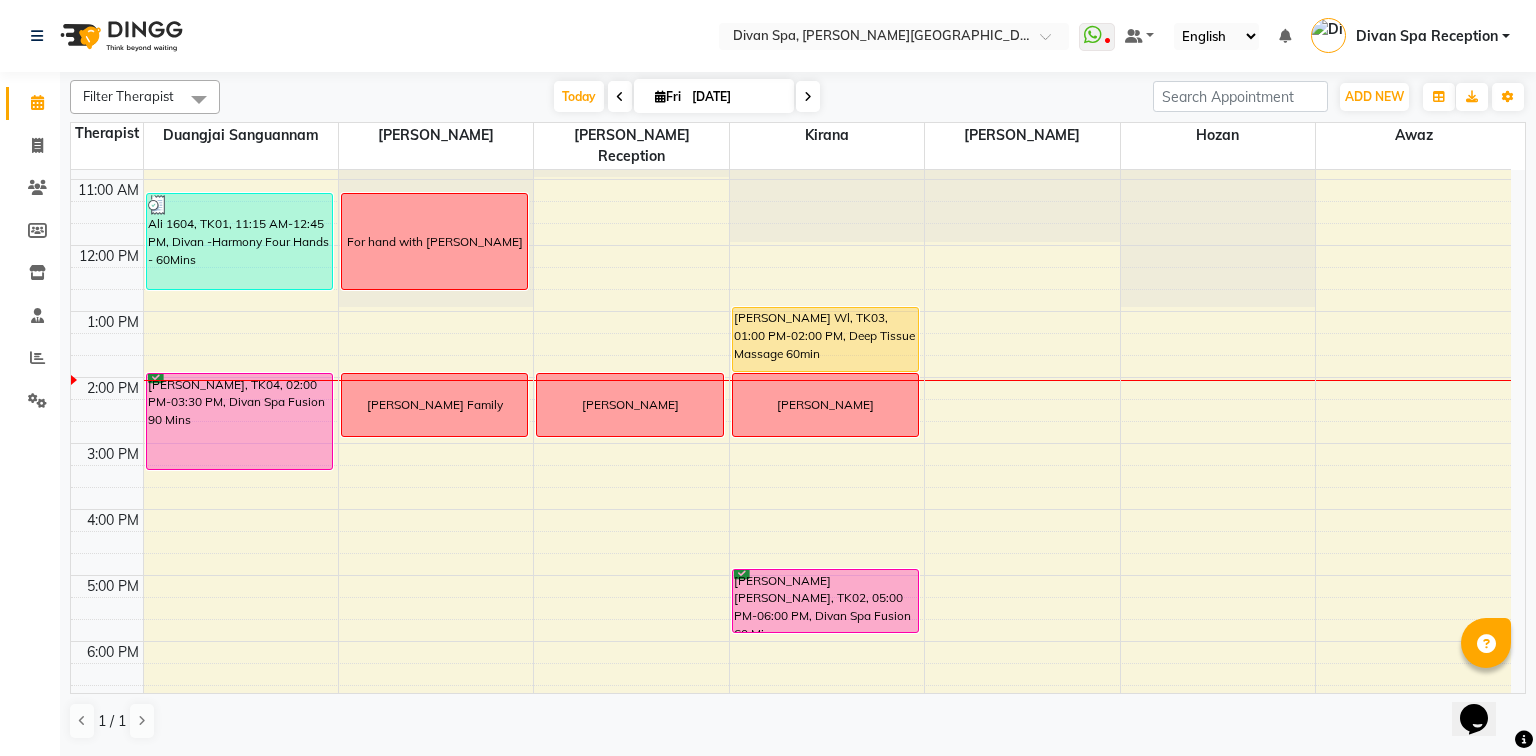 scroll, scrollTop: 400, scrollLeft: 0, axis: vertical 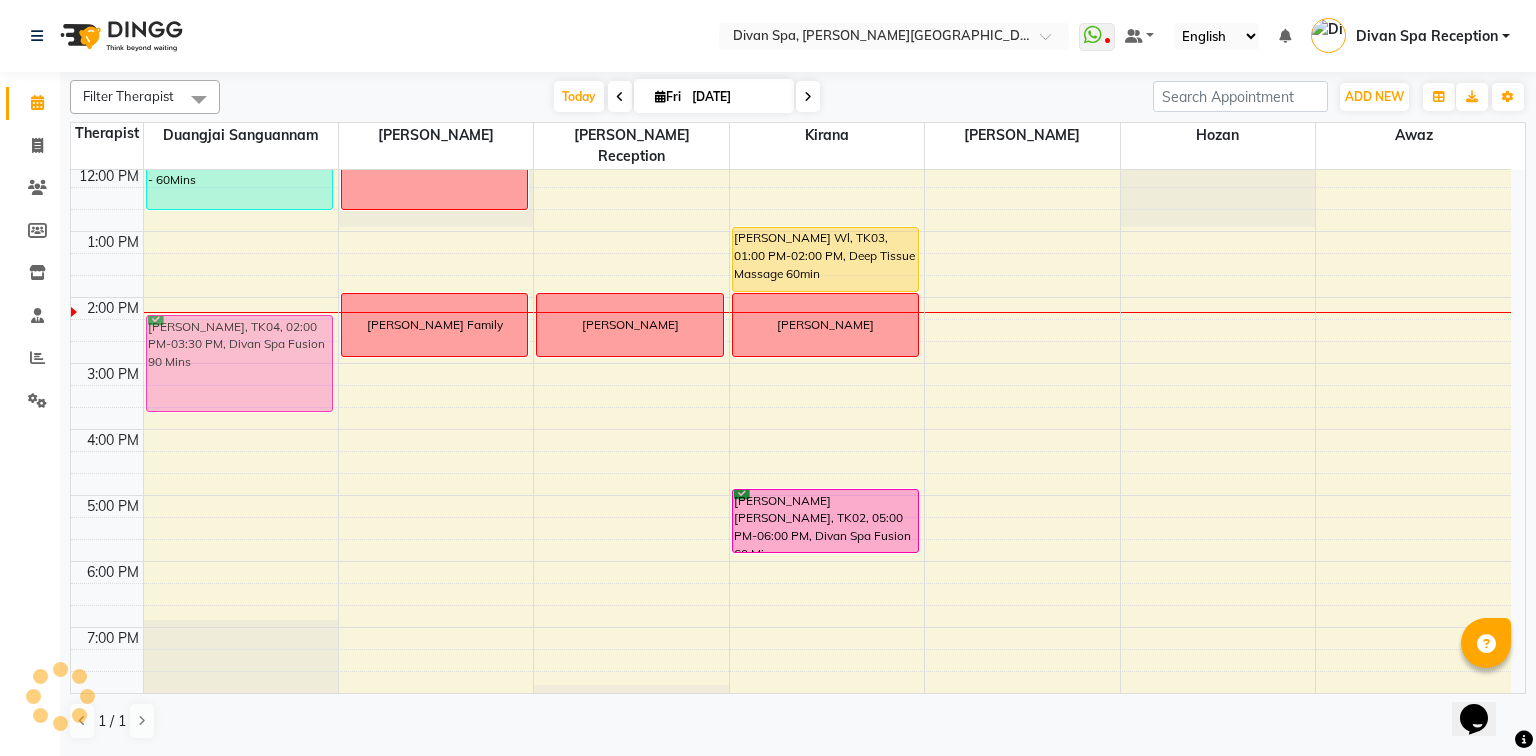 drag, startPoint x: 216, startPoint y: 340, endPoint x: 217, endPoint y: 353, distance: 13.038404 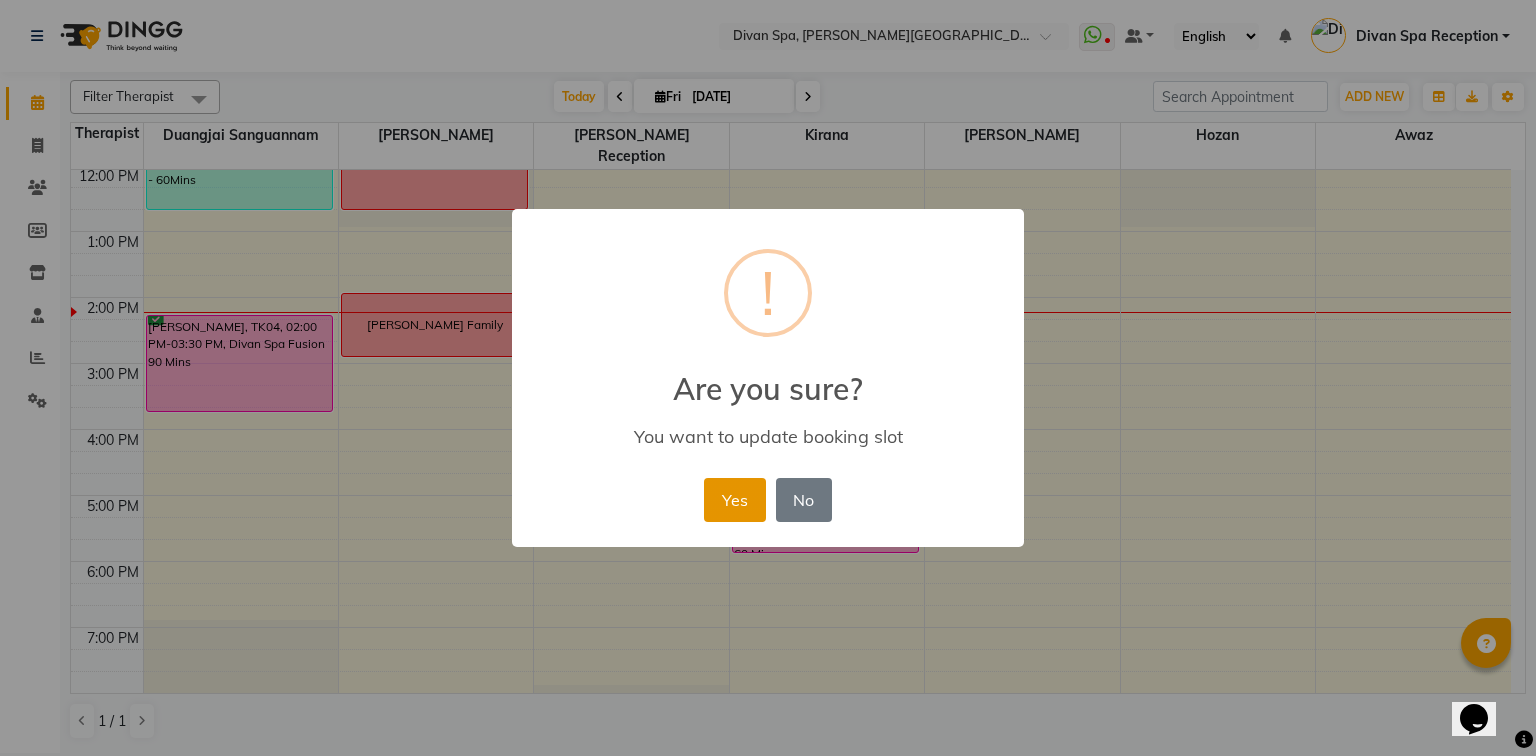 click on "Yes" at bounding box center (734, 500) 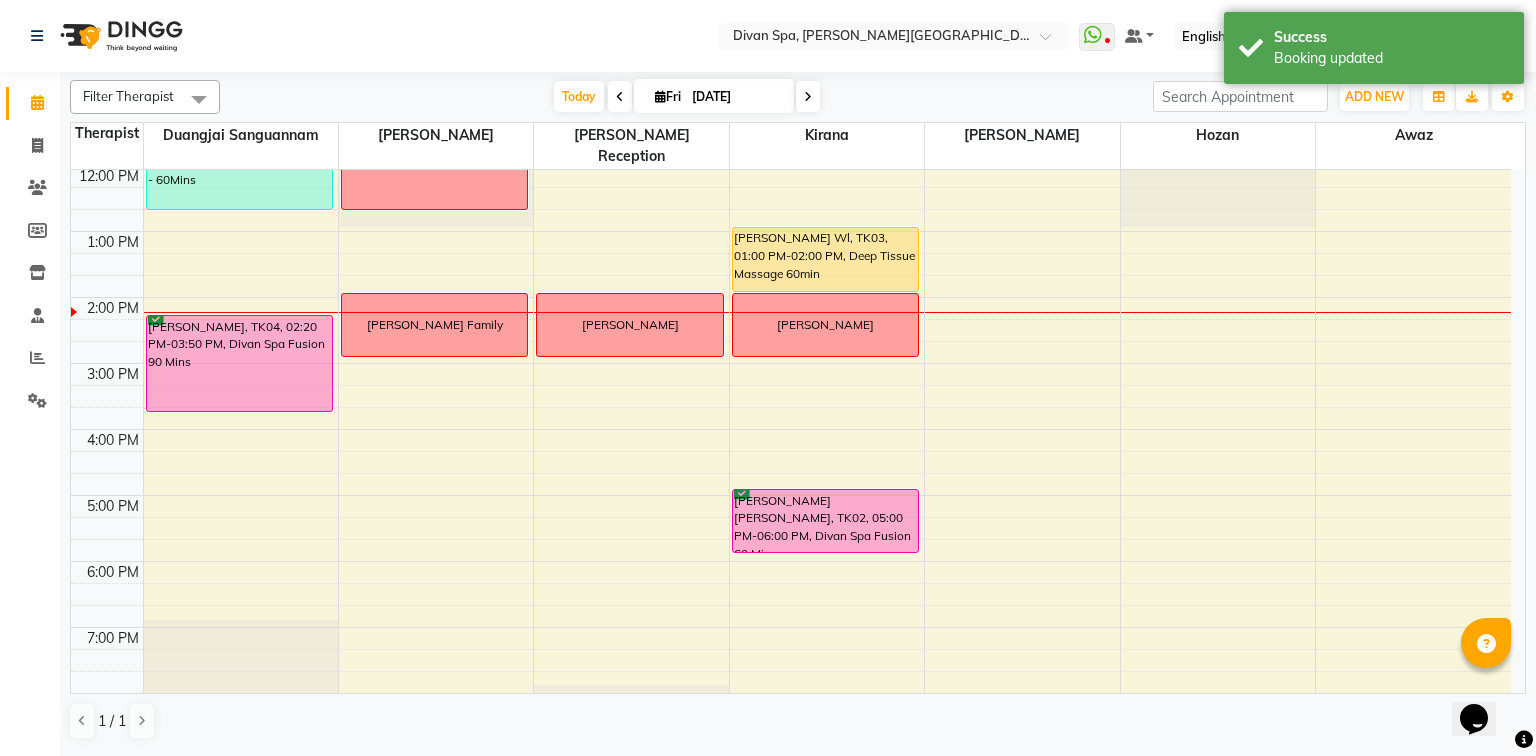 click on "[PERSON_NAME], TK04, 02:20 PM-03:50 PM, Divan Spa Fusion 90 Mins" at bounding box center (240, 363) 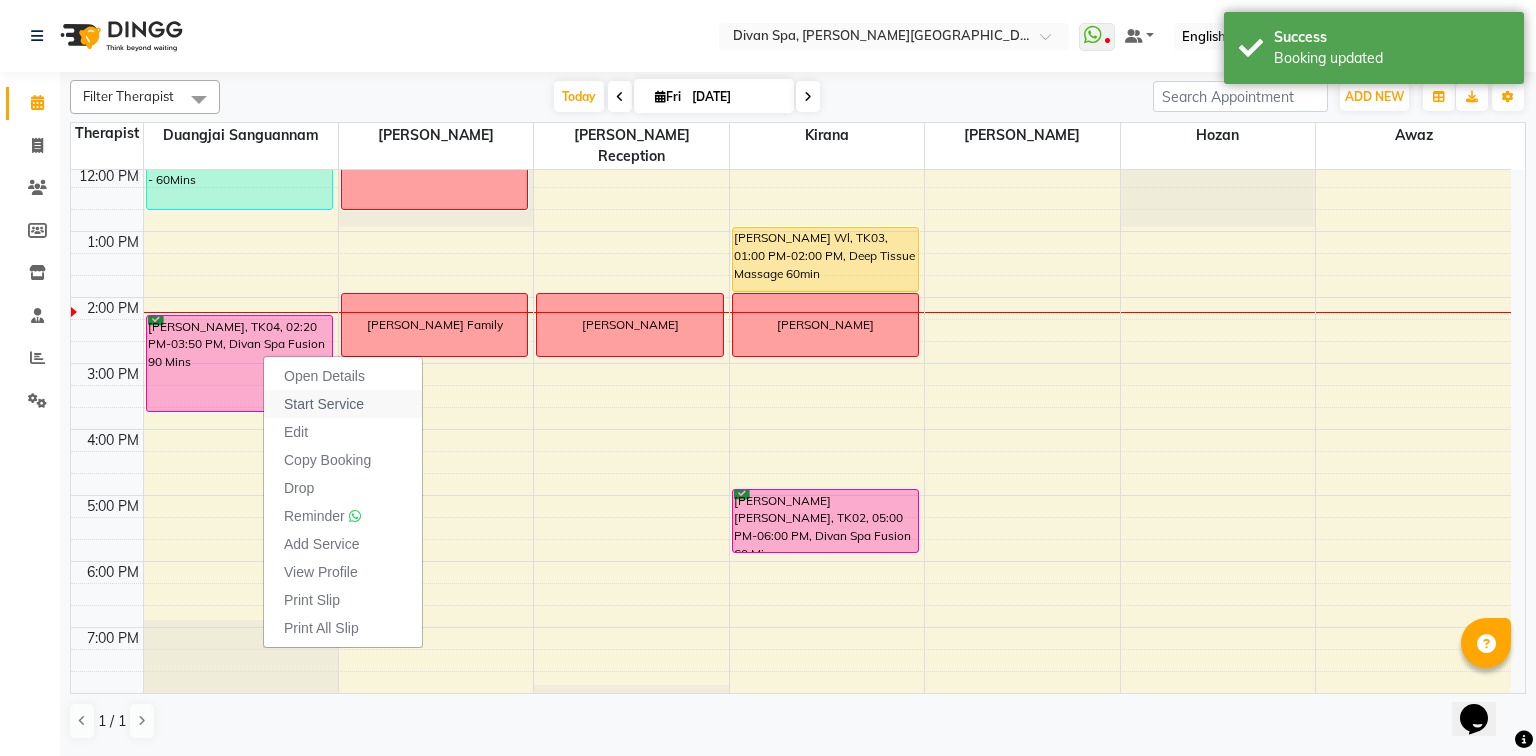 click on "Start Service" at bounding box center [324, 404] 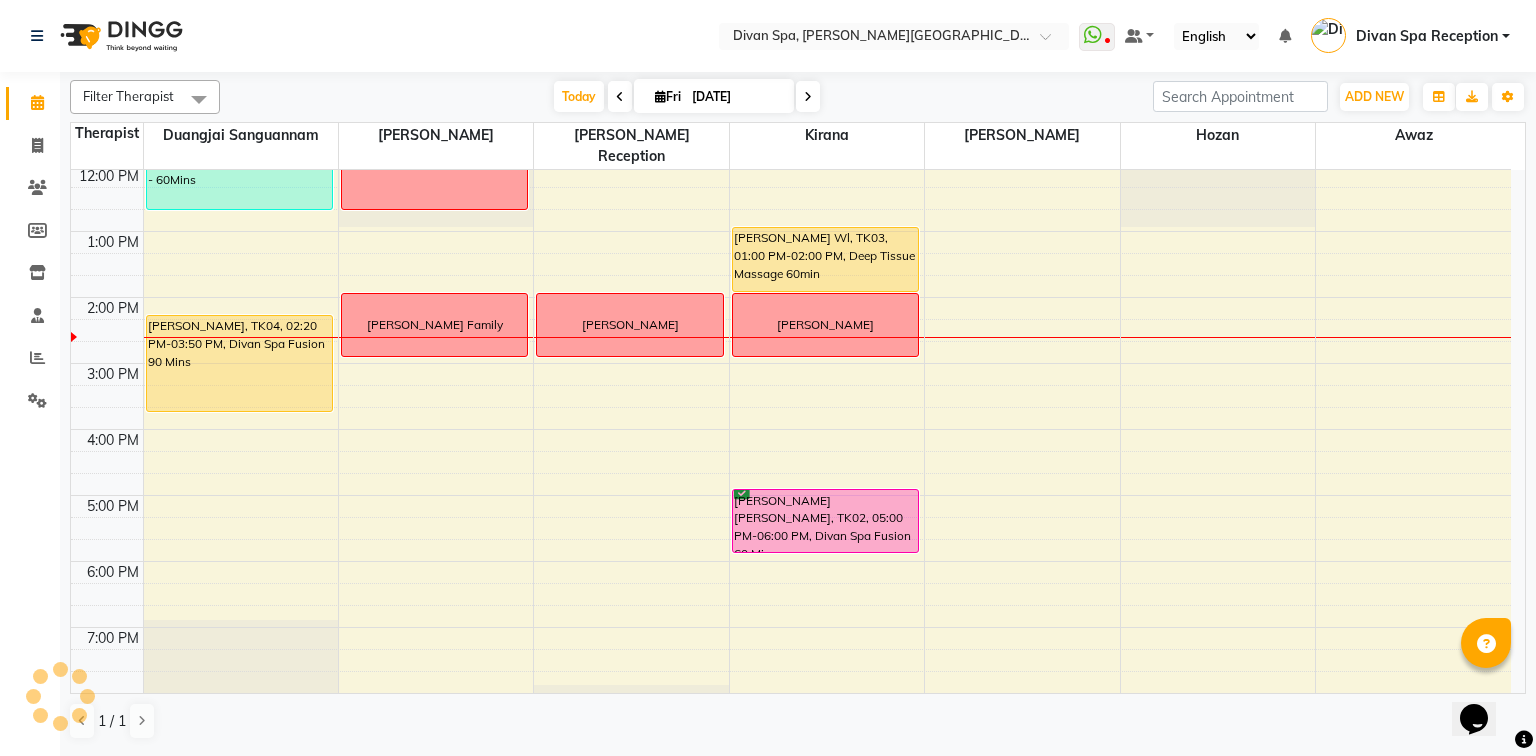 click on "[PERSON_NAME] Family" at bounding box center [435, 325] 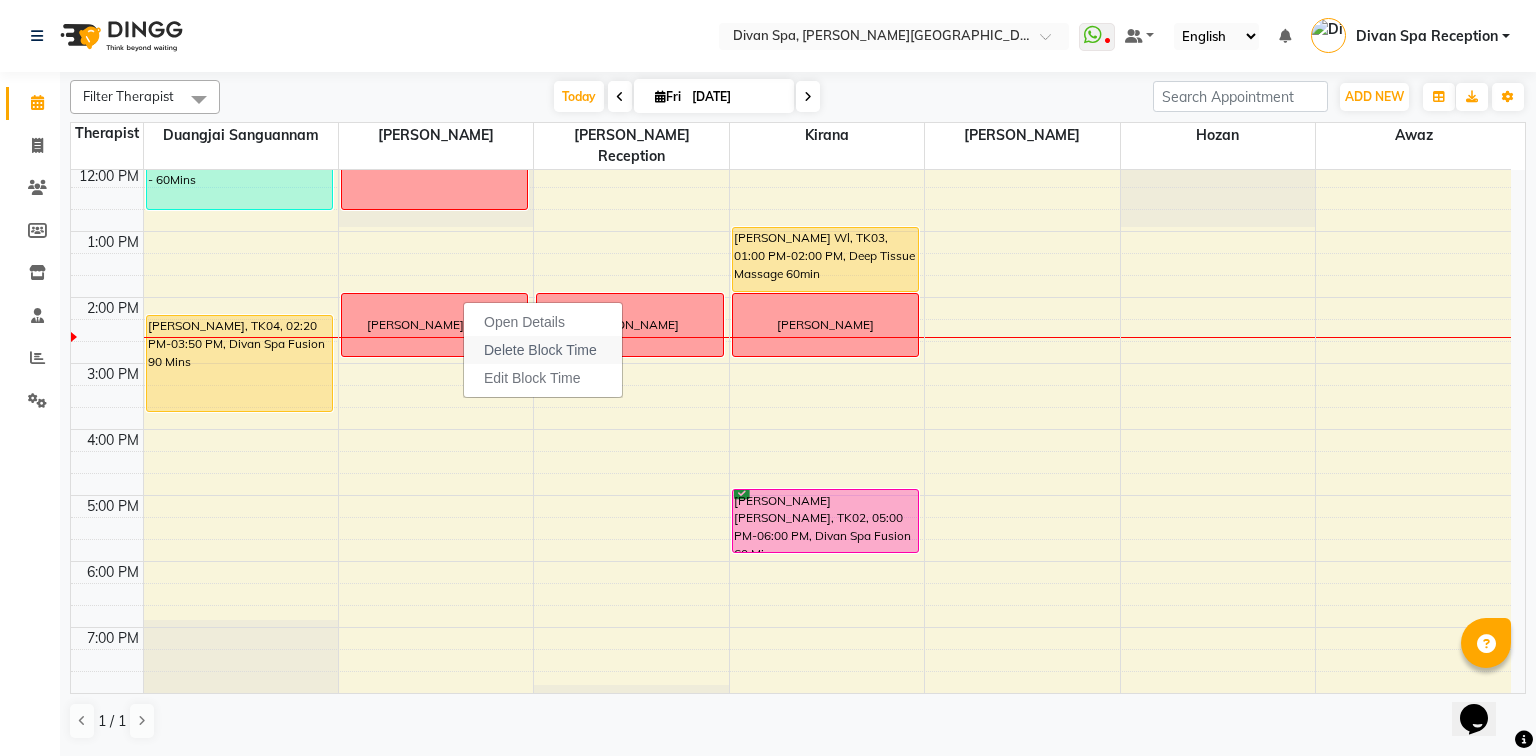 click on "Delete Block Time" at bounding box center [540, 350] 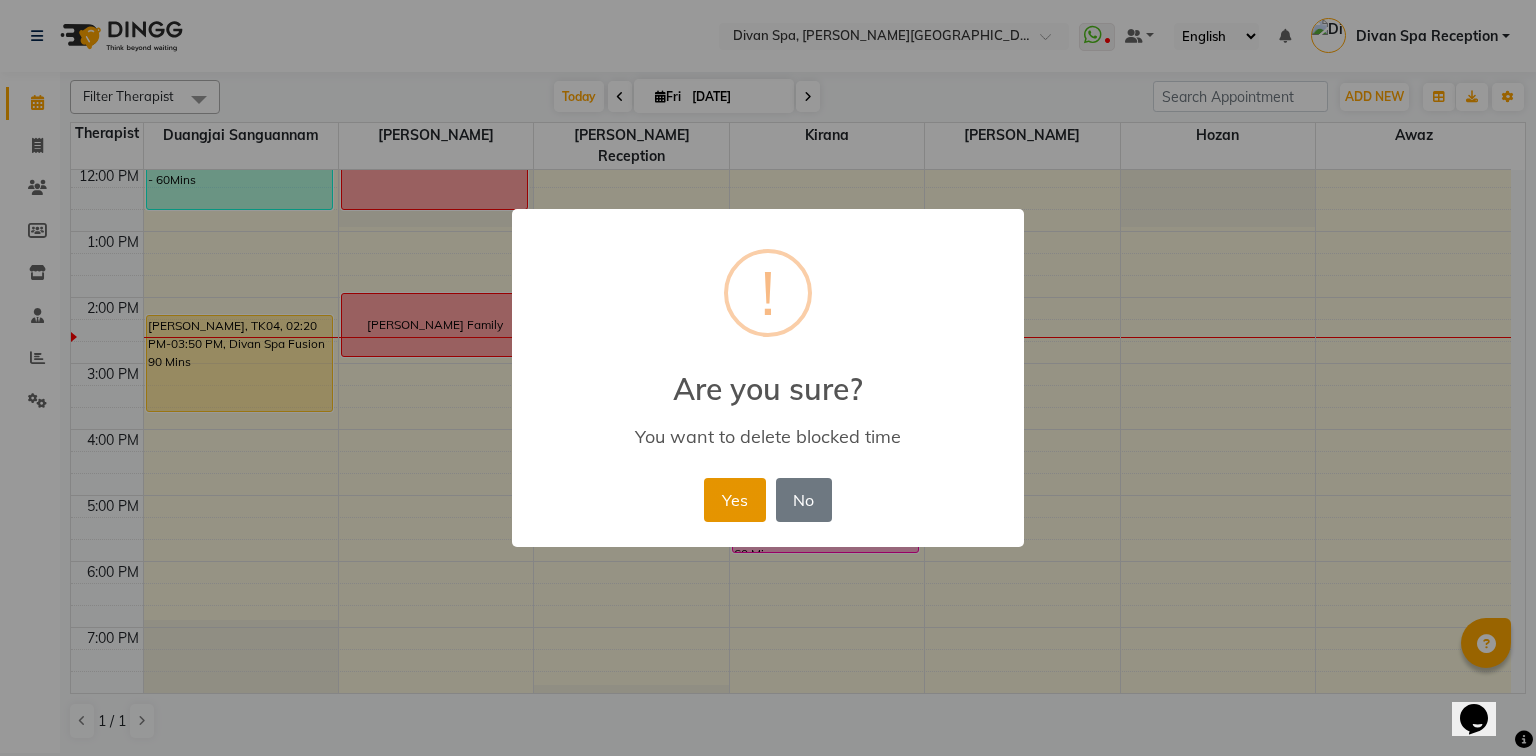click on "Yes" at bounding box center (734, 500) 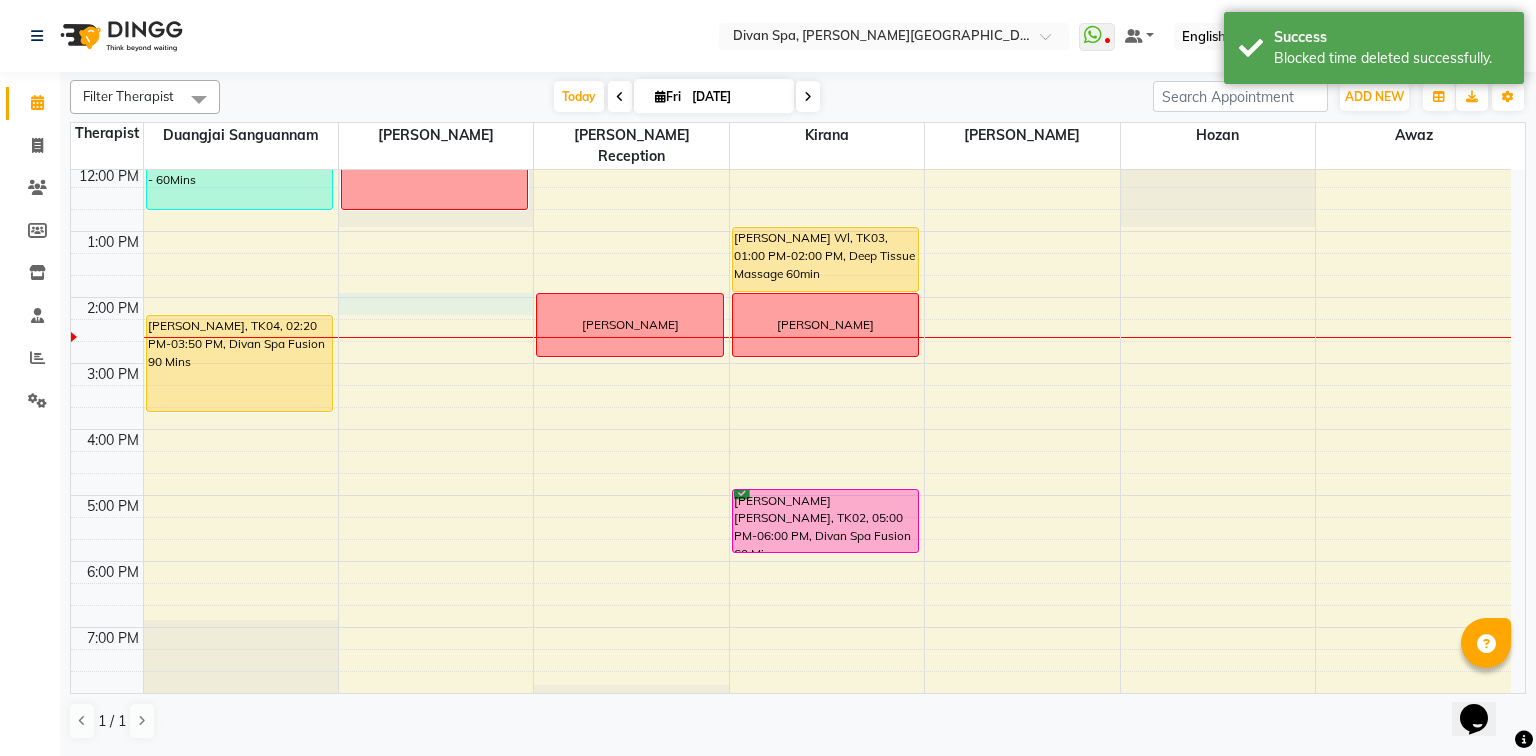 click on "6:00 AM 7:00 AM 8:00 AM 9:00 AM 10:00 AM 11:00 AM 12:00 PM 1:00 PM 2:00 PM 3:00 PM 4:00 PM 5:00 PM 6:00 PM 7:00 PM 8:00 PM 9:00 PM 10:00 PM     [PERSON_NAME] 1604, TK01, 11:15 AM-12:45 PM, Divan -Harmony Four Hands - 60Mins    mohanad [PERSON_NAME], TK04, 02:20 PM-03:50 PM, Divan Spa Fusion 90 Mins  For hand with [PERSON_NAME]   [PERSON_NAME] Hammam     [PERSON_NAME] [PERSON_NAME], TK03, 01:00 PM-02:00 PM, Deep Tissue Massage 60min  Mr. [PERSON_NAME] [PERSON_NAME], TK02, 05:00 PM-06:00 PM, Divan Spa Fusion 60 Mins" at bounding box center (791, 330) 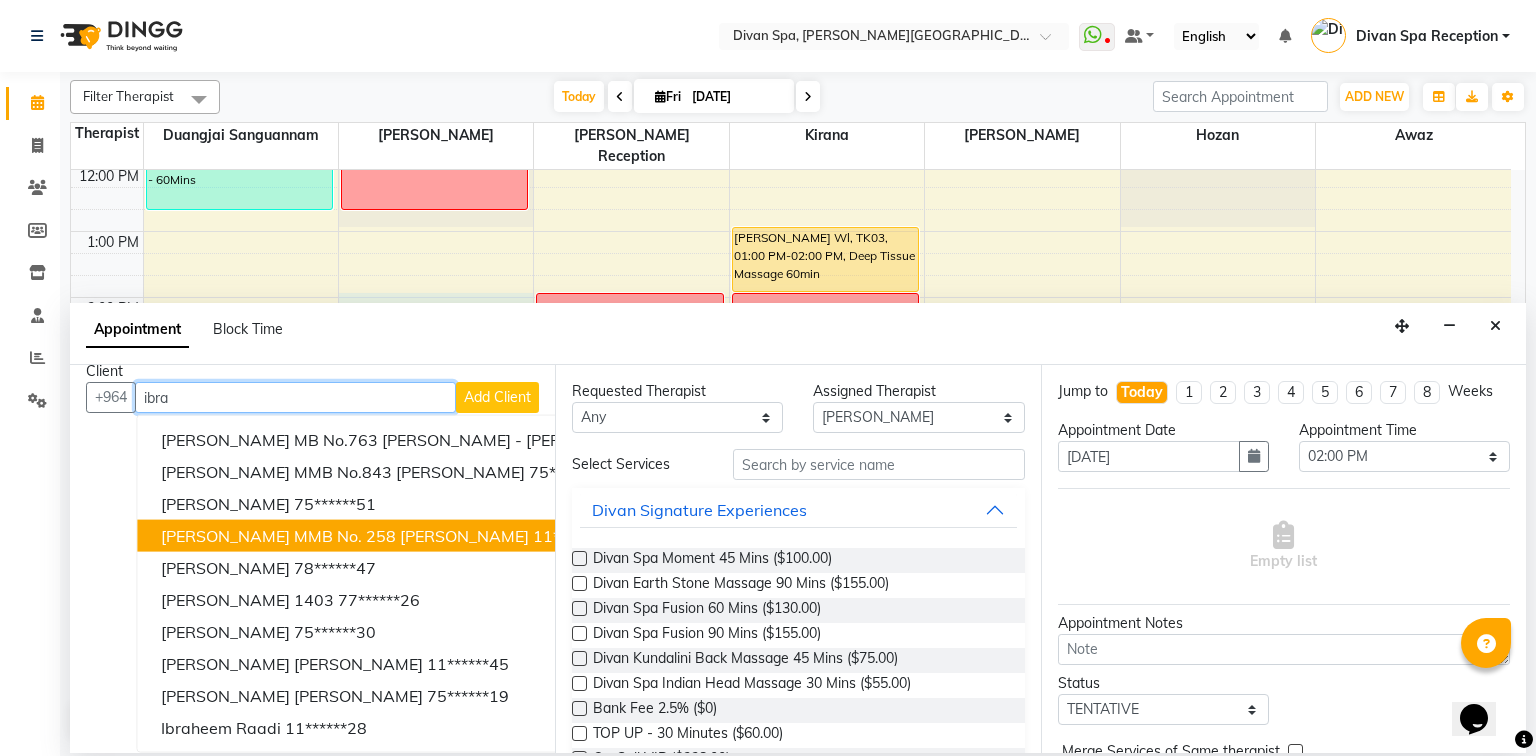 scroll, scrollTop: 31, scrollLeft: 0, axis: vertical 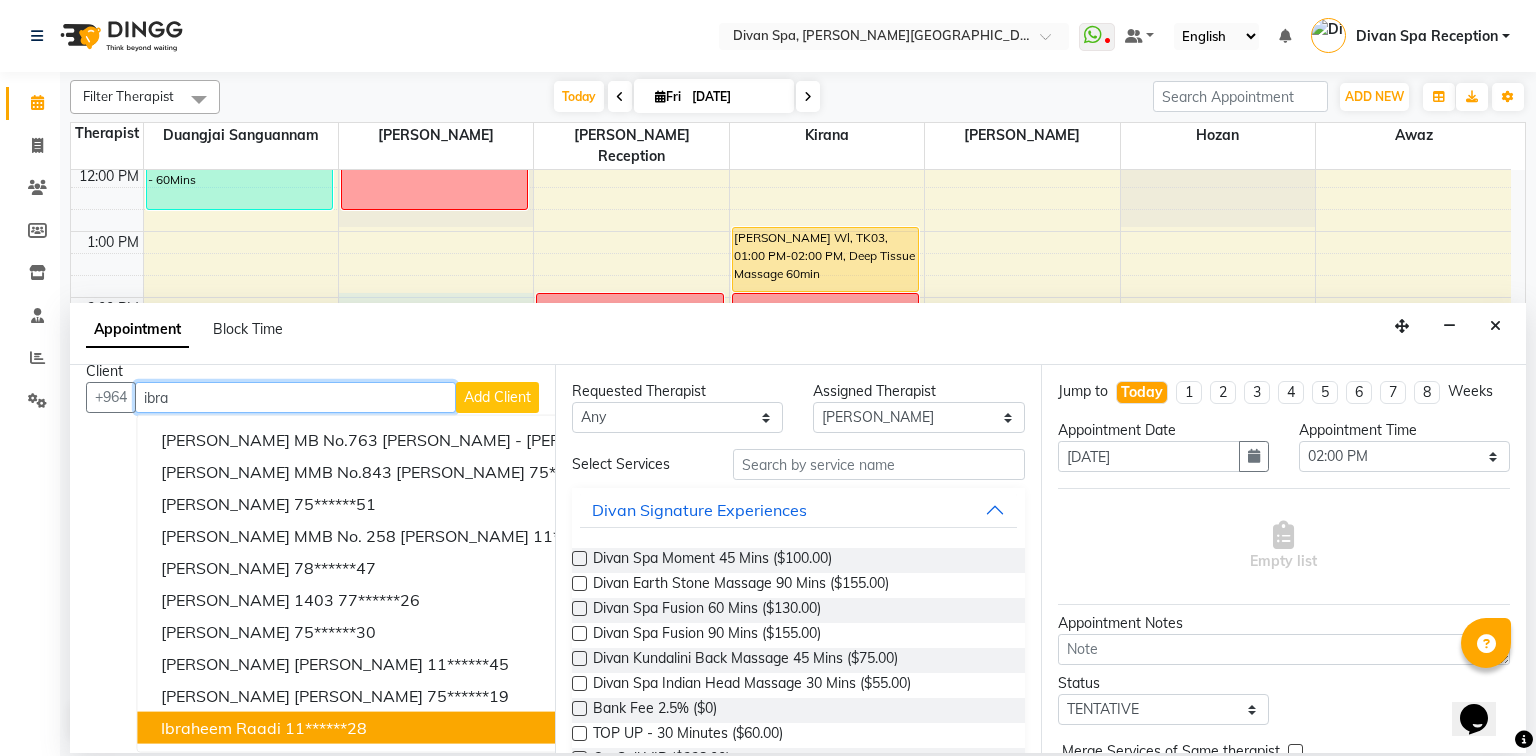 click on "11******28" at bounding box center (326, 728) 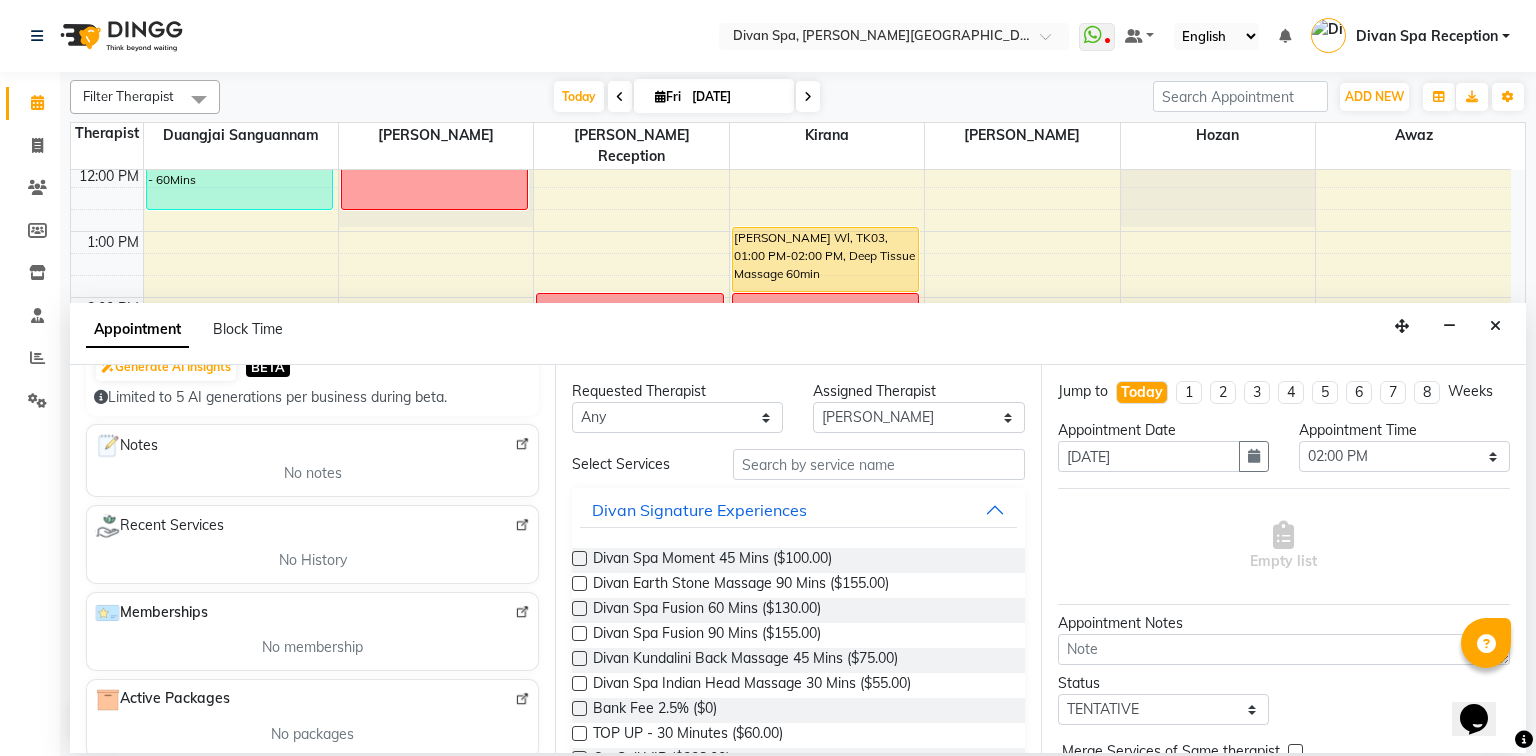 scroll, scrollTop: 0, scrollLeft: 0, axis: both 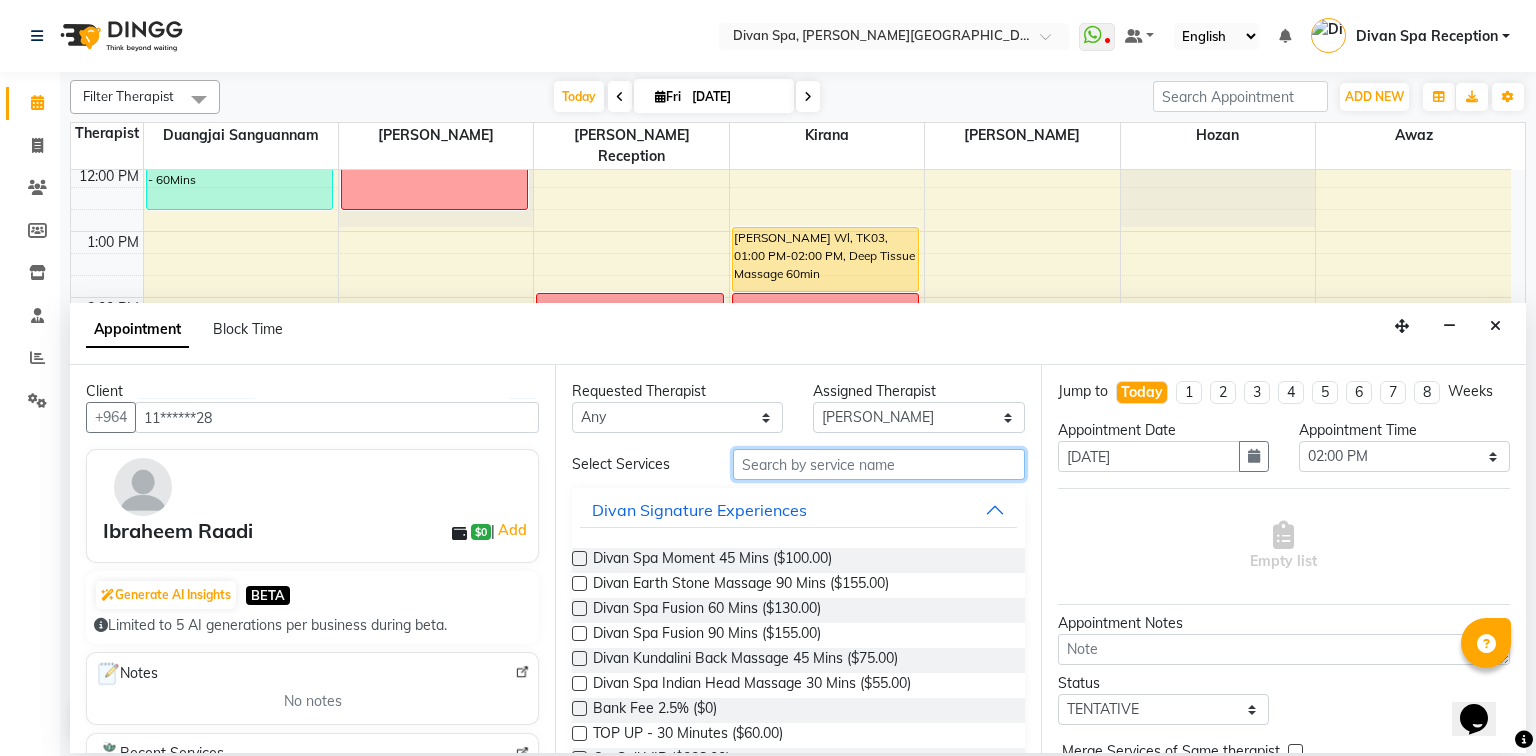 click at bounding box center (879, 464) 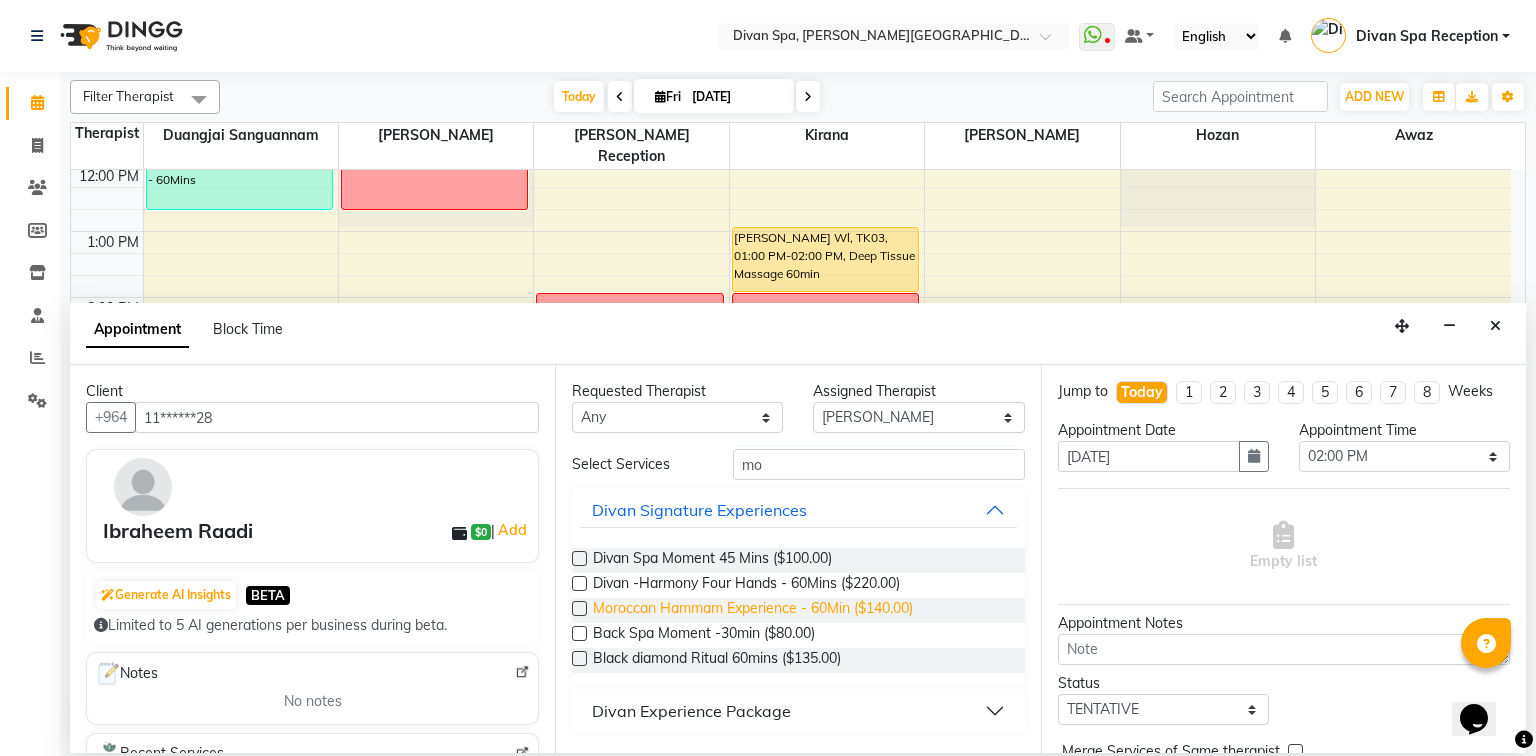 click on "Moroccan Hammam Experience - 60Min ($140.00)" at bounding box center (753, 610) 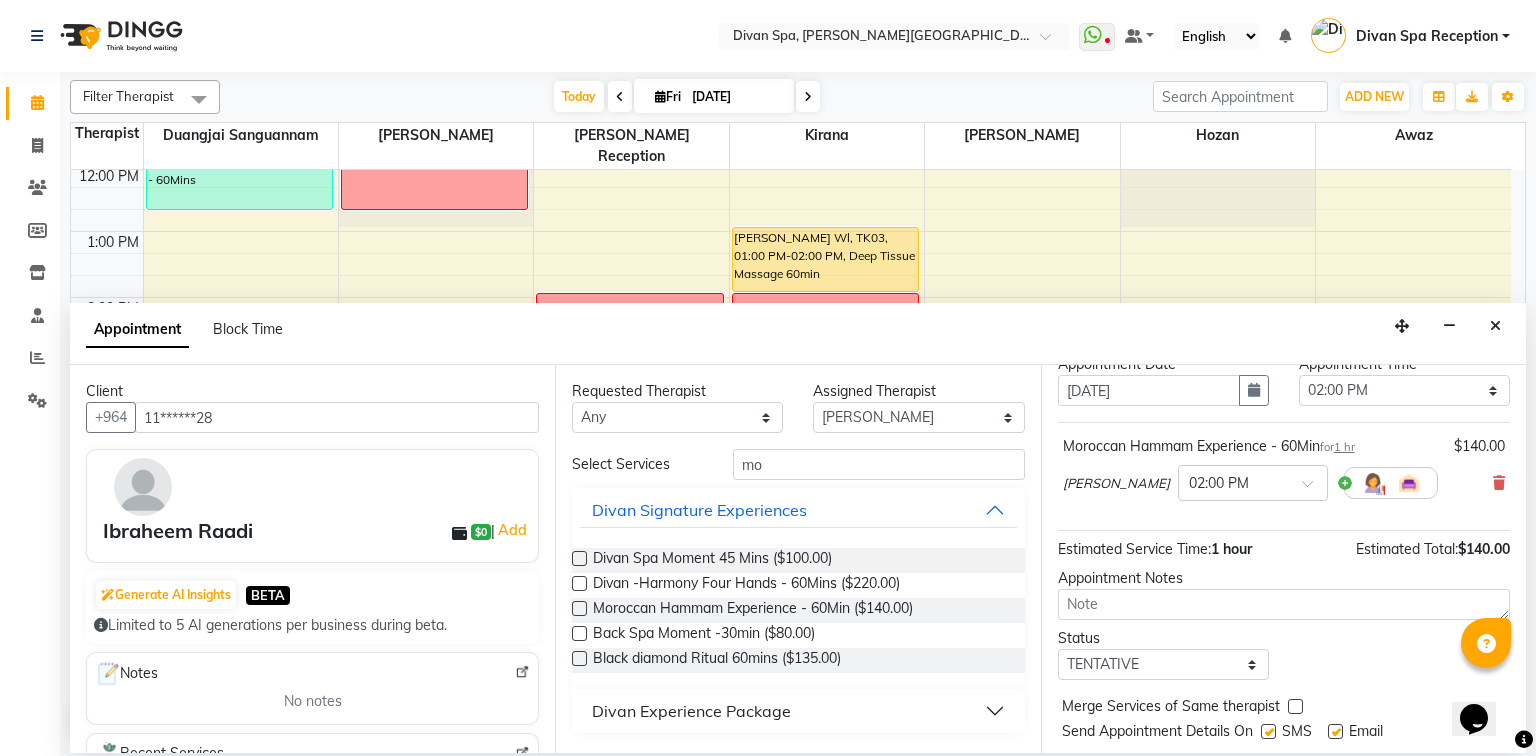 scroll, scrollTop: 118, scrollLeft: 0, axis: vertical 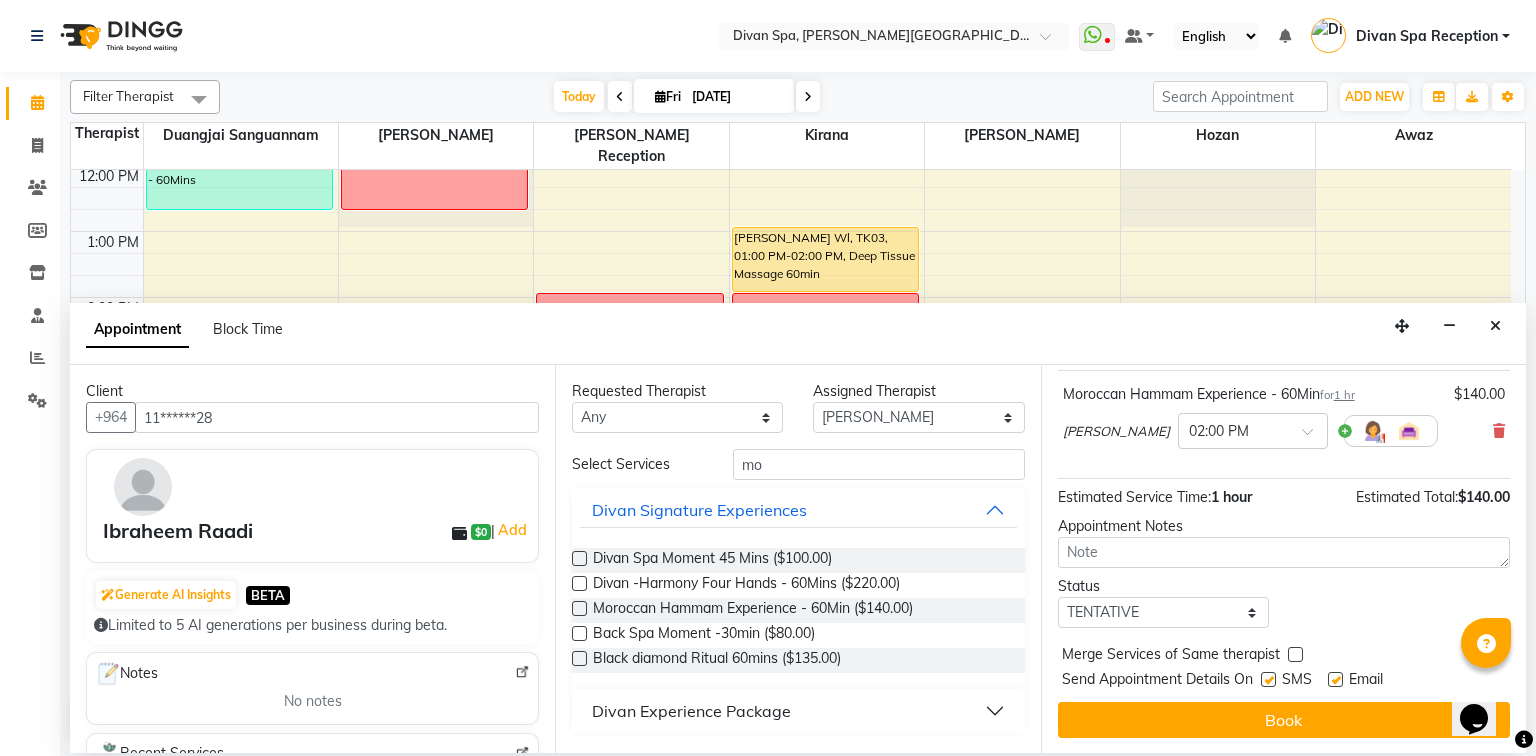 click at bounding box center [1268, 679] 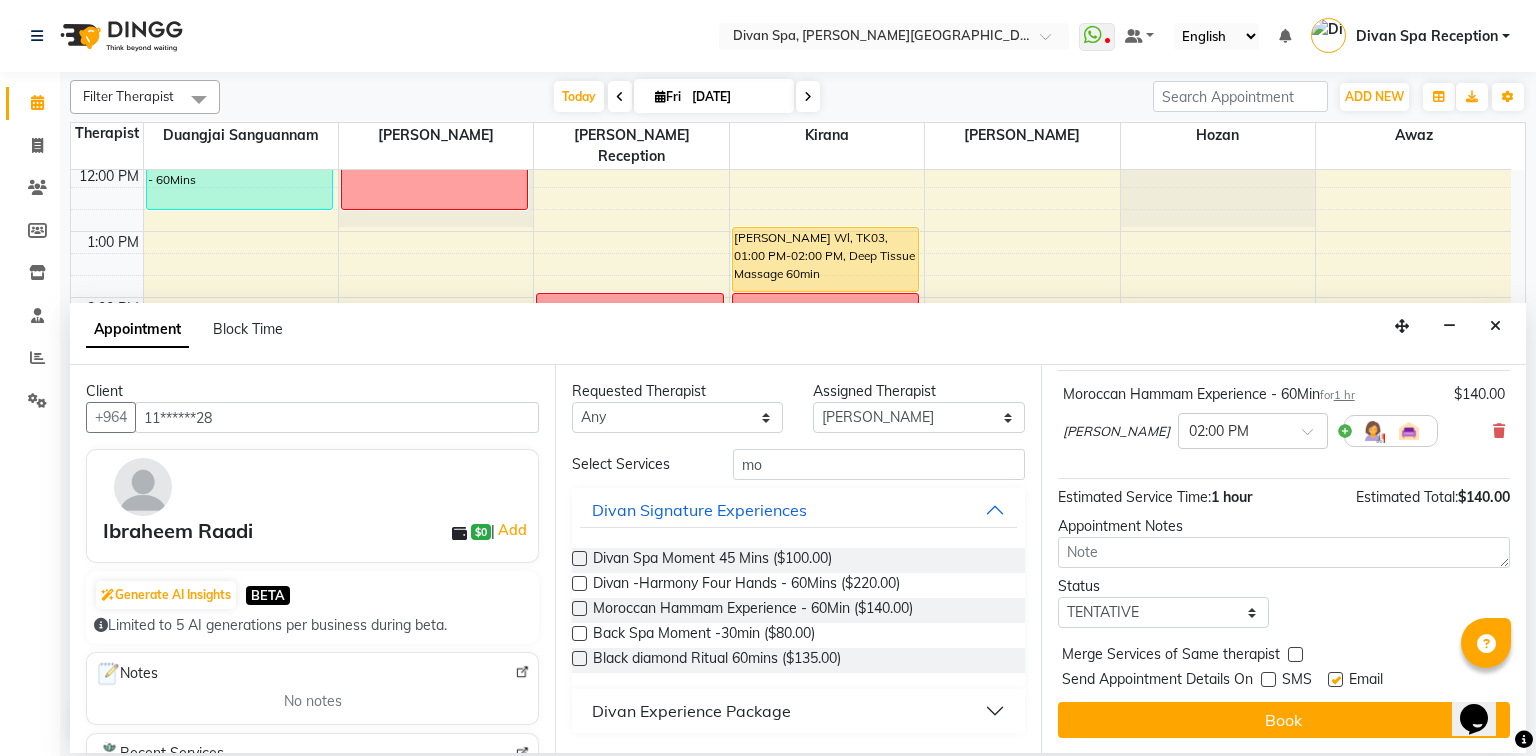 click at bounding box center (1335, 679) 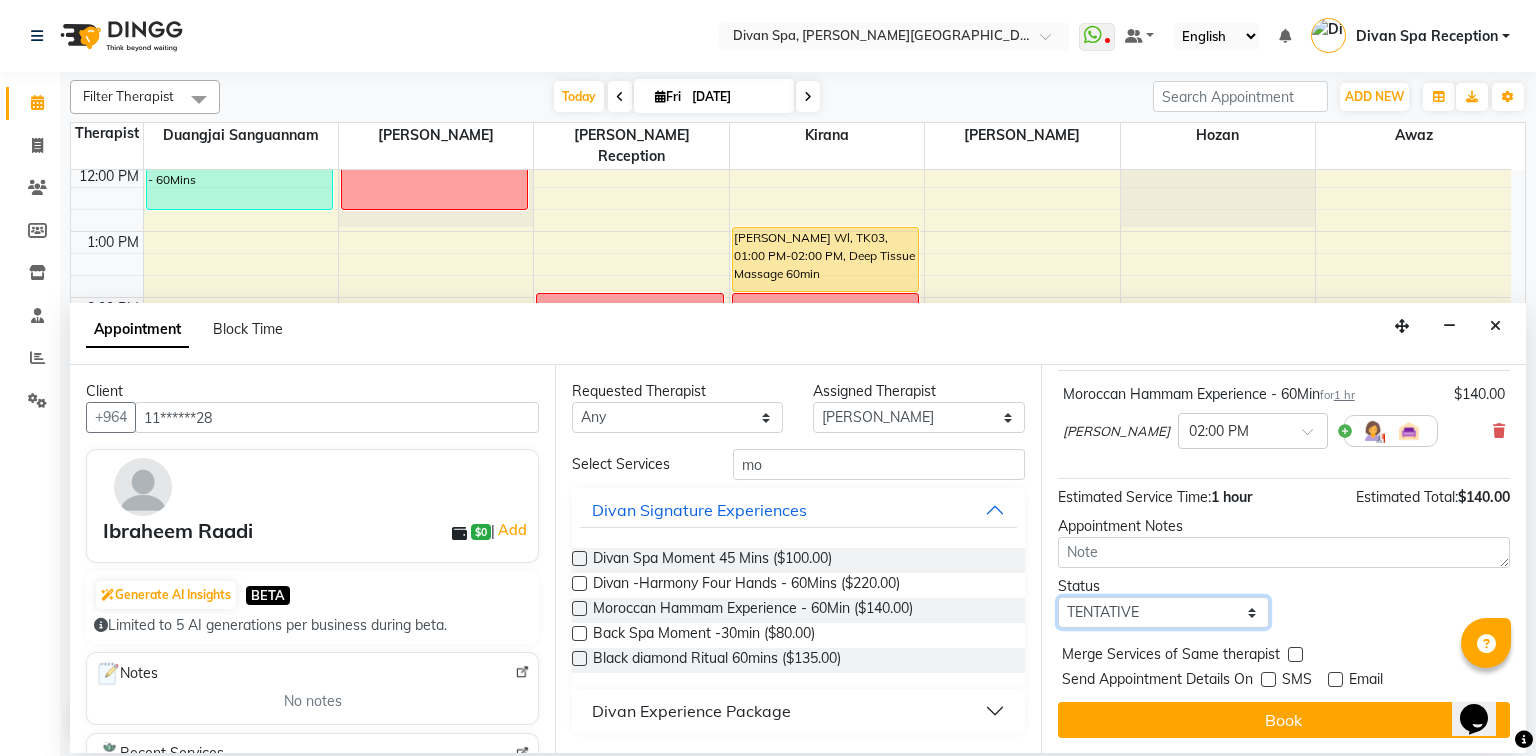 click on "Select TENTATIVE CONFIRM CHECK-IN UPCOMING" at bounding box center [1163, 612] 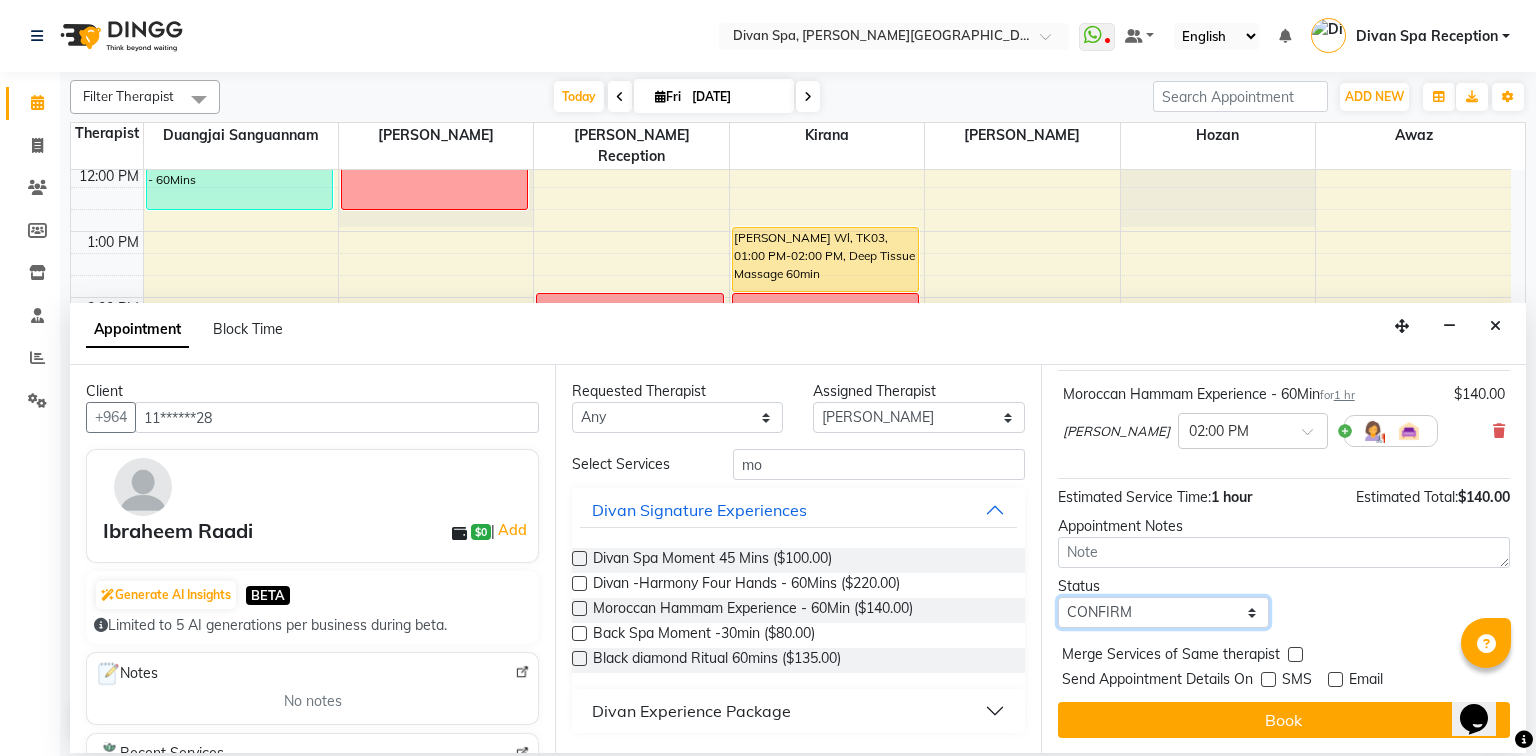 click on "Select TENTATIVE CONFIRM CHECK-IN UPCOMING" at bounding box center [1163, 612] 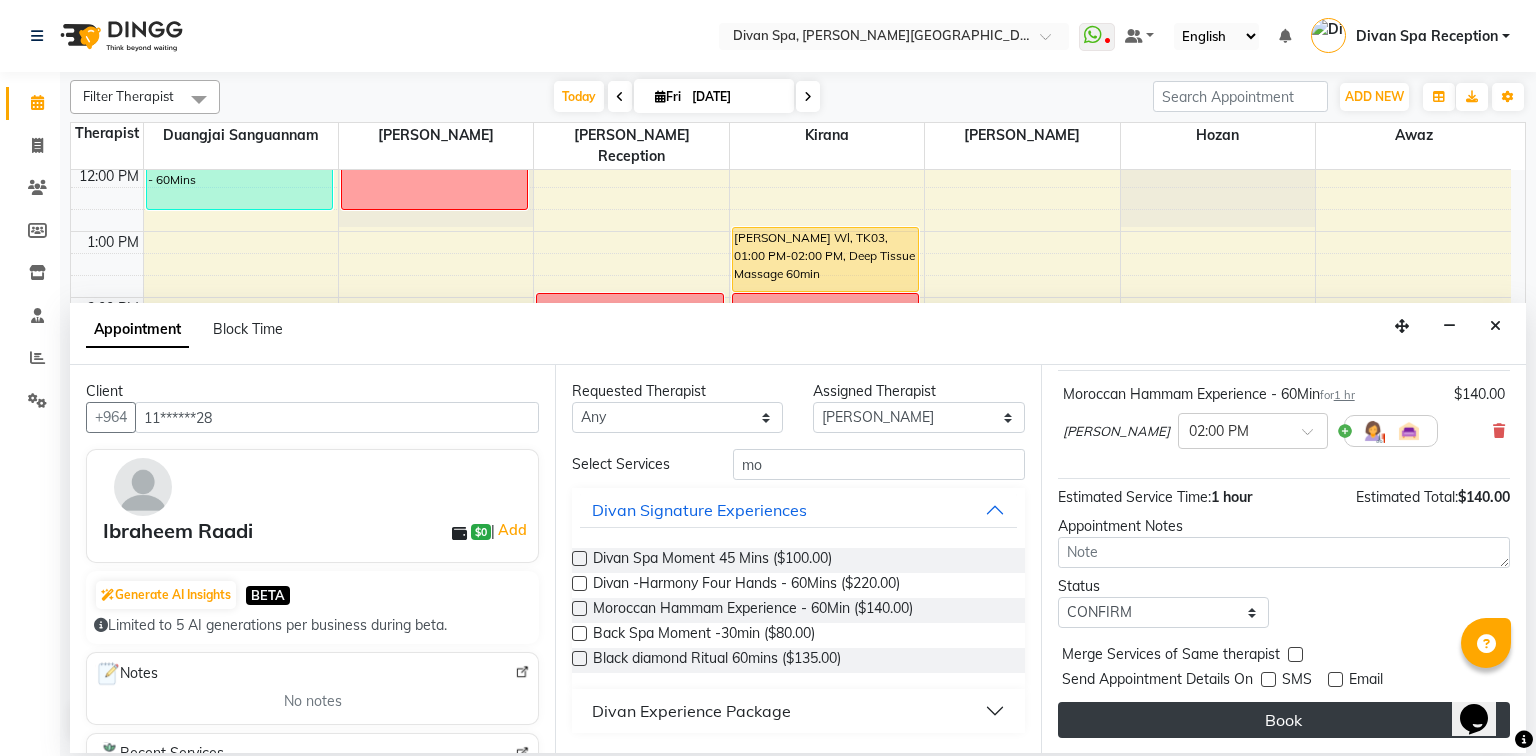click on "Book" at bounding box center [1284, 720] 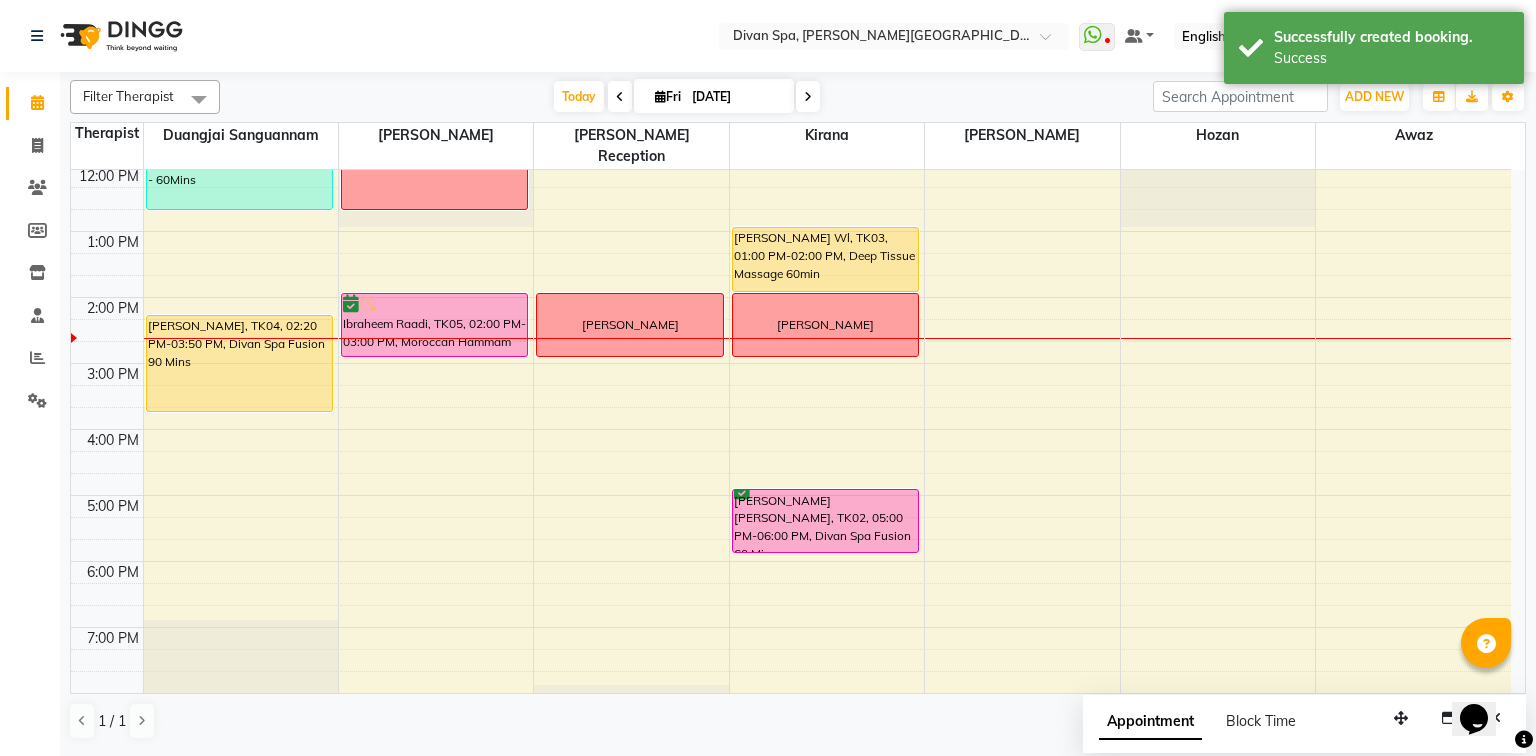 click on "Ibraheem Raadi, TK05, 02:00 PM-03:00 PM, Moroccan Hammam Experience - 60Min" at bounding box center (435, 325) 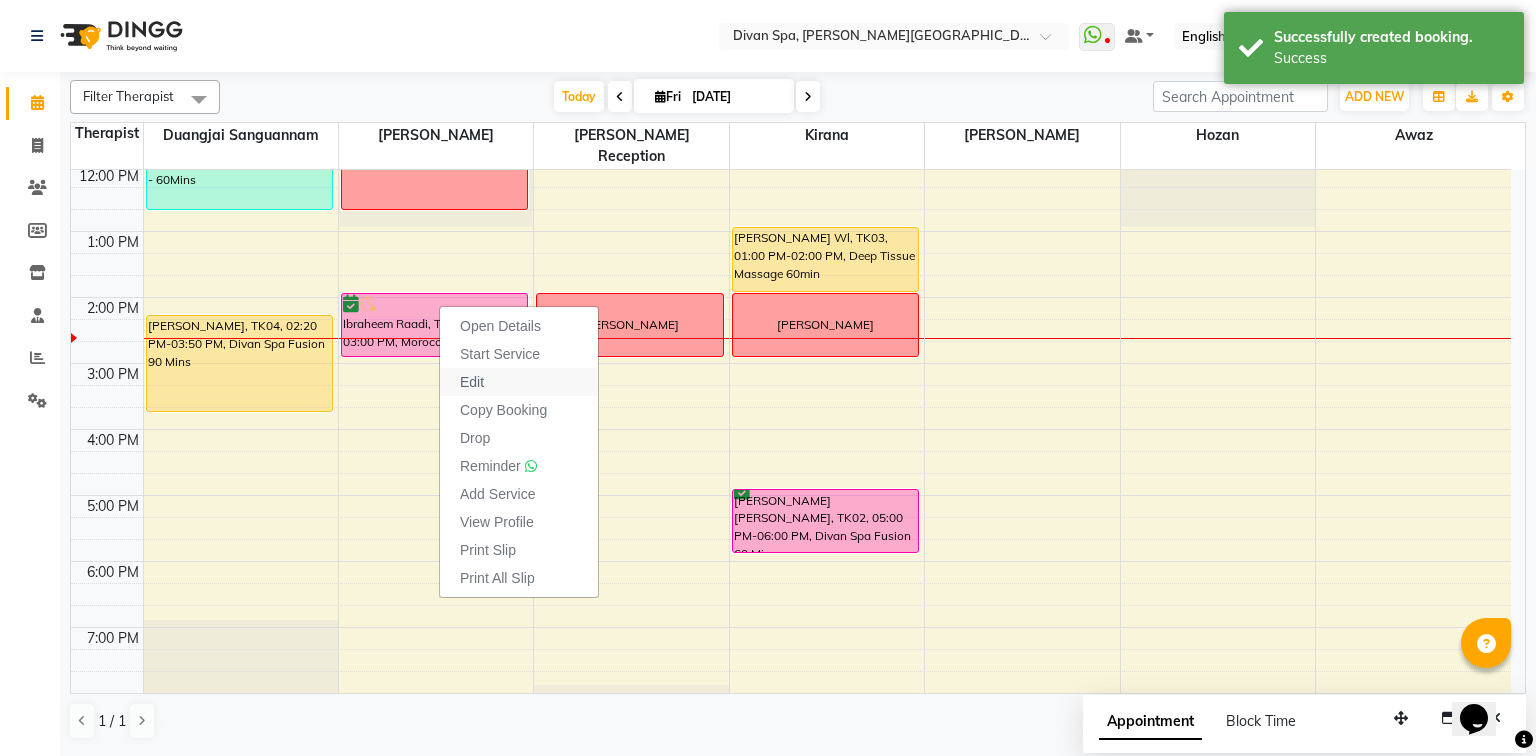 click on "Edit" at bounding box center [519, 382] 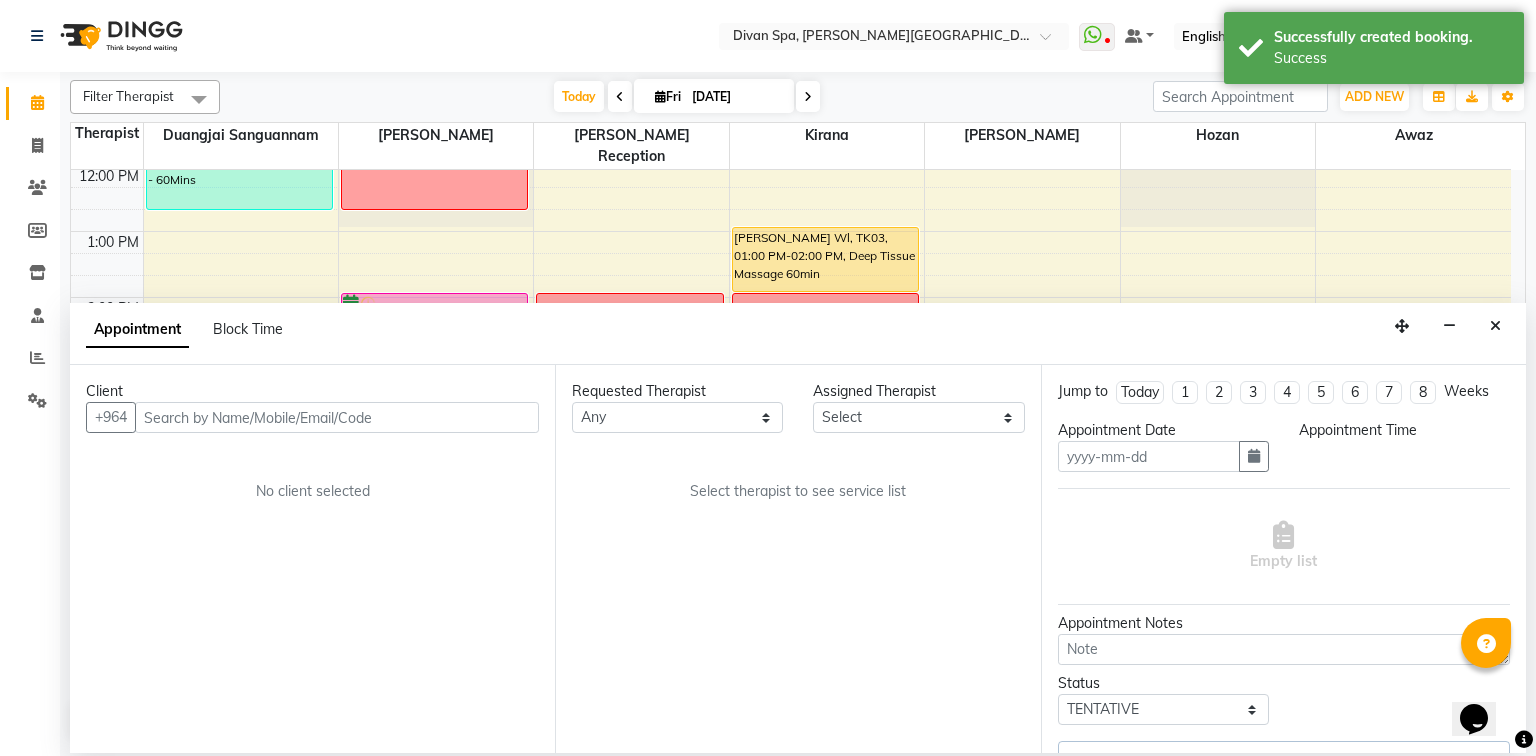 click on "Appointment Block Time" at bounding box center [798, 334] 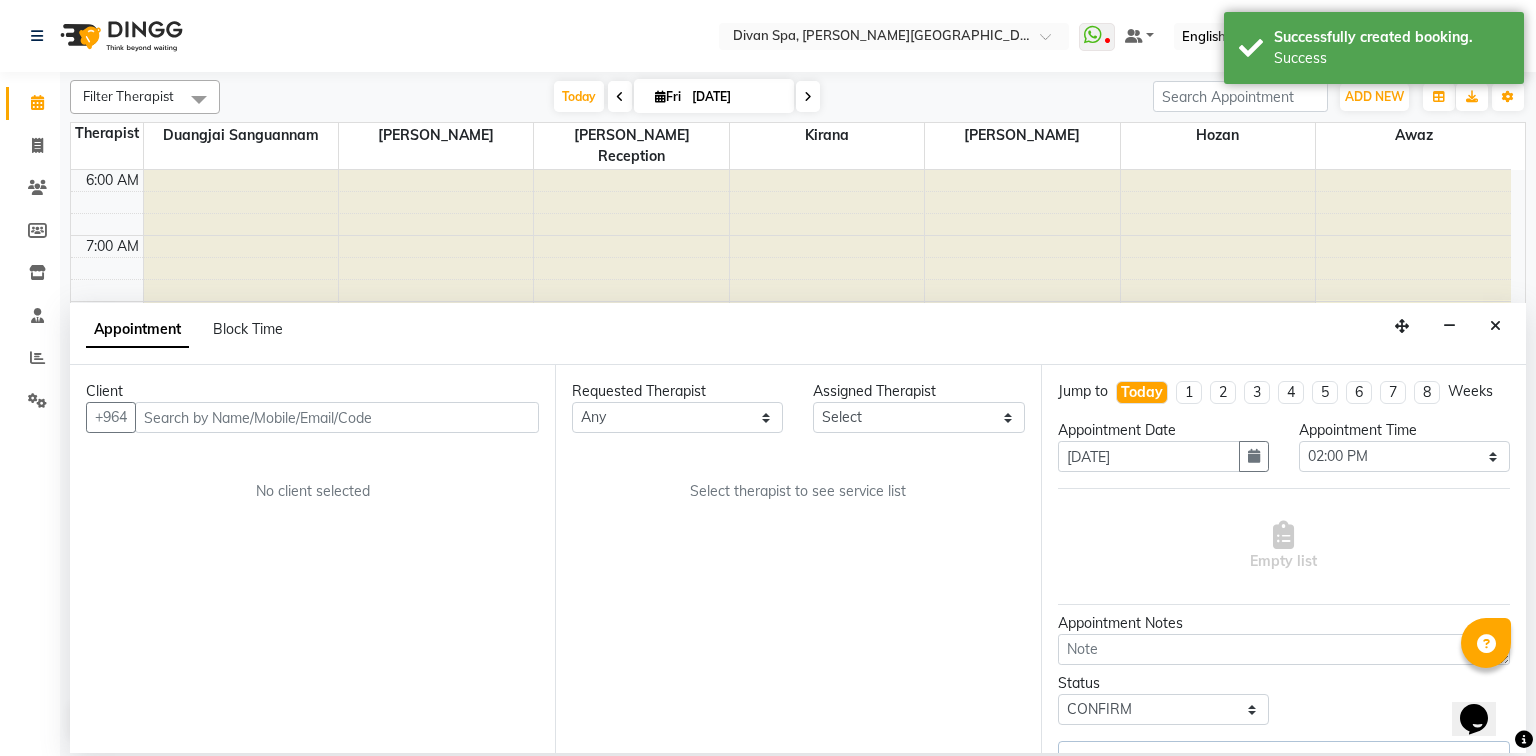 scroll, scrollTop: 524, scrollLeft: 0, axis: vertical 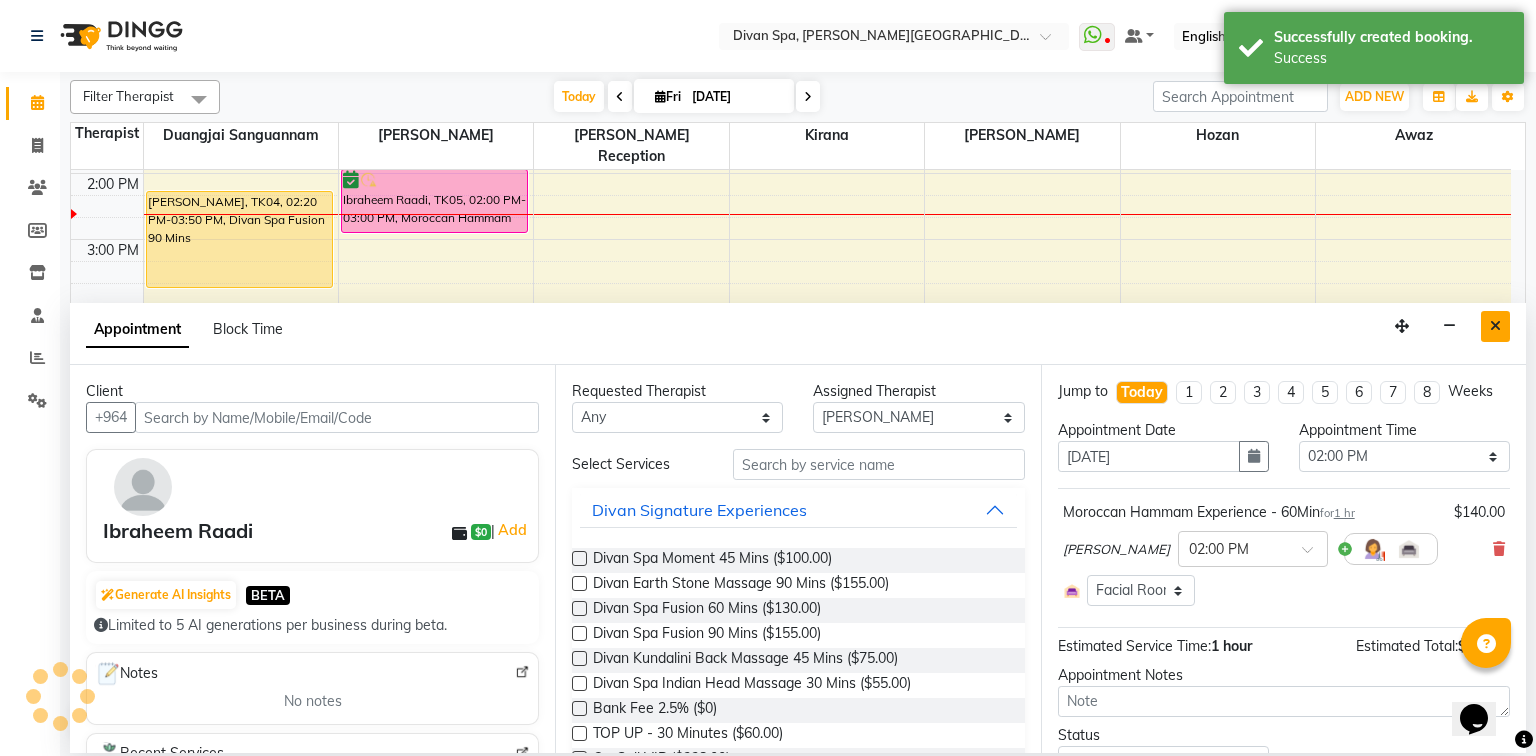 click at bounding box center (1495, 326) 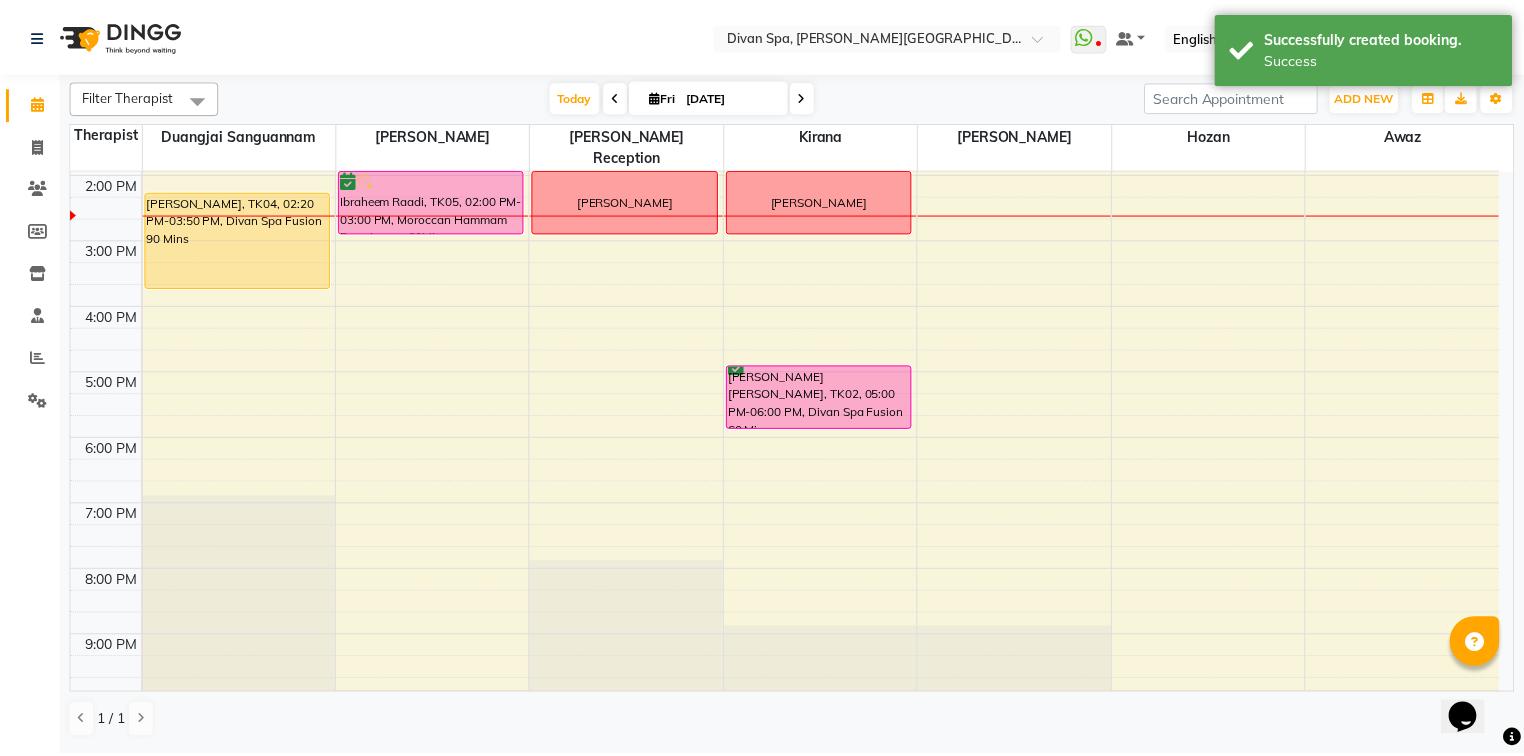 scroll, scrollTop: 364, scrollLeft: 0, axis: vertical 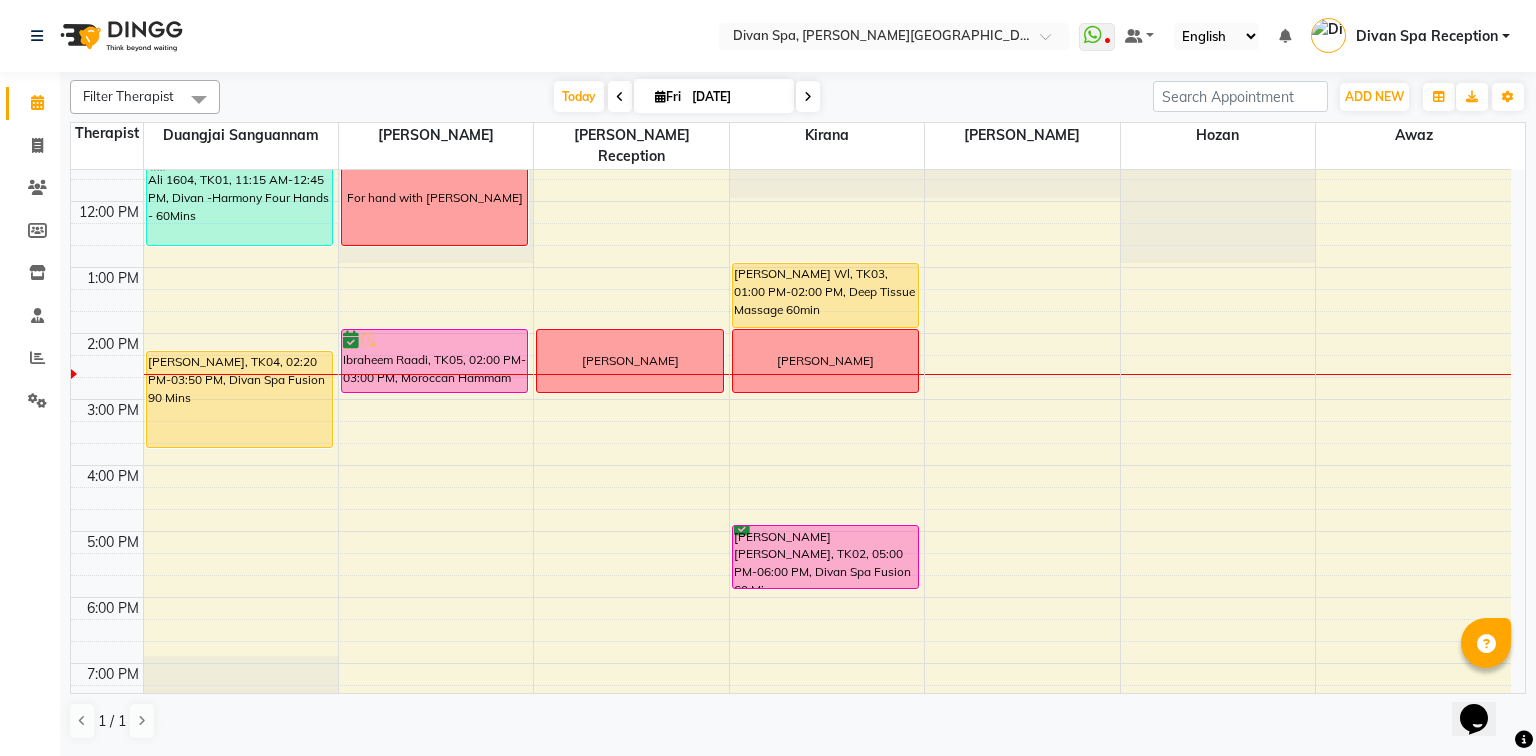 drag, startPoint x: 423, startPoint y: 337, endPoint x: 392, endPoint y: 342, distance: 31.400637 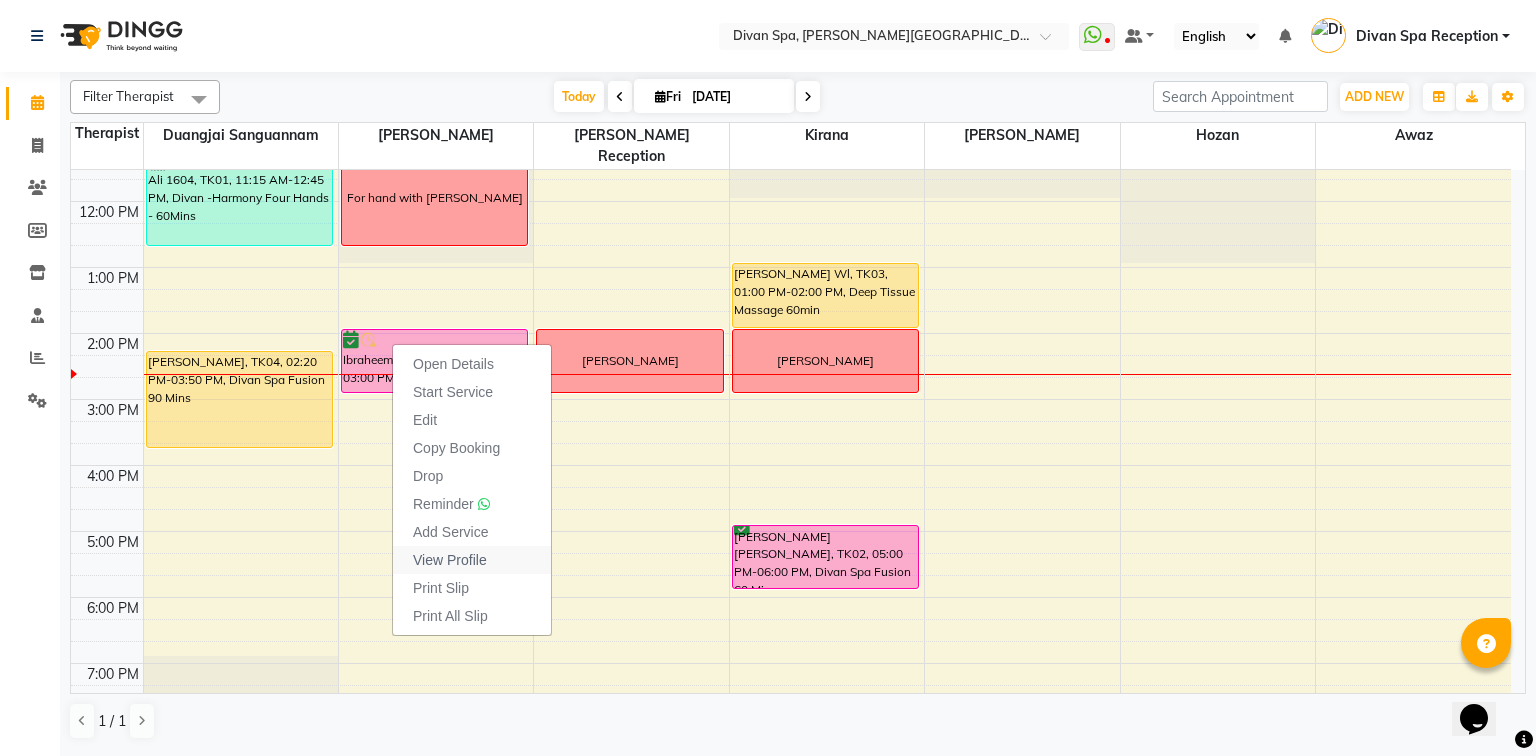 click on "View Profile" at bounding box center (450, 560) 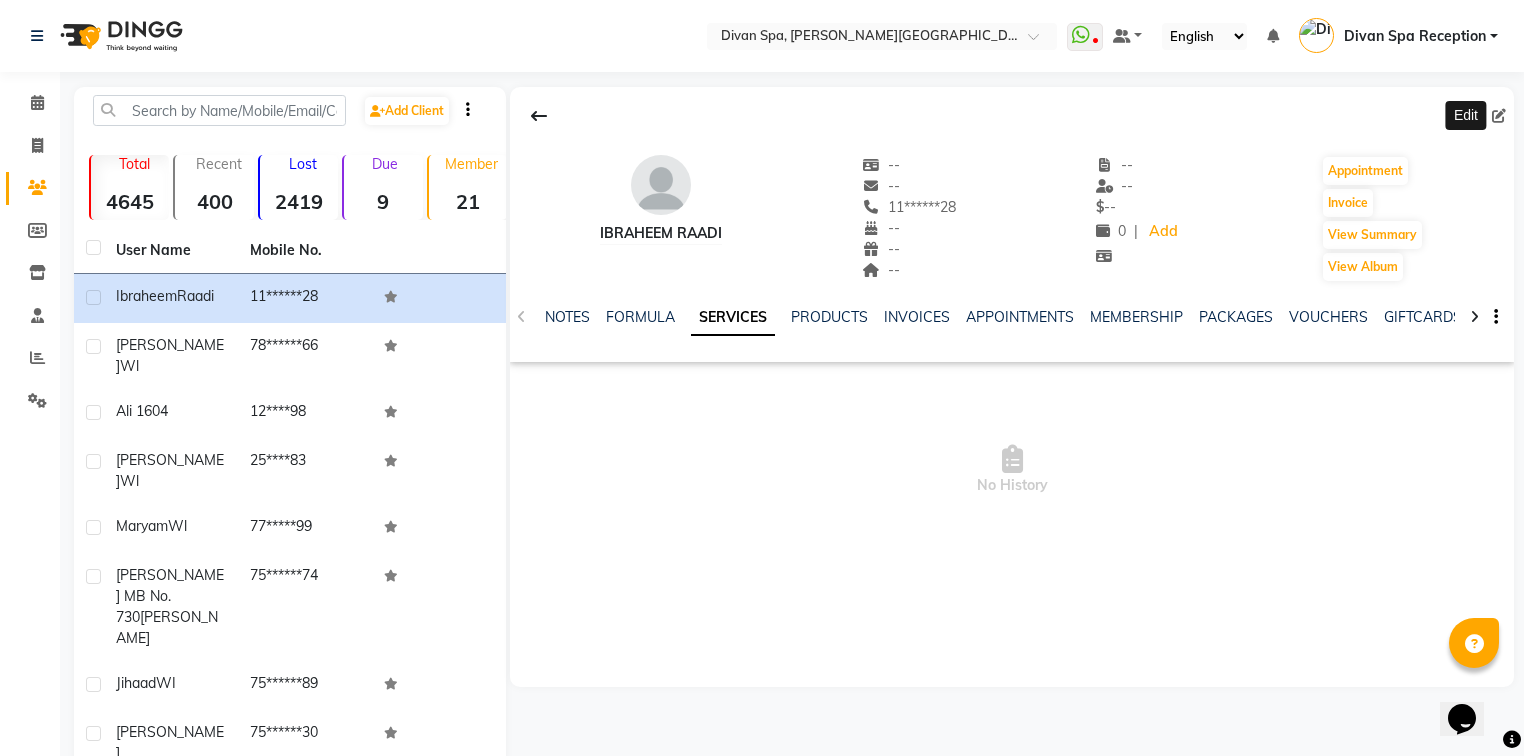 click 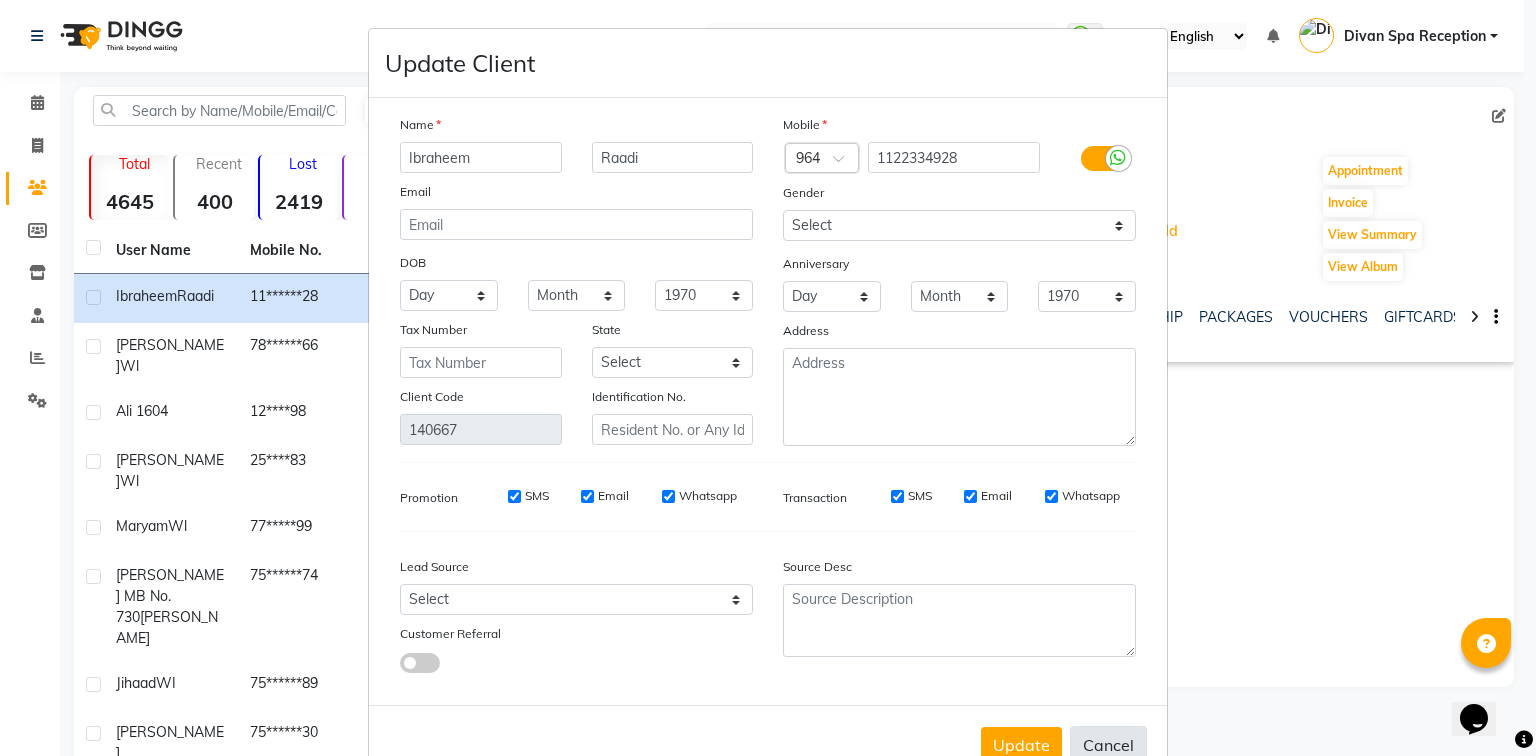 click on "Cancel" at bounding box center (1108, 745) 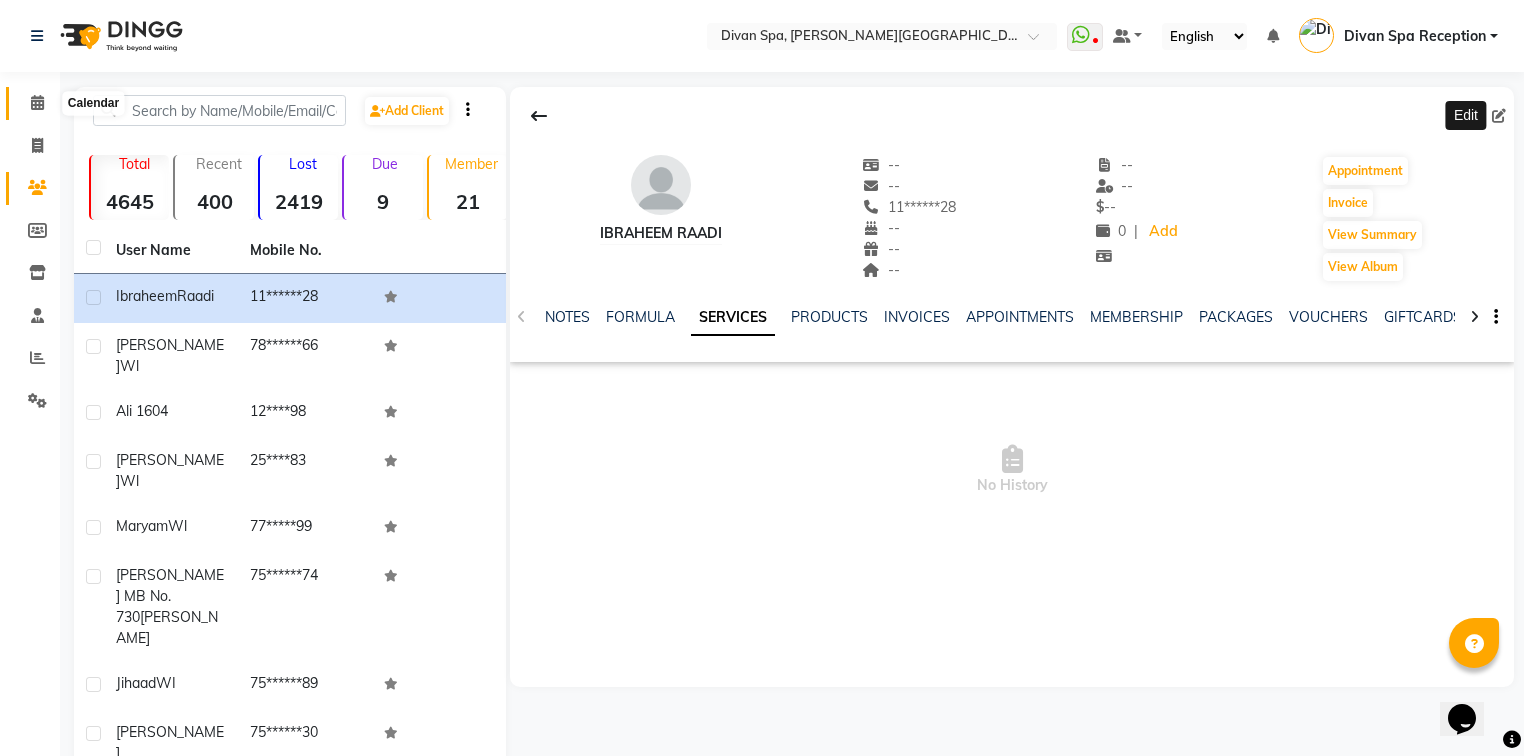 click 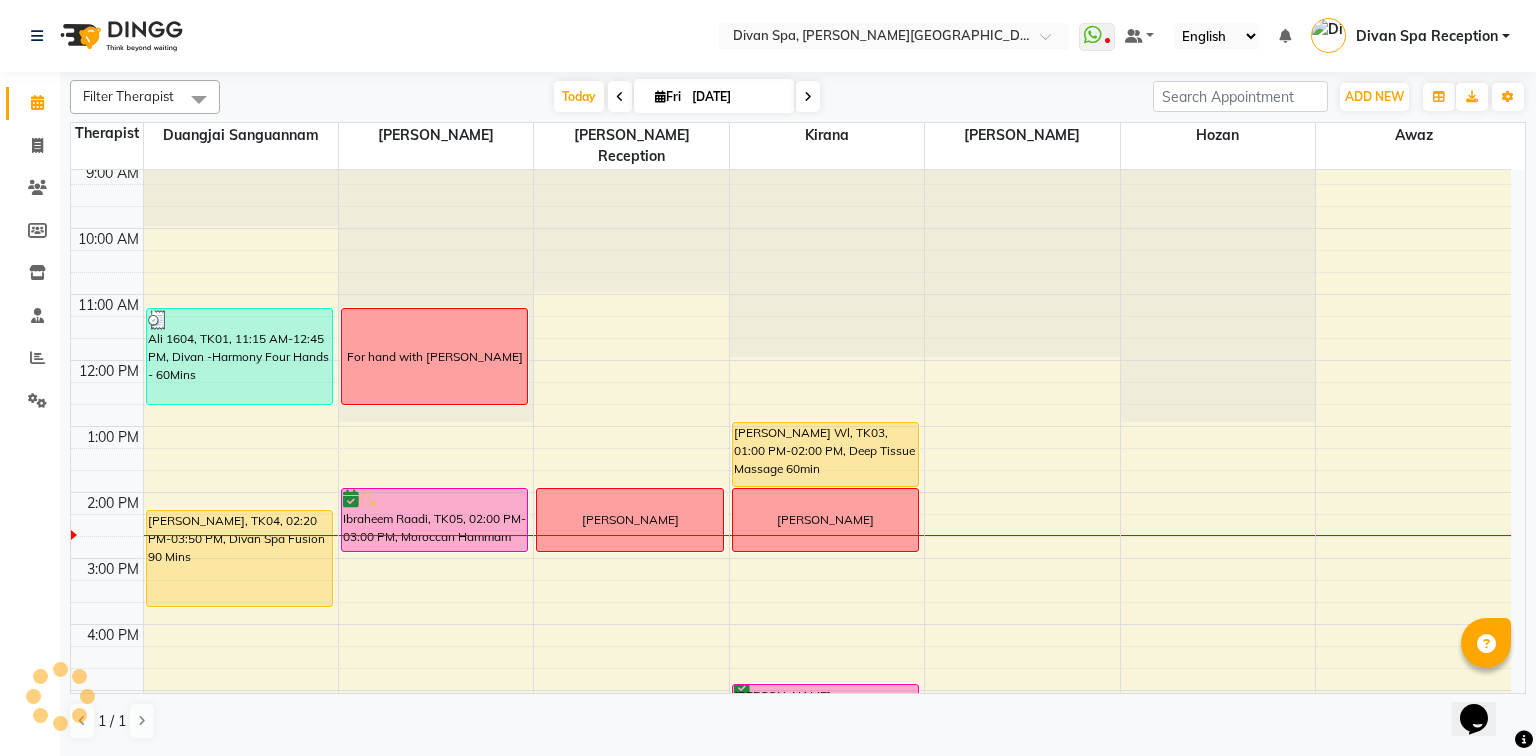 scroll, scrollTop: 241, scrollLeft: 0, axis: vertical 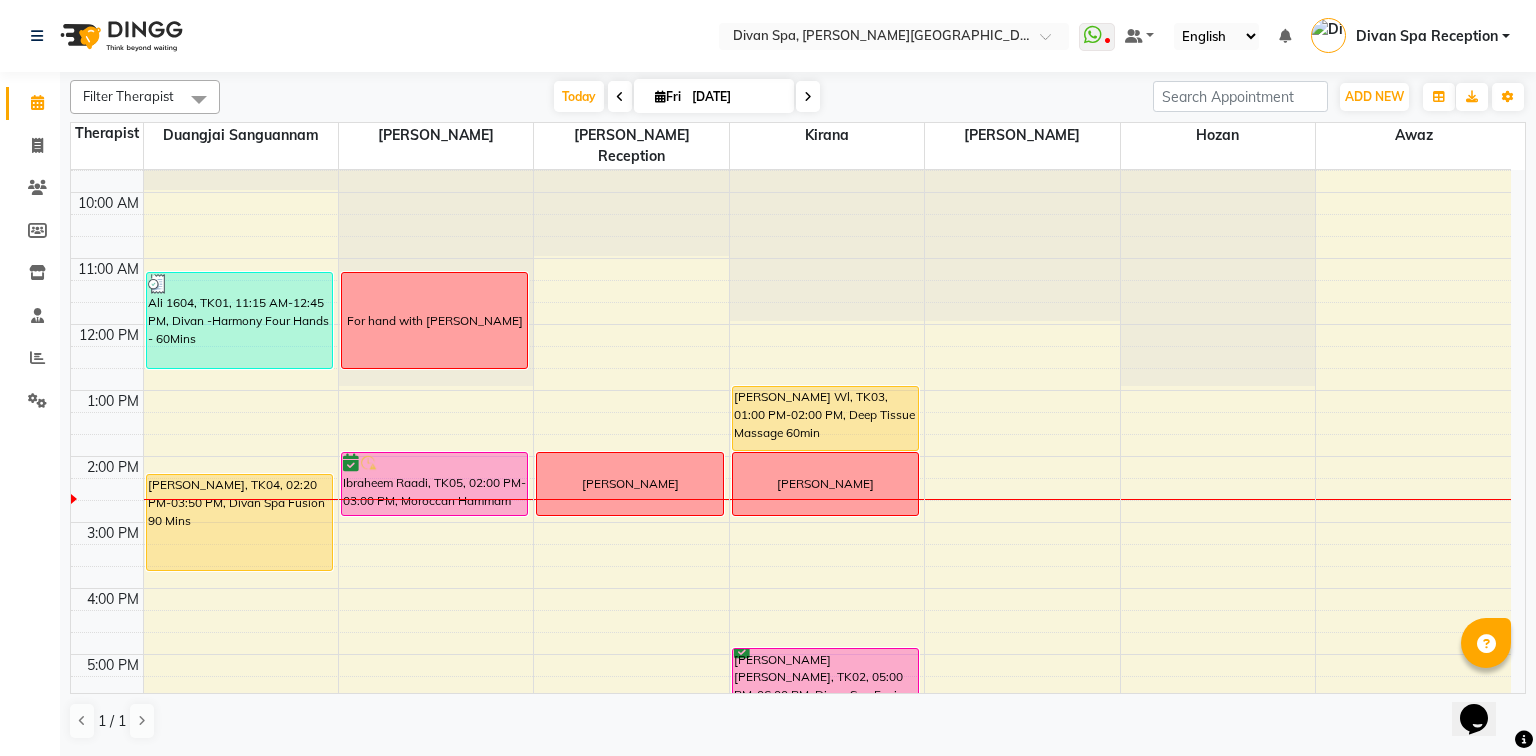 click at bounding box center [435, 464] 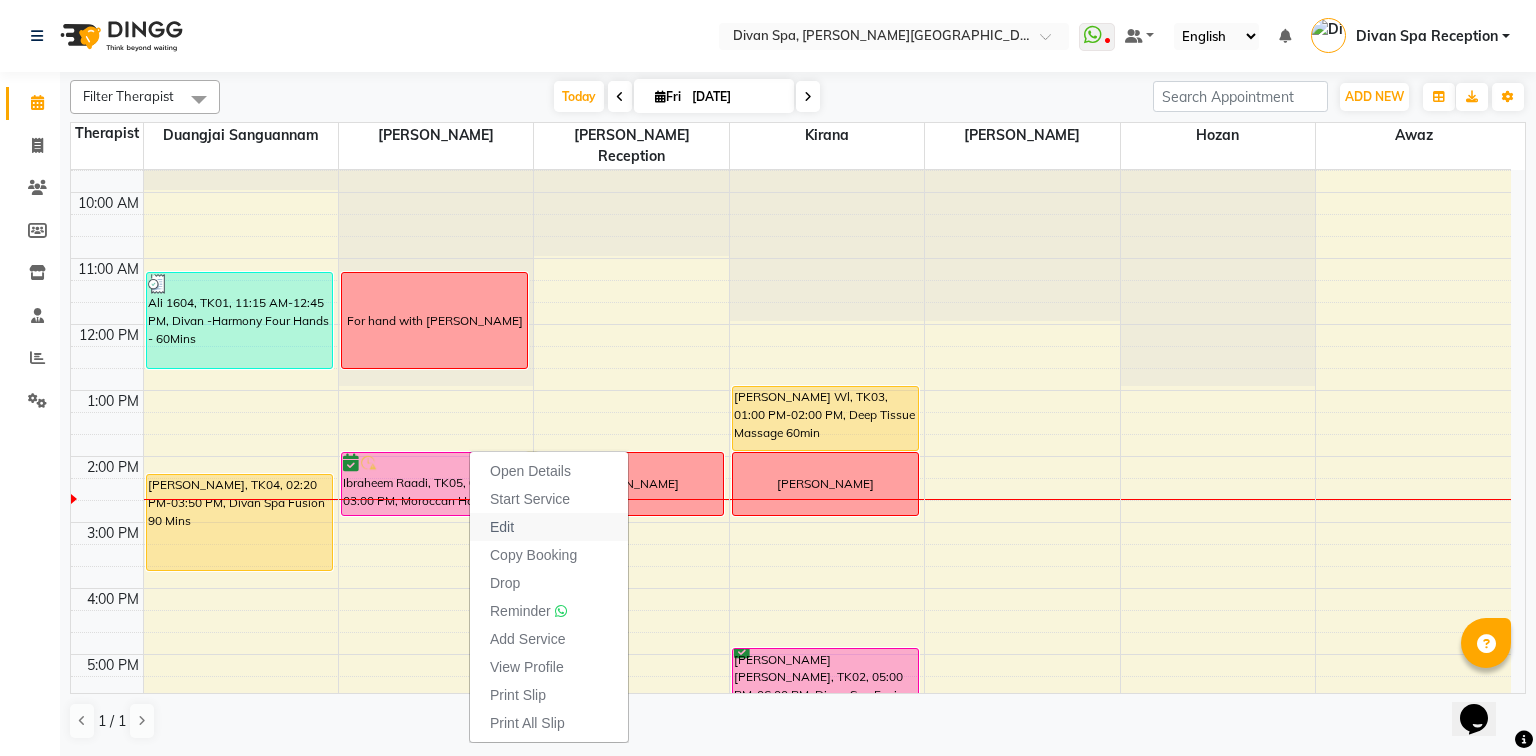 click on "Edit" at bounding box center (502, 527) 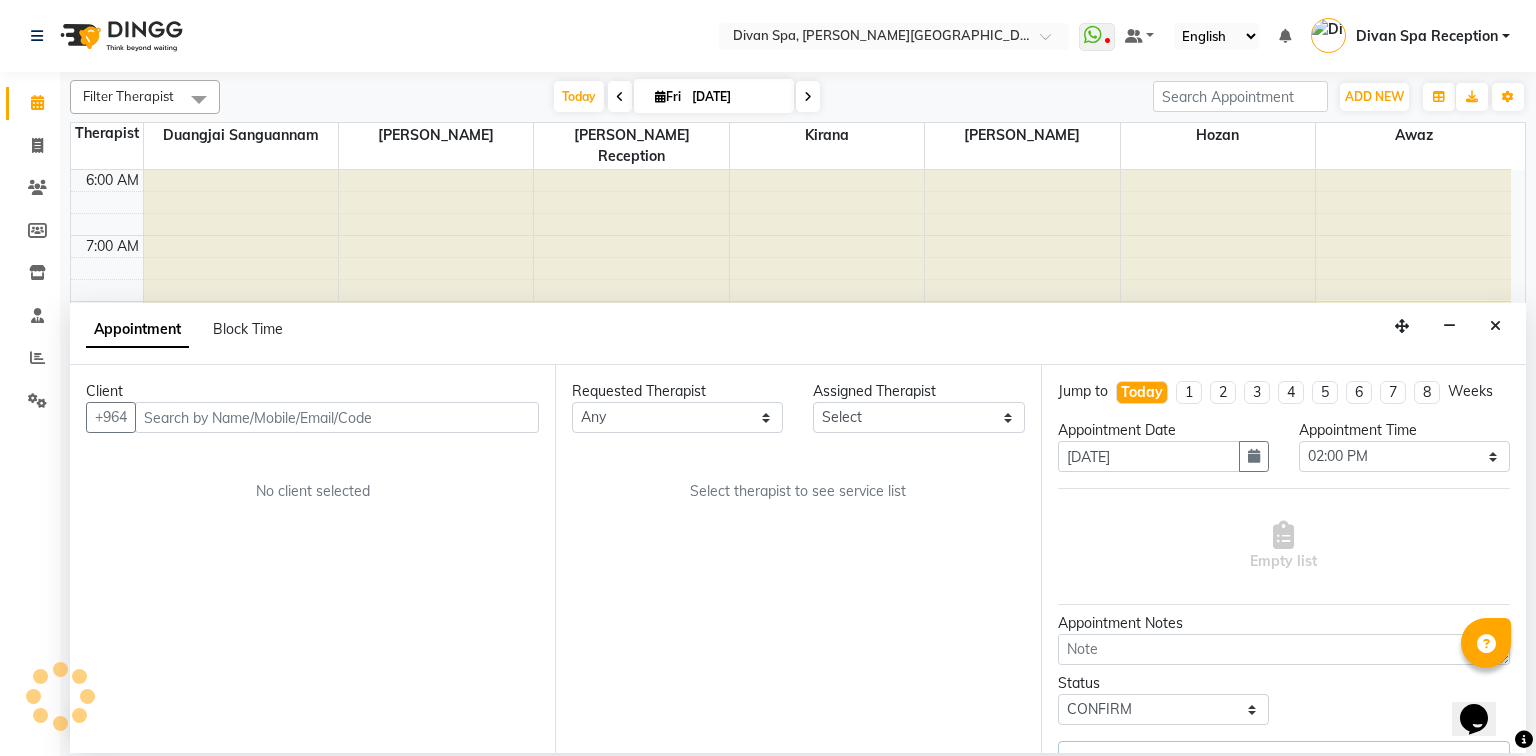 scroll, scrollTop: 524, scrollLeft: 0, axis: vertical 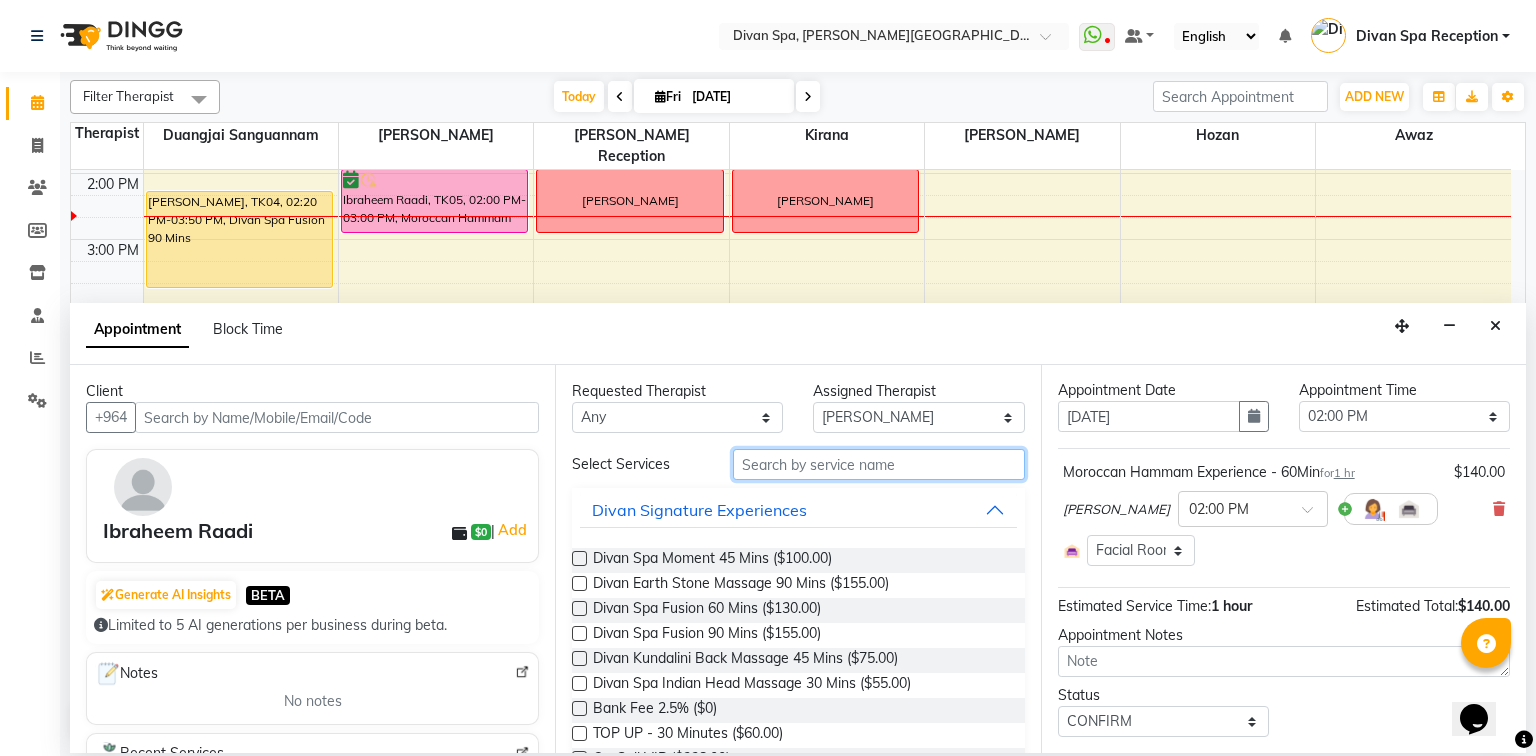 click at bounding box center [879, 464] 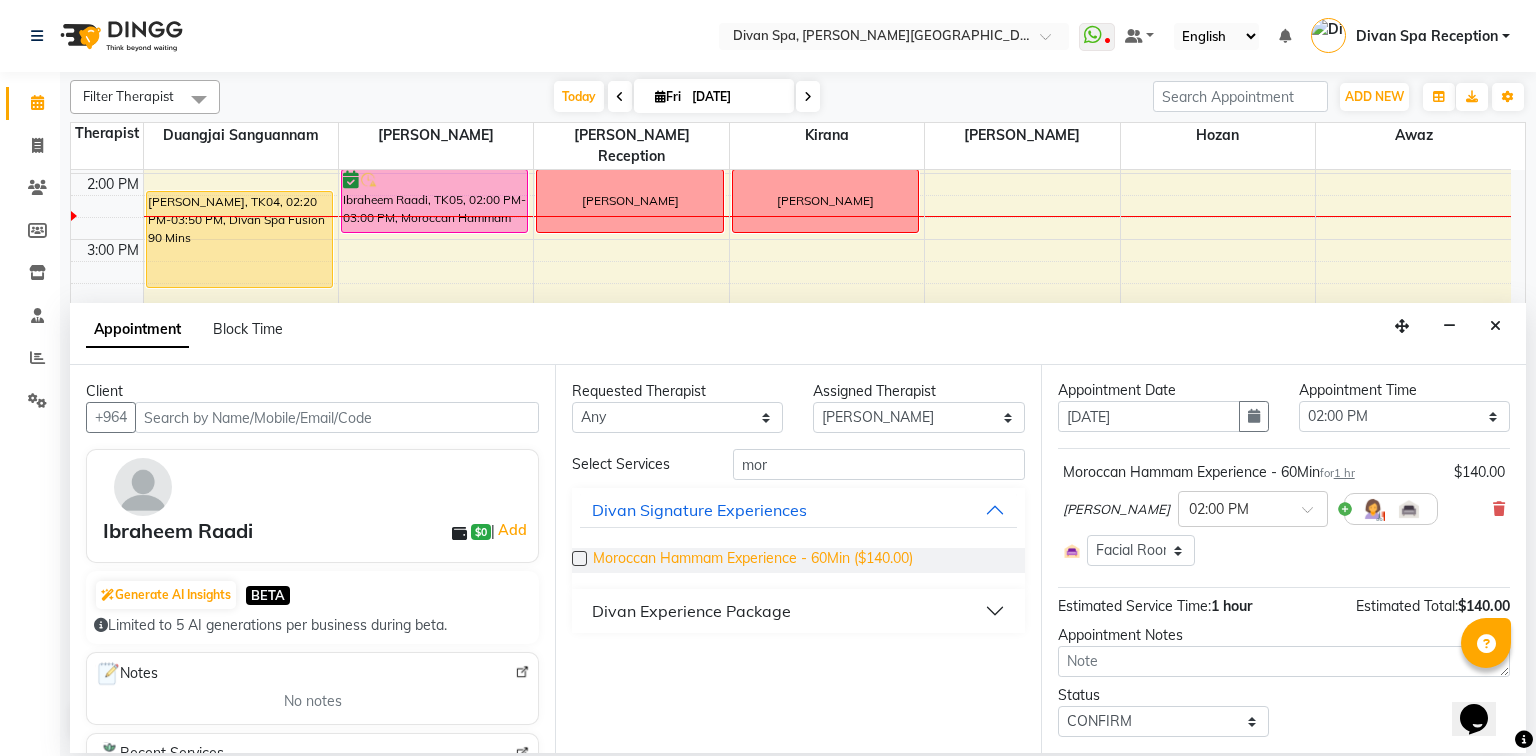 click on "Moroccan Hammam Experience - 60Min ($140.00)" at bounding box center (753, 560) 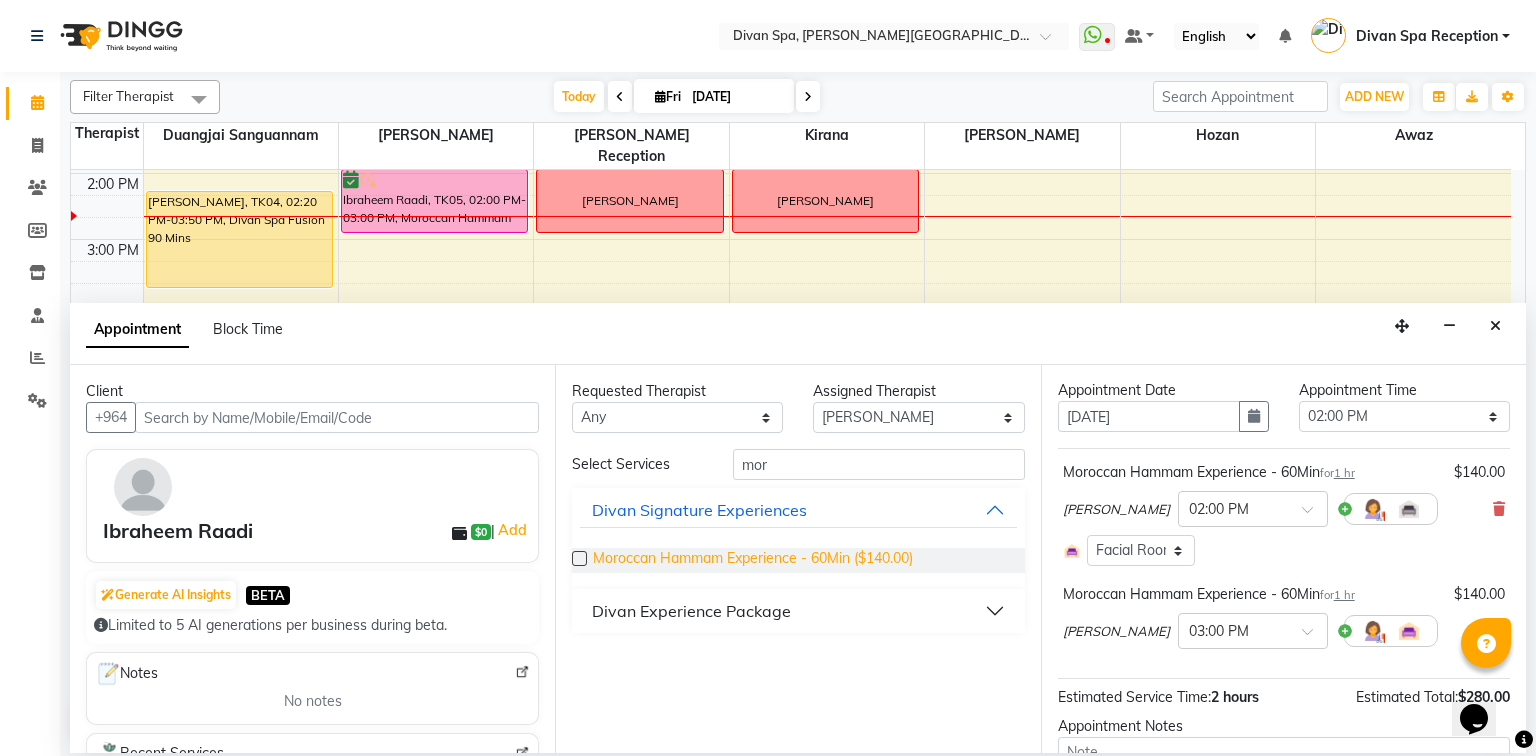 click on "Moroccan Hammam Experience - 60Min ($140.00)" at bounding box center (753, 560) 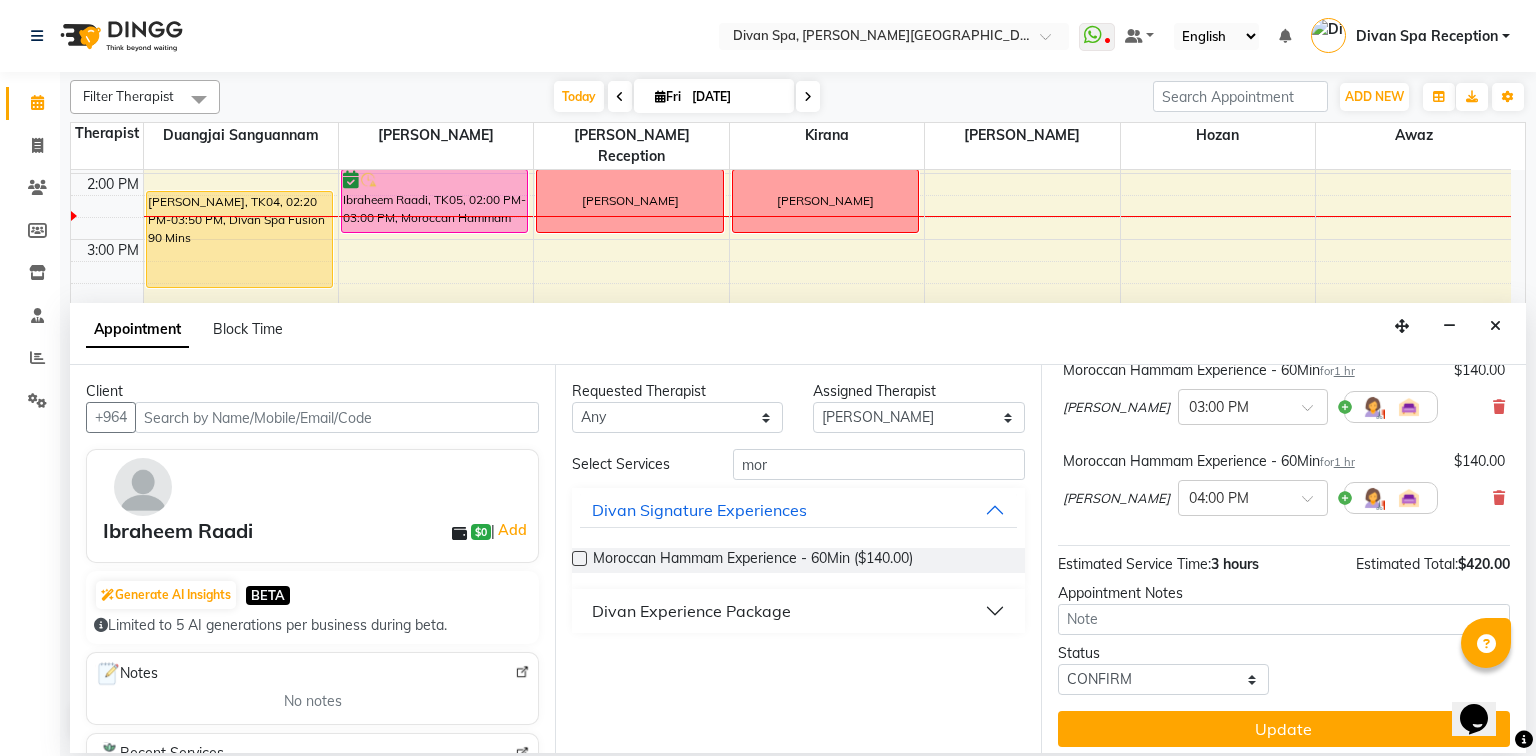 scroll, scrollTop: 273, scrollLeft: 0, axis: vertical 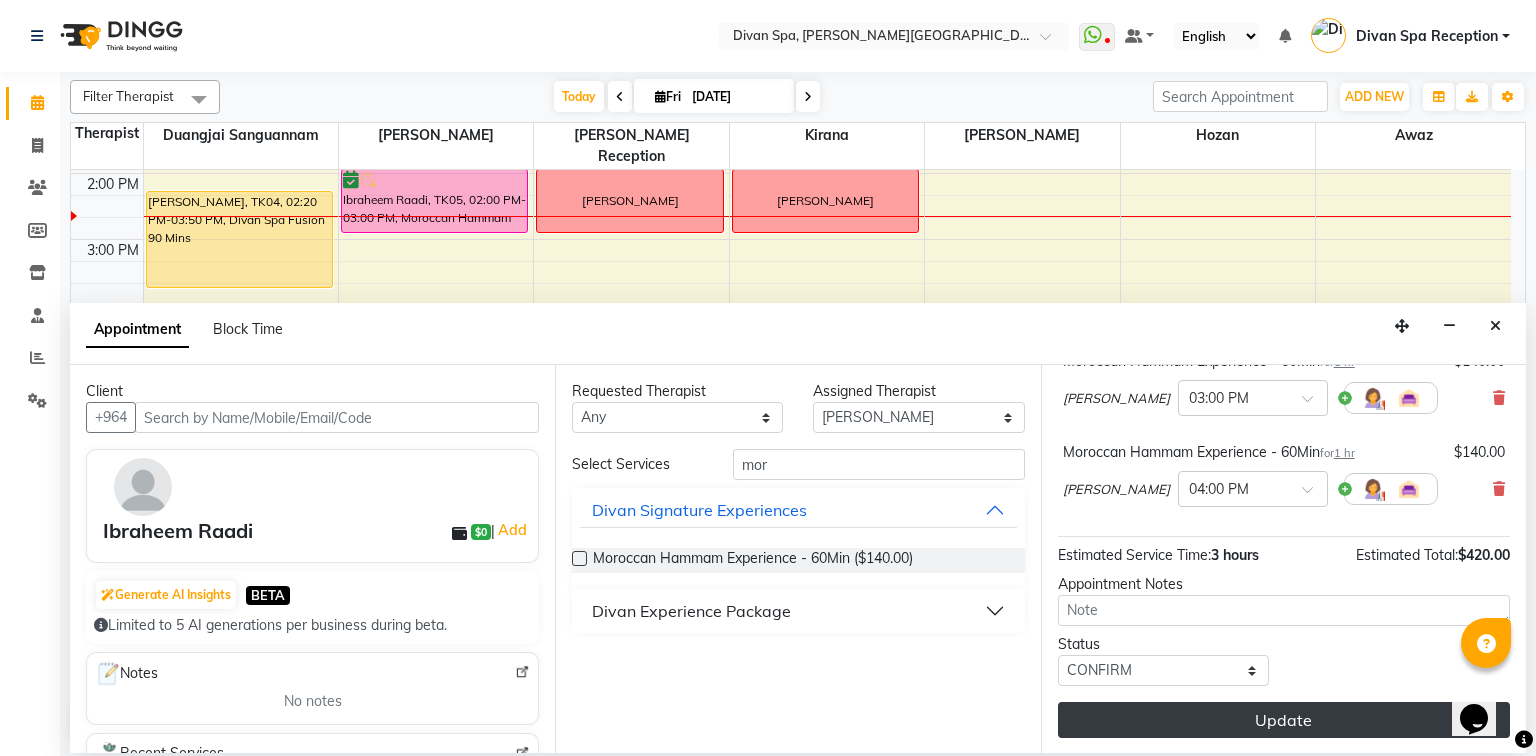 click on "Update" at bounding box center [1284, 720] 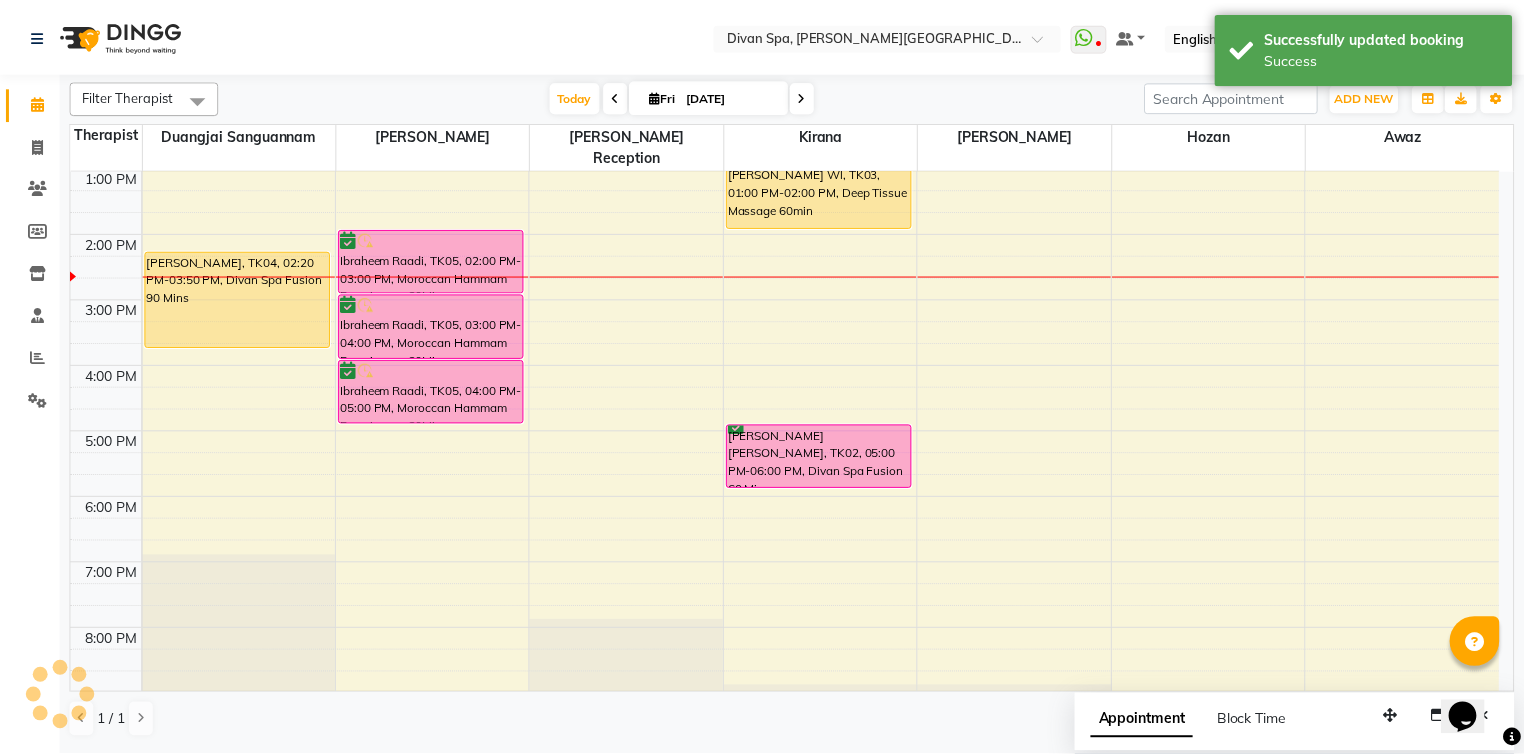scroll, scrollTop: 364, scrollLeft: 0, axis: vertical 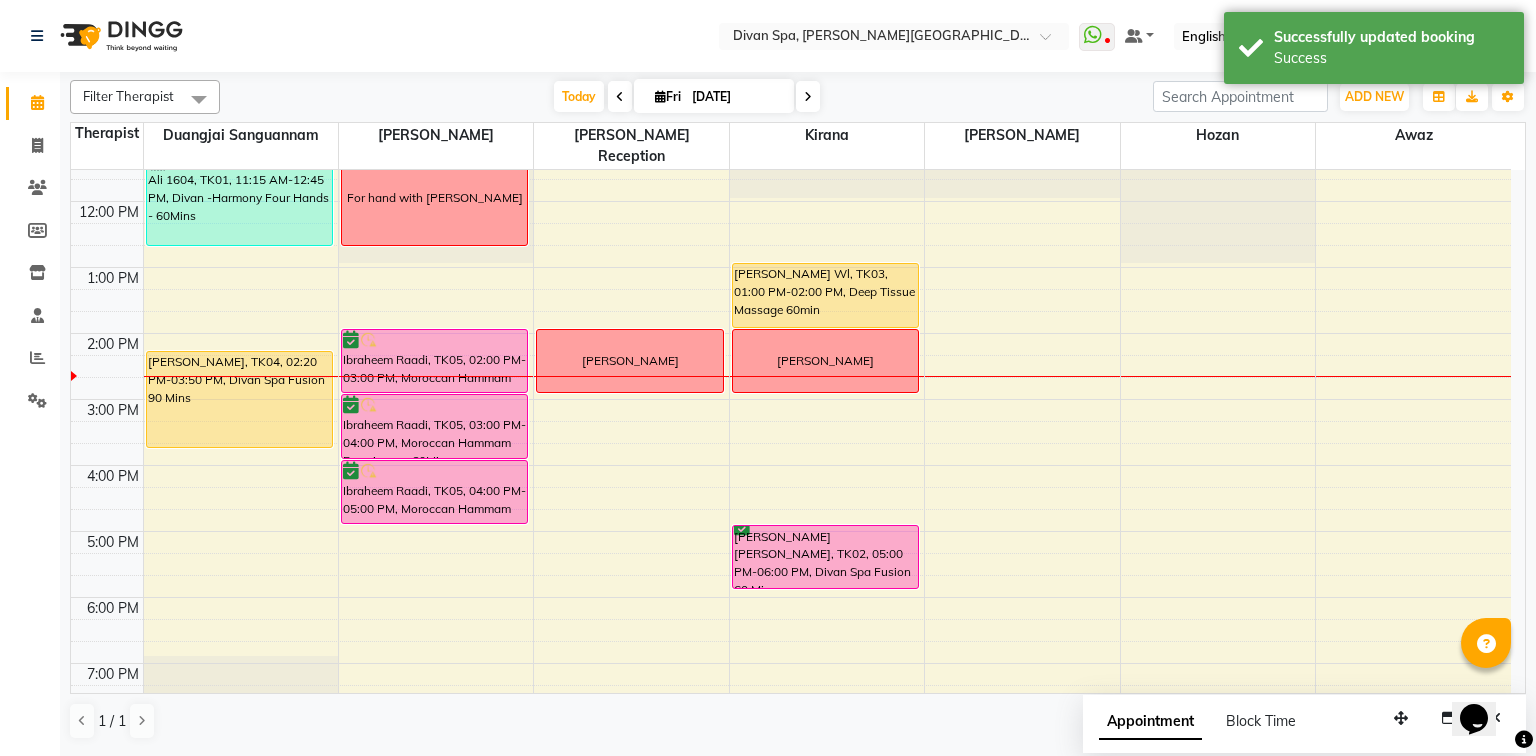 click on "[PERSON_NAME]" at bounding box center (630, 361) 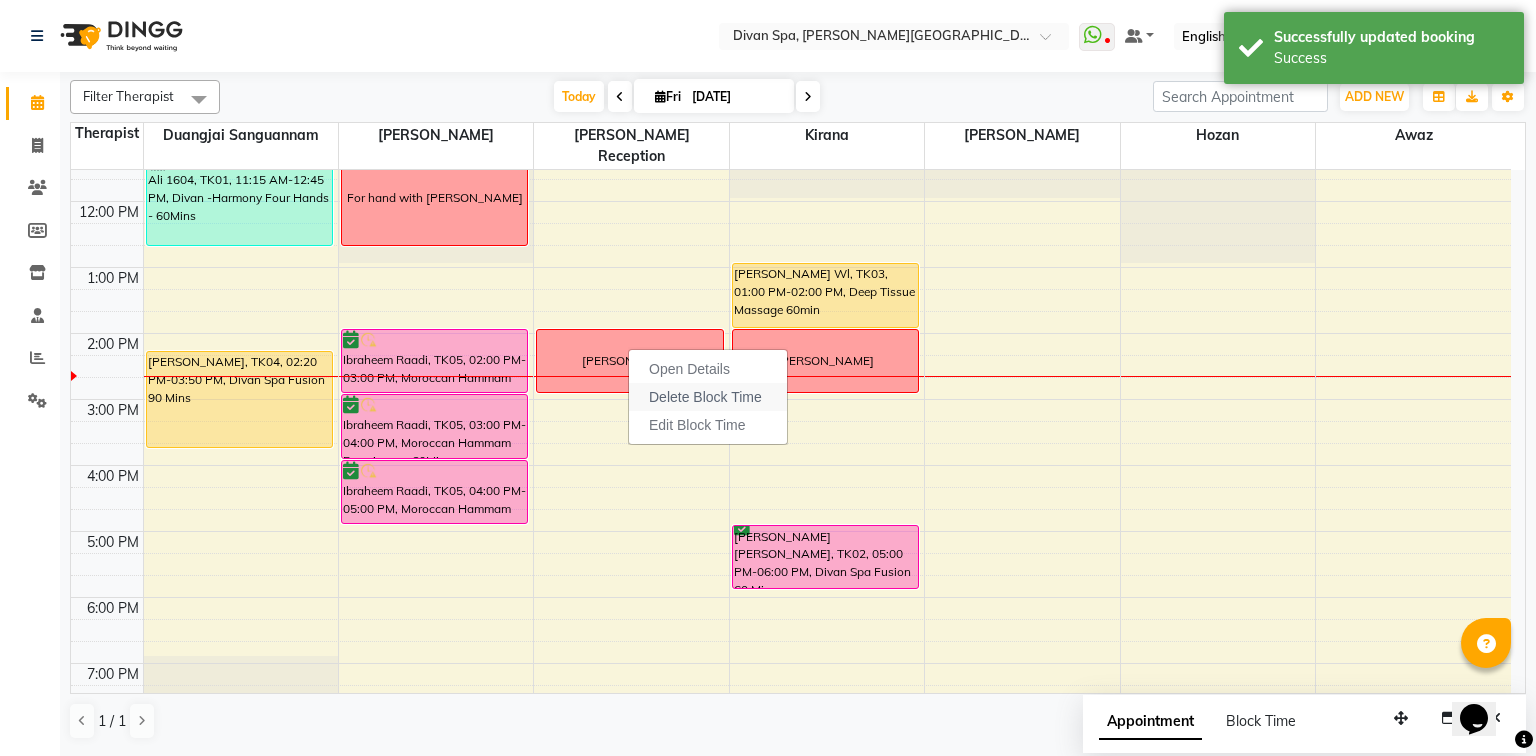 click on "Delete Block Time" at bounding box center (705, 397) 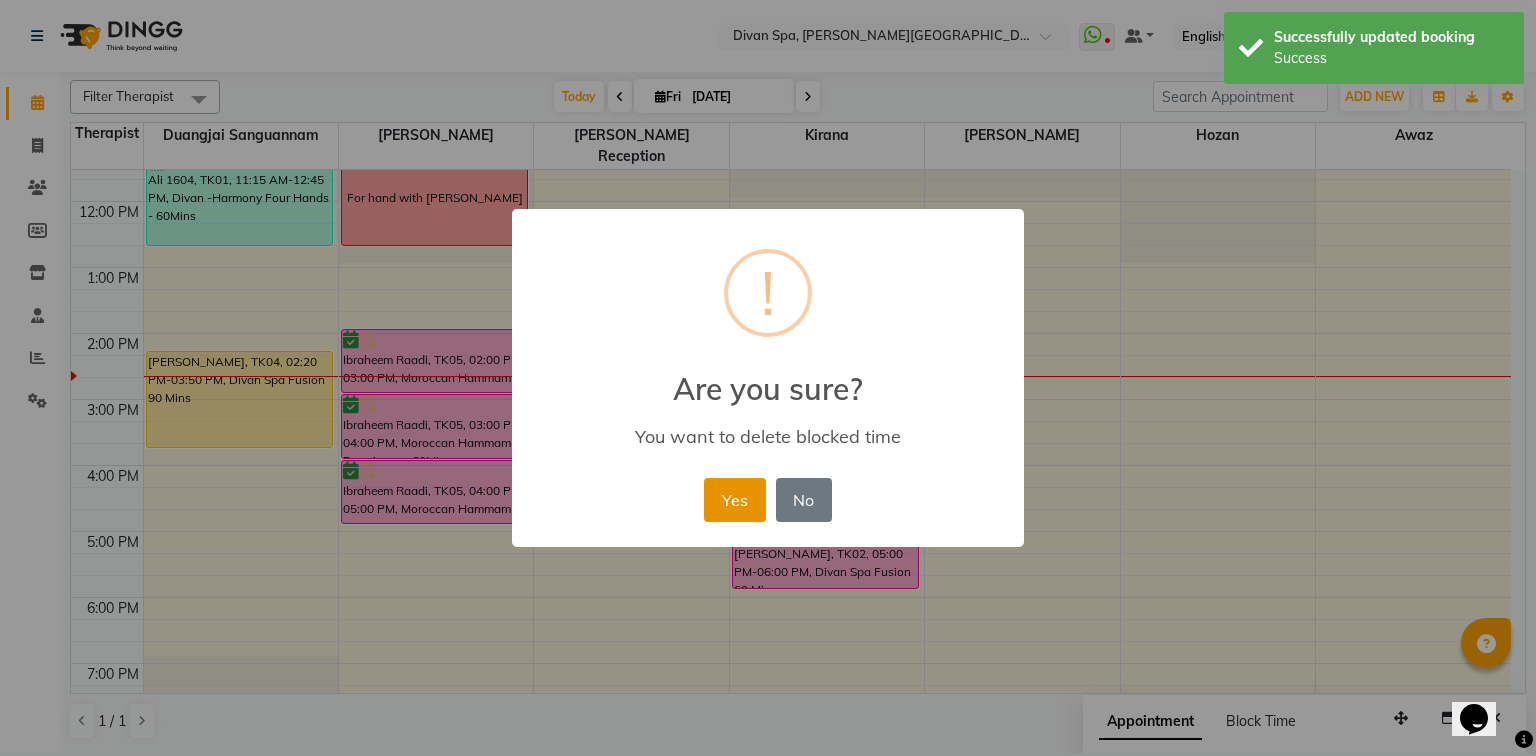 click on "Yes" at bounding box center [734, 500] 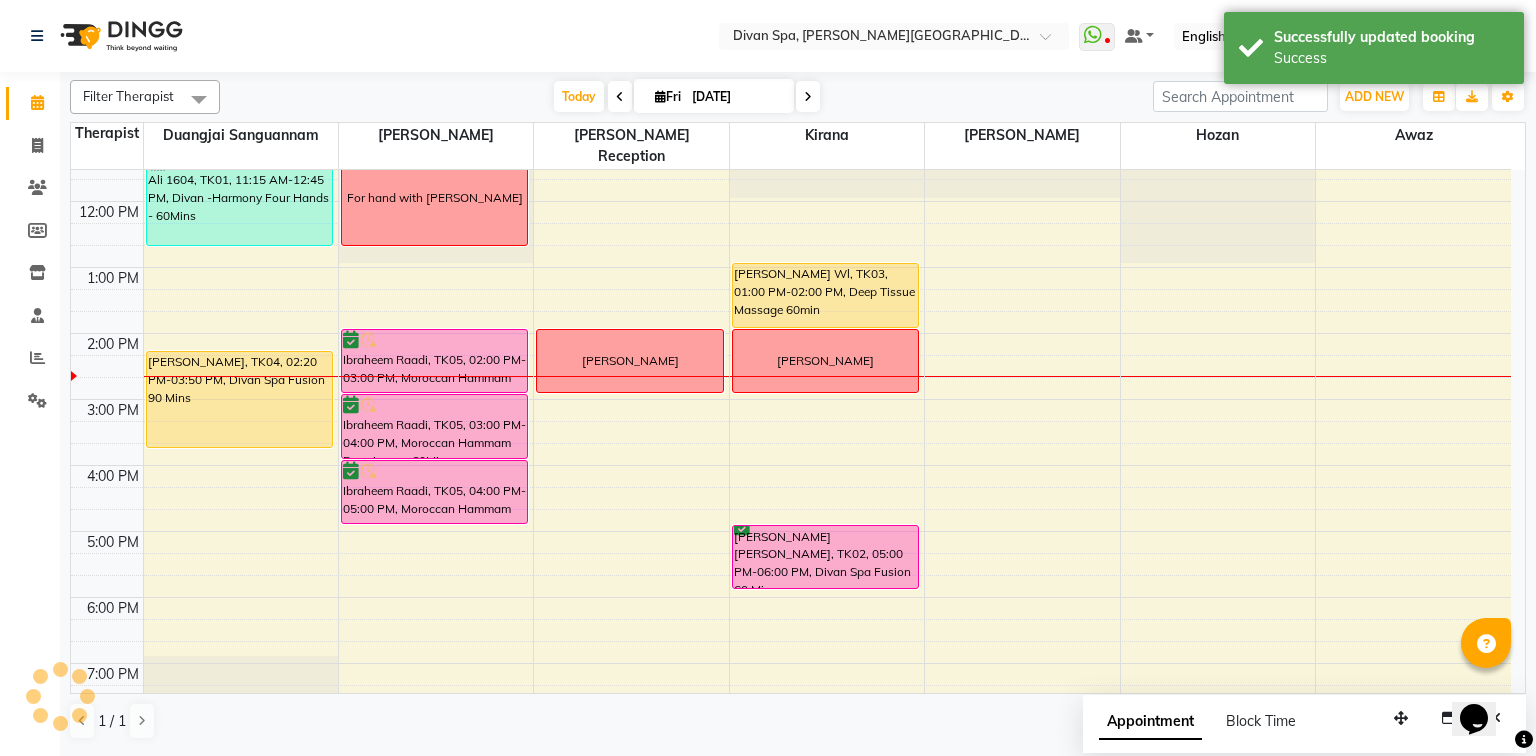 click on "[PERSON_NAME]" at bounding box center (825, 361) 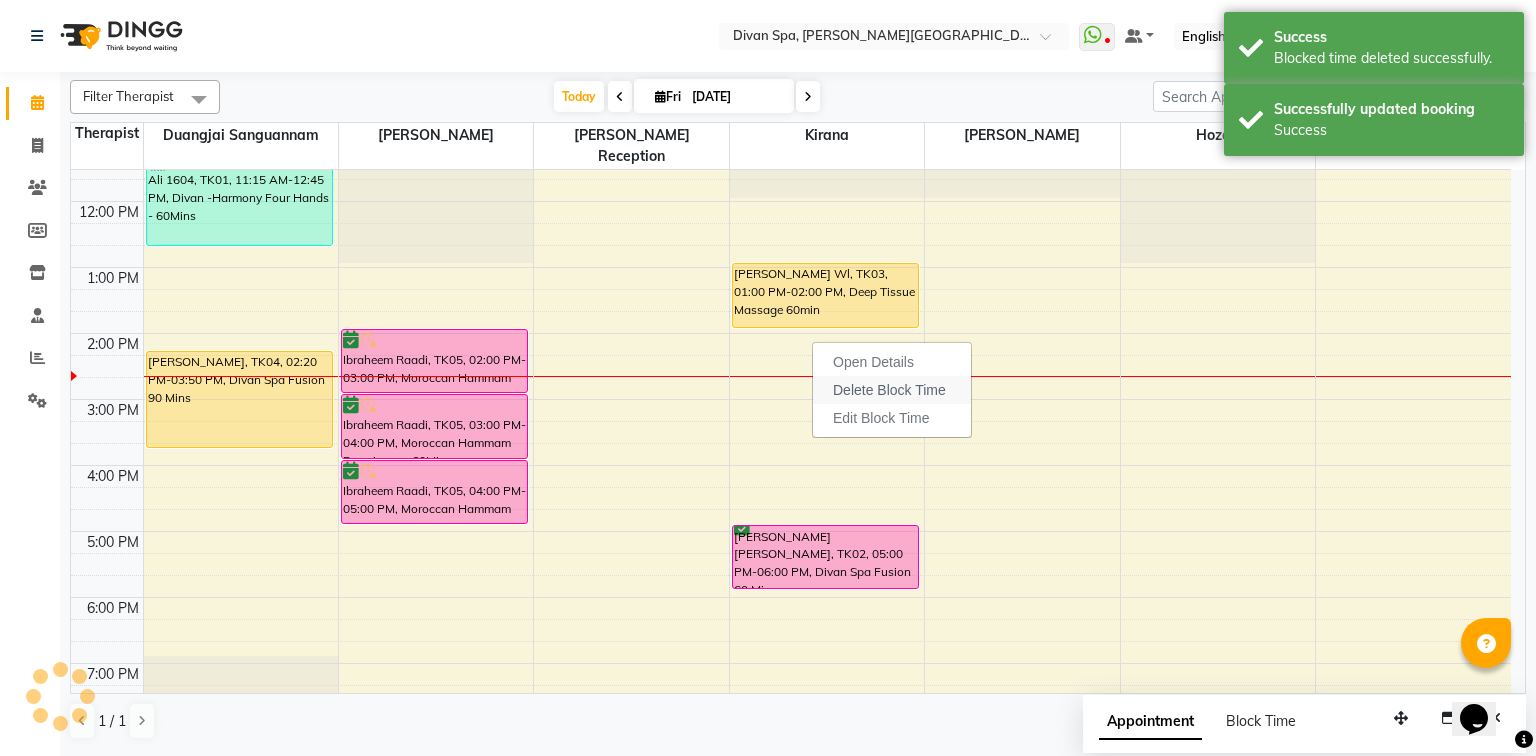 click on "Delete Block Time" at bounding box center (889, 390) 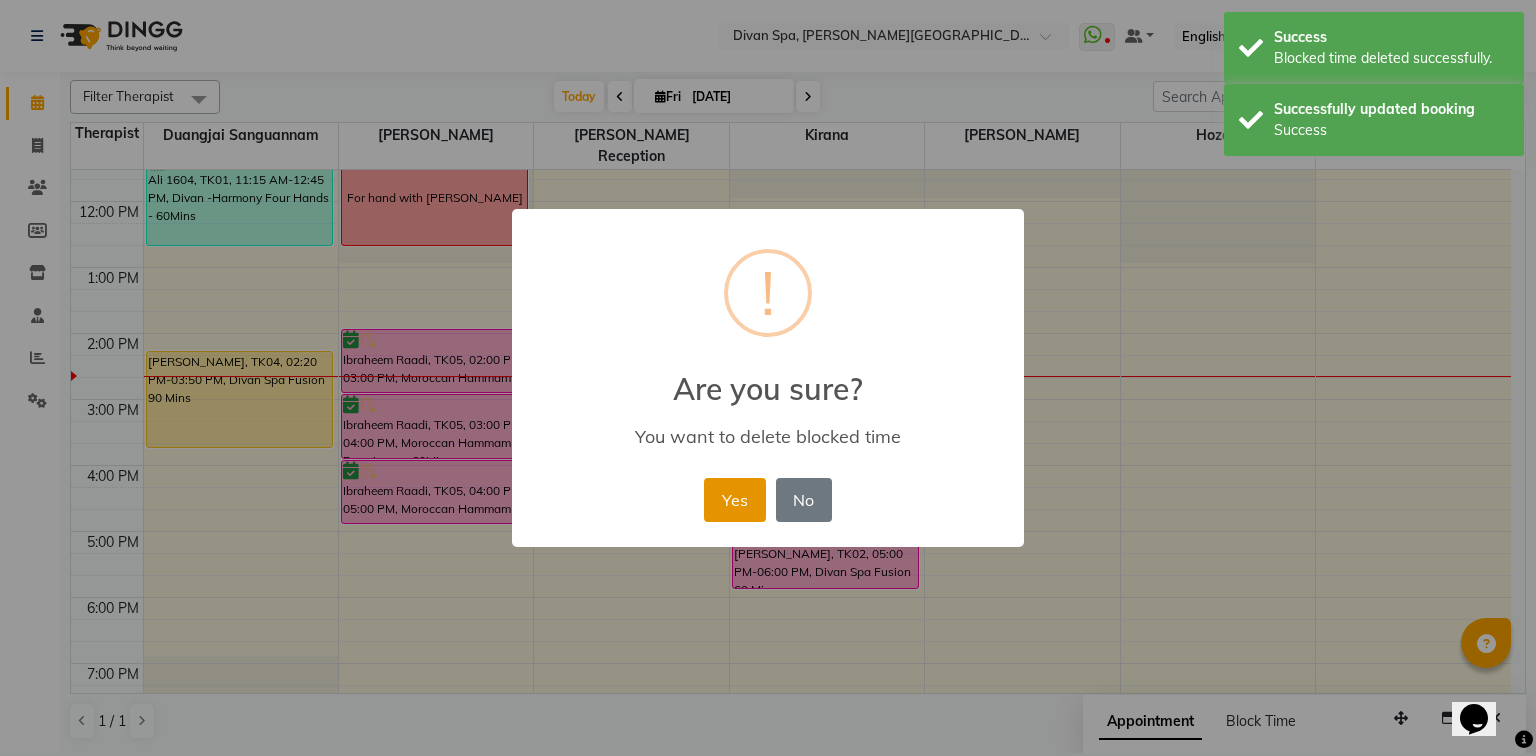 click on "Yes" at bounding box center (734, 500) 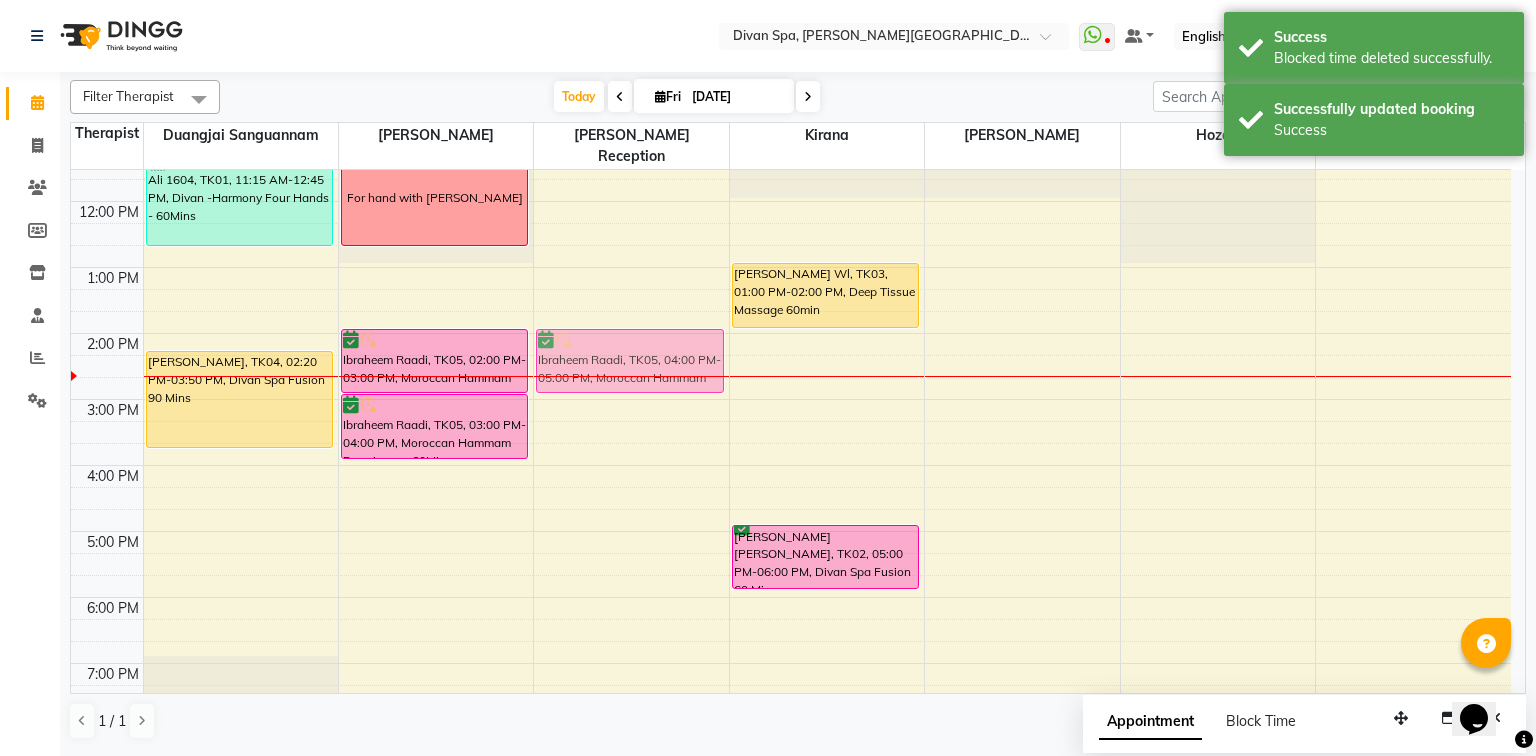 drag, startPoint x: 469, startPoint y: 456, endPoint x: 608, endPoint y: 331, distance: 186.93849 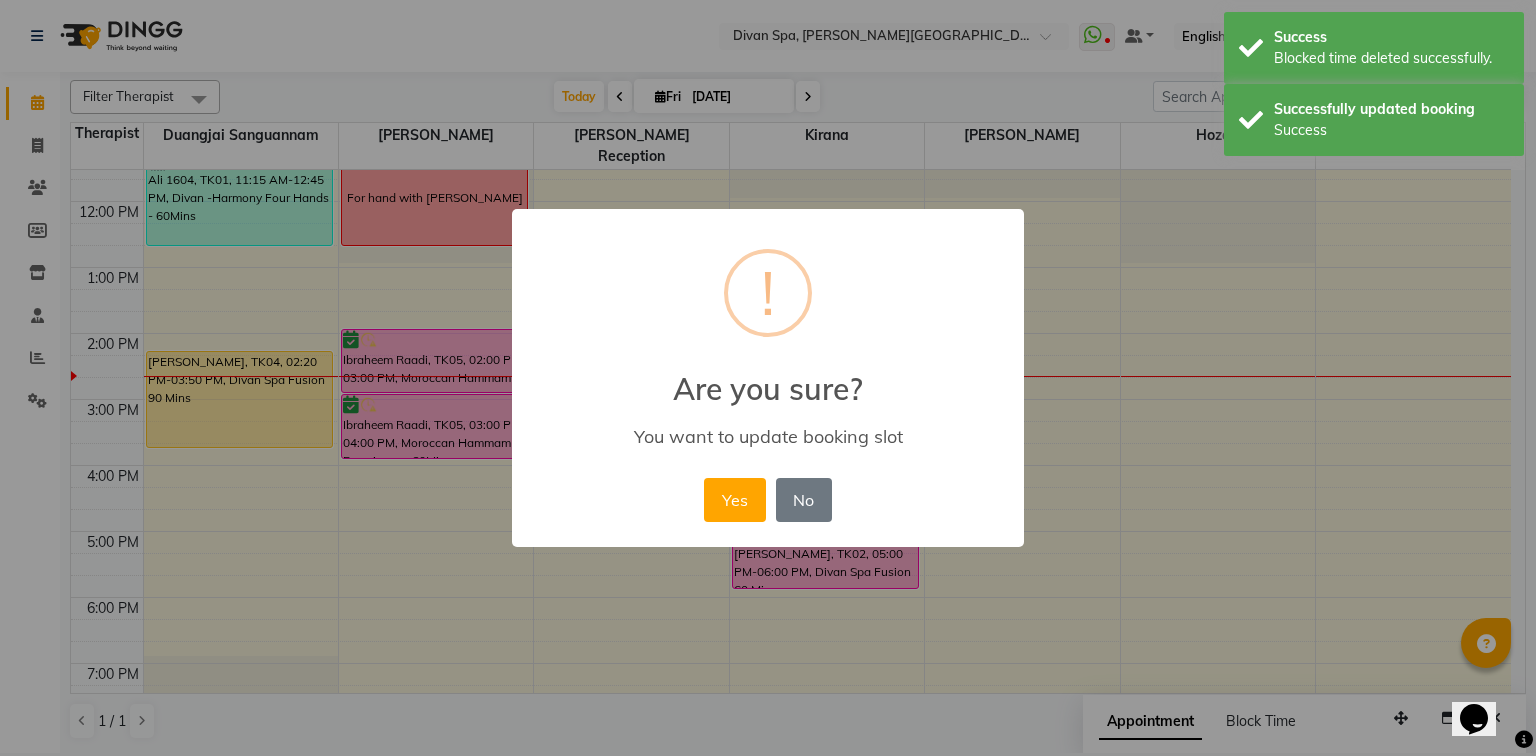 drag, startPoint x: 739, startPoint y: 503, endPoint x: 432, endPoint y: 426, distance: 316.5091 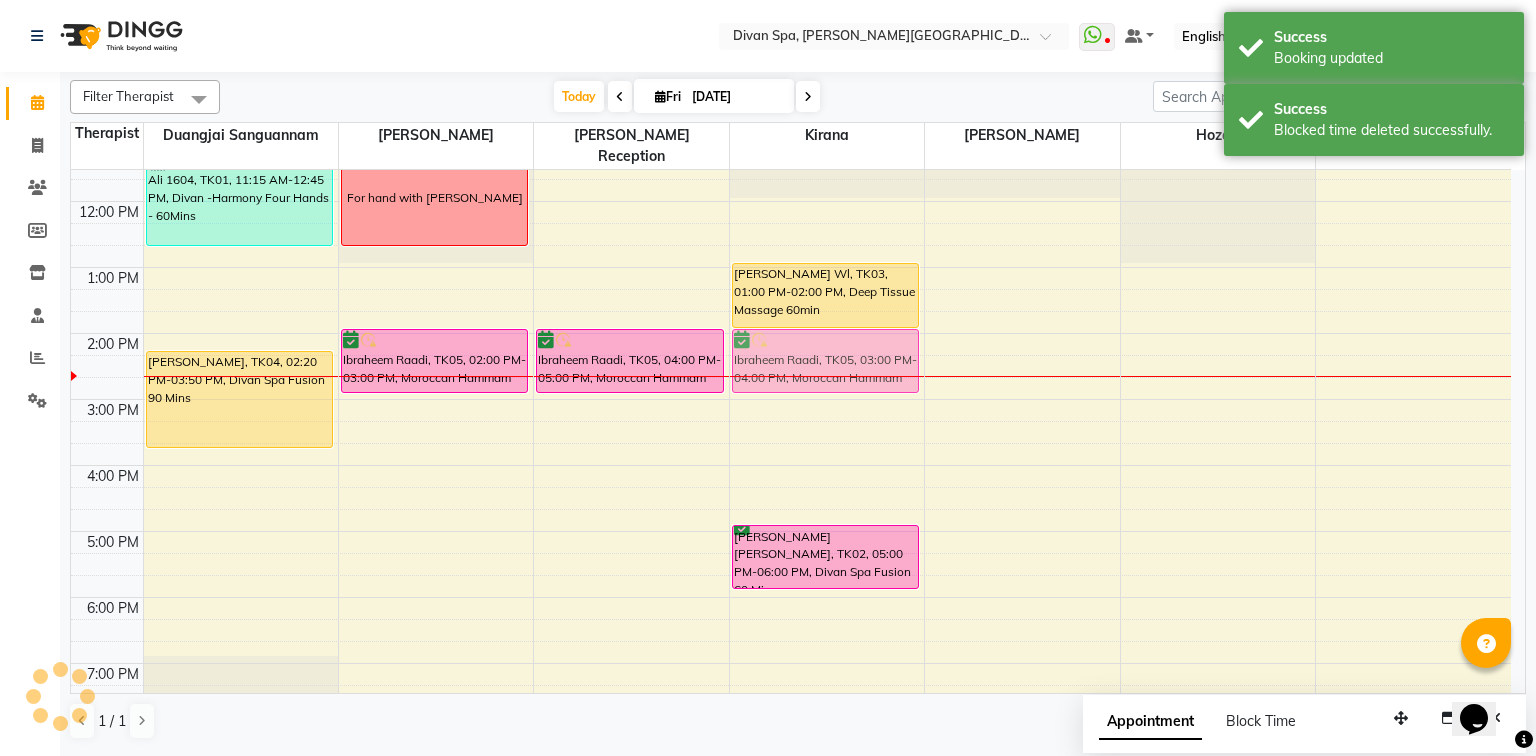 drag, startPoint x: 403, startPoint y: 409, endPoint x: 806, endPoint y: 342, distance: 408.53152 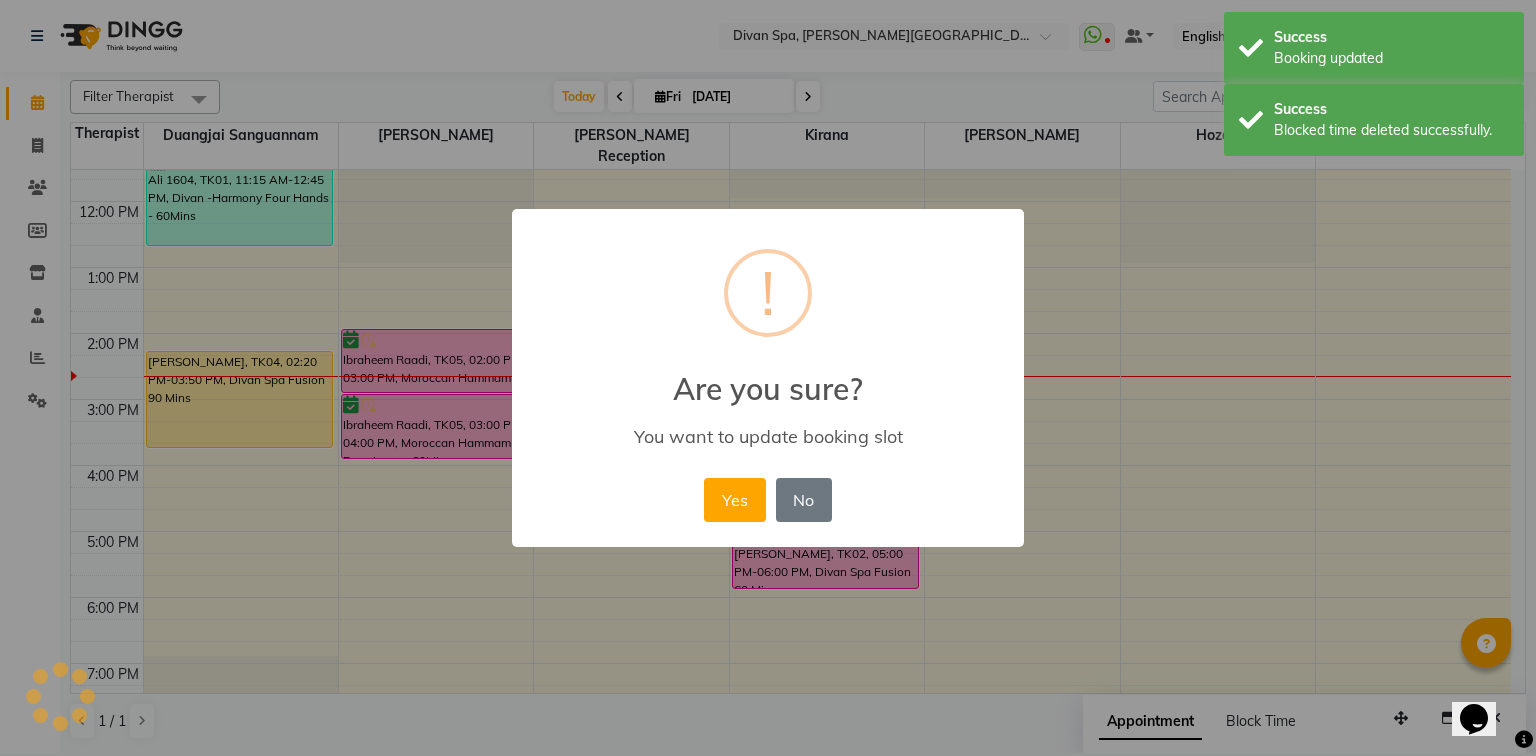 click on "Yes" at bounding box center (734, 500) 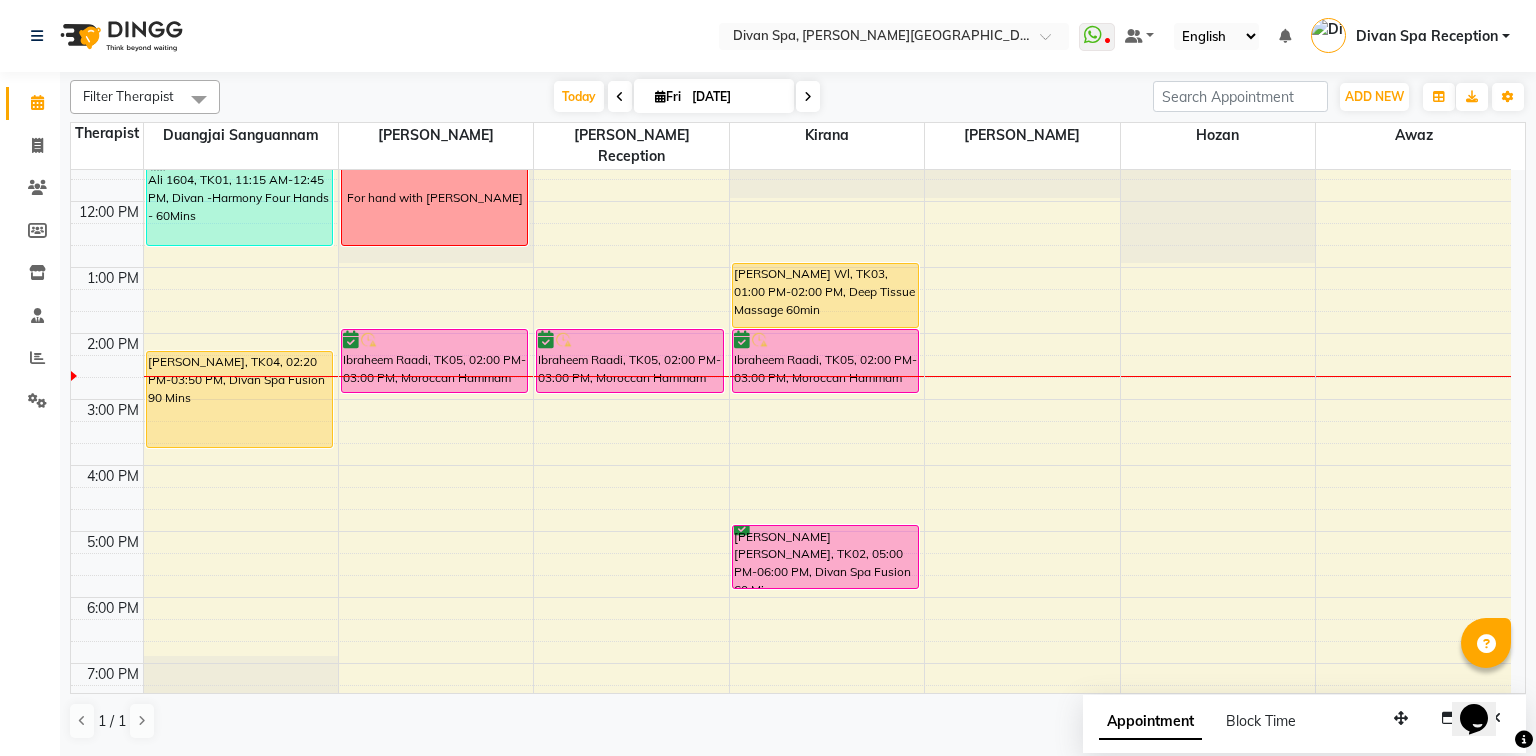 click on "Ibraheem Raadi, TK05, 02:00 PM-03:00 PM, Moroccan Hammam Experience - 60Min" at bounding box center [435, 361] 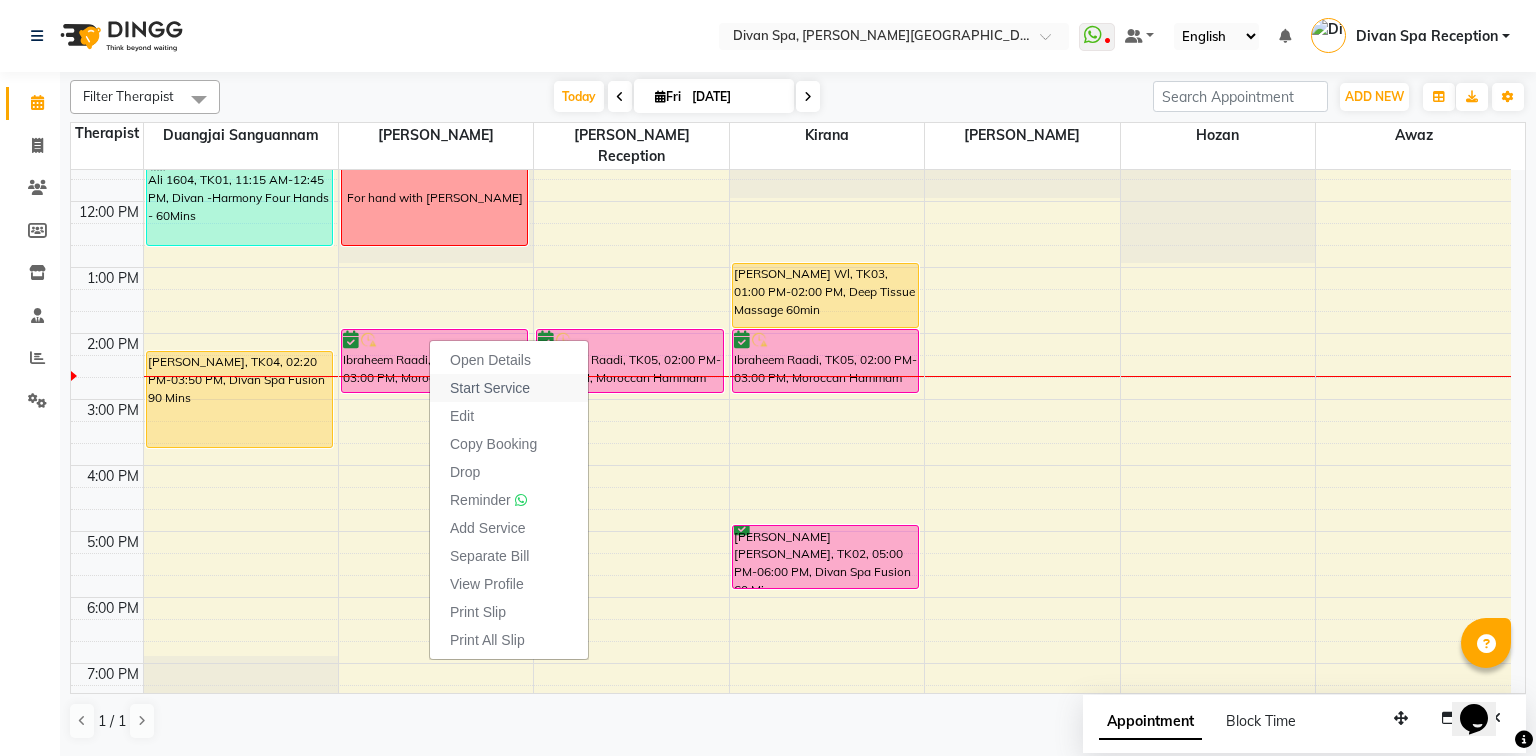 click on "Start Service" at bounding box center (490, 388) 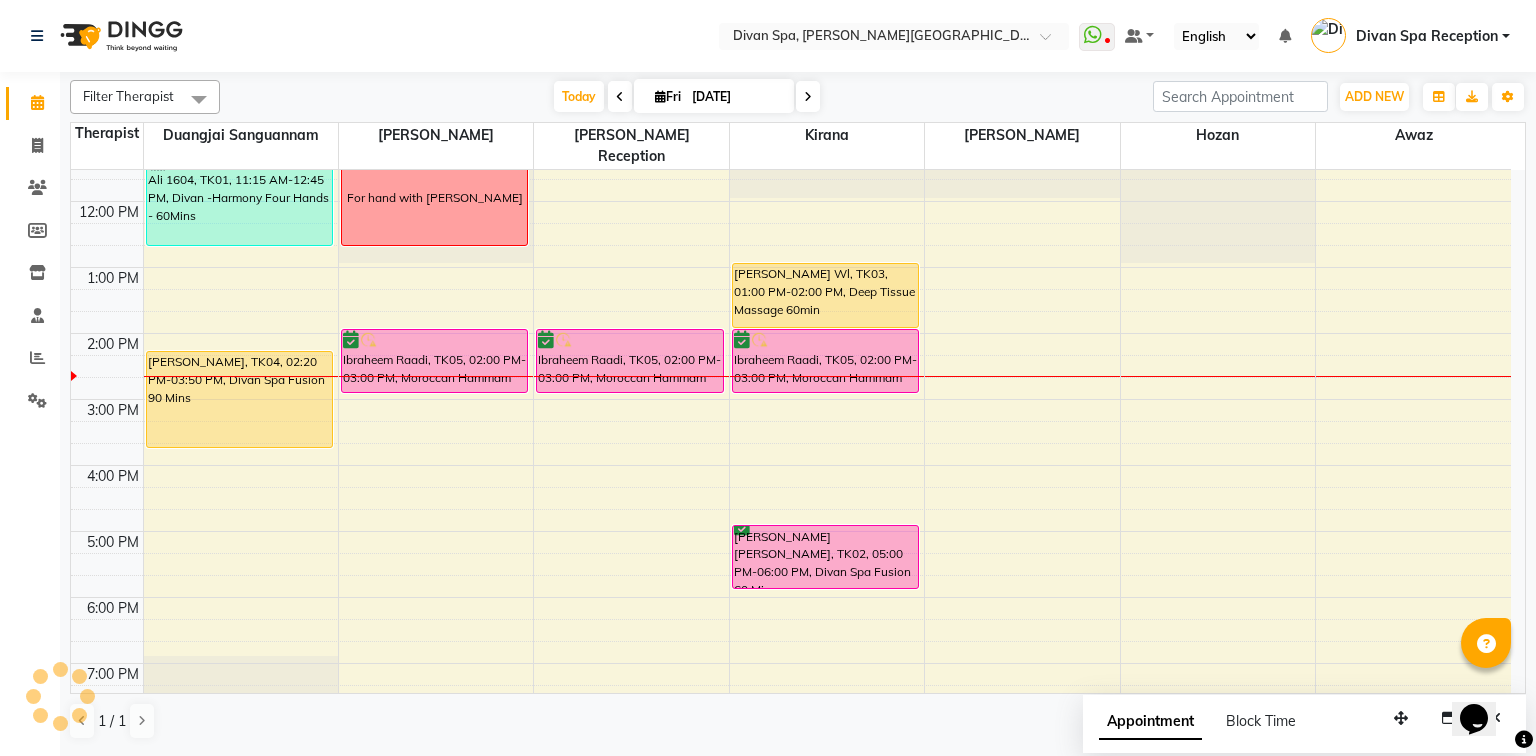 click on "Ibraheem Raadi, TK05, 02:00 PM-03:00 PM, Moroccan Hammam Experience - 60Min" at bounding box center (630, 361) 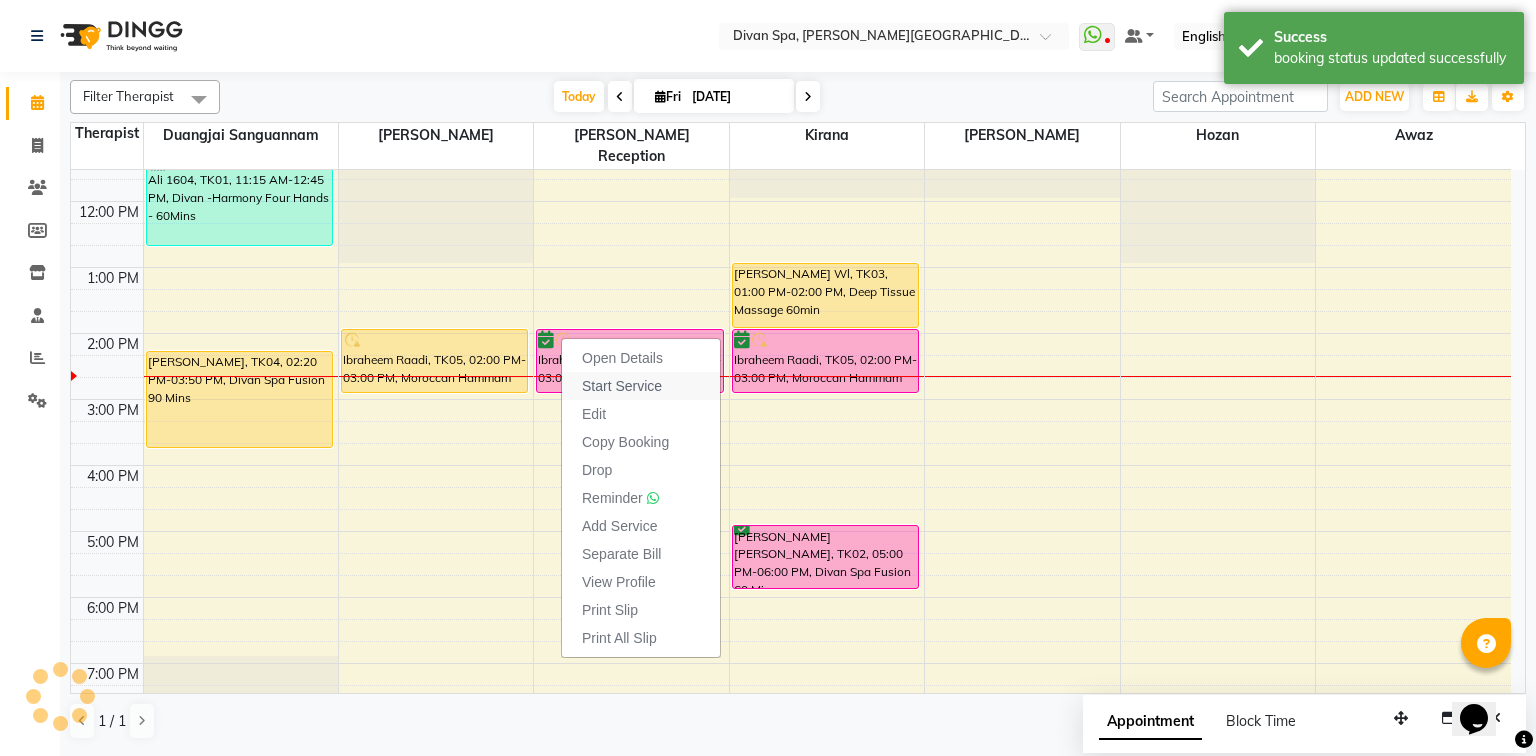 click on "Start Service" at bounding box center (641, 386) 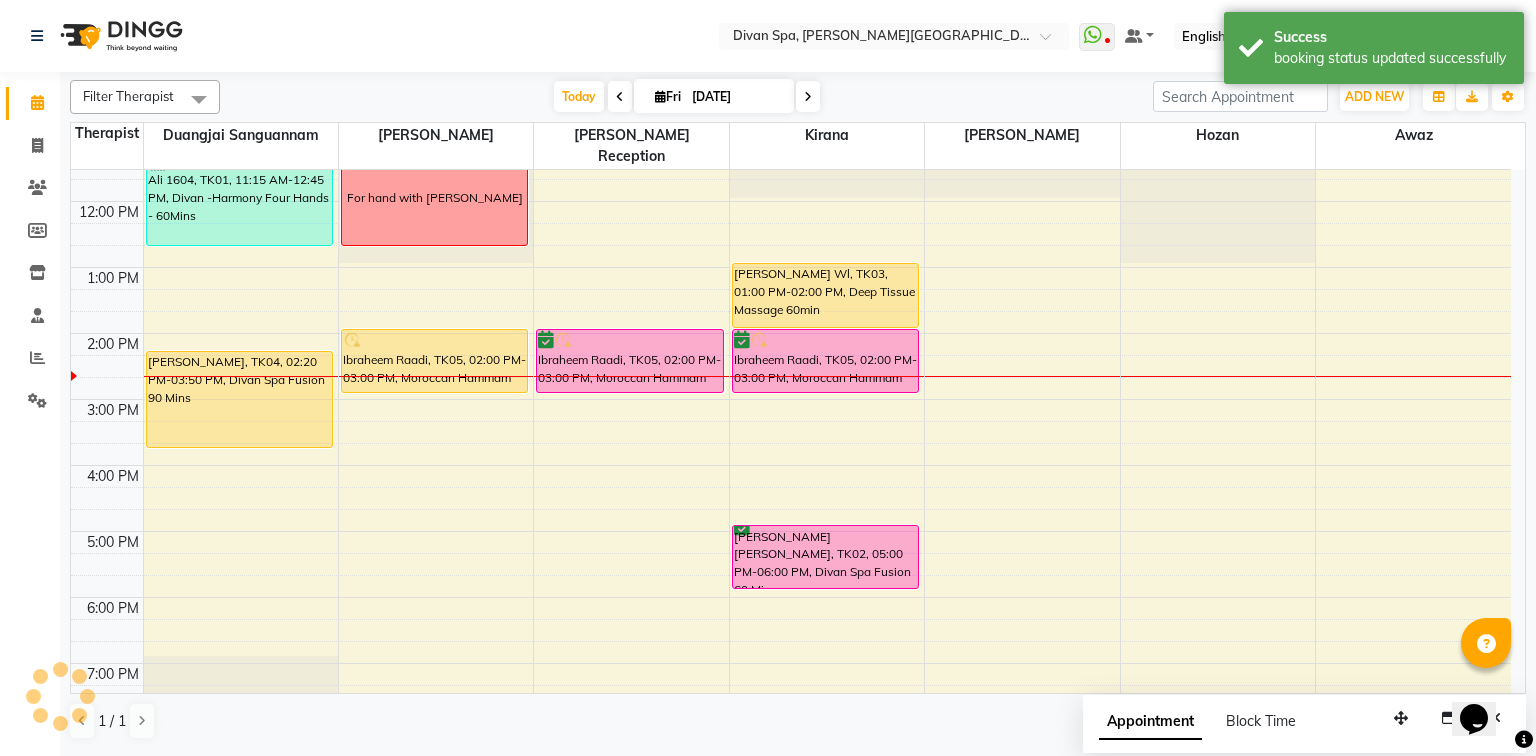 click on "Ibraheem Raadi, TK05, 02:00 PM-03:00 PM, Moroccan Hammam Experience - 60Min" at bounding box center [826, 361] 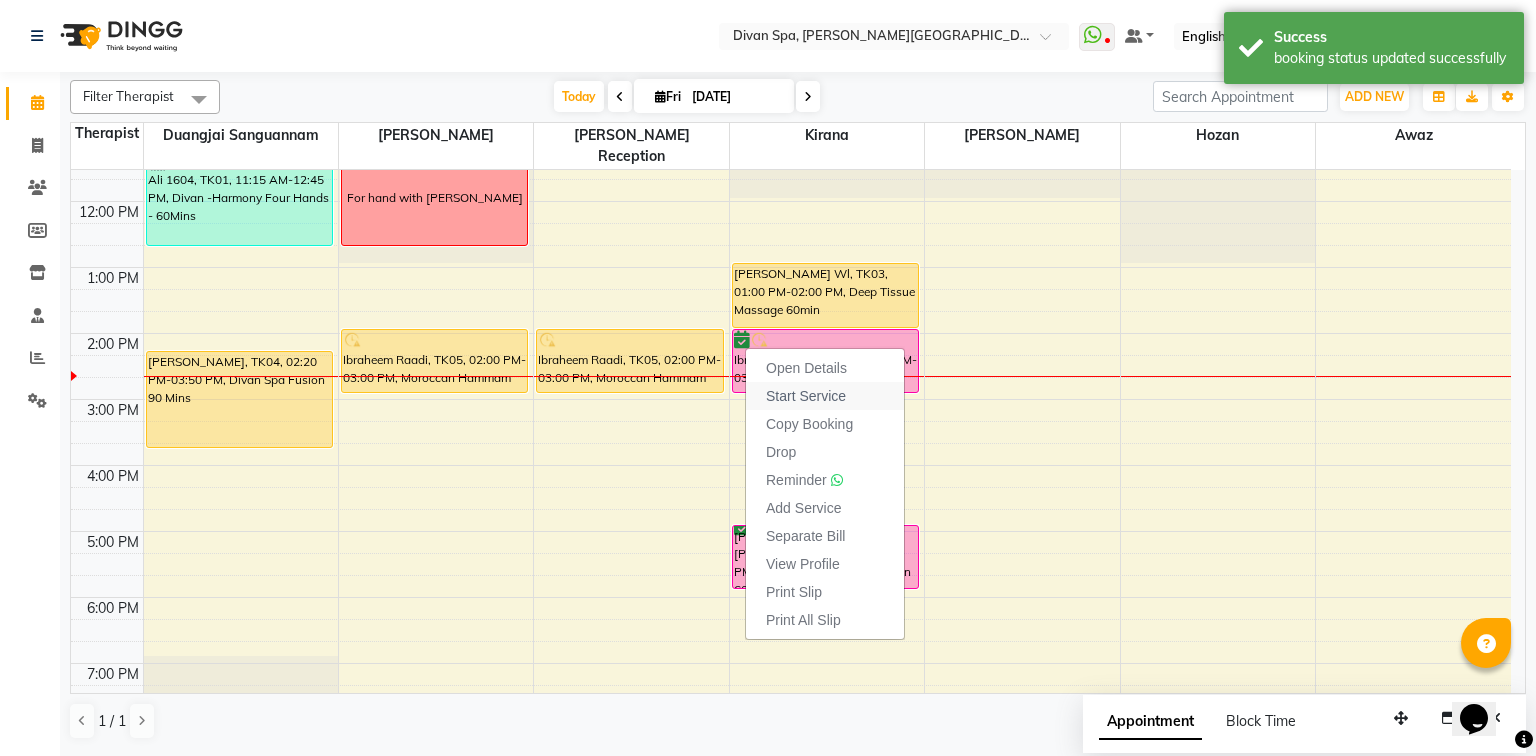 click on "Start Service" at bounding box center (806, 396) 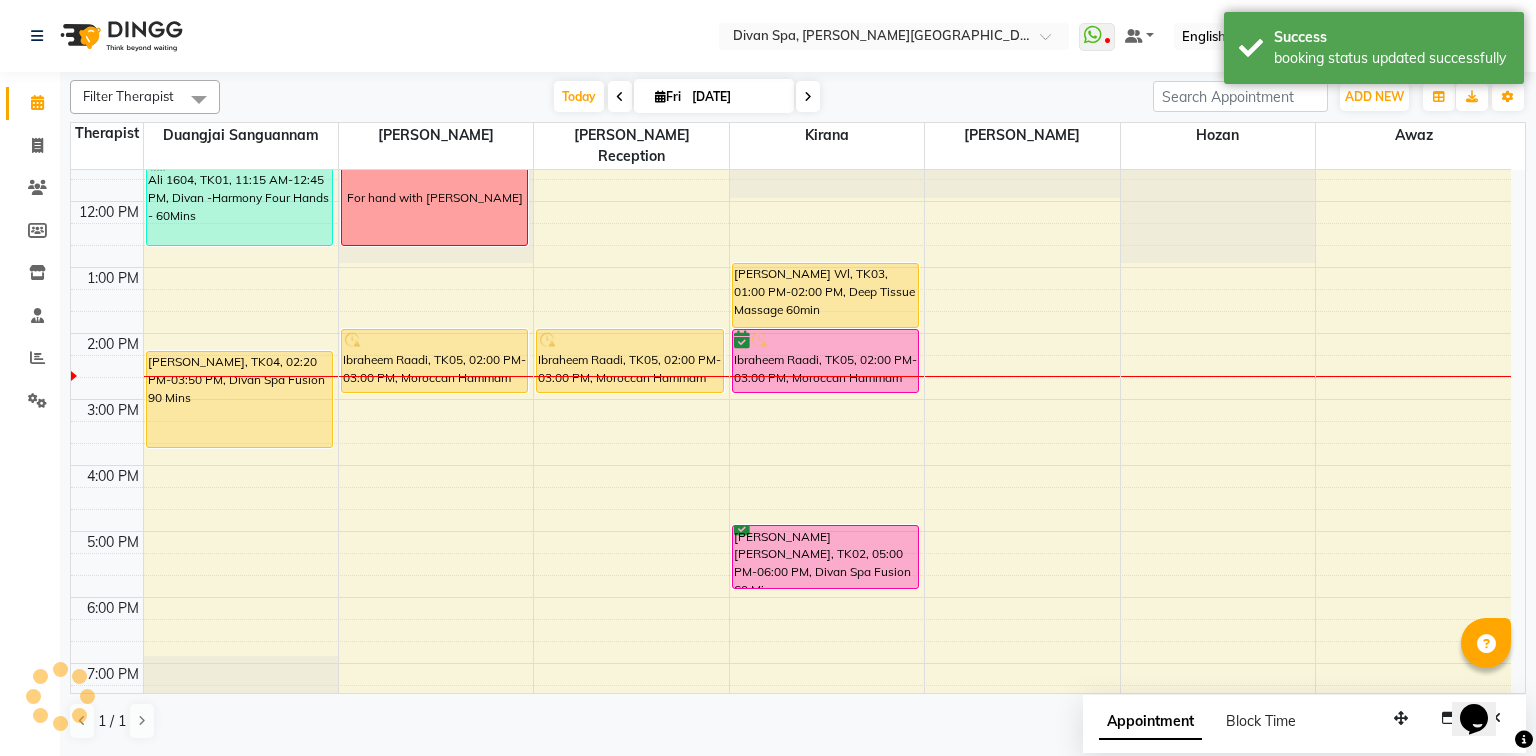 click on "[PERSON_NAME] Wl, TK03, 01:00 PM-02:00 PM, Deep Tissue Massage 60min" at bounding box center [826, 295] 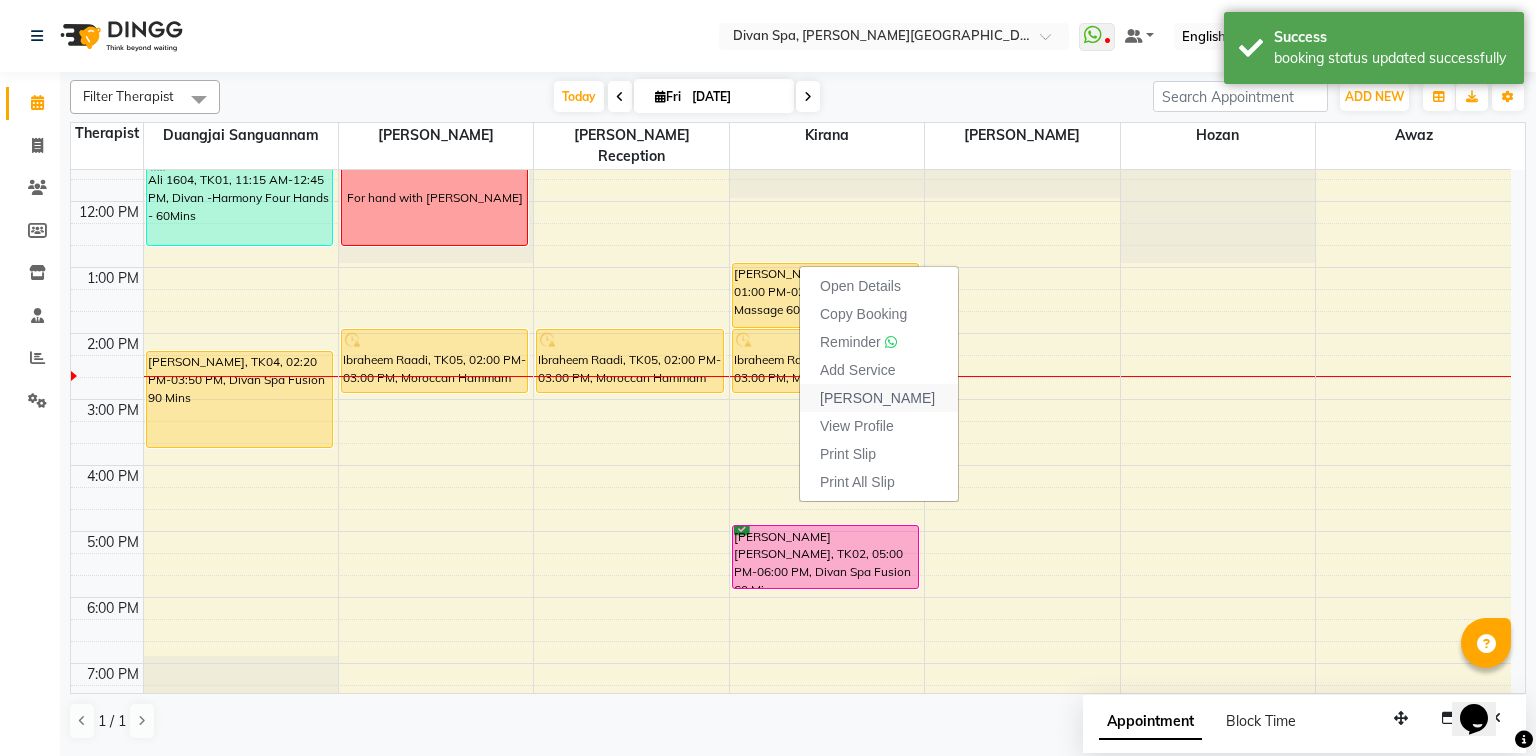 click on "[PERSON_NAME]" at bounding box center (877, 398) 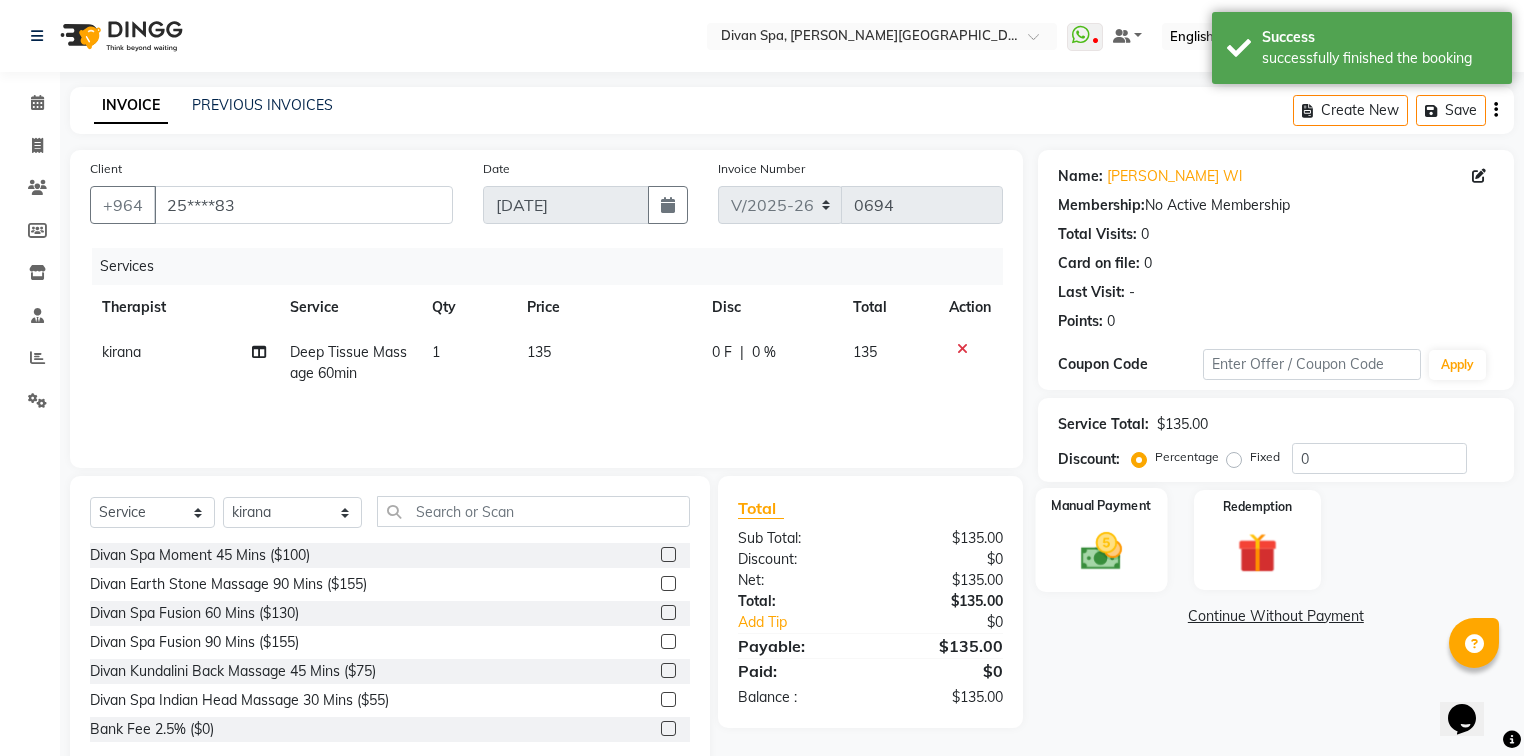 click 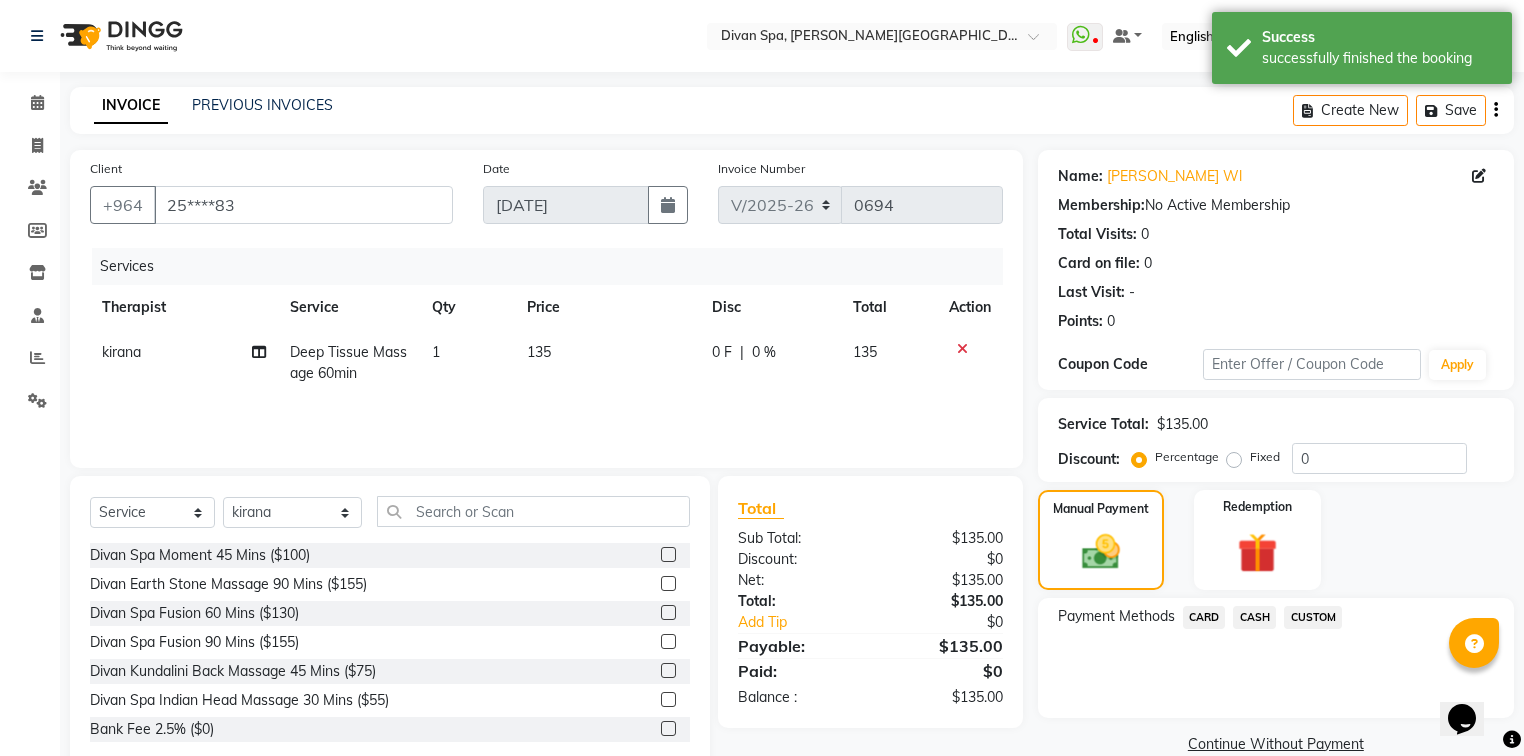 click on "CASH" 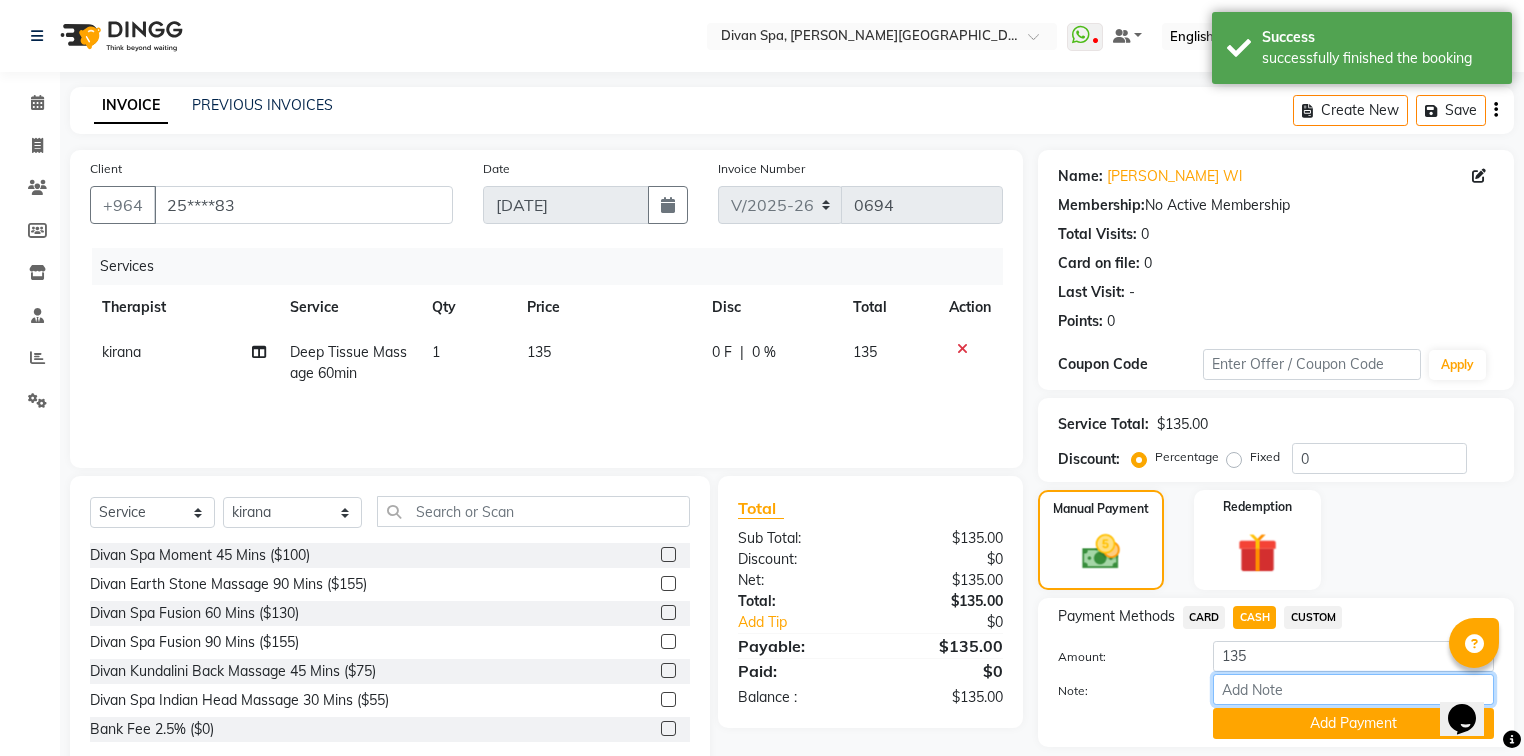 click on "Note:" at bounding box center (1353, 689) 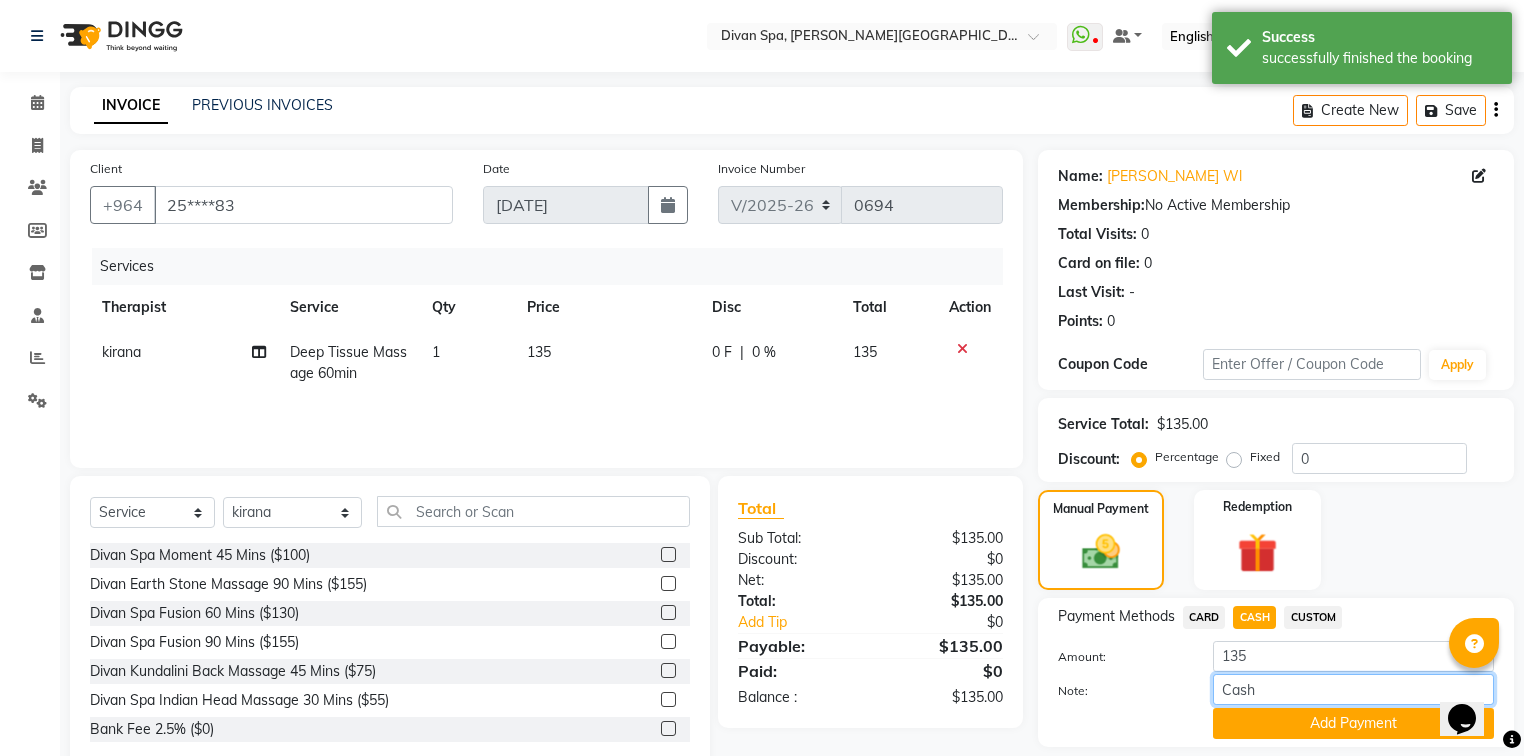 drag, startPoint x: 1274, startPoint y: 696, endPoint x: 1225, endPoint y: 690, distance: 49.365982 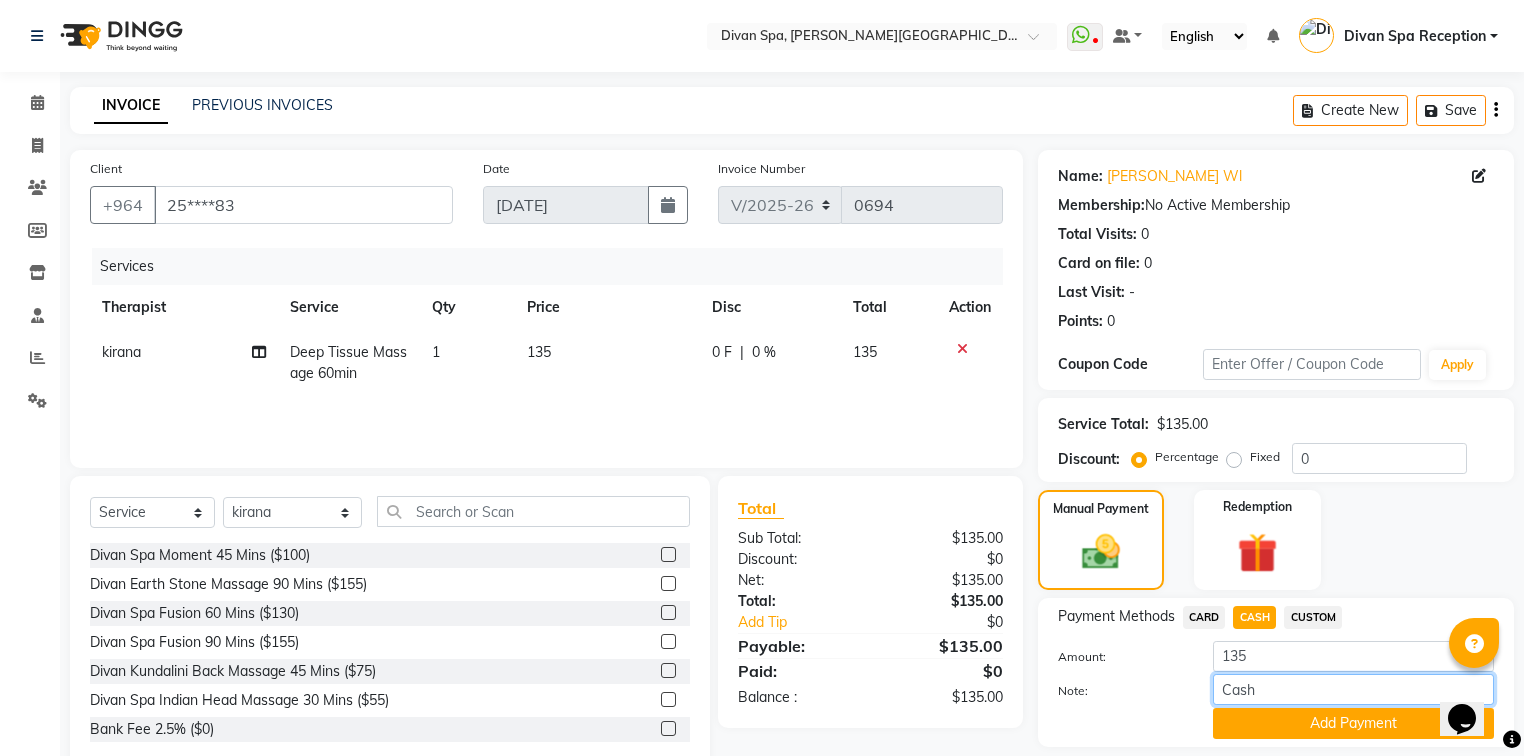scroll, scrollTop: 63, scrollLeft: 0, axis: vertical 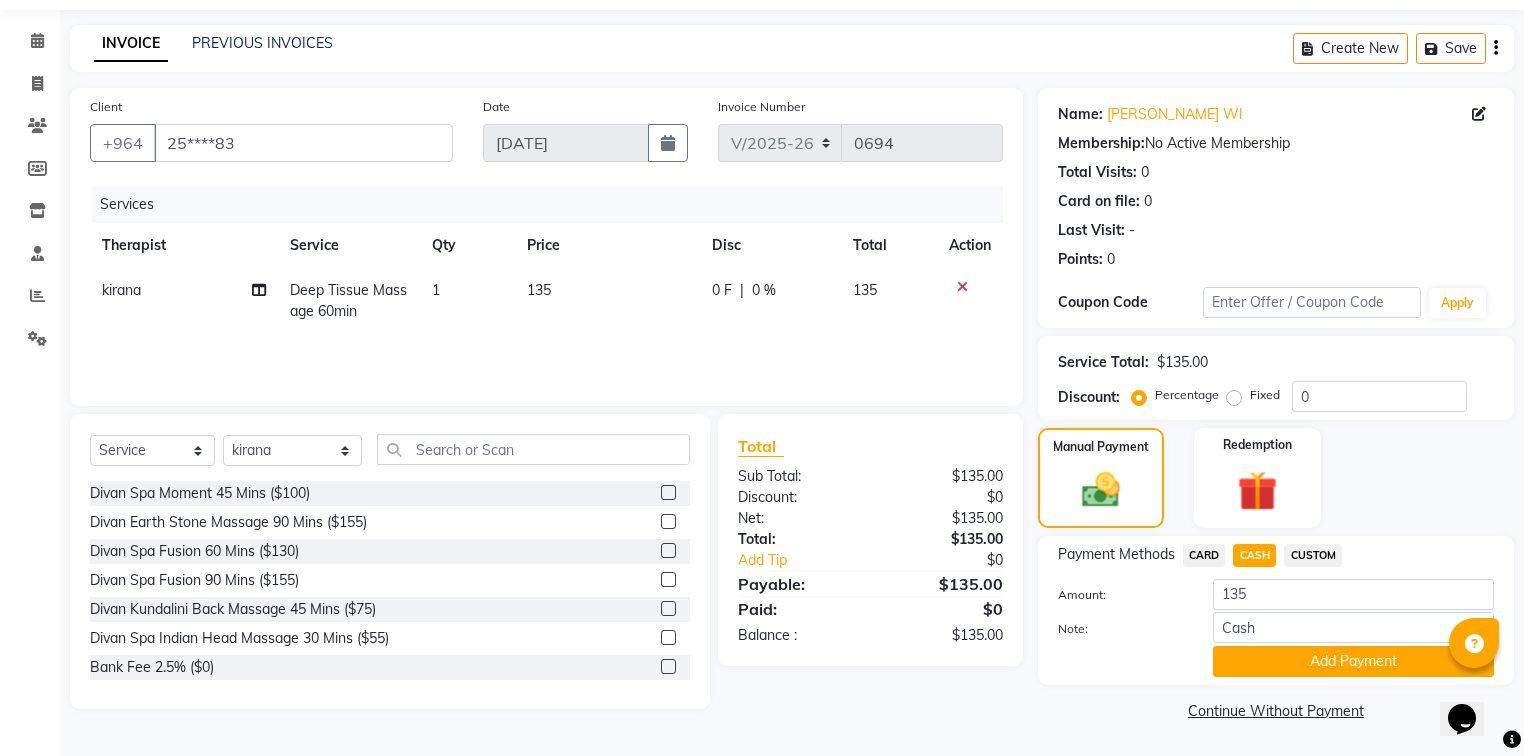 click on "Add Payment" 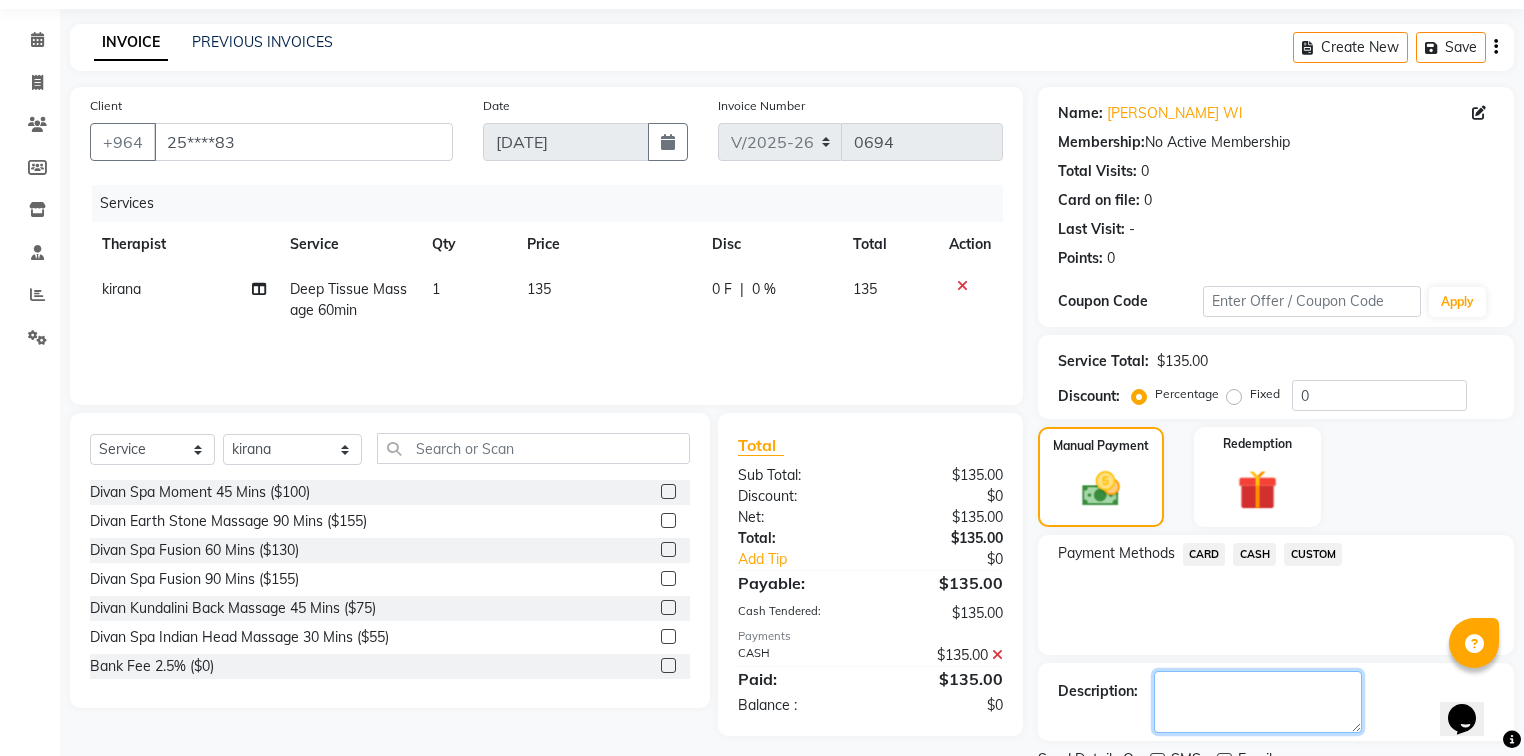 click 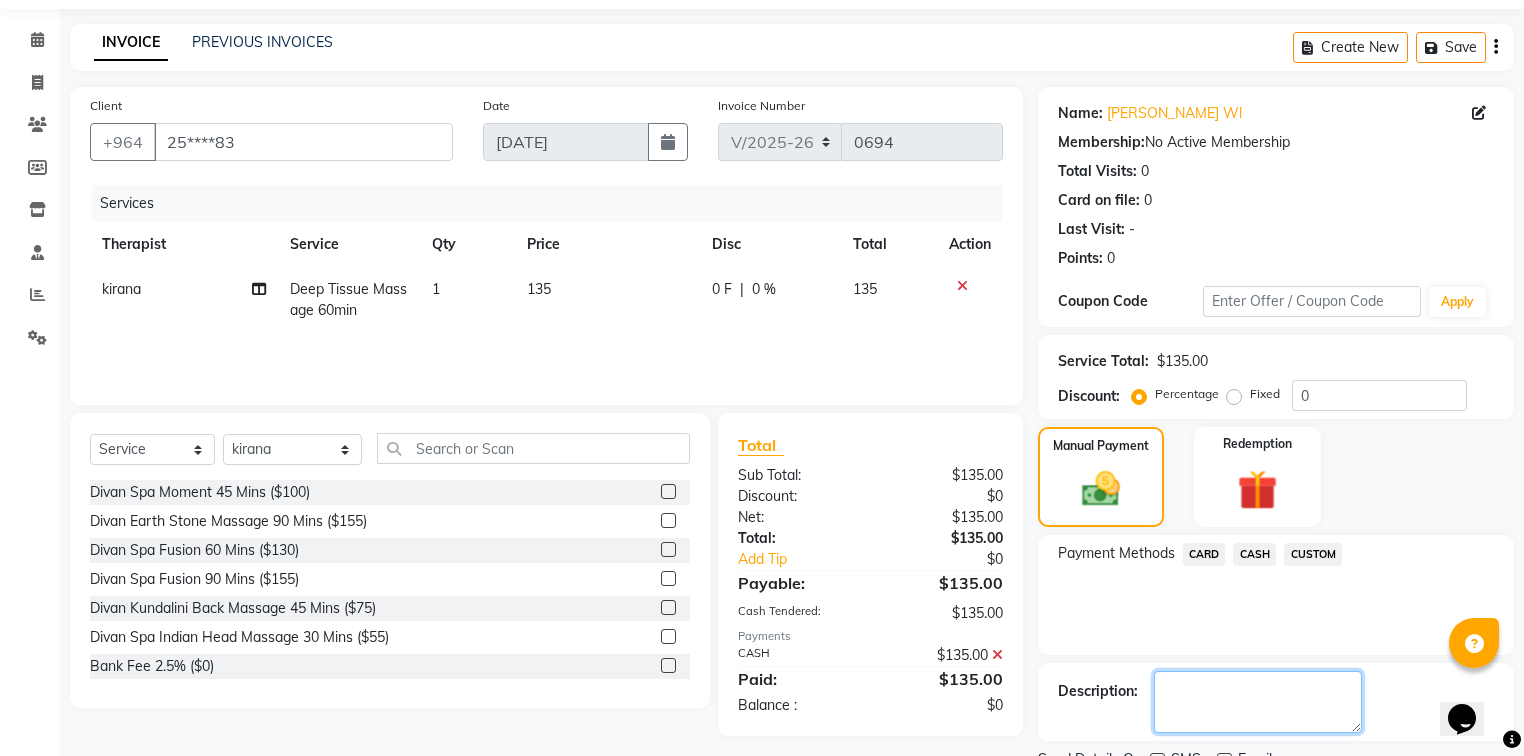 paste on "Cash" 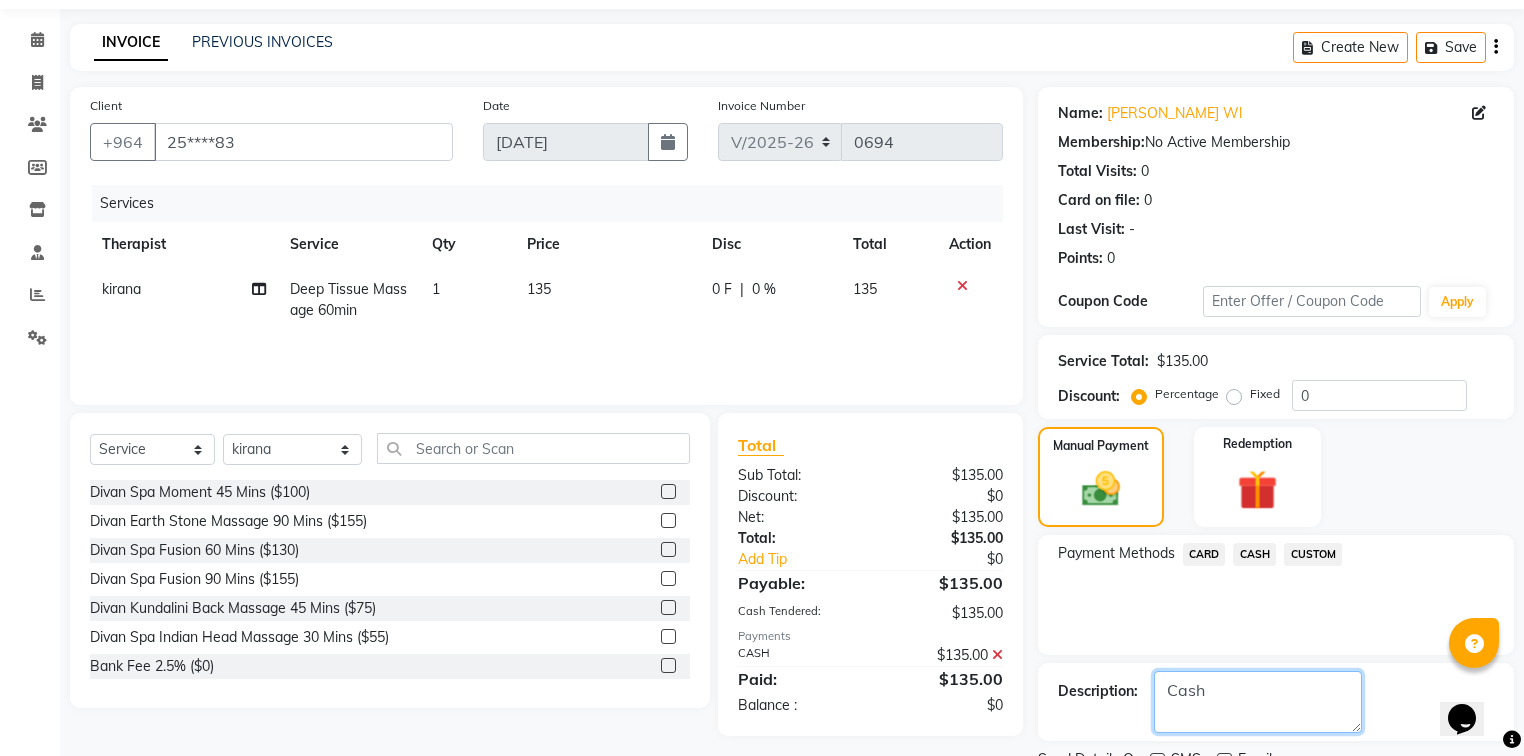 scroll, scrollTop: 144, scrollLeft: 0, axis: vertical 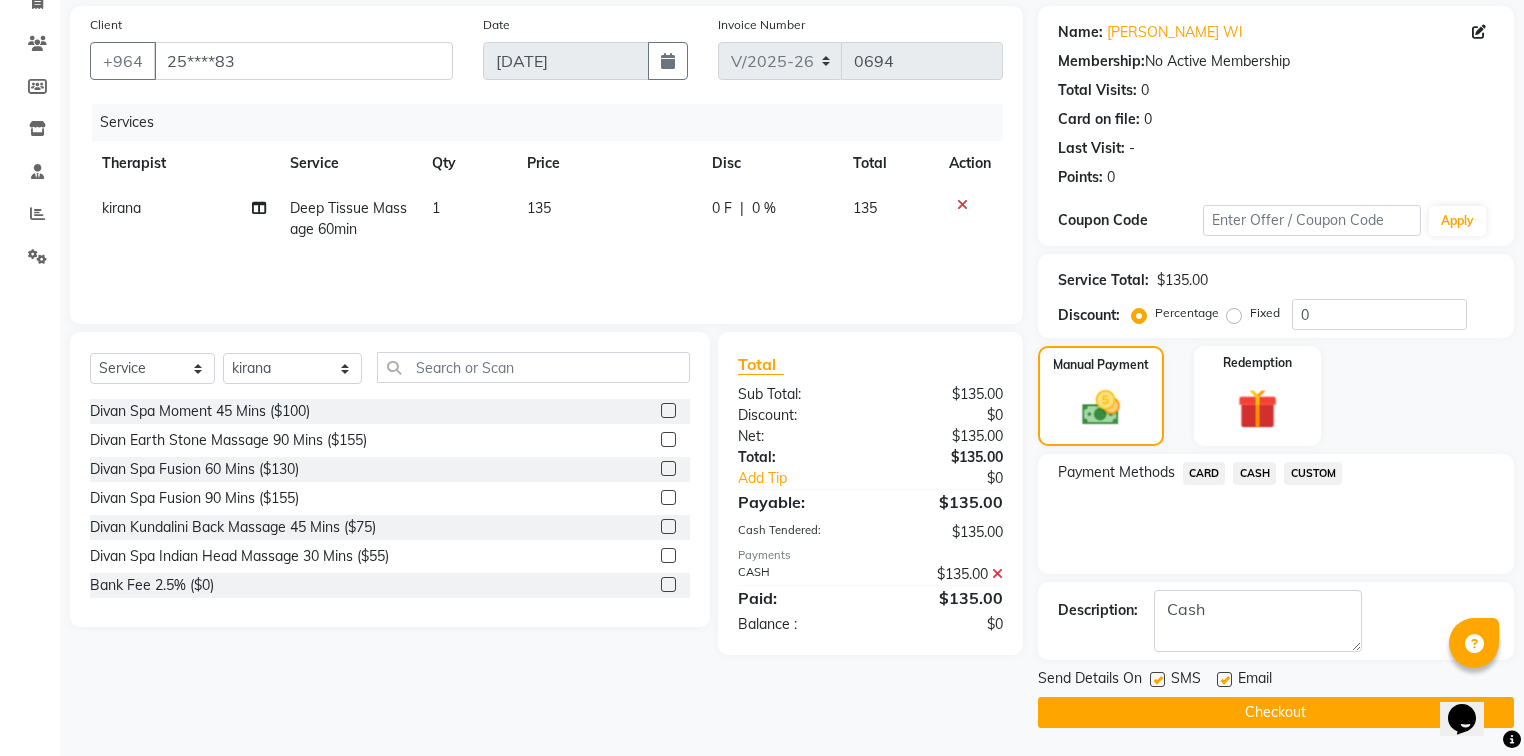 click 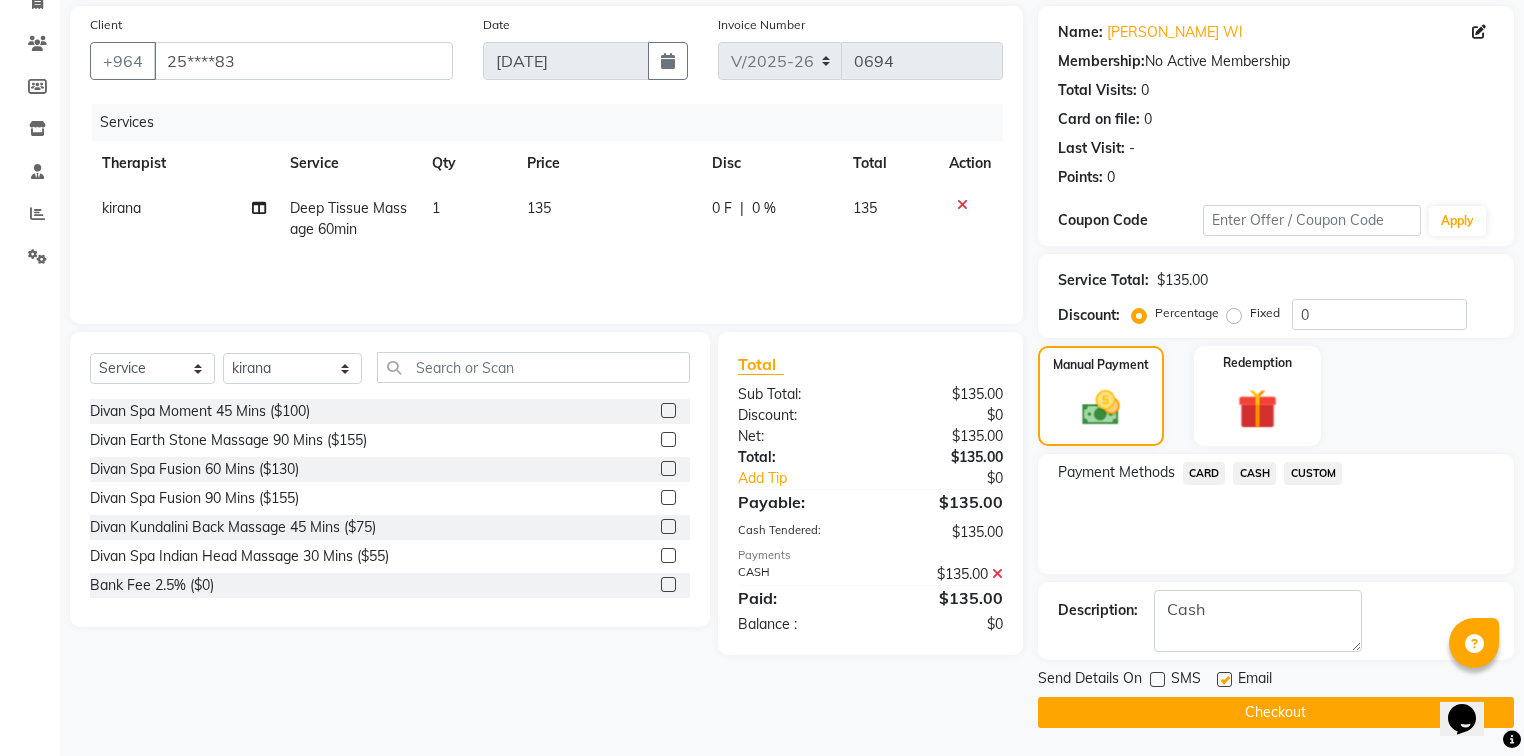 click 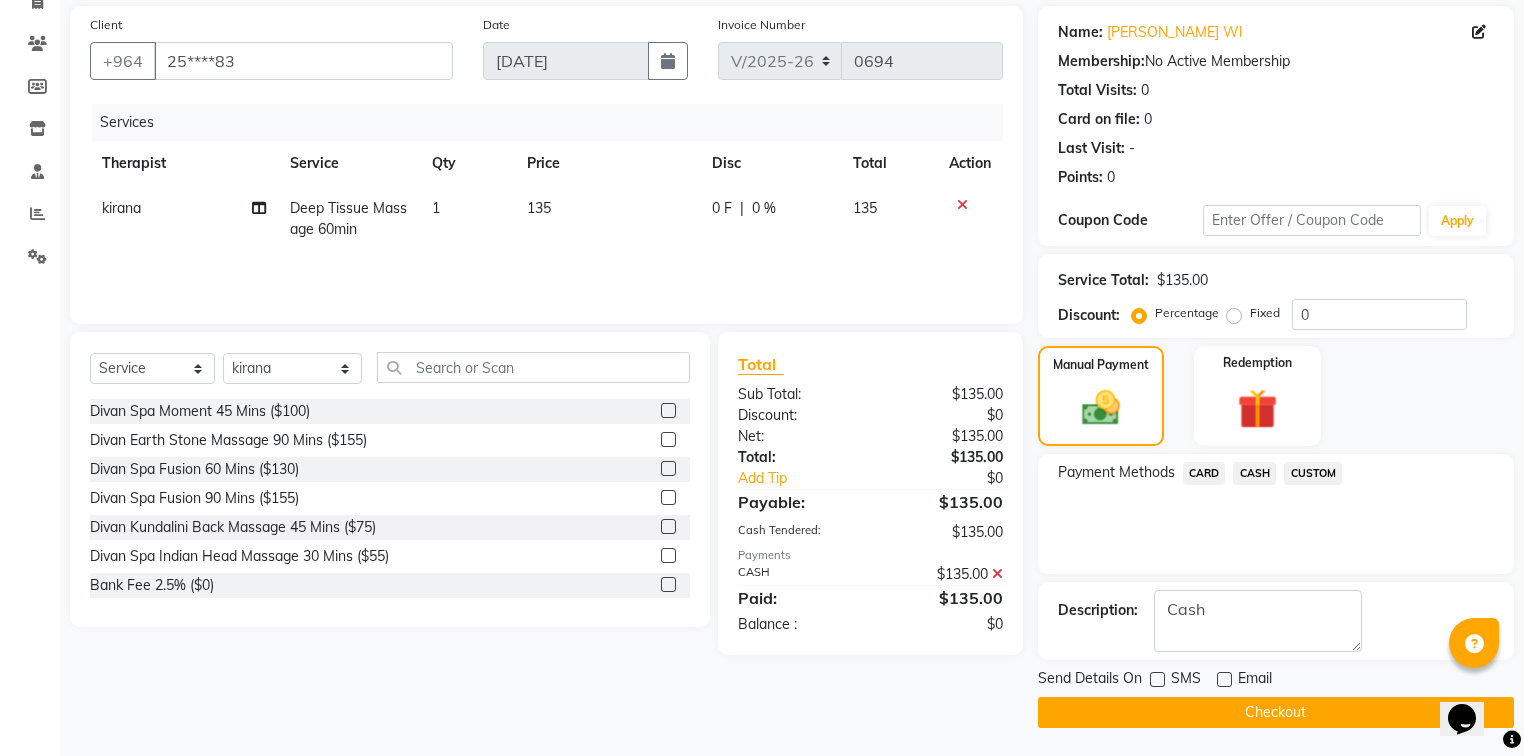 click on "Checkout" 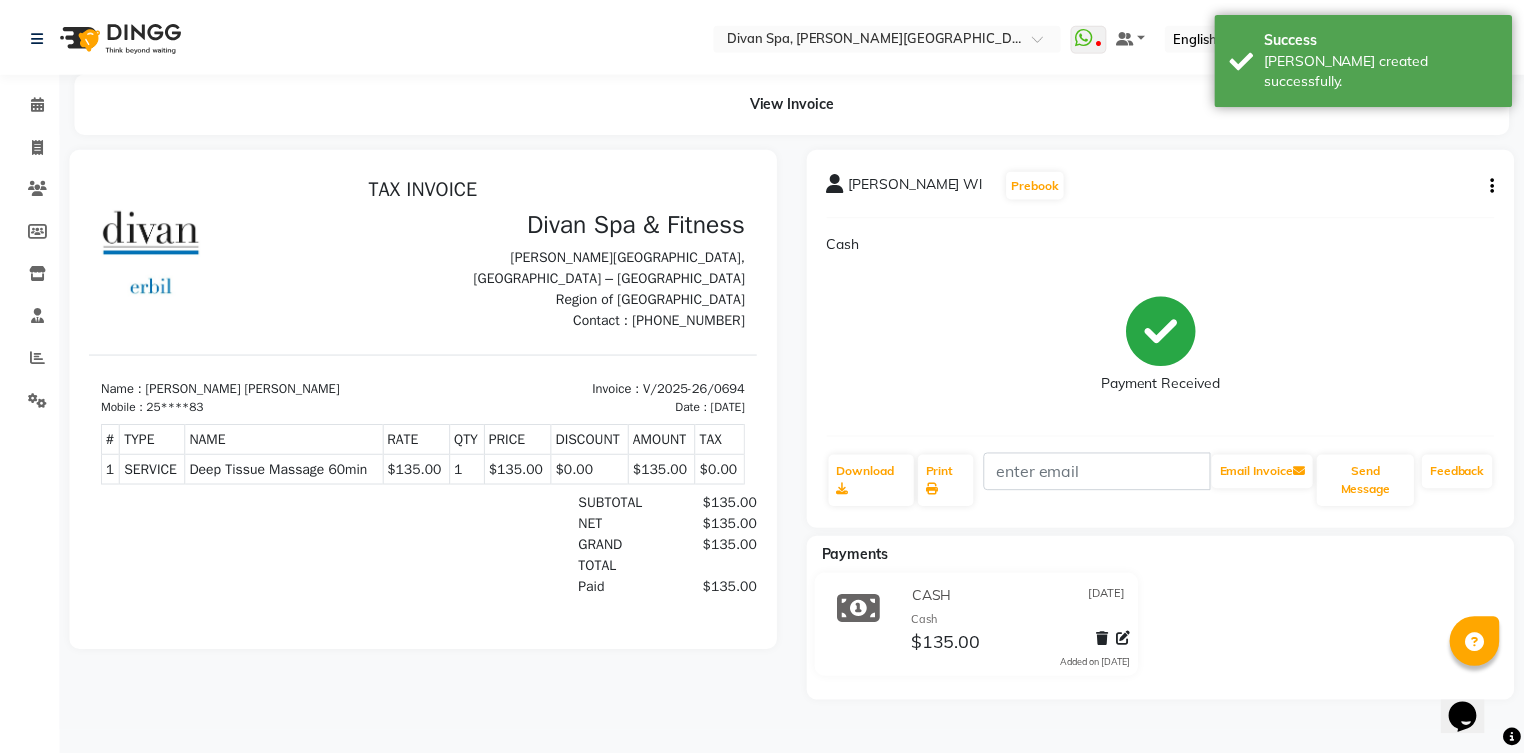 scroll, scrollTop: 0, scrollLeft: 0, axis: both 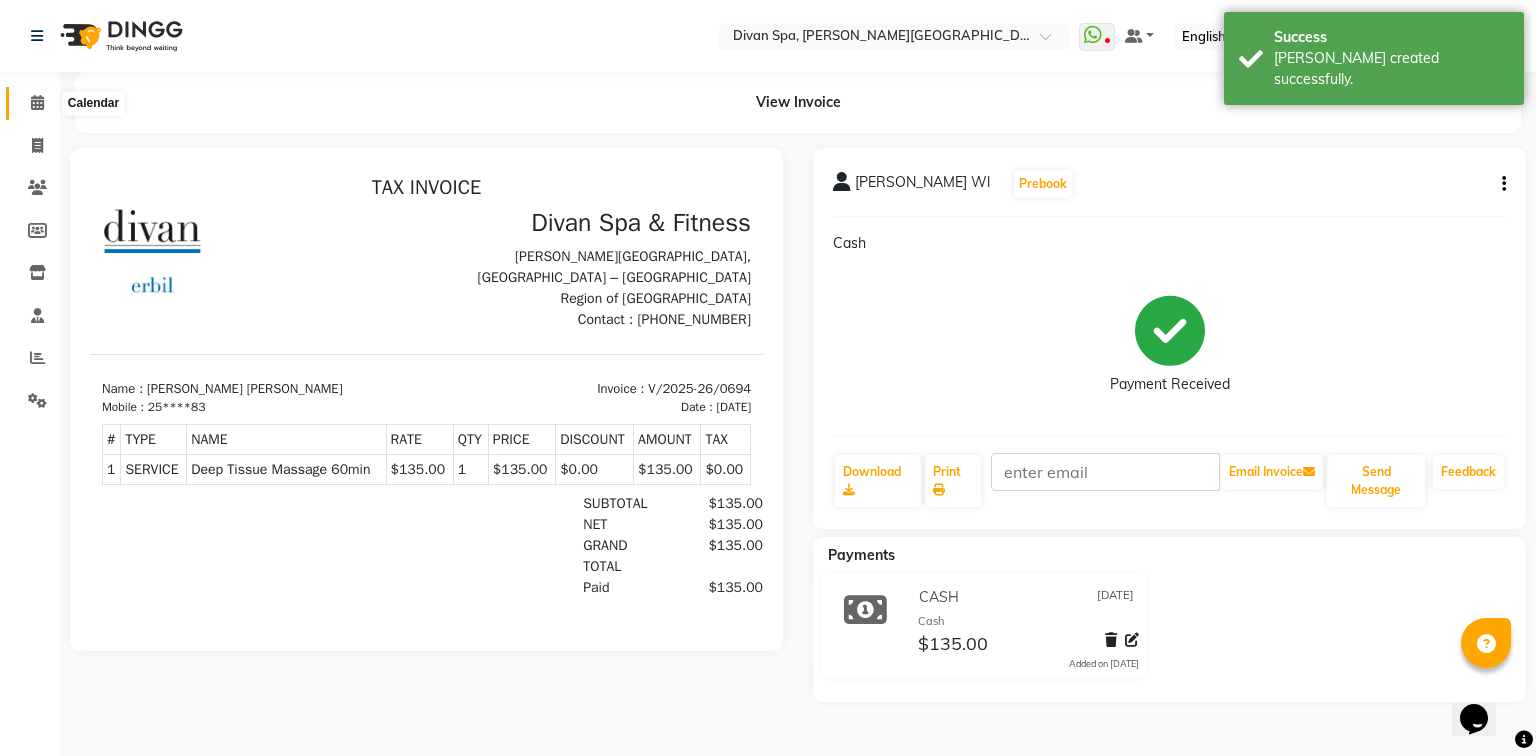 click 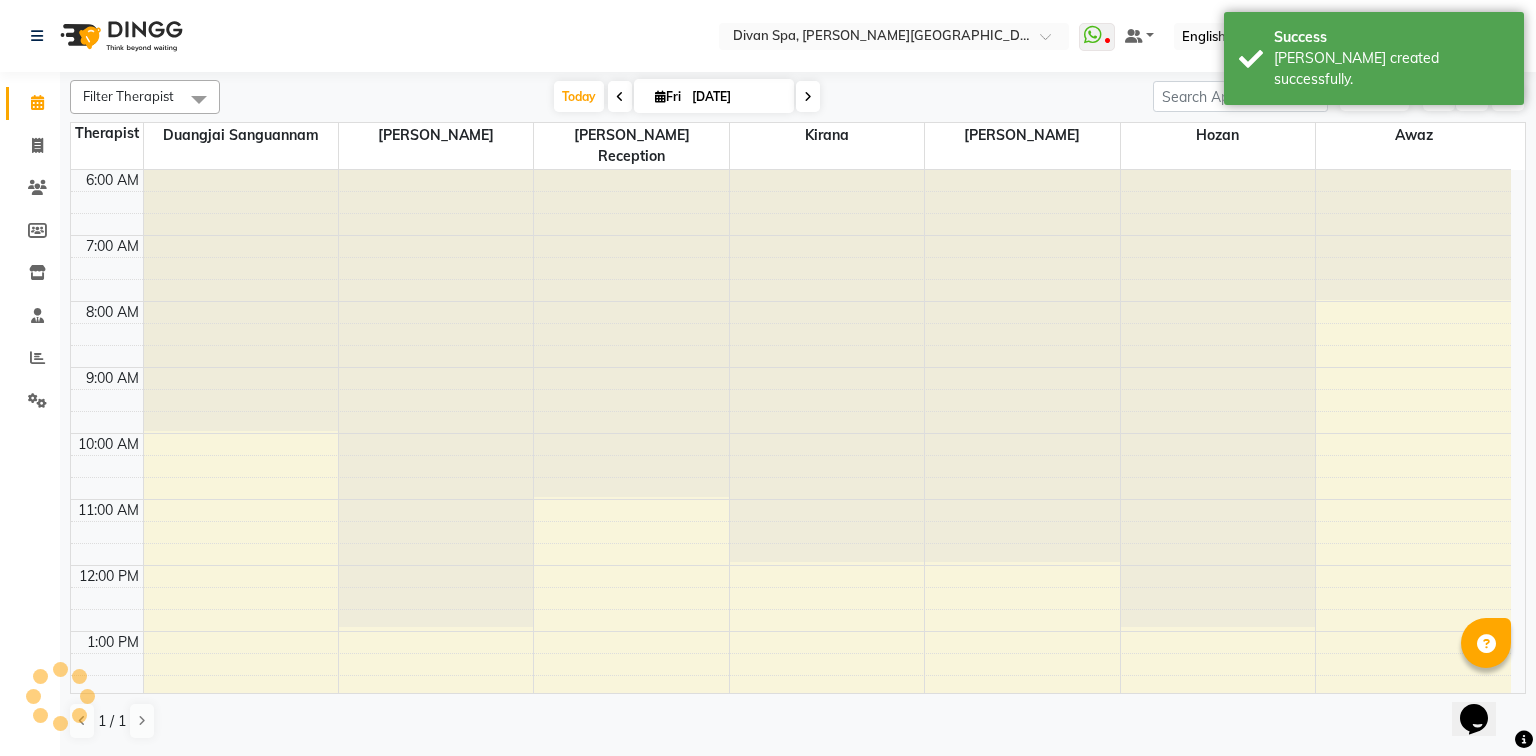 scroll, scrollTop: 524, scrollLeft: 0, axis: vertical 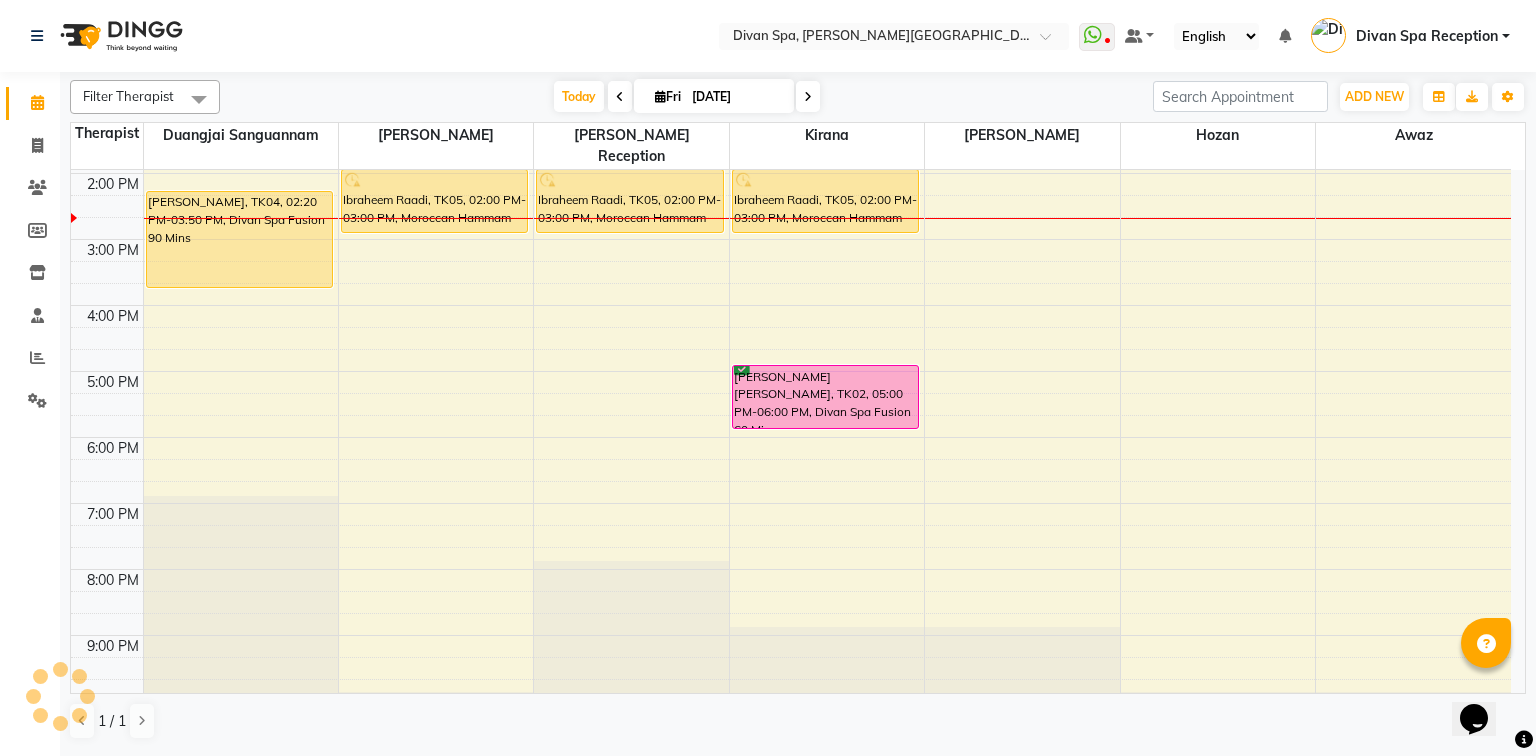 click at bounding box center [808, 97] 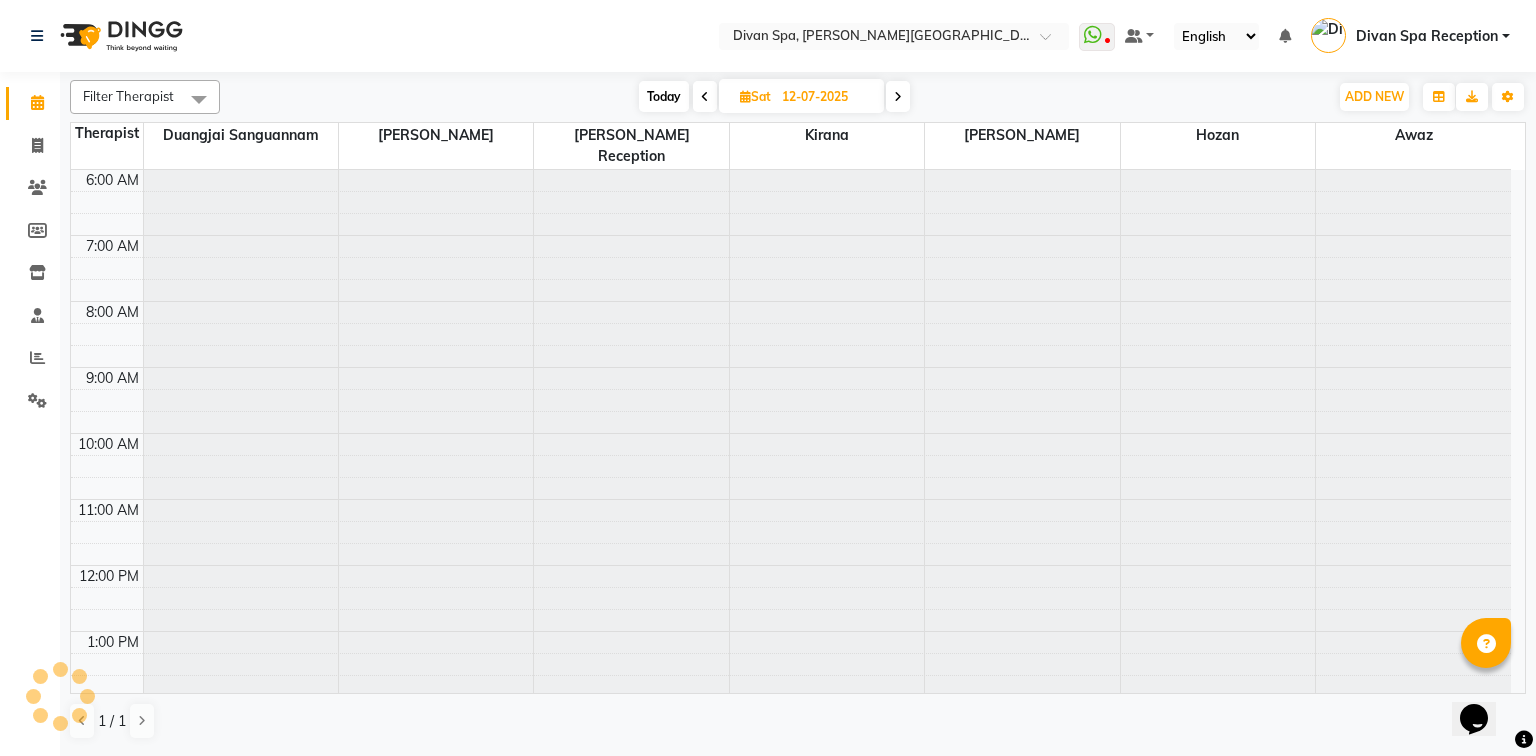 scroll, scrollTop: 524, scrollLeft: 0, axis: vertical 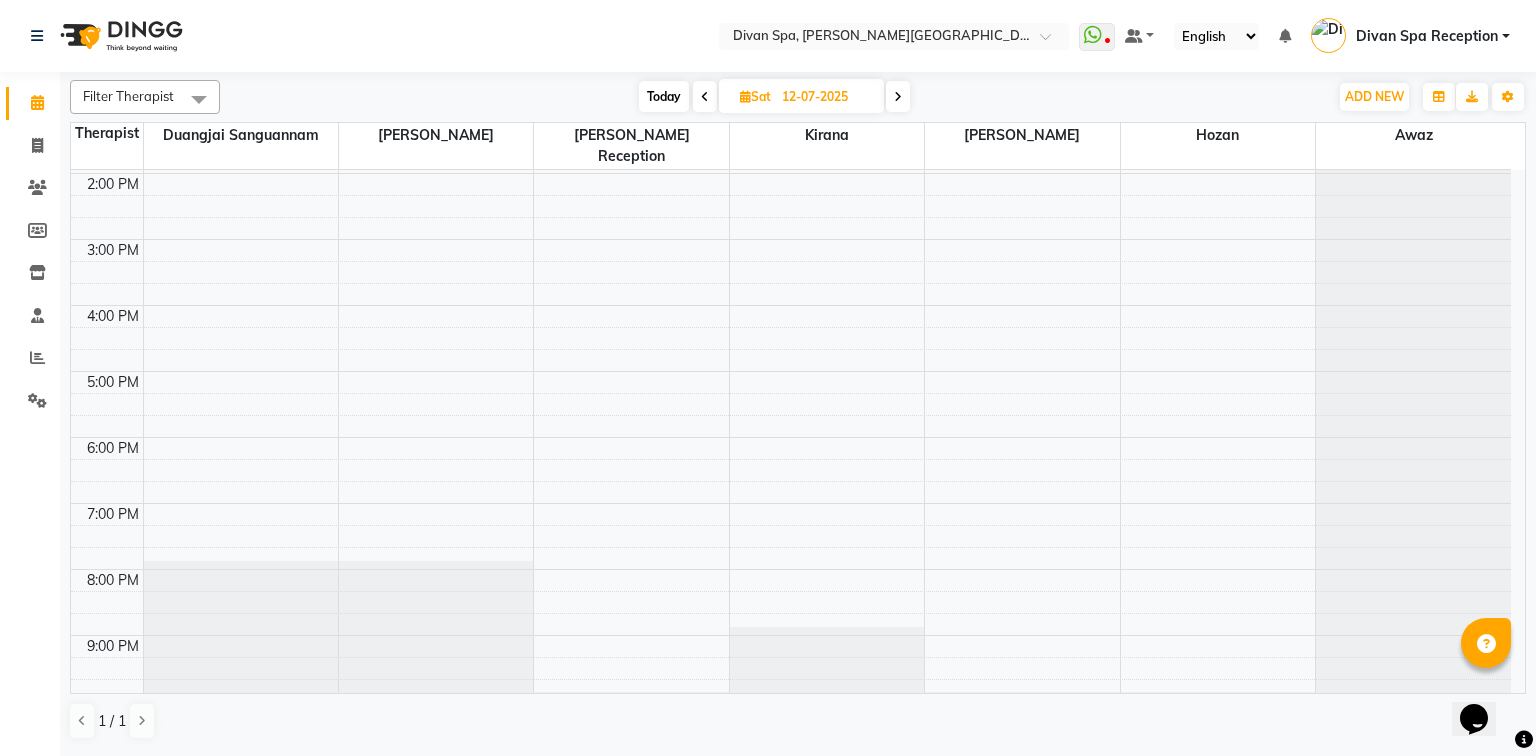 click at bounding box center [705, 97] 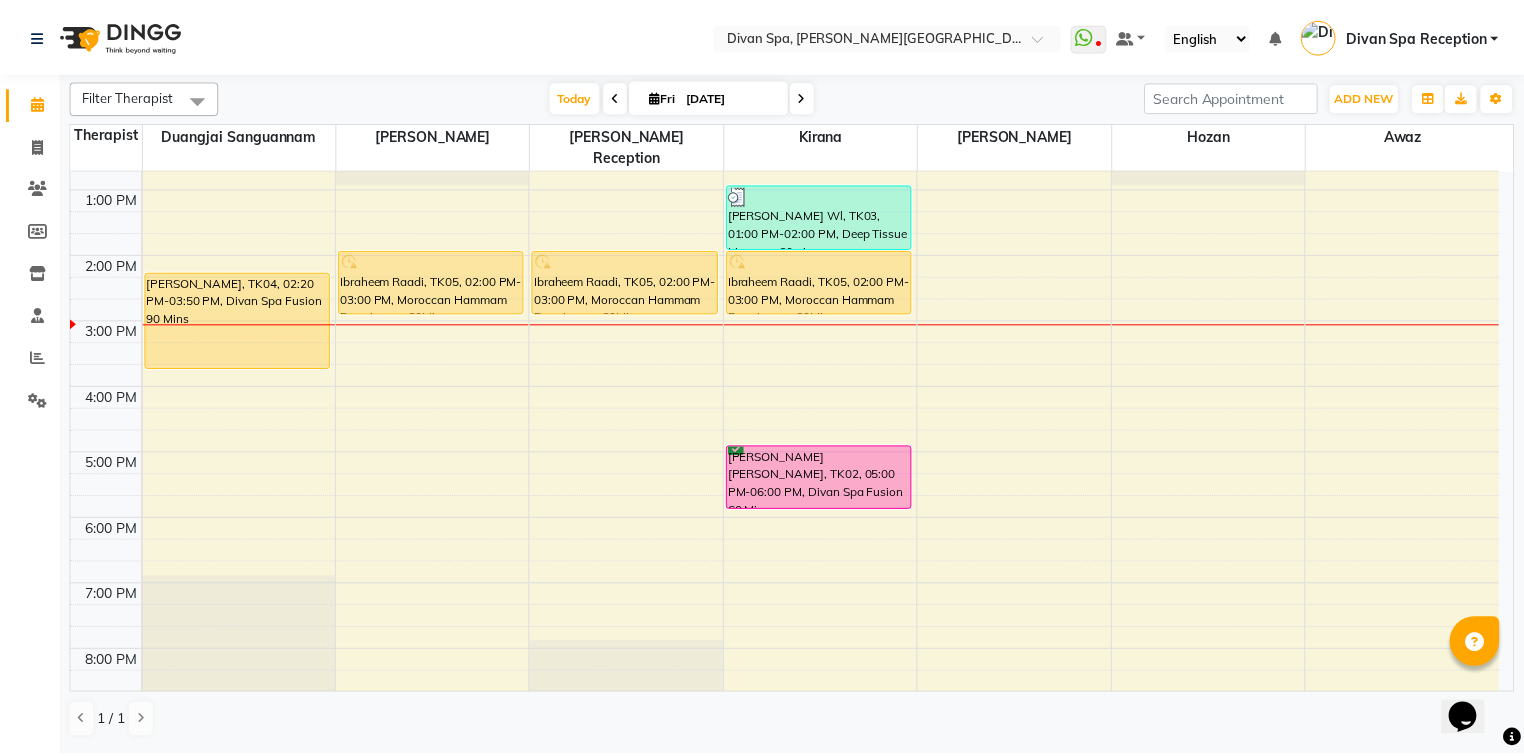 scroll, scrollTop: 444, scrollLeft: 0, axis: vertical 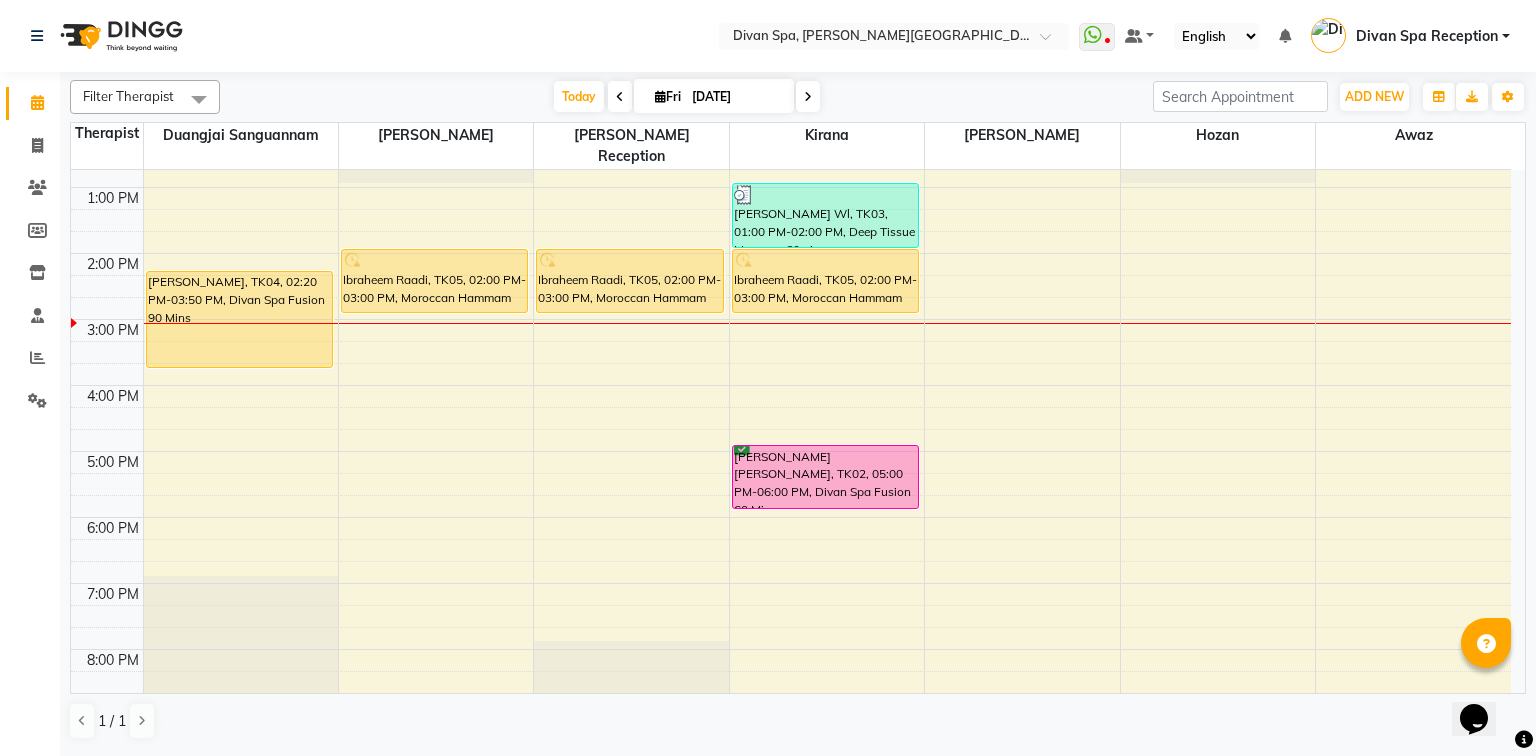 click on "6:00 AM 7:00 AM 8:00 AM 9:00 AM 10:00 AM 11:00 AM 12:00 PM 1:00 PM 2:00 PM 3:00 PM 4:00 PM 5:00 PM 6:00 PM 7:00 PM 8:00 PM 9:00 PM 10:00 PM     [PERSON_NAME] 1604, TK01, 11:15 AM-12:45 PM, Divan -Harmony Four Hands - 60Mins    mohanad [PERSON_NAME], TK04, 02:20 PM-03:50 PM, Divan Spa Fusion 90 Mins  For hand with [PERSON_NAME] Raadi, TK05, 02:00 PM-03:00 PM, Moroccan Hammam Experience - 60Min     Ibraheem Raadi, TK05, 02:00 PM-03:00 PM, Moroccan Hammam Experience - 60Min     [PERSON_NAME] Wl, TK03, 01:00 PM-02:00 PM, Deep Tissue Massage 60min     Ibraheem Raadi, TK05, 02:00 PM-03:00 PM, Moroccan Hammam Experience - 60Min     Maryam Wl, TK02, 05:00 PM-06:00 PM, Divan Spa Fusion 60 Mins" at bounding box center (791, 286) 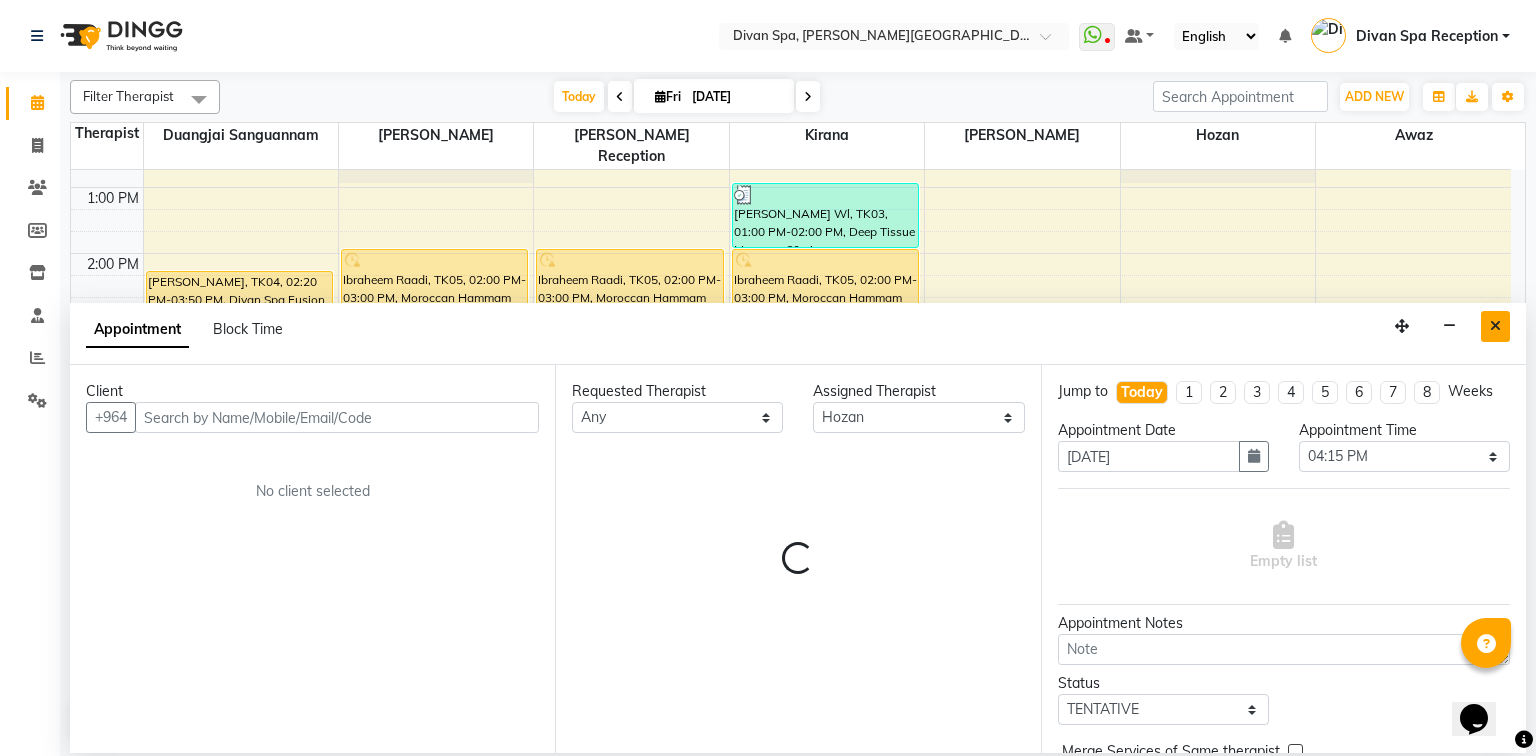 click at bounding box center (1495, 326) 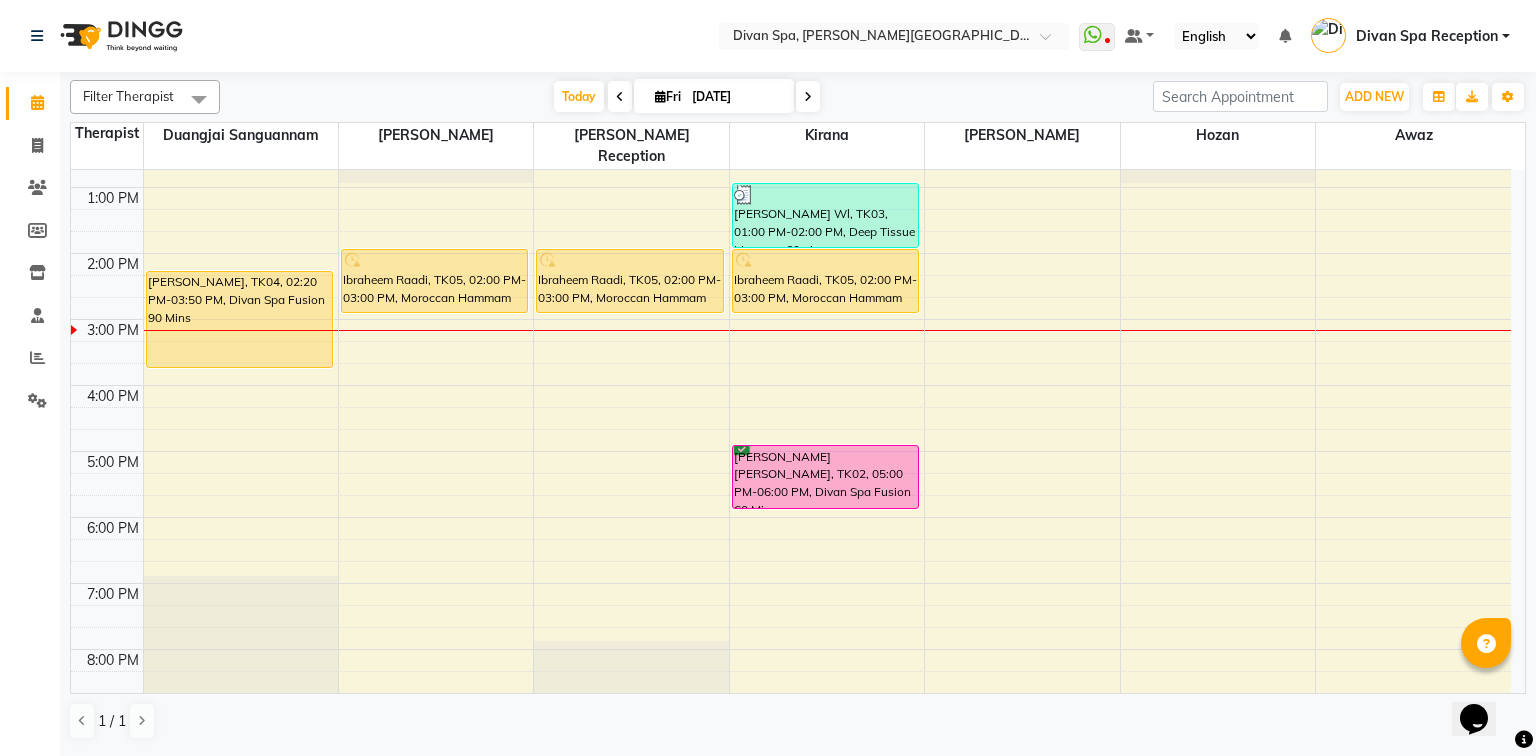 click on "Ibraheem Raadi, TK05, 02:00 PM-03:00 PM, Moroccan Hammam Experience - 60Min" at bounding box center (826, 281) 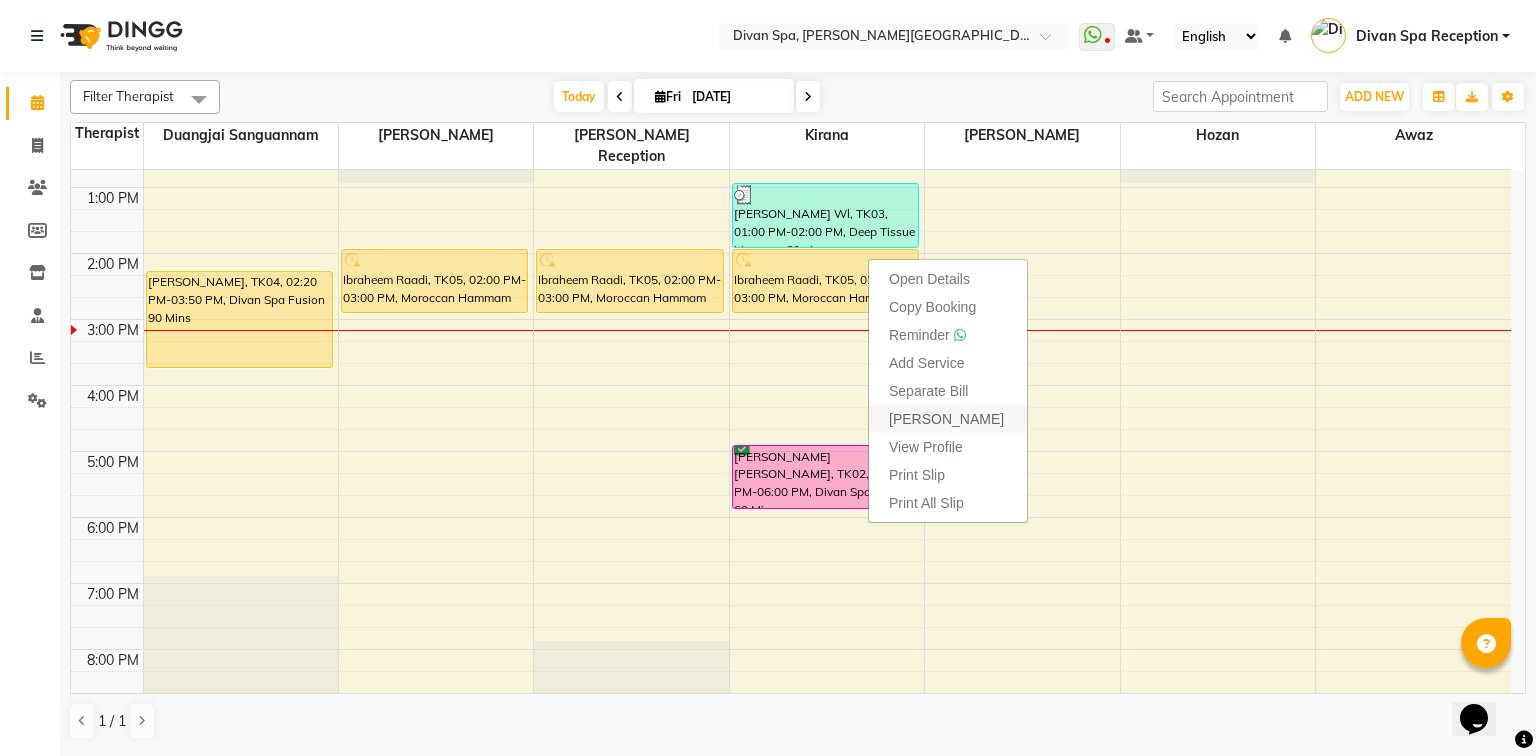 click on "[PERSON_NAME]" at bounding box center [948, 419] 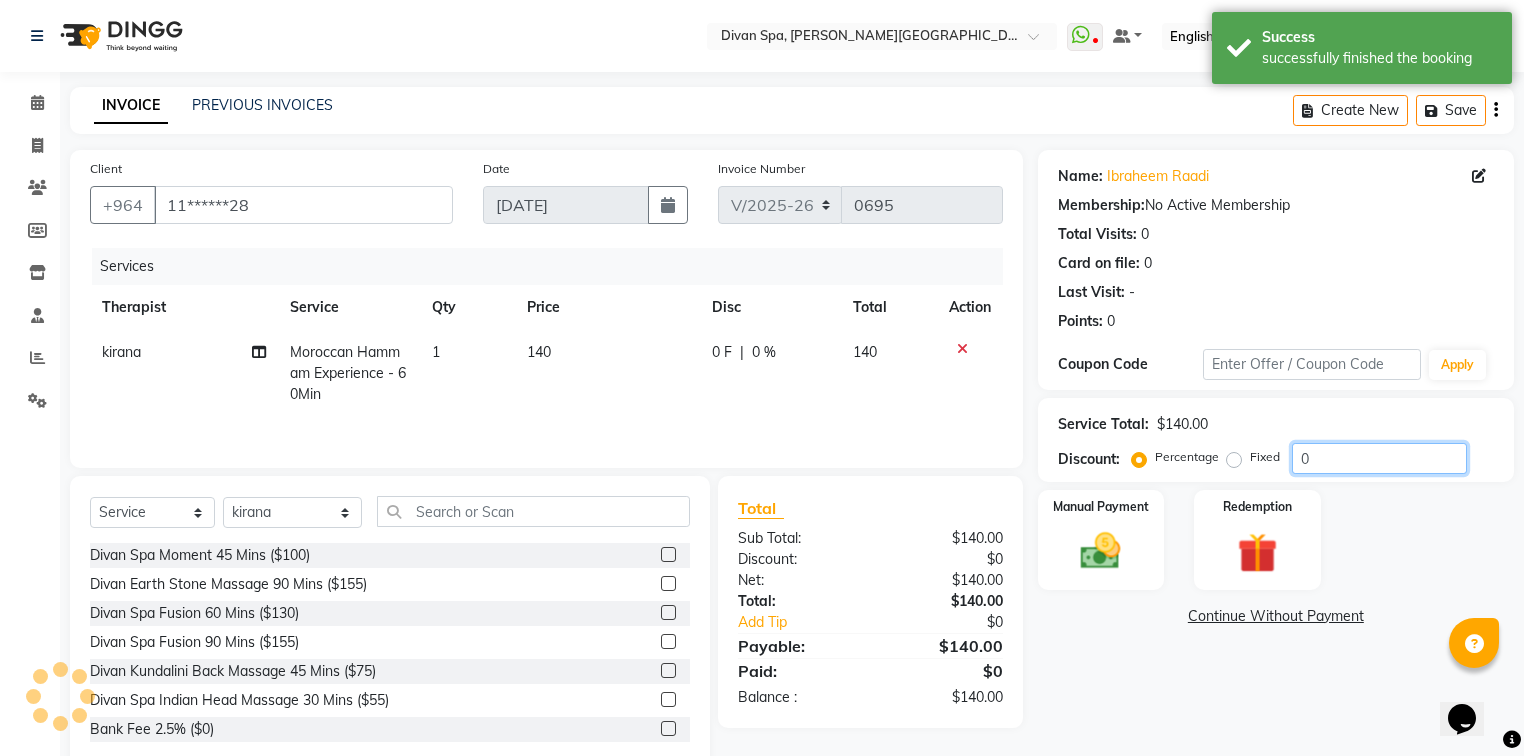 click on "0" 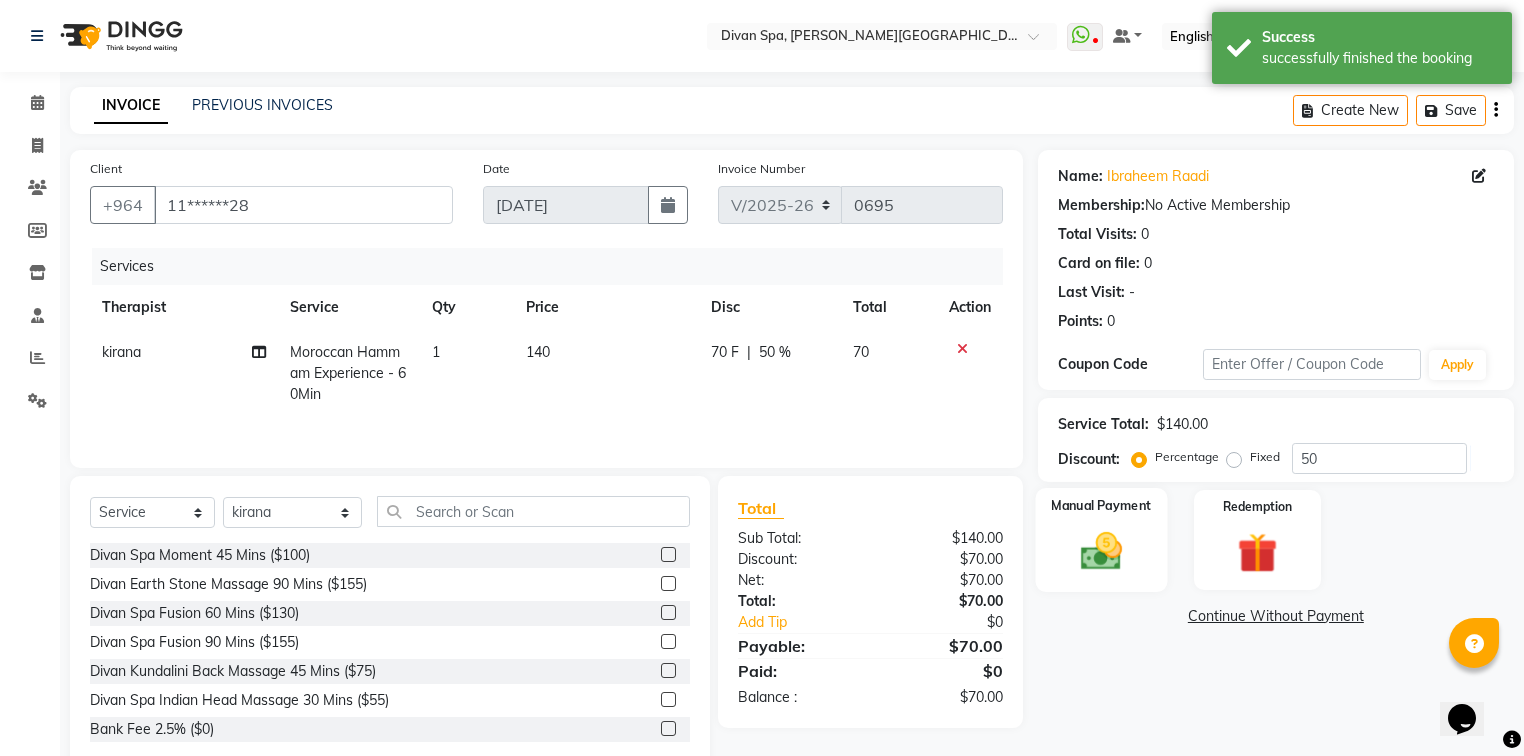 click 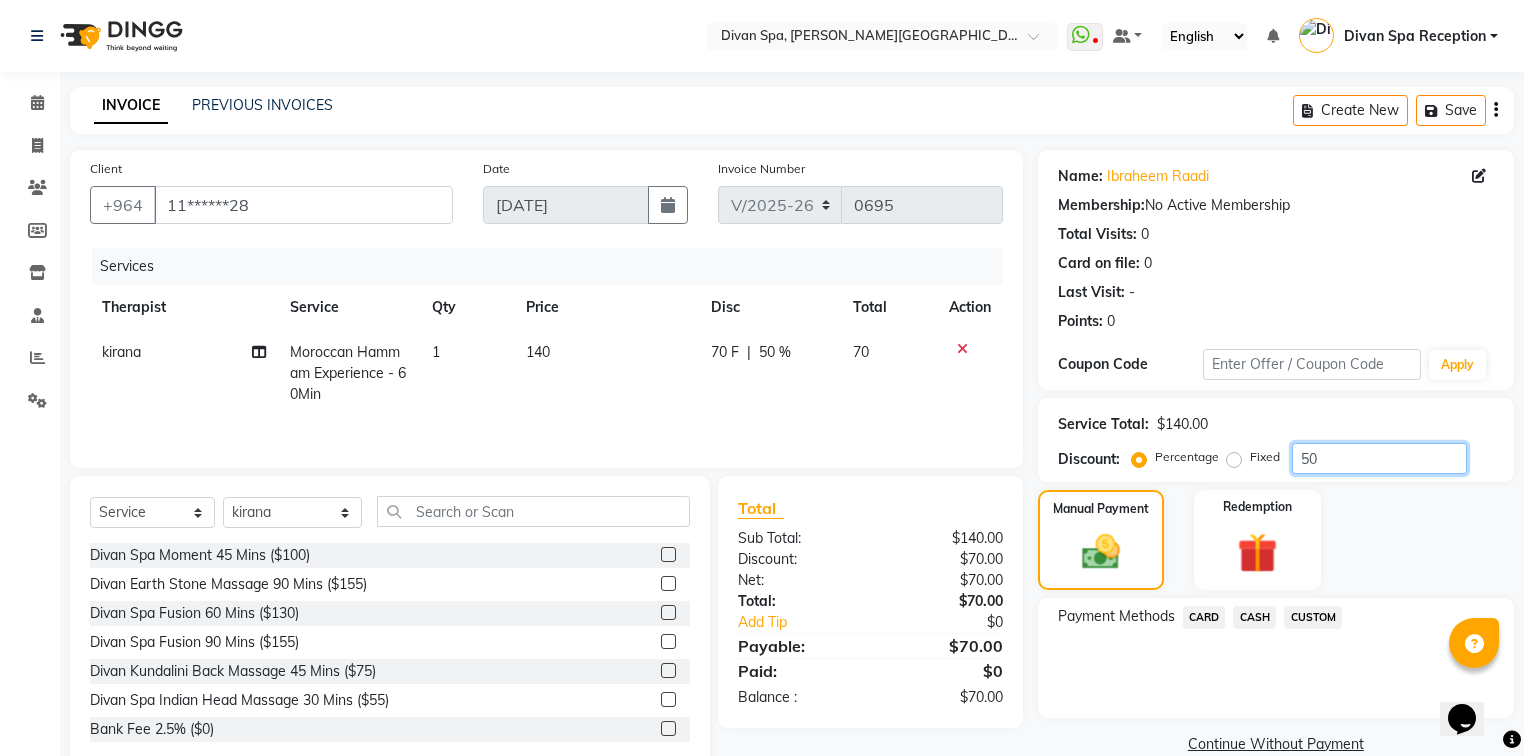 click on "50" 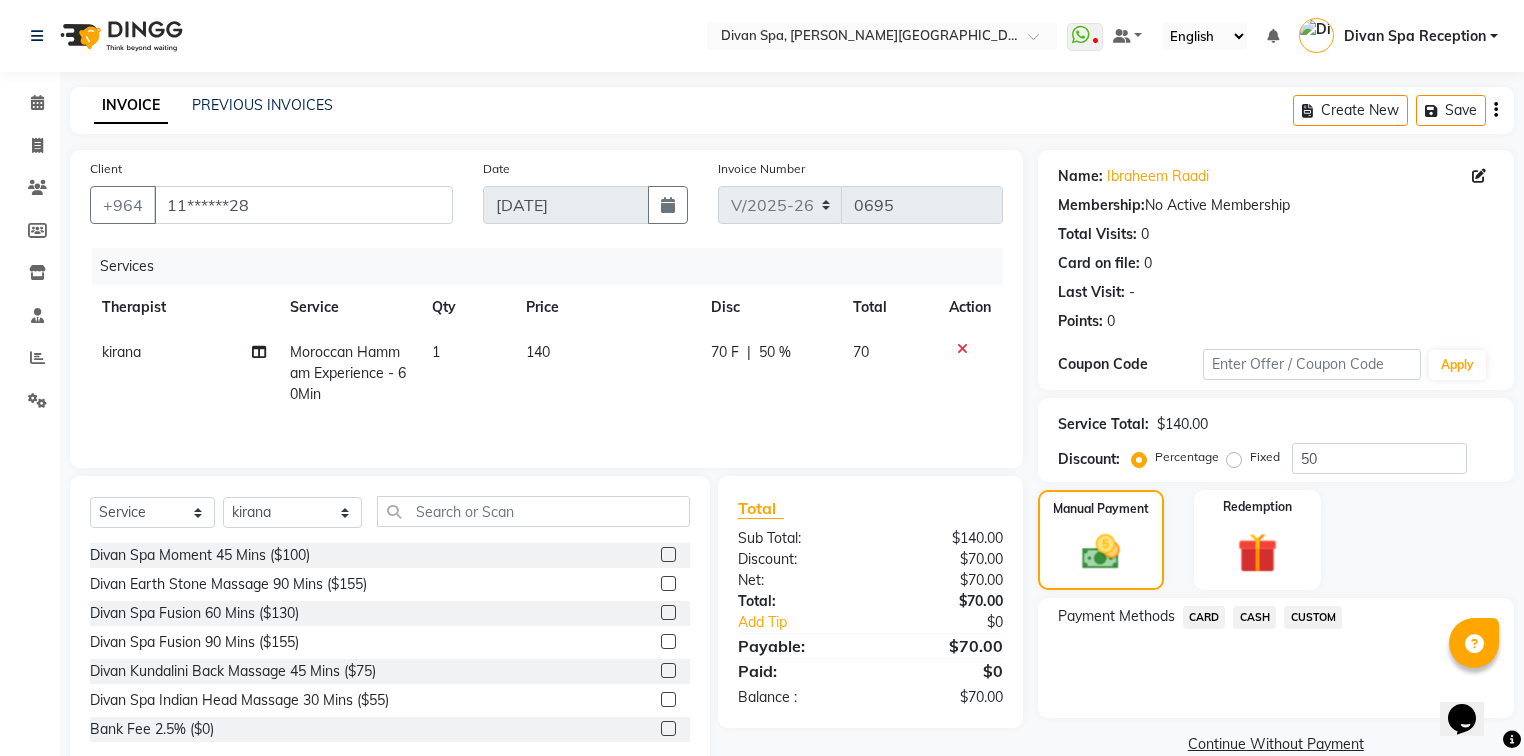click on "CUSTOM" 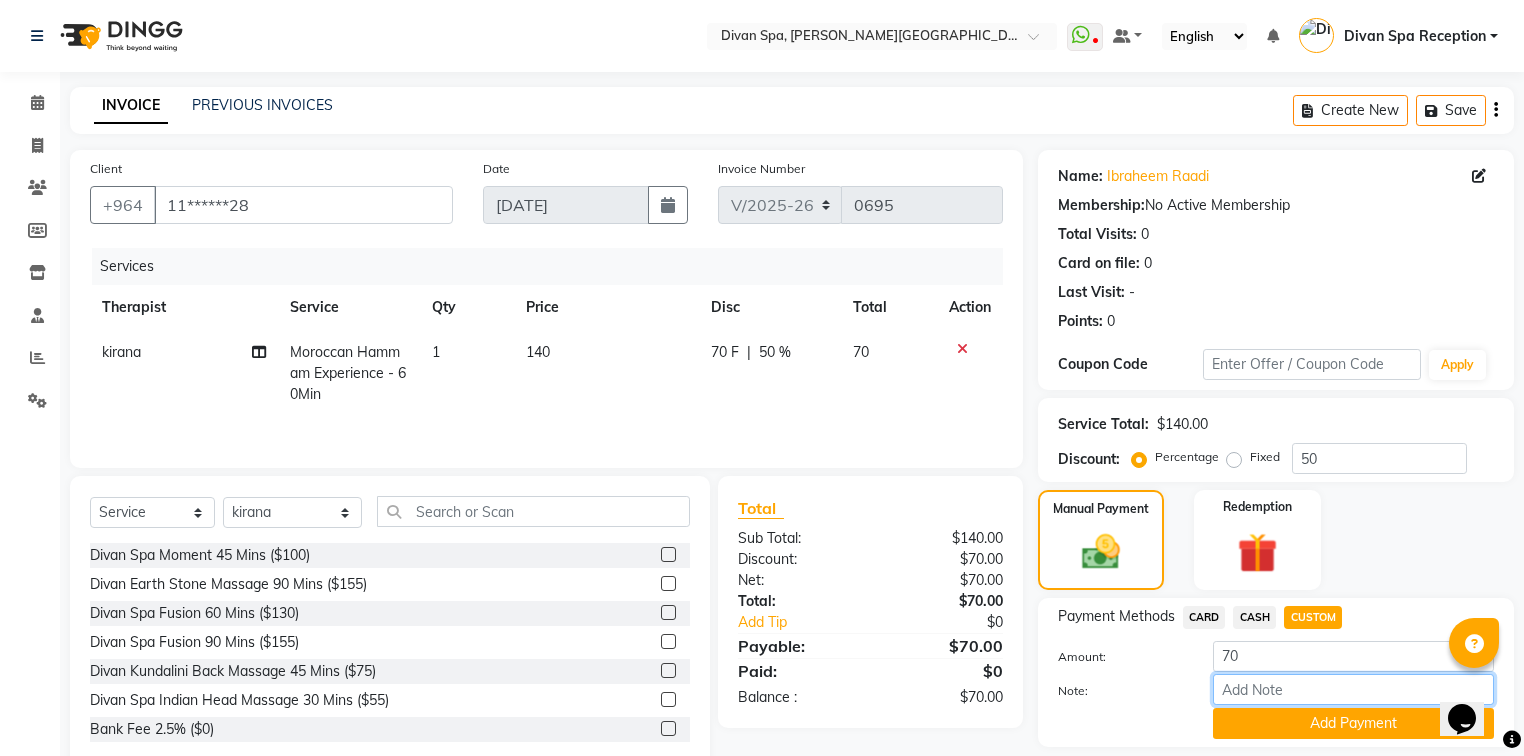 click on "Note:" at bounding box center (1353, 689) 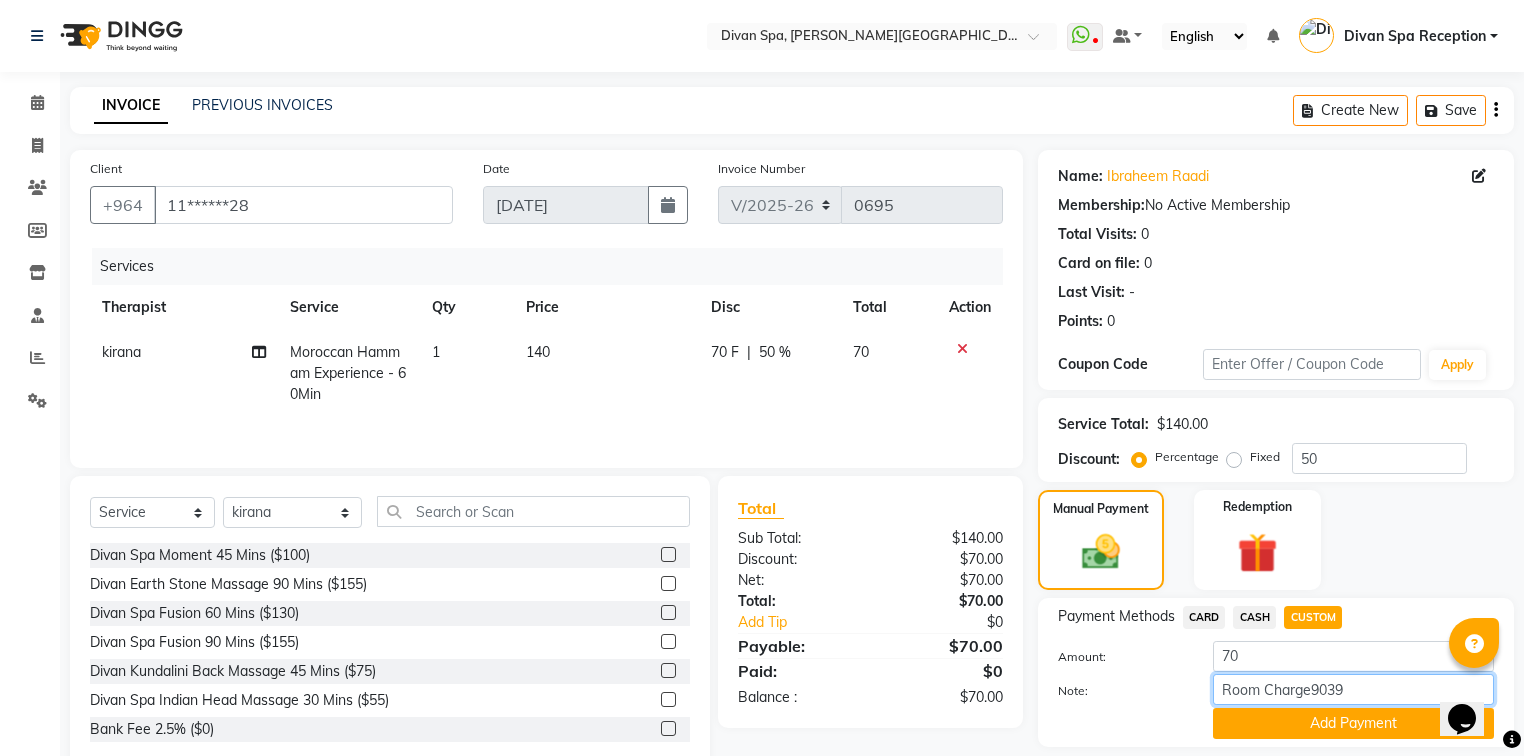 click on "Room Charge9039" at bounding box center (1353, 689) 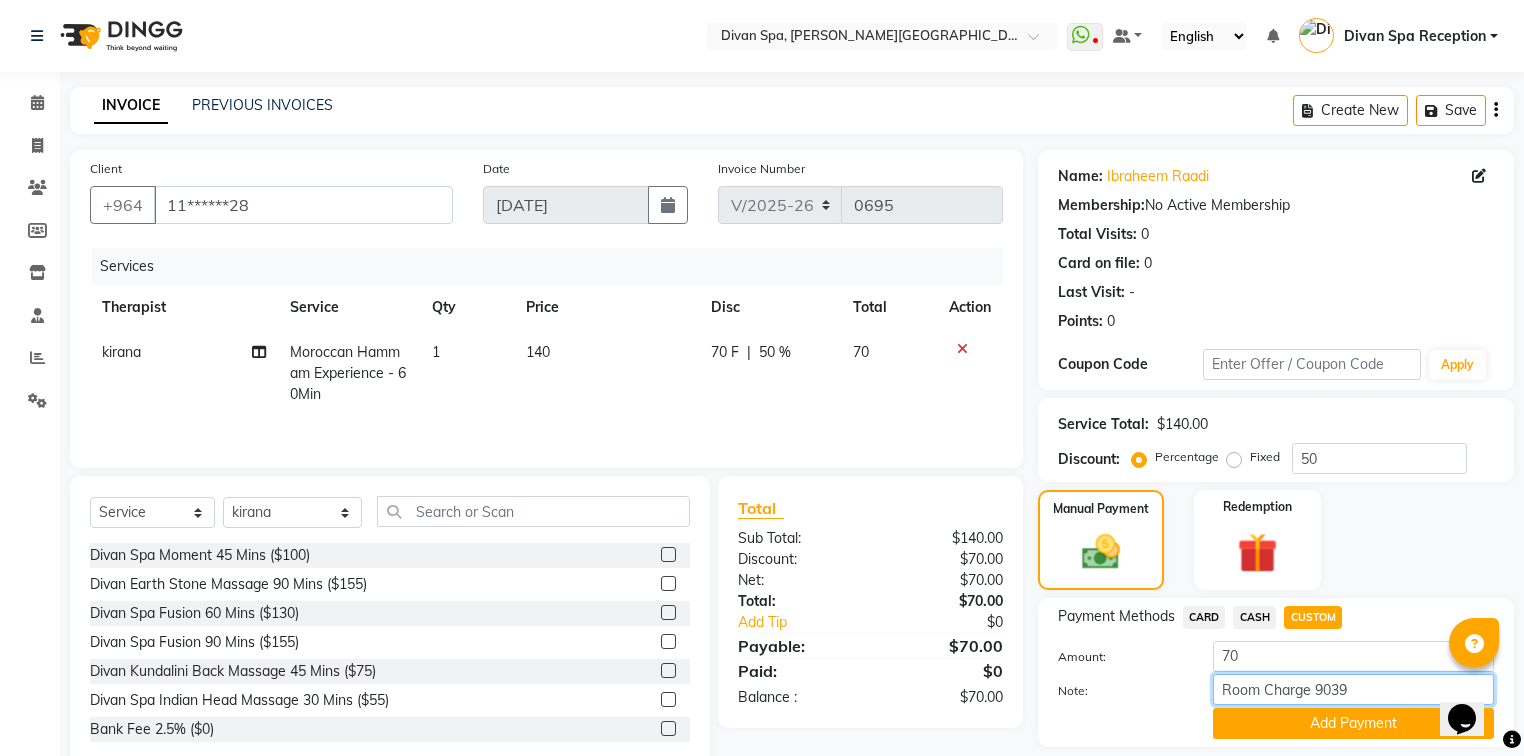 drag, startPoint x: 1368, startPoint y: 686, endPoint x: 1220, endPoint y: 691, distance: 148.08444 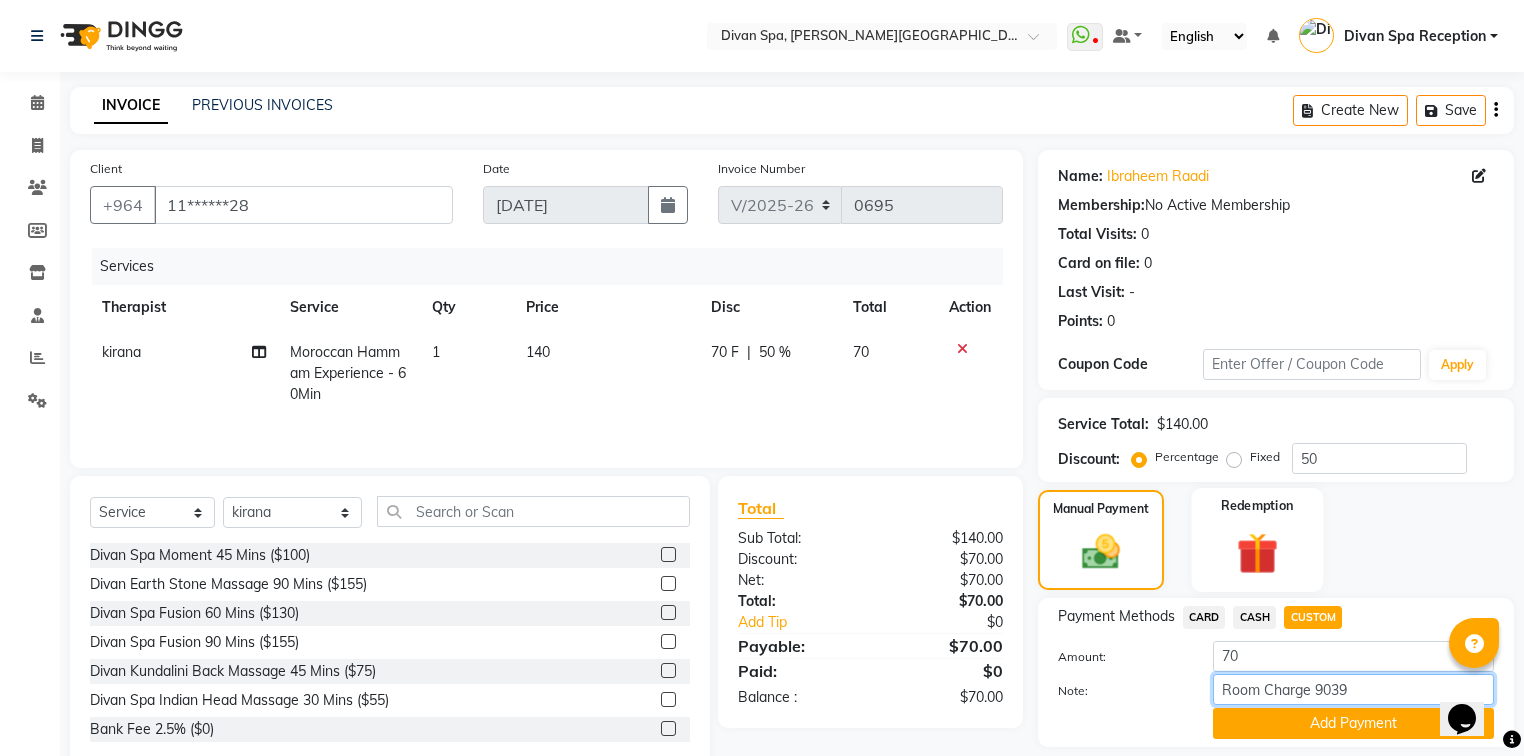 scroll, scrollTop: 63, scrollLeft: 0, axis: vertical 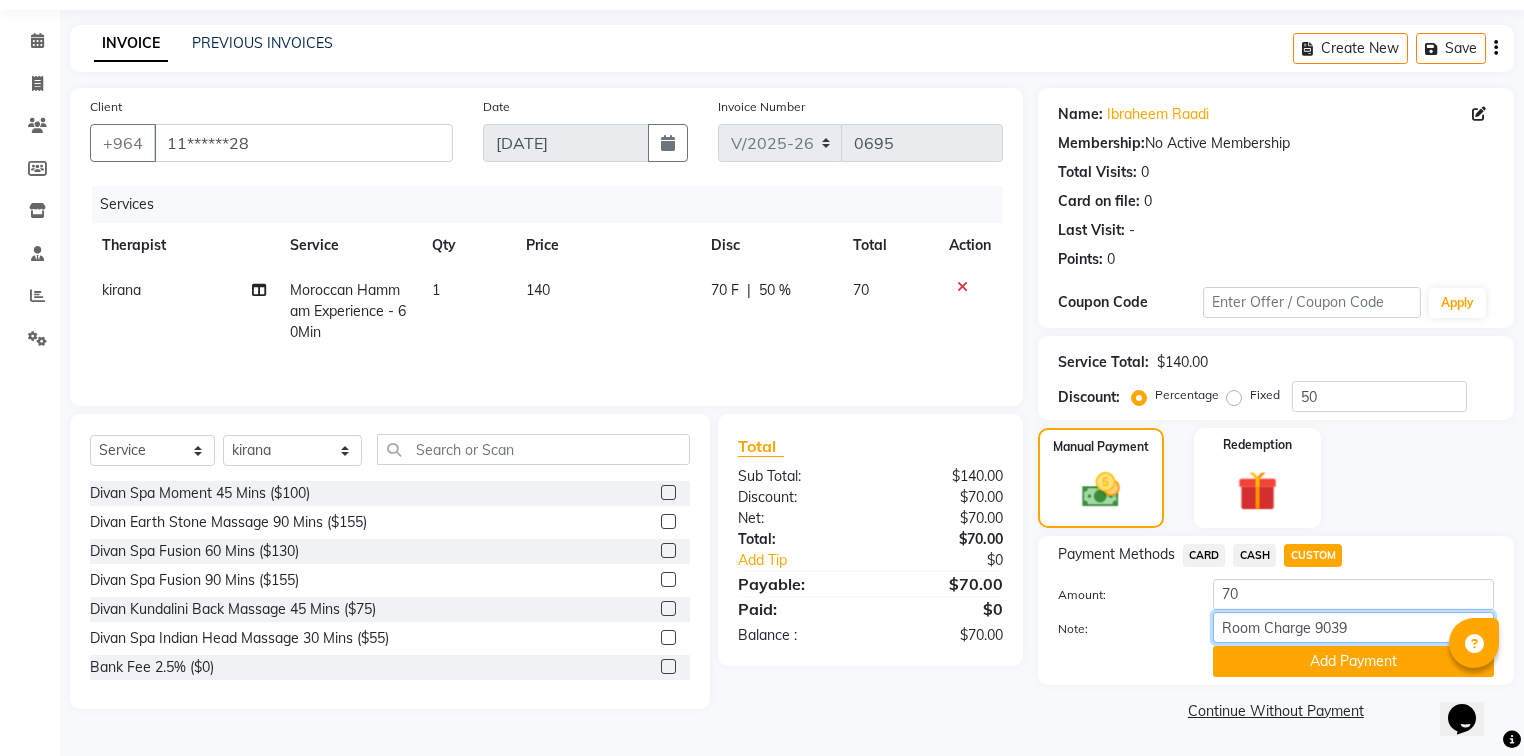 click on "Room Charge 9039" at bounding box center (1353, 627) 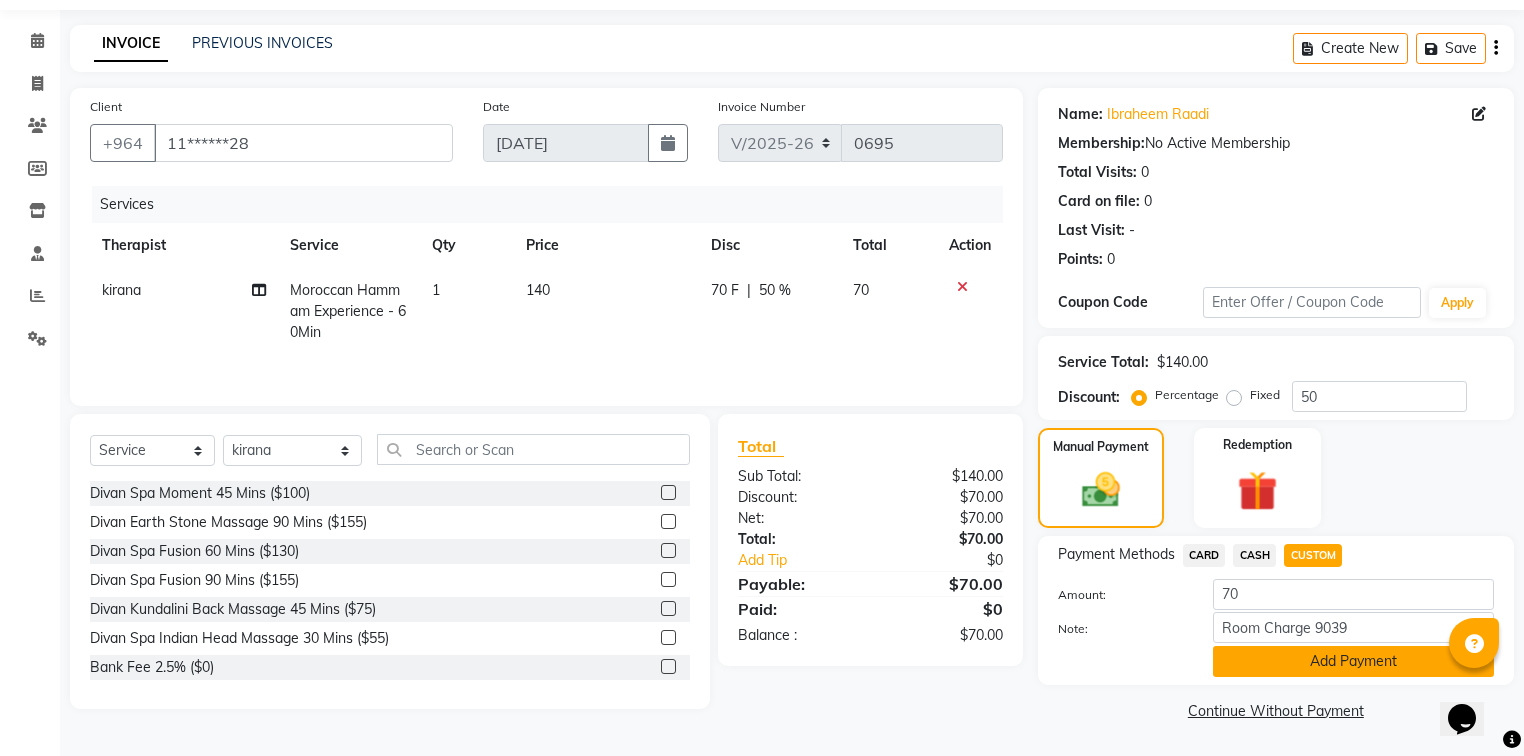 click on "Add Payment" 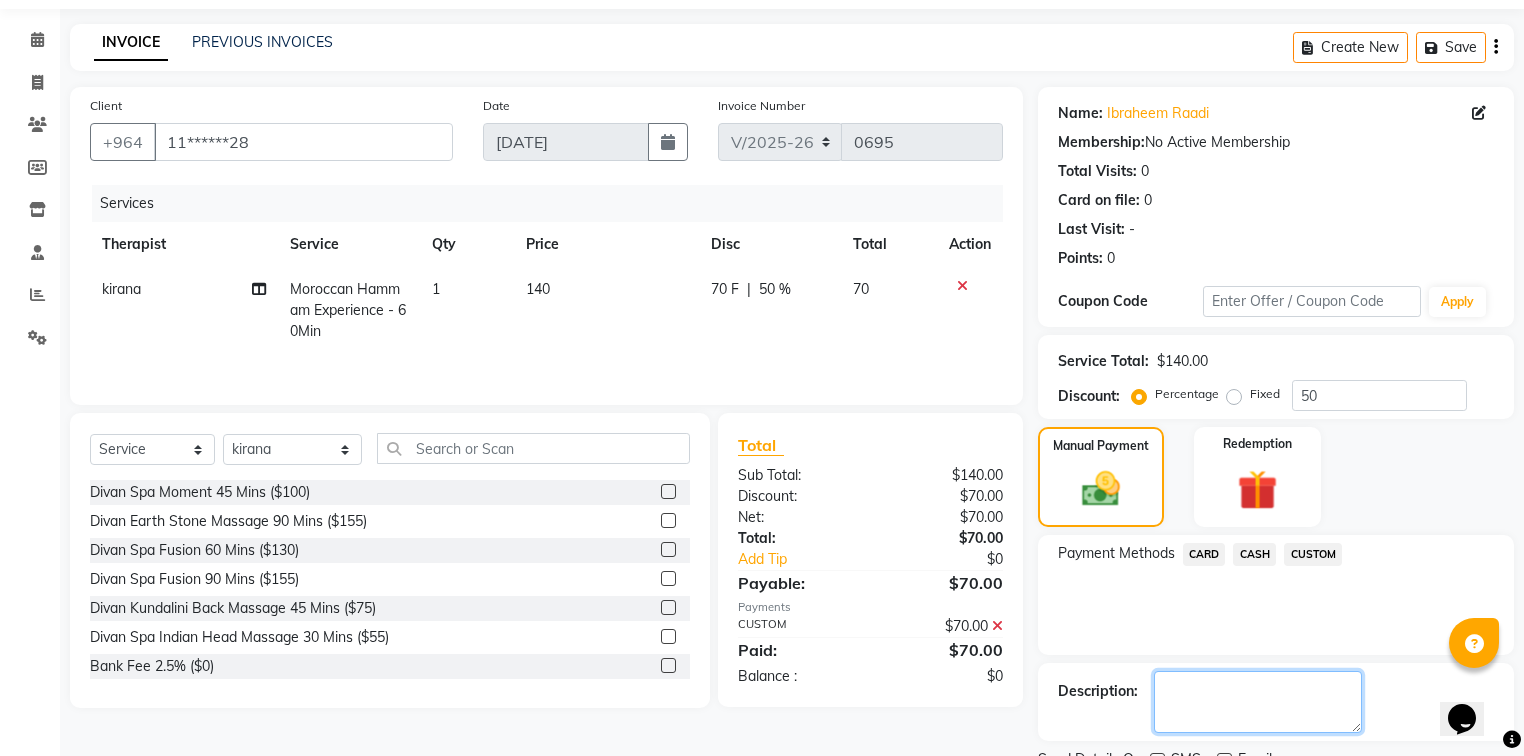 click 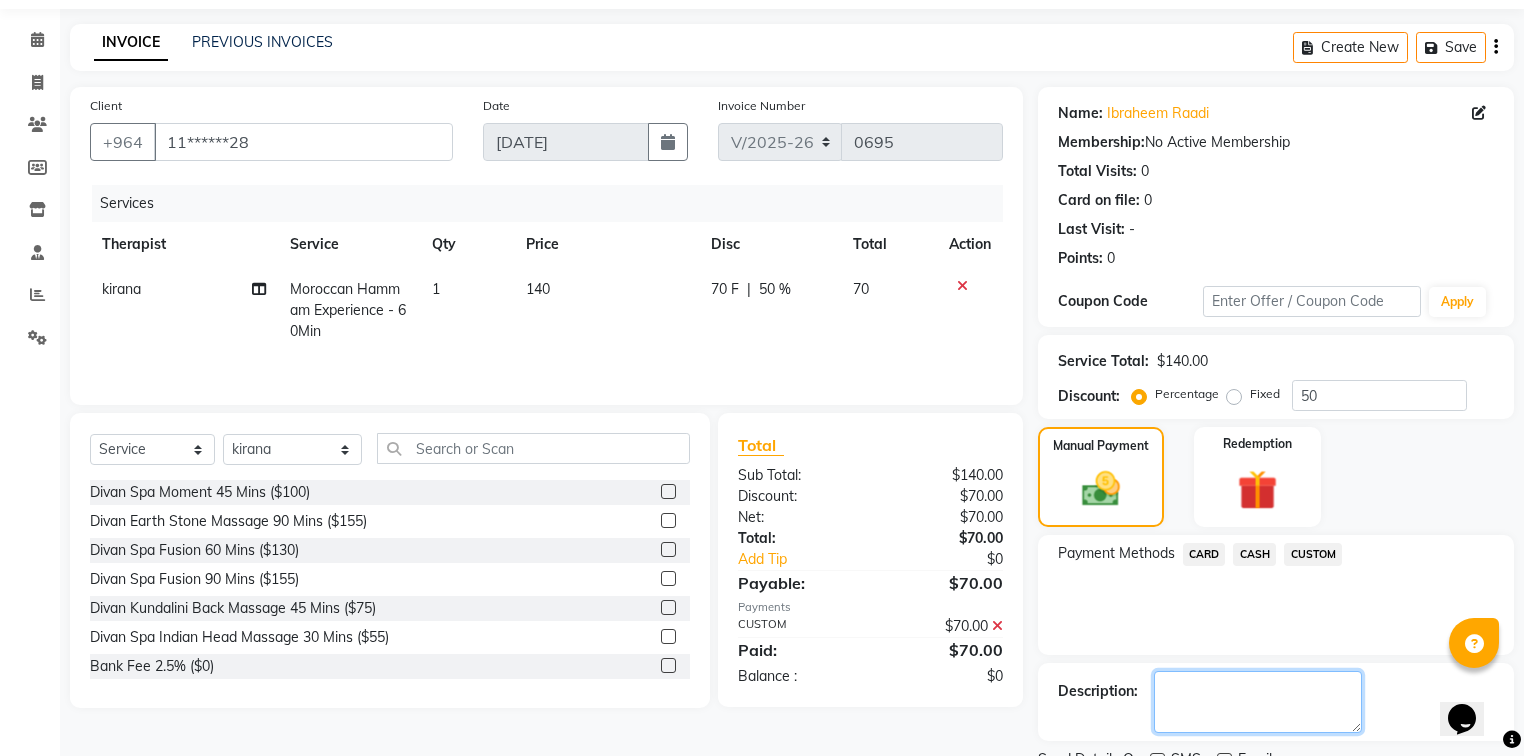 paste on "Room Charge 9039" 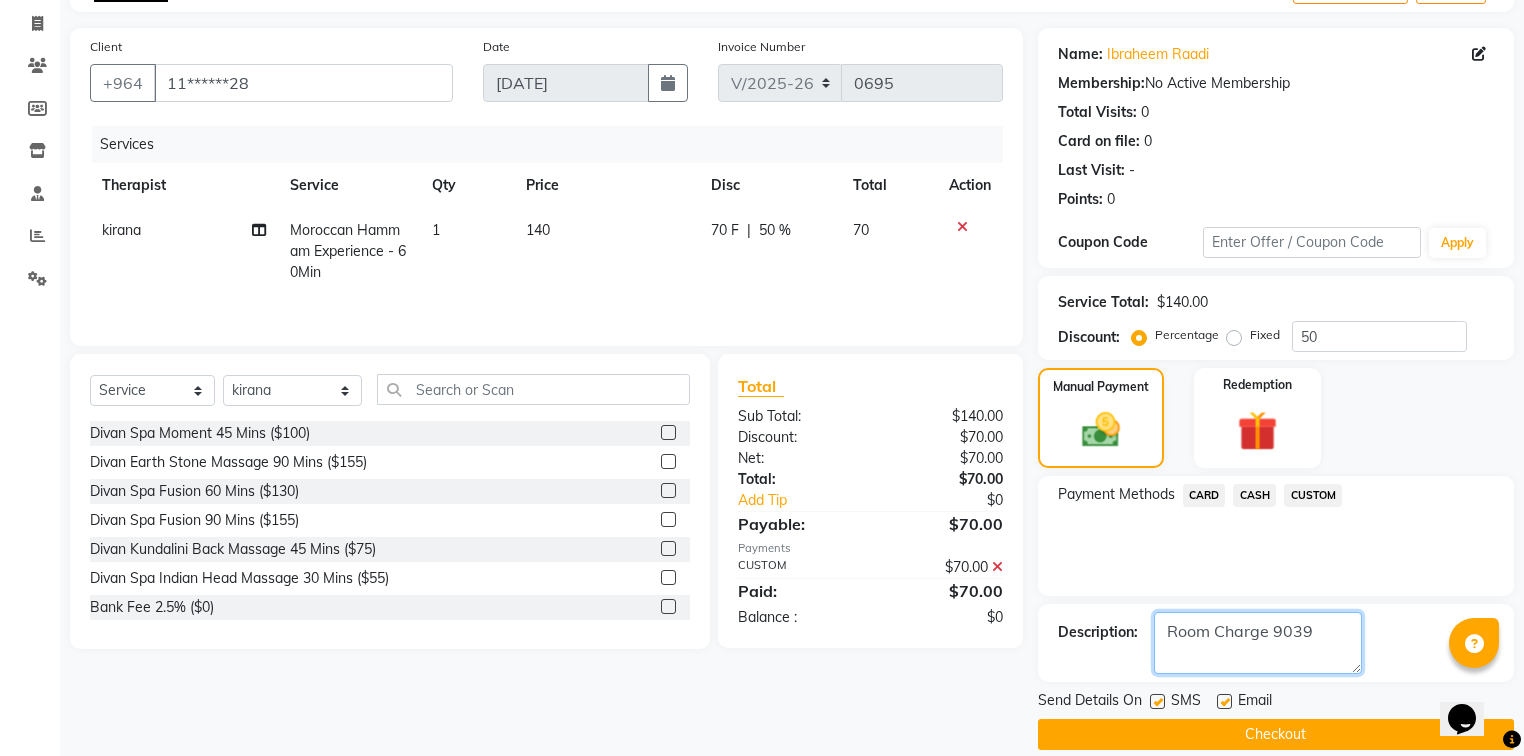 scroll, scrollTop: 144, scrollLeft: 0, axis: vertical 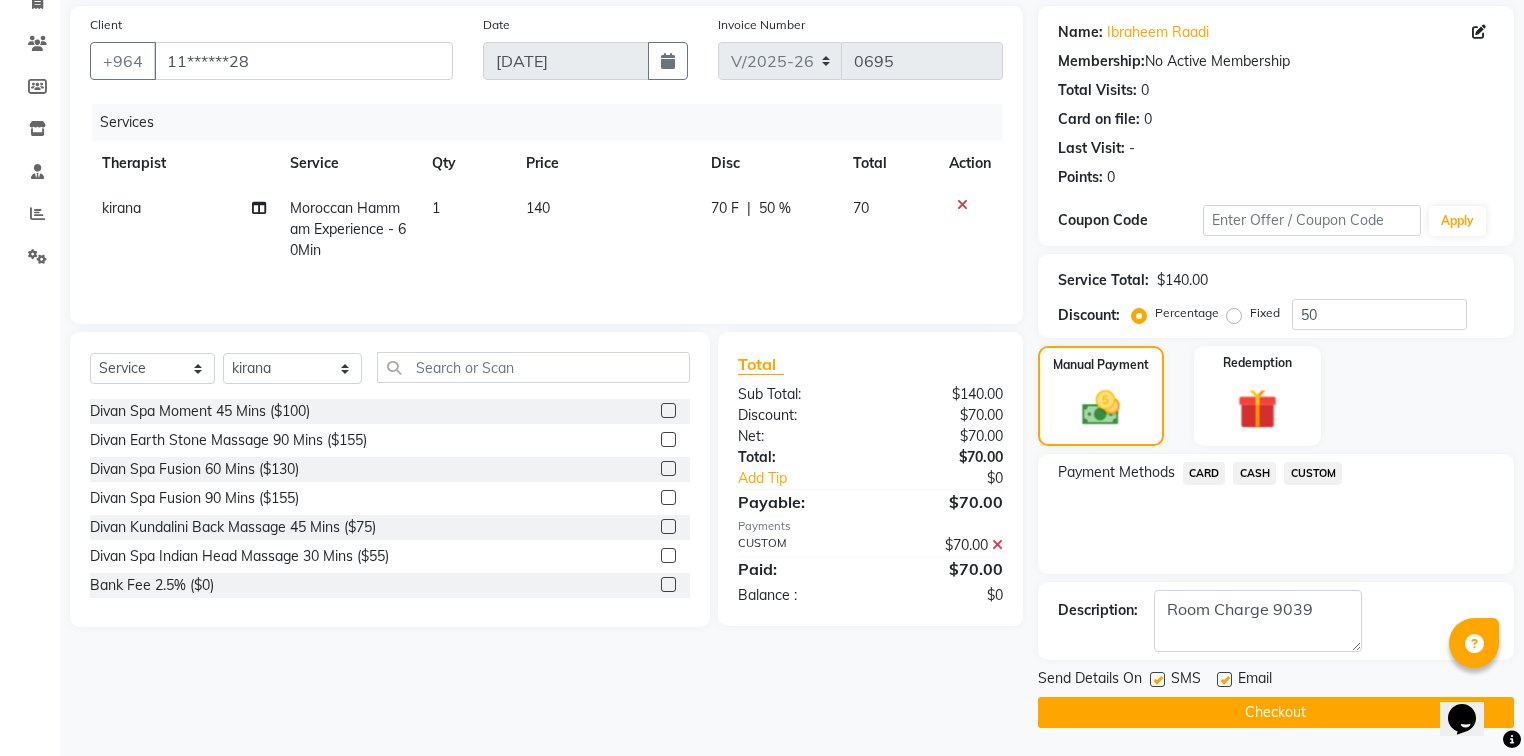 click 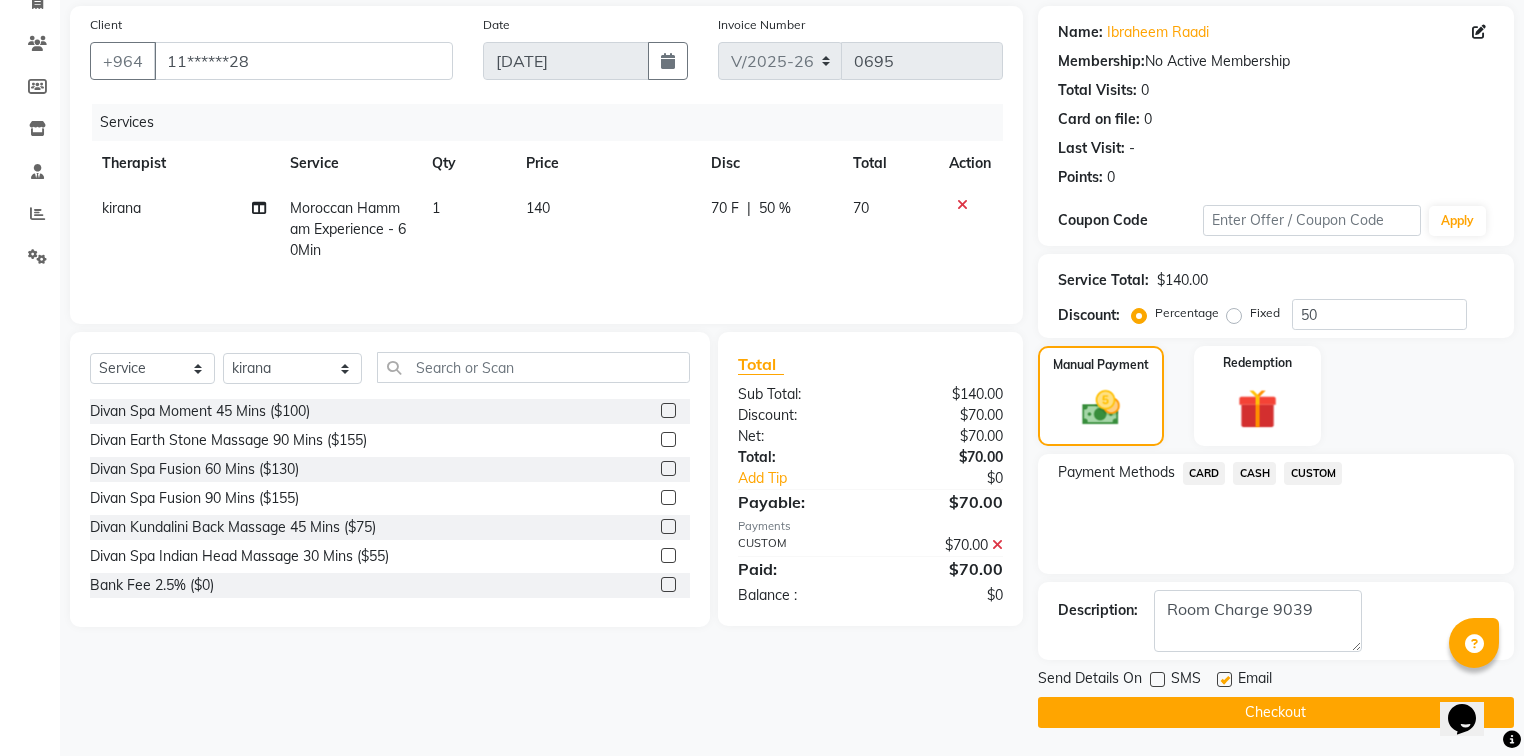 click 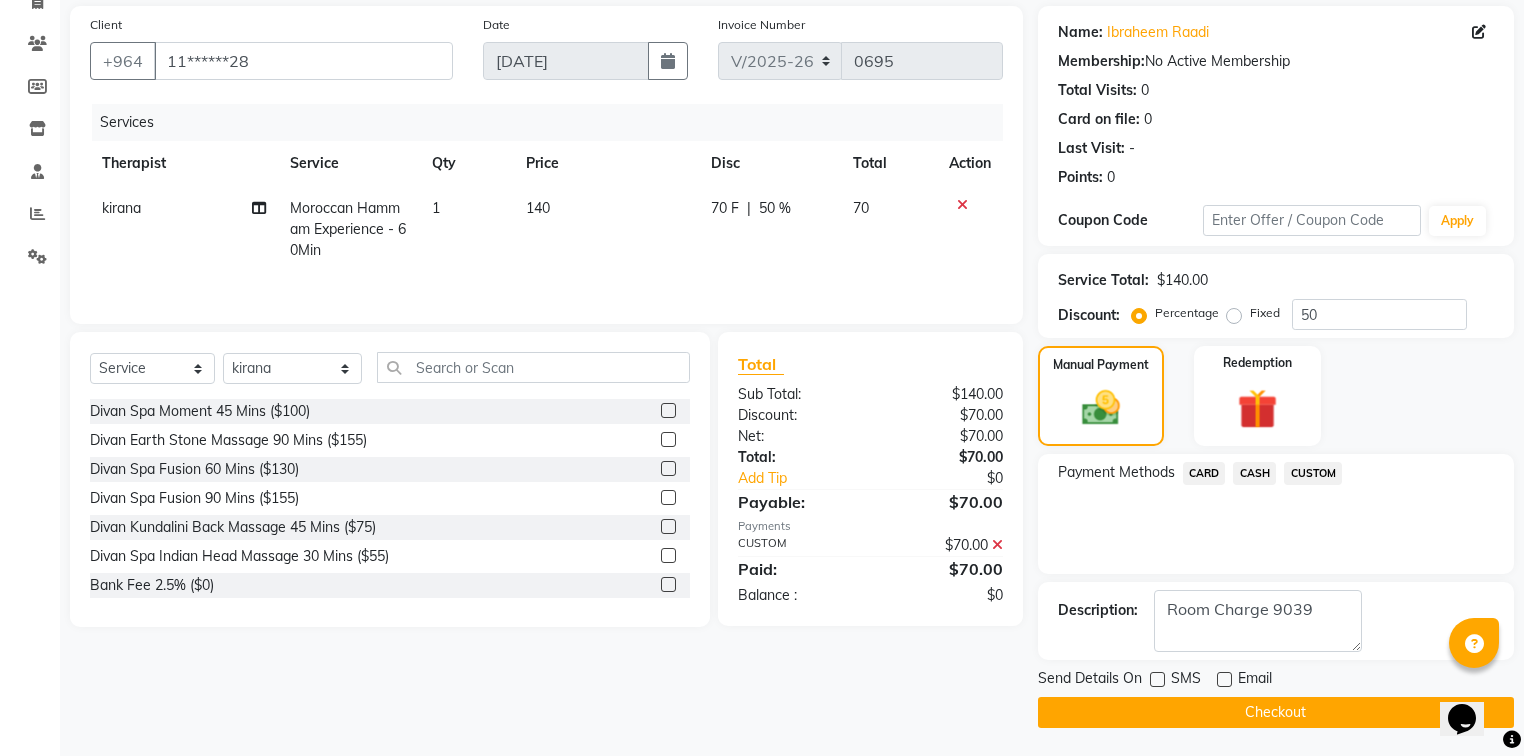 click on "Checkout" 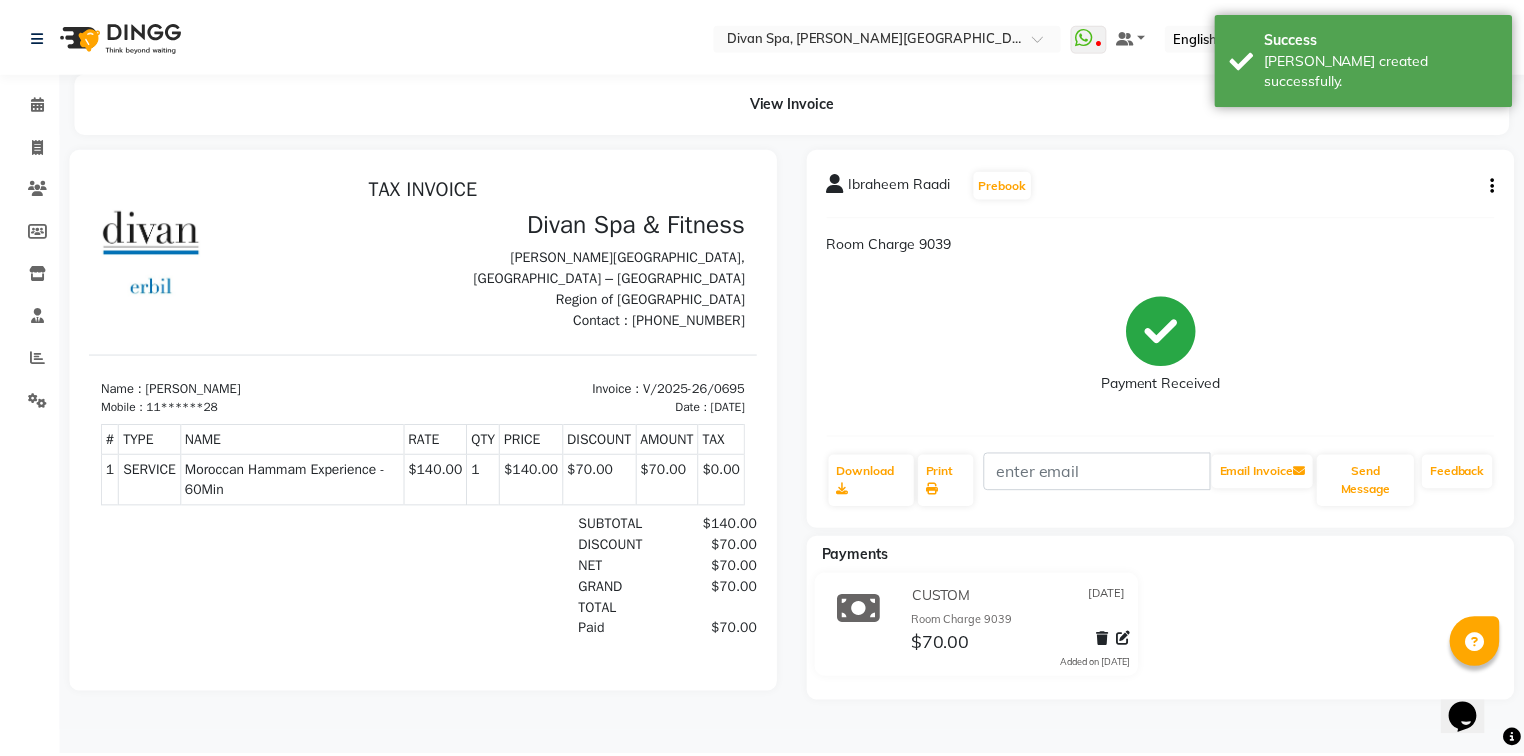 scroll, scrollTop: 0, scrollLeft: 0, axis: both 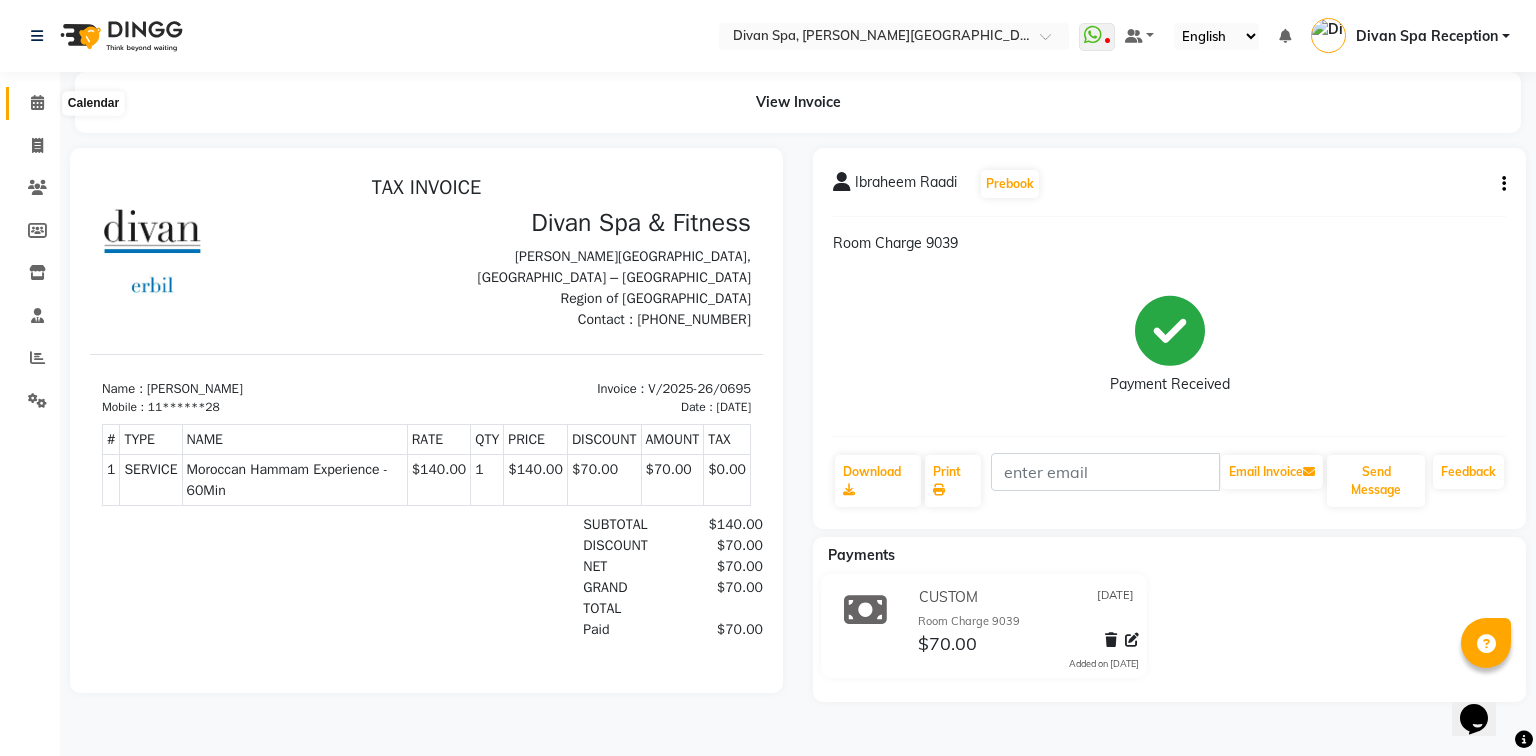 click 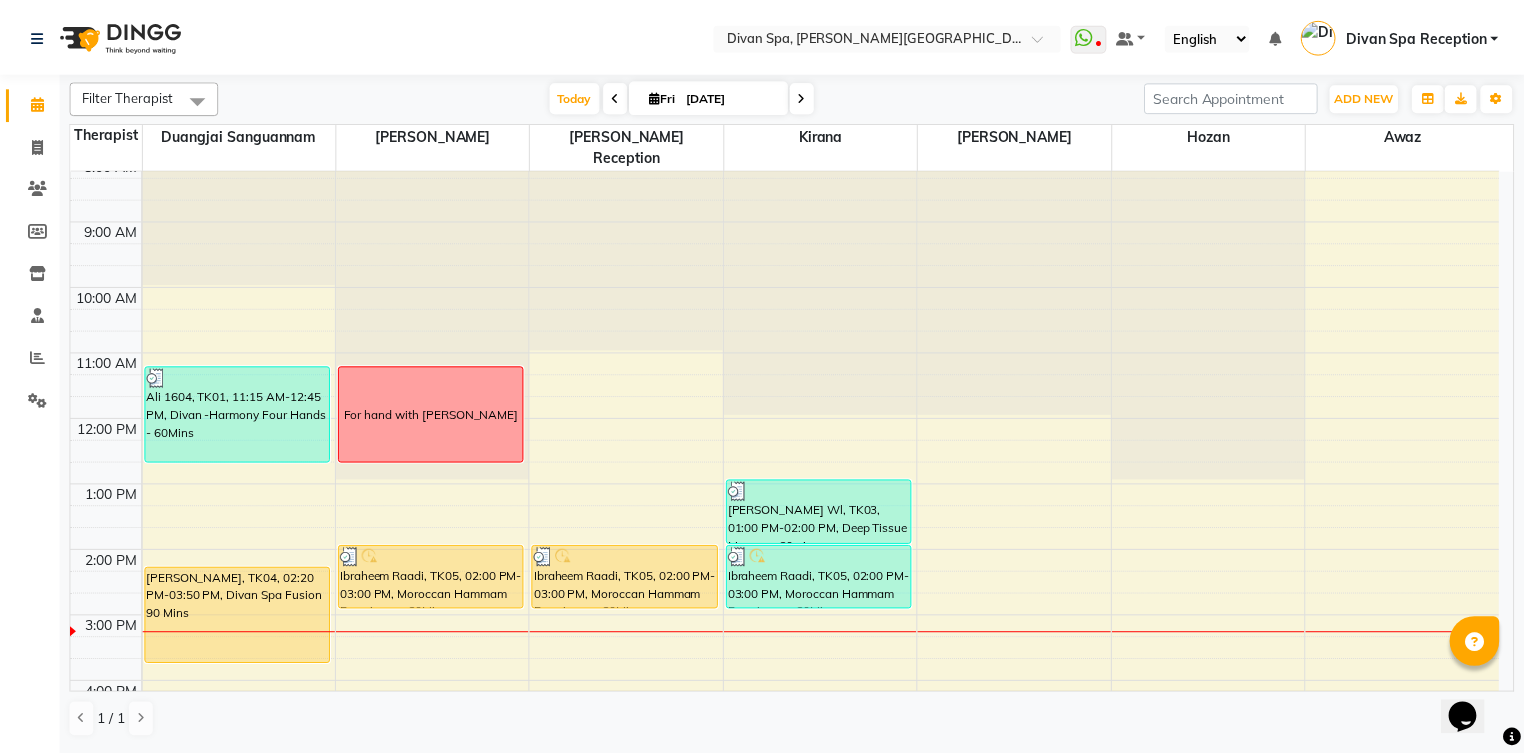 scroll, scrollTop: 160, scrollLeft: 0, axis: vertical 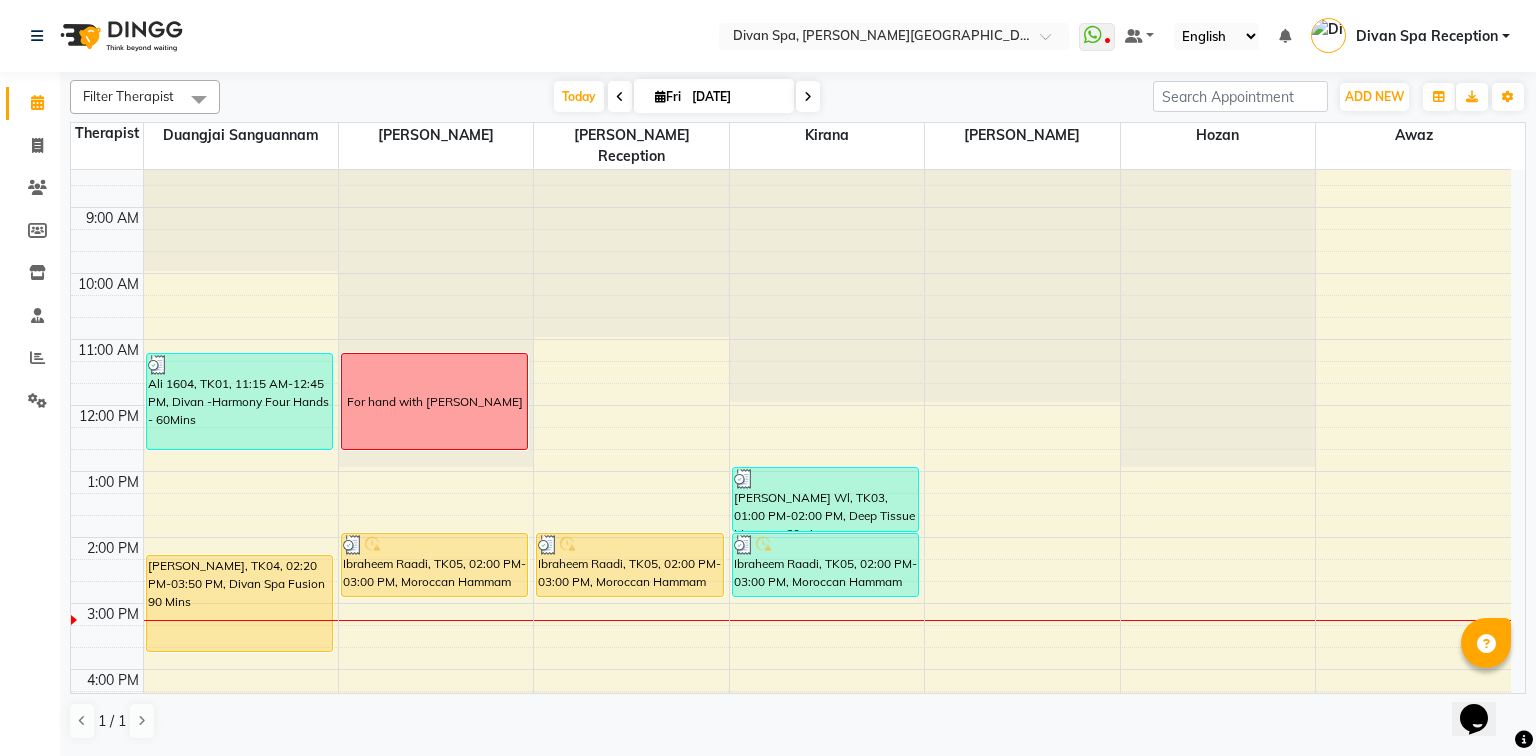 click on "Ibraheem Raadi, TK05, 02:00 PM-03:00 PM, Moroccan Hammam Experience - 60Min" at bounding box center (630, 565) 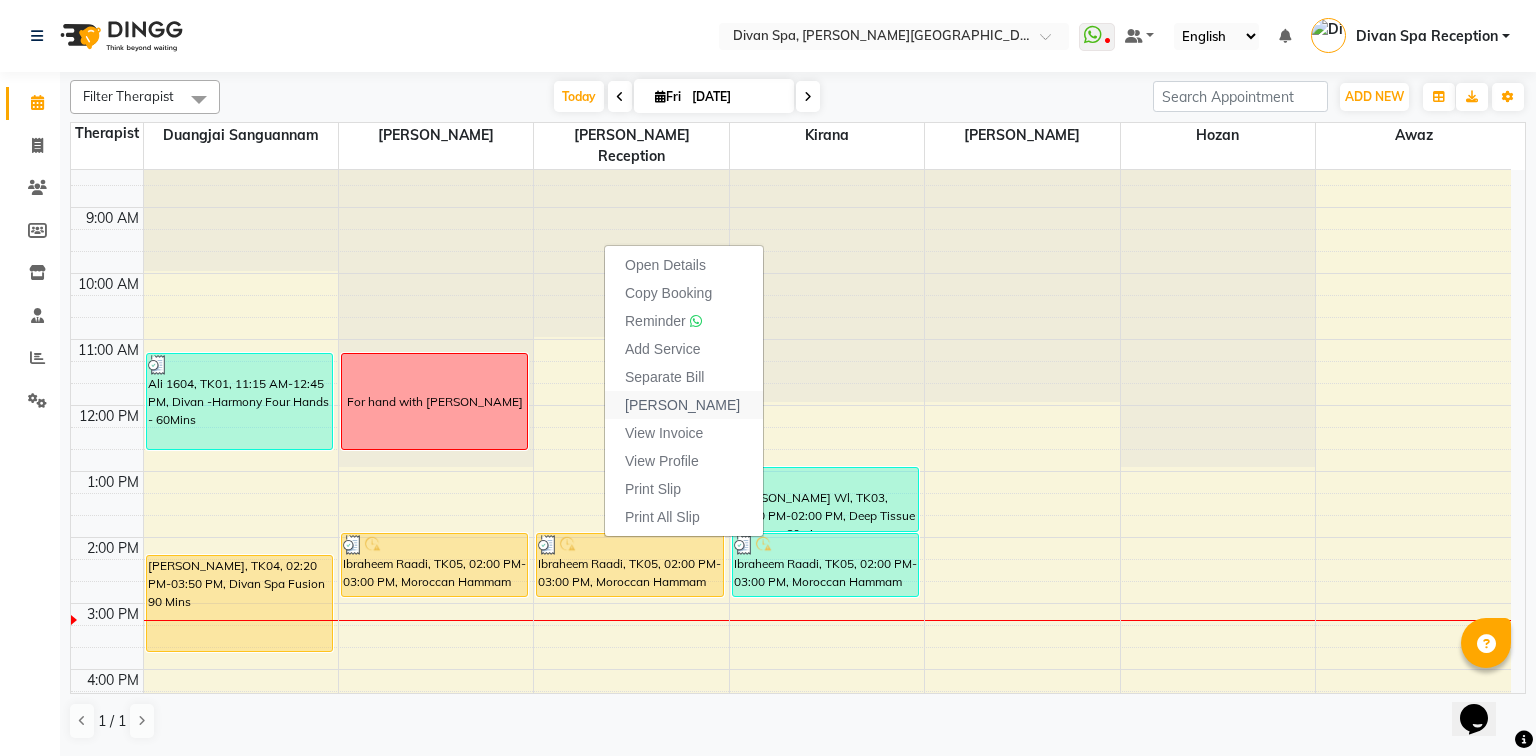 click on "[PERSON_NAME]" at bounding box center (684, 405) 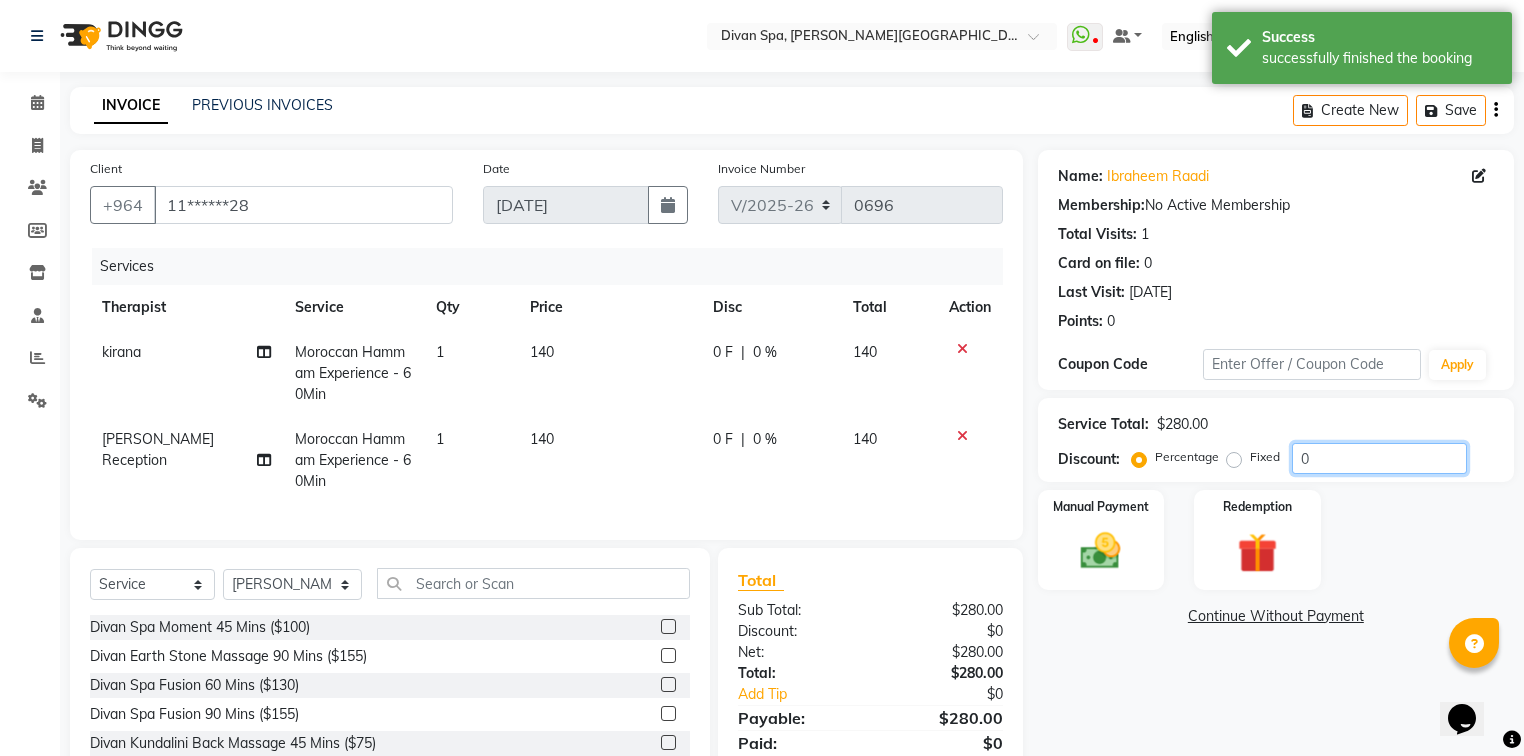 click on "0" 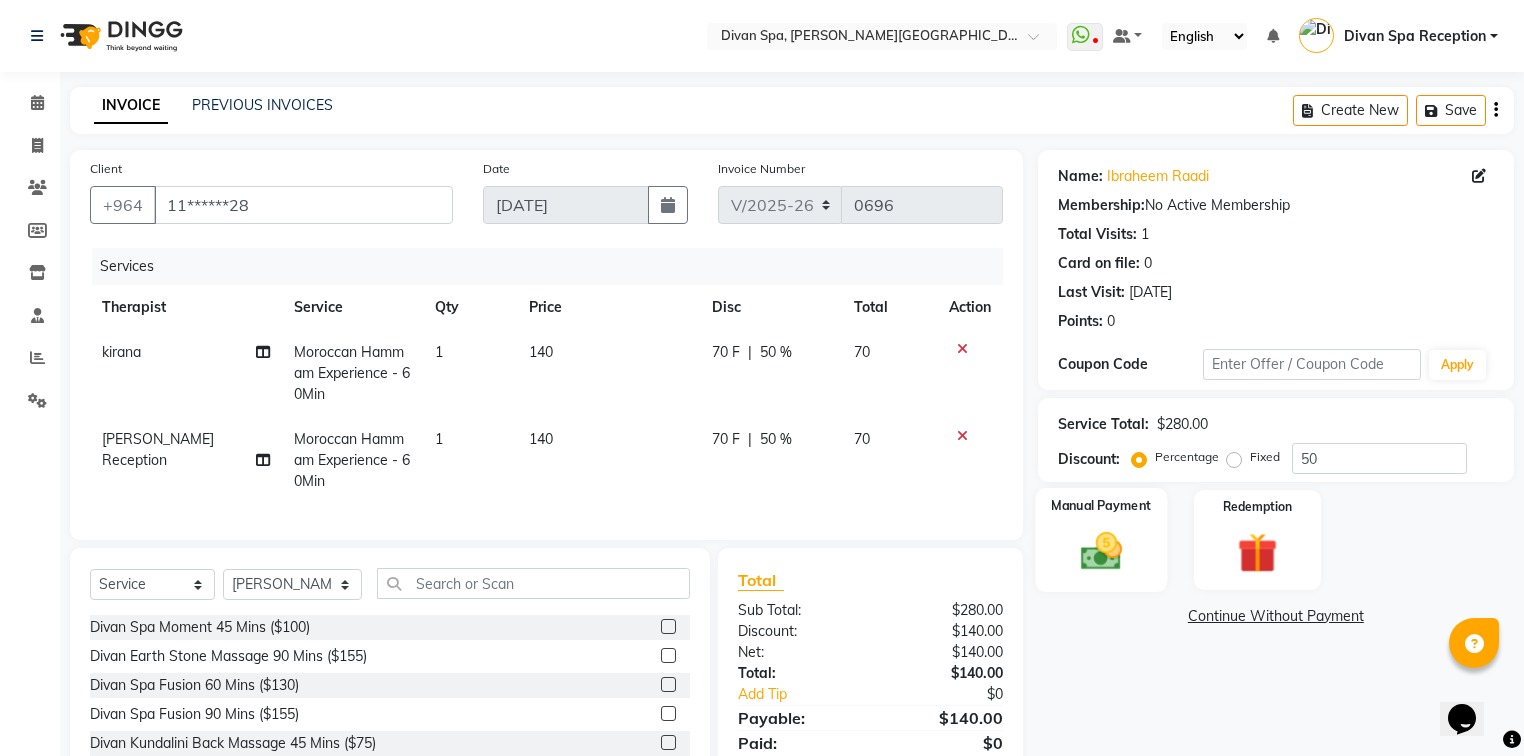 click 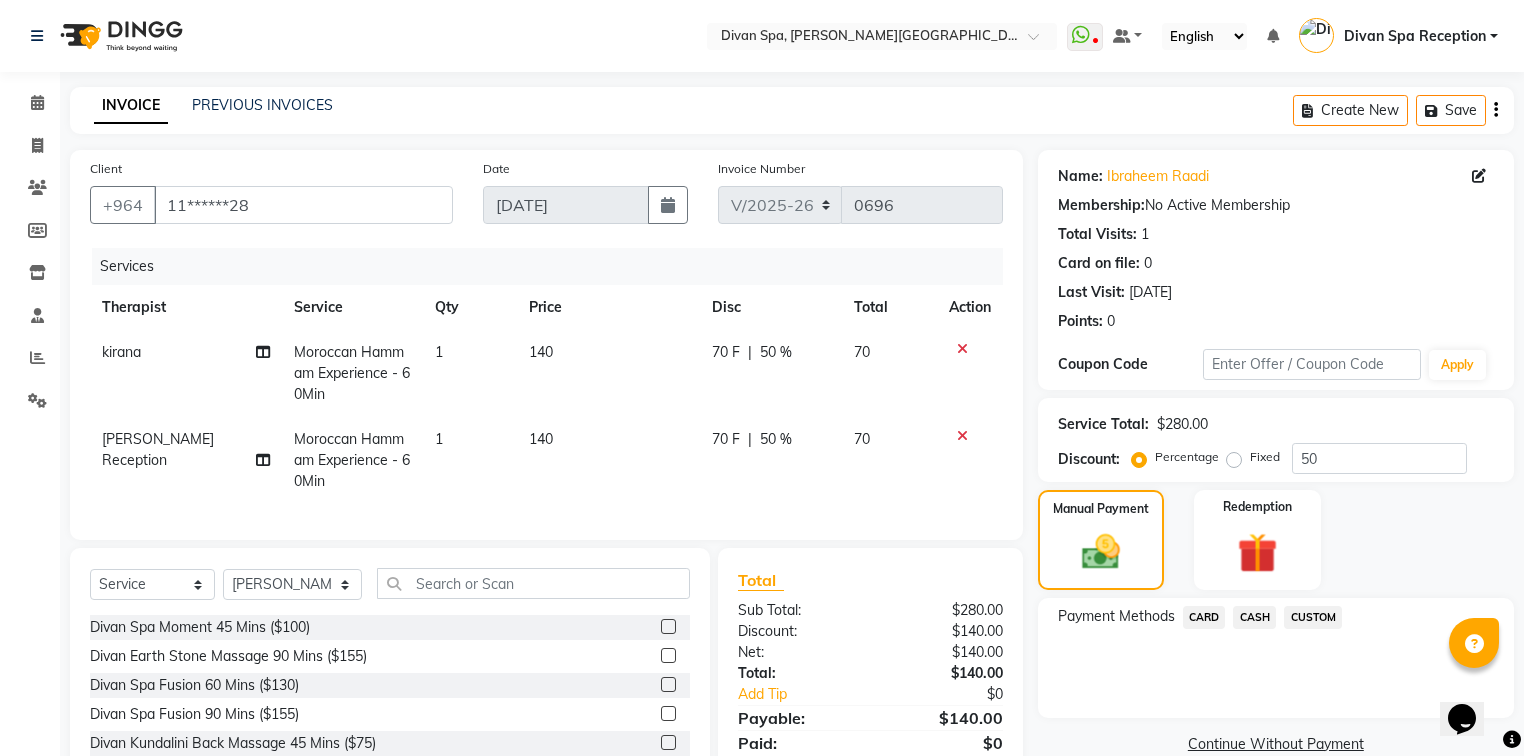 scroll, scrollTop: 129, scrollLeft: 0, axis: vertical 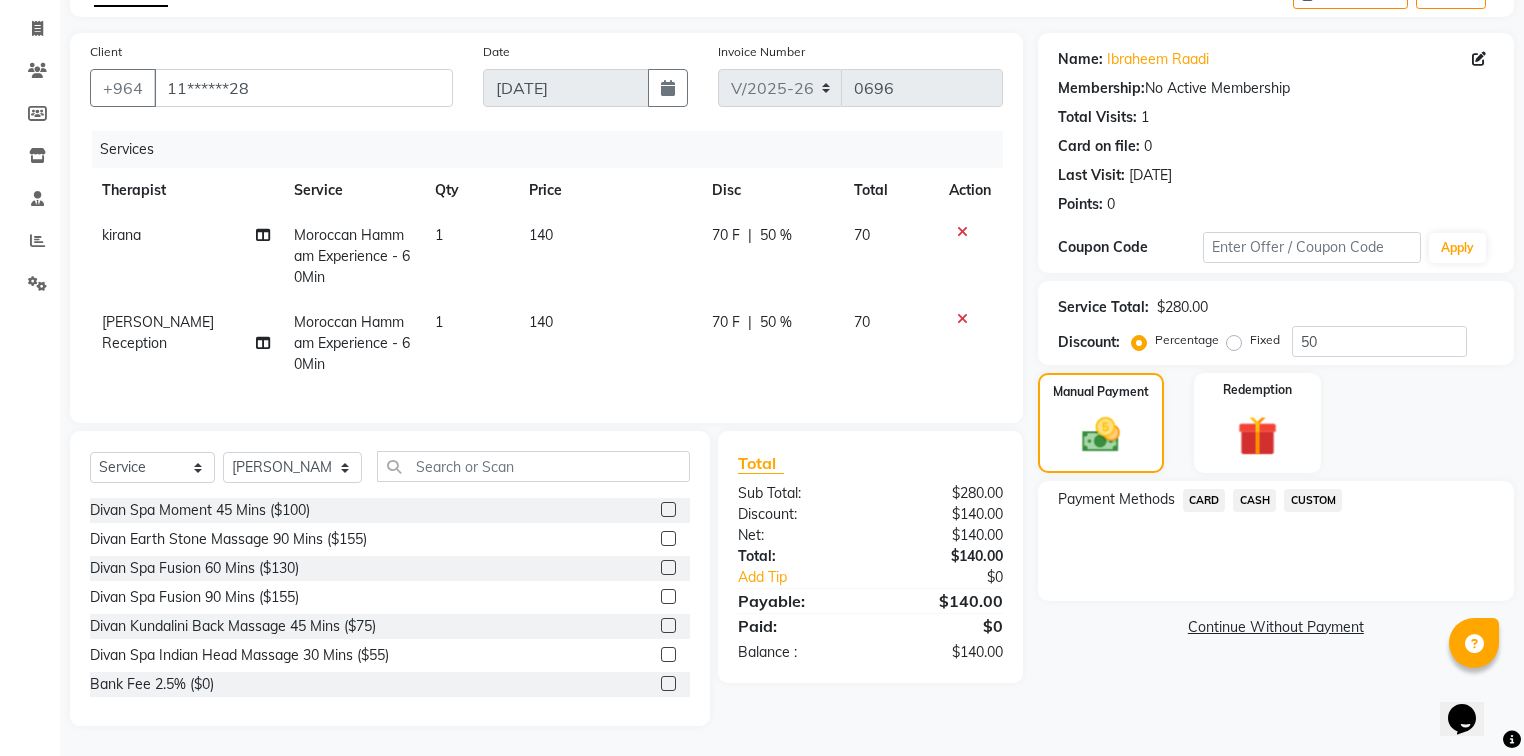 click on "CUSTOM" 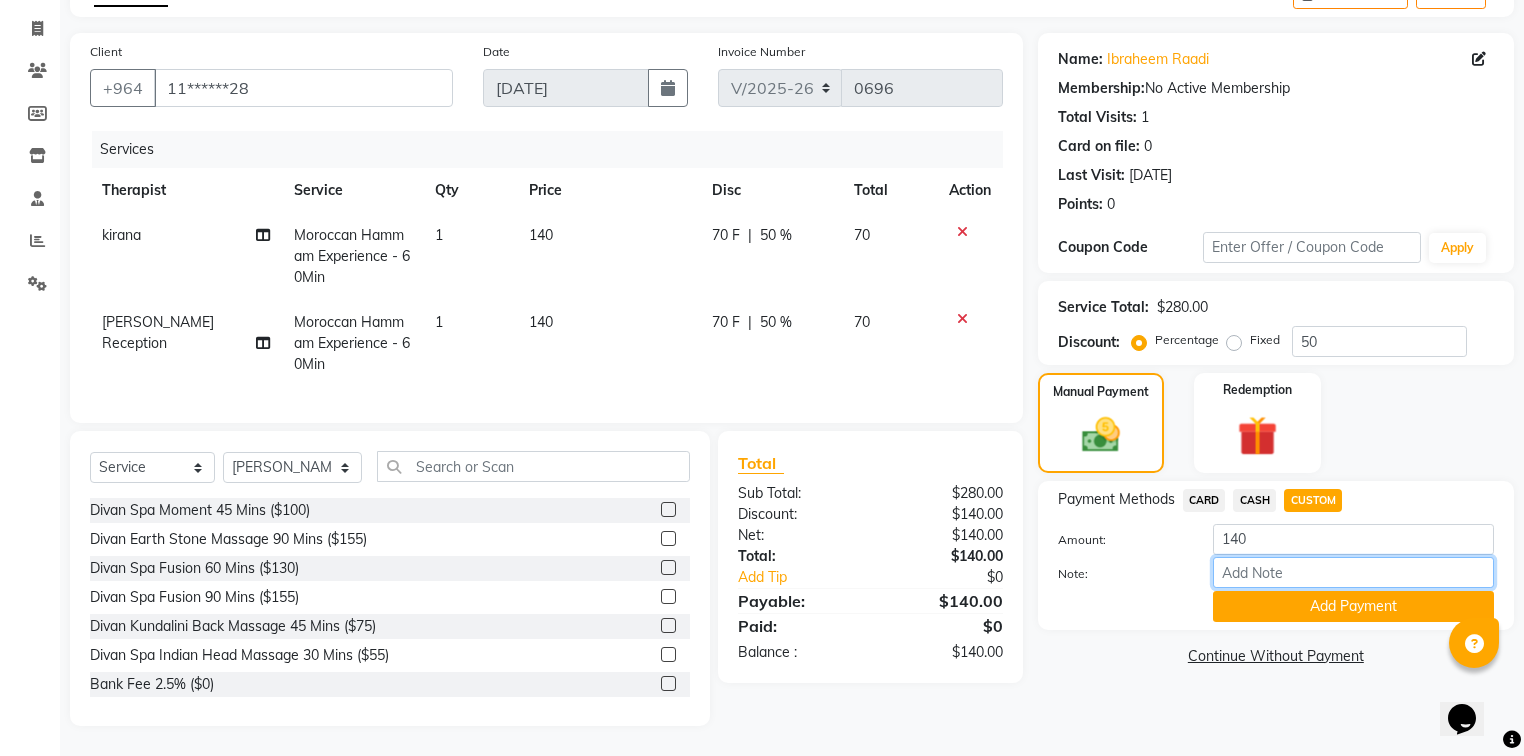 click on "Note:" at bounding box center [1353, 572] 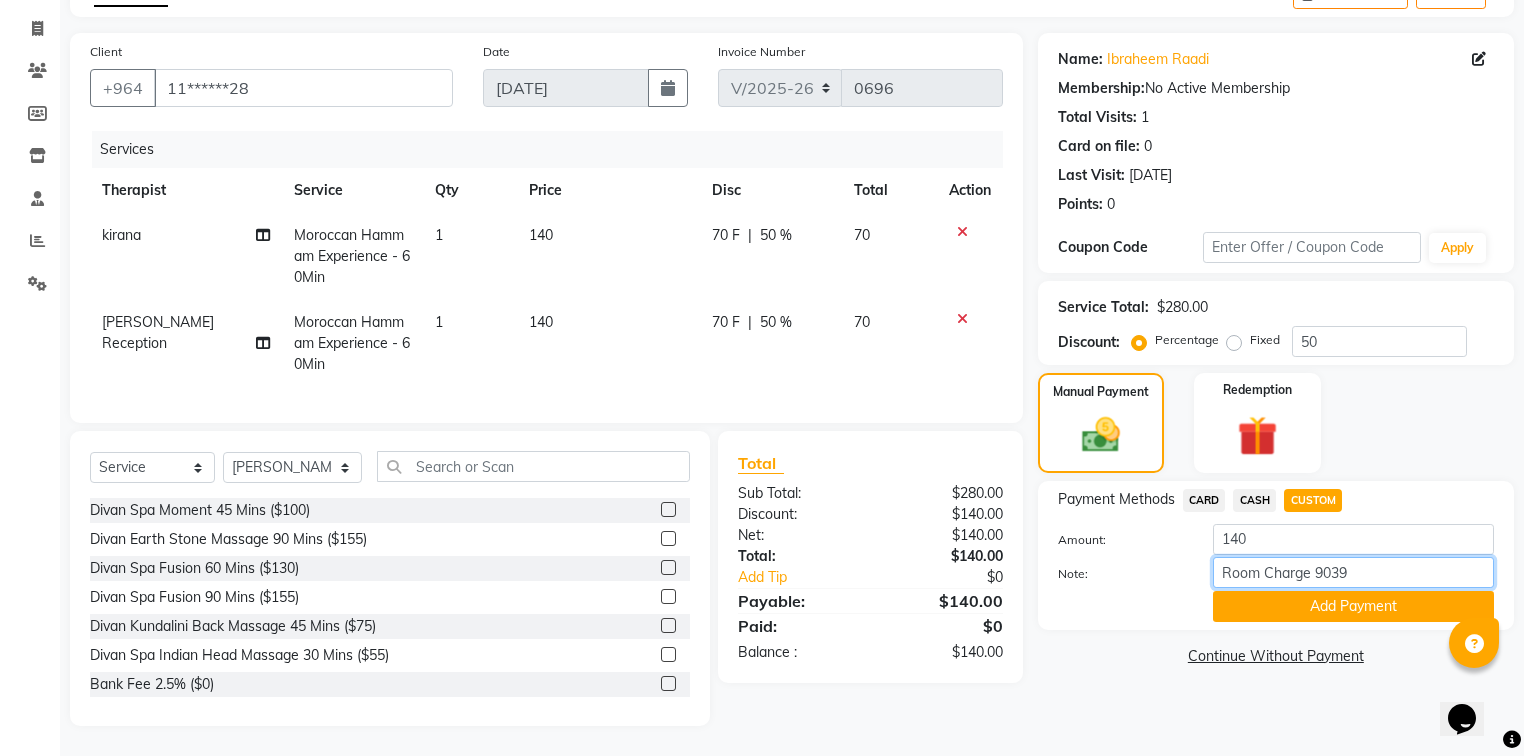 drag, startPoint x: 1379, startPoint y: 558, endPoint x: 1193, endPoint y: 546, distance: 186.38669 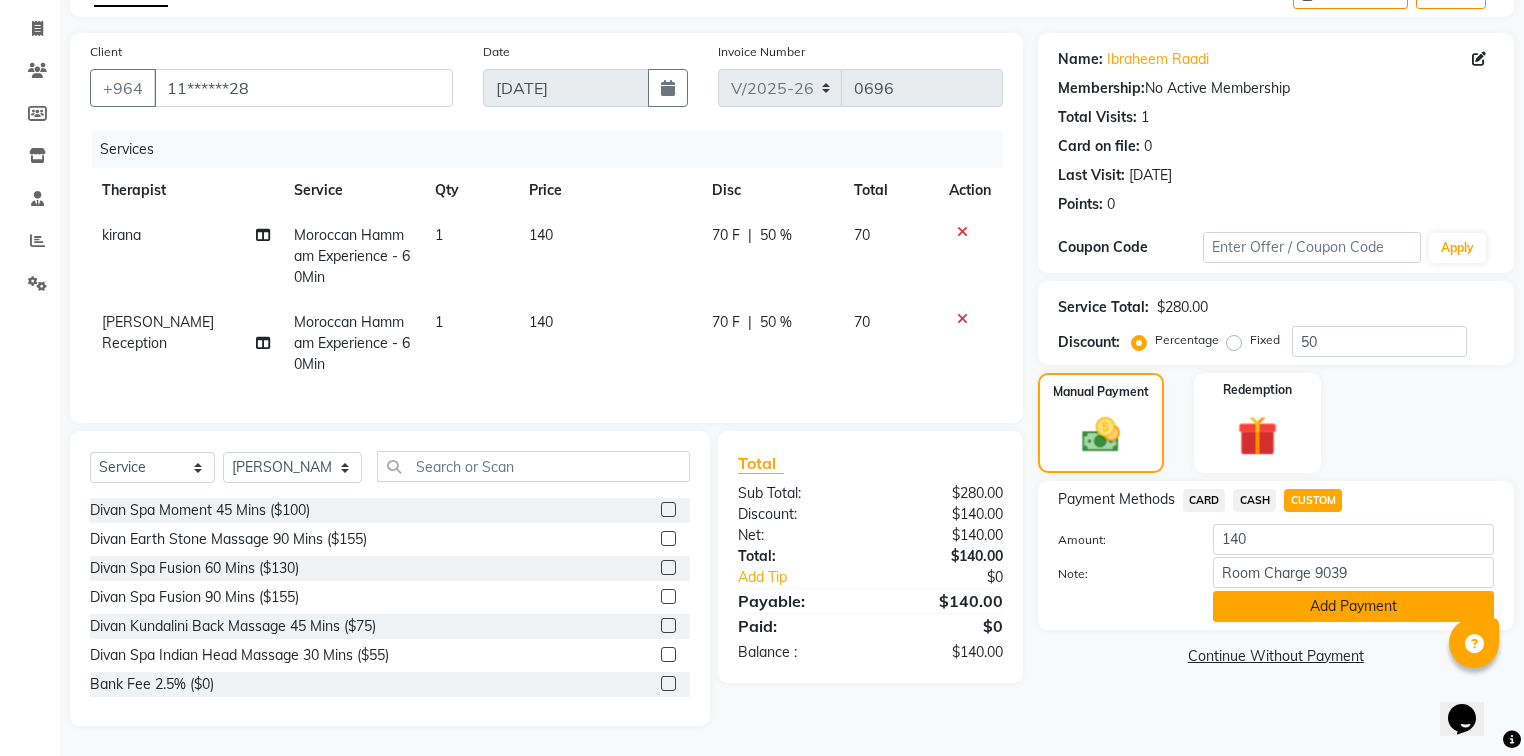 click on "Add Payment" 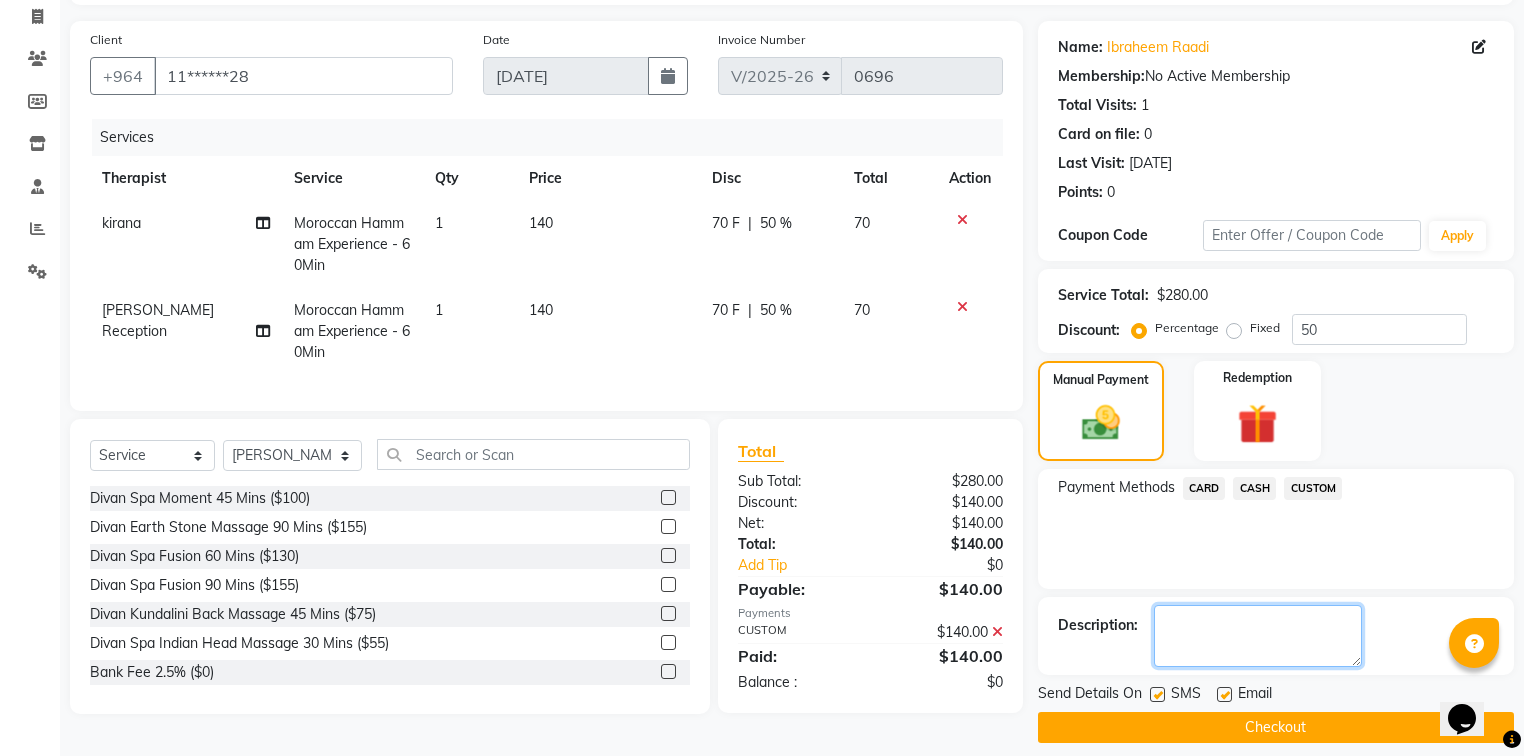 click 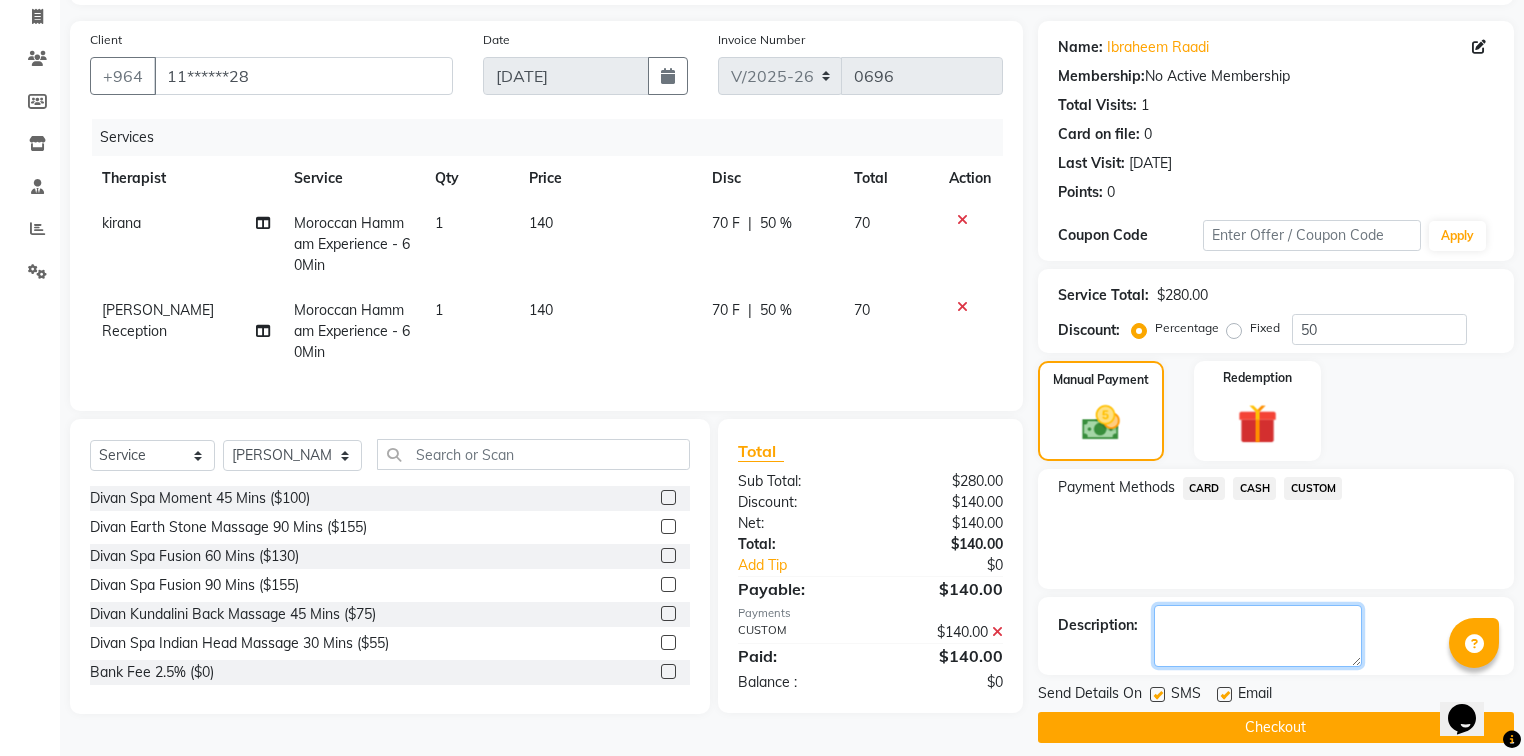 paste on "Room Charge 9039" 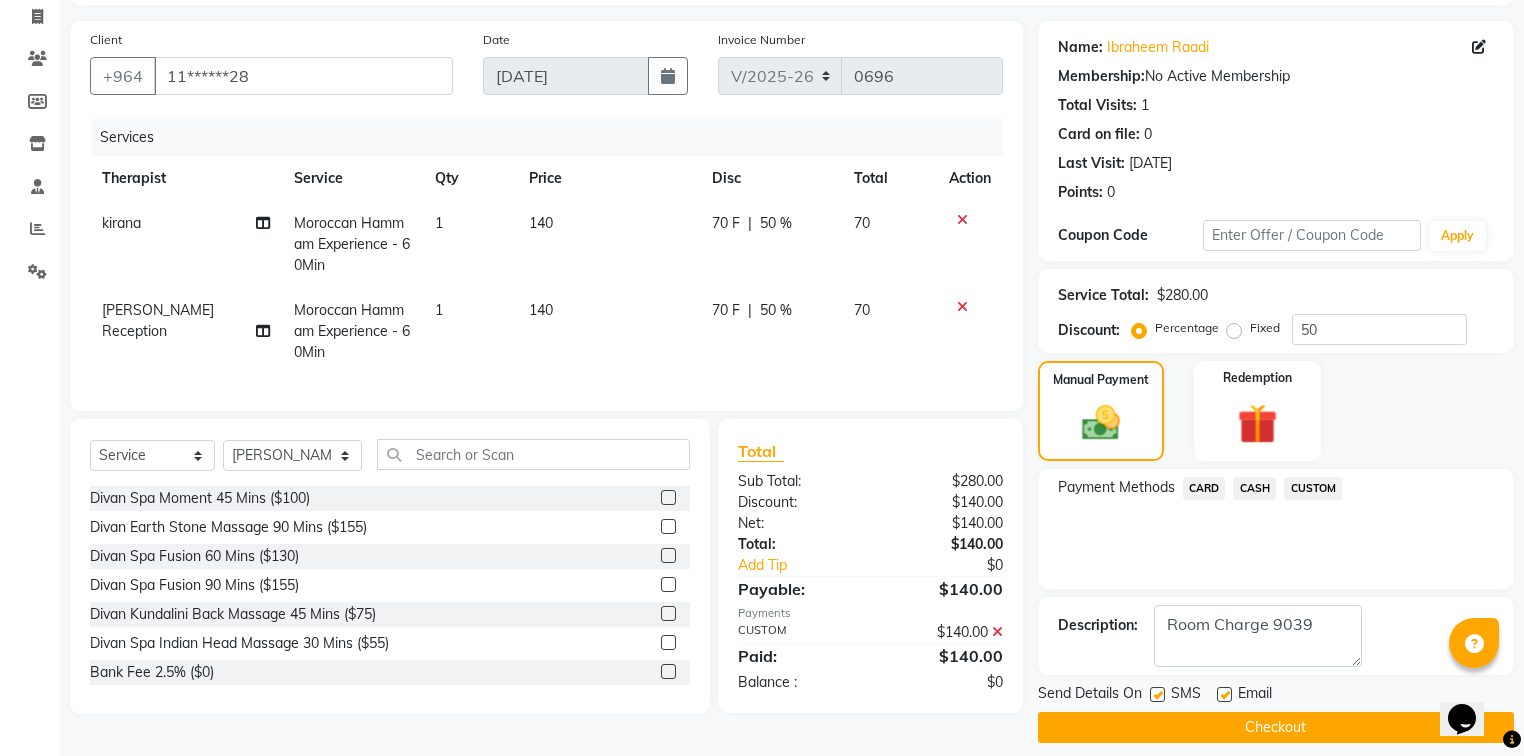 click 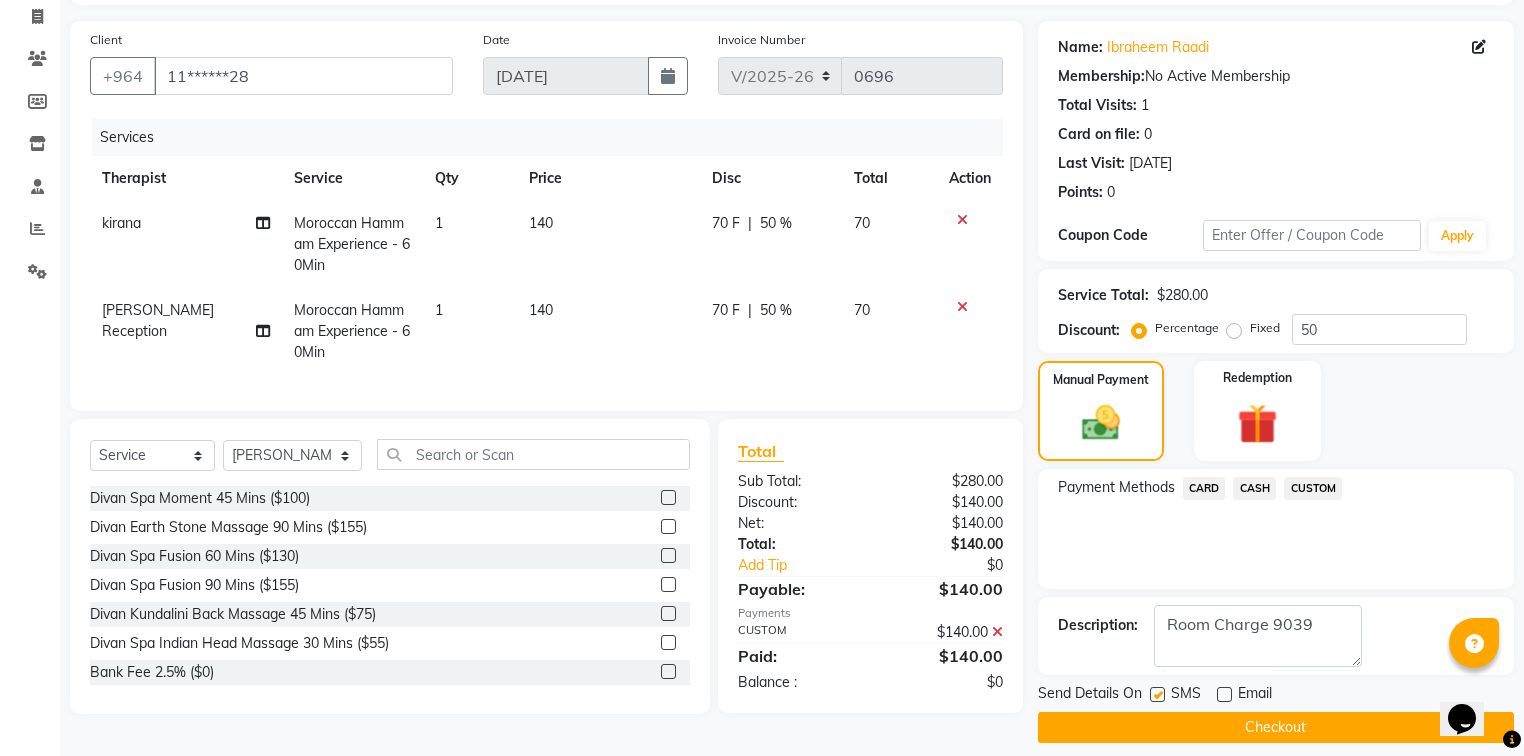 click 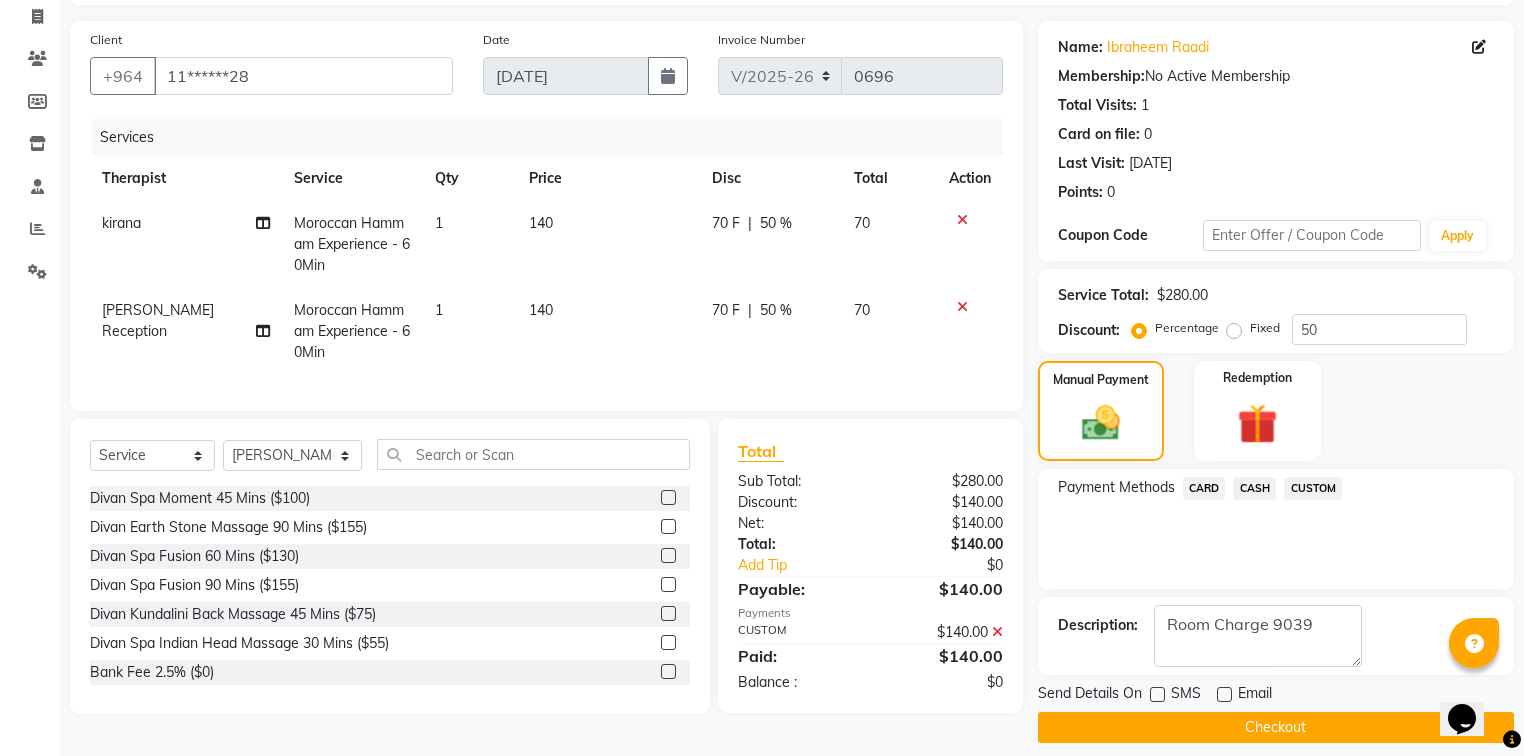 click on "Checkout" 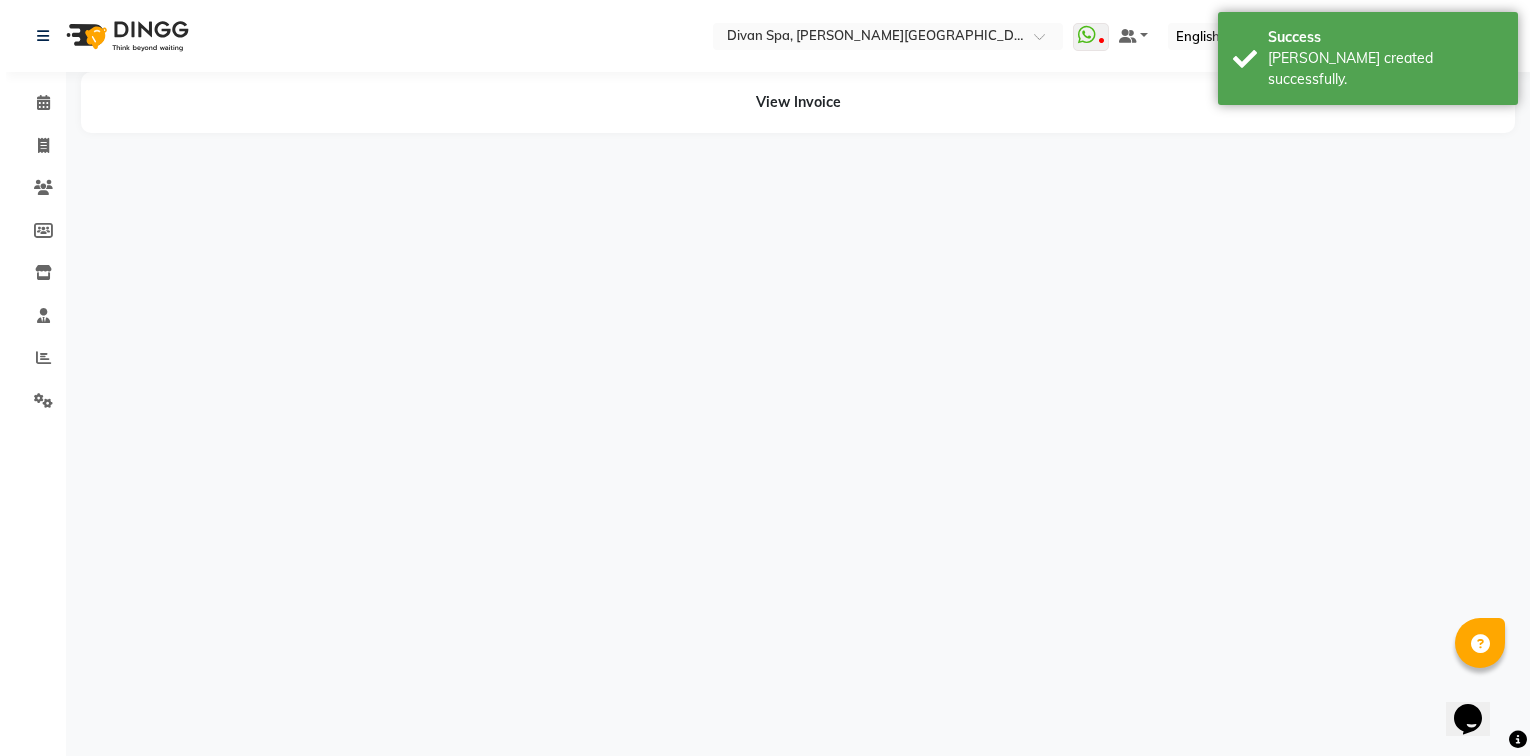 scroll, scrollTop: 0, scrollLeft: 0, axis: both 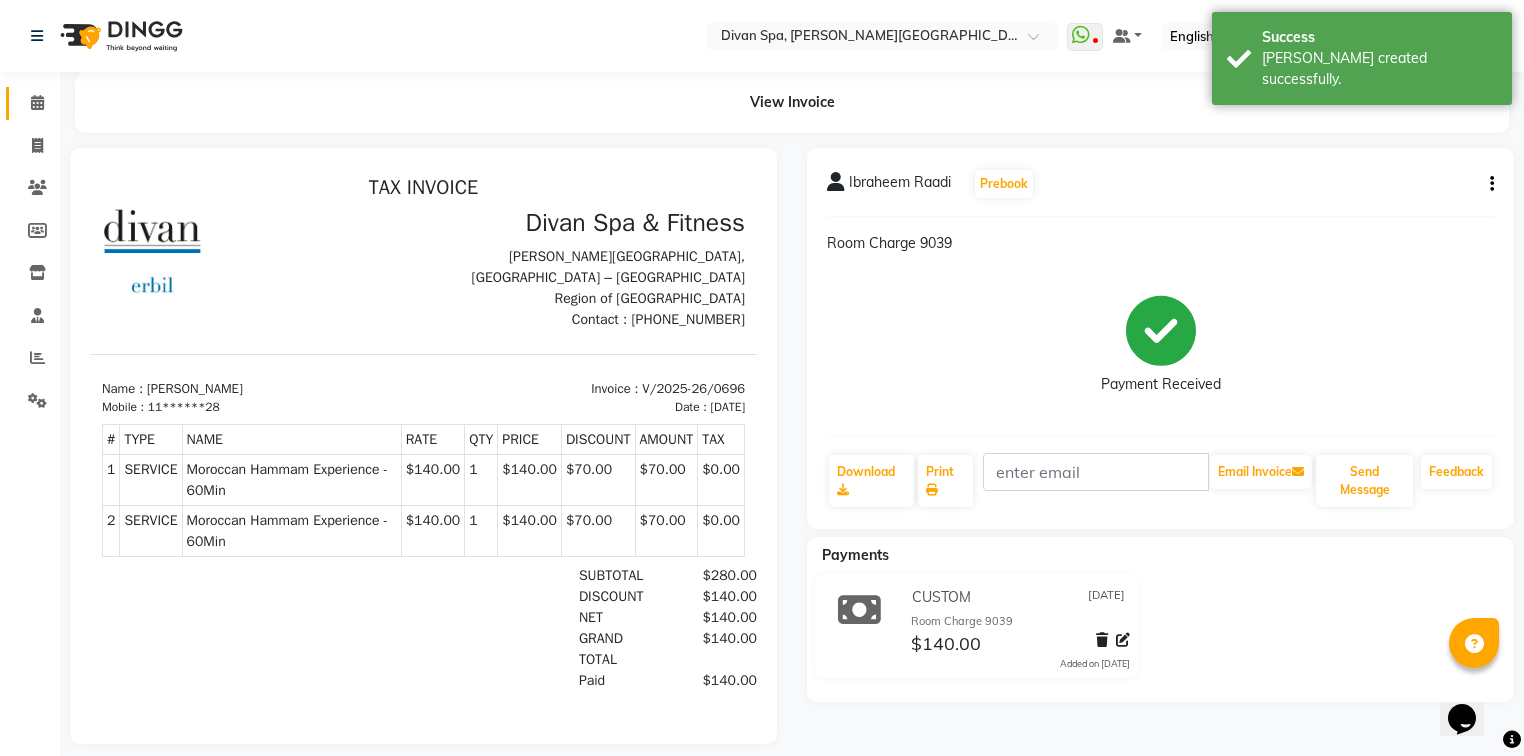 click on "Calendar" 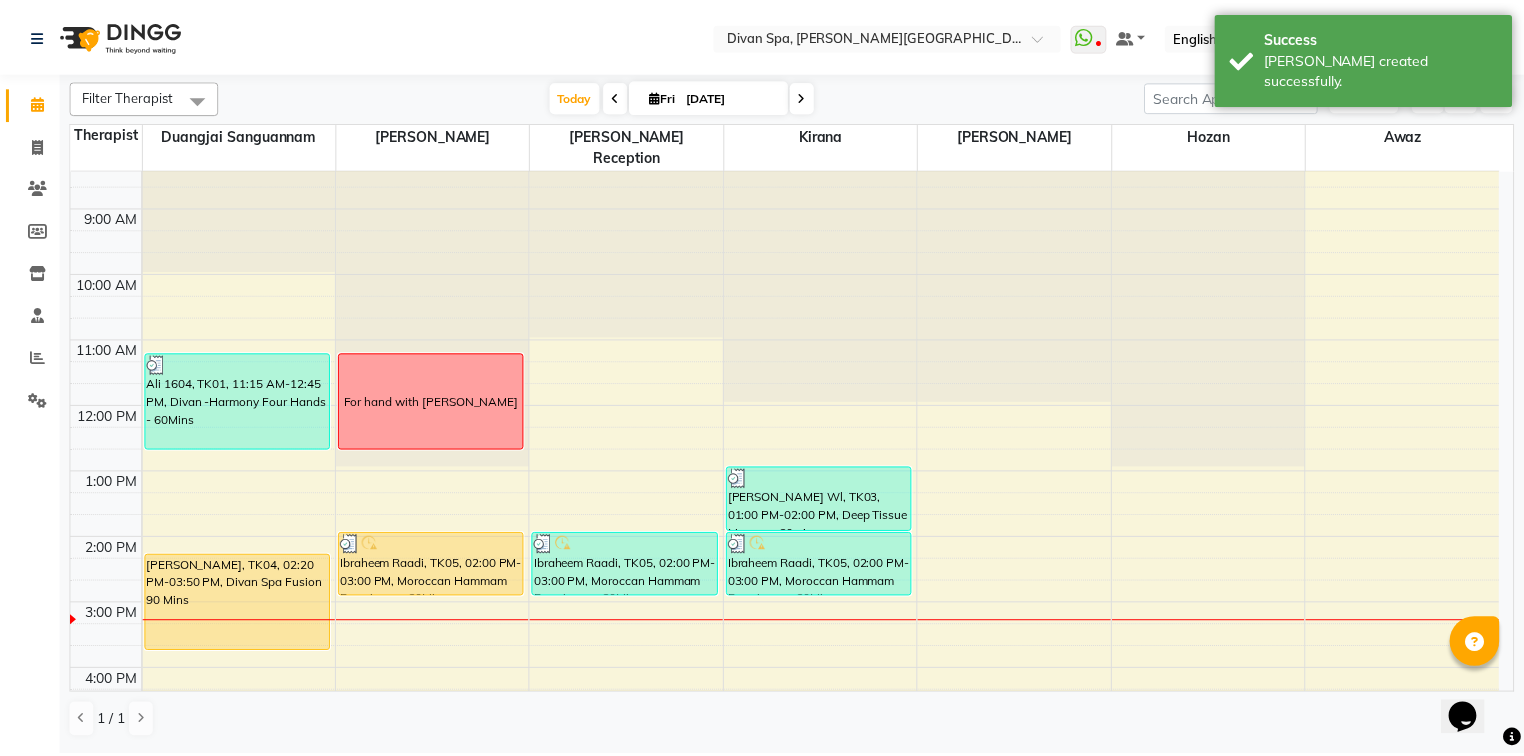 scroll, scrollTop: 240, scrollLeft: 0, axis: vertical 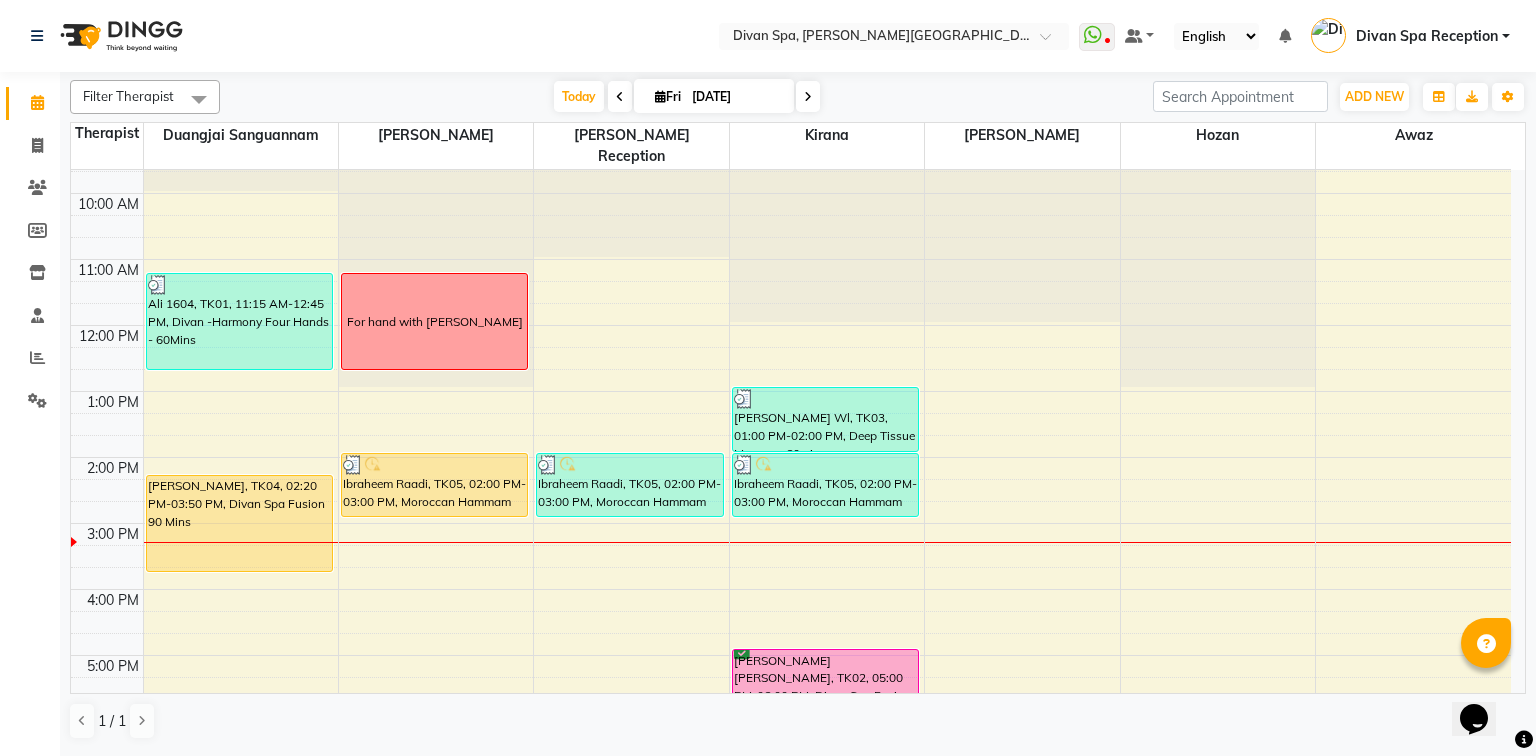 click on "Ibraheem Raadi, TK05, 02:00 PM-03:00 PM, Moroccan Hammam Experience - 60Min" at bounding box center (435, 485) 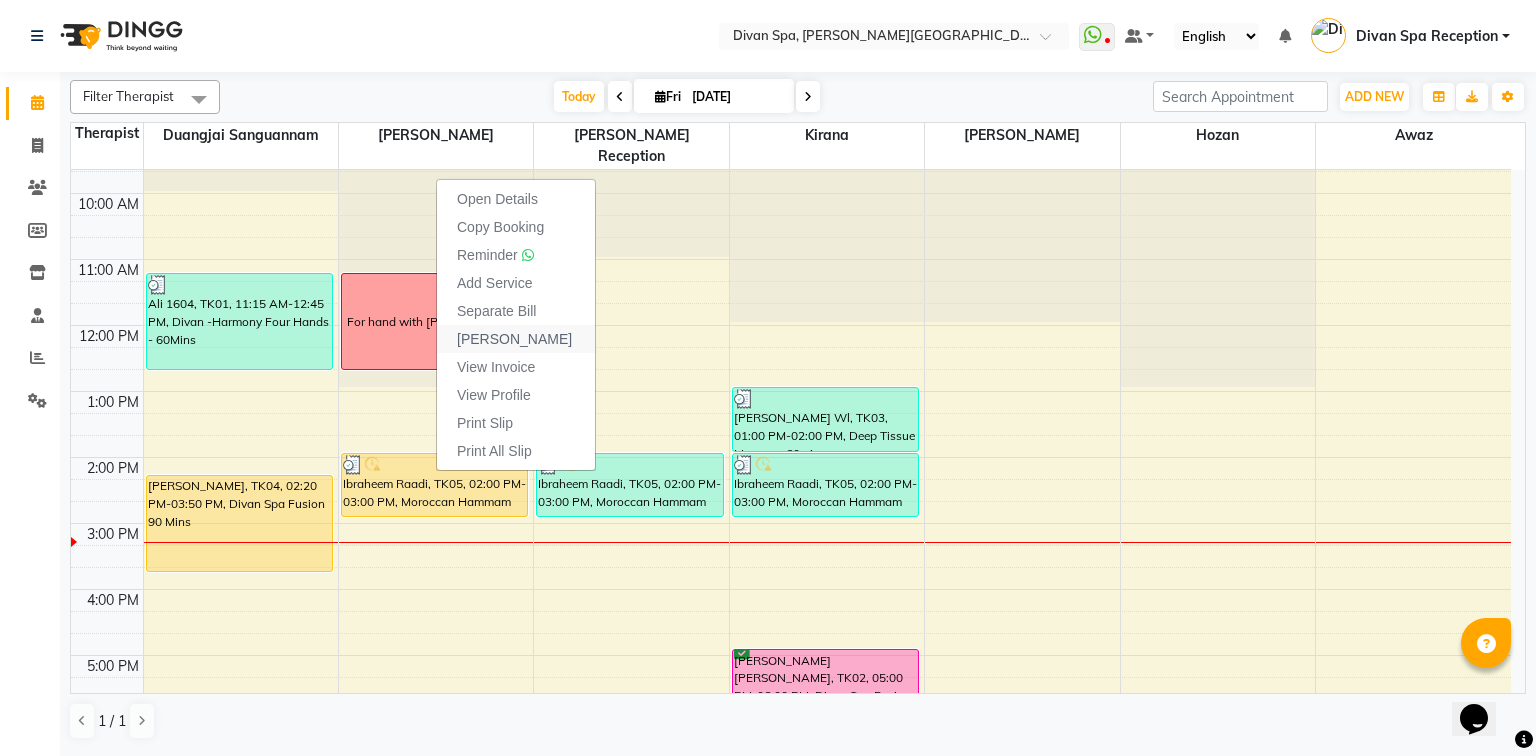 click on "[PERSON_NAME]" at bounding box center [514, 339] 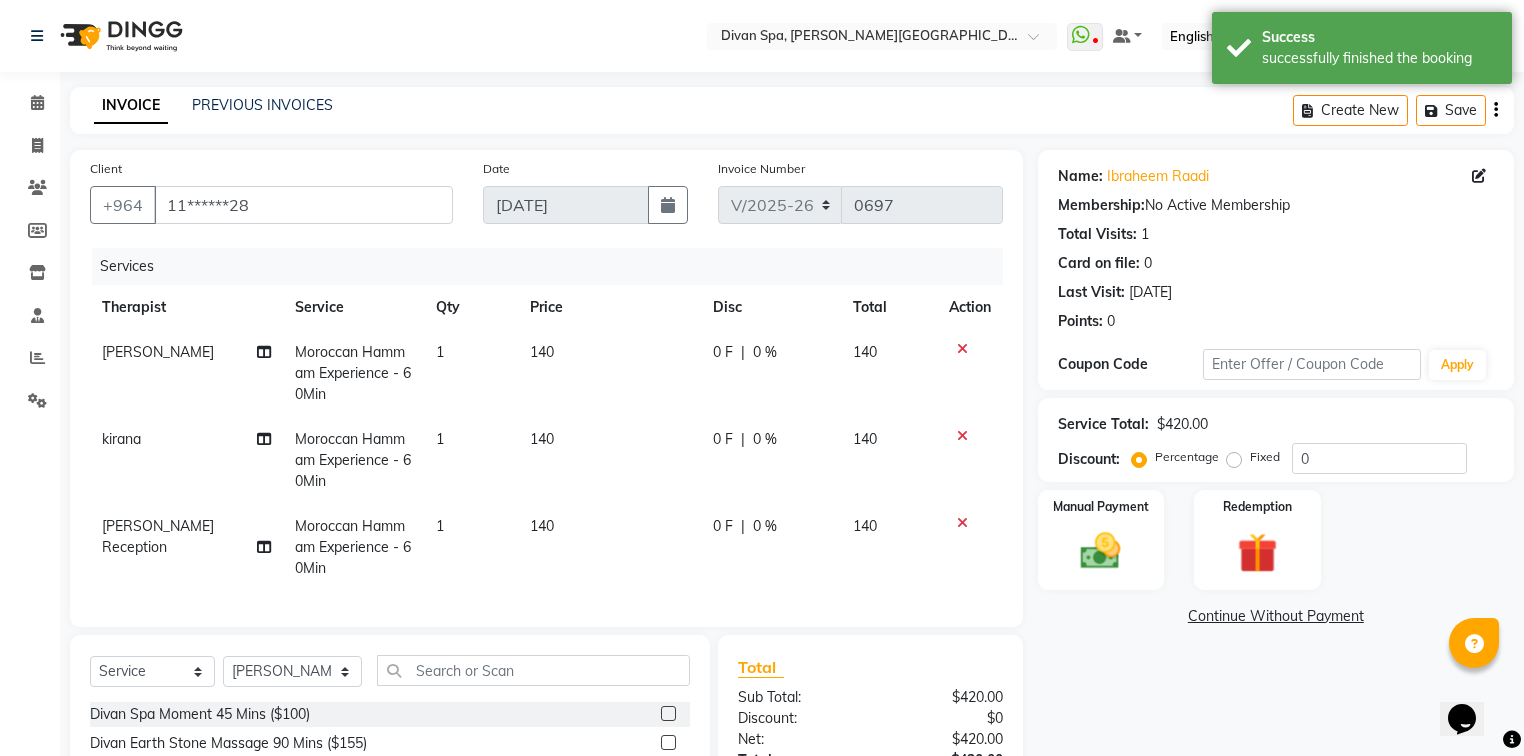click 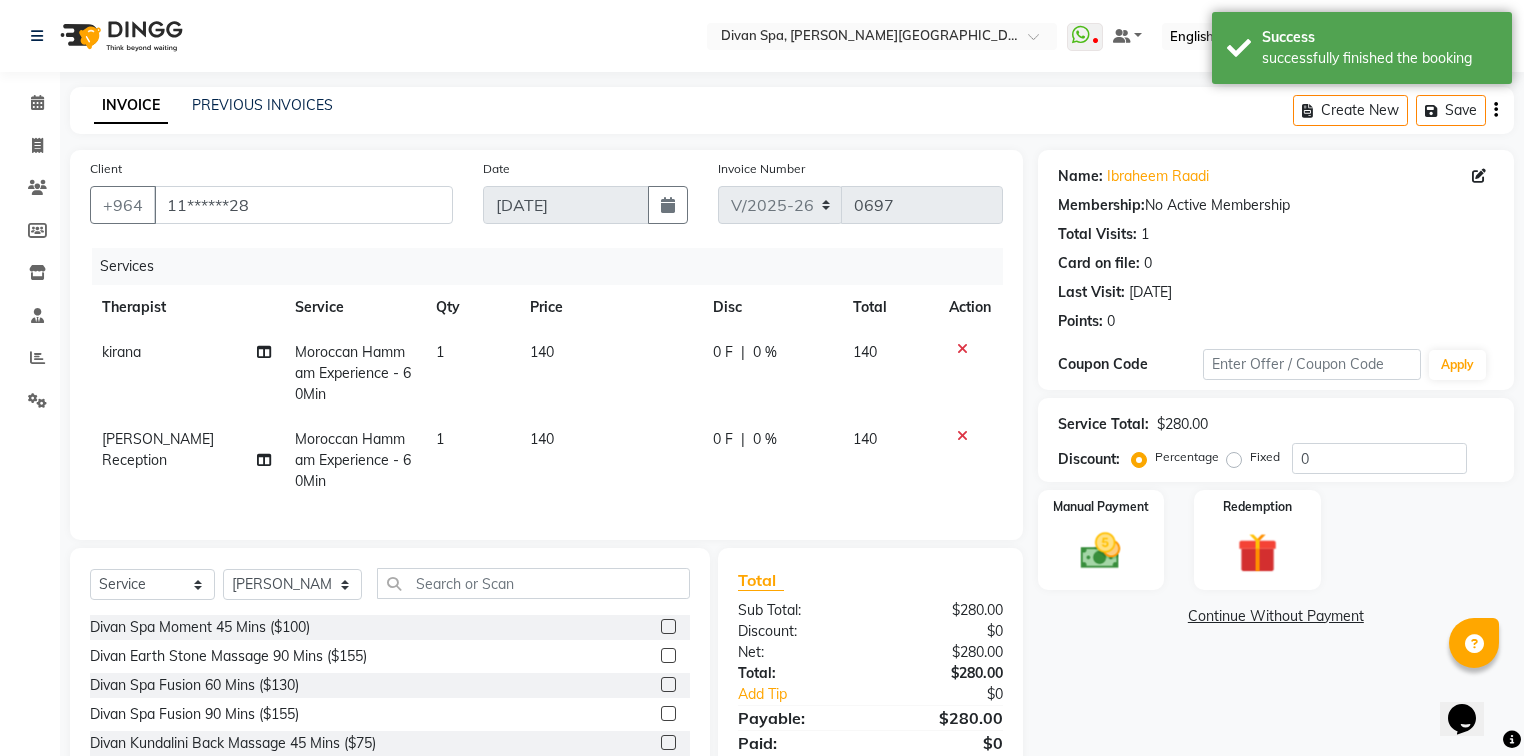click 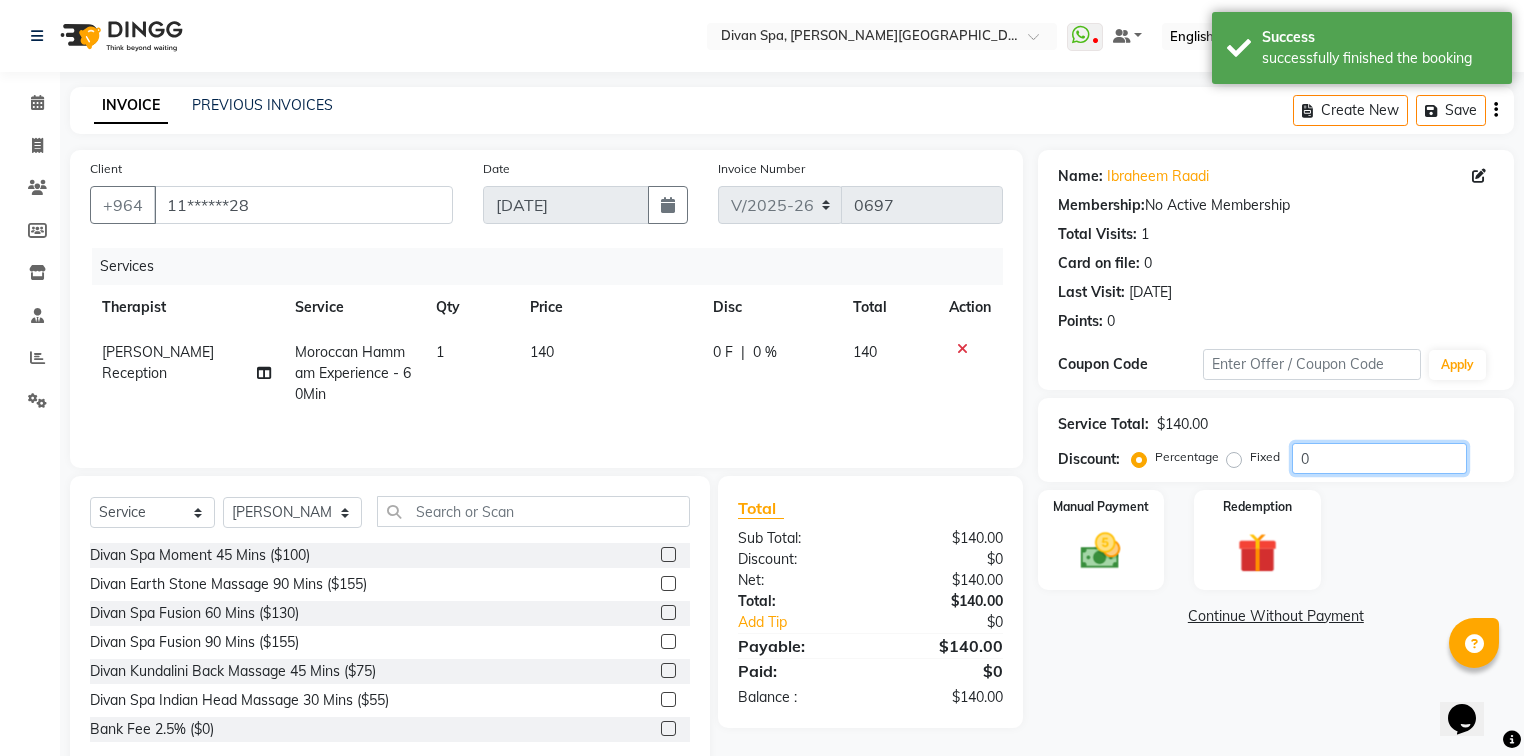 click on "0" 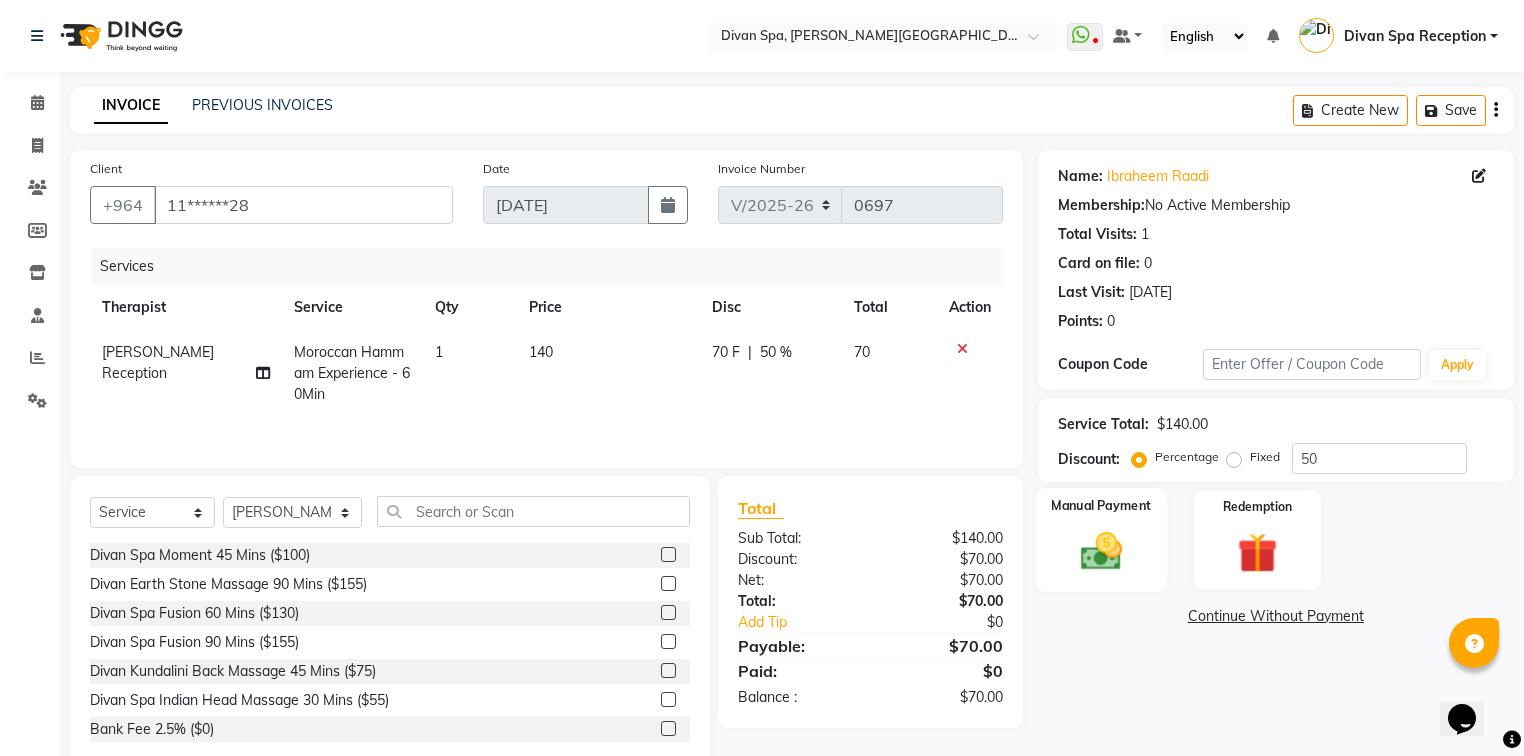 click 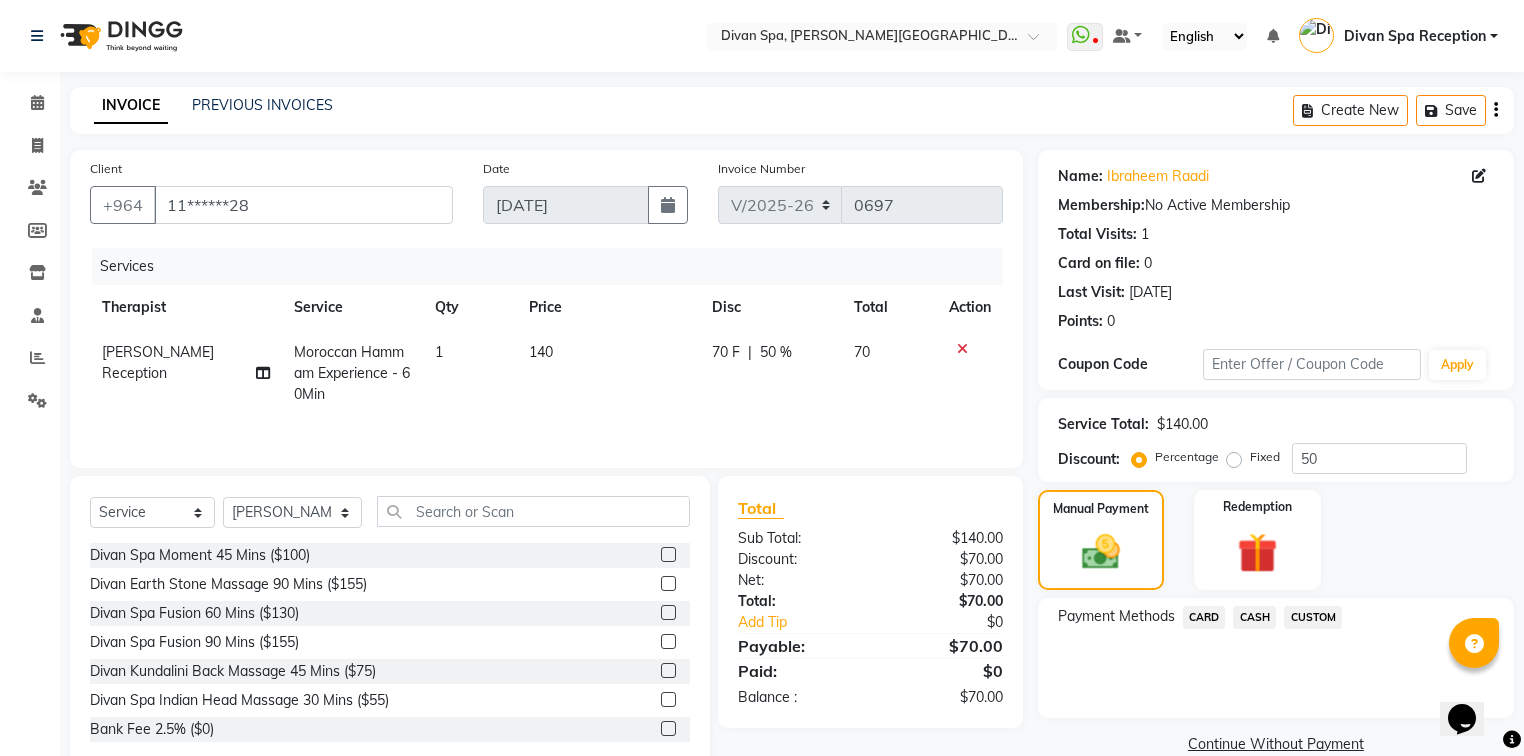 click on "CUSTOM" 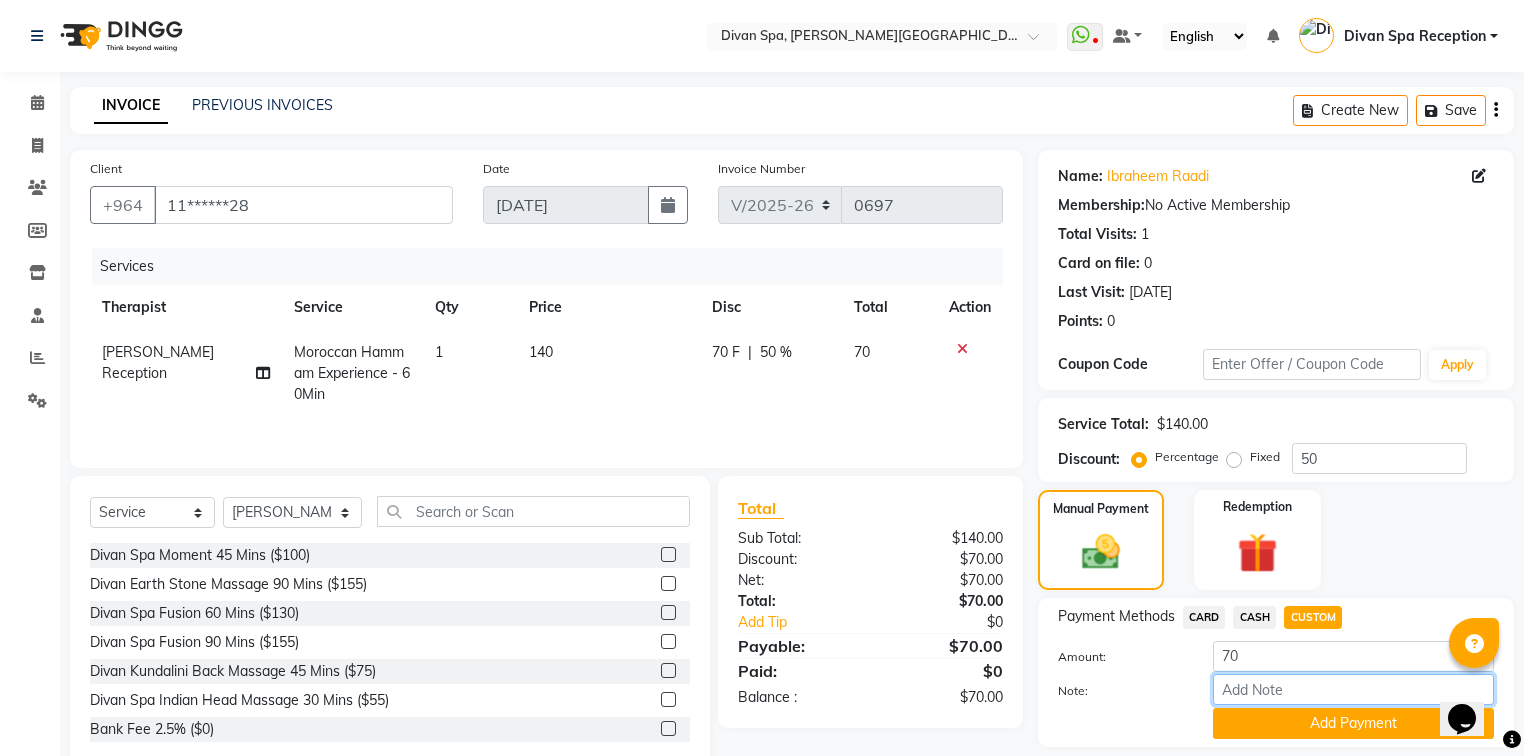 drag, startPoint x: 1304, startPoint y: 693, endPoint x: 1308, endPoint y: 680, distance: 13.601471 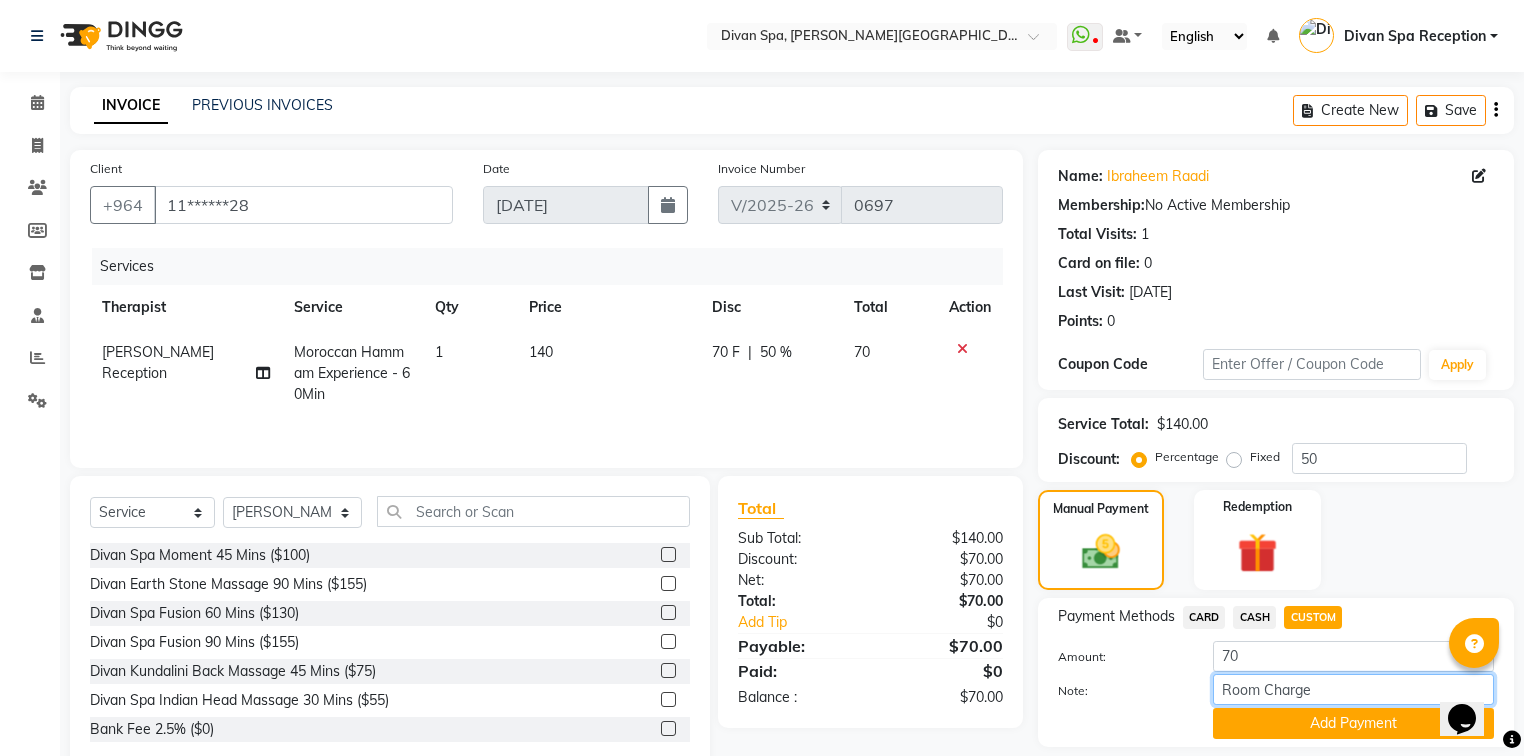 click on "Room Charge" at bounding box center (1353, 689) 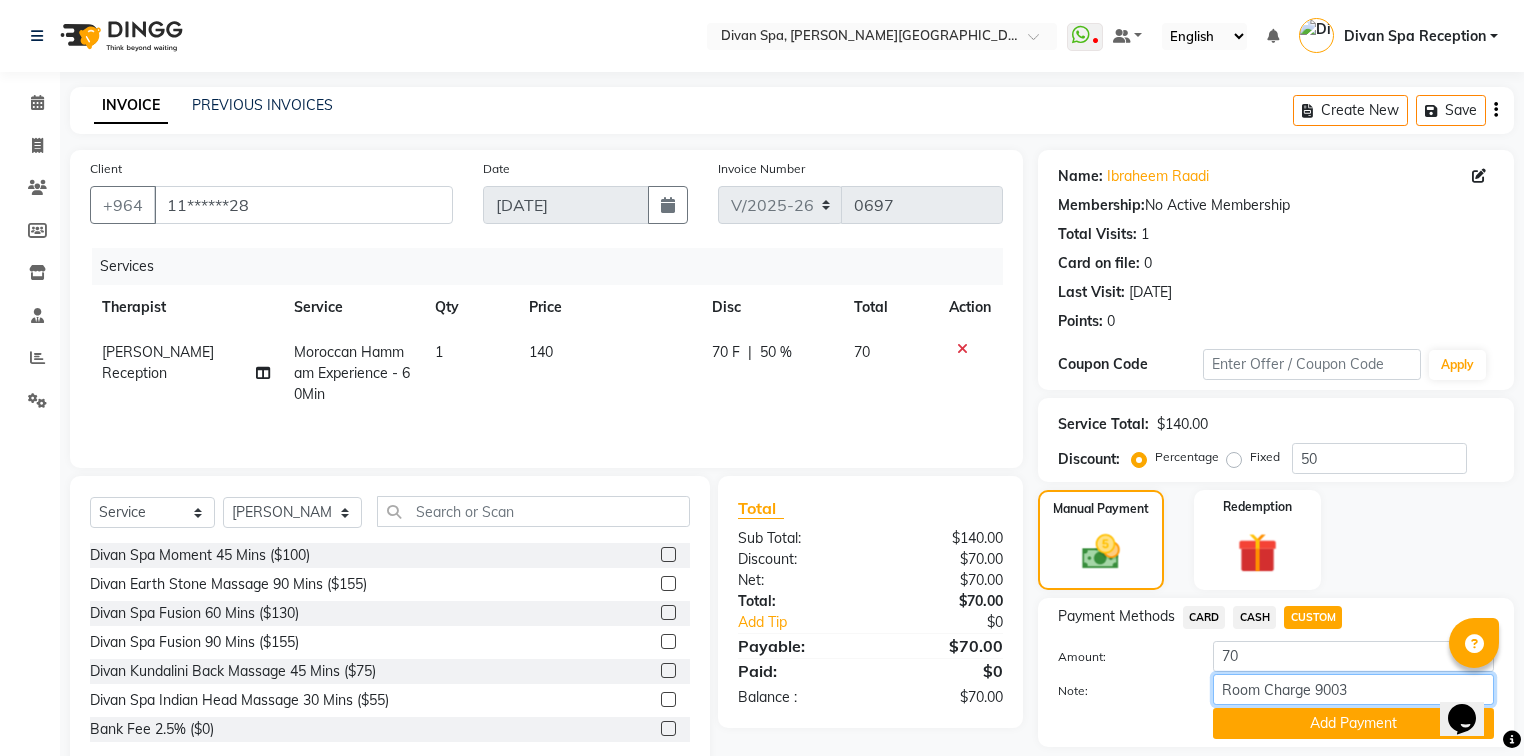 drag, startPoint x: 1352, startPoint y: 690, endPoint x: 1202, endPoint y: 703, distance: 150.56229 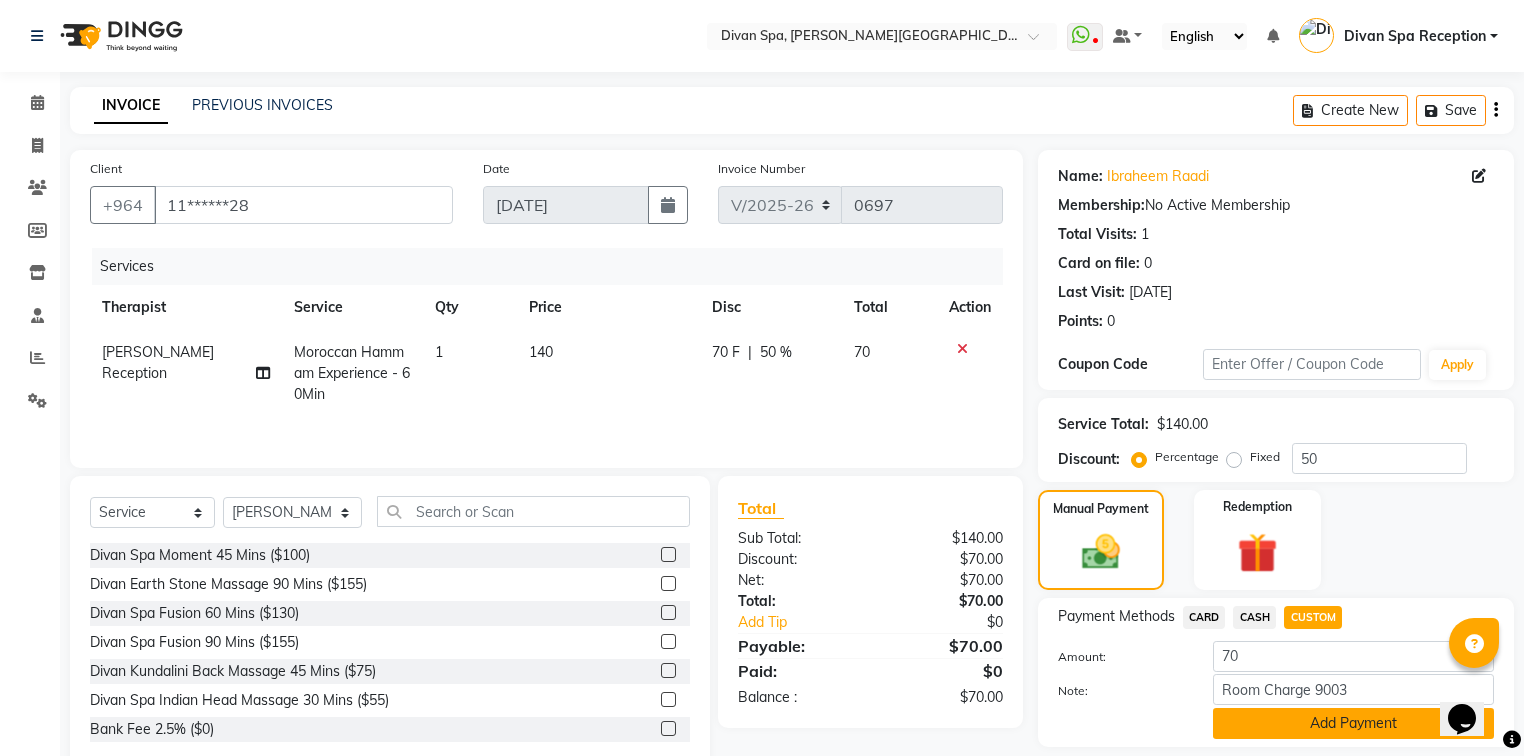 click on "Add Payment" 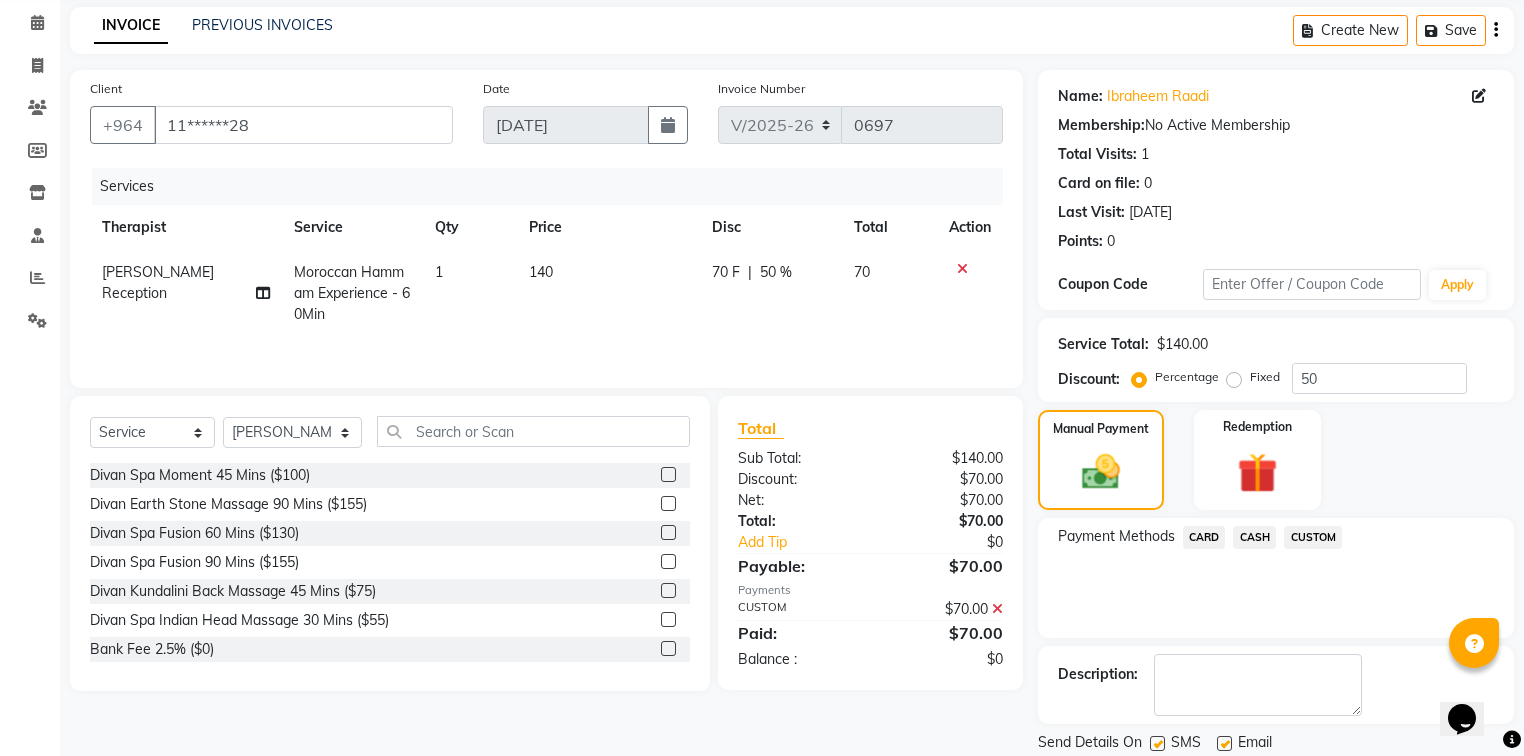 scroll, scrollTop: 144, scrollLeft: 0, axis: vertical 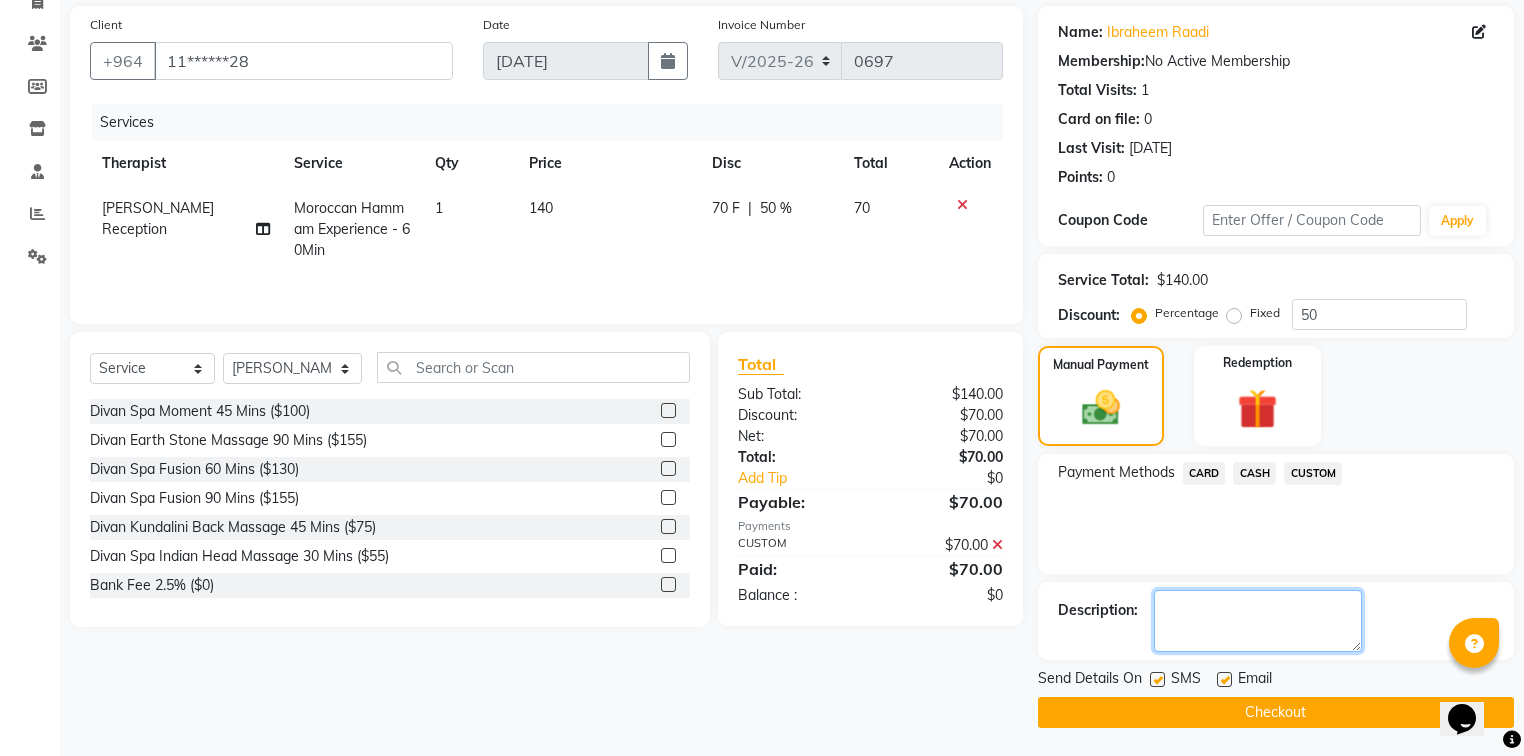 click 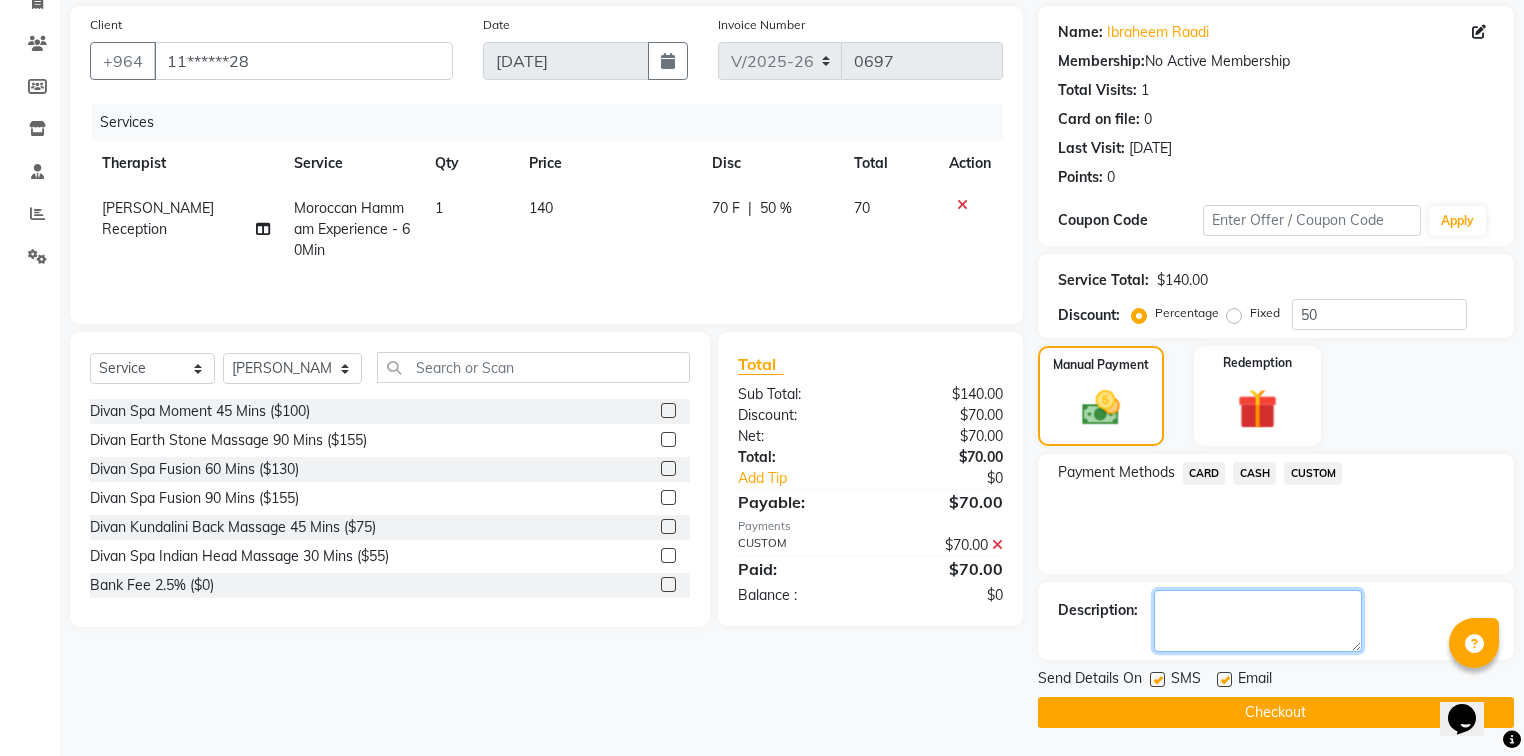 paste on "Room Charge 9003" 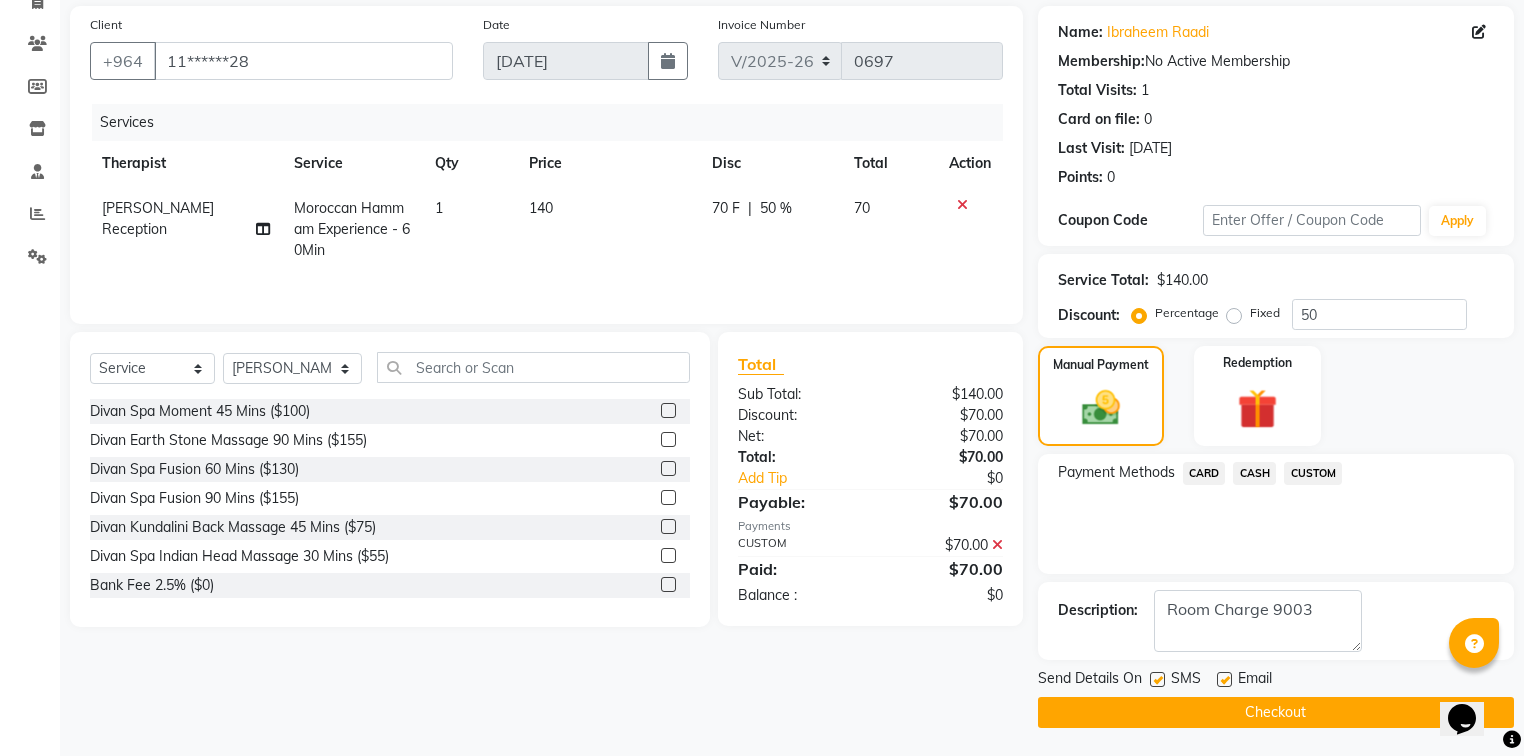 click 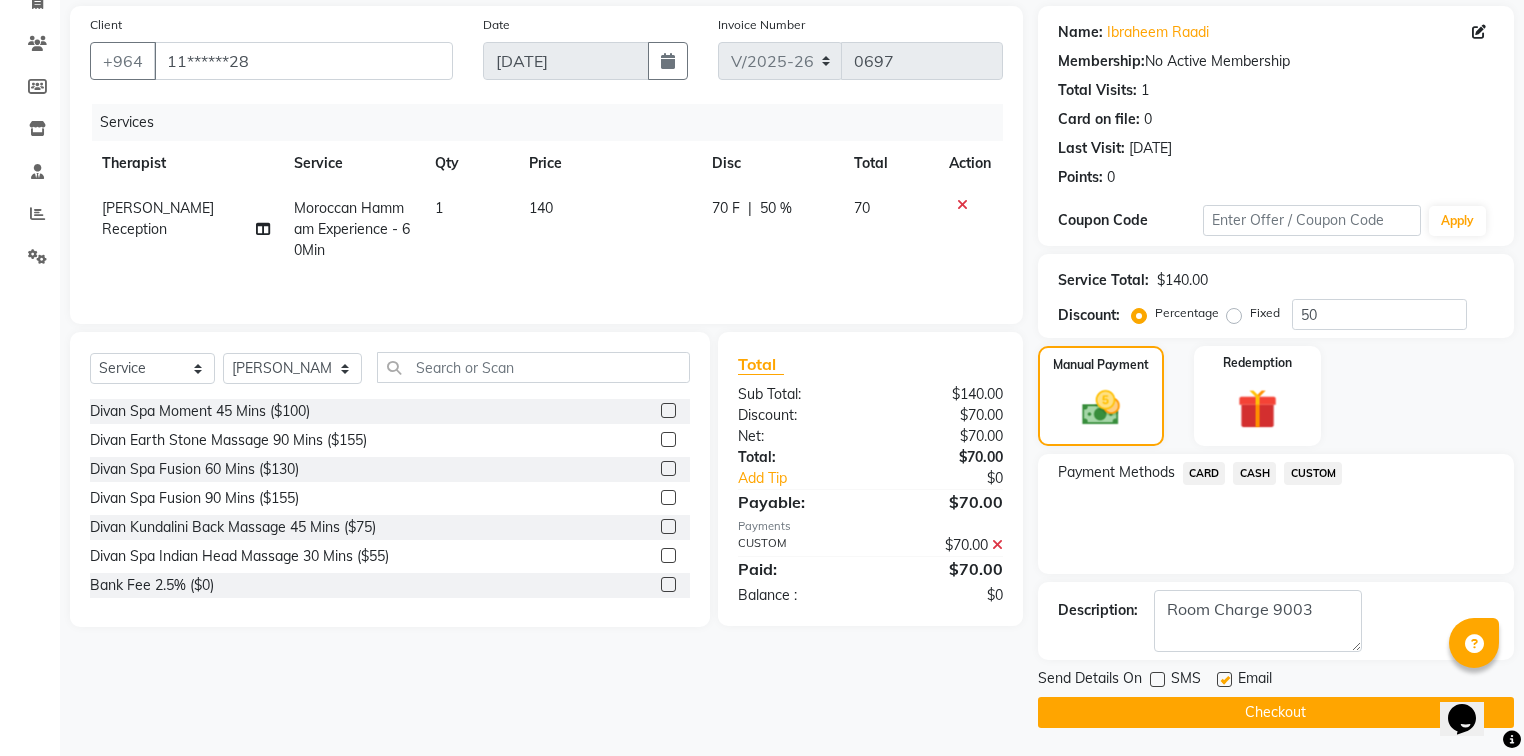 drag, startPoint x: 1217, startPoint y: 680, endPoint x: 1215, endPoint y: 694, distance: 14.142136 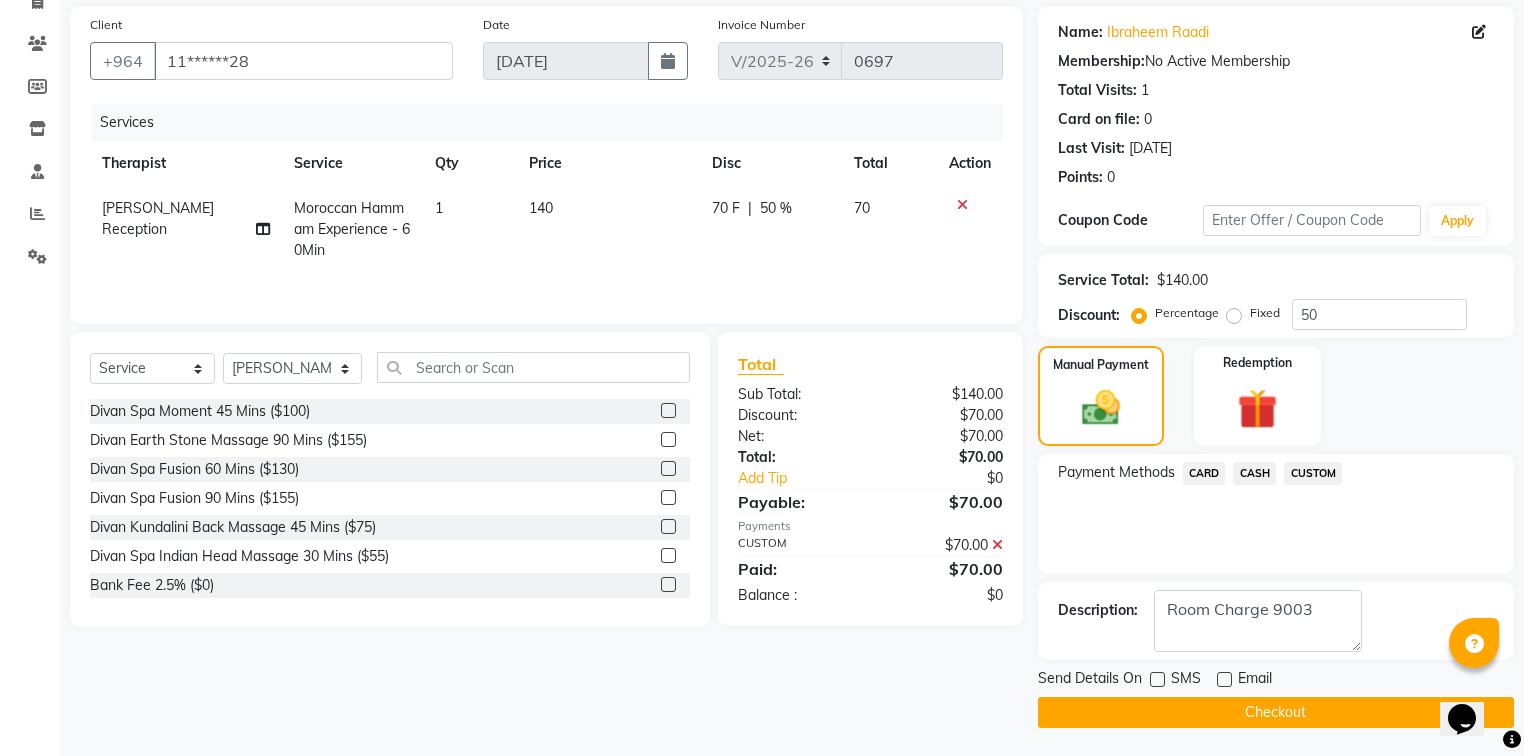 click on "Checkout" 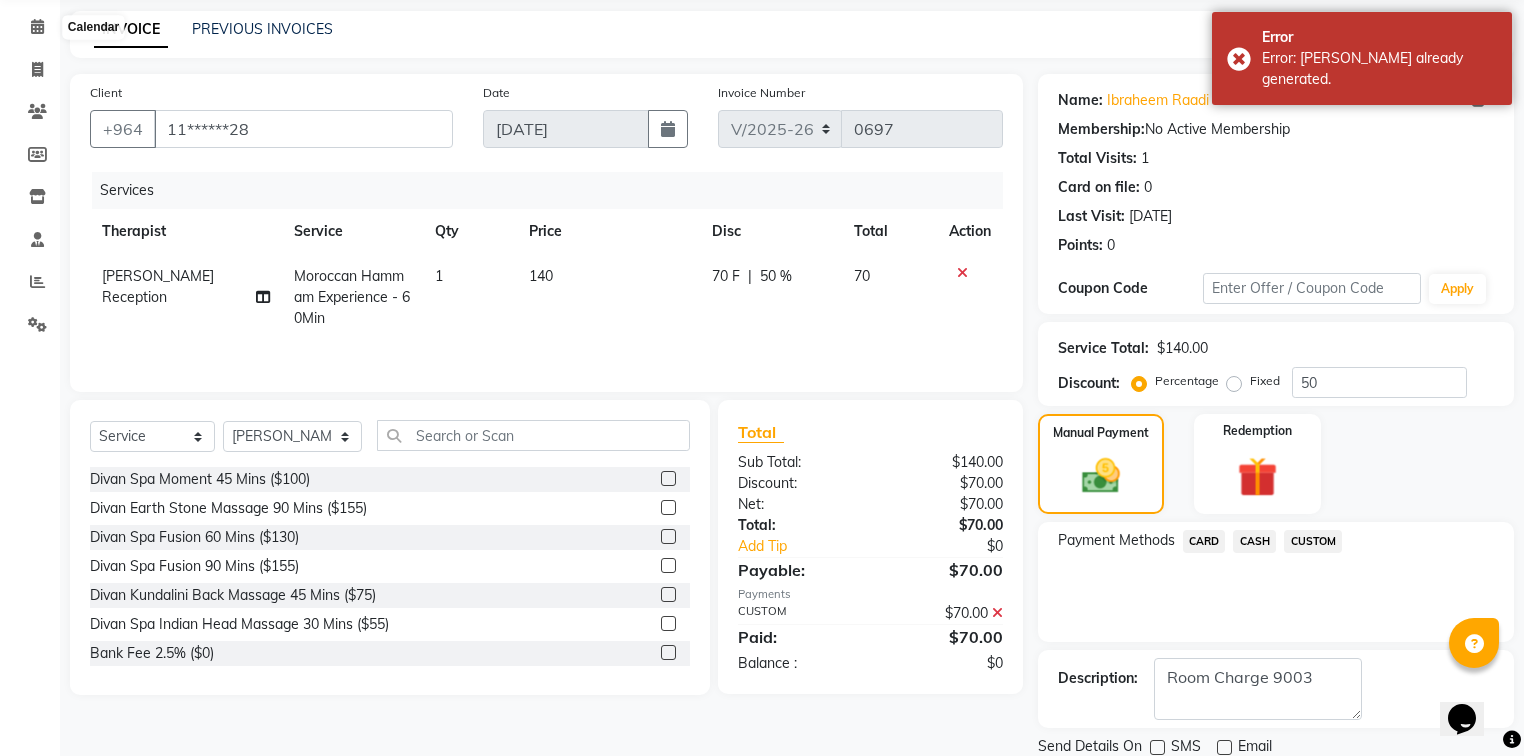scroll, scrollTop: 0, scrollLeft: 0, axis: both 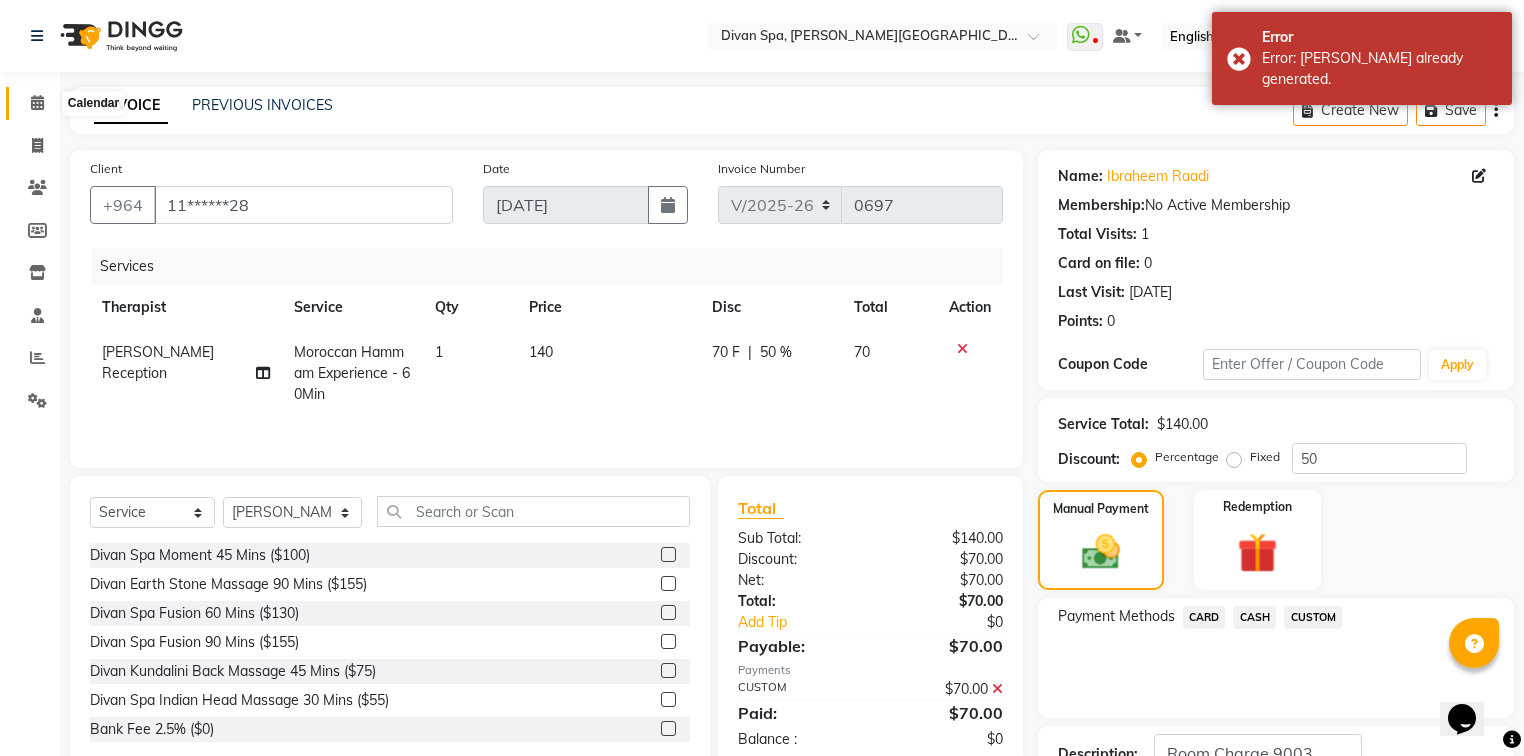click 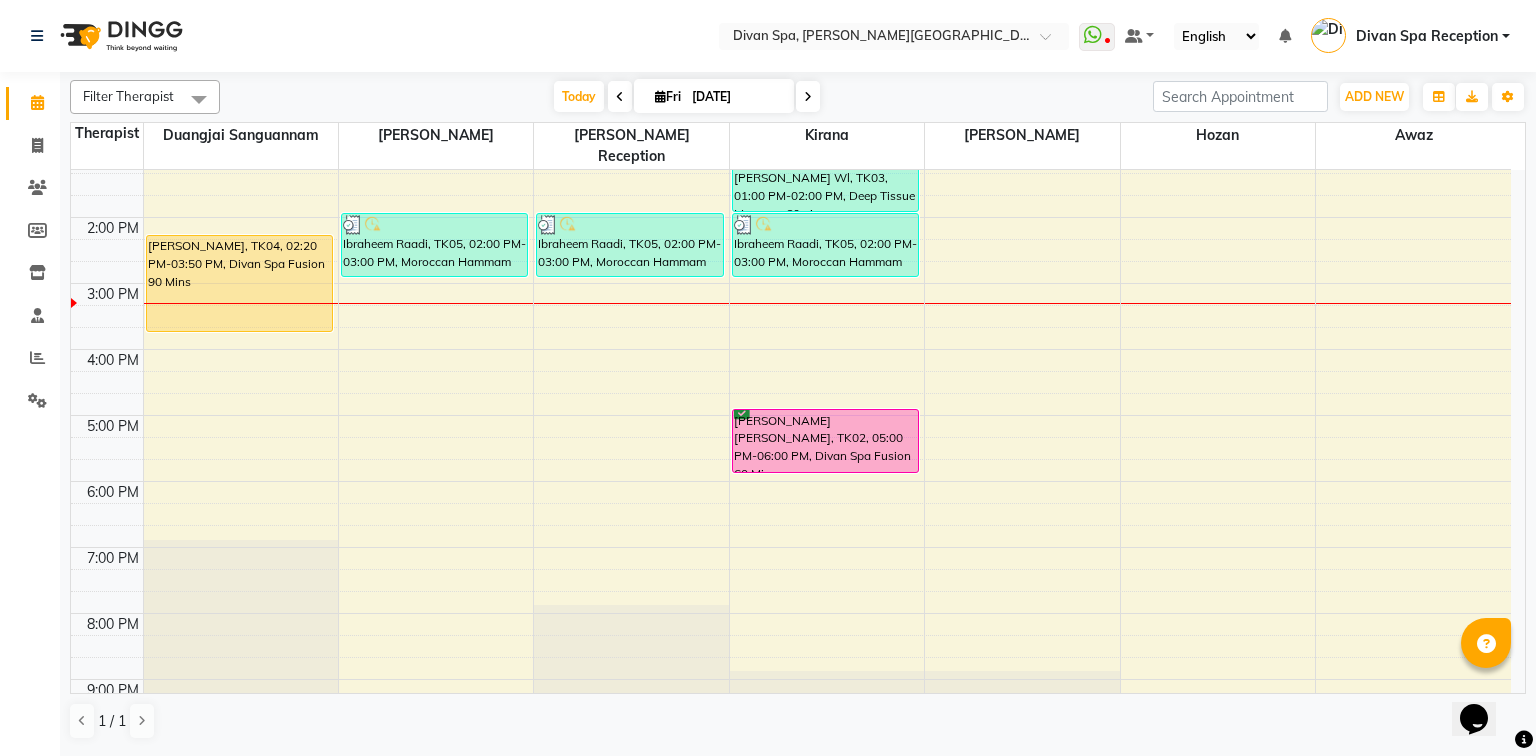 scroll, scrollTop: 400, scrollLeft: 0, axis: vertical 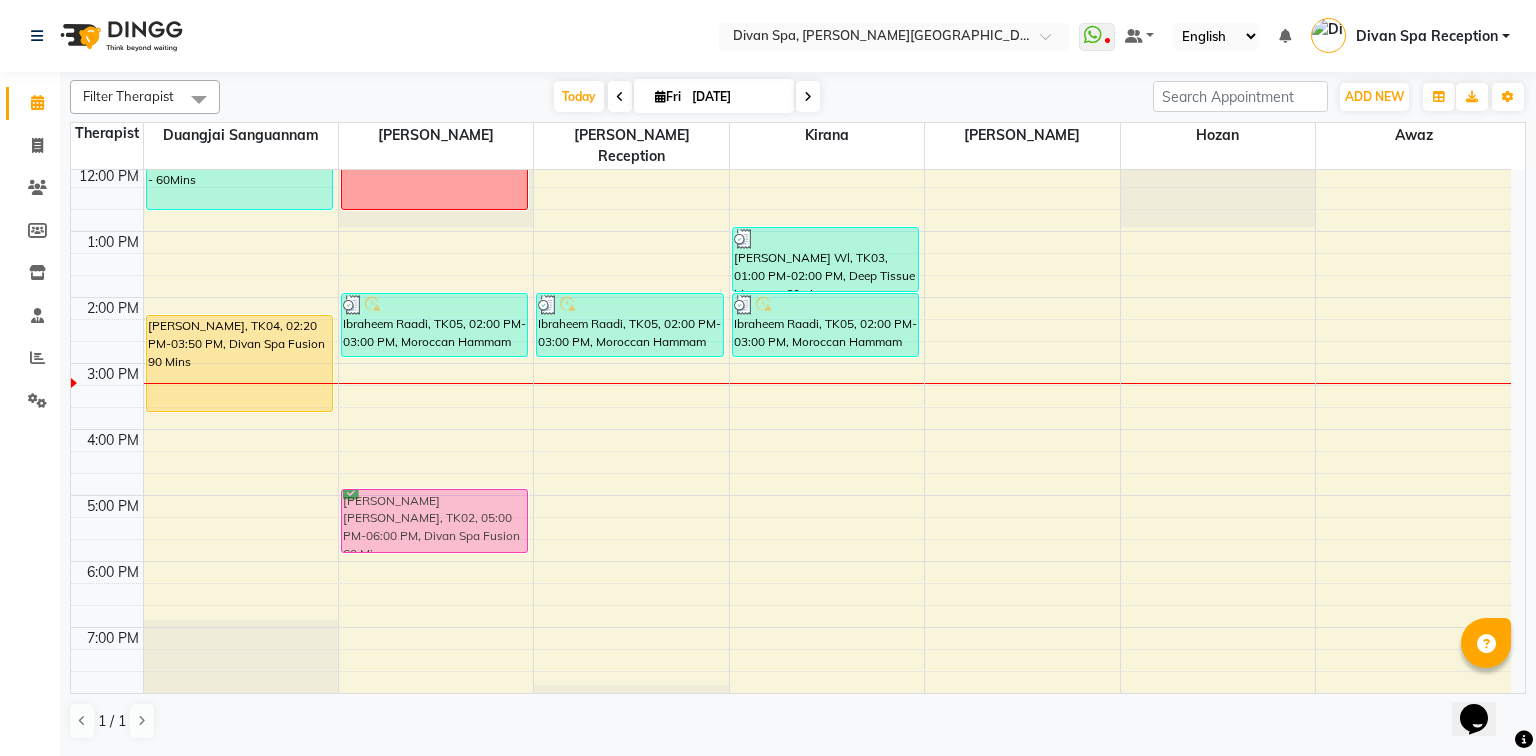 drag, startPoint x: 783, startPoint y: 480, endPoint x: 467, endPoint y: 478, distance: 316.00632 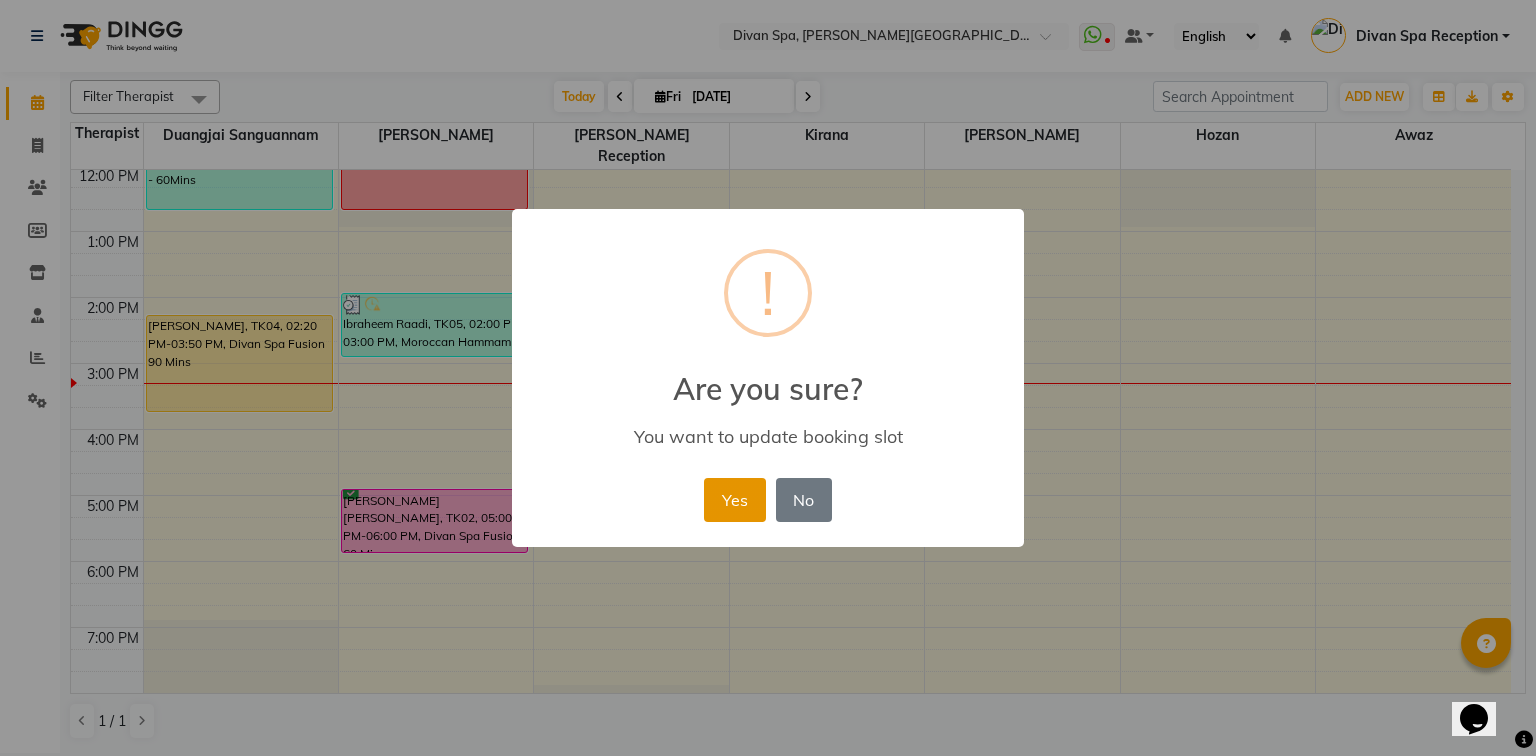 click on "Yes" at bounding box center (734, 500) 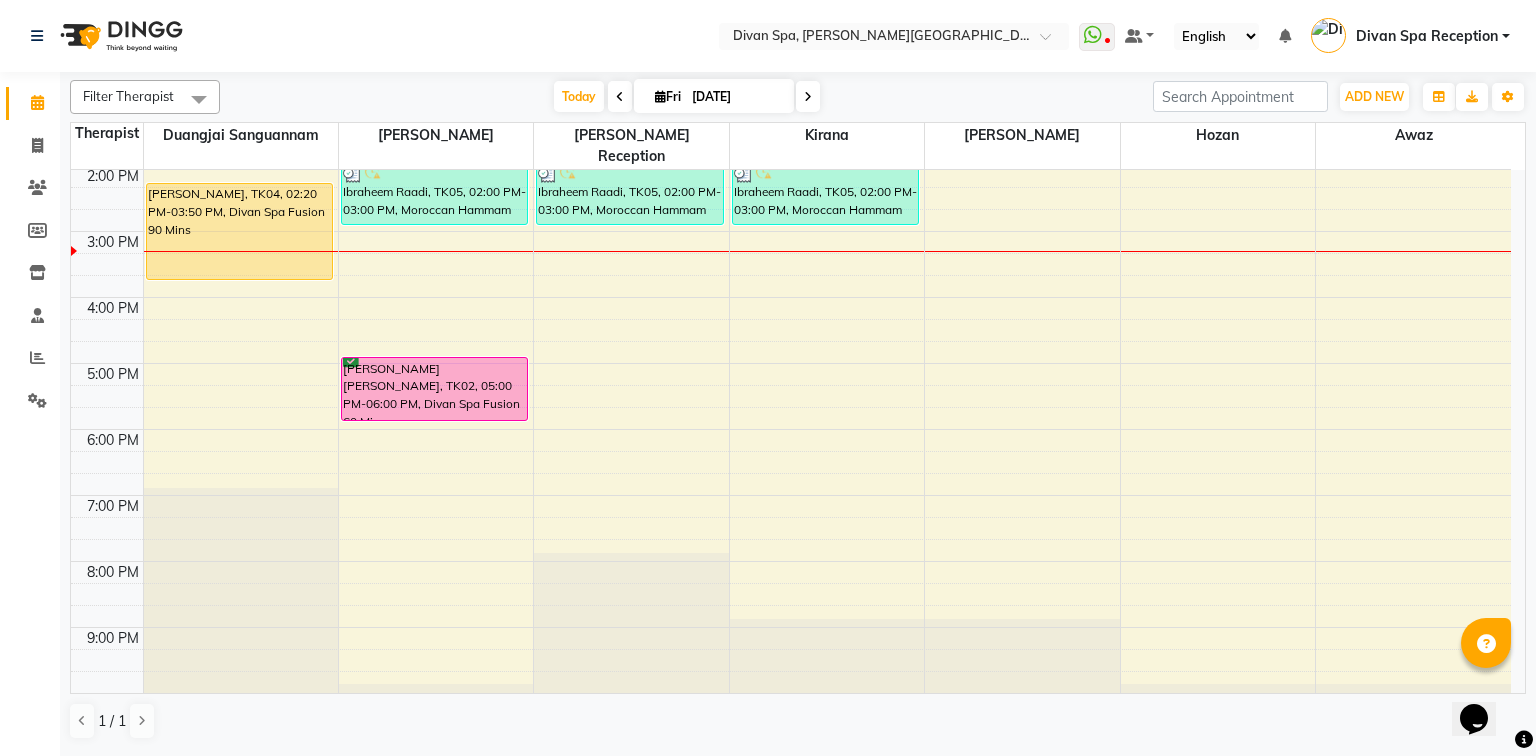 scroll, scrollTop: 560, scrollLeft: 0, axis: vertical 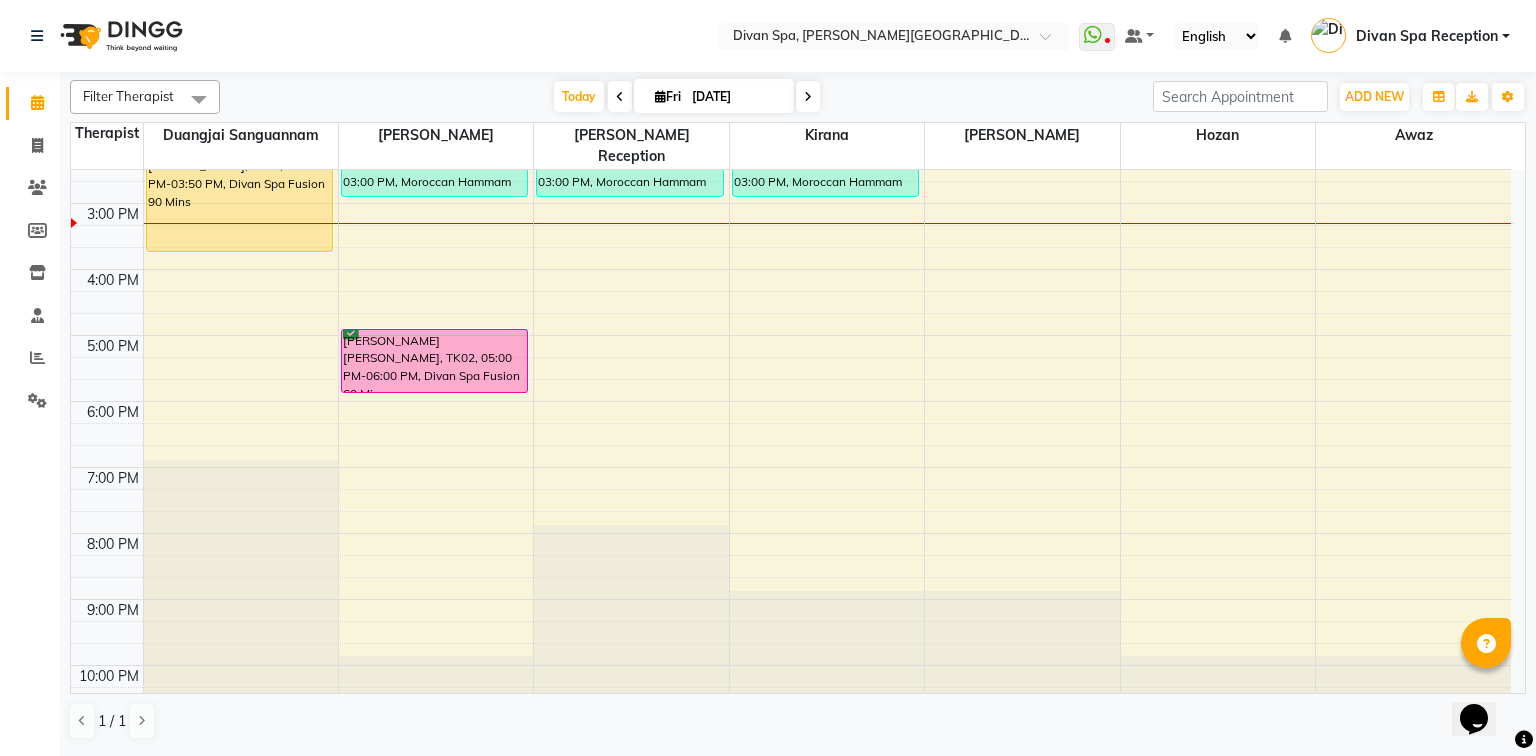 drag, startPoint x: 772, startPoint y: 509, endPoint x: 357, endPoint y: 7, distance: 651.3286 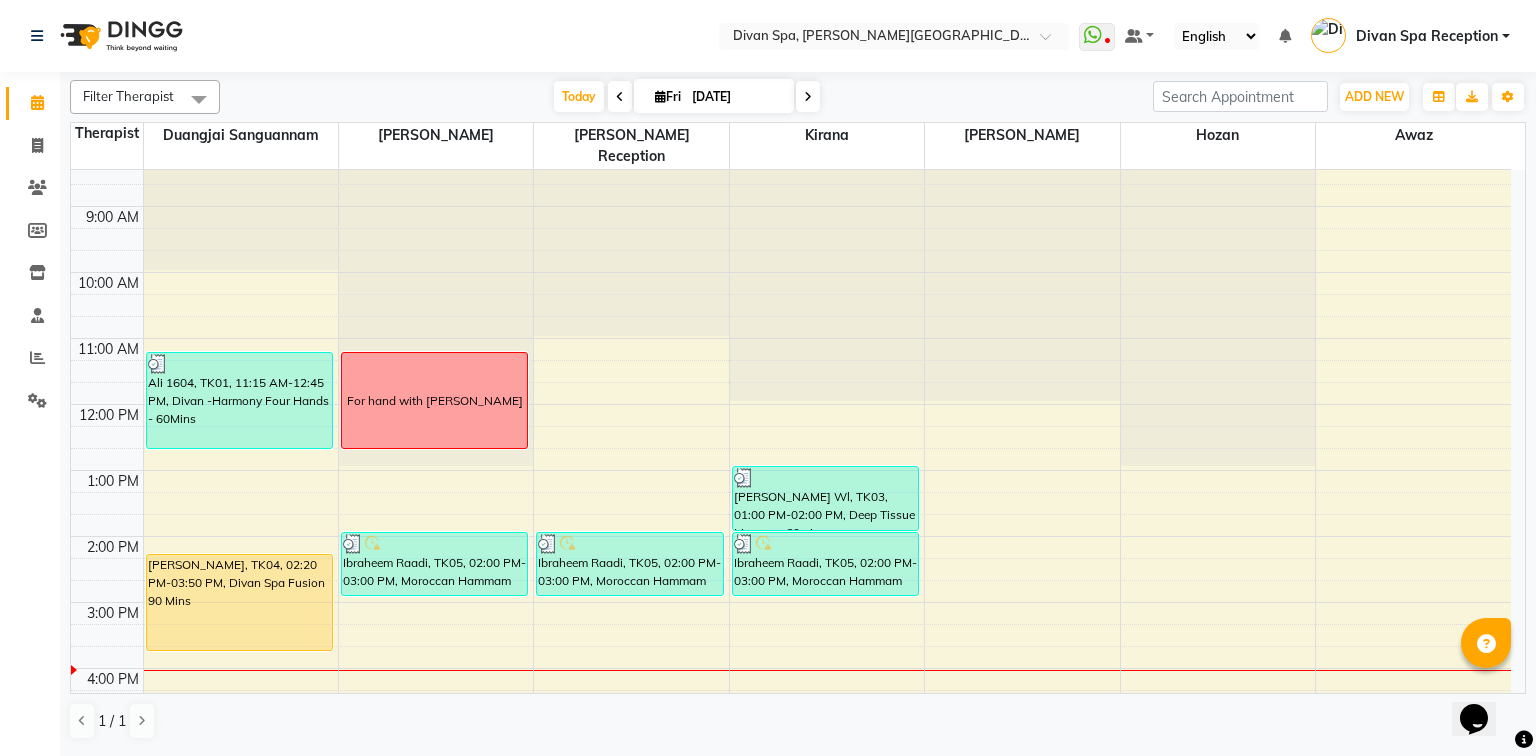 scroll, scrollTop: 160, scrollLeft: 0, axis: vertical 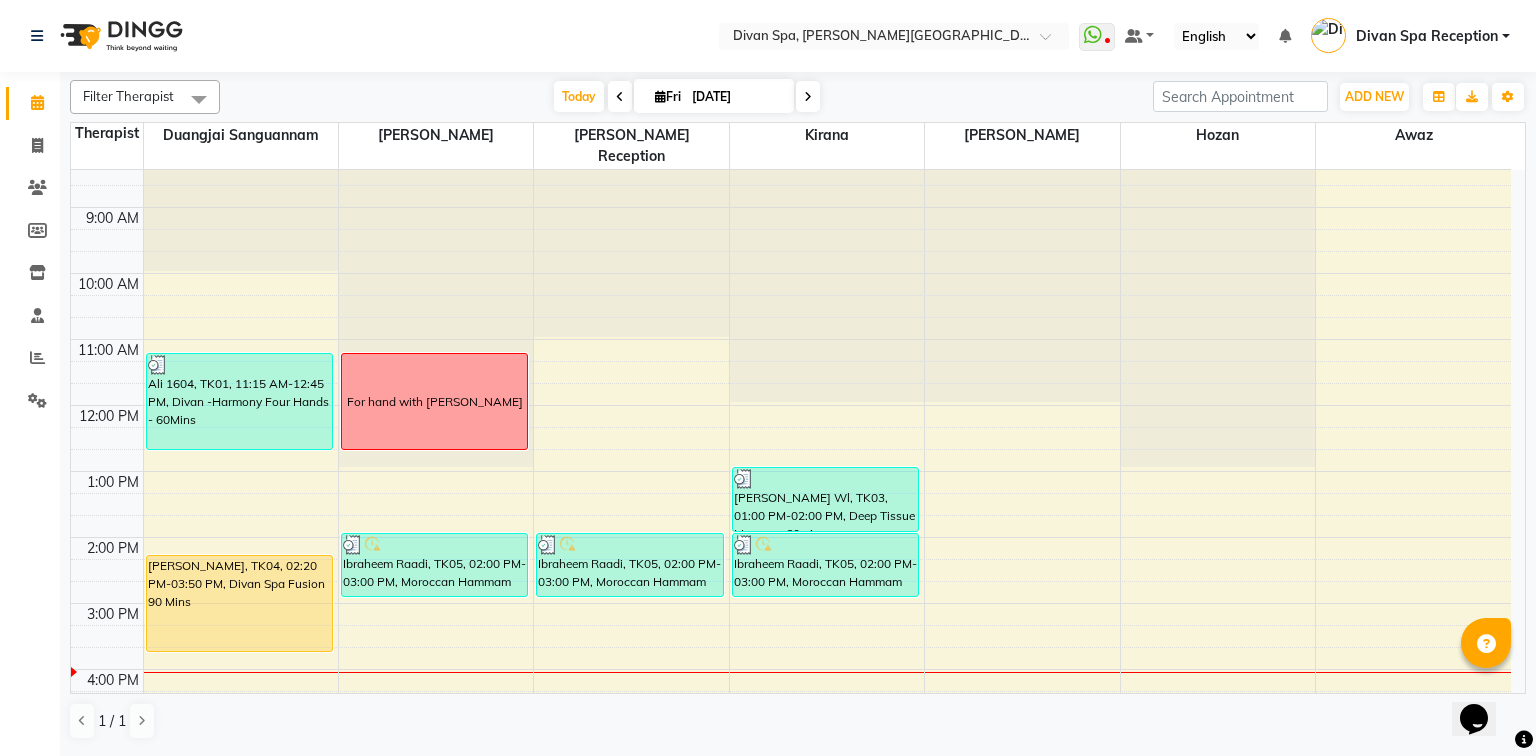 click on "For hand with [PERSON_NAME]" at bounding box center (435, 401) 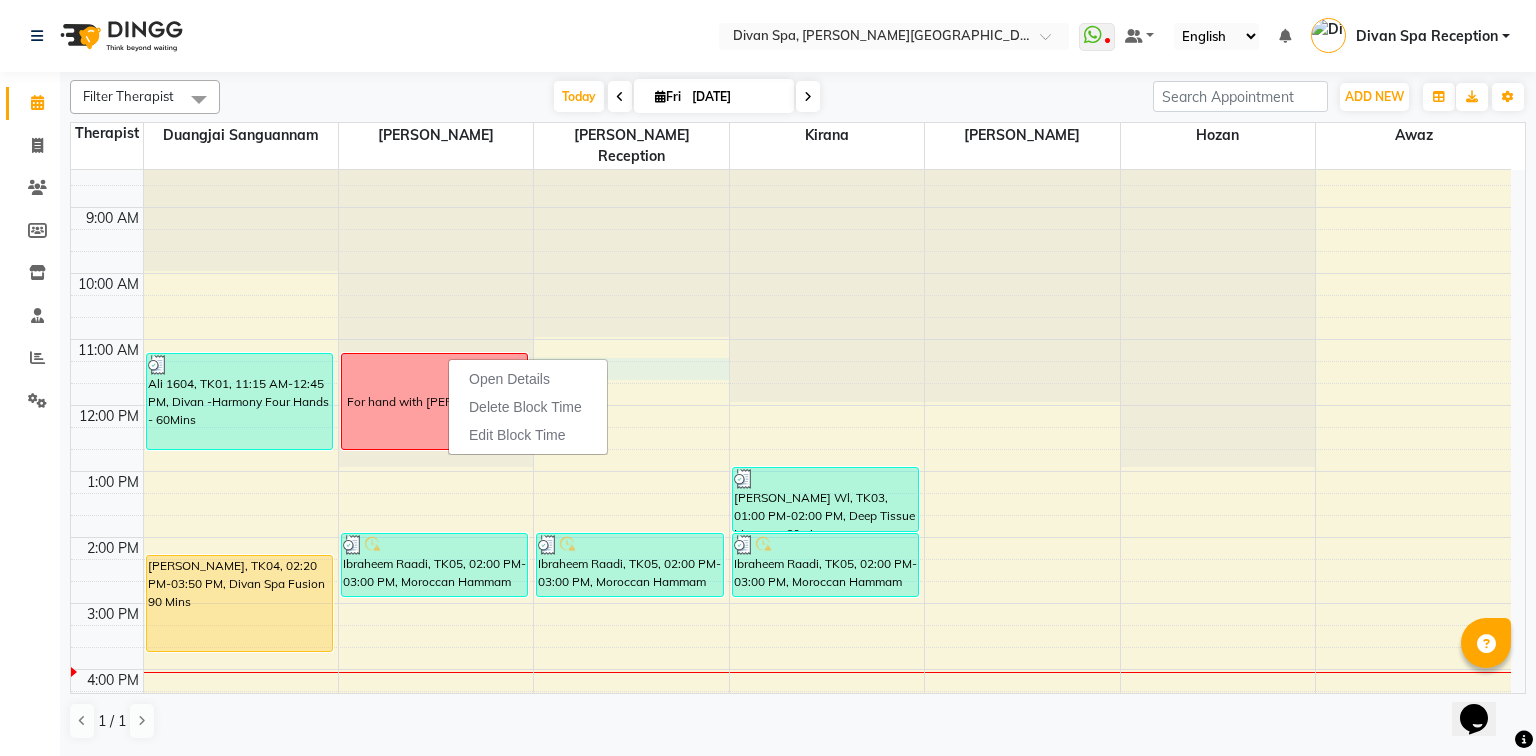 click on "6:00 AM 7:00 AM 8:00 AM 9:00 AM 10:00 AM 11:00 AM 12:00 PM 1:00 PM 2:00 PM 3:00 PM 4:00 PM 5:00 PM 6:00 PM 7:00 PM 8:00 PM 9:00 PM 10:00 PM     [PERSON_NAME] 1604, TK01, 11:15 AM-12:45 PM, Divan -Harmony Four Hands - 60Mins    mohanad [PERSON_NAME], TK04, 02:20 PM-03:50 PM, Divan Spa Fusion 90 Mins  For hand with [PERSON_NAME] Raadi, TK05, 02:00 PM-03:00 PM, Moroccan Hammam Experience - 60Min     [PERSON_NAME] [PERSON_NAME], TK02, 05:00 PM-06:00 PM, Divan Spa Fusion 60 Mins     Ibraheem Raadi, TK05, 02:00 PM-03:00 PM, Moroccan Hammam Experience - 60Min     [PERSON_NAME] Wl, TK03, 01:00 PM-02:00 PM, Deep Tissue Massage 60min     Ibraheem Raadi, TK05, 02:00 PM-03:00 PM, Moroccan Hammam Experience - 60Min" at bounding box center (791, 570) 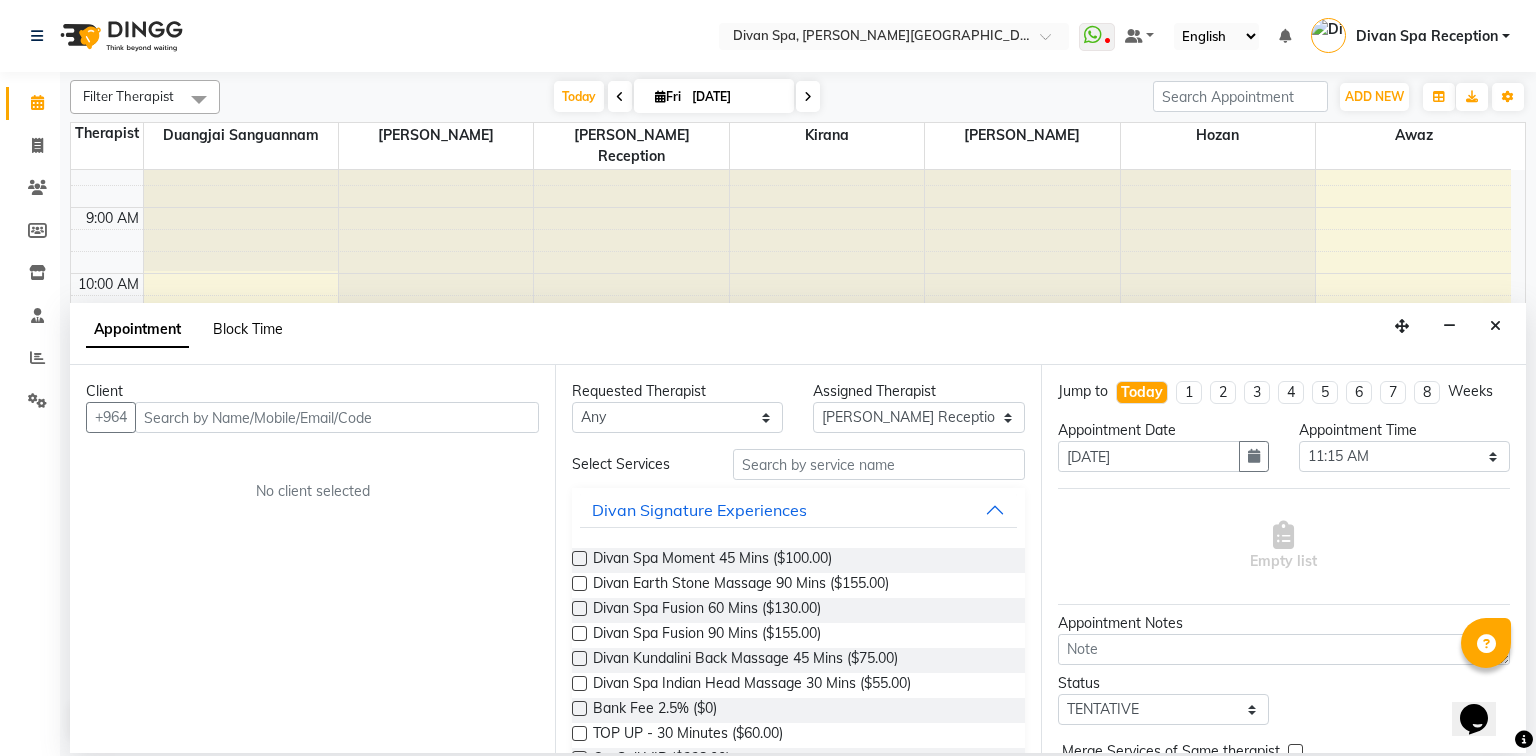 click on "Block Time" at bounding box center (248, 329) 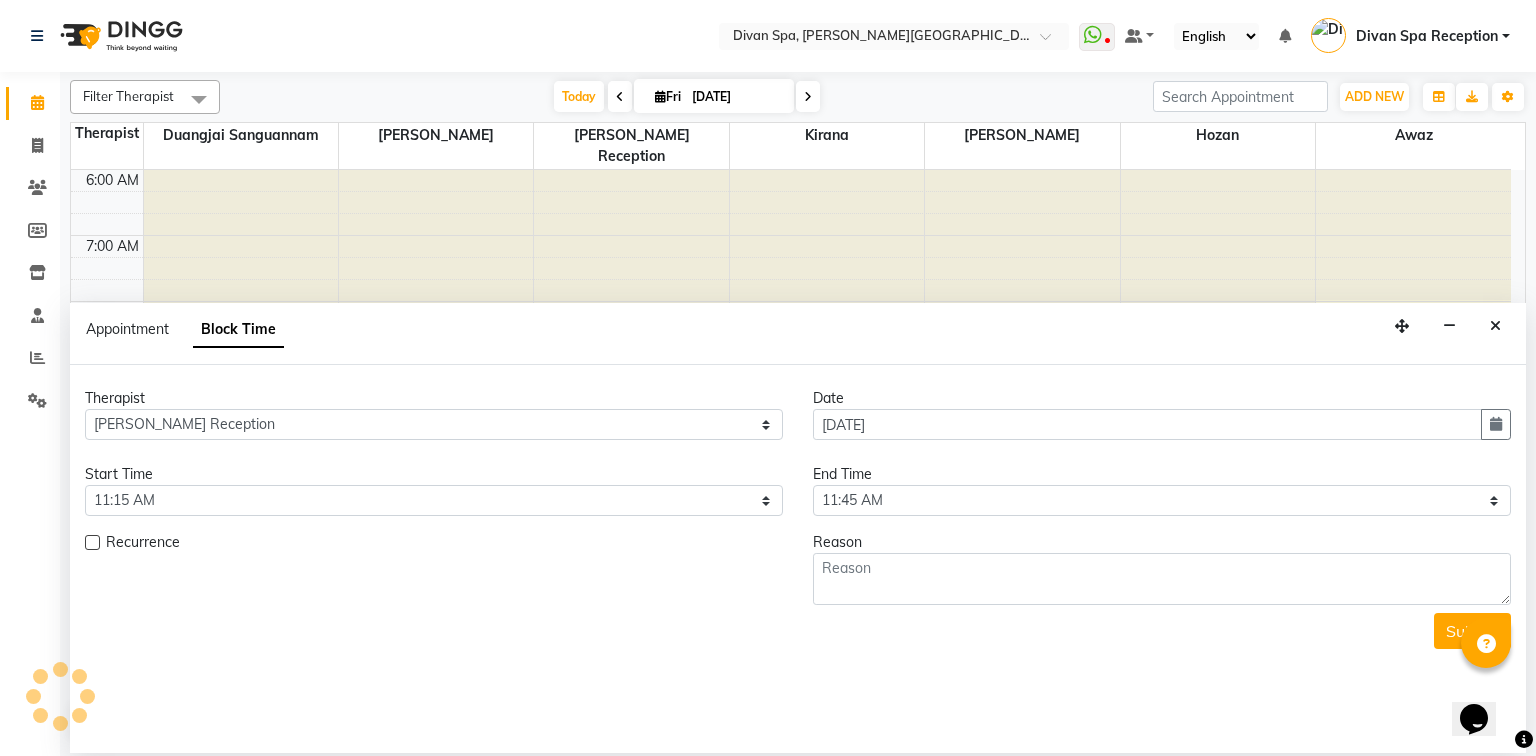 scroll, scrollTop: 566, scrollLeft: 0, axis: vertical 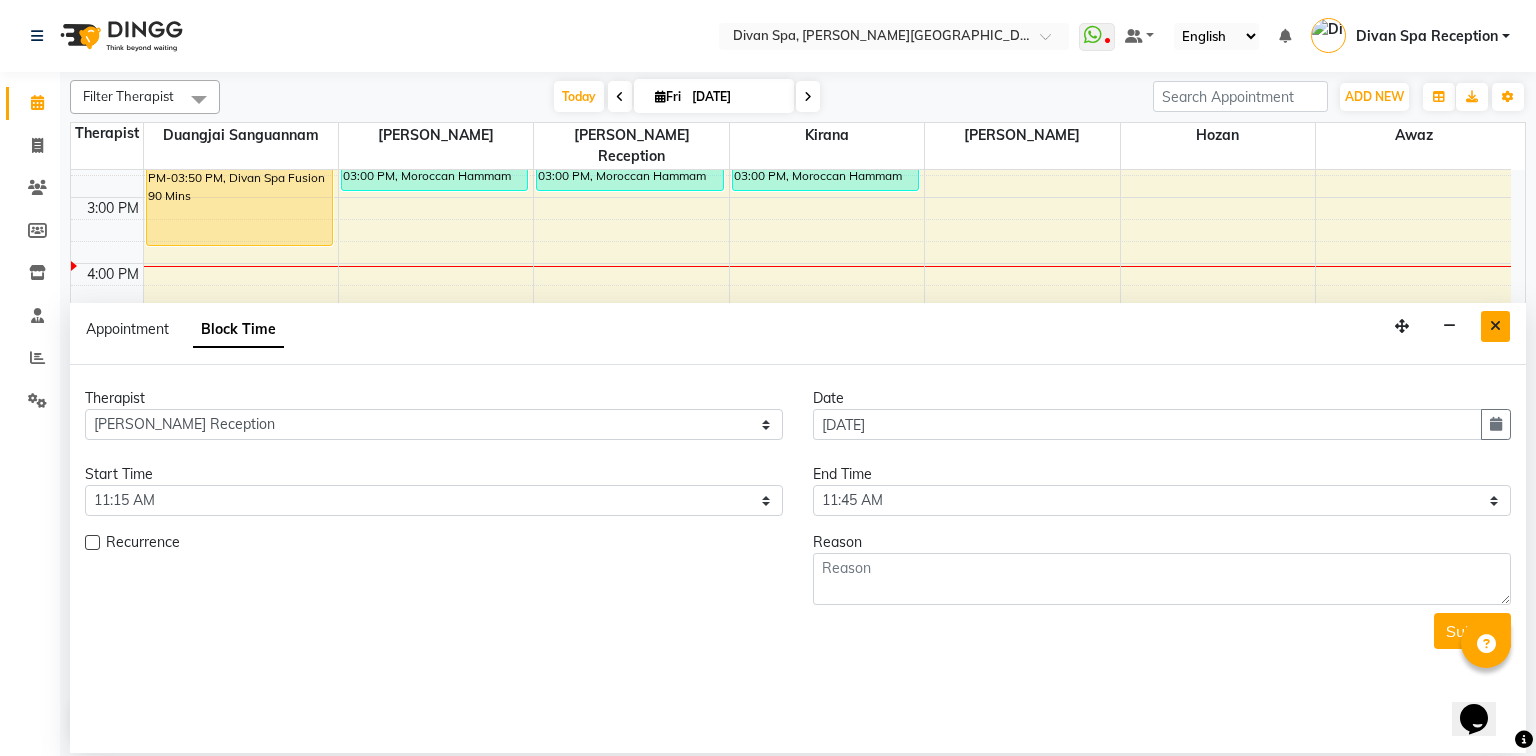 click at bounding box center (1495, 326) 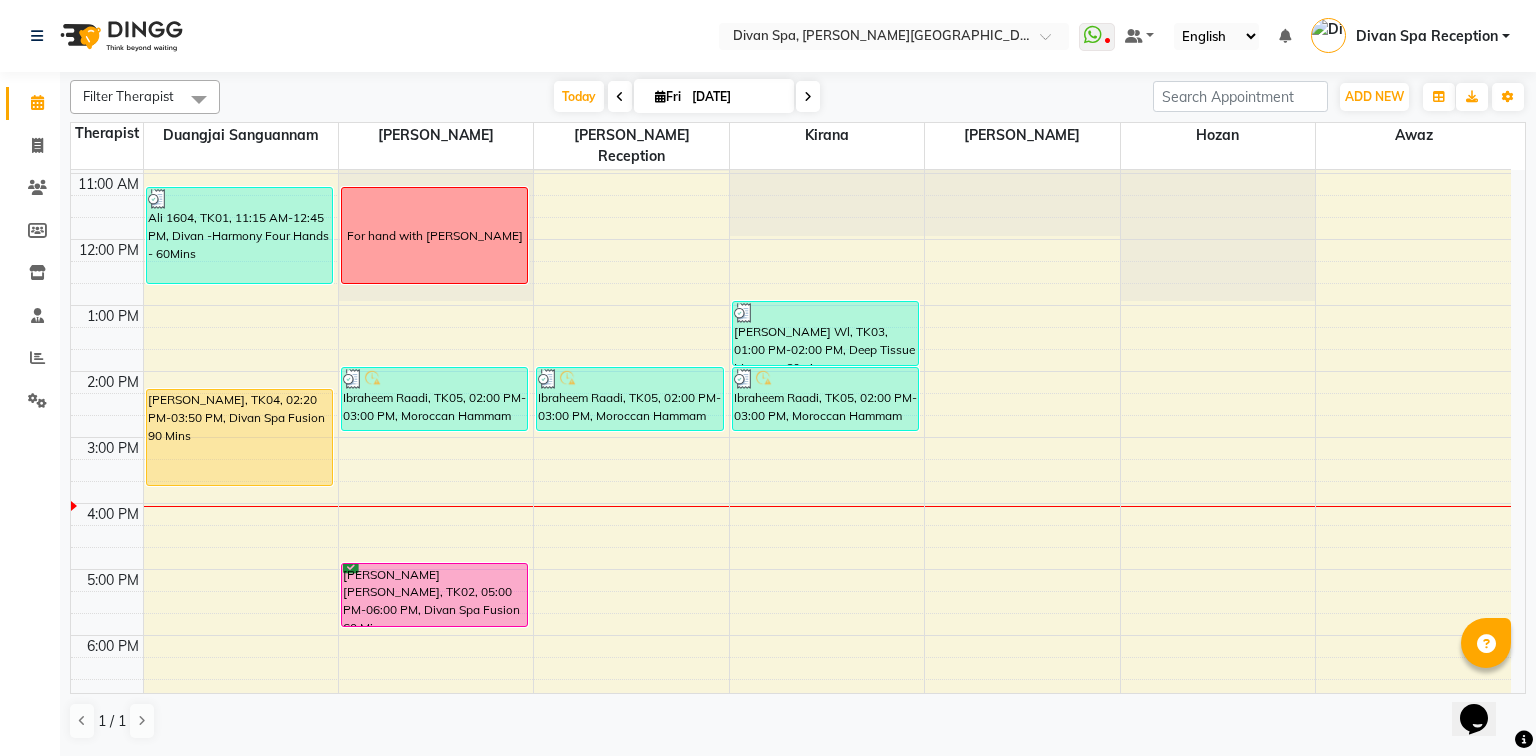 scroll, scrollTop: 246, scrollLeft: 0, axis: vertical 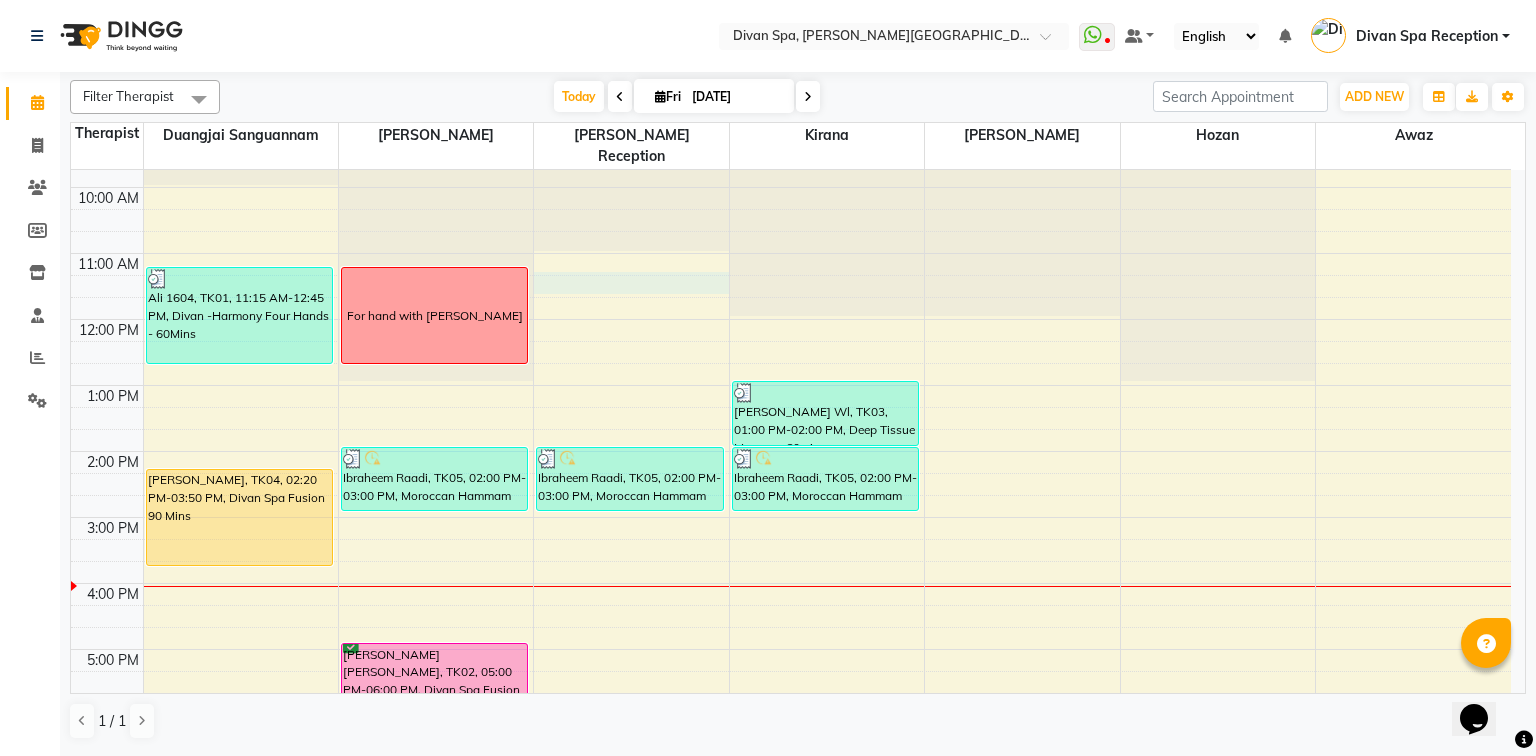 click on "6:00 AM 7:00 AM 8:00 AM 9:00 AM 10:00 AM 11:00 AM 12:00 PM 1:00 PM 2:00 PM 3:00 PM 4:00 PM 5:00 PM 6:00 PM 7:00 PM 8:00 PM 9:00 PM 10:00 PM     [PERSON_NAME] 1604, TK01, 11:15 AM-12:45 PM, Divan -Harmony Four Hands - 60Mins    mohanad [PERSON_NAME], TK04, 02:20 PM-03:50 PM, Divan Spa Fusion 90 Mins  For hand with [PERSON_NAME] Raadi, TK05, 02:00 PM-03:00 PM, Moroccan Hammam Experience - 60Min     [PERSON_NAME] [PERSON_NAME], TK02, 05:00 PM-06:00 PM, Divan Spa Fusion 60 Mins     Ibraheem Raadi, TK05, 02:00 PM-03:00 PM, Moroccan Hammam Experience - 60Min     [PERSON_NAME] Wl, TK03, 01:00 PM-02:00 PM, Deep Tissue Massage 60min     Ibraheem Raadi, TK05, 02:00 PM-03:00 PM, Moroccan Hammam Experience - 60Min" at bounding box center [791, 484] 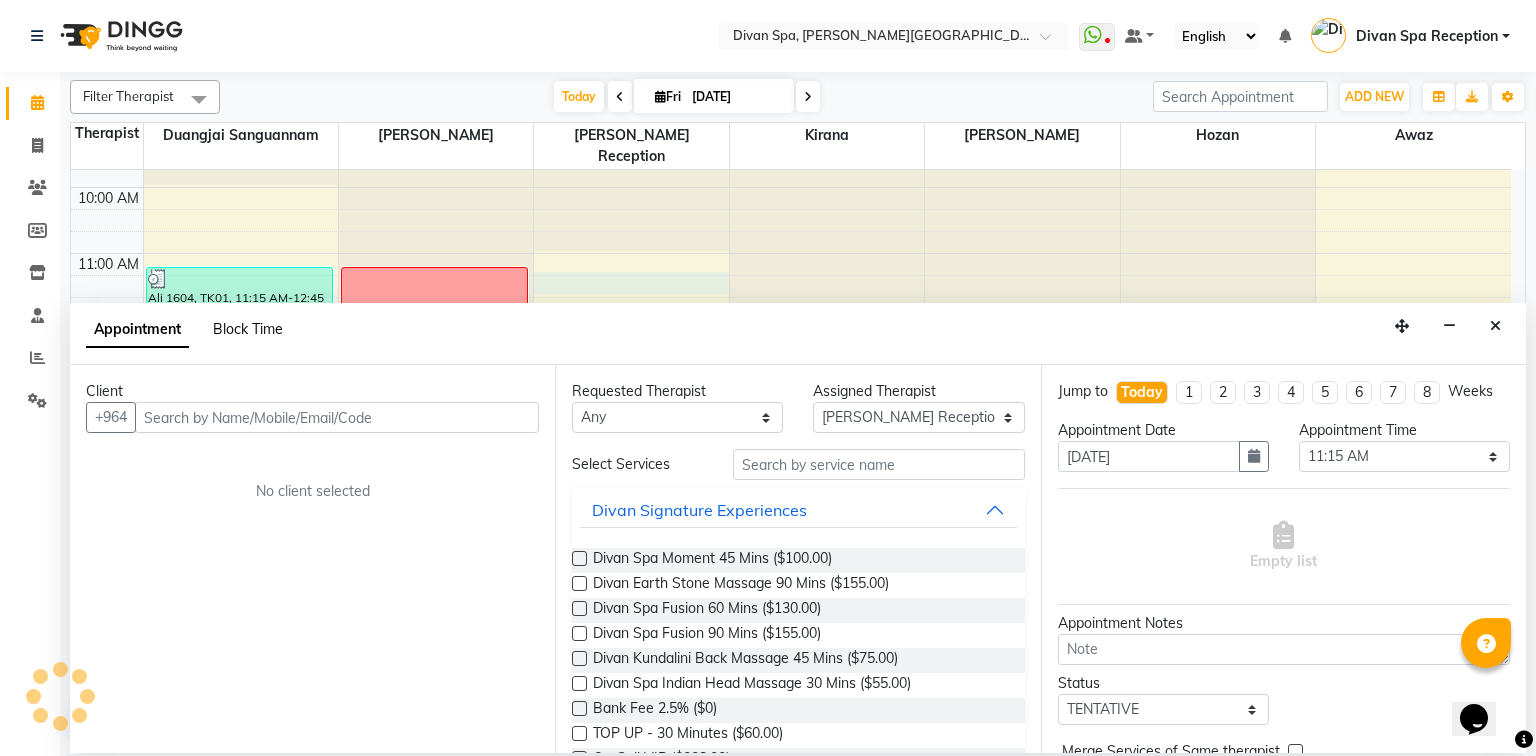 click on "Block Time" at bounding box center (248, 329) 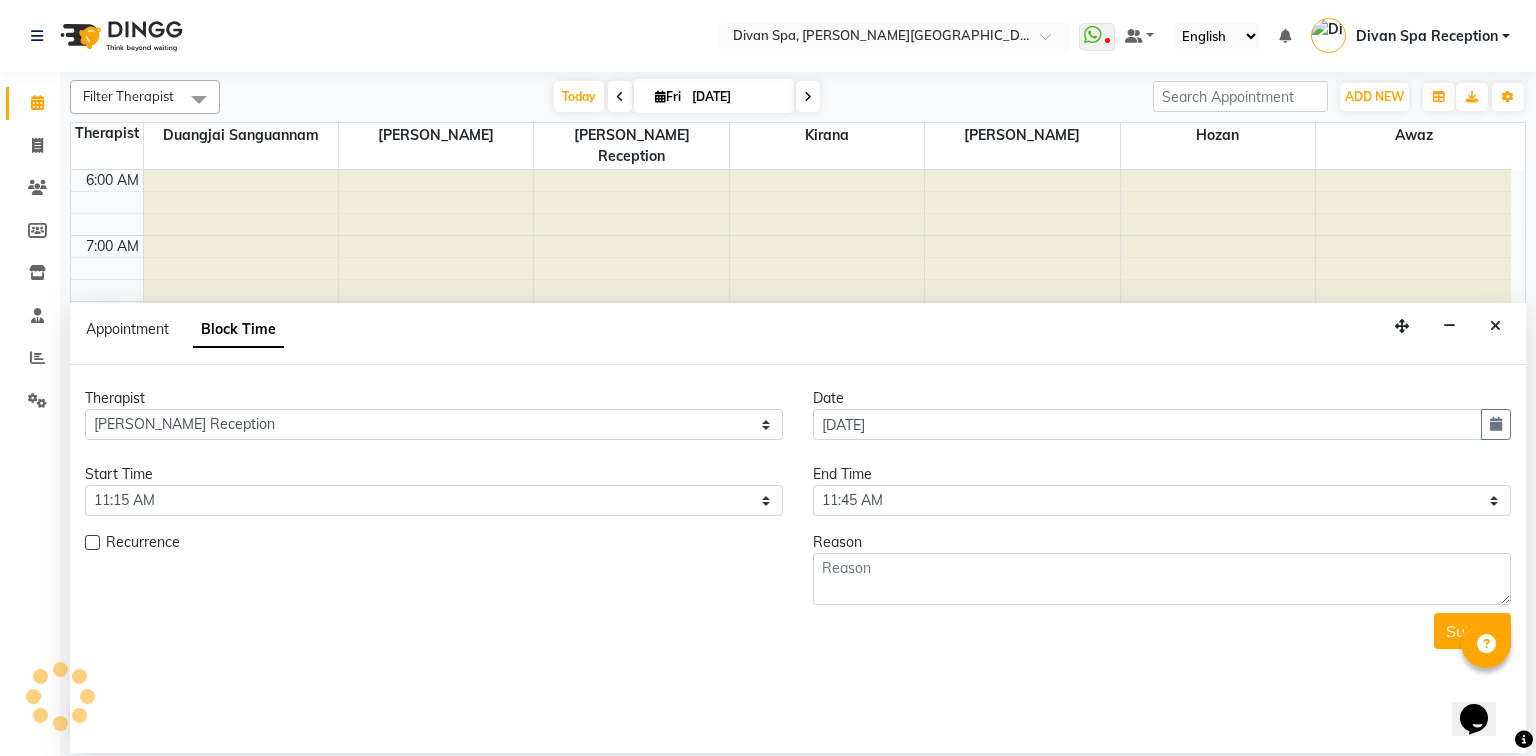 scroll, scrollTop: 566, scrollLeft: 0, axis: vertical 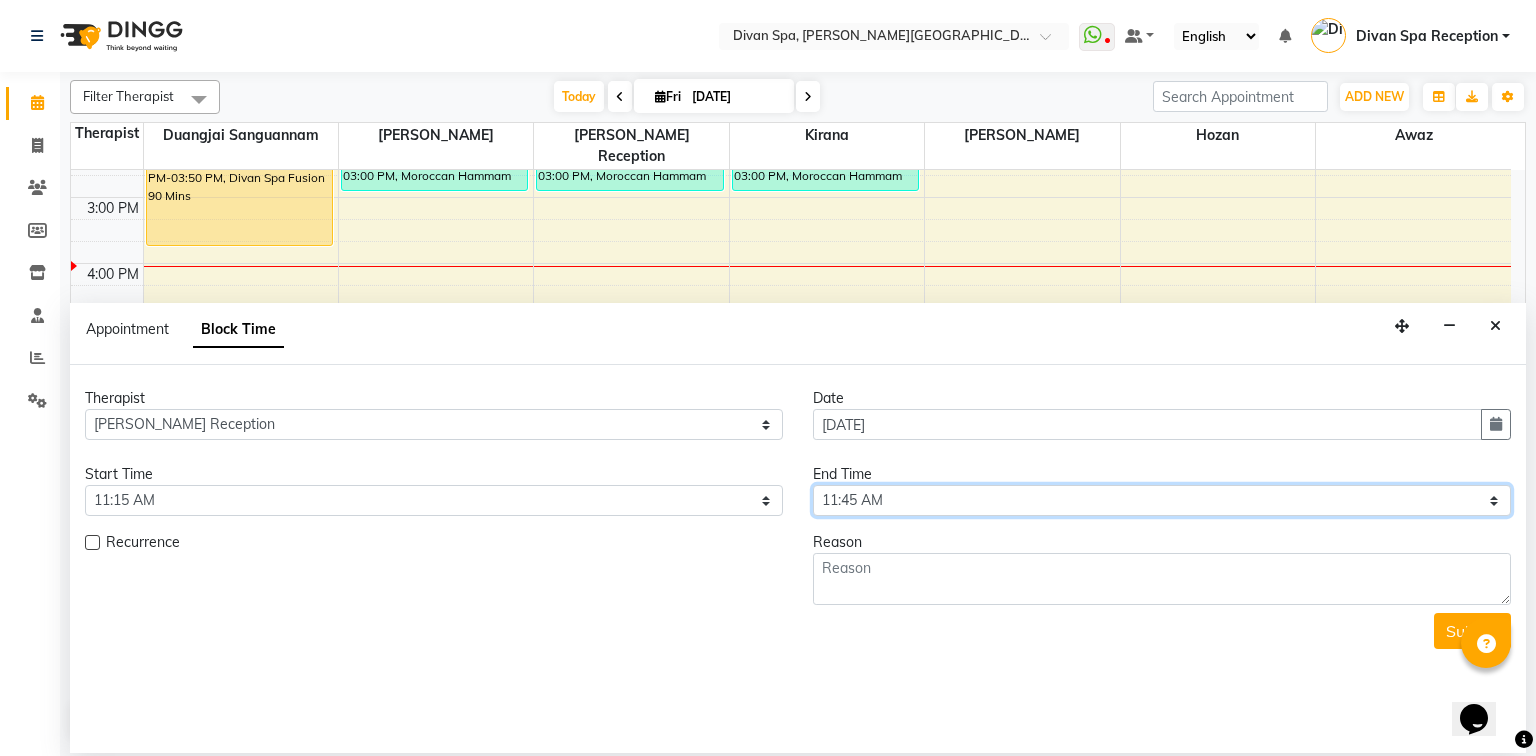 click on "Select 07:00 AM 07:15 AM 07:30 AM 07:45 AM 08:00 AM 08:15 AM 08:30 AM 08:45 AM 09:00 AM 09:15 AM 09:30 AM 09:45 AM 10:00 AM 10:15 AM 10:30 AM 10:45 AM 11:00 AM 11:15 AM 11:30 AM 11:45 AM 12:00 PM 12:15 PM 12:30 PM 12:45 PM 01:00 PM 01:15 PM 01:30 PM 01:45 PM 02:00 PM 02:15 PM 02:30 PM 02:45 PM 03:00 PM 03:15 PM 03:30 PM 03:45 PM 04:00 PM 04:15 PM 04:30 PM 04:45 PM 05:00 PM 05:15 PM 05:30 PM 05:45 PM 06:00 PM 06:15 PM 06:30 PM 06:45 PM 07:00 PM 07:15 PM 07:30 PM 07:45 PM 08:00 PM 08:15 PM 08:30 PM 08:45 PM 09:00 PM 09:15 PM 09:30 PM 09:45 PM 10:00 PM" at bounding box center [1162, 500] 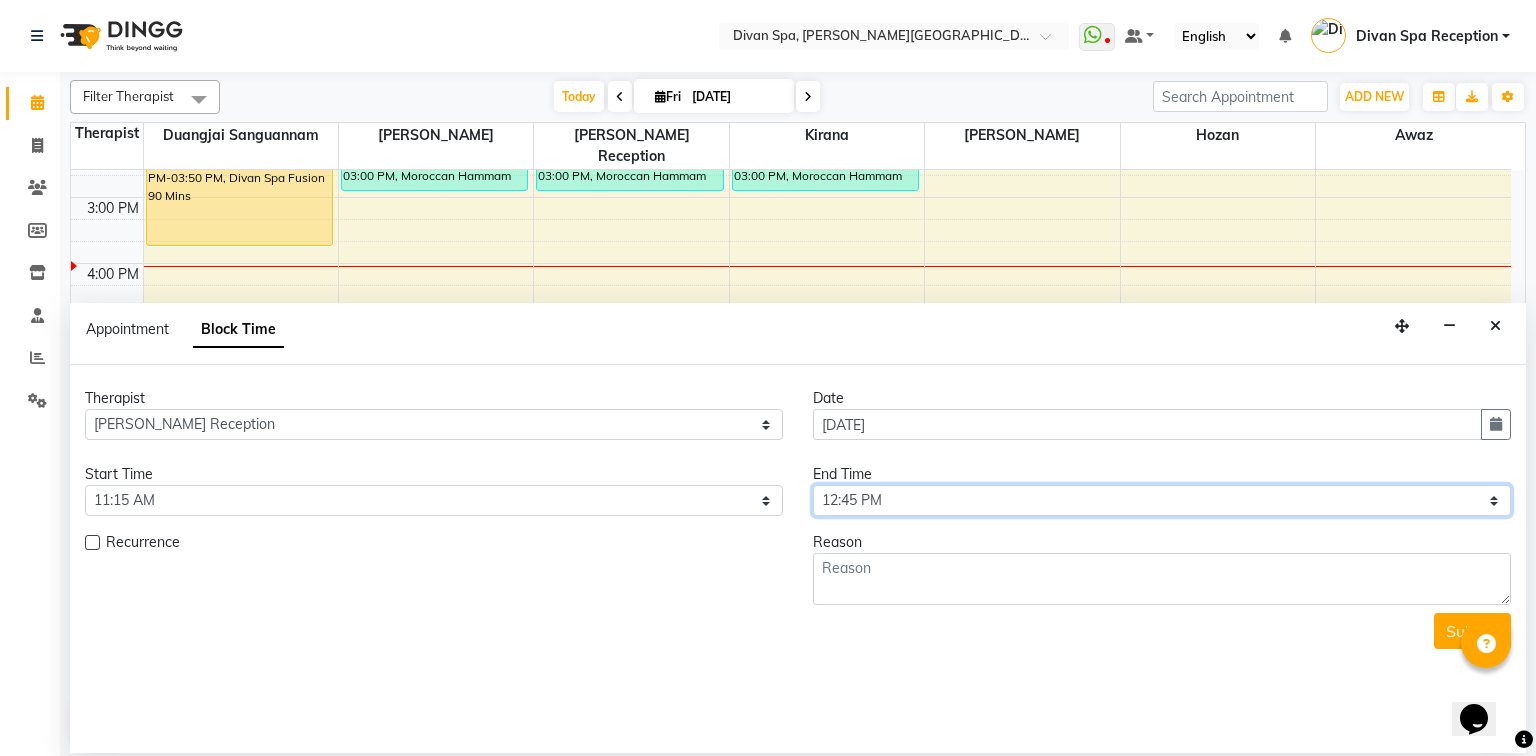 click on "Select 07:00 AM 07:15 AM 07:30 AM 07:45 AM 08:00 AM 08:15 AM 08:30 AM 08:45 AM 09:00 AM 09:15 AM 09:30 AM 09:45 AM 10:00 AM 10:15 AM 10:30 AM 10:45 AM 11:00 AM 11:15 AM 11:30 AM 11:45 AM 12:00 PM 12:15 PM 12:30 PM 12:45 PM 01:00 PM 01:15 PM 01:30 PM 01:45 PM 02:00 PM 02:15 PM 02:30 PM 02:45 PM 03:00 PM 03:15 PM 03:30 PM 03:45 PM 04:00 PM 04:15 PM 04:30 PM 04:45 PM 05:00 PM 05:15 PM 05:30 PM 05:45 PM 06:00 PM 06:15 PM 06:30 PM 06:45 PM 07:00 PM 07:15 PM 07:30 PM 07:45 PM 08:00 PM 08:15 PM 08:30 PM 08:45 PM 09:00 PM 09:15 PM 09:30 PM 09:45 PM 10:00 PM" at bounding box center (1162, 500) 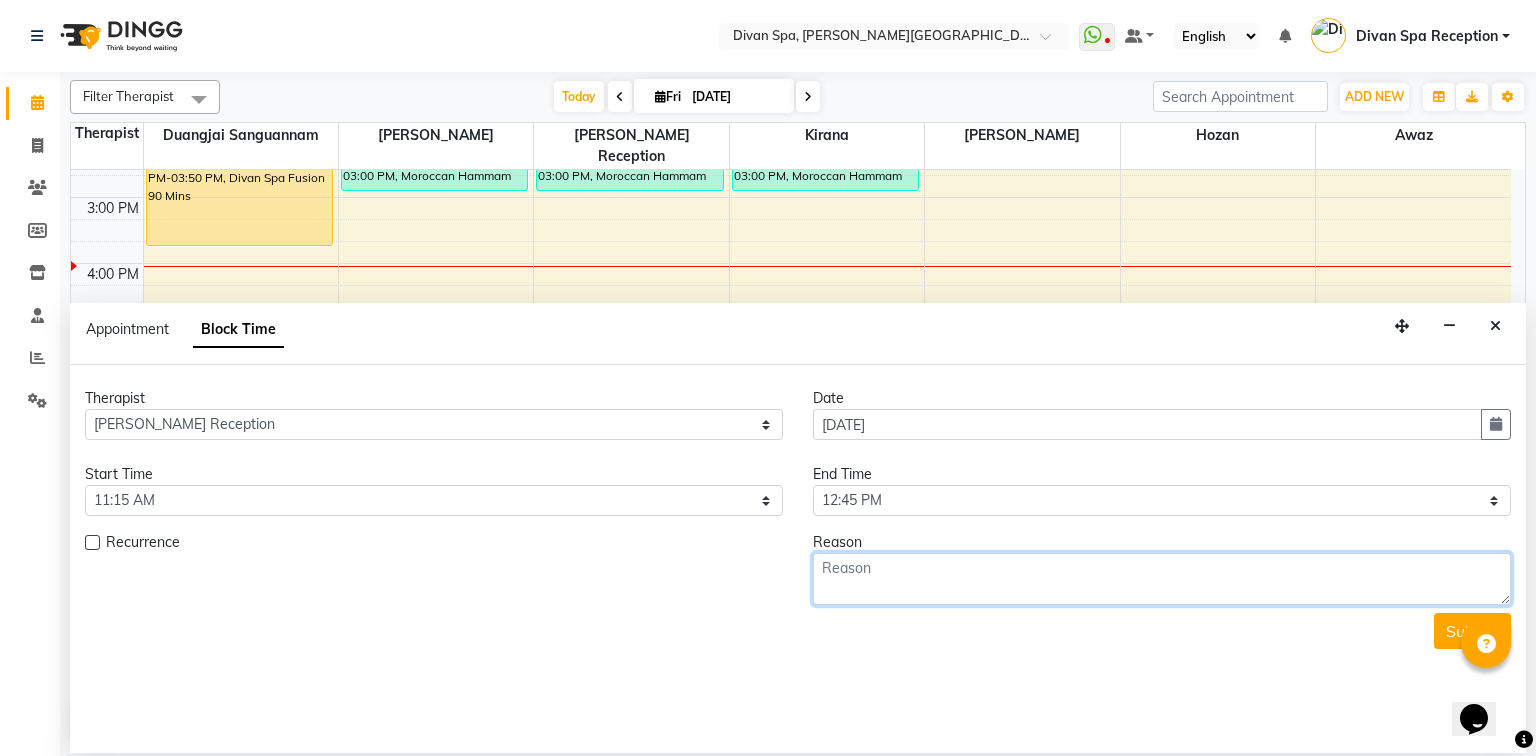 click at bounding box center (1162, 579) 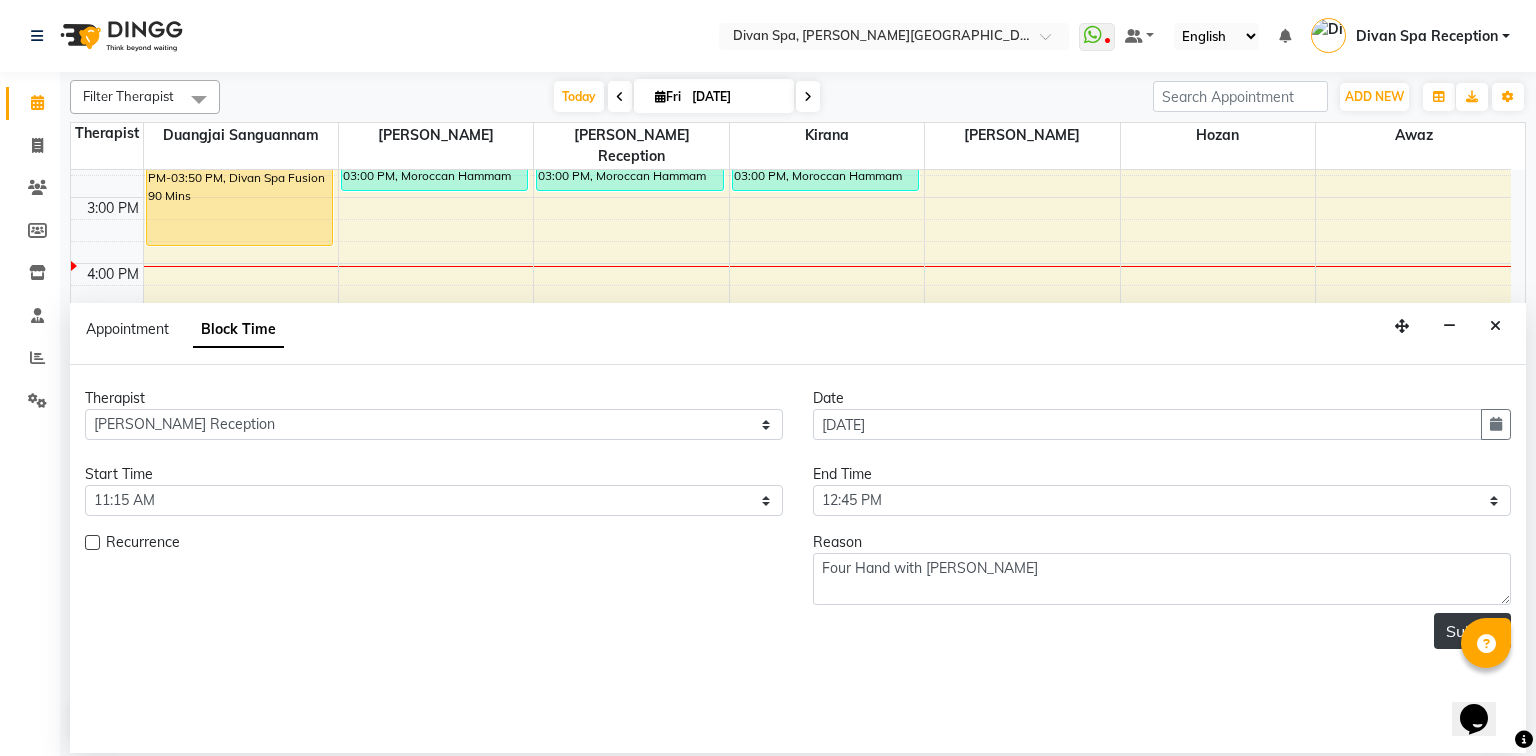 click on "Submit" at bounding box center (1472, 631) 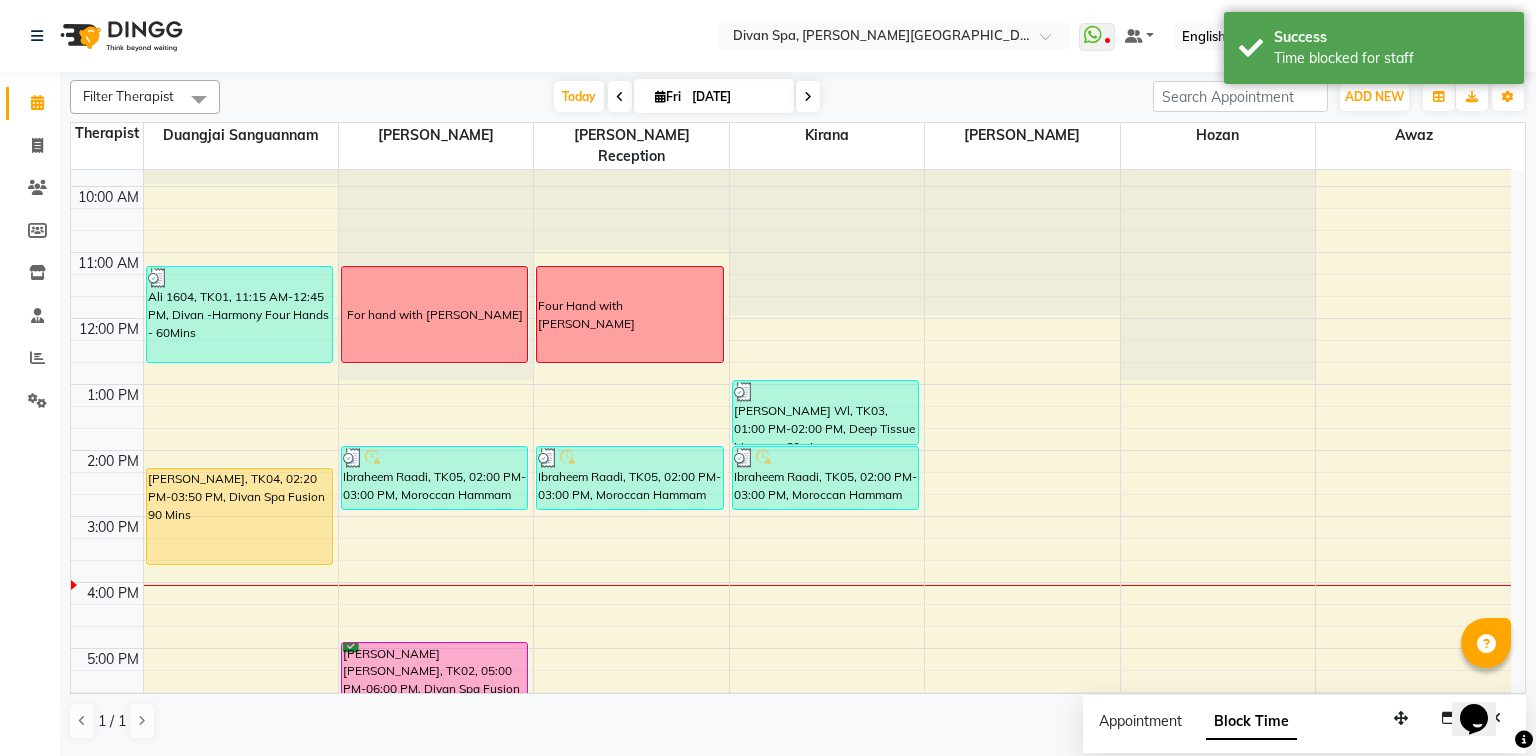 scroll, scrollTop: 246, scrollLeft: 0, axis: vertical 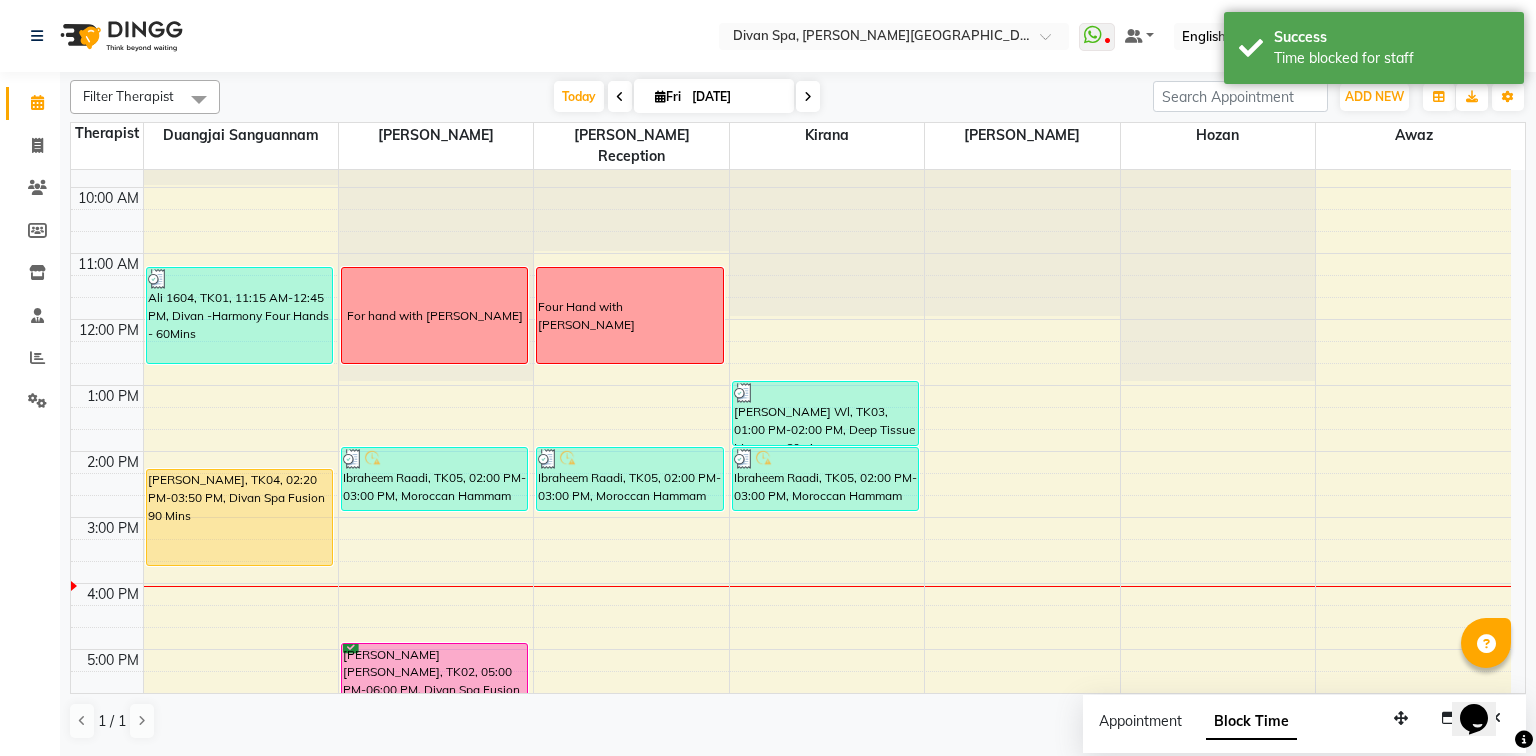 click on "For hand with [PERSON_NAME]" at bounding box center (435, 315) 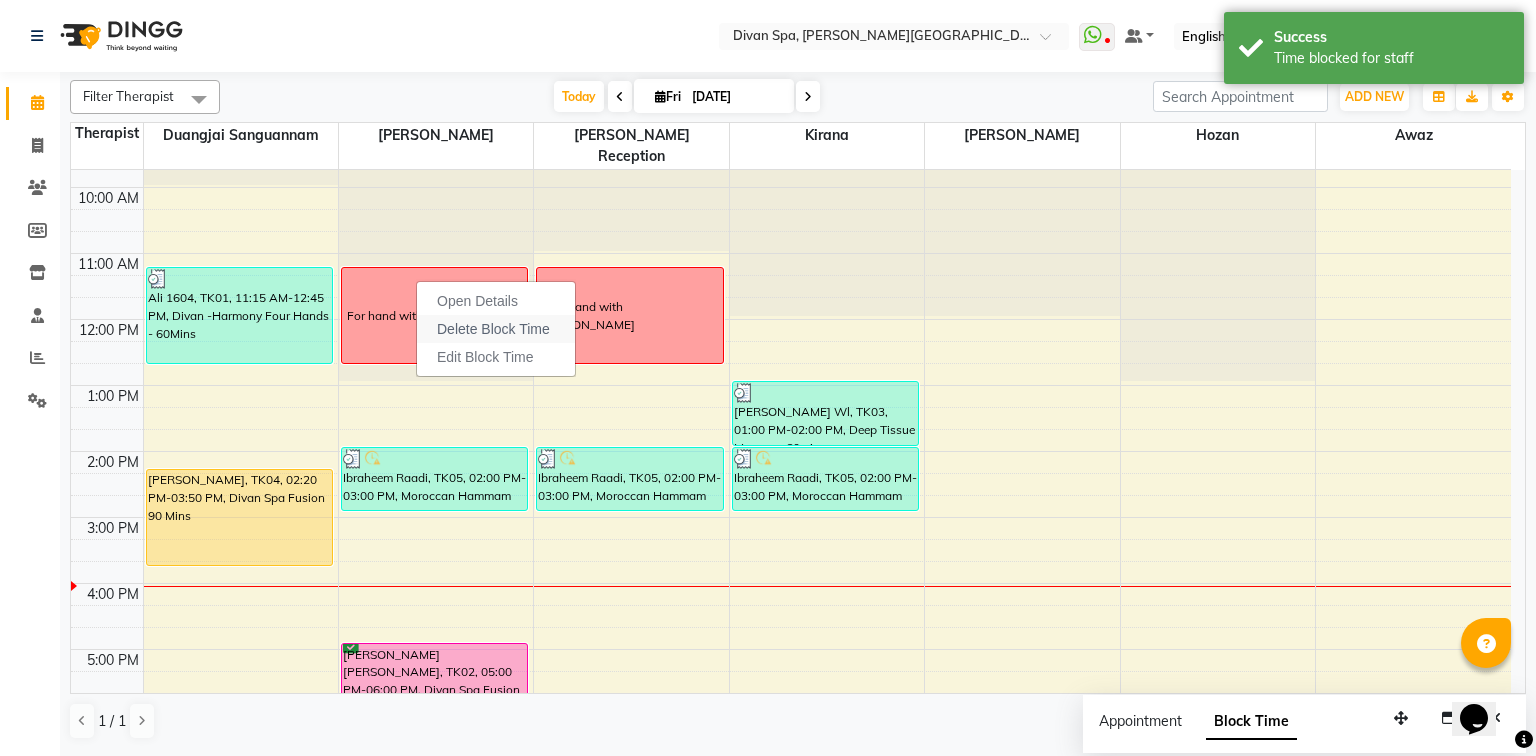 click on "Delete Block Time" at bounding box center (493, 329) 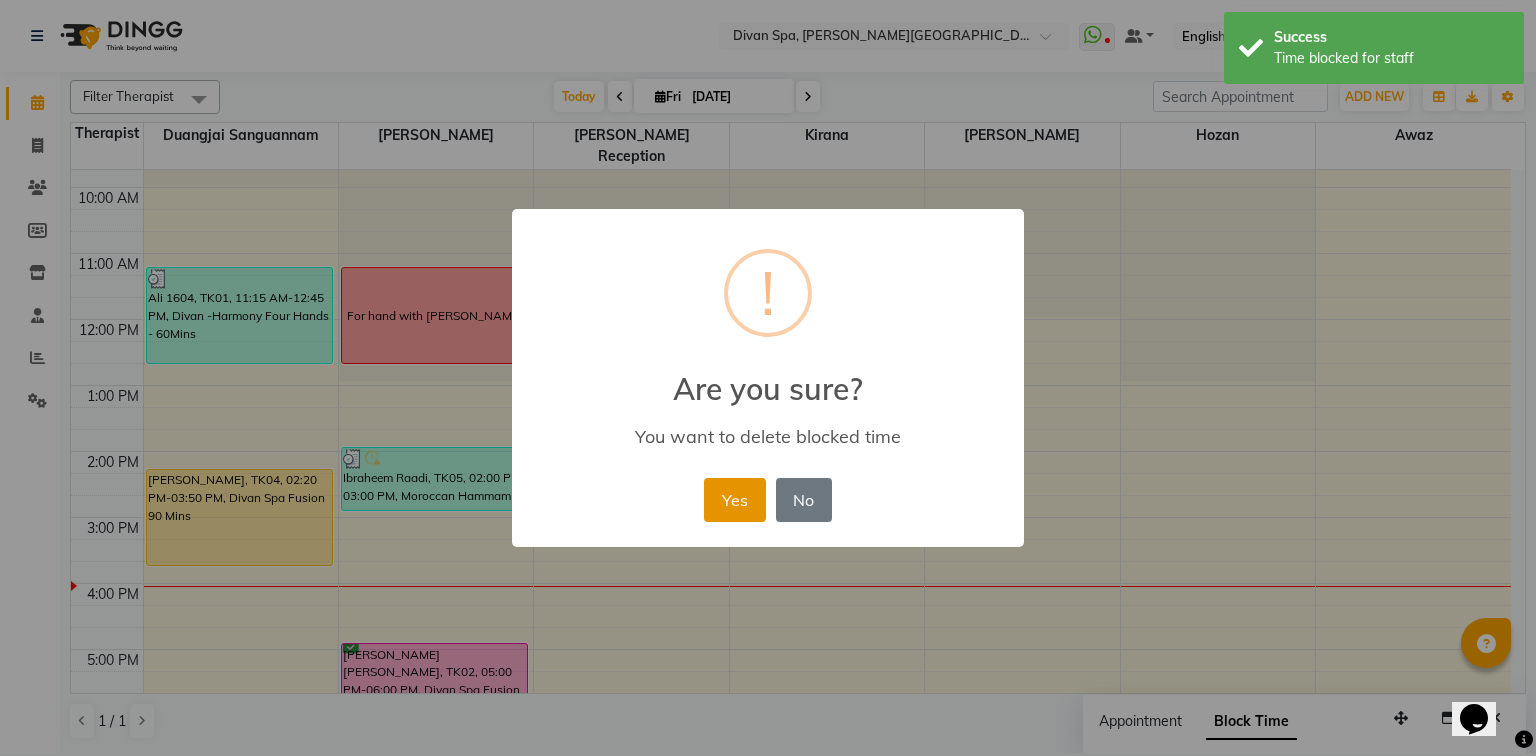 click on "Yes" at bounding box center (734, 500) 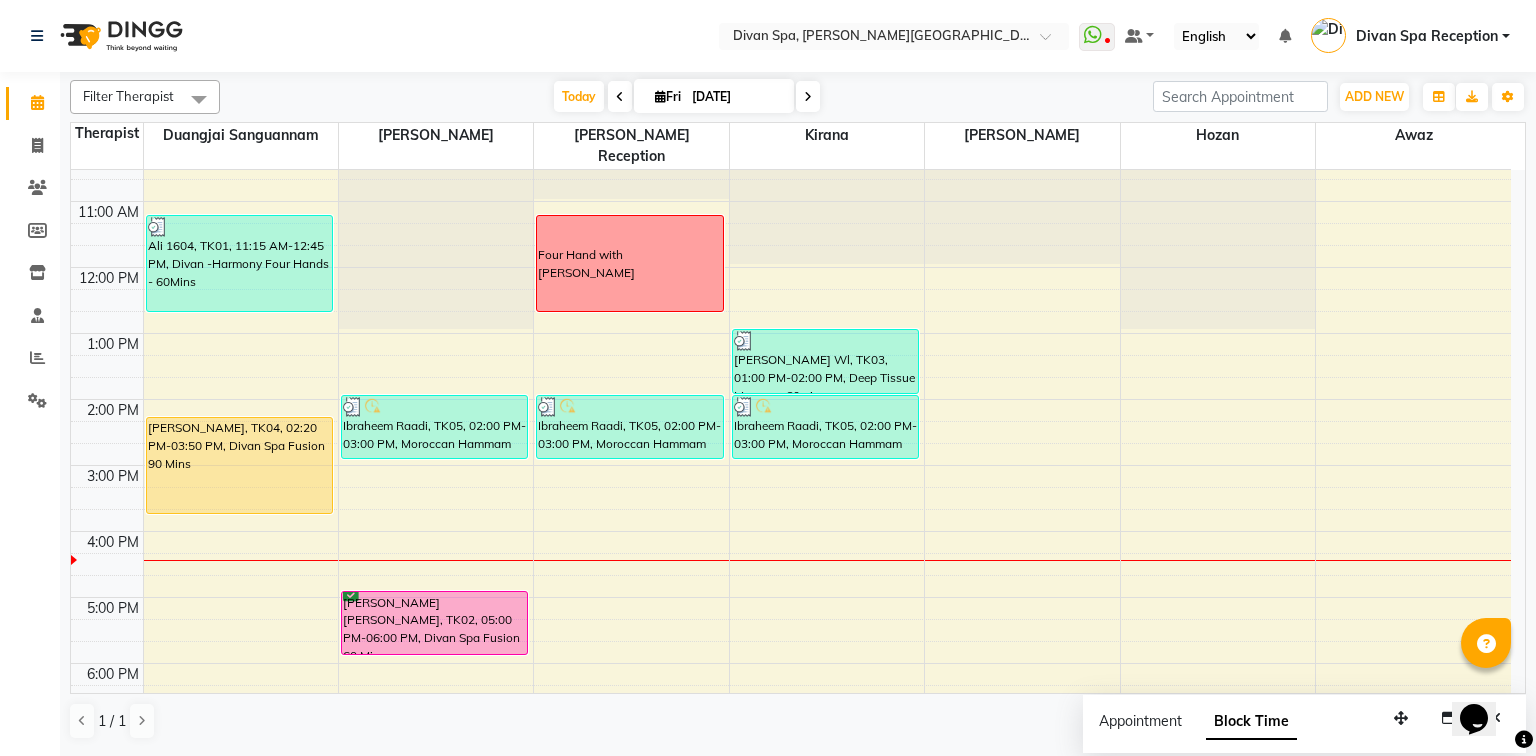 scroll, scrollTop: 325, scrollLeft: 0, axis: vertical 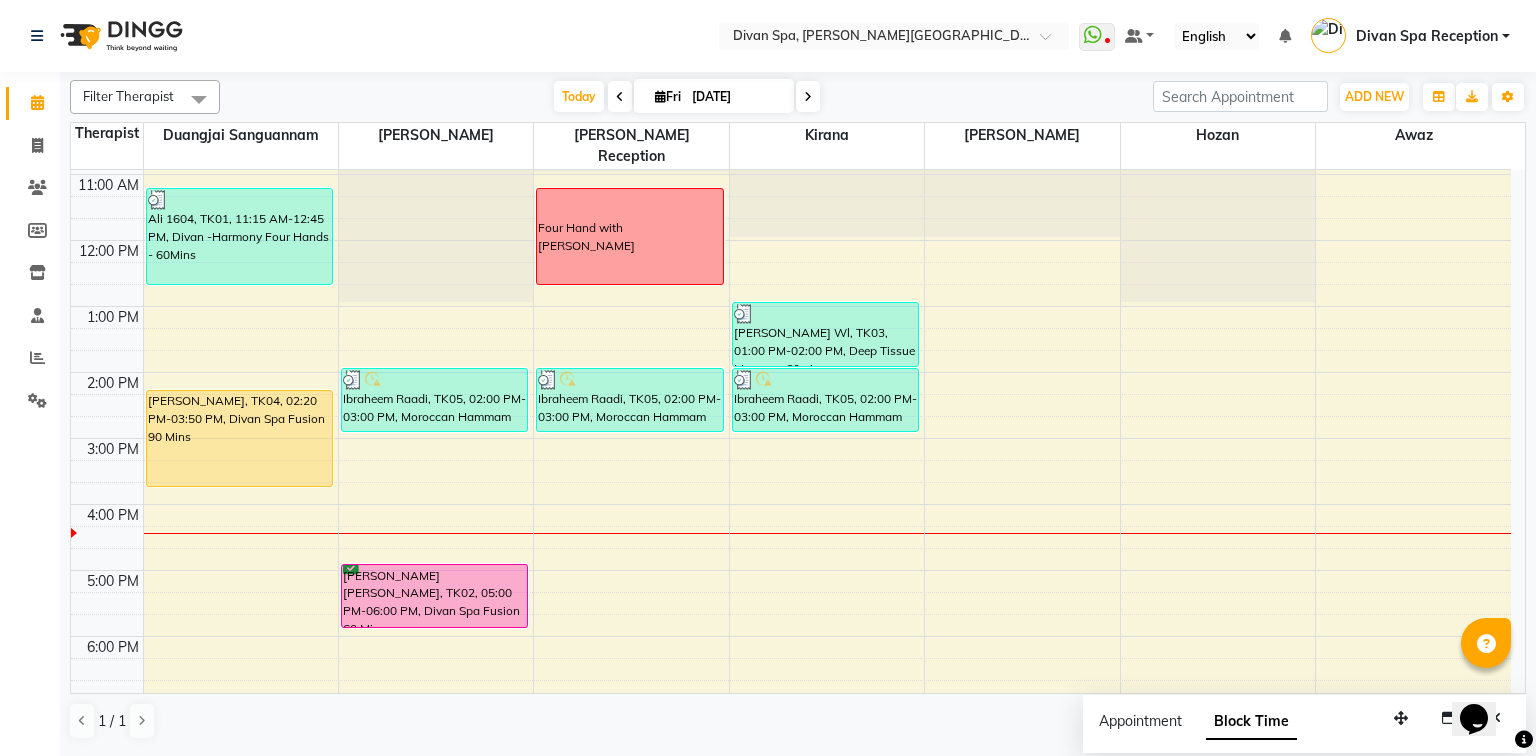 click at bounding box center [808, 97] 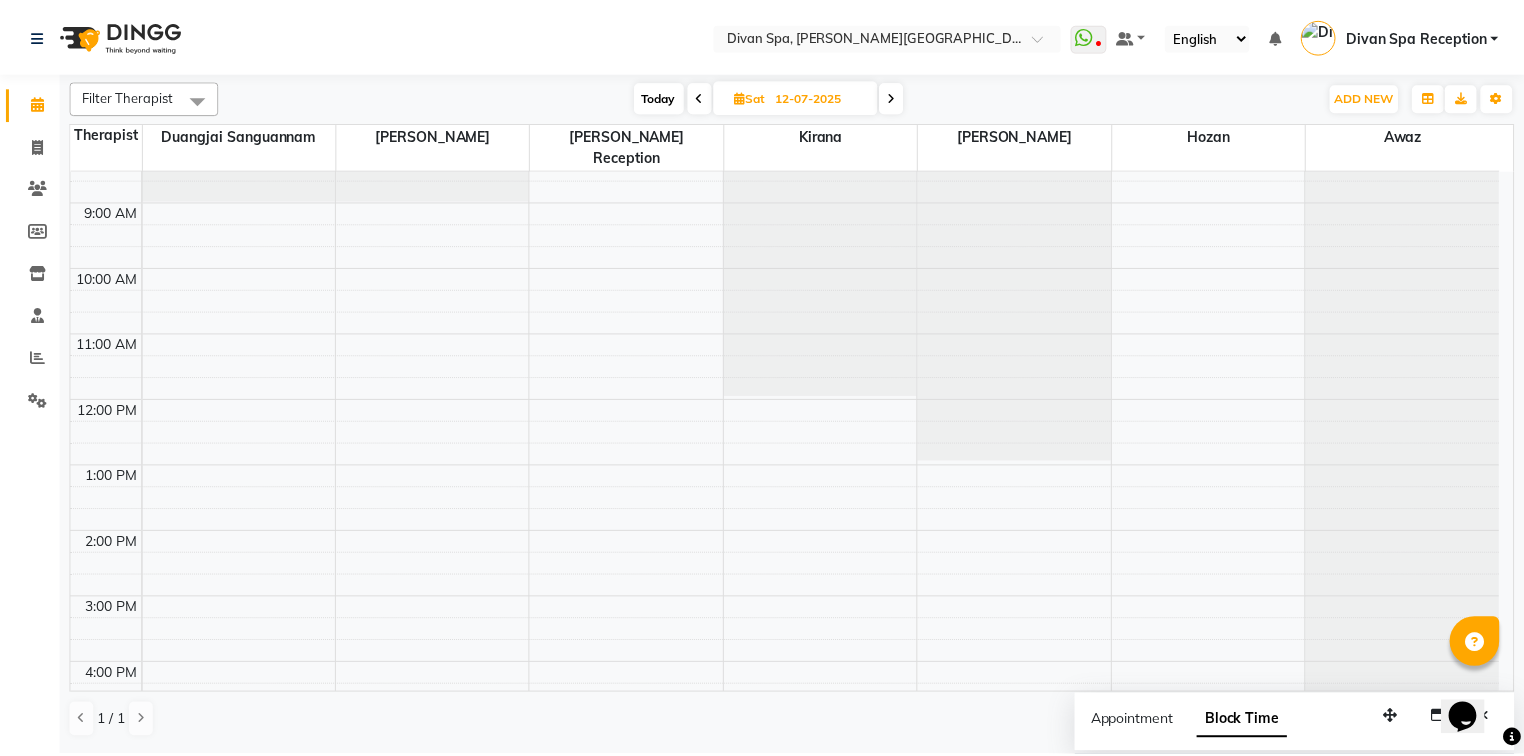 scroll, scrollTop: 86, scrollLeft: 0, axis: vertical 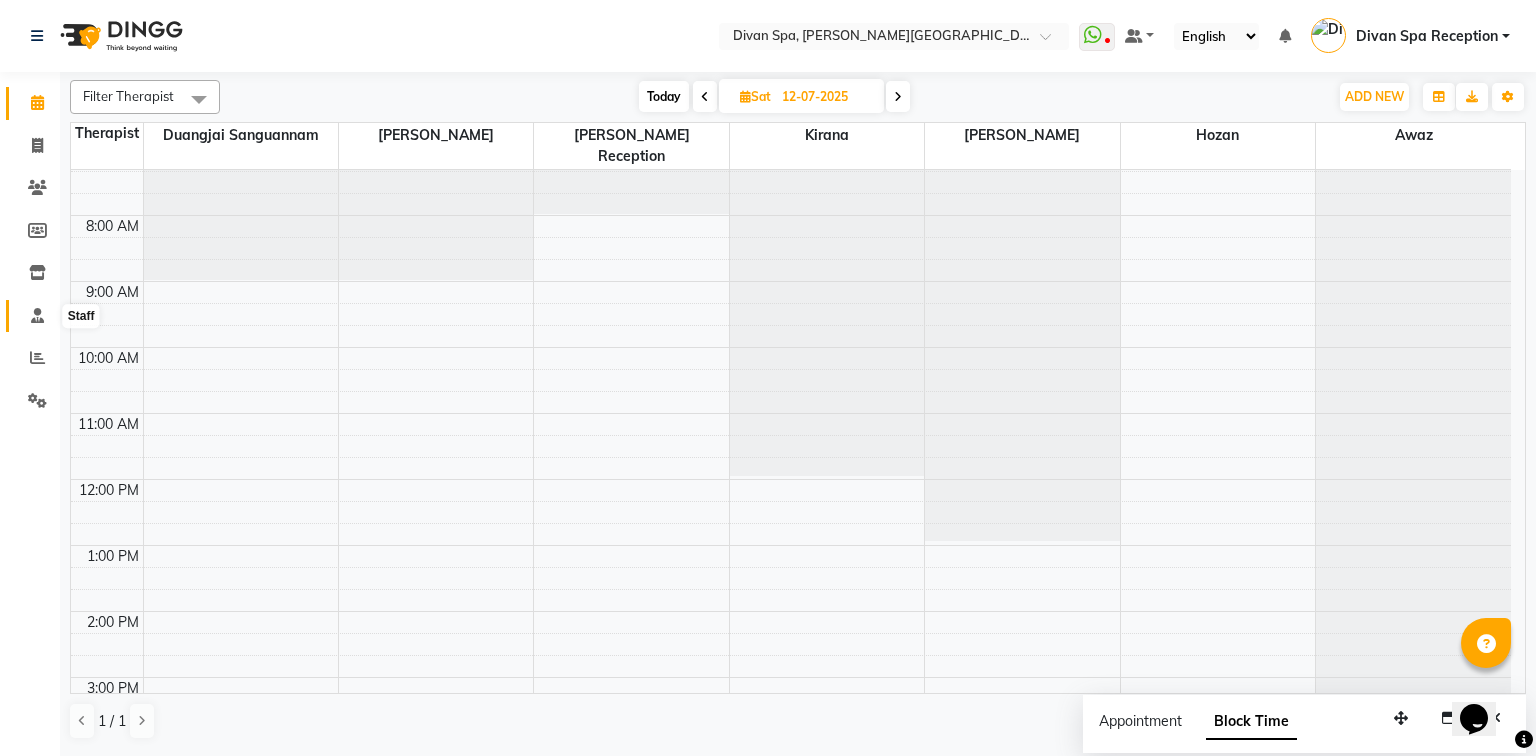 click 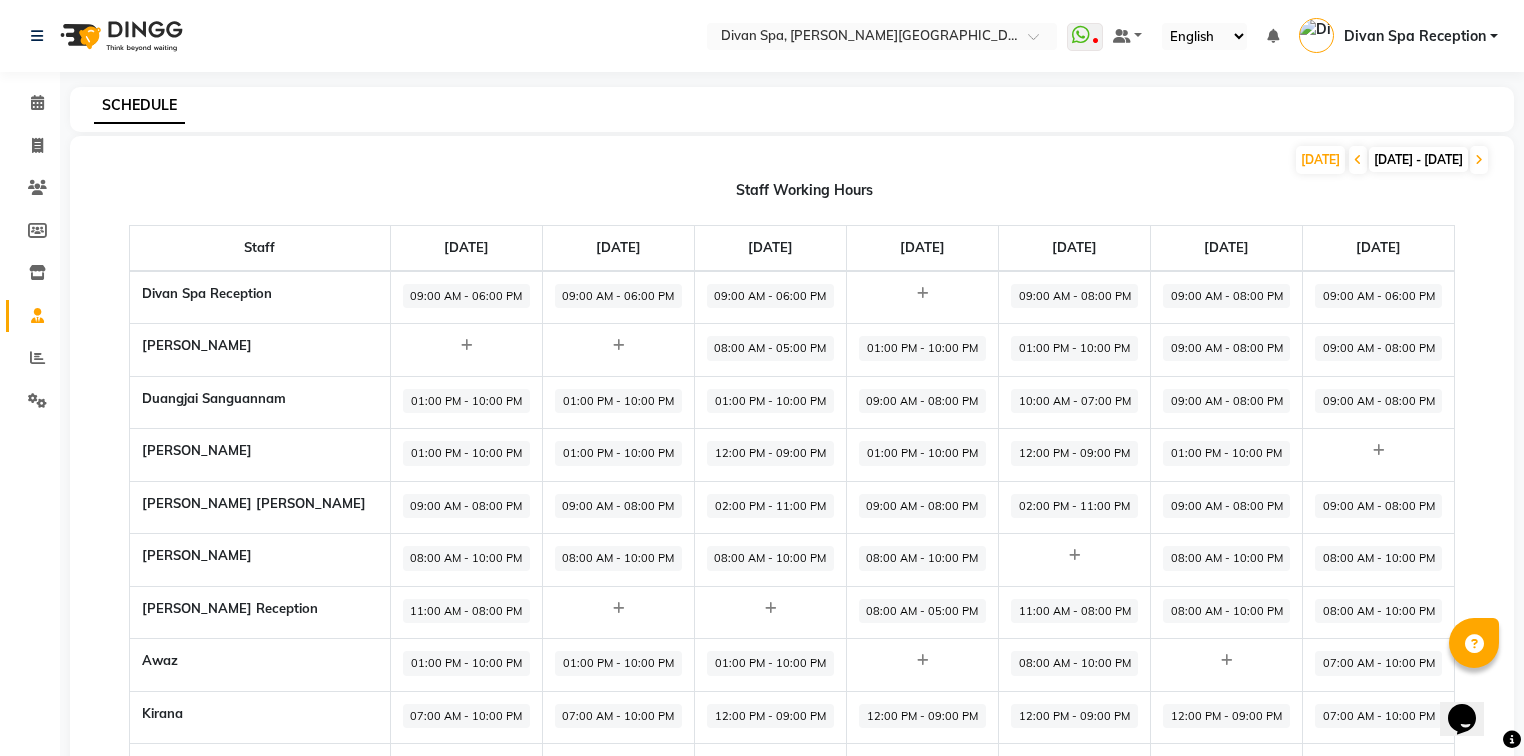 scroll, scrollTop: 80, scrollLeft: 0, axis: vertical 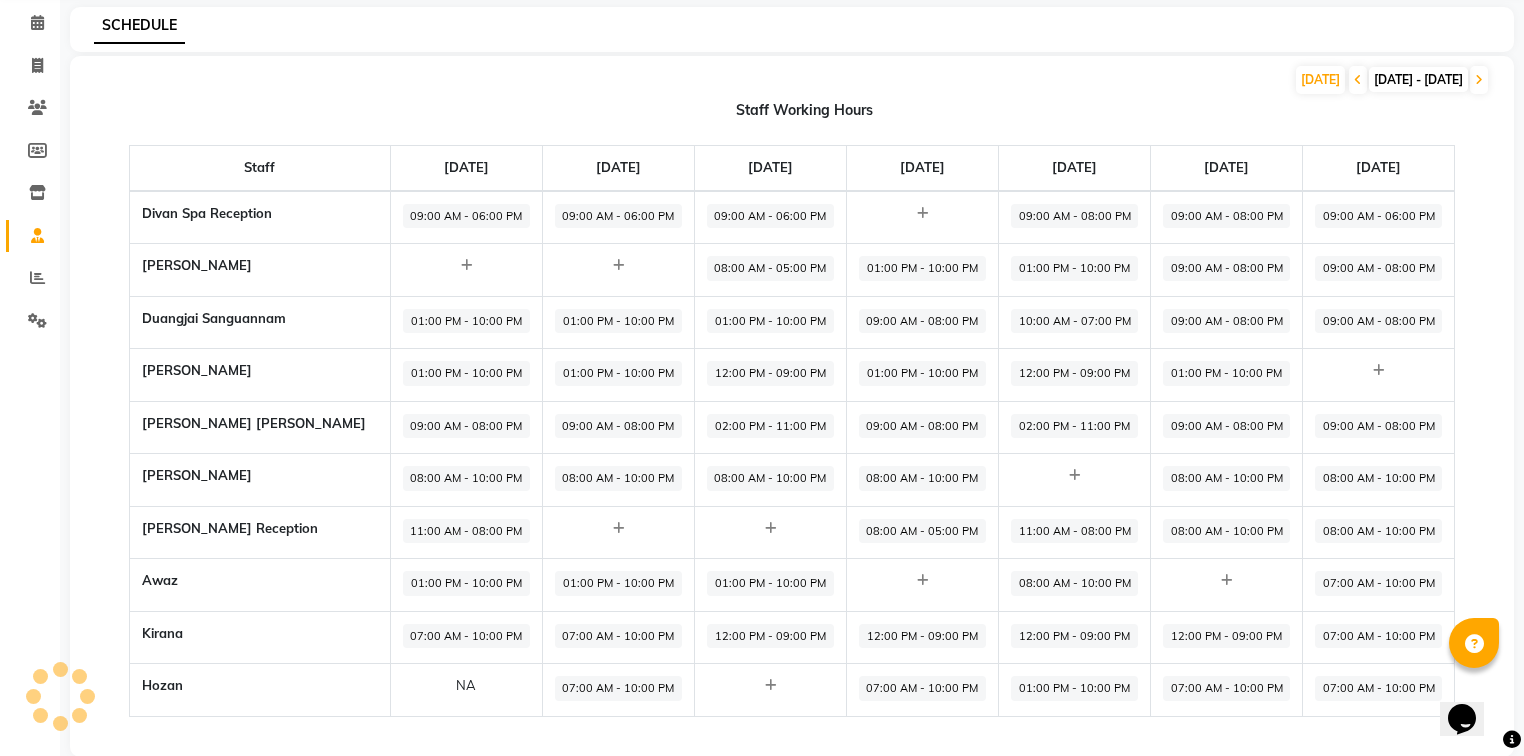 click on "12:00 PM - 09:00 PM" 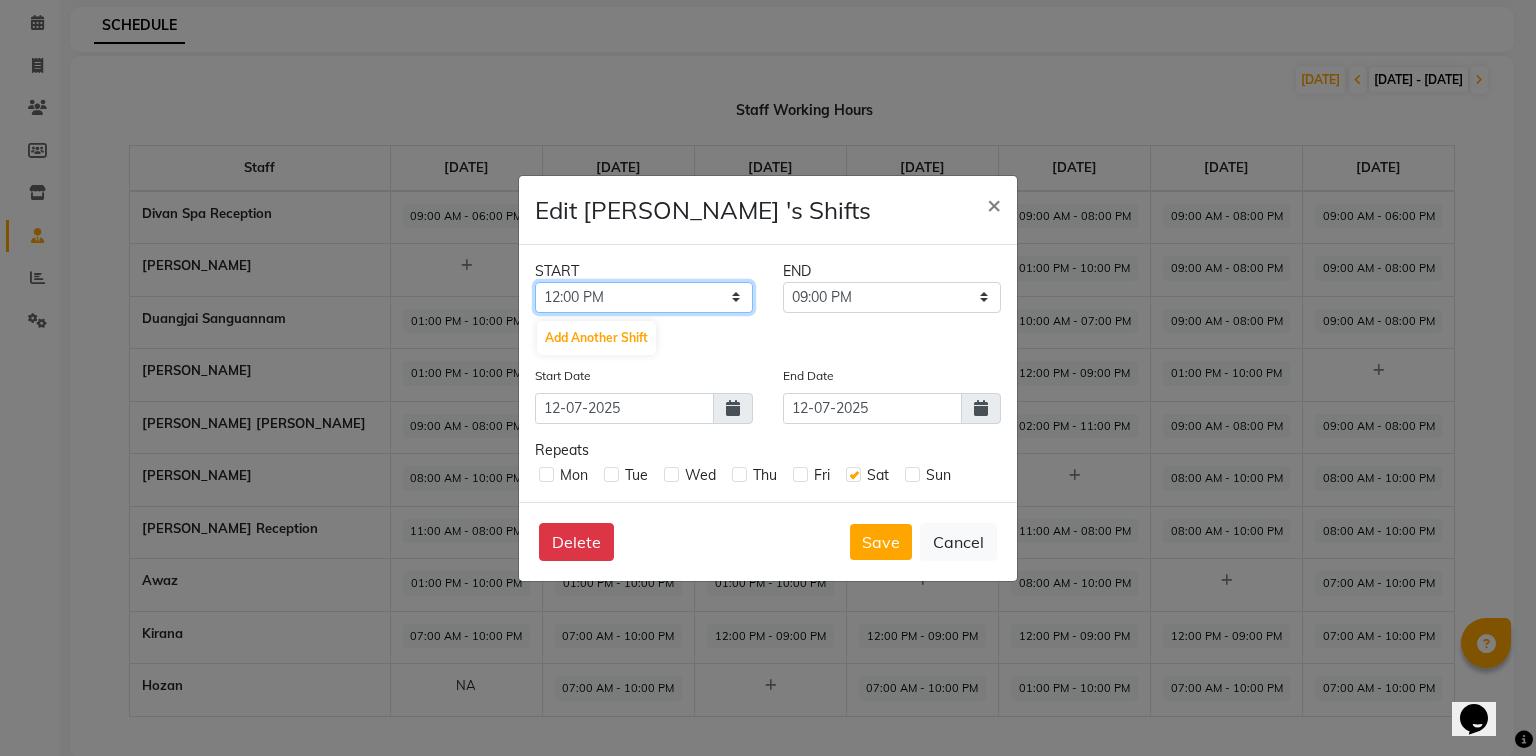 click on "12:00 AM 12:15 AM 12:30 AM 12:45 AM 01:00 AM 01:15 AM 01:30 AM 01:45 AM 02:00 AM 02:15 AM 02:30 AM 02:45 AM 03:00 AM 03:15 AM 03:30 AM 03:45 AM 04:00 AM 04:15 AM 04:30 AM 04:45 AM 05:00 AM 05:15 AM 05:30 AM 05:45 AM 06:00 AM 06:15 AM 06:30 AM 06:45 AM 07:00 AM 07:15 AM 07:30 AM 07:45 AM 08:00 AM 08:15 AM 08:30 AM 08:45 AM 09:00 AM 09:15 AM 09:30 AM 09:45 AM 10:00 AM 10:15 AM 10:30 AM 10:45 AM 11:00 AM 11:15 AM 11:30 AM 11:45 AM 12:00 PM 12:15 PM 12:30 PM 12:45 PM 01:00 PM 01:15 PM 01:30 PM 01:45 PM 02:00 PM 02:15 PM 02:30 PM 02:45 PM 03:00 PM 03:15 PM 03:30 PM 03:45 PM 04:00 PM 04:15 PM 04:30 PM 04:45 PM 05:00 PM 05:15 PM 05:30 PM 05:45 PM 06:00 PM 06:15 PM 06:30 PM 06:45 PM 07:00 PM 07:15 PM 07:30 PM 07:45 PM 08:00 PM 08:15 PM 08:30 PM 08:45 PM 09:00 PM 09:15 PM 09:30 PM 09:45 PM 10:00 PM 10:15 PM 10:30 PM 10:45 PM 11:00 PM 11:15 PM 11:30 PM 11:45 PM" 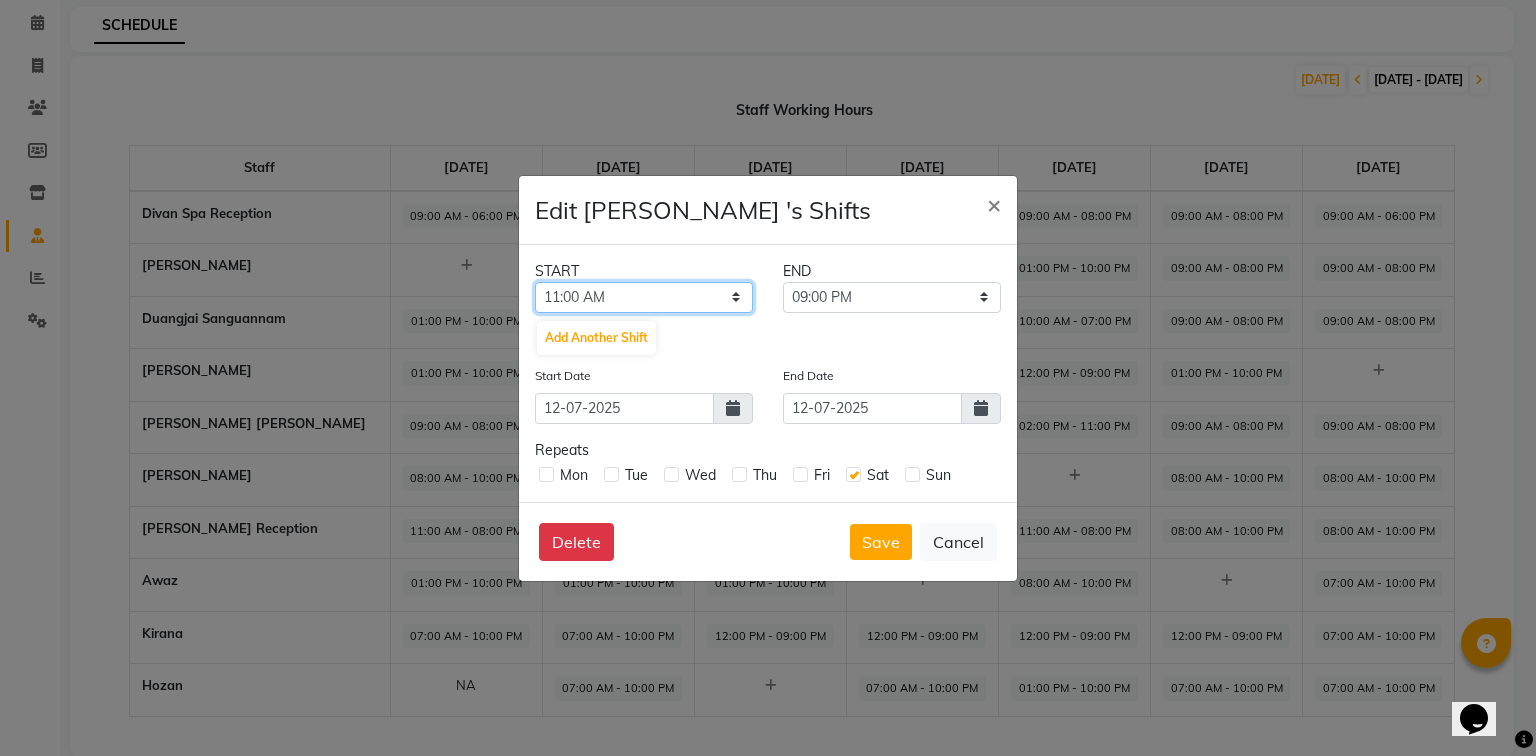 click on "12:00 AM 12:15 AM 12:30 AM 12:45 AM 01:00 AM 01:15 AM 01:30 AM 01:45 AM 02:00 AM 02:15 AM 02:30 AM 02:45 AM 03:00 AM 03:15 AM 03:30 AM 03:45 AM 04:00 AM 04:15 AM 04:30 AM 04:45 AM 05:00 AM 05:15 AM 05:30 AM 05:45 AM 06:00 AM 06:15 AM 06:30 AM 06:45 AM 07:00 AM 07:15 AM 07:30 AM 07:45 AM 08:00 AM 08:15 AM 08:30 AM 08:45 AM 09:00 AM 09:15 AM 09:30 AM 09:45 AM 10:00 AM 10:15 AM 10:30 AM 10:45 AM 11:00 AM 11:15 AM 11:30 AM 11:45 AM 12:00 PM 12:15 PM 12:30 PM 12:45 PM 01:00 PM 01:15 PM 01:30 PM 01:45 PM 02:00 PM 02:15 PM 02:30 PM 02:45 PM 03:00 PM 03:15 PM 03:30 PM 03:45 PM 04:00 PM 04:15 PM 04:30 PM 04:45 PM 05:00 PM 05:15 PM 05:30 PM 05:45 PM 06:00 PM 06:15 PM 06:30 PM 06:45 PM 07:00 PM 07:15 PM 07:30 PM 07:45 PM 08:00 PM 08:15 PM 08:30 PM 08:45 PM 09:00 PM 09:15 PM 09:30 PM 09:45 PM 10:00 PM 10:15 PM 10:30 PM 10:45 PM 11:00 PM 11:15 PM 11:30 PM 11:45 PM" 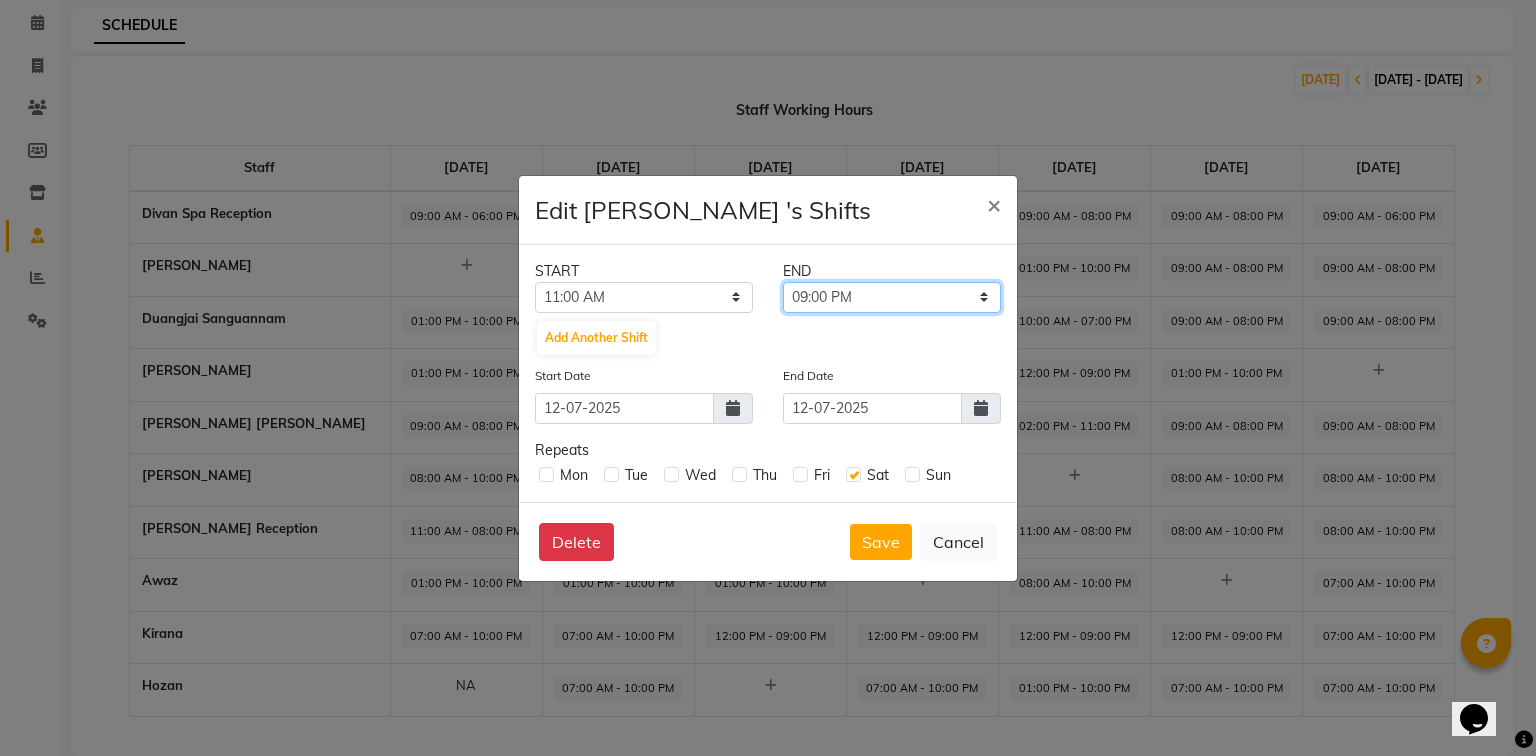 click on "11:15 AM 11:30 AM 11:45 AM 12:00 PM 12:15 PM 12:30 PM 12:45 PM 01:00 PM 01:15 PM 01:30 PM 01:45 PM 02:00 PM 02:15 PM 02:30 PM 02:45 PM 03:00 PM 03:15 PM 03:30 PM 03:45 PM 04:00 PM 04:15 PM 04:30 PM 04:45 PM 05:00 PM 05:15 PM 05:30 PM 05:45 PM 06:00 PM 06:15 PM 06:30 PM 06:45 PM 07:00 PM 07:15 PM 07:30 PM 07:45 PM 08:00 PM 08:15 PM 08:30 PM 08:45 PM 09:00 PM 09:15 PM 09:30 PM 09:45 PM 10:00 PM 10:15 PM 10:30 PM 10:45 PM 11:00 PM 11:15 PM 11:30 PM 11:45 PM" 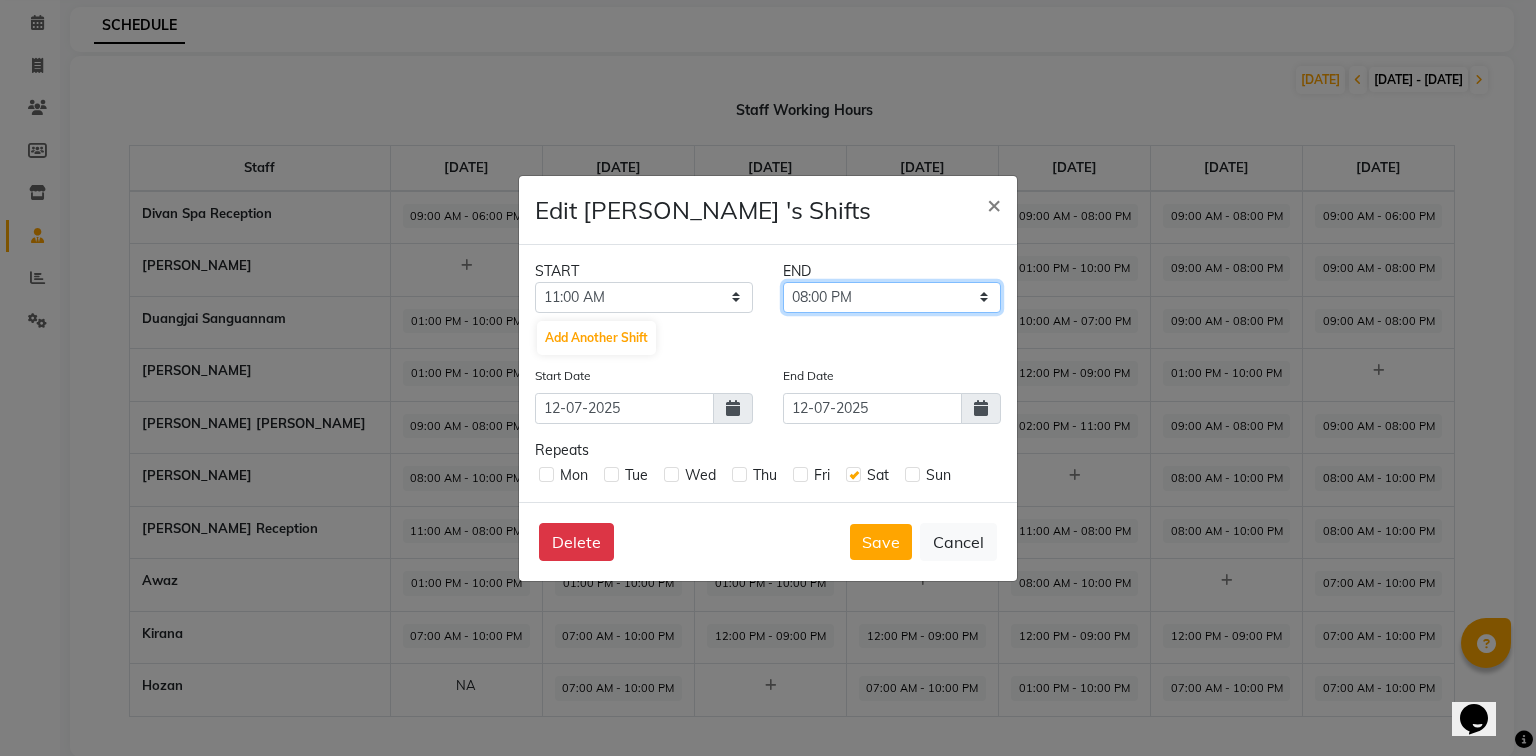 click on "11:15 AM 11:30 AM 11:45 AM 12:00 PM 12:15 PM 12:30 PM 12:45 PM 01:00 PM 01:15 PM 01:30 PM 01:45 PM 02:00 PM 02:15 PM 02:30 PM 02:45 PM 03:00 PM 03:15 PM 03:30 PM 03:45 PM 04:00 PM 04:15 PM 04:30 PM 04:45 PM 05:00 PM 05:15 PM 05:30 PM 05:45 PM 06:00 PM 06:15 PM 06:30 PM 06:45 PM 07:00 PM 07:15 PM 07:30 PM 07:45 PM 08:00 PM 08:15 PM 08:30 PM 08:45 PM 09:00 PM 09:15 PM 09:30 PM 09:45 PM 10:00 PM 10:15 PM 10:30 PM 10:45 PM 11:00 PM 11:15 PM 11:30 PM 11:45 PM" 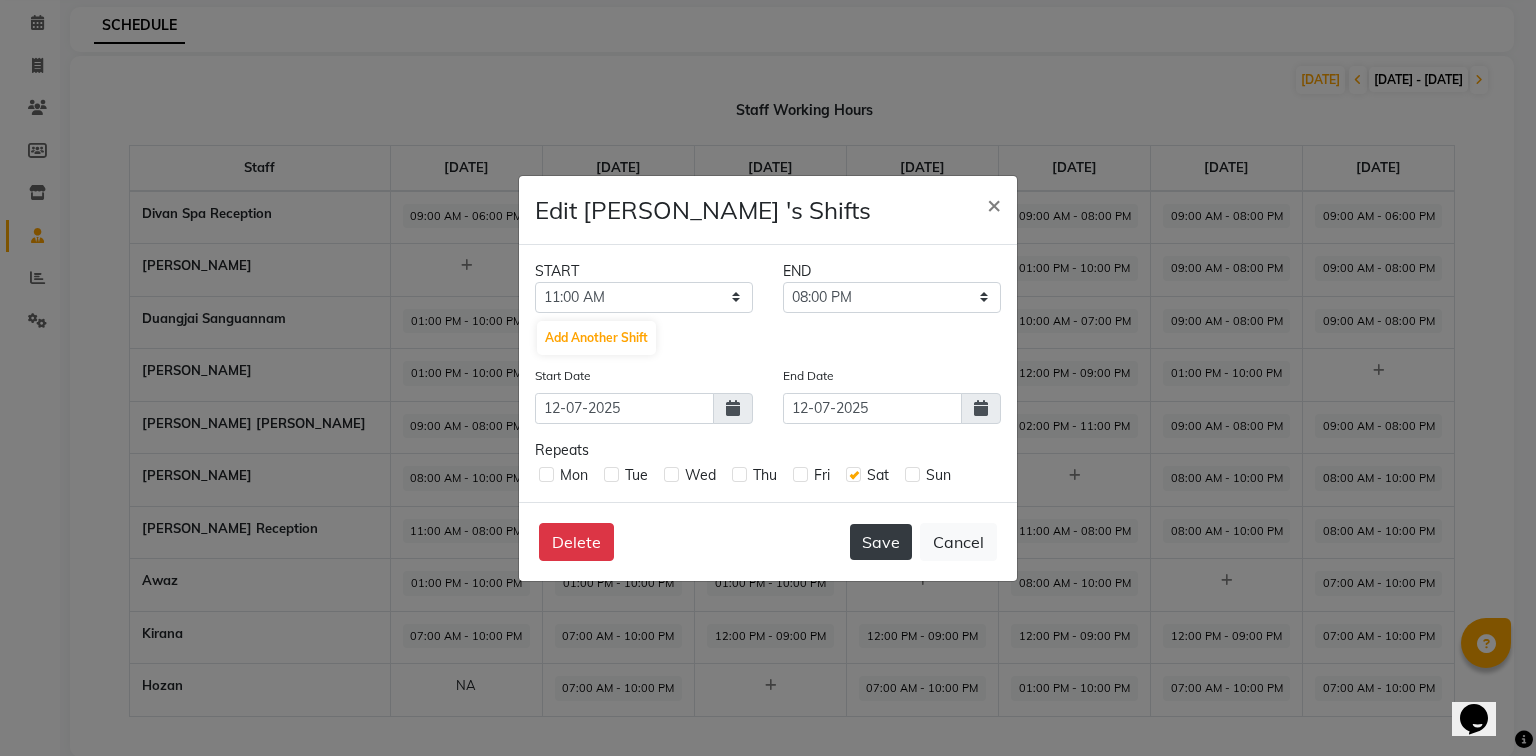 click on "Save" 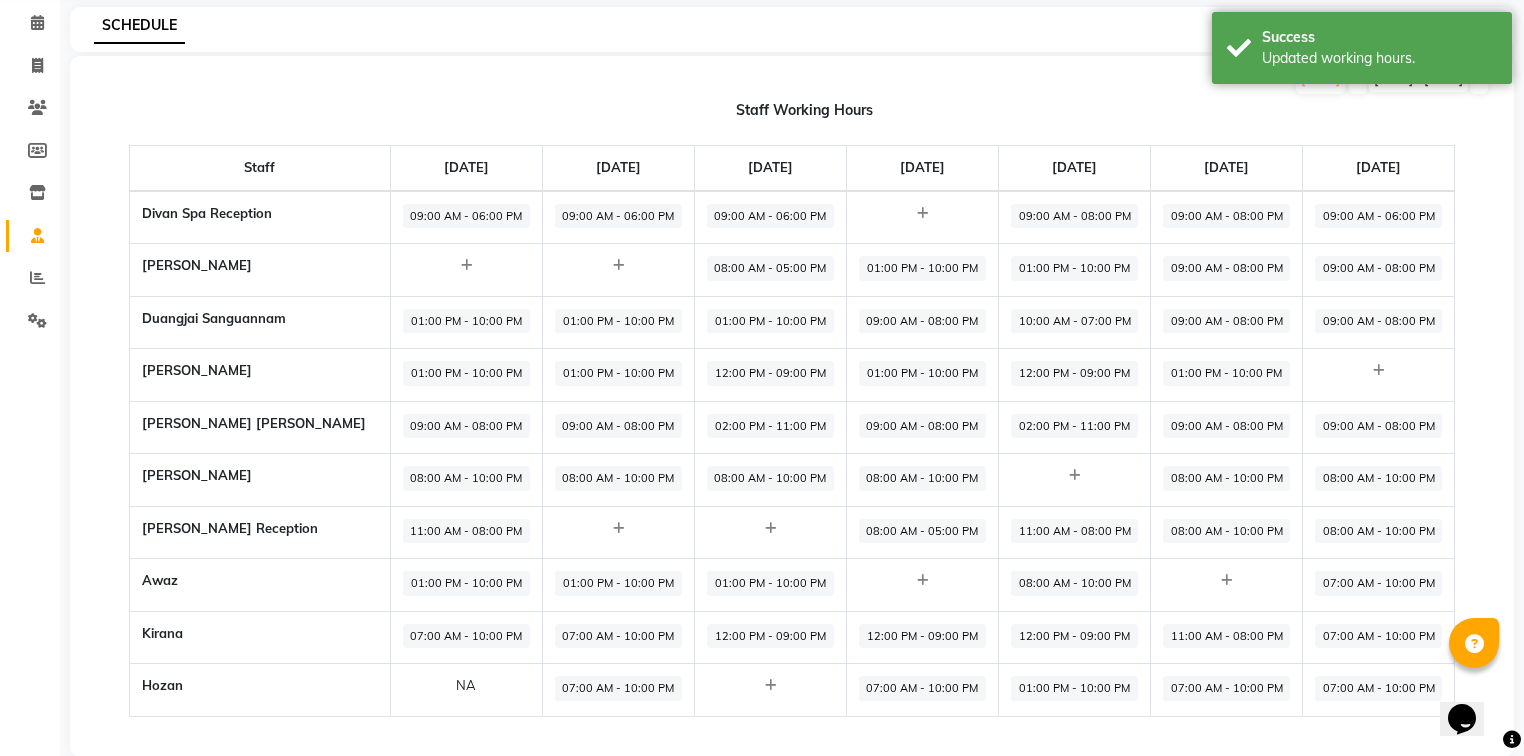 click on "08:00 AM - 10:00 PM" 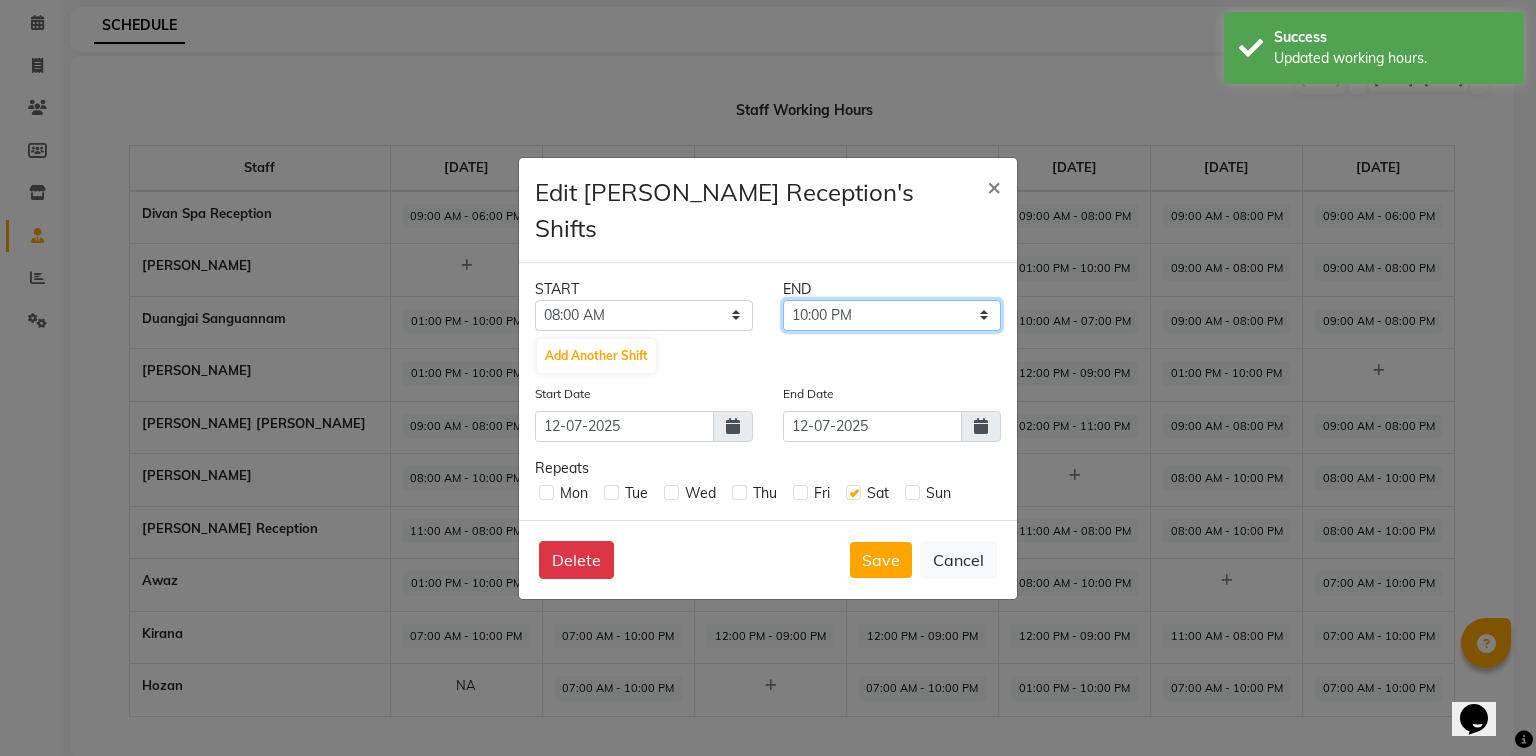 click on "08:15 AM 08:30 AM 08:45 AM 09:00 AM 09:15 AM 09:30 AM 09:45 AM 10:00 AM 10:15 AM 10:30 AM 10:45 AM 11:00 AM 11:15 AM 11:30 AM 11:45 AM 12:00 PM 12:15 PM 12:30 PM 12:45 PM 01:00 PM 01:15 PM 01:30 PM 01:45 PM 02:00 PM 02:15 PM 02:30 PM 02:45 PM 03:00 PM 03:15 PM 03:30 PM 03:45 PM 04:00 PM 04:15 PM 04:30 PM 04:45 PM 05:00 PM 05:15 PM 05:30 PM 05:45 PM 06:00 PM 06:15 PM 06:30 PM 06:45 PM 07:00 PM 07:15 PM 07:30 PM 07:45 PM 08:00 PM 08:15 PM 08:30 PM 08:45 PM 09:00 PM 09:15 PM 09:30 PM 09:45 PM 10:00 PM 10:15 PM 10:30 PM 10:45 PM 11:00 PM 11:15 PM 11:30 PM 11:45 PM" 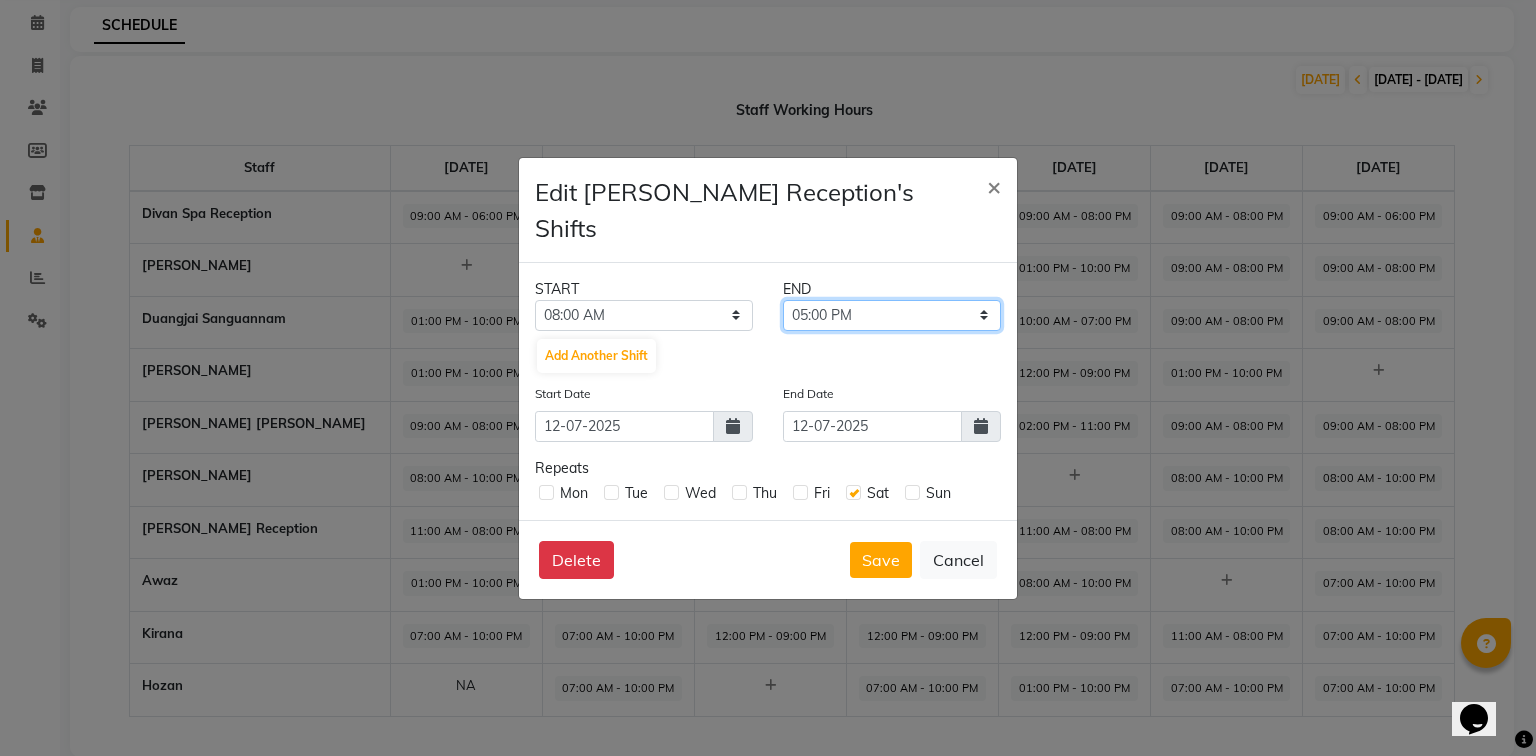 click on "08:15 AM 08:30 AM 08:45 AM 09:00 AM 09:15 AM 09:30 AM 09:45 AM 10:00 AM 10:15 AM 10:30 AM 10:45 AM 11:00 AM 11:15 AM 11:30 AM 11:45 AM 12:00 PM 12:15 PM 12:30 PM 12:45 PM 01:00 PM 01:15 PM 01:30 PM 01:45 PM 02:00 PM 02:15 PM 02:30 PM 02:45 PM 03:00 PM 03:15 PM 03:30 PM 03:45 PM 04:00 PM 04:15 PM 04:30 PM 04:45 PM 05:00 PM 05:15 PM 05:30 PM 05:45 PM 06:00 PM 06:15 PM 06:30 PM 06:45 PM 07:00 PM 07:15 PM 07:30 PM 07:45 PM 08:00 PM 08:15 PM 08:30 PM 08:45 PM 09:00 PM 09:15 PM 09:30 PM 09:45 PM 10:00 PM 10:15 PM 10:30 PM 10:45 PM 11:00 PM 11:15 PM 11:30 PM 11:45 PM" 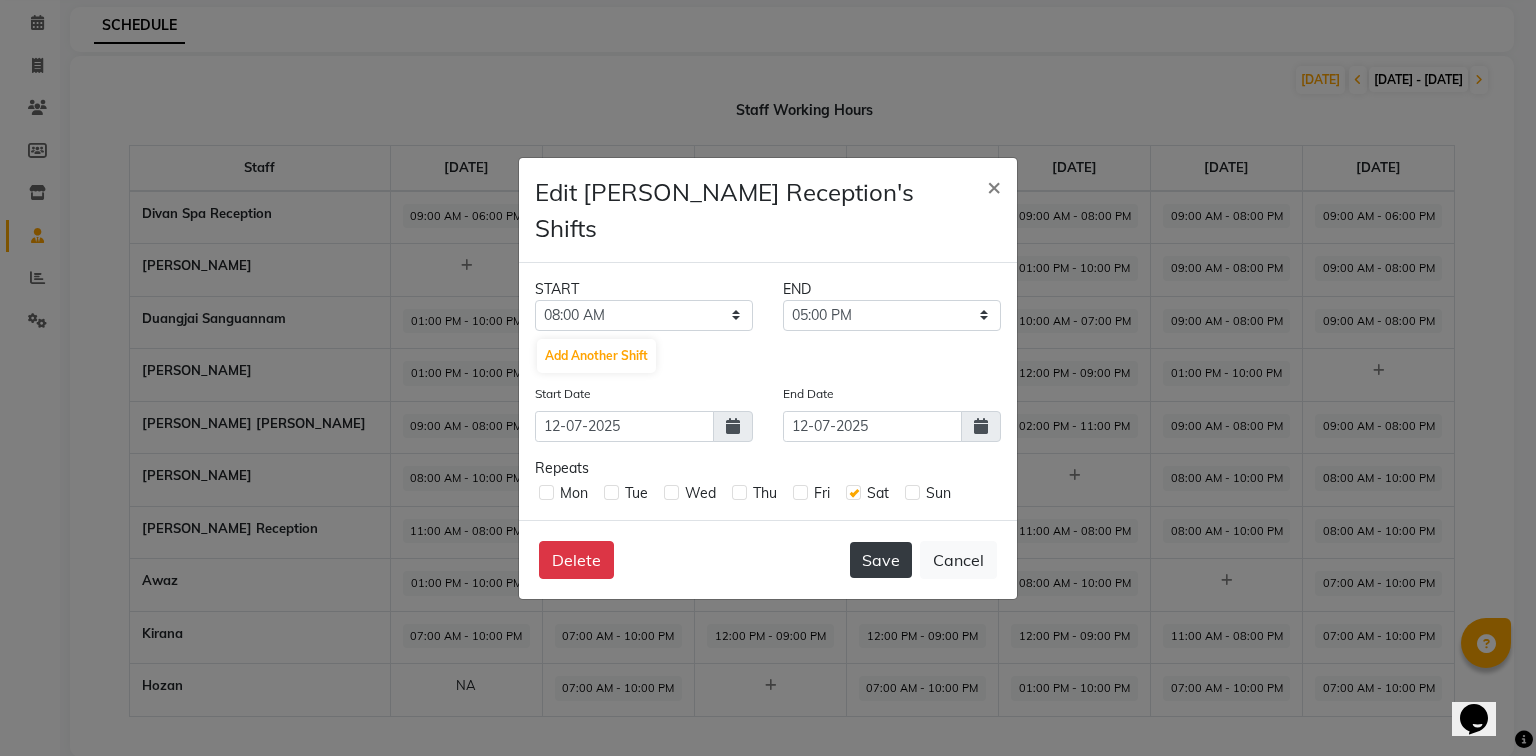 click on "Save" 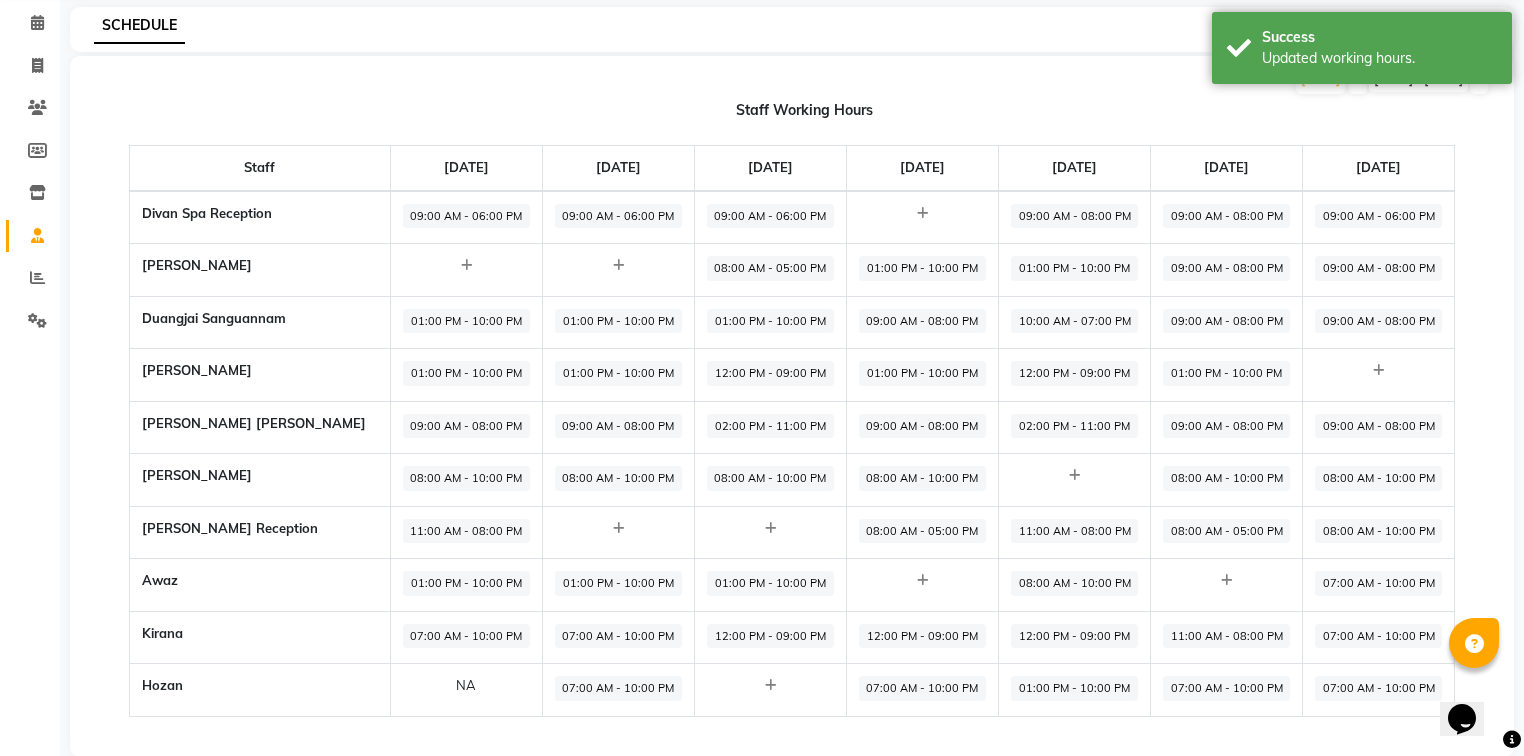 click on "09:00 AM - 08:00 PM" 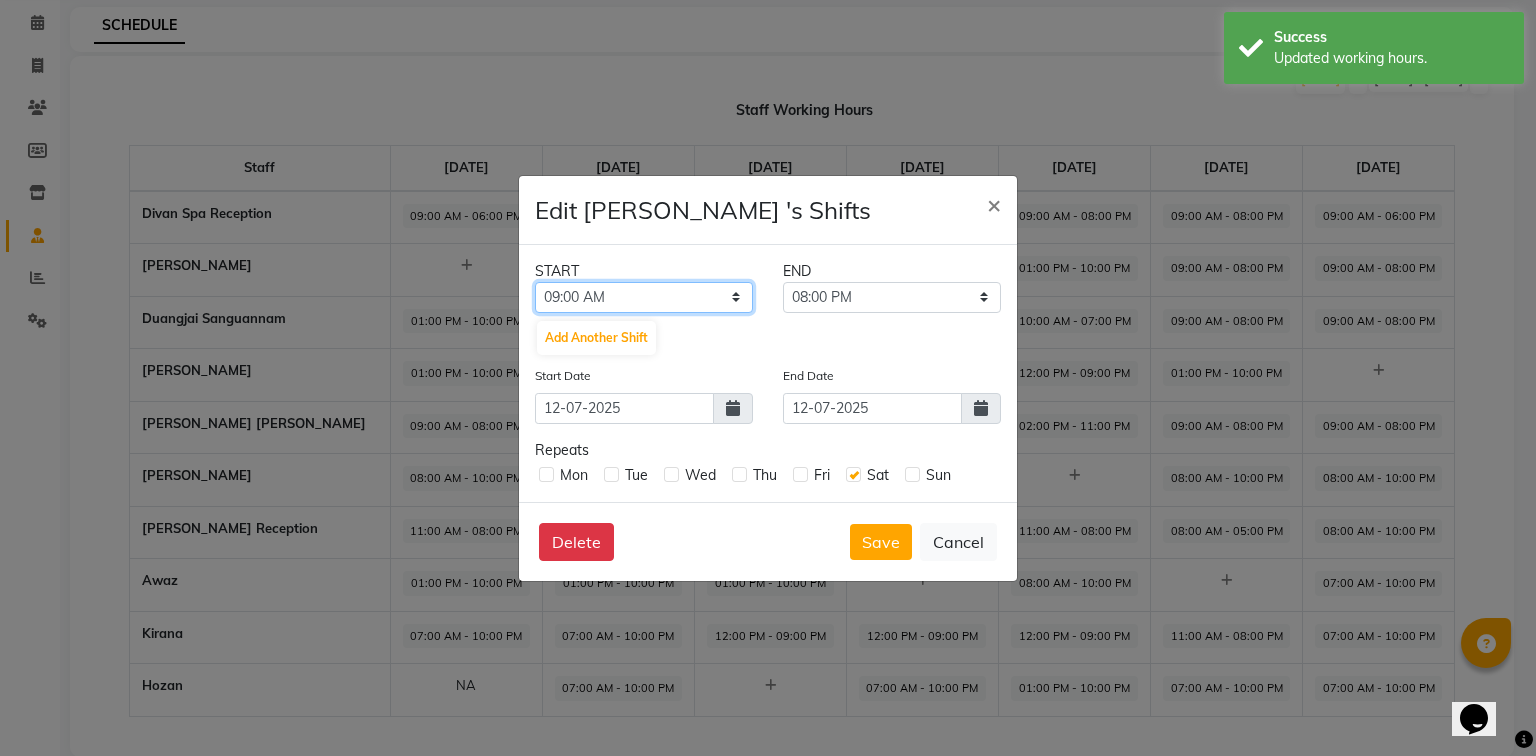 click on "12:00 AM 12:15 AM 12:30 AM 12:45 AM 01:00 AM 01:15 AM 01:30 AM 01:45 AM 02:00 AM 02:15 AM 02:30 AM 02:45 AM 03:00 AM 03:15 AM 03:30 AM 03:45 AM 04:00 AM 04:15 AM 04:30 AM 04:45 AM 05:00 AM 05:15 AM 05:30 AM 05:45 AM 06:00 AM 06:15 AM 06:30 AM 06:45 AM 07:00 AM 07:15 AM 07:30 AM 07:45 AM 08:00 AM 08:15 AM 08:30 AM 08:45 AM 09:00 AM 09:15 AM 09:30 AM 09:45 AM 10:00 AM 10:15 AM 10:30 AM 10:45 AM 11:00 AM 11:15 AM 11:30 AM 11:45 AM 12:00 PM 12:15 PM 12:30 PM 12:45 PM 01:00 PM 01:15 PM 01:30 PM 01:45 PM 02:00 PM 02:15 PM 02:30 PM 02:45 PM 03:00 PM 03:15 PM 03:30 PM 03:45 PM 04:00 PM 04:15 PM 04:30 PM 04:45 PM 05:00 PM 05:15 PM 05:30 PM 05:45 PM 06:00 PM 06:15 PM 06:30 PM 06:45 PM 07:00 PM 07:15 PM 07:30 PM 07:45 PM 08:00 PM 08:15 PM 08:30 PM 08:45 PM 09:00 PM 09:15 PM 09:30 PM 09:45 PM 10:00 PM 10:15 PM 10:30 PM 10:45 PM 11:00 PM 11:15 PM 11:30 PM 11:45 PM" 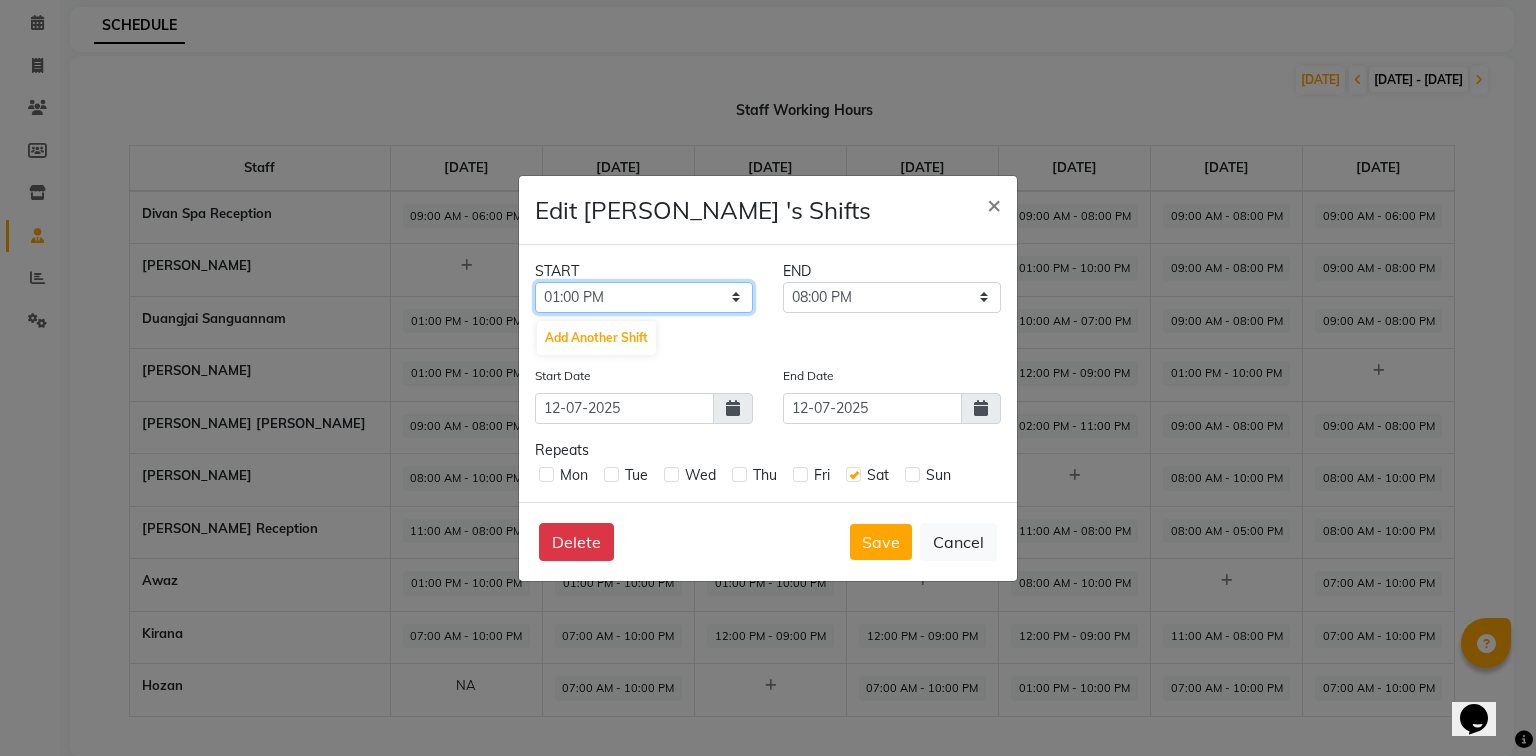 click on "12:00 AM 12:15 AM 12:30 AM 12:45 AM 01:00 AM 01:15 AM 01:30 AM 01:45 AM 02:00 AM 02:15 AM 02:30 AM 02:45 AM 03:00 AM 03:15 AM 03:30 AM 03:45 AM 04:00 AM 04:15 AM 04:30 AM 04:45 AM 05:00 AM 05:15 AM 05:30 AM 05:45 AM 06:00 AM 06:15 AM 06:30 AM 06:45 AM 07:00 AM 07:15 AM 07:30 AM 07:45 AM 08:00 AM 08:15 AM 08:30 AM 08:45 AM 09:00 AM 09:15 AM 09:30 AM 09:45 AM 10:00 AM 10:15 AM 10:30 AM 10:45 AM 11:00 AM 11:15 AM 11:30 AM 11:45 AM 12:00 PM 12:15 PM 12:30 PM 12:45 PM 01:00 PM 01:15 PM 01:30 PM 01:45 PM 02:00 PM 02:15 PM 02:30 PM 02:45 PM 03:00 PM 03:15 PM 03:30 PM 03:45 PM 04:00 PM 04:15 PM 04:30 PM 04:45 PM 05:00 PM 05:15 PM 05:30 PM 05:45 PM 06:00 PM 06:15 PM 06:30 PM 06:45 PM 07:00 PM 07:15 PM 07:30 PM 07:45 PM 08:00 PM 08:15 PM 08:30 PM 08:45 PM 09:00 PM 09:15 PM 09:30 PM 09:45 PM 10:00 PM 10:15 PM 10:30 PM 10:45 PM 11:00 PM 11:15 PM 11:30 PM 11:45 PM" 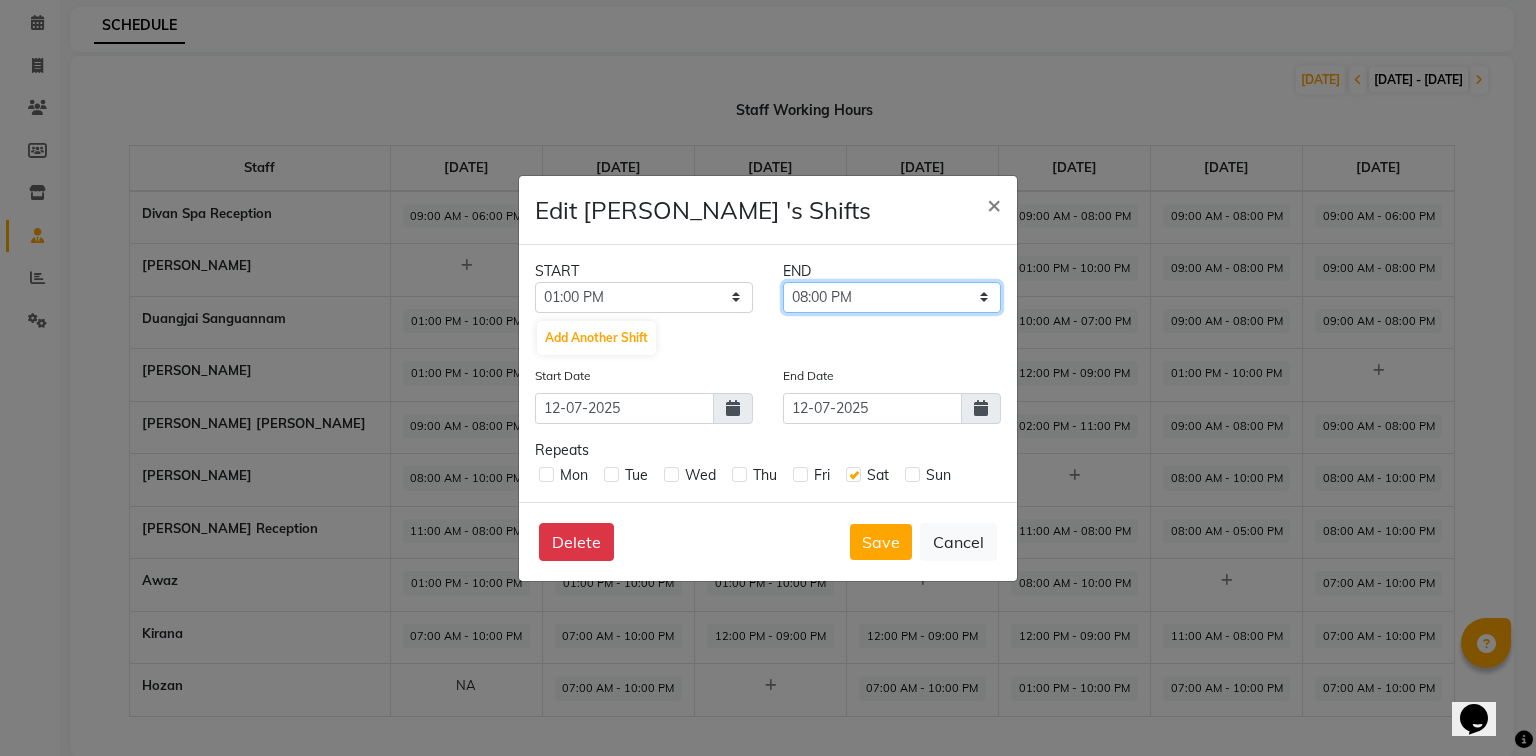 click on "01:15 PM 01:30 PM 01:45 PM 02:00 PM 02:15 PM 02:30 PM 02:45 PM 03:00 PM 03:15 PM 03:30 PM 03:45 PM 04:00 PM 04:15 PM 04:30 PM 04:45 PM 05:00 PM 05:15 PM 05:30 PM 05:45 PM 06:00 PM 06:15 PM 06:30 PM 06:45 PM 07:00 PM 07:15 PM 07:30 PM 07:45 PM 08:00 PM 08:15 PM 08:30 PM 08:45 PM 09:00 PM 09:15 PM 09:30 PM 09:45 PM 10:00 PM 10:15 PM 10:30 PM 10:45 PM 11:00 PM 11:15 PM 11:30 PM 11:45 PM" 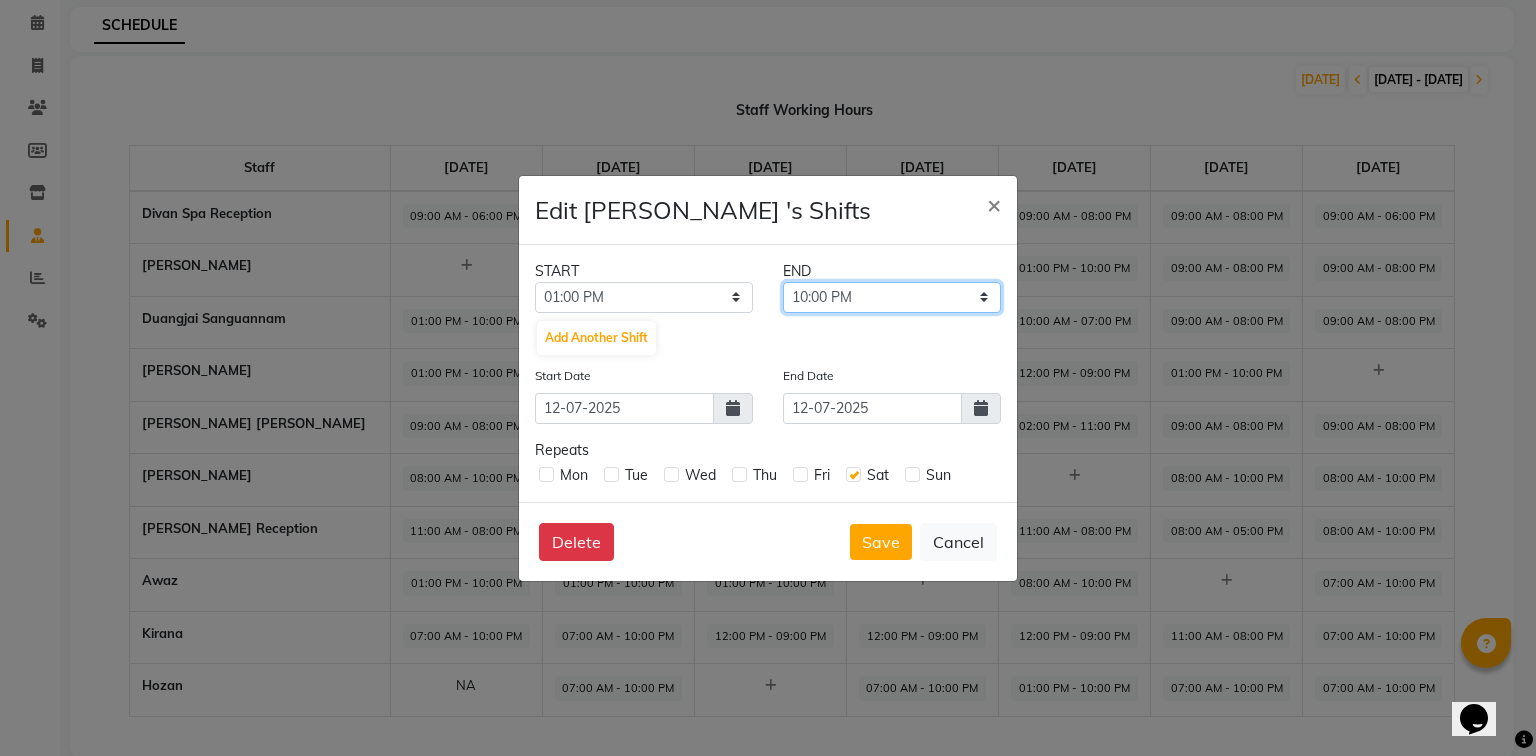 click on "01:15 PM 01:30 PM 01:45 PM 02:00 PM 02:15 PM 02:30 PM 02:45 PM 03:00 PM 03:15 PM 03:30 PM 03:45 PM 04:00 PM 04:15 PM 04:30 PM 04:45 PM 05:00 PM 05:15 PM 05:30 PM 05:45 PM 06:00 PM 06:15 PM 06:30 PM 06:45 PM 07:00 PM 07:15 PM 07:30 PM 07:45 PM 08:00 PM 08:15 PM 08:30 PM 08:45 PM 09:00 PM 09:15 PM 09:30 PM 09:45 PM 10:00 PM 10:15 PM 10:30 PM 10:45 PM 11:00 PM 11:15 PM 11:30 PM 11:45 PM" 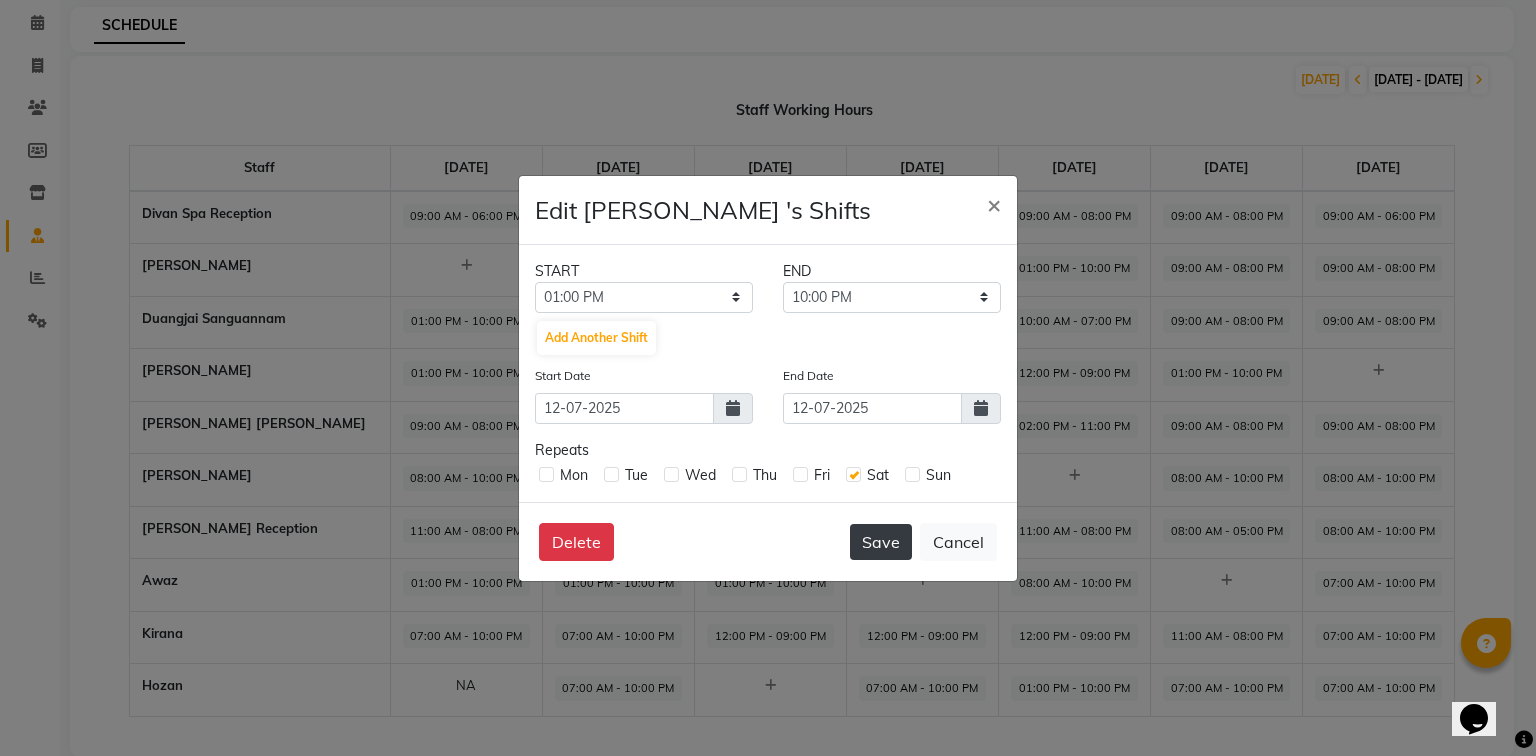 click on "Save" 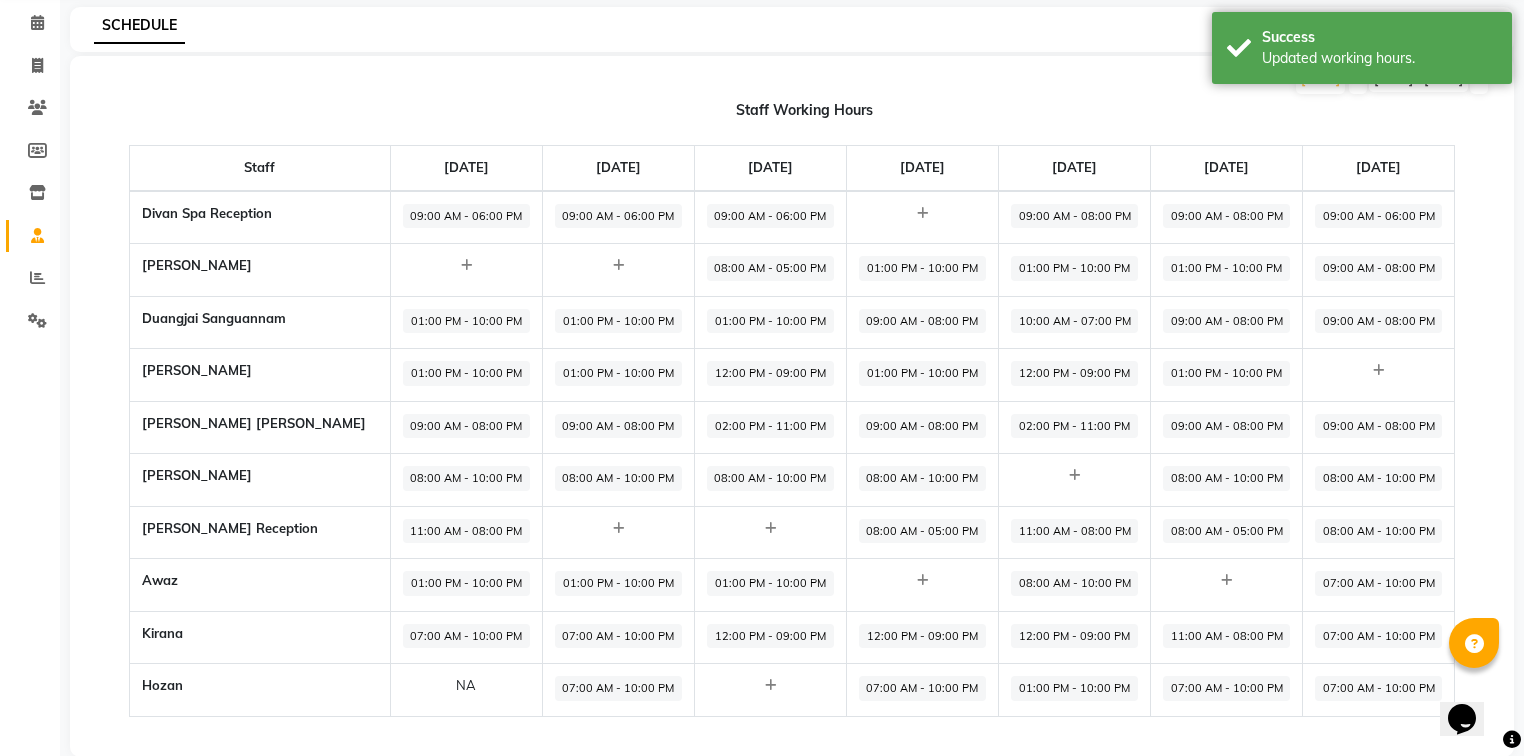 click on "09:00 AM - 08:00 PM" 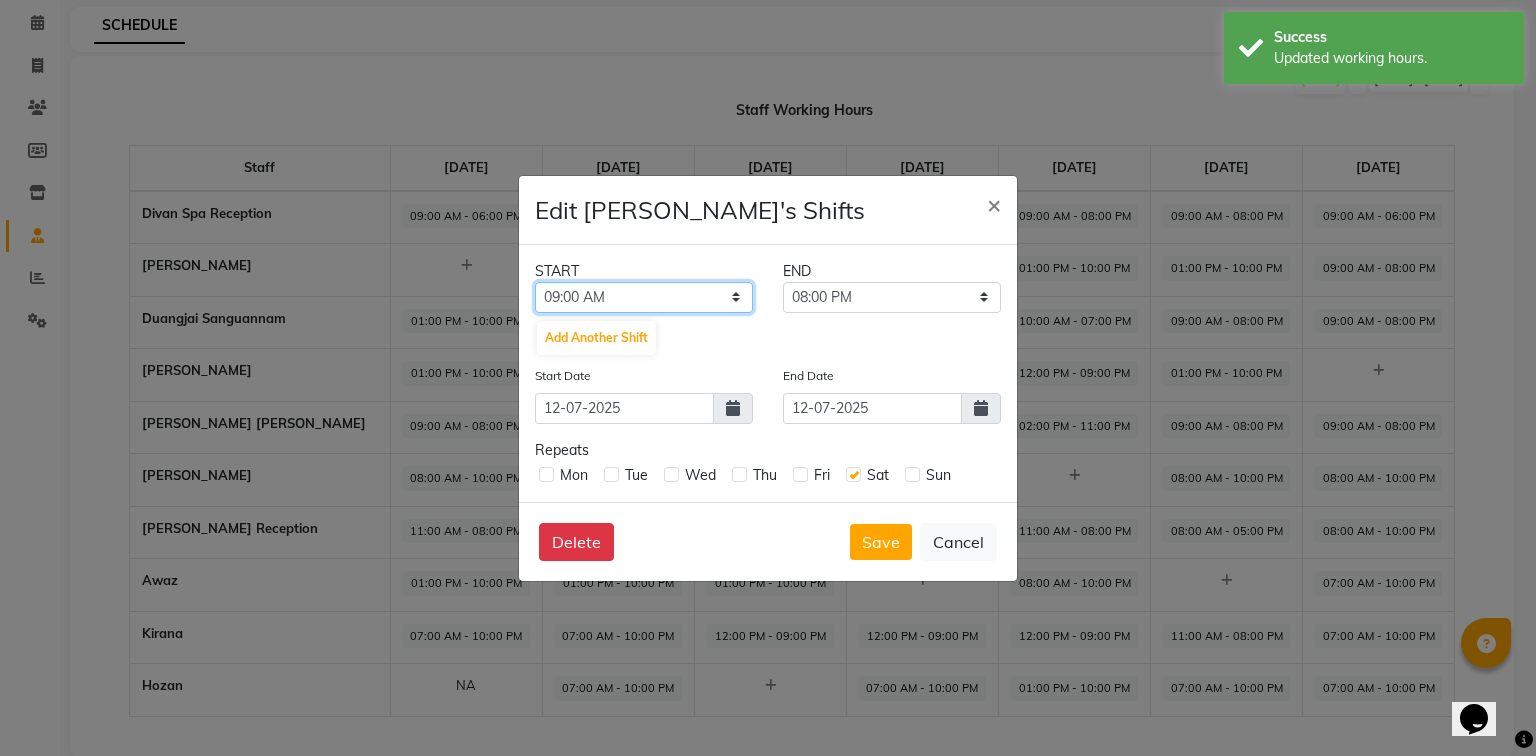 click on "12:00 AM 12:15 AM 12:30 AM 12:45 AM 01:00 AM 01:15 AM 01:30 AM 01:45 AM 02:00 AM 02:15 AM 02:30 AM 02:45 AM 03:00 AM 03:15 AM 03:30 AM 03:45 AM 04:00 AM 04:15 AM 04:30 AM 04:45 AM 05:00 AM 05:15 AM 05:30 AM 05:45 AM 06:00 AM 06:15 AM 06:30 AM 06:45 AM 07:00 AM 07:15 AM 07:30 AM 07:45 AM 08:00 AM 08:15 AM 08:30 AM 08:45 AM 09:00 AM 09:15 AM 09:30 AM 09:45 AM 10:00 AM 10:15 AM 10:30 AM 10:45 AM 11:00 AM 11:15 AM 11:30 AM 11:45 AM 12:00 PM 12:15 PM 12:30 PM 12:45 PM 01:00 PM 01:15 PM 01:30 PM 01:45 PM 02:00 PM 02:15 PM 02:30 PM 02:45 PM 03:00 PM 03:15 PM 03:30 PM 03:45 PM 04:00 PM 04:15 PM 04:30 PM 04:45 PM 05:00 PM 05:15 PM 05:30 PM 05:45 PM 06:00 PM 06:15 PM 06:30 PM 06:45 PM 07:00 PM 07:15 PM 07:30 PM 07:45 PM 08:00 PM 08:15 PM 08:30 PM 08:45 PM 09:00 PM 09:15 PM 09:30 PM 09:45 PM 10:00 PM 10:15 PM 10:30 PM 10:45 PM 11:00 PM 11:15 PM 11:30 PM 11:45 PM" 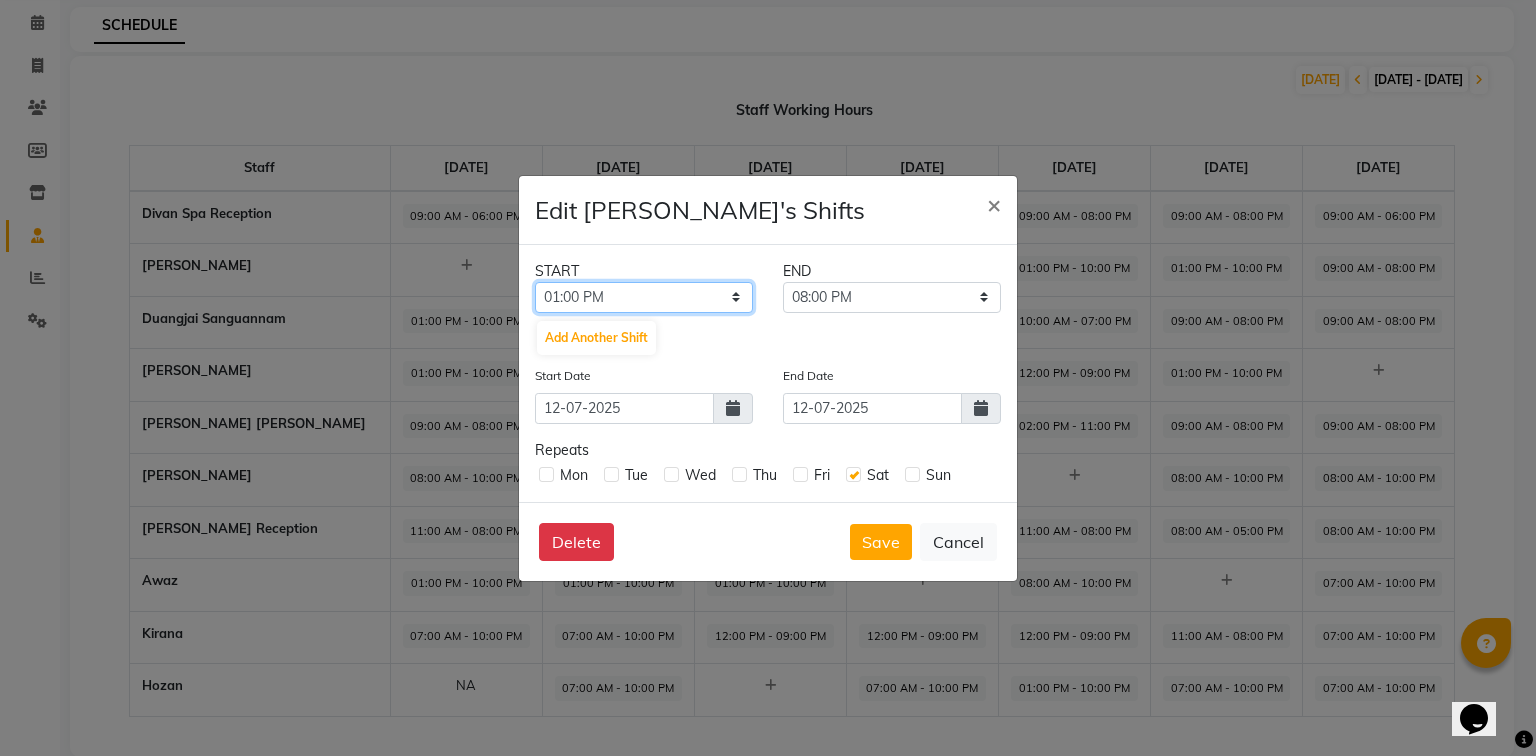 click on "12:00 AM 12:15 AM 12:30 AM 12:45 AM 01:00 AM 01:15 AM 01:30 AM 01:45 AM 02:00 AM 02:15 AM 02:30 AM 02:45 AM 03:00 AM 03:15 AM 03:30 AM 03:45 AM 04:00 AM 04:15 AM 04:30 AM 04:45 AM 05:00 AM 05:15 AM 05:30 AM 05:45 AM 06:00 AM 06:15 AM 06:30 AM 06:45 AM 07:00 AM 07:15 AM 07:30 AM 07:45 AM 08:00 AM 08:15 AM 08:30 AM 08:45 AM 09:00 AM 09:15 AM 09:30 AM 09:45 AM 10:00 AM 10:15 AM 10:30 AM 10:45 AM 11:00 AM 11:15 AM 11:30 AM 11:45 AM 12:00 PM 12:15 PM 12:30 PM 12:45 PM 01:00 PM 01:15 PM 01:30 PM 01:45 PM 02:00 PM 02:15 PM 02:30 PM 02:45 PM 03:00 PM 03:15 PM 03:30 PM 03:45 PM 04:00 PM 04:15 PM 04:30 PM 04:45 PM 05:00 PM 05:15 PM 05:30 PM 05:45 PM 06:00 PM 06:15 PM 06:30 PM 06:45 PM 07:00 PM 07:15 PM 07:30 PM 07:45 PM 08:00 PM 08:15 PM 08:30 PM 08:45 PM 09:00 PM 09:15 PM 09:30 PM 09:45 PM 10:00 PM 10:15 PM 10:30 PM 10:45 PM 11:00 PM 11:15 PM 11:30 PM 11:45 PM" 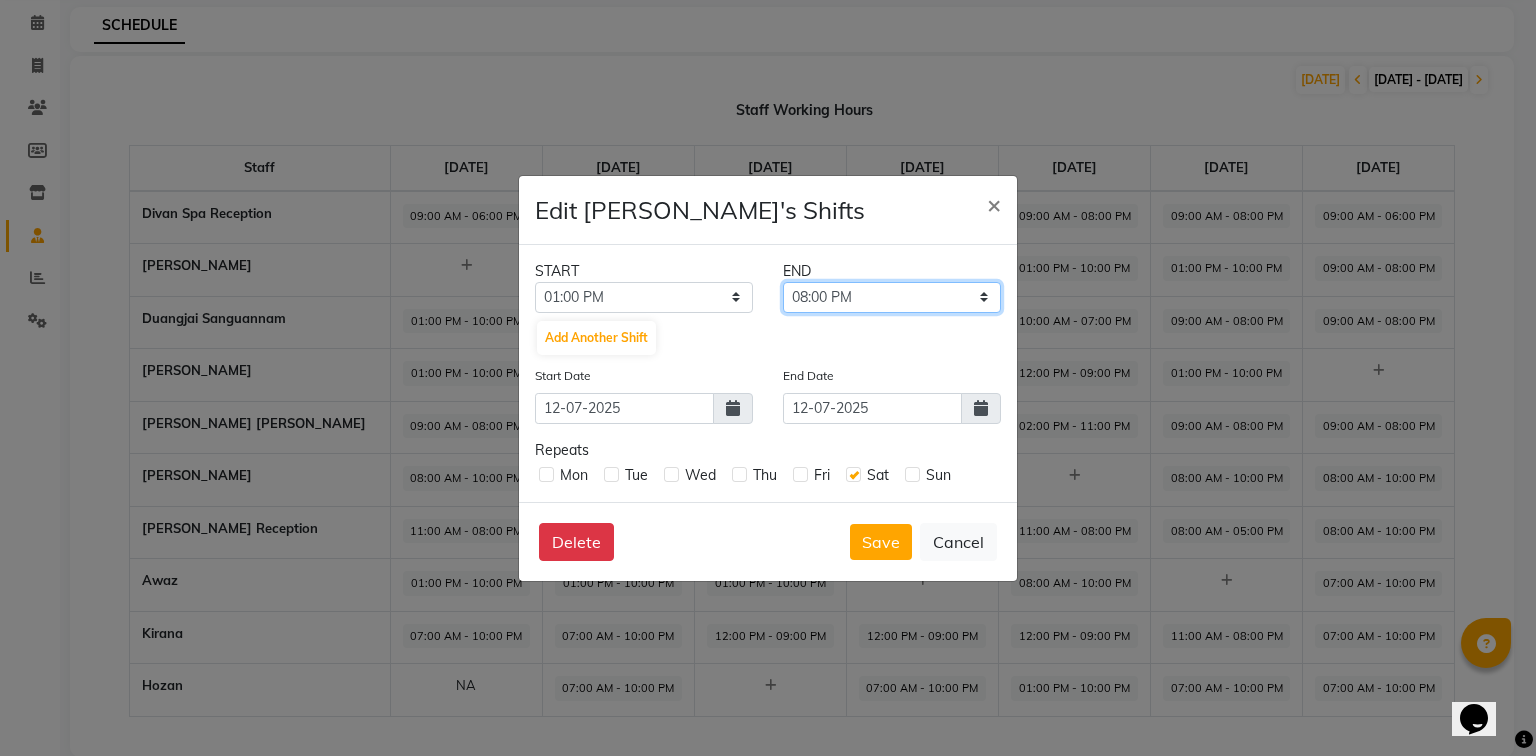 click on "01:15 PM 01:30 PM 01:45 PM 02:00 PM 02:15 PM 02:30 PM 02:45 PM 03:00 PM 03:15 PM 03:30 PM 03:45 PM 04:00 PM 04:15 PM 04:30 PM 04:45 PM 05:00 PM 05:15 PM 05:30 PM 05:45 PM 06:00 PM 06:15 PM 06:30 PM 06:45 PM 07:00 PM 07:15 PM 07:30 PM 07:45 PM 08:00 PM 08:15 PM 08:30 PM 08:45 PM 09:00 PM 09:15 PM 09:30 PM 09:45 PM 10:00 PM 10:15 PM 10:30 PM 10:45 PM 11:00 PM 11:15 PM 11:30 PM 11:45 PM" 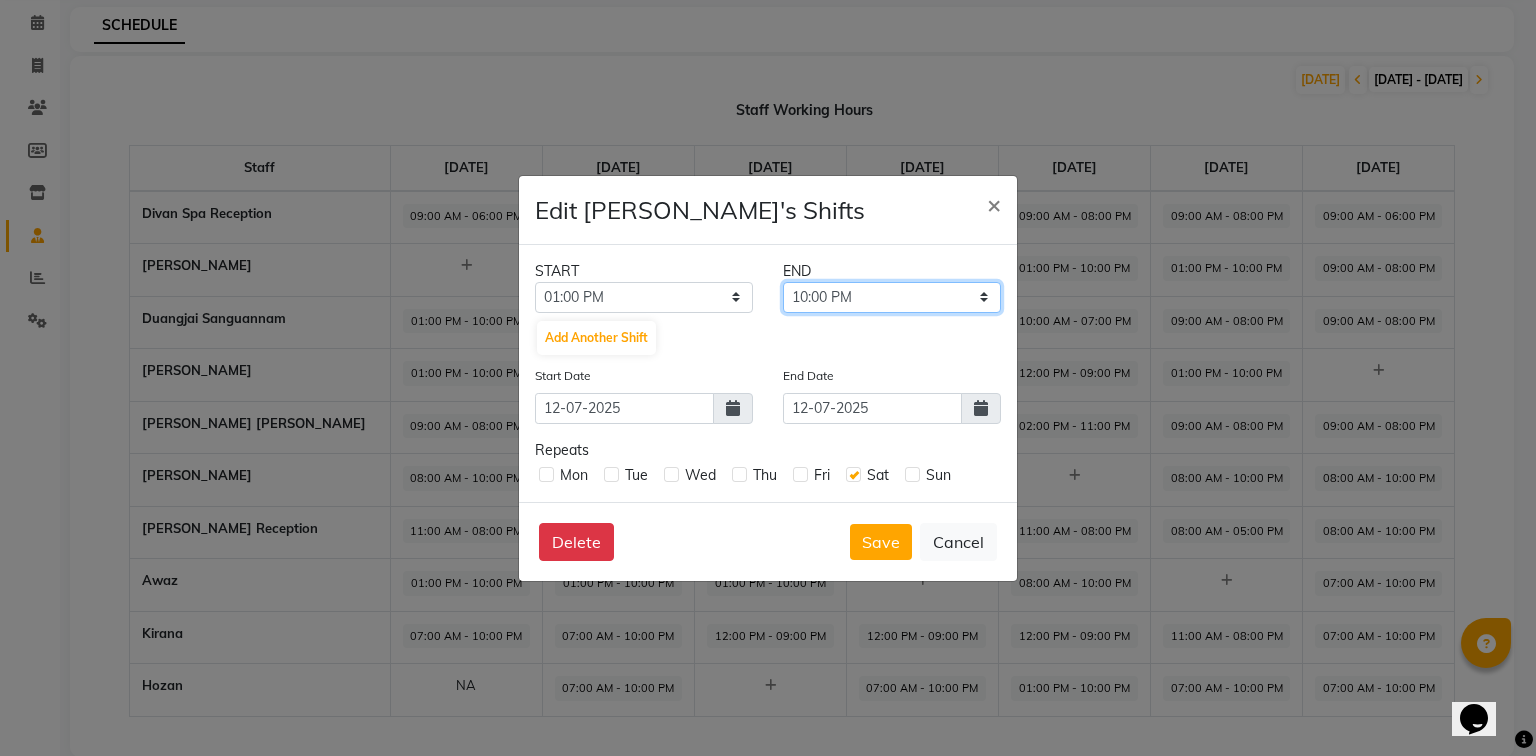 click on "01:15 PM 01:30 PM 01:45 PM 02:00 PM 02:15 PM 02:30 PM 02:45 PM 03:00 PM 03:15 PM 03:30 PM 03:45 PM 04:00 PM 04:15 PM 04:30 PM 04:45 PM 05:00 PM 05:15 PM 05:30 PM 05:45 PM 06:00 PM 06:15 PM 06:30 PM 06:45 PM 07:00 PM 07:15 PM 07:30 PM 07:45 PM 08:00 PM 08:15 PM 08:30 PM 08:45 PM 09:00 PM 09:15 PM 09:30 PM 09:45 PM 10:00 PM 10:15 PM 10:30 PM 10:45 PM 11:00 PM 11:15 PM 11:30 PM 11:45 PM" 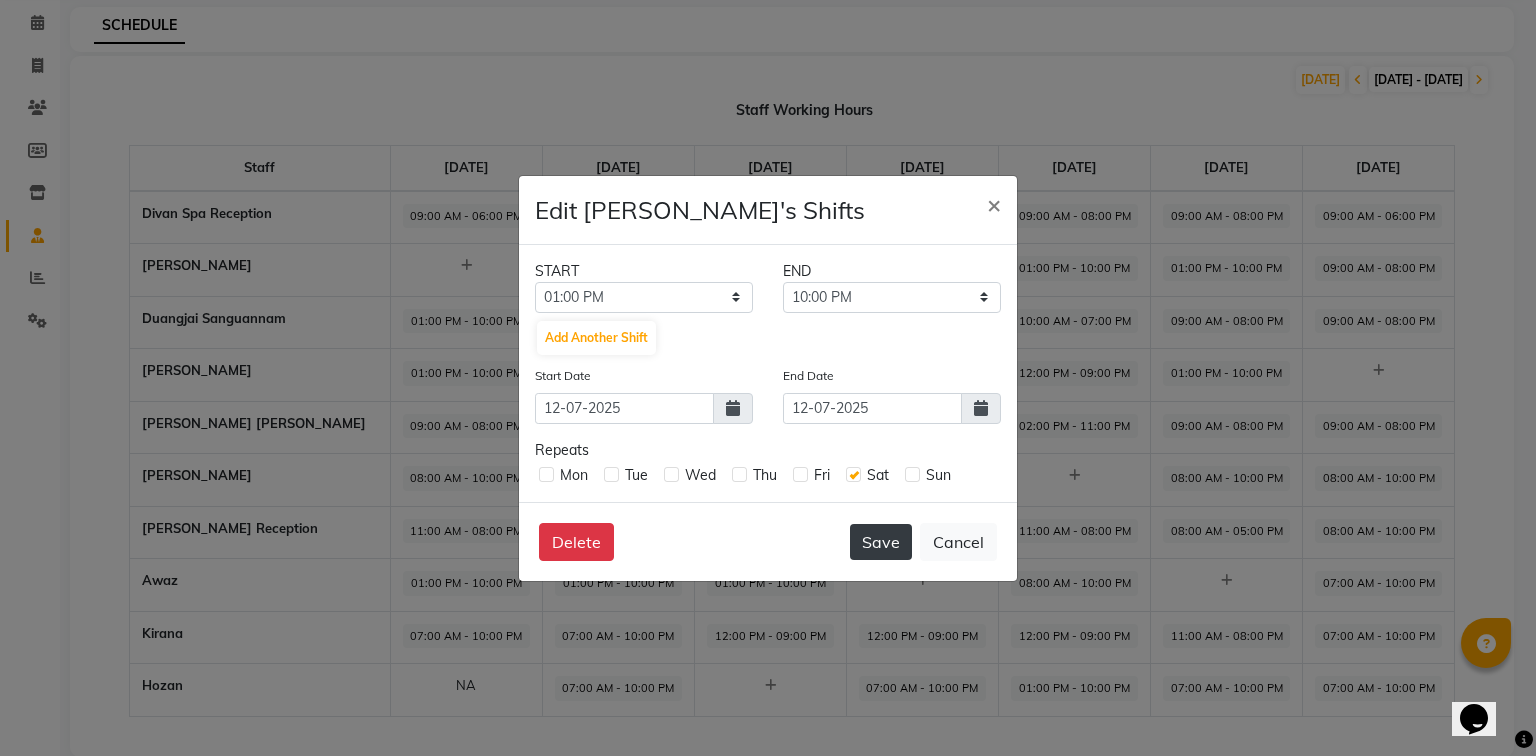 click on "Save" 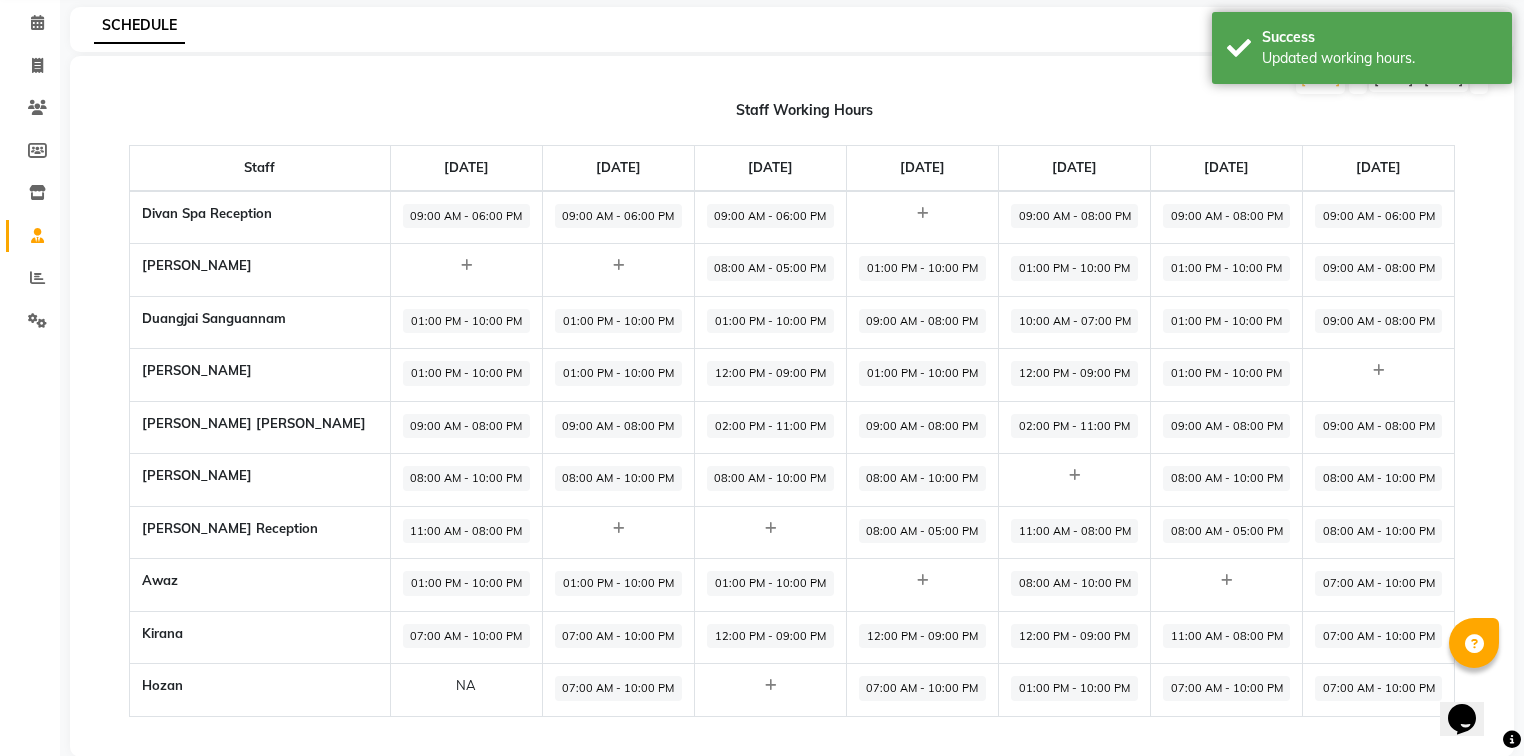 click on "07:00 AM - 10:00 PM" 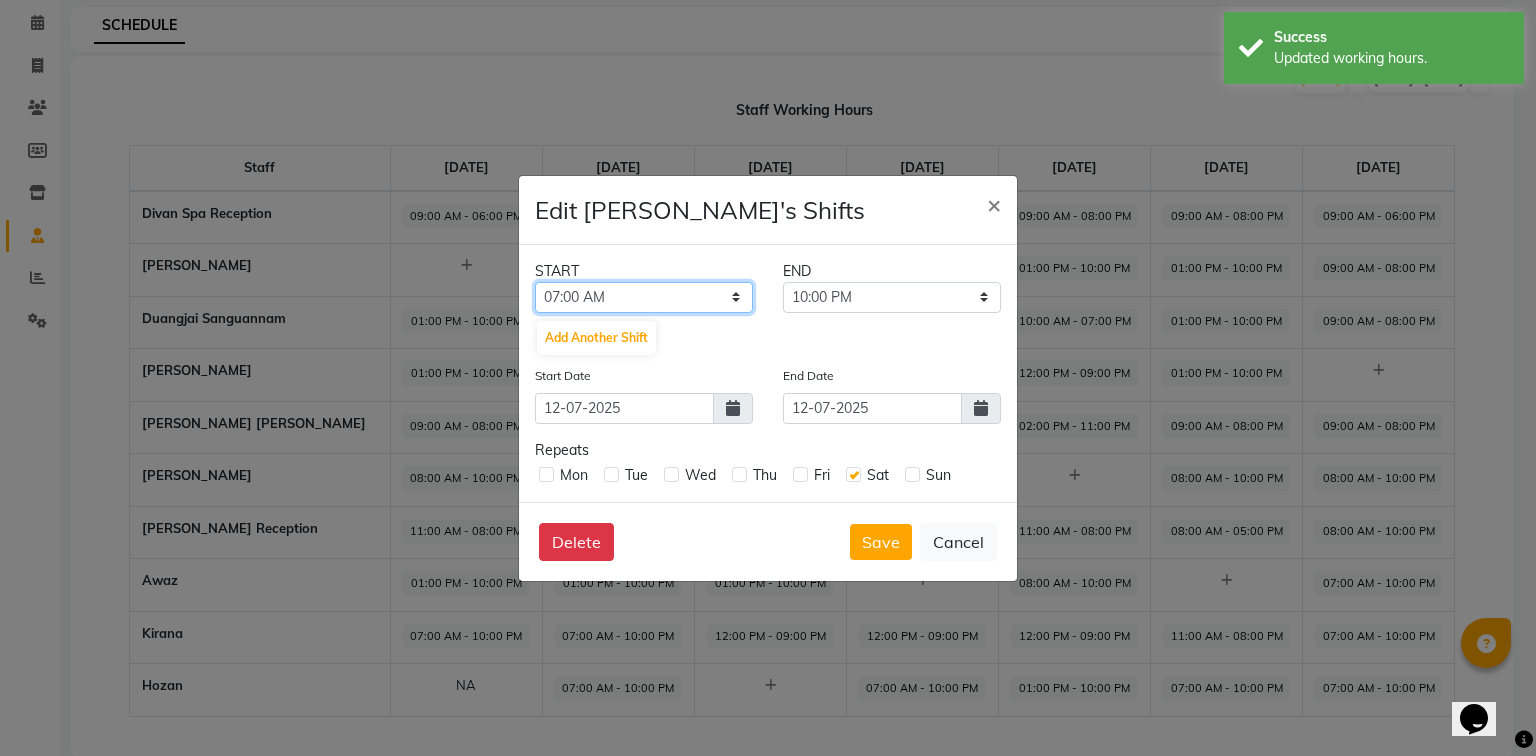 click on "12:00 AM 12:15 AM 12:30 AM 12:45 AM 01:00 AM 01:15 AM 01:30 AM 01:45 AM 02:00 AM 02:15 AM 02:30 AM 02:45 AM 03:00 AM 03:15 AM 03:30 AM 03:45 AM 04:00 AM 04:15 AM 04:30 AM 04:45 AM 05:00 AM 05:15 AM 05:30 AM 05:45 AM 06:00 AM 06:15 AM 06:30 AM 06:45 AM 07:00 AM 07:15 AM 07:30 AM 07:45 AM 08:00 AM 08:15 AM 08:30 AM 08:45 AM 09:00 AM 09:15 AM 09:30 AM 09:45 AM 10:00 AM 10:15 AM 10:30 AM 10:45 AM 11:00 AM 11:15 AM 11:30 AM 11:45 AM 12:00 PM 12:15 PM 12:30 PM 12:45 PM 01:00 PM 01:15 PM 01:30 PM 01:45 PM 02:00 PM 02:15 PM 02:30 PM 02:45 PM 03:00 PM 03:15 PM 03:30 PM 03:45 PM 04:00 PM 04:15 PM 04:30 PM 04:45 PM 05:00 PM 05:15 PM 05:30 PM 05:45 PM 06:00 PM 06:15 PM 06:30 PM 06:45 PM 07:00 PM 07:15 PM 07:30 PM 07:45 PM 08:00 PM 08:15 PM 08:30 PM 08:45 PM 09:00 PM 09:15 PM 09:30 PM 09:45 PM 10:00 PM 10:15 PM 10:30 PM 10:45 PM 11:00 PM 11:15 PM 11:30 PM 11:45 PM" 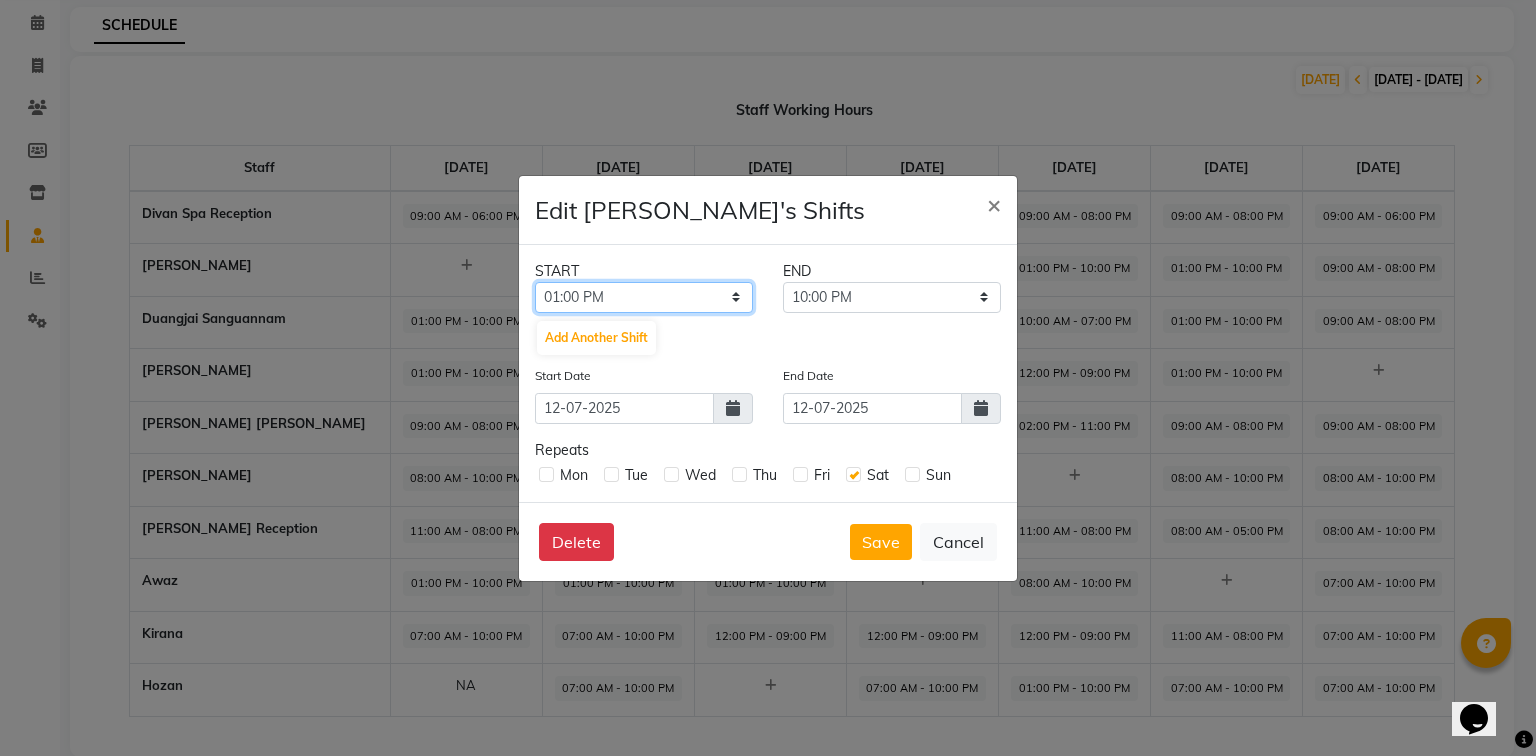 click on "12:00 AM 12:15 AM 12:30 AM 12:45 AM 01:00 AM 01:15 AM 01:30 AM 01:45 AM 02:00 AM 02:15 AM 02:30 AM 02:45 AM 03:00 AM 03:15 AM 03:30 AM 03:45 AM 04:00 AM 04:15 AM 04:30 AM 04:45 AM 05:00 AM 05:15 AM 05:30 AM 05:45 AM 06:00 AM 06:15 AM 06:30 AM 06:45 AM 07:00 AM 07:15 AM 07:30 AM 07:45 AM 08:00 AM 08:15 AM 08:30 AM 08:45 AM 09:00 AM 09:15 AM 09:30 AM 09:45 AM 10:00 AM 10:15 AM 10:30 AM 10:45 AM 11:00 AM 11:15 AM 11:30 AM 11:45 AM 12:00 PM 12:15 PM 12:30 PM 12:45 PM 01:00 PM 01:15 PM 01:30 PM 01:45 PM 02:00 PM 02:15 PM 02:30 PM 02:45 PM 03:00 PM 03:15 PM 03:30 PM 03:45 PM 04:00 PM 04:15 PM 04:30 PM 04:45 PM 05:00 PM 05:15 PM 05:30 PM 05:45 PM 06:00 PM 06:15 PM 06:30 PM 06:45 PM 07:00 PM 07:15 PM 07:30 PM 07:45 PM 08:00 PM 08:15 PM 08:30 PM 08:45 PM 09:00 PM 09:15 PM 09:30 PM 09:45 PM 10:00 PM 10:15 PM 10:30 PM 10:45 PM 11:00 PM 11:15 PM 11:30 PM 11:45 PM" 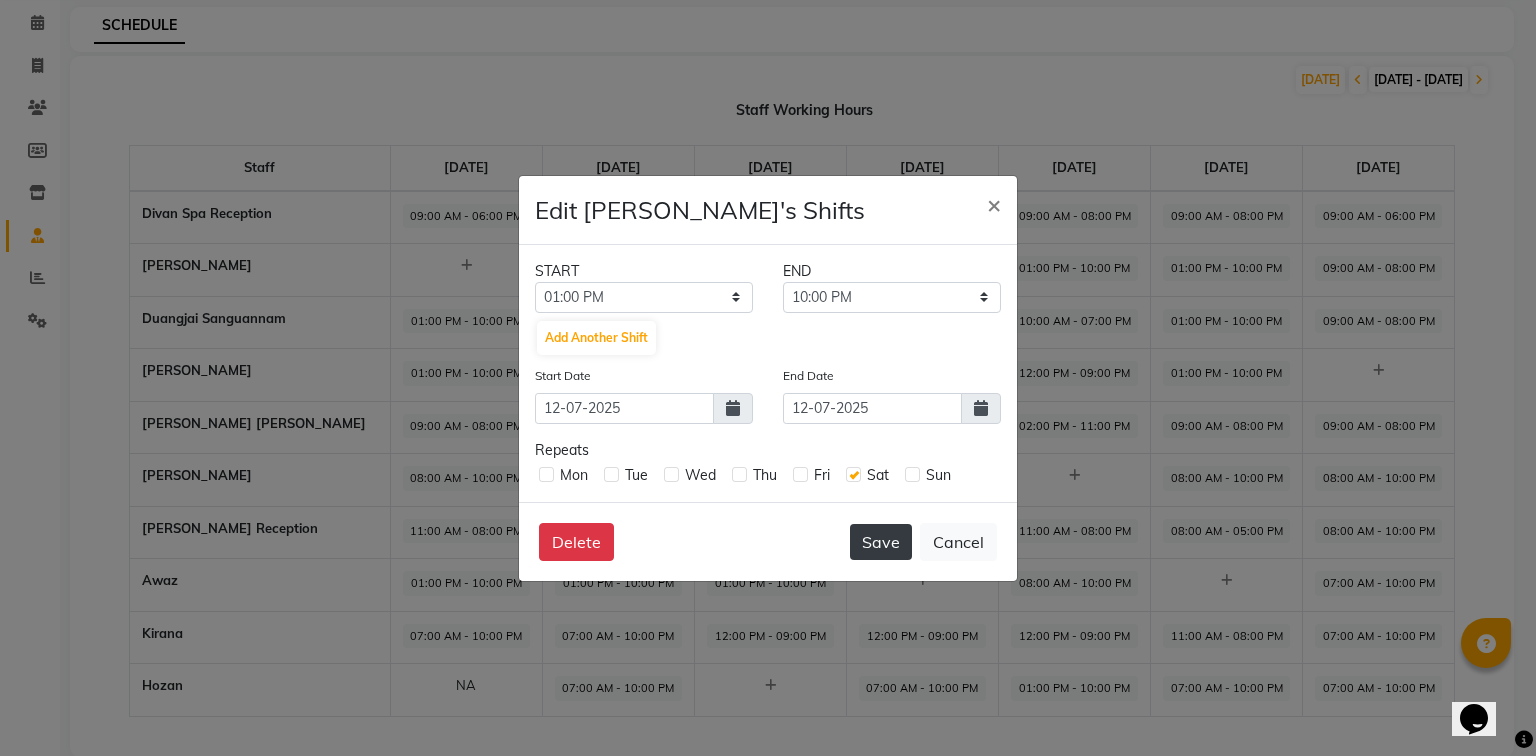 click on "Save" 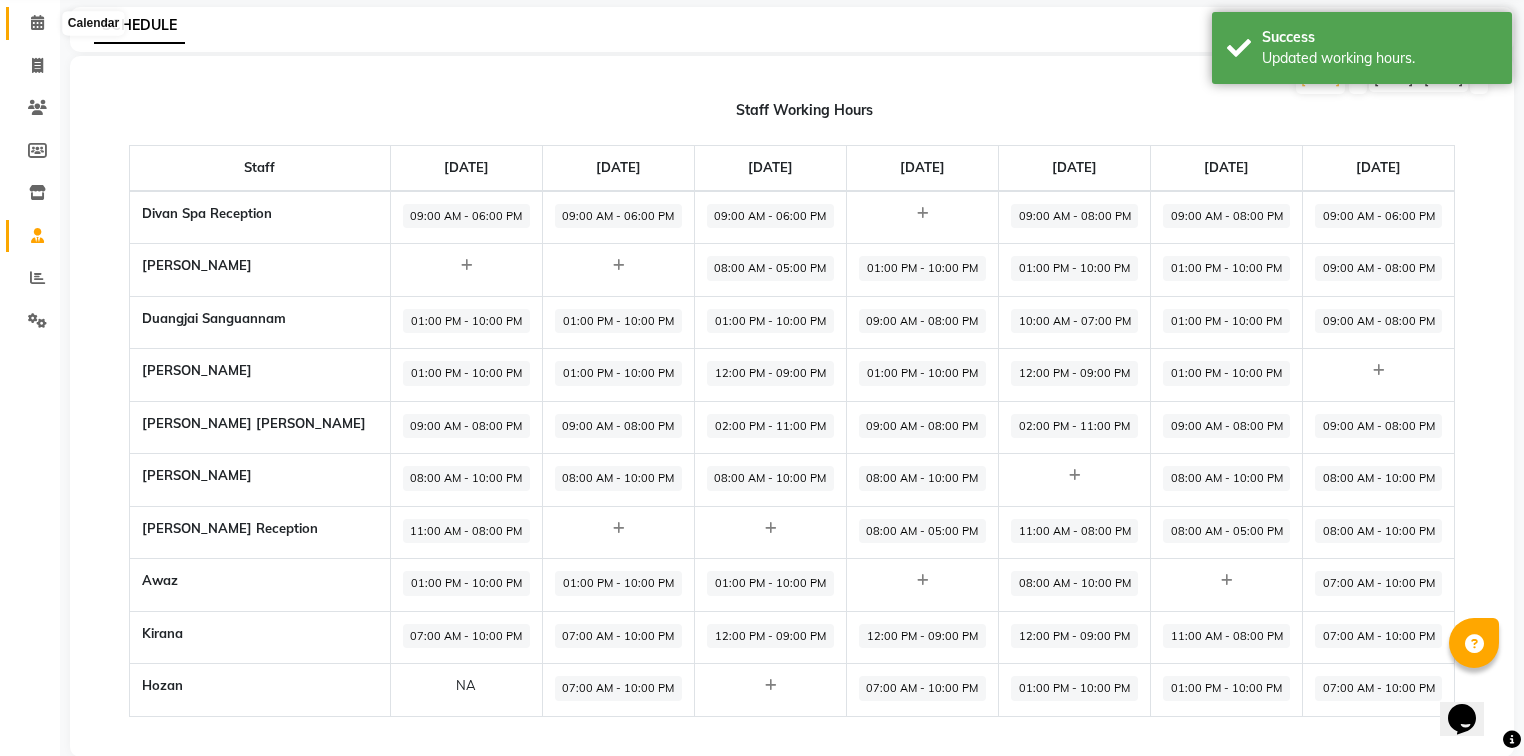 click 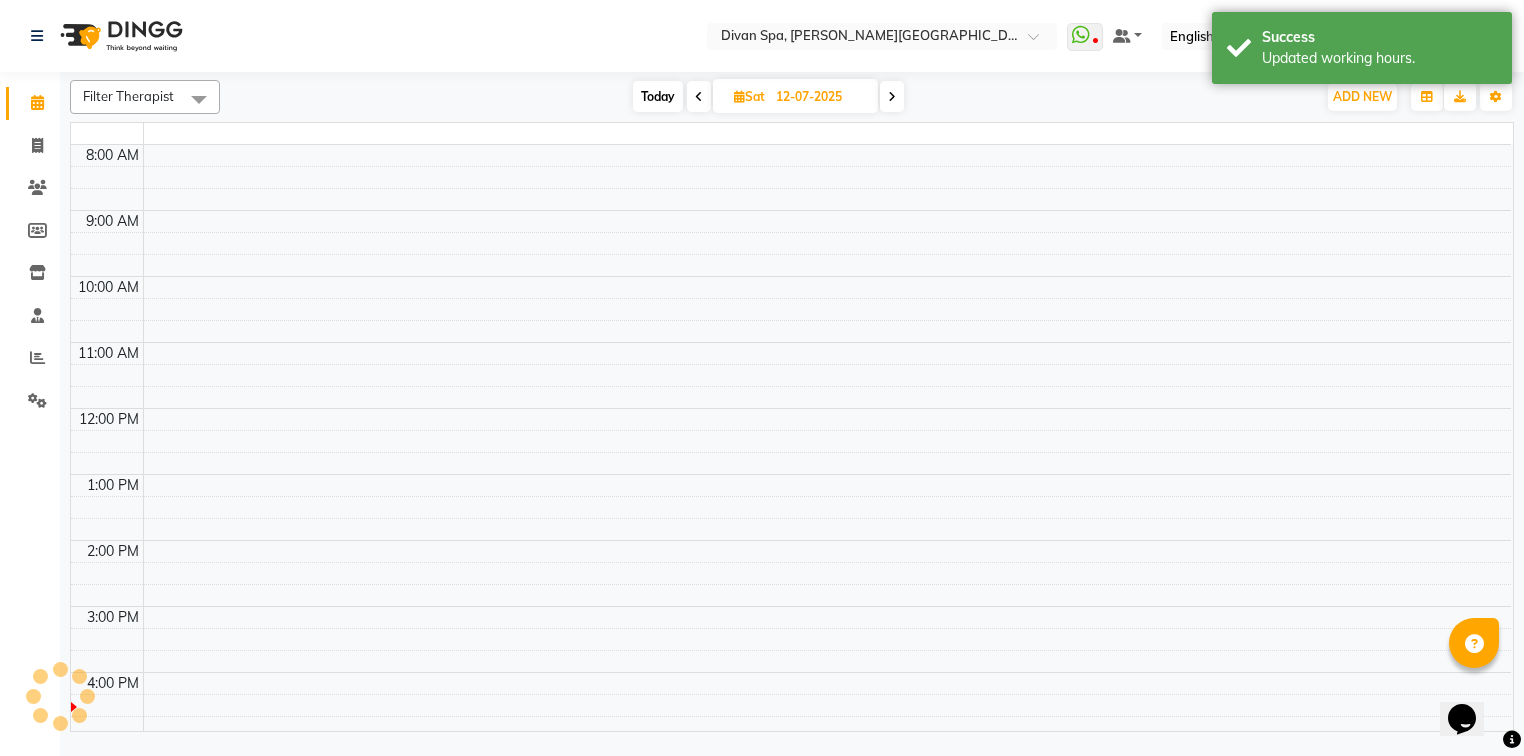 scroll, scrollTop: 0, scrollLeft: 0, axis: both 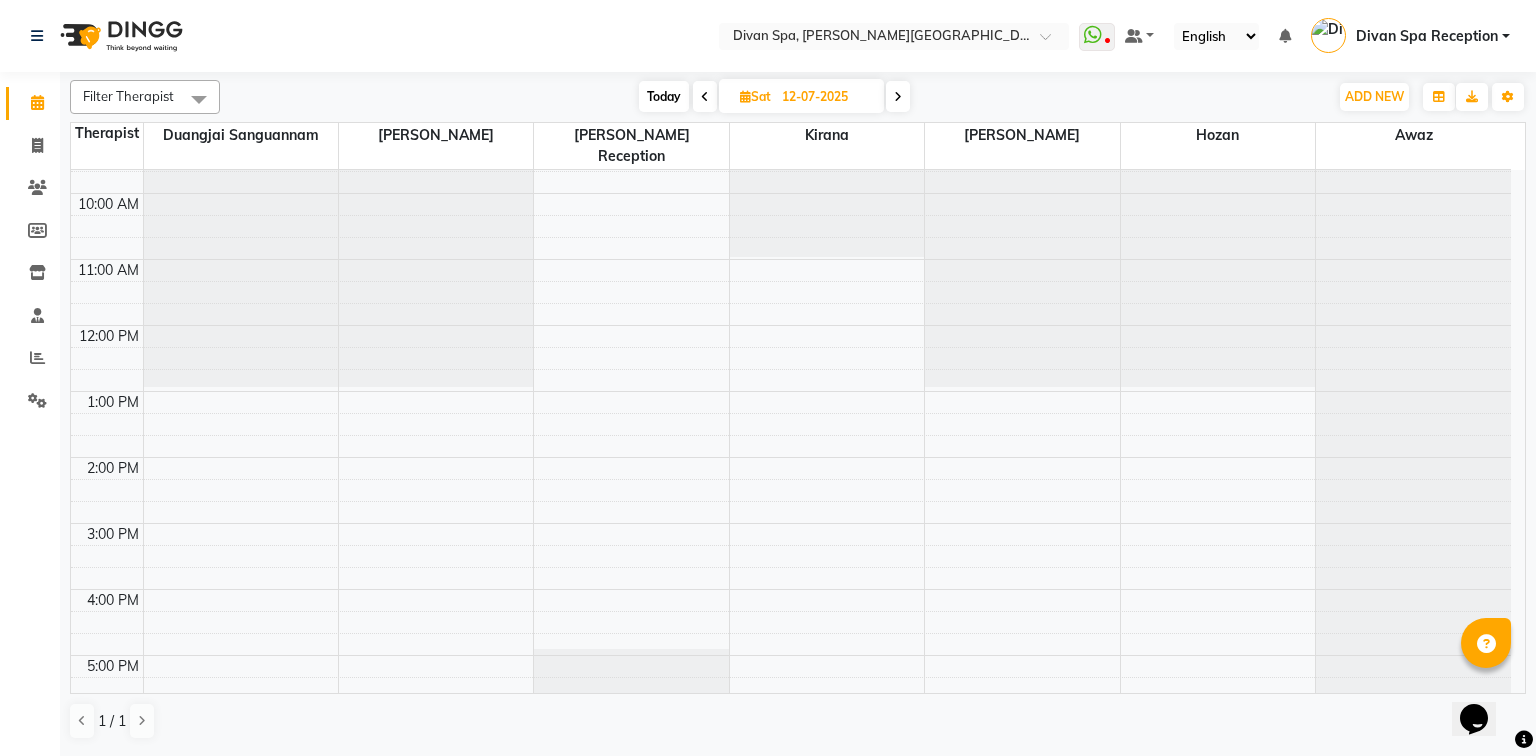 click on "Today" at bounding box center (664, 96) 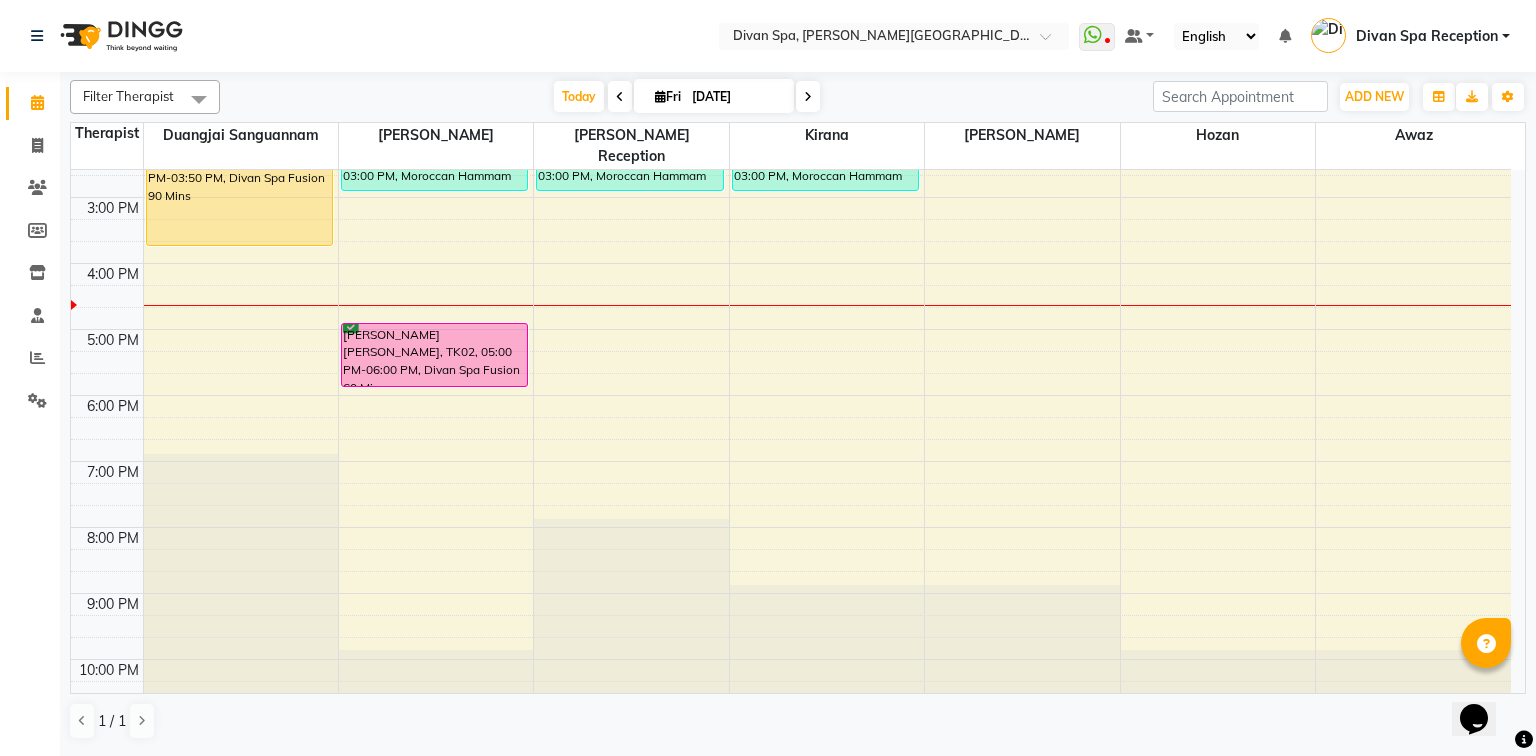 scroll, scrollTop: 406, scrollLeft: 0, axis: vertical 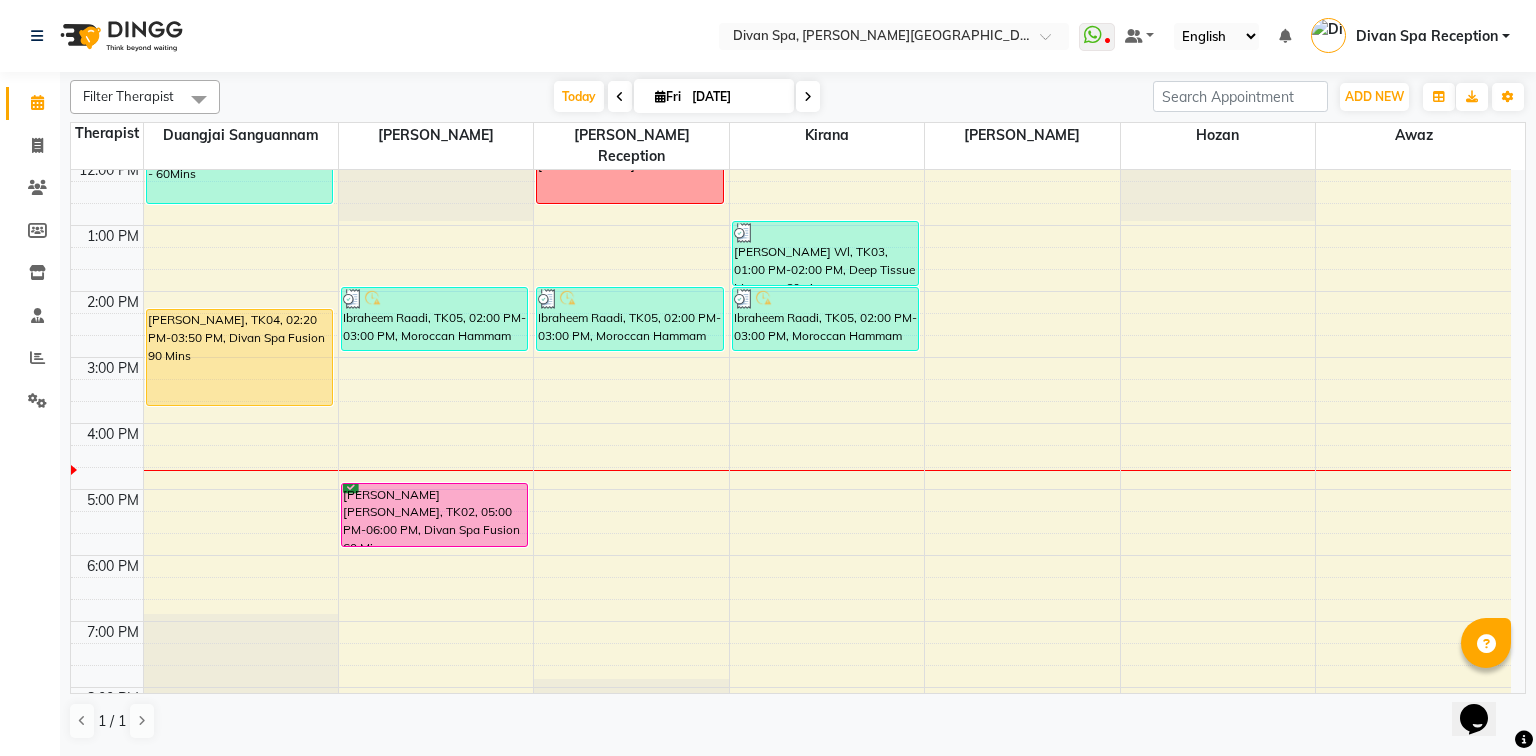 click on "Fri" at bounding box center [668, 96] 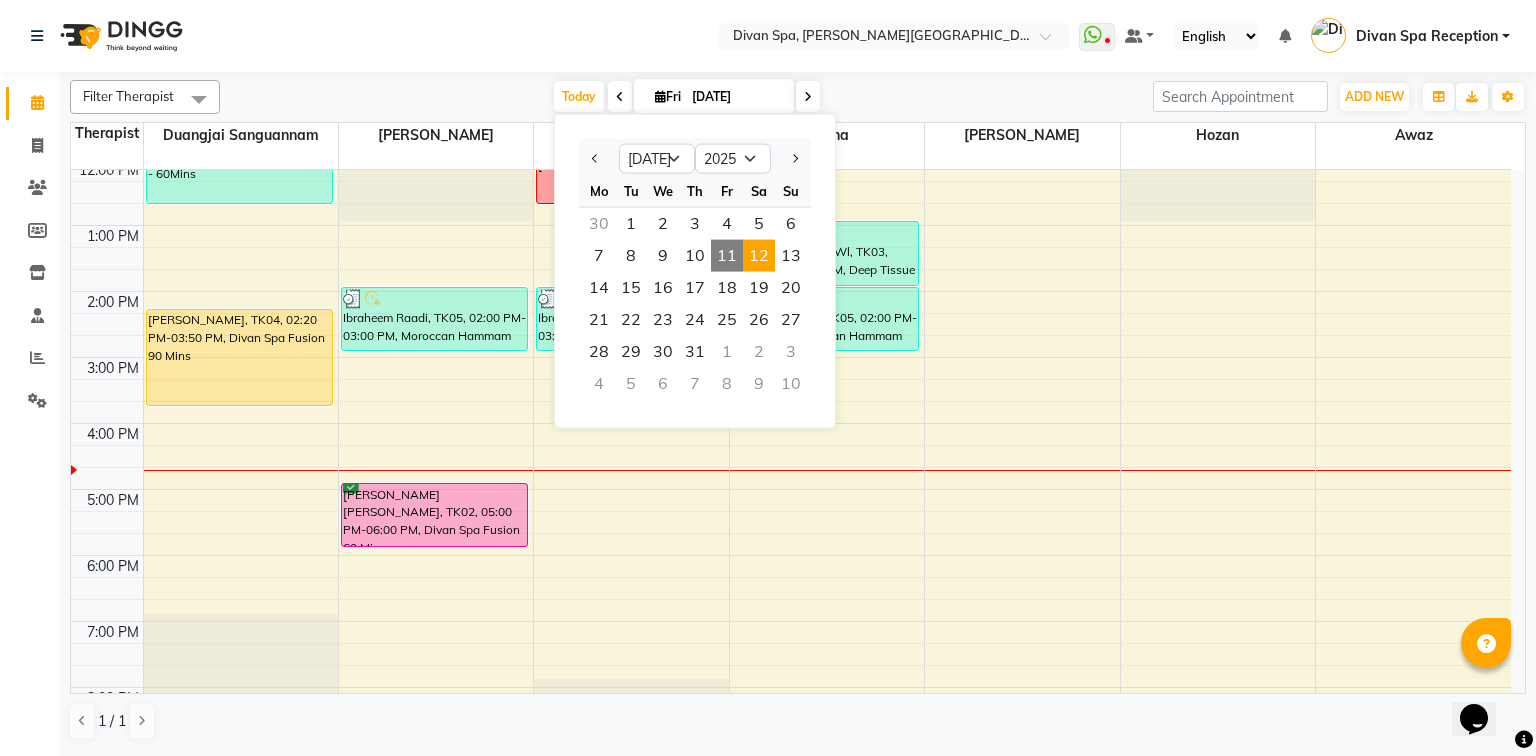 click on "12" at bounding box center [759, 256] 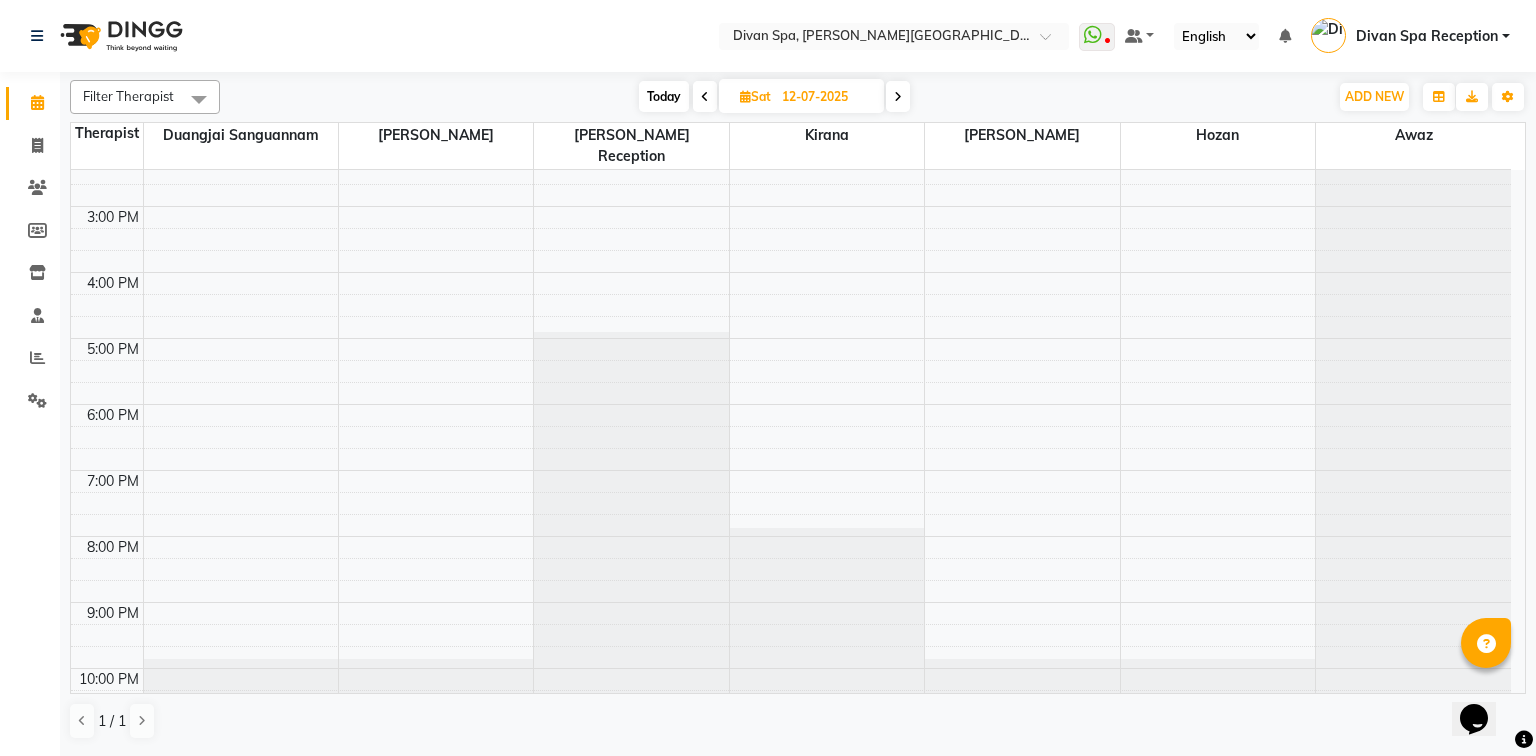 scroll, scrollTop: 565, scrollLeft: 0, axis: vertical 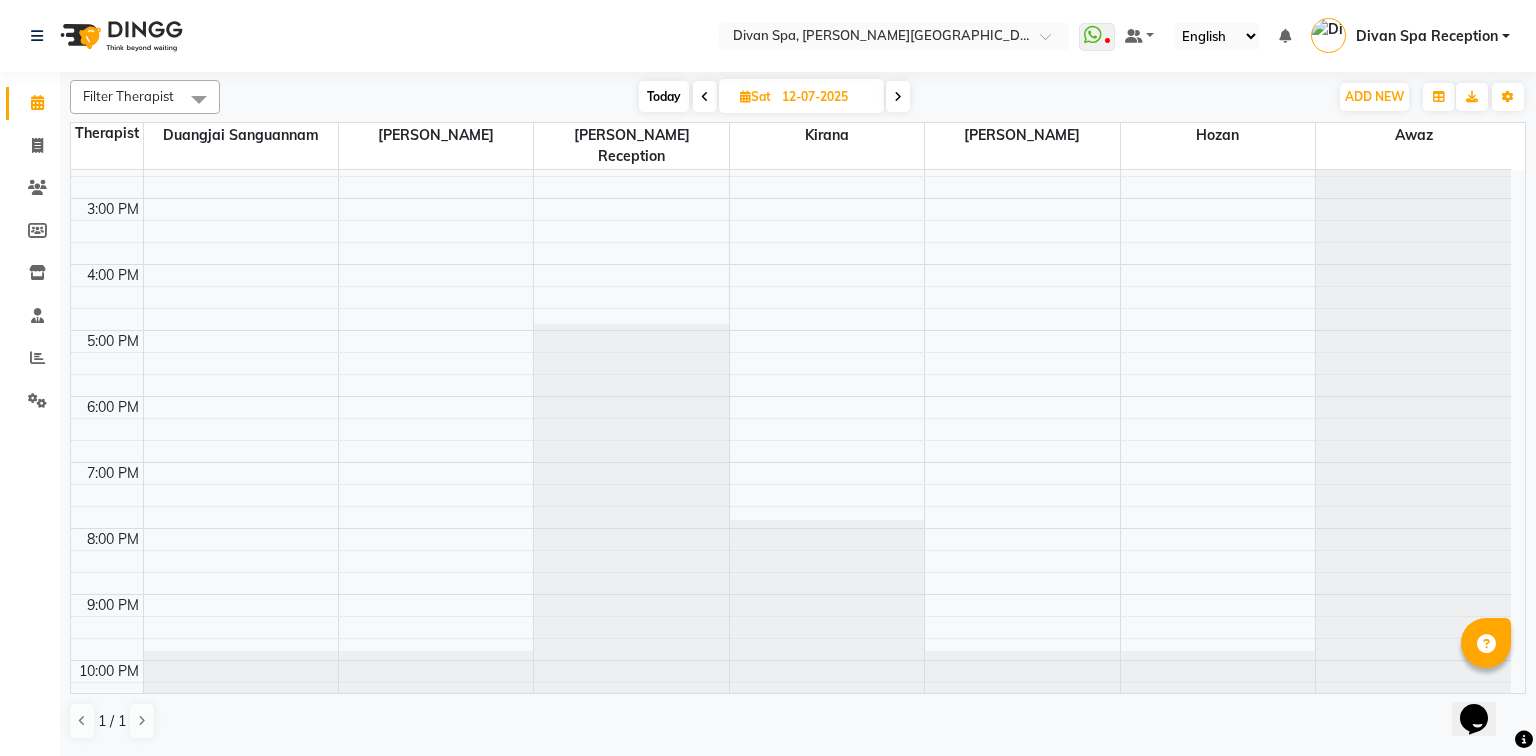 click at bounding box center [745, 96] 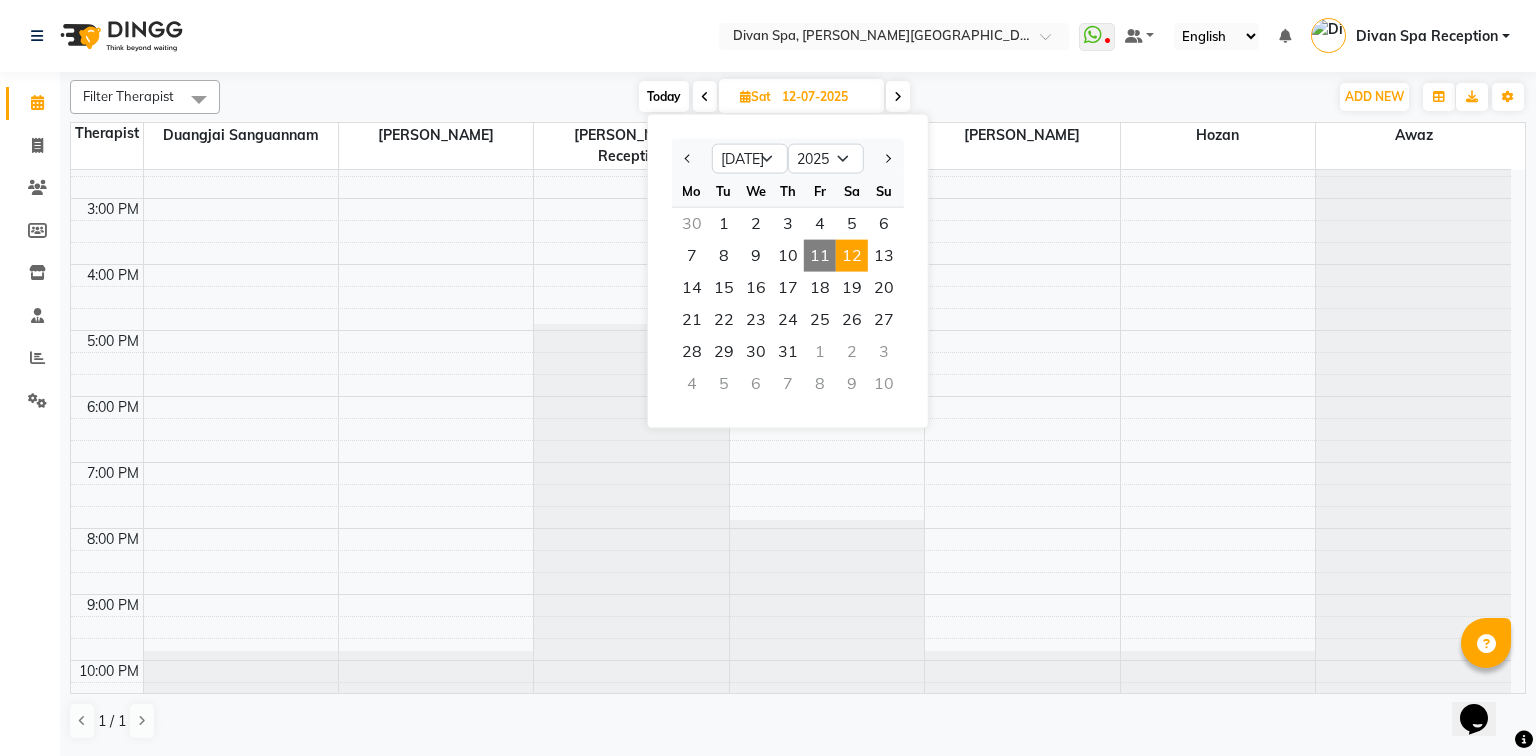 click on "11" at bounding box center (820, 256) 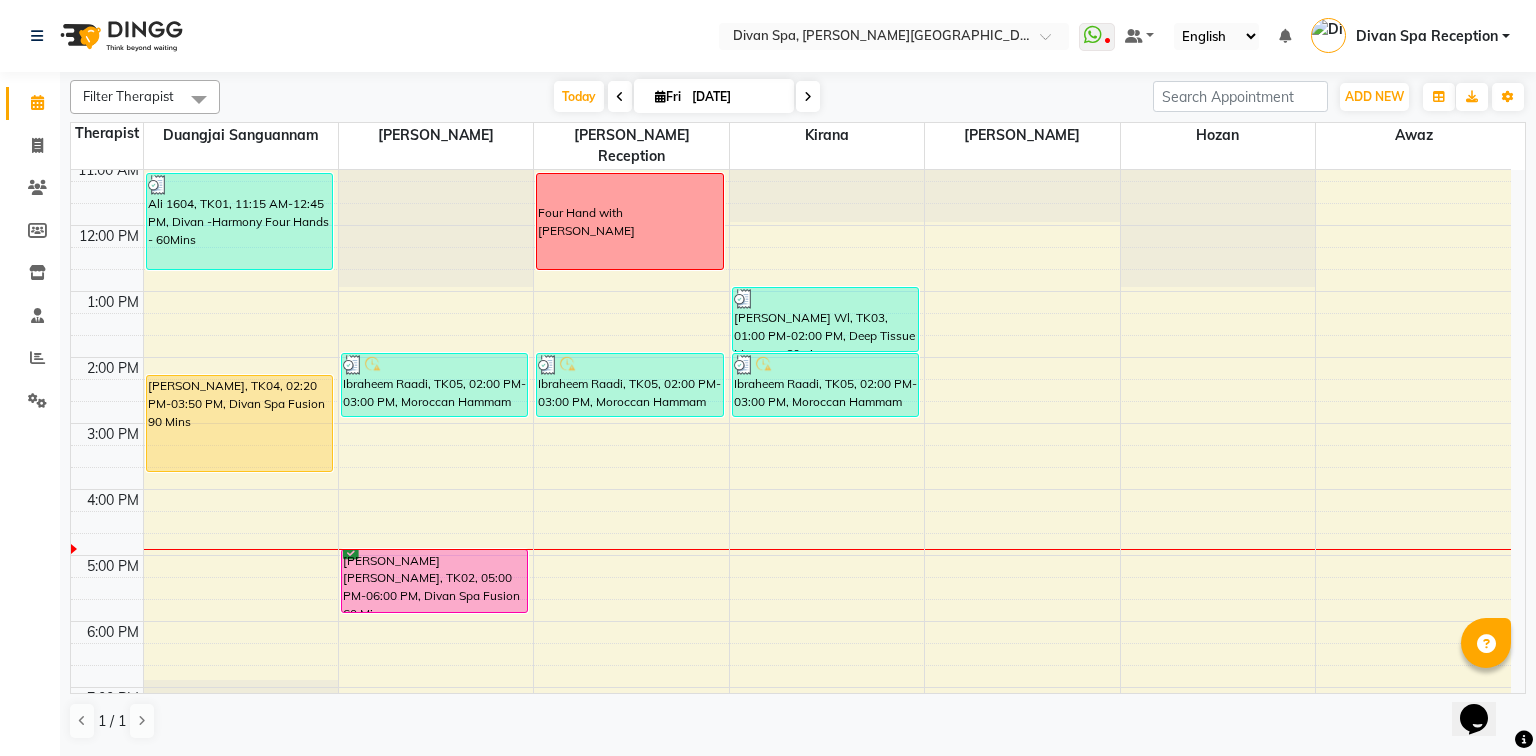 scroll, scrollTop: 485, scrollLeft: 0, axis: vertical 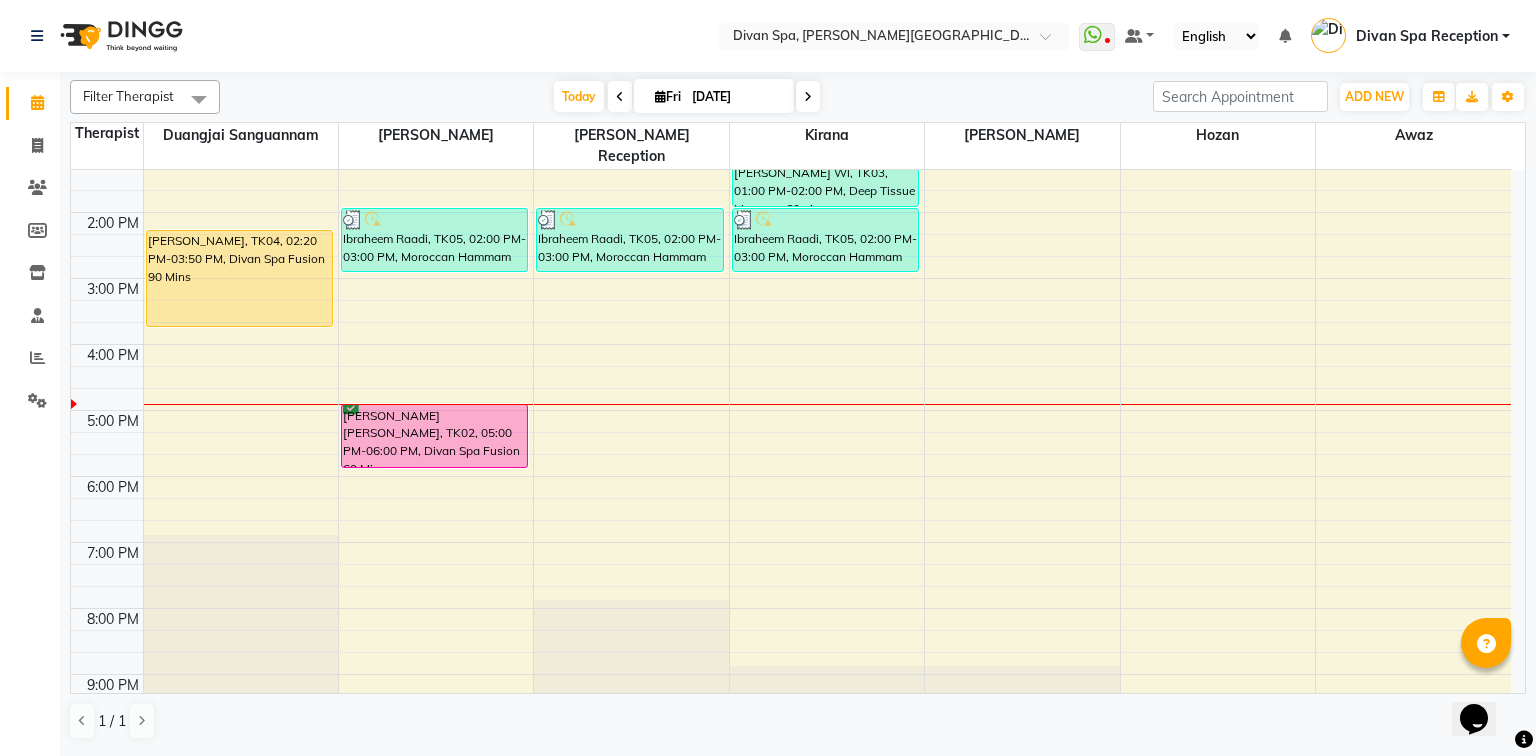 click on "6:00 AM 7:00 AM 8:00 AM 9:00 AM 10:00 AM 11:00 AM 12:00 PM 1:00 PM 2:00 PM 3:00 PM 4:00 PM 5:00 PM 6:00 PM 7:00 PM 8:00 PM 9:00 PM 10:00 PM     [PERSON_NAME] 1604, TK01, 11:15 AM-12:45 PM, Divan -Harmony Four Hands - 60Mins    mohanad [PERSON_NAME], TK04, 02:20 PM-03:50 PM, Divan Spa Fusion 90 Mins     Ibraheem Raadi, TK05, 02:00 PM-03:00 PM, Moroccan Hammam Experience - 60Min     Maryam Wl, TK02, 05:00 PM-06:00 PM, Divan Spa Fusion 60 Mins  Four Hand with [PERSON_NAME] Raadi, TK05, 02:00 PM-03:00 PM, Moroccan Hammam Experience - 60Min     [PERSON_NAME] Wl, TK03, 01:00 PM-02:00 PM, Deep Tissue Massage 60min     Ibraheem Raadi, TK05, 02:00 PM-03:00 PM, Moroccan Hammam Experience - 60Min" at bounding box center [791, 245] 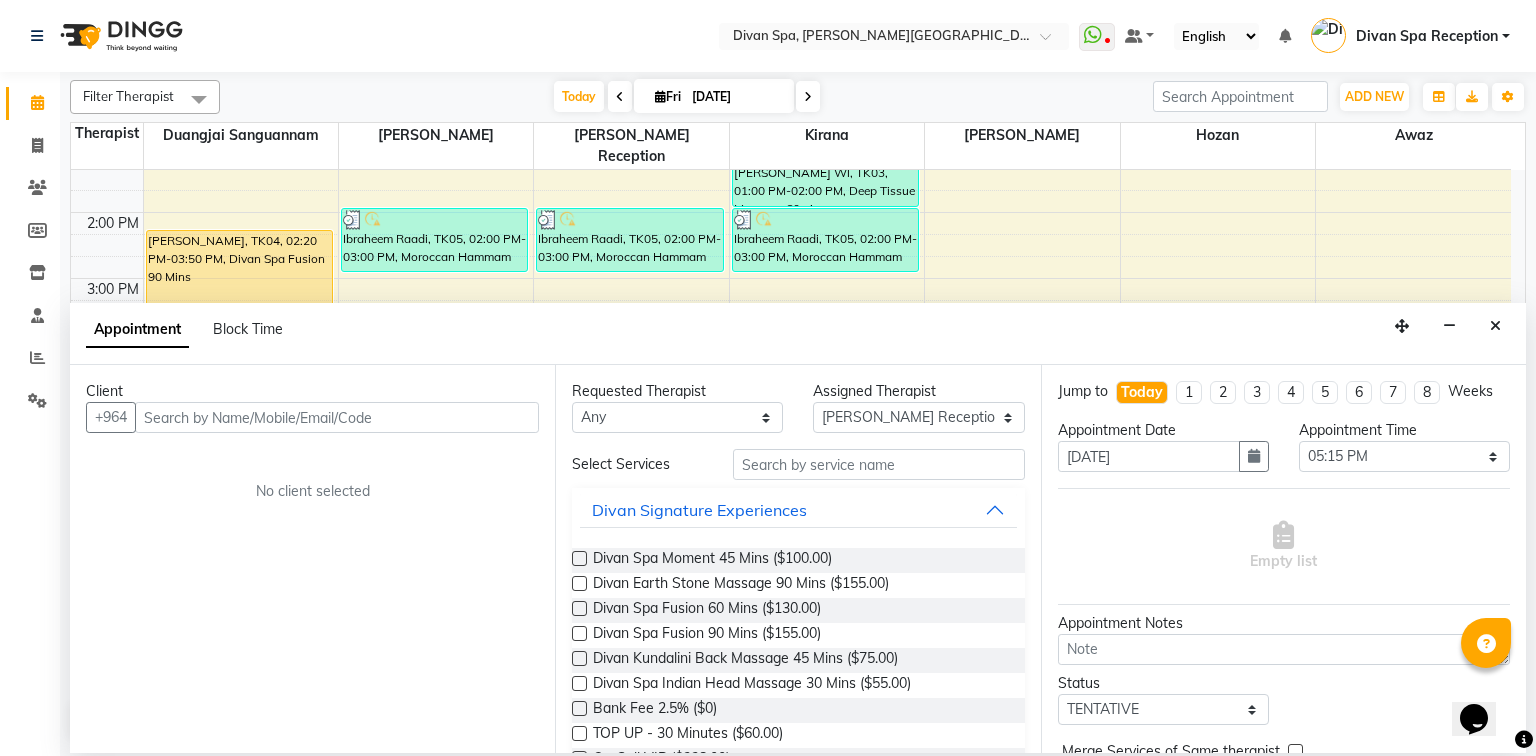 click at bounding box center [337, 417] 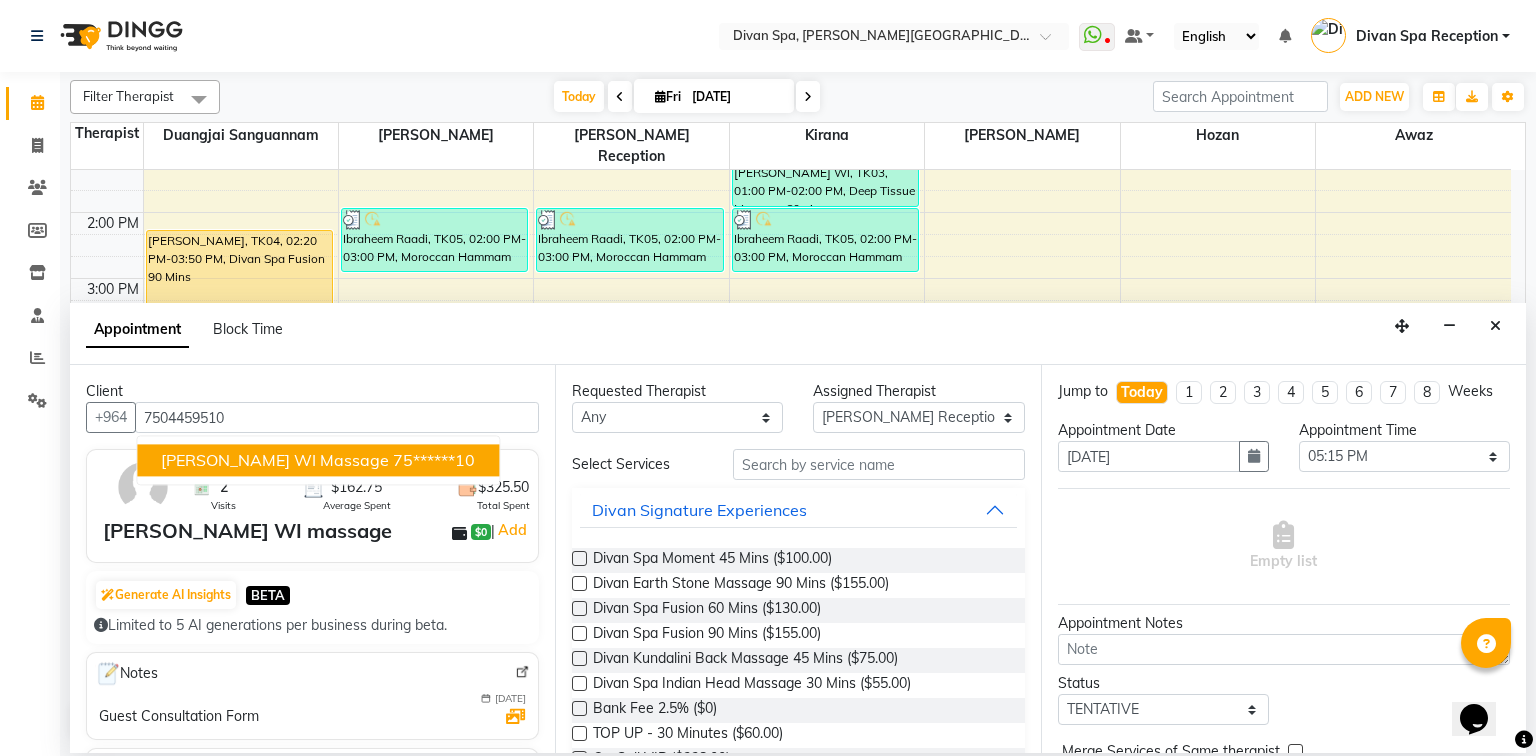 click on "[PERSON_NAME] WI massage" at bounding box center [275, 461] 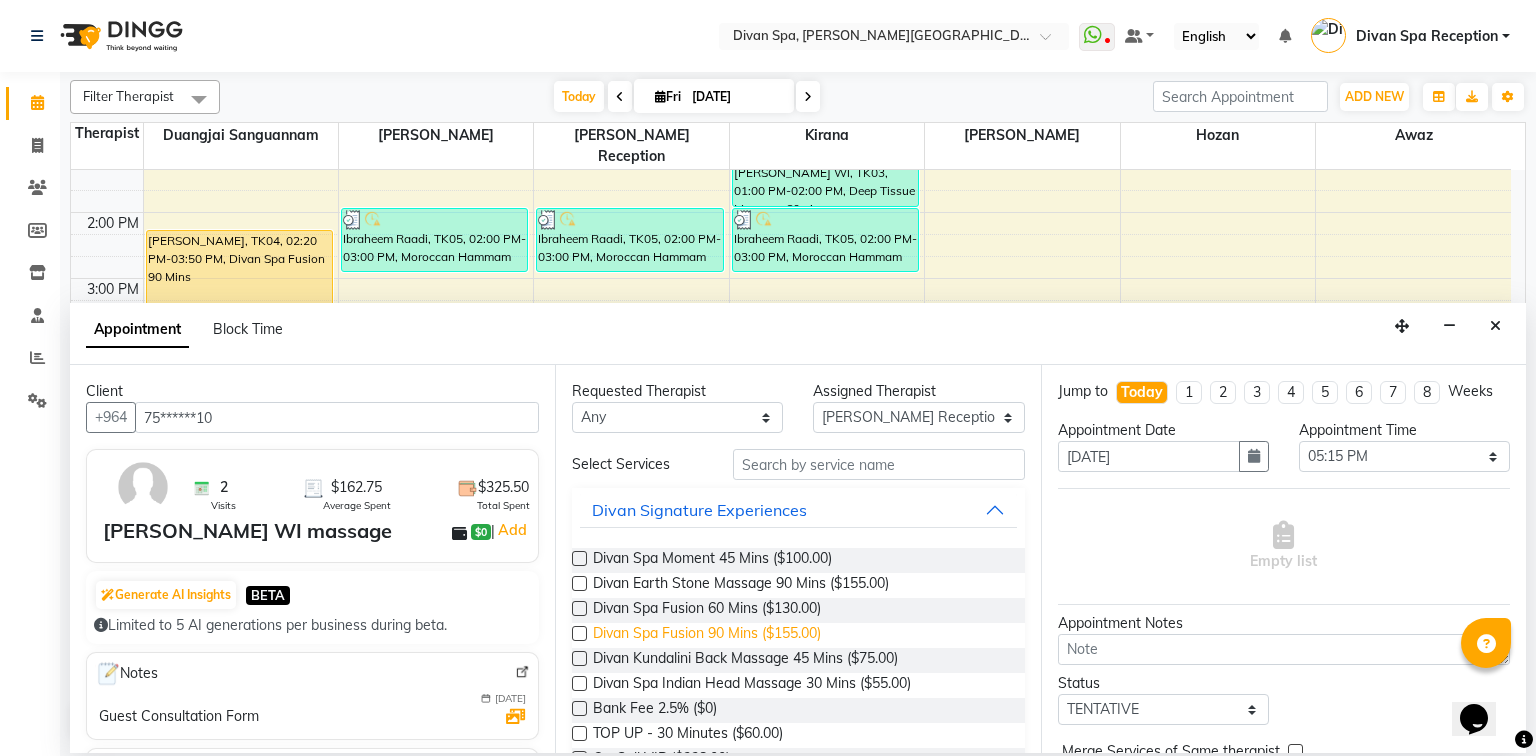 click on "Divan Spa Fusion 90 Mins ($155.00)" at bounding box center [707, 635] 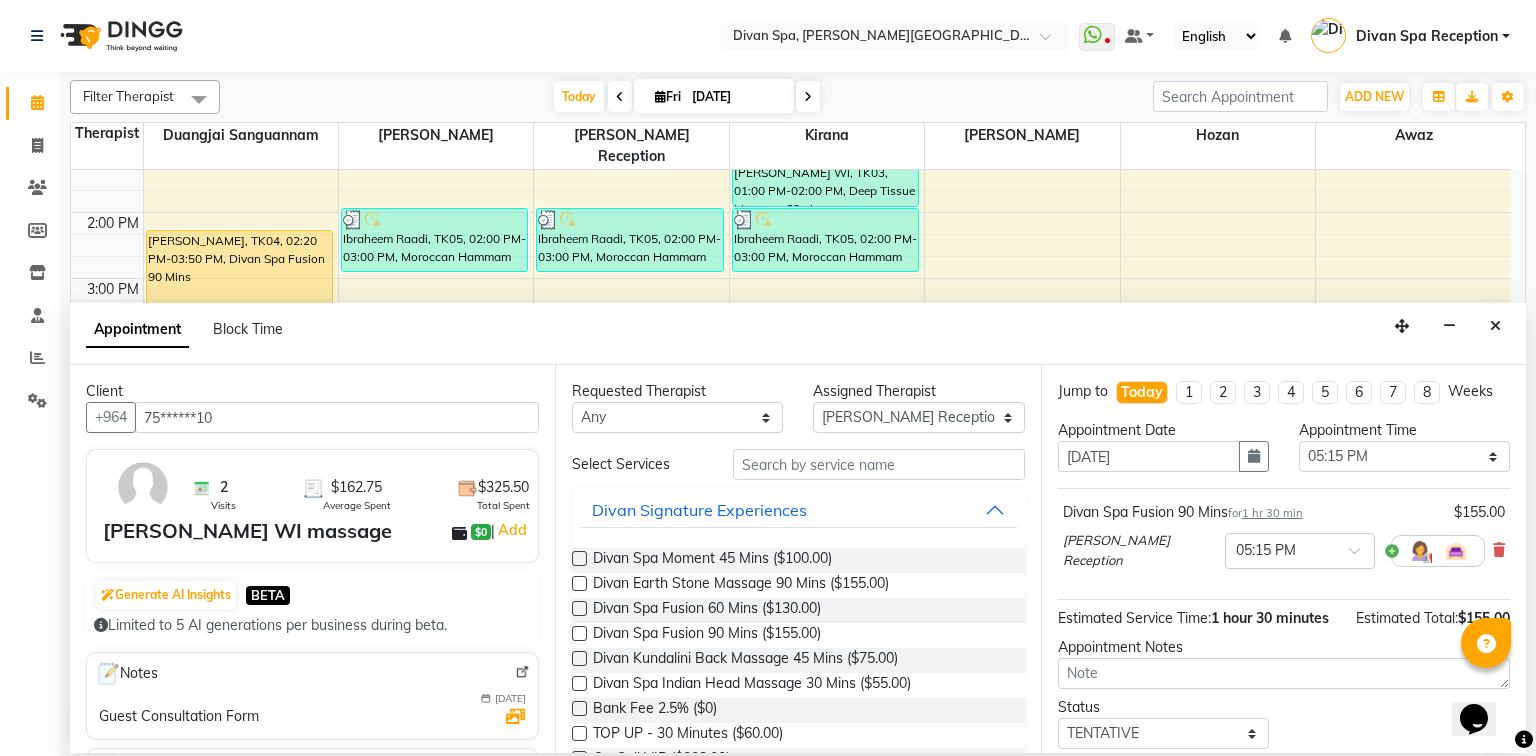 scroll, scrollTop: 121, scrollLeft: 0, axis: vertical 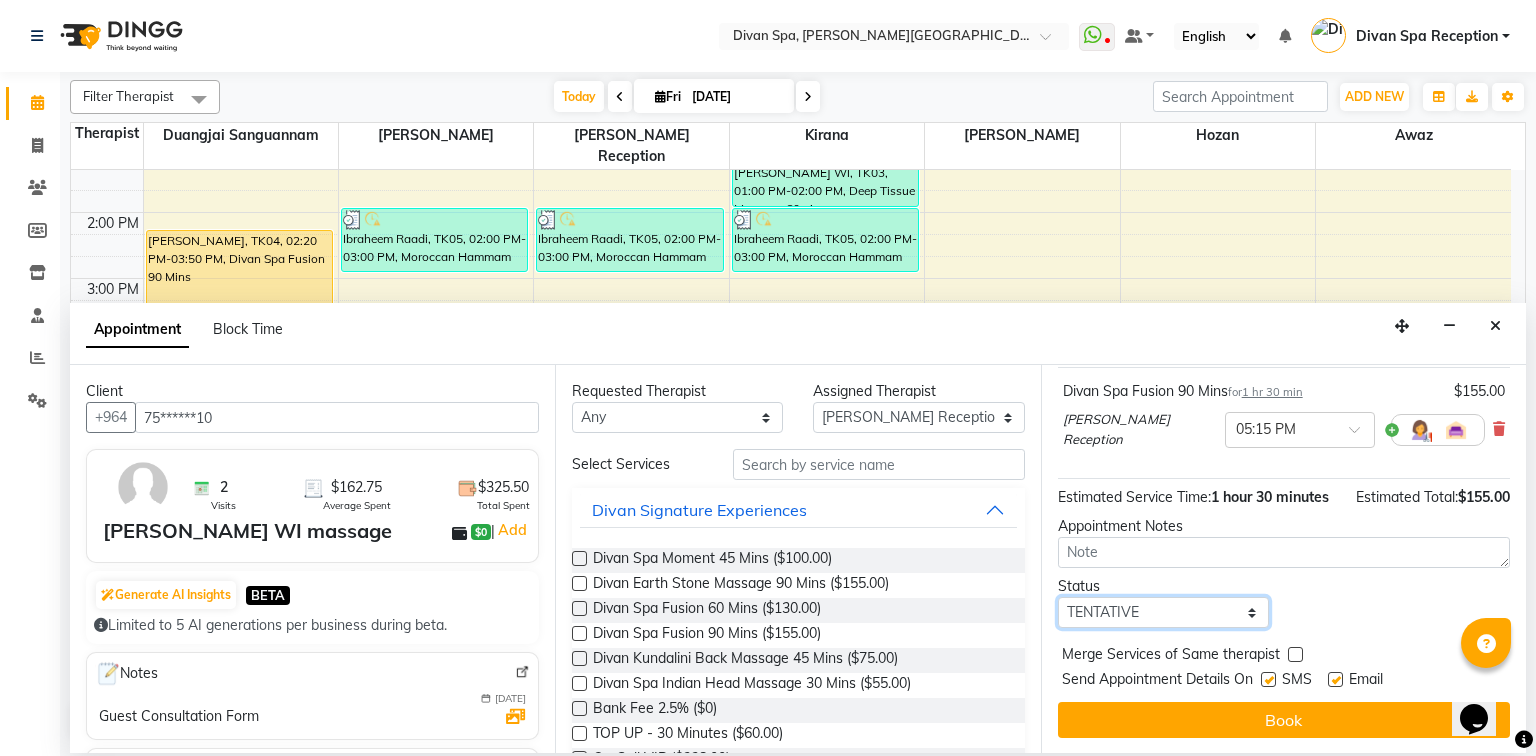 click on "Select TENTATIVE CONFIRM CHECK-IN UPCOMING" at bounding box center (1163, 612) 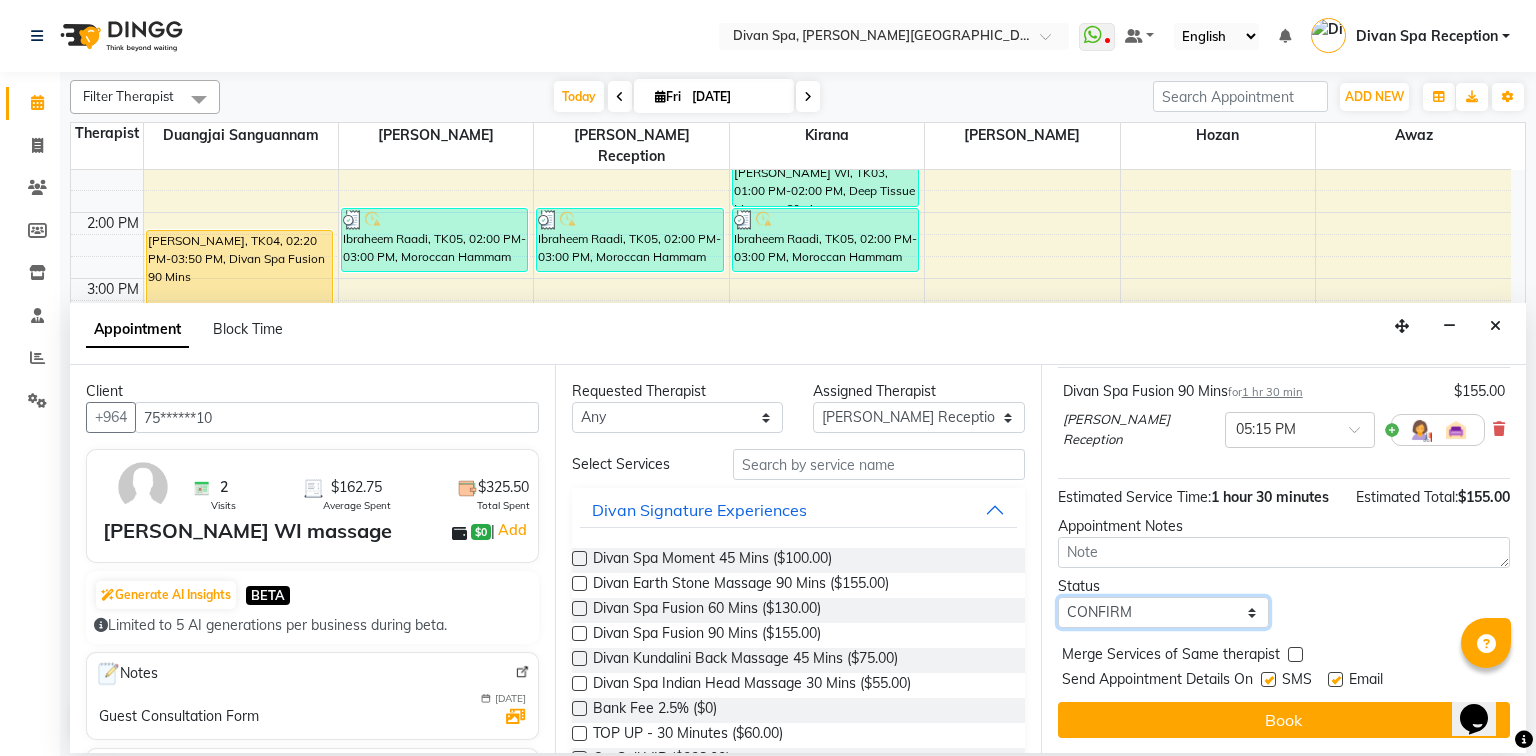 click on "Select TENTATIVE CONFIRM CHECK-IN UPCOMING" at bounding box center [1163, 612] 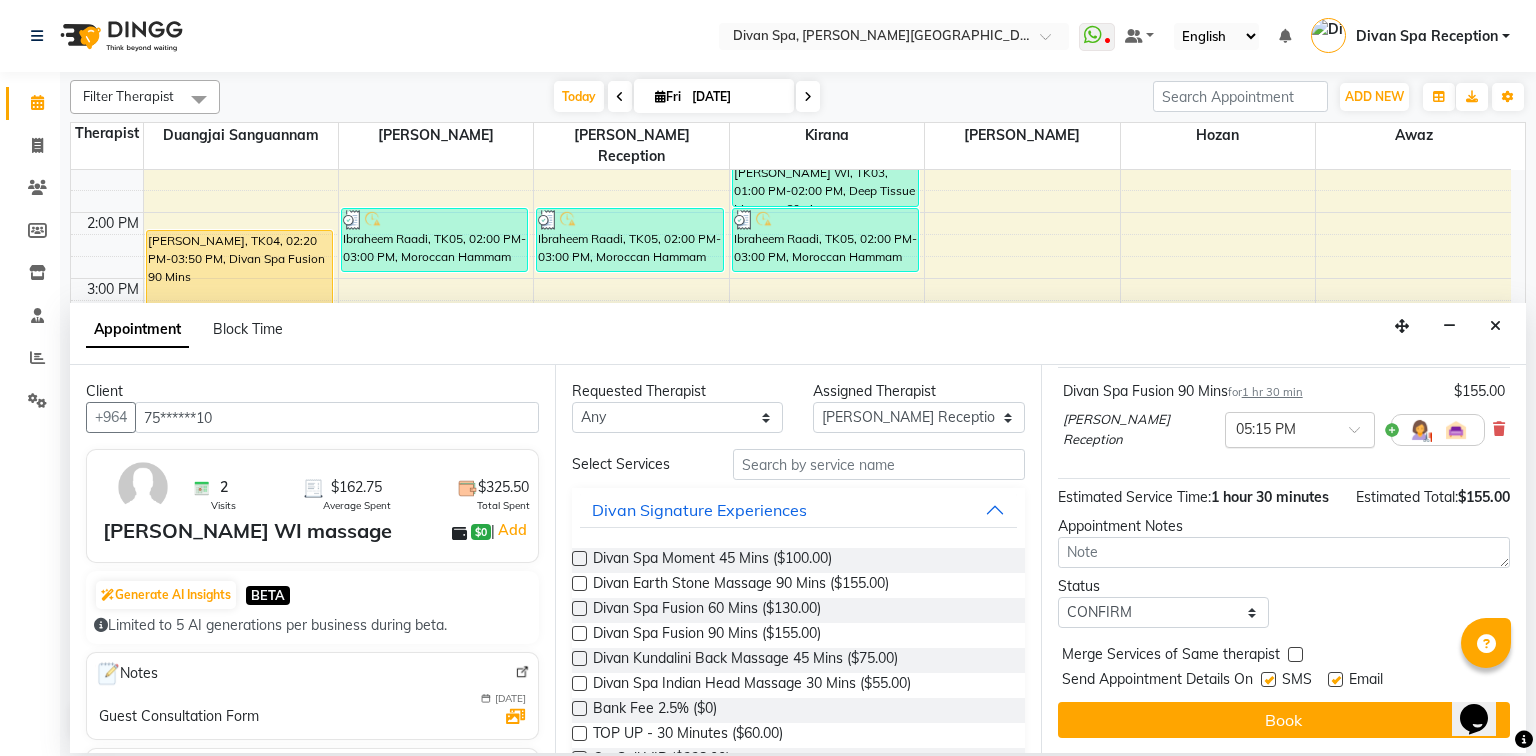 click at bounding box center [1361, 435] 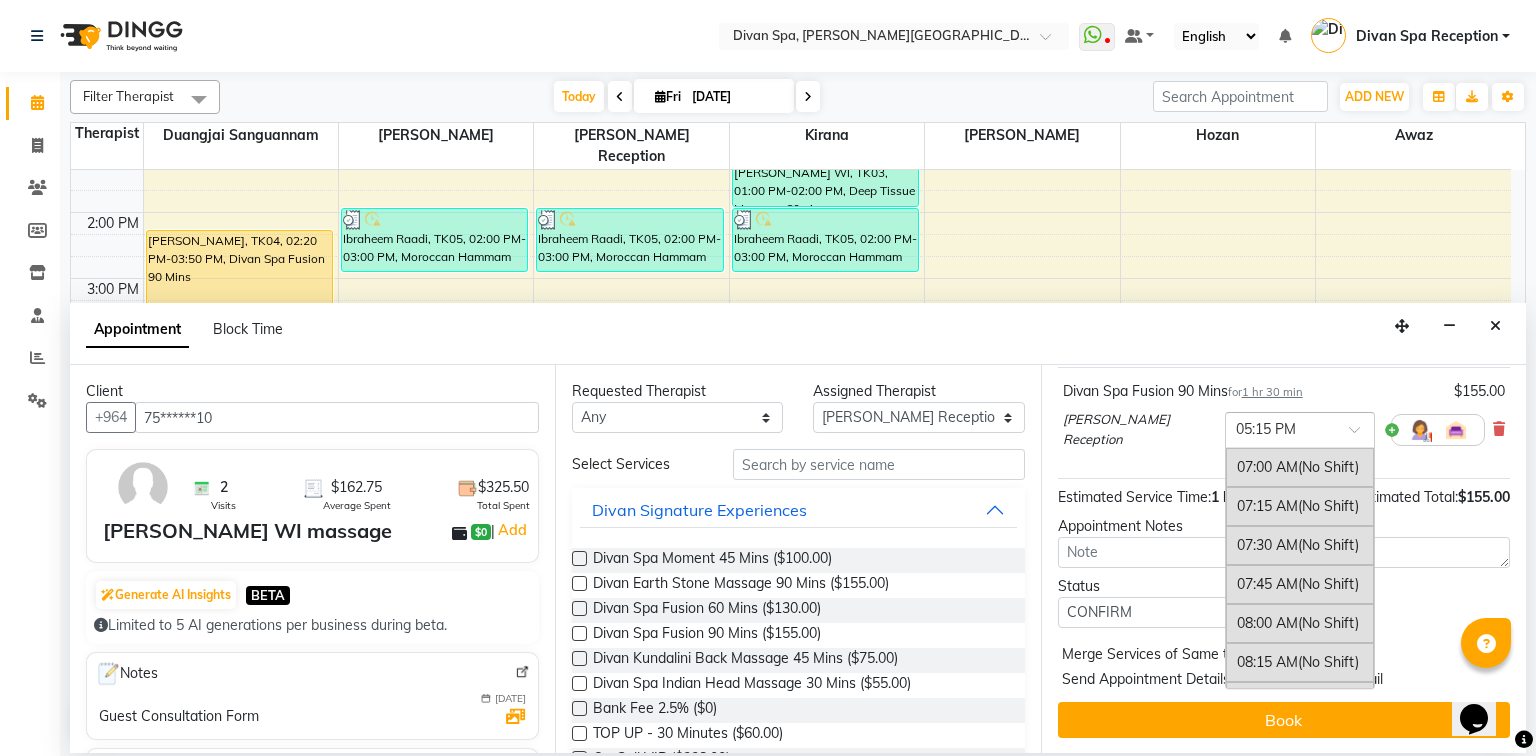 scroll, scrollTop: 1559, scrollLeft: 0, axis: vertical 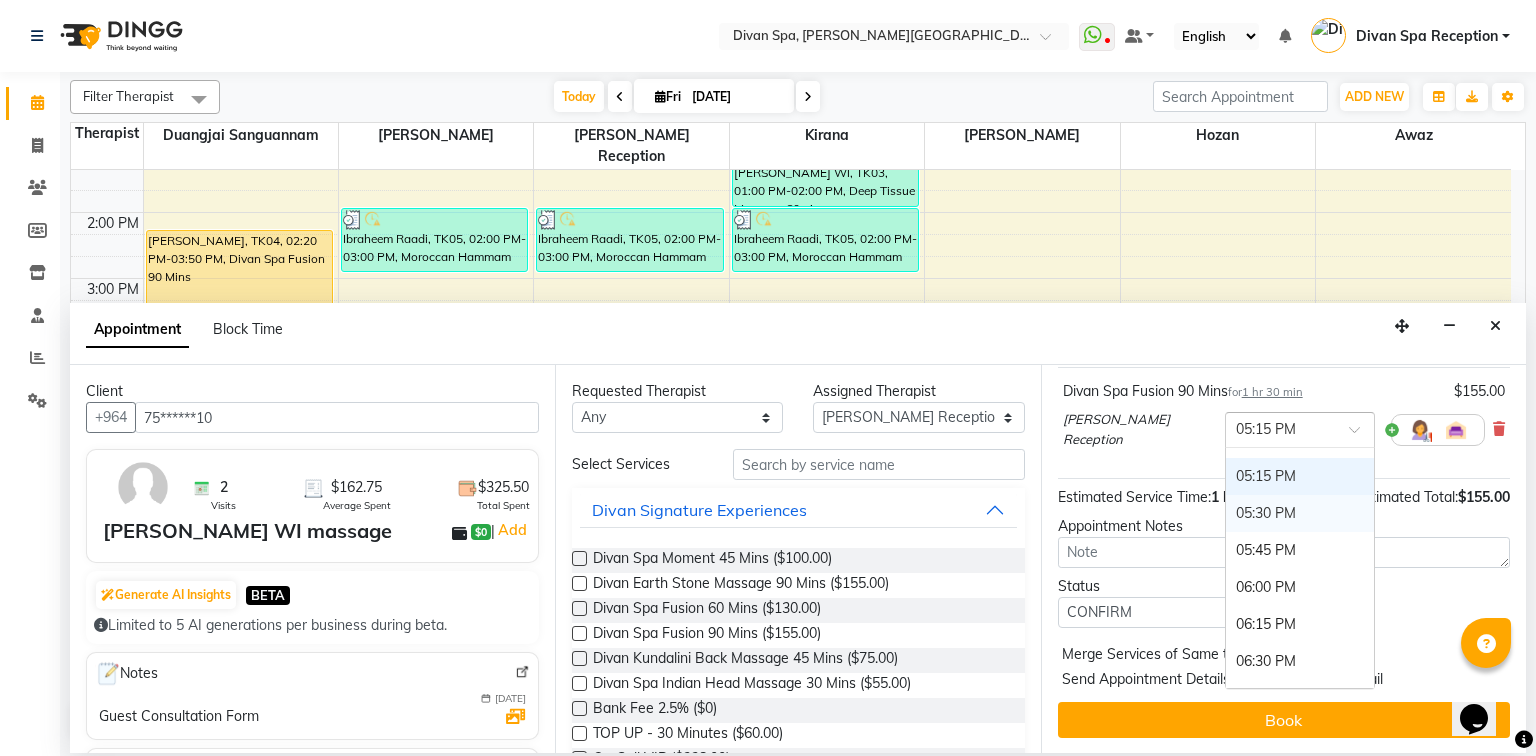 click on "05:30 PM" at bounding box center [1300, 513] 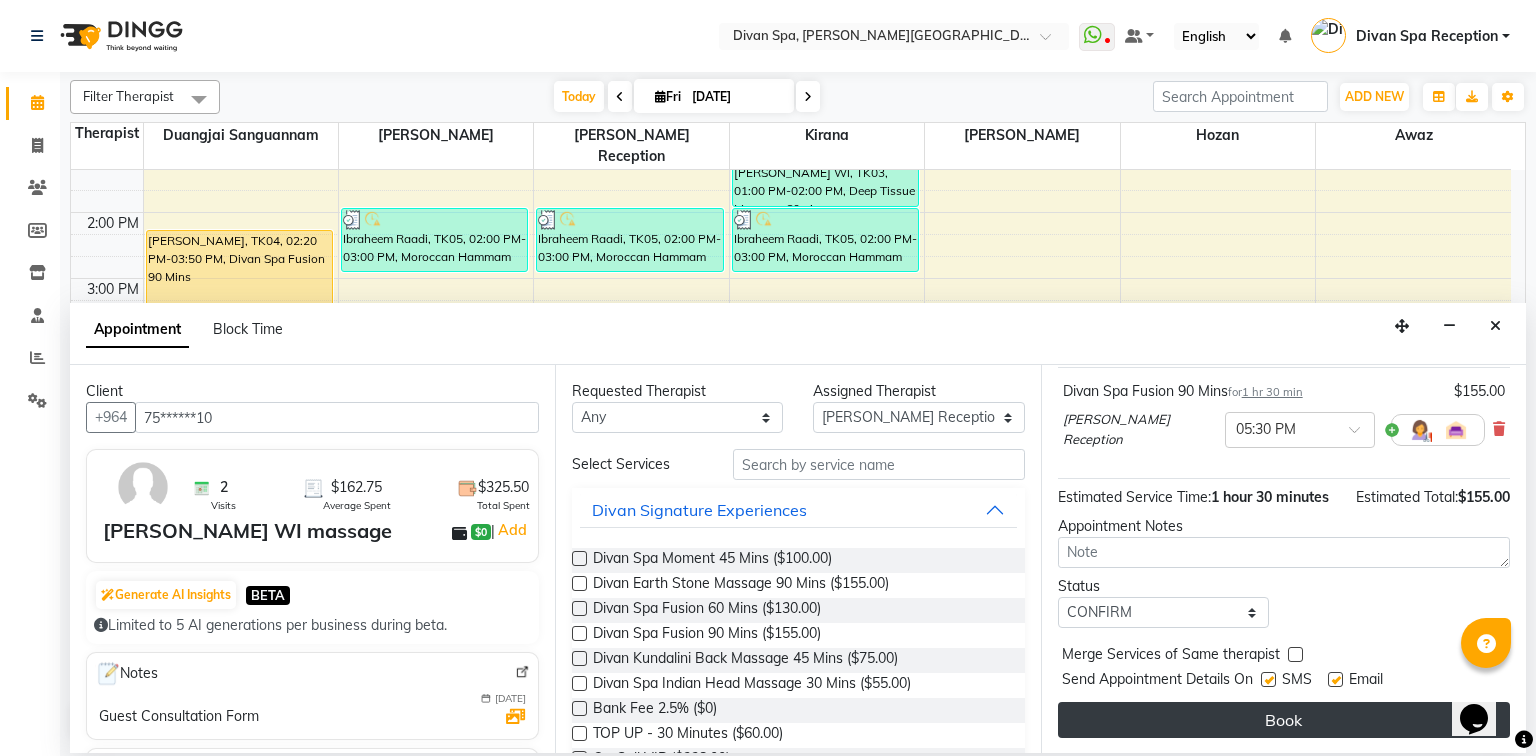 click on "Book" at bounding box center [1284, 720] 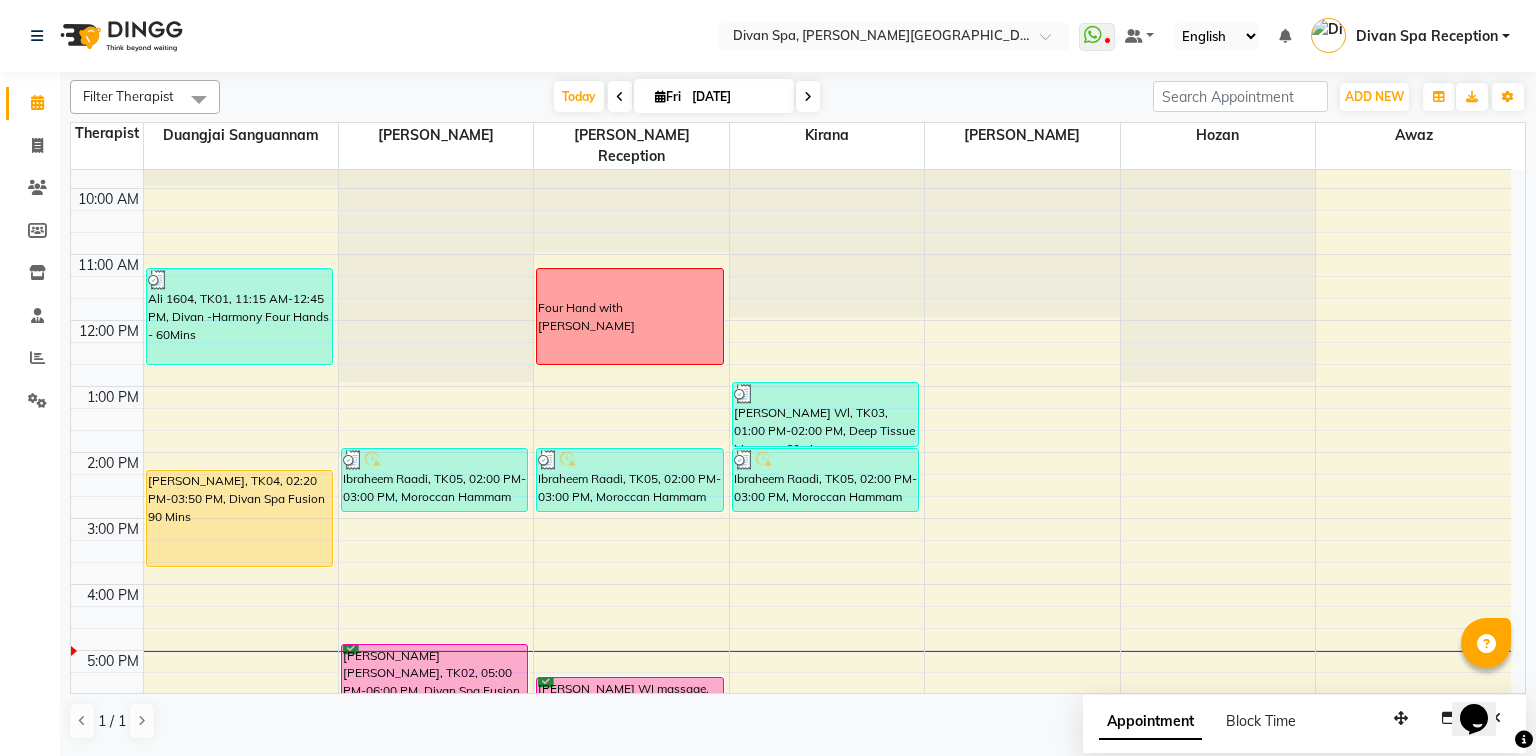 scroll, scrollTop: 405, scrollLeft: 0, axis: vertical 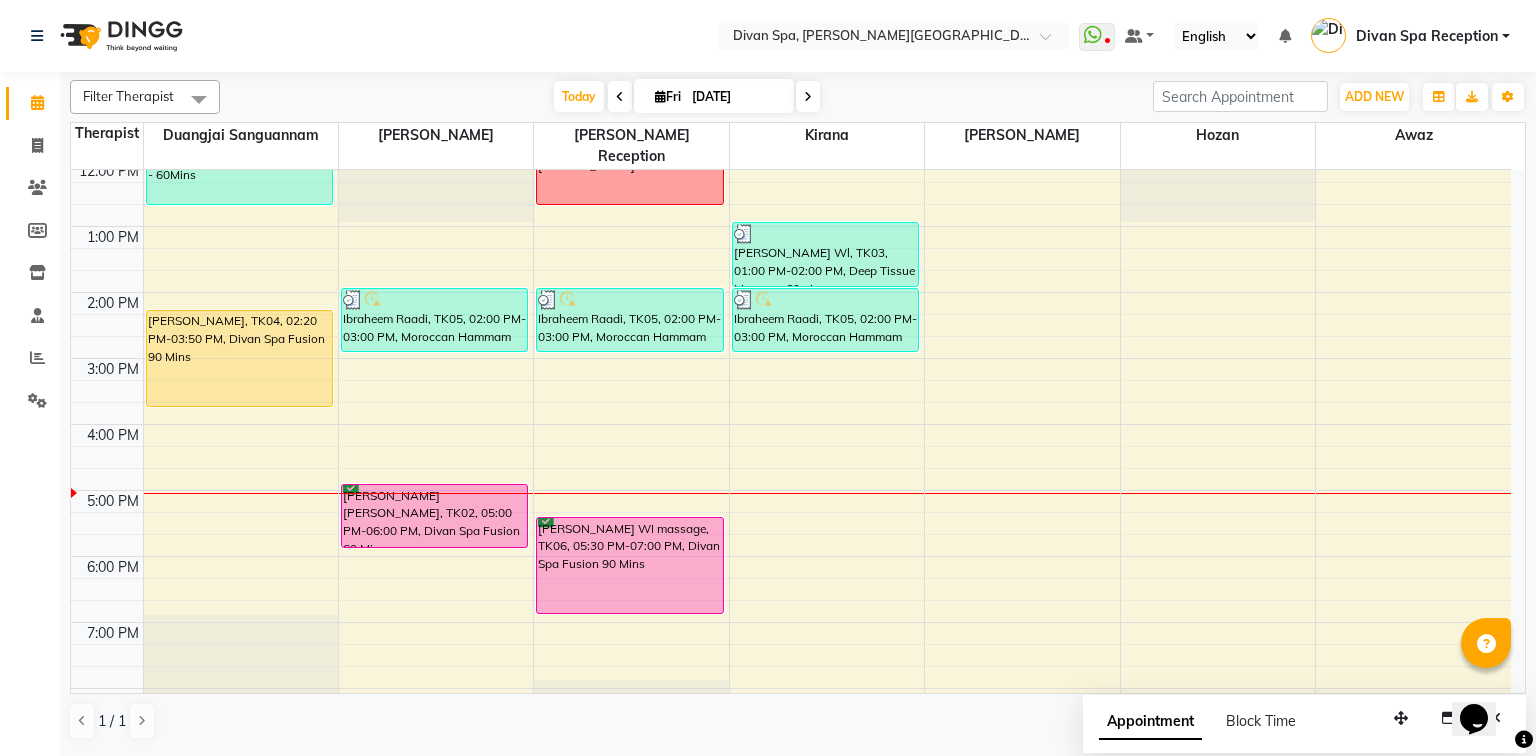 click on "[PERSON_NAME] [PERSON_NAME], TK02, 05:00 PM-06:00 PM, Divan Spa Fusion 60 Mins" at bounding box center (435, 516) 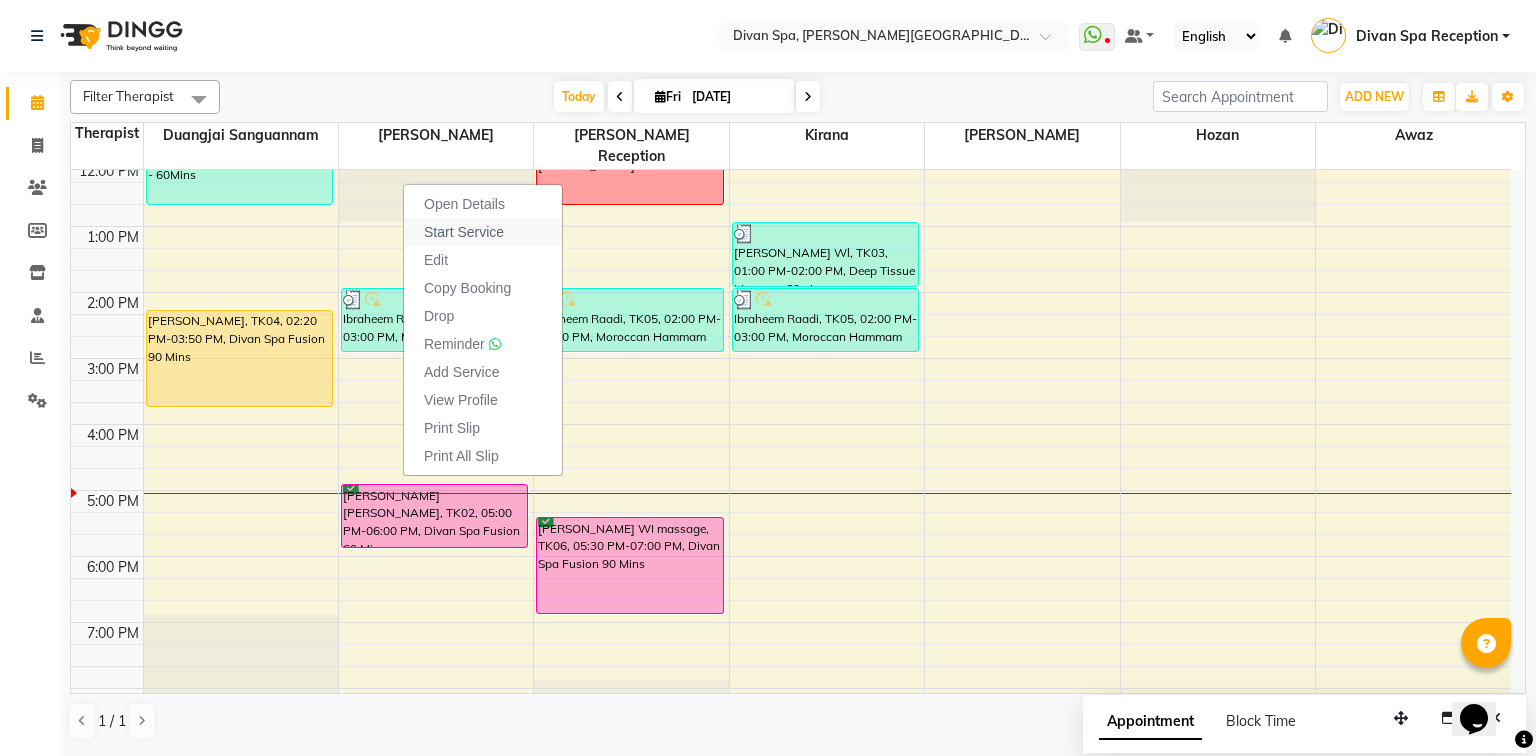 click on "Start Service" at bounding box center [464, 232] 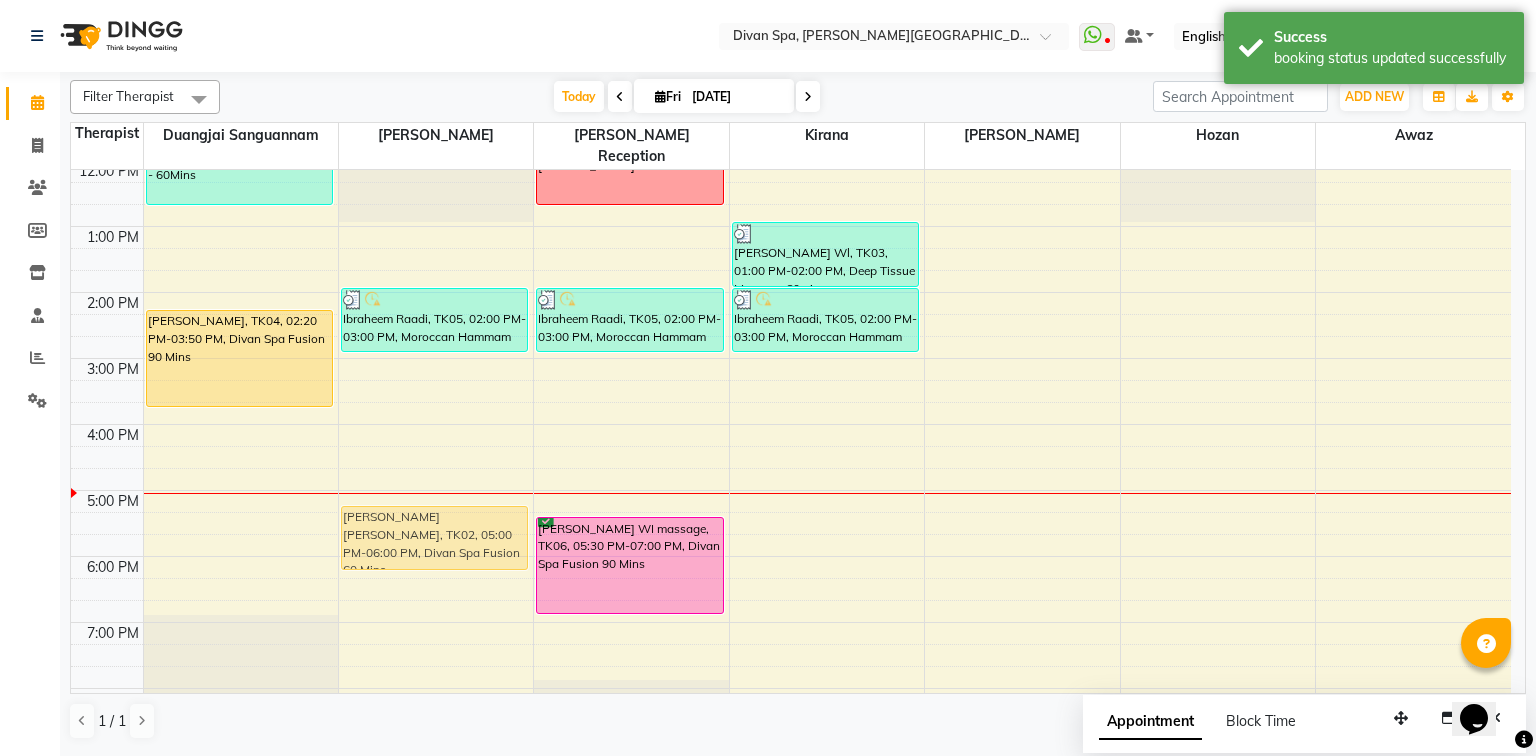 drag, startPoint x: 391, startPoint y: 472, endPoint x: 386, endPoint y: 486, distance: 14.866069 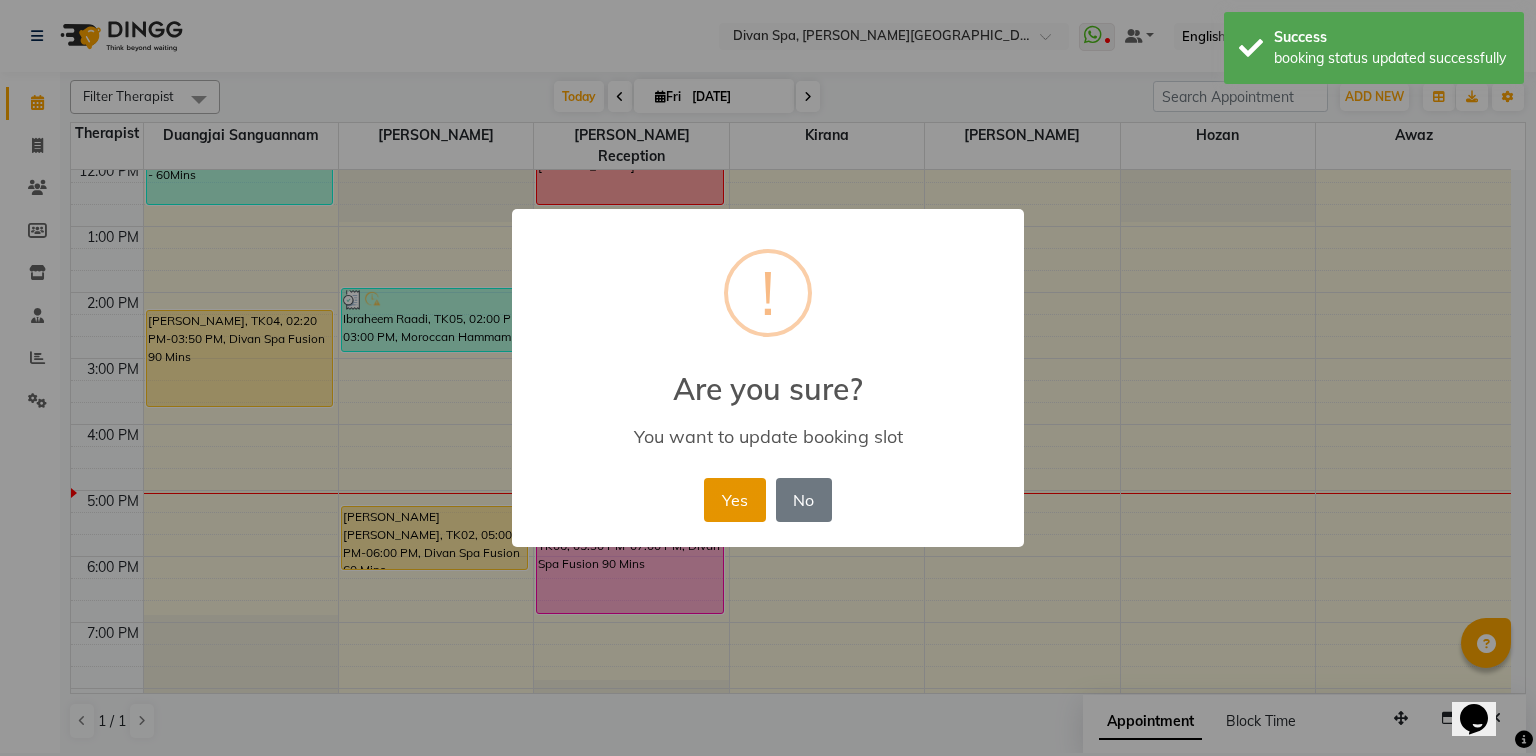 click on "Yes" at bounding box center (734, 500) 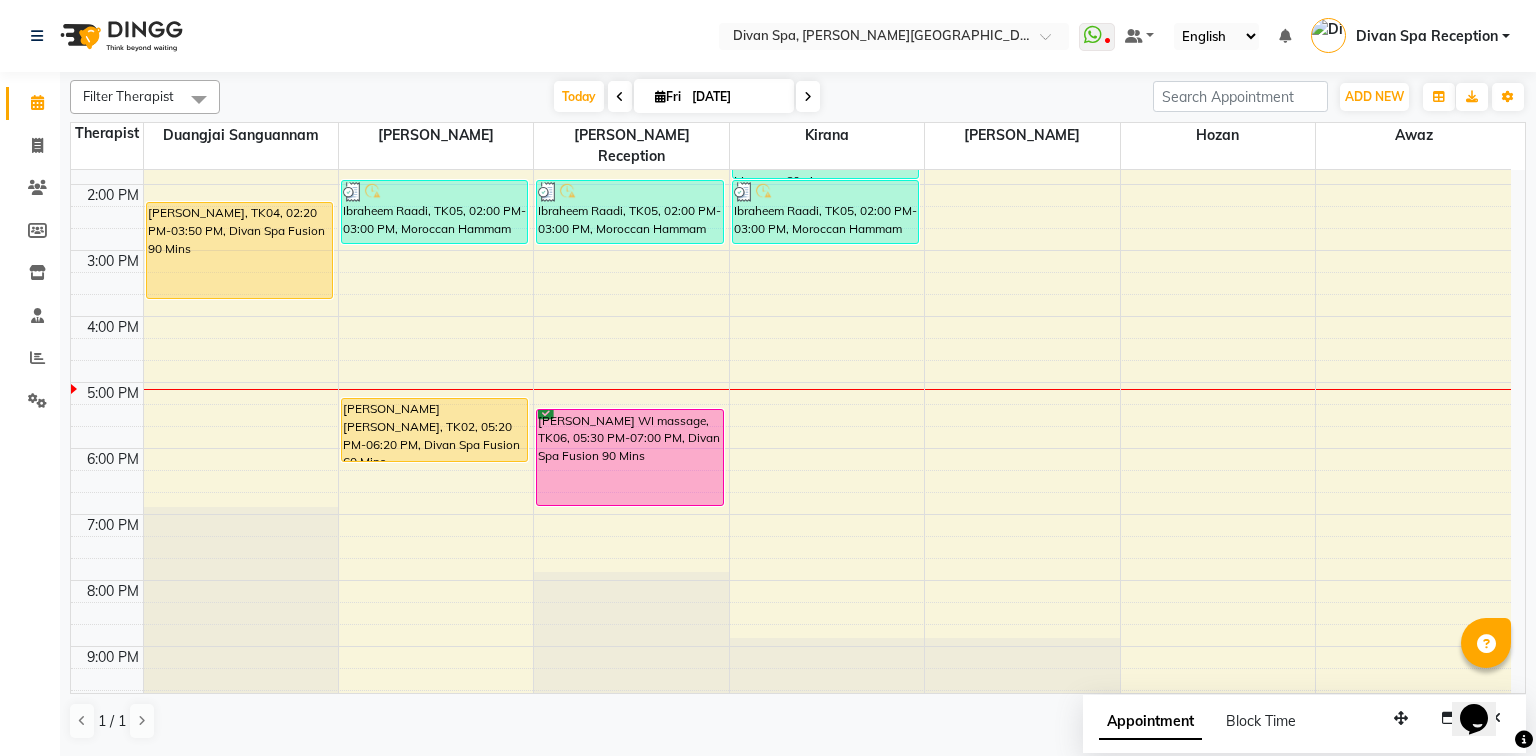 scroll, scrollTop: 485, scrollLeft: 0, axis: vertical 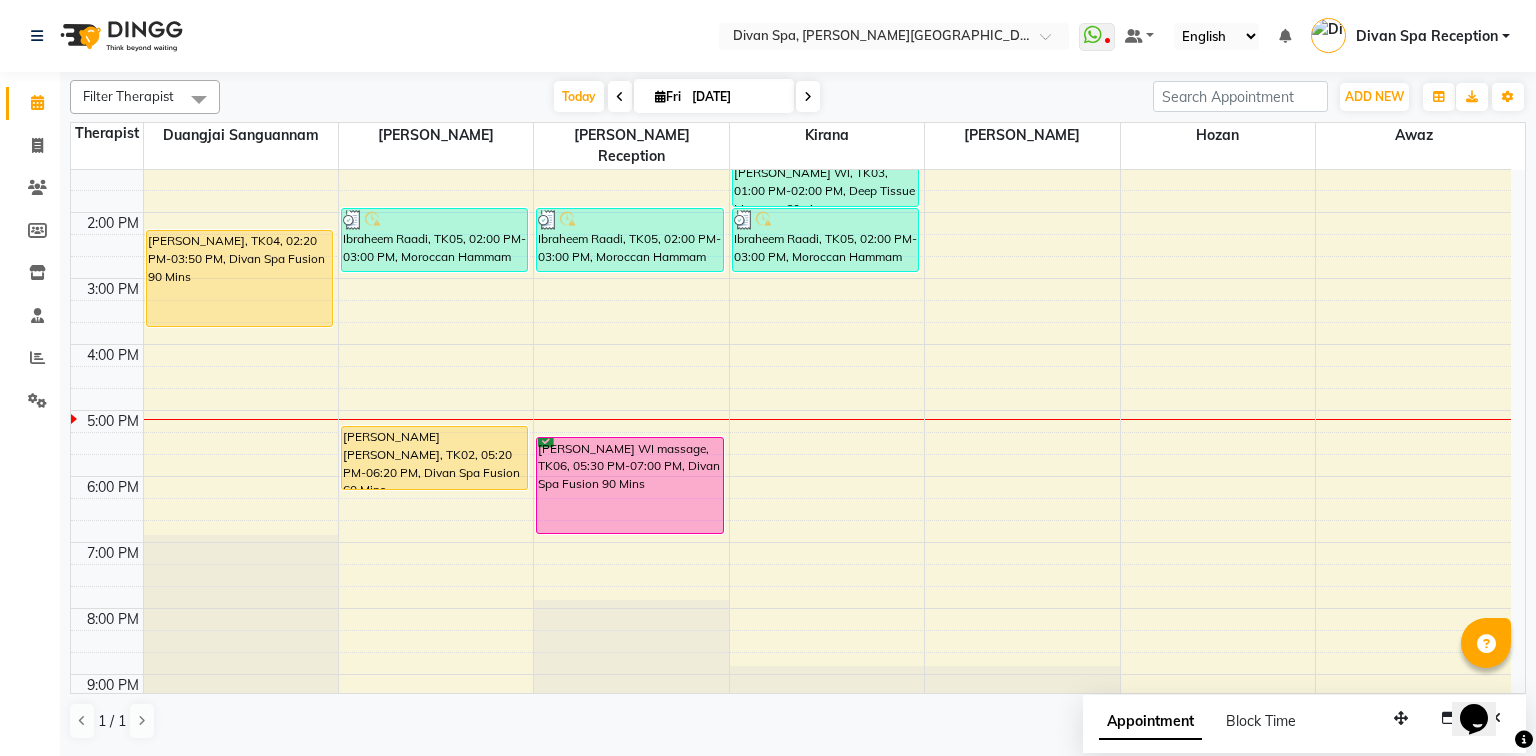 drag, startPoint x: 400, startPoint y: 573, endPoint x: 446, endPoint y: 651, distance: 90.55385 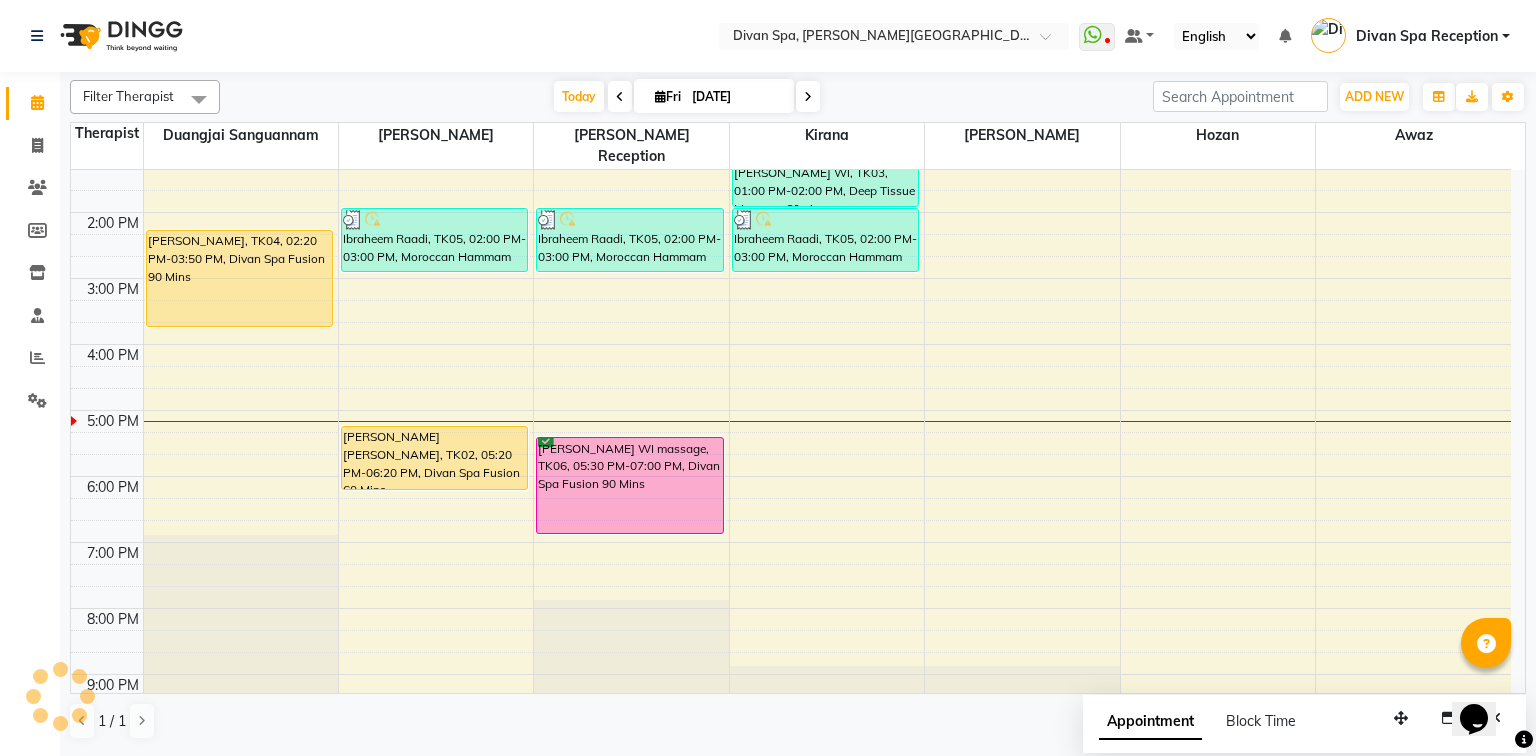 drag, startPoint x: 446, startPoint y: 651, endPoint x: 928, endPoint y: 20, distance: 794.0309 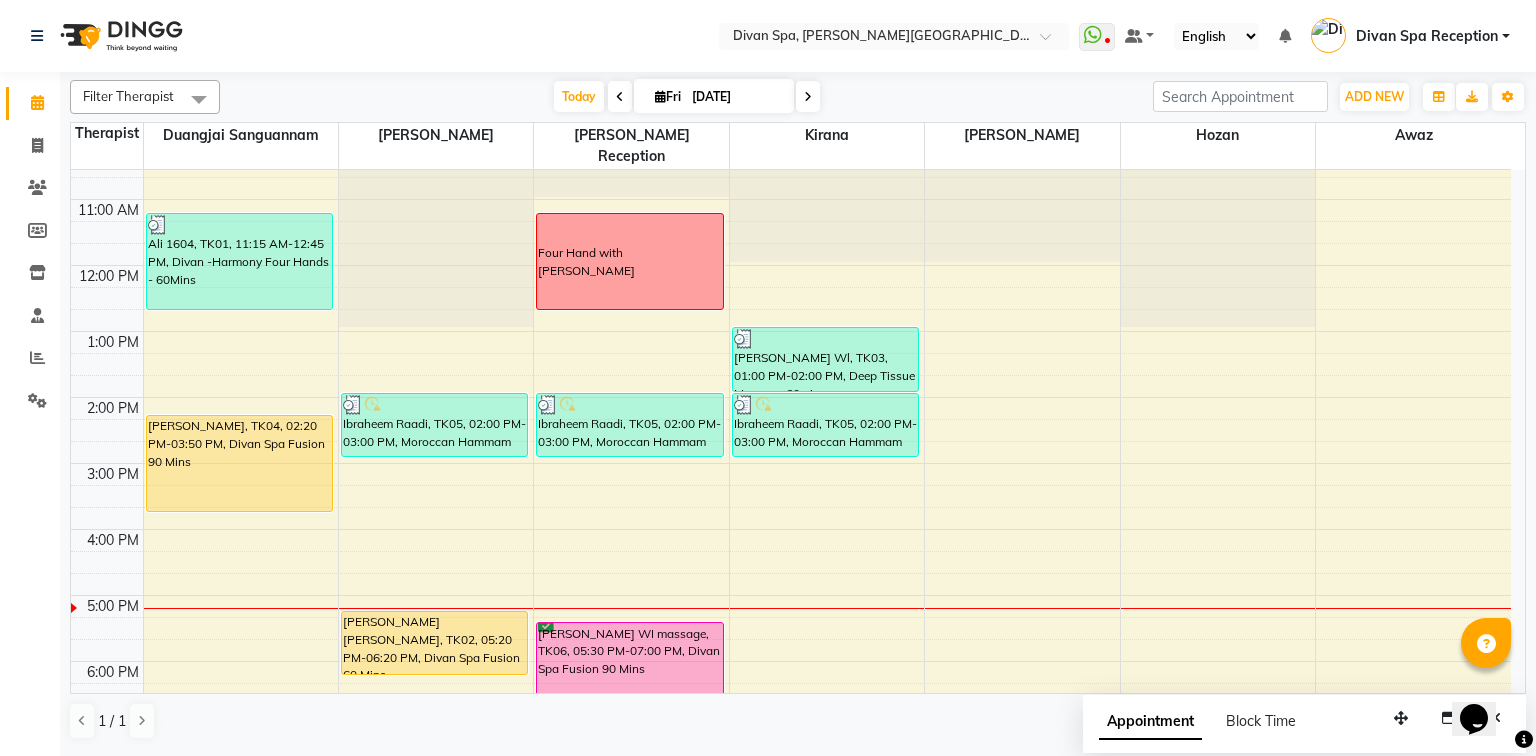scroll, scrollTop: 485, scrollLeft: 0, axis: vertical 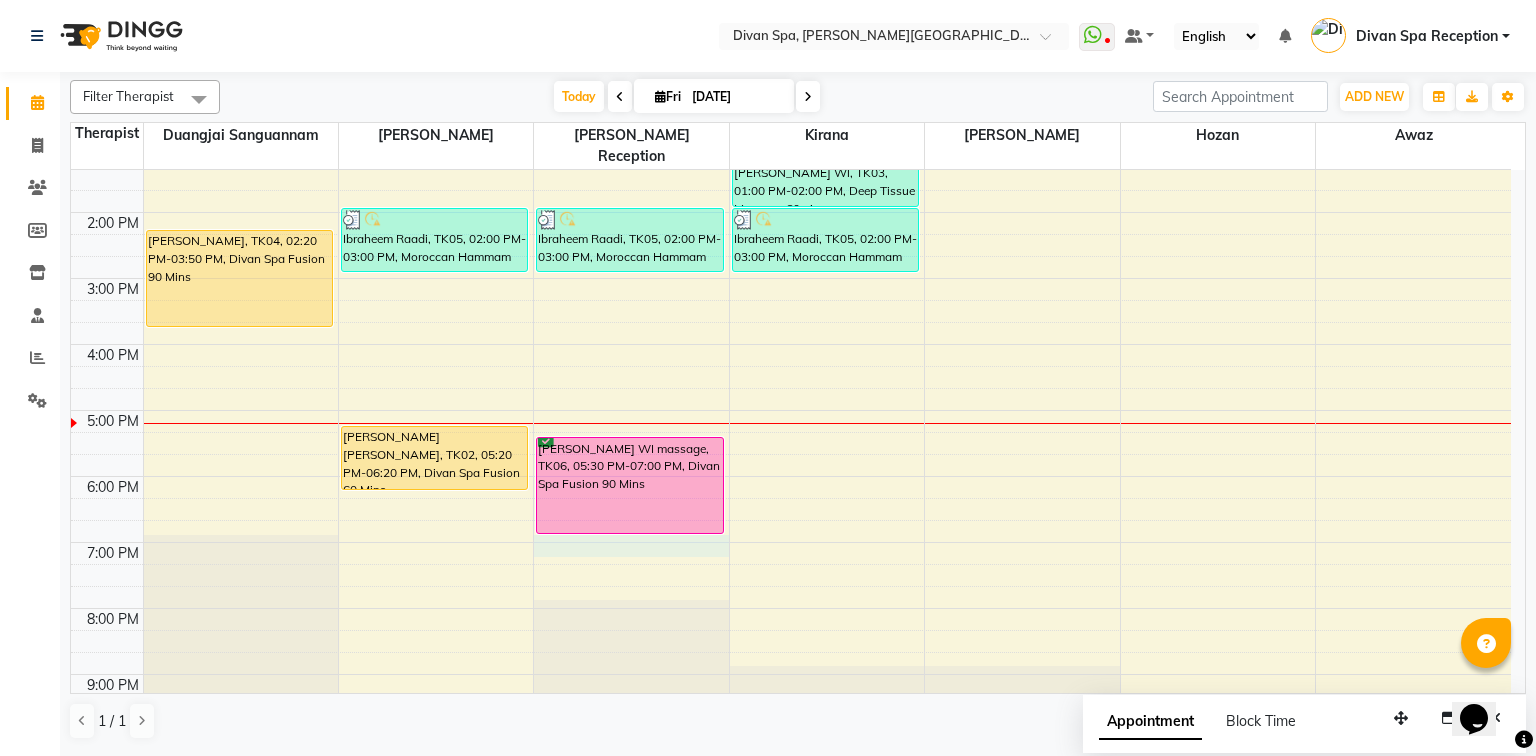 click on "6:00 AM 7:00 AM 8:00 AM 9:00 AM 10:00 AM 11:00 AM 12:00 PM 1:00 PM 2:00 PM 3:00 PM 4:00 PM 5:00 PM 6:00 PM 7:00 PM 8:00 PM 9:00 PM 10:00 PM     [PERSON_NAME] 1604, TK01, 11:15 AM-12:45 PM, Divan -Harmony Four Hands - 60Mins    mohanad [PERSON_NAME], TK04, 02:20 PM-03:50 PM, Divan Spa Fusion 90 Mins     Ibraheem Raadi, TK05, 02:00 PM-03:00 PM, Moroccan Hammam Experience - 60Min    Maryam Wl, TK02, 05:20 PM-06:20 PM, Divan Spa Fusion 60 Mins  Four Hand with [PERSON_NAME] Raadi, TK05, 02:00 PM-03:00 PM, Moroccan Hammam Experience - 60Min     [PERSON_NAME] WI massage, TK06, 05:30 PM-07:00 PM, Divan Spa Fusion 90 Mins     [PERSON_NAME] Wl, TK03, 01:00 PM-02:00 PM, Deep Tissue Massage 60min     Ibraheem Raadi, TK05, 02:00 PM-03:00 PM, Moroccan Hammam Experience - 60Min" at bounding box center [791, 245] 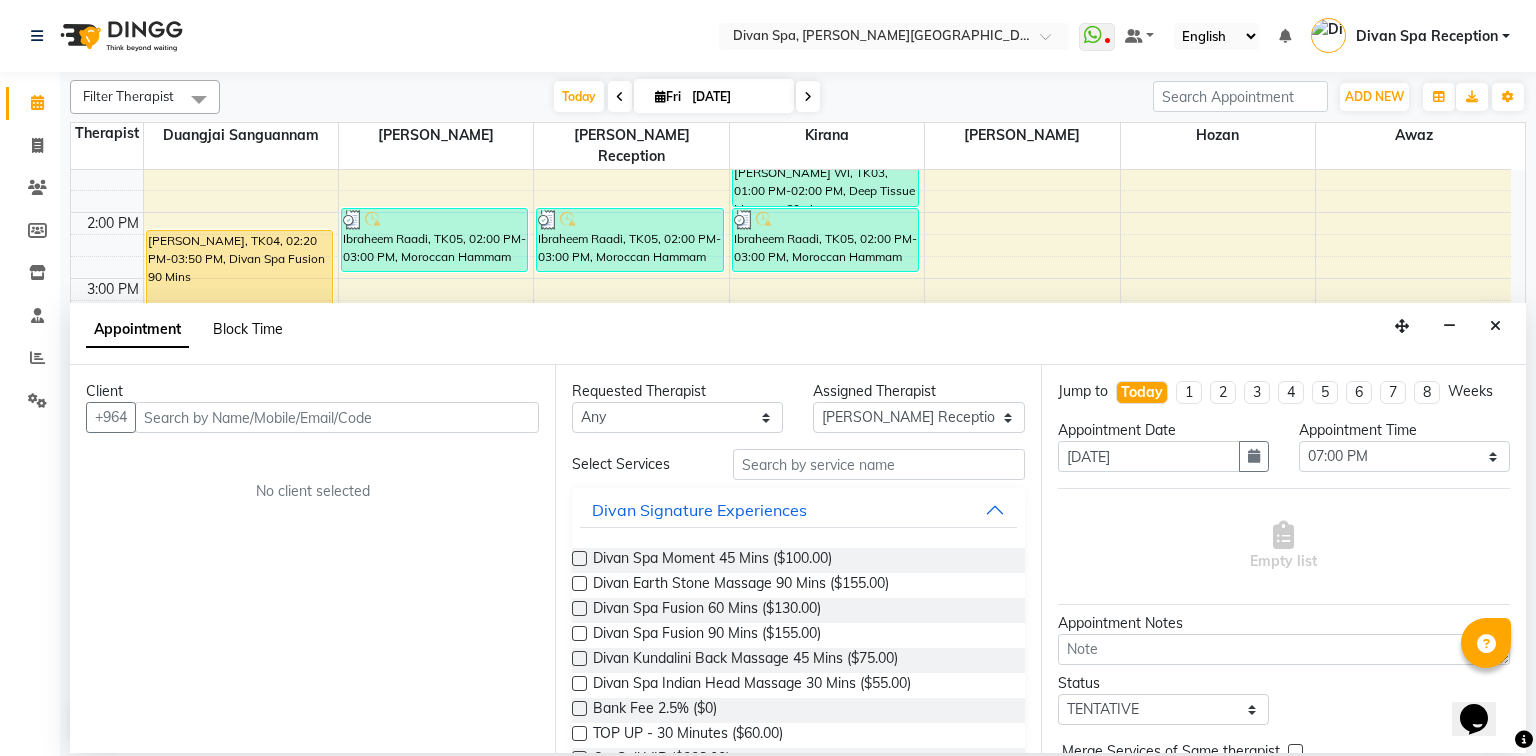 click on "Block Time" at bounding box center (248, 329) 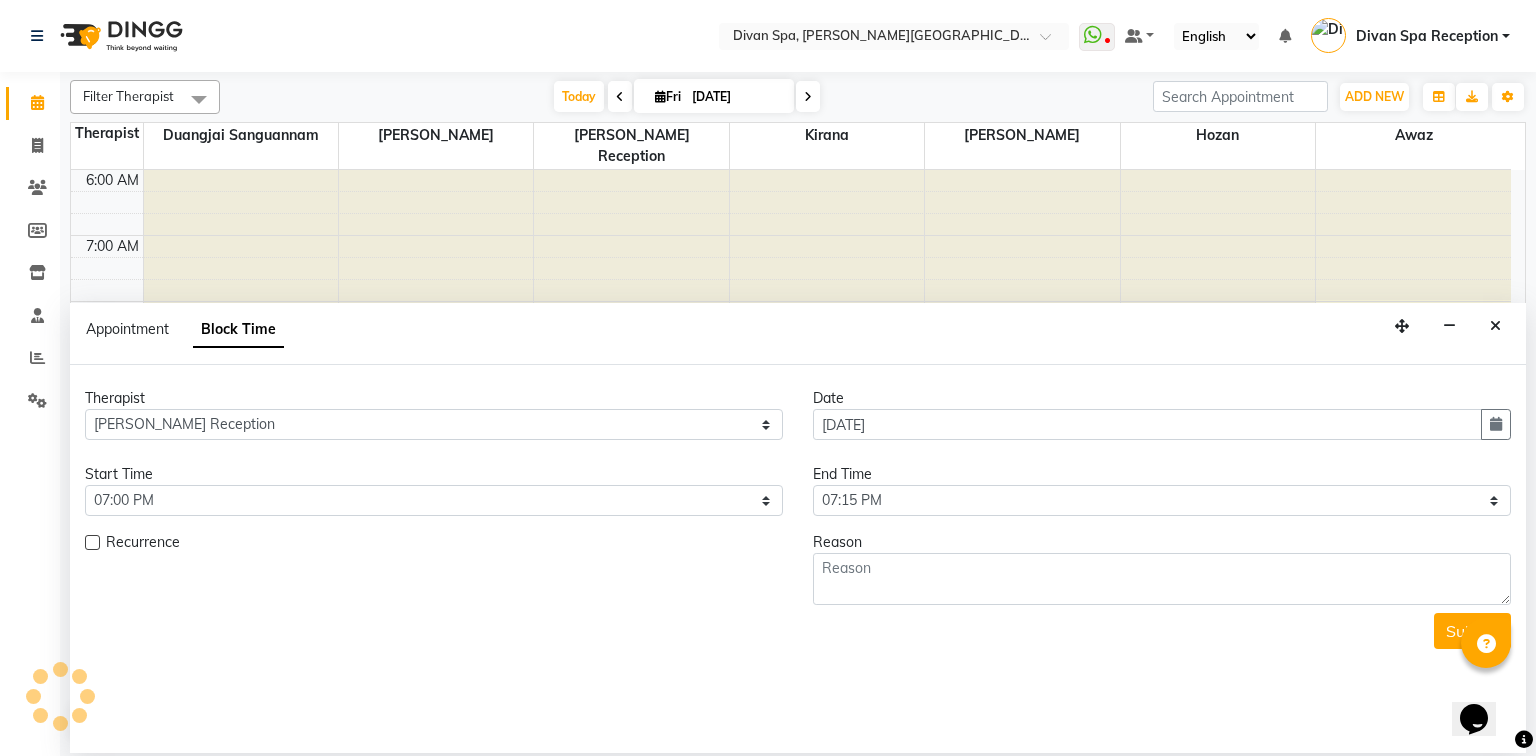 scroll, scrollTop: 566, scrollLeft: 0, axis: vertical 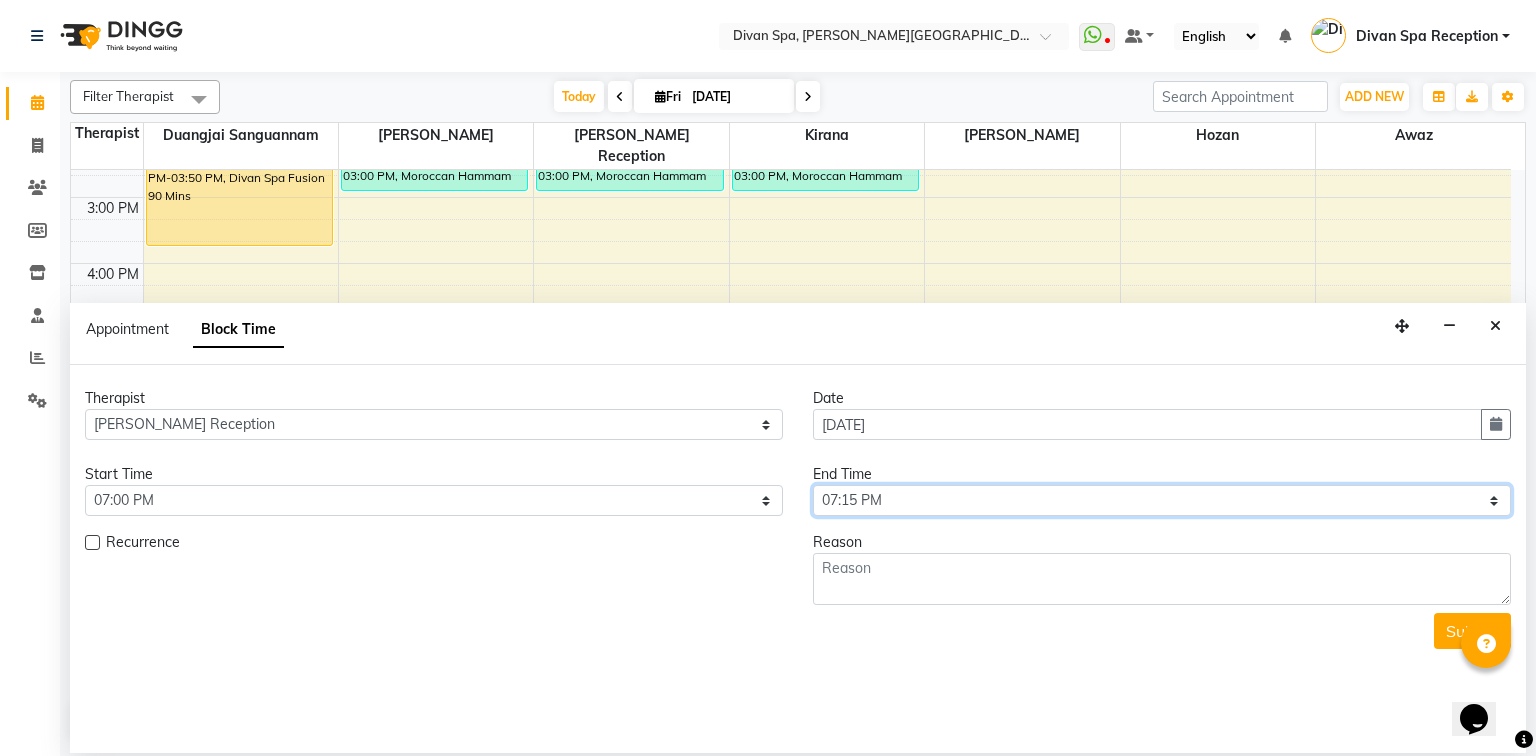 click on "Select 07:00 AM 07:15 AM 07:30 AM 07:45 AM 08:00 AM 08:15 AM 08:30 AM 08:45 AM 09:00 AM 09:15 AM 09:30 AM 09:45 AM 10:00 AM 10:15 AM 10:30 AM 10:45 AM 11:00 AM 11:15 AM 11:30 AM 11:45 AM 12:00 PM 12:15 PM 12:30 PM 12:45 PM 01:00 PM 01:15 PM 01:30 PM 01:45 PM 02:00 PM 02:15 PM 02:30 PM 02:45 PM 03:00 PM 03:15 PM 03:30 PM 03:45 PM 04:00 PM 04:15 PM 04:30 PM 04:45 PM 05:00 PM 05:15 PM 05:30 PM 05:45 PM 06:00 PM 06:15 PM 06:30 PM 06:45 PM 07:00 PM 07:15 PM 07:30 PM 07:45 PM 08:00 PM 08:15 PM 08:30 PM 08:45 PM 09:00 PM 09:15 PM 09:30 PM 09:45 PM 10:00 PM" at bounding box center [1162, 500] 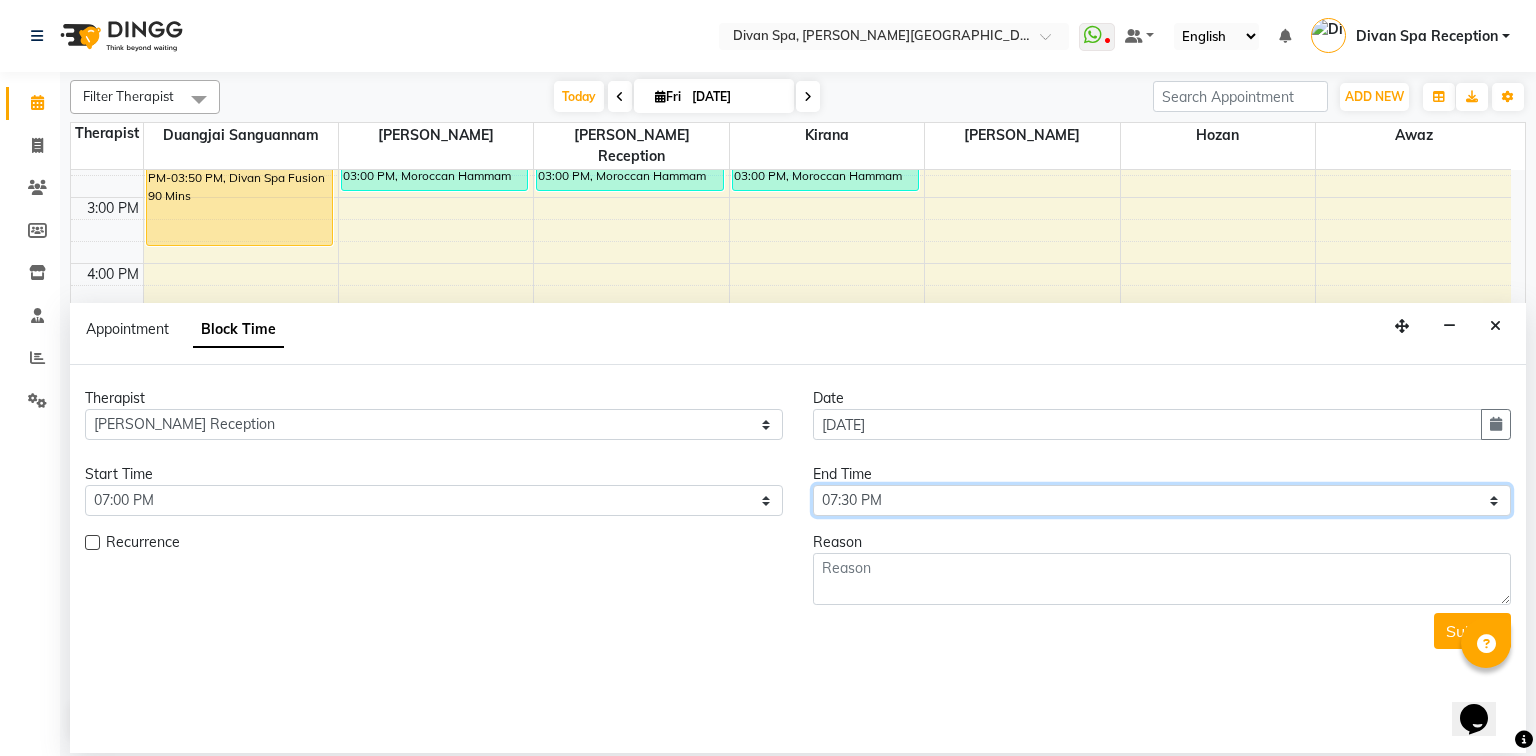click on "Select 07:00 AM 07:15 AM 07:30 AM 07:45 AM 08:00 AM 08:15 AM 08:30 AM 08:45 AM 09:00 AM 09:15 AM 09:30 AM 09:45 AM 10:00 AM 10:15 AM 10:30 AM 10:45 AM 11:00 AM 11:15 AM 11:30 AM 11:45 AM 12:00 PM 12:15 PM 12:30 PM 12:45 PM 01:00 PM 01:15 PM 01:30 PM 01:45 PM 02:00 PM 02:15 PM 02:30 PM 02:45 PM 03:00 PM 03:15 PM 03:30 PM 03:45 PM 04:00 PM 04:15 PM 04:30 PM 04:45 PM 05:00 PM 05:15 PM 05:30 PM 05:45 PM 06:00 PM 06:15 PM 06:30 PM 06:45 PM 07:00 PM 07:15 PM 07:30 PM 07:45 PM 08:00 PM 08:15 PM 08:30 PM 08:45 PM 09:00 PM 09:15 PM 09:30 PM 09:45 PM 10:00 PM" at bounding box center [1162, 500] 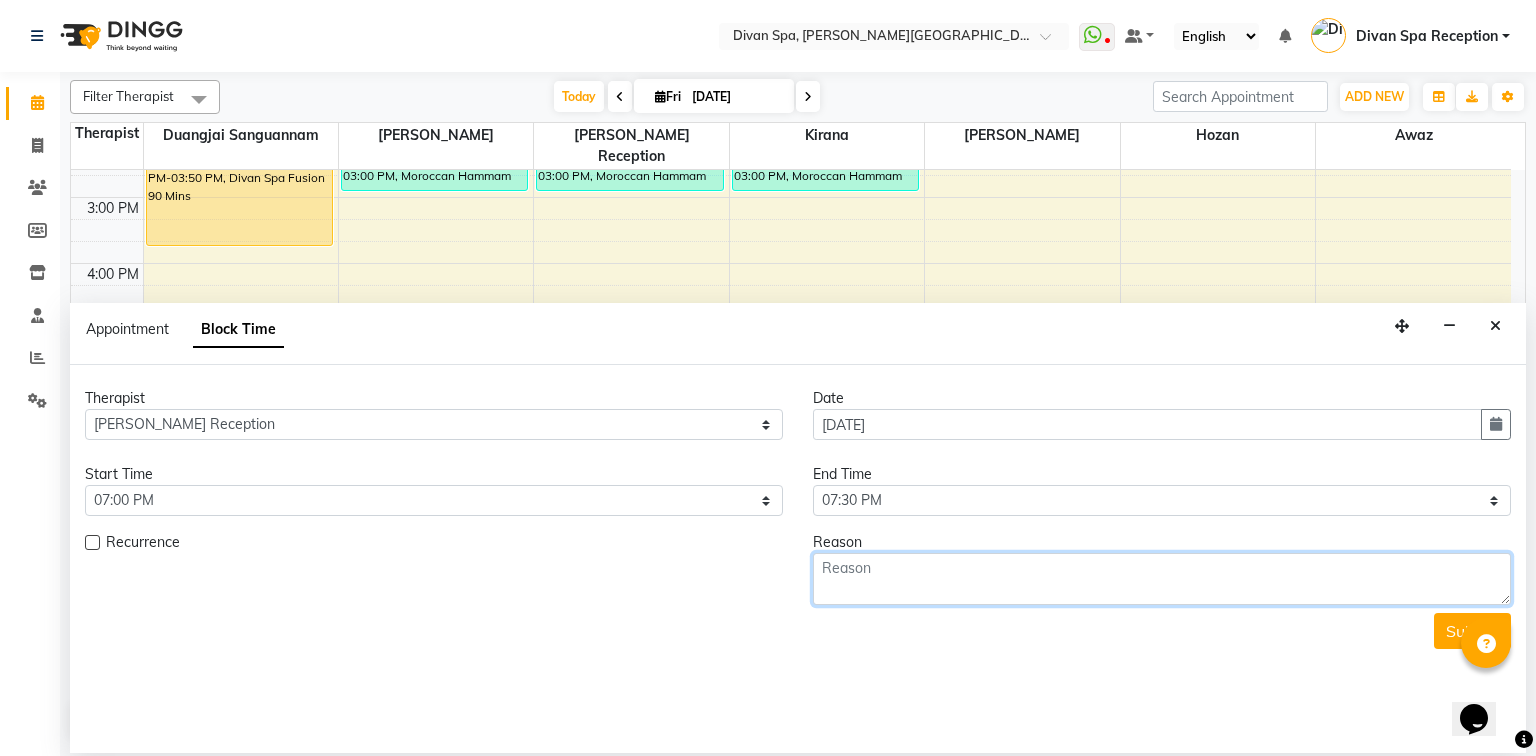 click at bounding box center (1162, 579) 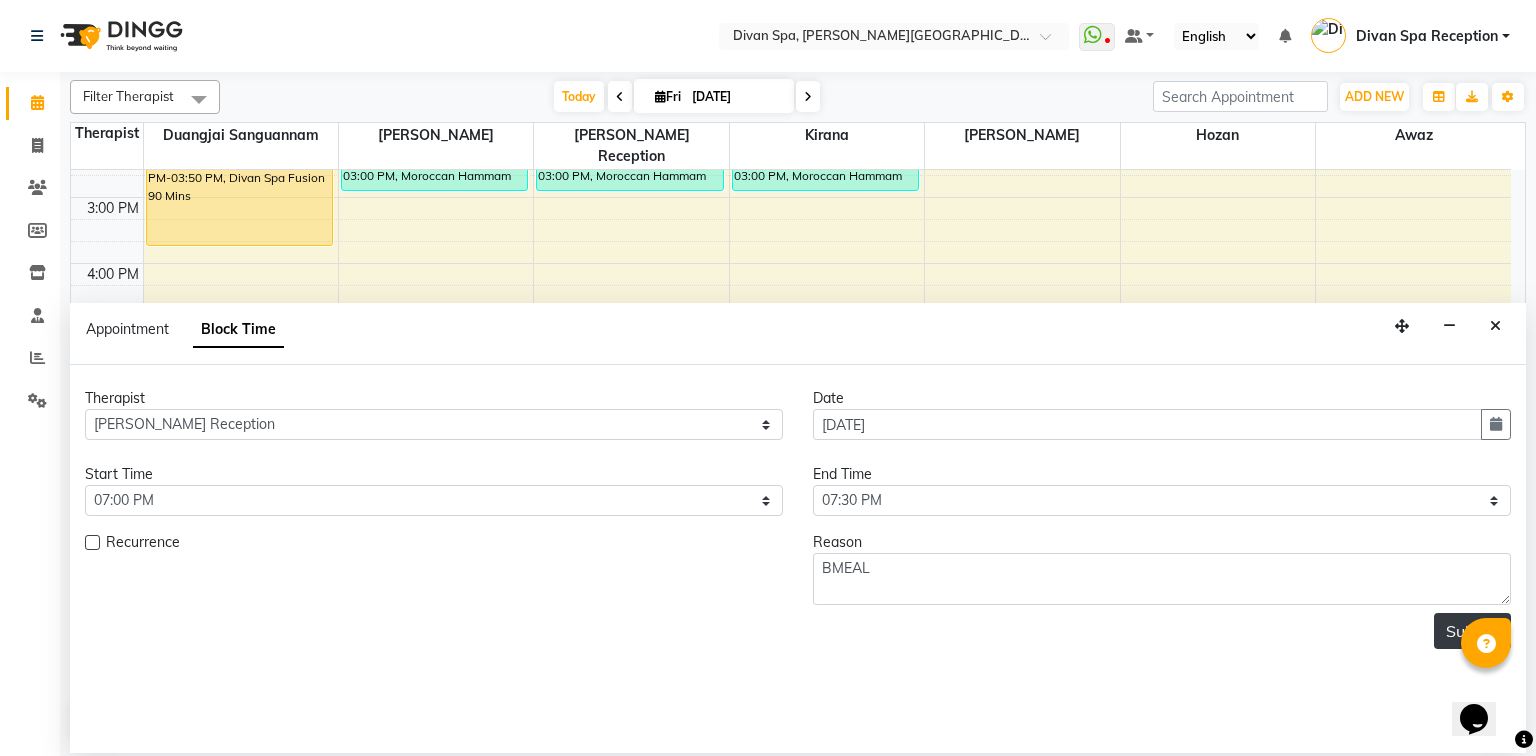 click on "Submit" at bounding box center (1472, 631) 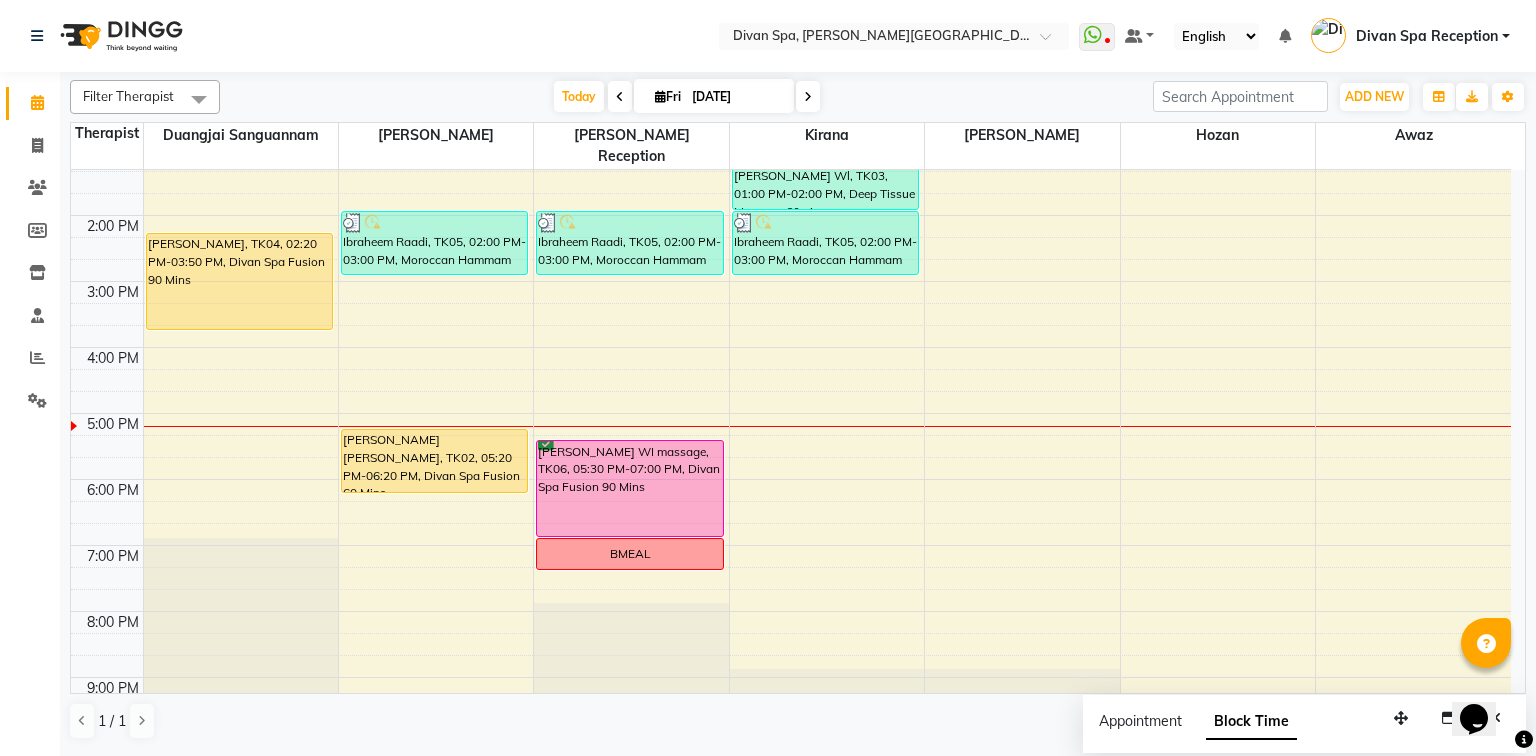 scroll, scrollTop: 486, scrollLeft: 0, axis: vertical 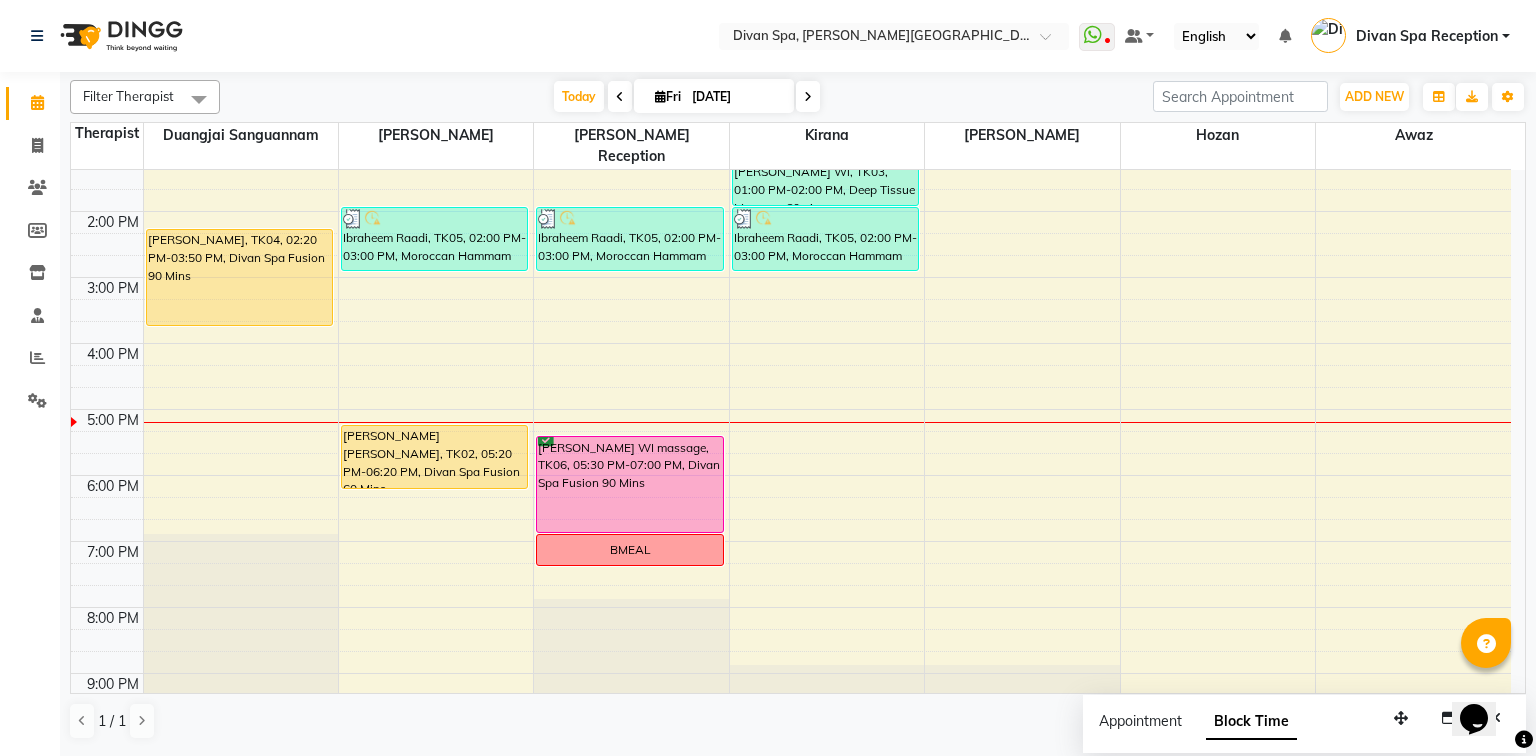 click at bounding box center (808, 97) 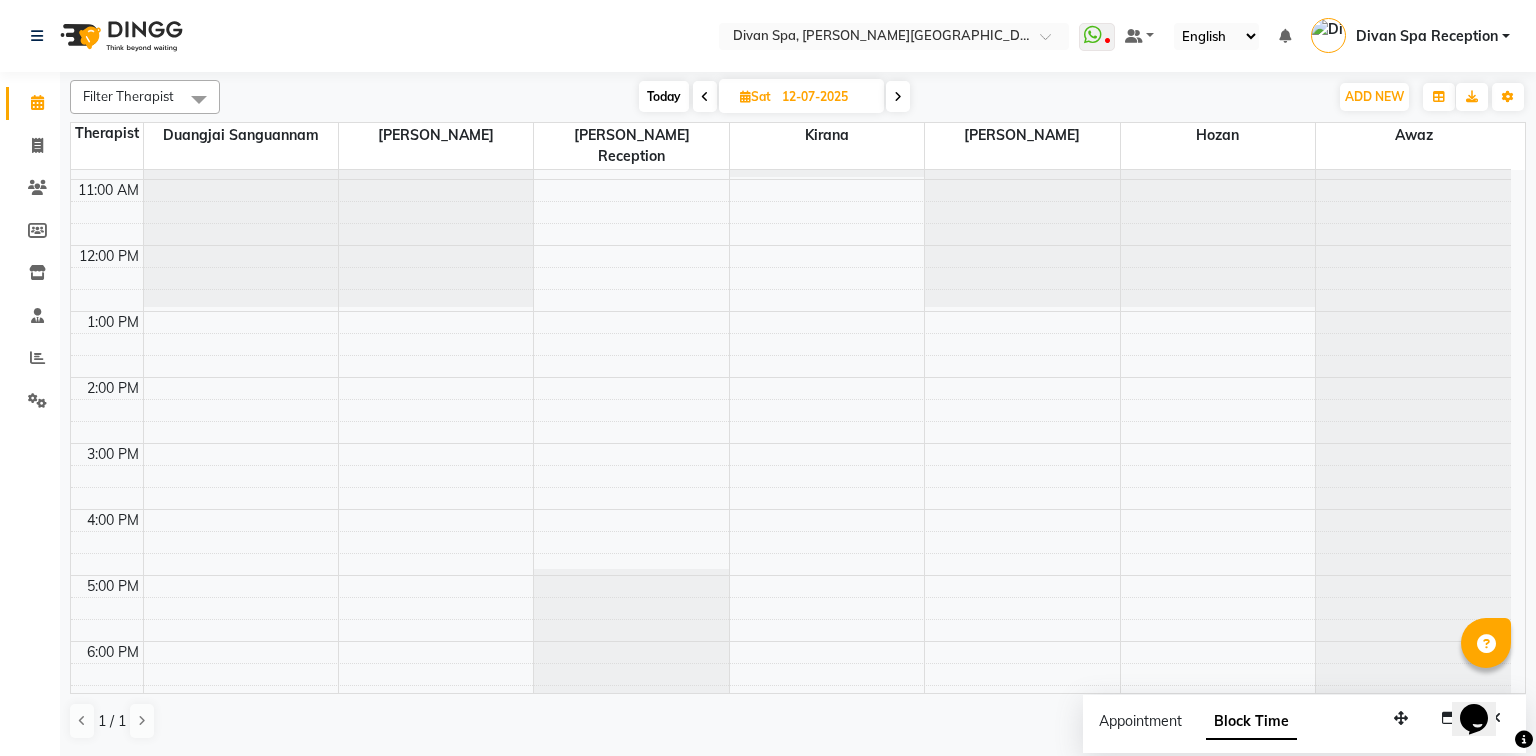 scroll, scrollTop: 480, scrollLeft: 0, axis: vertical 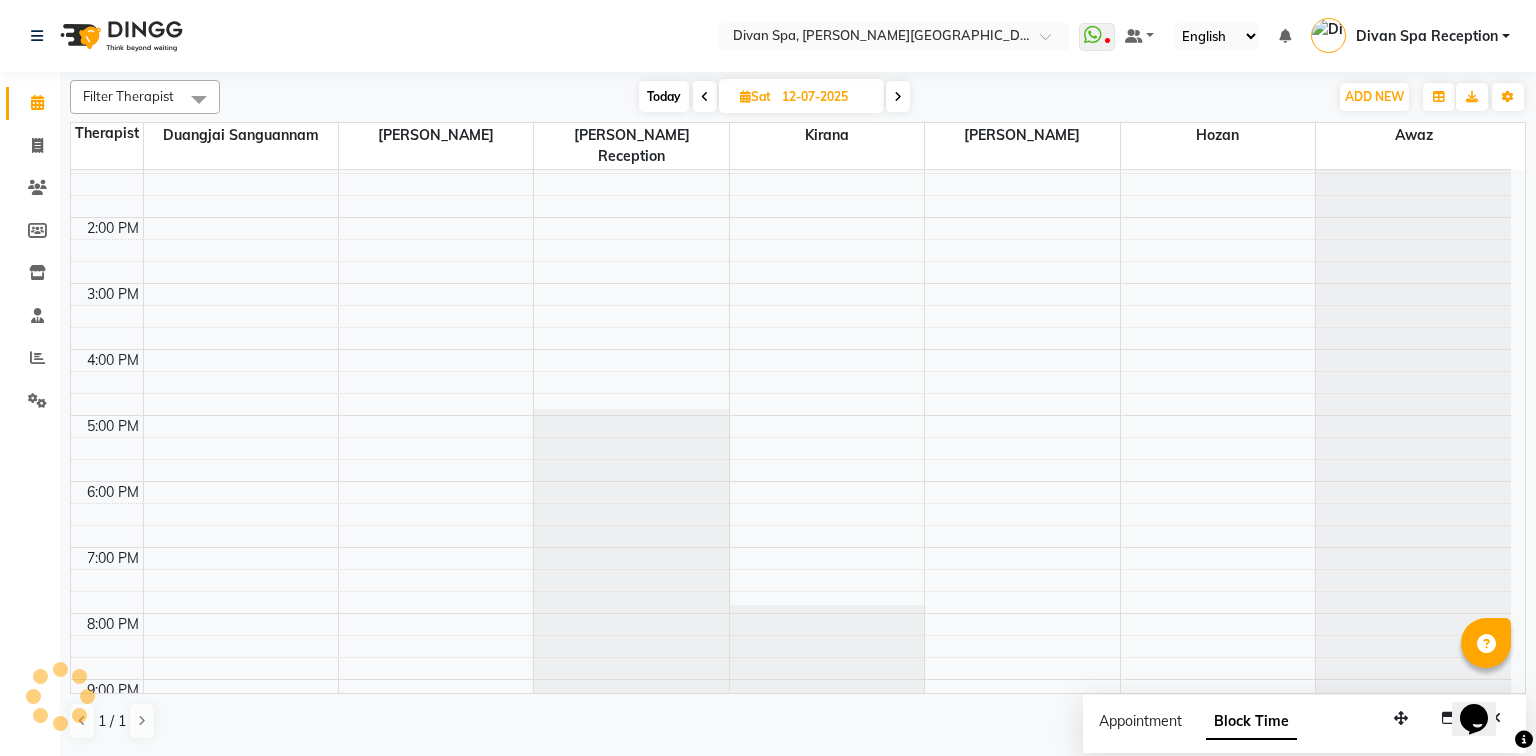 click at bounding box center [898, 96] 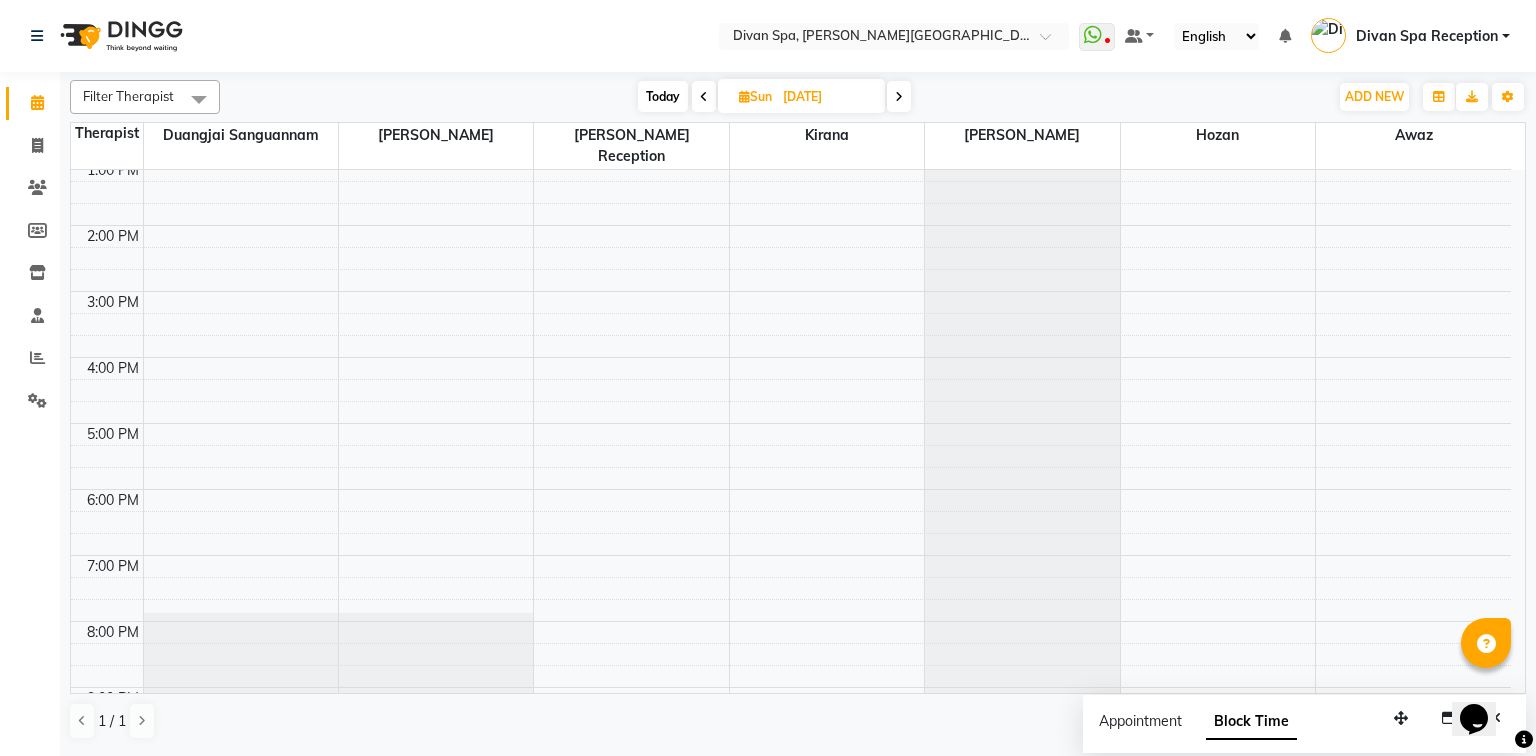scroll, scrollTop: 486, scrollLeft: 0, axis: vertical 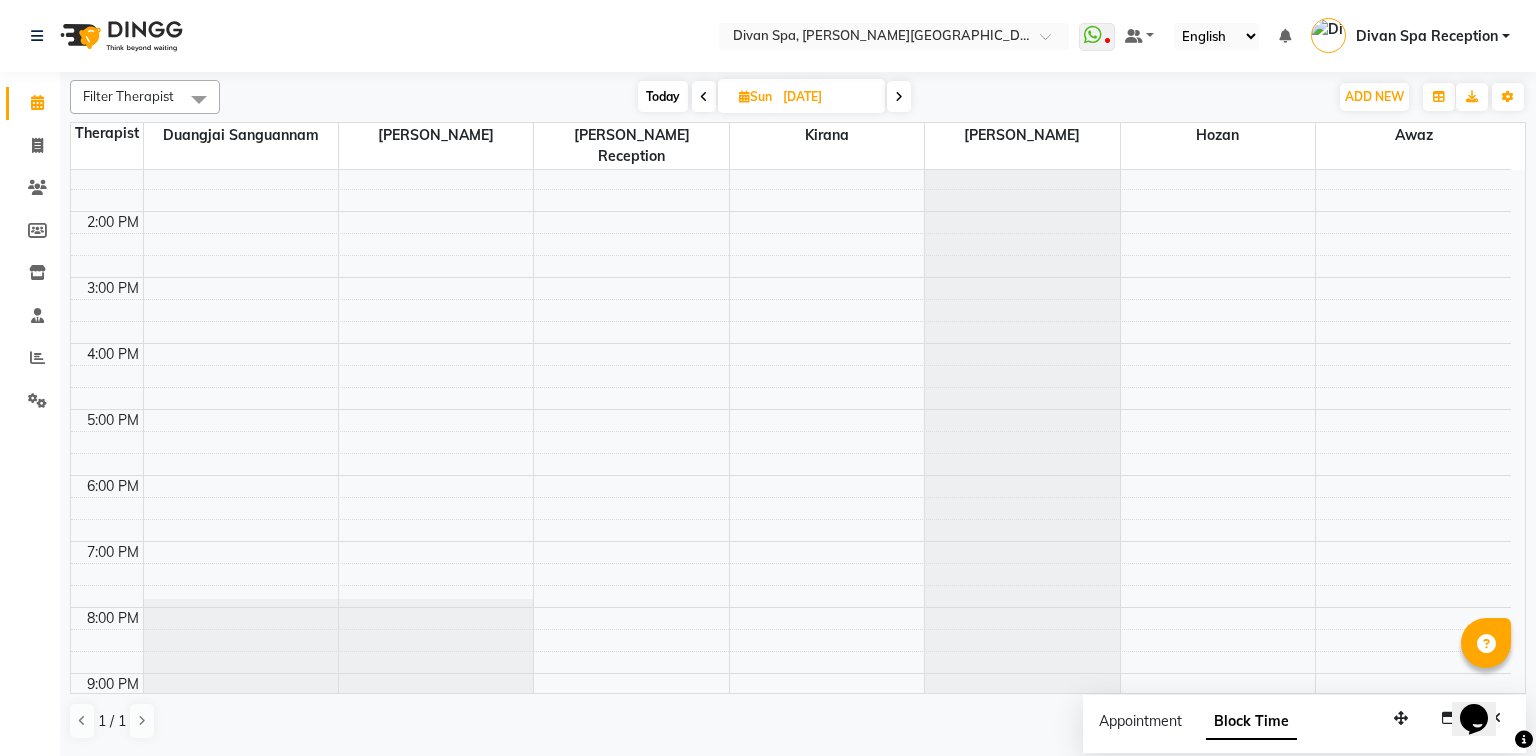 click at bounding box center [899, 96] 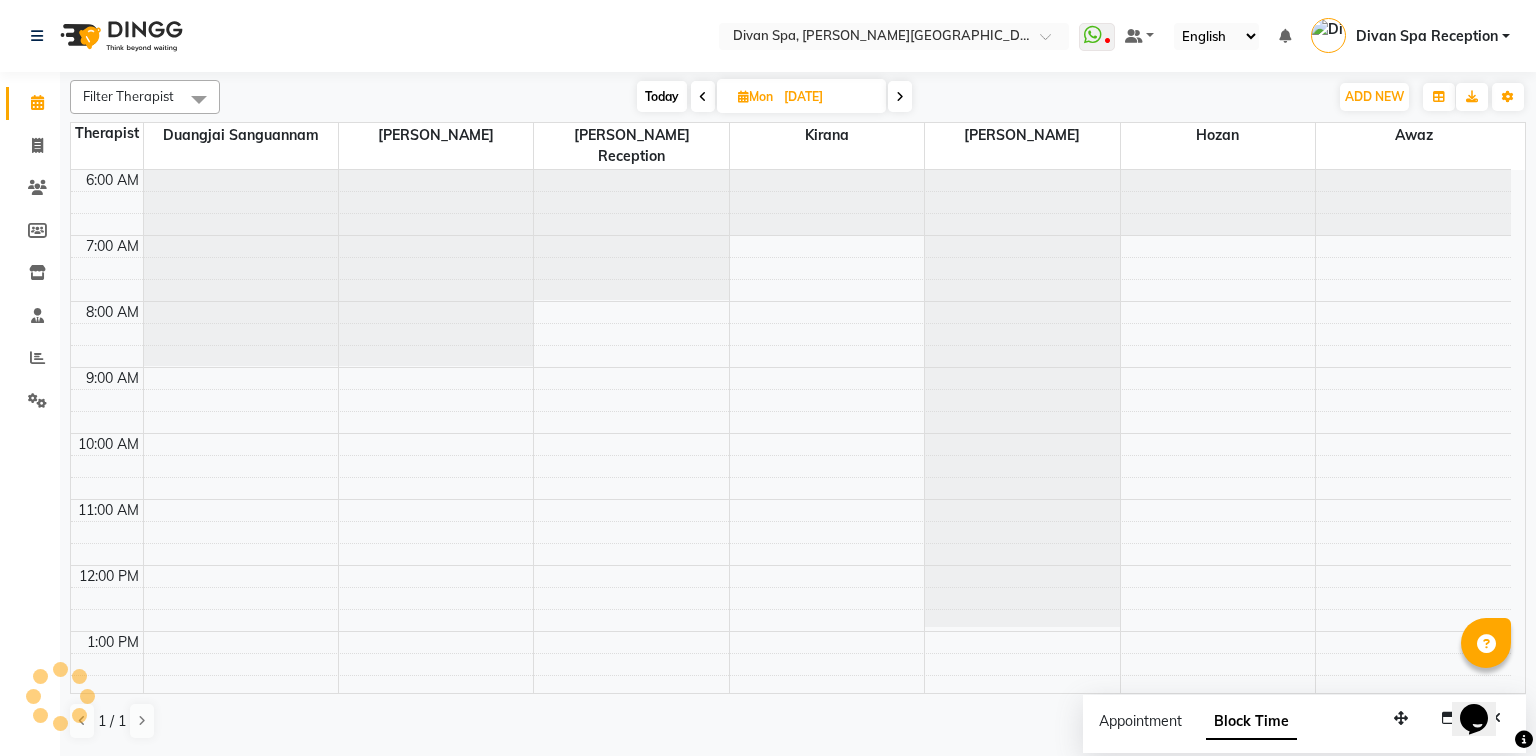 scroll, scrollTop: 566, scrollLeft: 0, axis: vertical 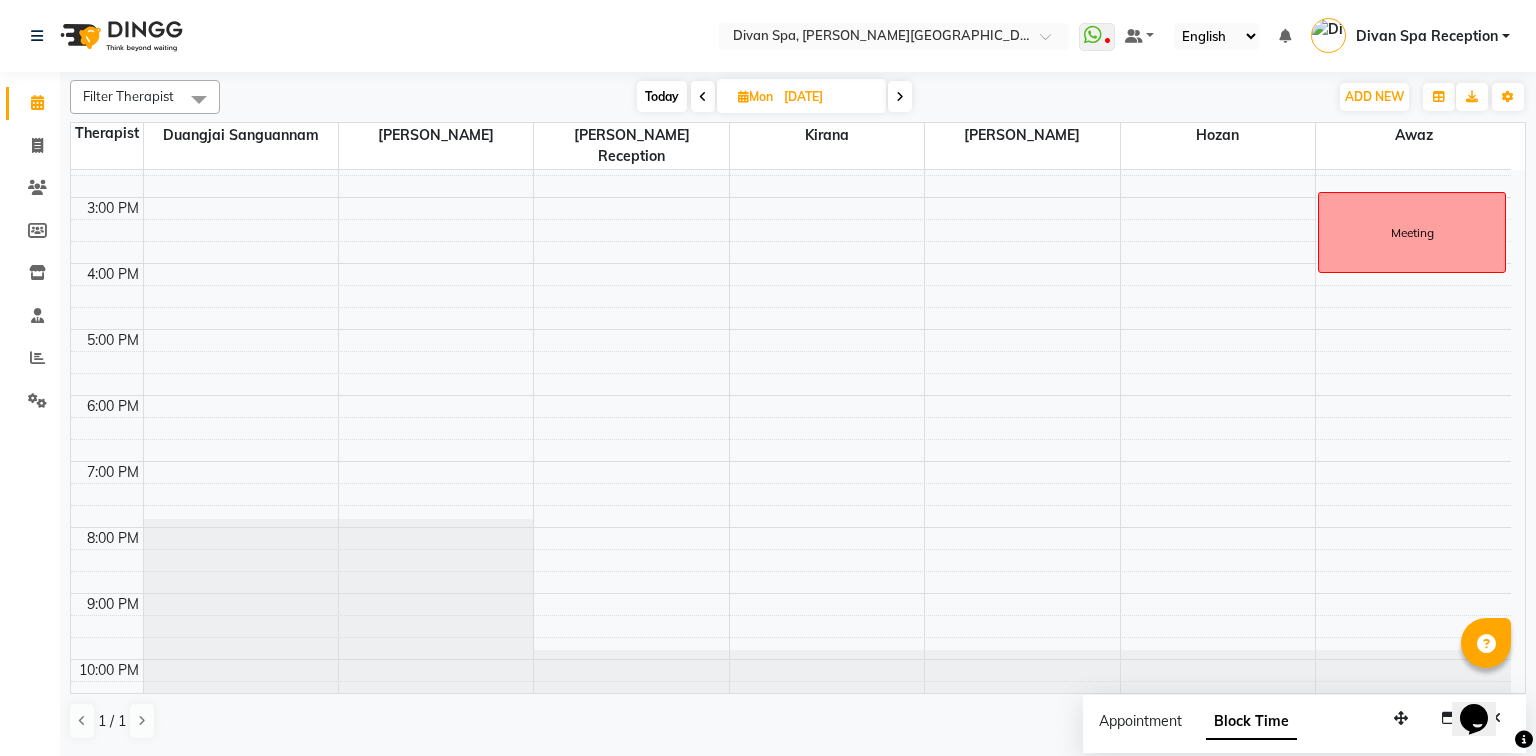 click on "Today" at bounding box center [662, 96] 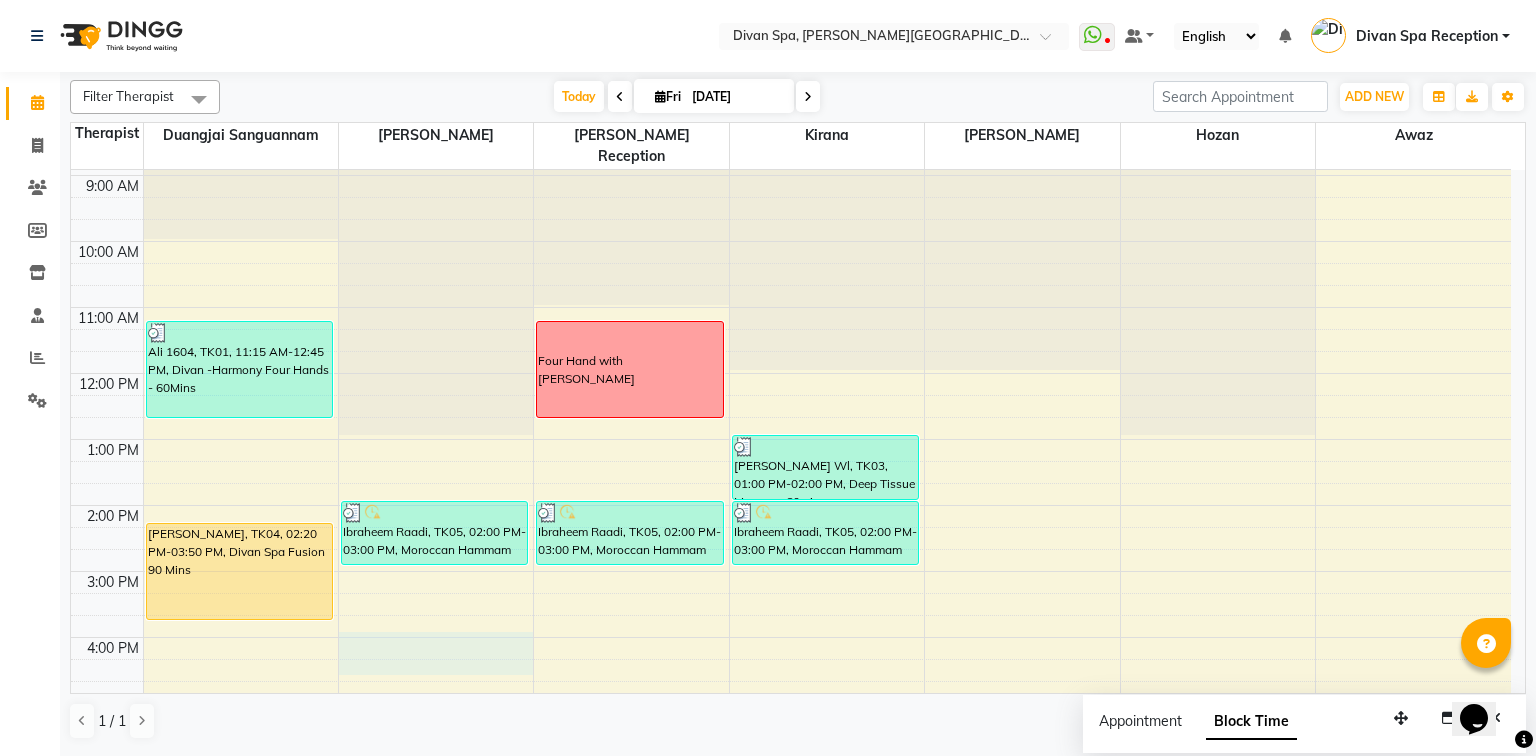 scroll, scrollTop: 168, scrollLeft: 0, axis: vertical 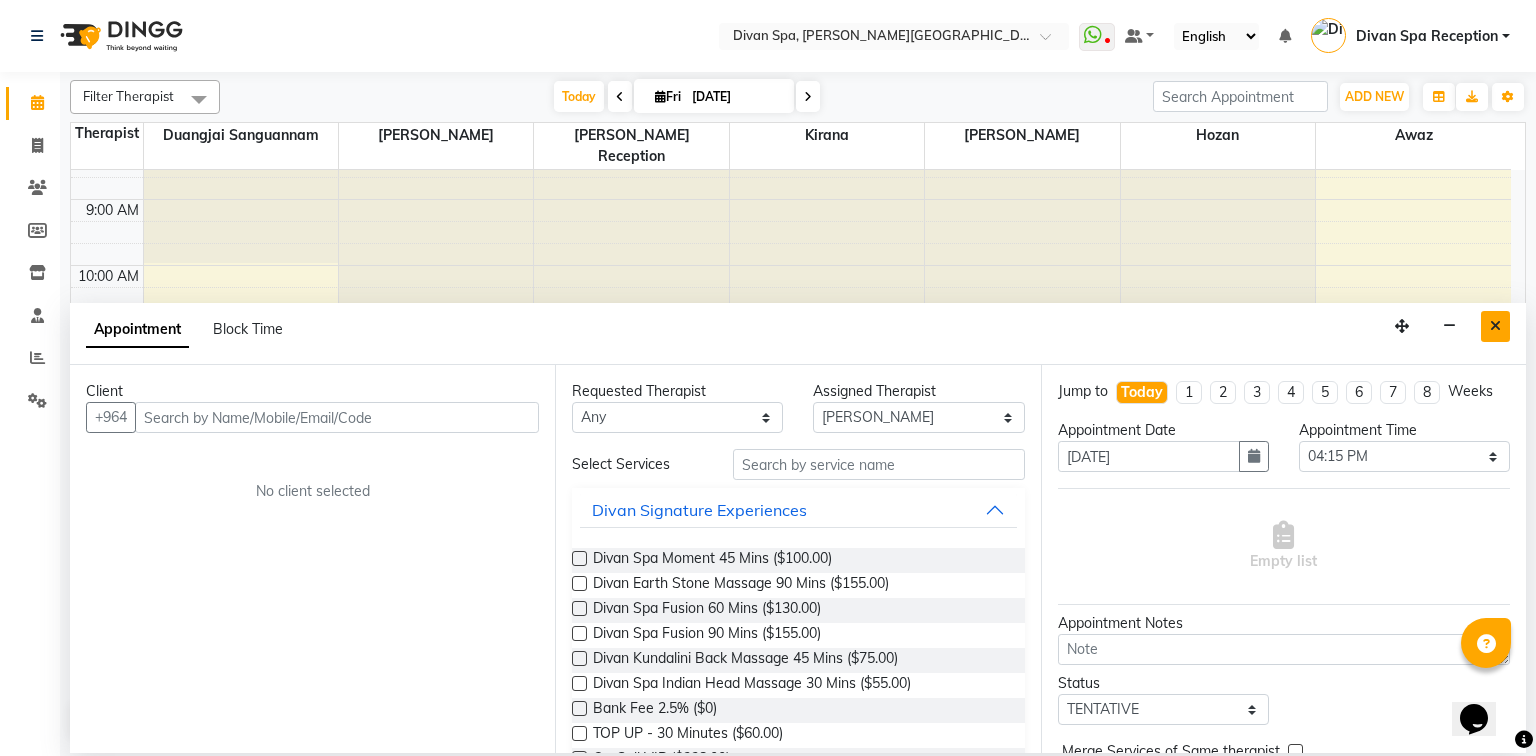 click at bounding box center [1495, 326] 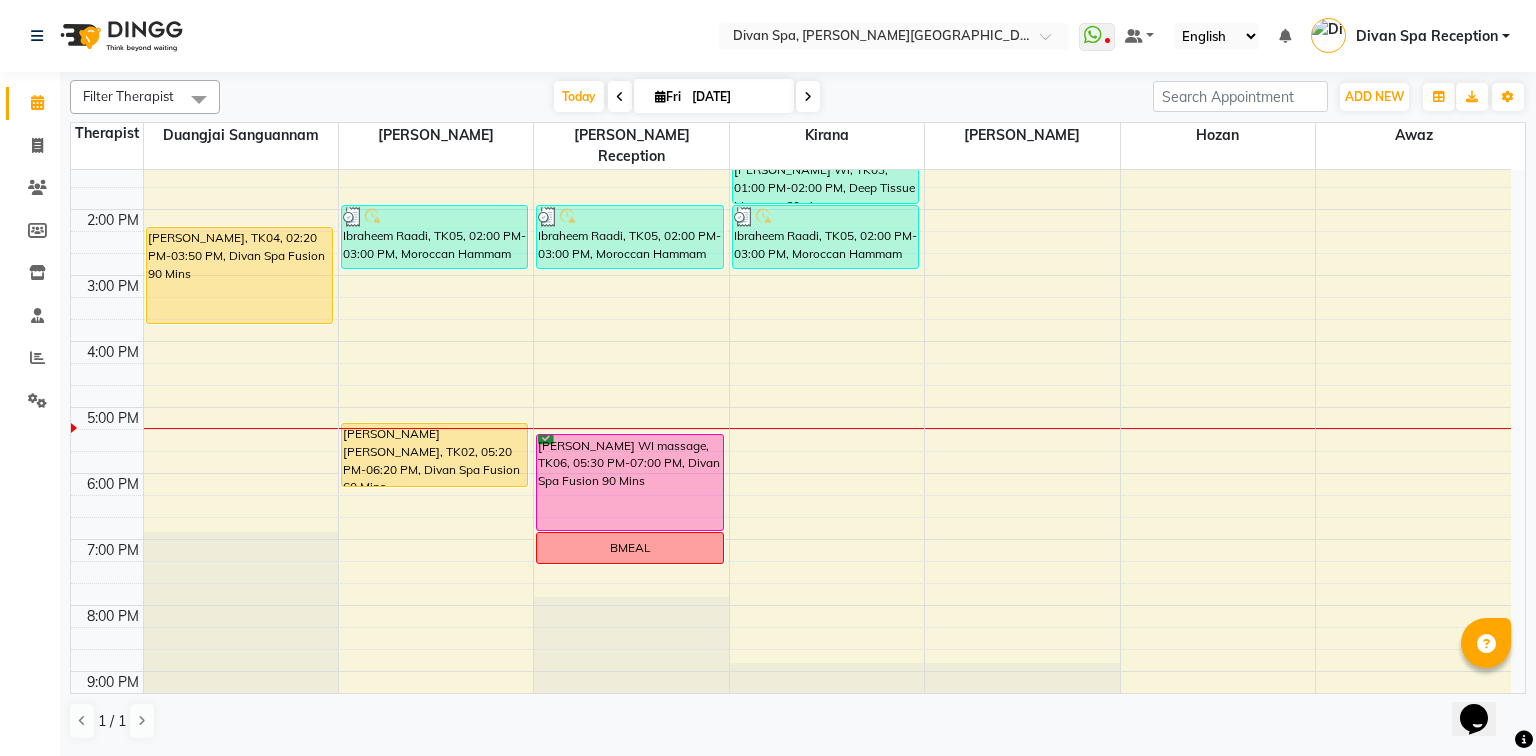 scroll, scrollTop: 565, scrollLeft: 0, axis: vertical 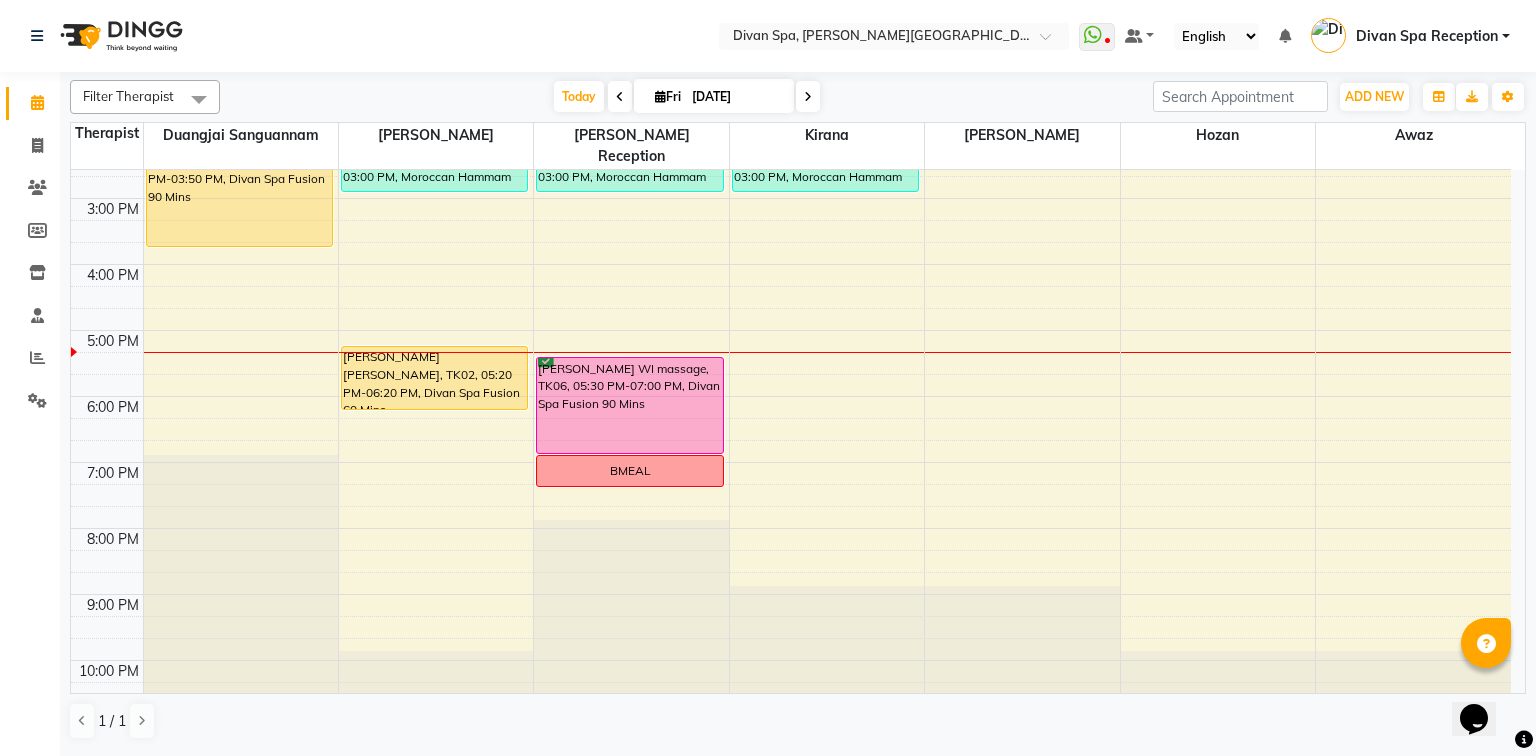 click on "[PERSON_NAME] WI massage, TK06, 05:30 PM-07:00 PM, Divan Spa Fusion 90 Mins" at bounding box center [630, 405] 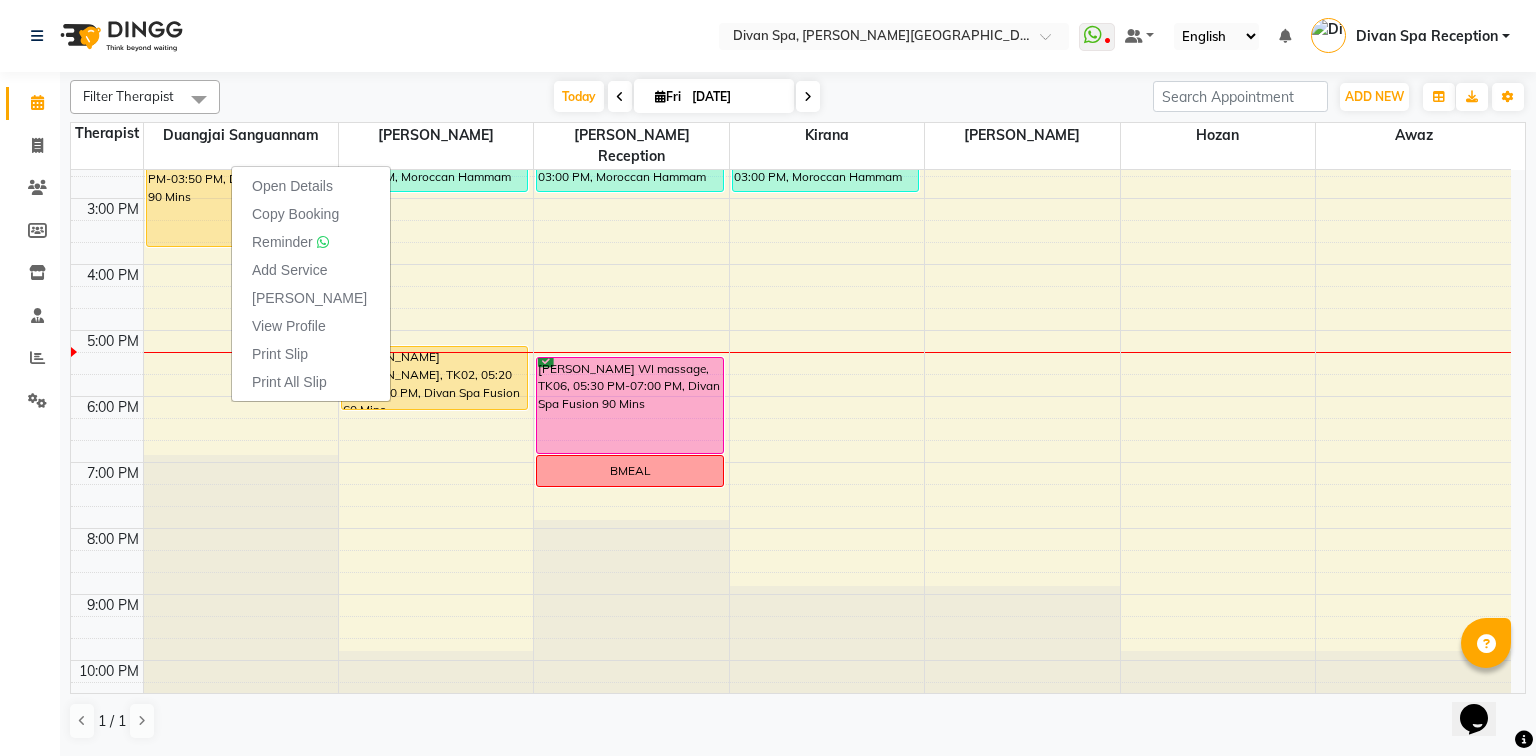 click on "6:00 AM 7:00 AM 8:00 AM 9:00 AM 10:00 AM 11:00 AM 12:00 PM 1:00 PM 2:00 PM 3:00 PM 4:00 PM 5:00 PM 6:00 PM 7:00 PM 8:00 PM 9:00 PM 10:00 PM     [PERSON_NAME] 1604, TK01, 11:15 AM-12:45 PM, Divan -Harmony Four Hands - 60Mins    mohanad [PERSON_NAME], TK04, 02:20 PM-03:50 PM, Divan Spa Fusion 90 Mins     Ibraheem Raadi, TK05, 02:00 PM-03:00 PM, Moroccan Hammam Experience - 60Min    Maryam Wl, TK02, 05:20 PM-06:20 PM, Divan Spa Fusion 60 Mins  Four Hand with [PERSON_NAME] Raadi, TK05, 02:00 PM-03:00 PM, Moroccan Hammam Experience - 60Min     [PERSON_NAME] WI massage, TK06, 05:30 PM-07:00 PM, Divan Spa Fusion 90 Mins  BMEAL      [PERSON_NAME] Wl, TK03, 01:00 PM-02:00 PM, Deep Tissue Massage 60min     Ibraheem Raadi, TK05, 02:00 PM-03:00 PM, Moroccan Hammam Experience - 60Min" at bounding box center (791, 165) 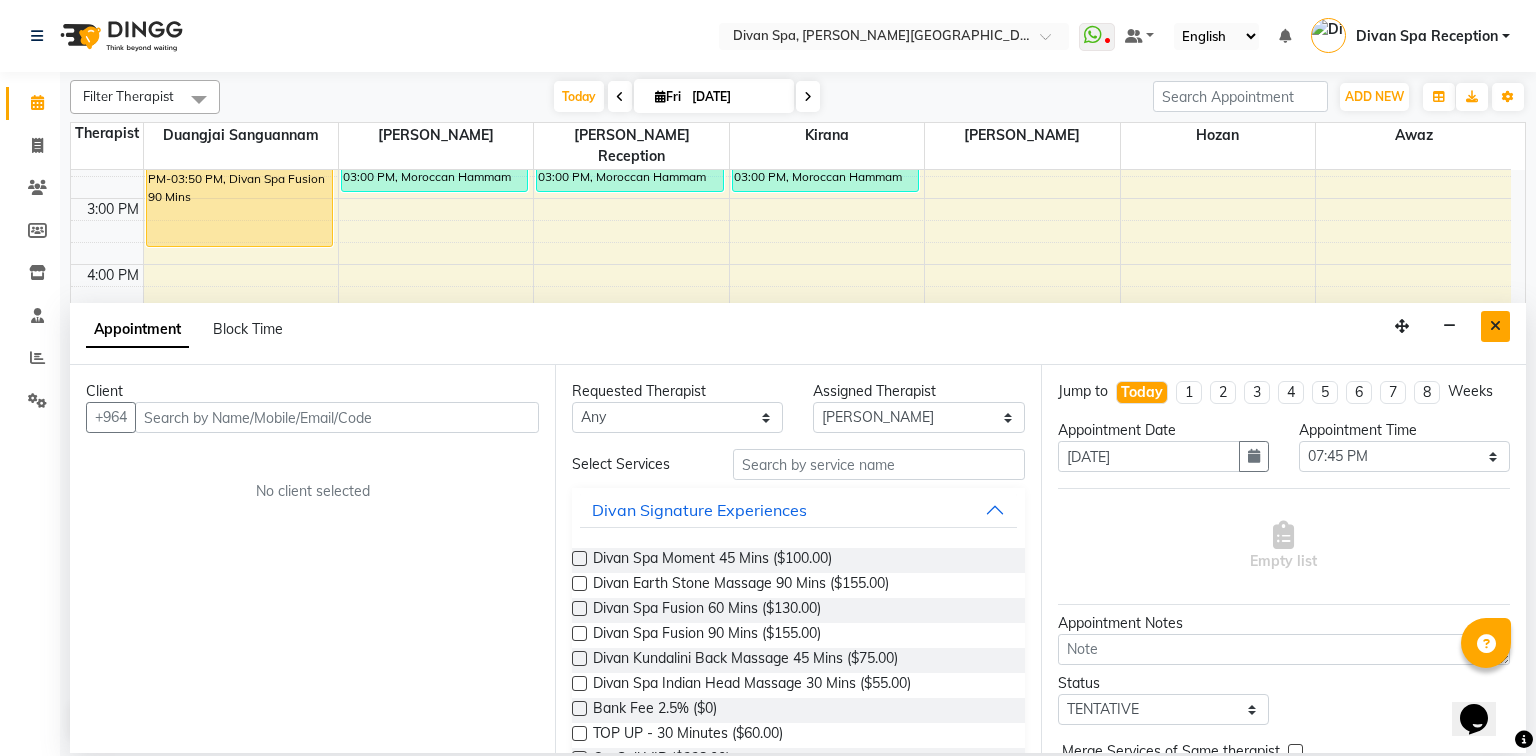 click at bounding box center (1495, 326) 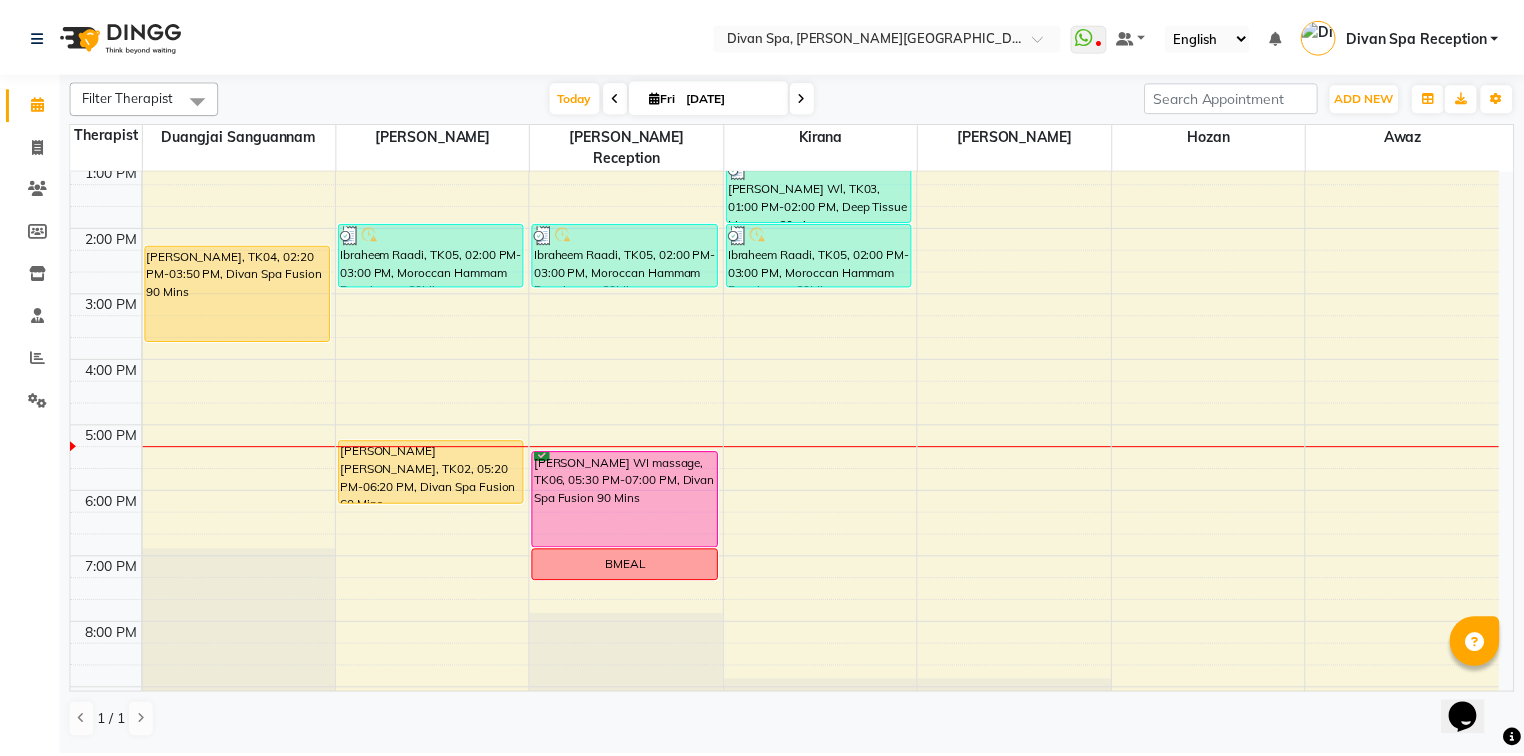 scroll, scrollTop: 325, scrollLeft: 0, axis: vertical 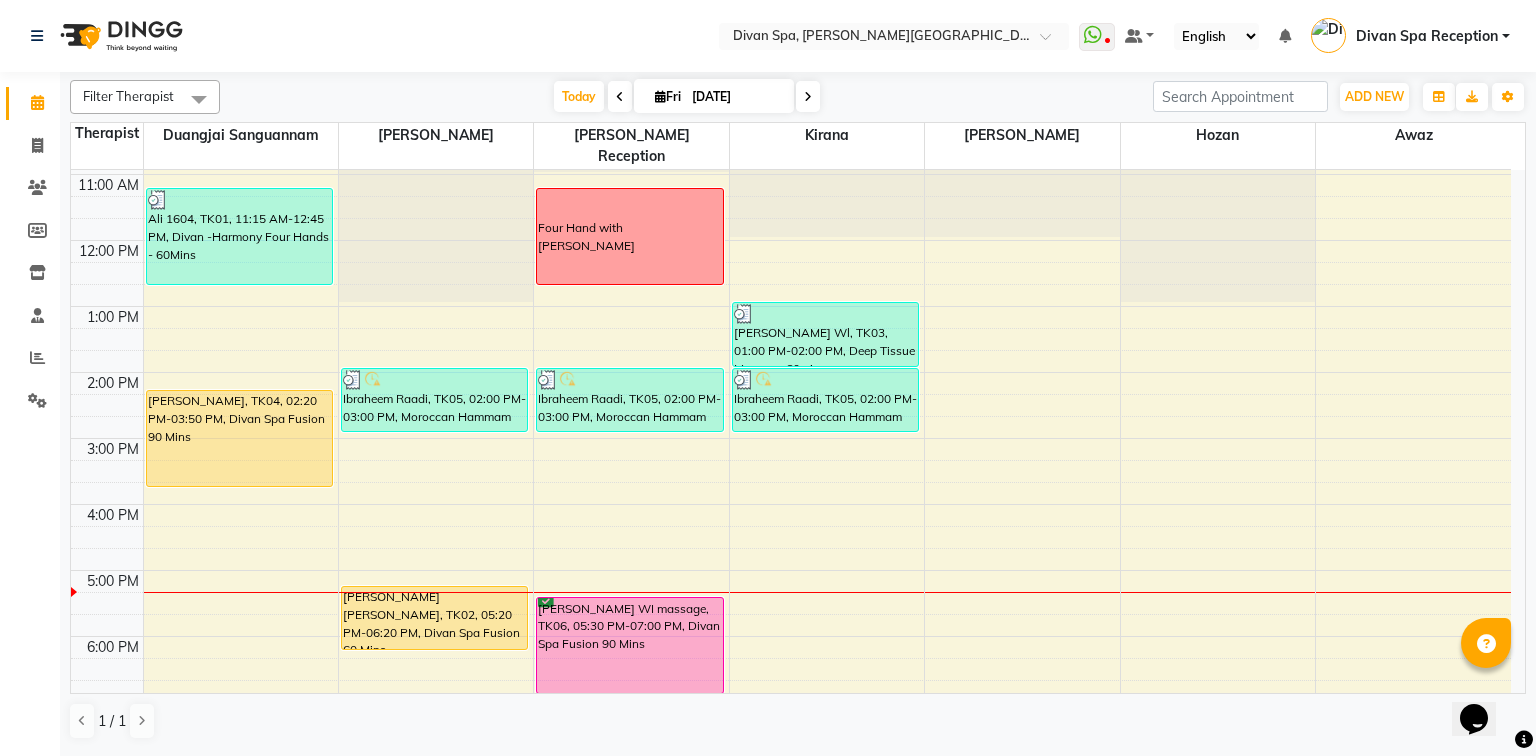 click on "[PERSON_NAME], TK04, 02:20 PM-03:50 PM, Divan Spa Fusion 90 Mins" at bounding box center (240, 438) 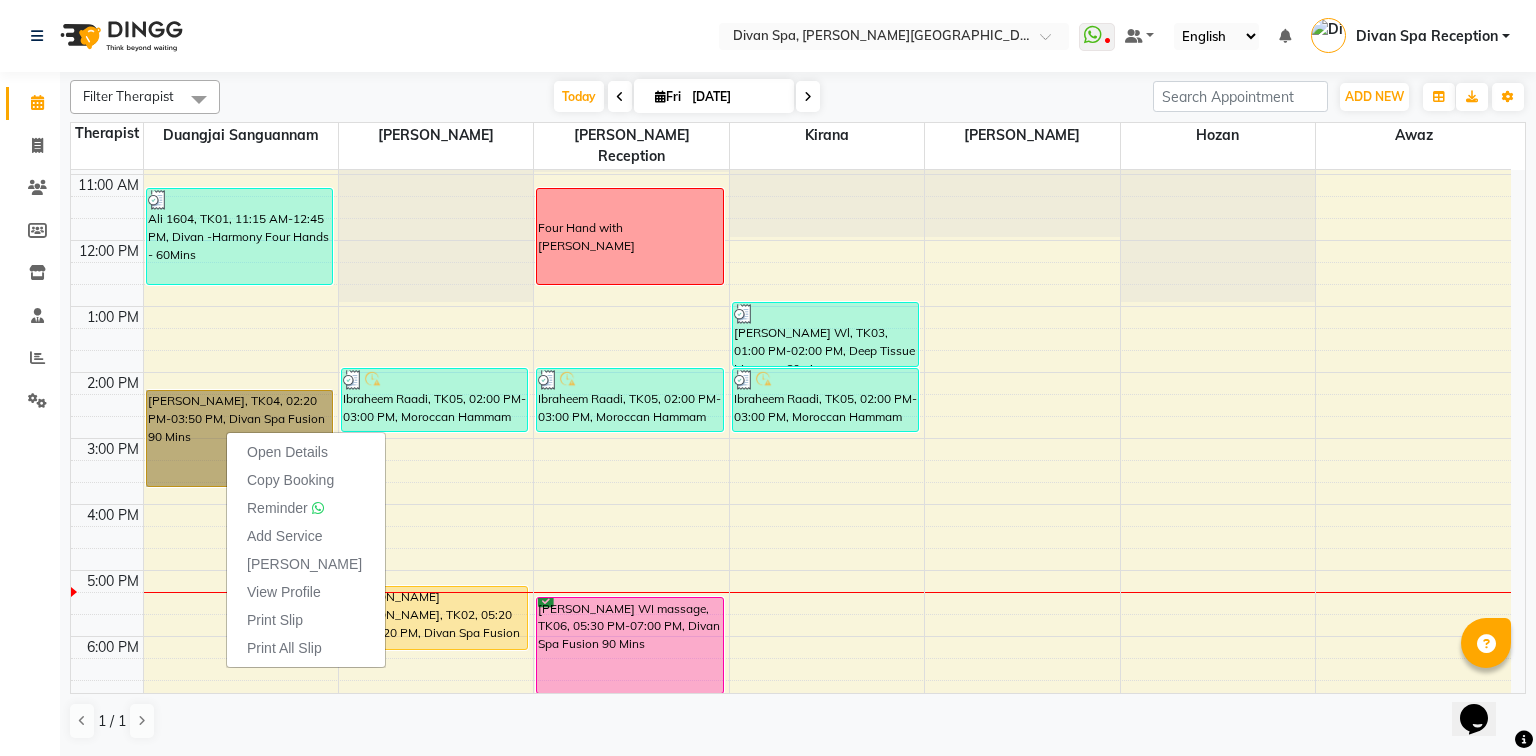 click on "[PERSON_NAME], TK04, 02:20 PM-03:50 PM, Divan Spa Fusion 90 Mins" at bounding box center [240, 438] 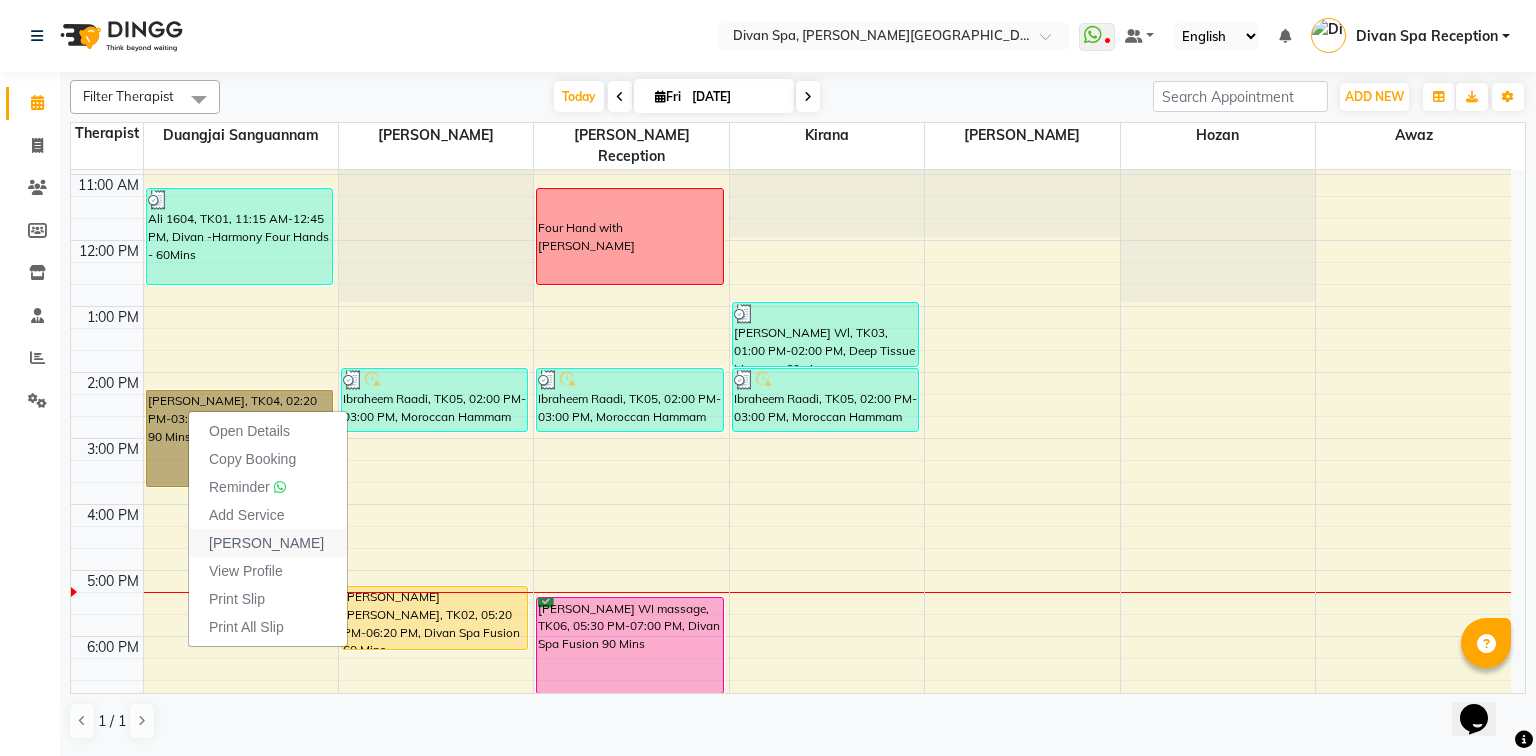 click on "[PERSON_NAME]" at bounding box center [266, 543] 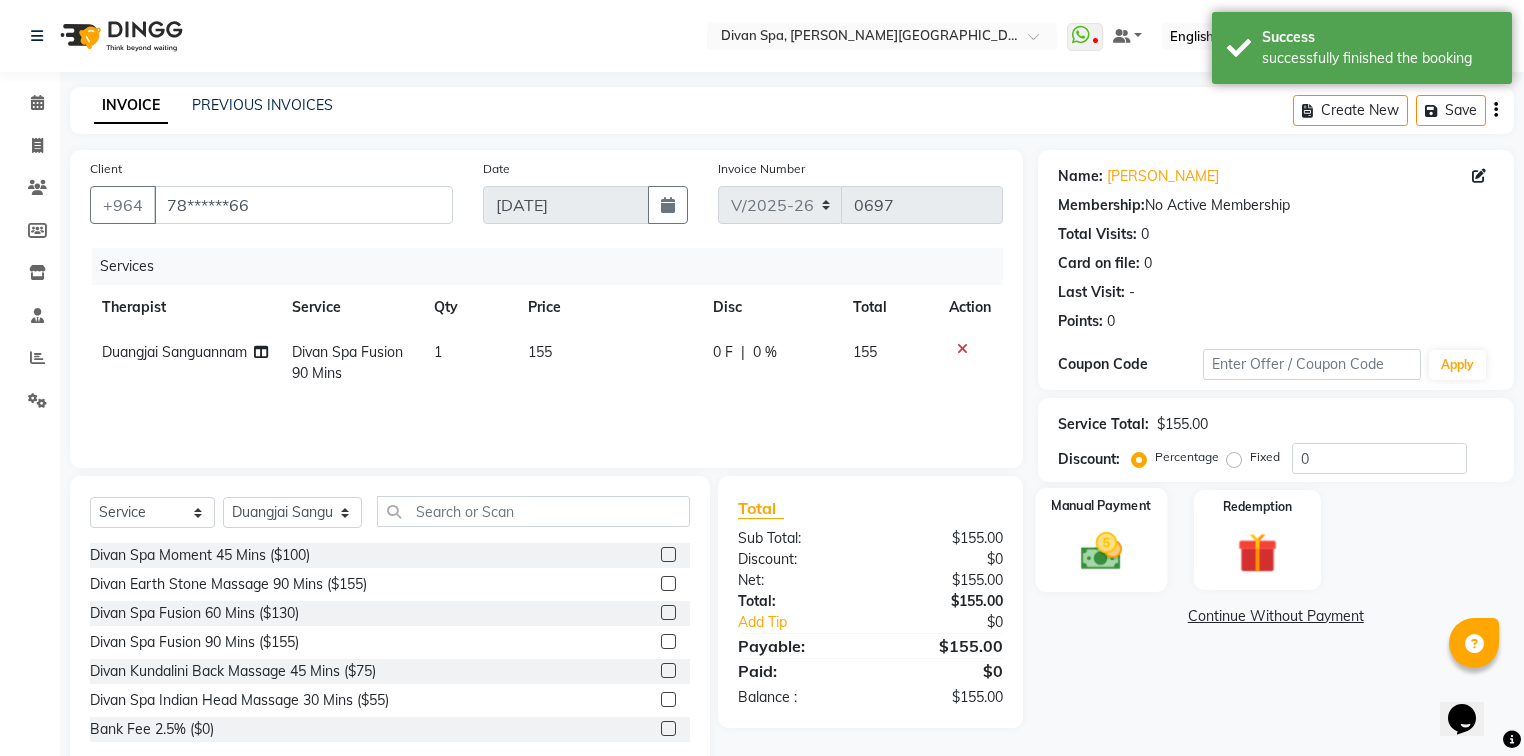 click 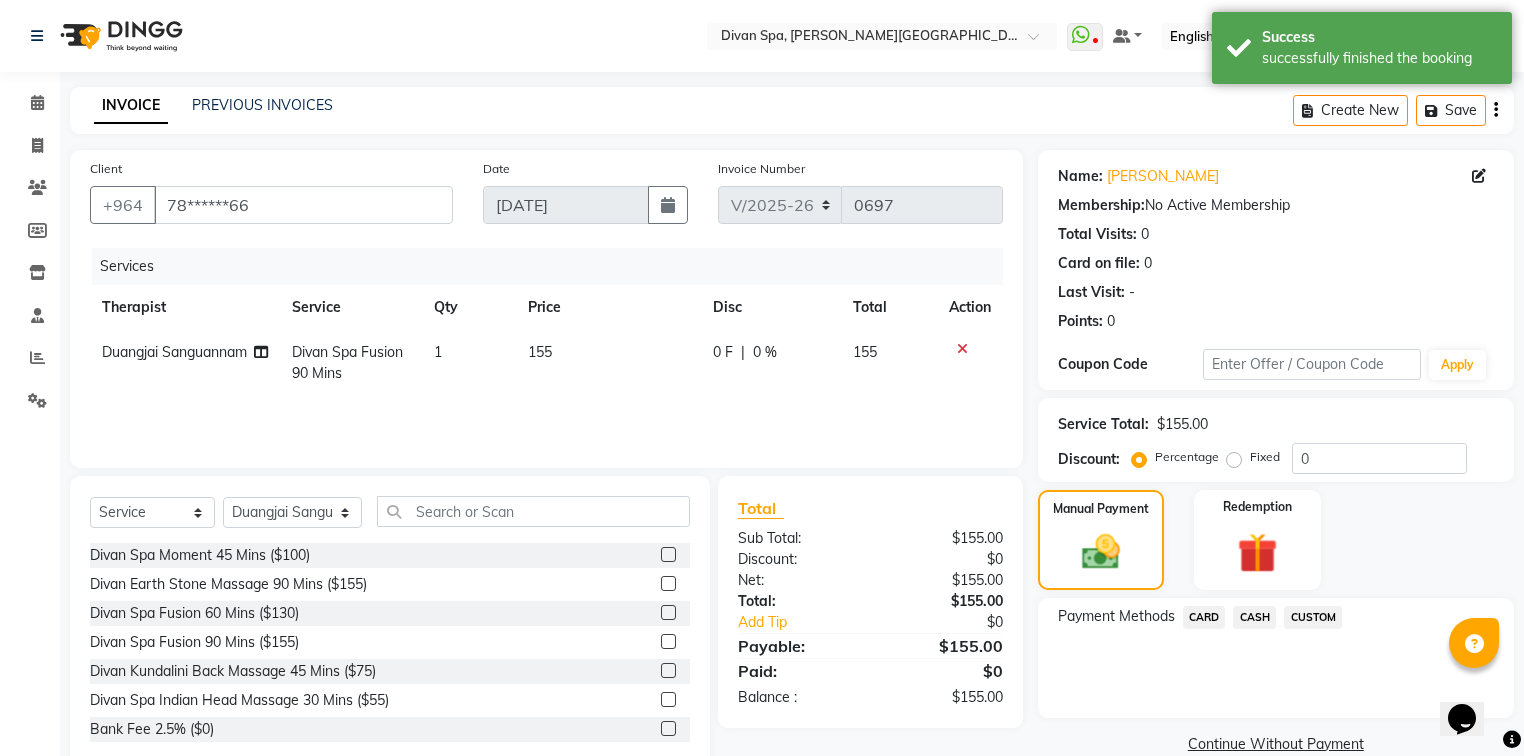 click on "CASH" 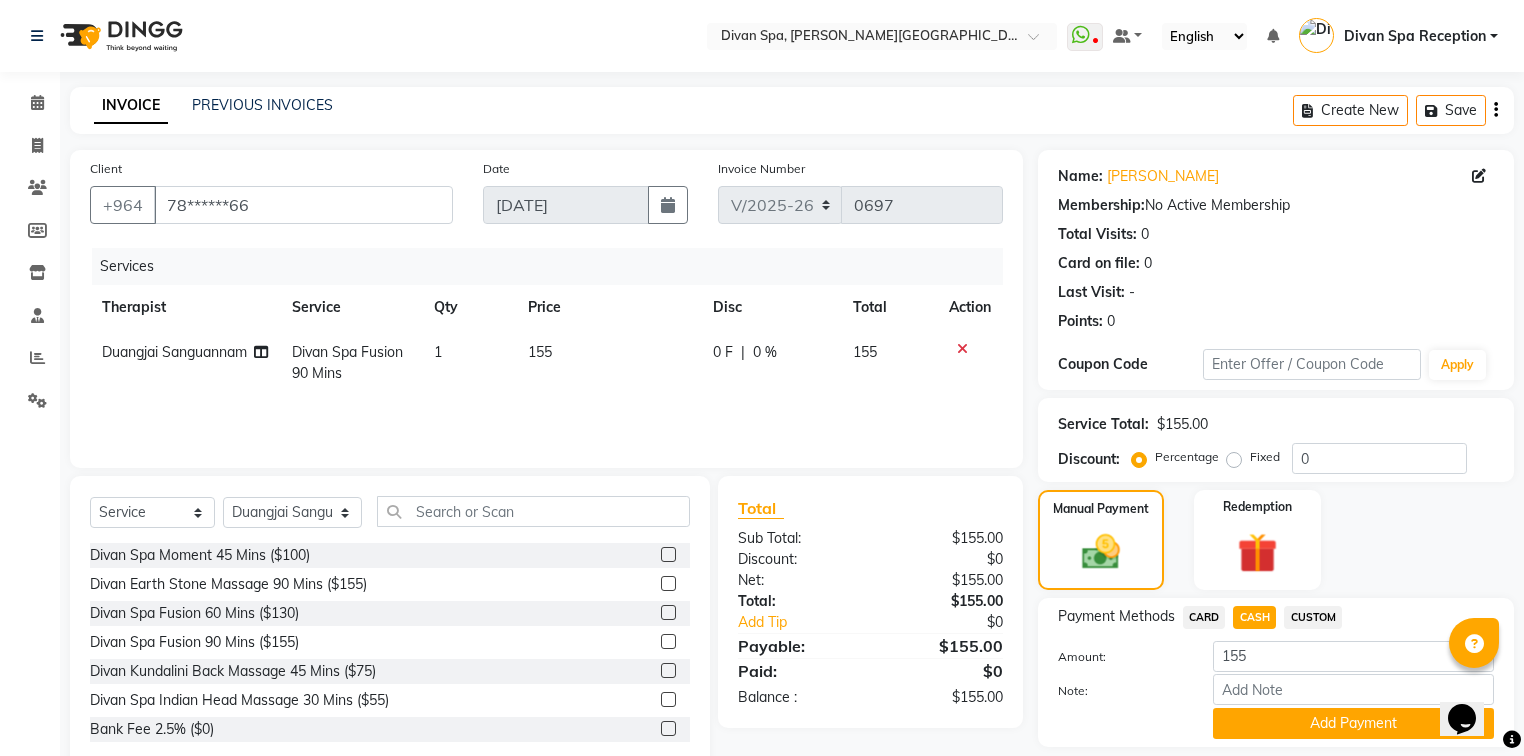 scroll, scrollTop: 63, scrollLeft: 0, axis: vertical 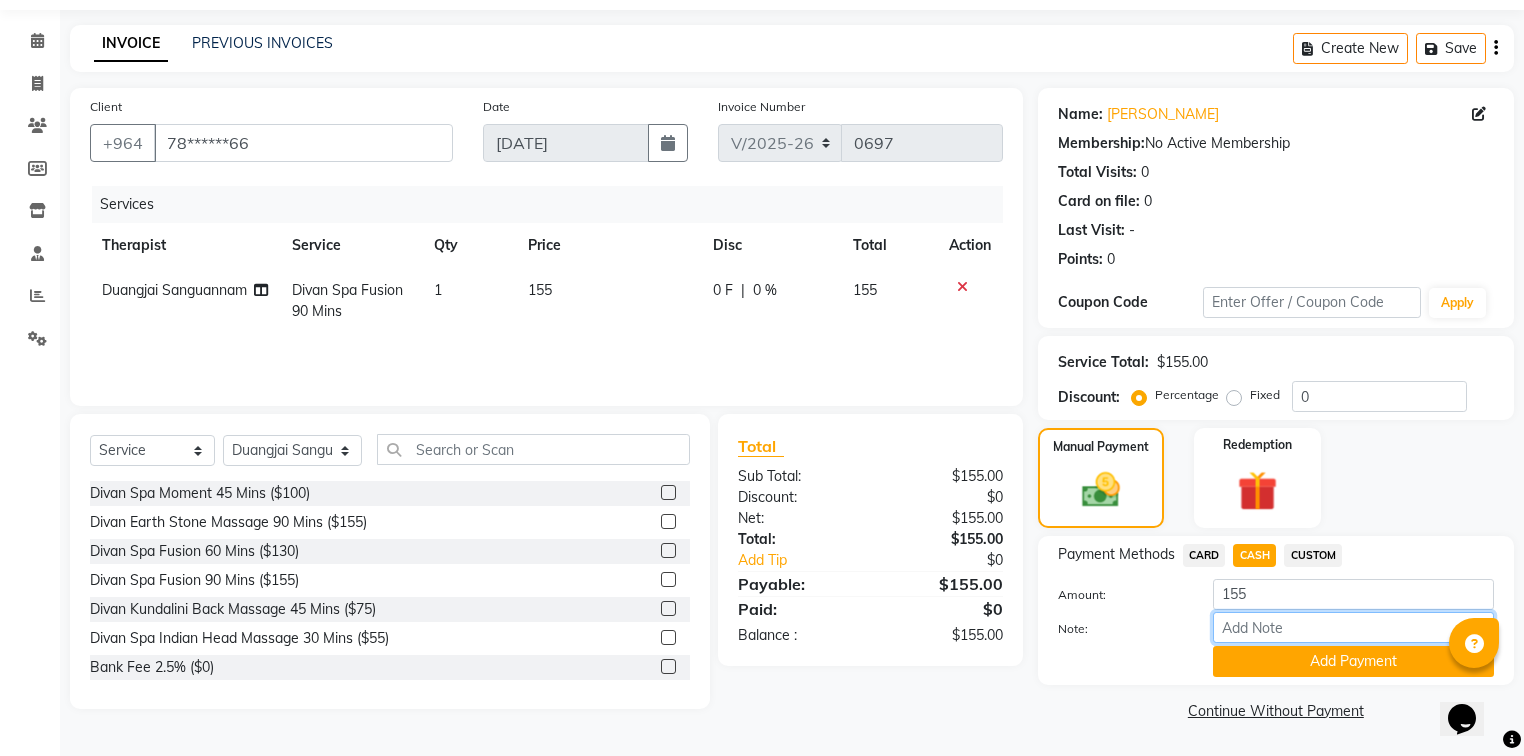 click on "Note:" at bounding box center [1353, 627] 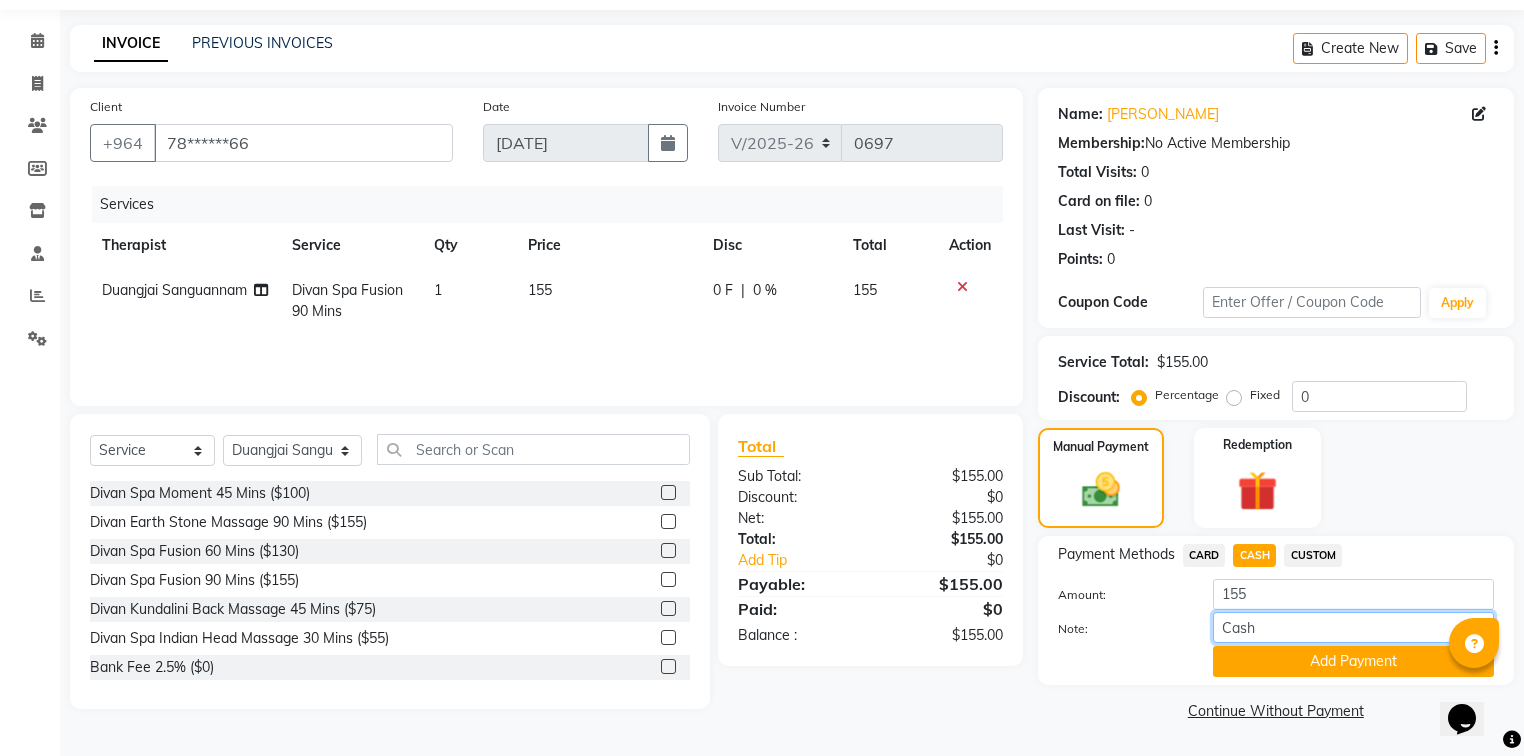 drag, startPoint x: 1260, startPoint y: 625, endPoint x: 1209, endPoint y: 656, distance: 59.682495 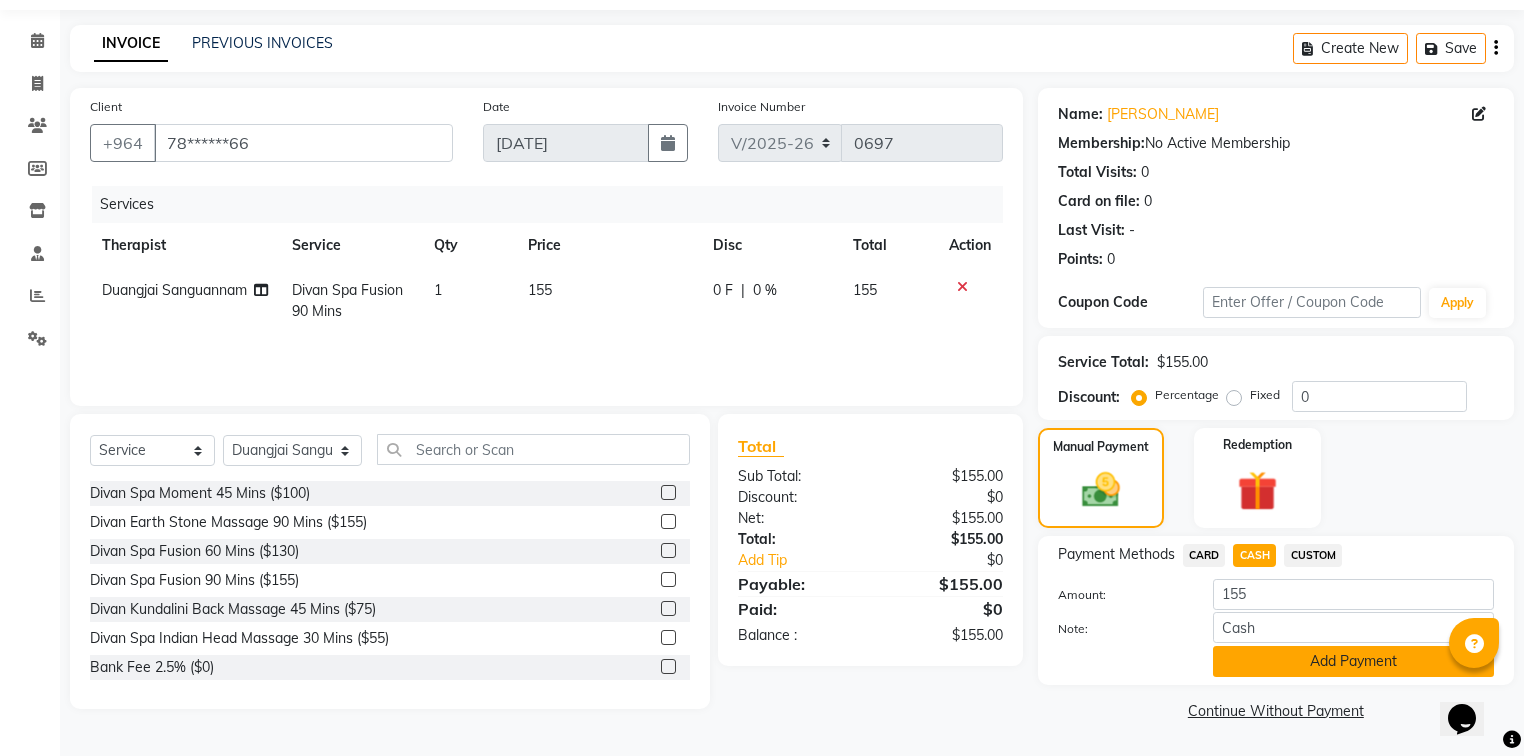 click on "Add Payment" 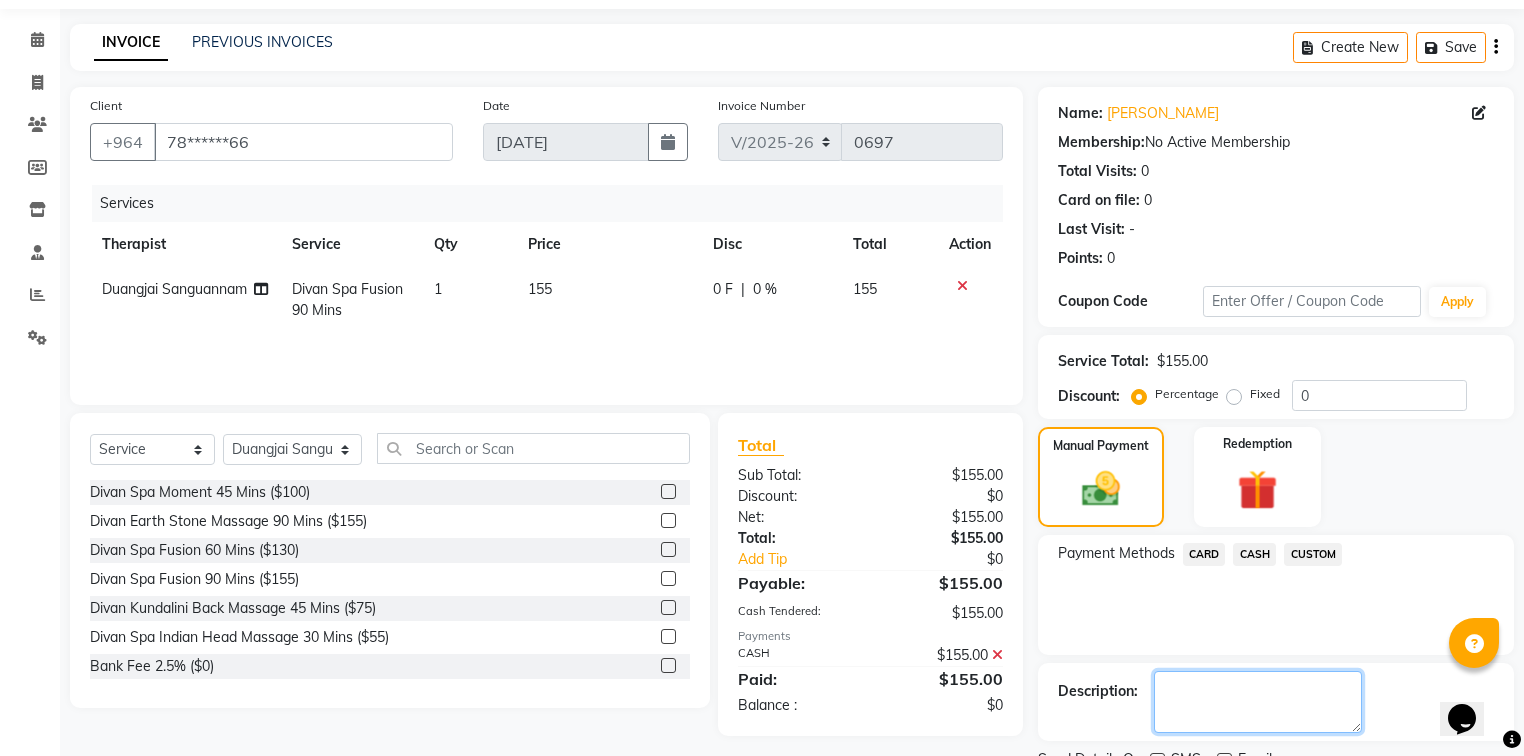 drag, startPoint x: 1270, startPoint y: 730, endPoint x: 1254, endPoint y: 706, distance: 28.84441 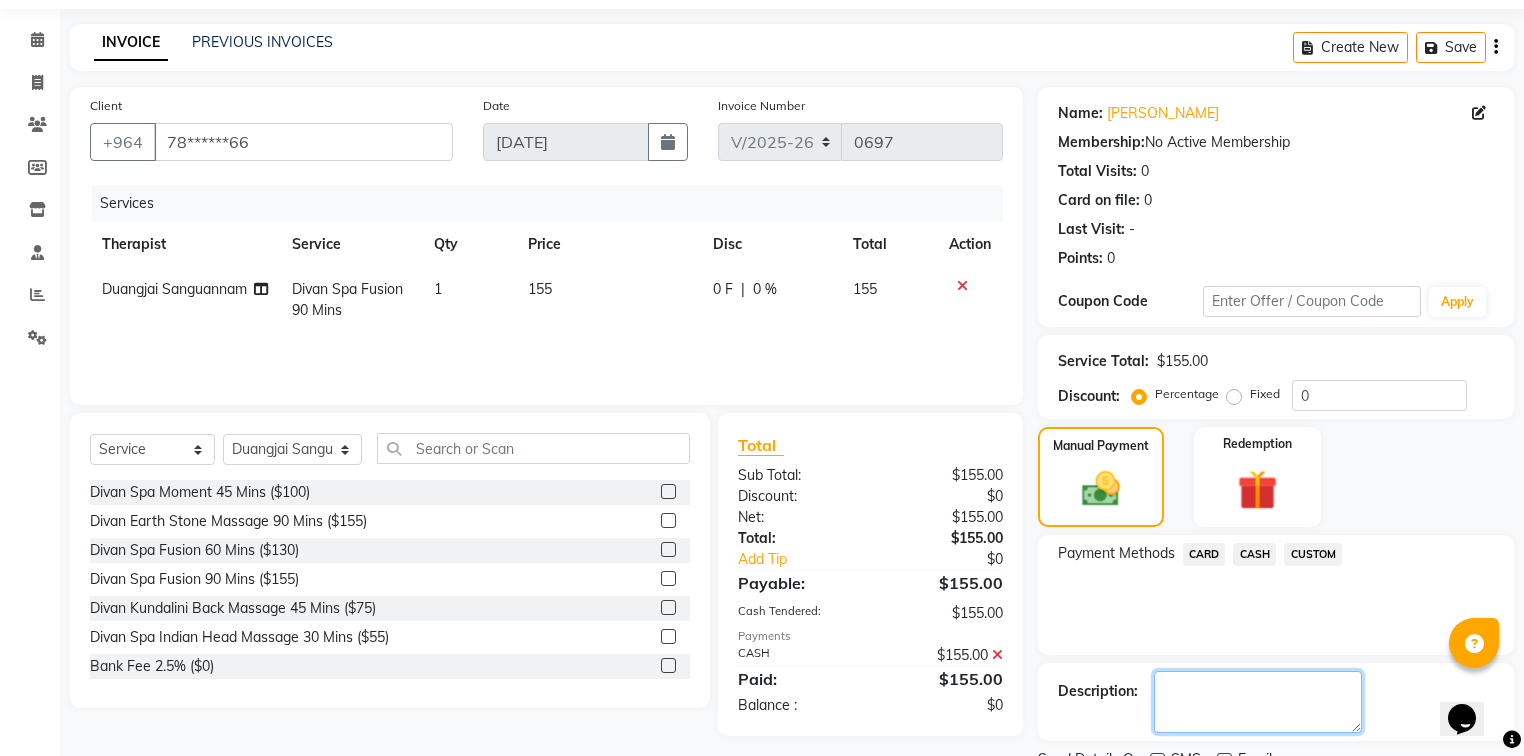 paste on "Cash" 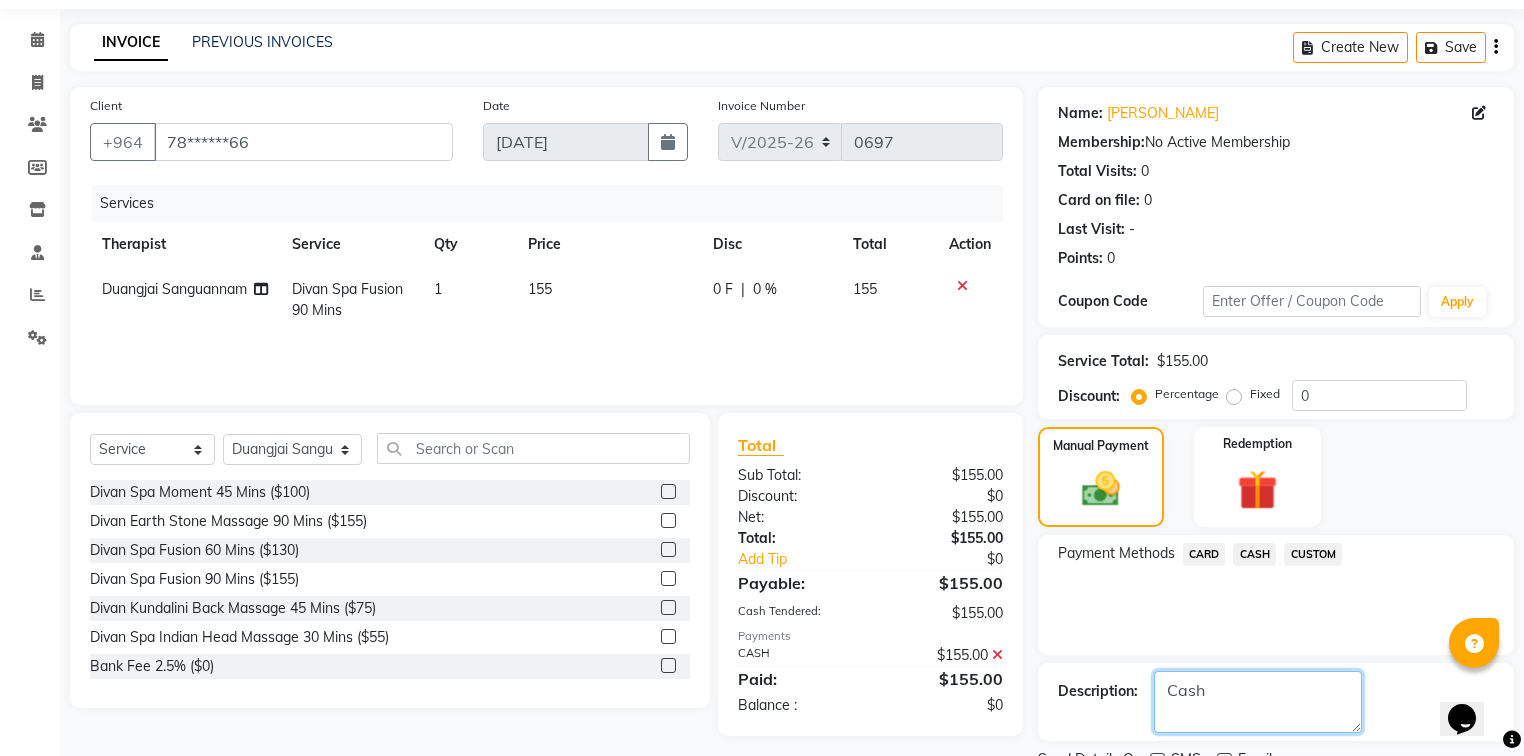 scroll, scrollTop: 144, scrollLeft: 0, axis: vertical 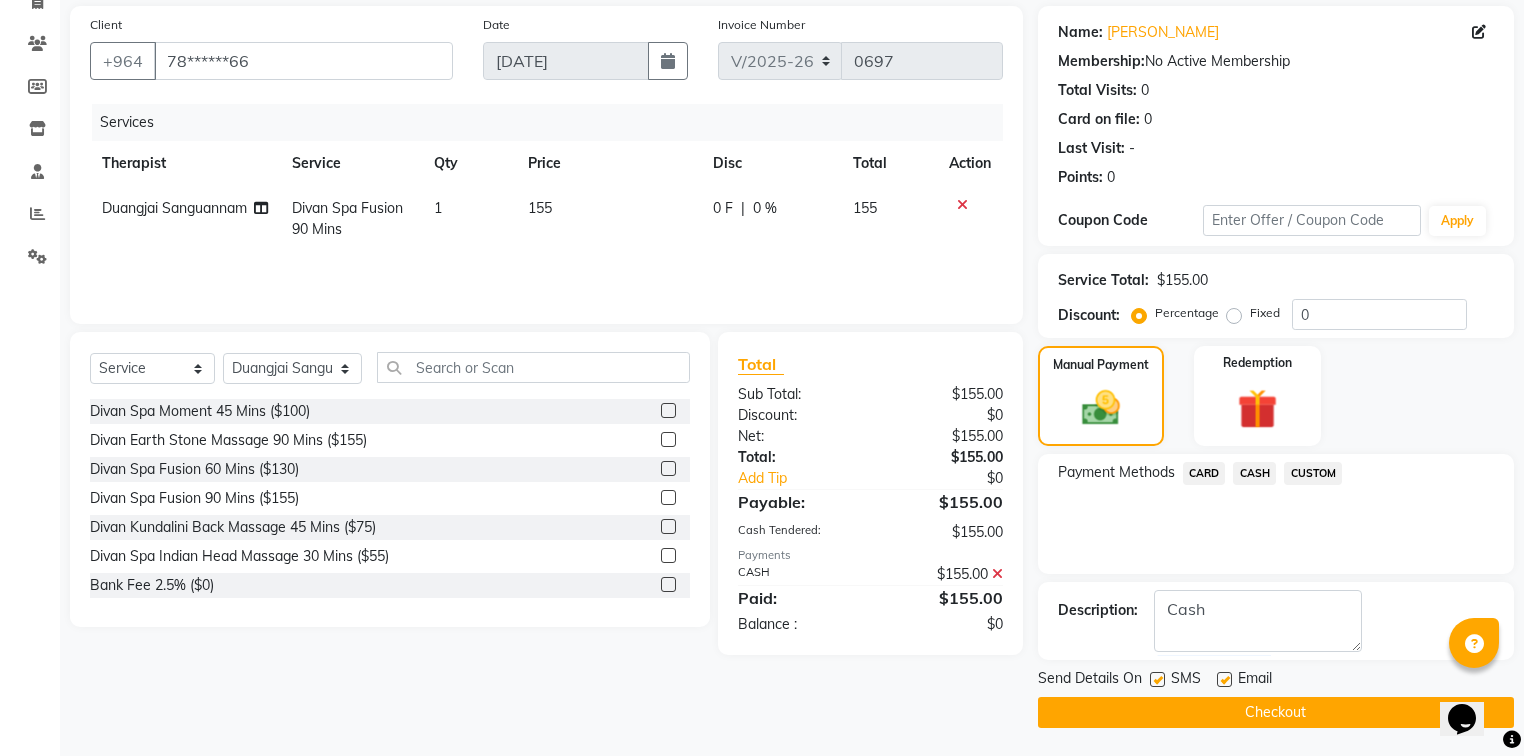 click 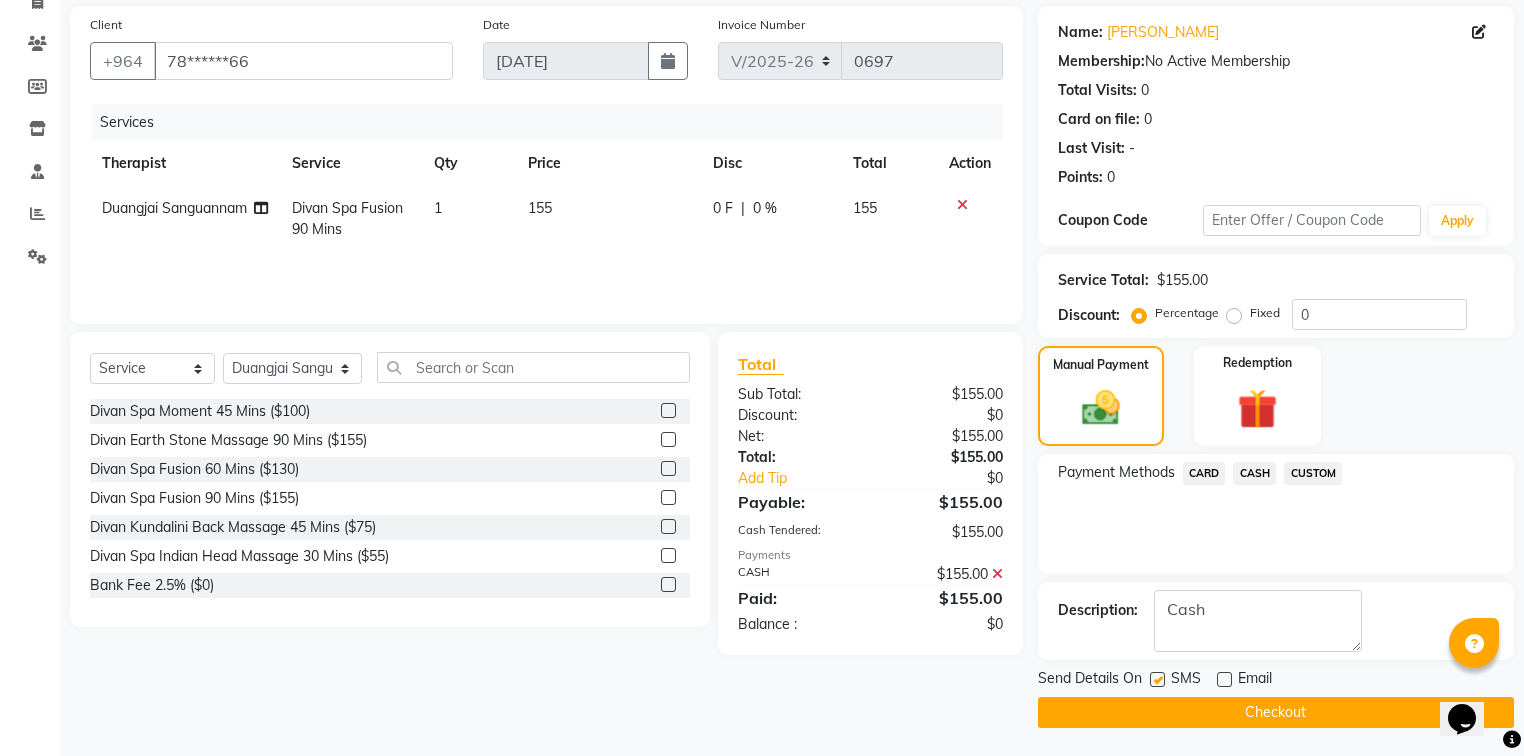 click 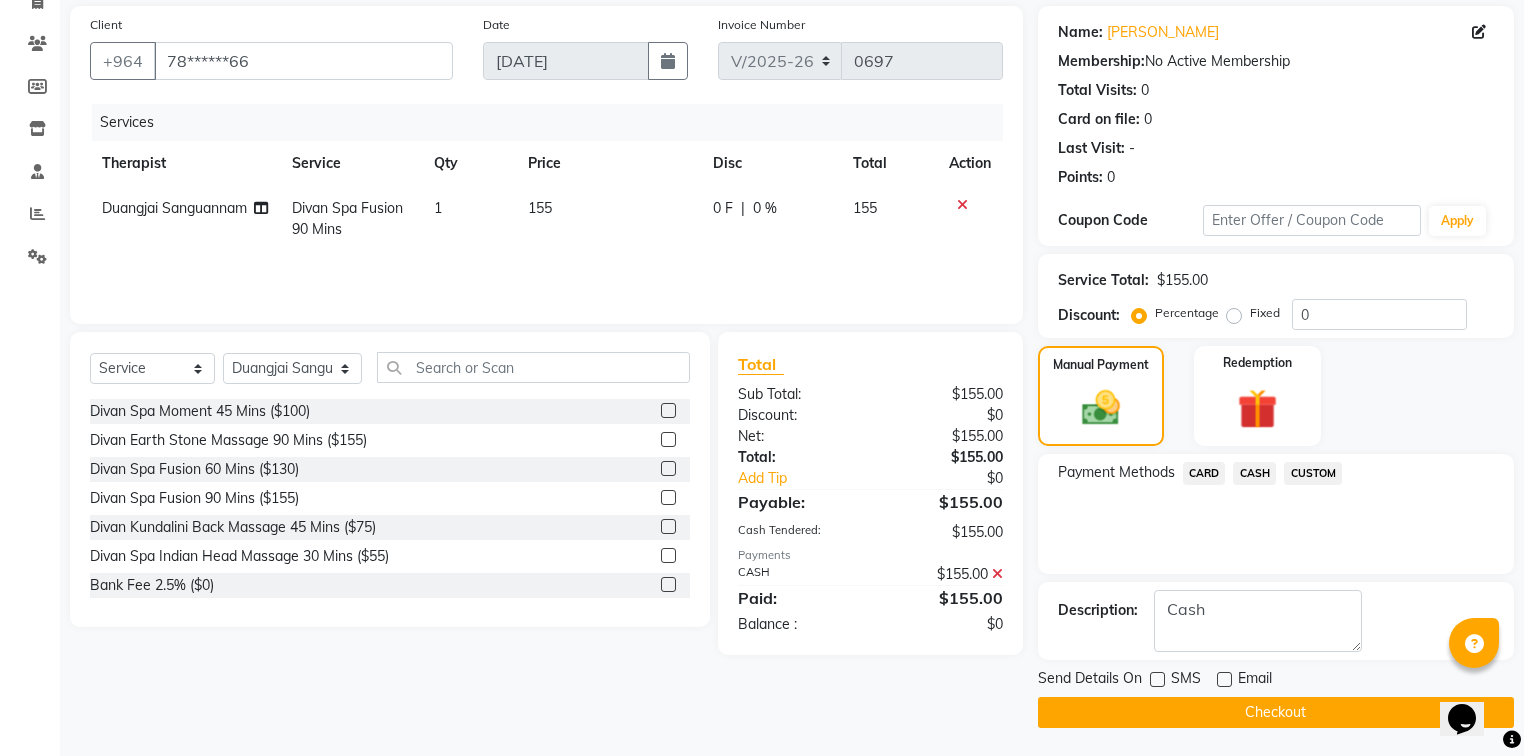 click on "Checkout" 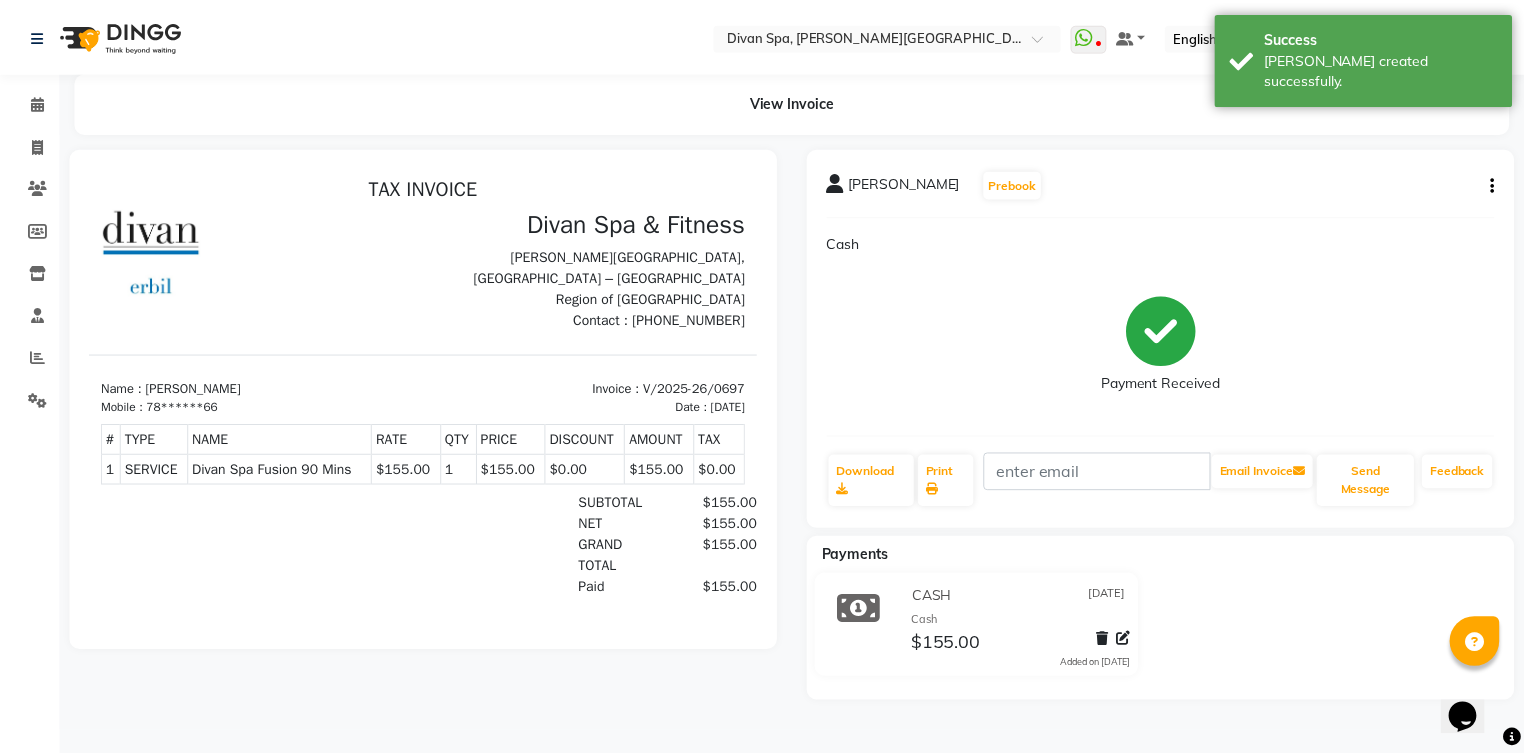 scroll, scrollTop: 0, scrollLeft: 0, axis: both 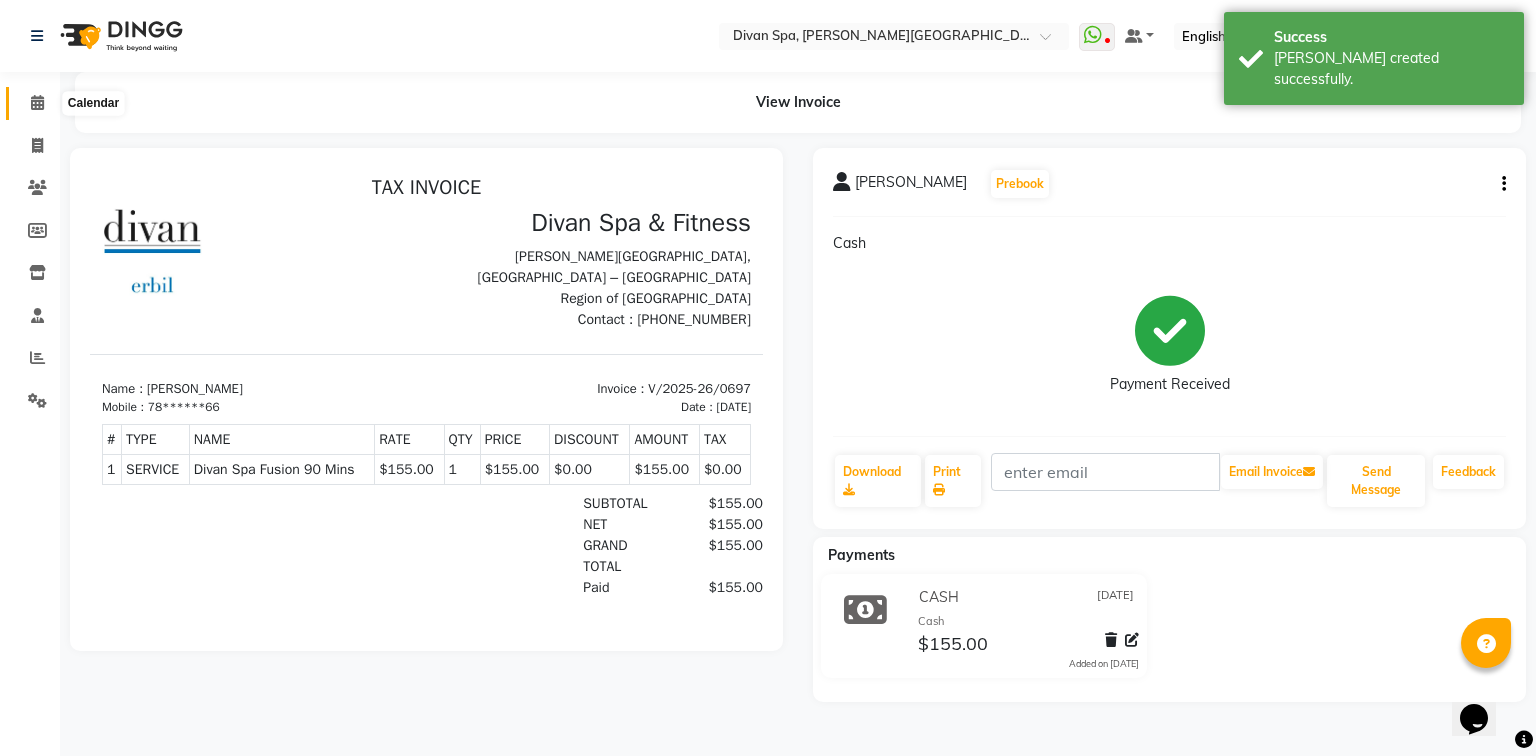 click 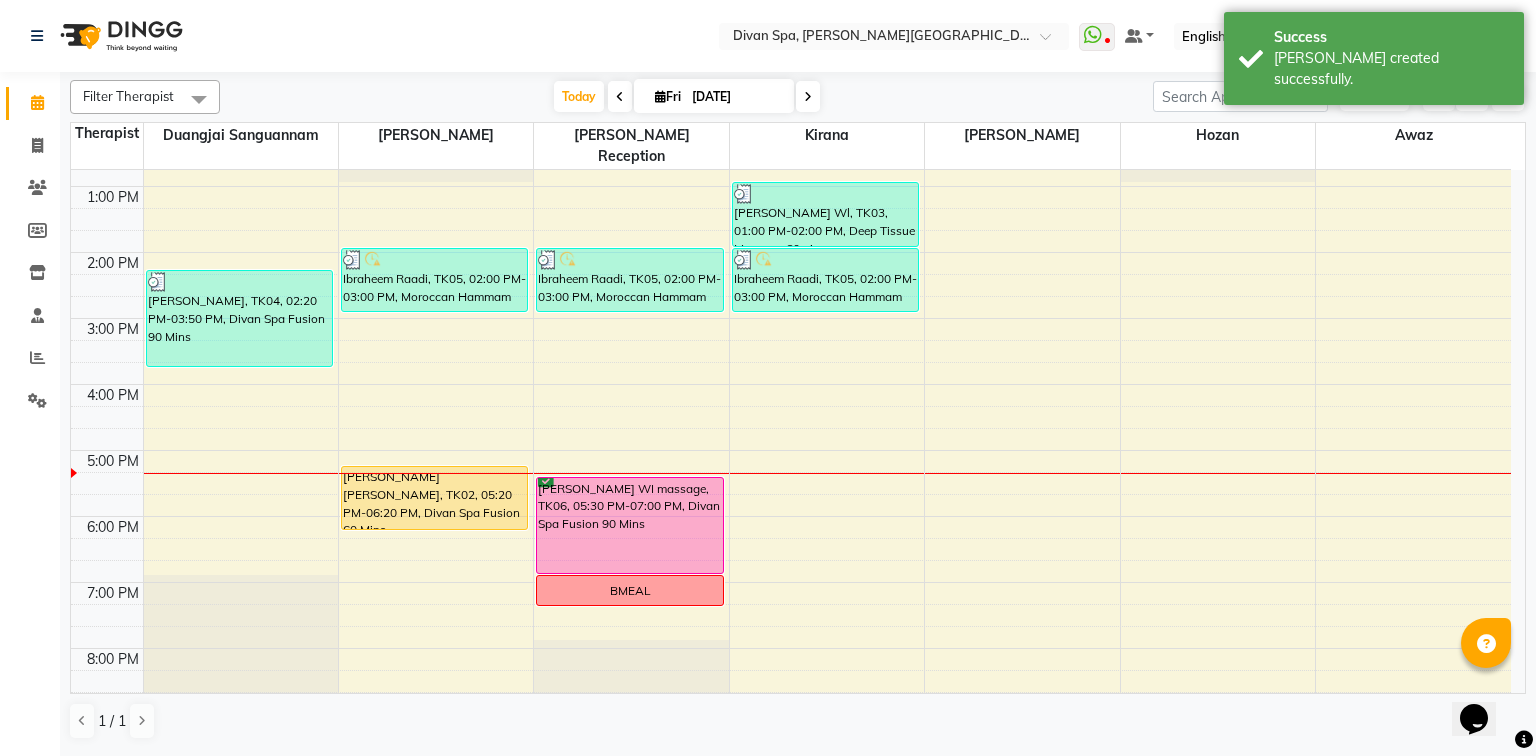 scroll, scrollTop: 480, scrollLeft: 0, axis: vertical 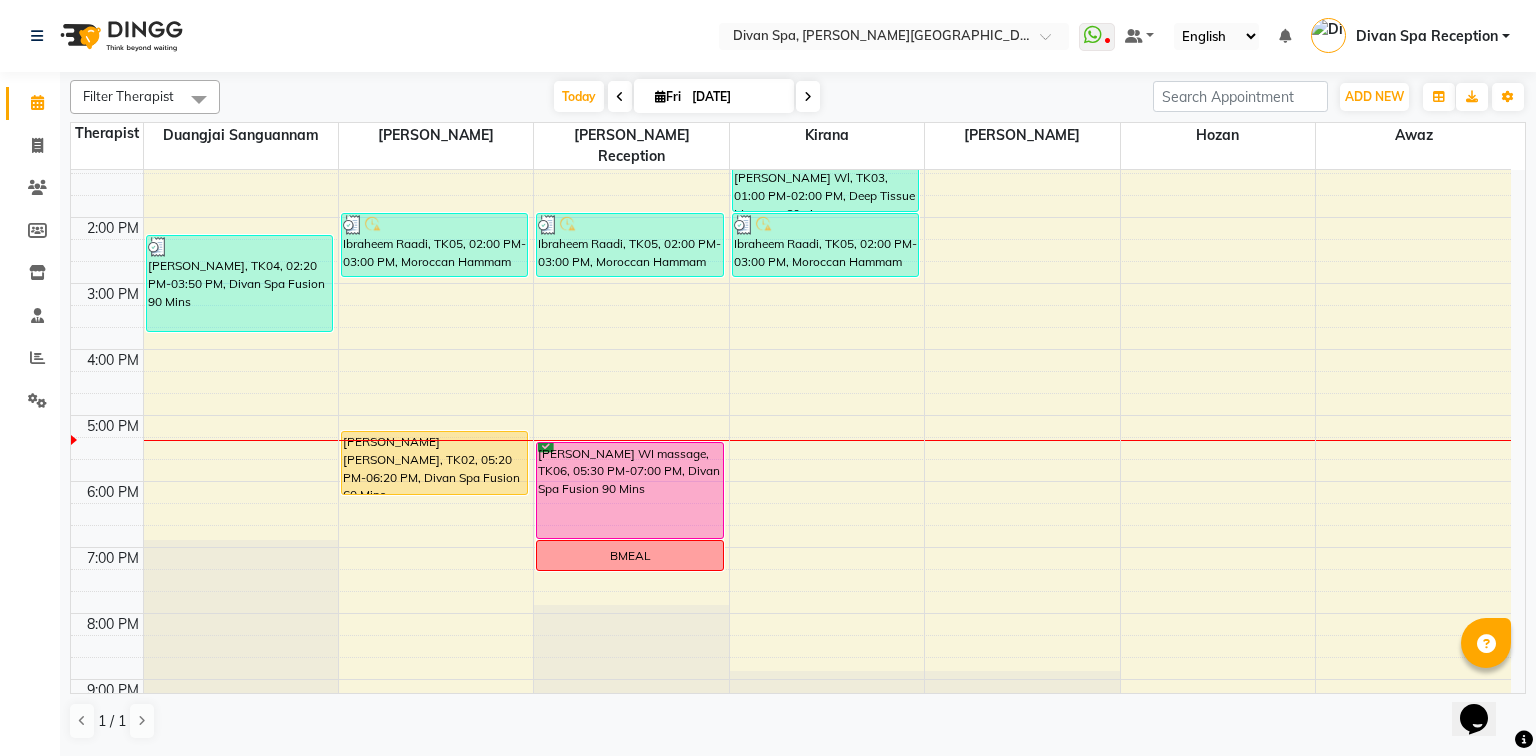 click on "6:00 AM 7:00 AM 8:00 AM 9:00 AM 10:00 AM 11:00 AM 12:00 PM 1:00 PM 2:00 PM 3:00 PM 4:00 PM 5:00 PM 6:00 PM 7:00 PM 8:00 PM 9:00 PM 10:00 PM     [PERSON_NAME] 1604, TK01, 11:15 AM-12:45 PM, Divan -Harmony Four Hands - 60Mins     mohanad [PERSON_NAME], TK04, 02:20 PM-03:50 PM, Divan Spa Fusion 90 Mins     Ibraheem Raadi, TK05, 02:00 PM-03:00 PM, Moroccan Hammam Experience - 60Min    Maryam Wl, TK02, 05:20 PM-06:20 PM, Divan Spa Fusion 60 Mins  Four Hand with [PERSON_NAME] Raadi, TK05, 02:00 PM-03:00 PM, Moroccan Hammam Experience - 60Min     [PERSON_NAME] WI massage, TK06, 05:30 PM-07:00 PM, Divan Spa Fusion 90 Mins  BMEAL      [PERSON_NAME] Wl, TK03, 01:00 PM-02:00 PM, Deep Tissue Massage 60min     Ibraheem Raadi, TK05, 02:00 PM-03:00 PM, Moroccan Hammam Experience - 60Min" at bounding box center (791, 250) 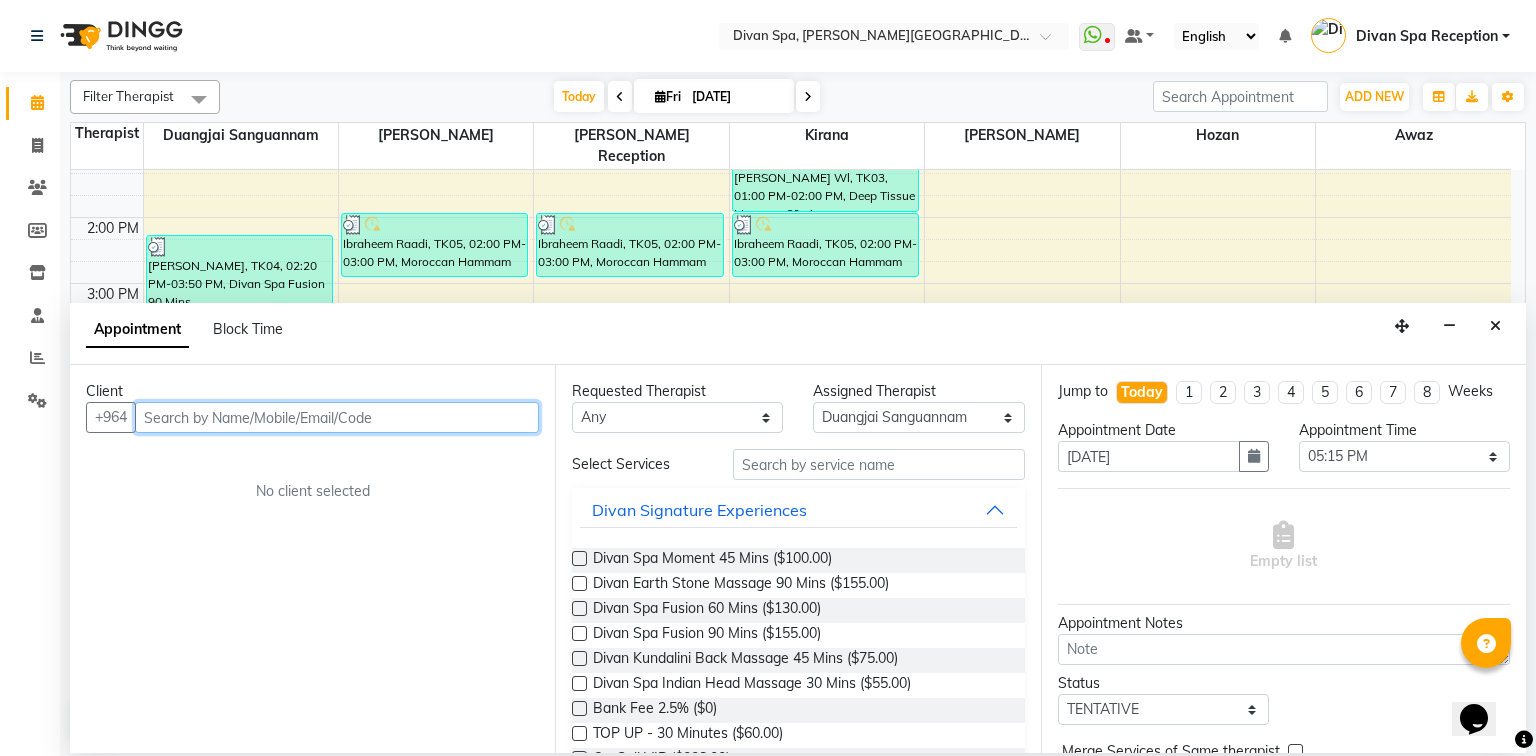 click at bounding box center [337, 417] 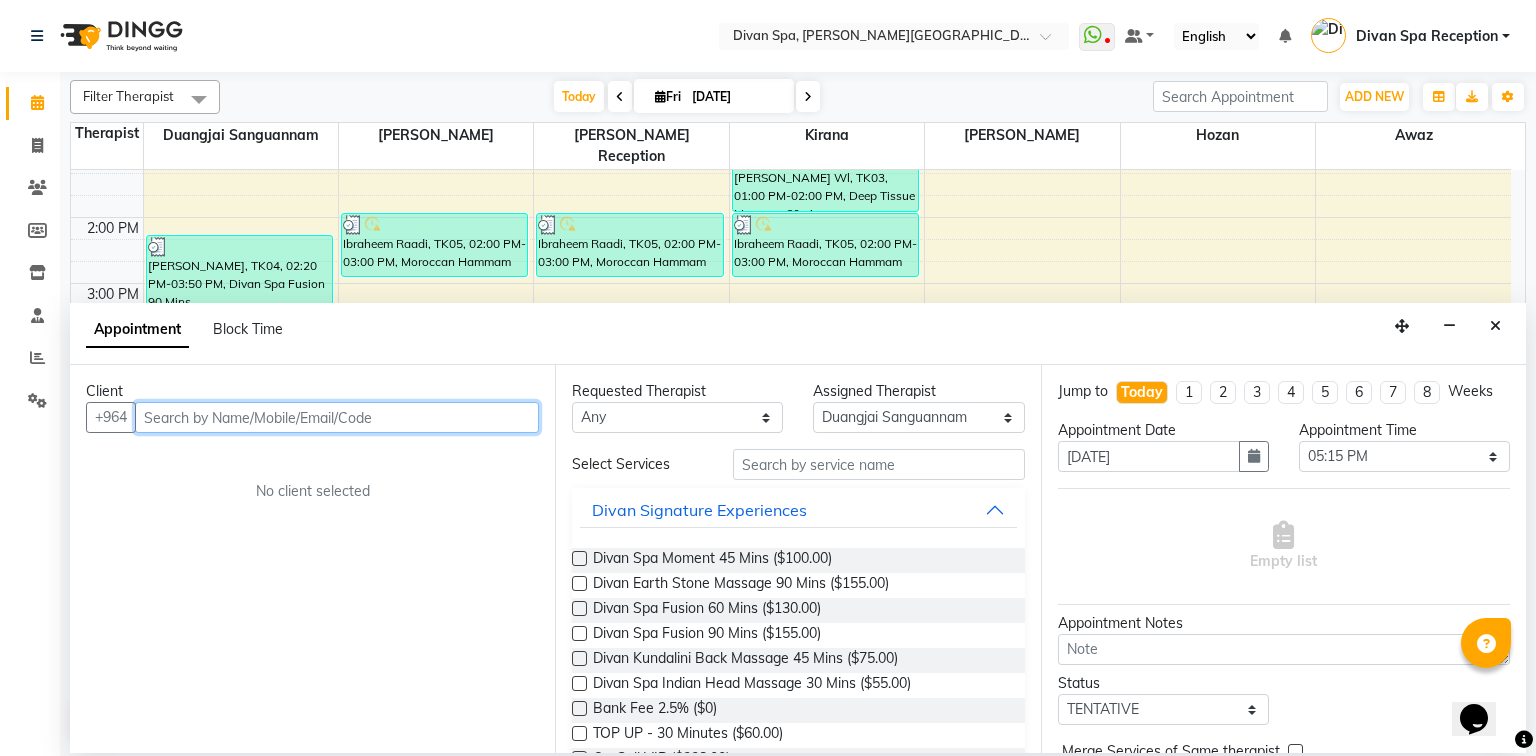click at bounding box center [337, 417] 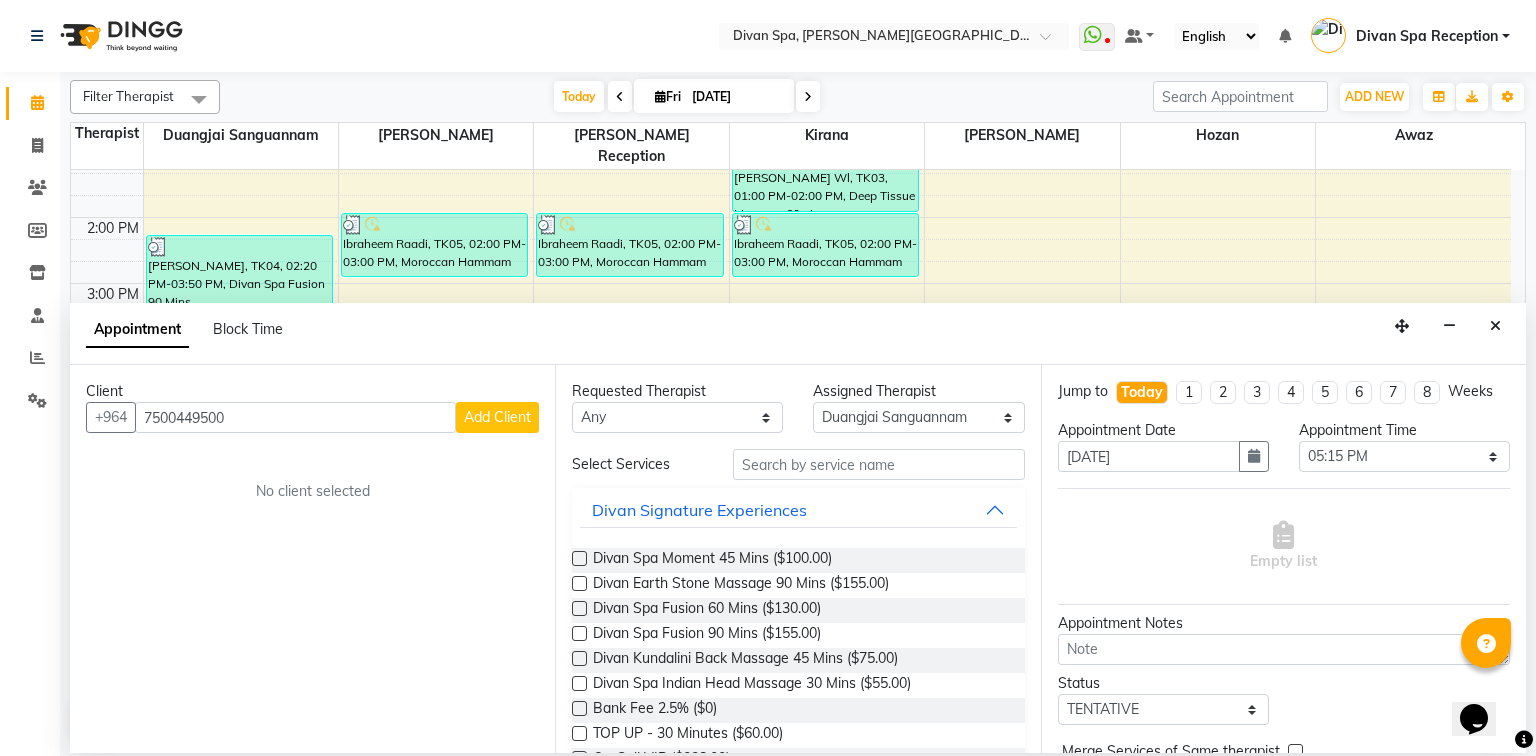 click on "Add Client" at bounding box center [497, 417] 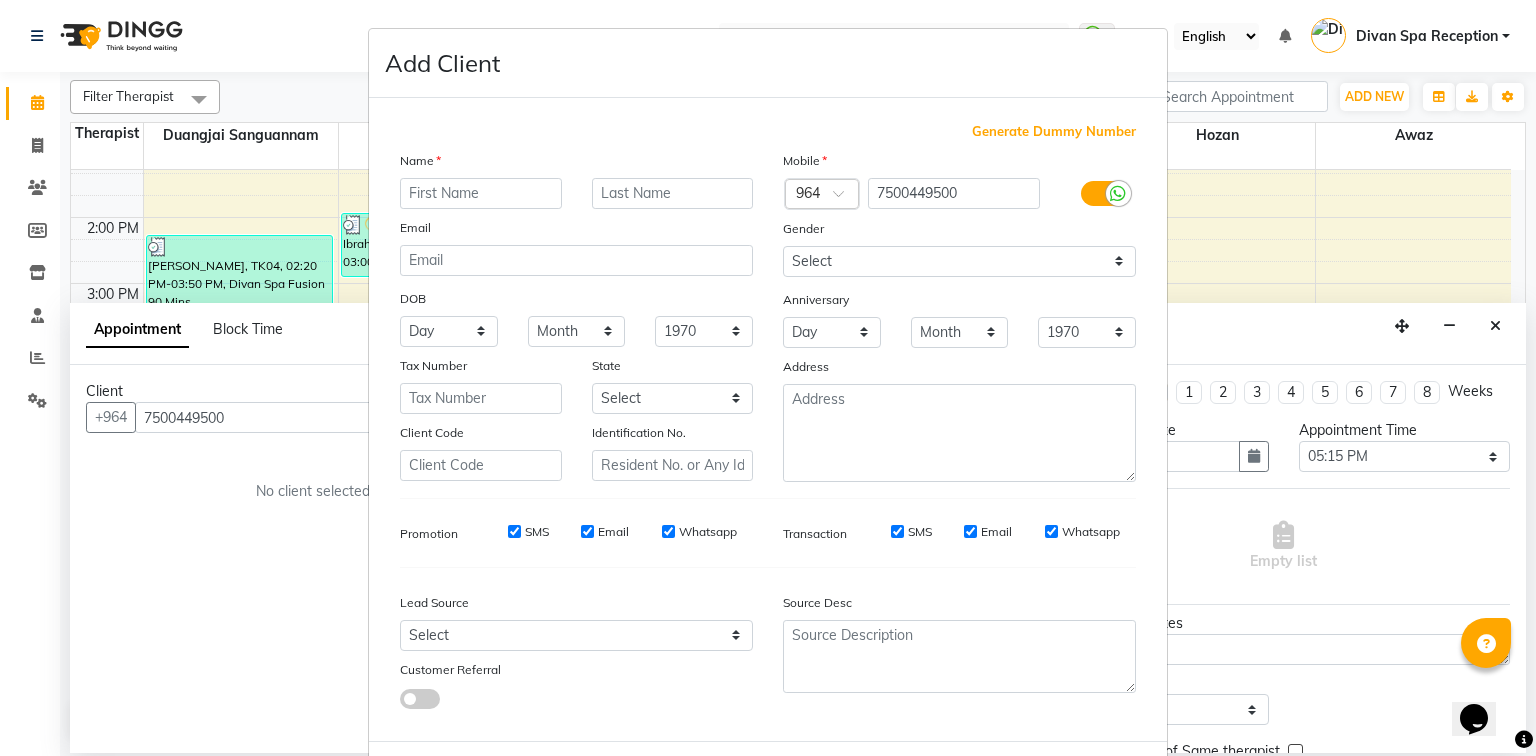click at bounding box center (481, 193) 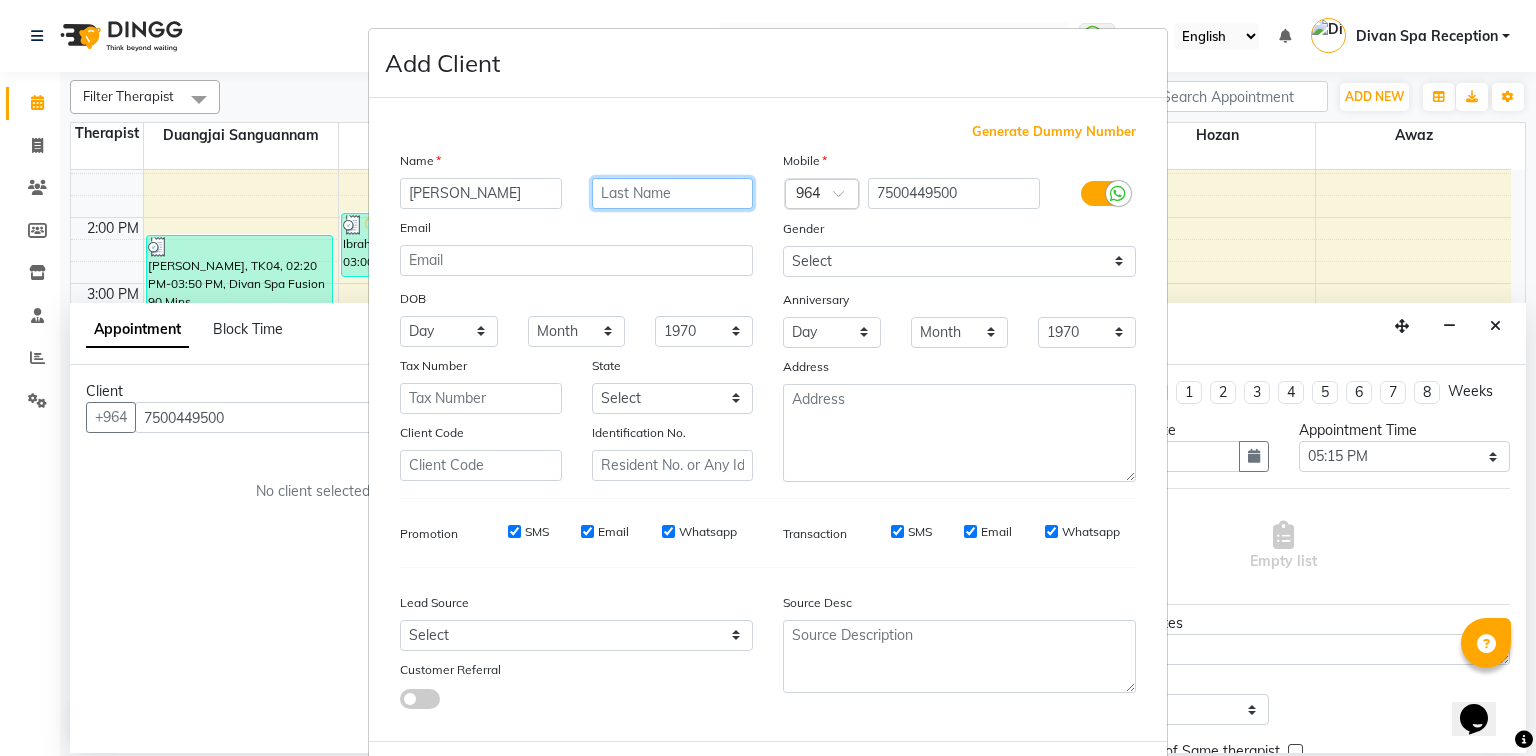 click at bounding box center (673, 193) 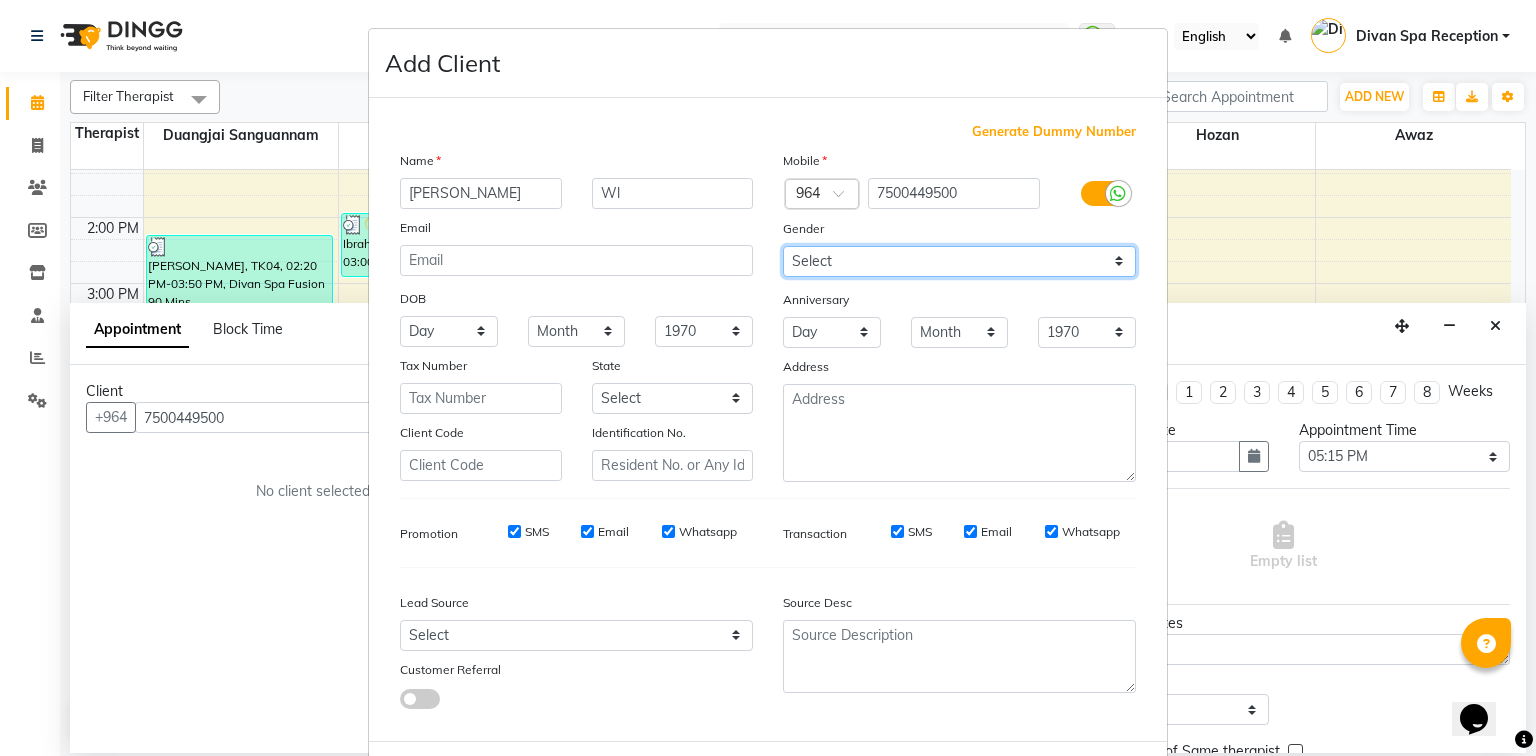 click on "Select [DEMOGRAPHIC_DATA] [DEMOGRAPHIC_DATA] Other Prefer Not To Say" at bounding box center [959, 261] 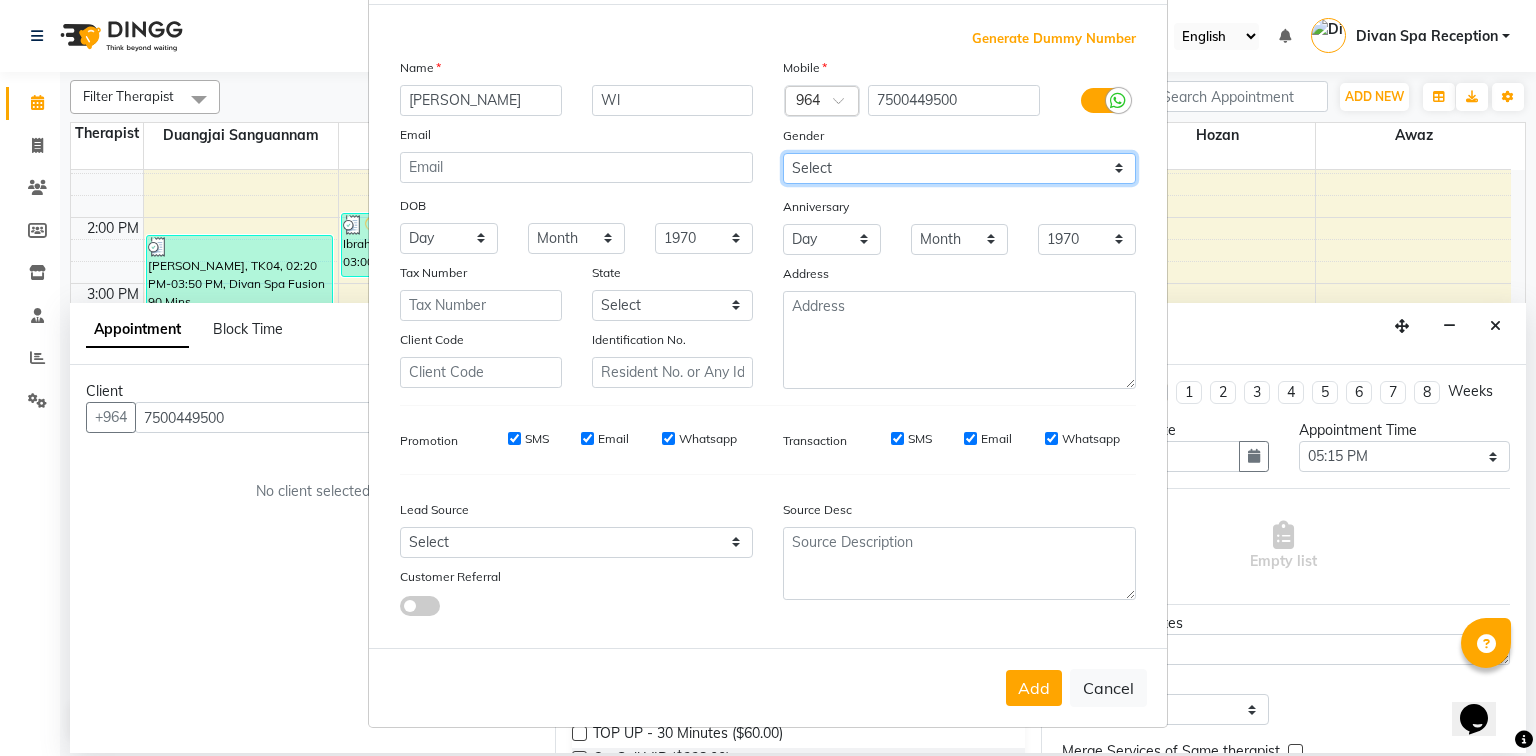 scroll, scrollTop: 100, scrollLeft: 0, axis: vertical 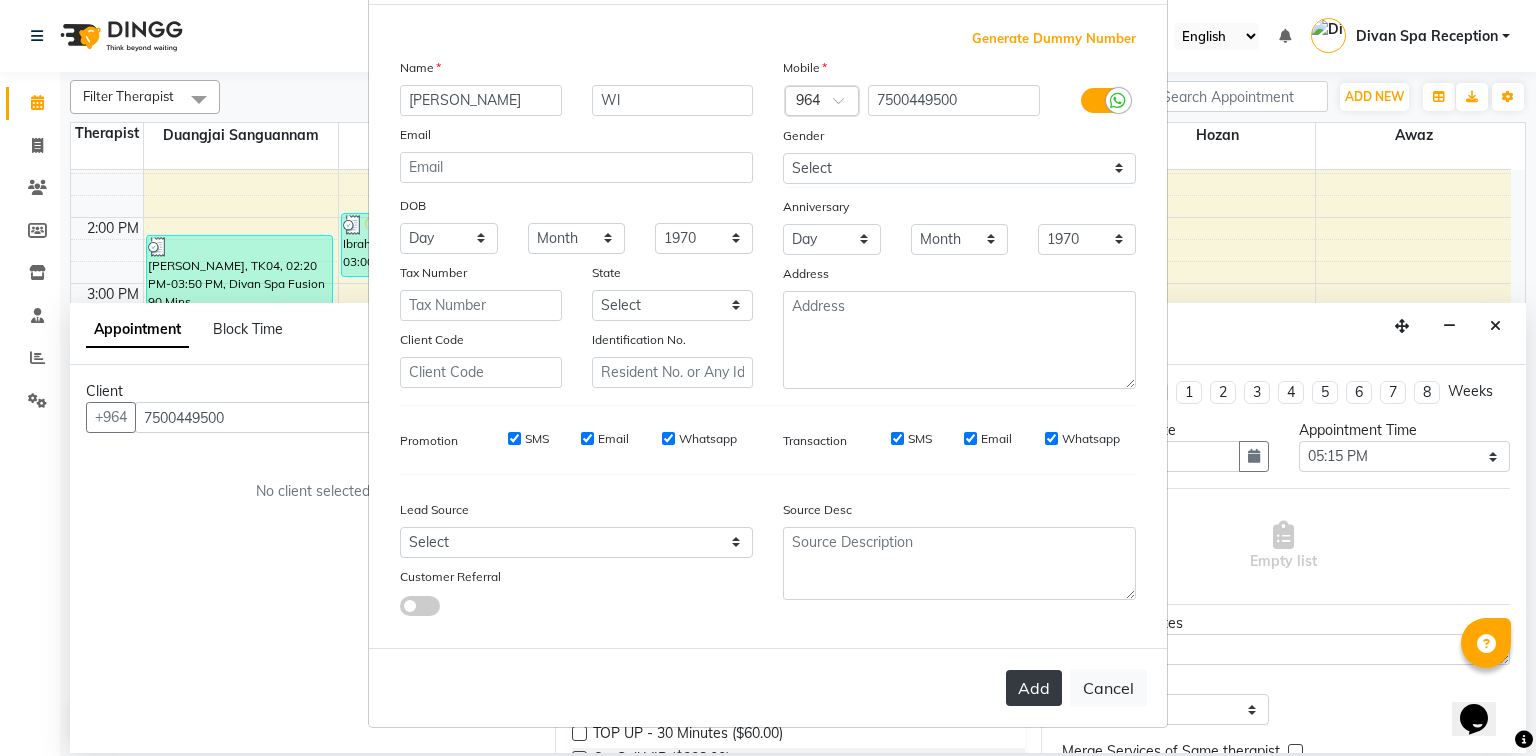 click on "Add" at bounding box center [1034, 688] 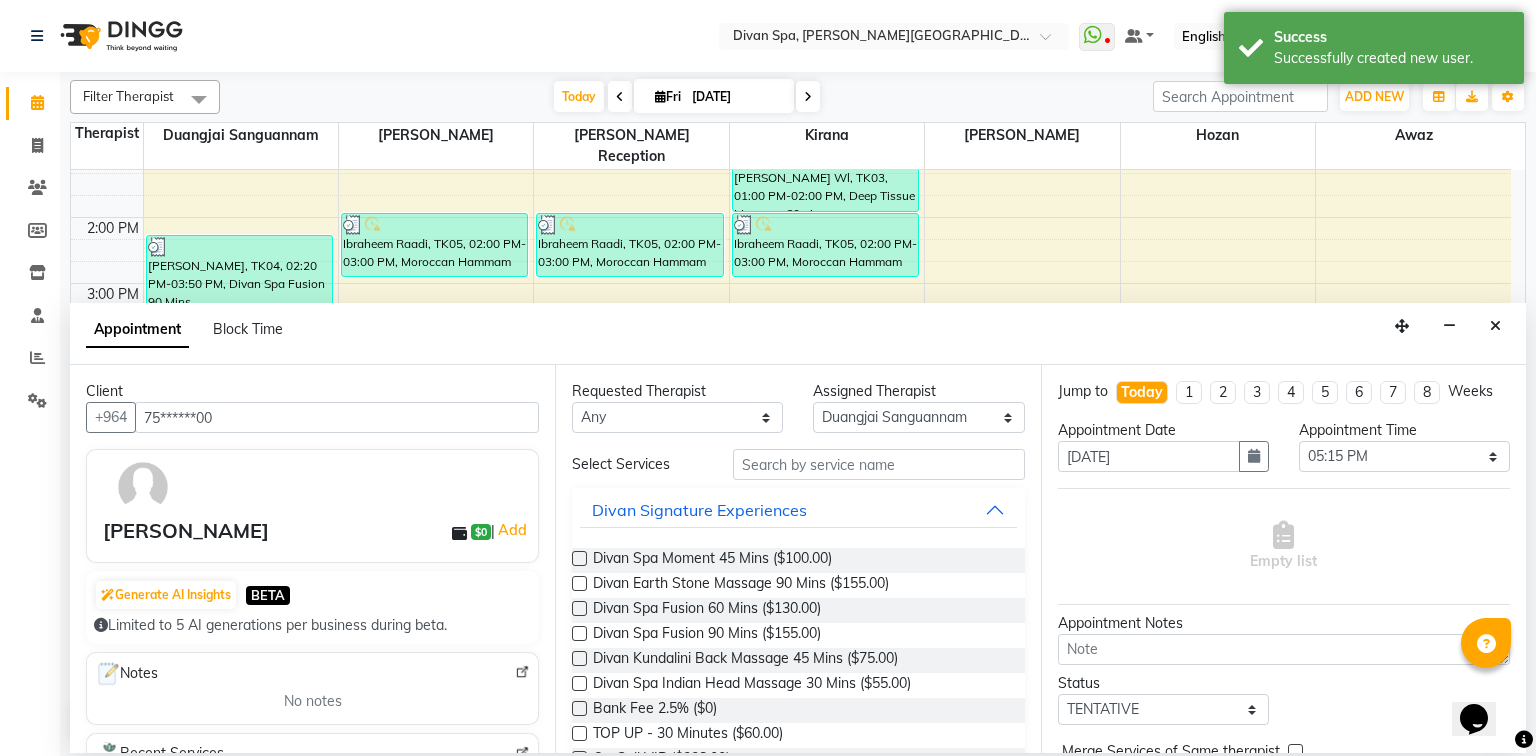 click at bounding box center (579, 633) 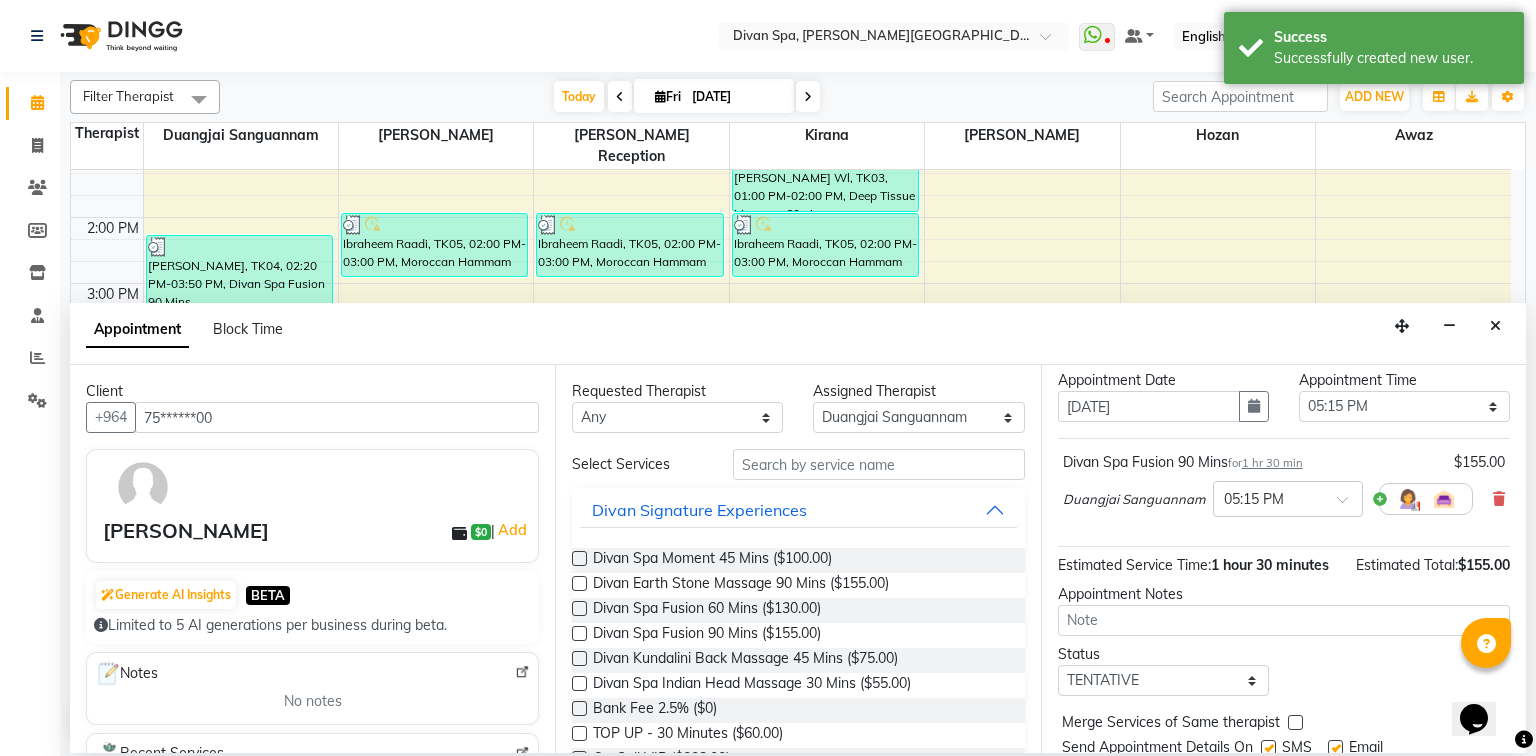 scroll, scrollTop: 118, scrollLeft: 0, axis: vertical 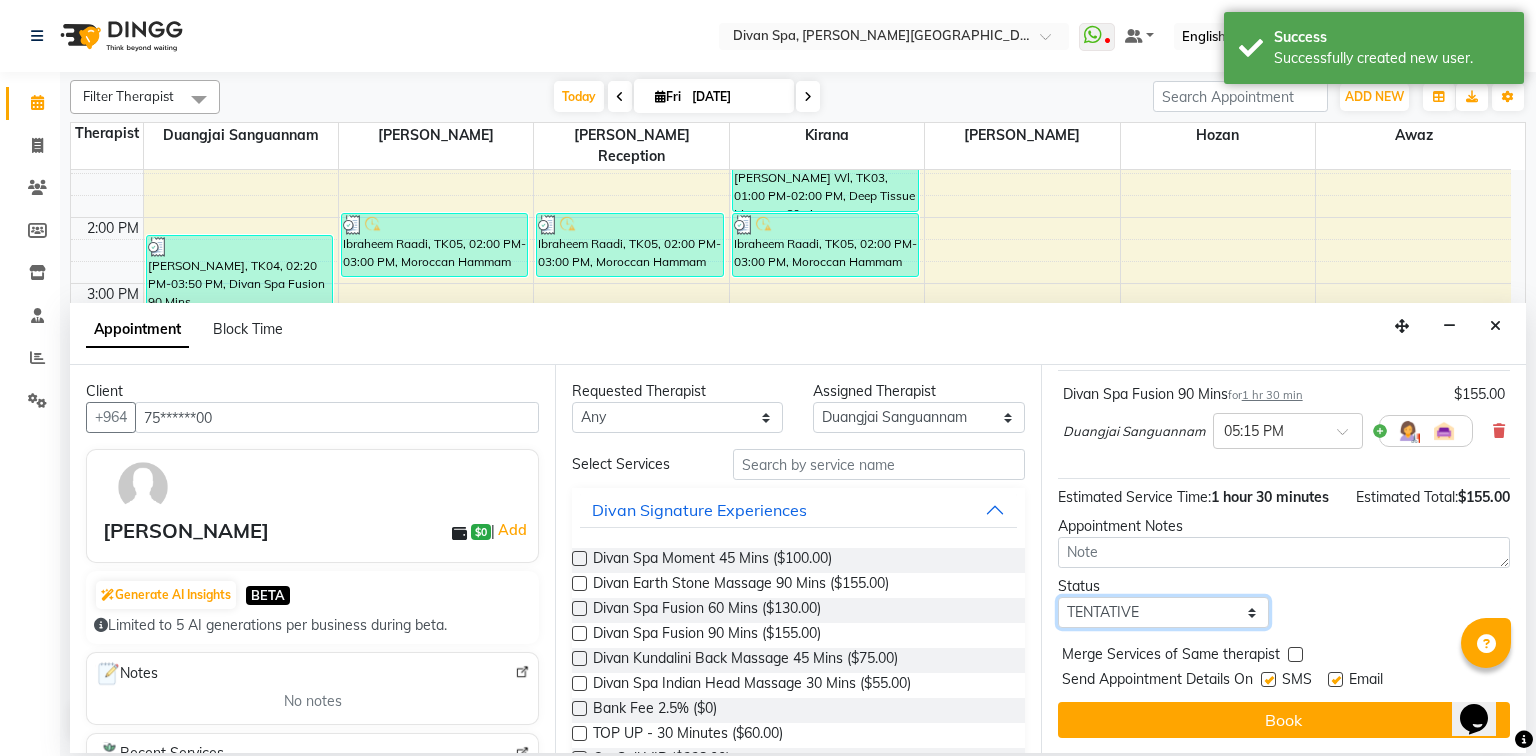 click on "Select TENTATIVE CONFIRM CHECK-IN UPCOMING" at bounding box center (1163, 612) 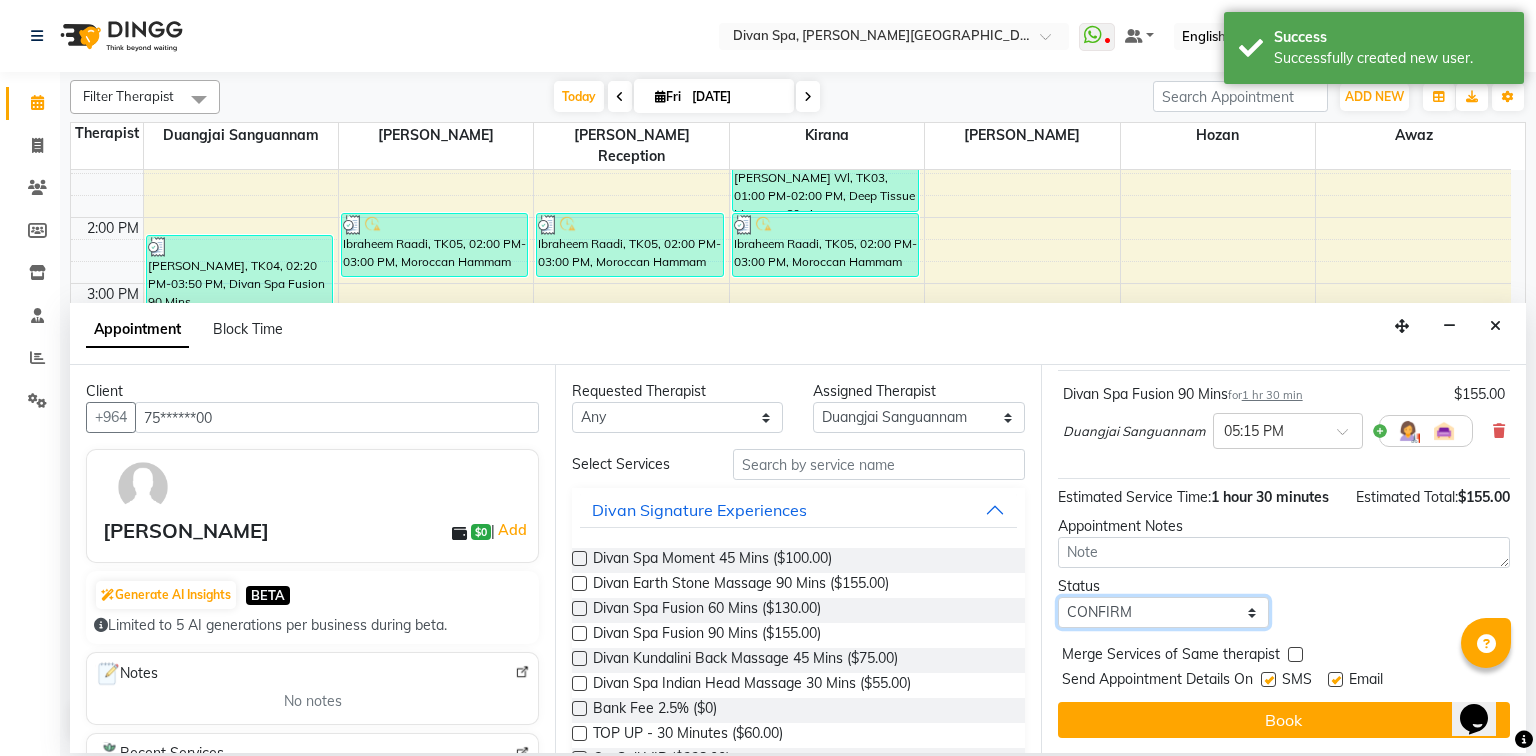 click on "Select TENTATIVE CONFIRM CHECK-IN UPCOMING" at bounding box center (1163, 612) 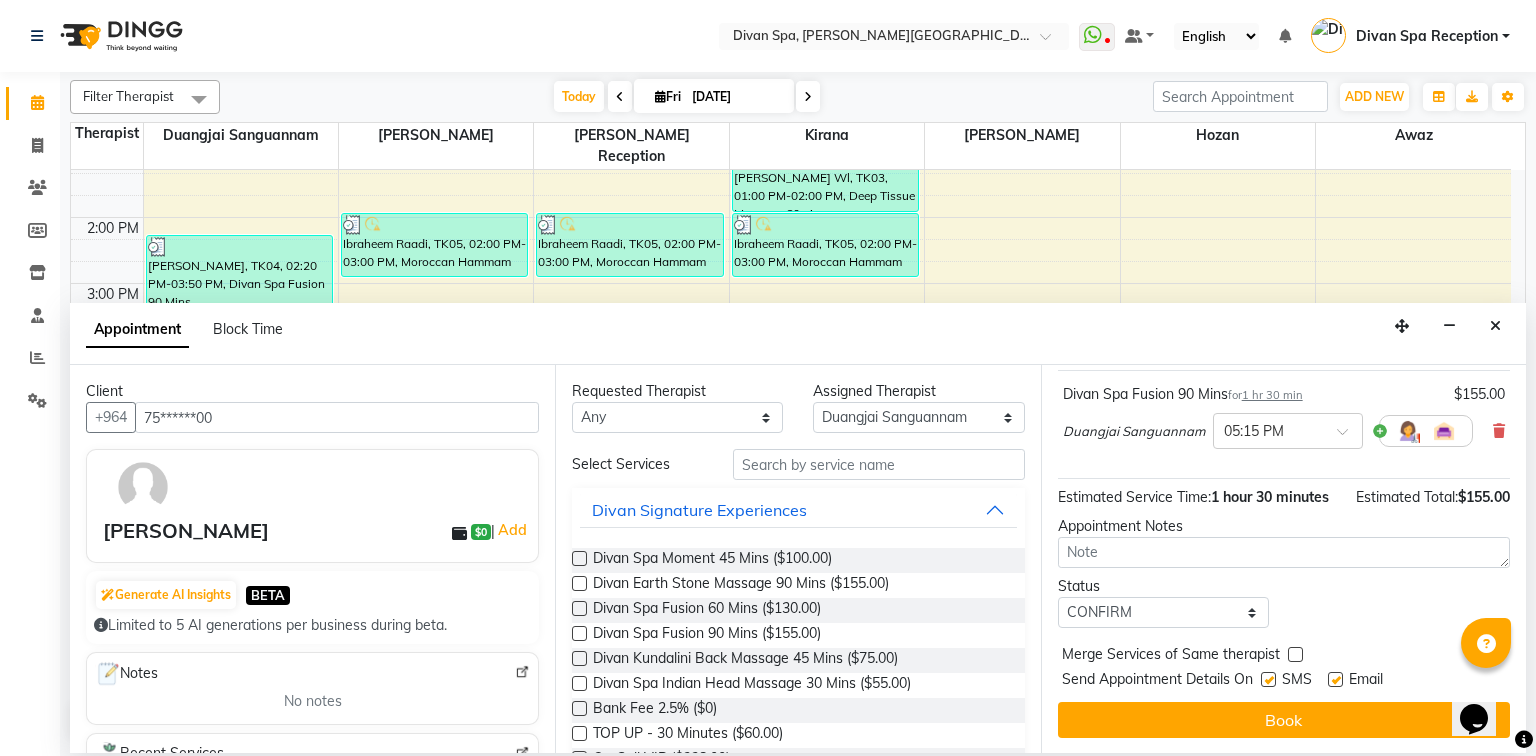 click at bounding box center (1335, 679) 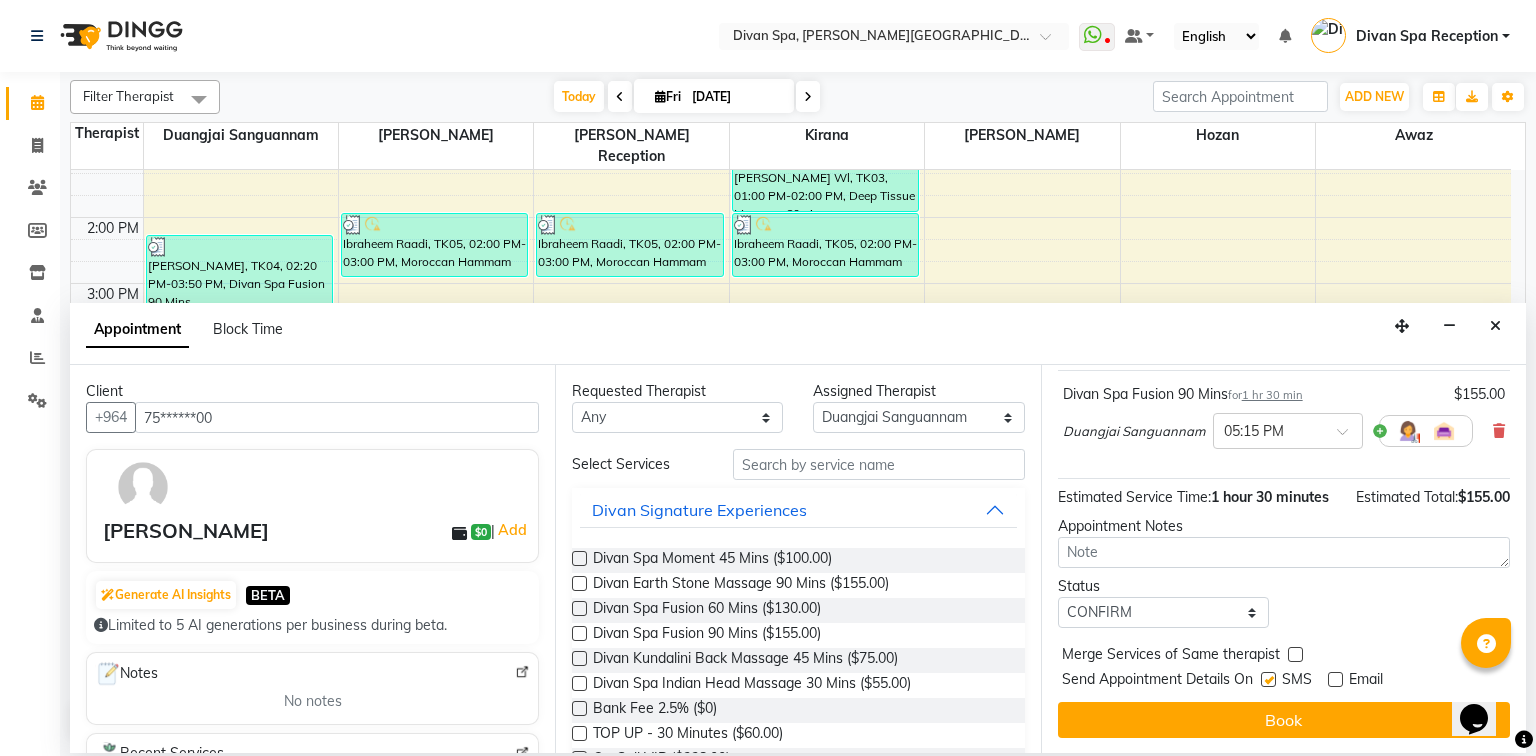 click at bounding box center (1268, 679) 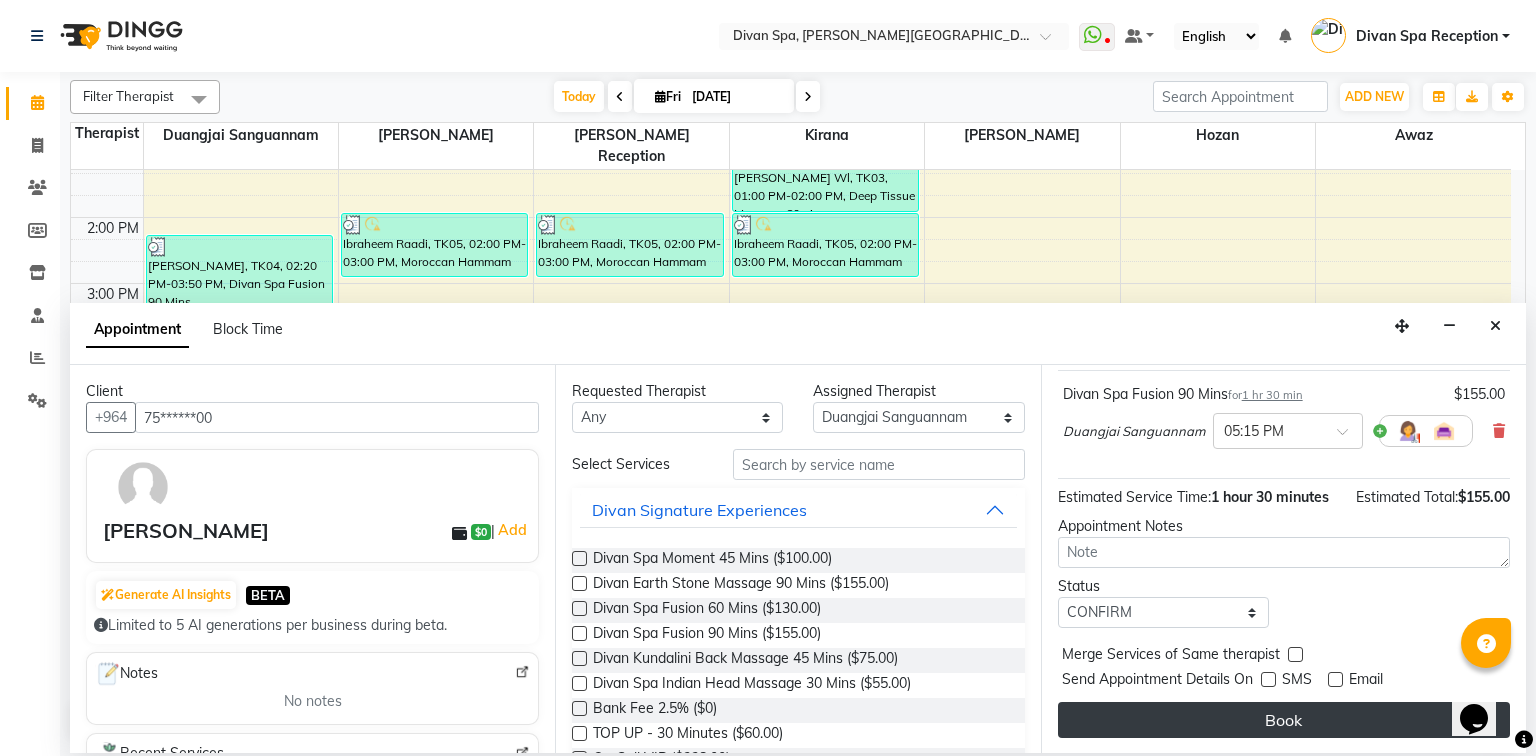 click on "Book" at bounding box center [1284, 720] 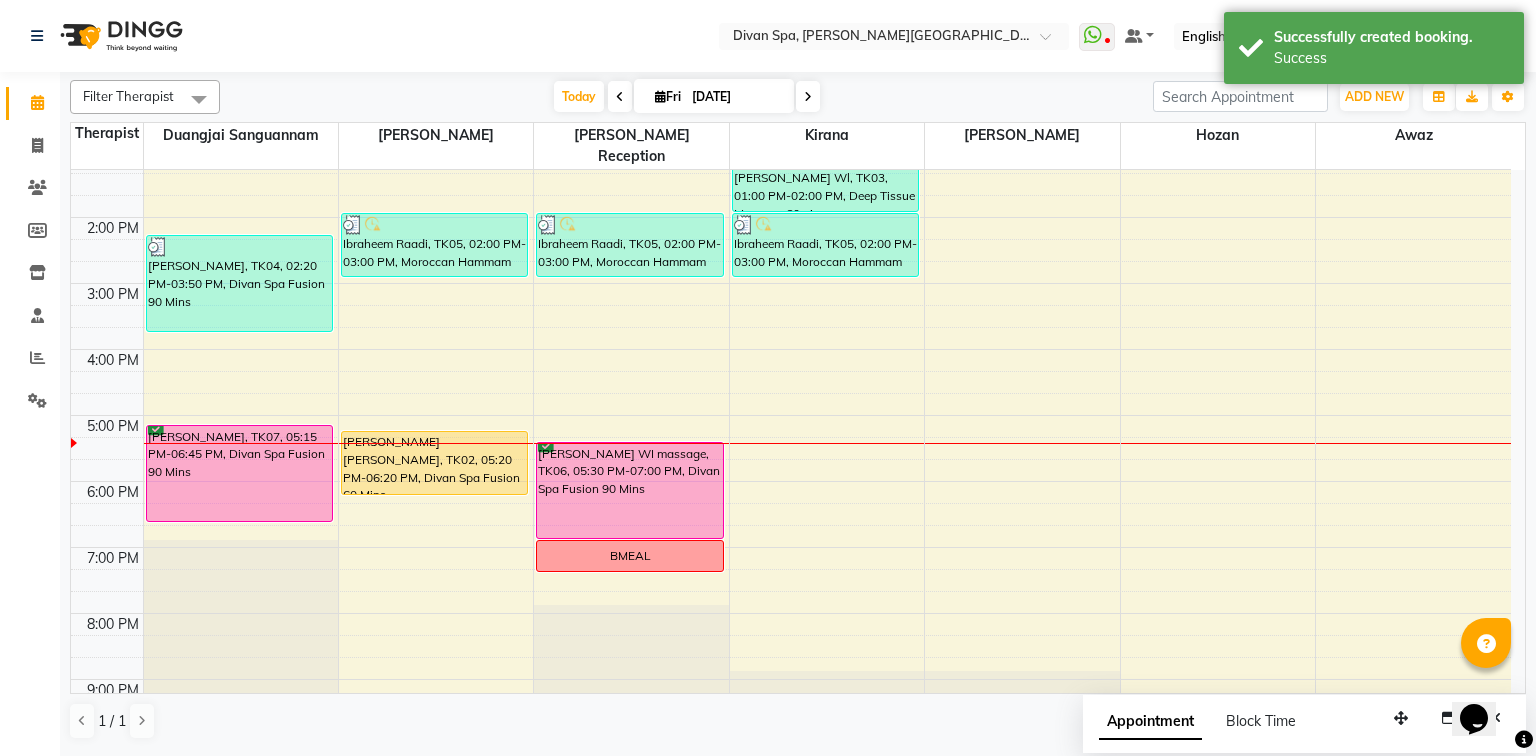 drag, startPoint x: 0, startPoint y: 485, endPoint x: 0, endPoint y: 504, distance: 19 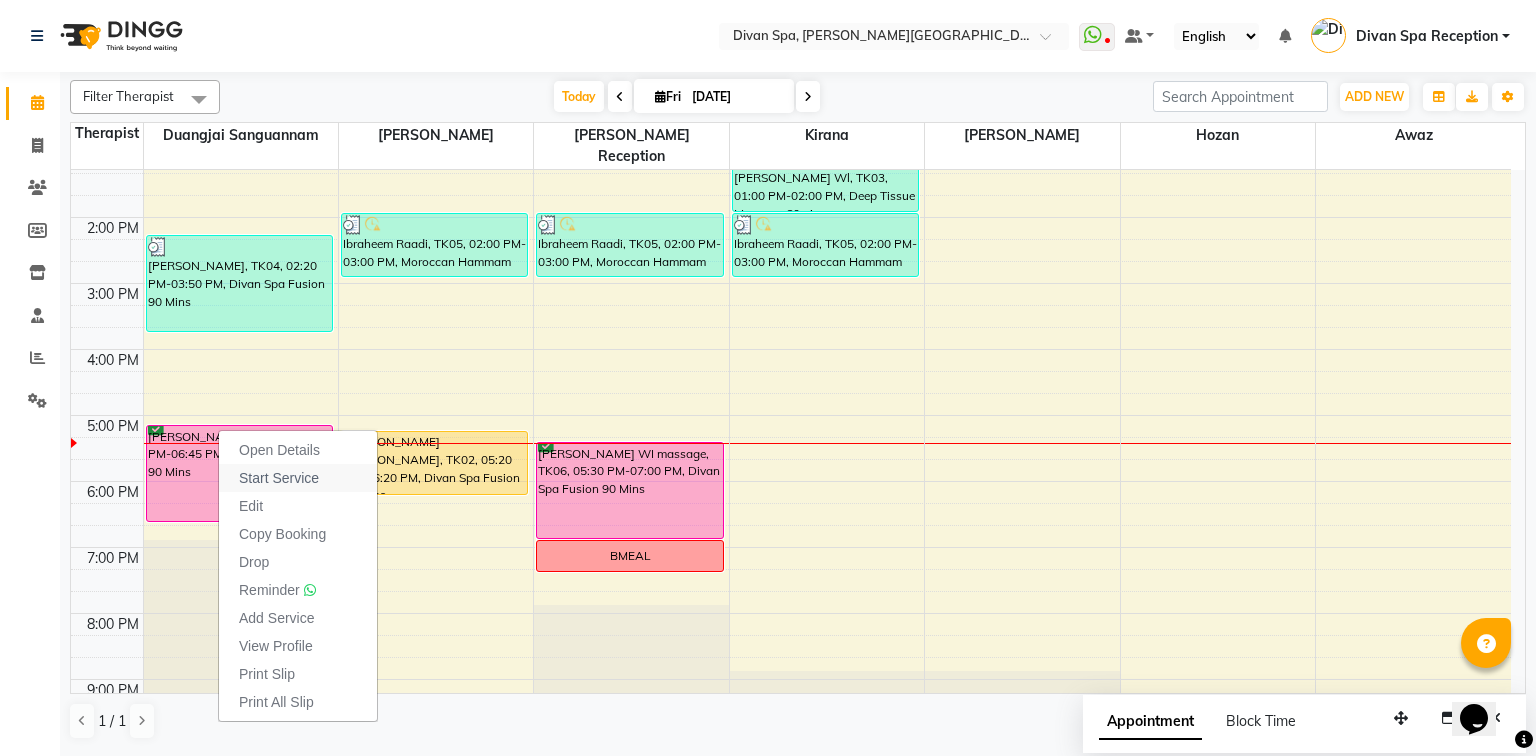 click on "Start Service" at bounding box center [279, 478] 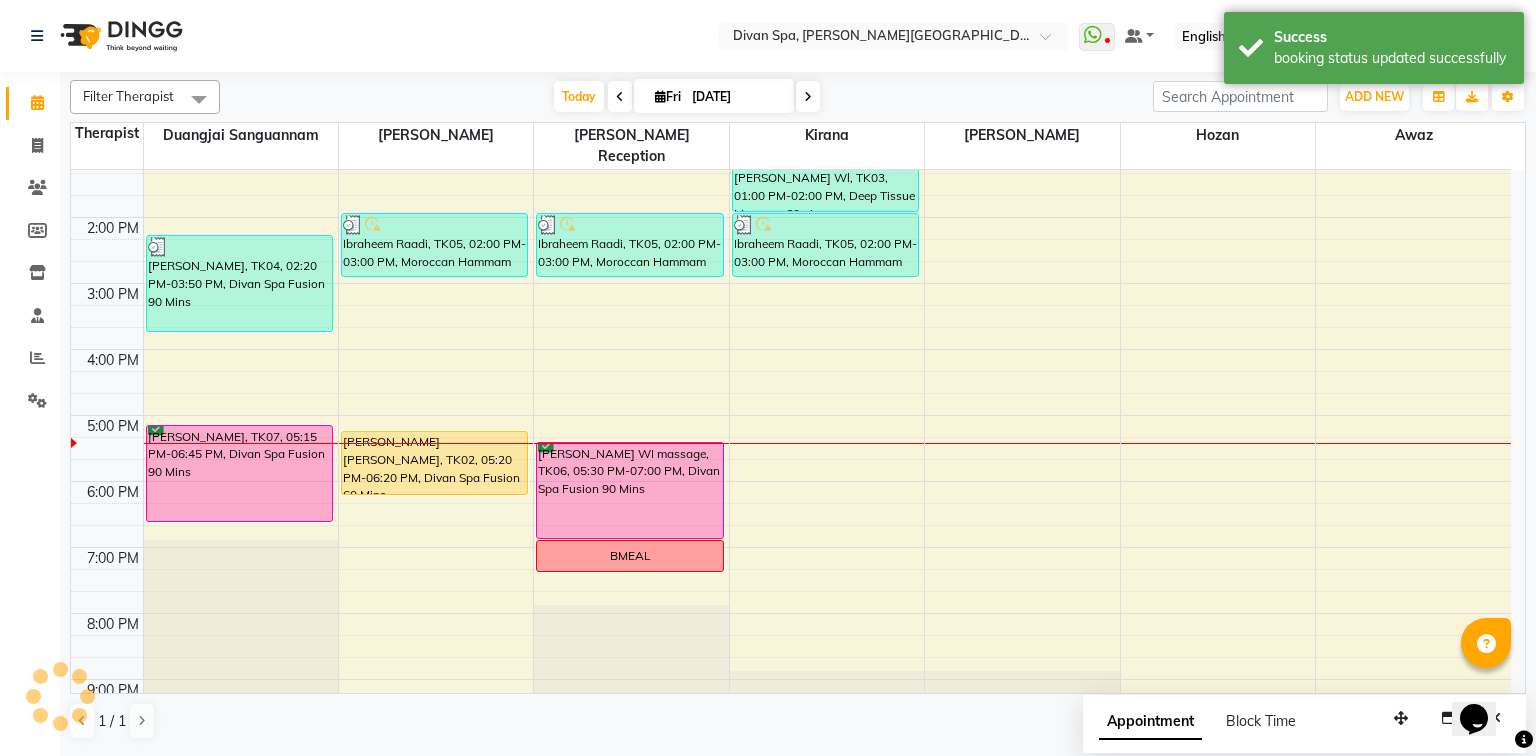 click on "[PERSON_NAME] WI massage, TK06, 05:30 PM-07:00 PM, Divan Spa Fusion 90 Mins" at bounding box center [630, 490] 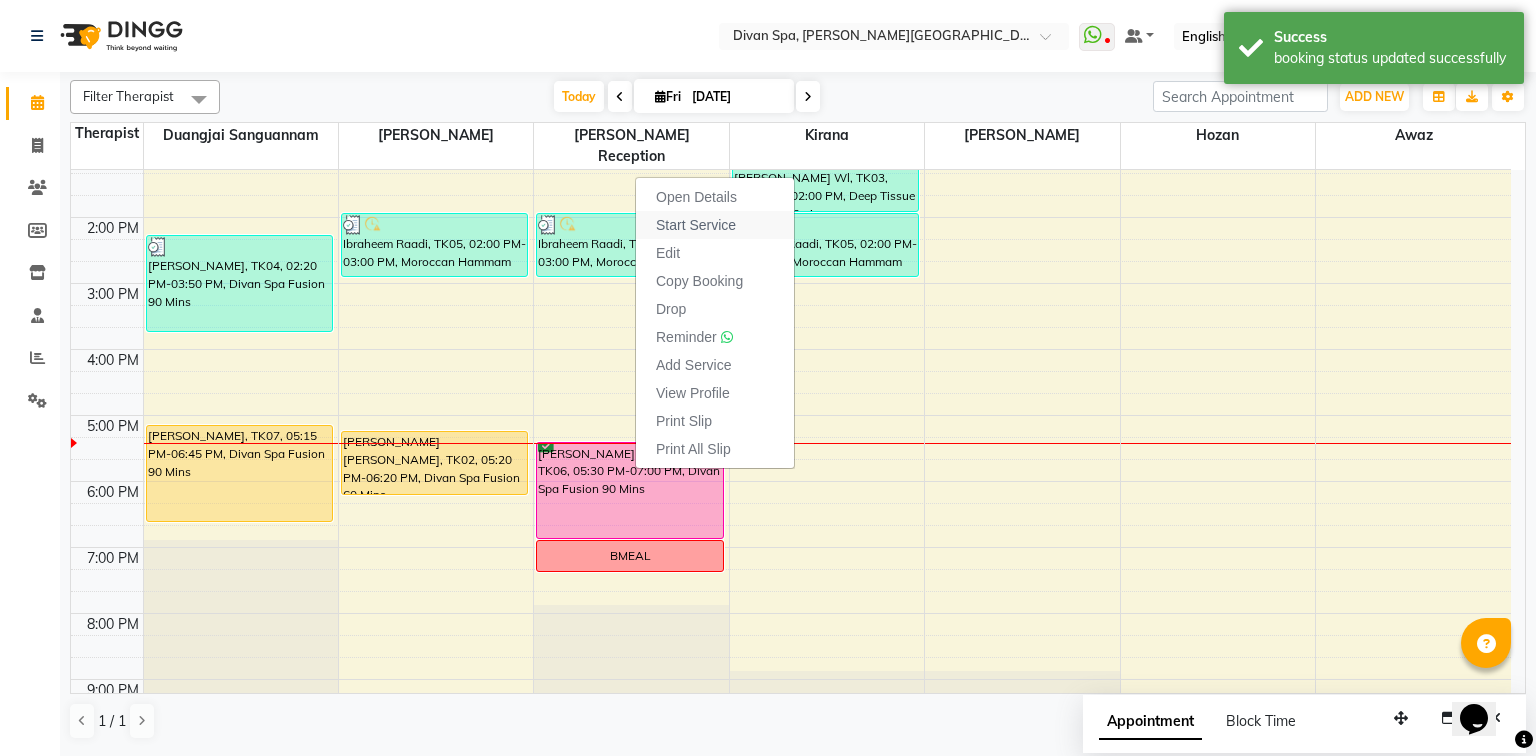 click on "Start Service" at bounding box center (696, 225) 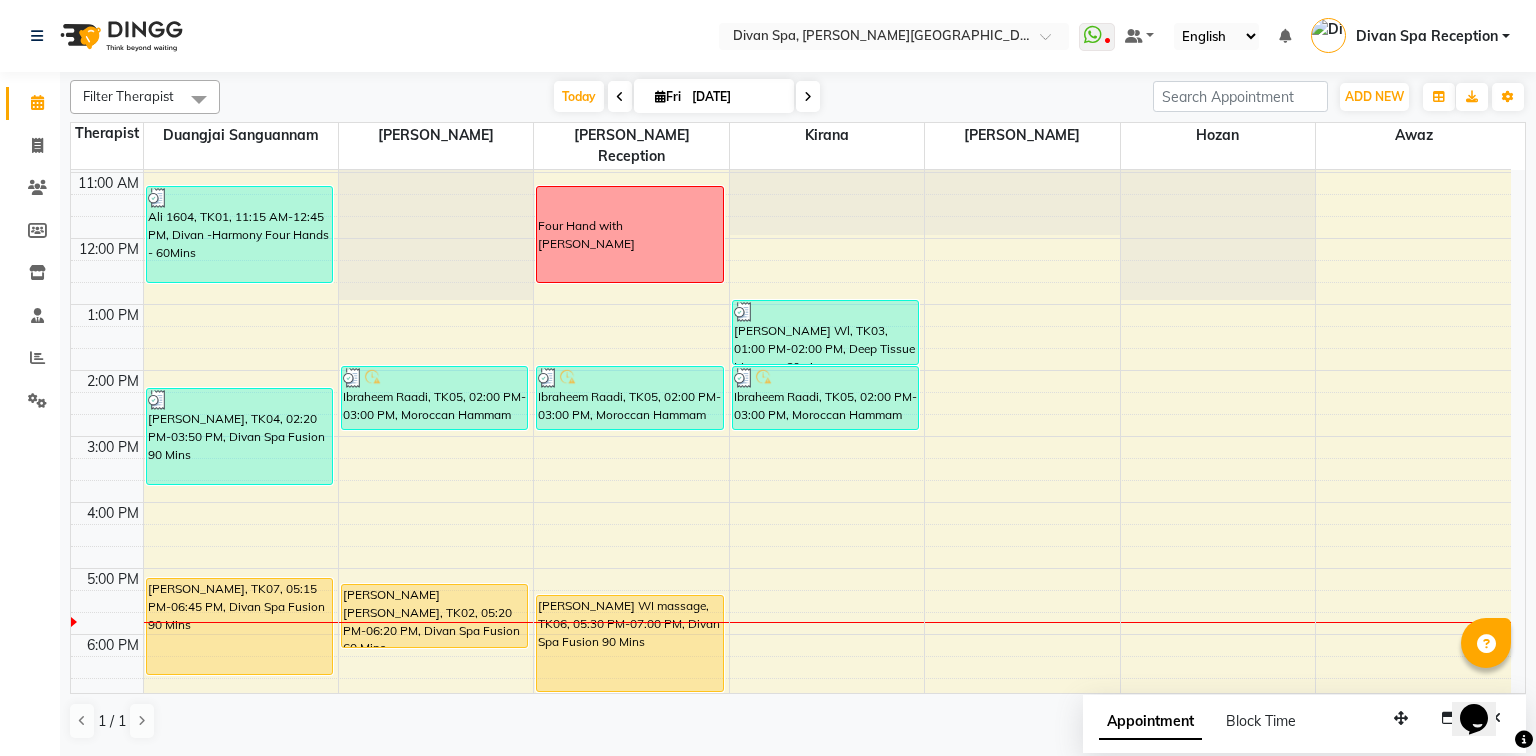 scroll, scrollTop: 325, scrollLeft: 0, axis: vertical 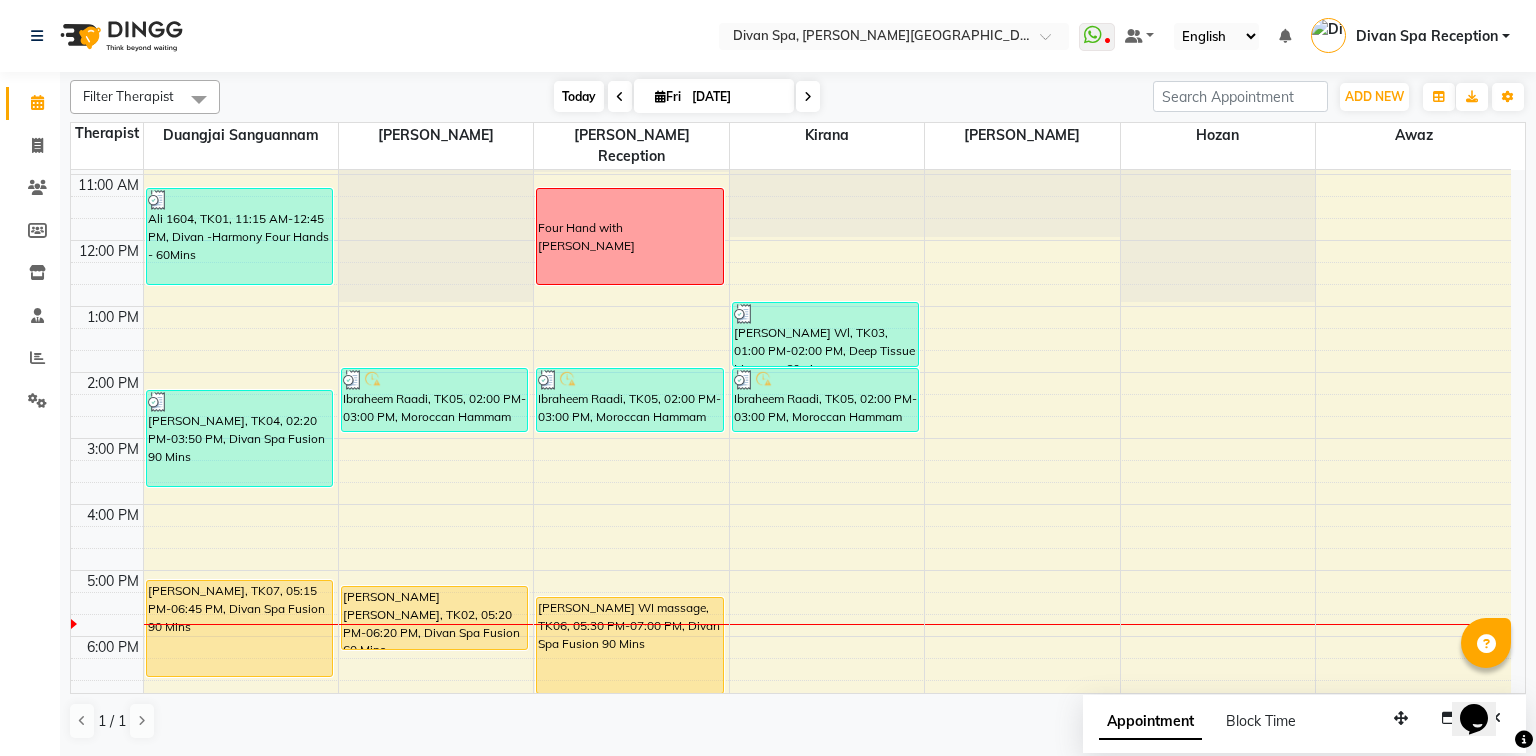 click on "Today" at bounding box center (579, 96) 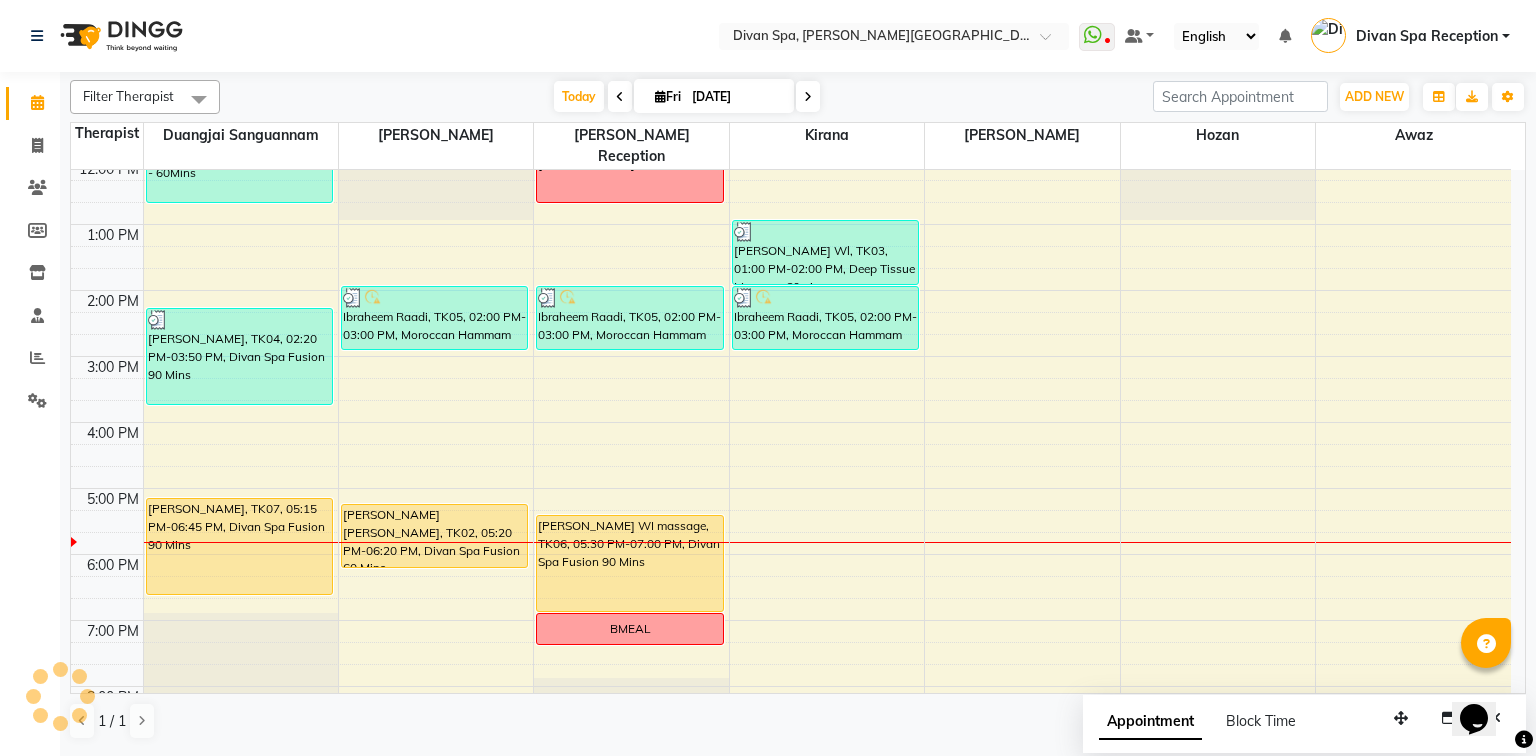 scroll, scrollTop: 405, scrollLeft: 0, axis: vertical 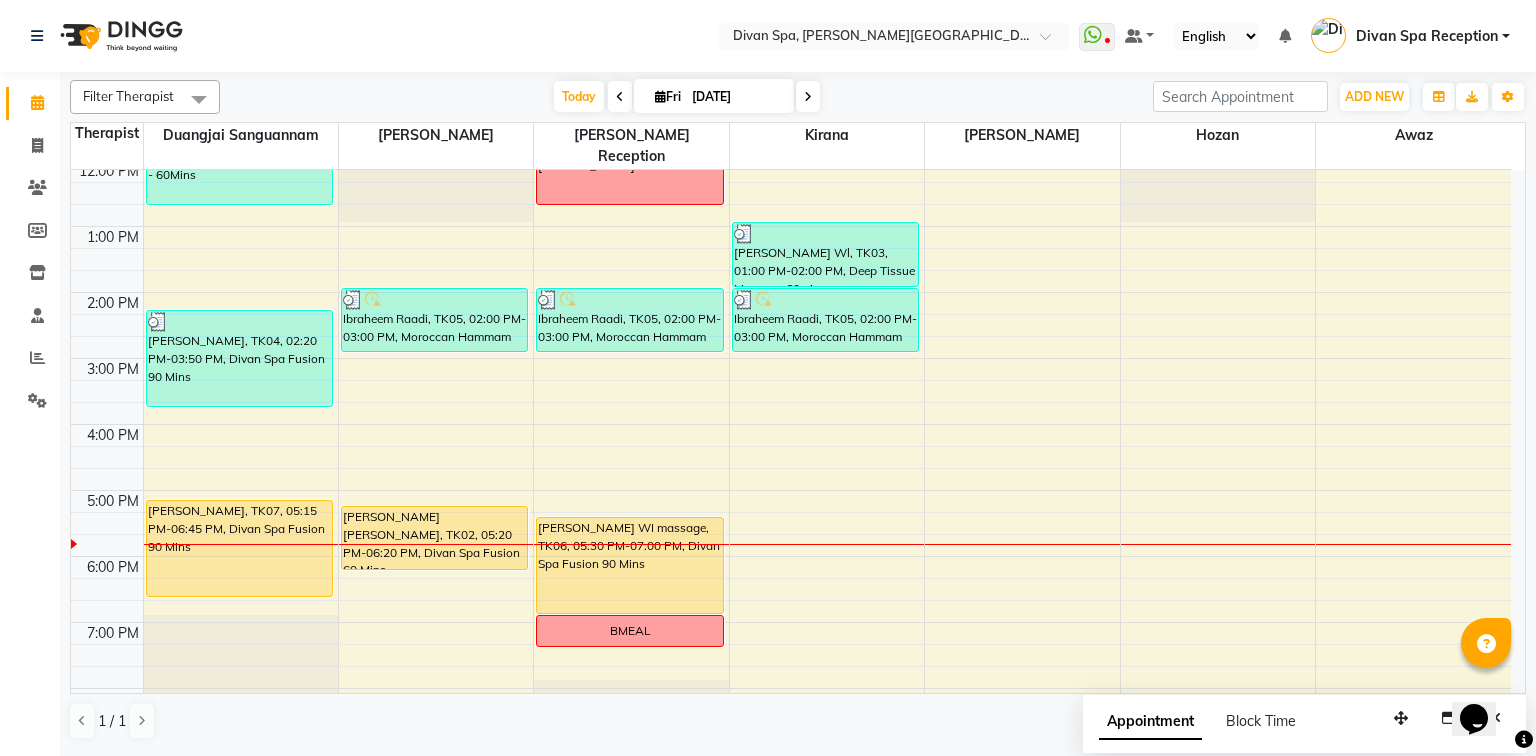 click at bounding box center (808, 96) 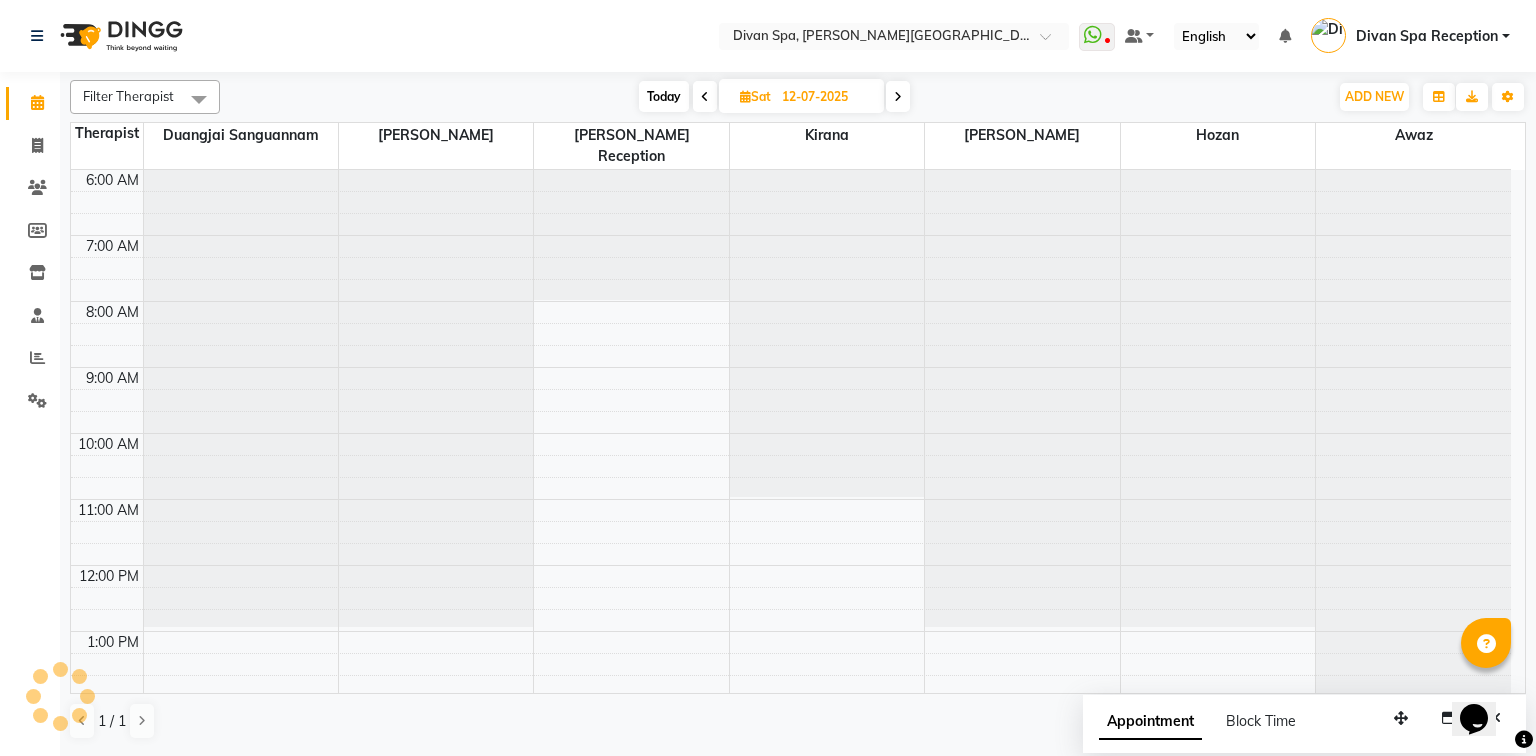 scroll, scrollTop: 566, scrollLeft: 0, axis: vertical 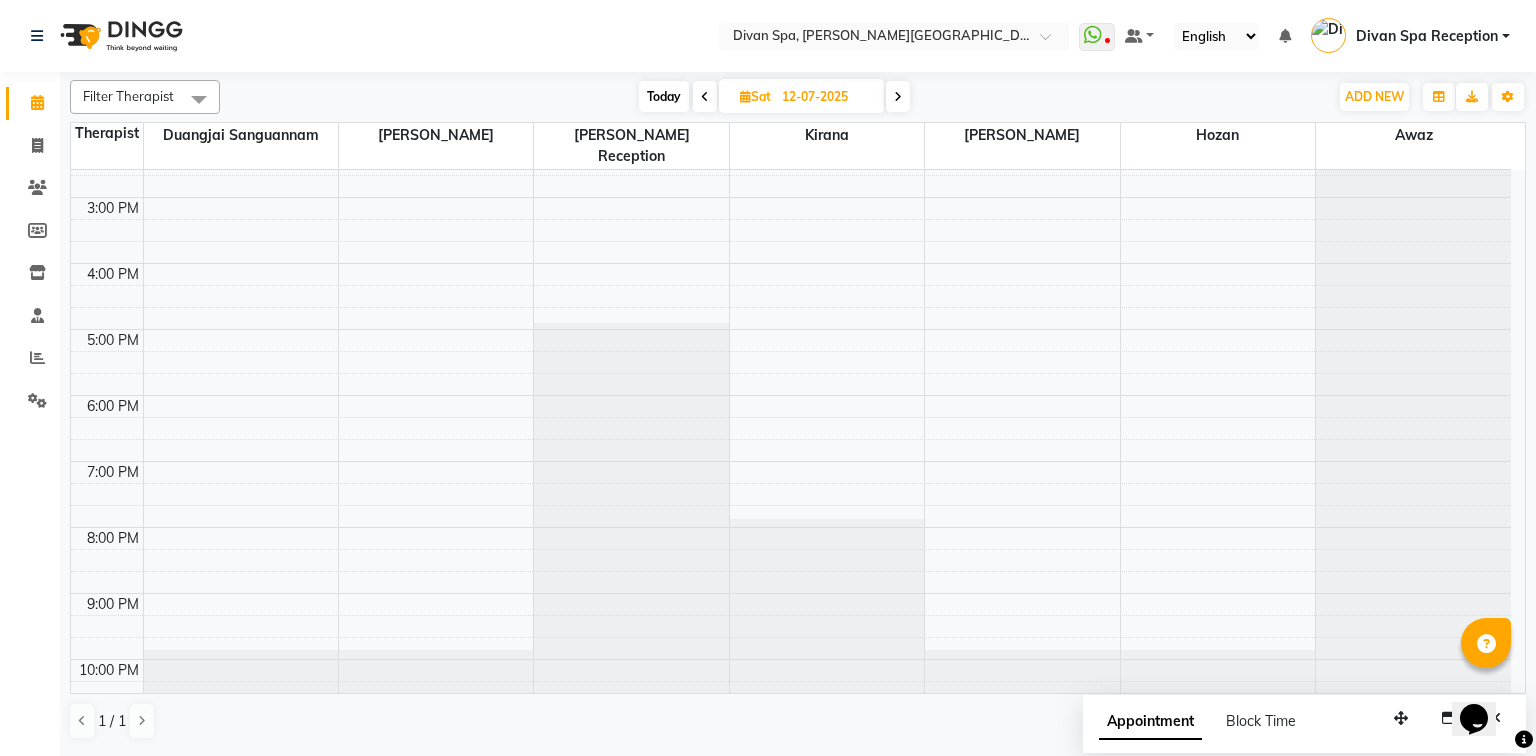 click at bounding box center [705, 96] 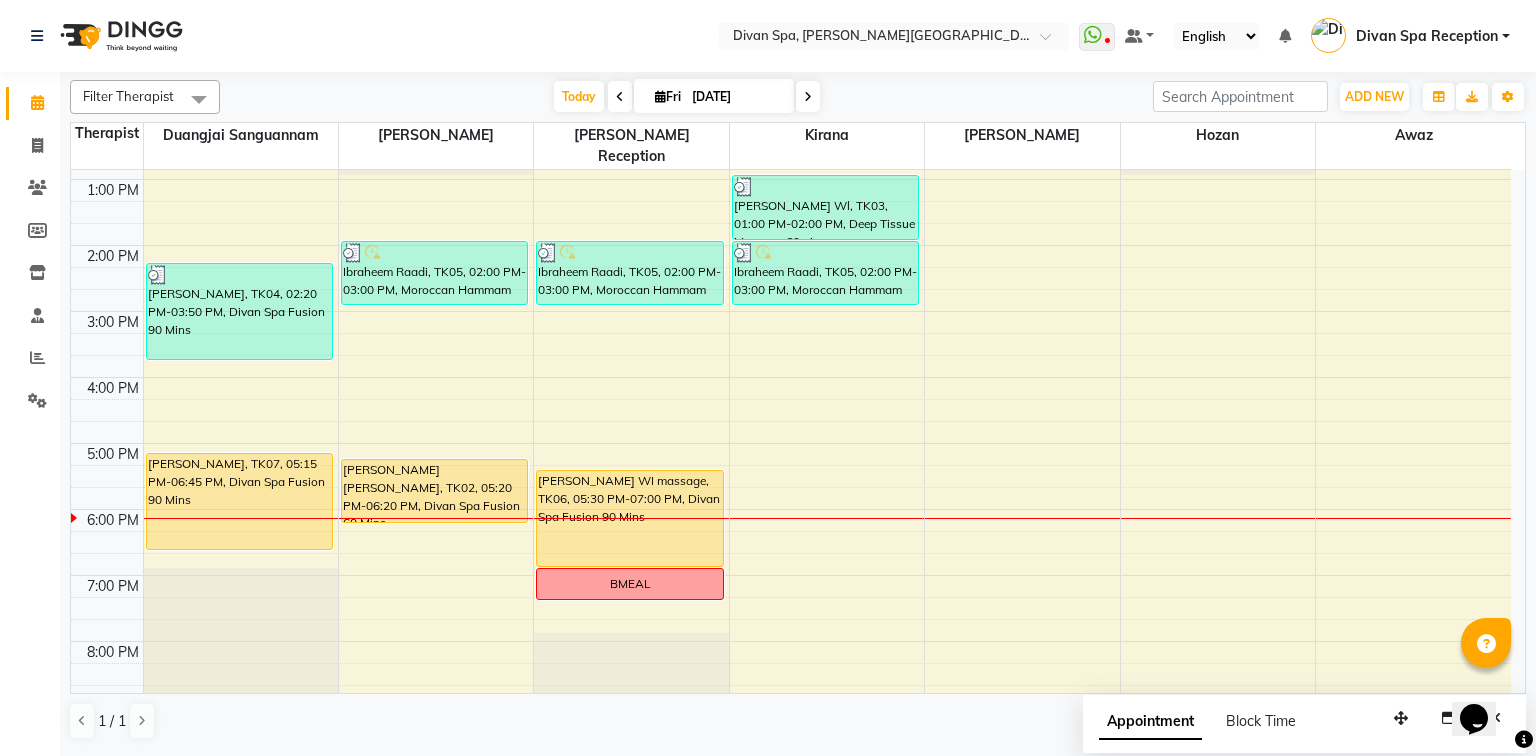 scroll, scrollTop: 480, scrollLeft: 0, axis: vertical 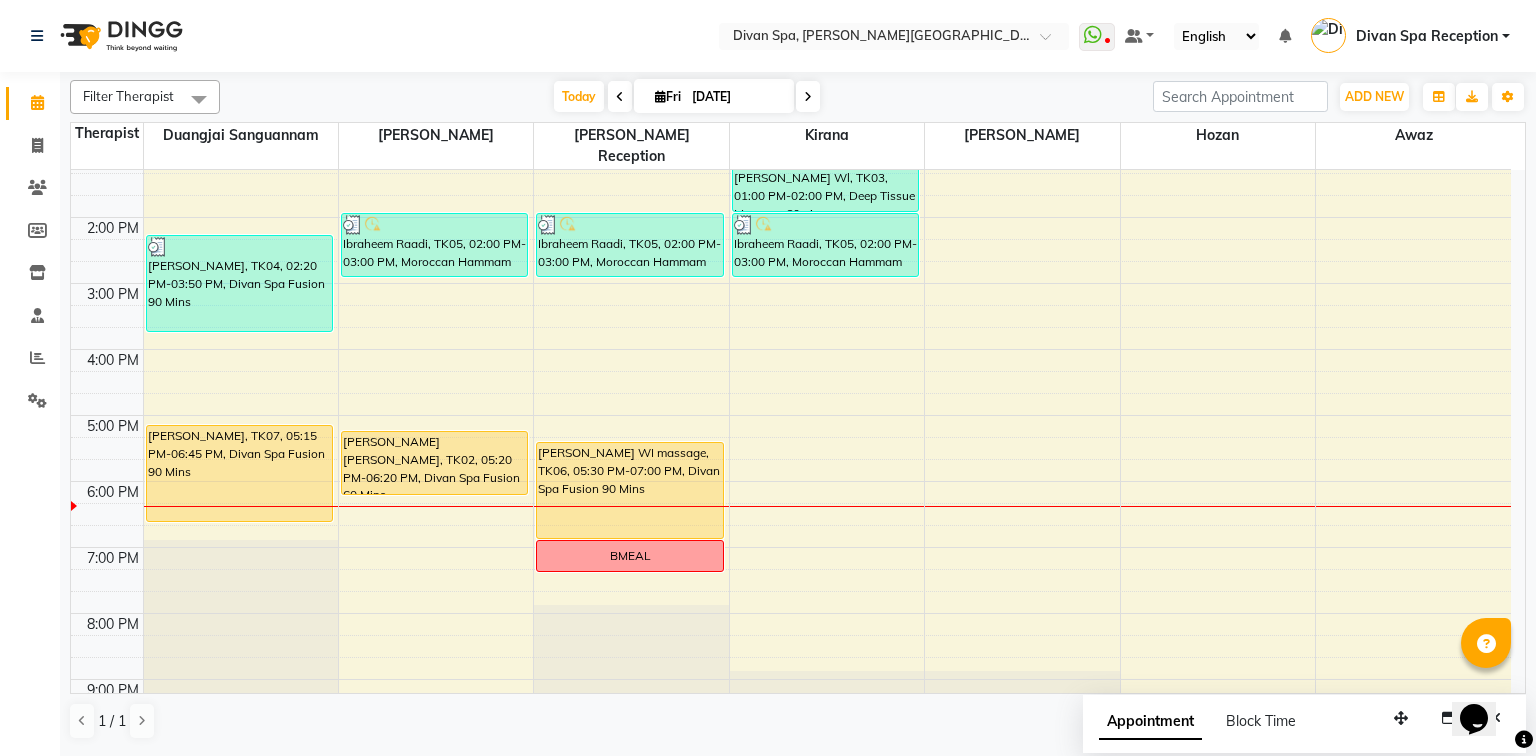 click on "6:00 AM 7:00 AM 8:00 AM 9:00 AM 10:00 AM 11:00 AM 12:00 PM 1:00 PM 2:00 PM 3:00 PM 4:00 PM 5:00 PM 6:00 PM 7:00 PM 8:00 PM 9:00 PM 10:00 PM     [PERSON_NAME] 1604, TK01, 11:15 AM-12:45 PM, Divan -Harmony Four Hands - 60Mins     mohanad [PERSON_NAME], TK04, 02:20 PM-03:50 PM, Divan Spa Fusion 90 Mins    Sinan Wl, TK07, 05:15 PM-06:45 PM, Divan Spa Fusion 90 Mins     Ibraheem Raadi, TK05, 02:00 PM-03:00 PM, Moroccan Hammam Experience - 60Min    Maryam Wl, TK02, 05:20 PM-06:20 PM, Divan Spa Fusion 60 Mins  Four Hand with [PERSON_NAME] Raadi, TK05, 02:00 PM-03:00 PM, Moroccan Hammam Experience - 60Min    [PERSON_NAME] WI massage, TK06, 05:30 PM-07:00 PM, Divan Spa Fusion 90 Mins  BMEAL      [PERSON_NAME] Wl, TK03, 01:00 PM-02:00 PM, Deep Tissue Massage 60min     Ibraheem Raadi, TK05, 02:00 PM-03:00 PM, Moroccan Hammam Experience - 60Min" at bounding box center [791, 250] 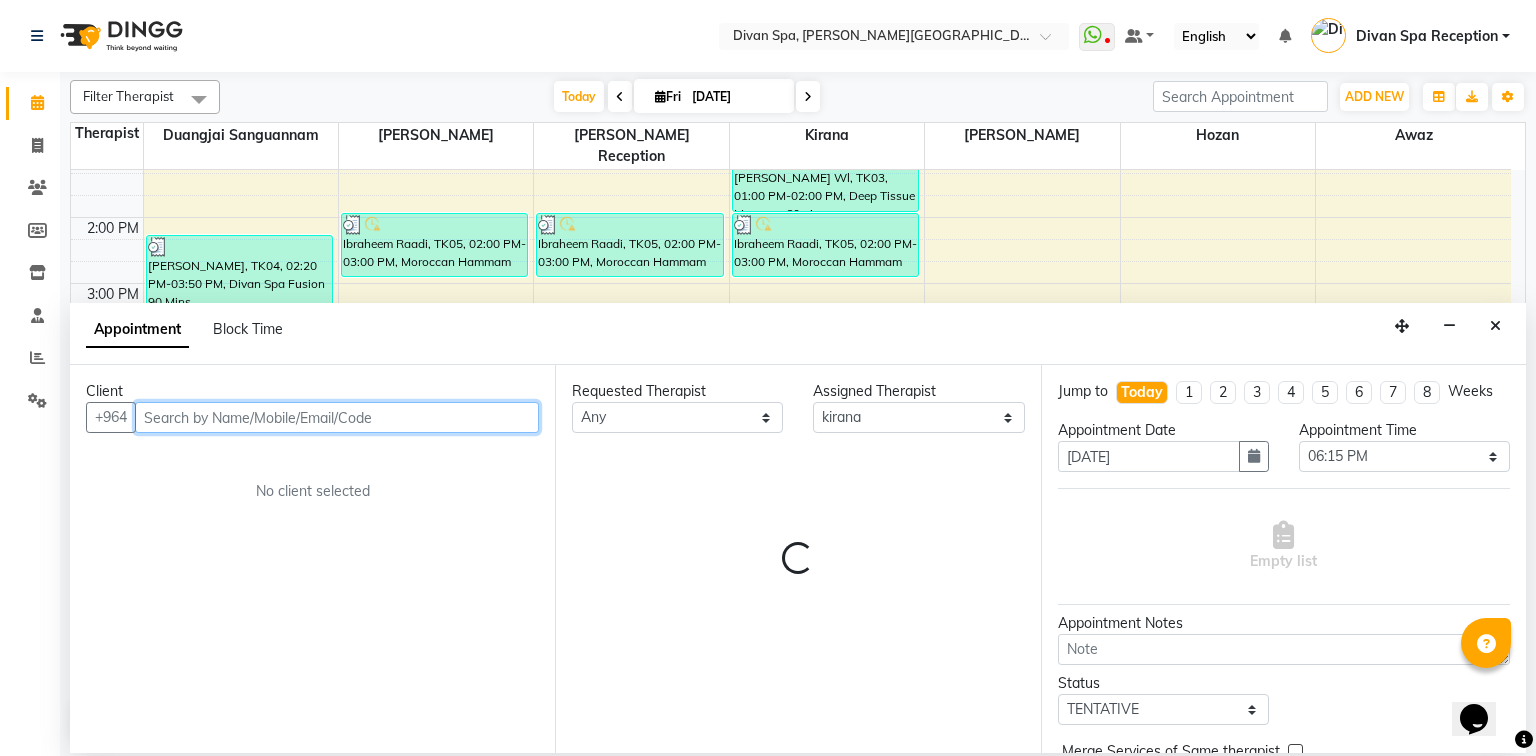 click at bounding box center [337, 417] 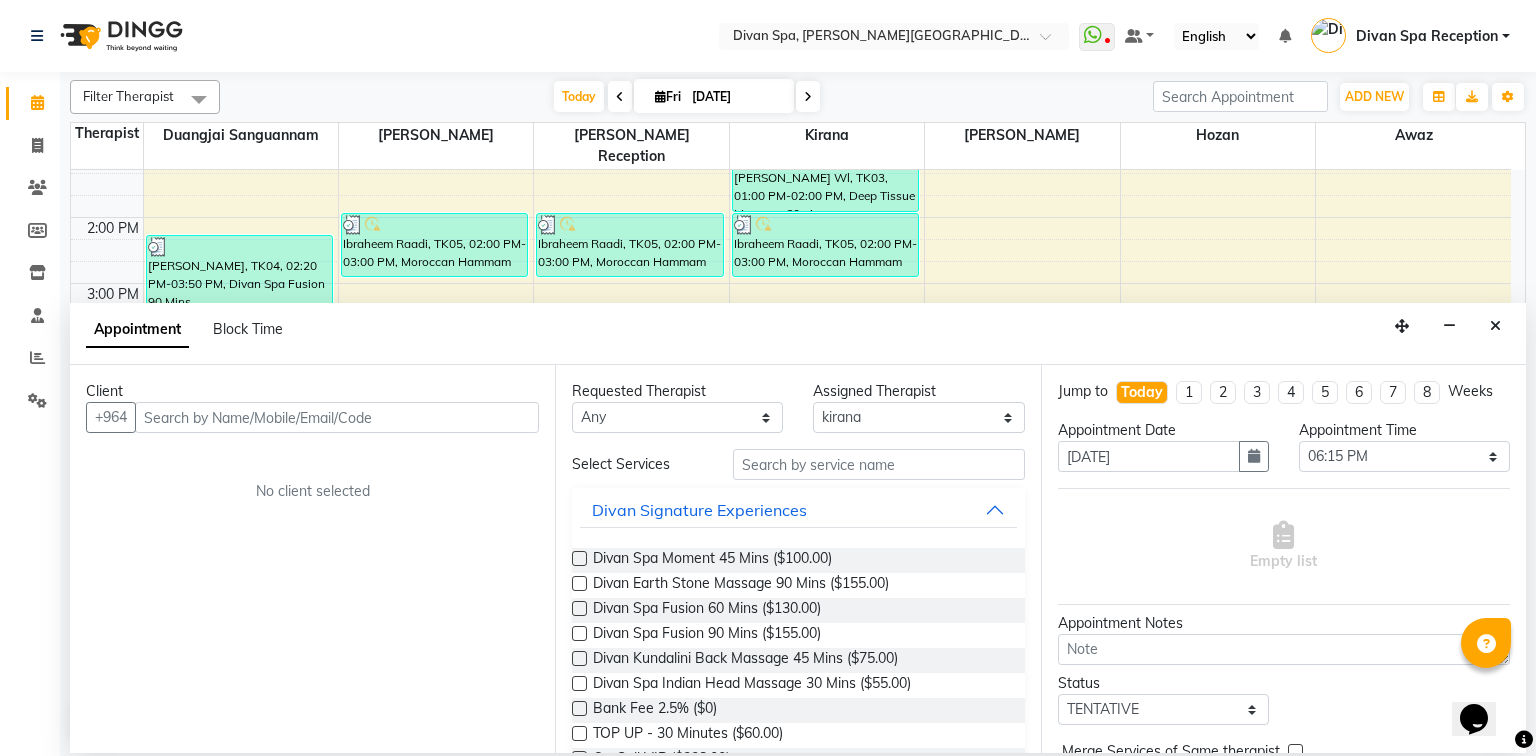 drag, startPoint x: 1468, startPoint y: 338, endPoint x: 1480, endPoint y: 335, distance: 12.369317 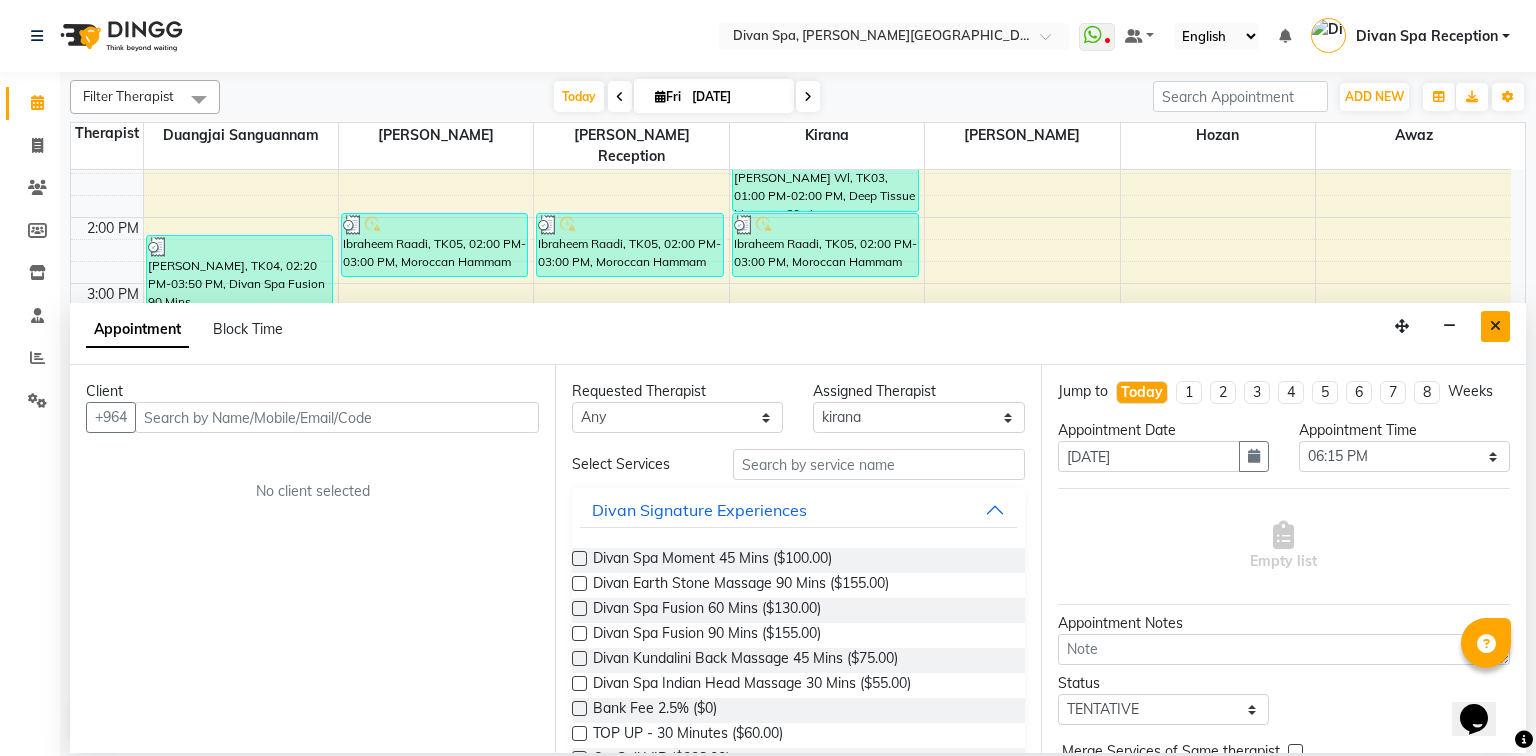 click at bounding box center (1495, 326) 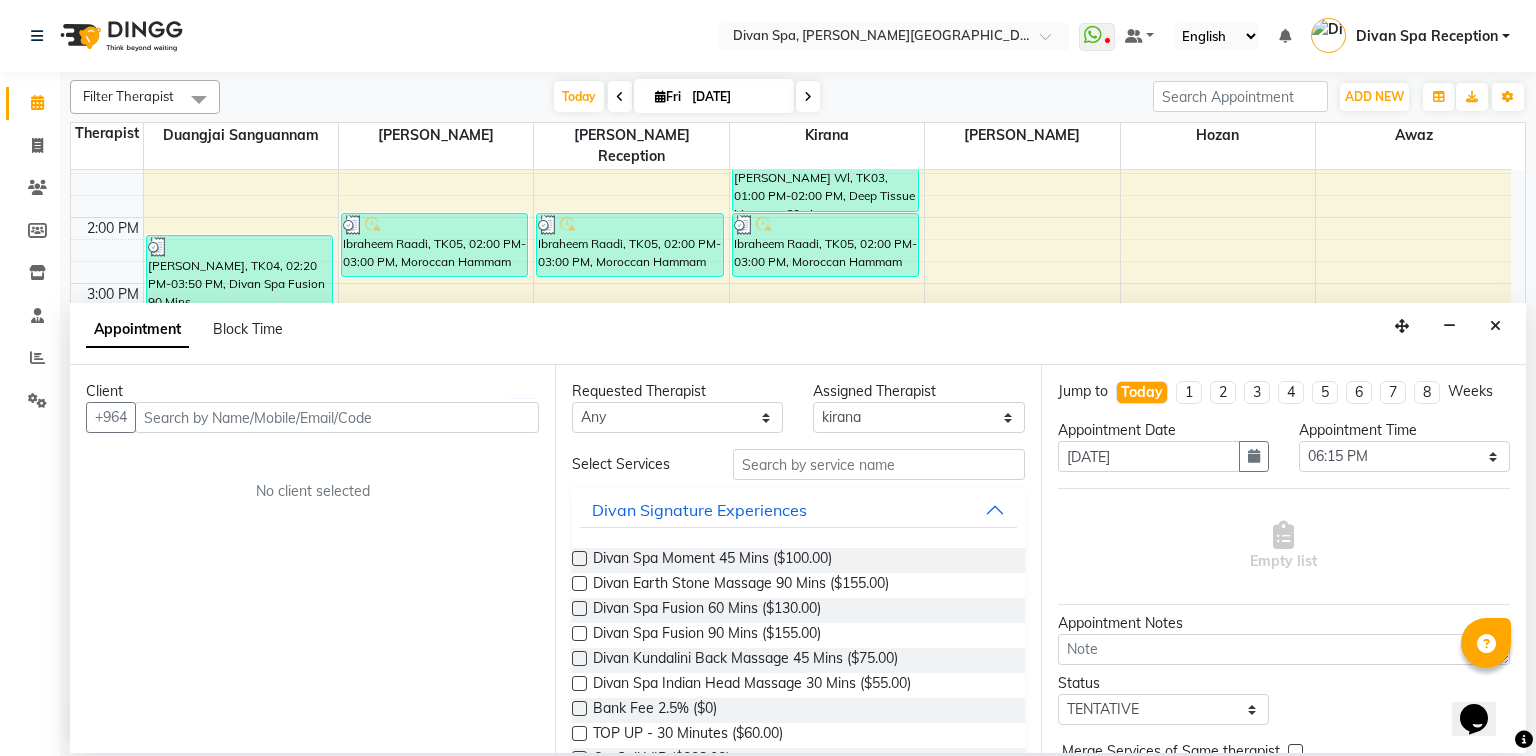 click on "6:00 AM 7:00 AM 8:00 AM 9:00 AM 10:00 AM 11:00 AM 12:00 PM 1:00 PM 2:00 PM 3:00 PM 4:00 PM 5:00 PM 6:00 PM 7:00 PM 8:00 PM 9:00 PM 10:00 PM     [PERSON_NAME] 1604, TK01, 11:15 AM-12:45 PM, Divan -Harmony Four Hands - 60Mins     mohanad [PERSON_NAME], TK04, 02:20 PM-03:50 PM, Divan Spa Fusion 90 Mins    Sinan Wl, TK07, 05:15 PM-06:45 PM, Divan Spa Fusion 90 Mins     Ibraheem Raadi, TK05, 02:00 PM-03:00 PM, Moroccan Hammam Experience - 60Min    Maryam Wl, TK02, 05:20 PM-06:20 PM, Divan Spa Fusion 60 Mins  Four Hand with [PERSON_NAME] Raadi, TK05, 02:00 PM-03:00 PM, Moroccan Hammam Experience - 60Min    [PERSON_NAME] WI massage, TK06, 05:30 PM-07:00 PM, Divan Spa Fusion 90 Mins  BMEAL      [PERSON_NAME] Wl, TK03, 01:00 PM-02:00 PM, Deep Tissue Massage 60min     Ibraheem Raadi, TK05, 02:00 PM-03:00 PM, Moroccan Hammam Experience - 60Min" at bounding box center [791, 250] 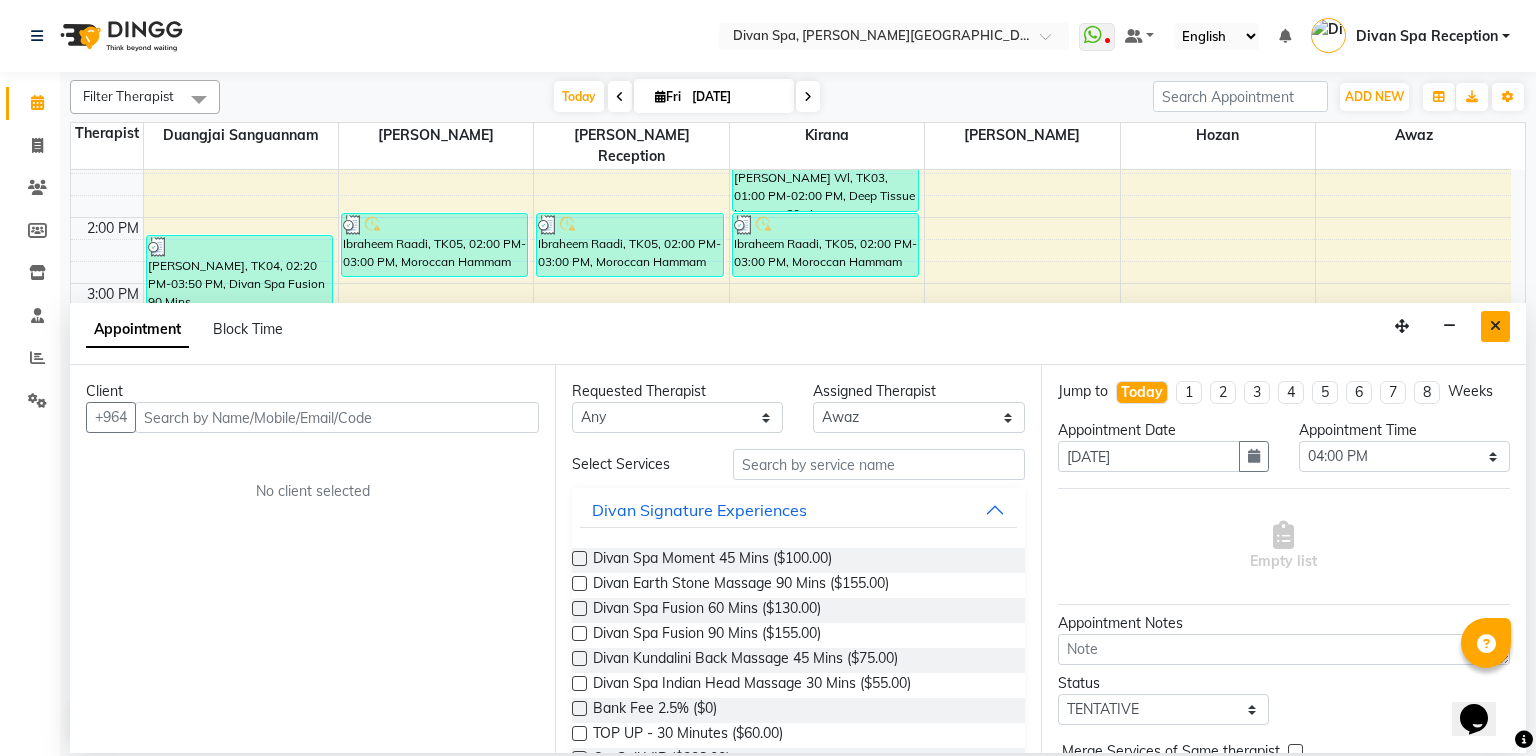 click at bounding box center [1495, 326] 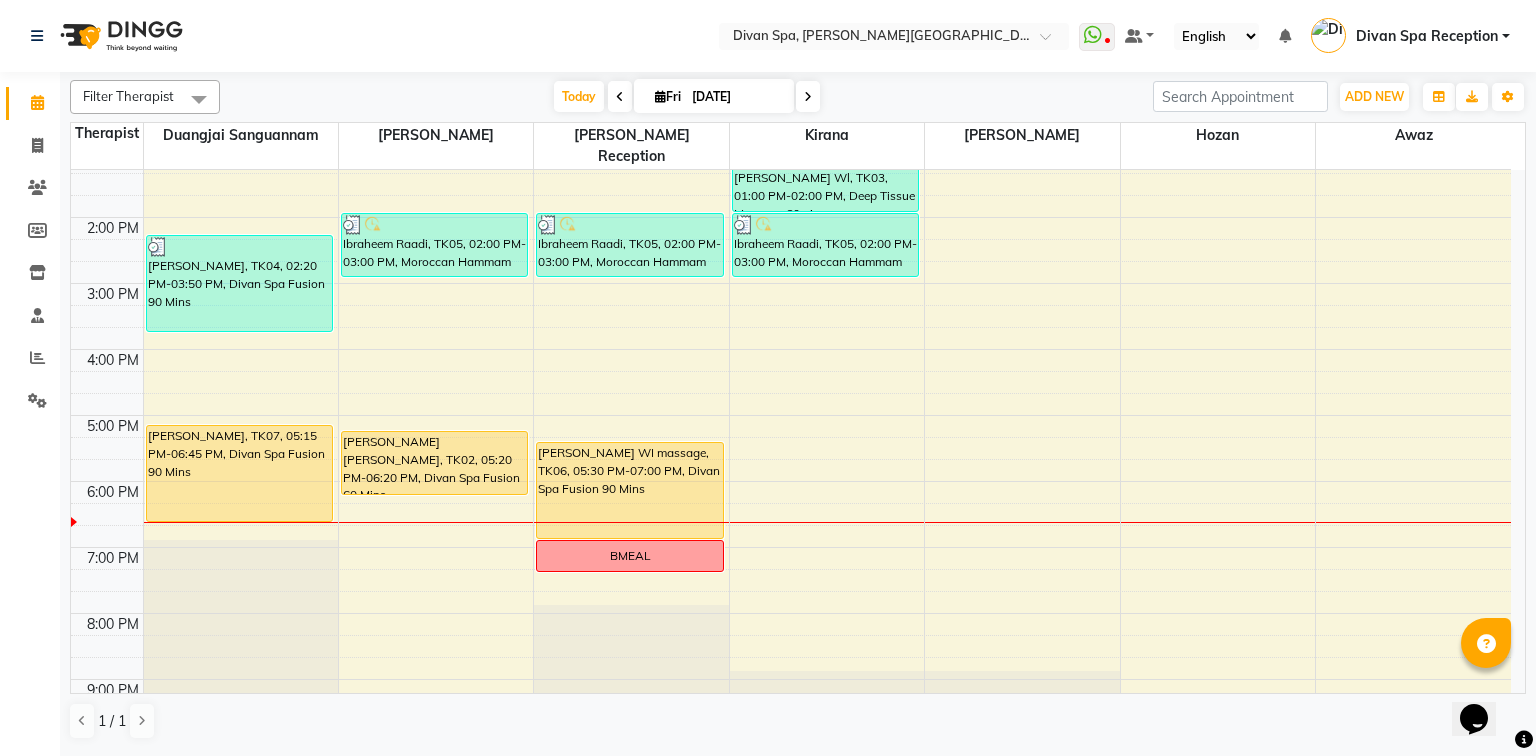 click on "6:00 AM 7:00 AM 8:00 AM 9:00 AM 10:00 AM 11:00 AM 12:00 PM 1:00 PM 2:00 PM 3:00 PM 4:00 PM 5:00 PM 6:00 PM 7:00 PM 8:00 PM 9:00 PM 10:00 PM     [PERSON_NAME] 1604, TK01, 11:15 AM-12:45 PM, Divan -Harmony Four Hands - 60Mins     mohanad [PERSON_NAME], TK04, 02:20 PM-03:50 PM, Divan Spa Fusion 90 Mins    Sinan Wl, TK07, 05:15 PM-06:45 PM, Divan Spa Fusion 90 Mins     Ibraheem Raadi, TK05, 02:00 PM-03:00 PM, Moroccan Hammam Experience - 60Min    Maryam Wl, TK02, 05:20 PM-06:20 PM, Divan Spa Fusion 60 Mins  Four Hand with [PERSON_NAME] Raadi, TK05, 02:00 PM-03:00 PM, Moroccan Hammam Experience - 60Min    [PERSON_NAME] WI massage, TK06, 05:30 PM-07:00 PM, Divan Spa Fusion 90 Mins  BMEAL      [PERSON_NAME] Wl, TK03, 01:00 PM-02:00 PM, Deep Tissue Massage 60min     Ibraheem Raadi, TK05, 02:00 PM-03:00 PM, Moroccan Hammam Experience - 60Min" at bounding box center [791, 250] 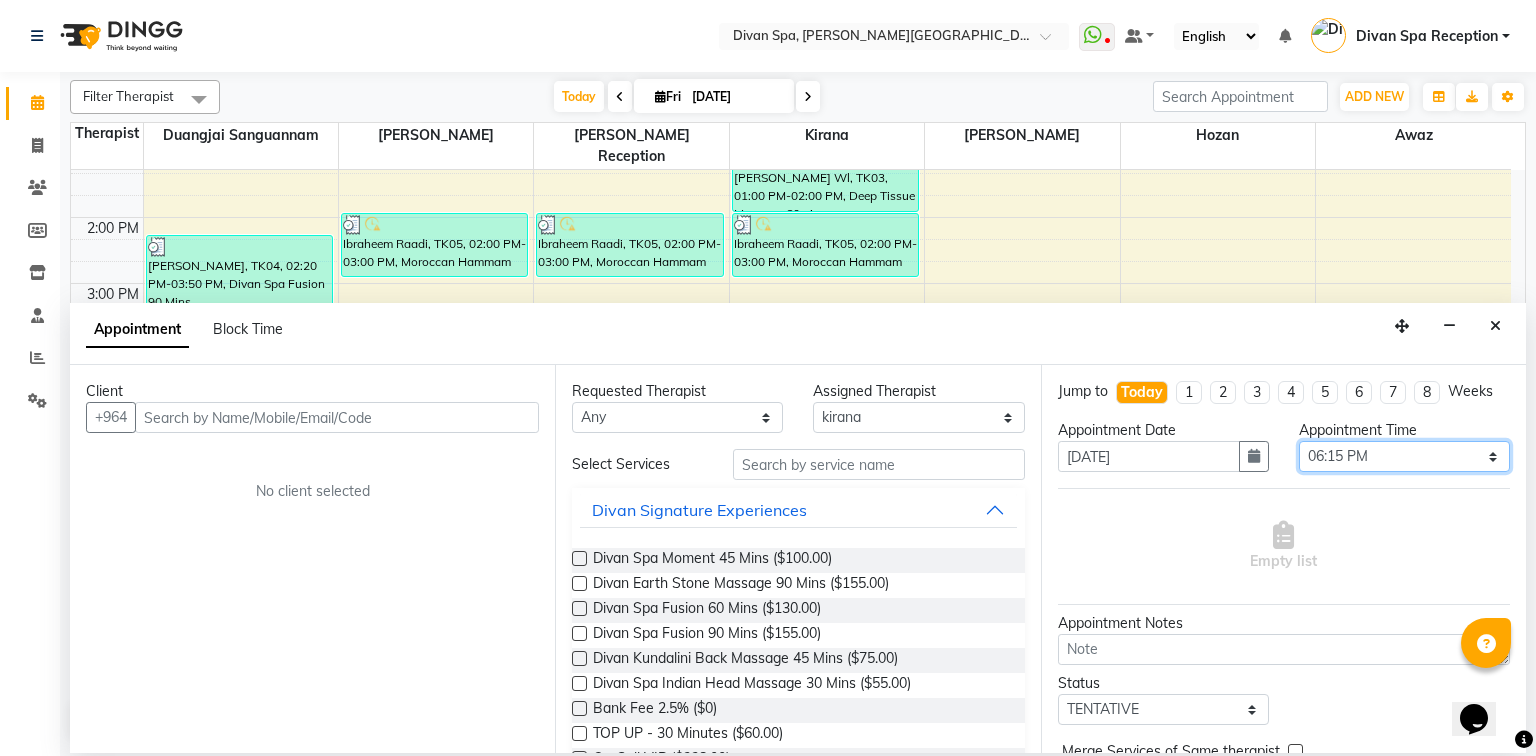 drag, startPoint x: 1476, startPoint y: 457, endPoint x: 1430, endPoint y: 458, distance: 46.010868 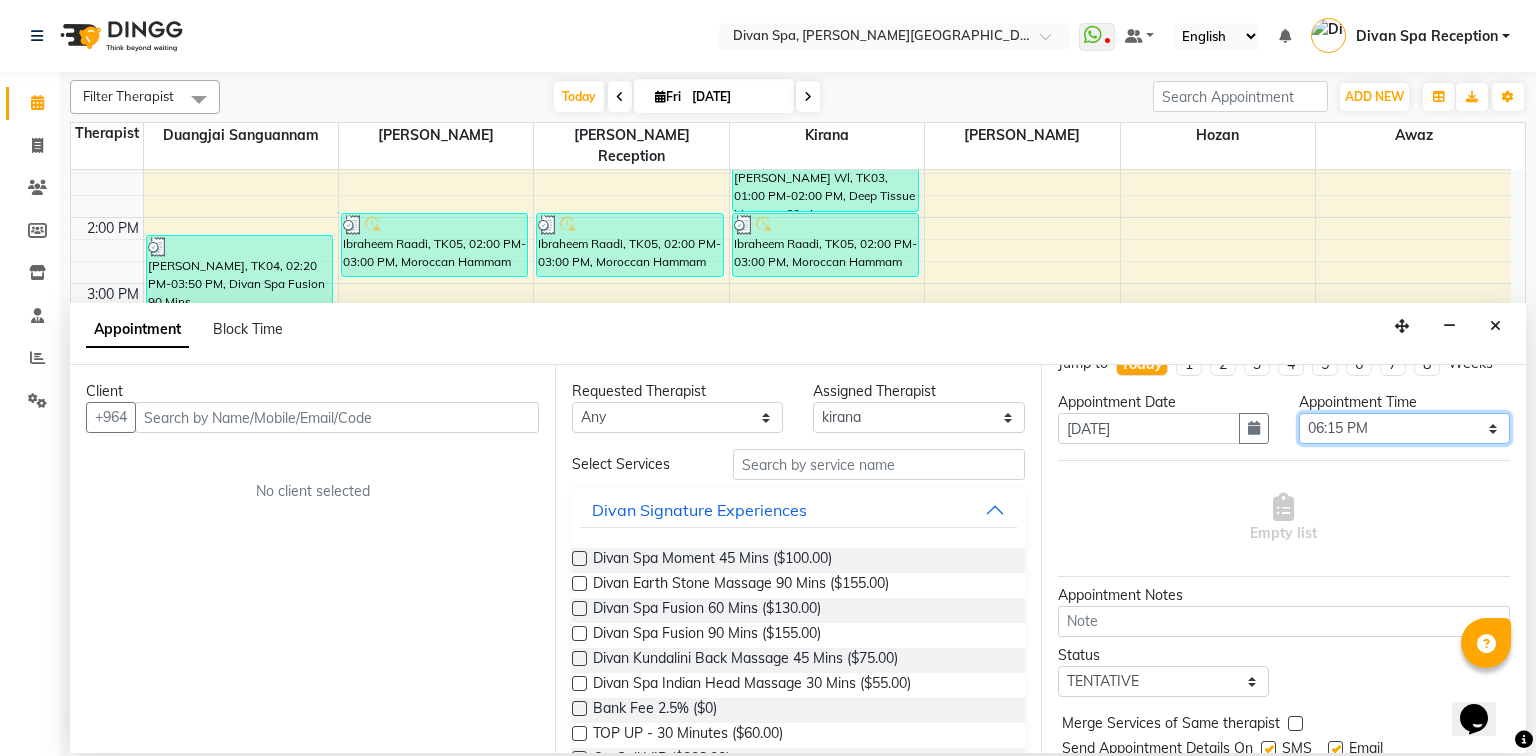 scroll, scrollTop: 0, scrollLeft: 0, axis: both 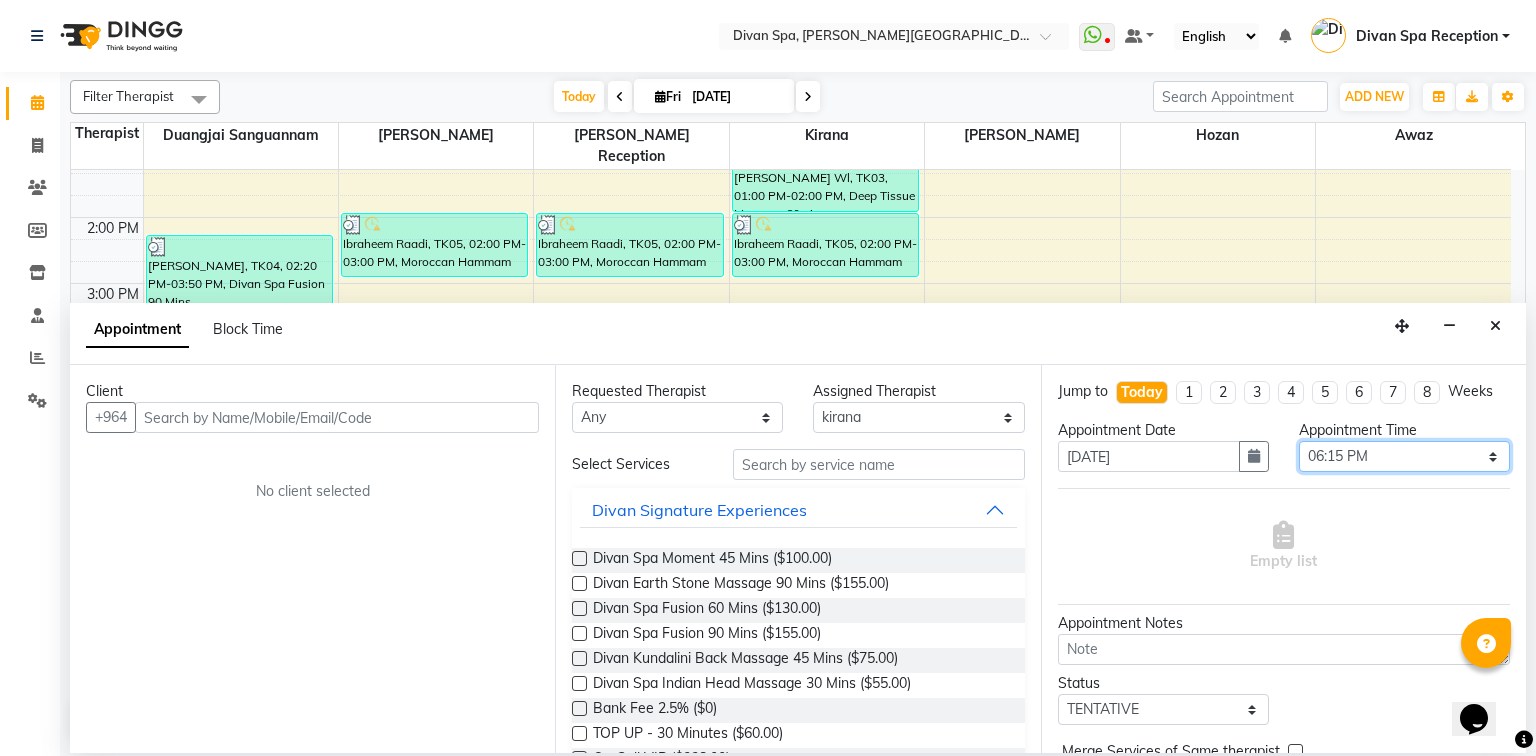 click on "Select 07:00 AM 07:15 AM 07:30 AM 07:45 AM 08:00 AM 08:15 AM 08:30 AM 08:45 AM 09:00 AM 09:15 AM 09:30 AM 09:45 AM 10:00 AM 10:15 AM 10:30 AM 10:45 AM 11:00 AM 11:15 AM 11:30 AM 11:45 AM 12:00 PM 12:15 PM 12:30 PM 12:45 PM 01:00 PM 01:15 PM 01:30 PM 01:45 PM 02:00 PM 02:15 PM 02:30 PM 02:45 PM 03:00 PM 03:15 PM 03:30 PM 03:45 PM 04:00 PM 04:15 PM 04:30 PM 04:45 PM 05:00 PM 05:15 PM 05:30 PM 05:45 PM 06:00 PM 06:15 PM 06:30 PM 06:45 PM 07:00 PM 07:15 PM 07:30 PM 07:45 PM 08:00 PM 08:15 PM 08:30 PM 08:45 PM 09:00 PM 09:15 PM 09:30 PM 09:45 PM 10:00 PM" at bounding box center [1404, 456] 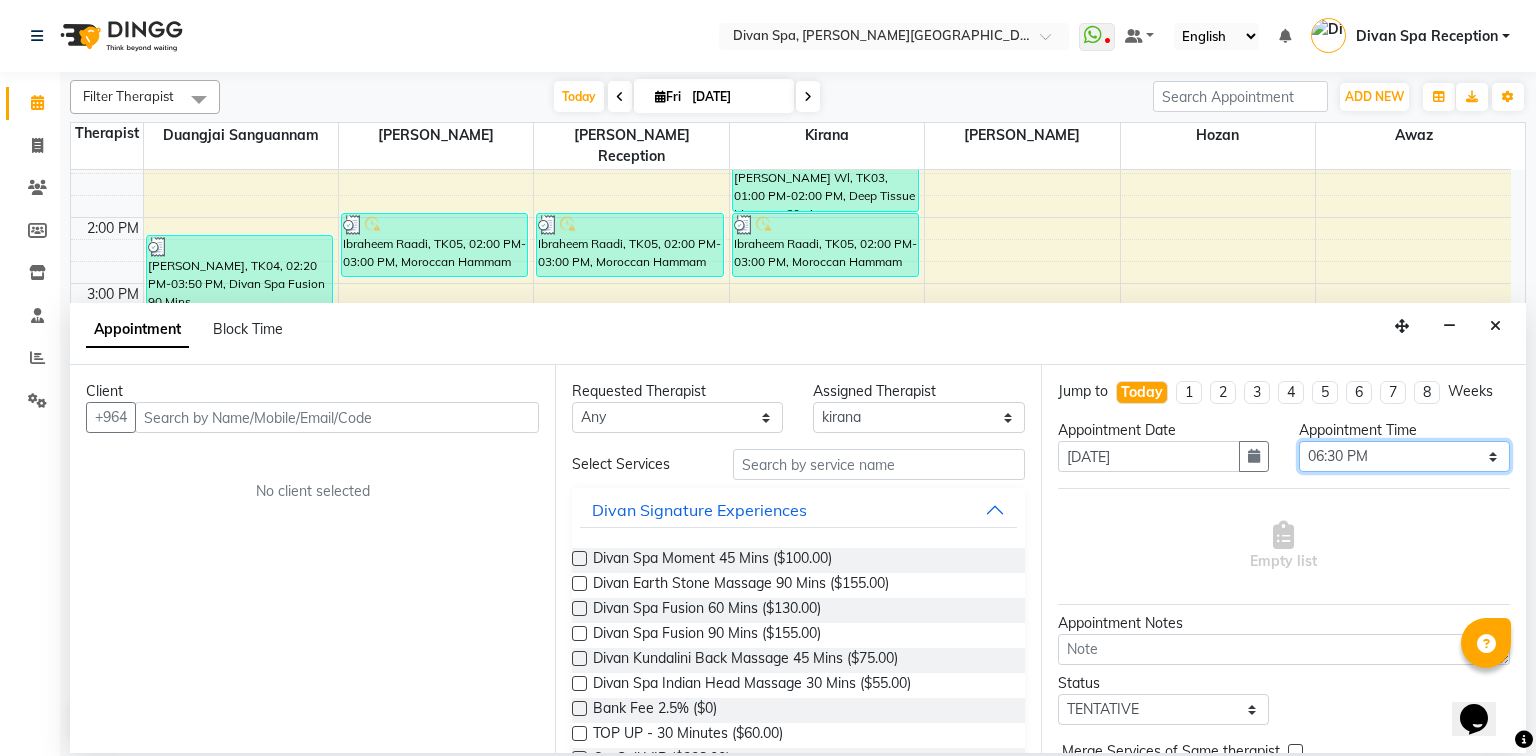 click on "Select 07:00 AM 07:15 AM 07:30 AM 07:45 AM 08:00 AM 08:15 AM 08:30 AM 08:45 AM 09:00 AM 09:15 AM 09:30 AM 09:45 AM 10:00 AM 10:15 AM 10:30 AM 10:45 AM 11:00 AM 11:15 AM 11:30 AM 11:45 AM 12:00 PM 12:15 PM 12:30 PM 12:45 PM 01:00 PM 01:15 PM 01:30 PM 01:45 PM 02:00 PM 02:15 PM 02:30 PM 02:45 PM 03:00 PM 03:15 PM 03:30 PM 03:45 PM 04:00 PM 04:15 PM 04:30 PM 04:45 PM 05:00 PM 05:15 PM 05:30 PM 05:45 PM 06:00 PM 06:15 PM 06:30 PM 06:45 PM 07:00 PM 07:15 PM 07:30 PM 07:45 PM 08:00 PM 08:15 PM 08:30 PM 08:45 PM 09:00 PM 09:15 PM 09:30 PM 09:45 PM 10:00 PM" at bounding box center (1404, 456) 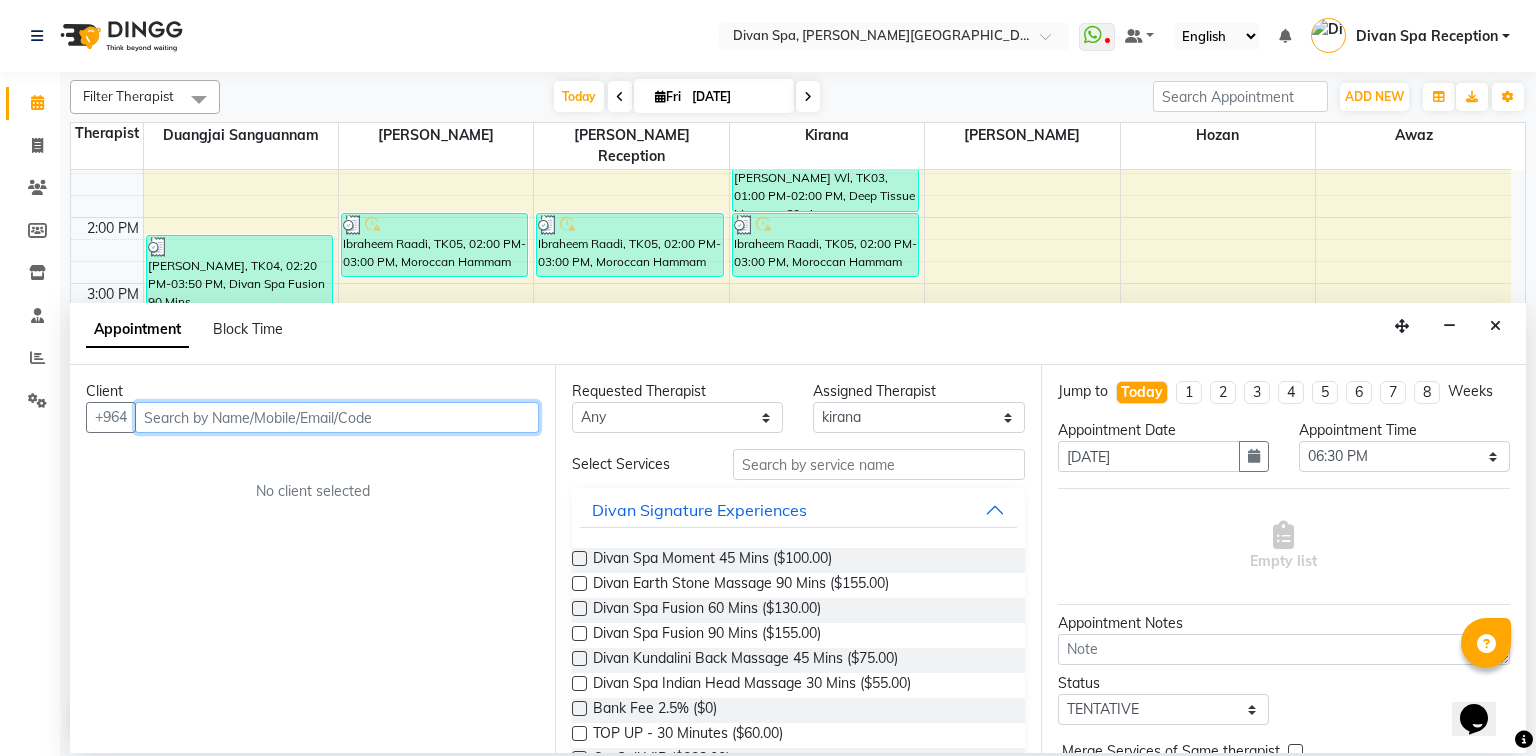 click at bounding box center (337, 417) 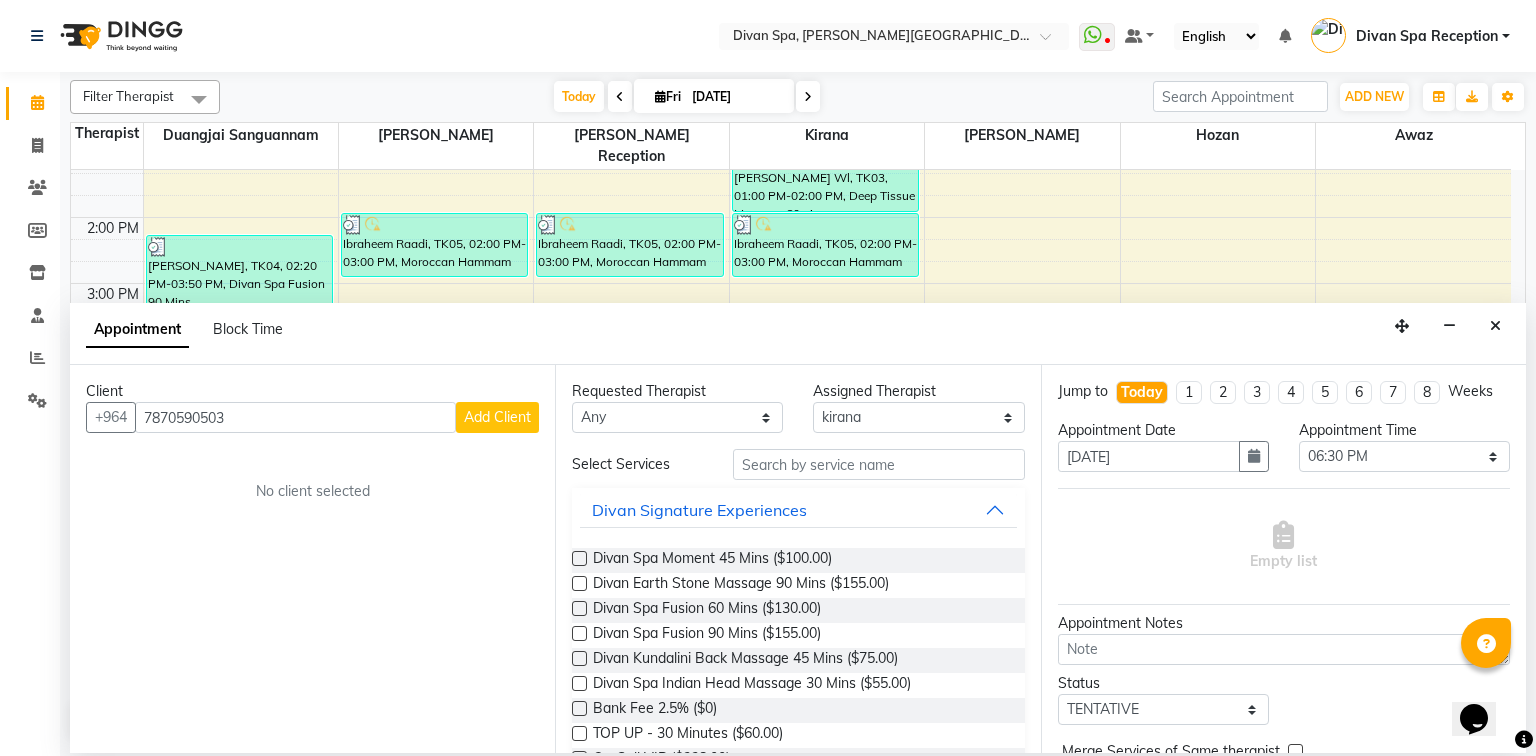 click on "Add Client" at bounding box center (497, 417) 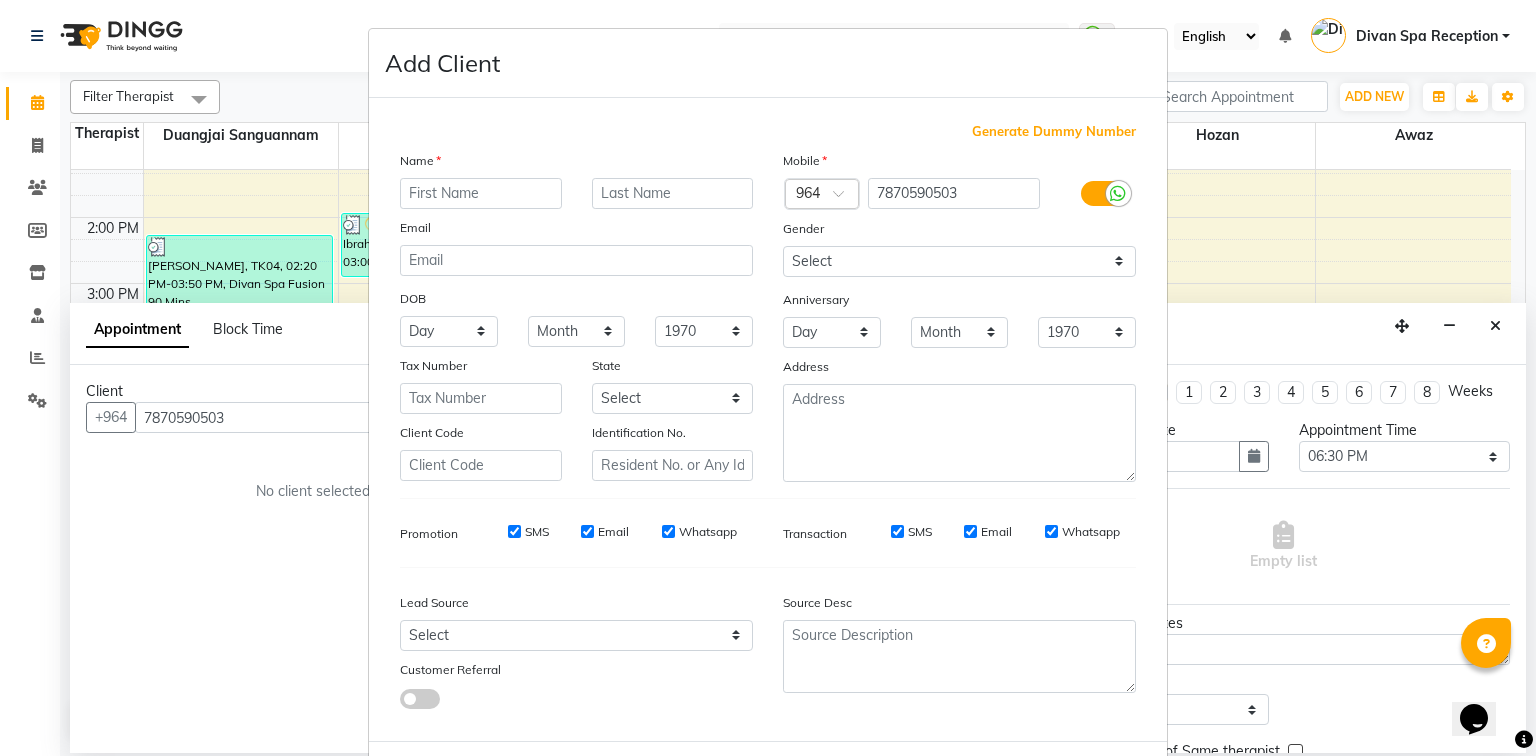 click at bounding box center [481, 193] 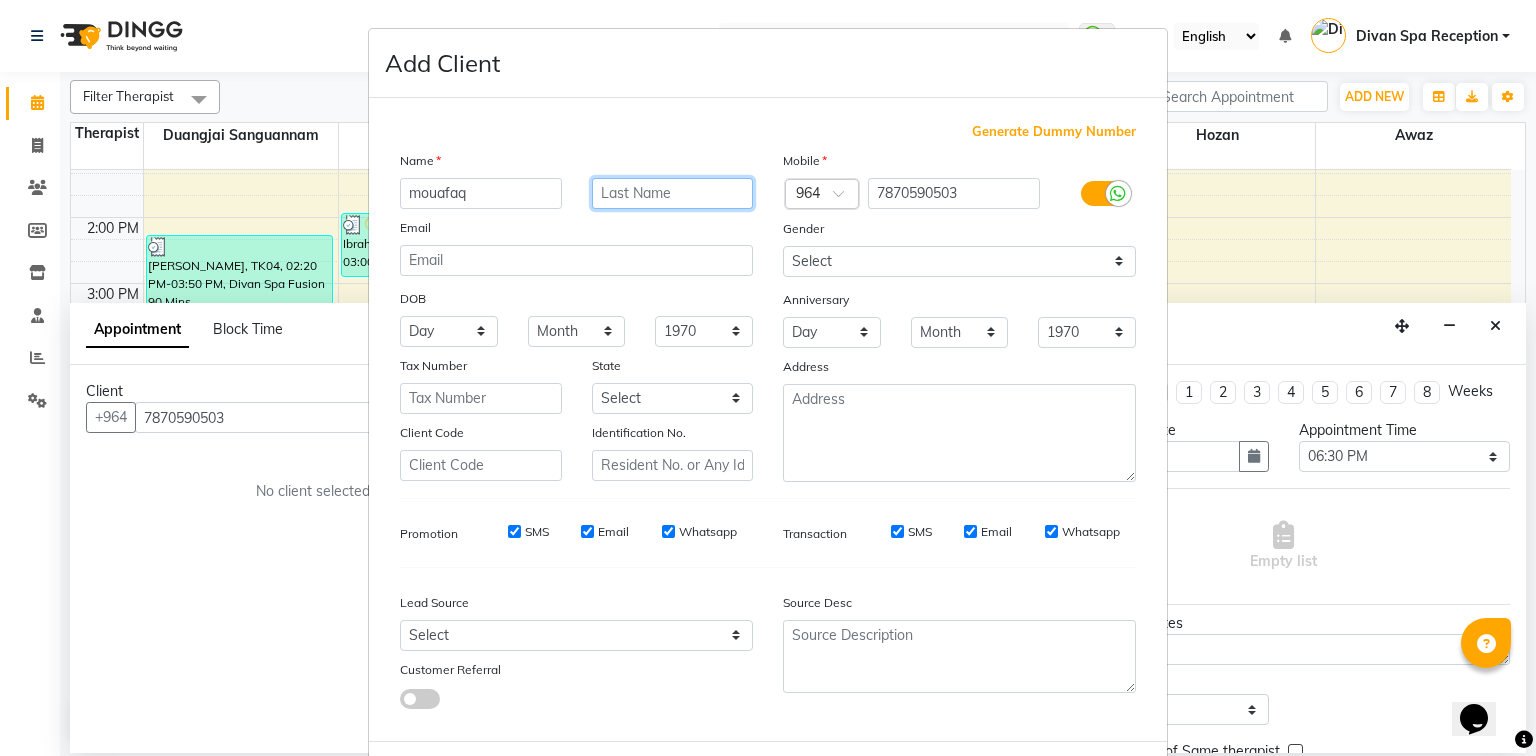 click at bounding box center (673, 193) 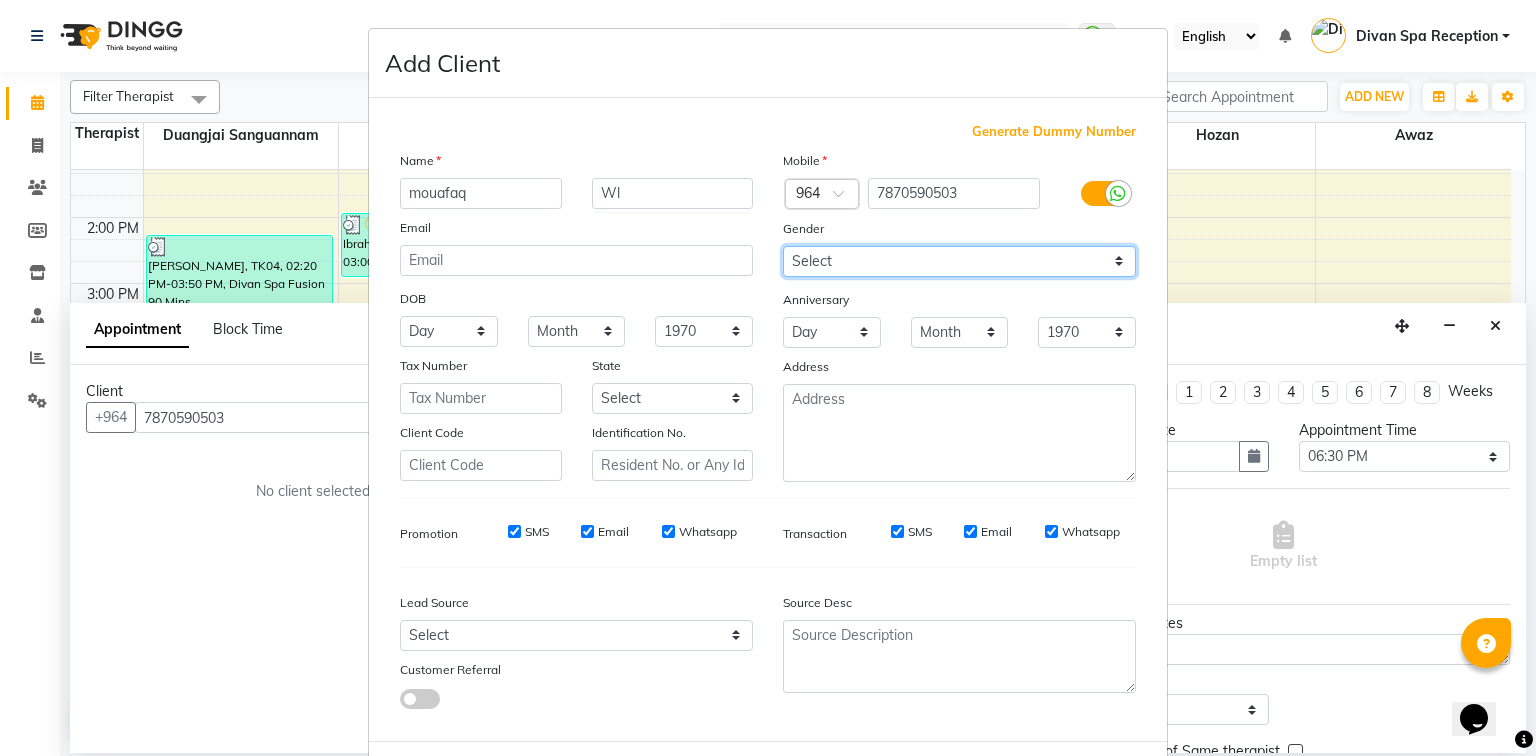 click on "Select [DEMOGRAPHIC_DATA] [DEMOGRAPHIC_DATA] Other Prefer Not To Say" at bounding box center (959, 261) 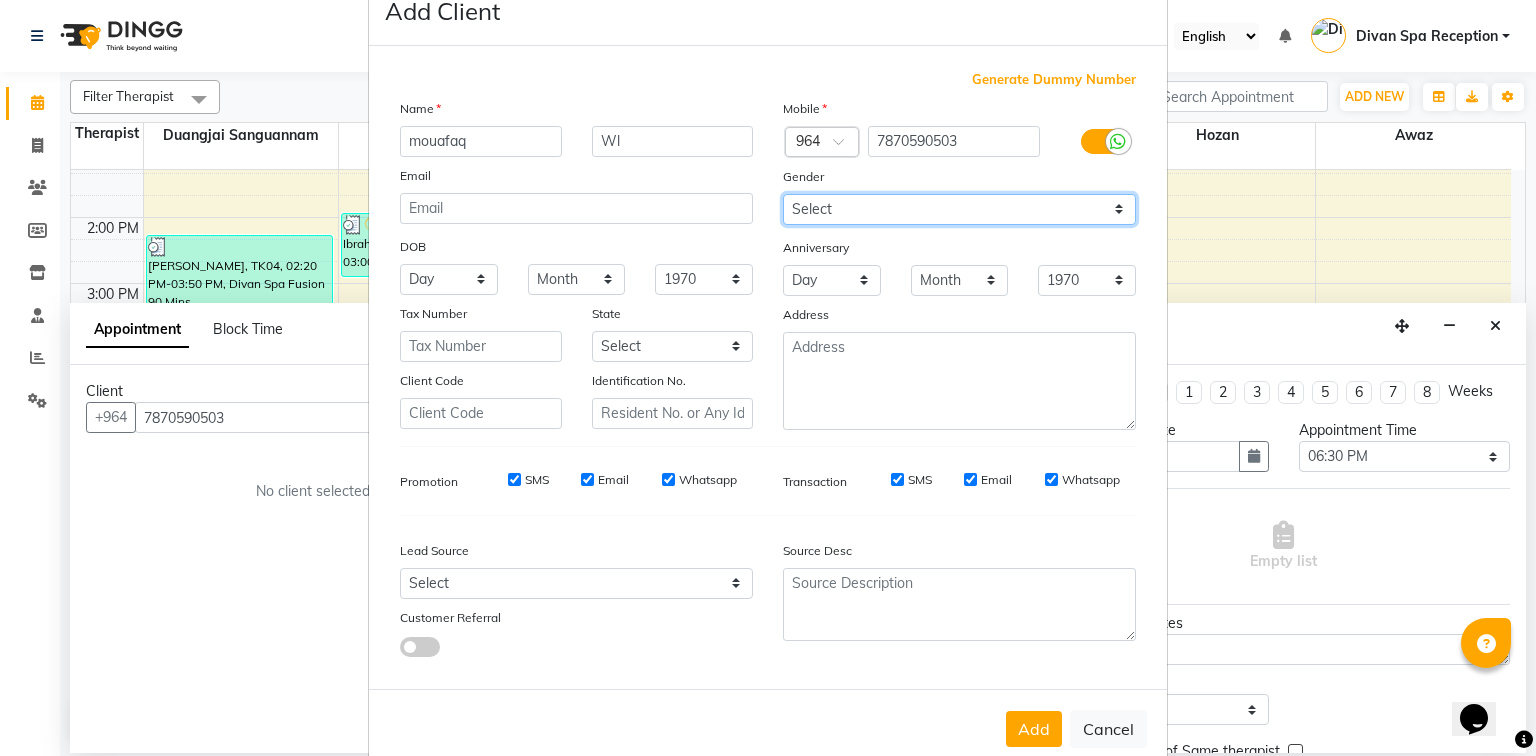 scroll, scrollTop: 100, scrollLeft: 0, axis: vertical 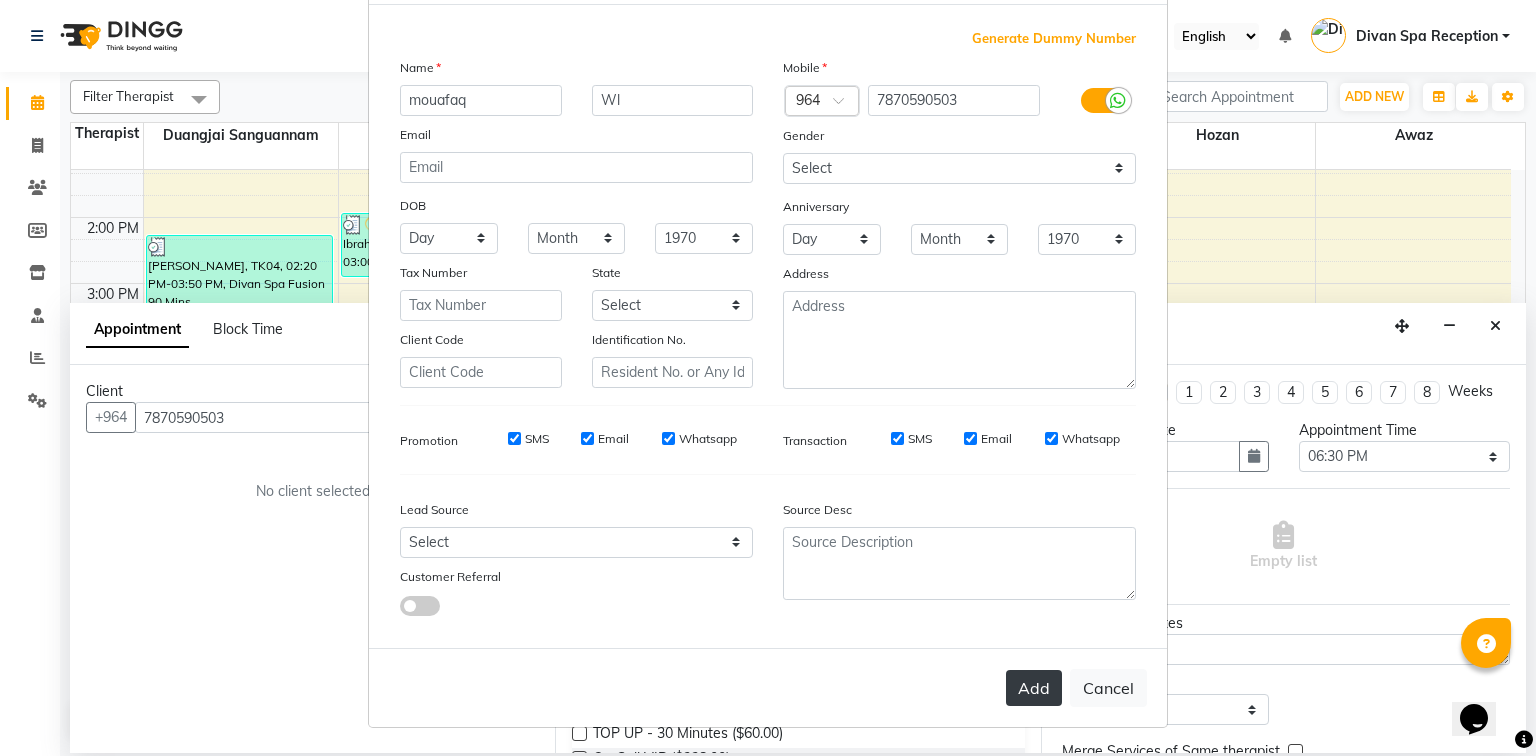 click on "Add" at bounding box center (1034, 688) 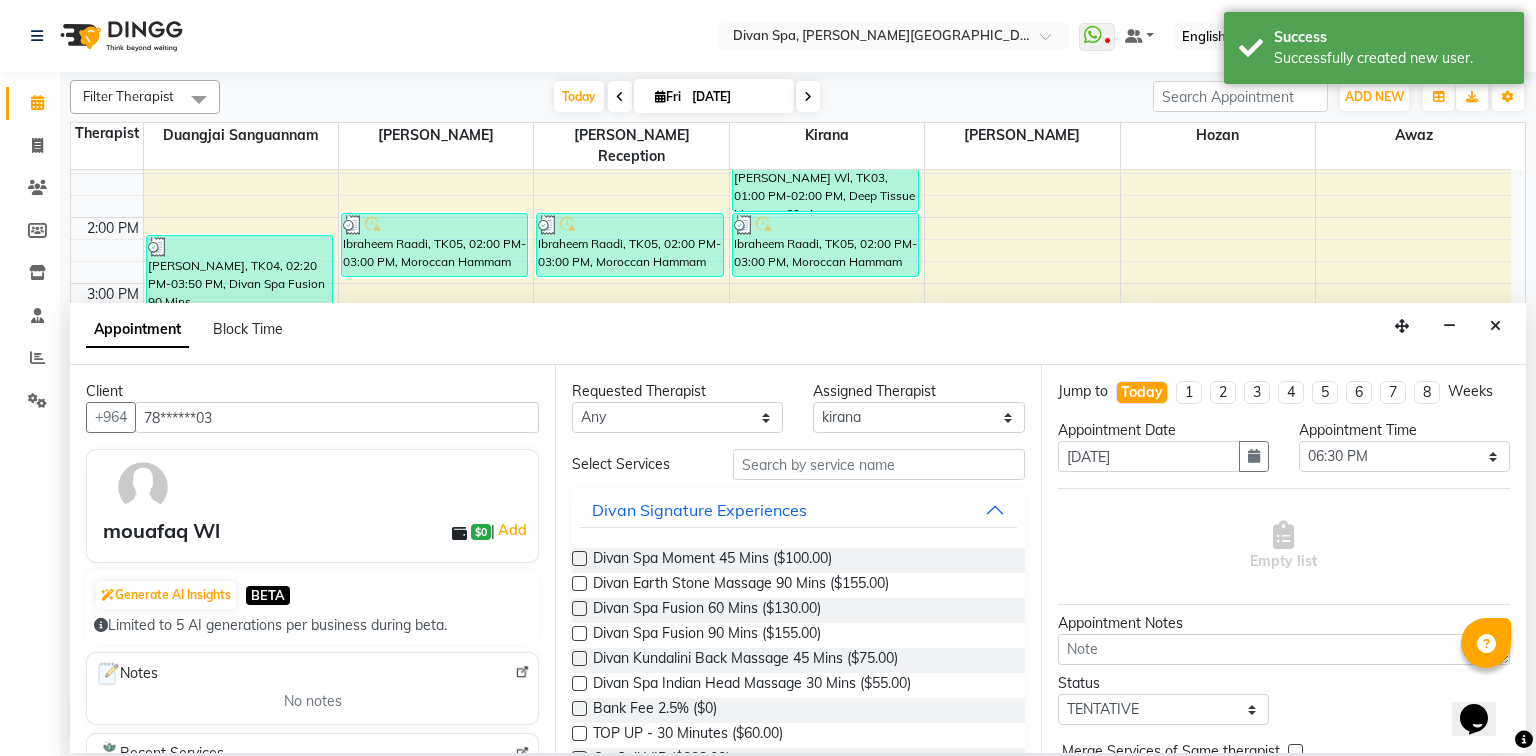 click on "Divan Spa Fusion 60 Mins ($130.00)" at bounding box center [798, 610] 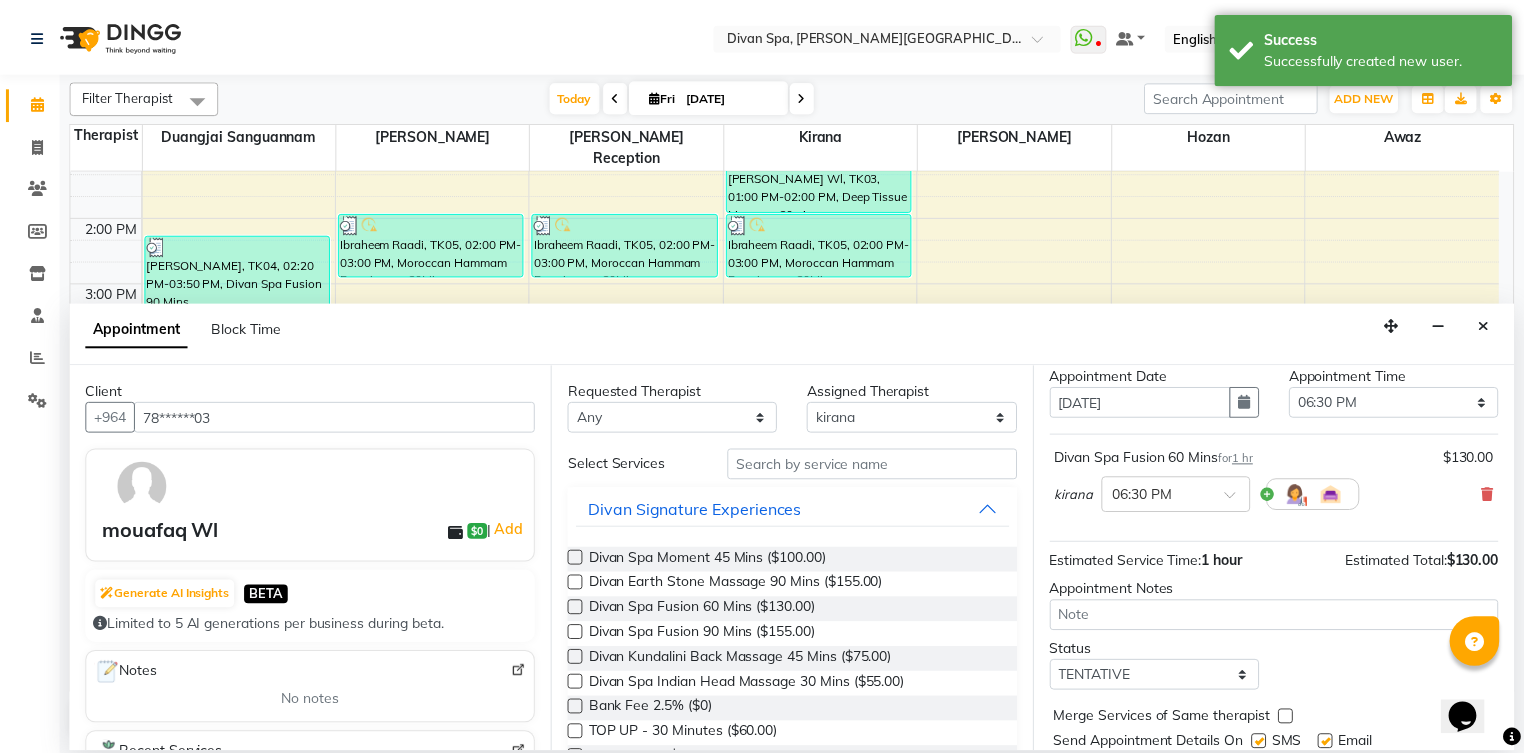 scroll, scrollTop: 118, scrollLeft: 0, axis: vertical 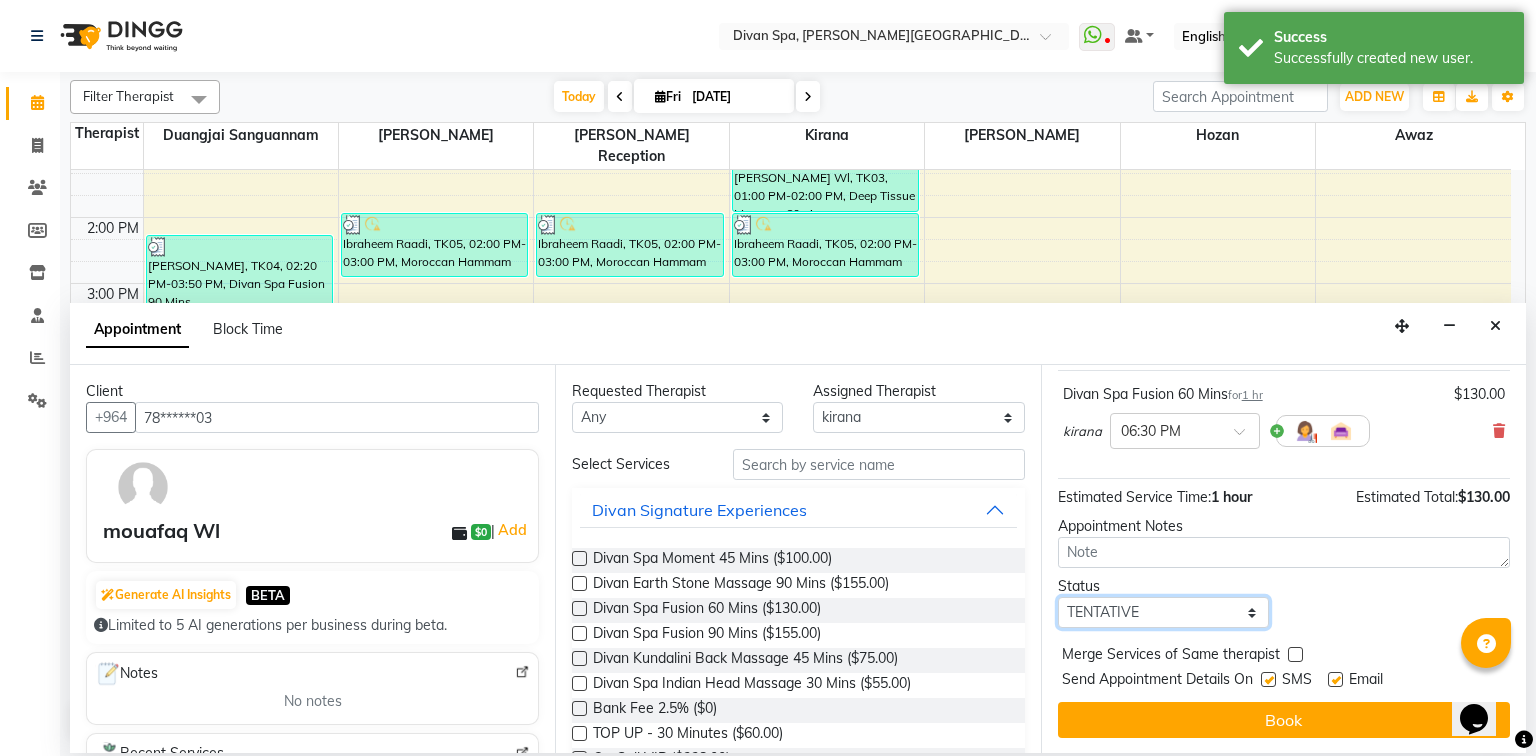 drag, startPoint x: 1248, startPoint y: 616, endPoint x: 1238, endPoint y: 612, distance: 10.770329 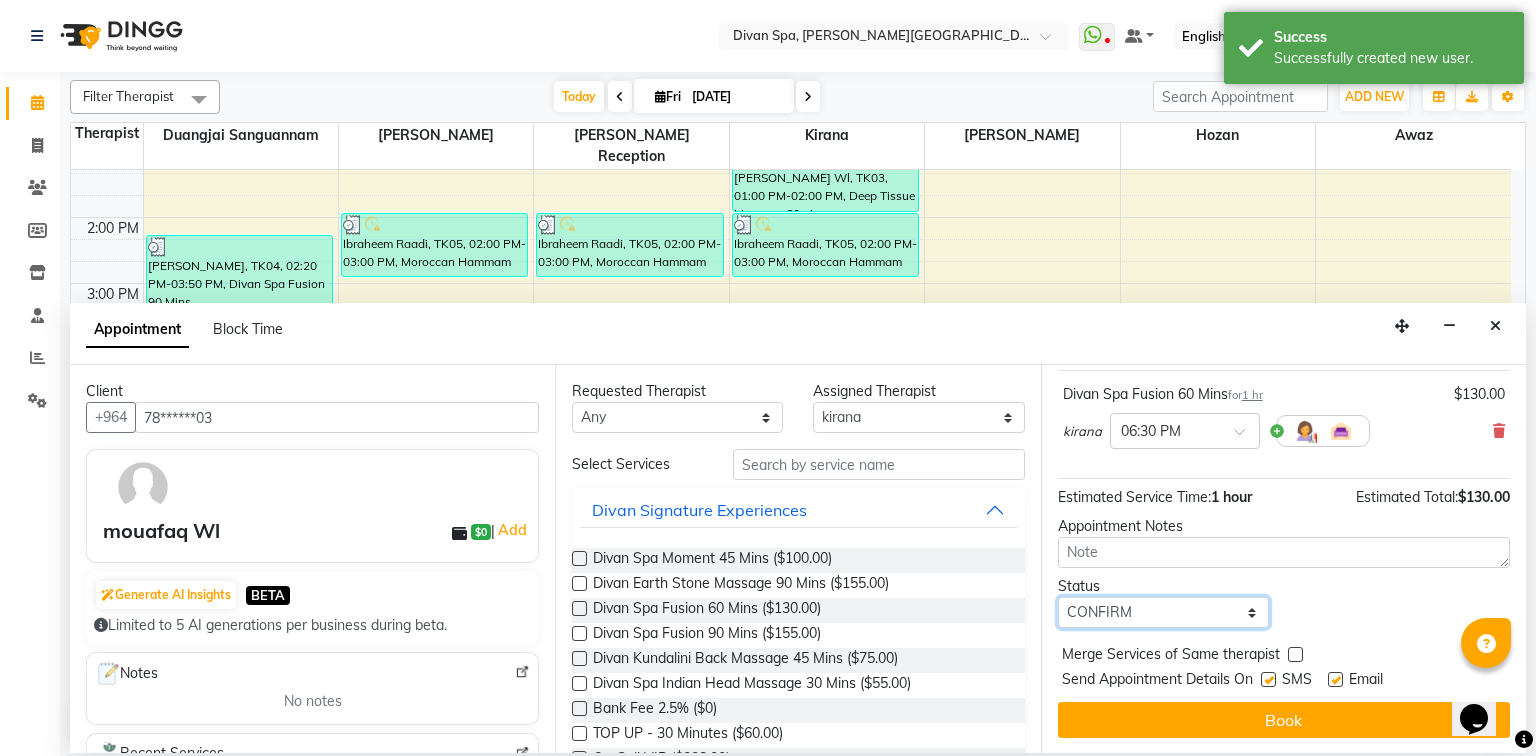 click on "Select TENTATIVE CONFIRM CHECK-IN UPCOMING" at bounding box center [1163, 612] 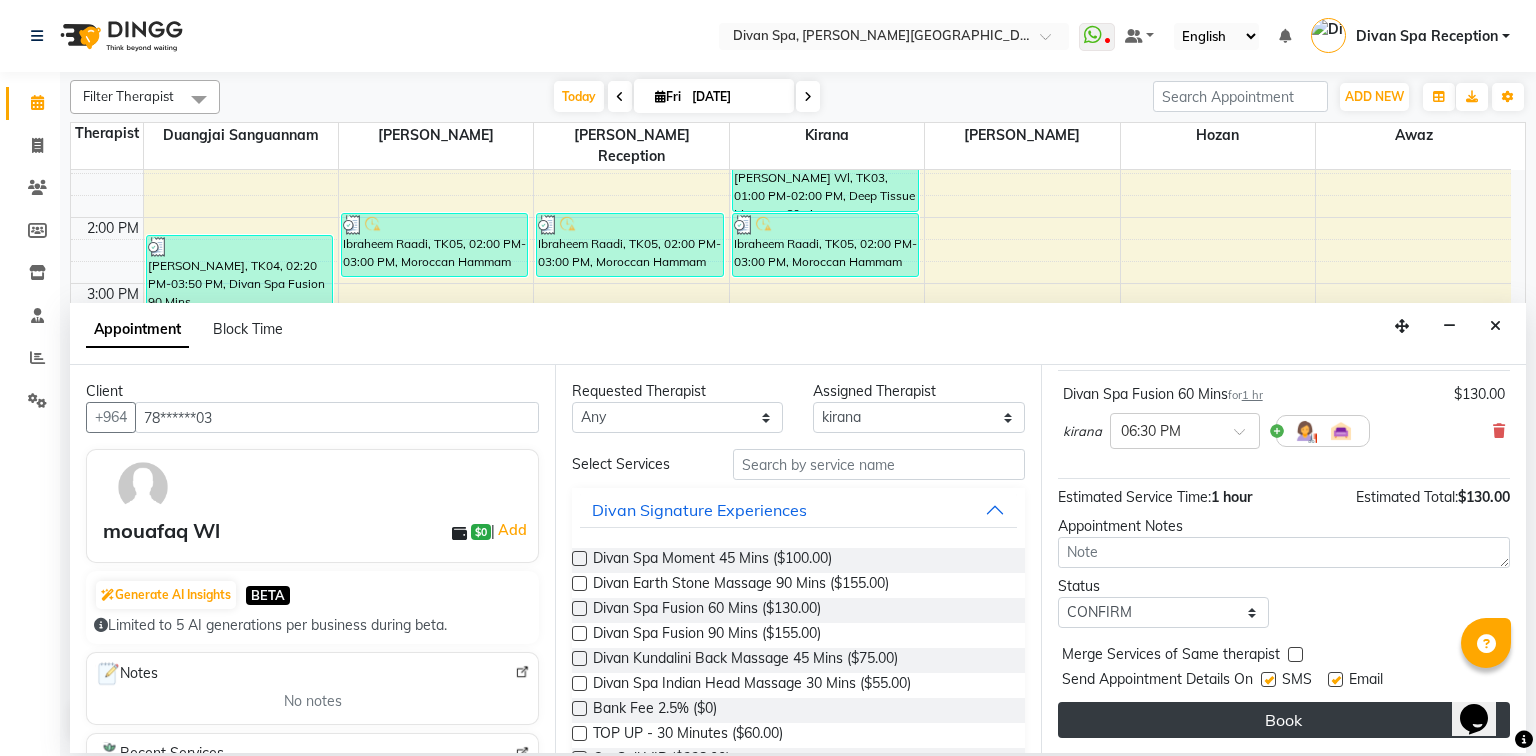 click on "Book" at bounding box center [1284, 720] 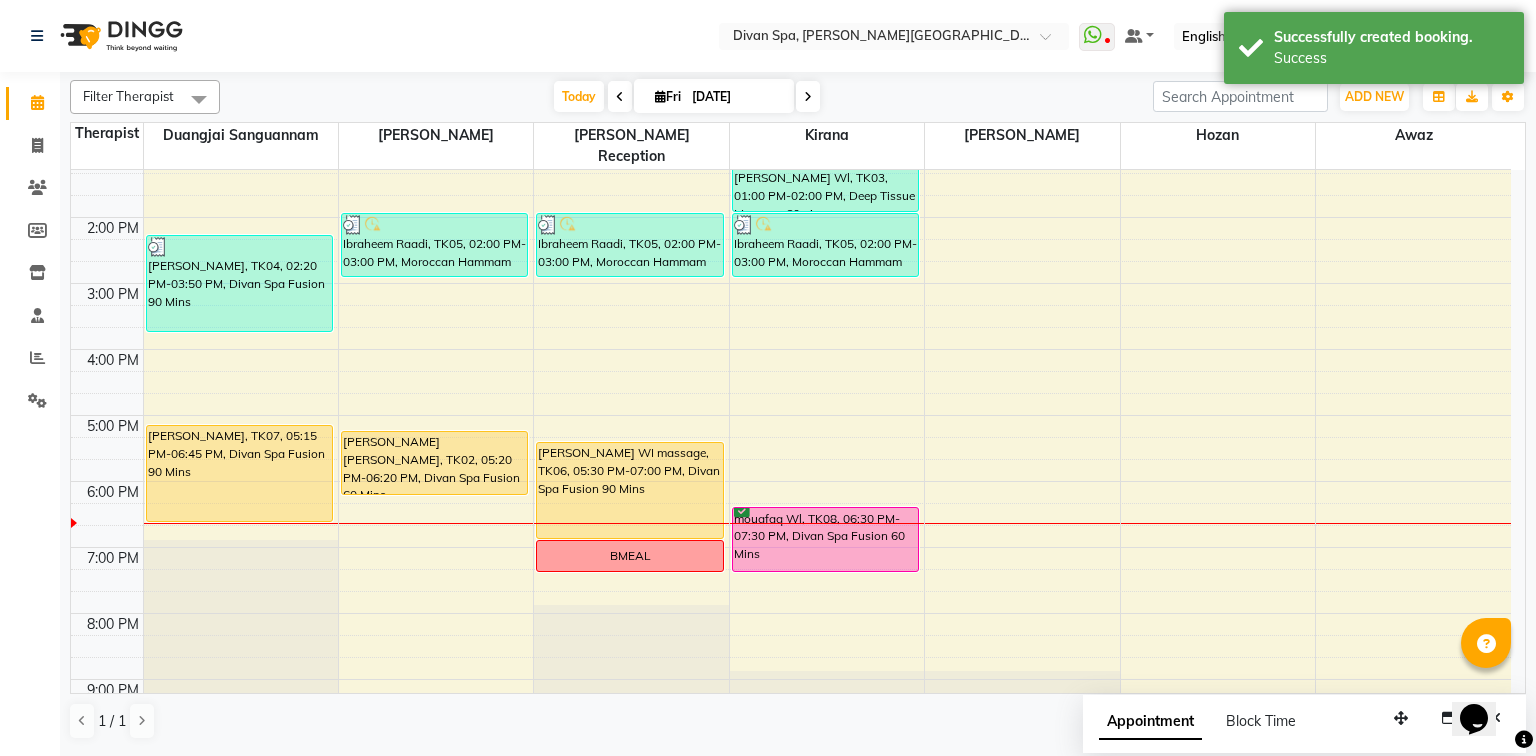 click on "6:00 AM 7:00 AM 8:00 AM 9:00 AM 10:00 AM 11:00 AM 12:00 PM 1:00 PM 2:00 PM 3:00 PM 4:00 PM 5:00 PM 6:00 PM 7:00 PM 8:00 PM 9:00 PM 10:00 PM     [PERSON_NAME] 1604, TK01, 11:15 AM-12:45 PM, Divan -Harmony Four Hands - 60Mins     mohanad [PERSON_NAME], TK04, 02:20 PM-03:50 PM, Divan Spa Fusion 90 Mins    Sinan Wl, TK07, 05:15 PM-06:45 PM, Divan Spa Fusion 90 Mins     Ibraheem Raadi, TK05, 02:00 PM-03:00 PM, Moroccan Hammam Experience - 60Min    Maryam Wl, TK02, 05:20 PM-06:20 PM, Divan Spa Fusion 60 Mins  Four Hand with [PERSON_NAME] Raadi, TK05, 02:00 PM-03:00 PM, Moroccan Hammam Experience - 60Min    [PERSON_NAME] WI massage, TK06, 05:30 PM-07:00 PM, Divan Spa Fusion 90 Mins  BMEAL      [PERSON_NAME] Wl, TK03, 01:00 PM-02:00 PM, Deep Tissue Massage 60min     Ibraheem Raadi, TK05, 02:00 PM-03:00 PM, Moroccan Hammam Experience - 60Min     mouafaq Wl, TK08, 06:30 PM-07:30 PM, Divan Spa Fusion 60 Mins" at bounding box center [791, 250] 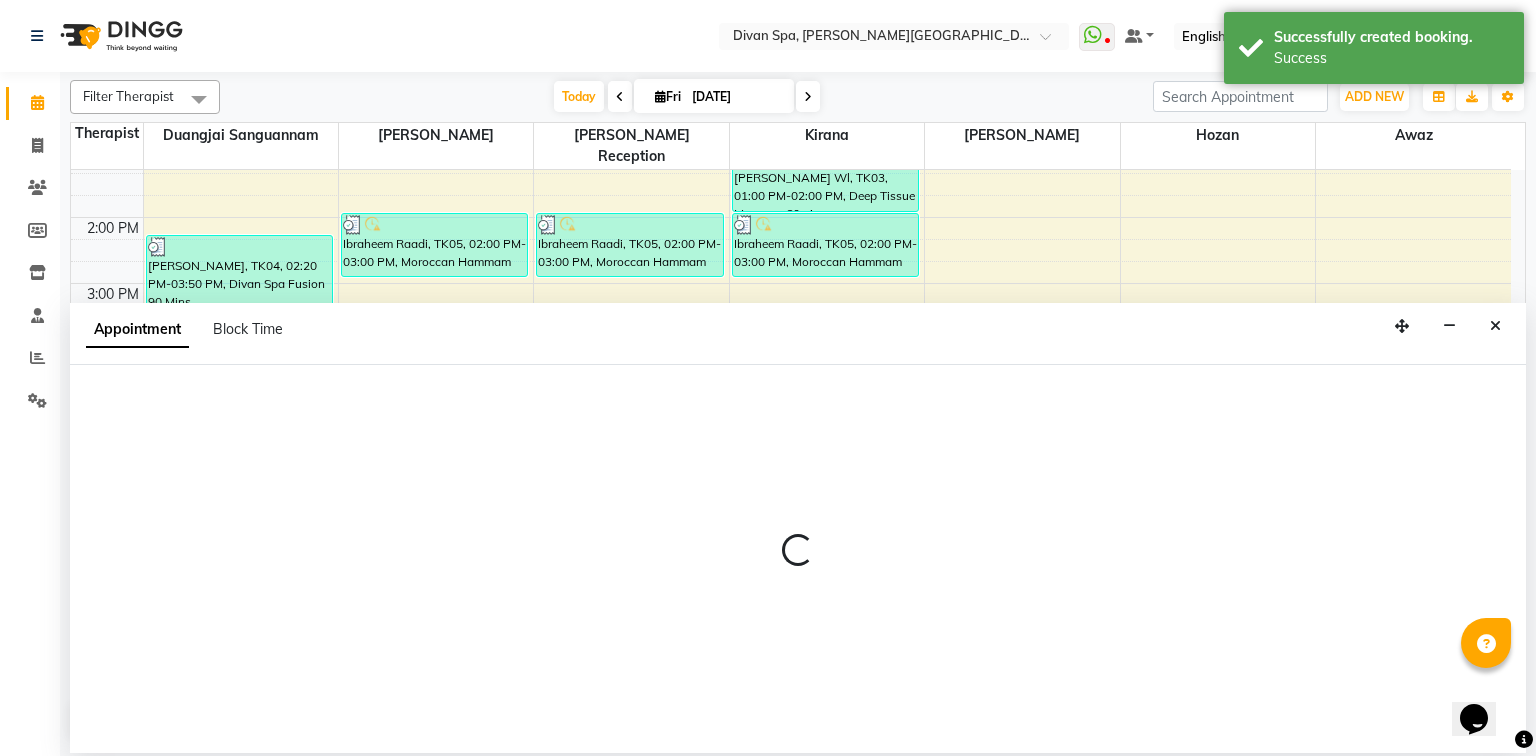 click at bounding box center (798, 559) 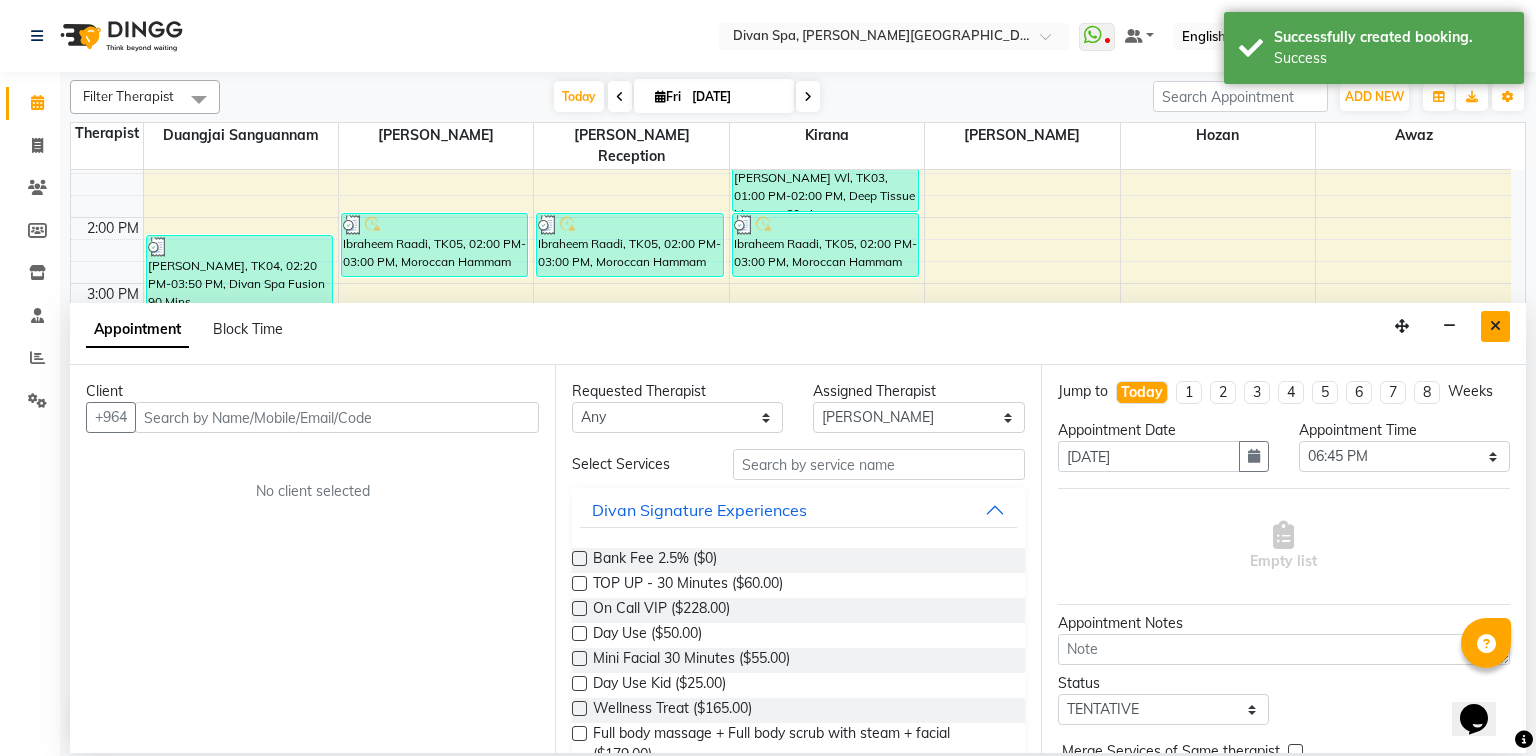 click at bounding box center [1495, 326] 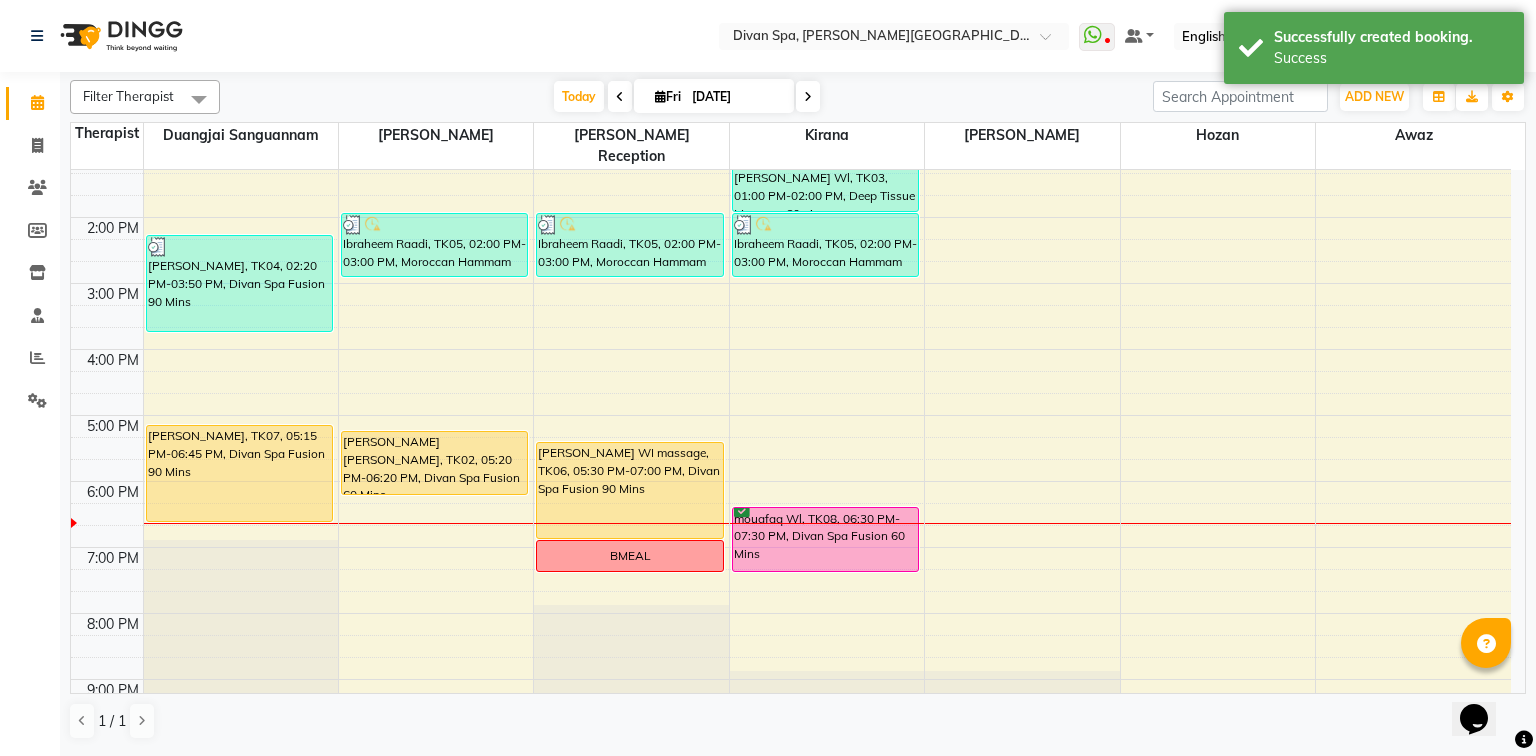 click on "mouafaq Wl, TK08, 06:30 PM-07:30 PM, Divan Spa Fusion 60 Mins" at bounding box center (826, 539) 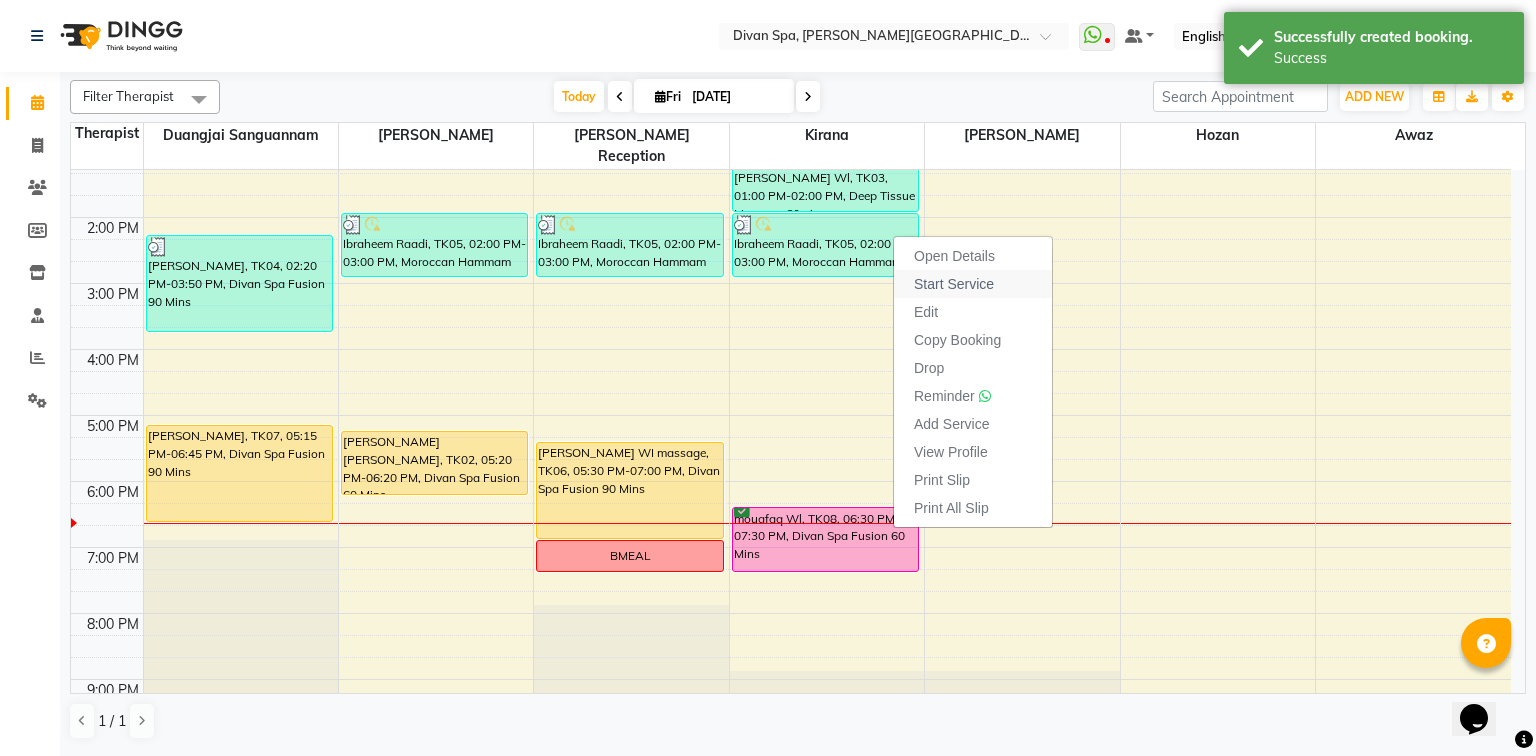 click on "Start Service" at bounding box center (954, 284) 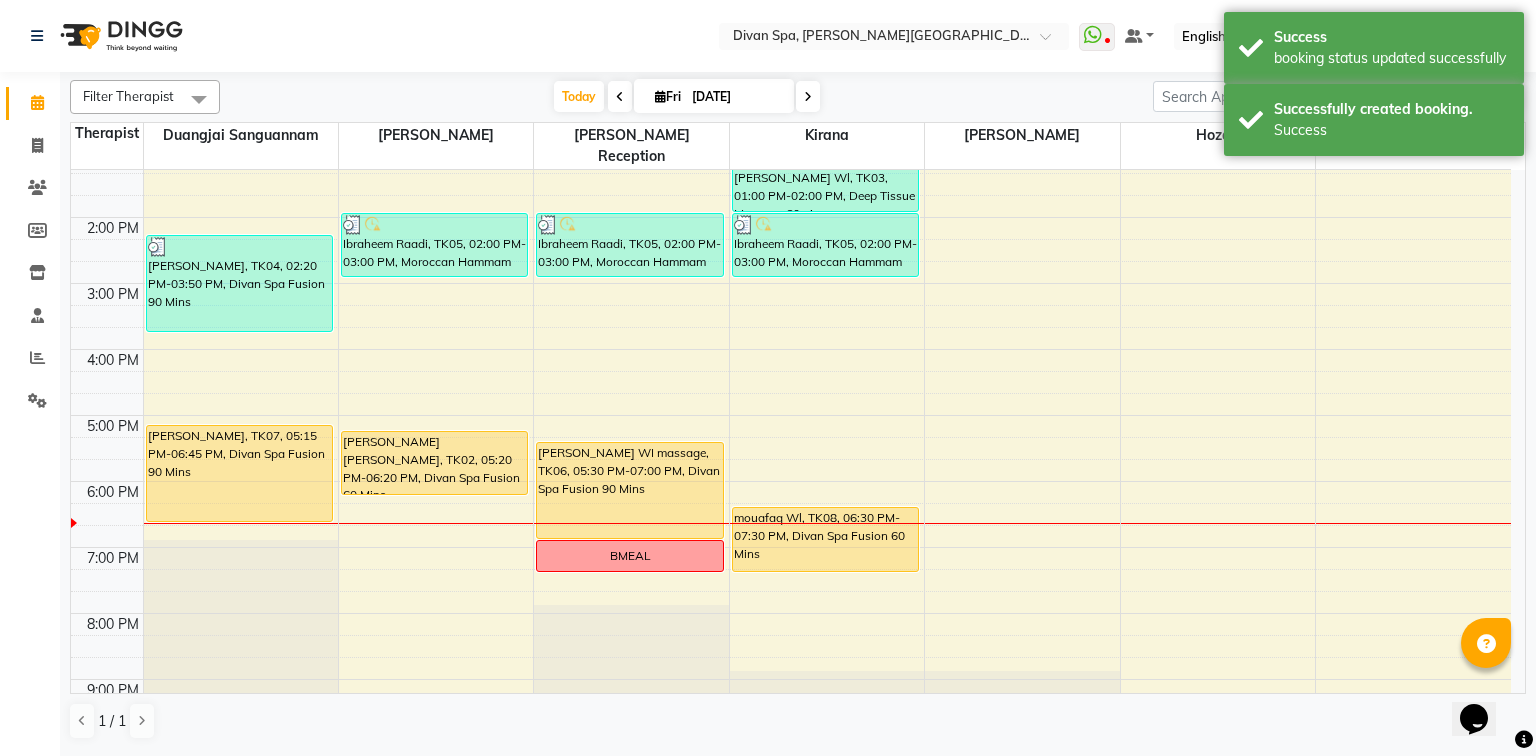 click on "[PERSON_NAME] [PERSON_NAME], TK02, 05:20 PM-06:20 PM, Divan Spa Fusion 60 Mins" at bounding box center [435, 463] 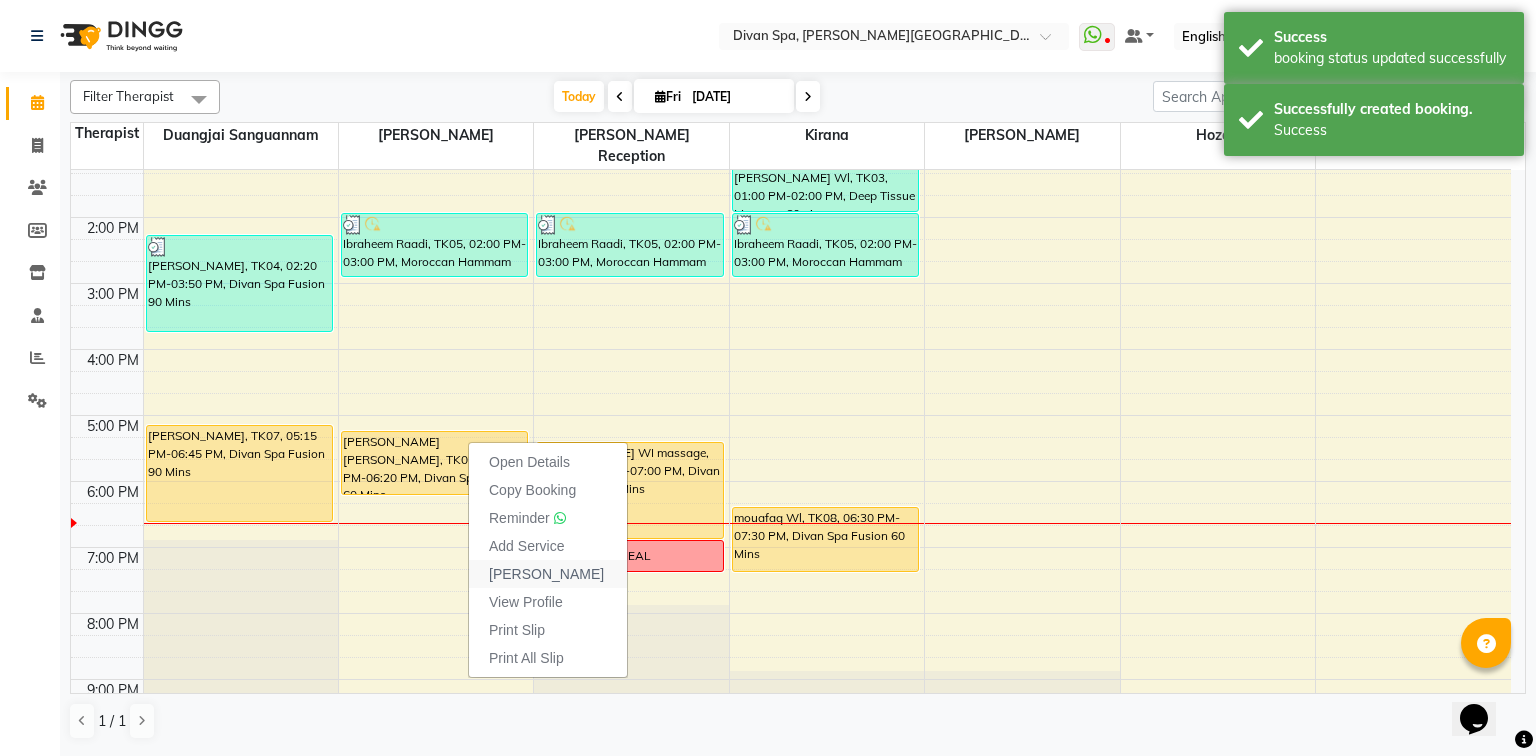 click on "[PERSON_NAME]" at bounding box center (548, 574) 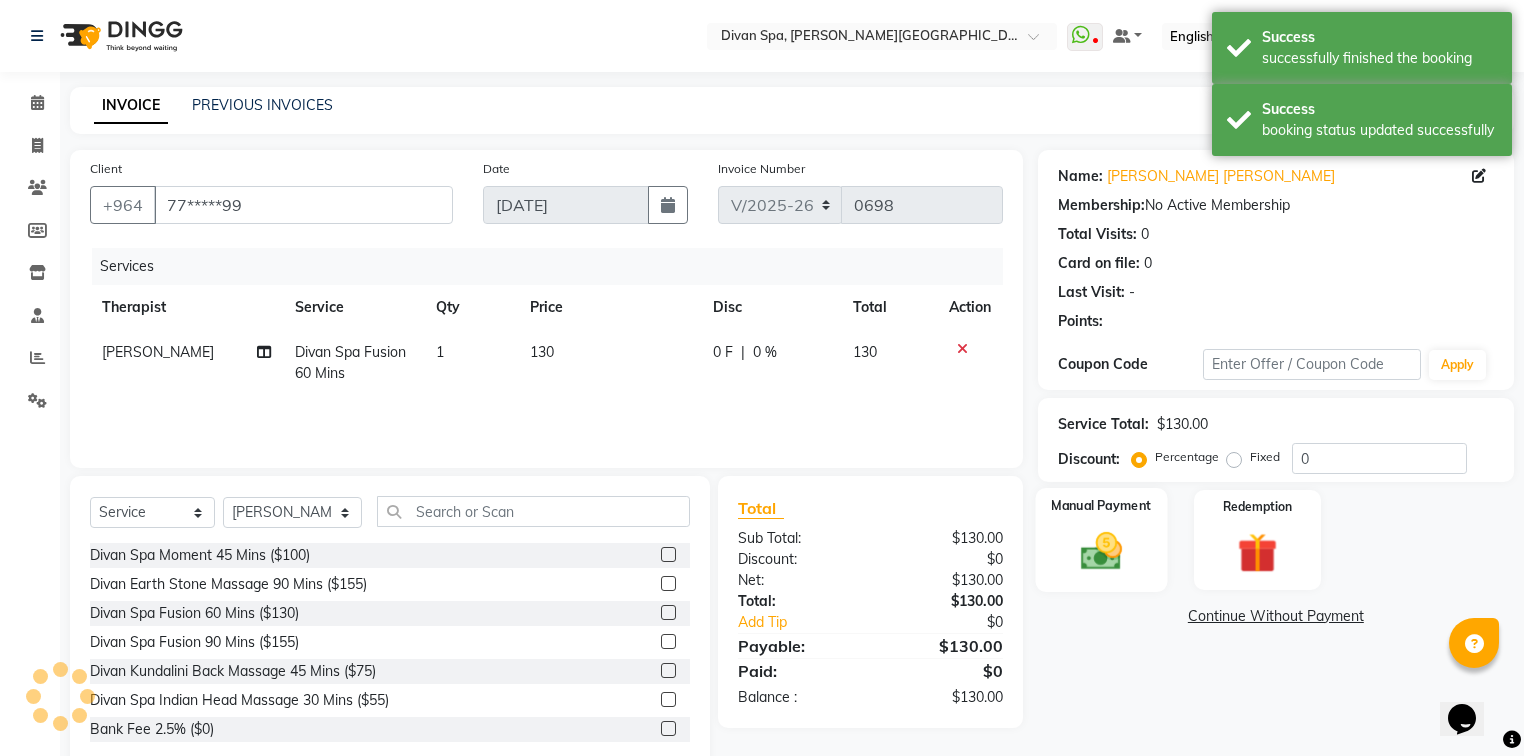 click 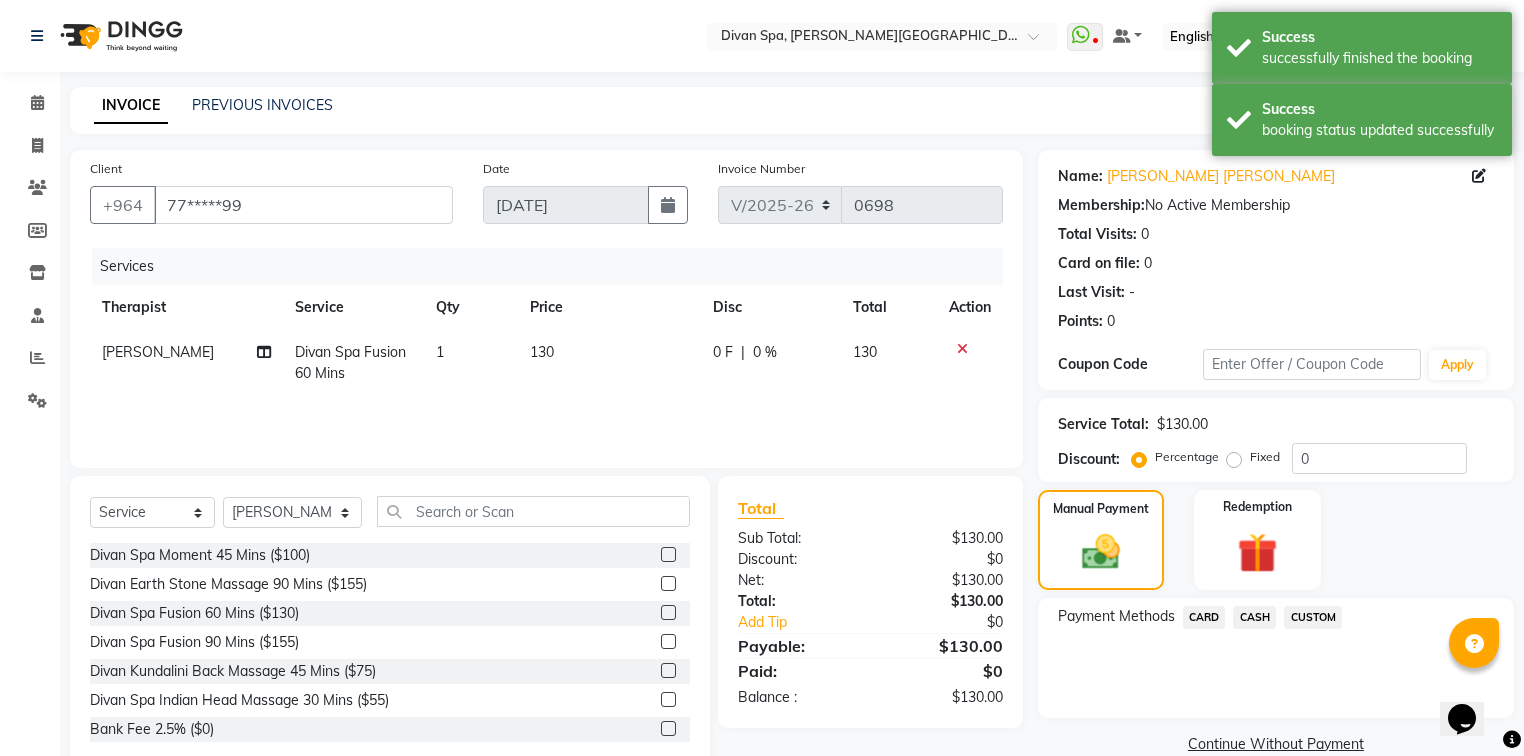 click on "CASH" 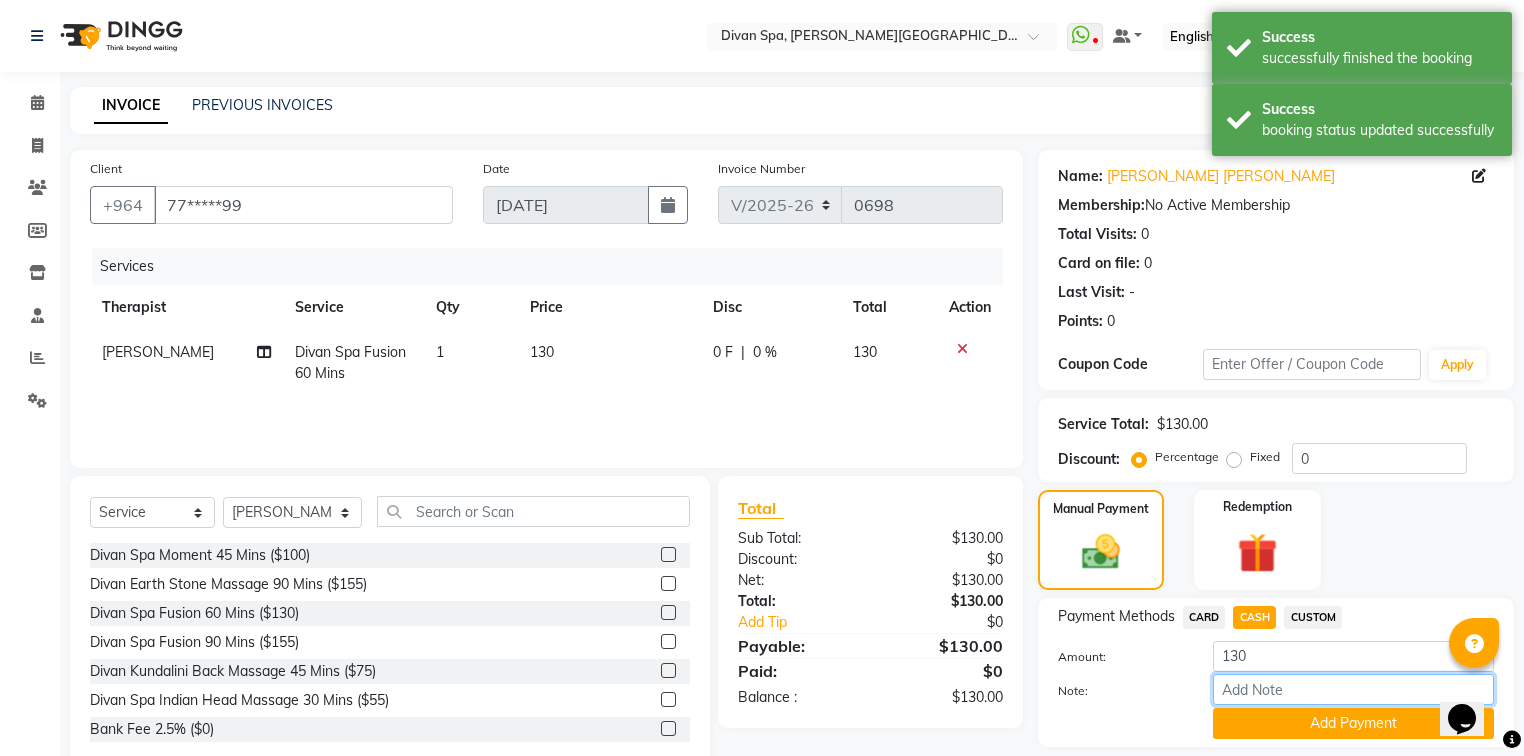click on "Note:" at bounding box center (1353, 689) 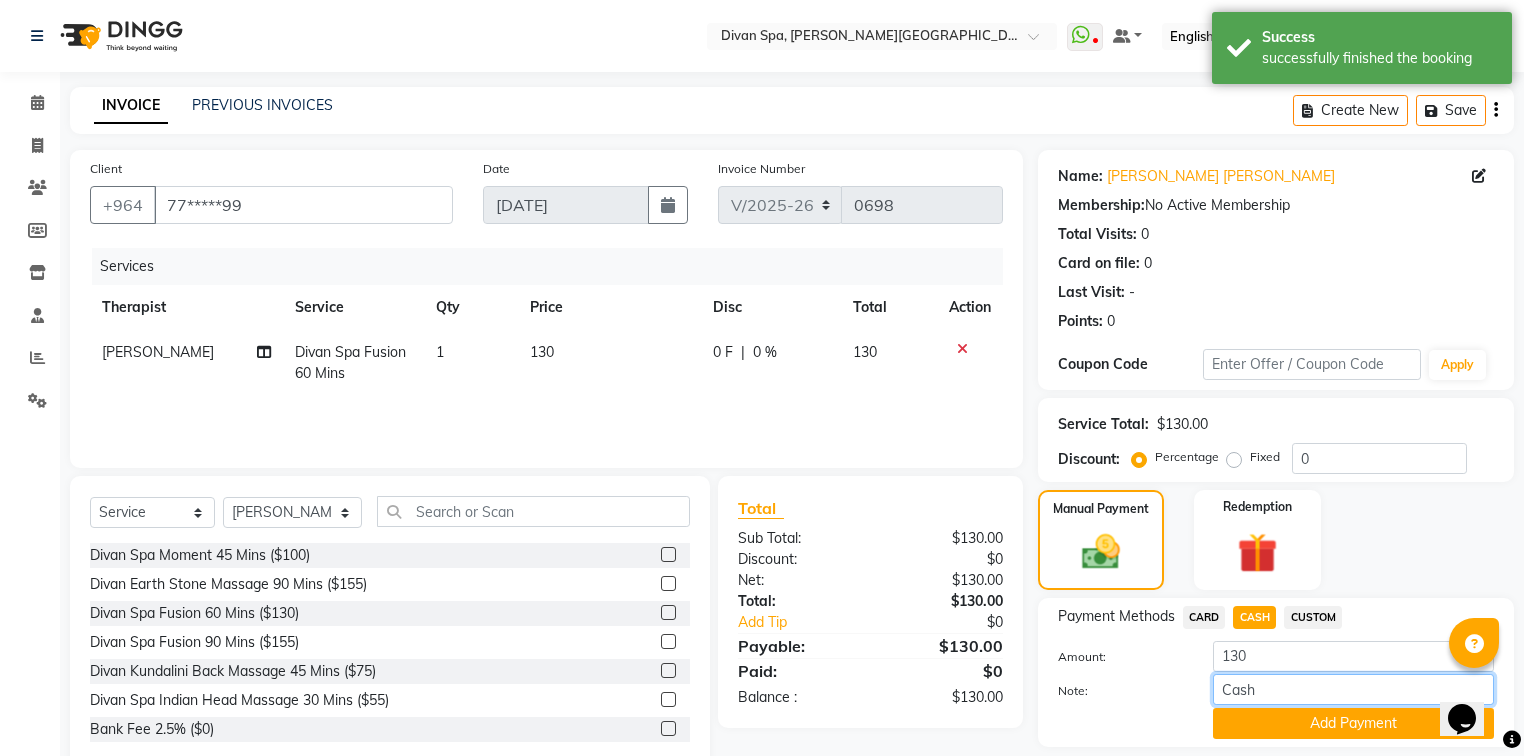 drag, startPoint x: 1277, startPoint y: 691, endPoint x: 1218, endPoint y: 684, distance: 59.413803 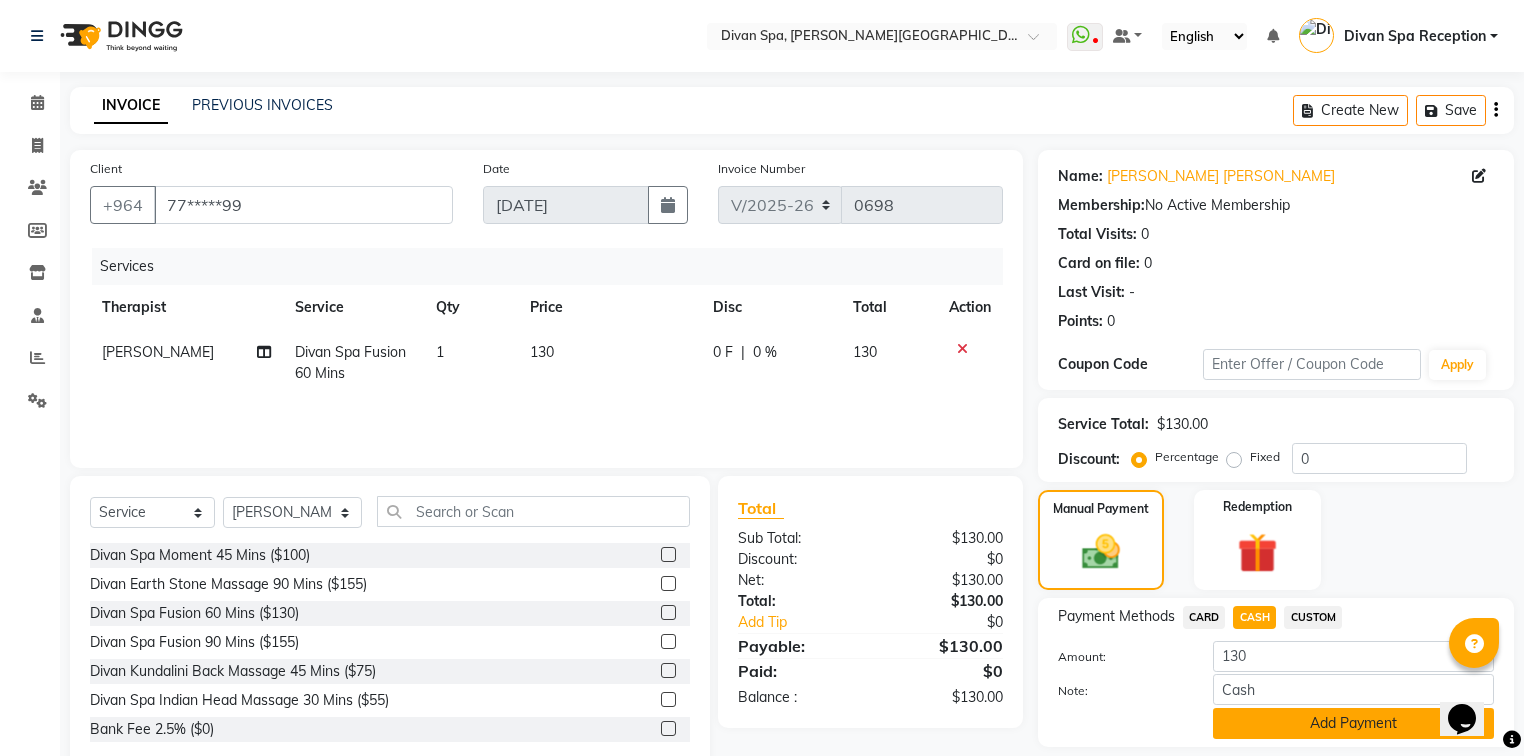 click on "Add Payment" 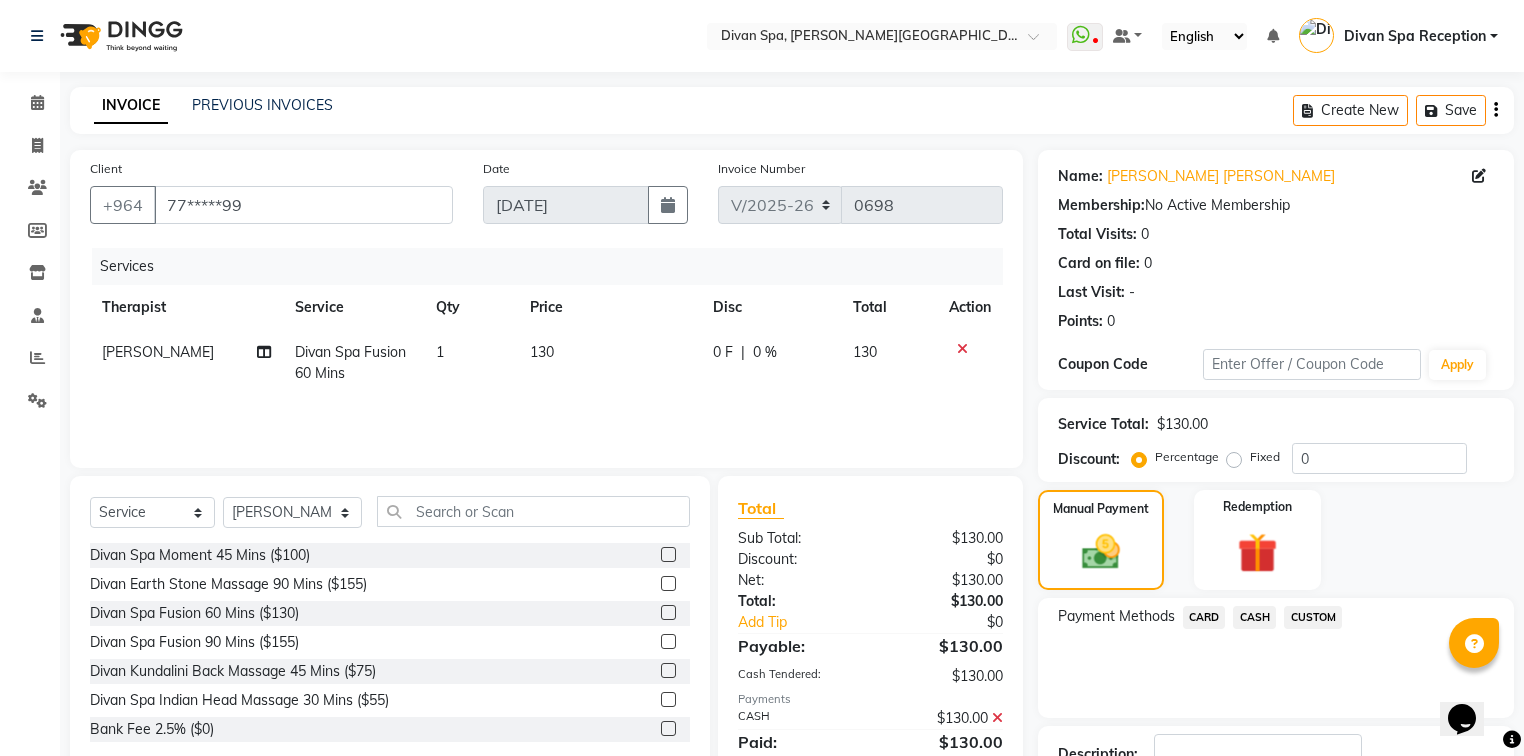 scroll, scrollTop: 144, scrollLeft: 0, axis: vertical 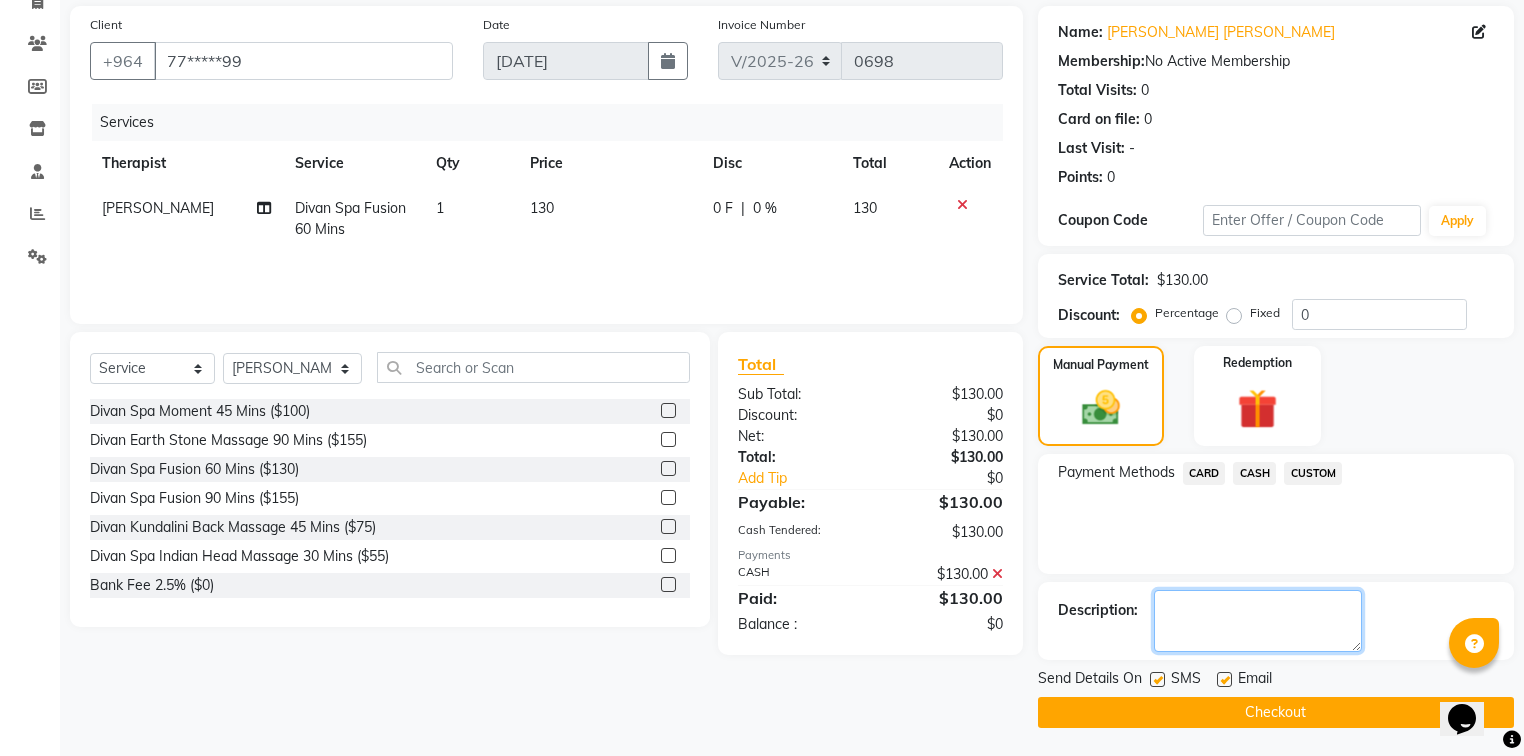 click 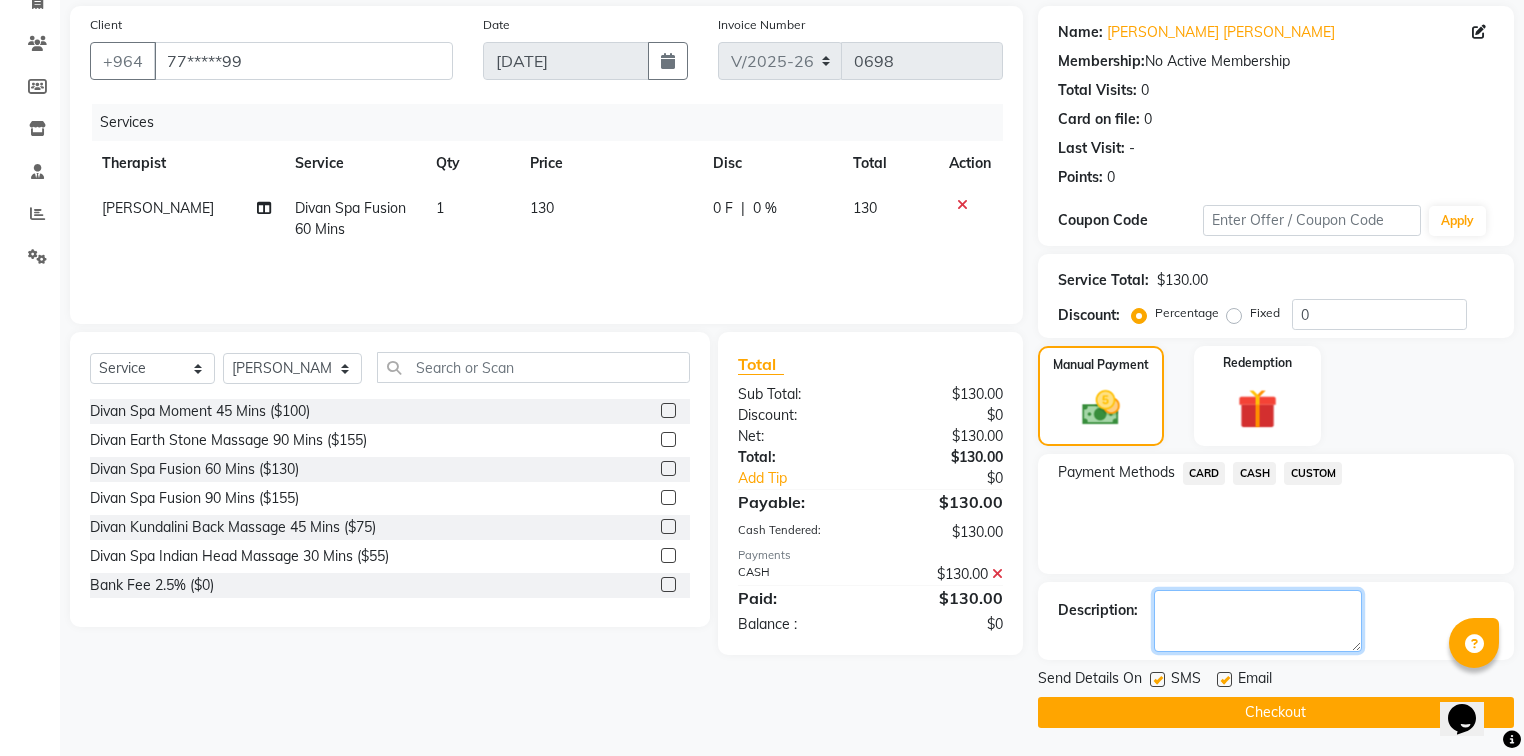 paste on "Cash" 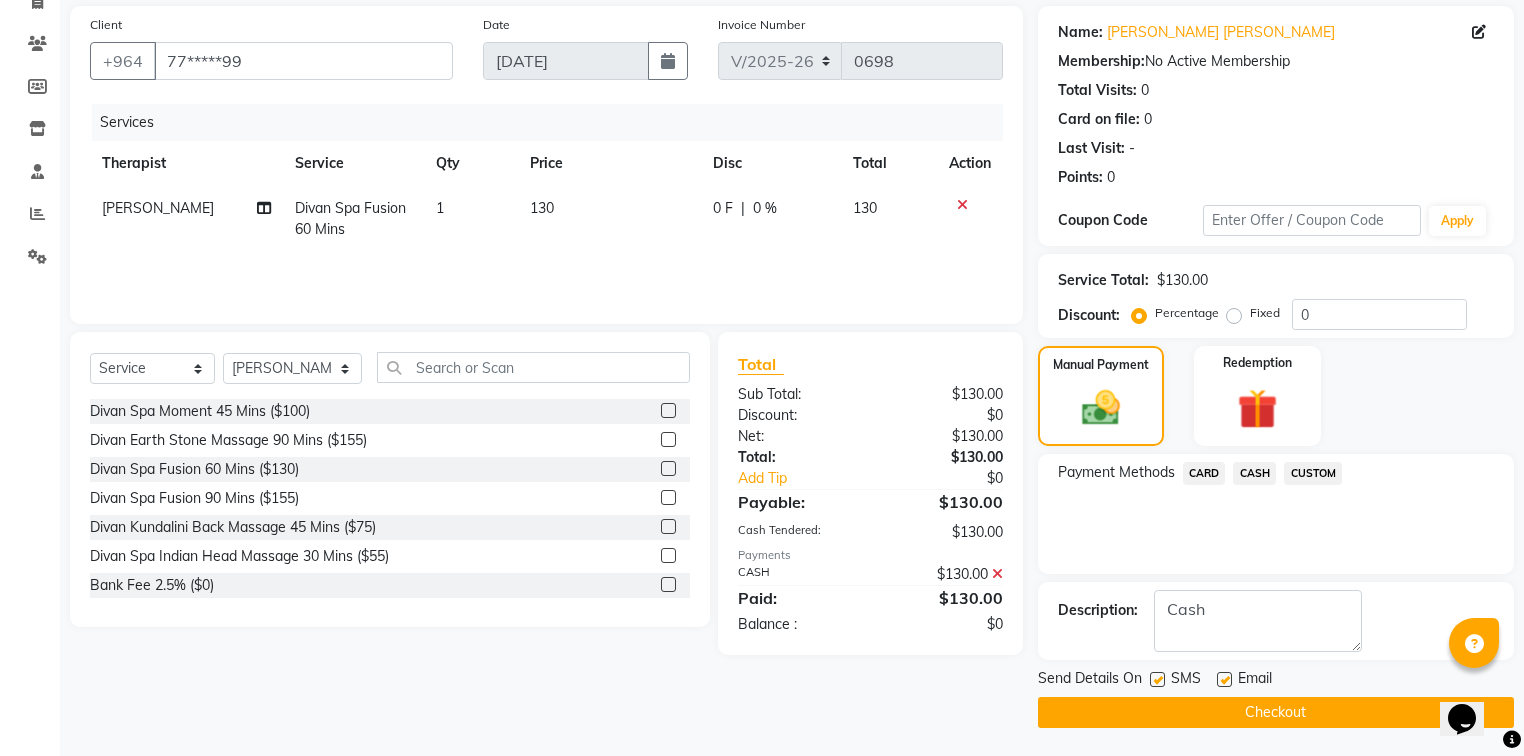 click 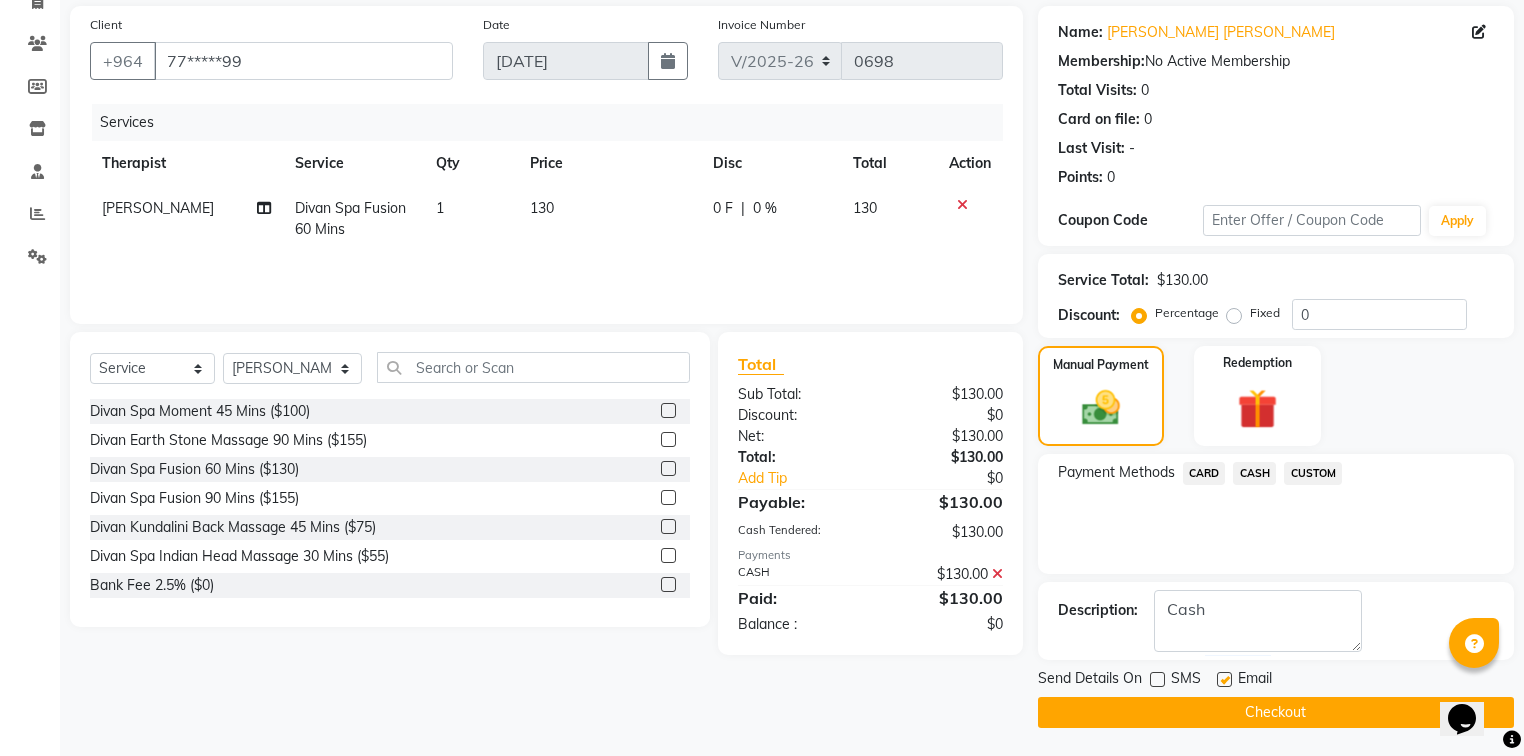 click 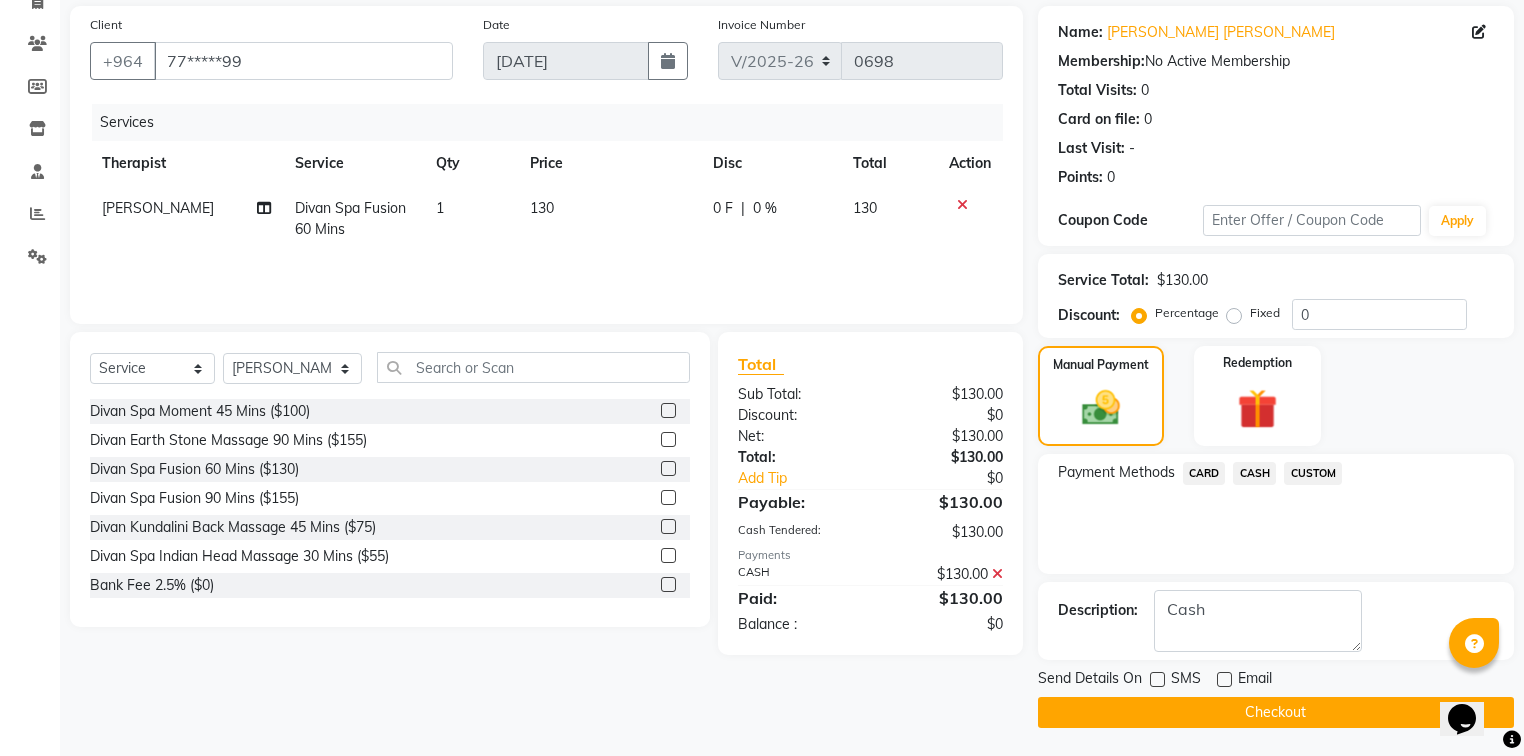 click on "Checkout" 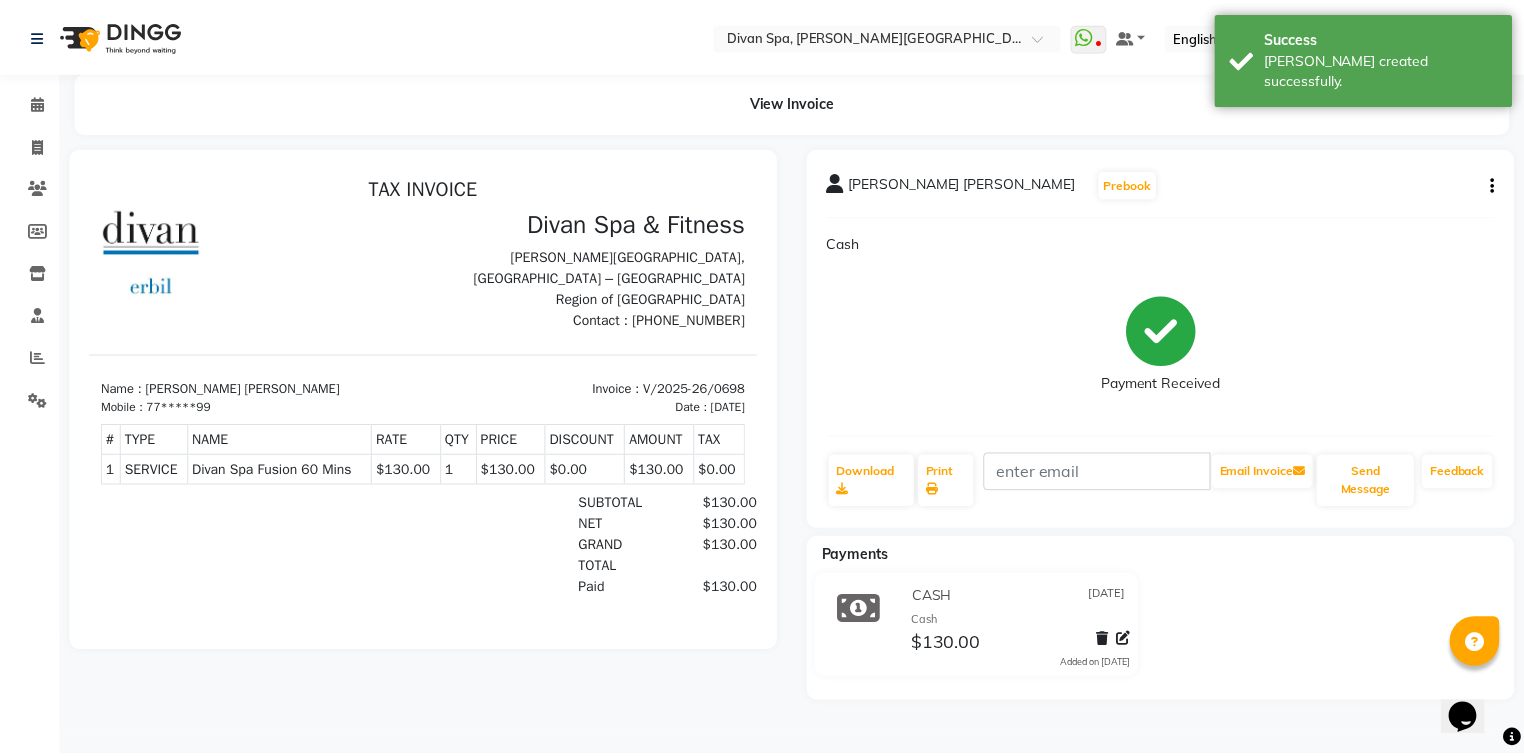 scroll, scrollTop: 0, scrollLeft: 0, axis: both 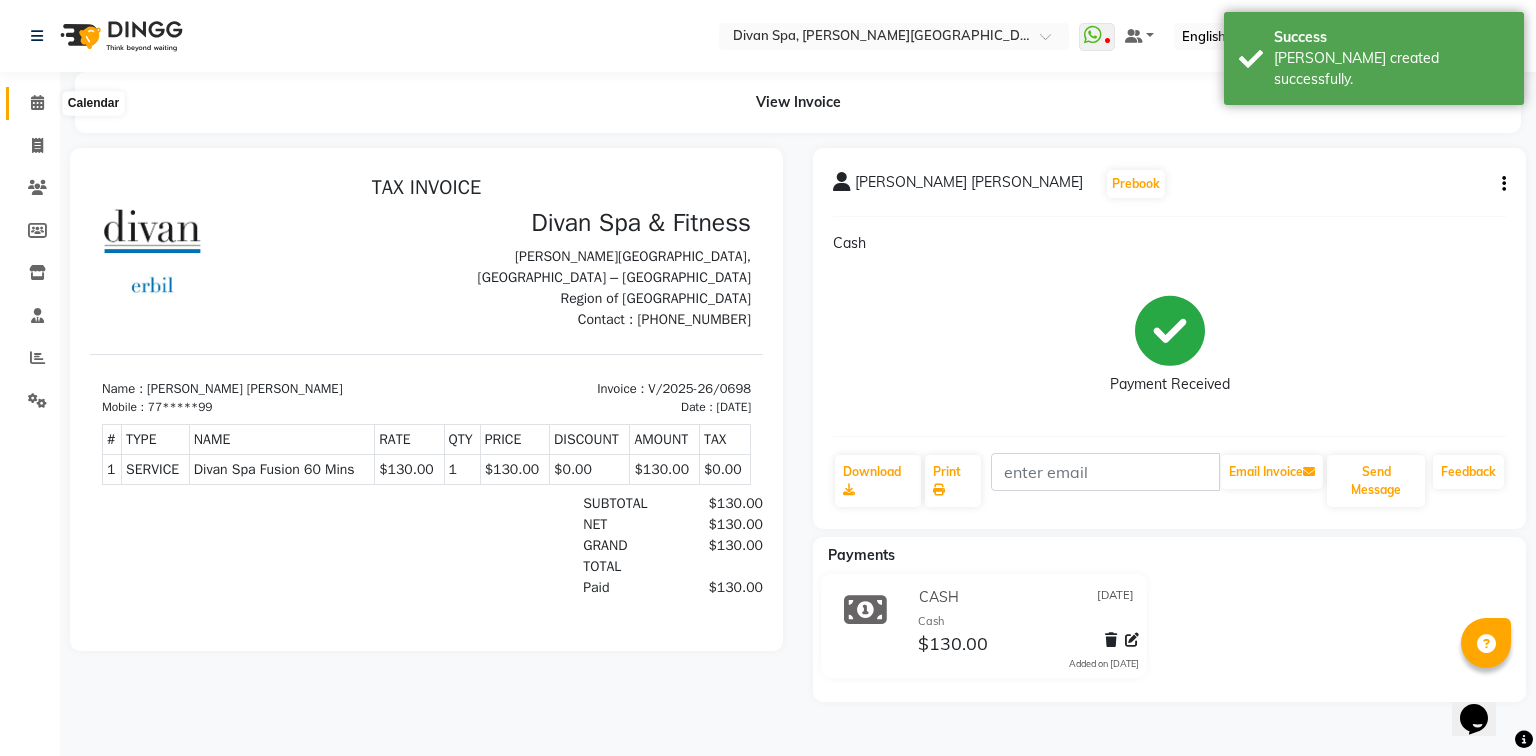 click 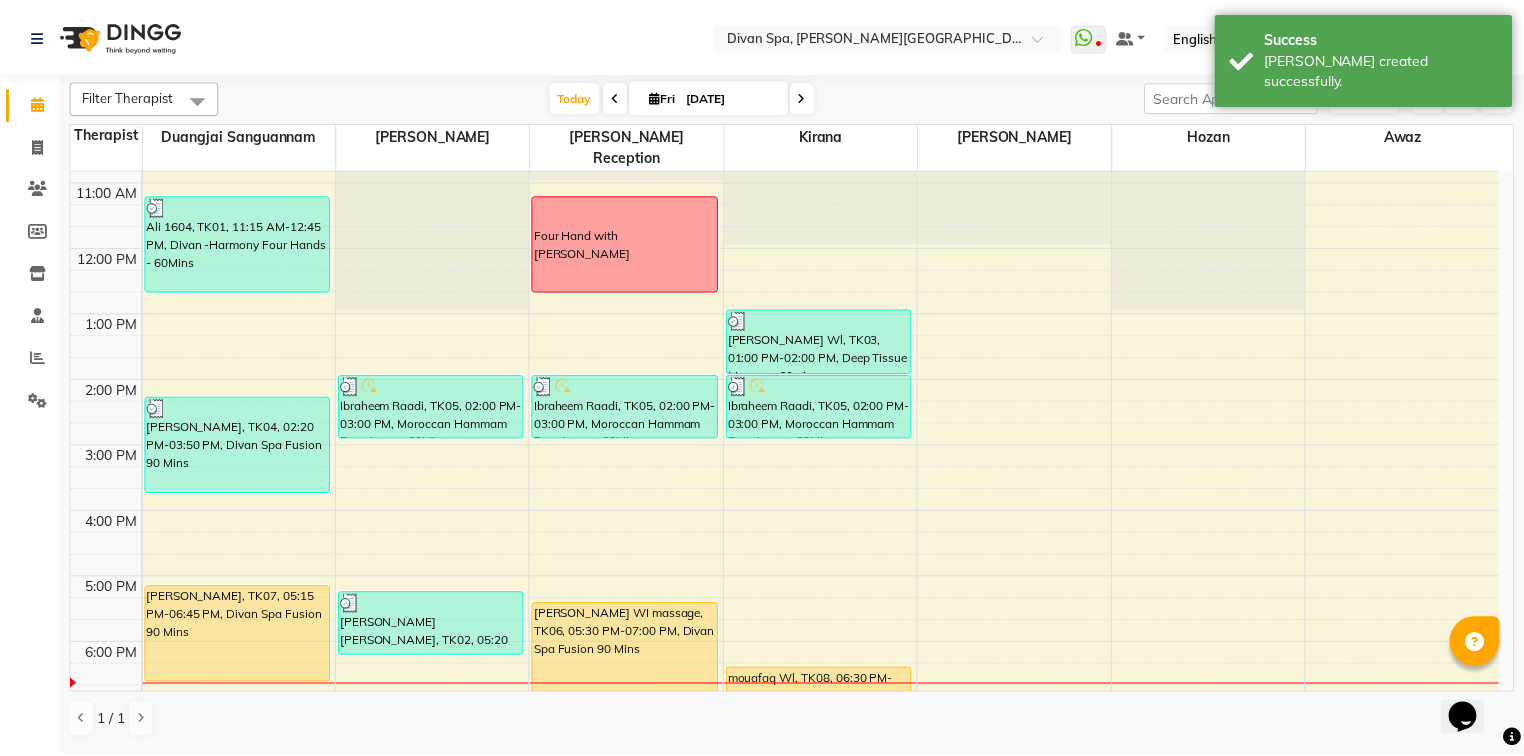 scroll, scrollTop: 400, scrollLeft: 0, axis: vertical 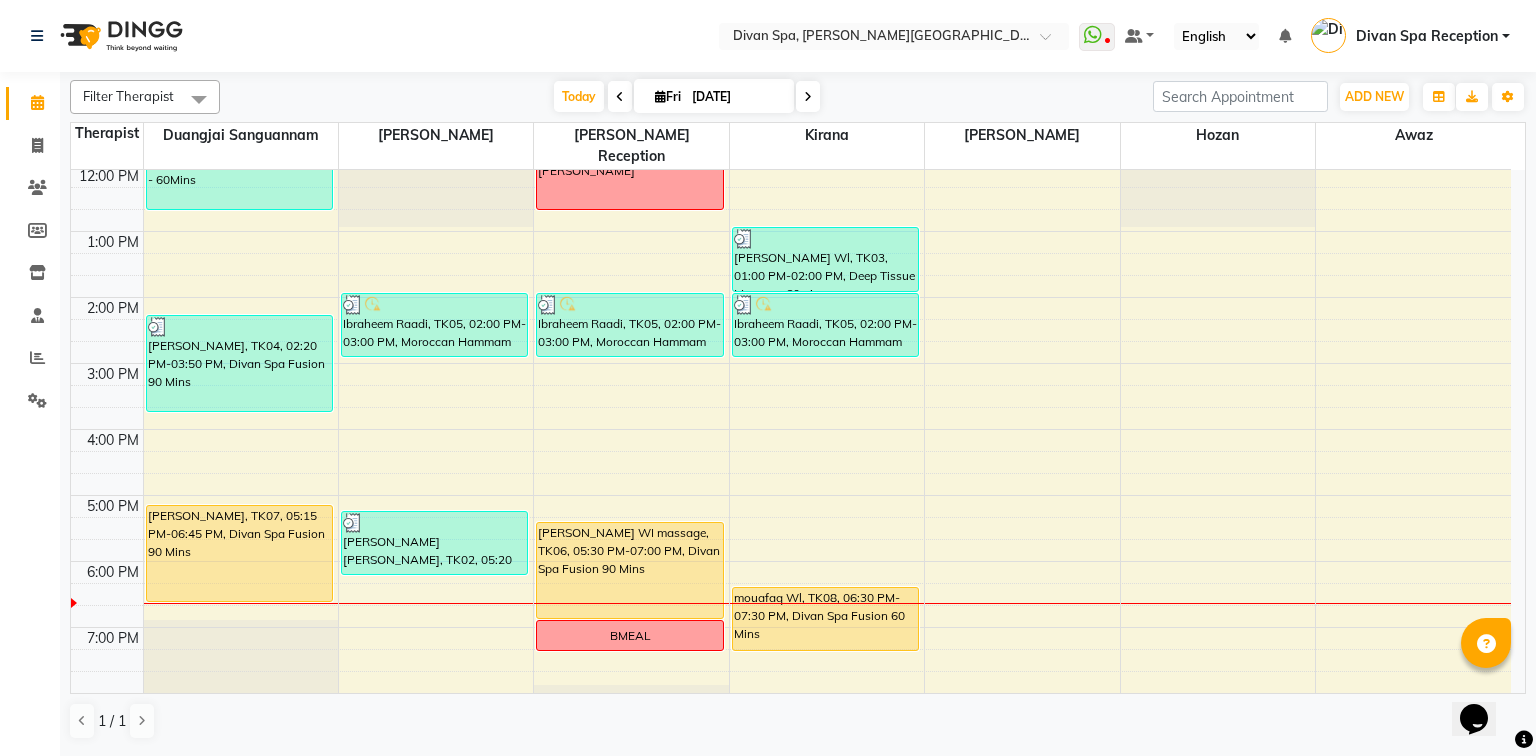 click on "[PERSON_NAME], TK07, 05:15 PM-06:45 PM, Divan Spa Fusion 90 Mins" at bounding box center (240, 553) 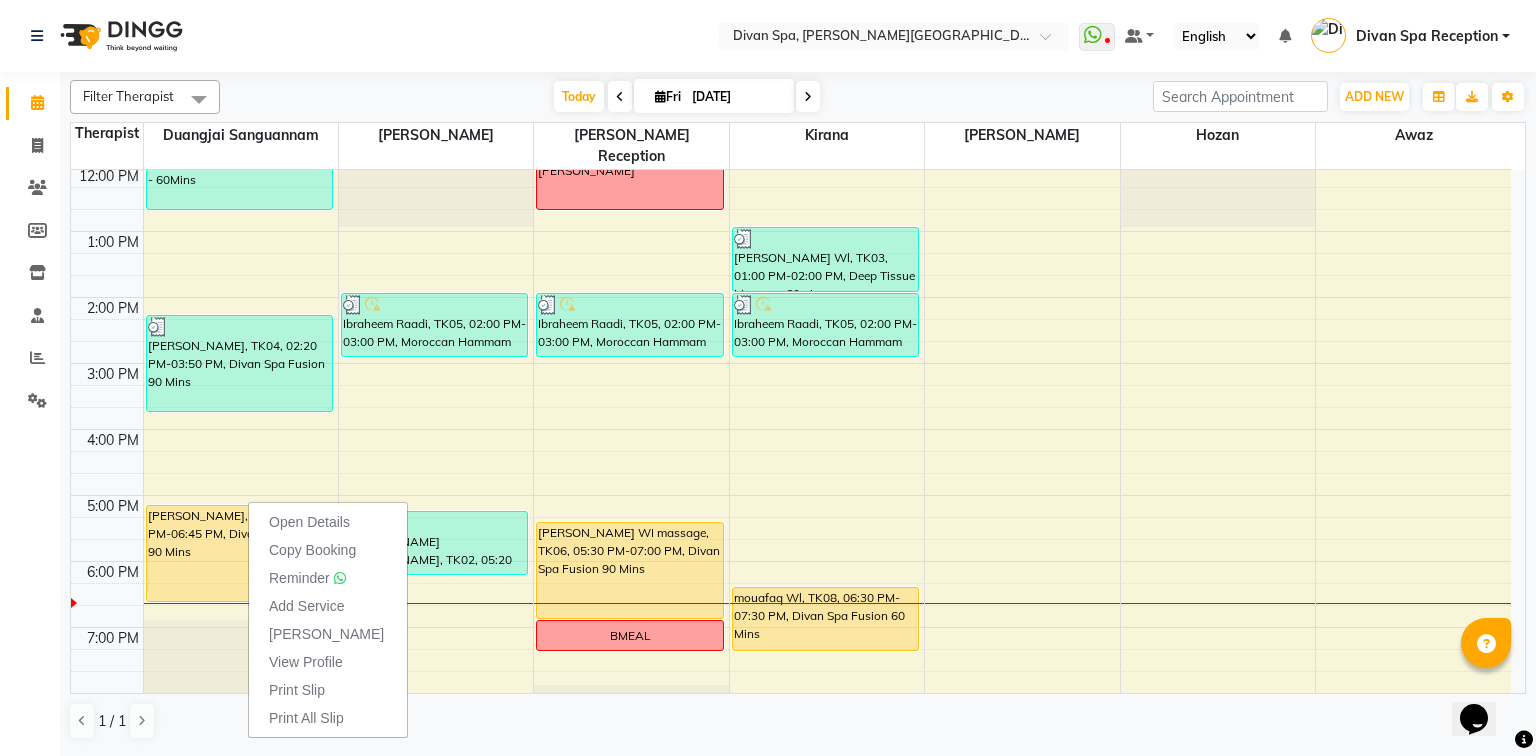 click on "Settings" 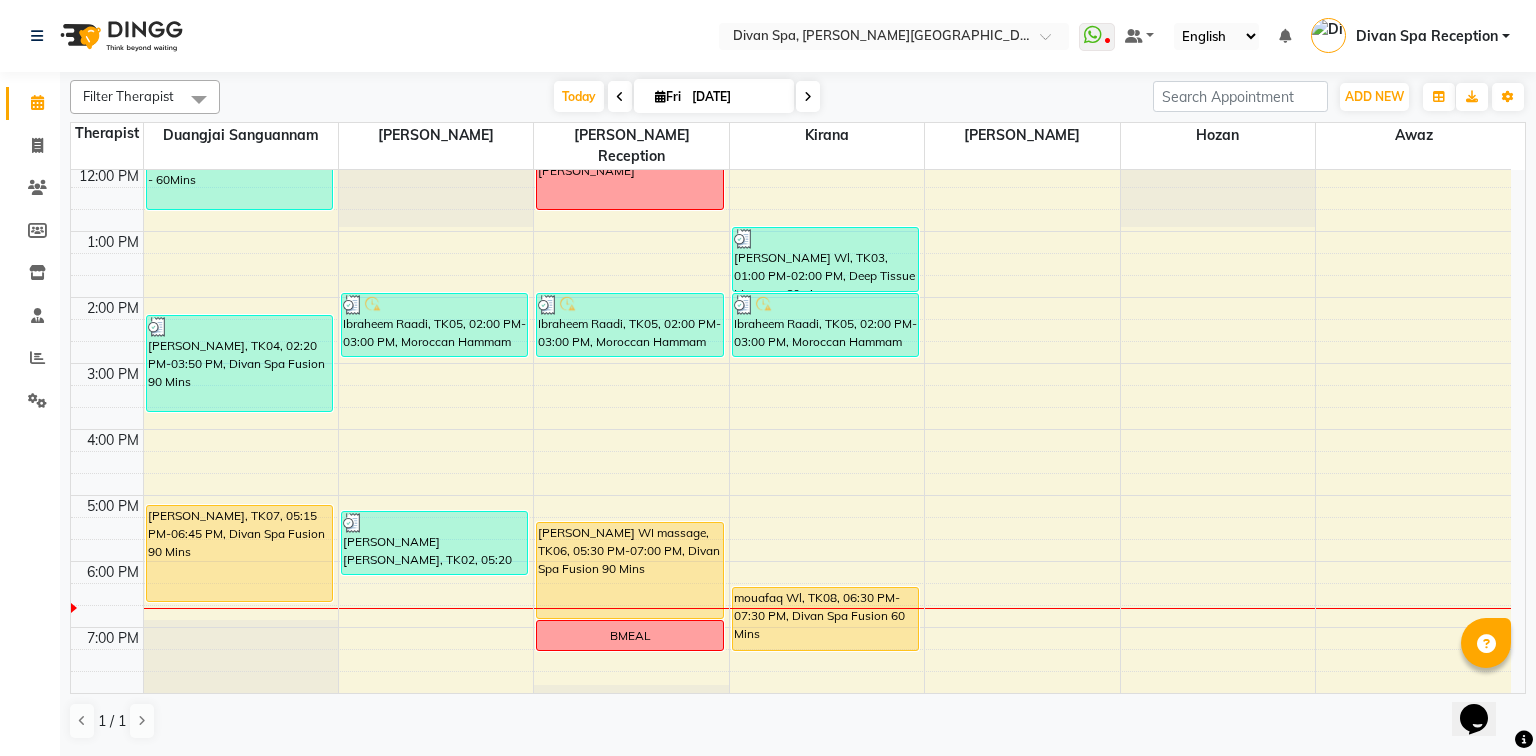 click on "[PERSON_NAME], TK07, 05:15 PM-06:45 PM, Divan Spa Fusion 90 Mins" at bounding box center (240, 553) 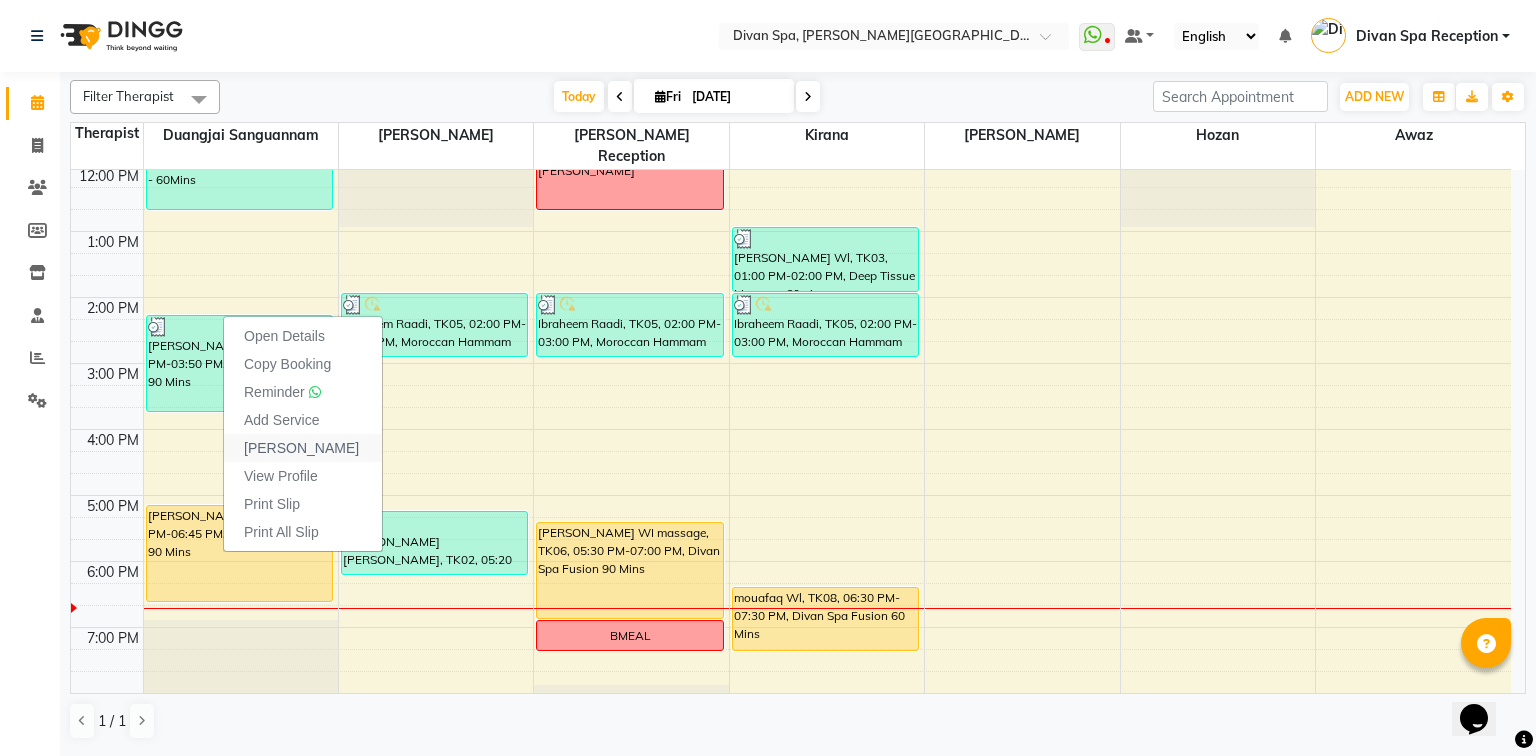 click on "[PERSON_NAME]" at bounding box center [301, 448] 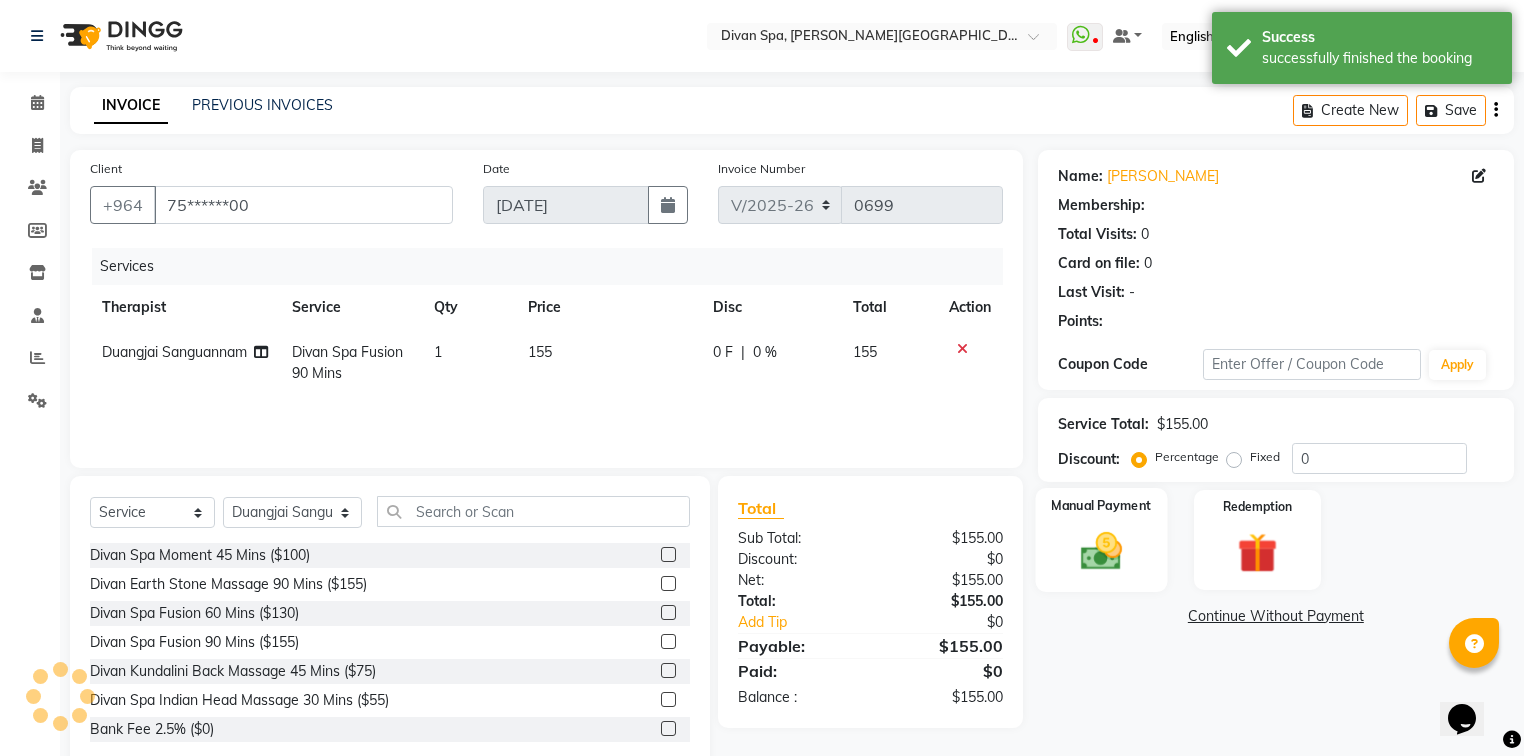 click 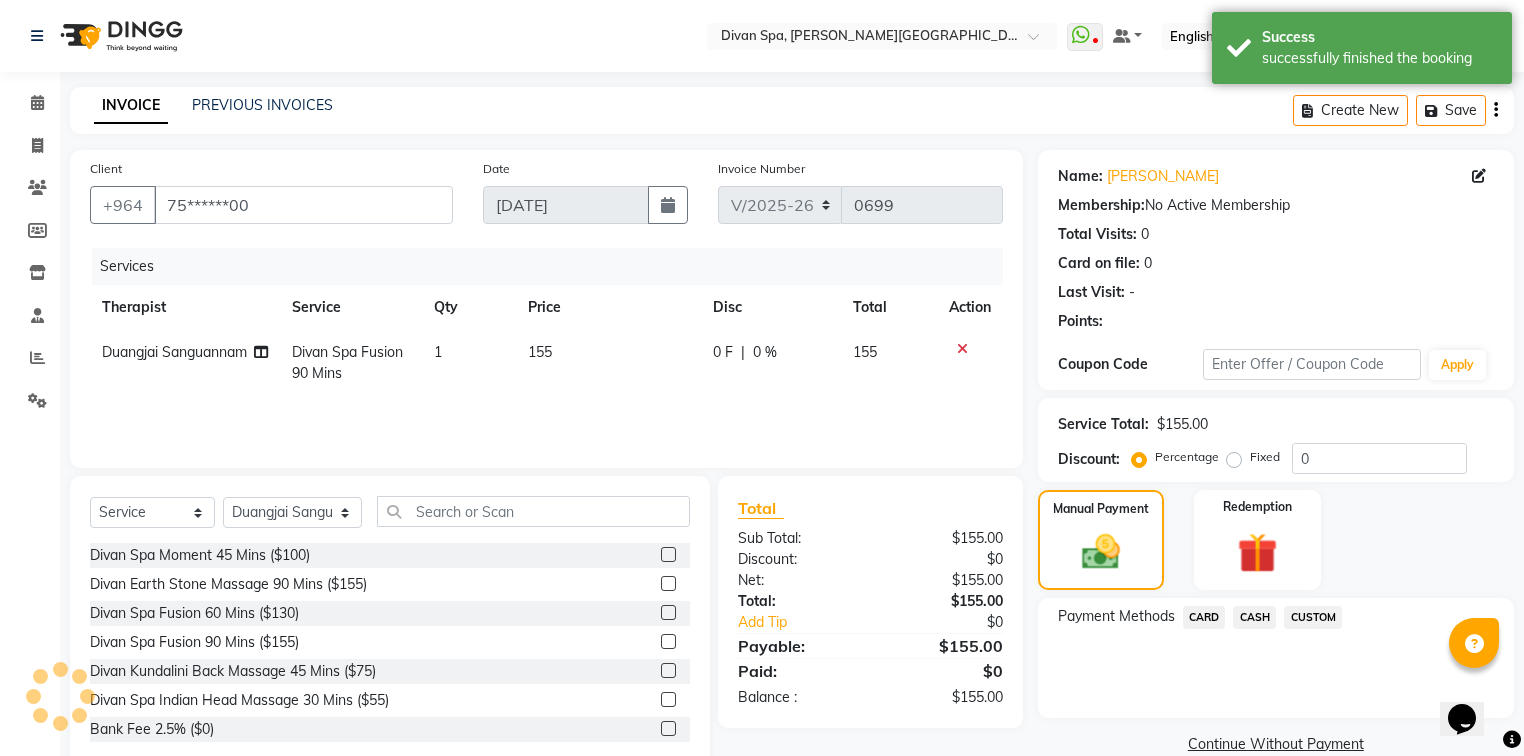 click on "CASH" 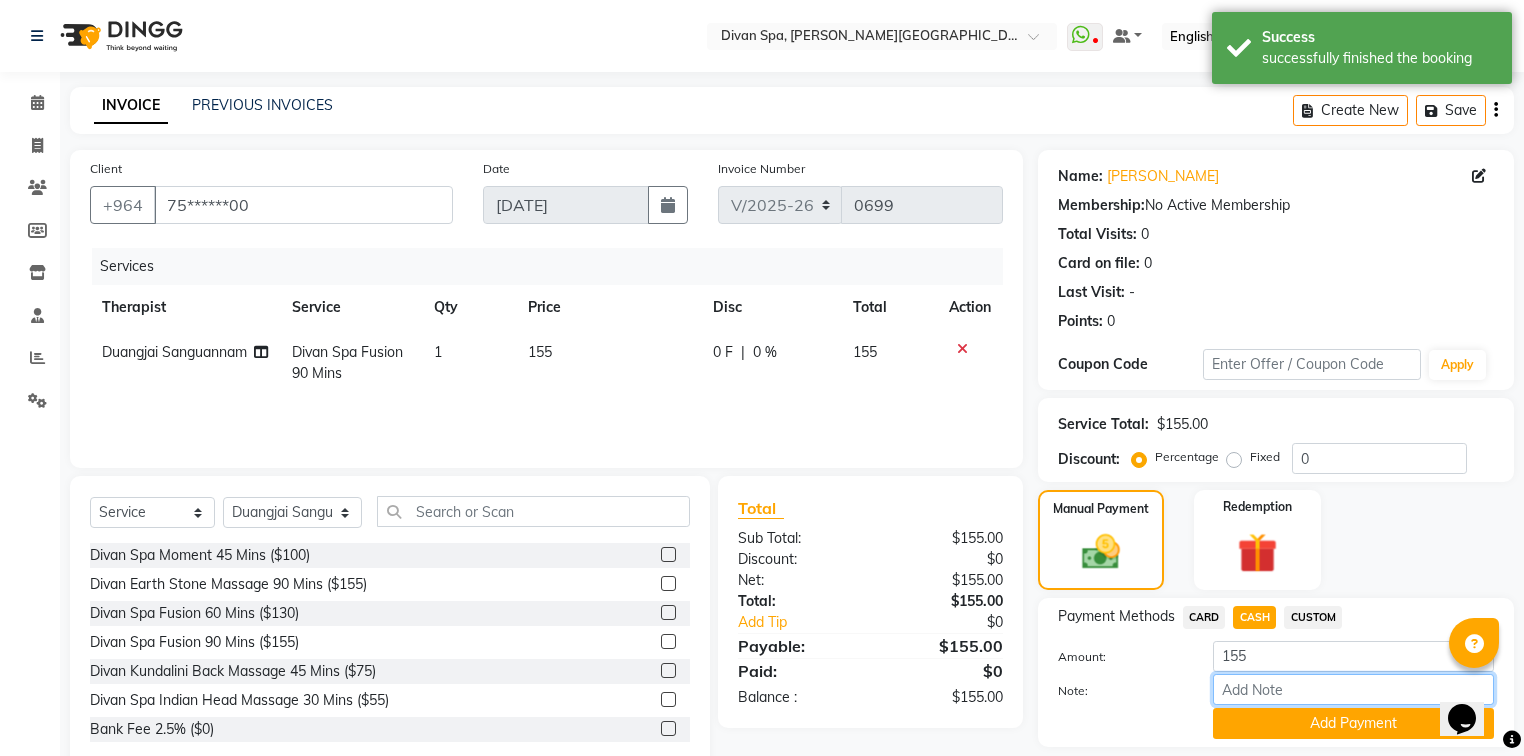 click on "Note:" at bounding box center [1353, 689] 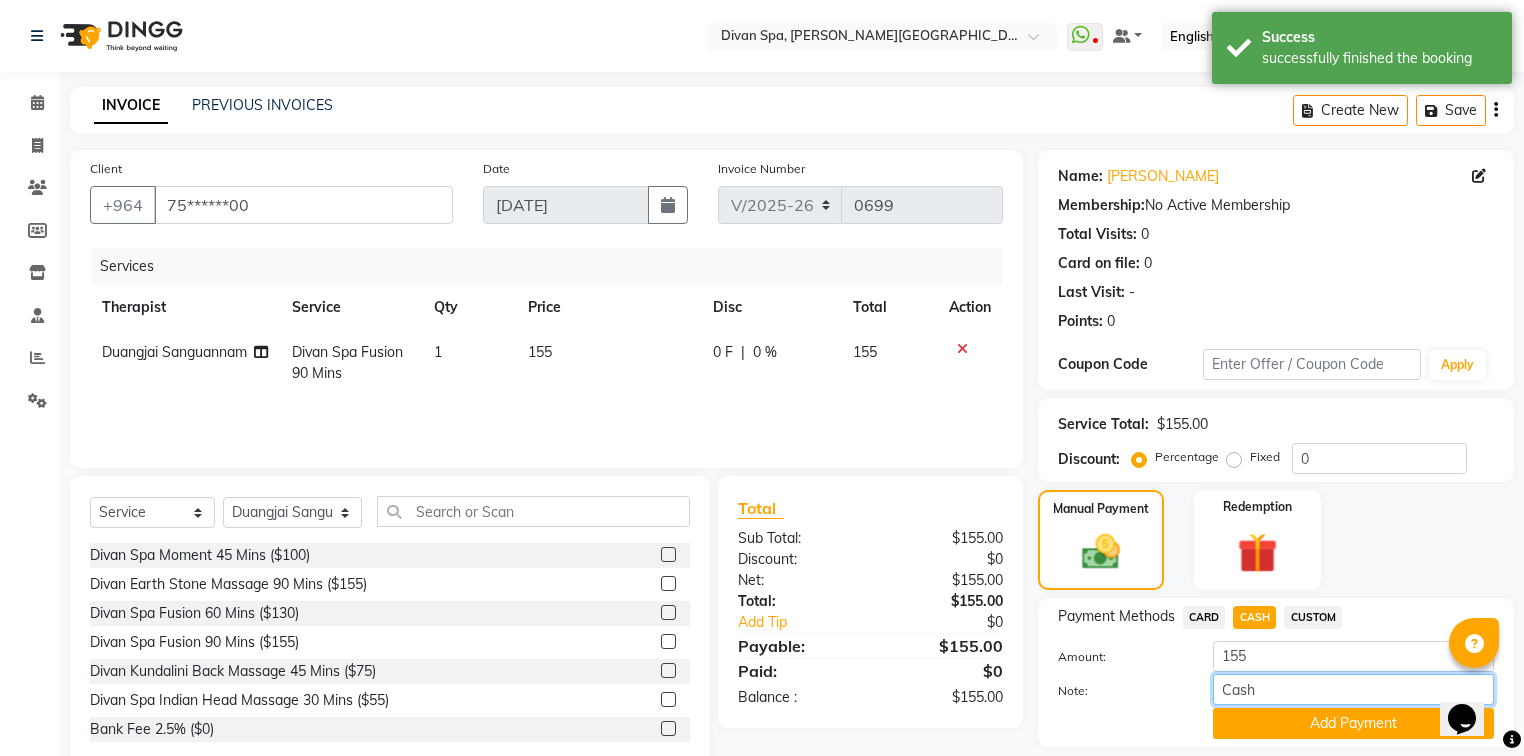 drag, startPoint x: 1238, startPoint y: 688, endPoint x: 1210, endPoint y: 688, distance: 28 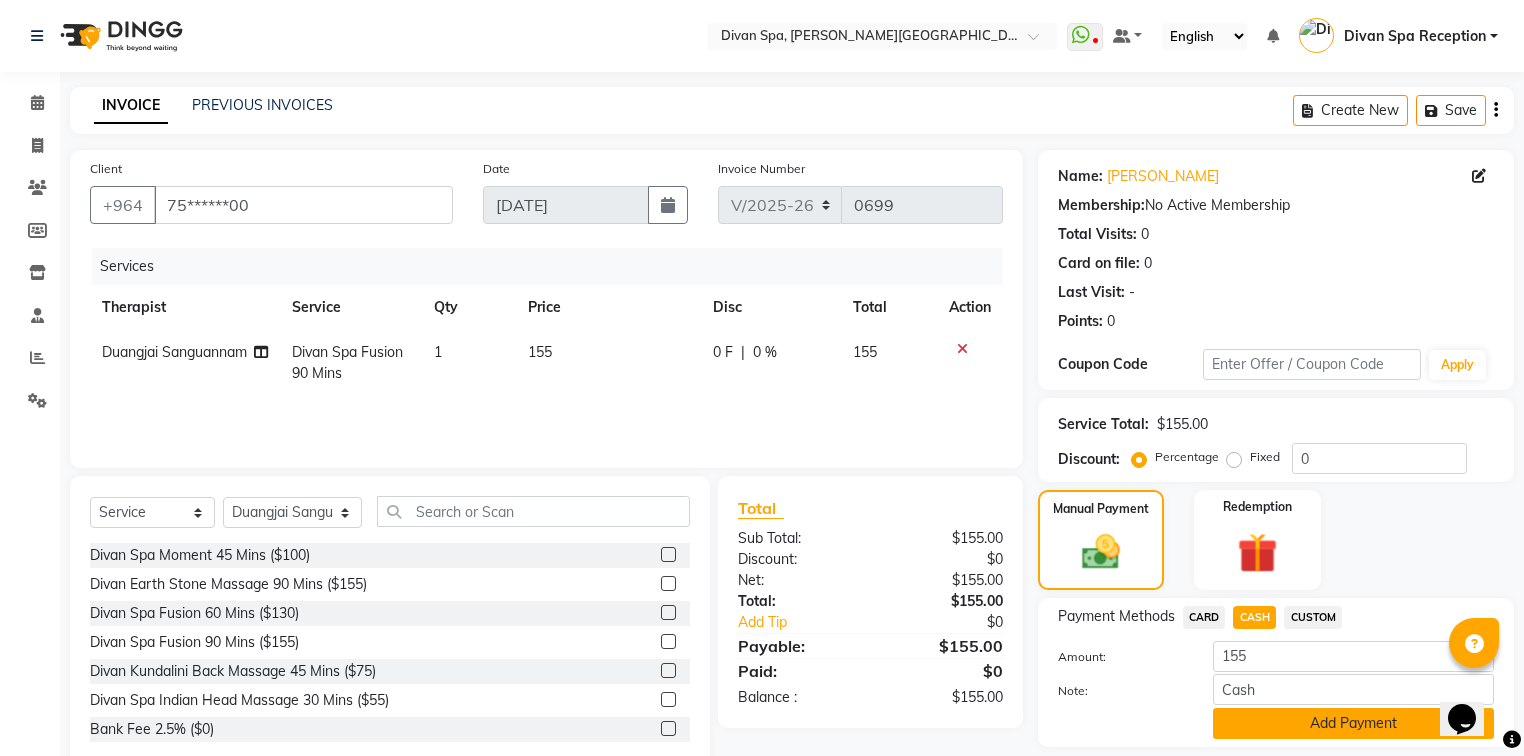 click on "Add Payment" 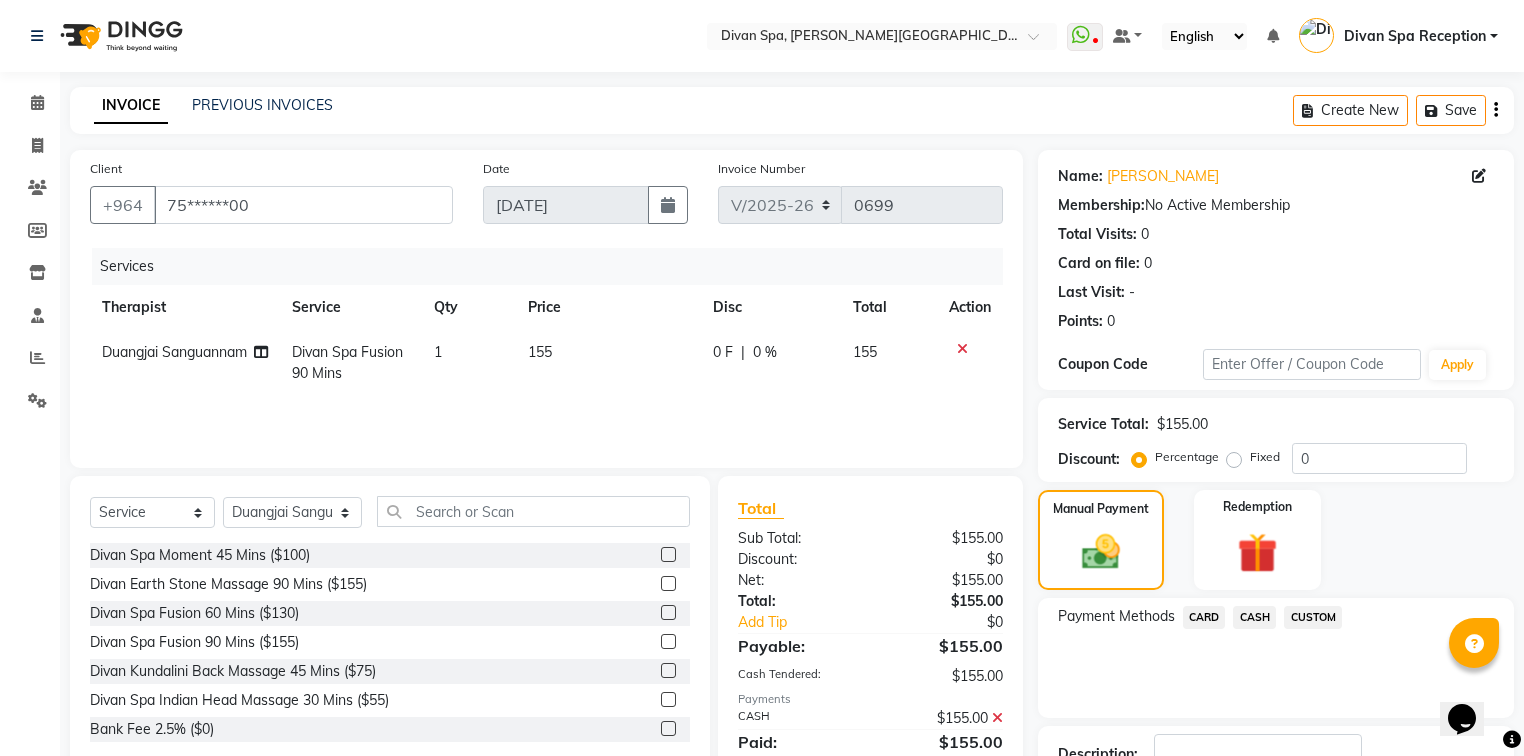 scroll, scrollTop: 144, scrollLeft: 0, axis: vertical 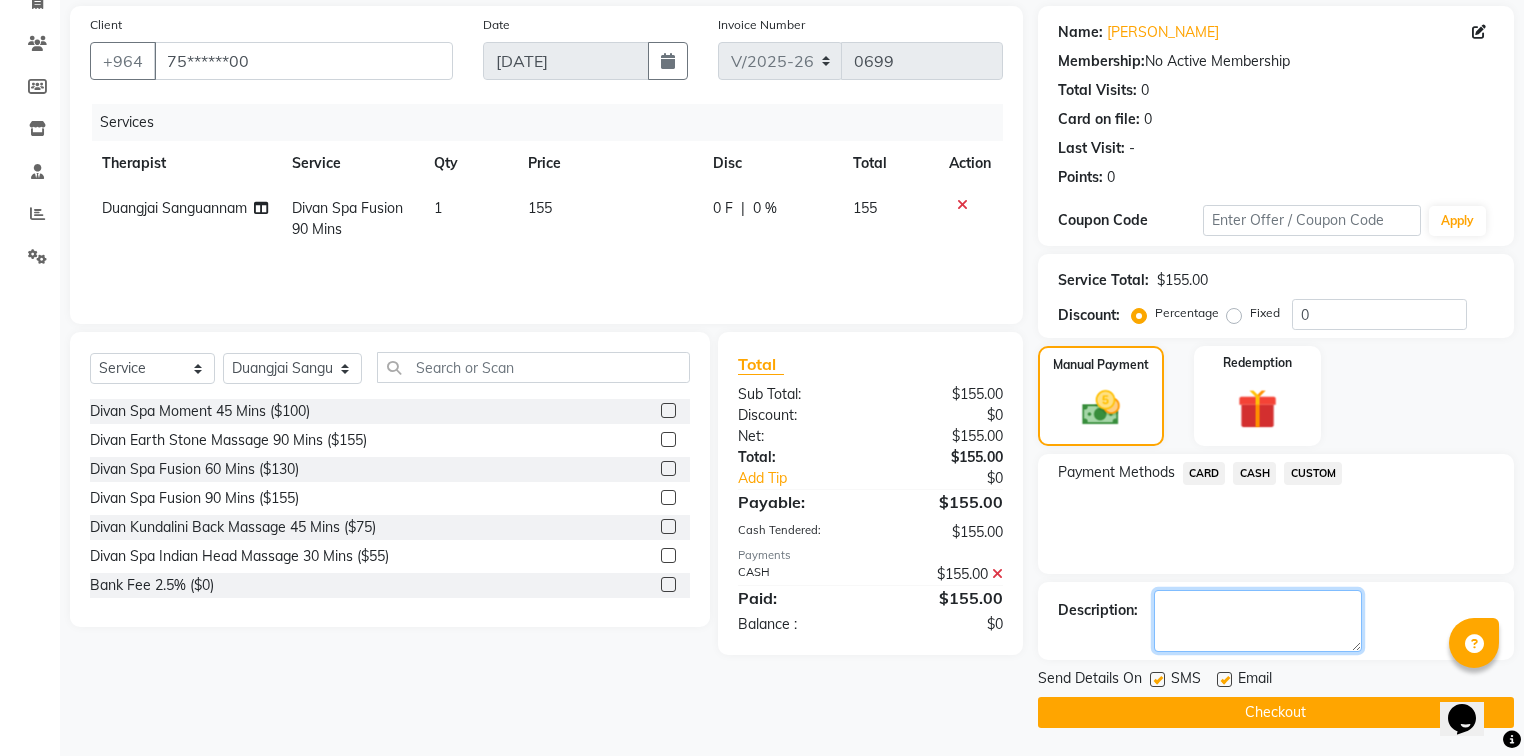 click 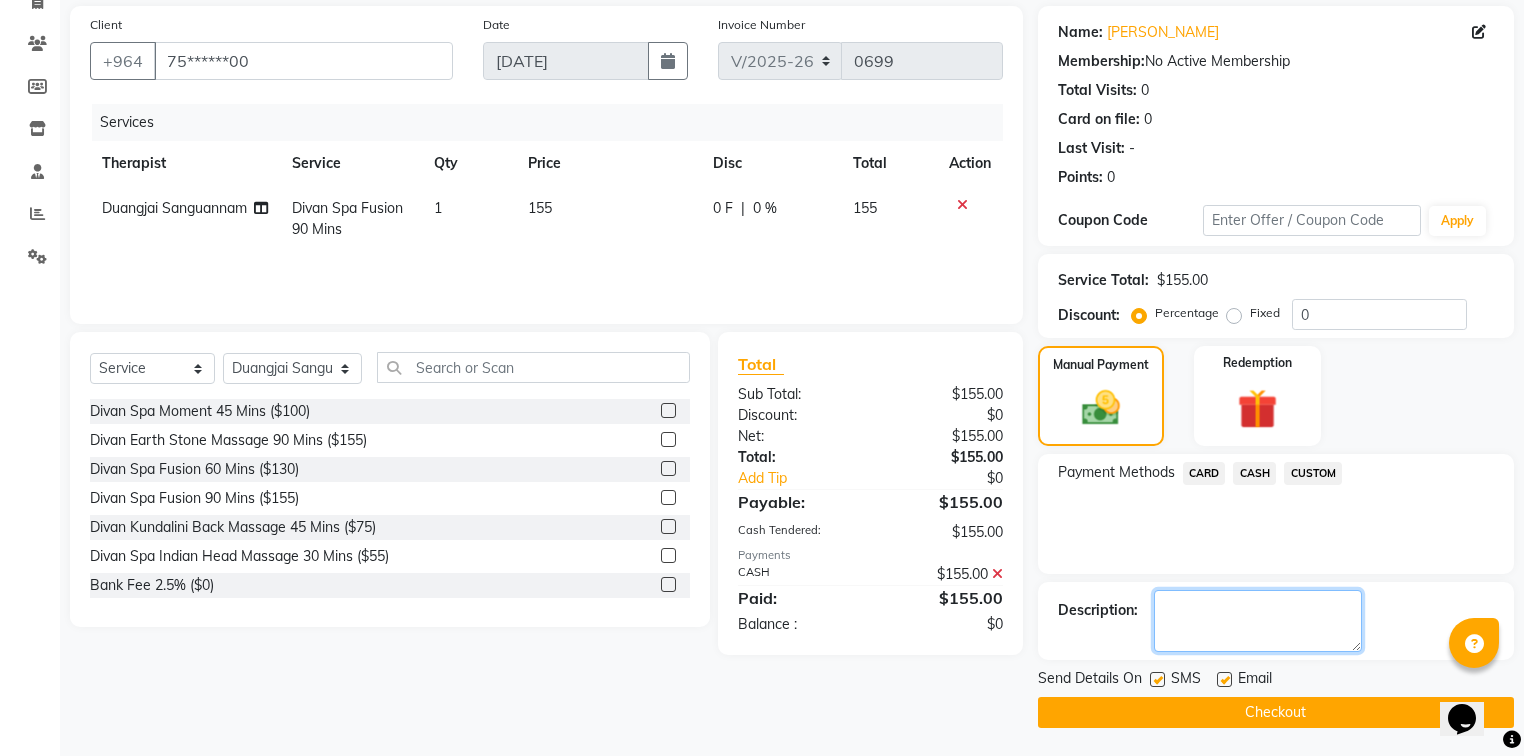 paste on "Cash" 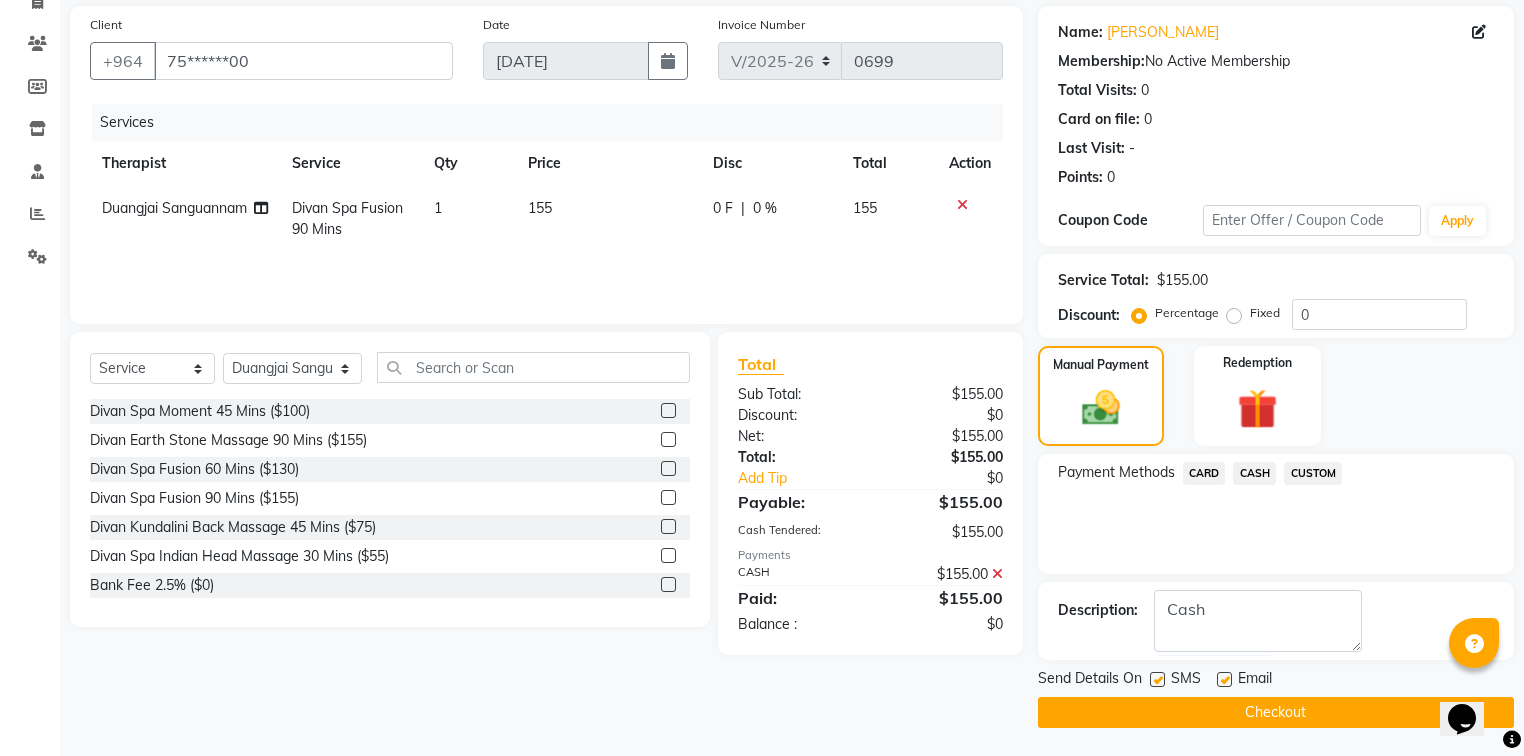 click 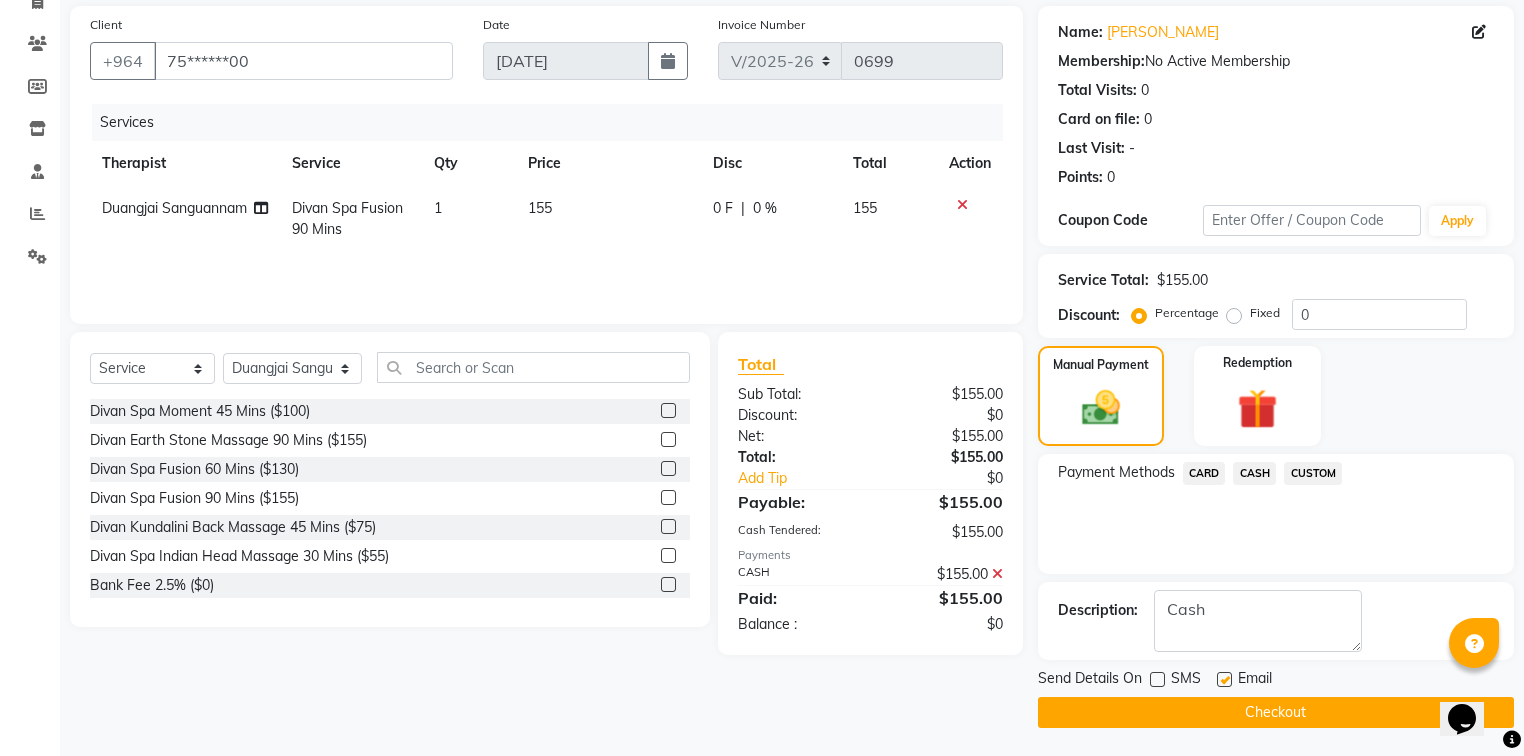 click 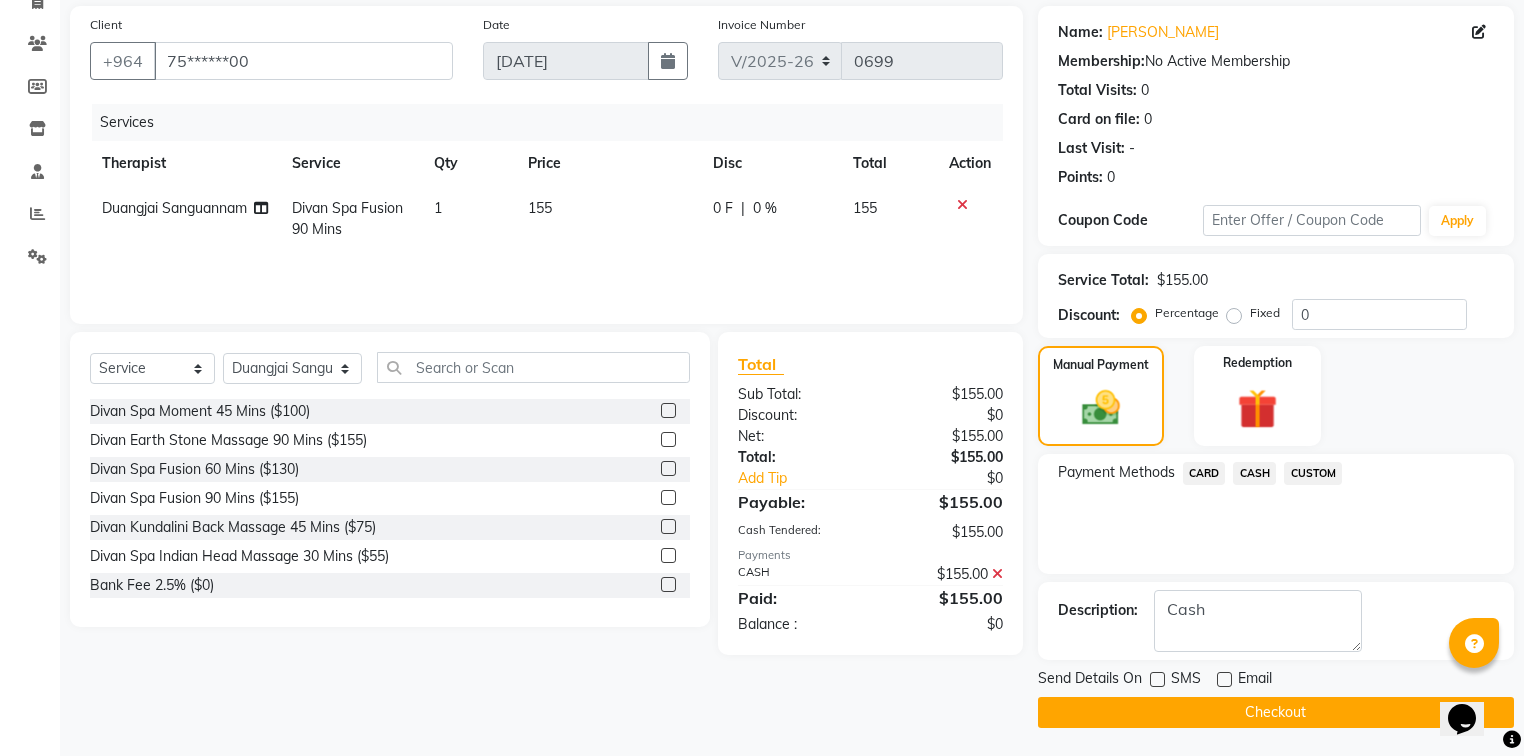 click on "Checkout" 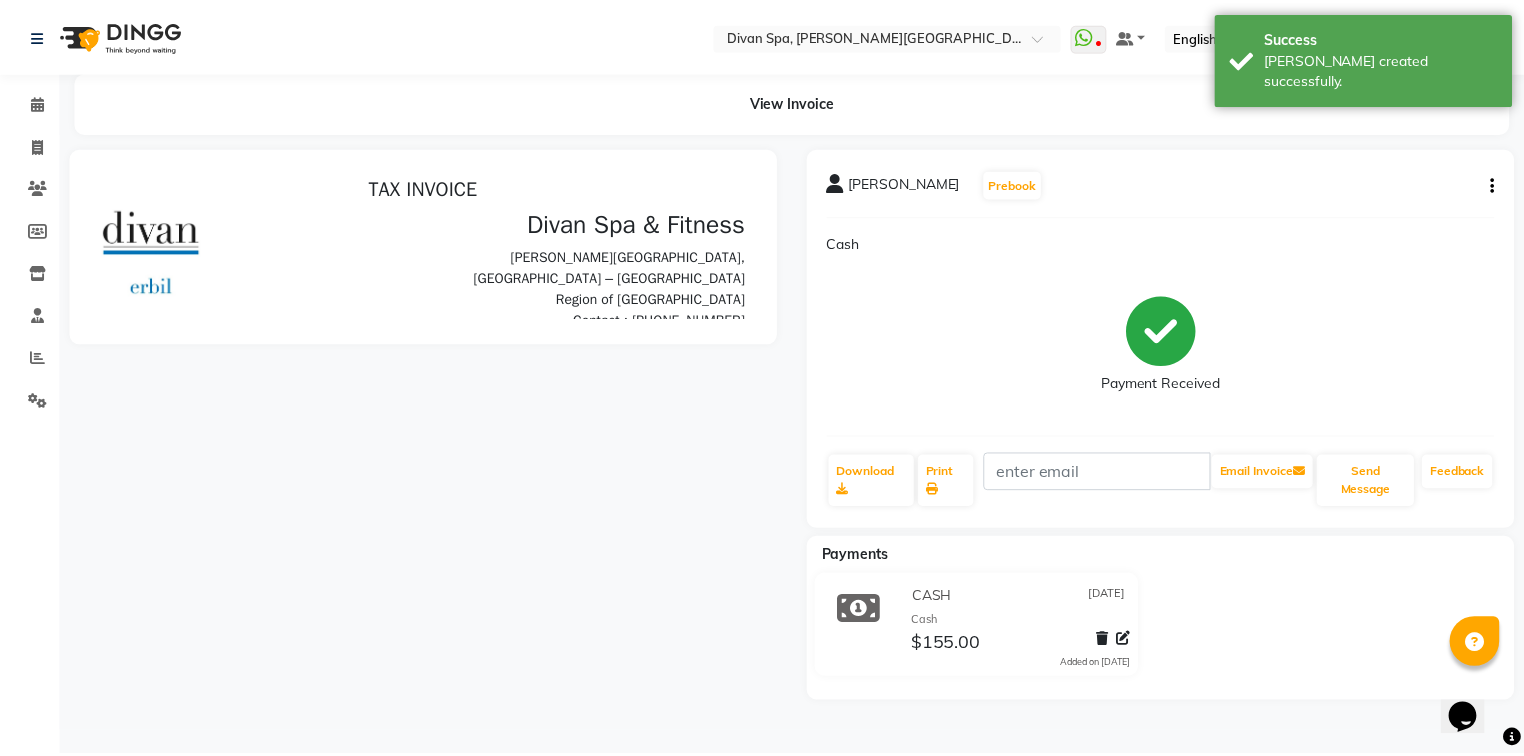 scroll, scrollTop: 0, scrollLeft: 0, axis: both 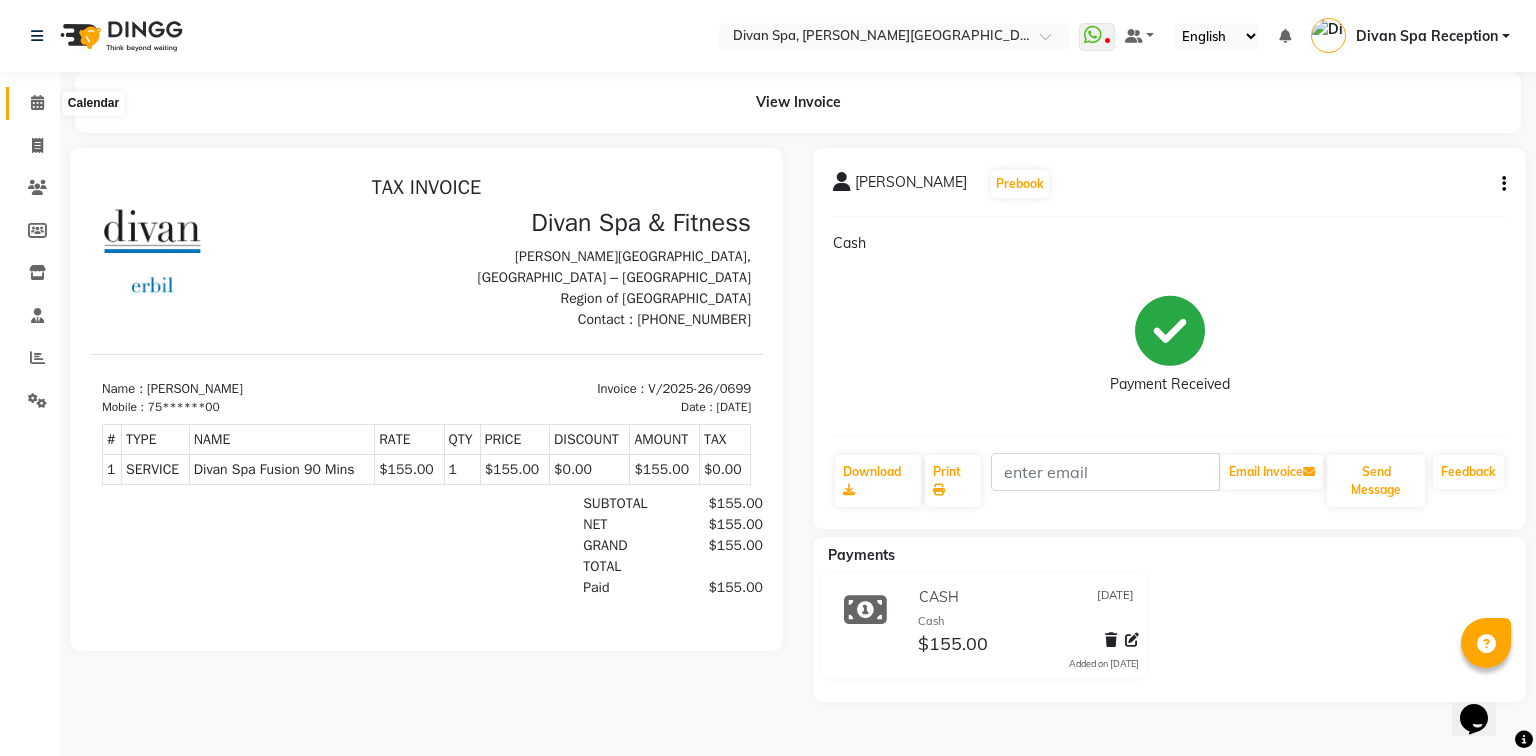 click 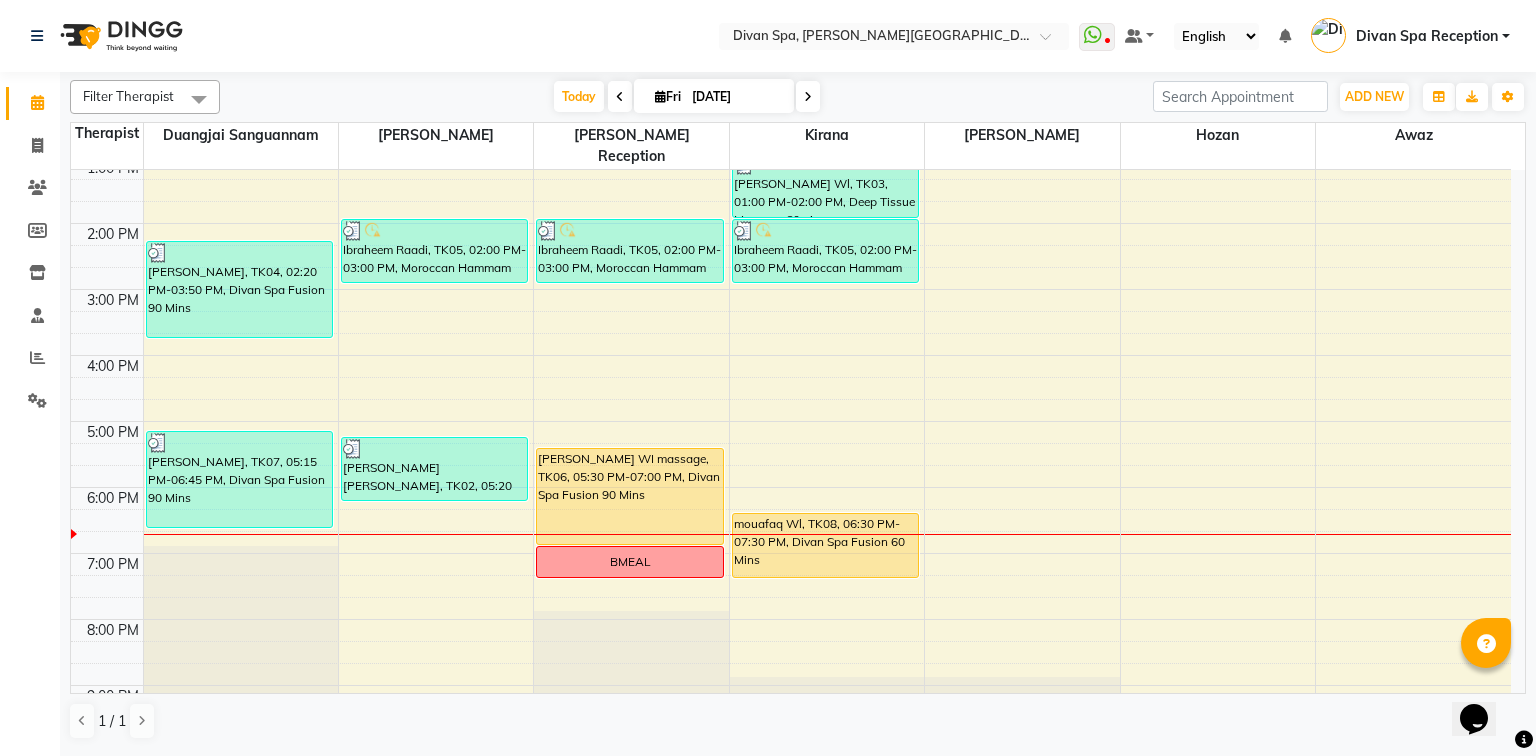 scroll, scrollTop: 480, scrollLeft: 0, axis: vertical 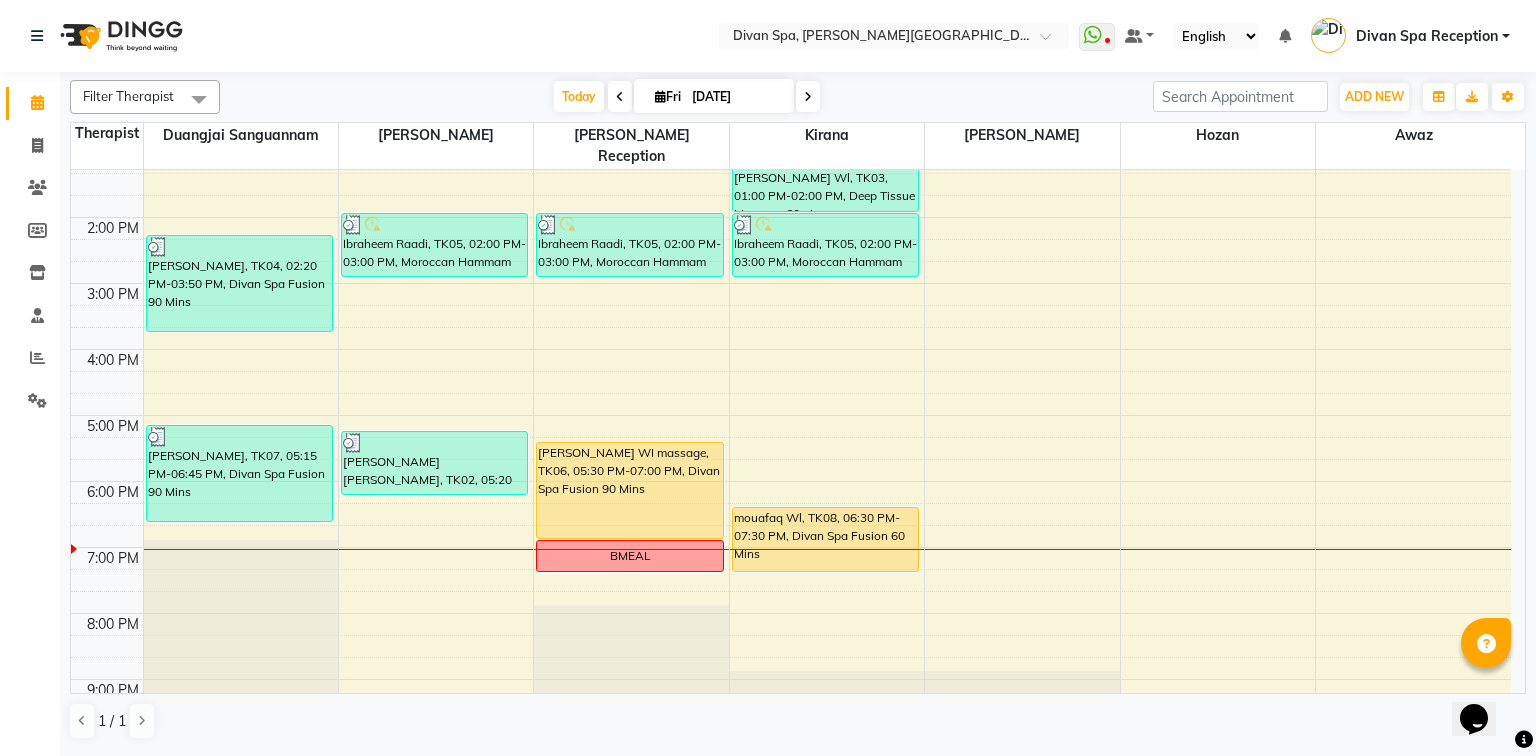 click at bounding box center (808, 97) 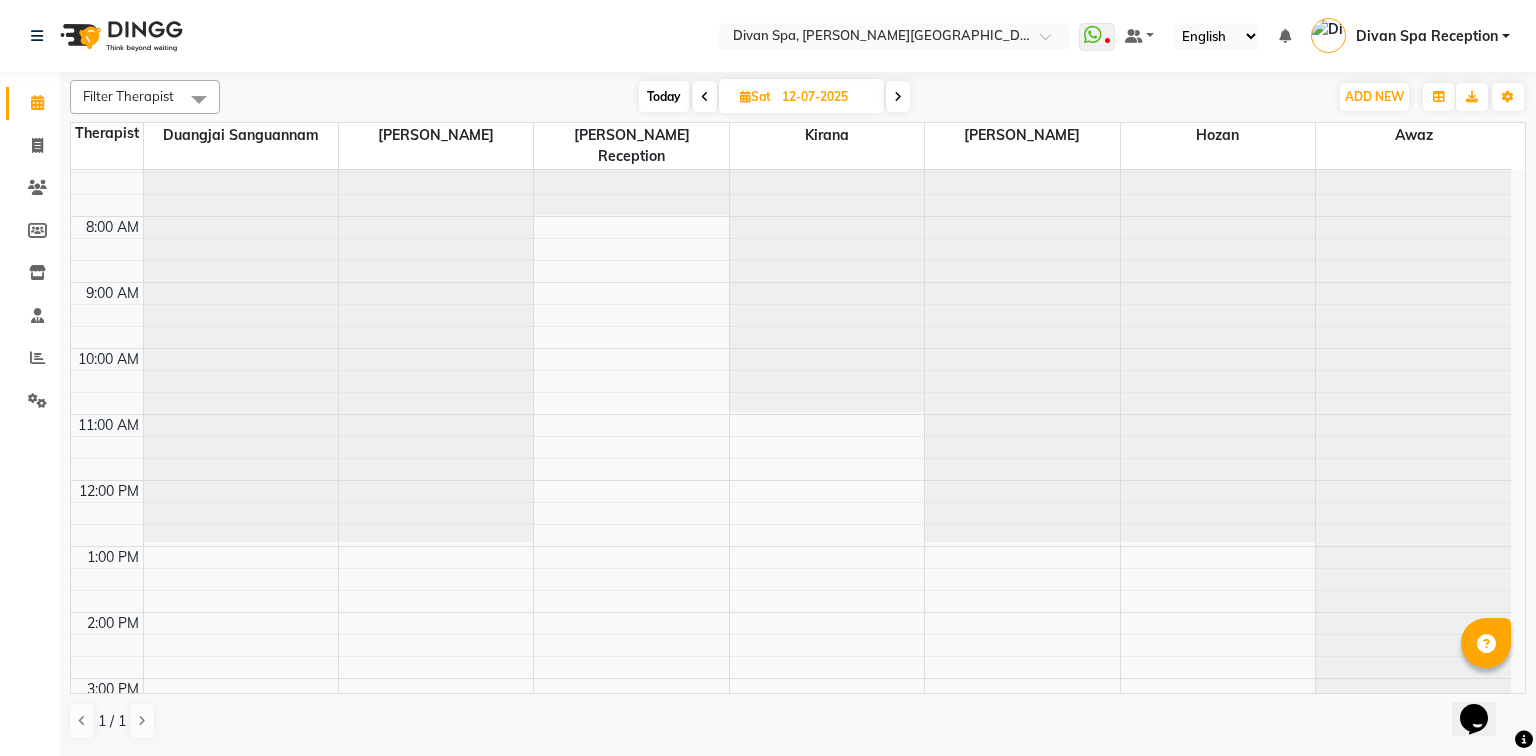 scroll, scrollTop: 245, scrollLeft: 0, axis: vertical 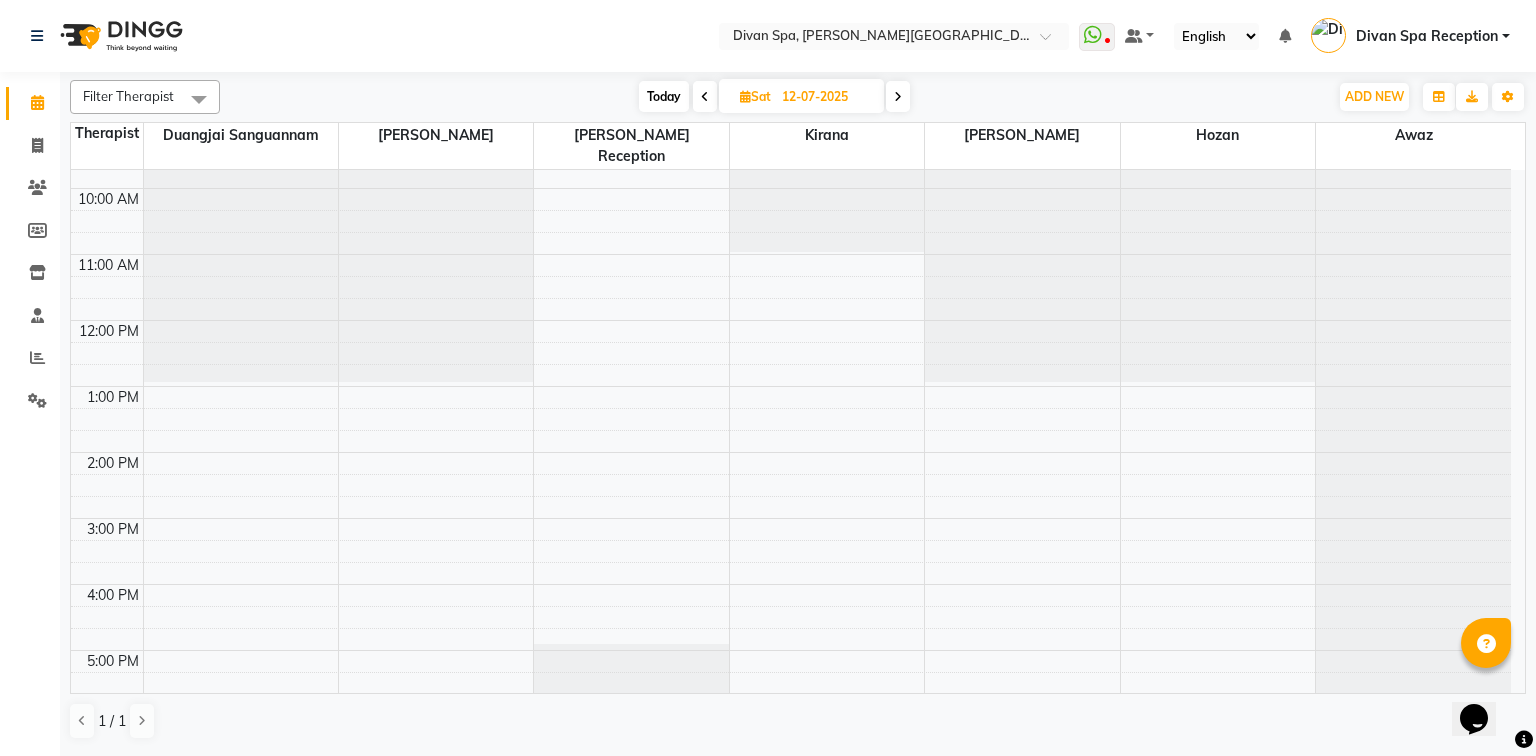 click on "6:00 AM 7:00 AM 8:00 AM 9:00 AM 10:00 AM 11:00 AM 12:00 PM 1:00 PM 2:00 PM 3:00 PM 4:00 PM 5:00 PM 6:00 PM 7:00 PM 8:00 PM 9:00 PM 10:00 PM" at bounding box center (791, 485) 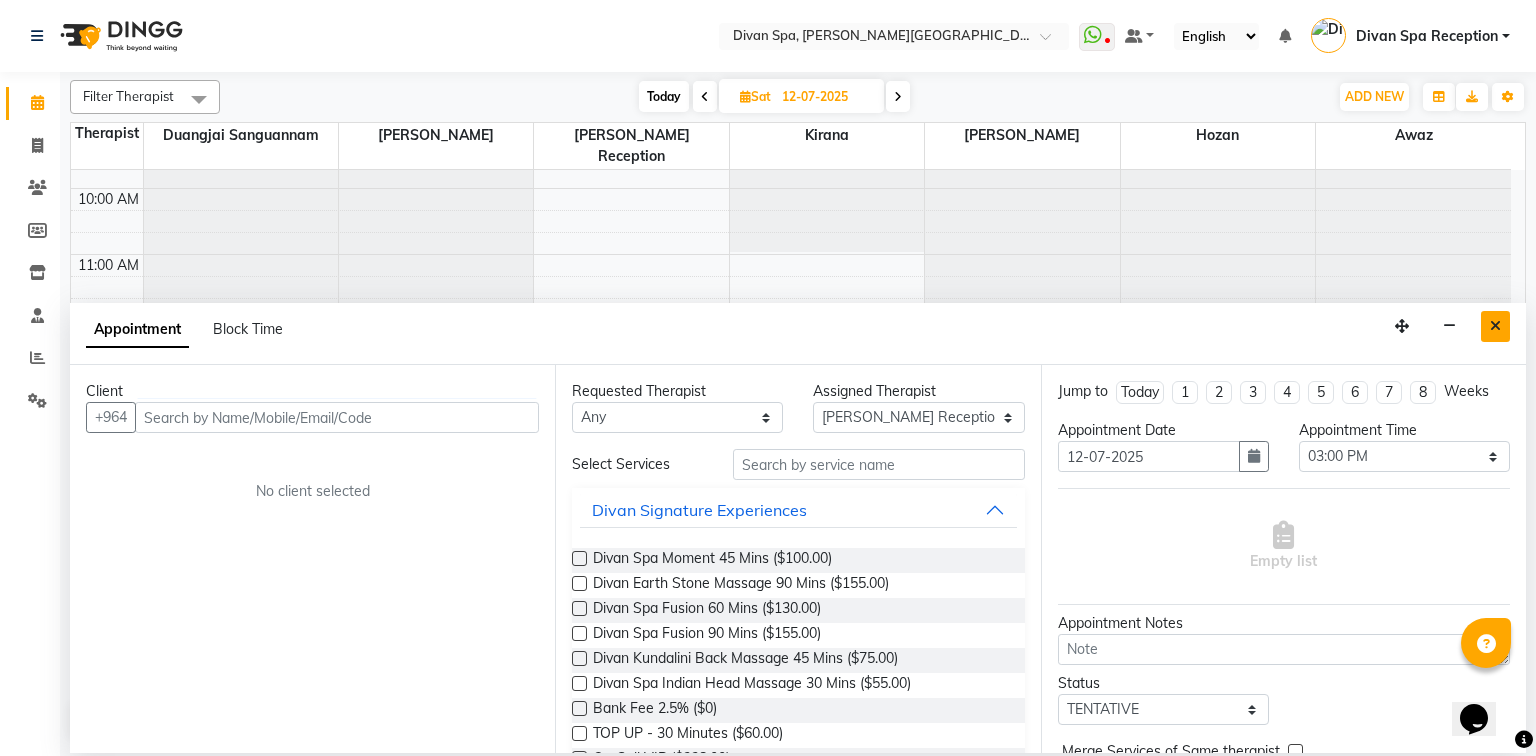 click at bounding box center (1495, 326) 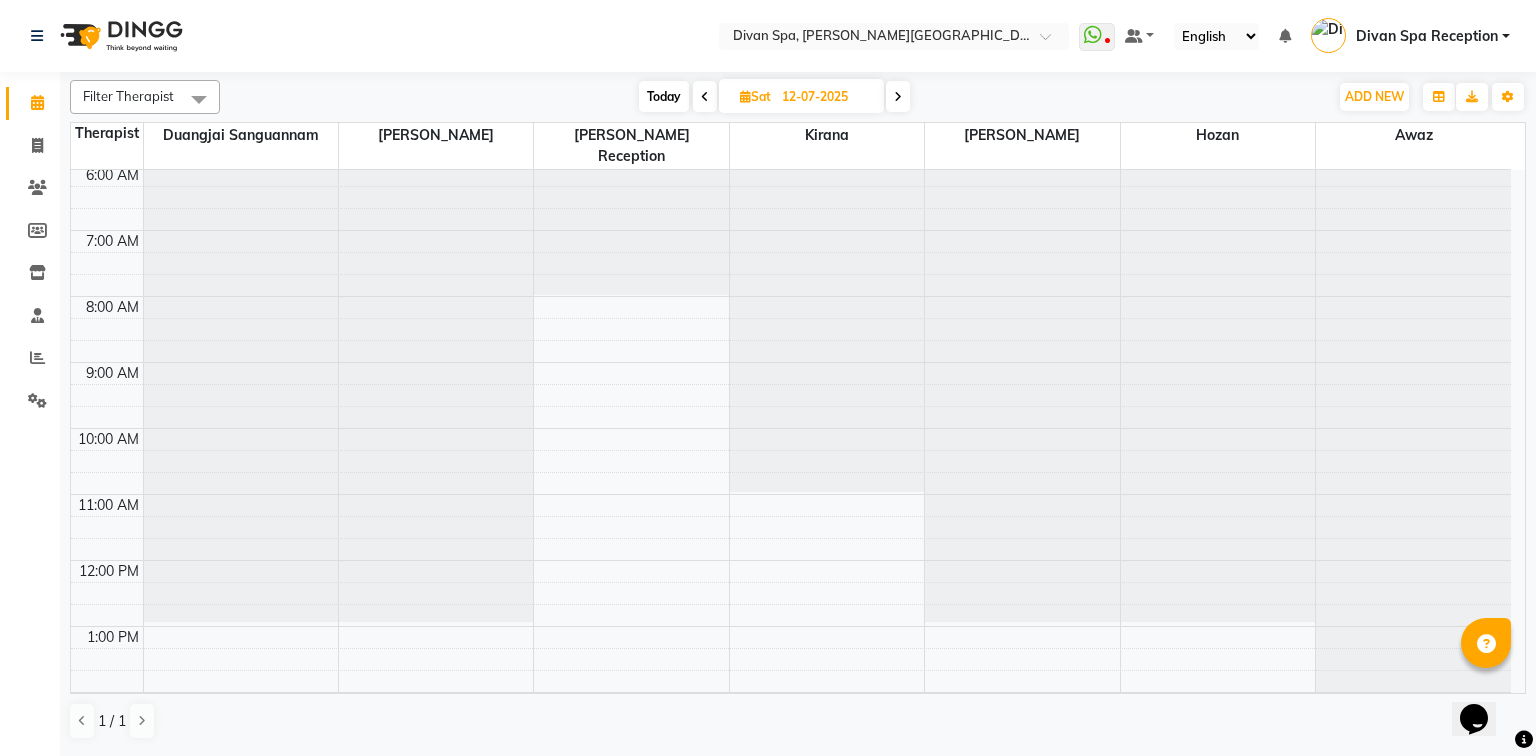 scroll, scrollTop: 0, scrollLeft: 0, axis: both 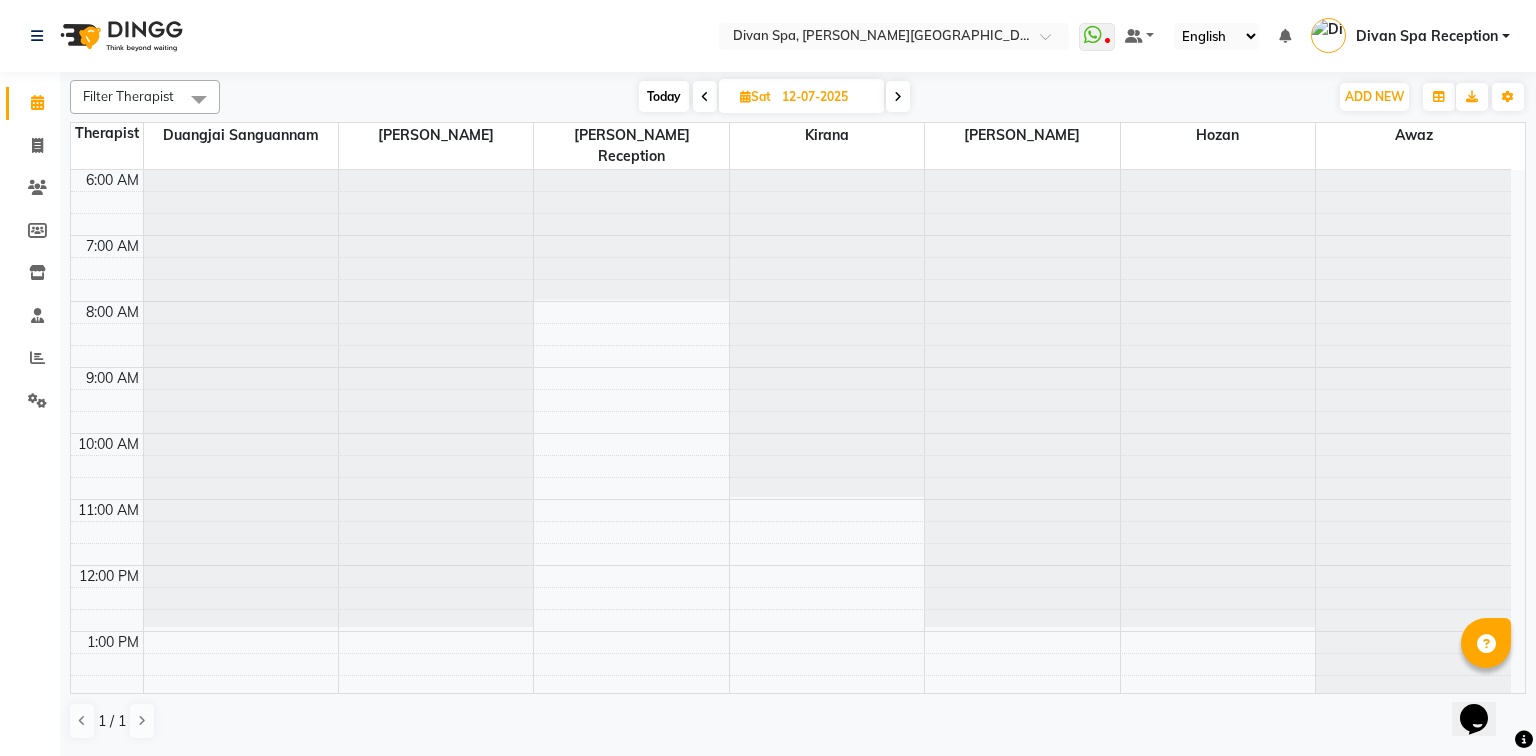 click at bounding box center [898, 97] 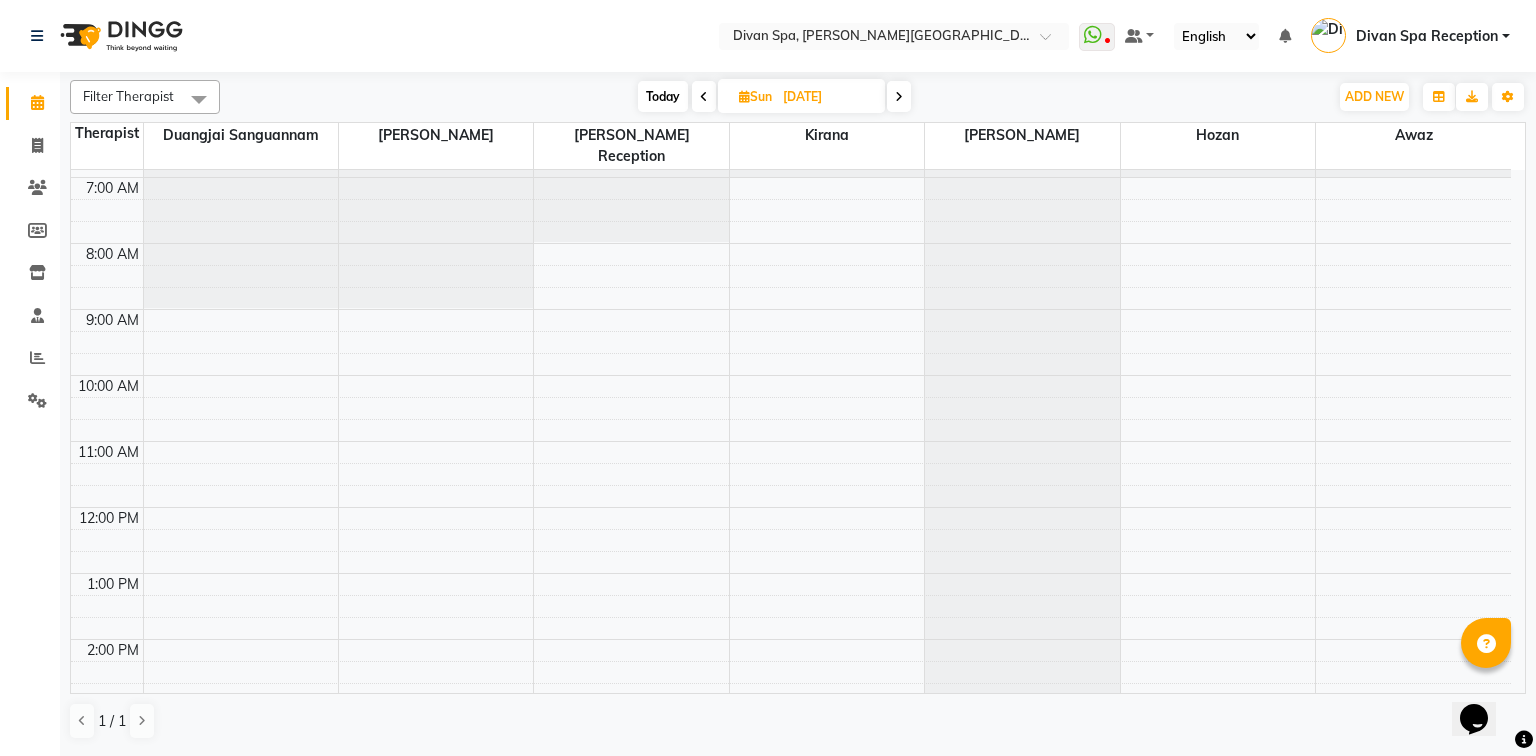 scroll, scrollTop: 86, scrollLeft: 0, axis: vertical 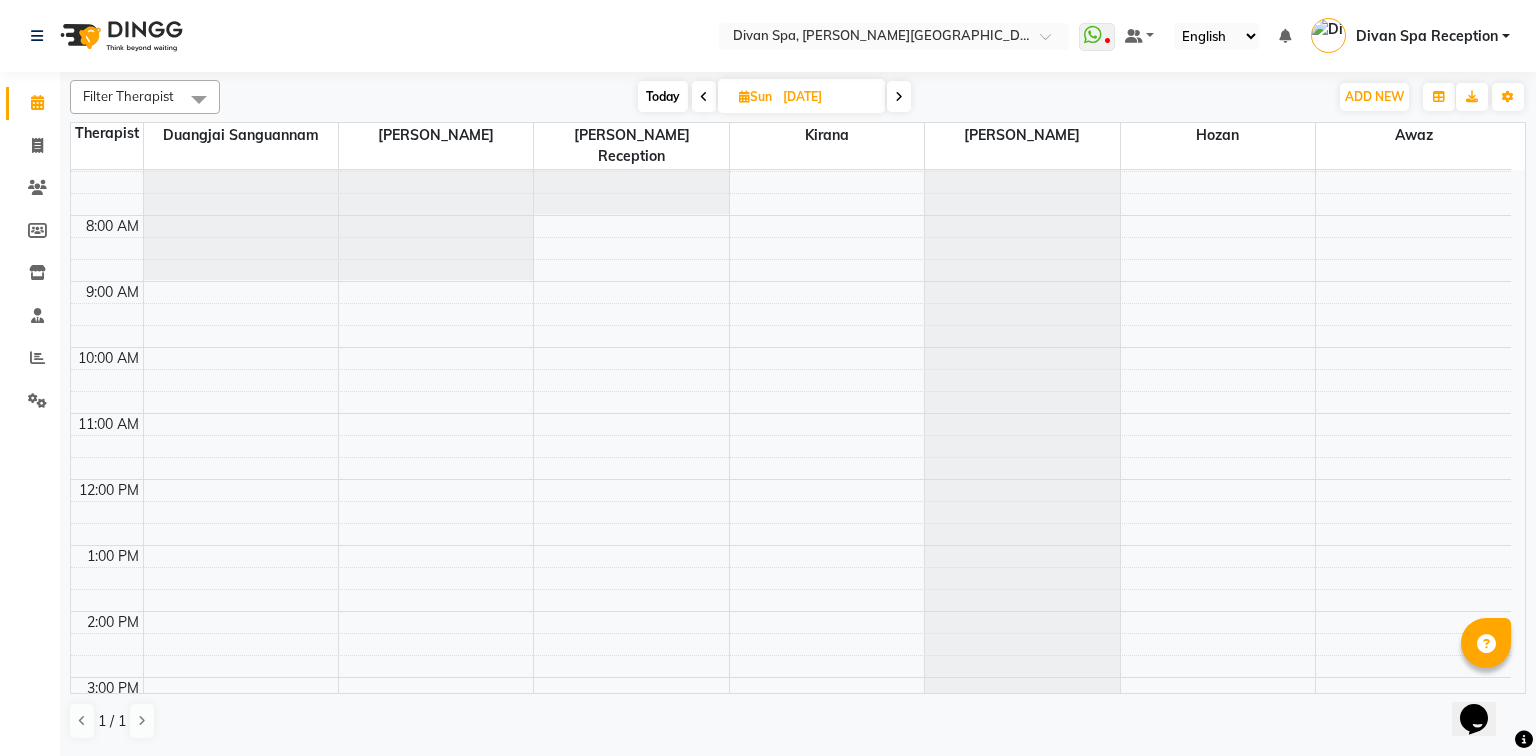 click at bounding box center (704, 96) 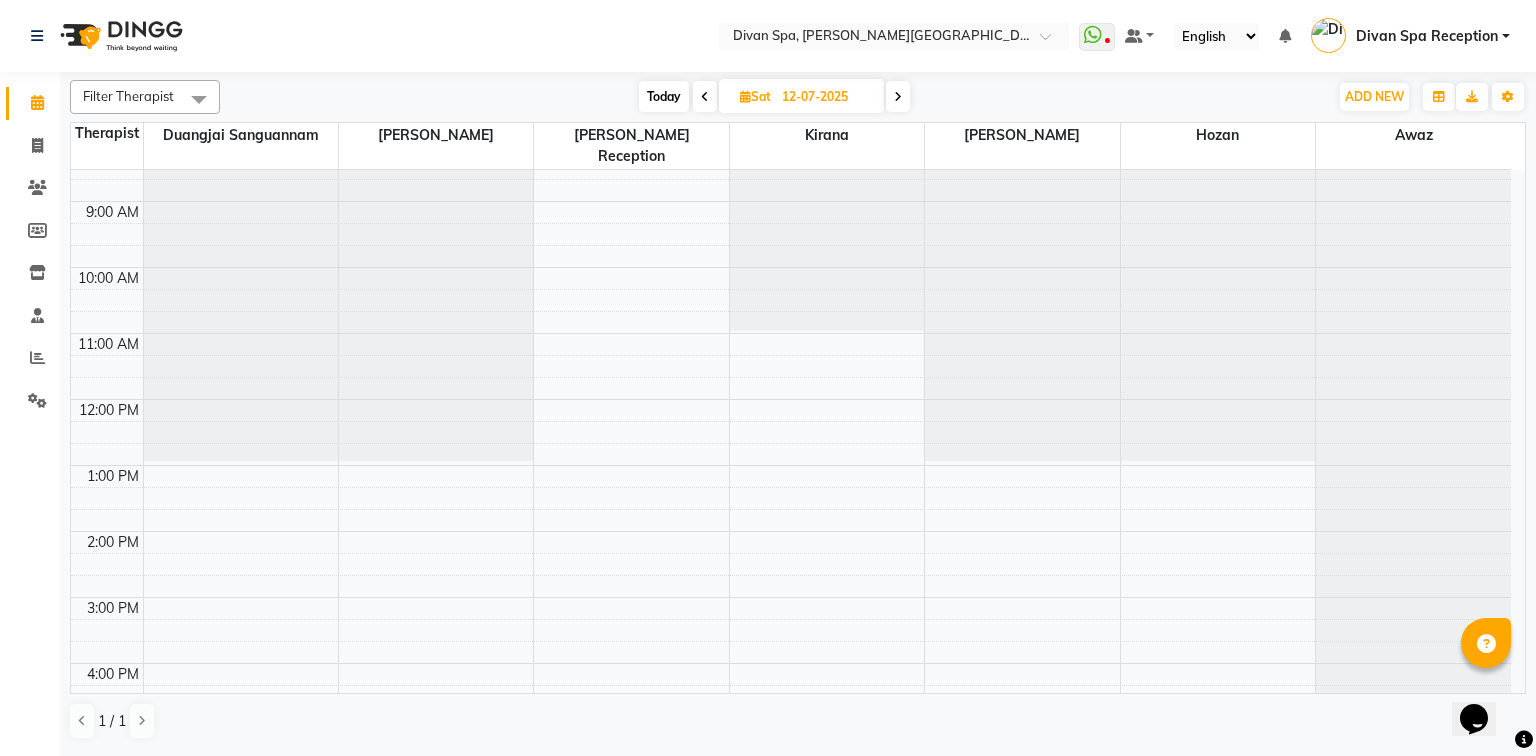 scroll, scrollTop: 246, scrollLeft: 0, axis: vertical 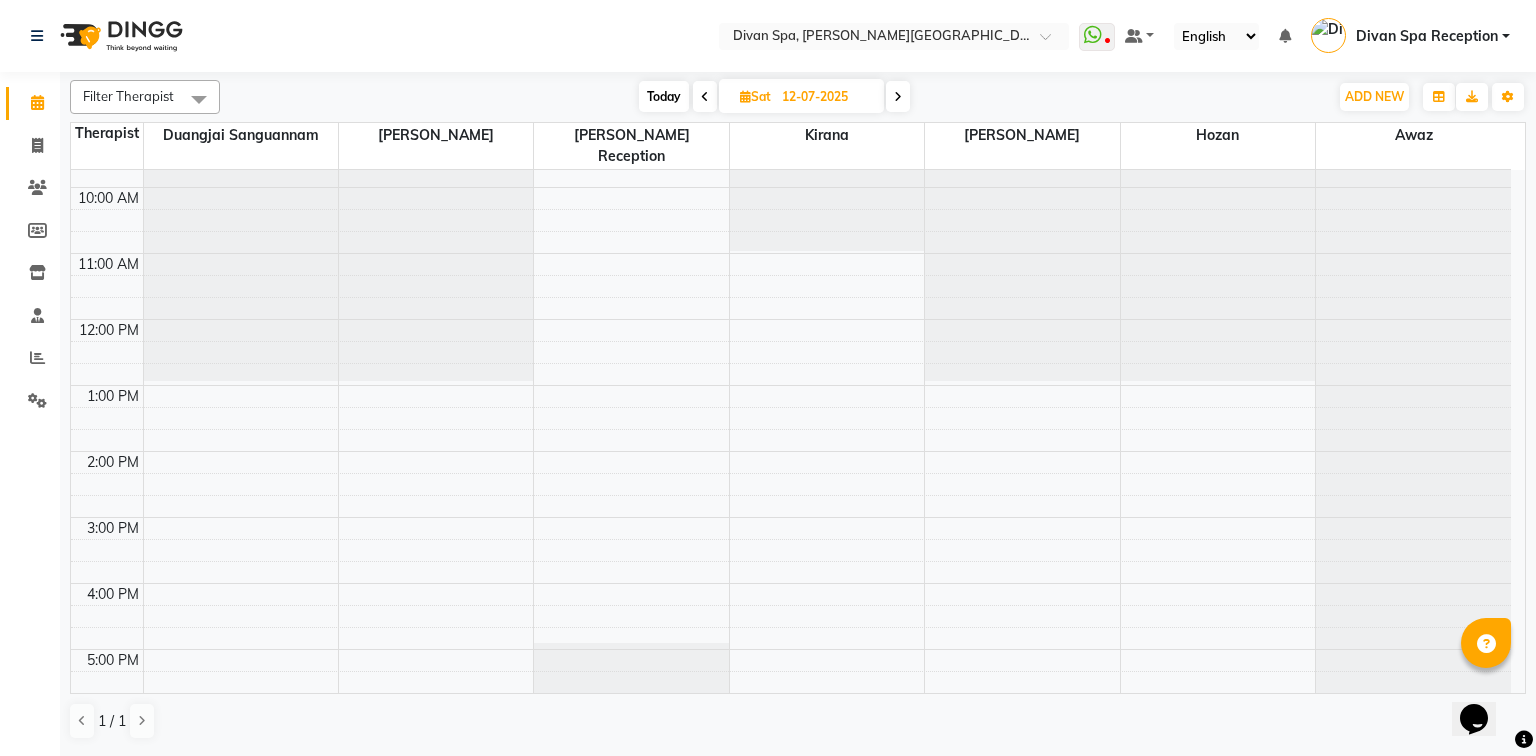 click on "6:00 AM 7:00 AM 8:00 AM 9:00 AM 10:00 AM 11:00 AM 12:00 PM 1:00 PM 2:00 PM 3:00 PM 4:00 PM 5:00 PM 6:00 PM 7:00 PM 8:00 PM 9:00 PM 10:00 PM" at bounding box center [791, 484] 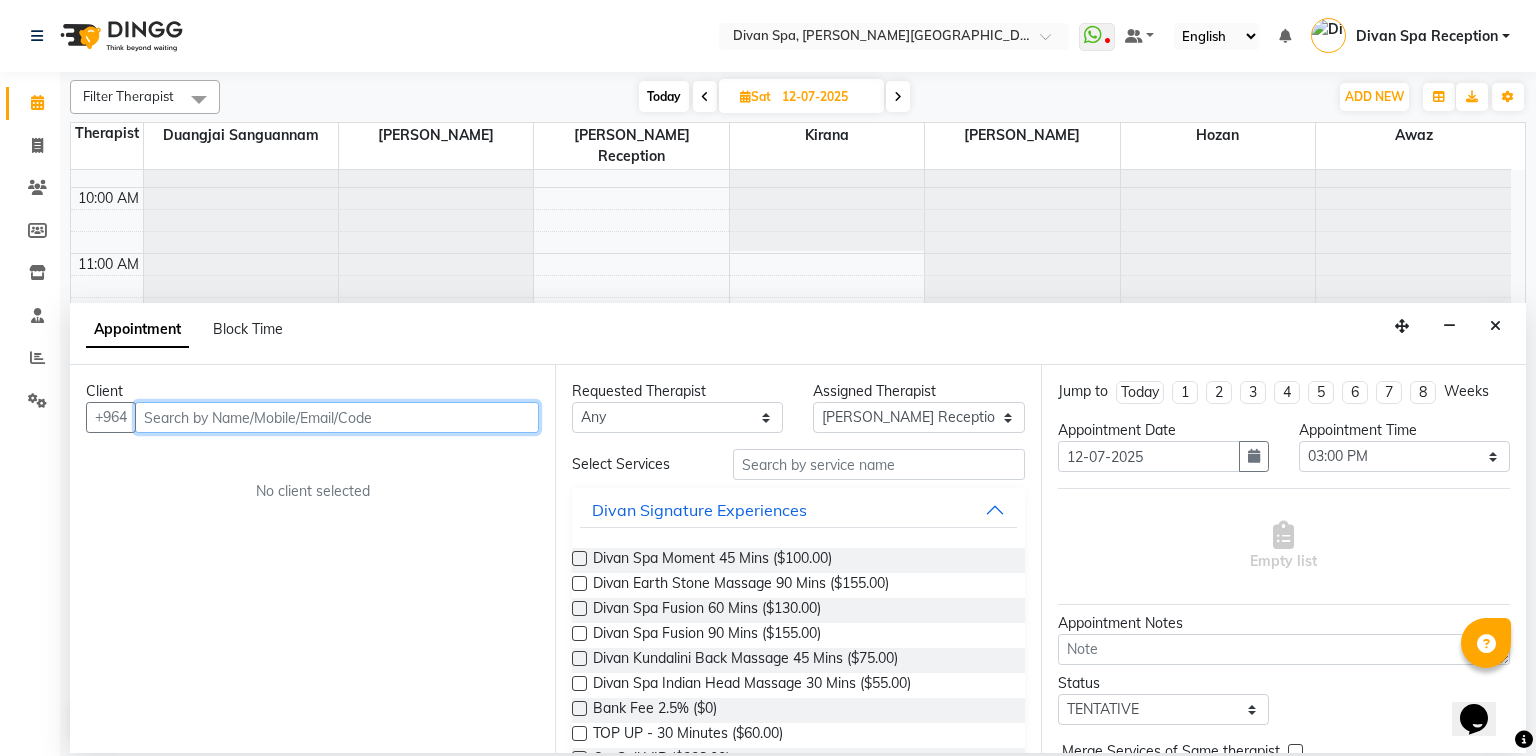 click at bounding box center [337, 417] 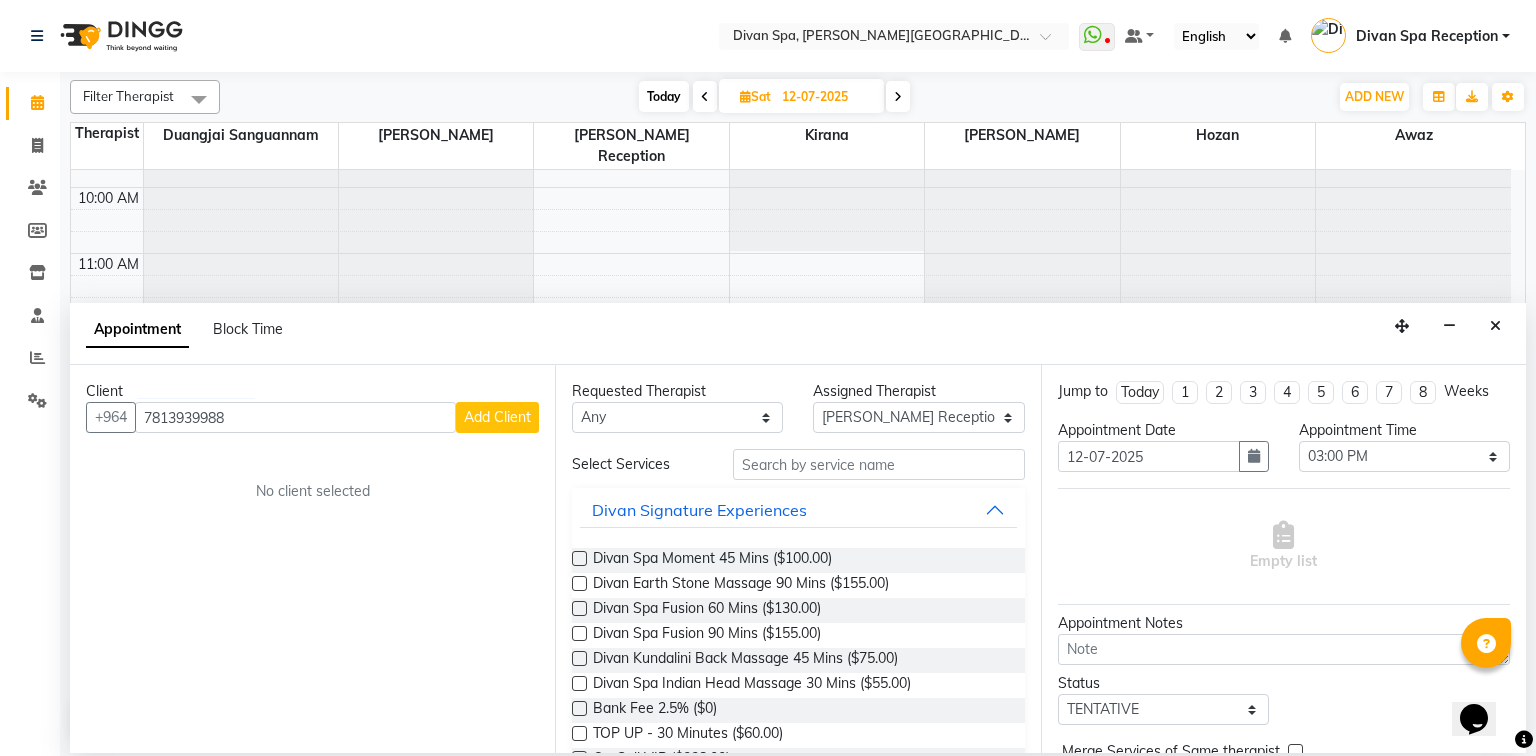 click on "Add Client" at bounding box center (497, 417) 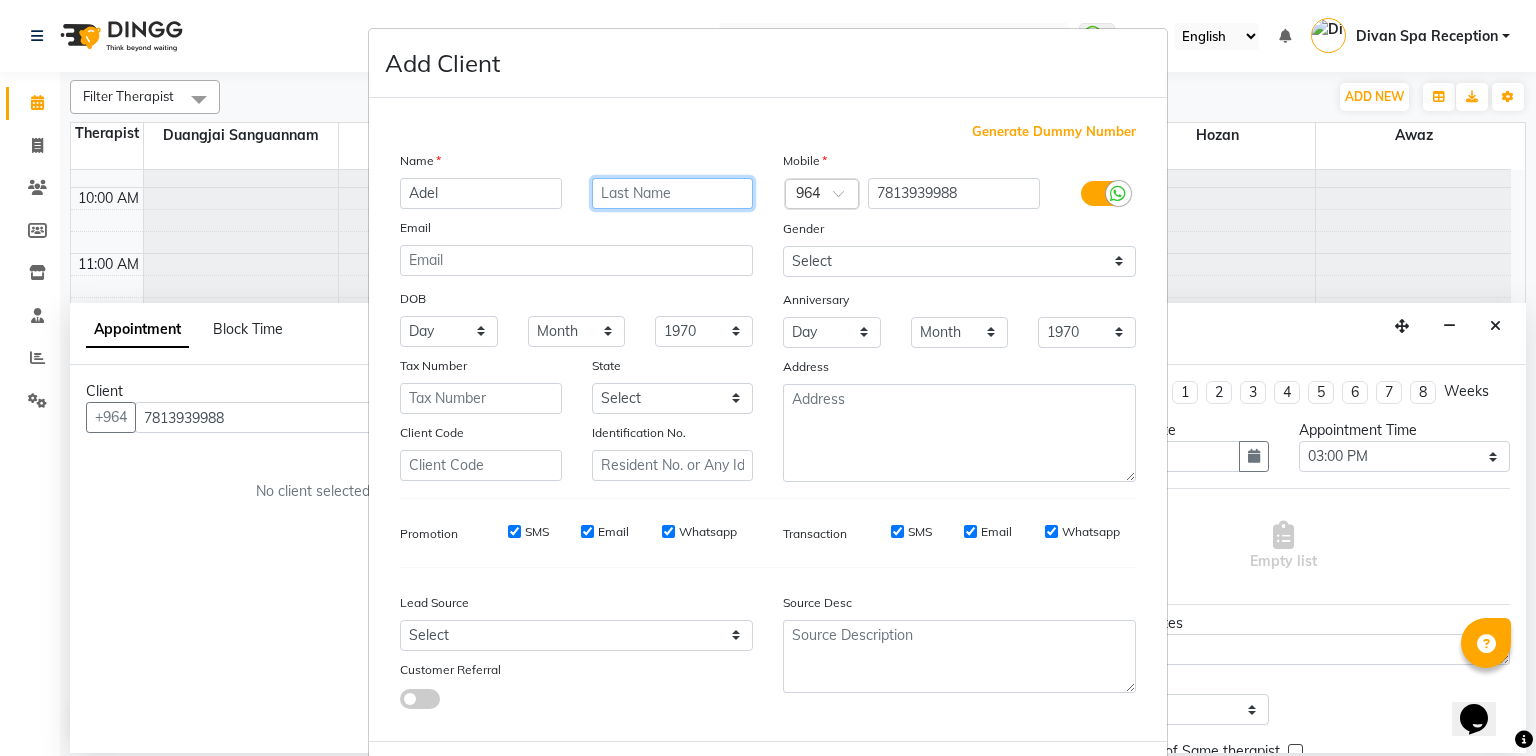 click at bounding box center [673, 193] 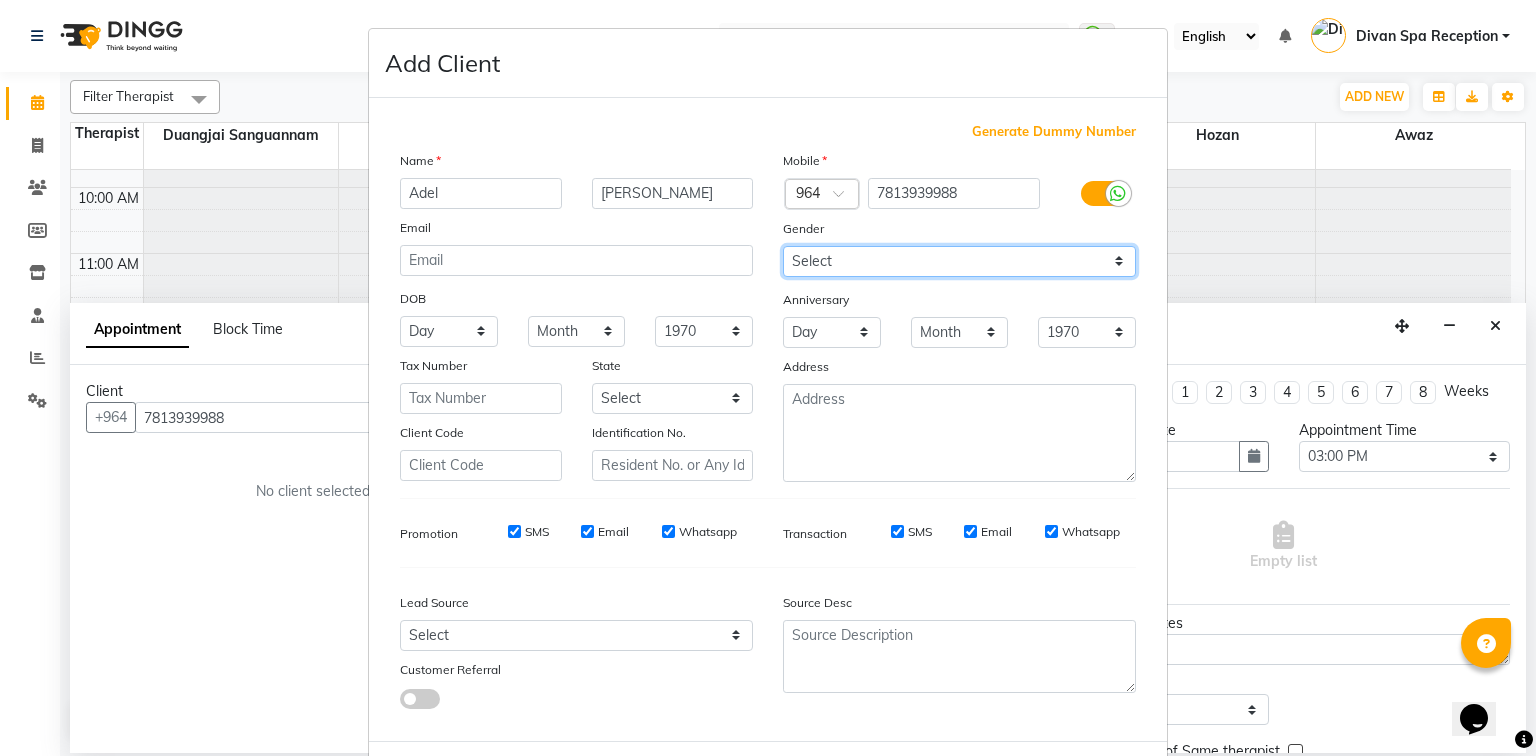 click on "Select [DEMOGRAPHIC_DATA] [DEMOGRAPHIC_DATA] Other Prefer Not To Say" at bounding box center [959, 261] 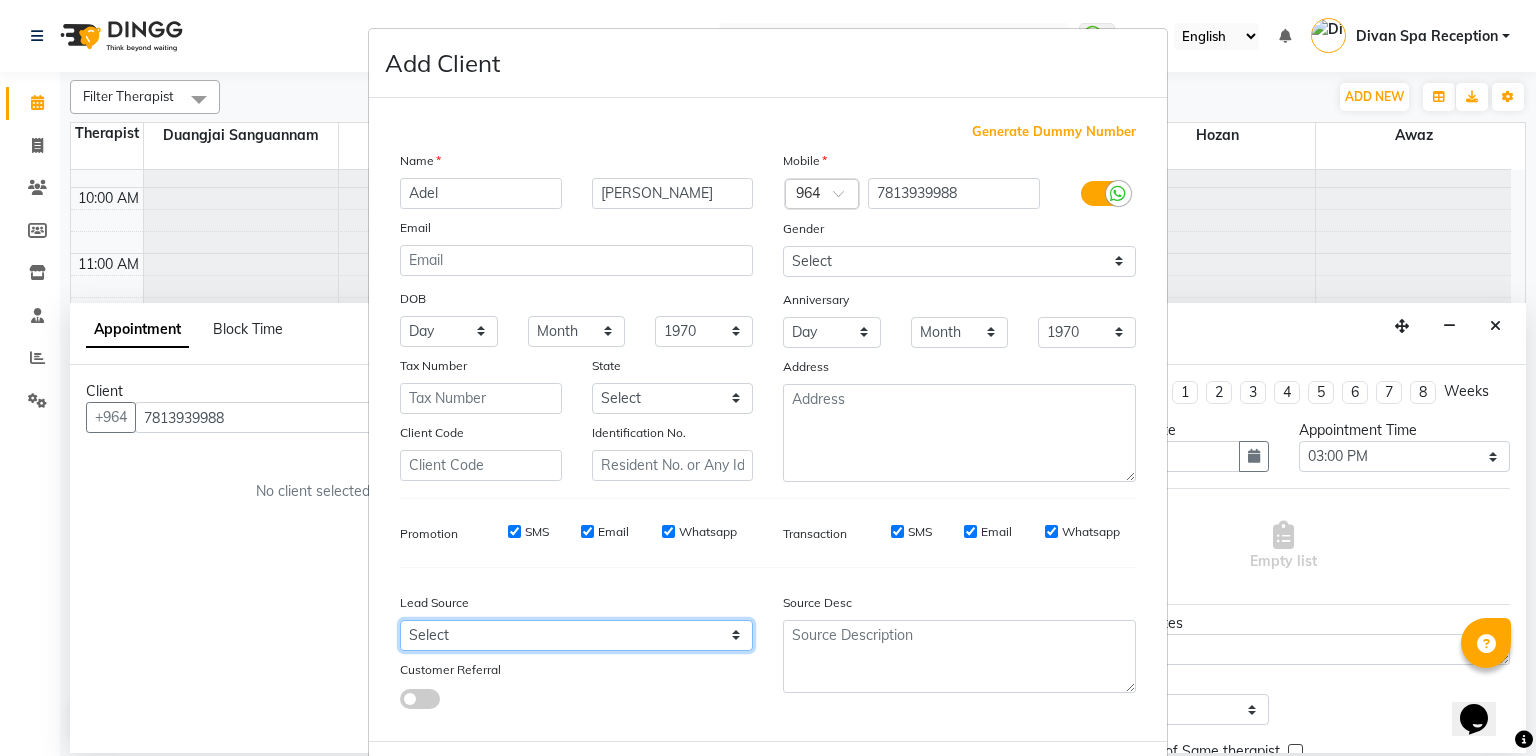 click on "Select Walk-in Referral Internet Friend Word of Mouth Advertisement Facebook JustDial Google Other Instagram  YouTube  WhatsApp" at bounding box center (576, 635) 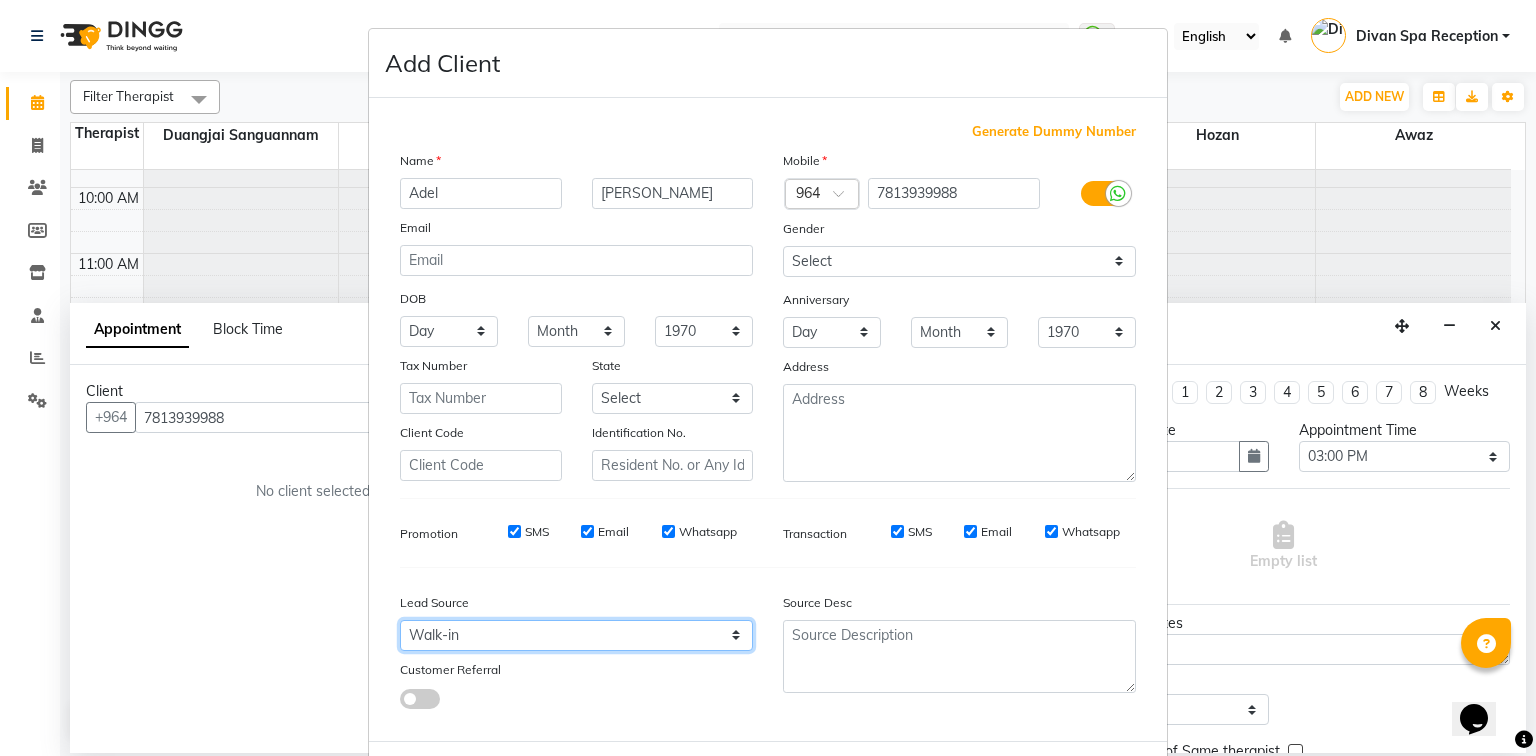 click on "Select Walk-in Referral Internet Friend Word of Mouth Advertisement Facebook JustDial Google Other Instagram  YouTube  WhatsApp" at bounding box center [576, 635] 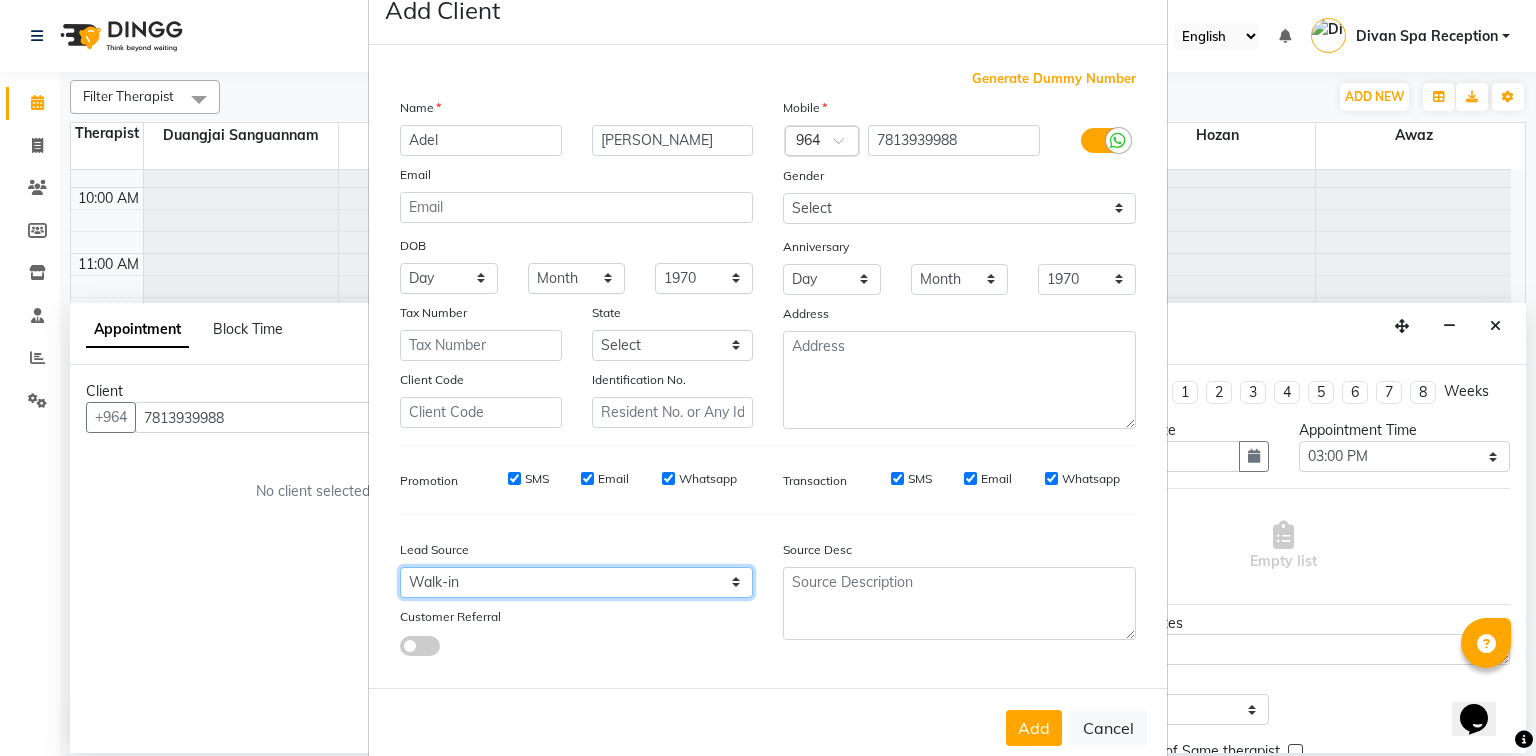 scroll, scrollTop: 100, scrollLeft: 0, axis: vertical 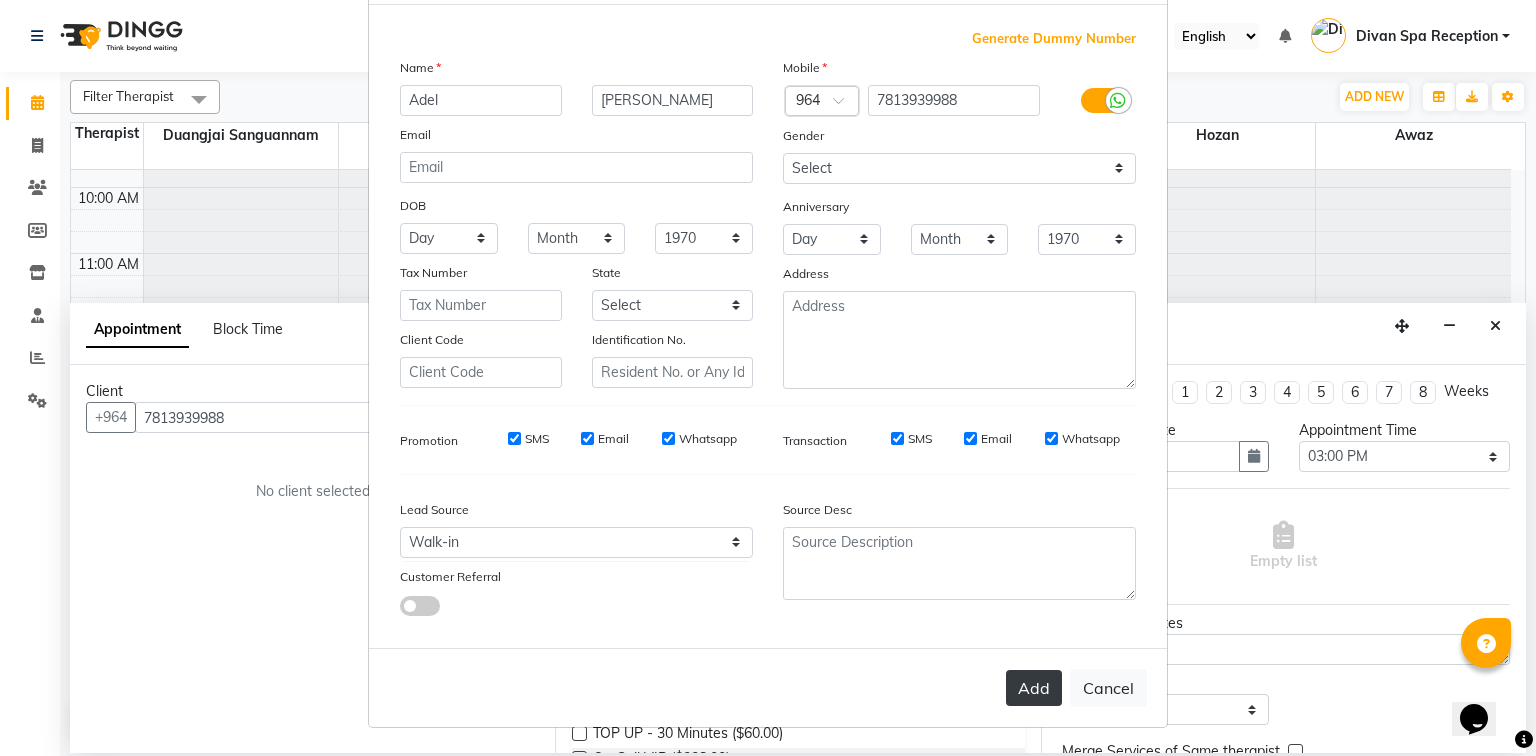 click on "Add" at bounding box center [1034, 688] 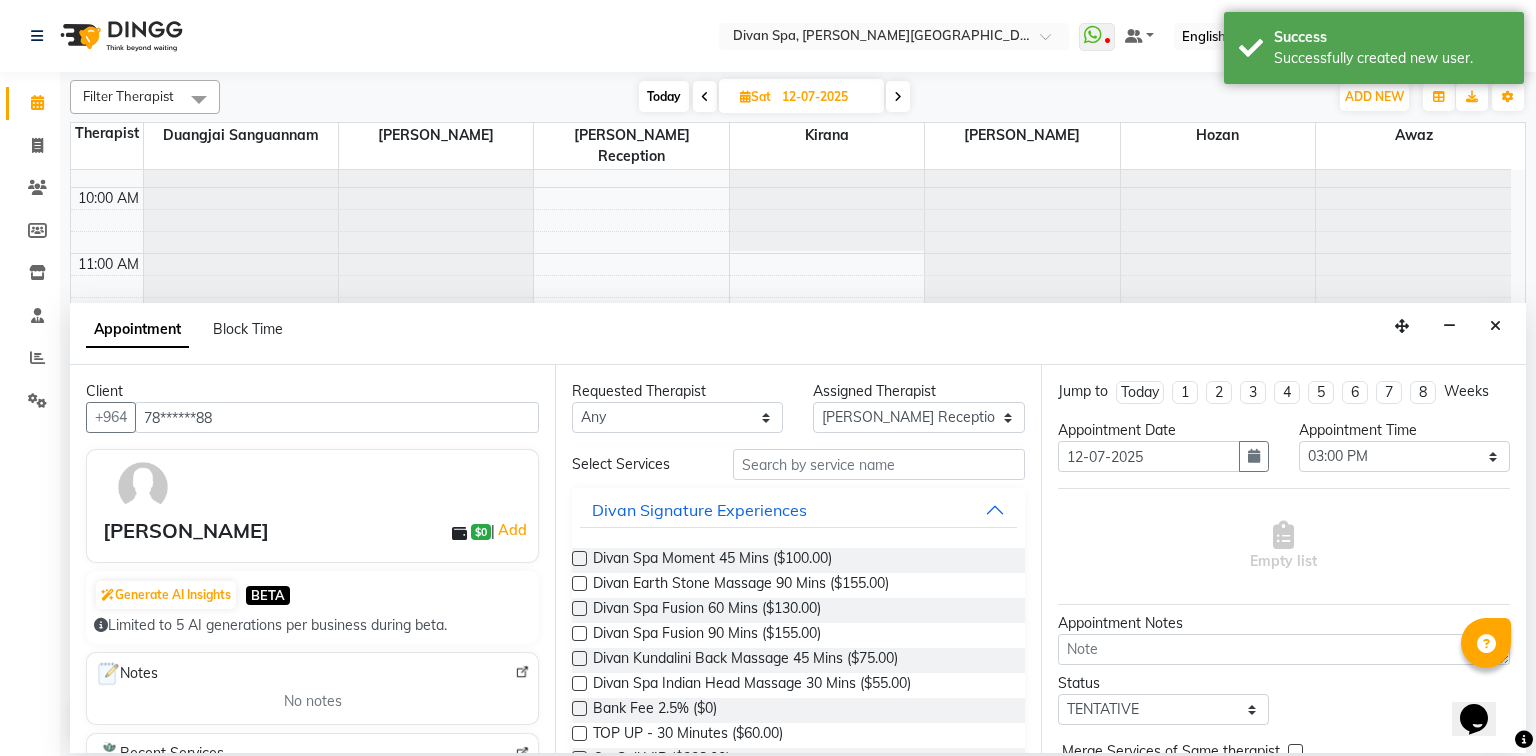 click at bounding box center [579, 608] 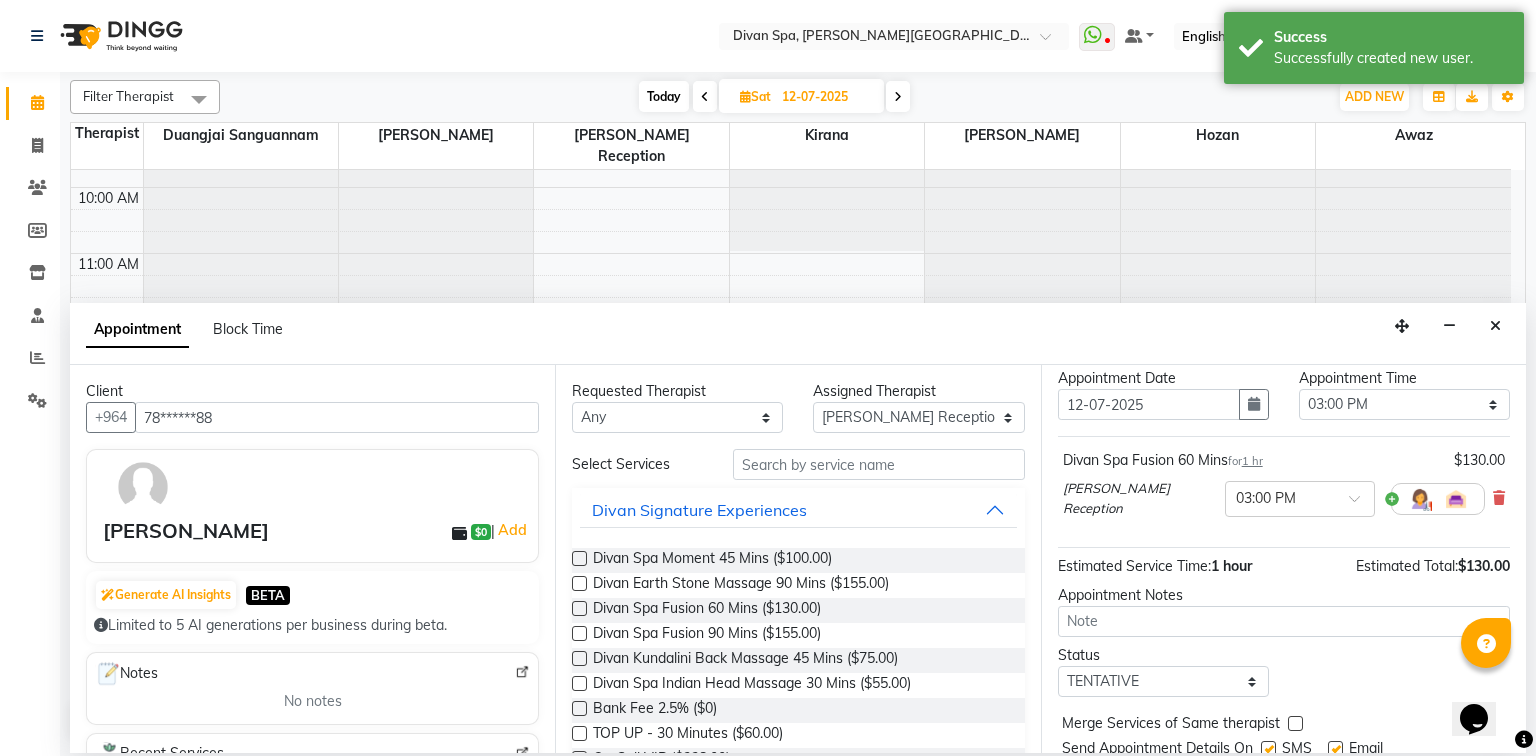 scroll, scrollTop: 80, scrollLeft: 0, axis: vertical 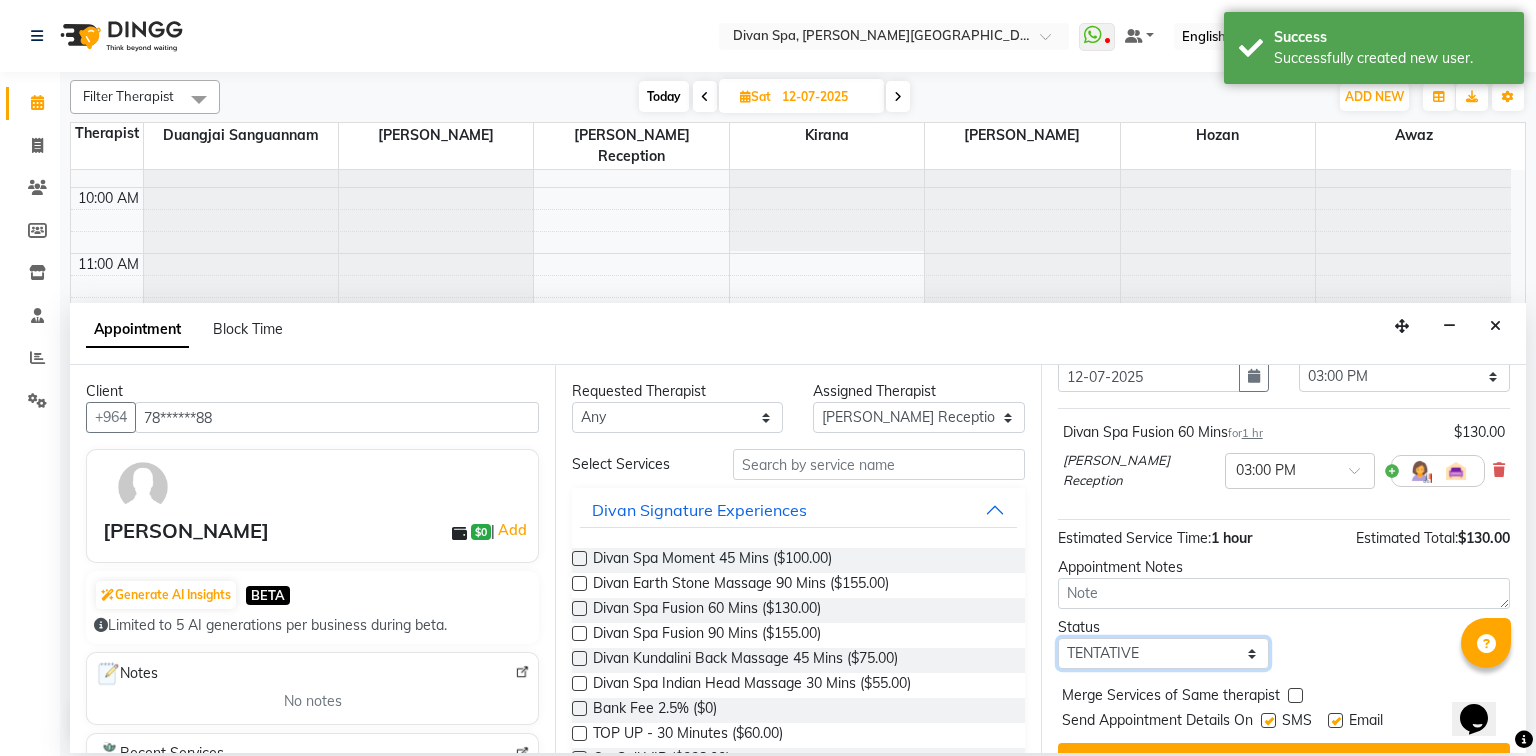 click on "Select TENTATIVE CONFIRM UPCOMING" at bounding box center [1163, 653] 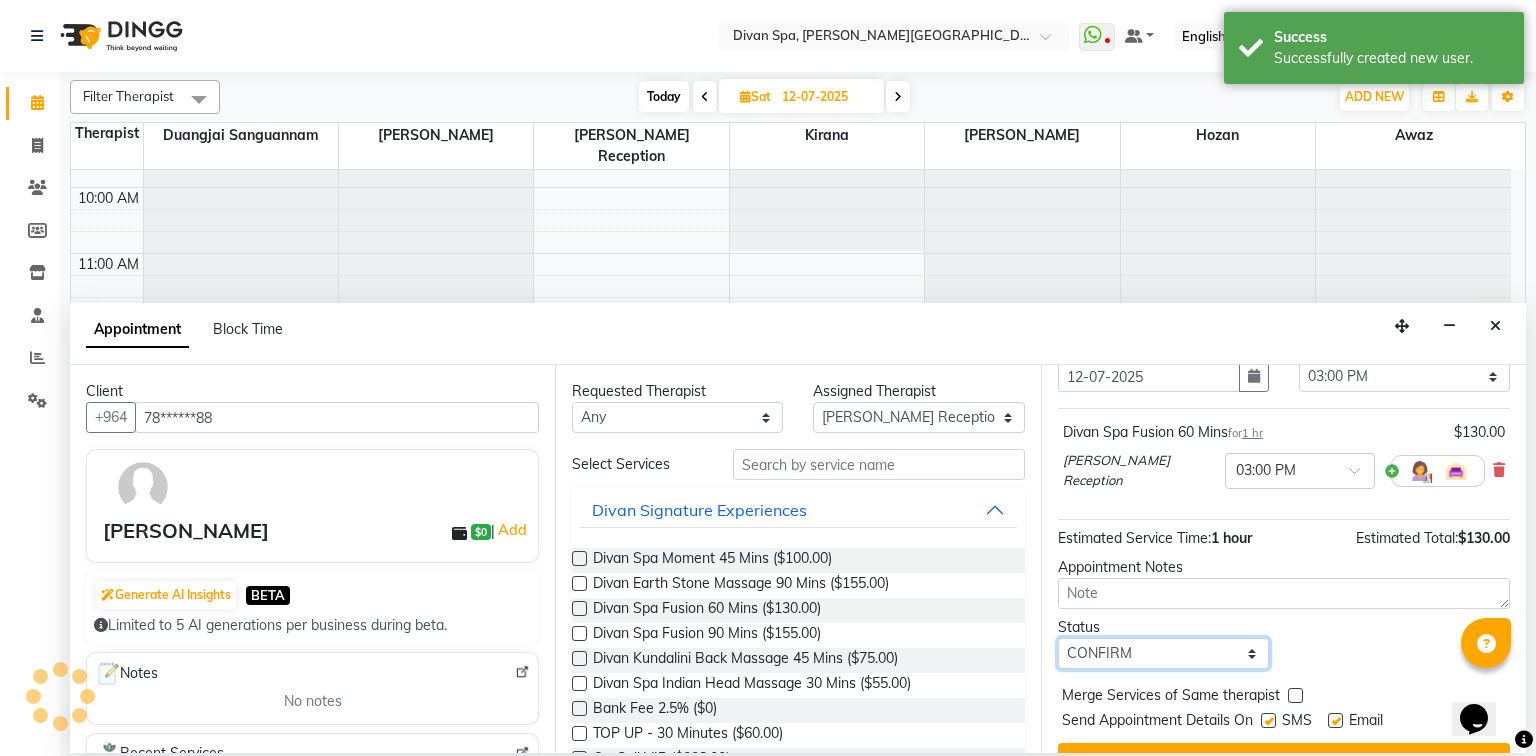 click on "Select TENTATIVE CONFIRM UPCOMING" at bounding box center [1163, 653] 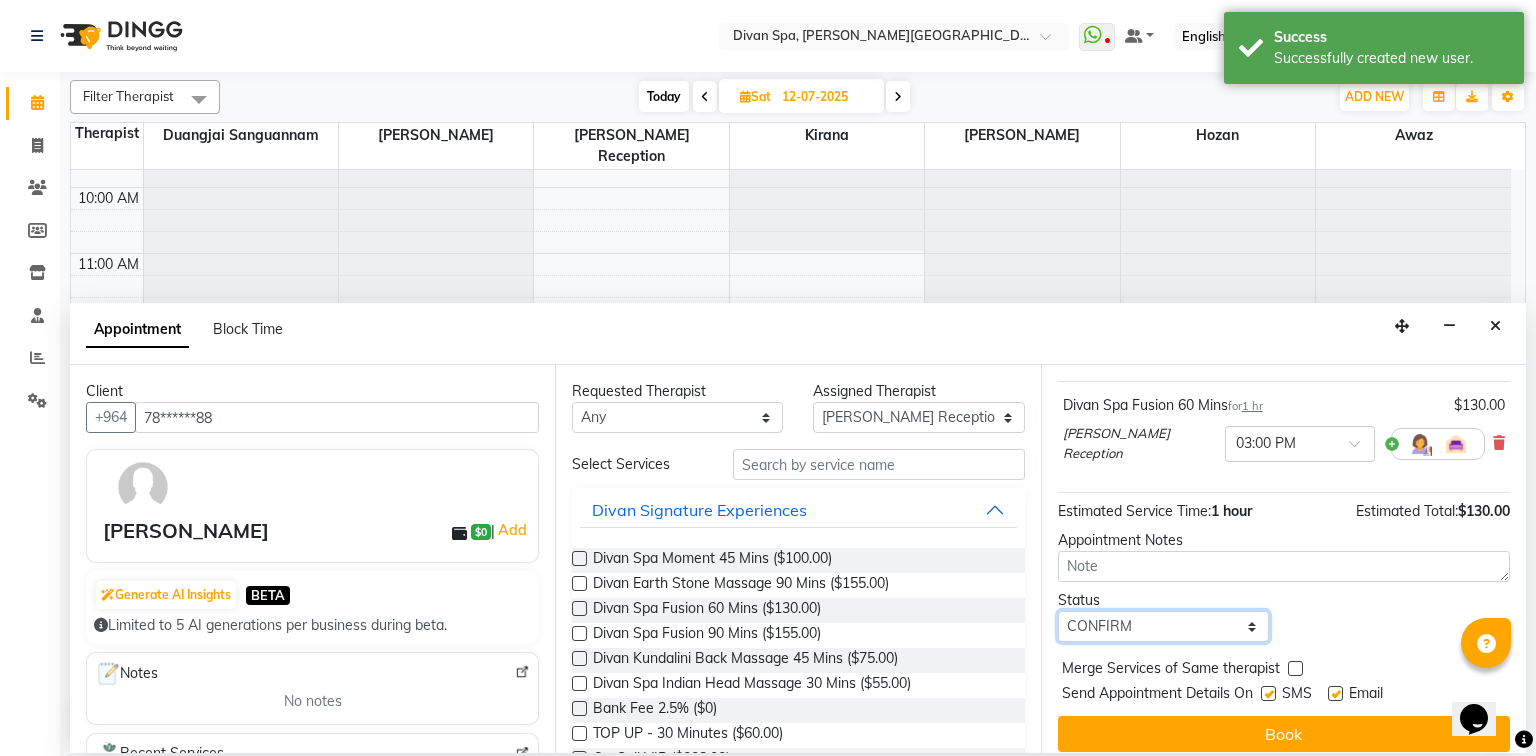 scroll, scrollTop: 121, scrollLeft: 0, axis: vertical 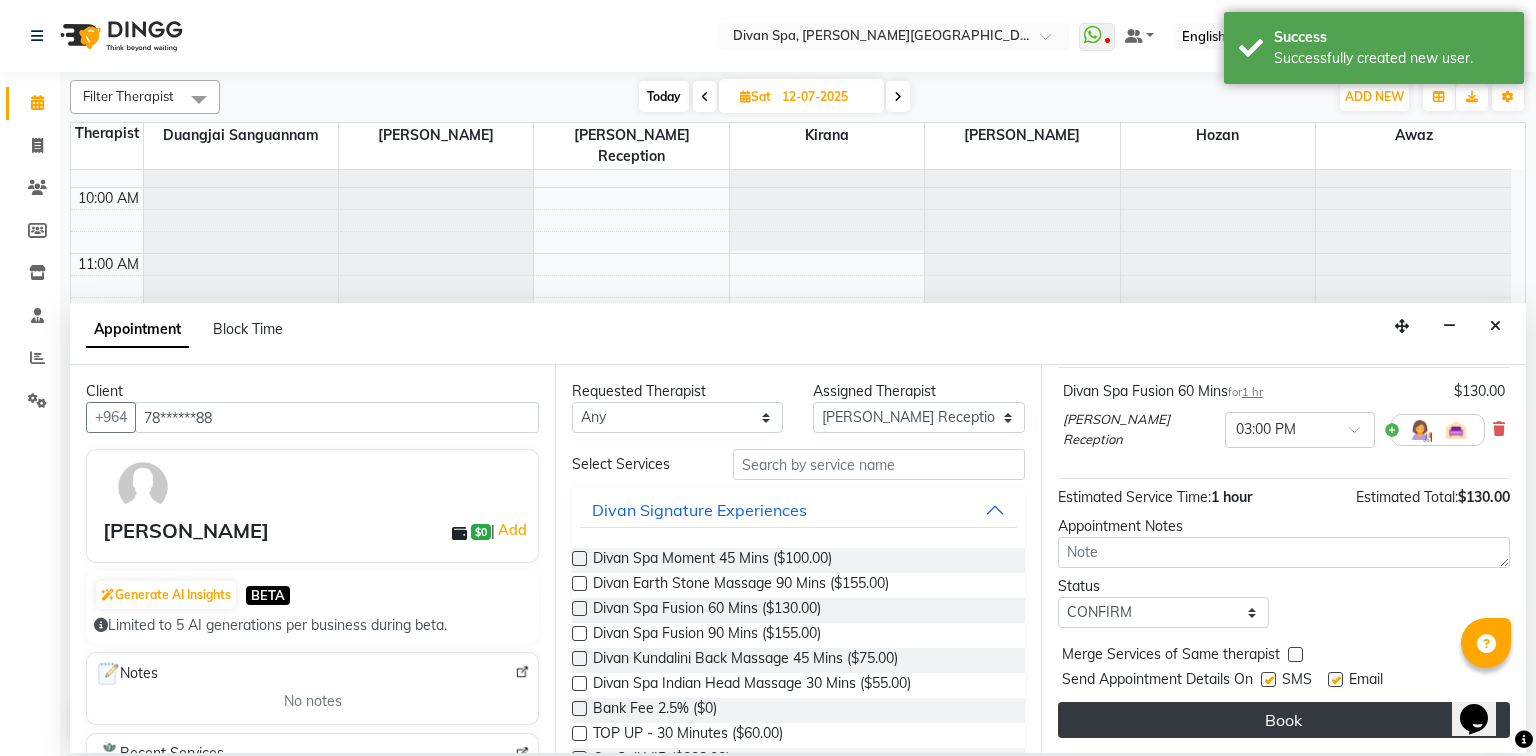 click on "Book" at bounding box center (1284, 720) 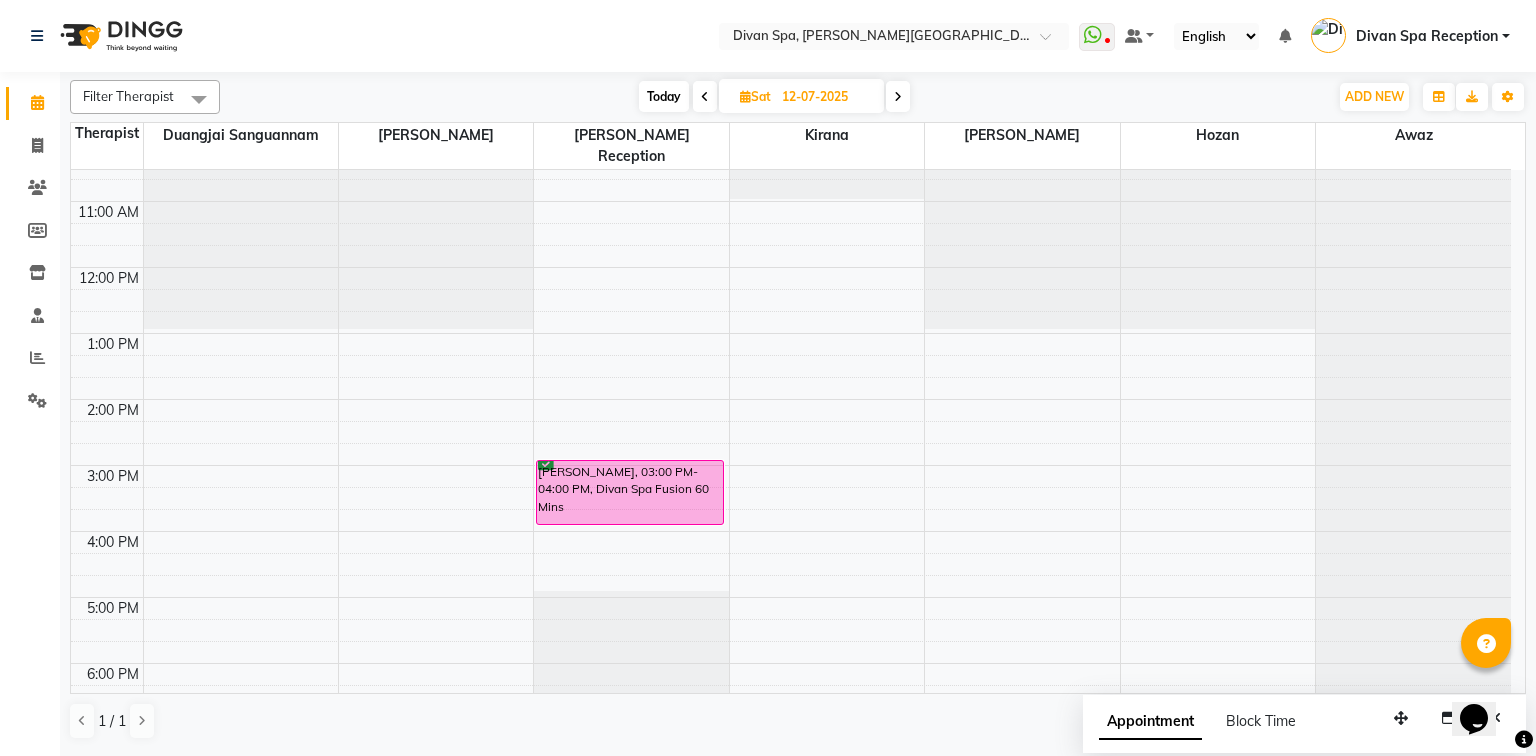 scroll, scrollTop: 326, scrollLeft: 0, axis: vertical 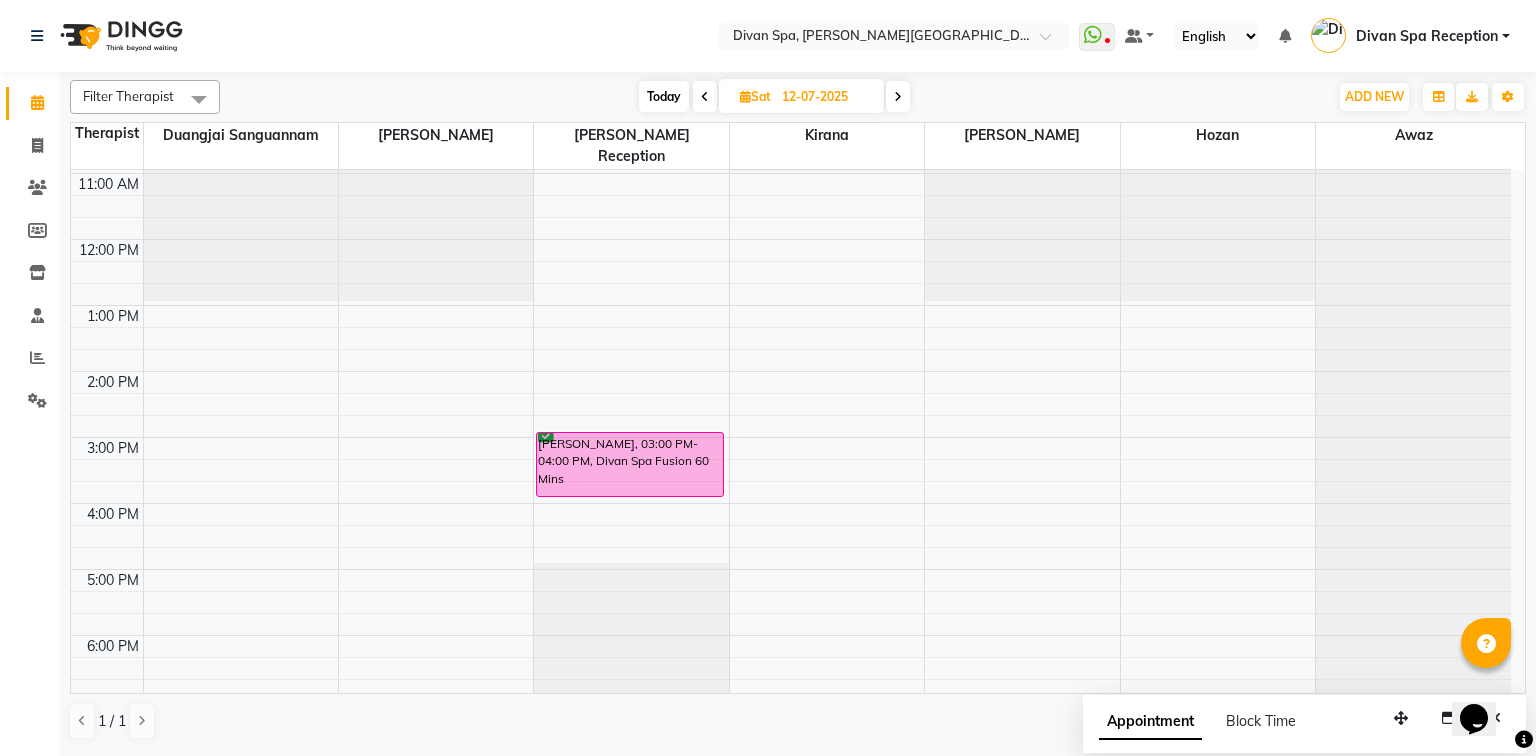click on "Today" at bounding box center (664, 96) 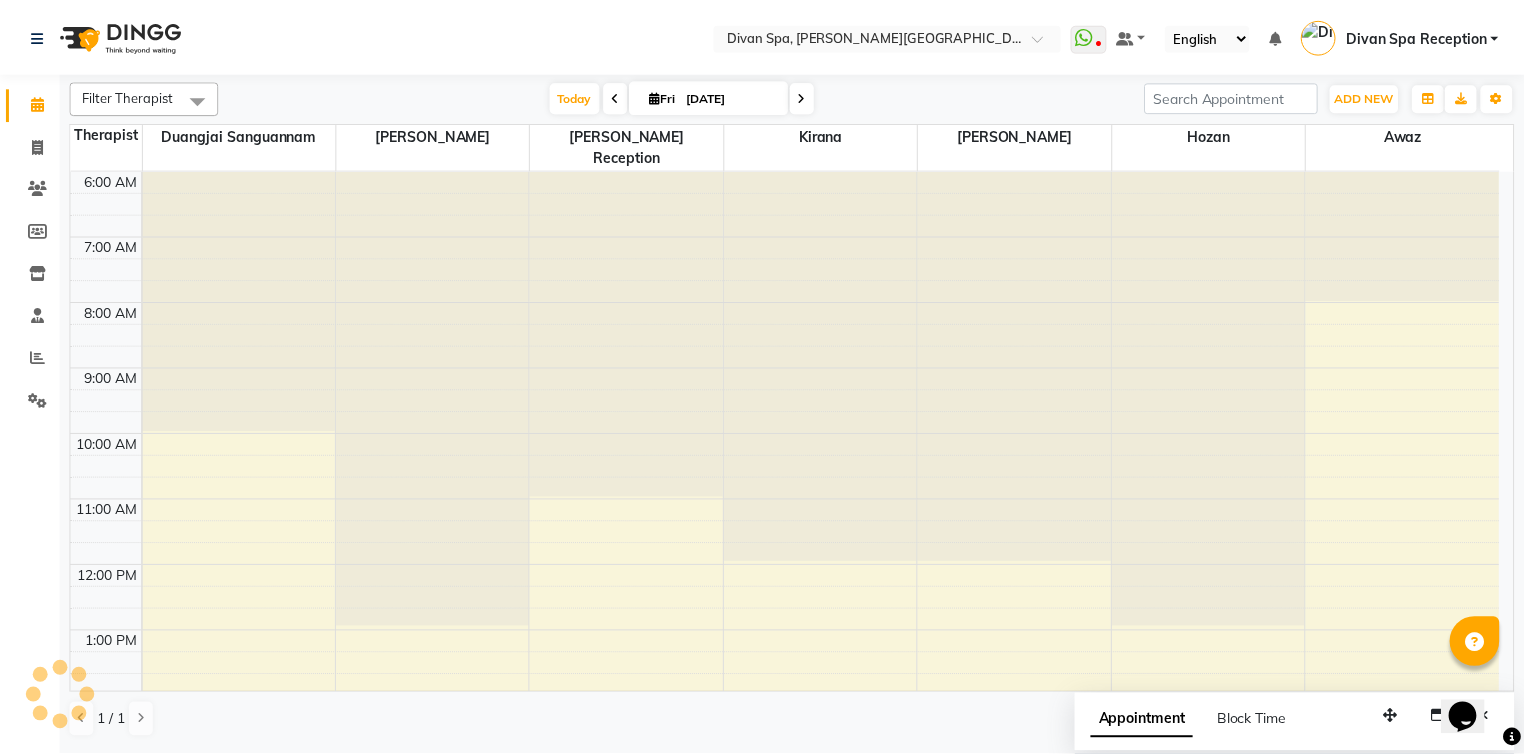 scroll, scrollTop: 566, scrollLeft: 0, axis: vertical 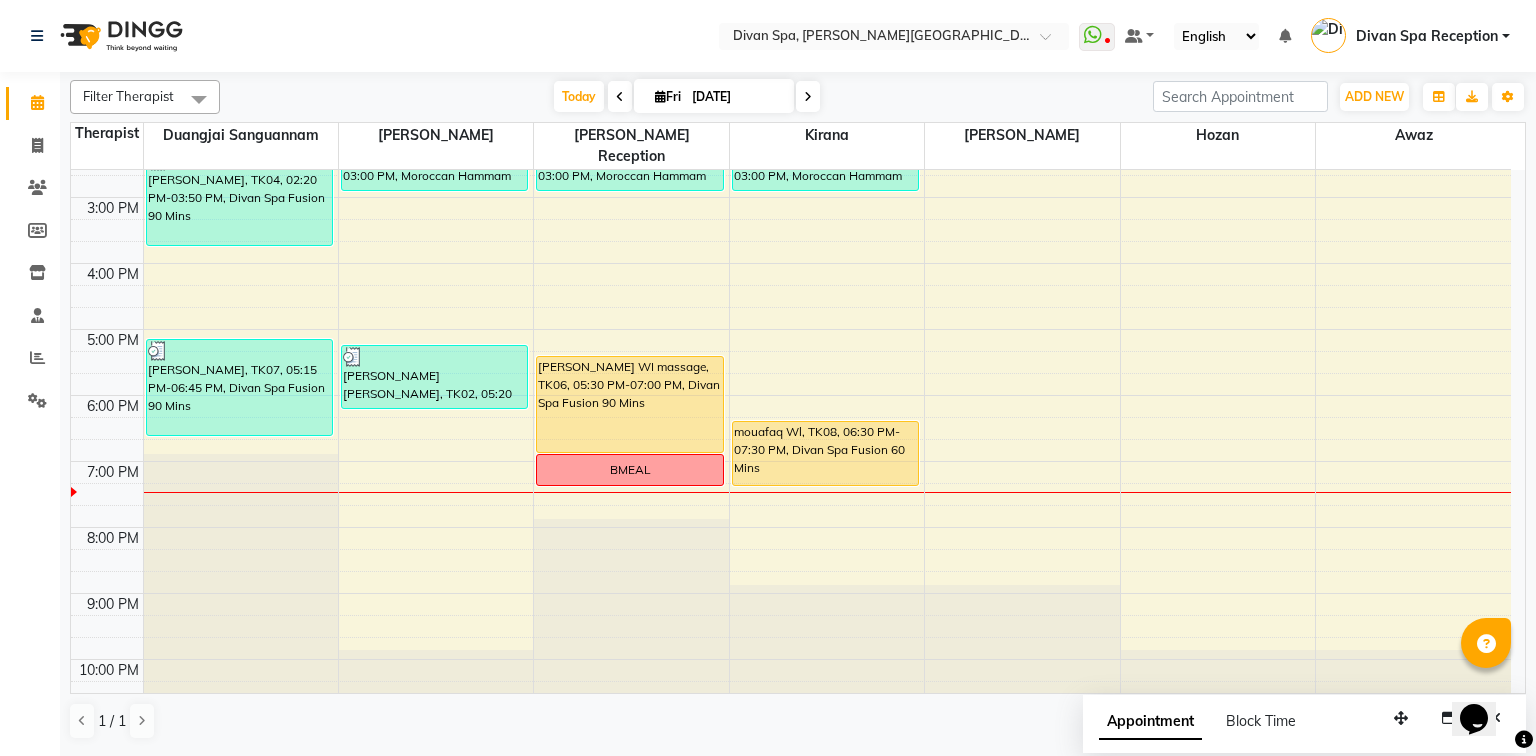 click on "[PERSON_NAME] WI massage, TK06, 05:30 PM-07:00 PM, Divan Spa Fusion 90 Mins" at bounding box center (630, 404) 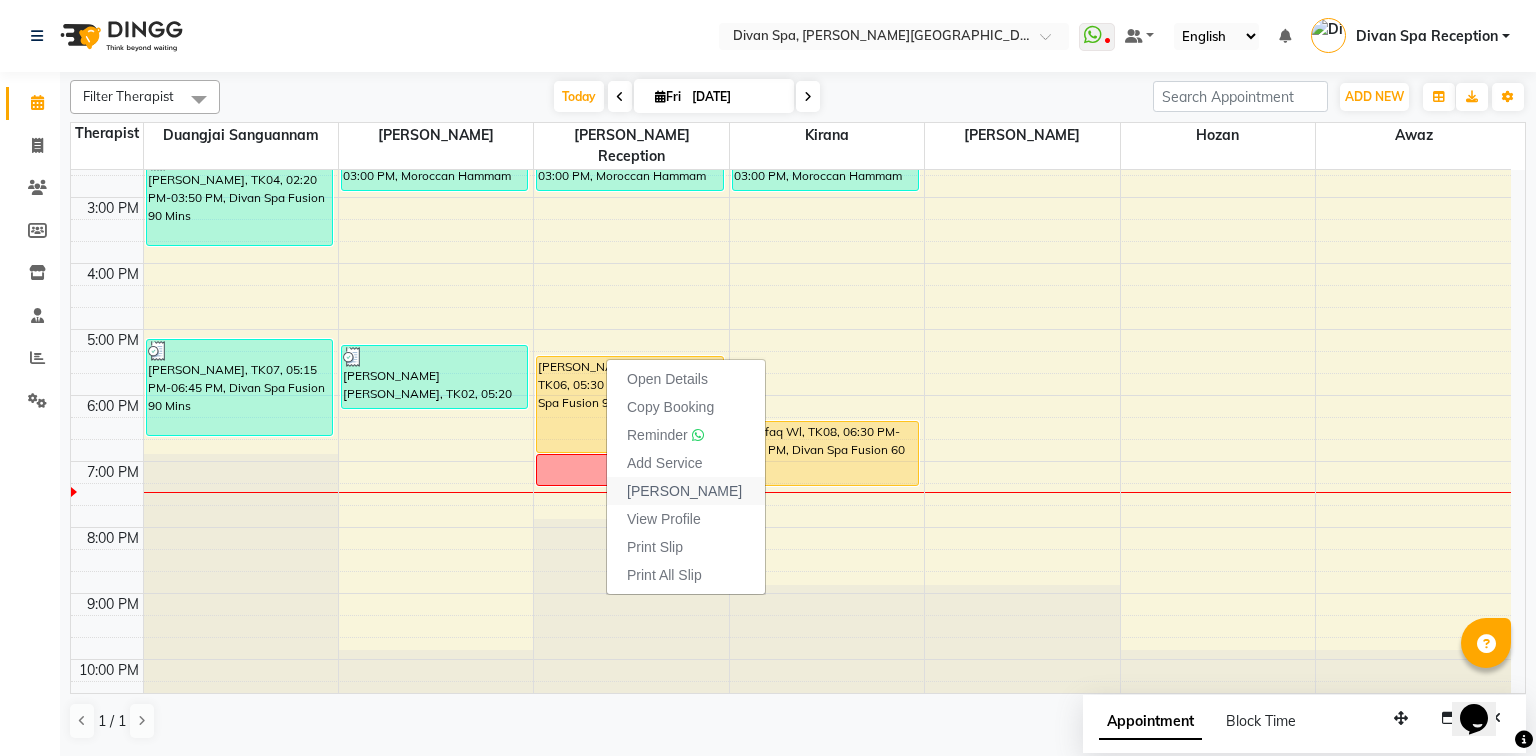 click on "[PERSON_NAME]" at bounding box center [686, 491] 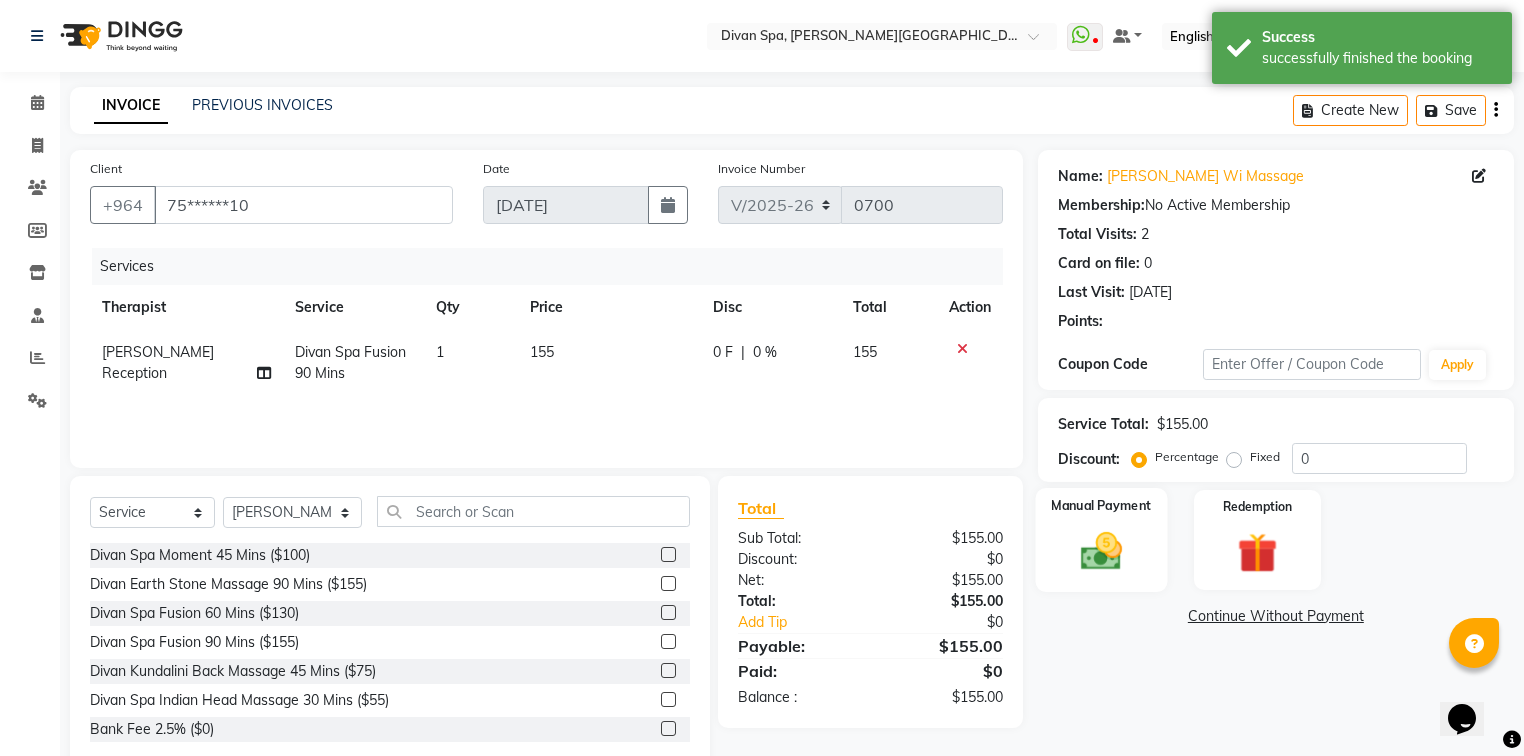 click 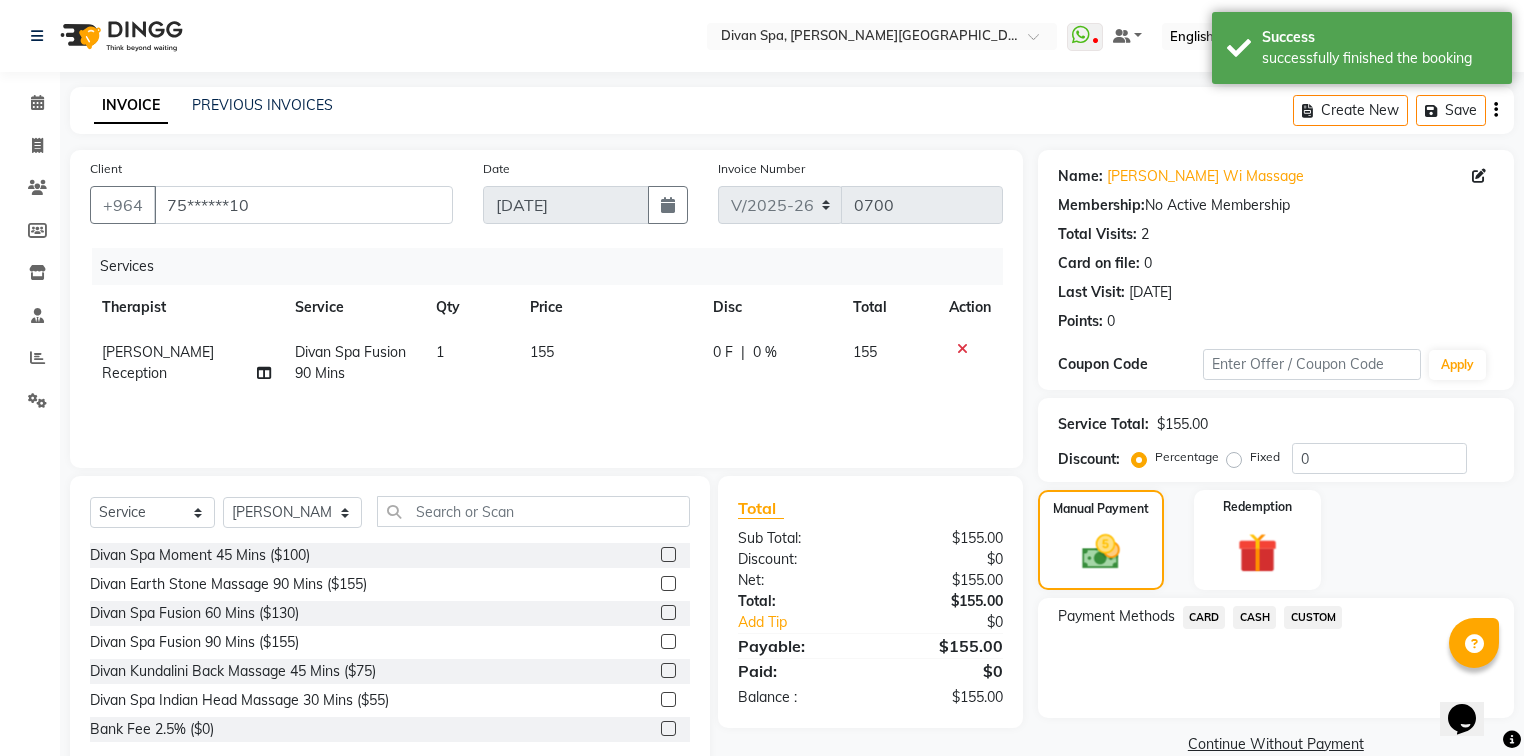 click on "CASH" 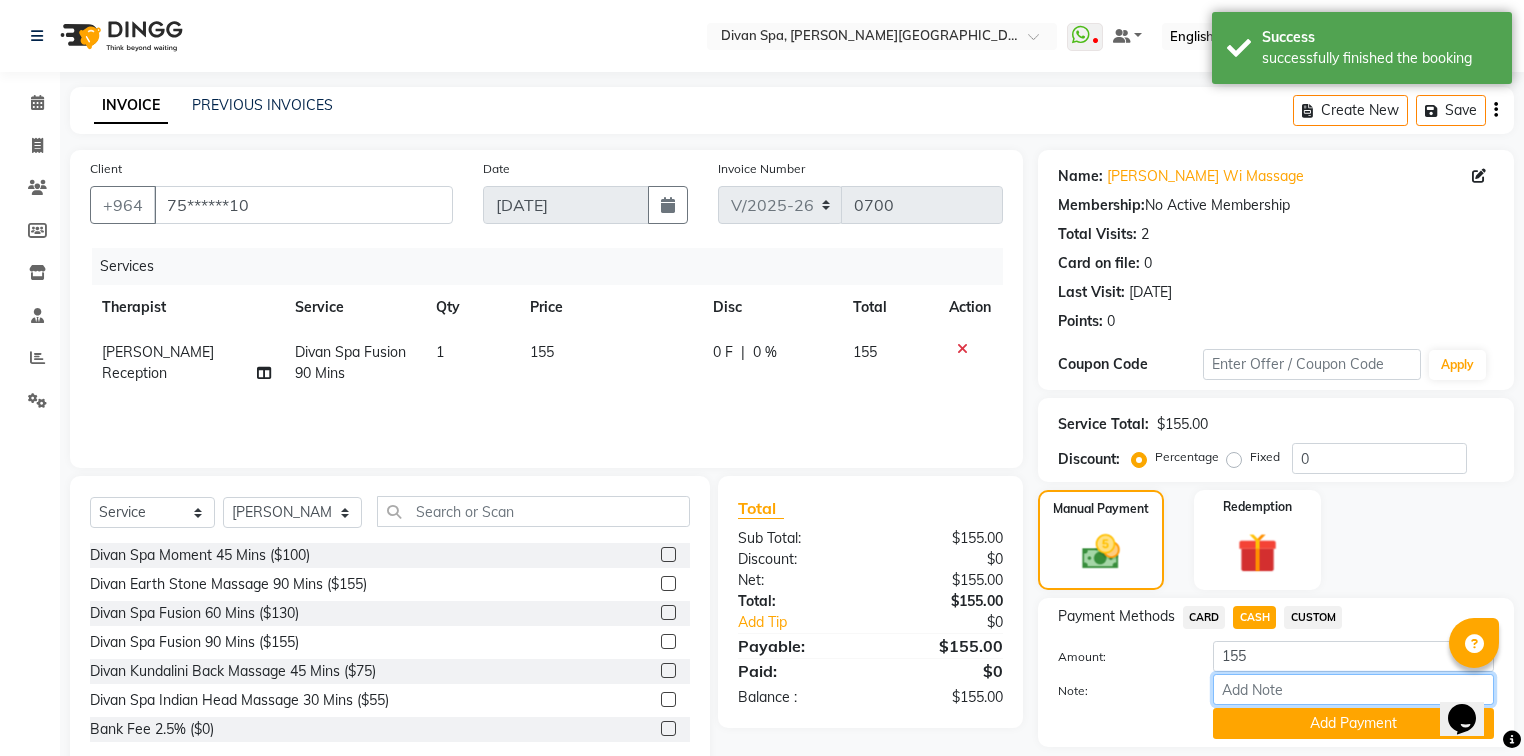 click on "Note:" at bounding box center [1353, 689] 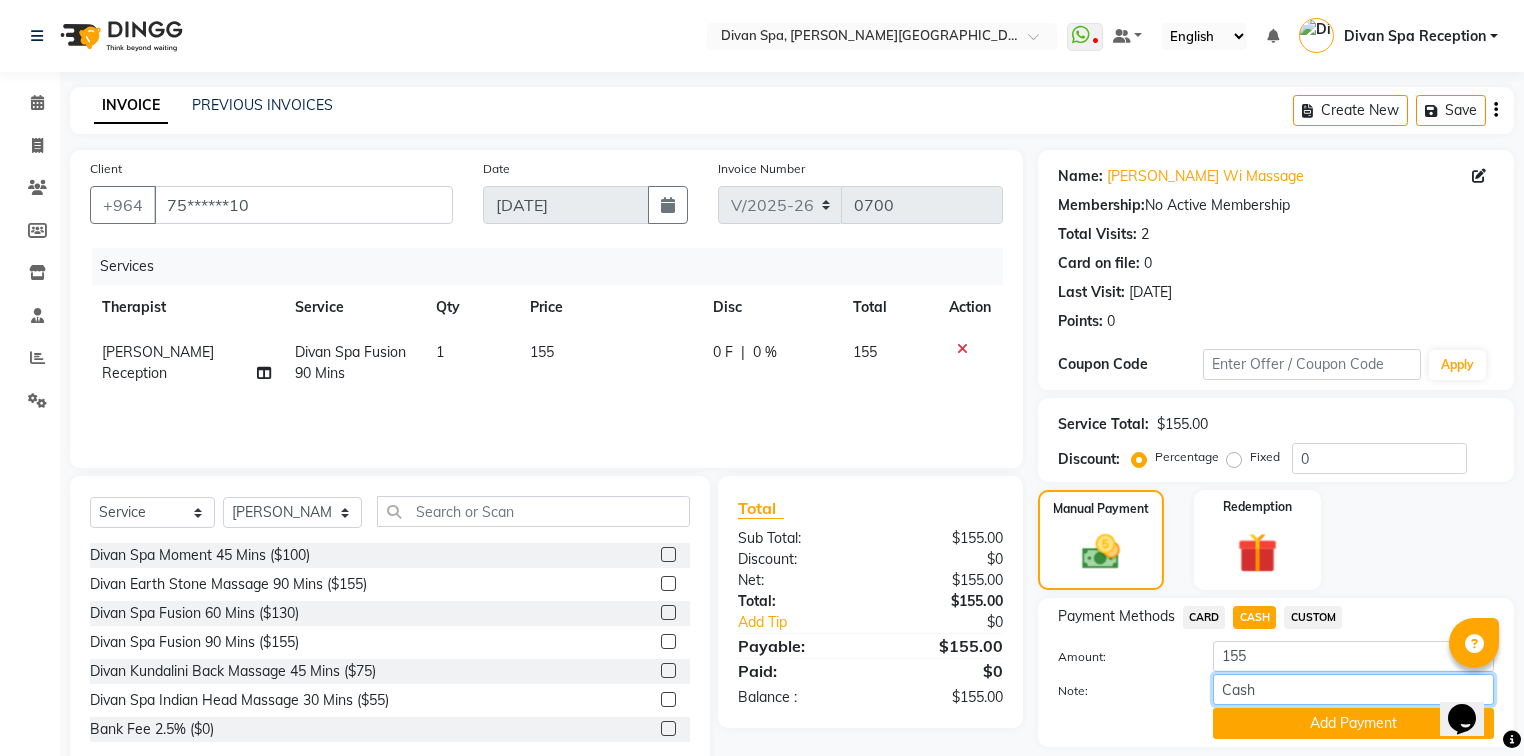 drag, startPoint x: 1263, startPoint y: 700, endPoint x: 1220, endPoint y: 701, distance: 43.011627 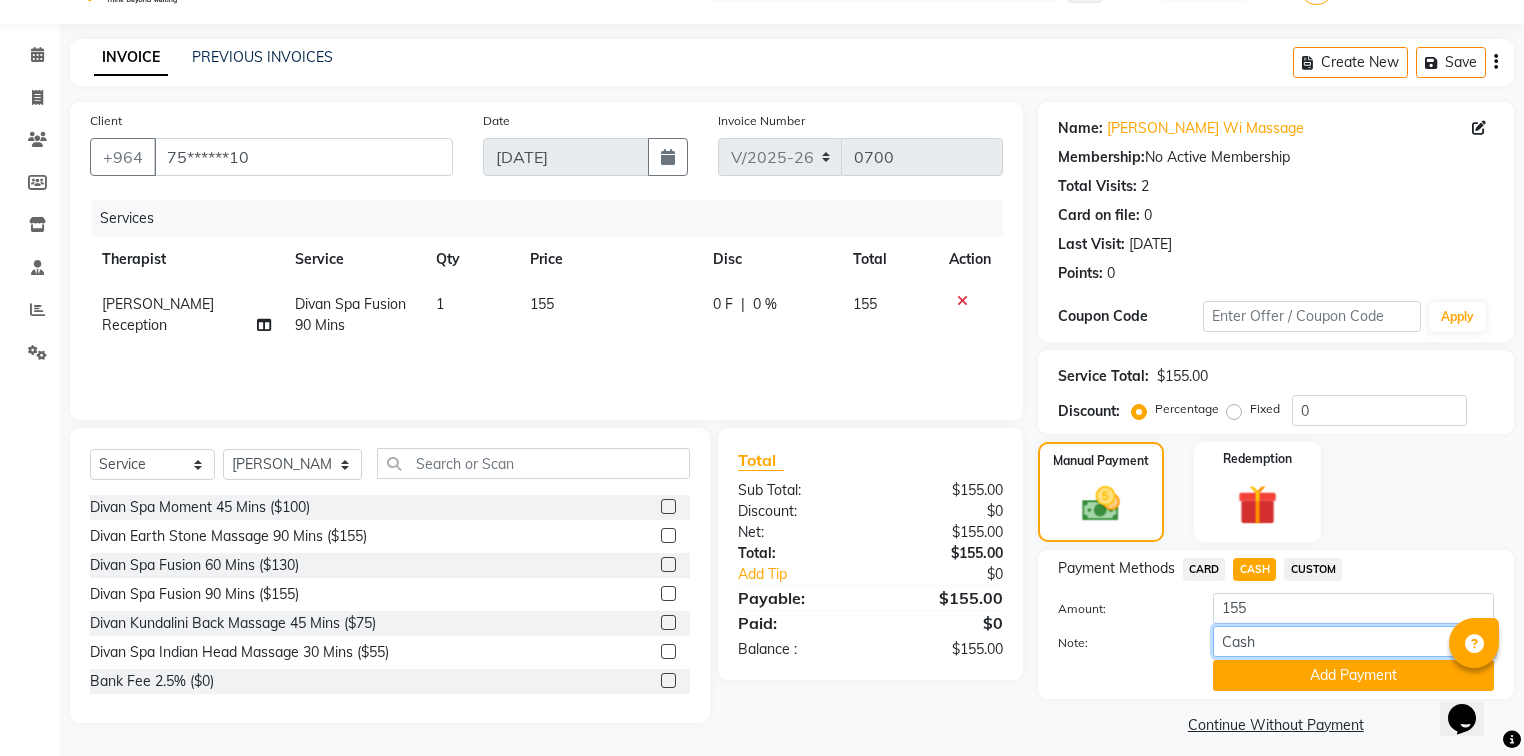 scroll, scrollTop: 63, scrollLeft: 0, axis: vertical 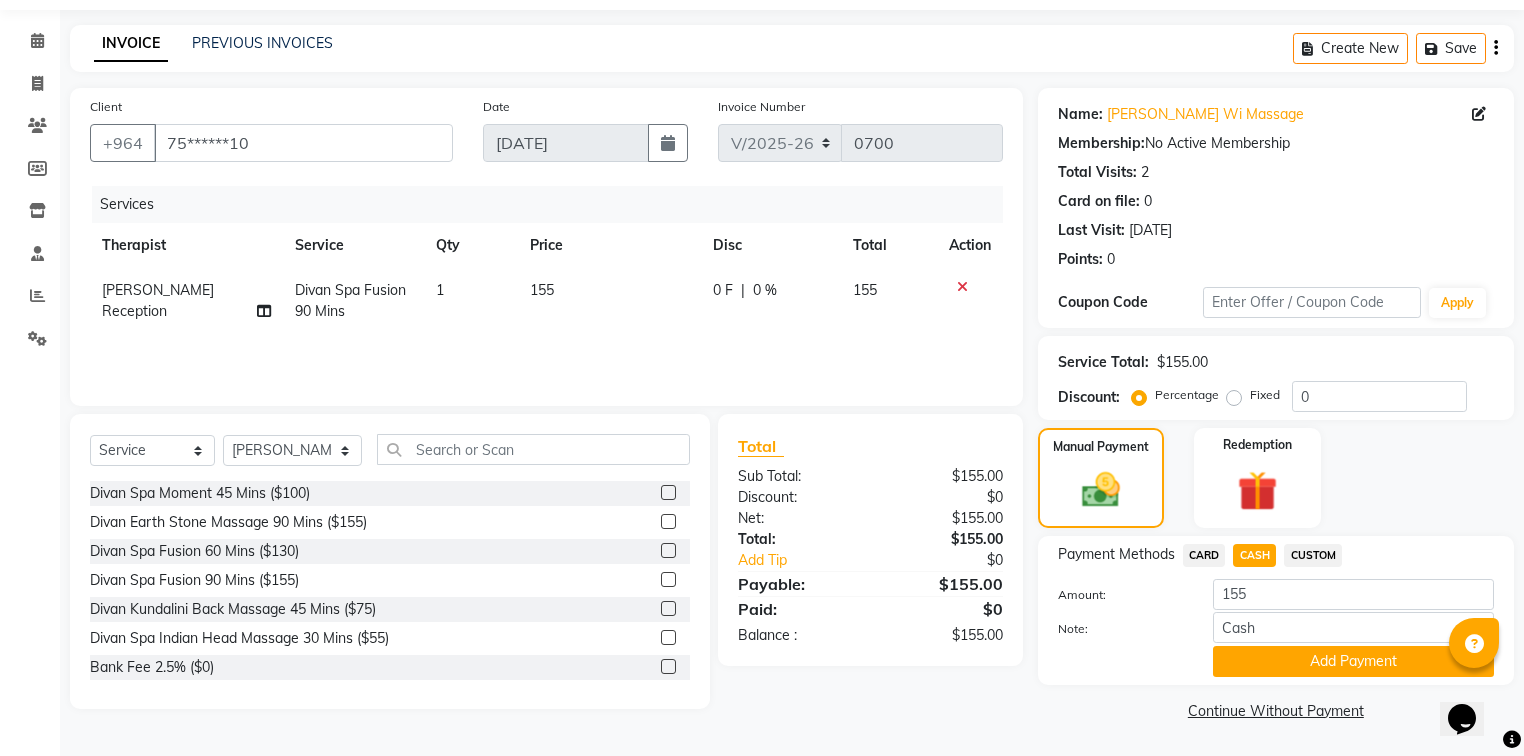 click on "Add Payment" 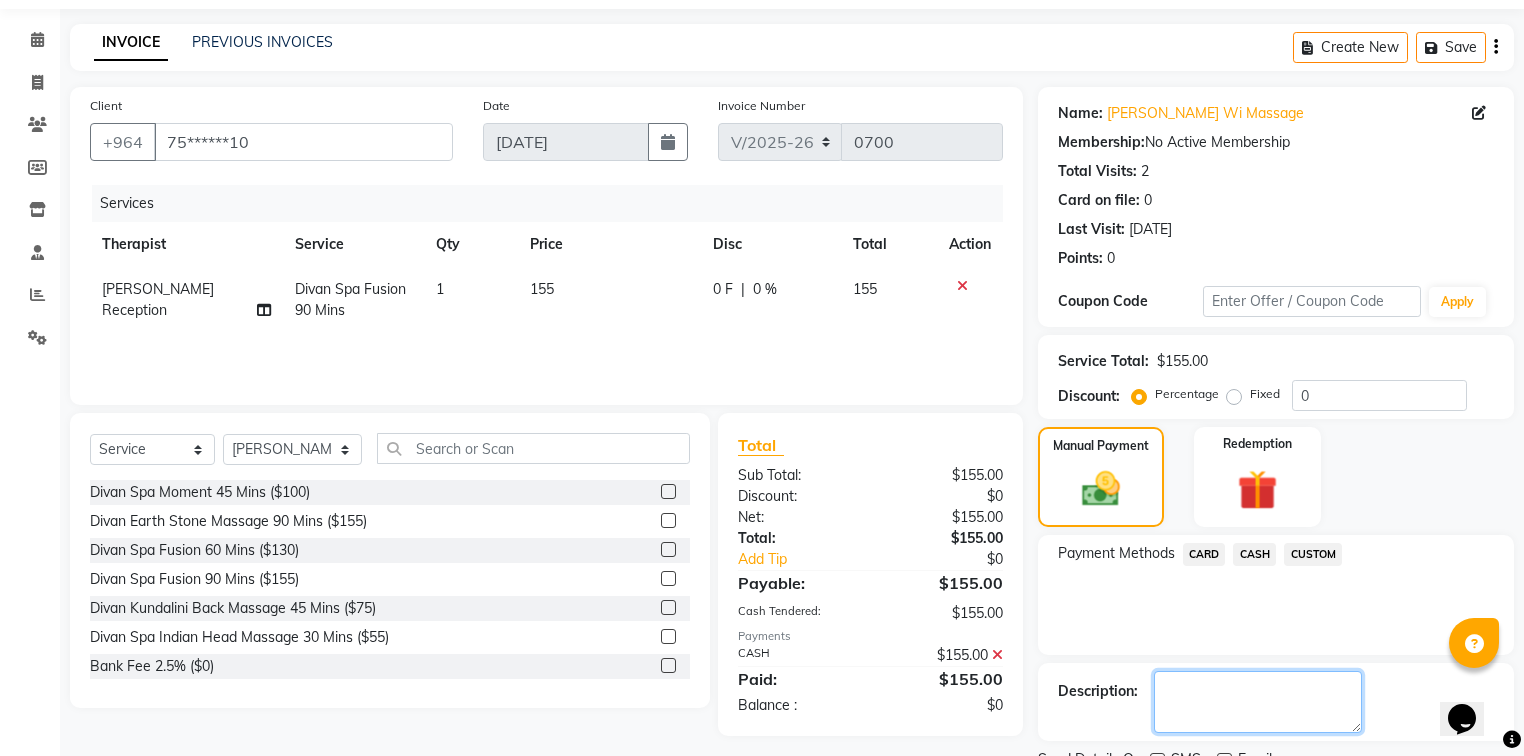 click 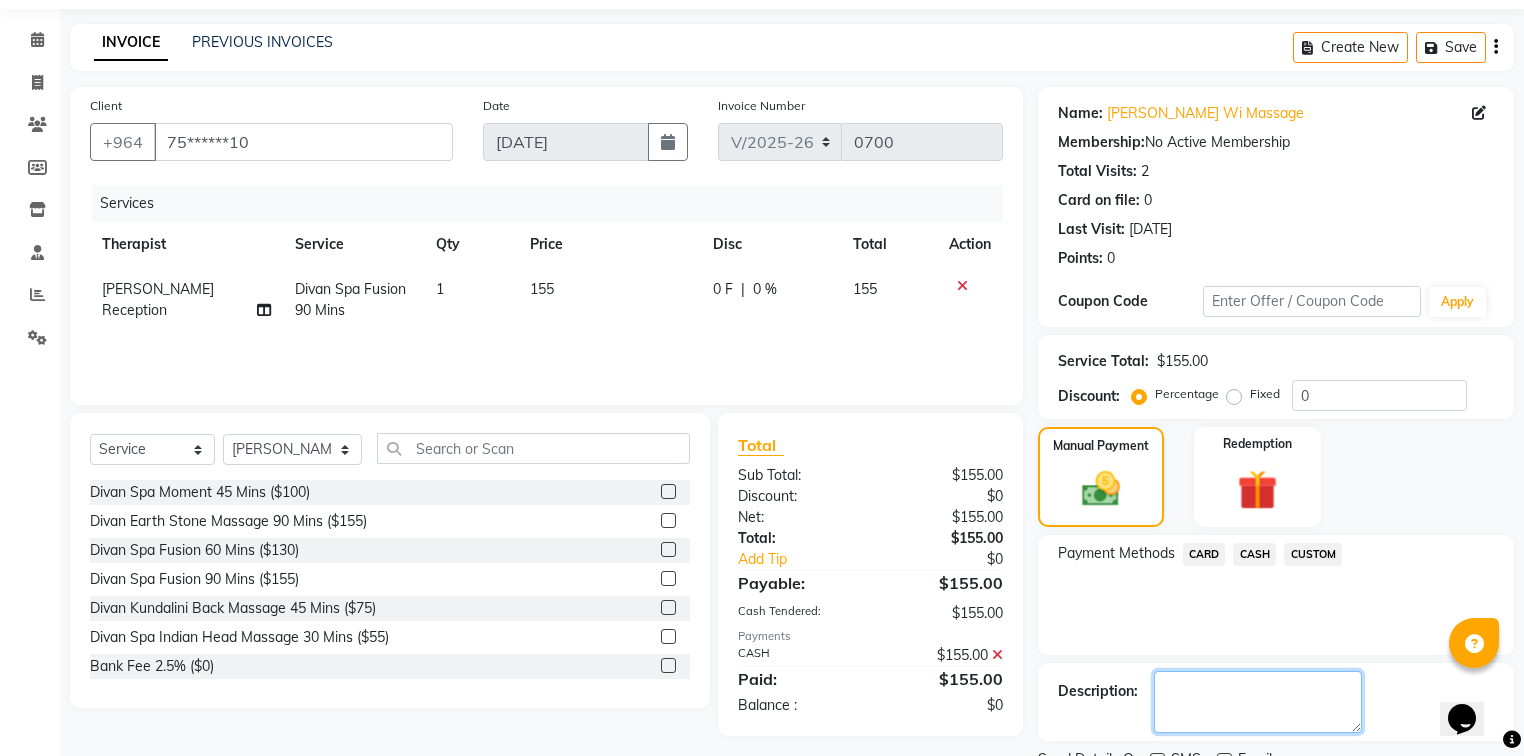 paste on "Cash" 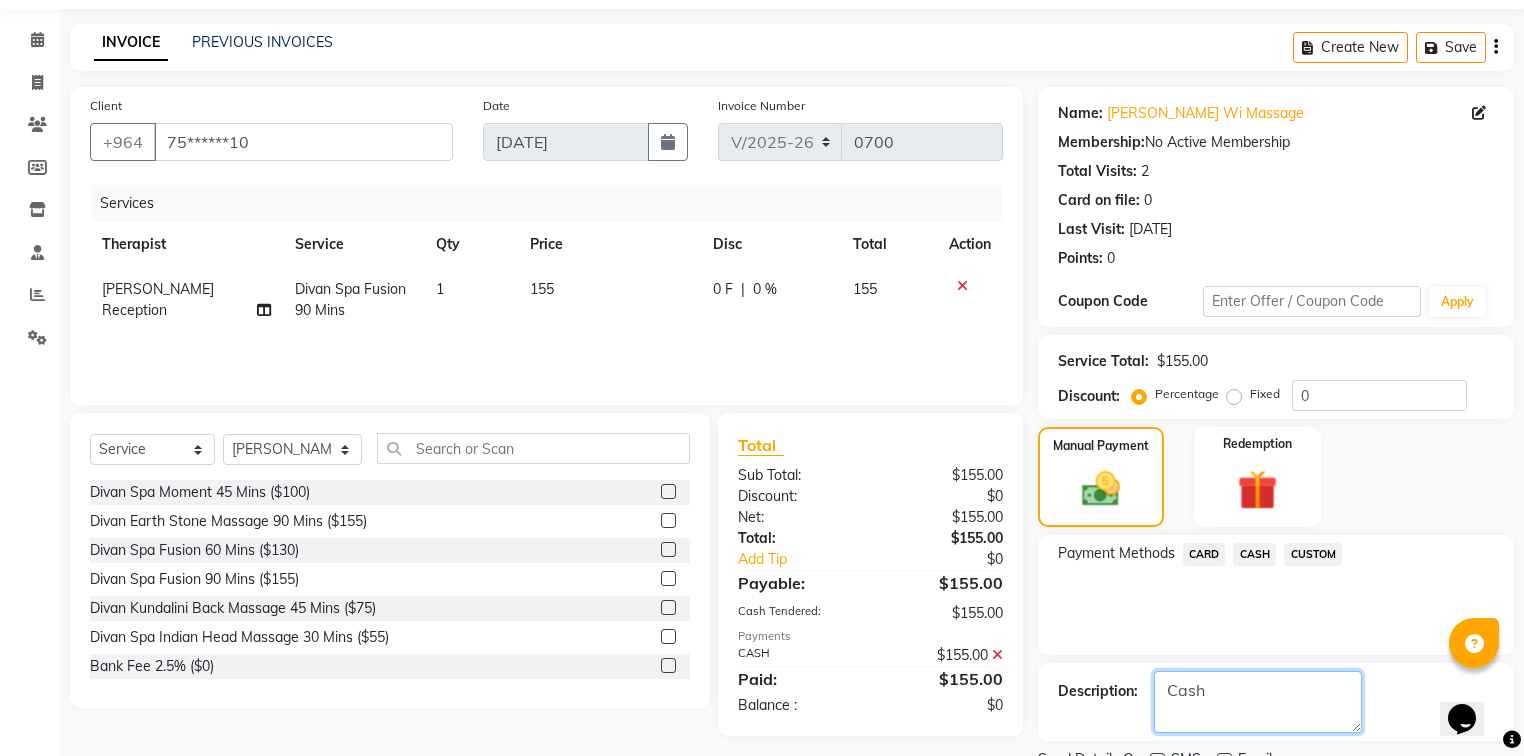 scroll, scrollTop: 144, scrollLeft: 0, axis: vertical 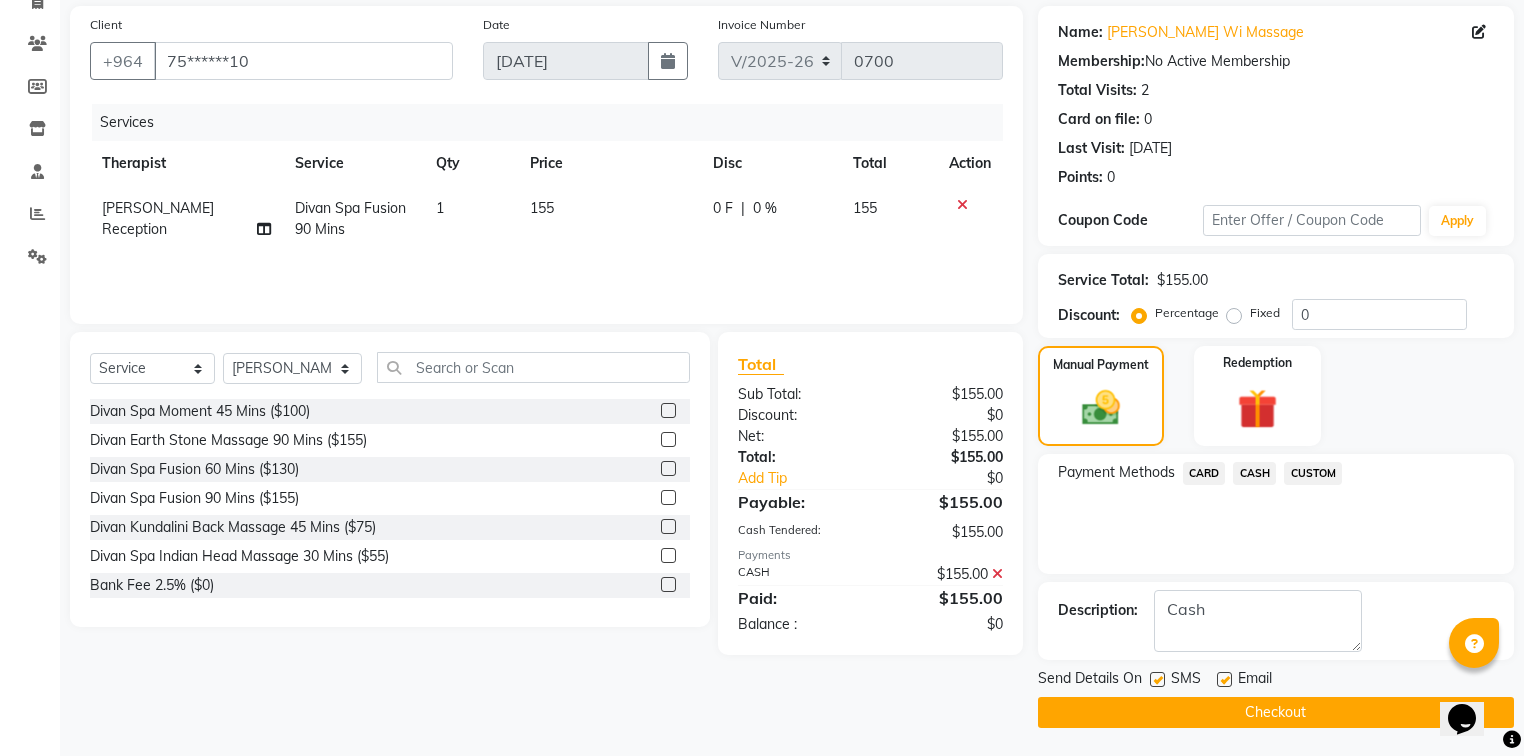 click 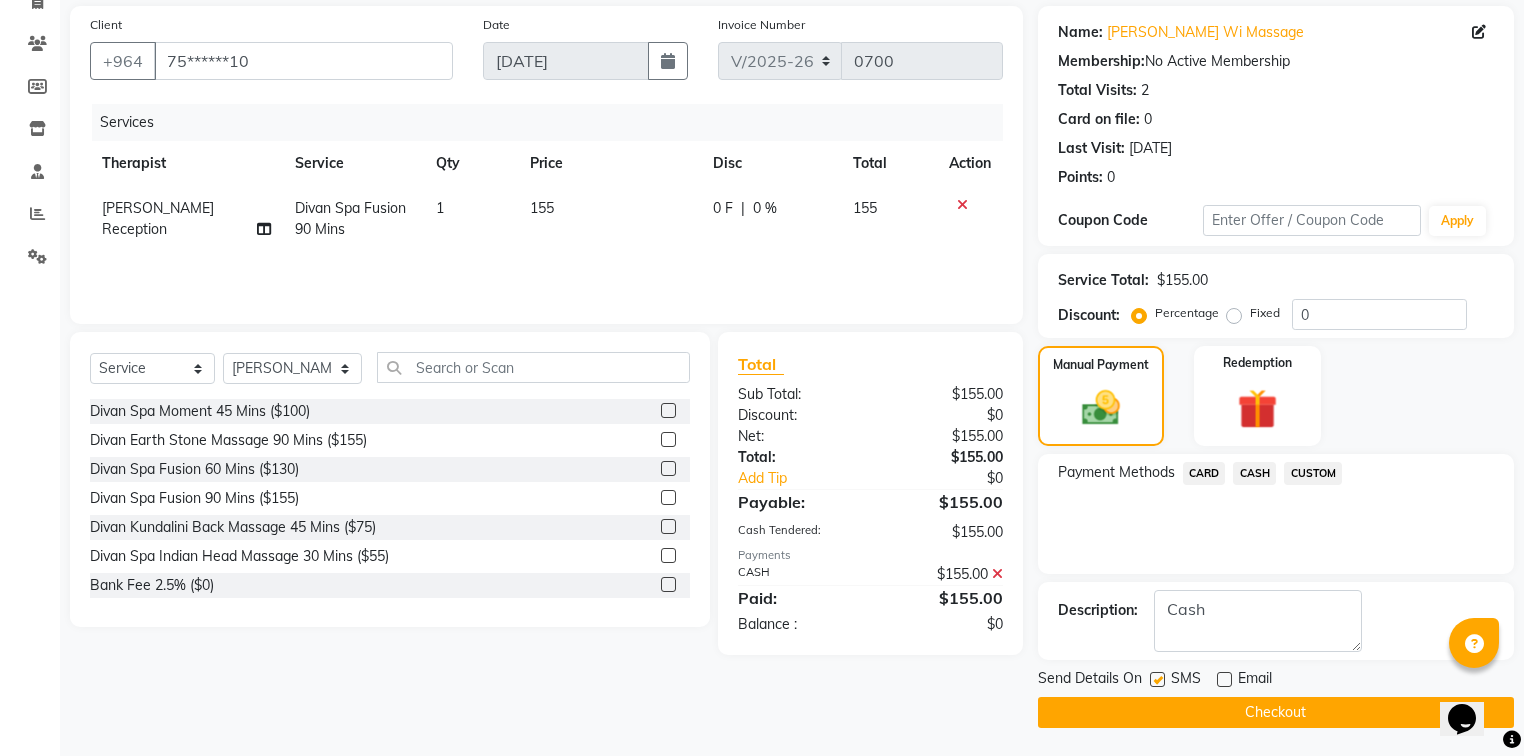 click 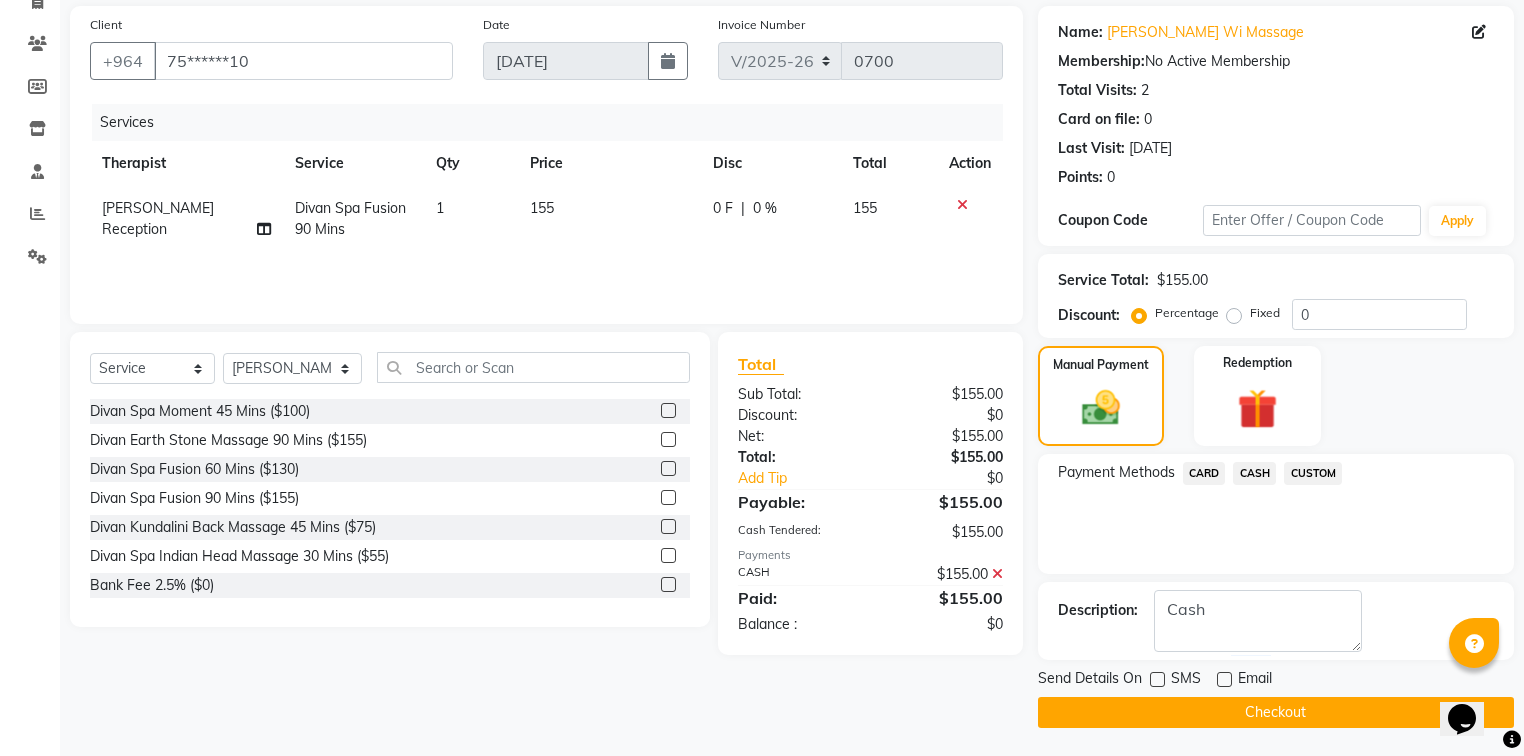 click on "Checkout" 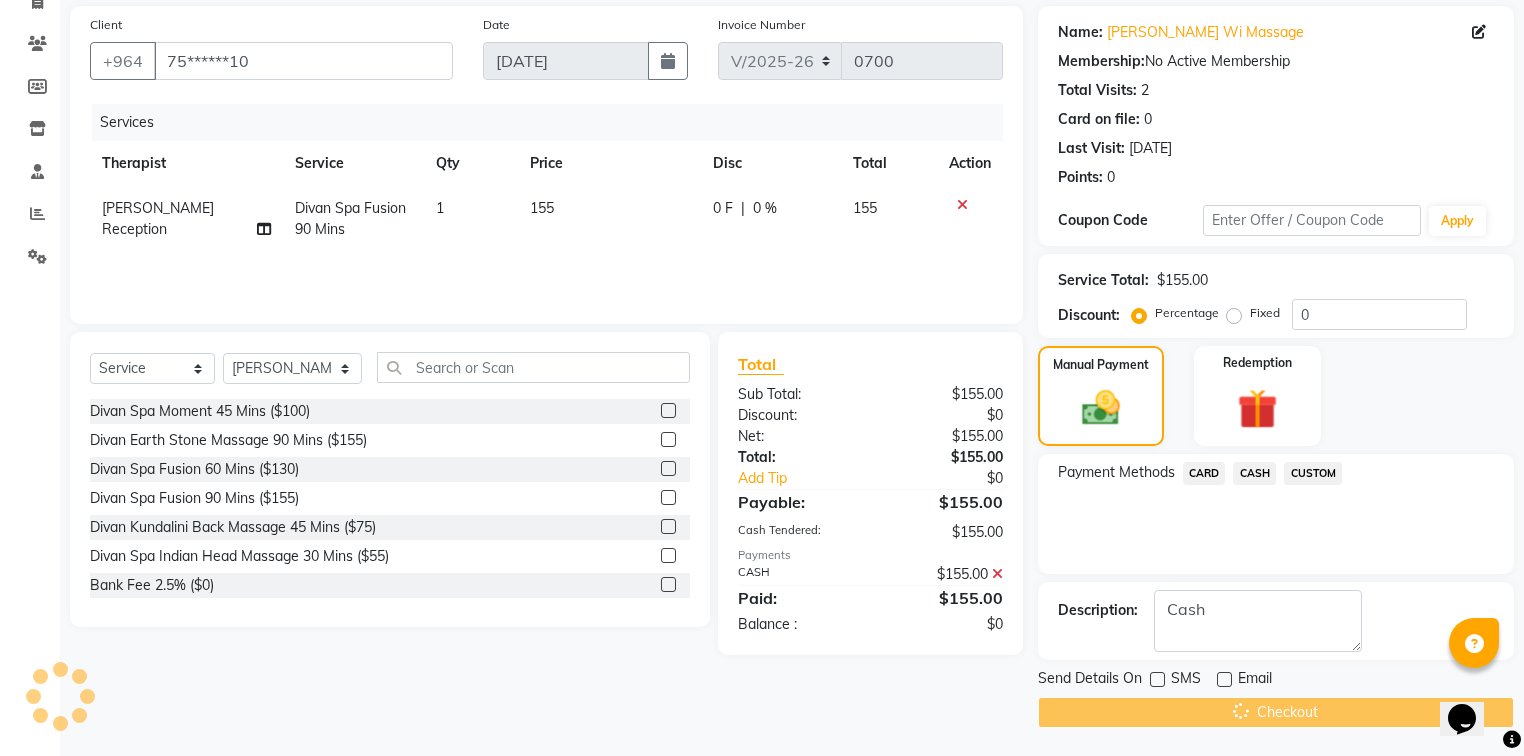 scroll, scrollTop: 0, scrollLeft: 0, axis: both 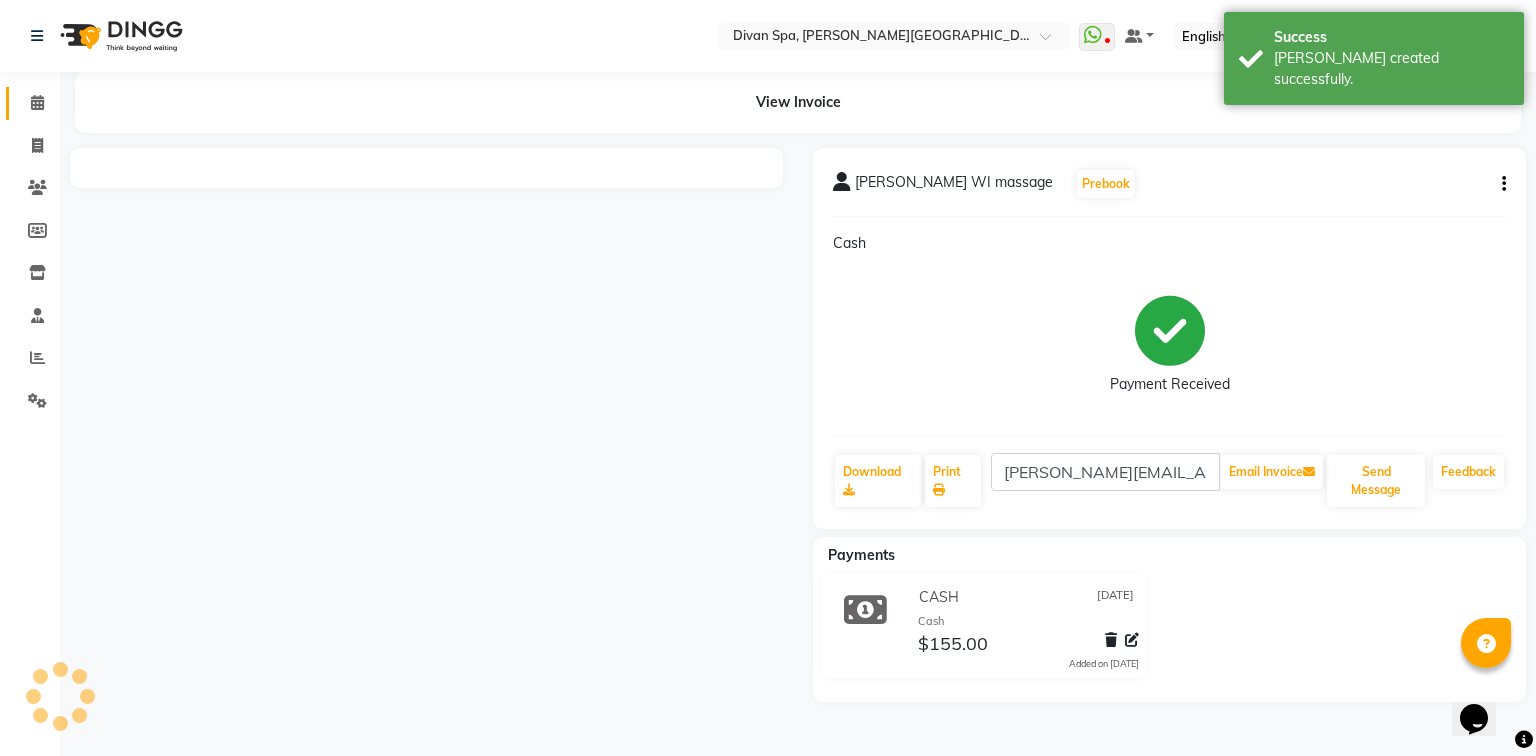 click 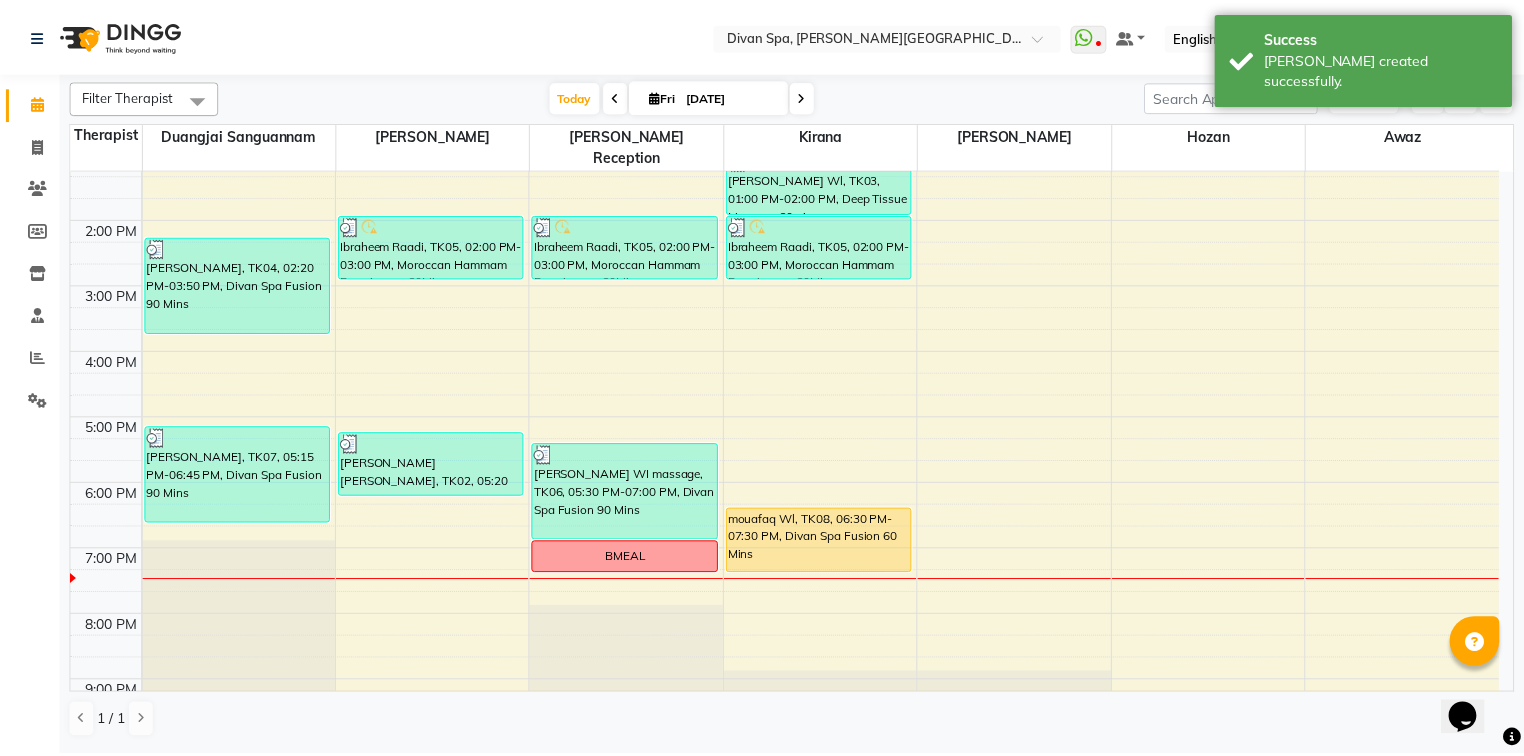 scroll, scrollTop: 560, scrollLeft: 0, axis: vertical 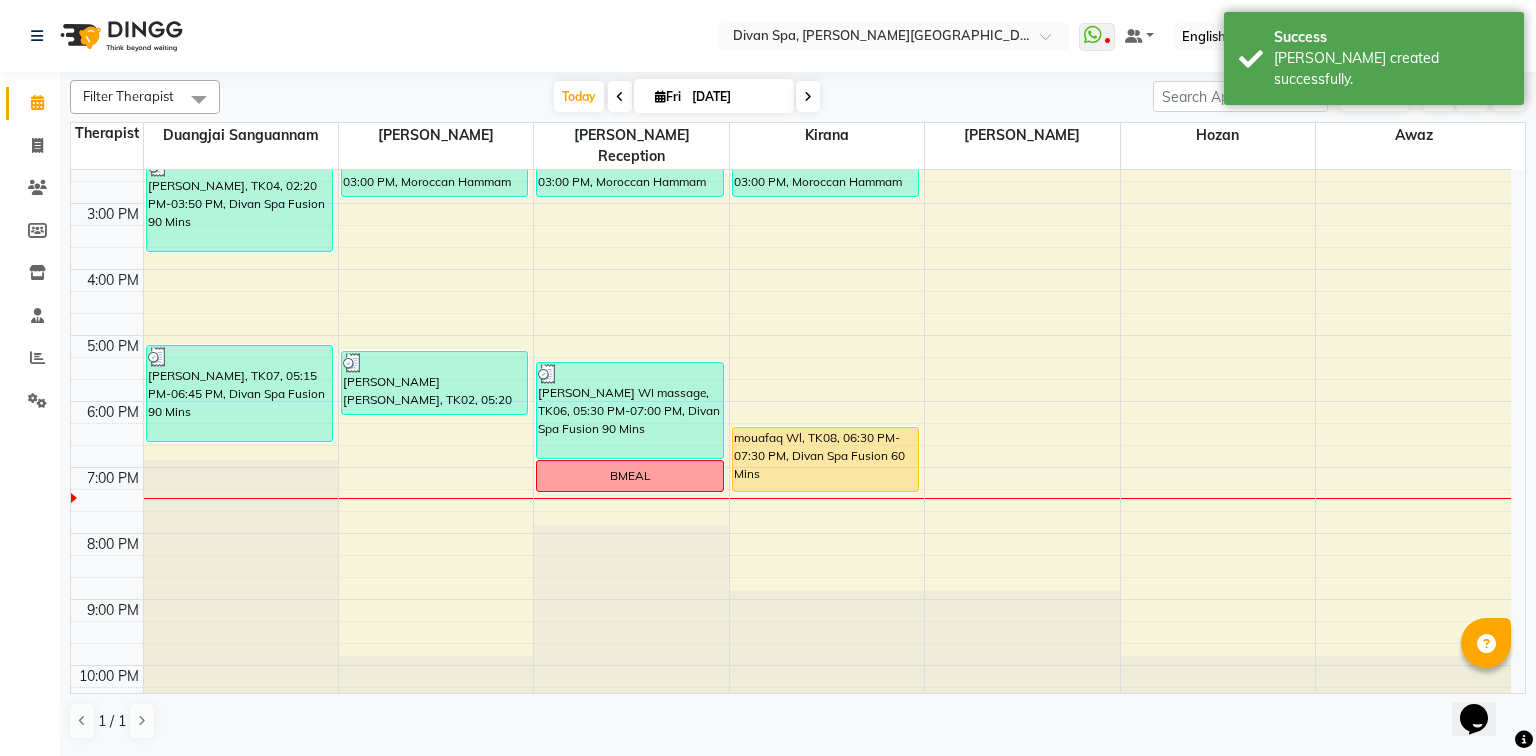 click on "mouafaq Wl, TK08, 06:30 PM-07:30 PM, Divan Spa Fusion 60 Mins" at bounding box center [826, 459] 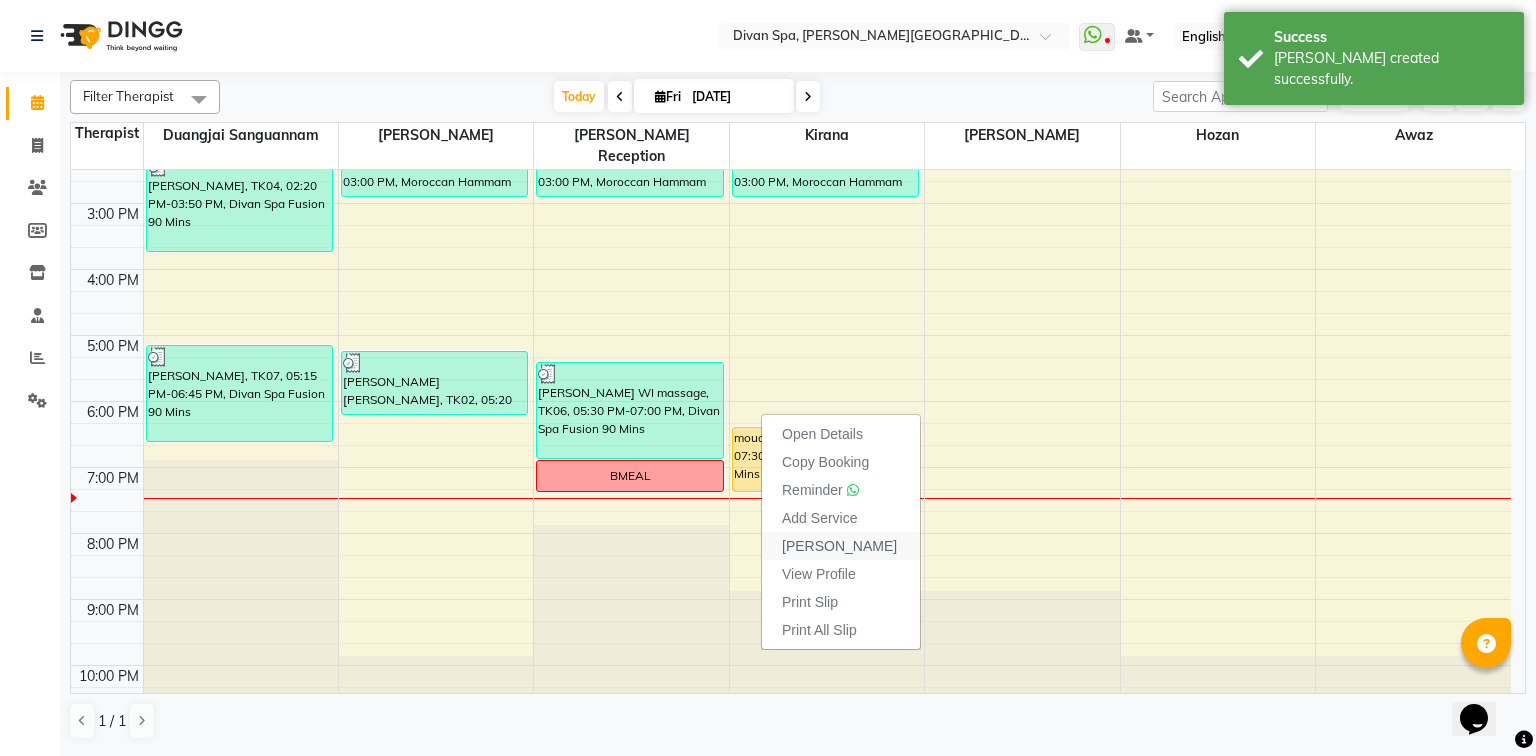click on "[PERSON_NAME]" at bounding box center [839, 546] 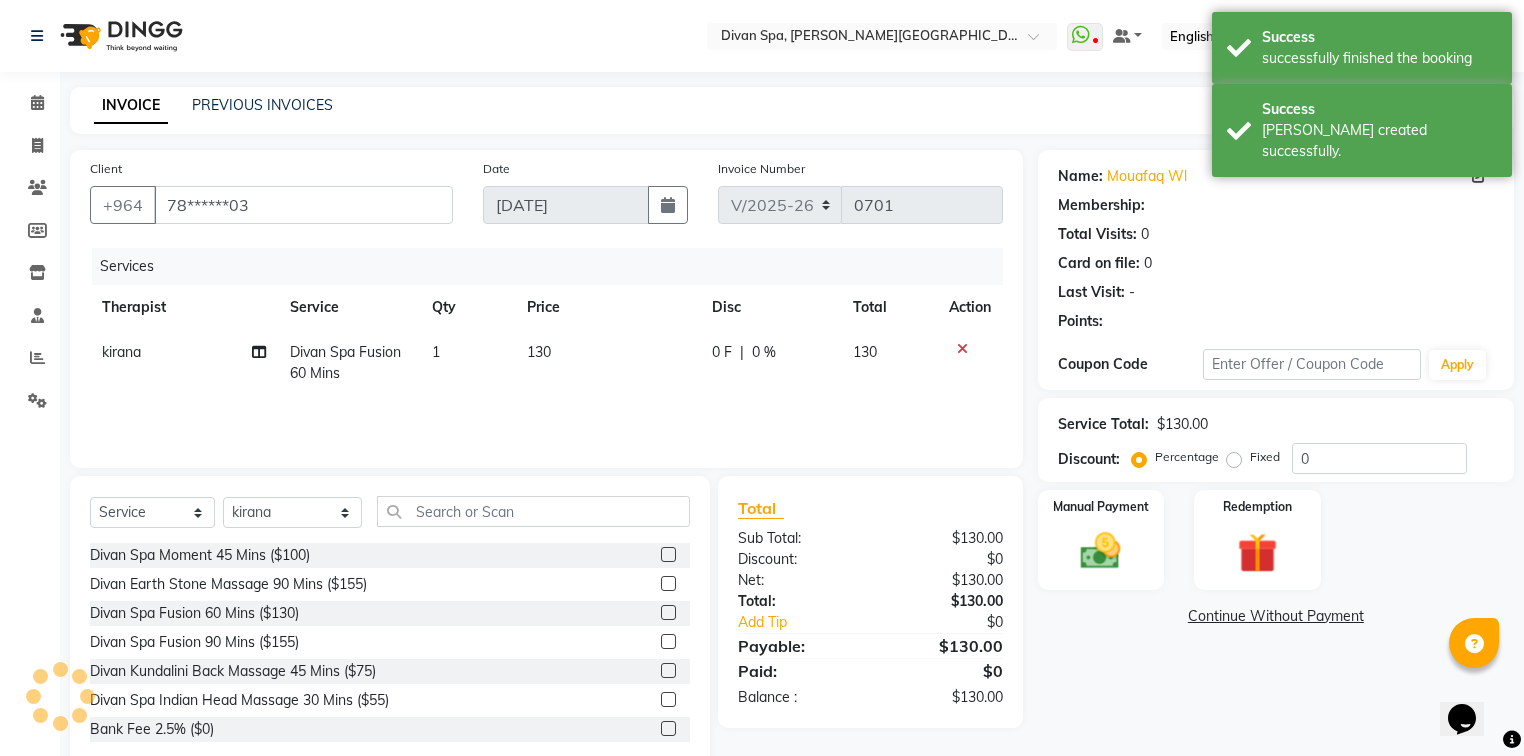 scroll, scrollTop: 45, scrollLeft: 0, axis: vertical 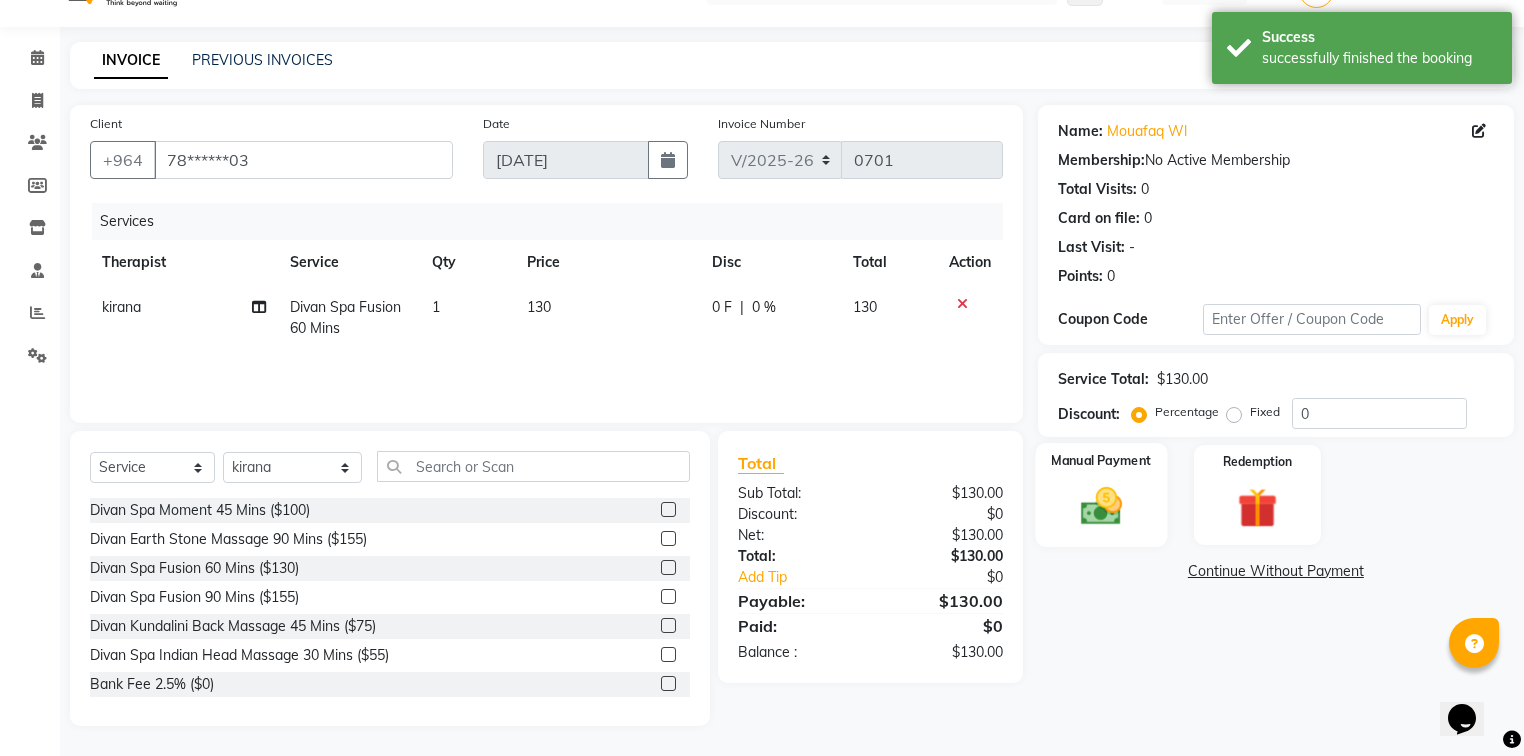 drag, startPoint x: 1148, startPoint y: 484, endPoint x: 1161, endPoint y: 500, distance: 20.615528 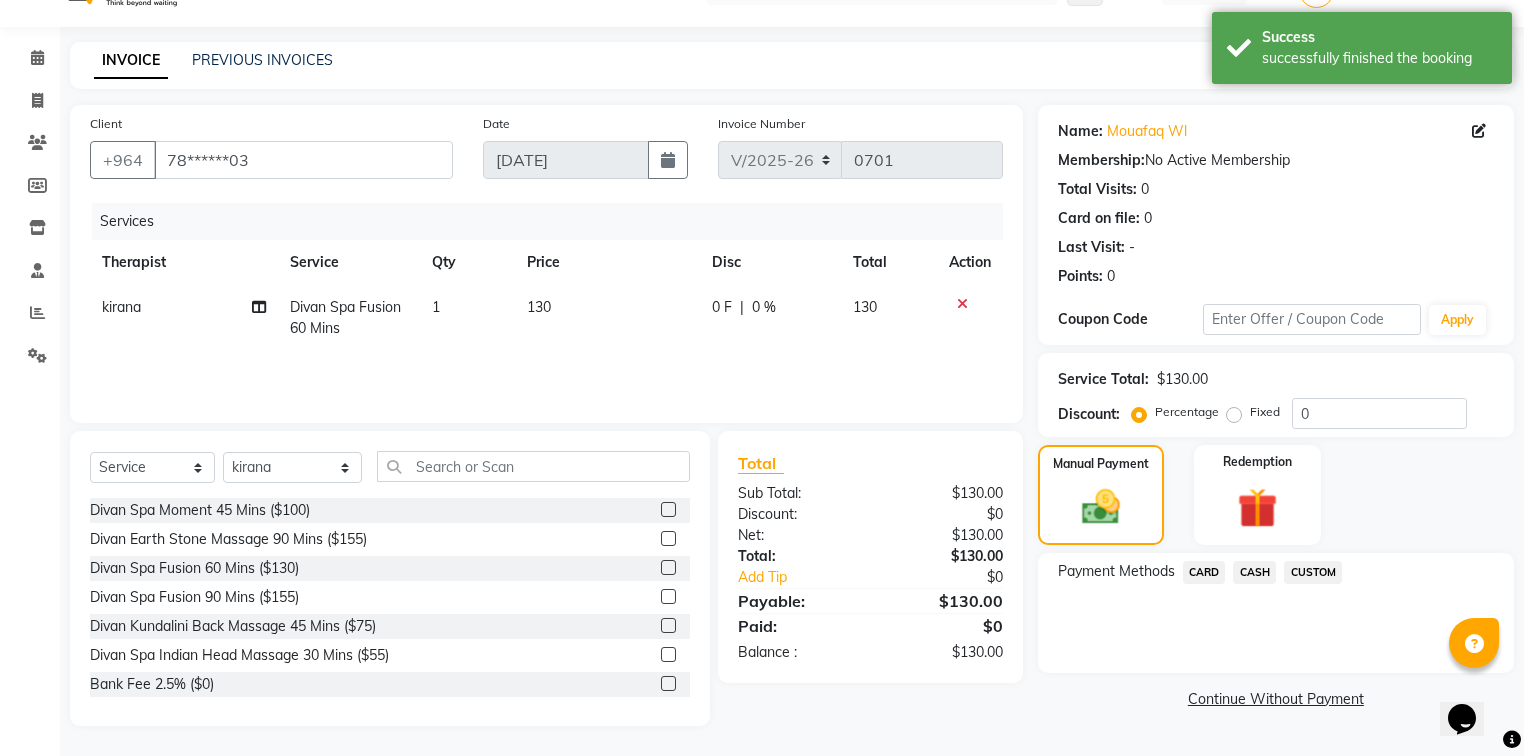 click on "CASH" 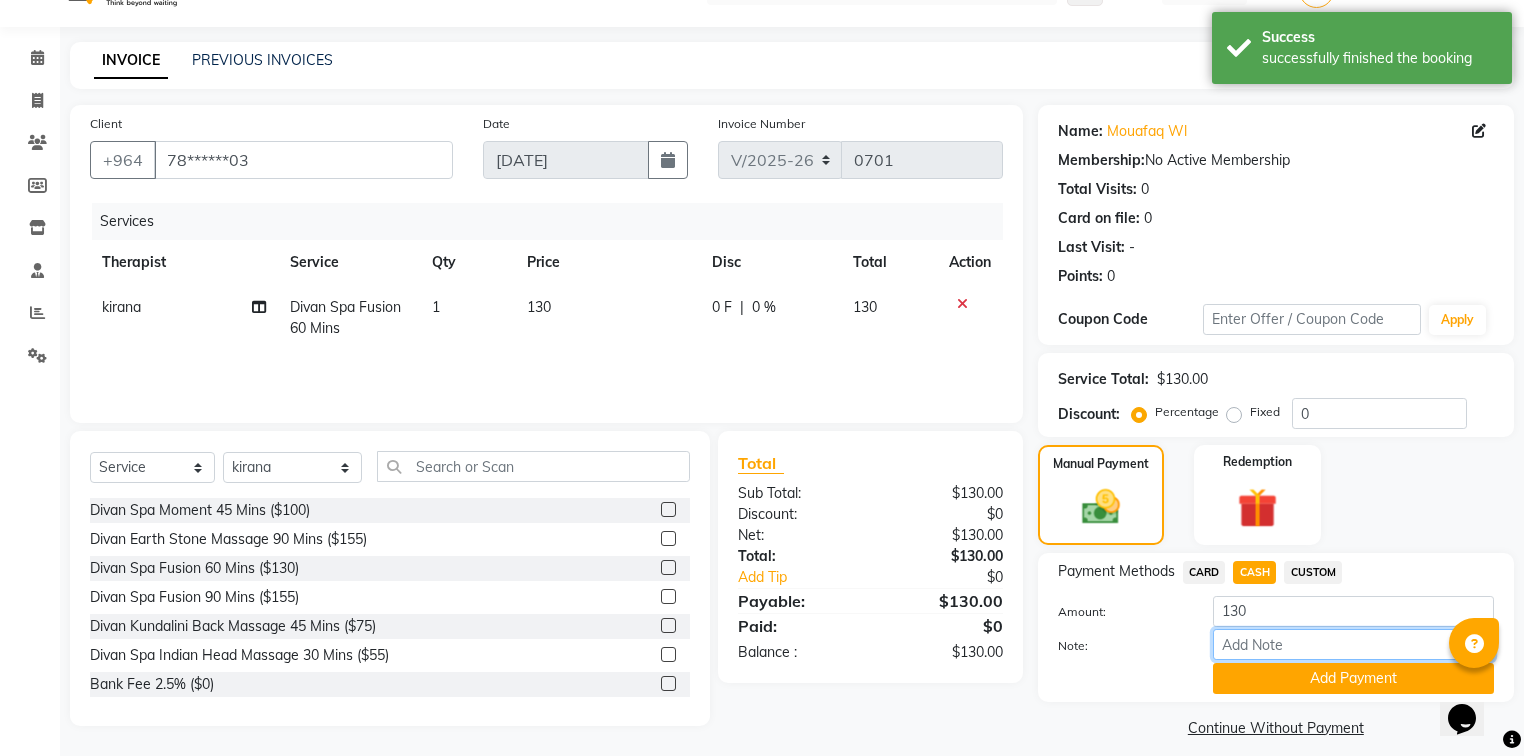 click on "Note:" at bounding box center [1353, 644] 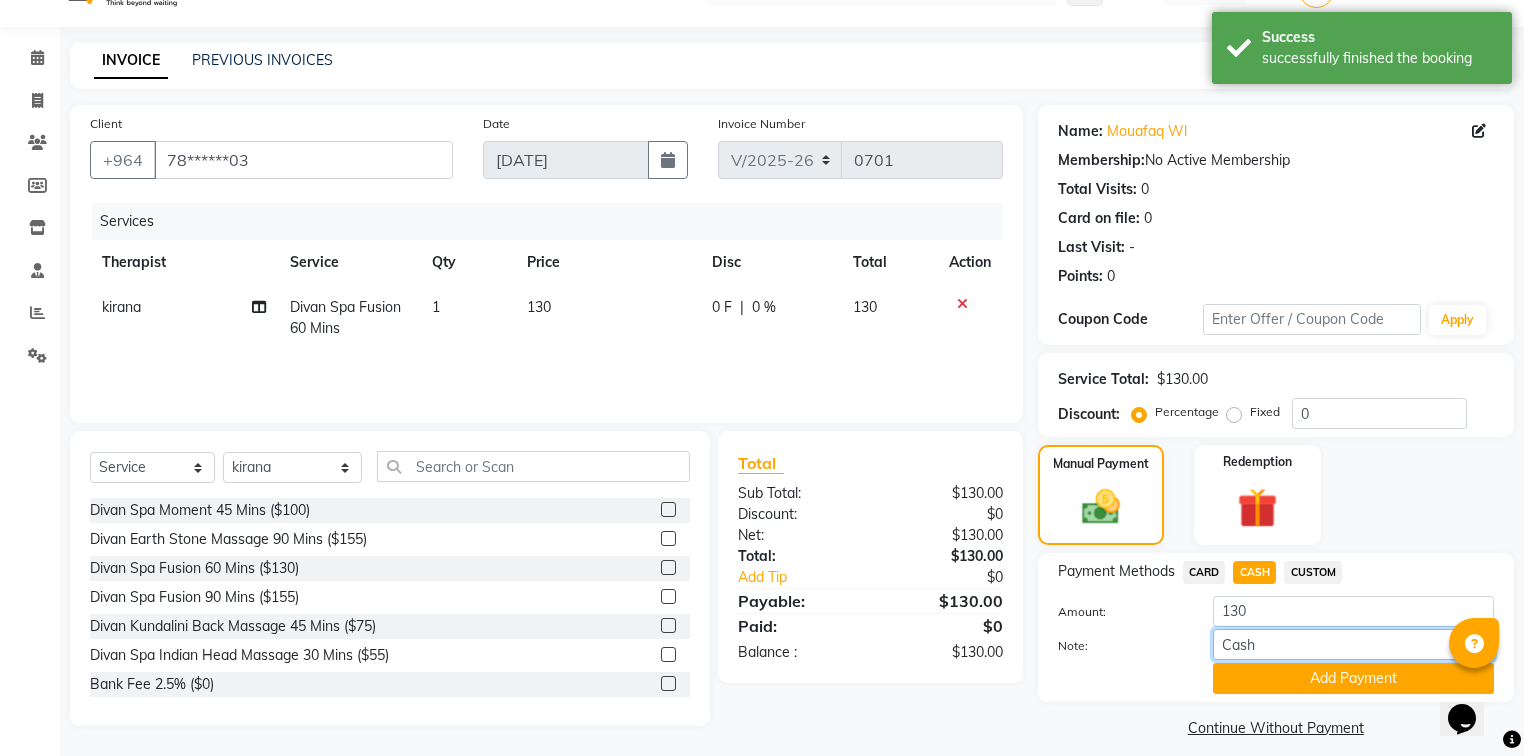 drag, startPoint x: 1258, startPoint y: 639, endPoint x: 1216, endPoint y: 645, distance: 42.426407 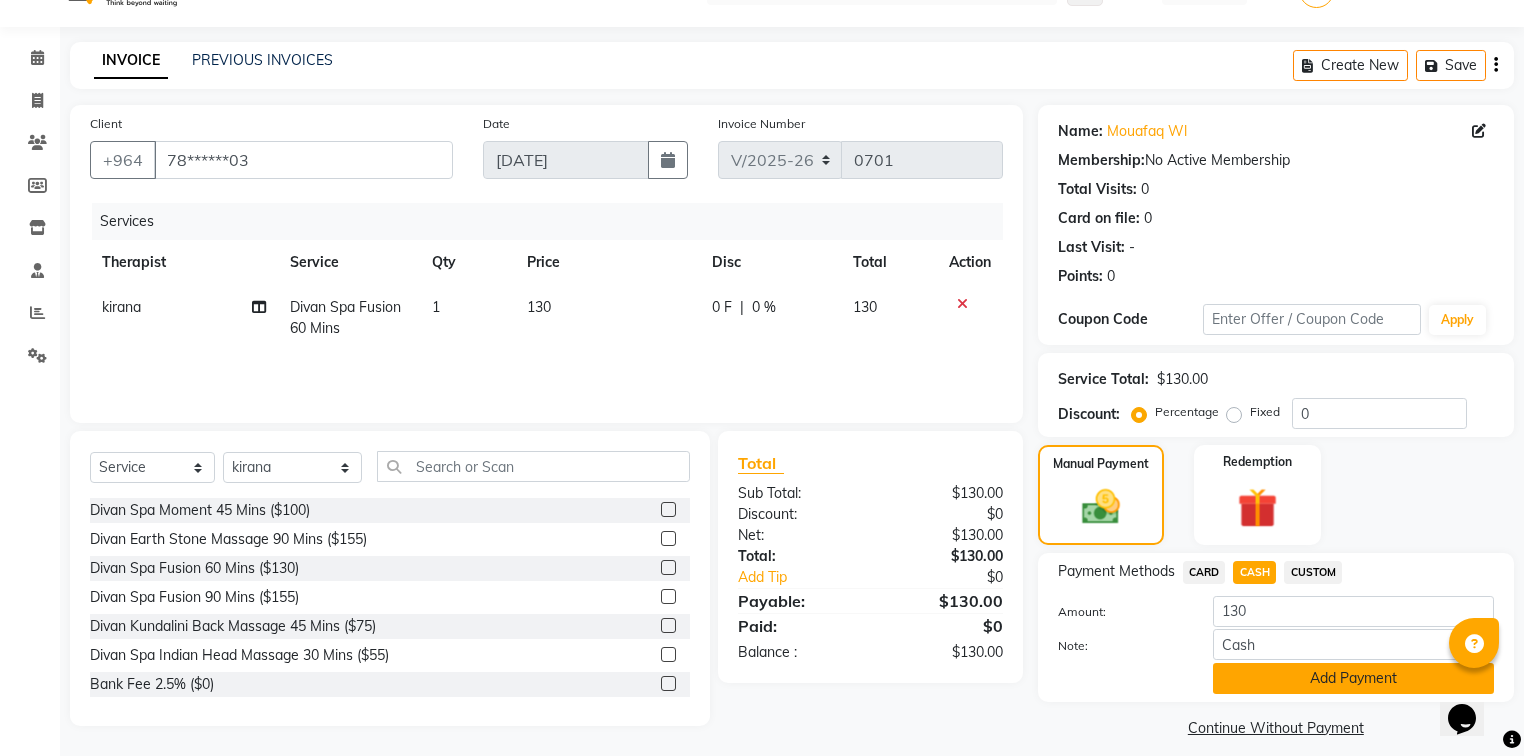 click on "Add Payment" 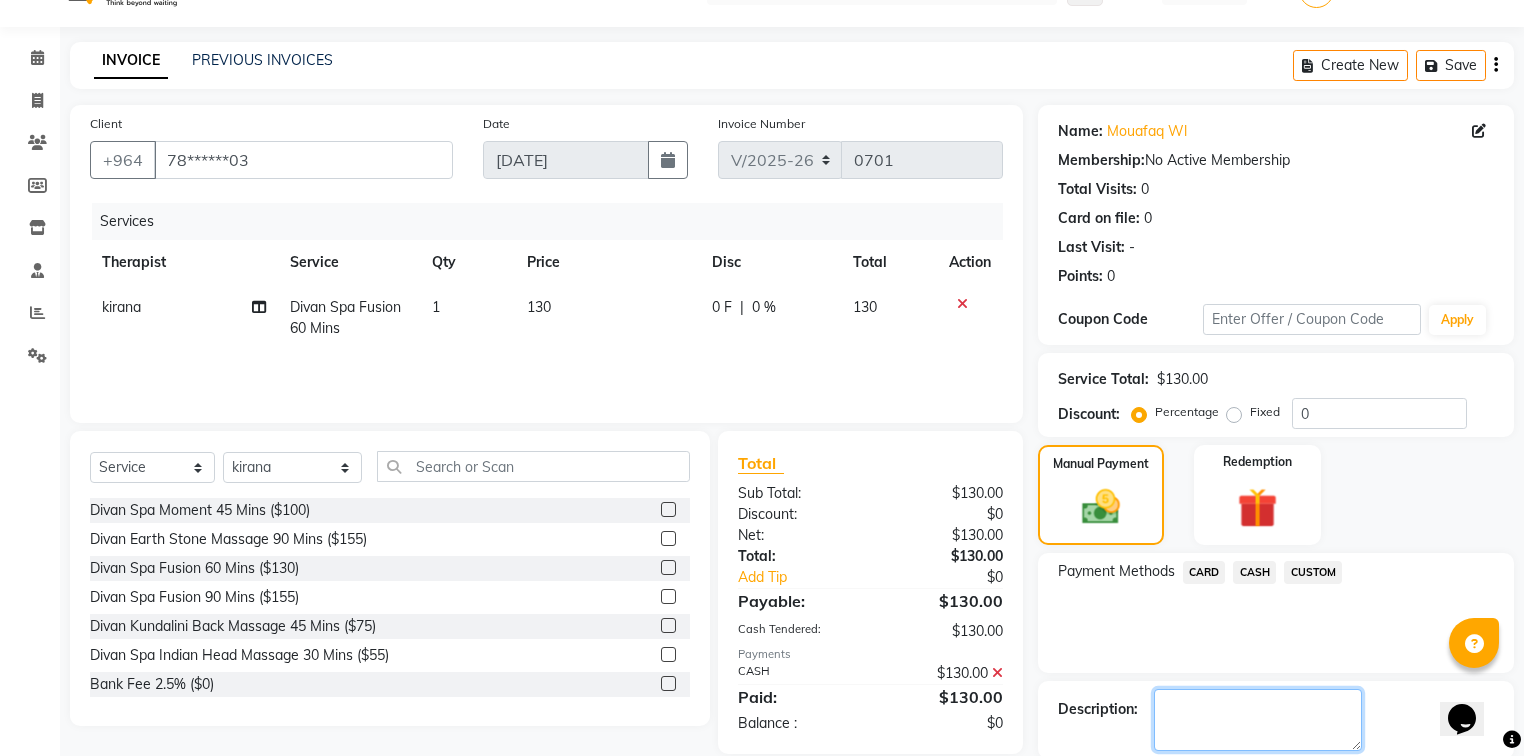 click 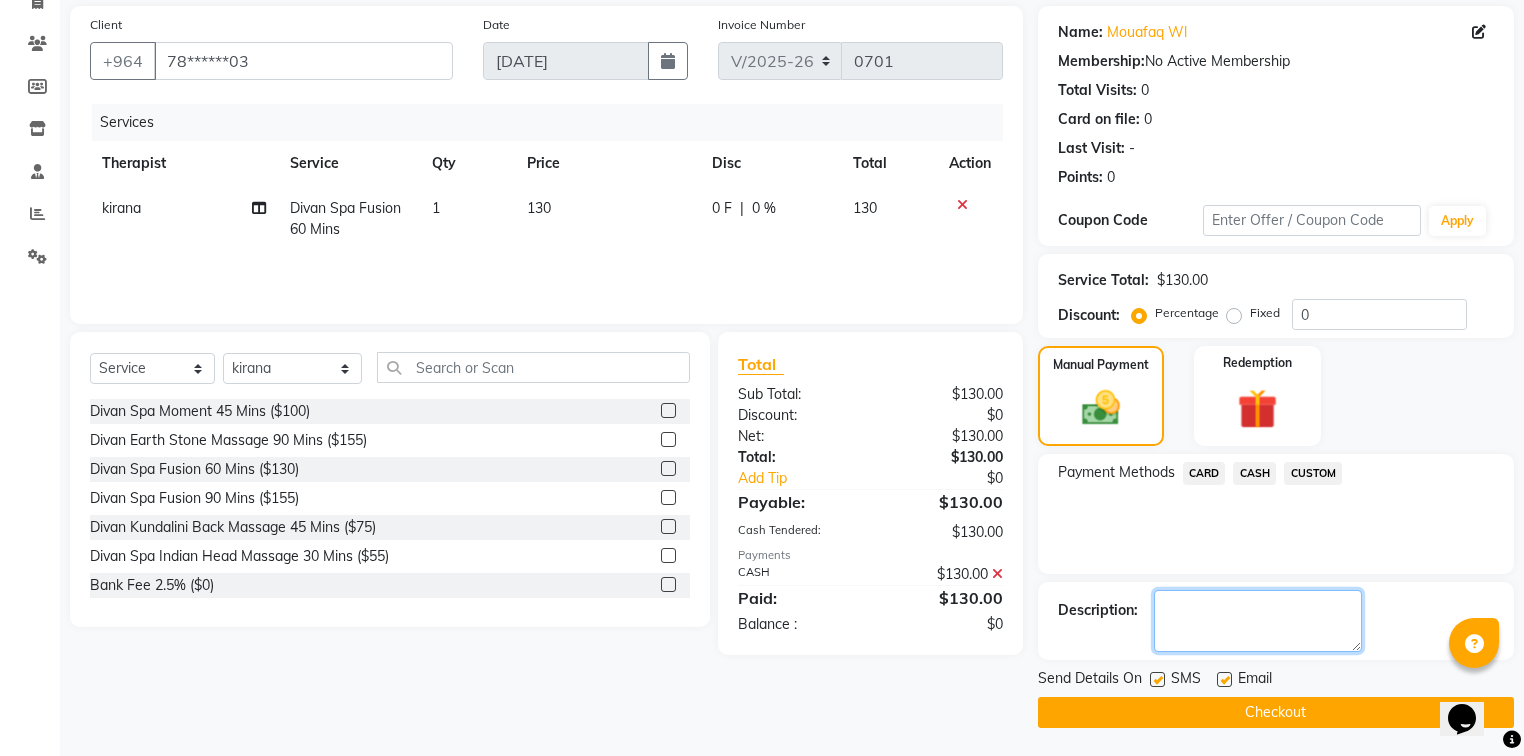 paste on "Cash" 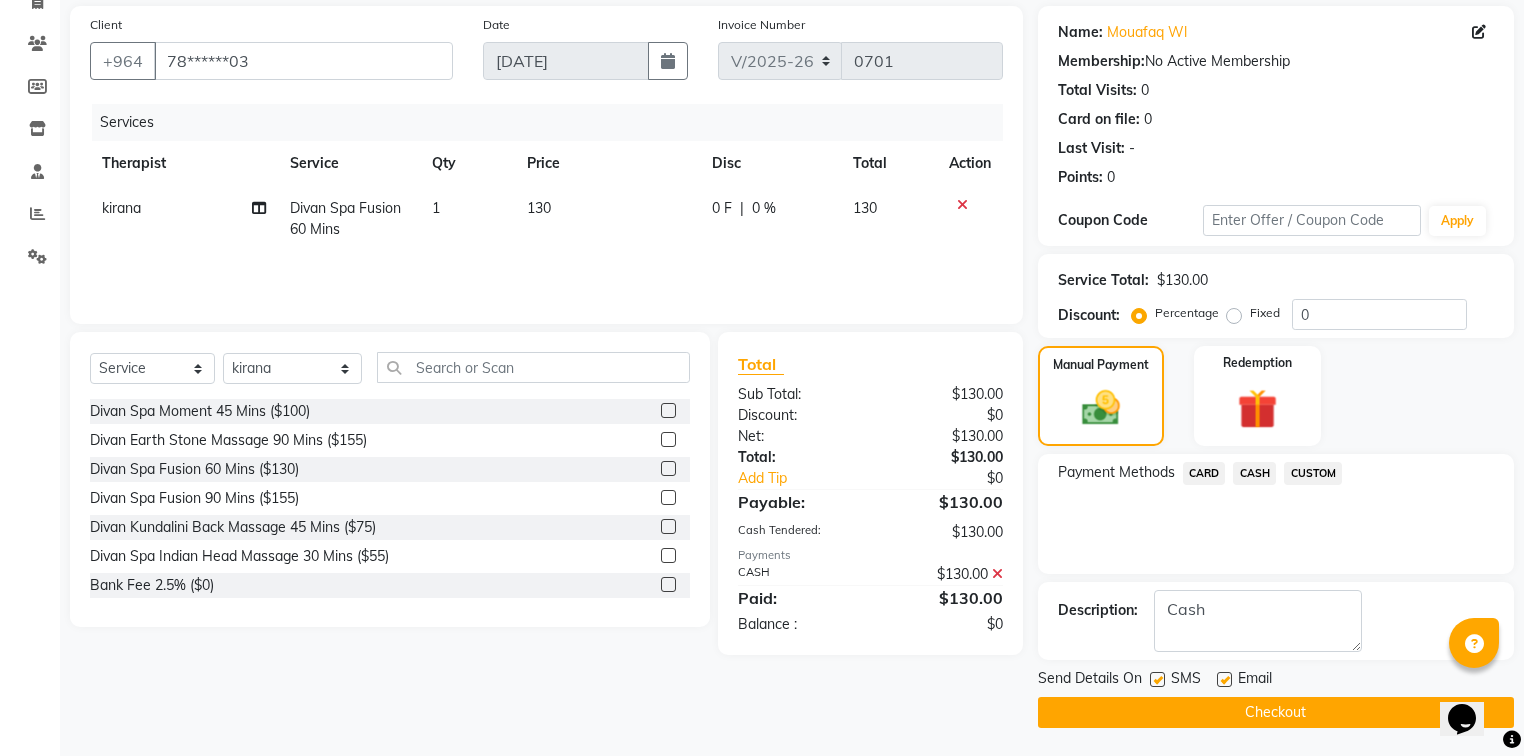 click 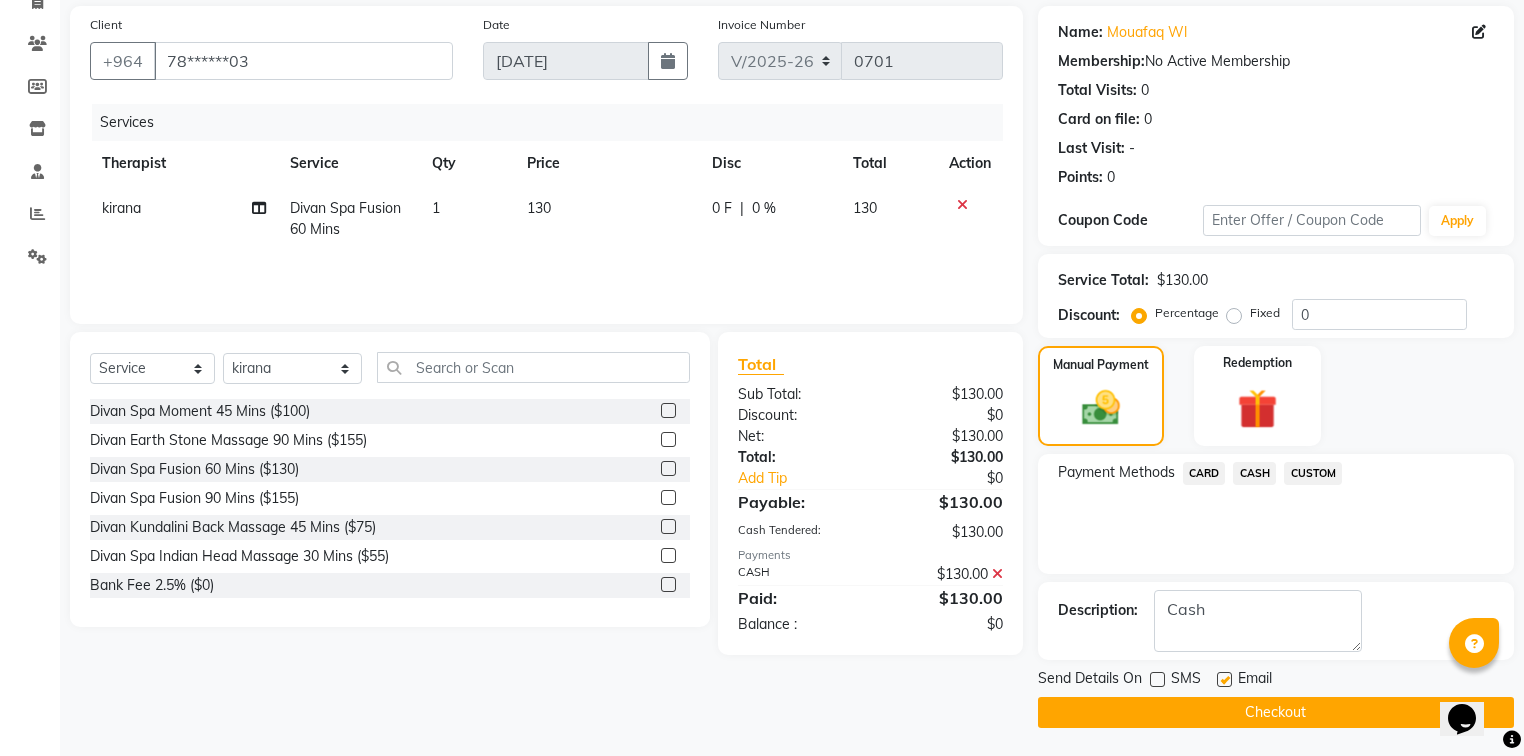 click 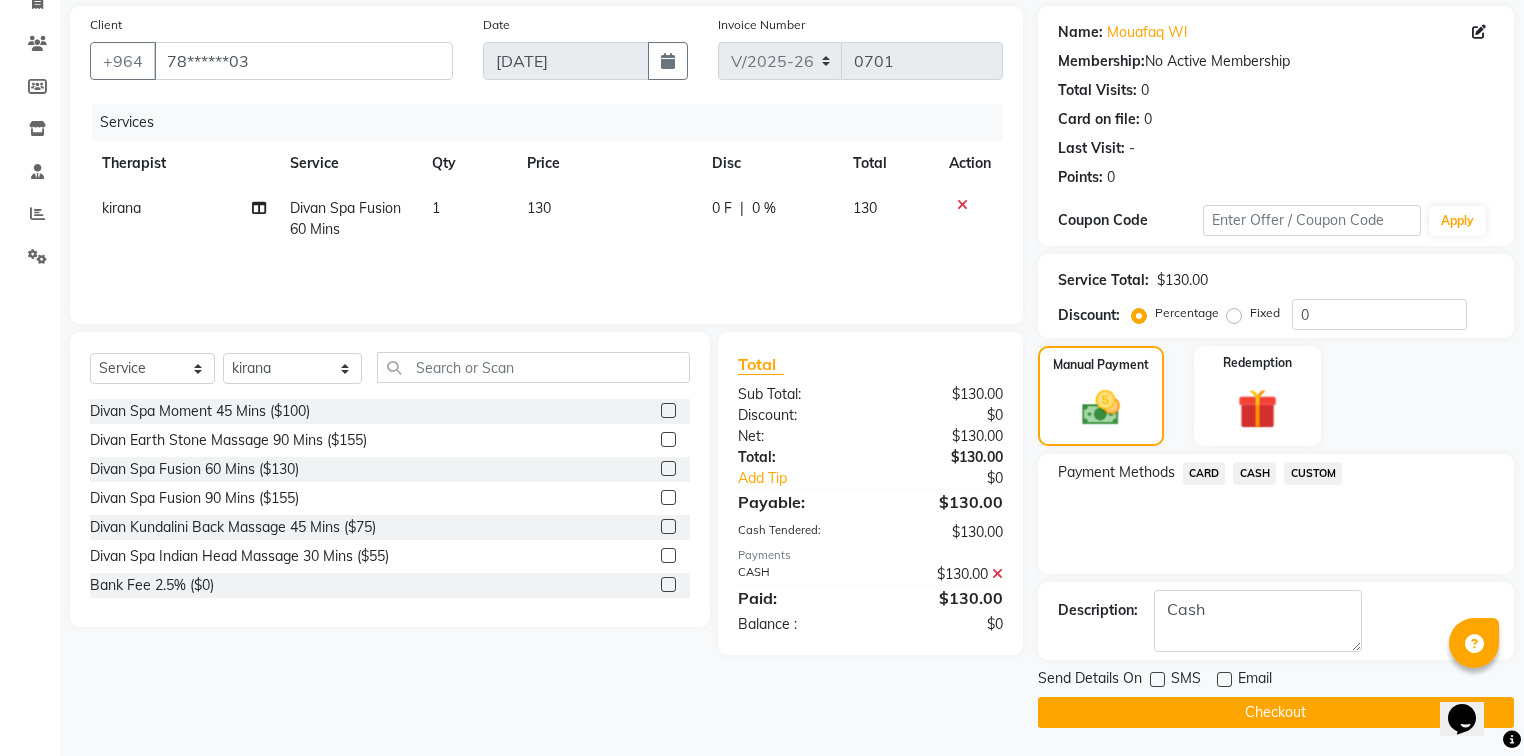 click on "Checkout" 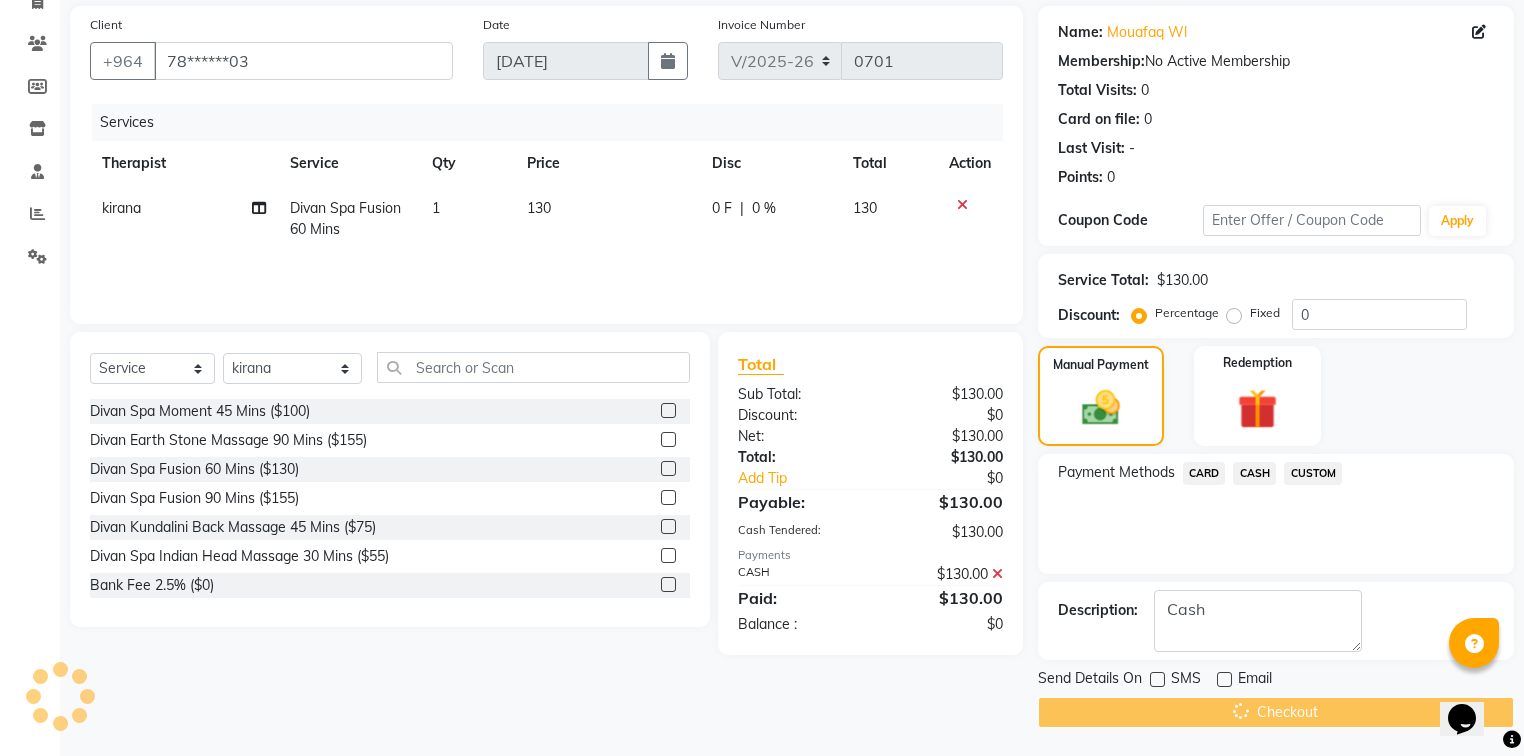 scroll, scrollTop: 0, scrollLeft: 0, axis: both 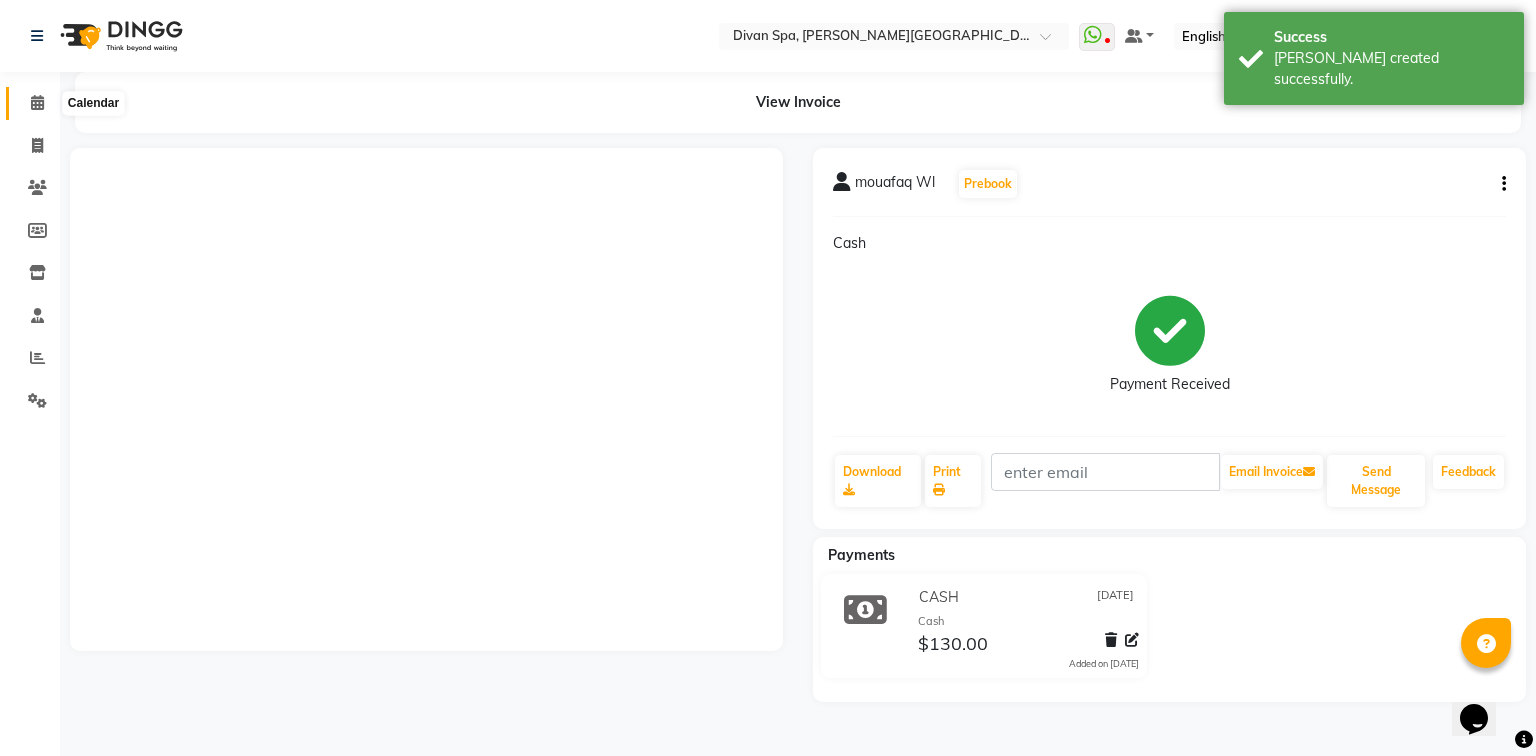 click 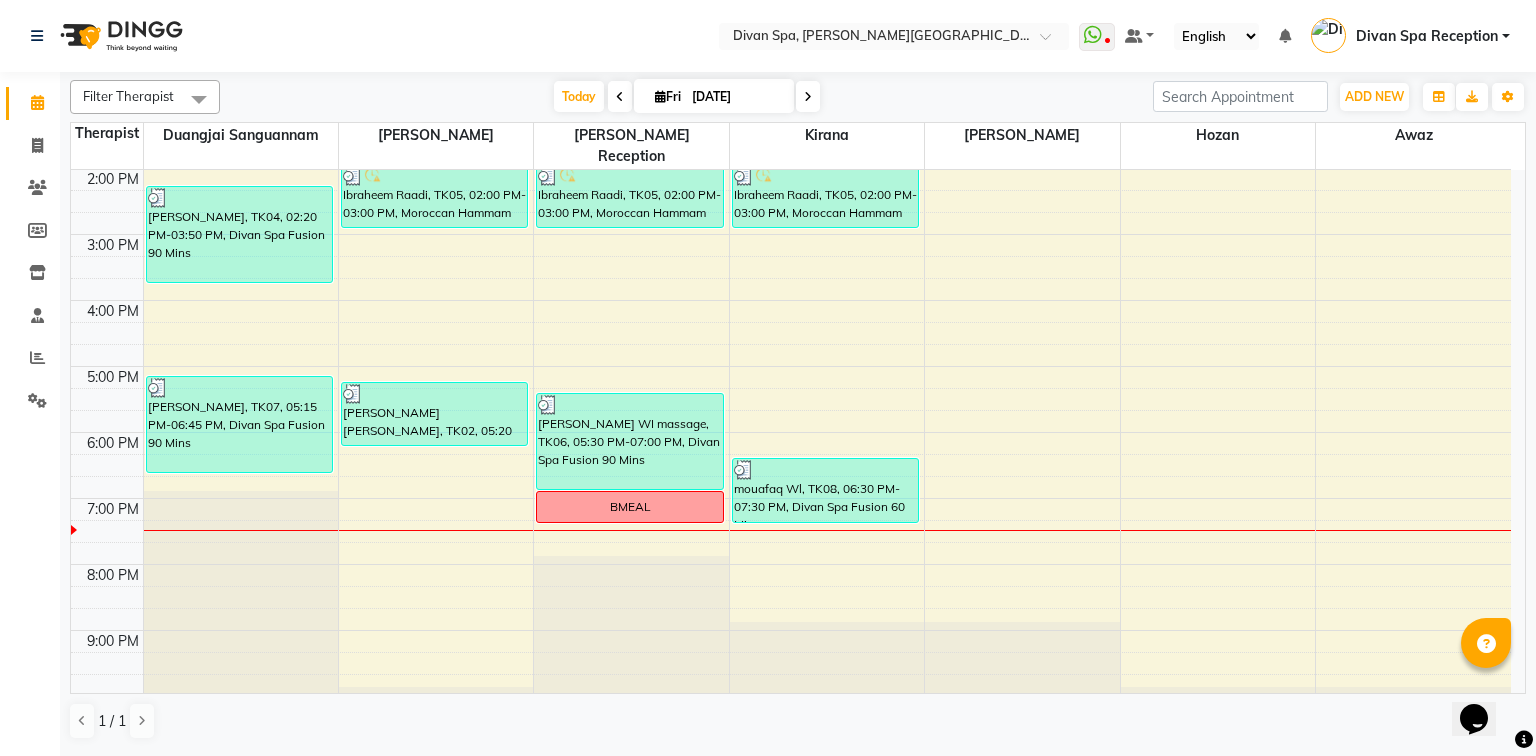 scroll, scrollTop: 560, scrollLeft: 0, axis: vertical 